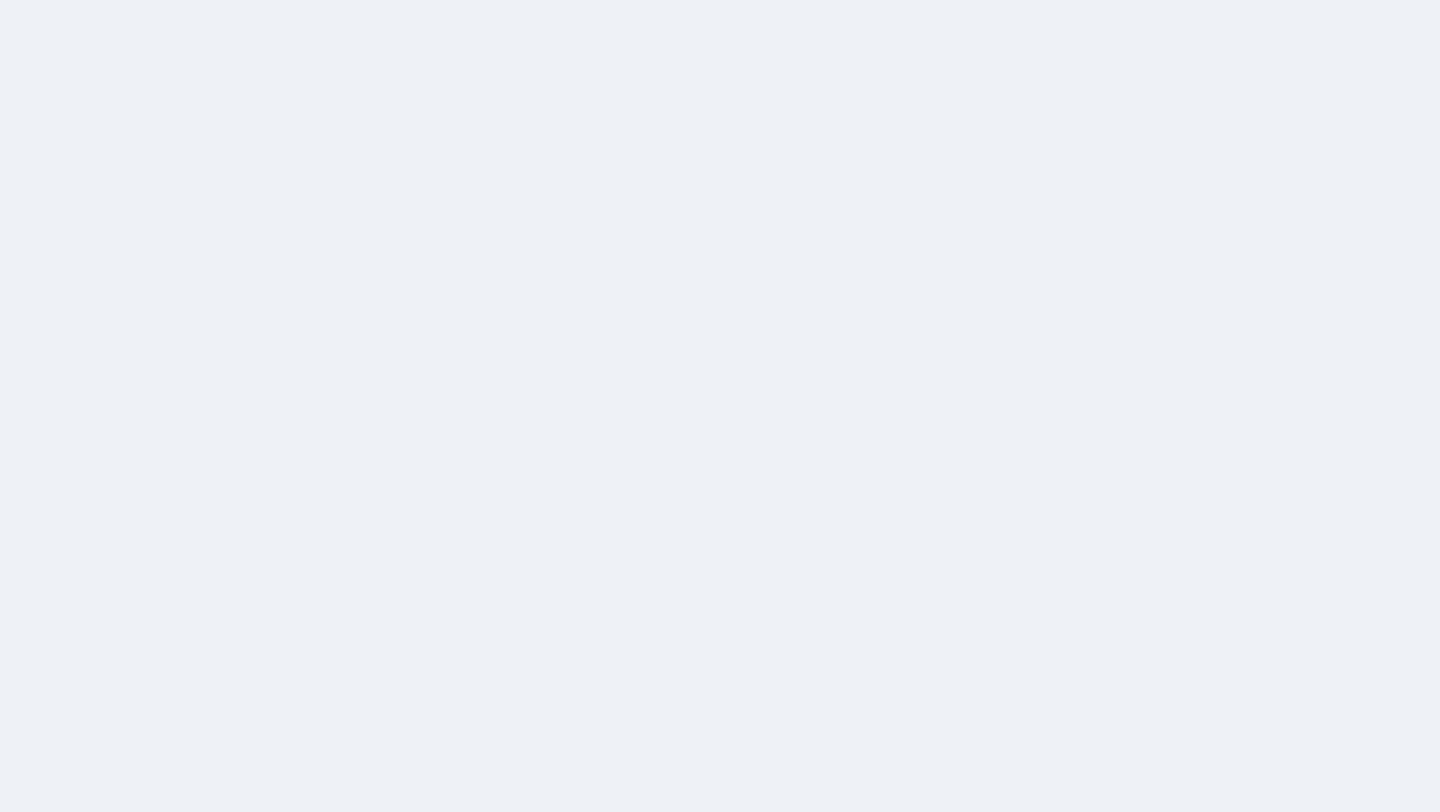scroll, scrollTop: 0, scrollLeft: 0, axis: both 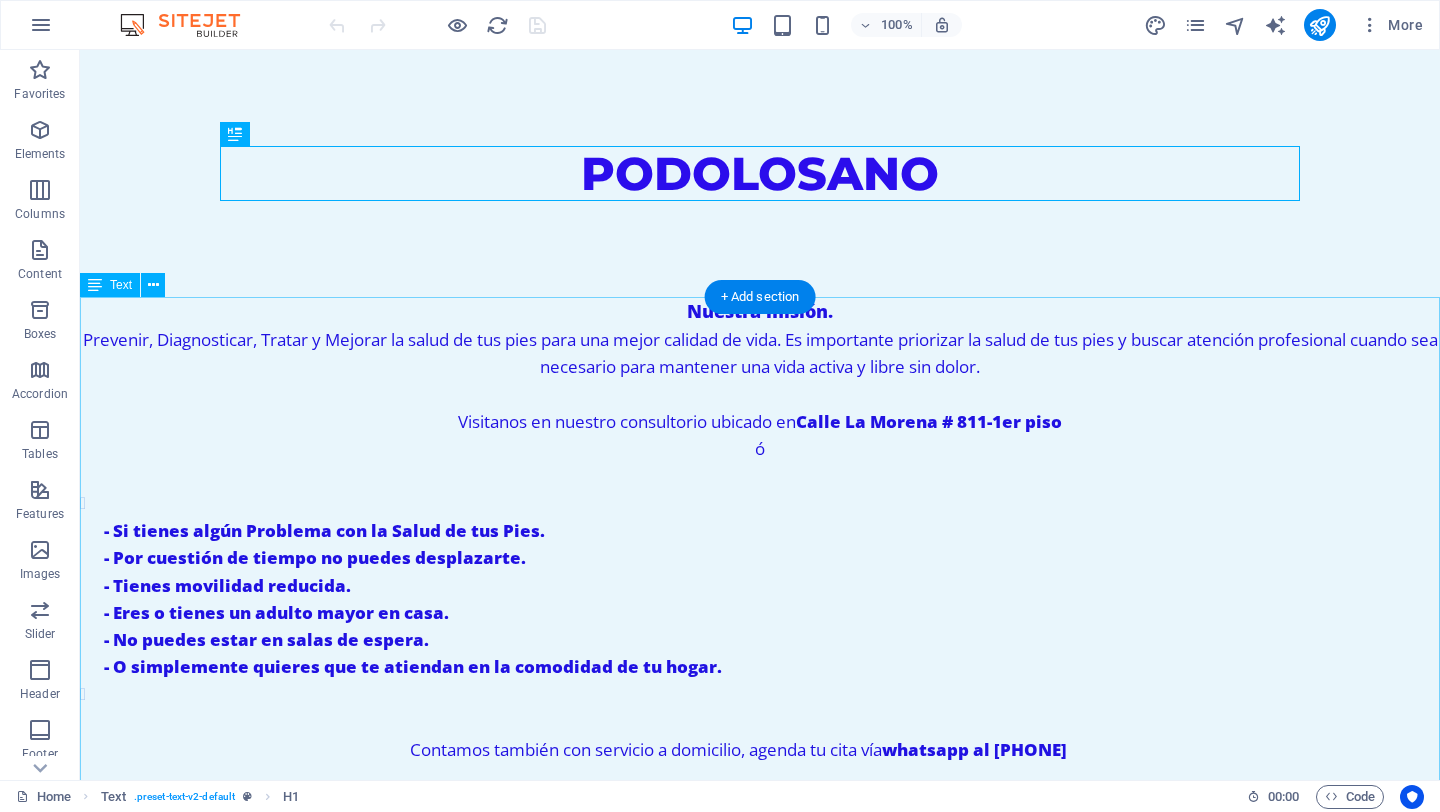 click on "Nuestra misión. Prevenir, Diagnosticar, Tratar y Mejorar la salud de tus pies para una mejor calidad de vida. Es importante priorizar la salud de tus pies y buscar atención profesional cuando sea necesario para mantener una vida activa y libre sin dolor. Visitanos en nuestro consultorio ubicado en  Calle La Morena # 811-1er piso  ó - Si tienes algún Problema con la Salud de tus Pies. - Por cuestión de tiempo no puedes desplazarte. - Tienes movilidad reducida. - Eres o tienes un adulto mayor en casa. - No puedes estar en salas de espera. - O simplemente quieres que te atiendan en la comodidad de tu hogar.   Contamos también con servicio a domicilio, agenda tu cita vía  whatsapp al 55 6148 8559" at bounding box center [760, 557] 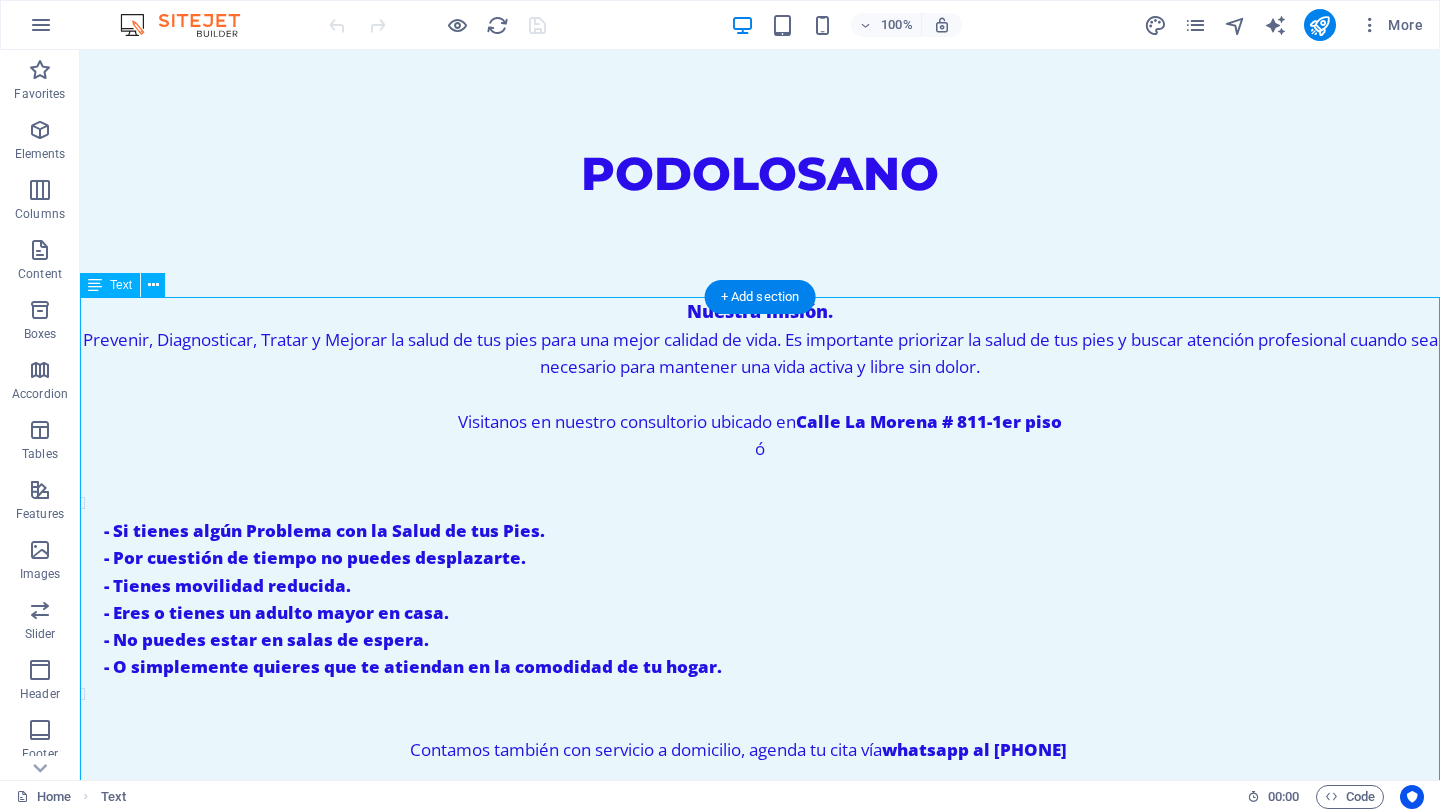click on "Nuestra misión. Prevenir, Diagnosticar, Tratar y Mejorar la salud de tus pies para una mejor calidad de vida. Es importante priorizar la salud de tus pies y buscar atención profesional cuando sea necesario para mantener una vida activa y libre sin dolor. Visitanos en nuestro consultorio ubicado en  Calle La Morena # 811-1er piso  ó - Si tienes algún Problema con la Salud de tus Pies. - Por cuestión de tiempo no puedes desplazarte. - Tienes movilidad reducida. - Eres o tienes un adulto mayor en casa. - No puedes estar en salas de espera. - O simplemente quieres que te atiendan en la comodidad de tu hogar.   Contamos también con servicio a domicilio, agenda tu cita vía  whatsapp al 55 6148 8559" at bounding box center [760, 557] 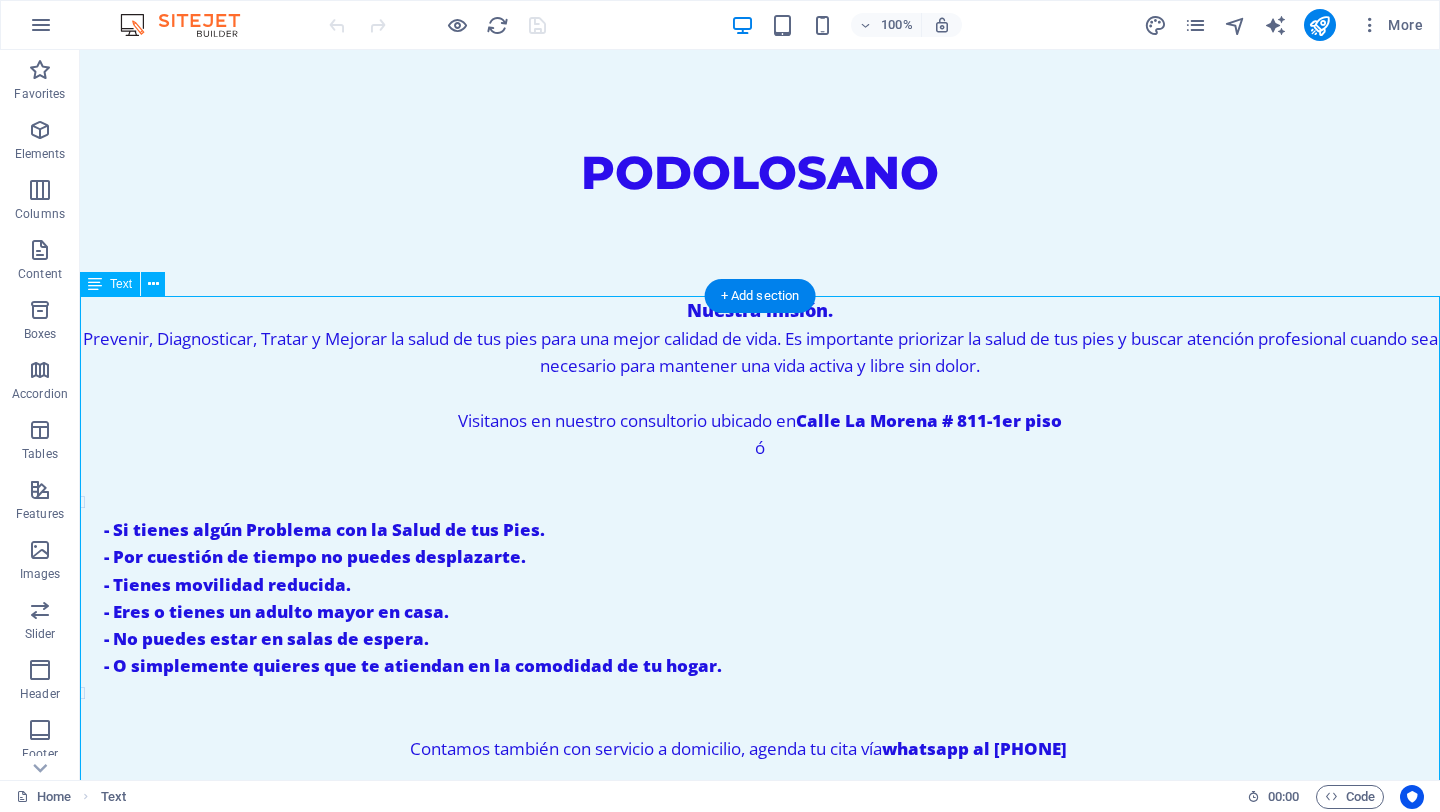 click on "Nuestra misión. Prevenir, Diagnosticar, Tratar y Mejorar la salud de tus pies para una mejor calidad de vida. Es importante priorizar la salud de tus pies y buscar atención profesional cuando sea necesario para mantener una vida activa y libre sin dolor. Visitanos en nuestro consultorio ubicado en  Calle La Morena # 811-1er piso  ó - Si tienes algún Problema con la Salud de tus Pies. - Por cuestión de tiempo no puedes desplazarte. - Tienes movilidad reducida. - Eres o tienes un adulto mayor en casa. - No puedes estar en salas de espera. - O simplemente quieres que te atiendan en la comodidad de tu hogar.   Contamos también con servicio a domicilio, agenda tu cita vía  whatsapp al 55 6148 8559" at bounding box center (760, 556) 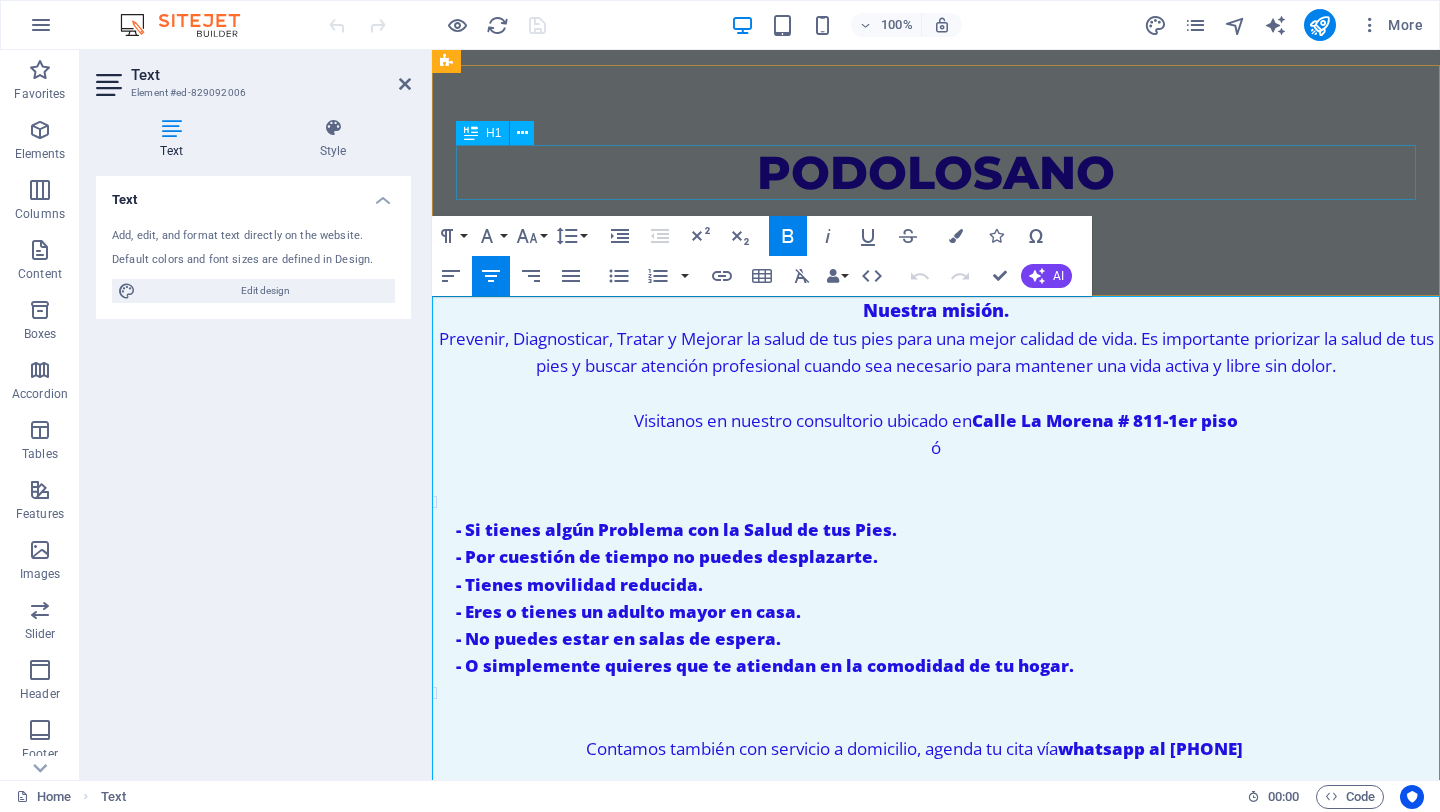 click on "PODOLOSANO" at bounding box center [936, 172] 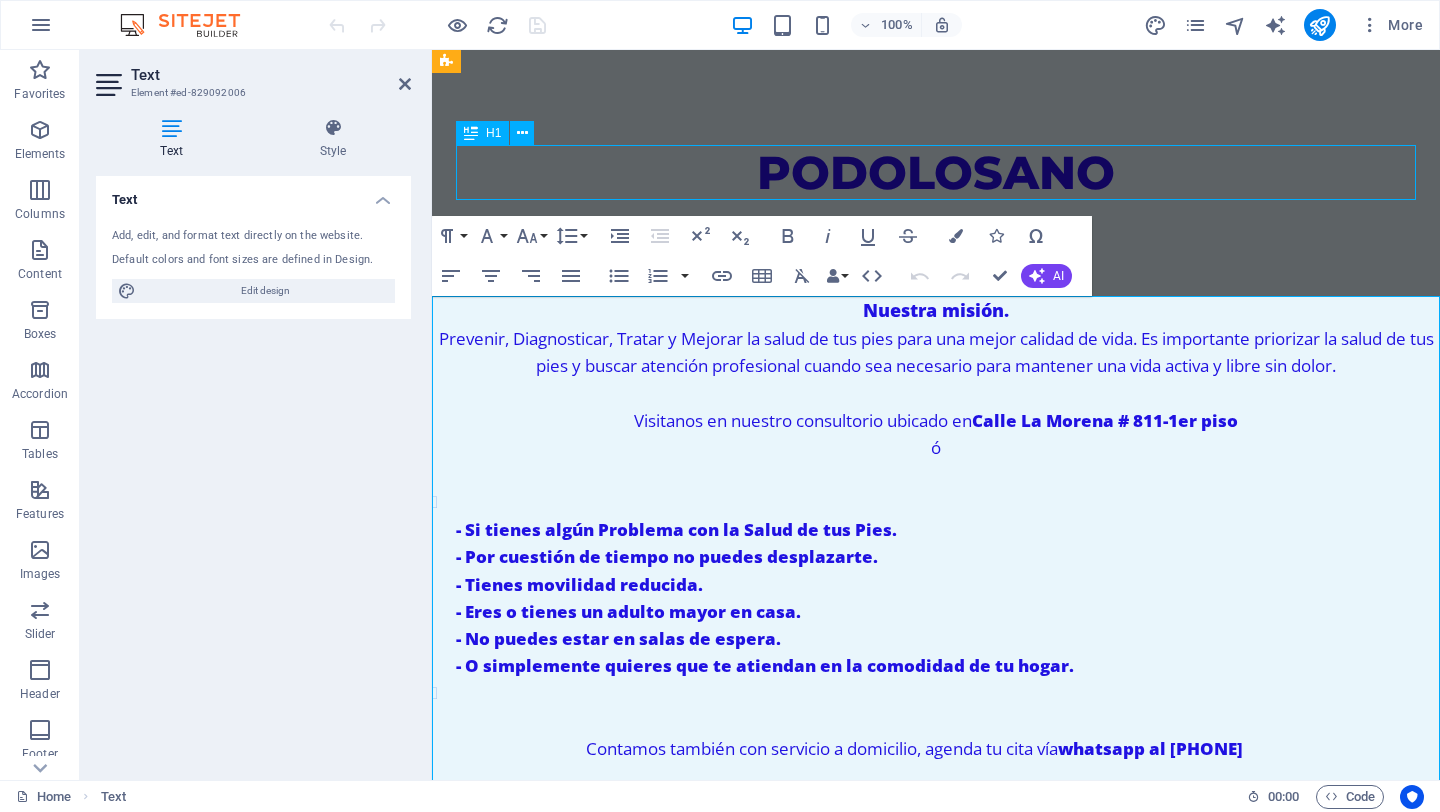 click on "PODOLOSANO" at bounding box center [936, 172] 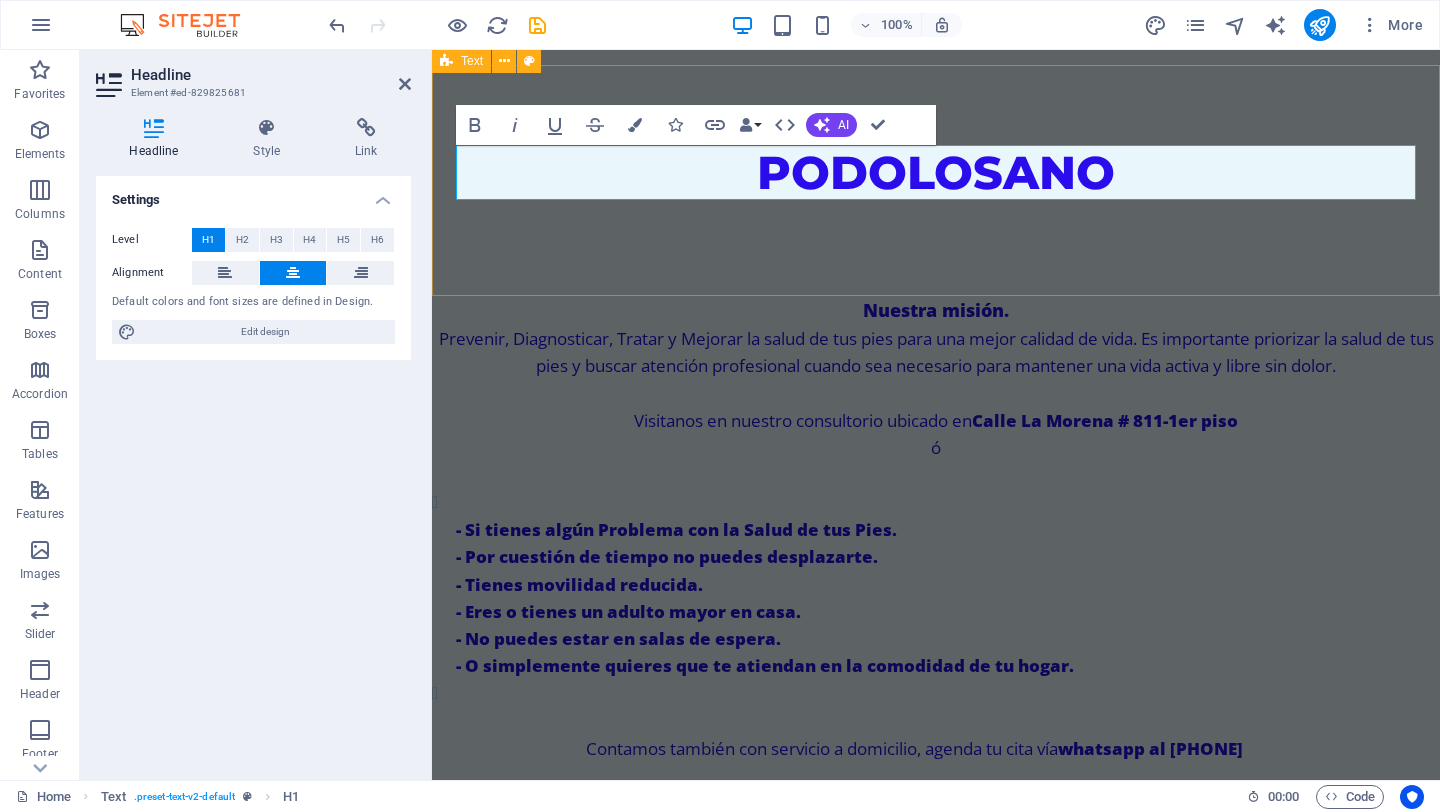 click on "PODOLOSANO" at bounding box center (936, 180) 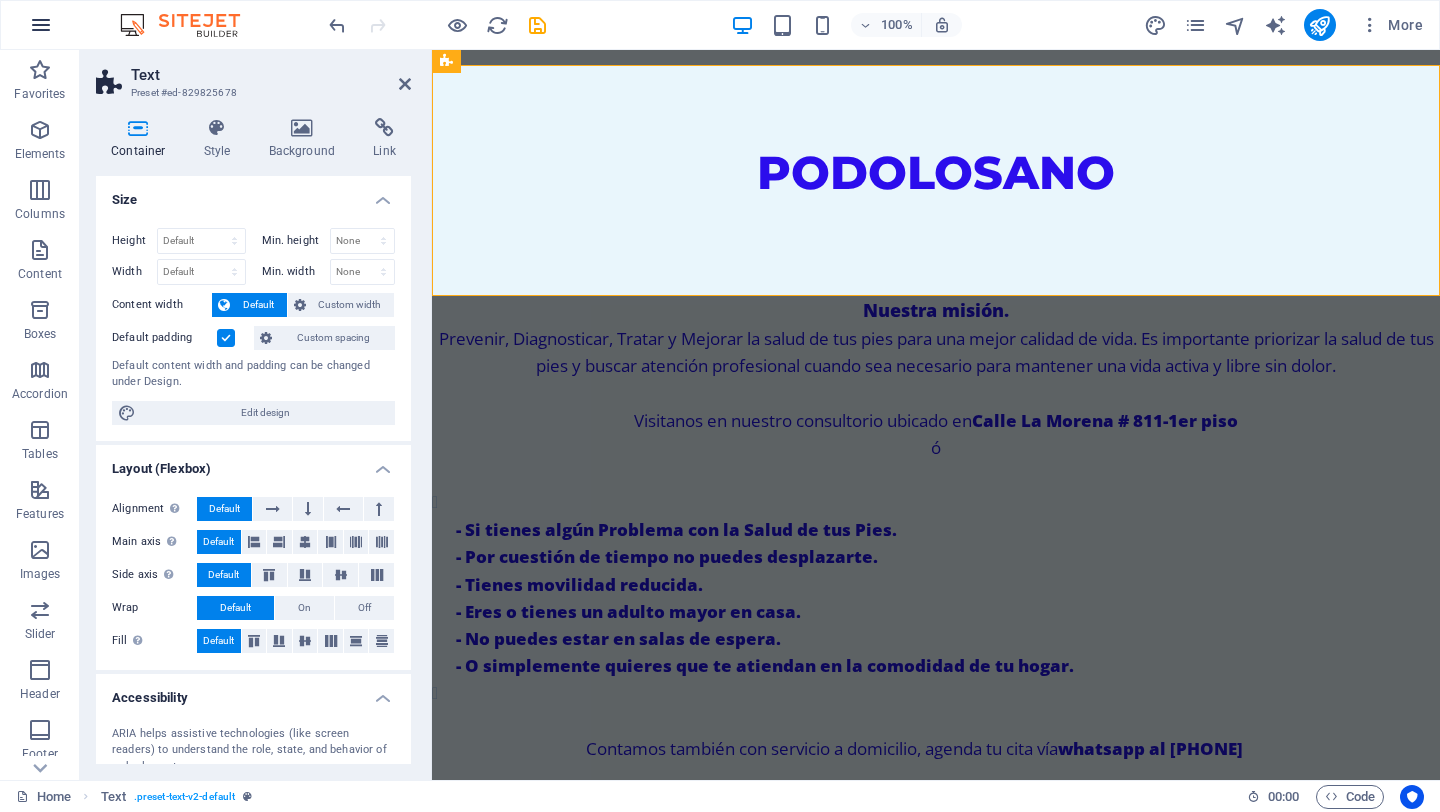 click at bounding box center (41, 25) 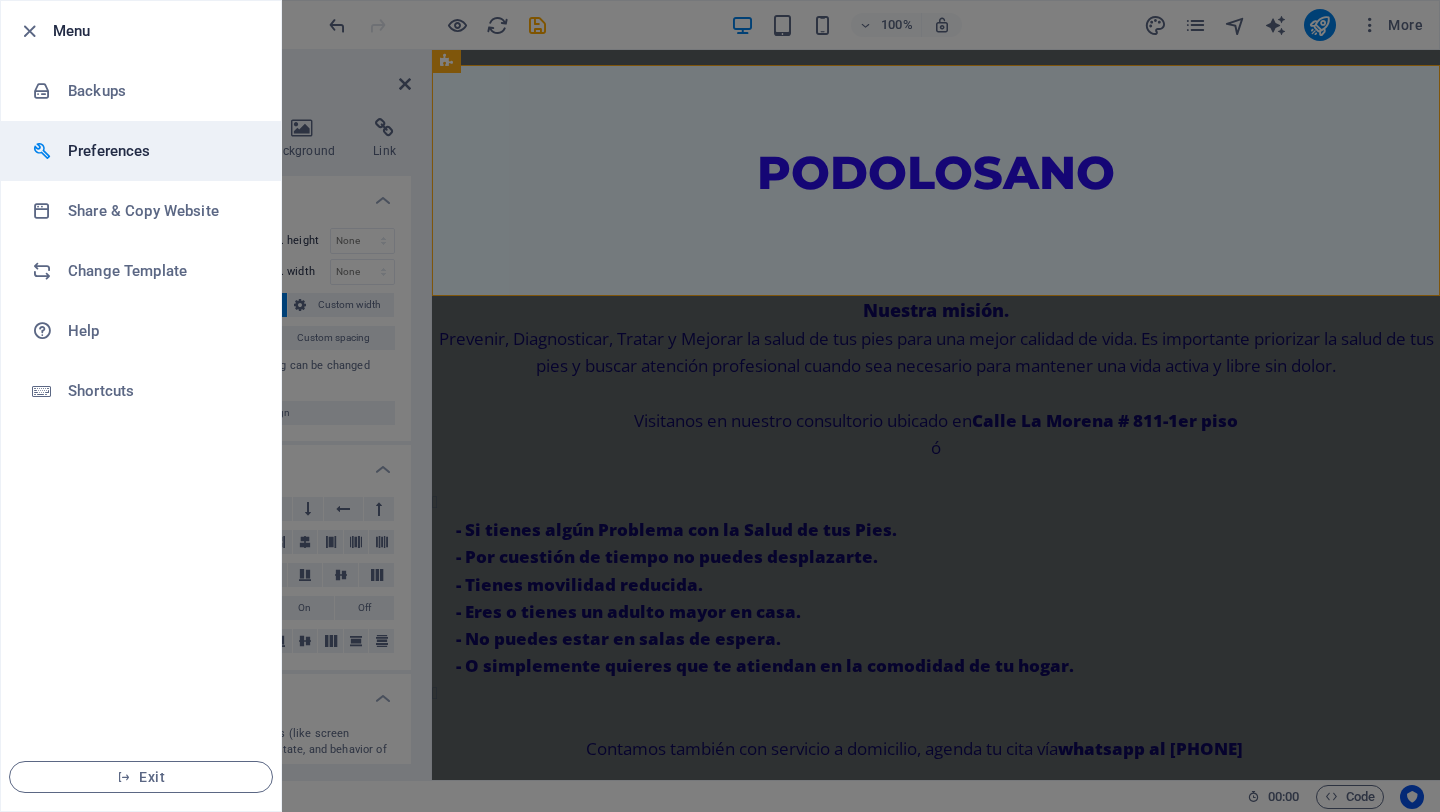 click on "Preferences" at bounding box center [160, 151] 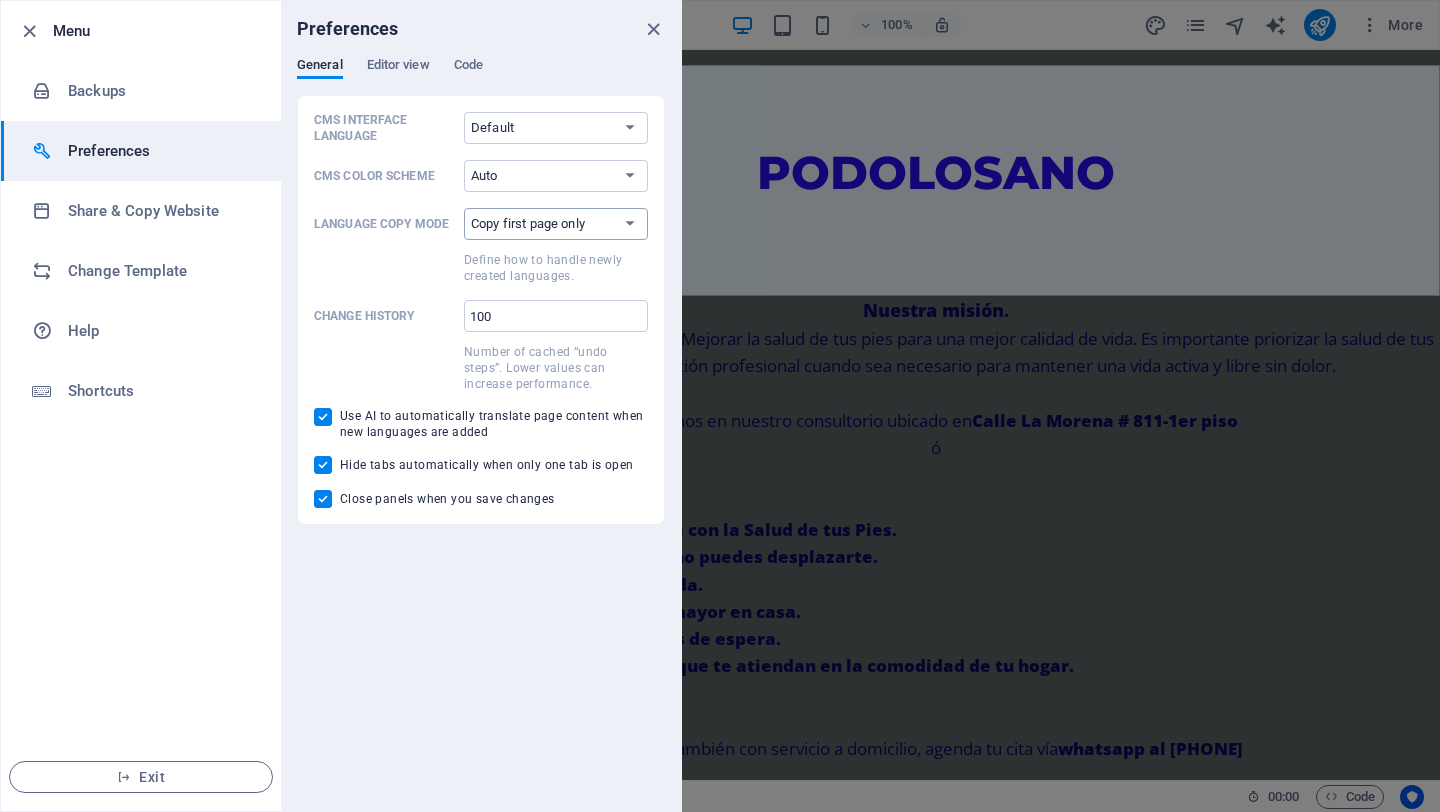 click on "Copy first page only Copy all pages" at bounding box center [556, 224] 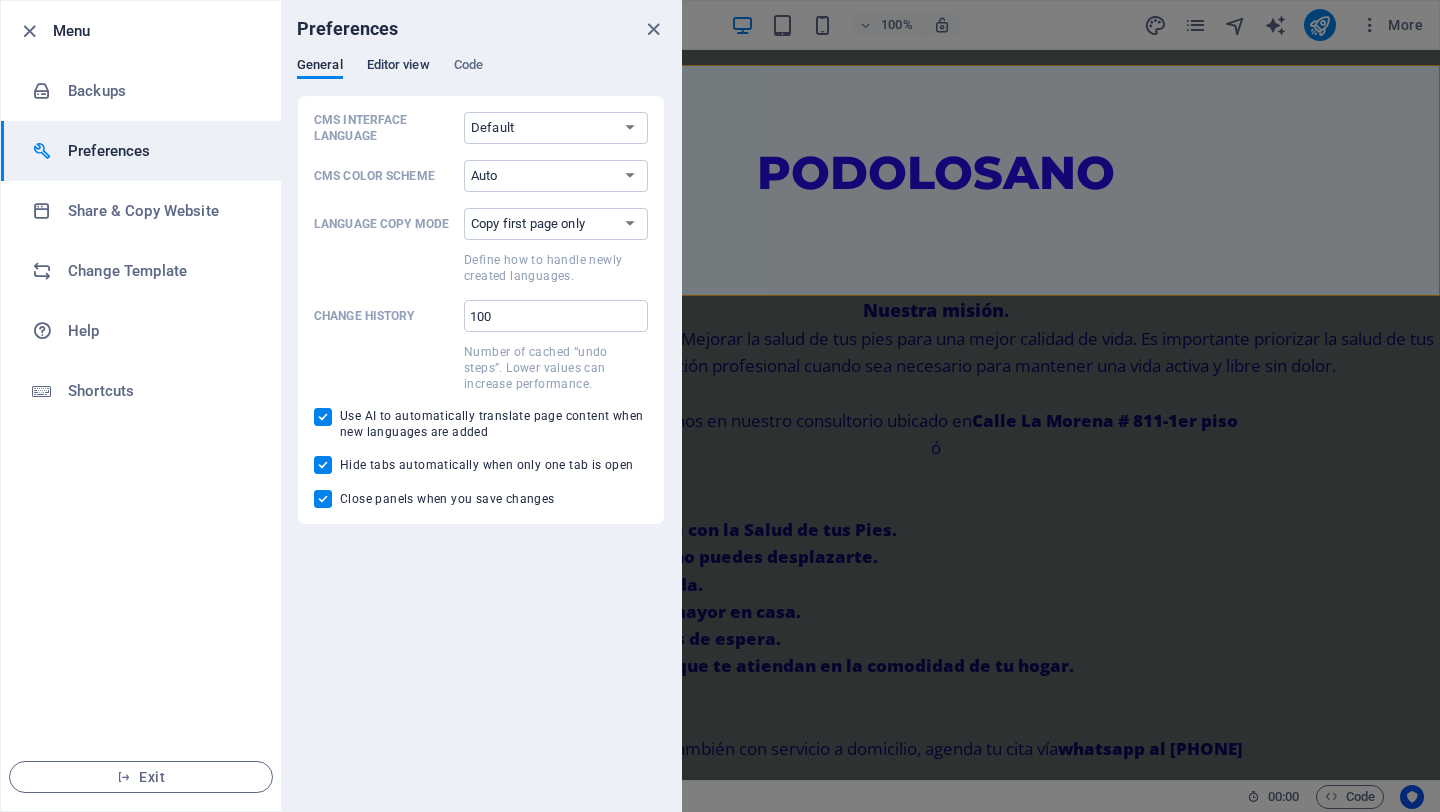 click on "Editor view" at bounding box center (398, 67) 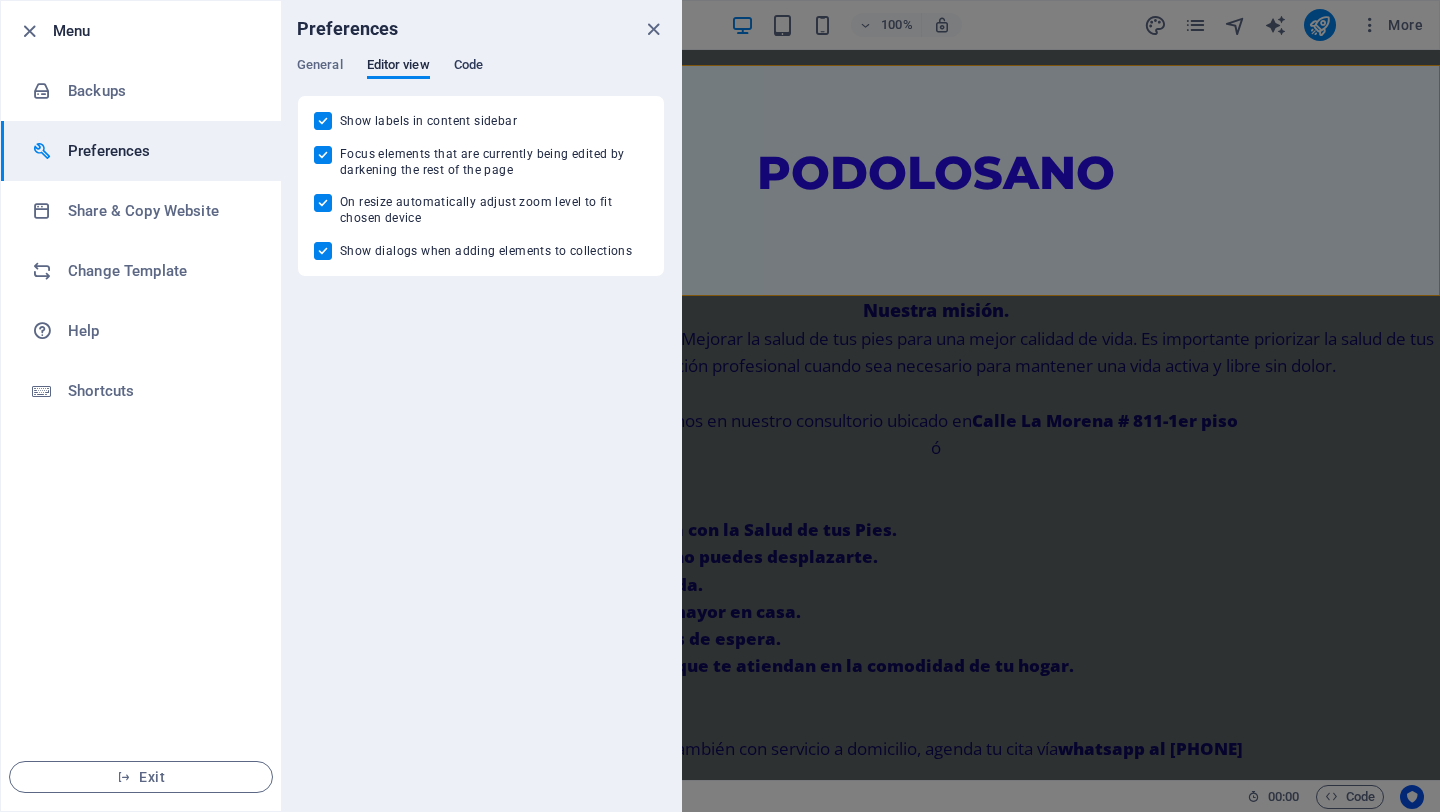 click on "Code" at bounding box center [468, 67] 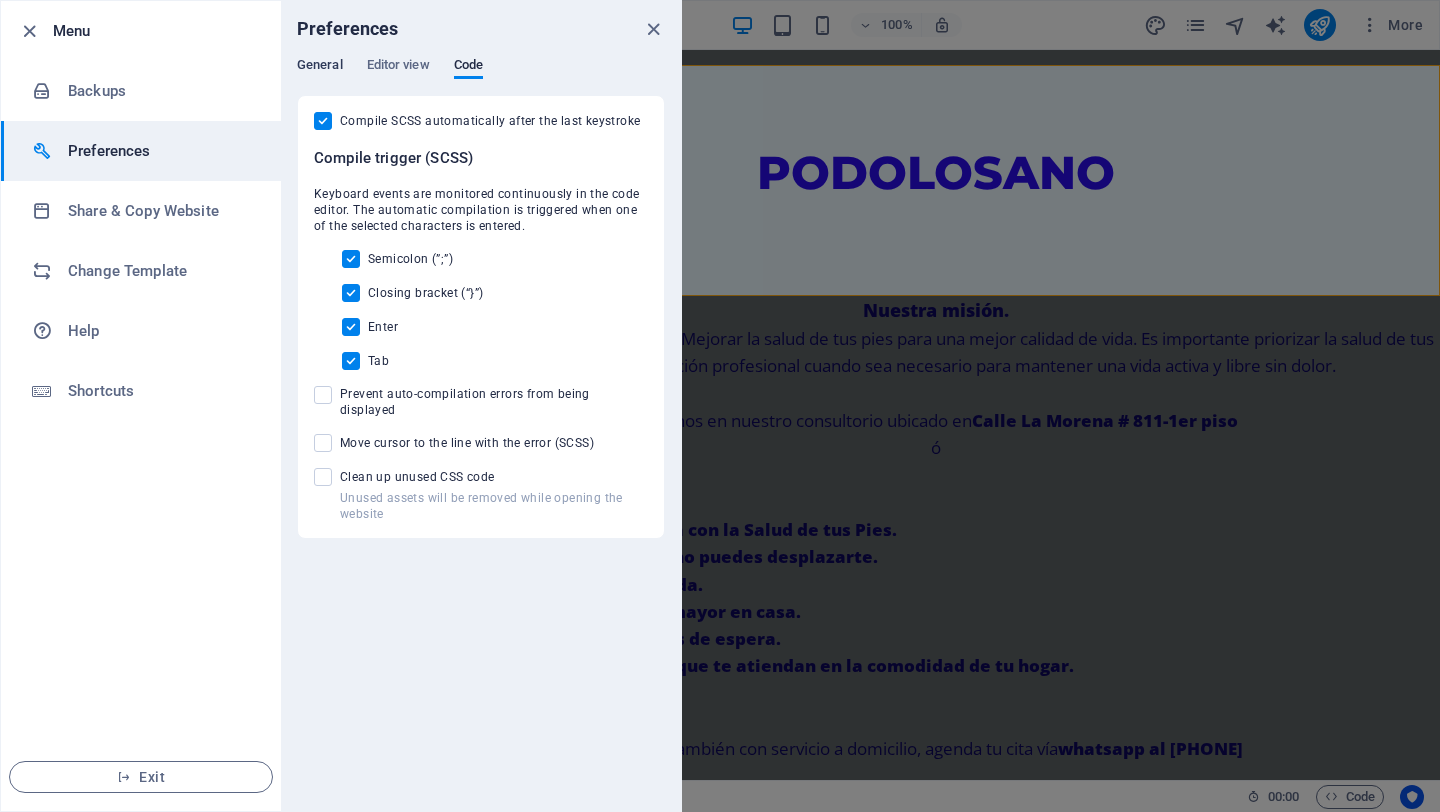 click on "General" at bounding box center (320, 67) 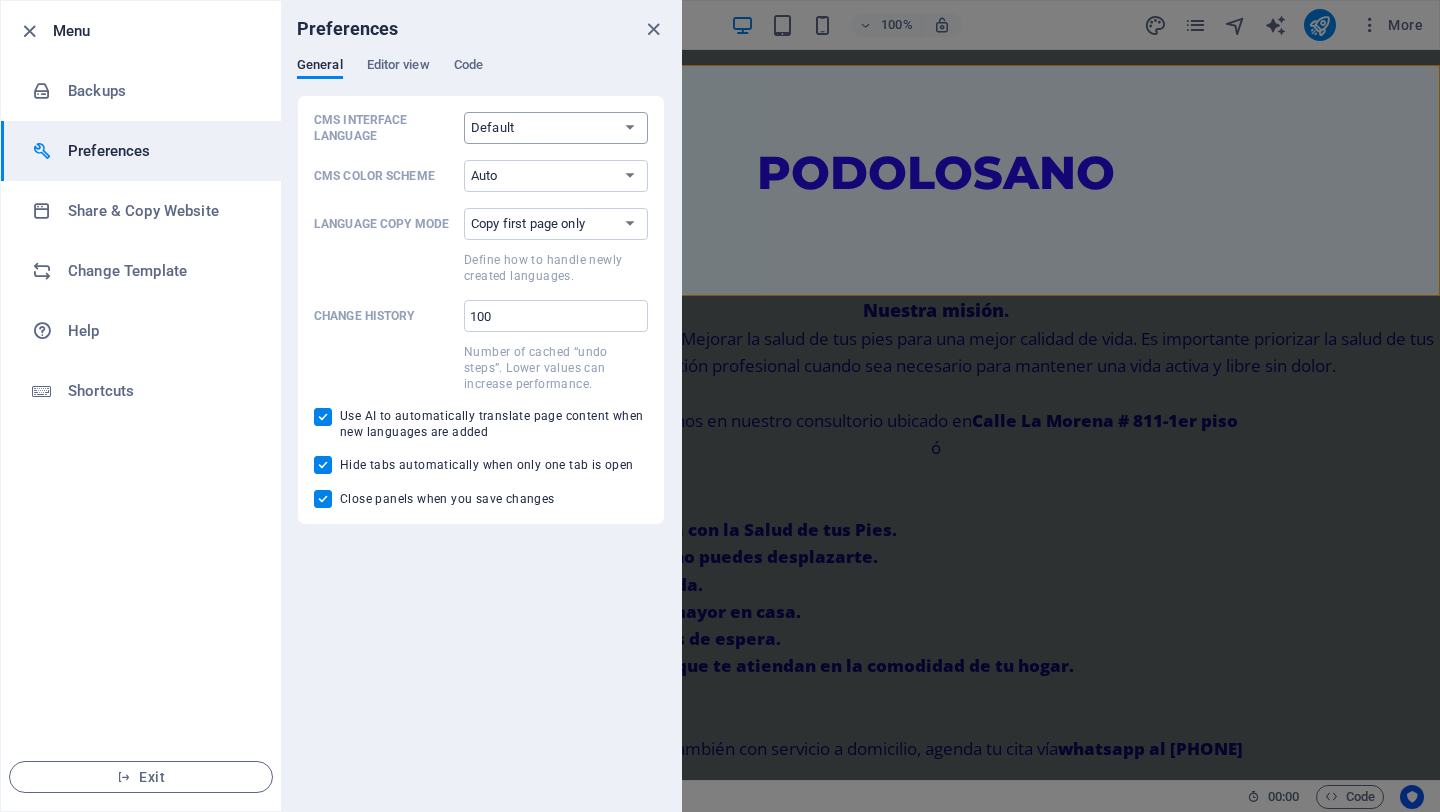 click on "Default Deutsch English Español Français Magyar Italiano Nederlands Polski Português русский язык Svenska Türkçe 日本語" at bounding box center [556, 128] 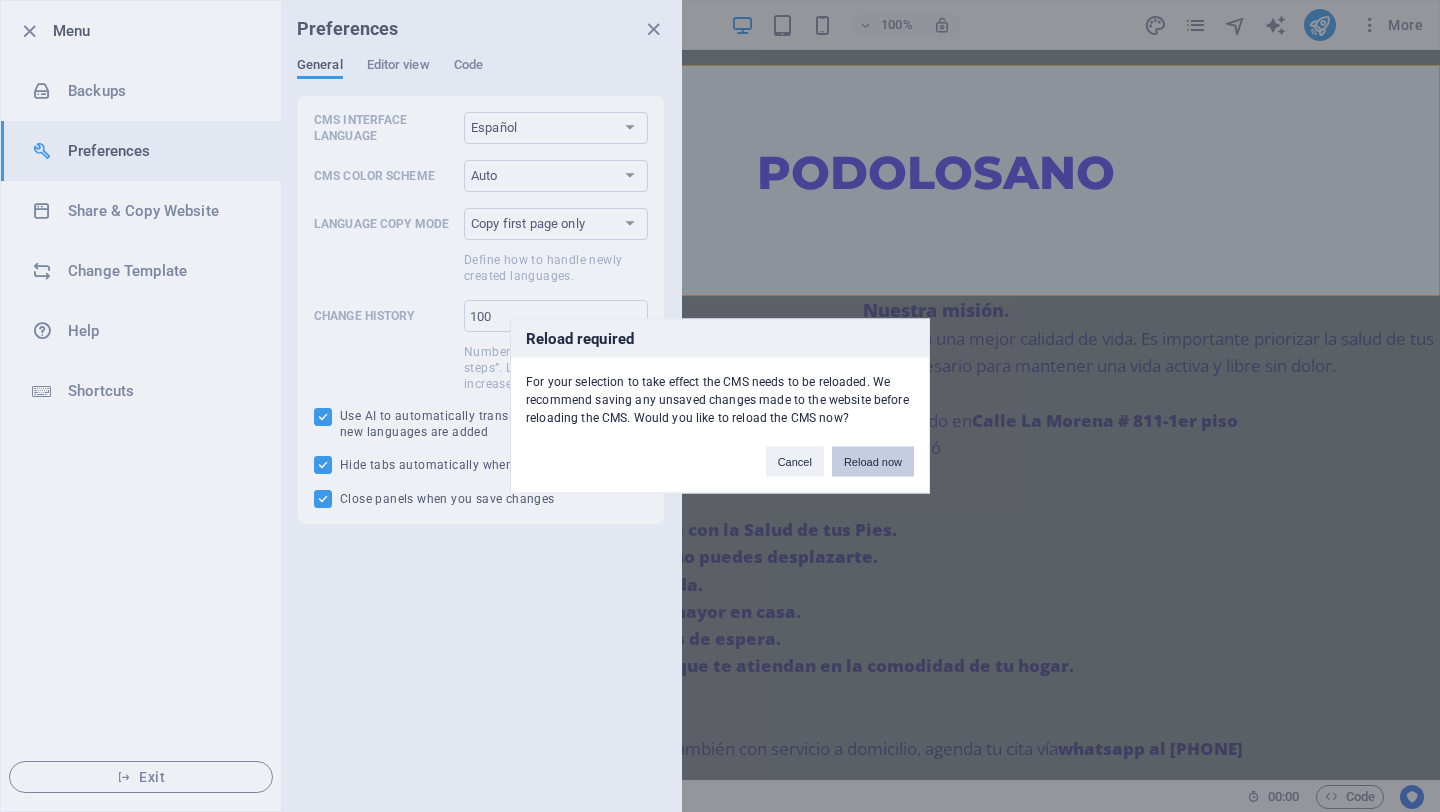 click on "Reload now" at bounding box center (873, 462) 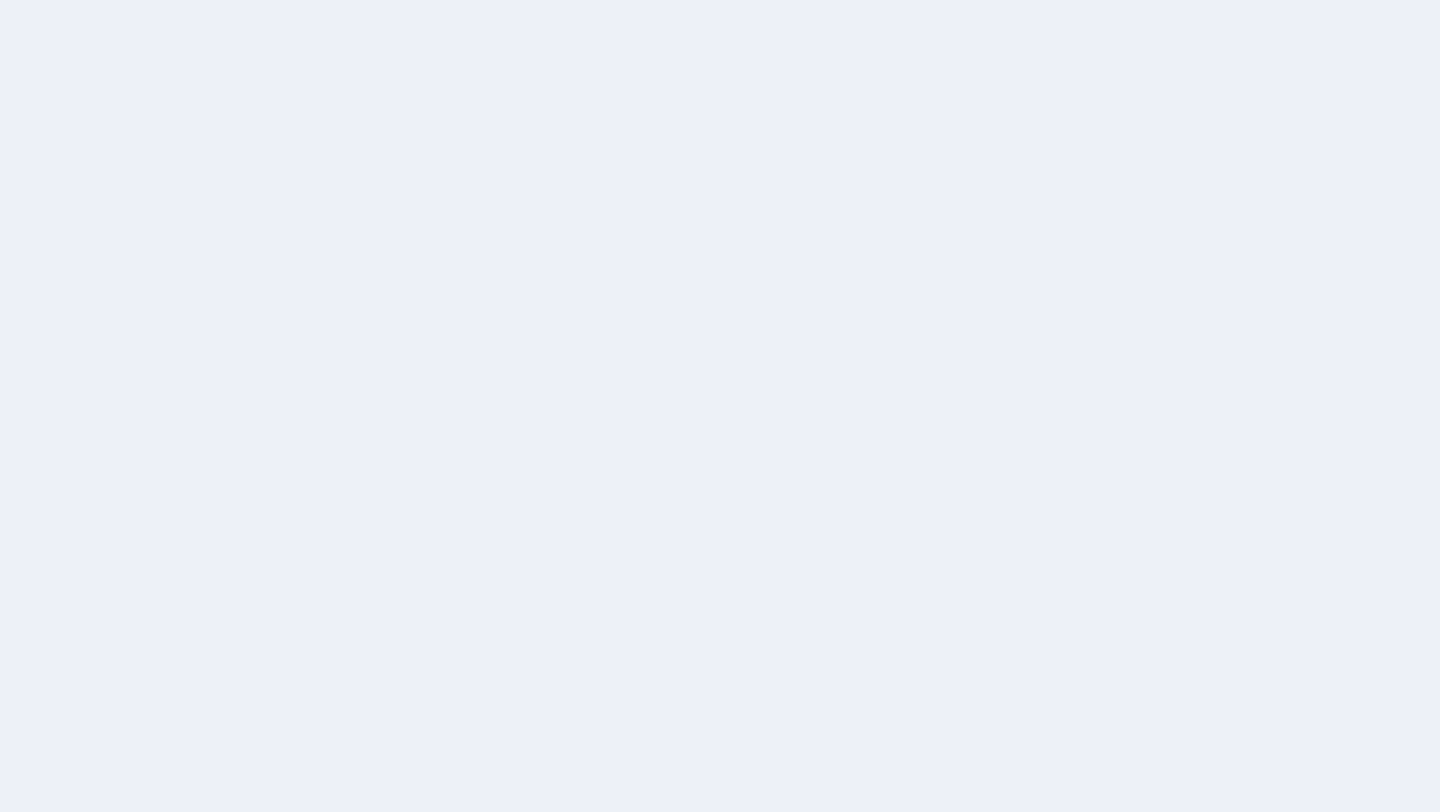 scroll, scrollTop: 0, scrollLeft: 0, axis: both 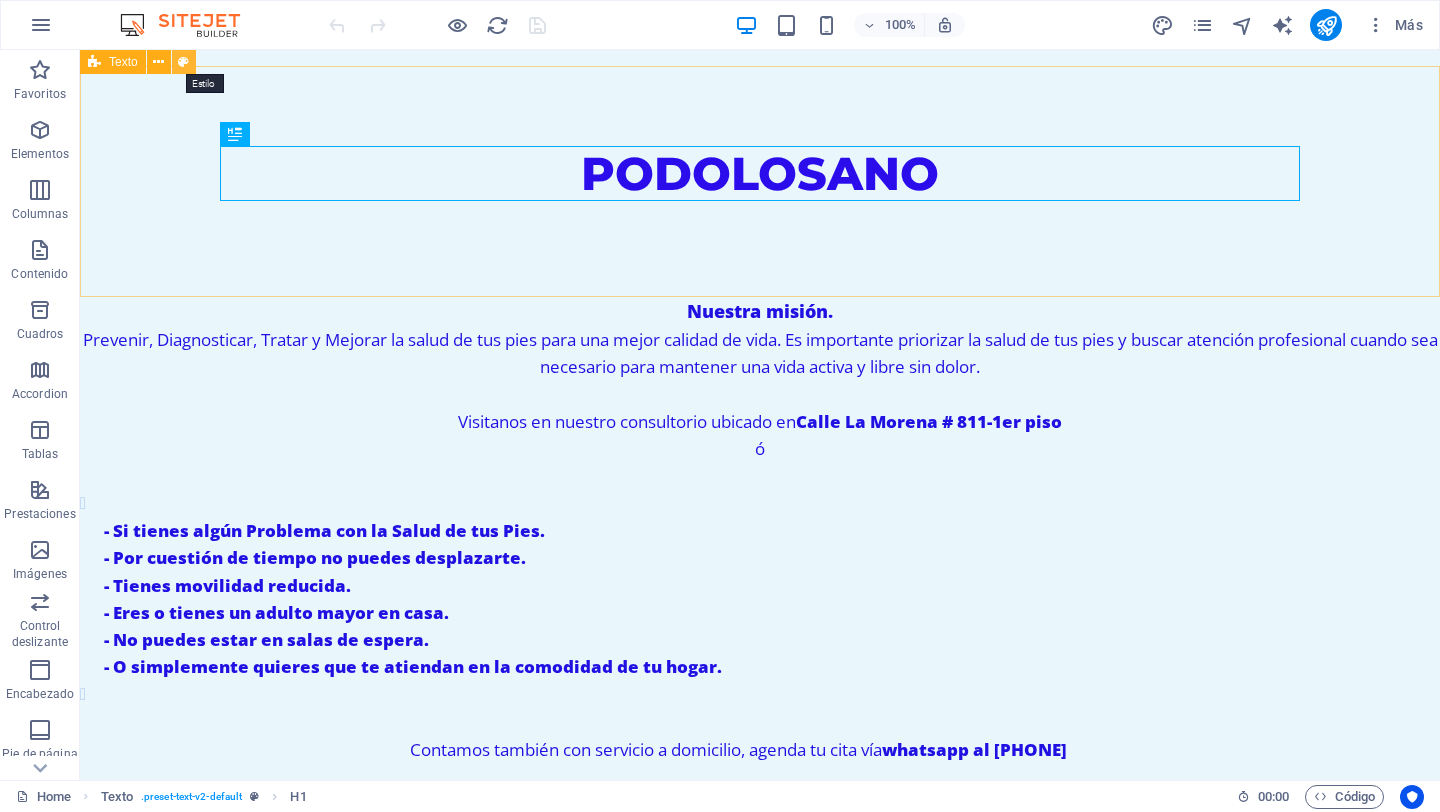 click at bounding box center [183, 62] 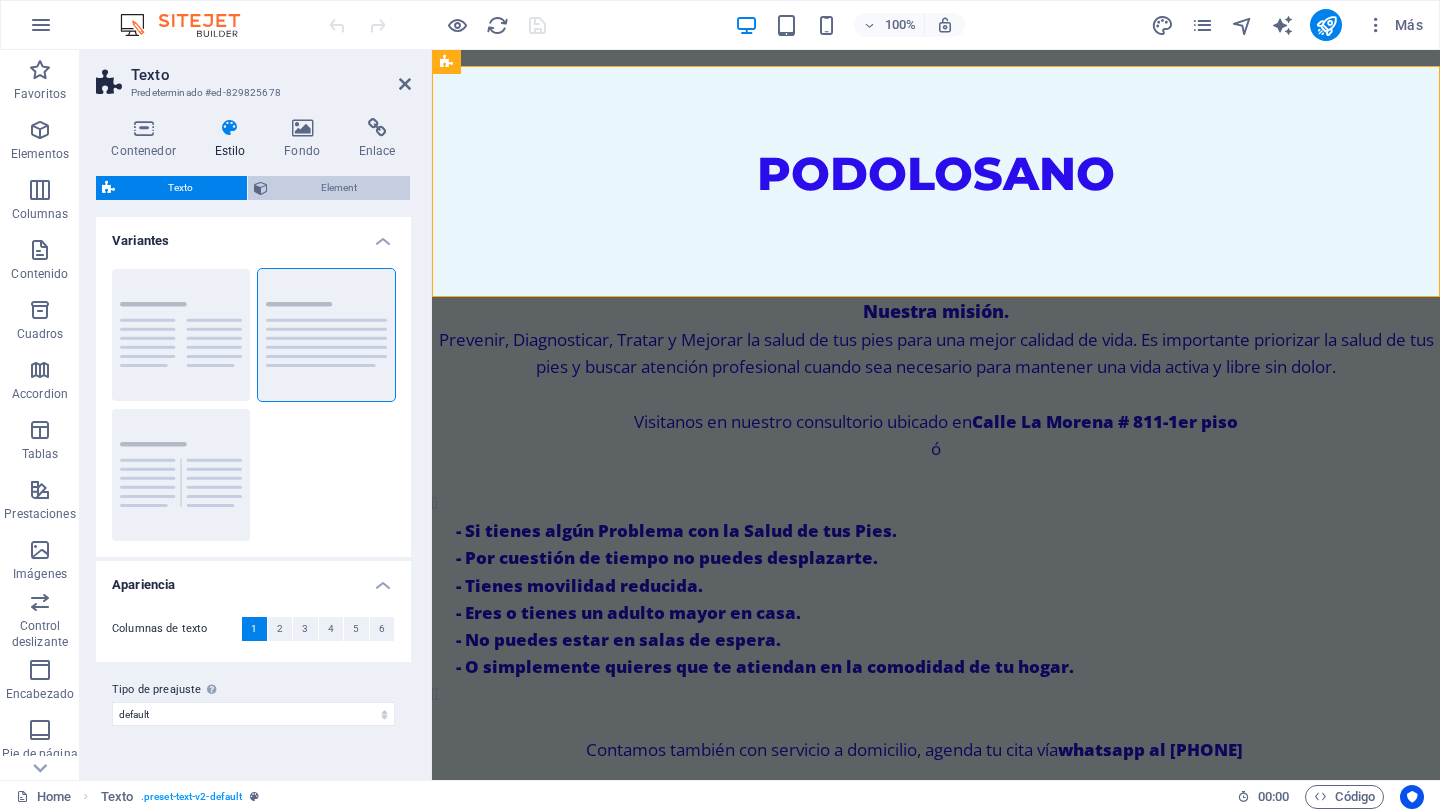 click on "Element" at bounding box center (339, 188) 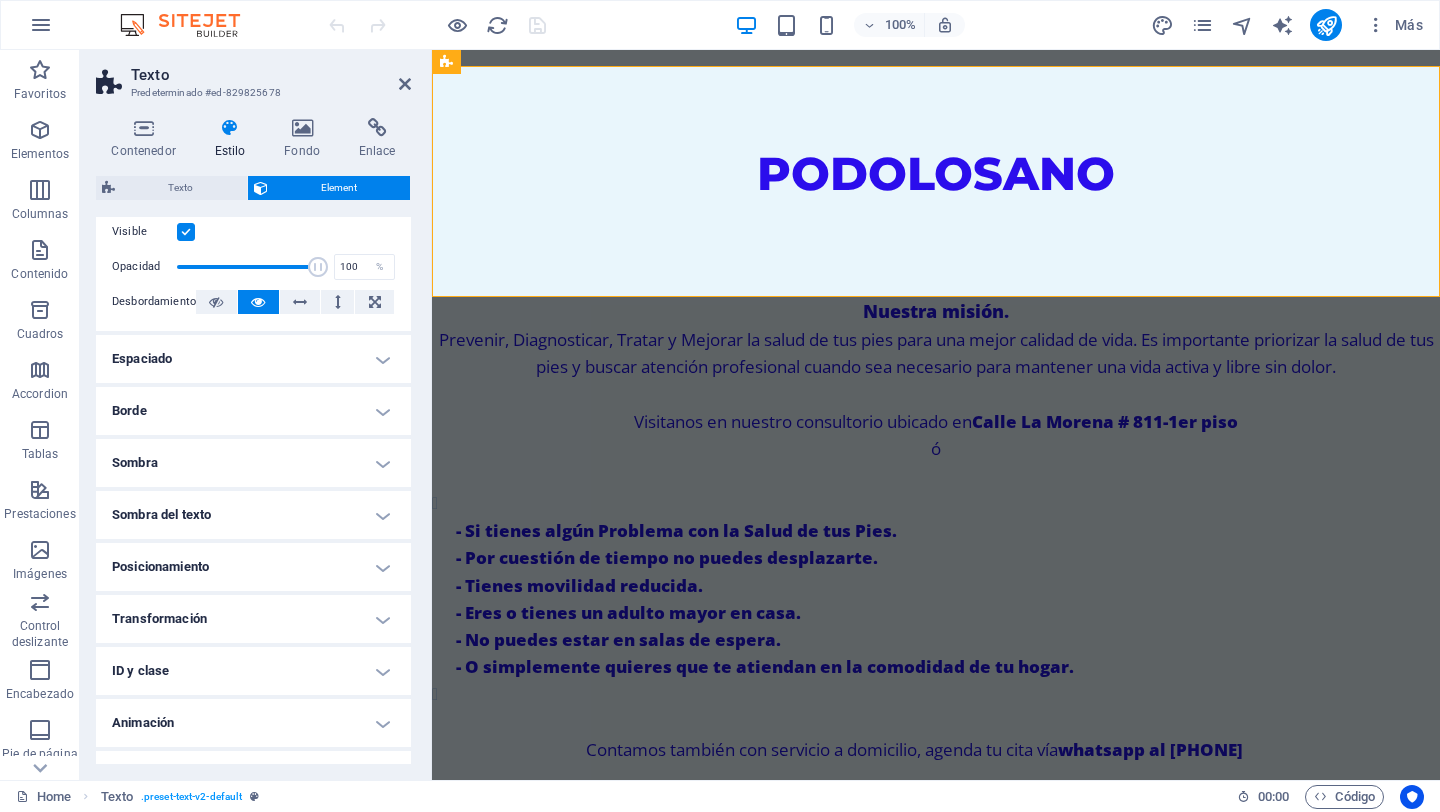 scroll, scrollTop: 83, scrollLeft: 0, axis: vertical 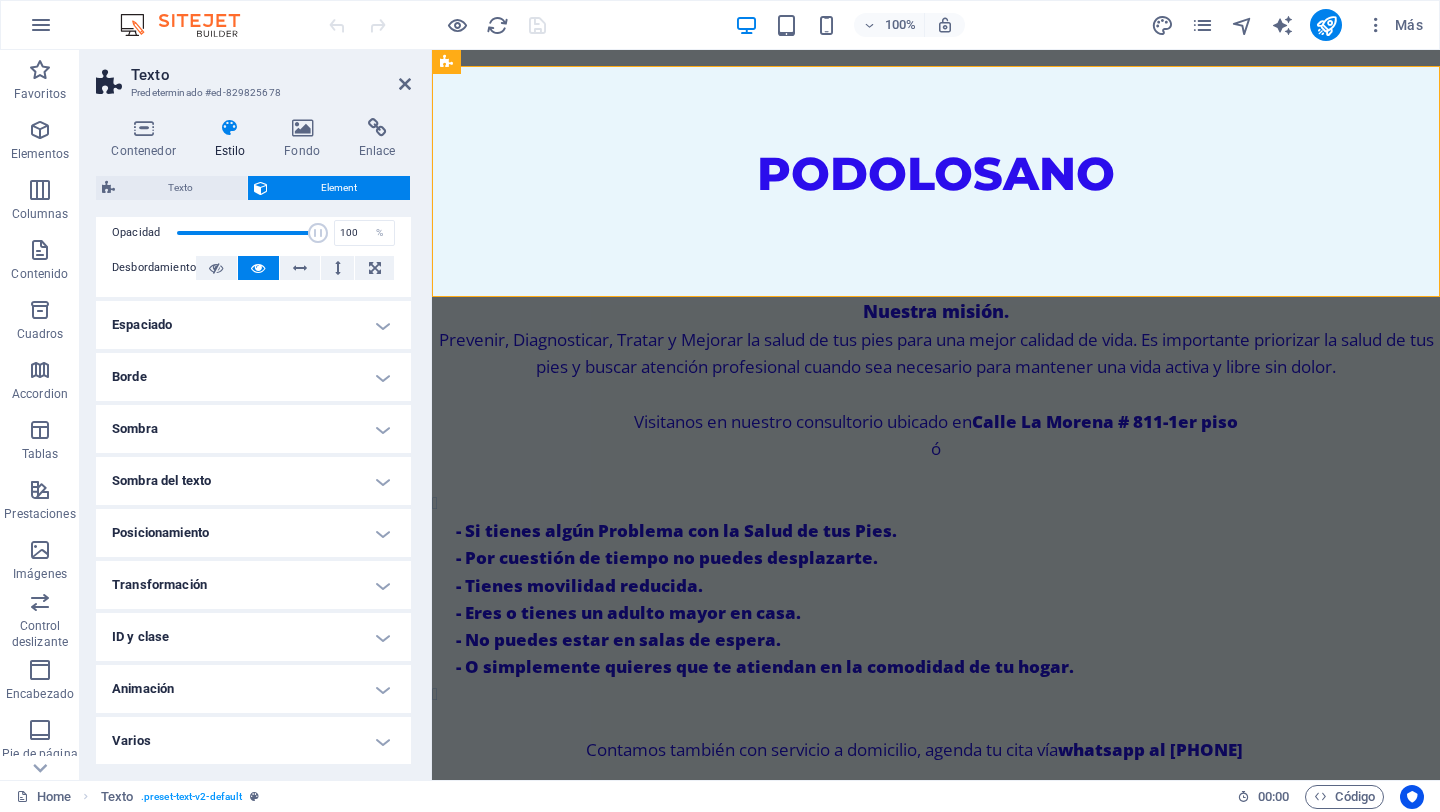click on "Animación" at bounding box center [253, 689] 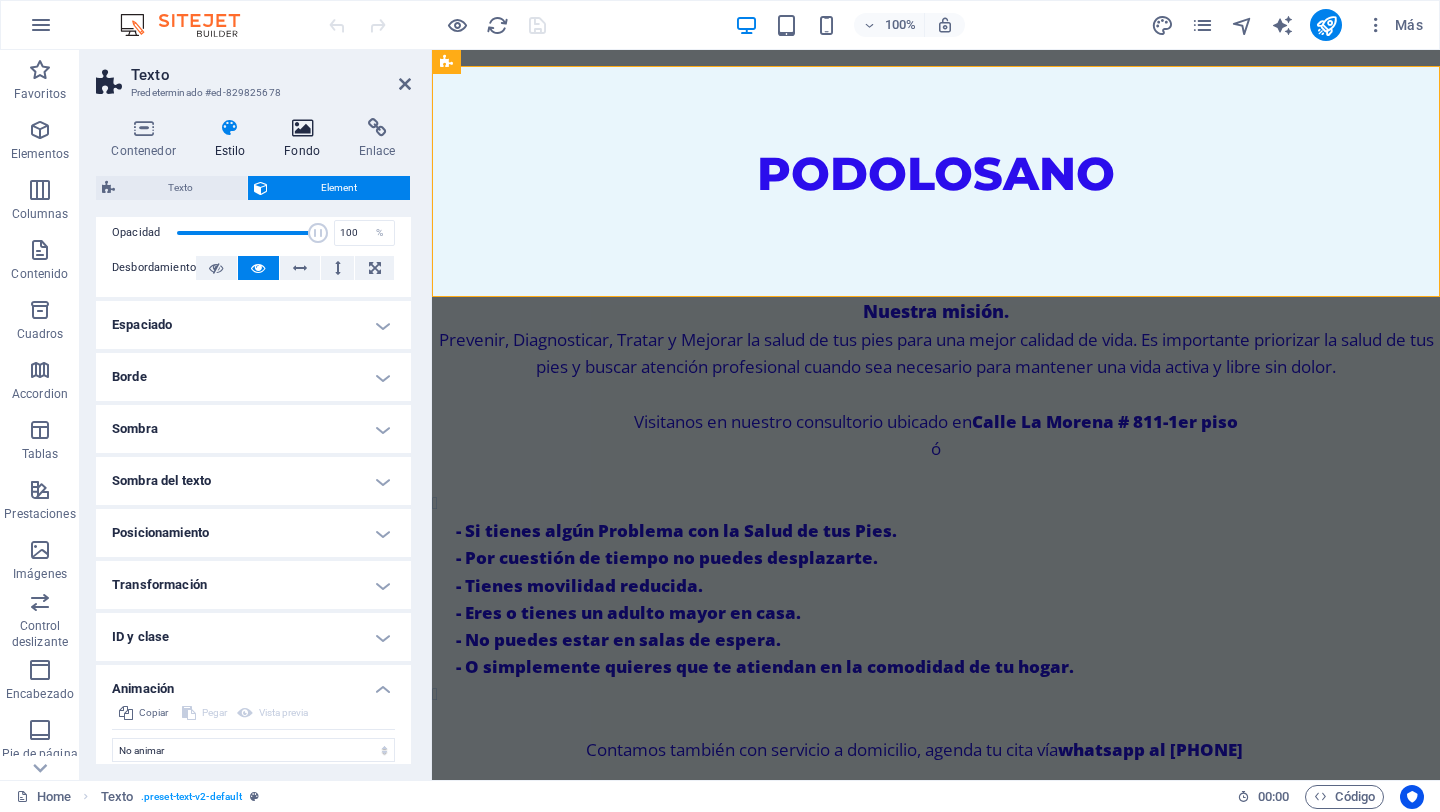 click at bounding box center [302, 128] 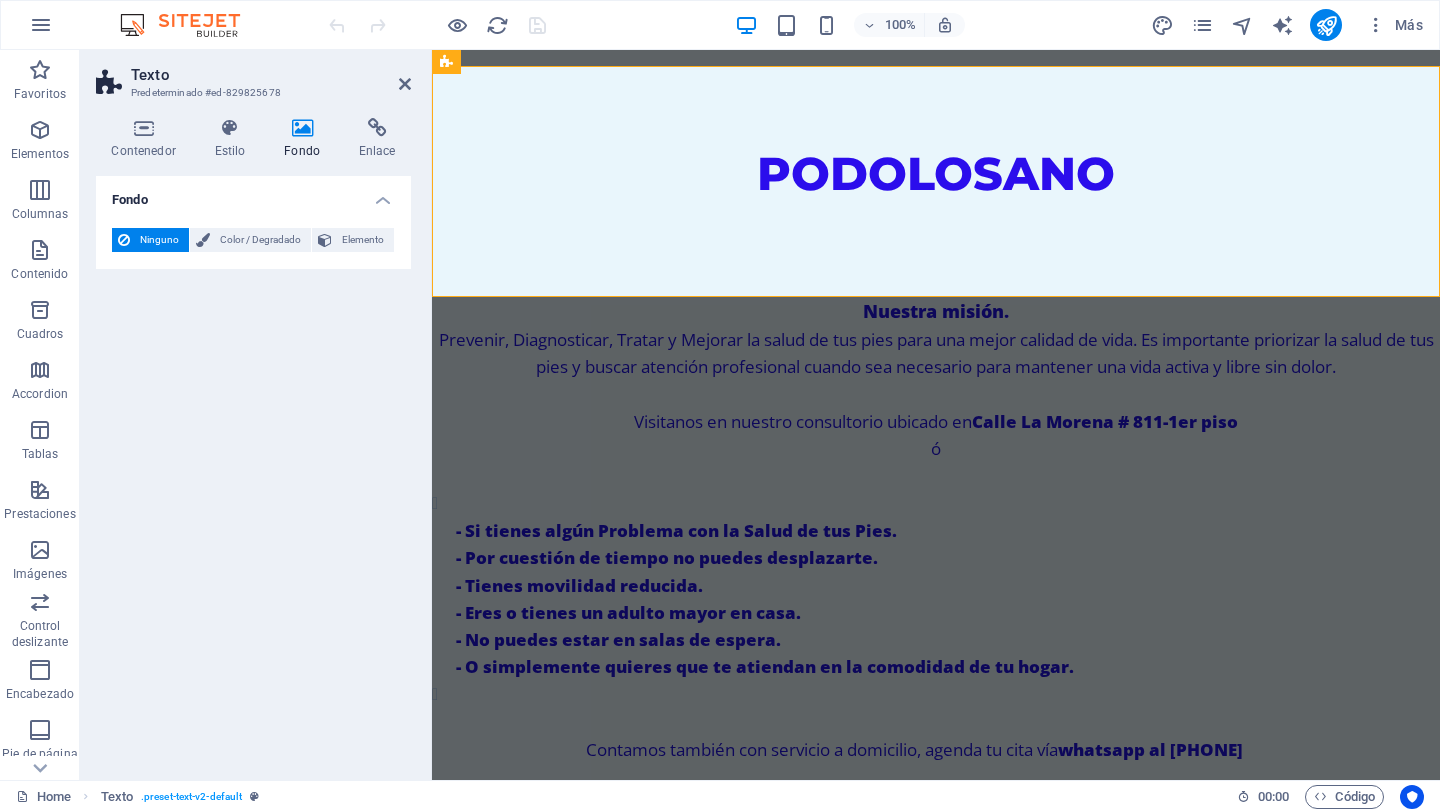 click on "Ninguno" at bounding box center [159, 240] 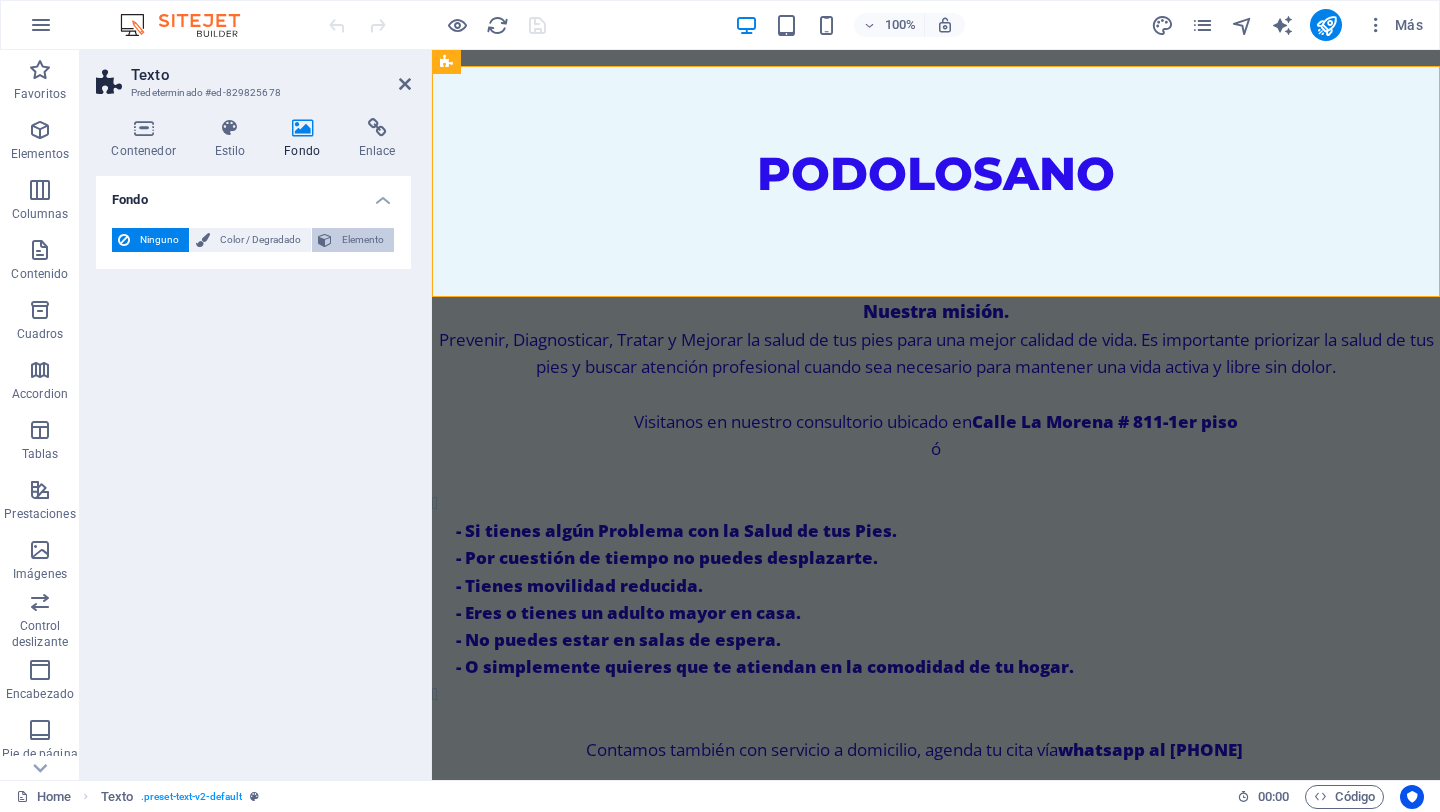 click on "Elemento" at bounding box center [363, 240] 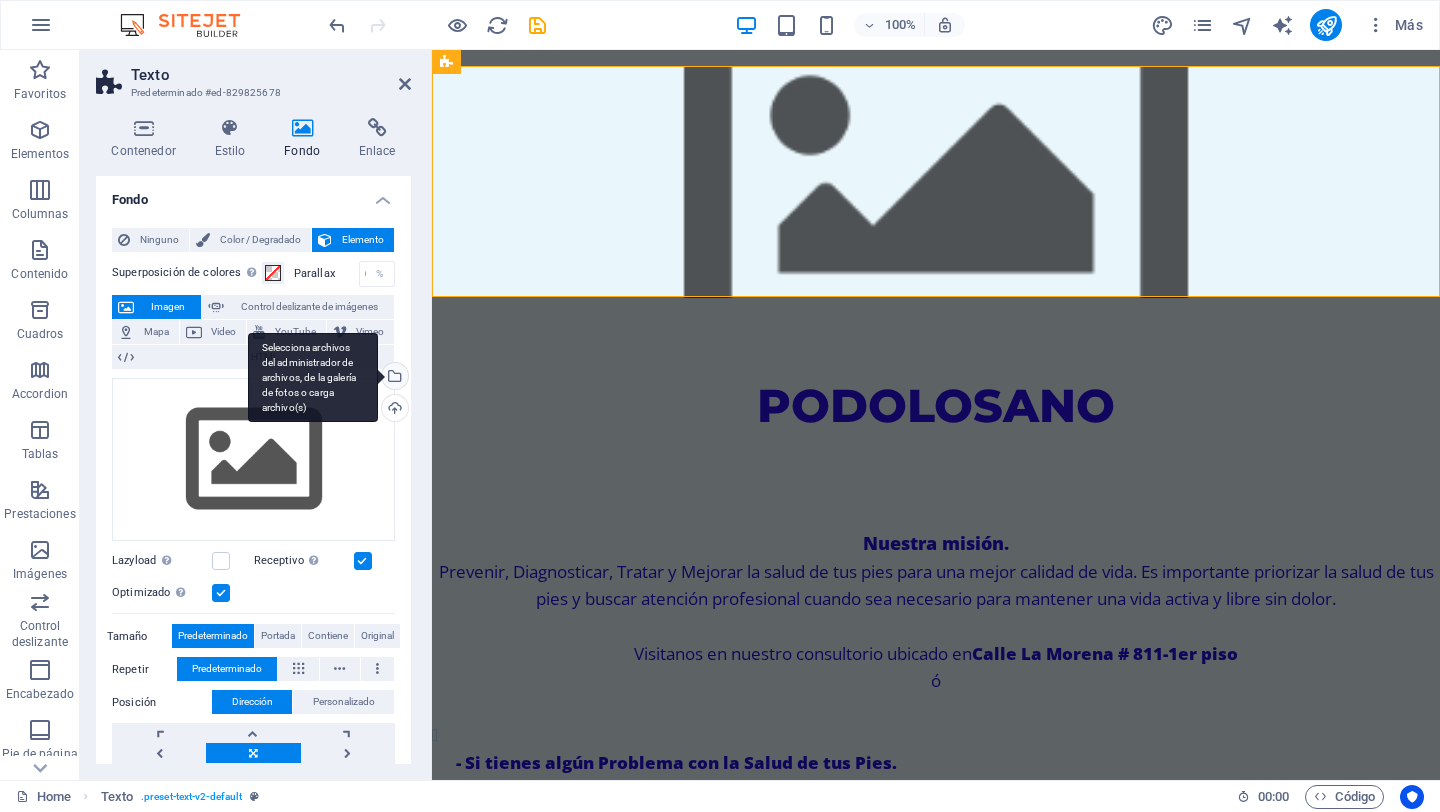 click on "Selecciona archivos del administrador de archivos, de la galería de fotos o carga archivo(s)" at bounding box center (393, 378) 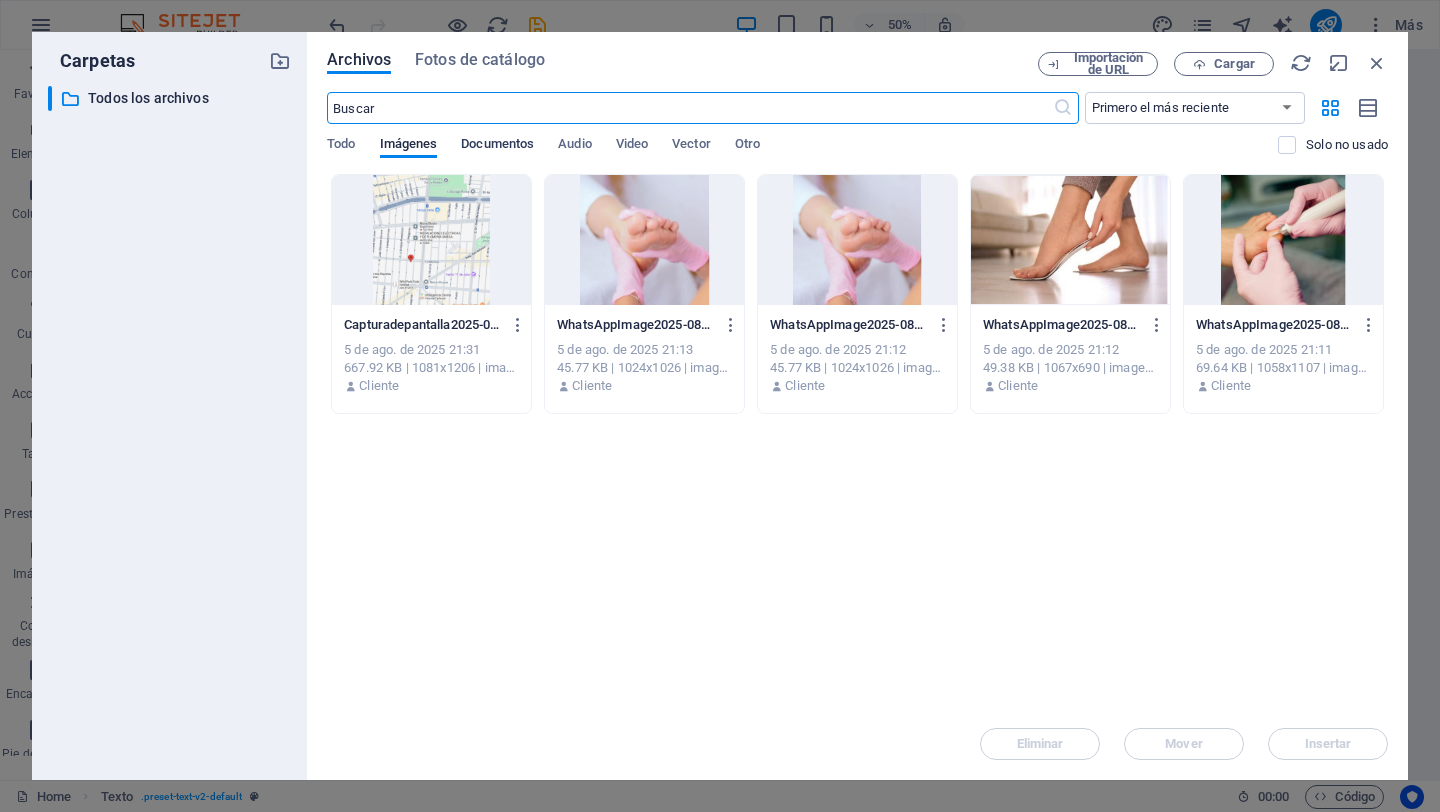 click on "Documentos" at bounding box center (497, 146) 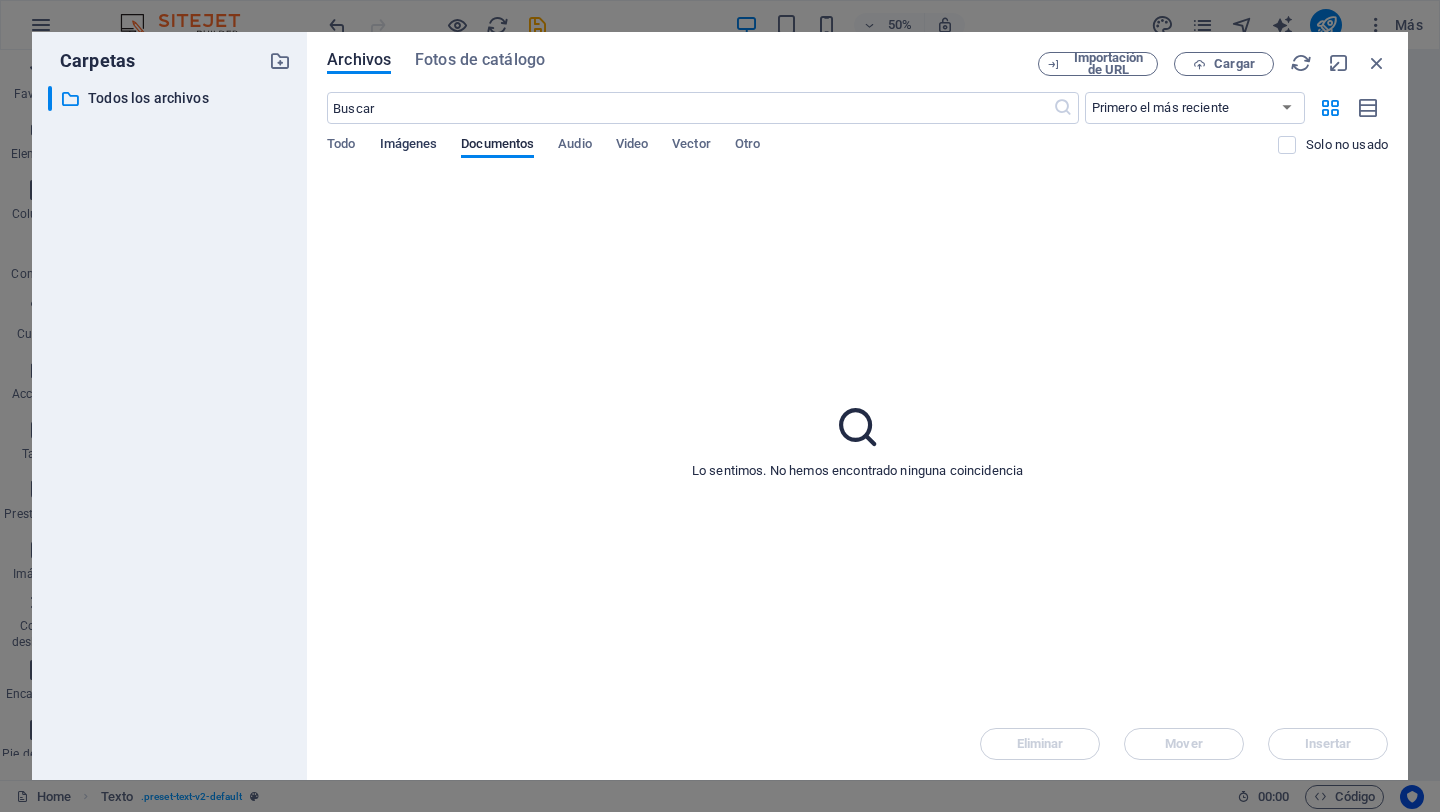 click on "Imágenes" at bounding box center [409, 146] 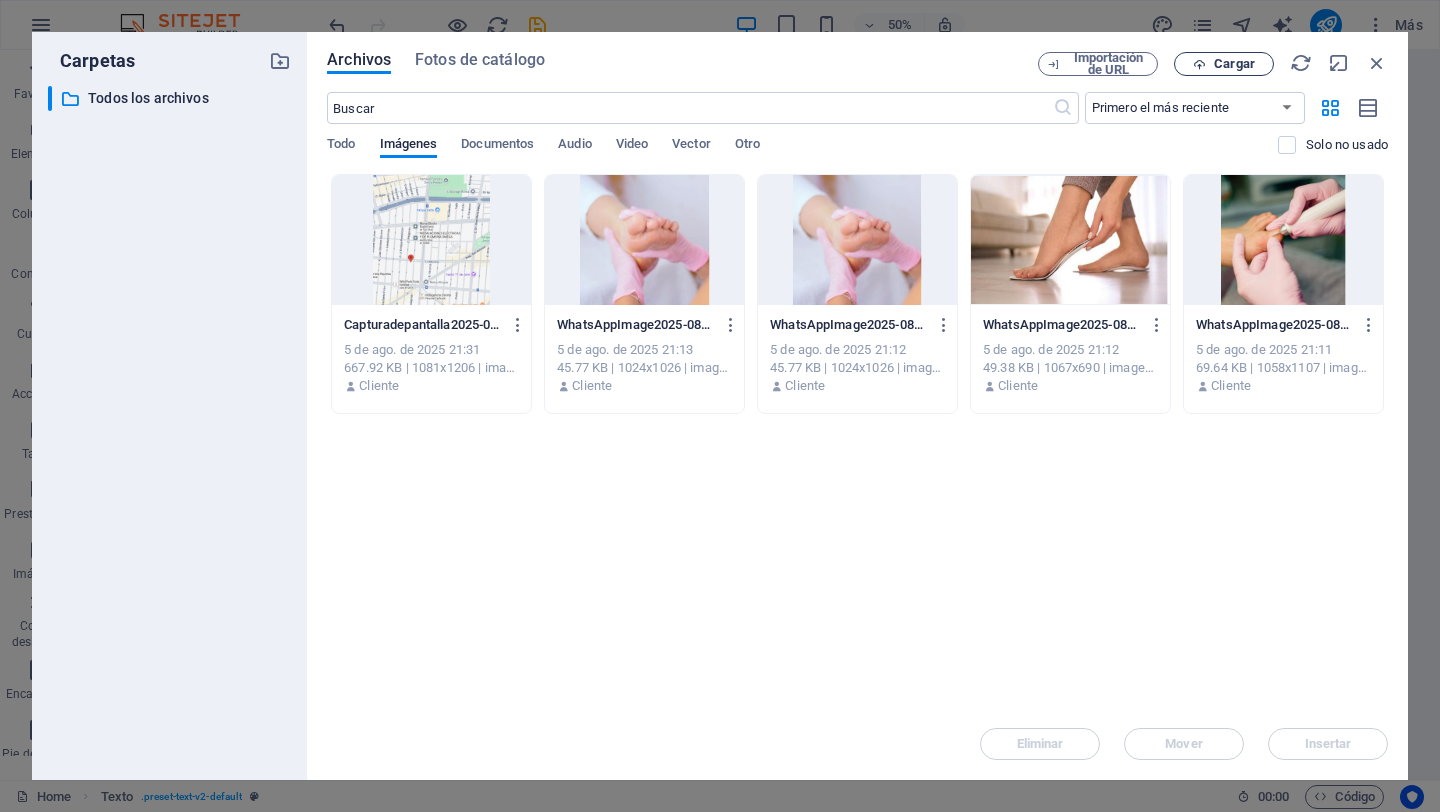 click on "Cargar" at bounding box center [1234, 64] 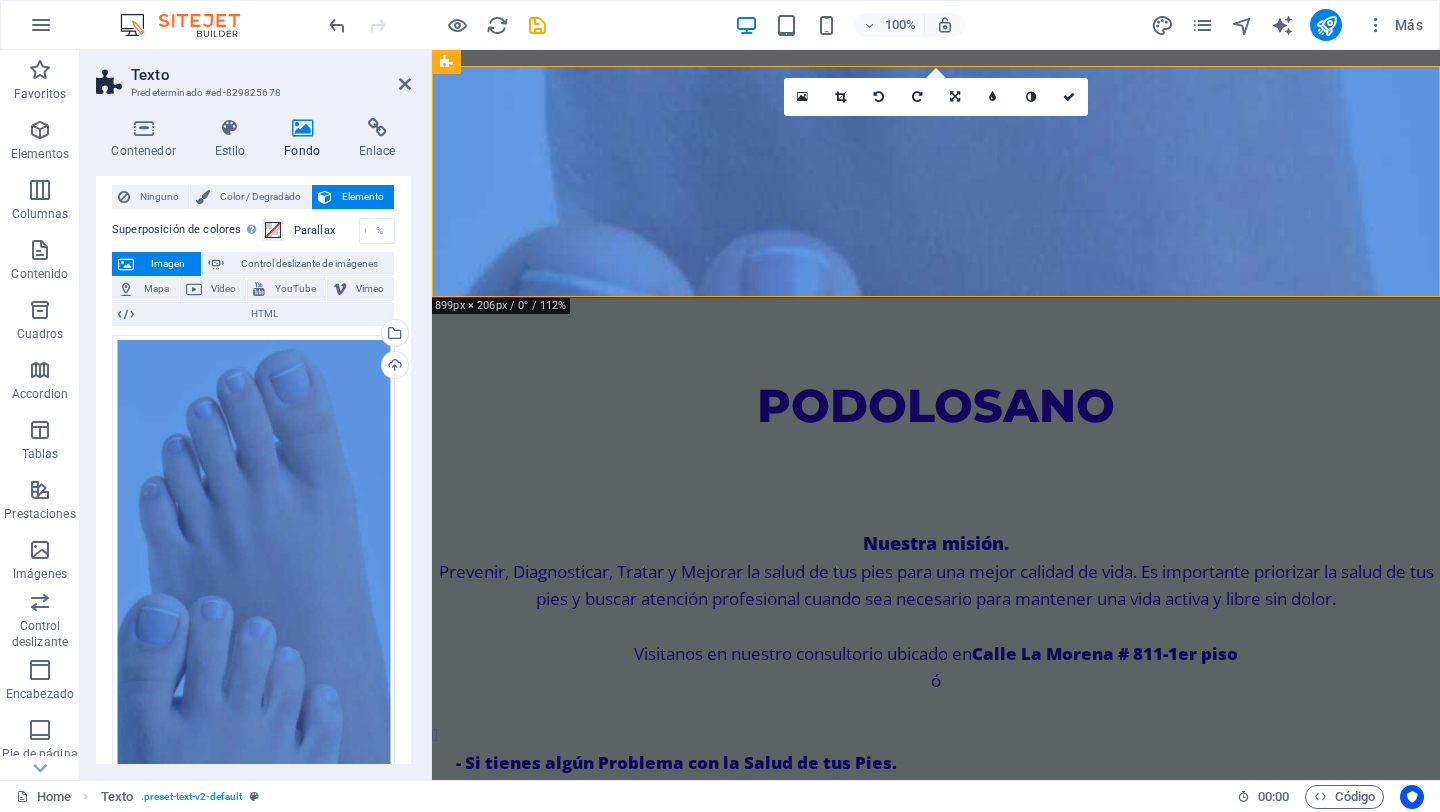 scroll, scrollTop: 0, scrollLeft: 0, axis: both 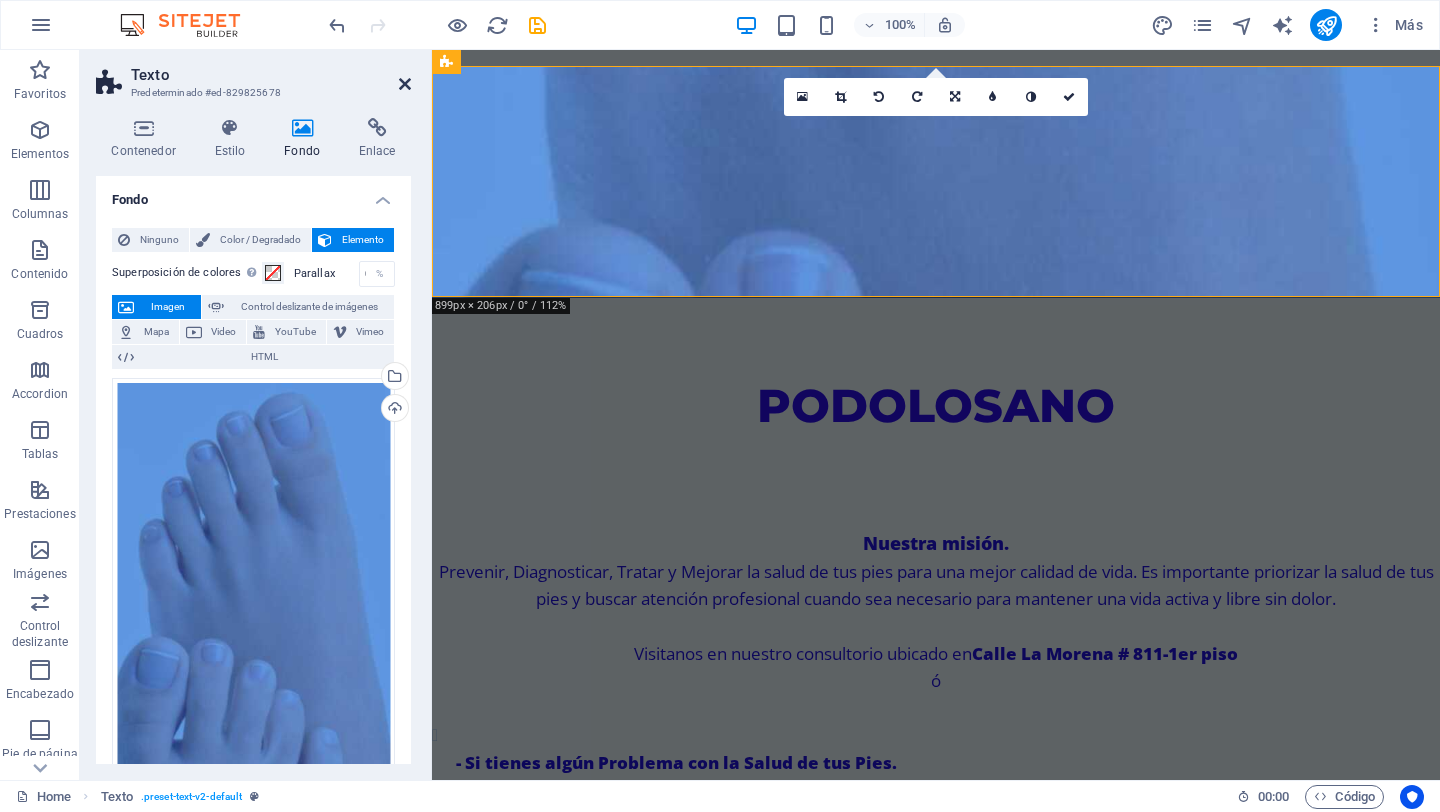 click at bounding box center (405, 84) 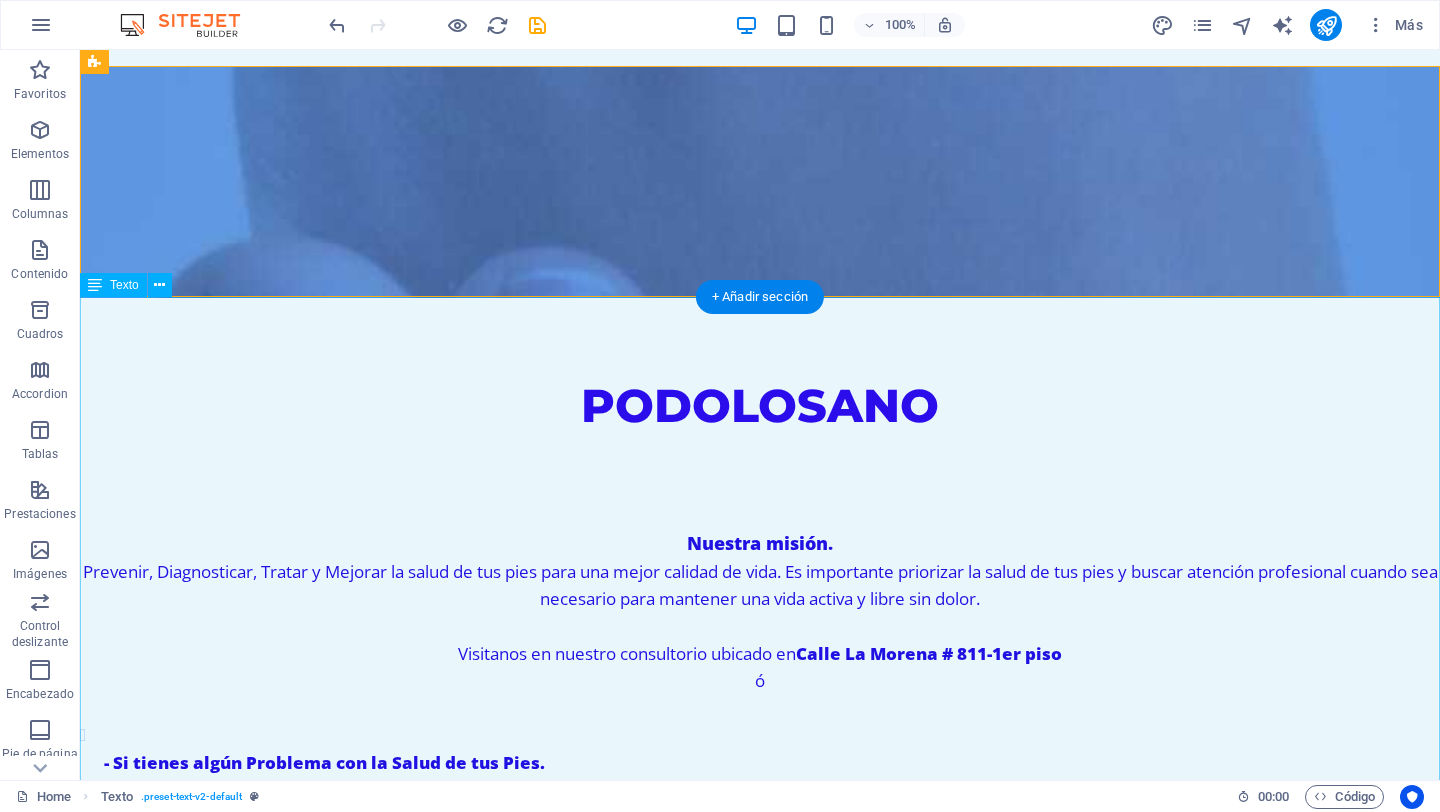 click on "Nuestra misión. Prevenir, Diagnosticar, Tratar y Mejorar la salud de tus pies para una mejor calidad de vida. Es importante priorizar la salud de tus pies y buscar atención profesional cuando sea necesario para mantener una vida activa y libre sin dolor. Visitanos en nuestro consultorio ubicado en [STREET] [NUMBER]-1er piso ó - Si tienes algún Problema con la Salud de tus Pies. - Por cuestión de tiempo no puedes desplazarte. - Tienes movilidad reducida. - Eres o tienes un adulto mayor en casa. - No puedes estar en salas de espera. - O simplemente quieres que te atiendan en la comodidad de tu hogar. Contamos también con servicio a domicilio, agenda tu cita vía whatsapp al [PHONE]" at bounding box center (760, 789) 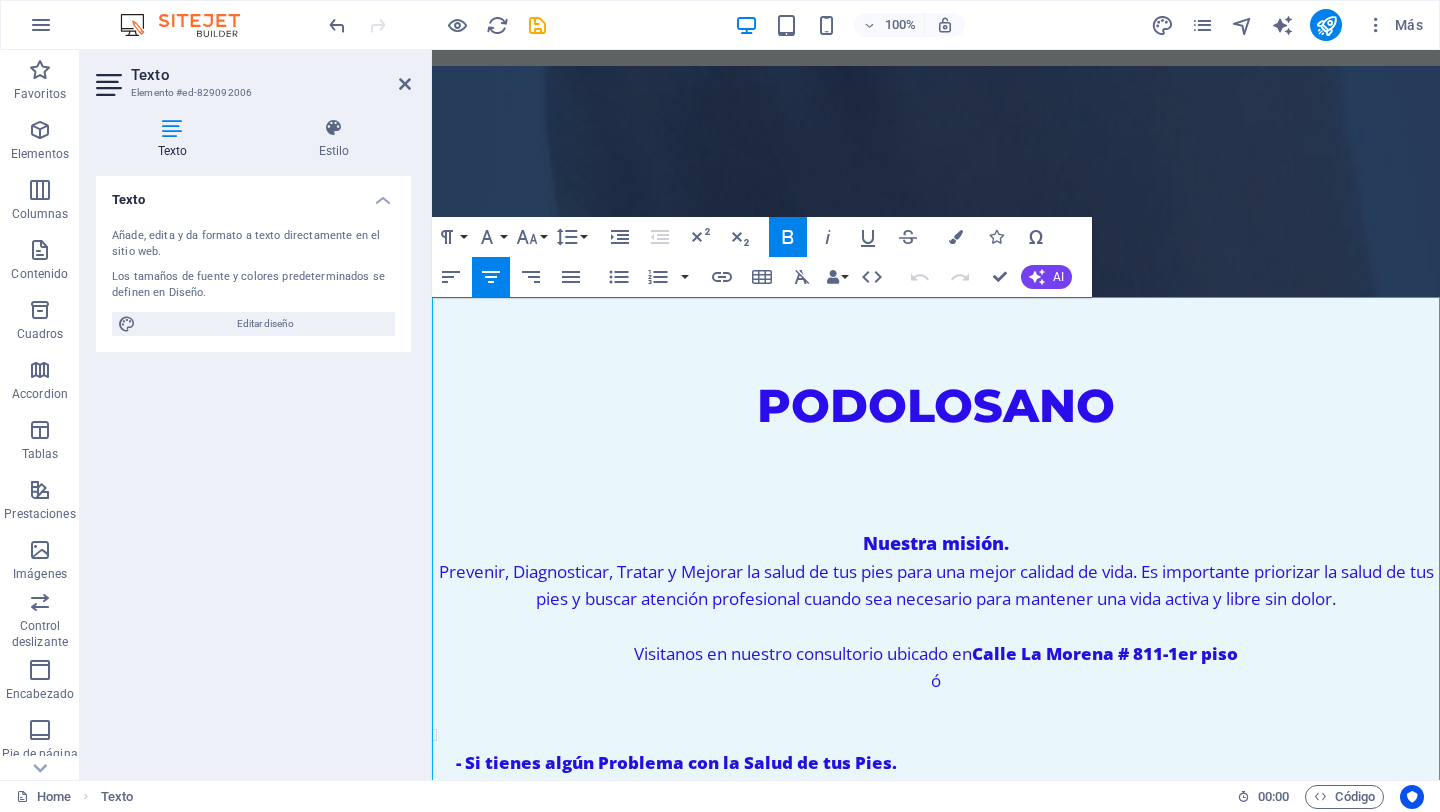 click on "Contamos también con servicio a domicilio, agenda tu cita vía whatsapp al [PHONE]" at bounding box center [920, 981] 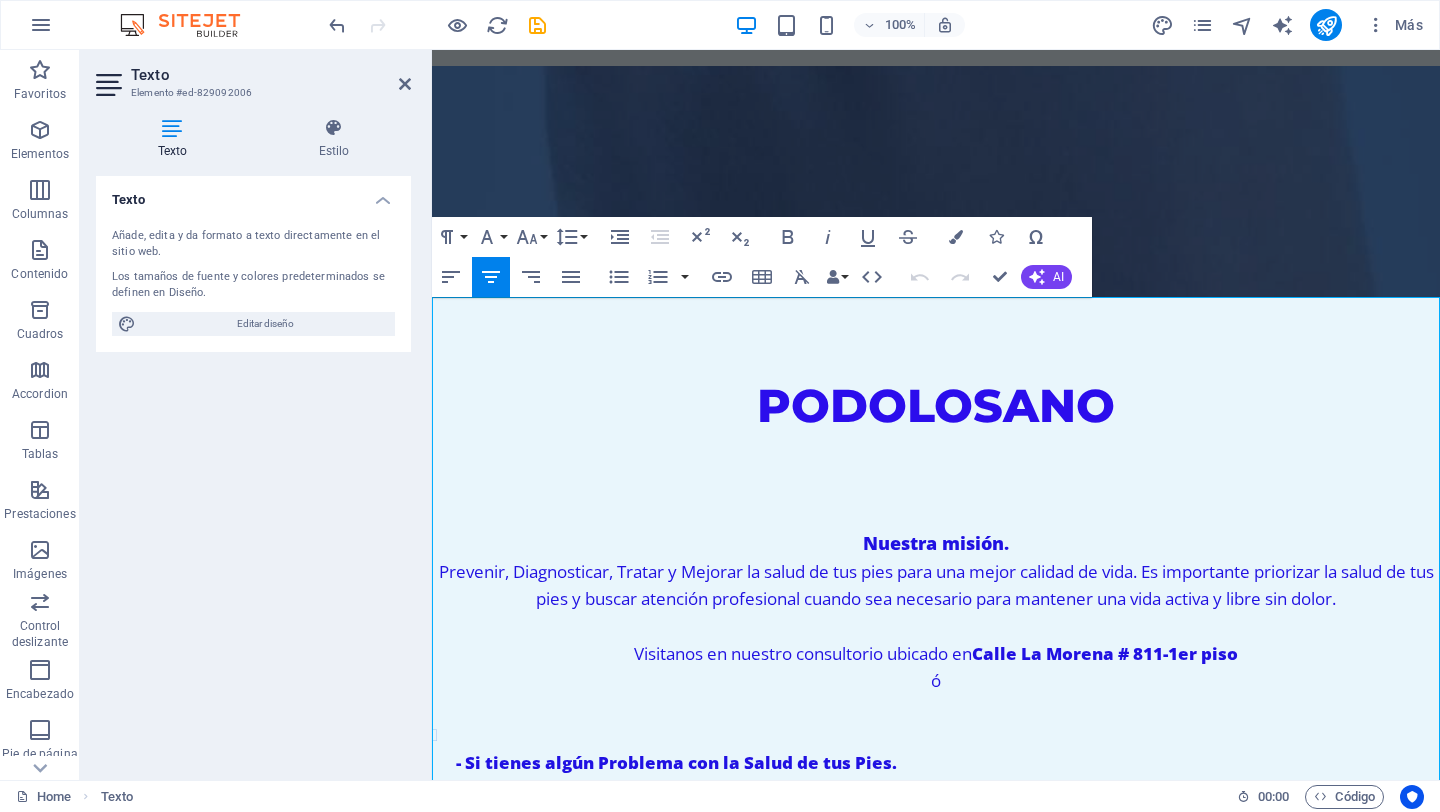type 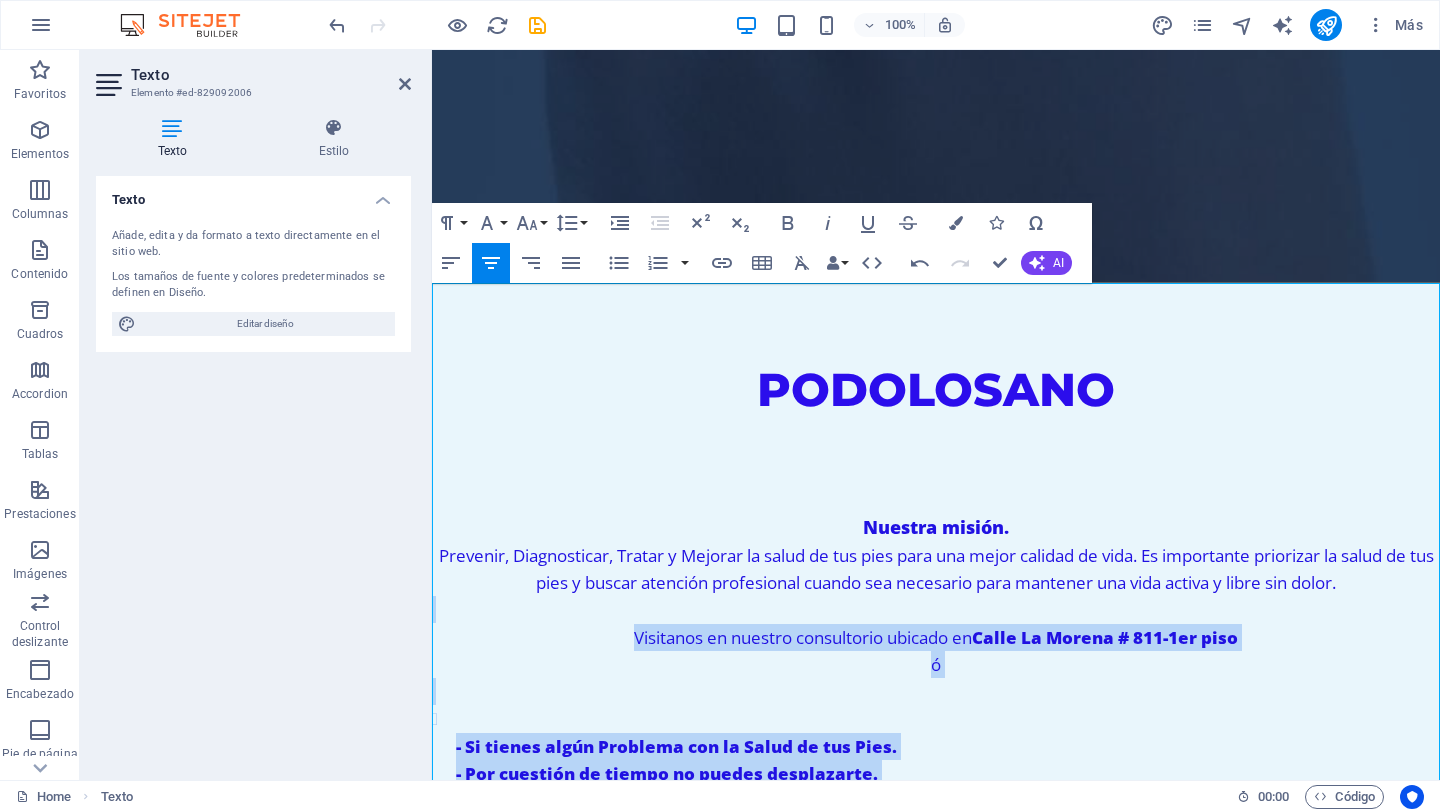 scroll, scrollTop: 20, scrollLeft: 0, axis: vertical 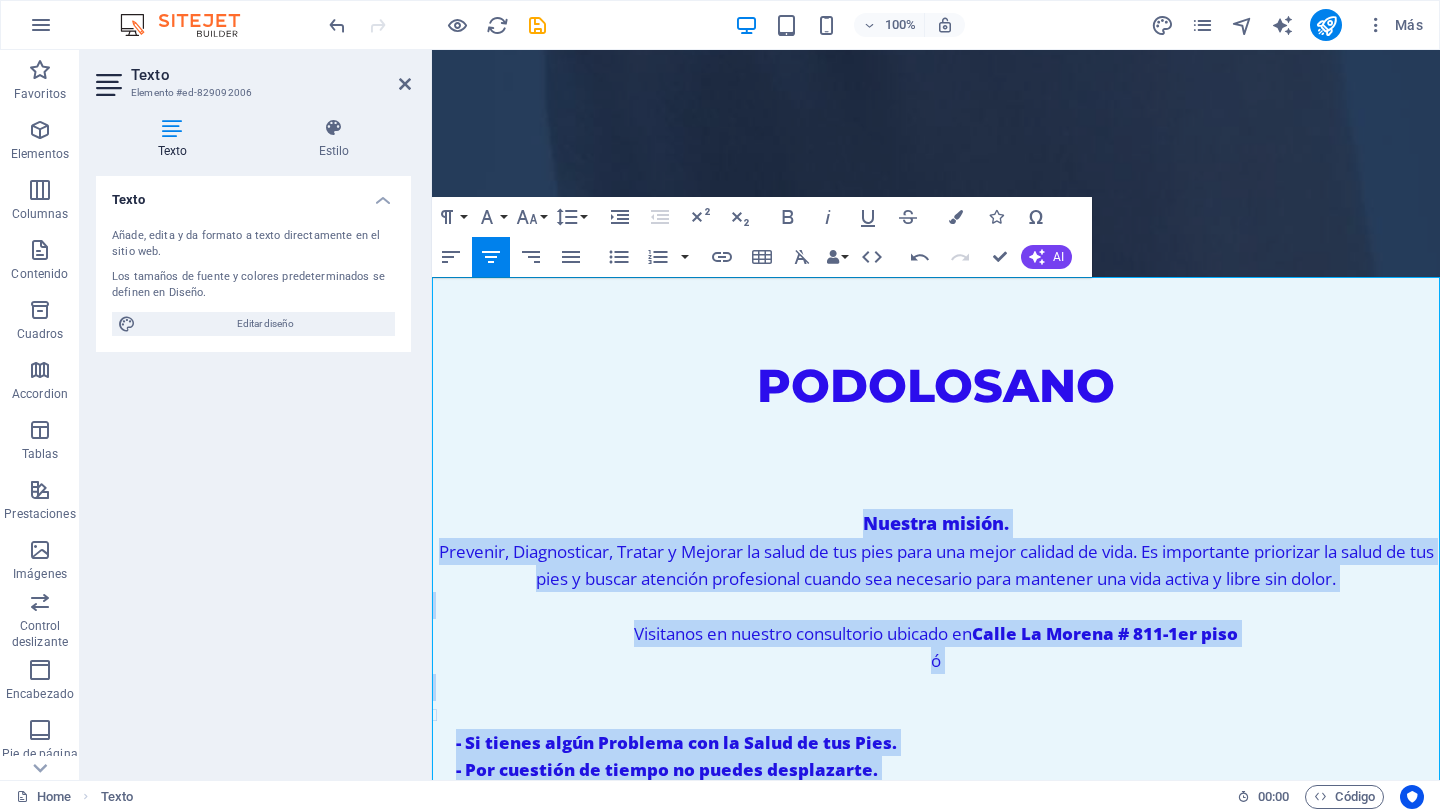 drag, startPoint x: 1310, startPoint y: 746, endPoint x: 479, endPoint y: 291, distance: 947.41016 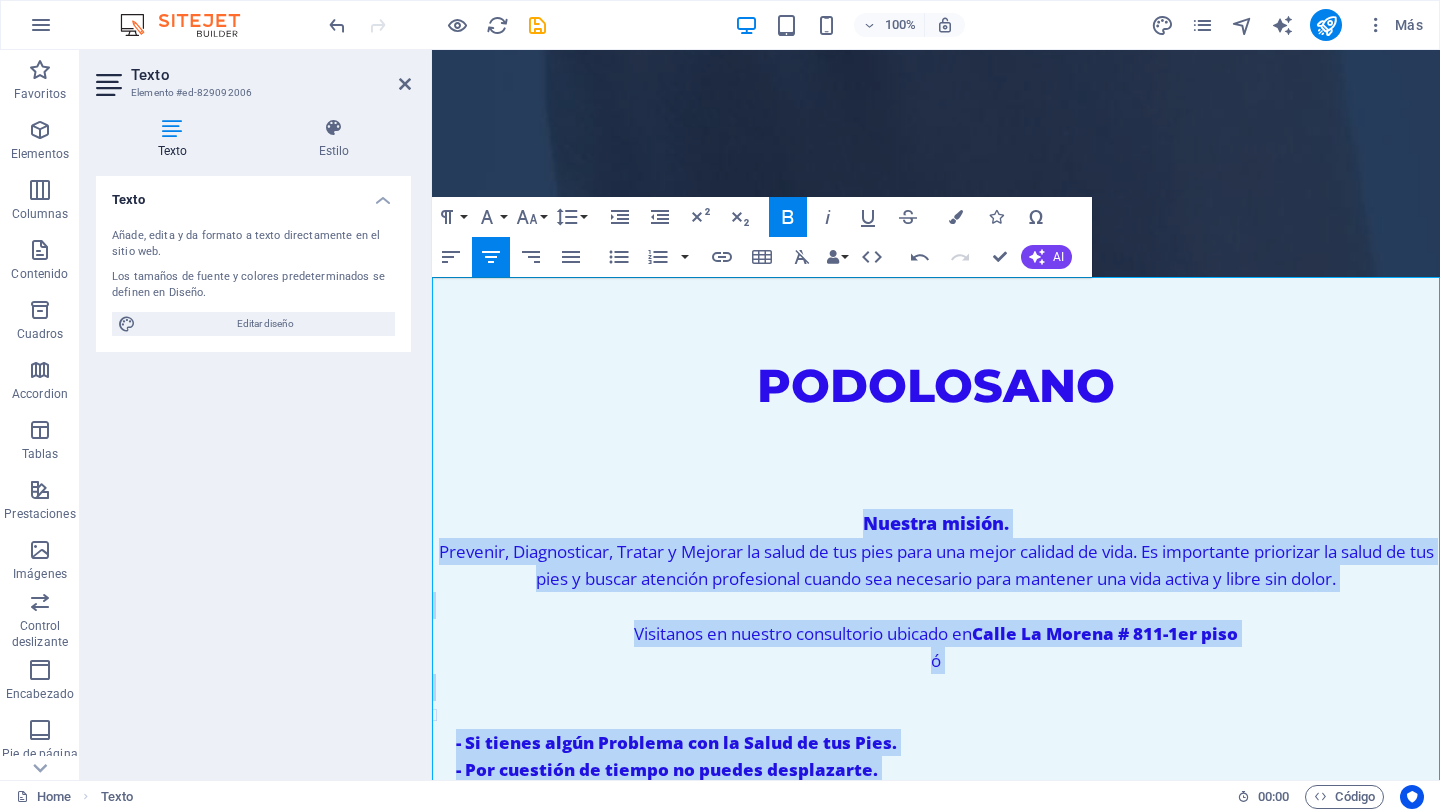 copy on "Nuestra misión. Prevenir, Diagnosticar, Tratar y Mejorar la salud de tus pies para una mejor calidad de vida. Es importante priorizar la salud de tus pies y buscar atención profesional cuando sea necesario para mantener una vida activa y libre sin dolor. Visitanos en nuestro consultorio ubicado en [STREET] [NUMBER]-1er piso ó - Si tienes algún Problema con la Salud de tus Pies. - Por cuestión de tiempo no puedes desplazarte. - Tienes movilidad reducida. - Eres o tienes un adulto mayor en casa. - No puedes estar en salas de espera. - O simplemente quieres que te atiendan en la comodidad de tu hogar. Para ello contamos también con servicio a domicilio, agenda tu cita vía whatsapp al [PHONE]" 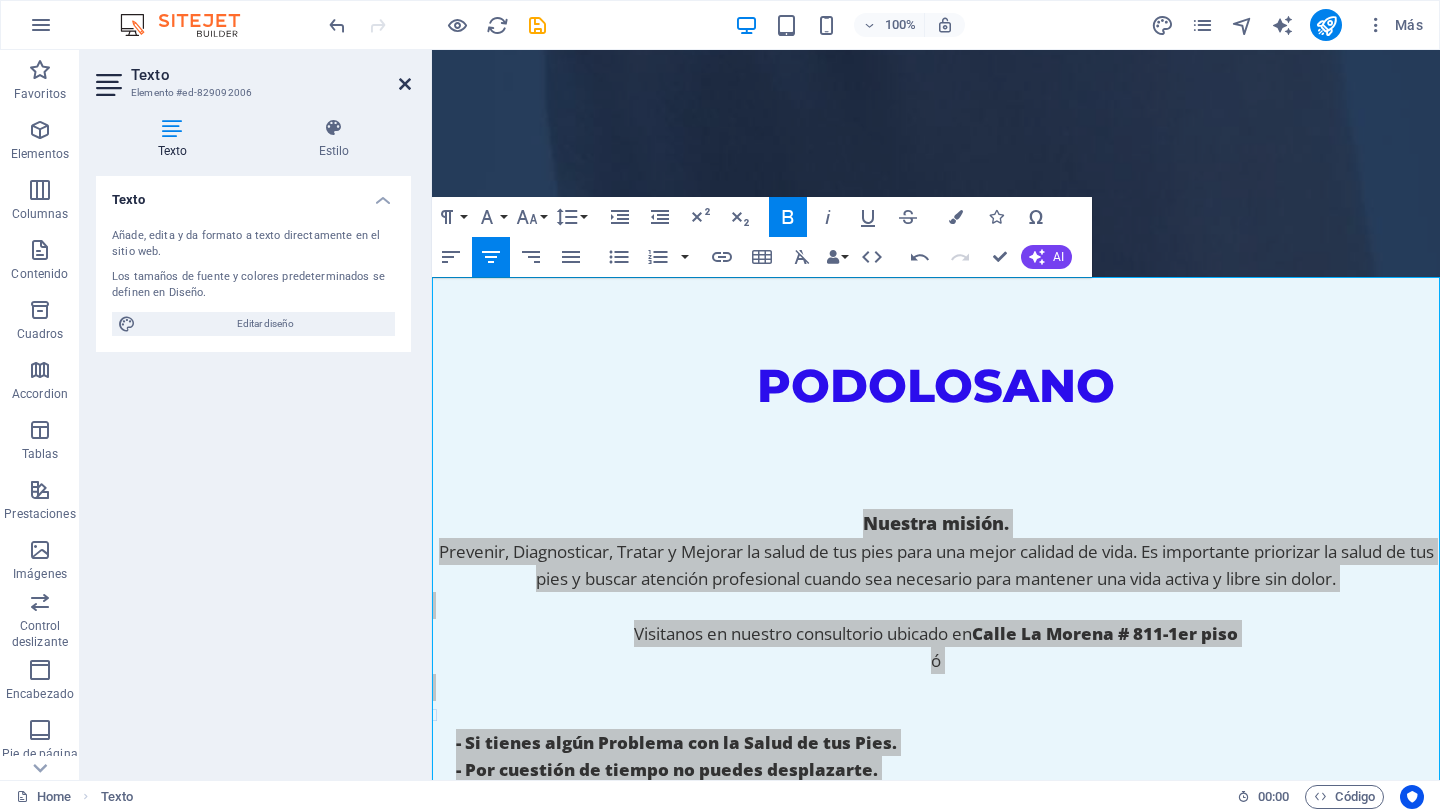 click at bounding box center (405, 84) 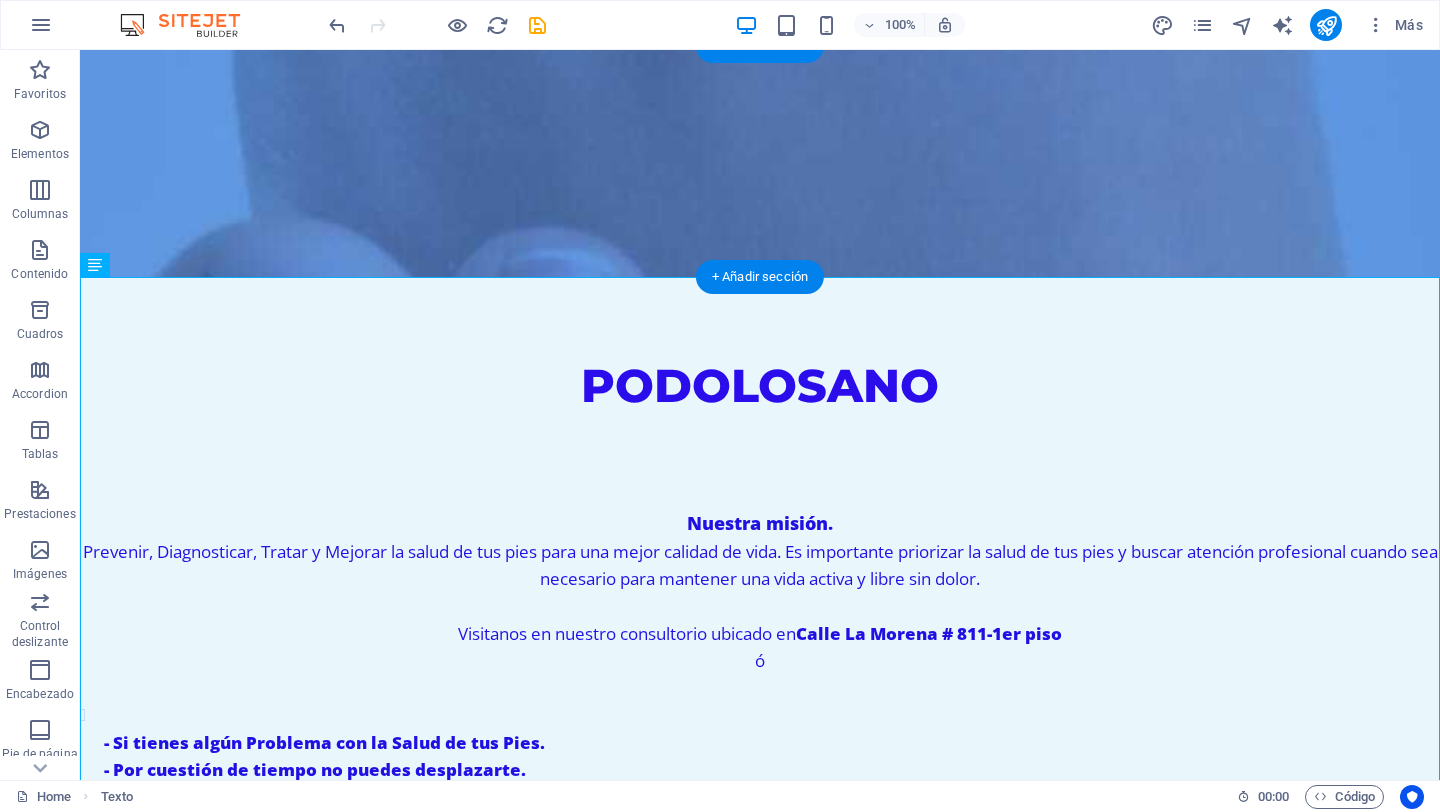 click at bounding box center [760, 162] 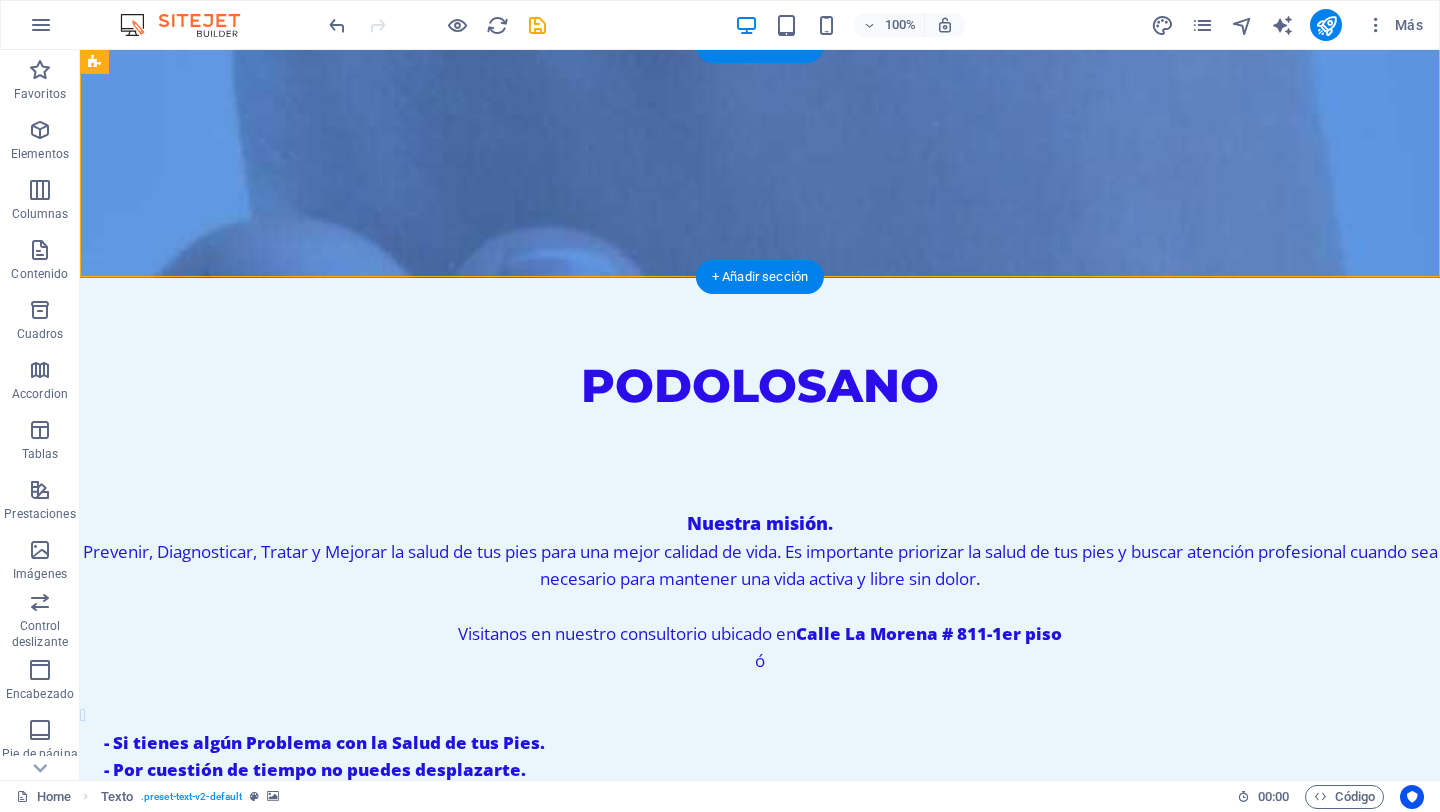 click at bounding box center [760, 162] 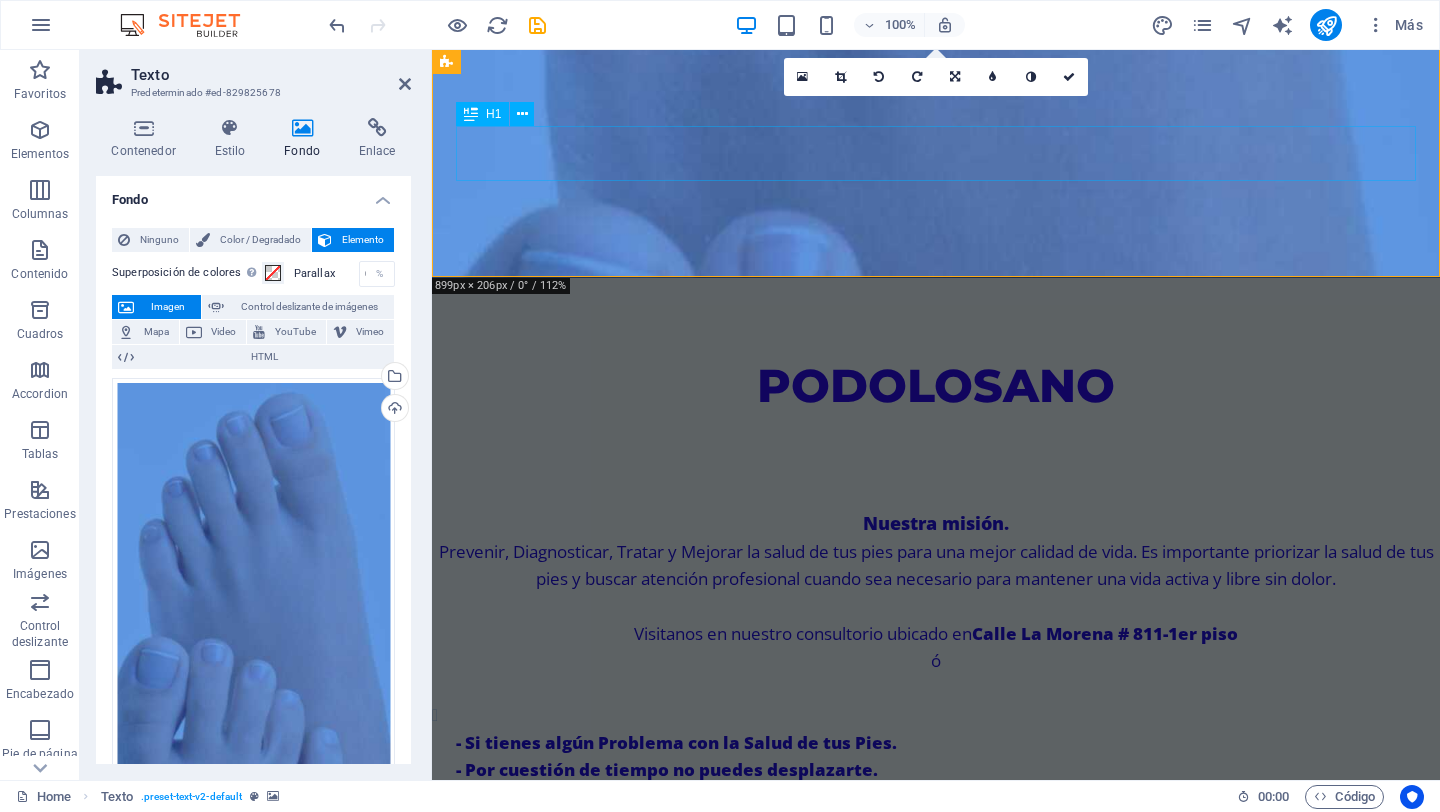 click on "PODOLOSANO" at bounding box center (936, 385) 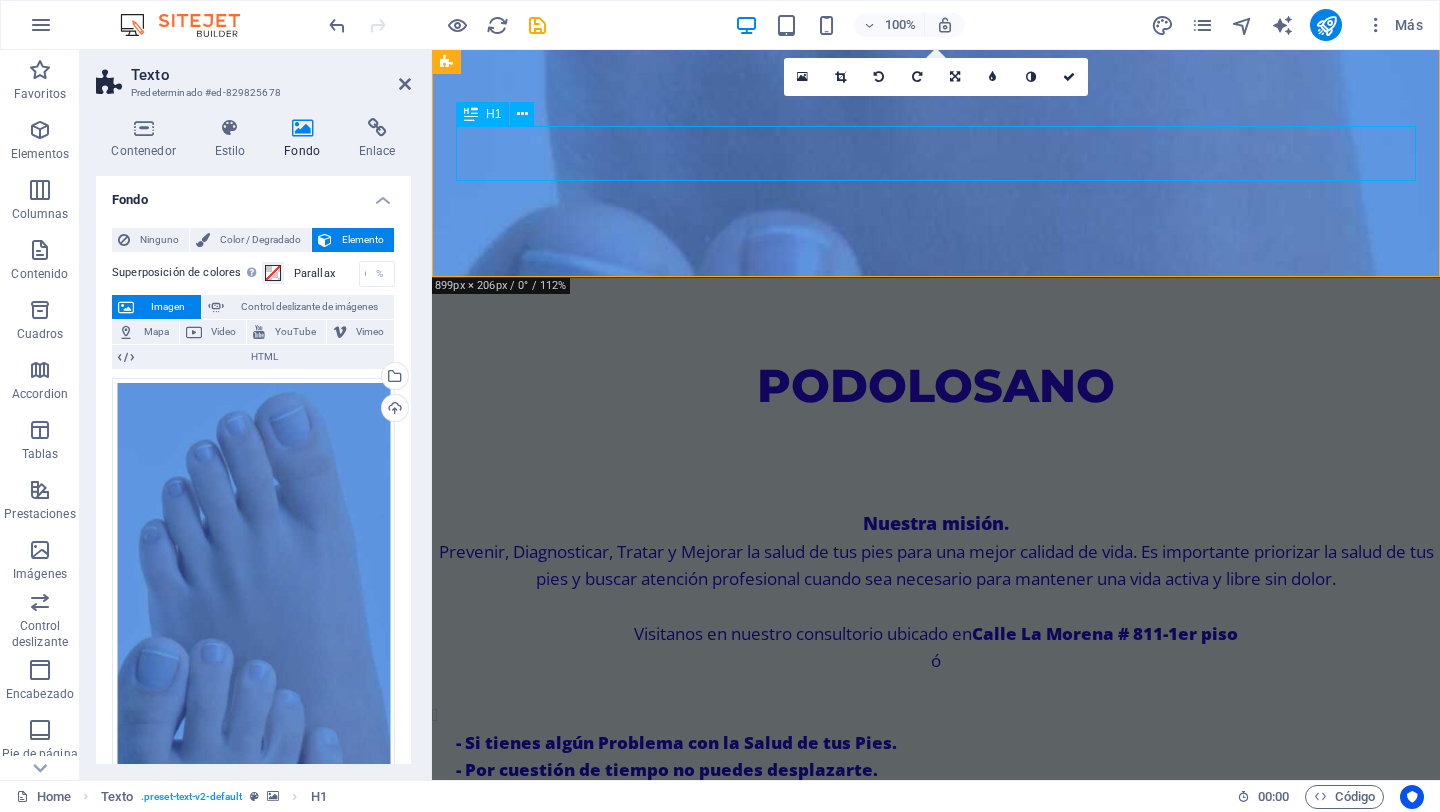 click on "PODOLOSANO" at bounding box center [936, 385] 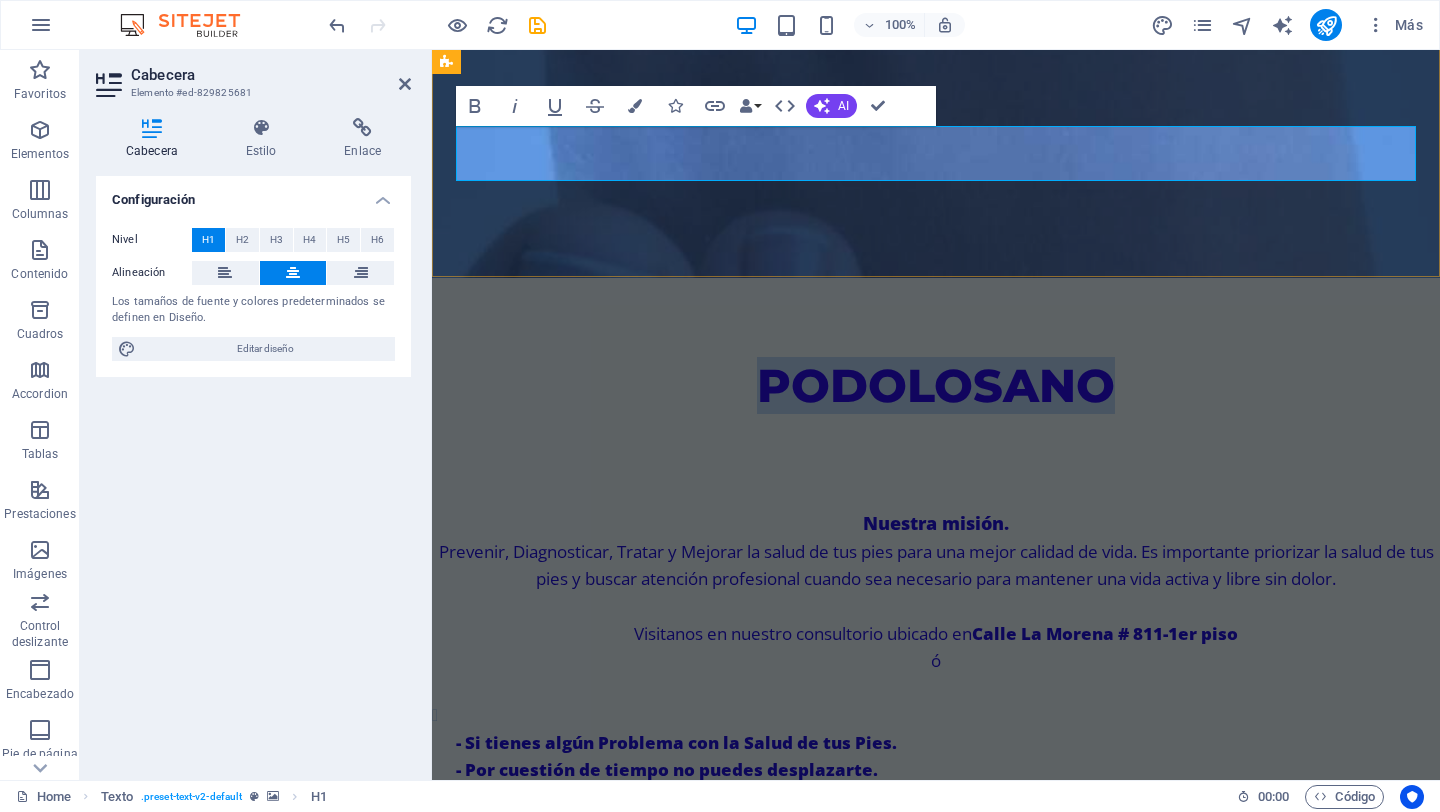 click on "PODOLOSANO" at bounding box center [936, 385] 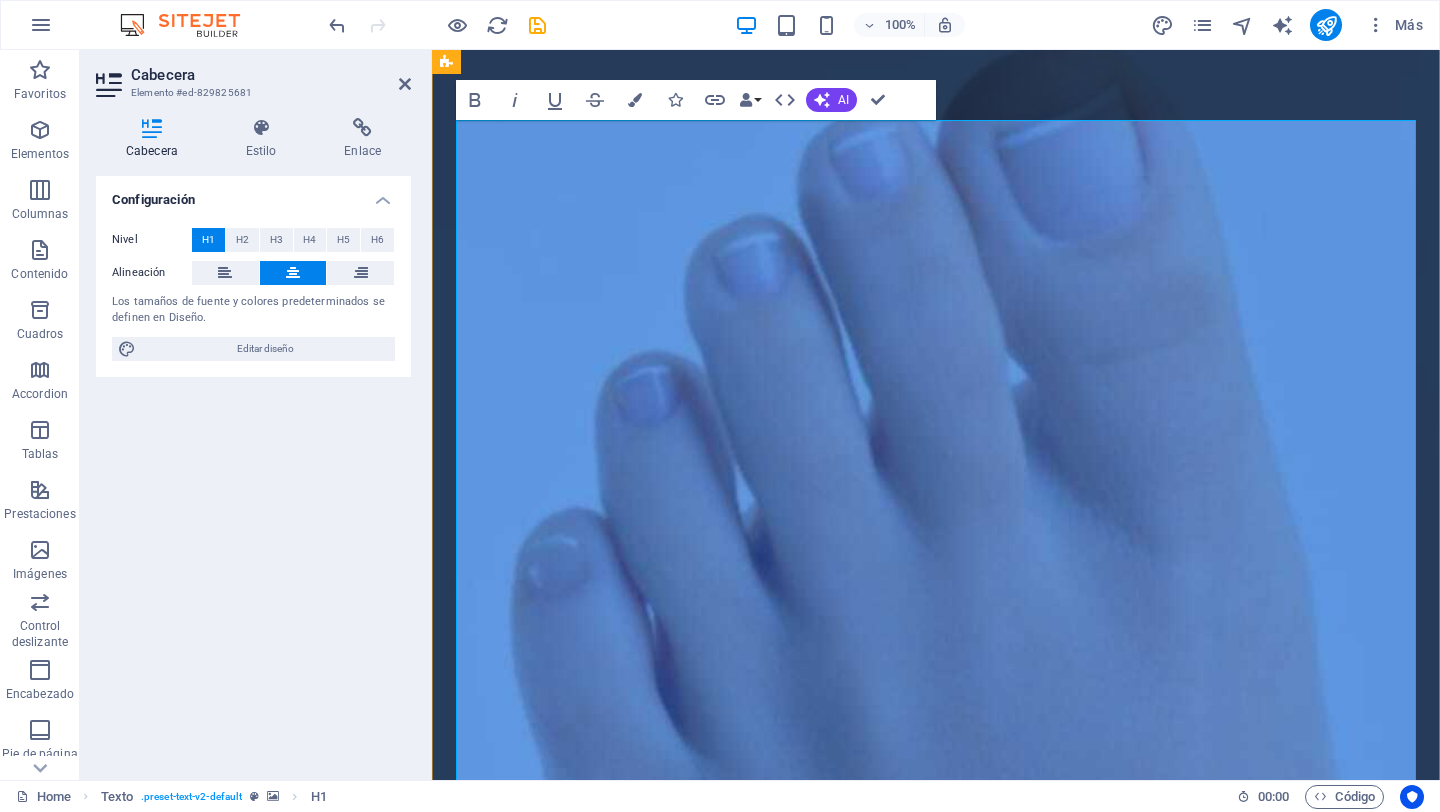 scroll, scrollTop: 26, scrollLeft: 0, axis: vertical 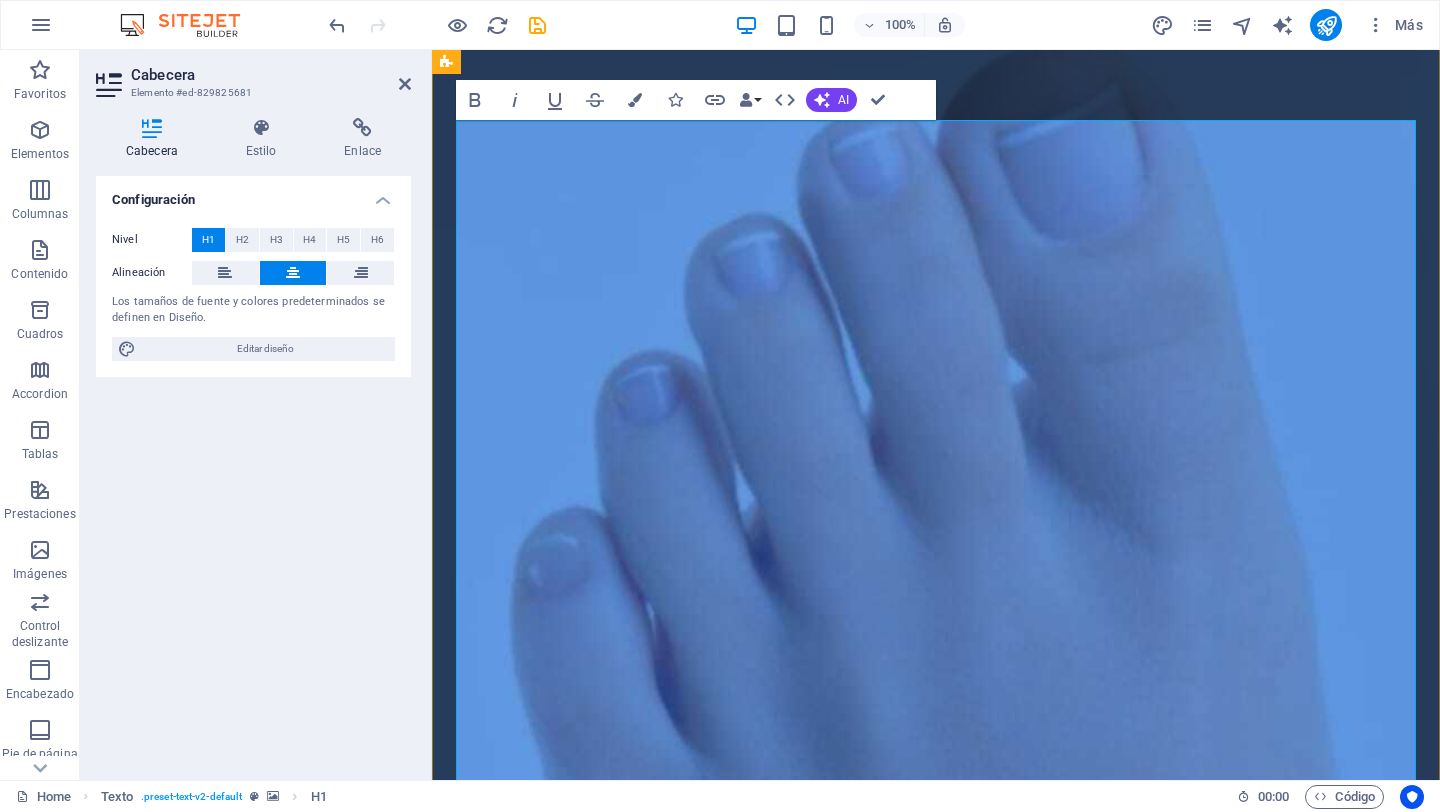 drag, startPoint x: 1148, startPoint y: 261, endPoint x: 758, endPoint y: 246, distance: 390.28836 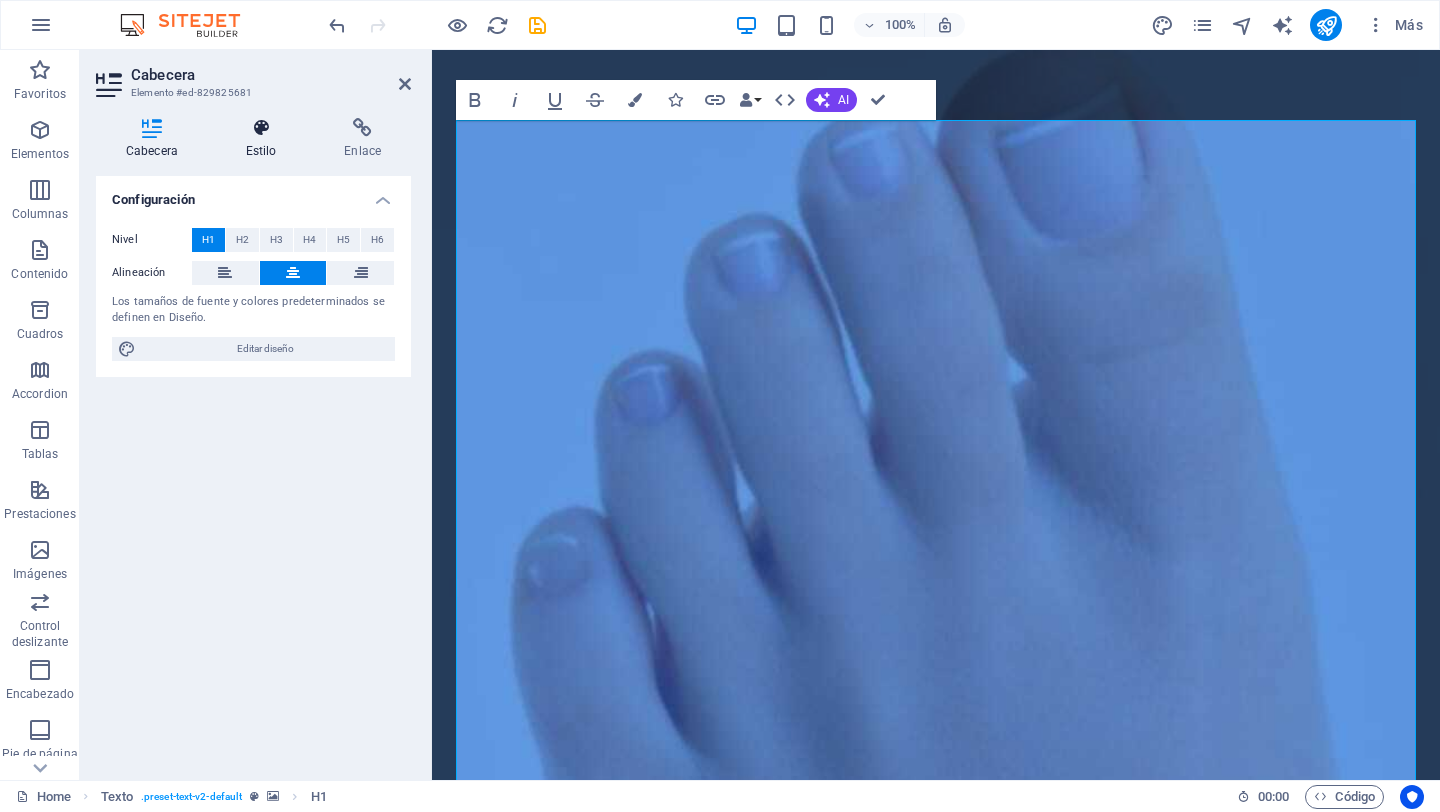 click on "Estilo" at bounding box center (265, 139) 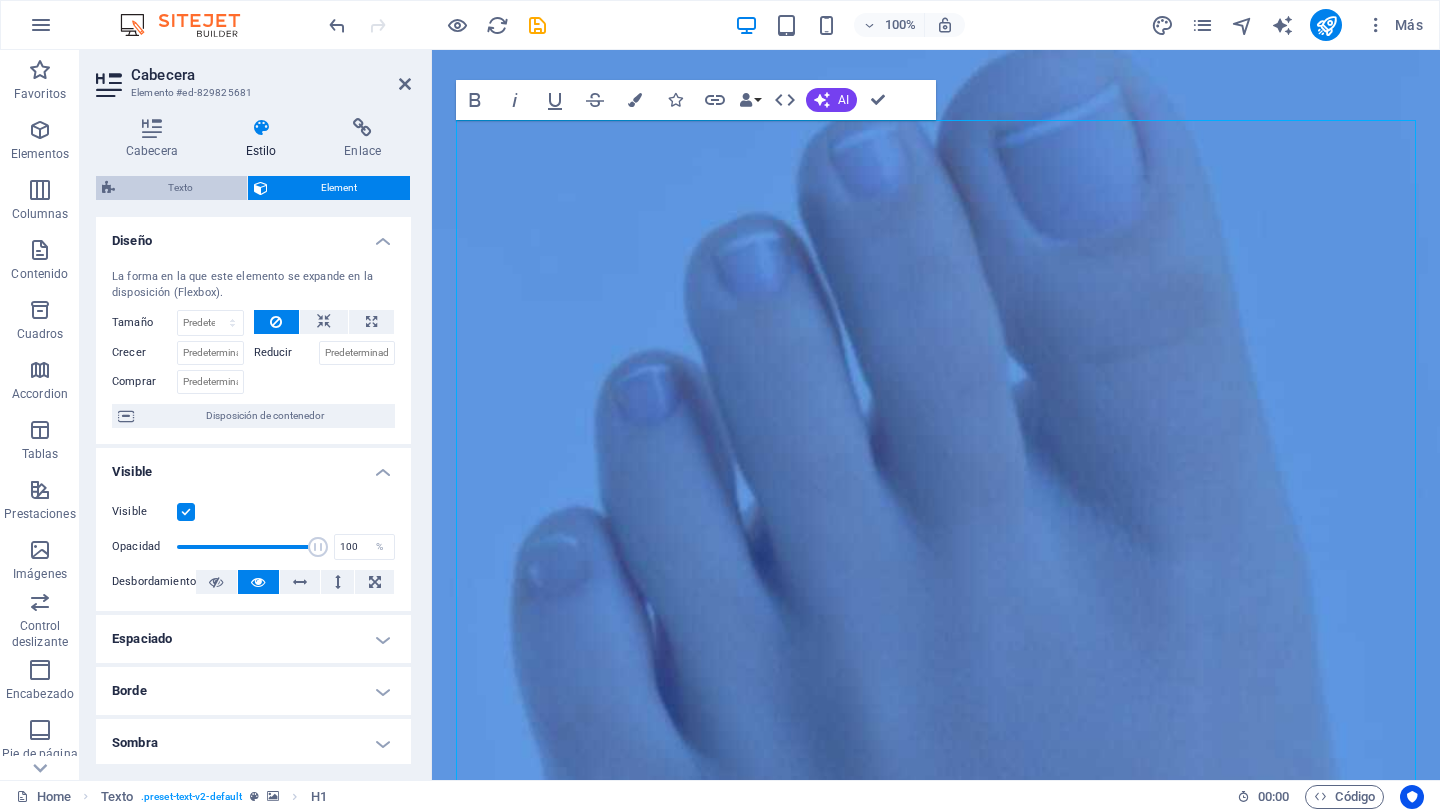 click on "Texto" at bounding box center [181, 188] 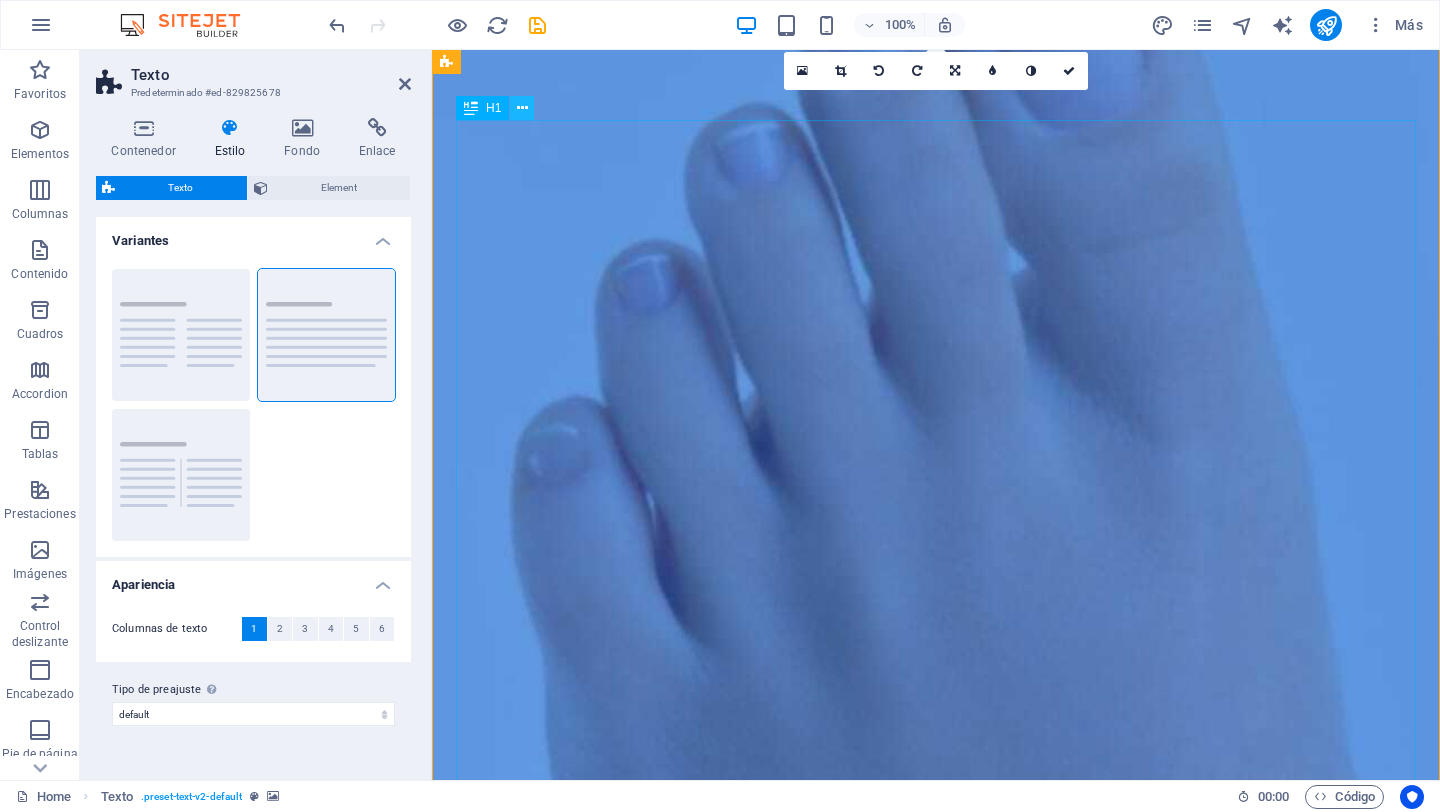 click at bounding box center (522, 108) 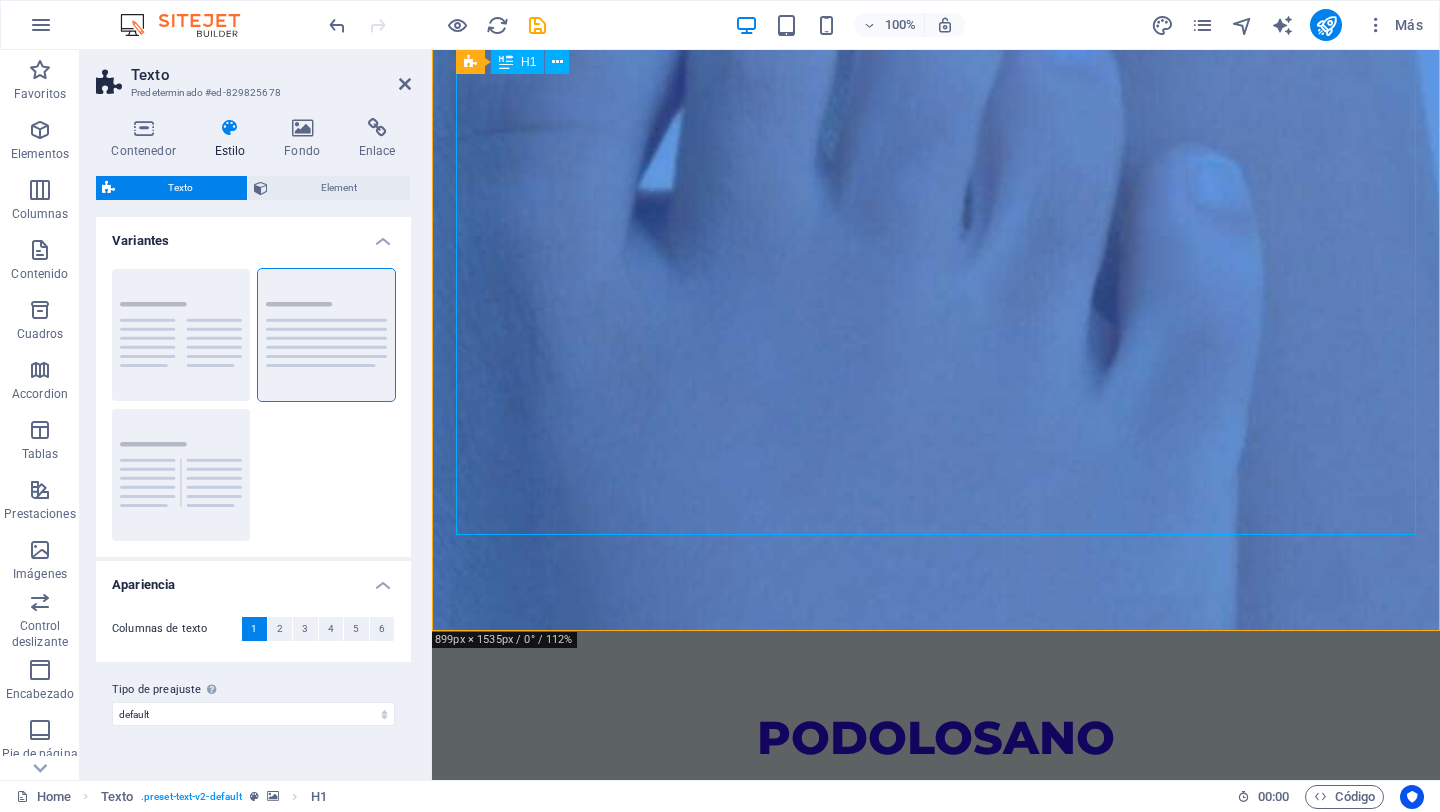 scroll, scrollTop: 1162, scrollLeft: 0, axis: vertical 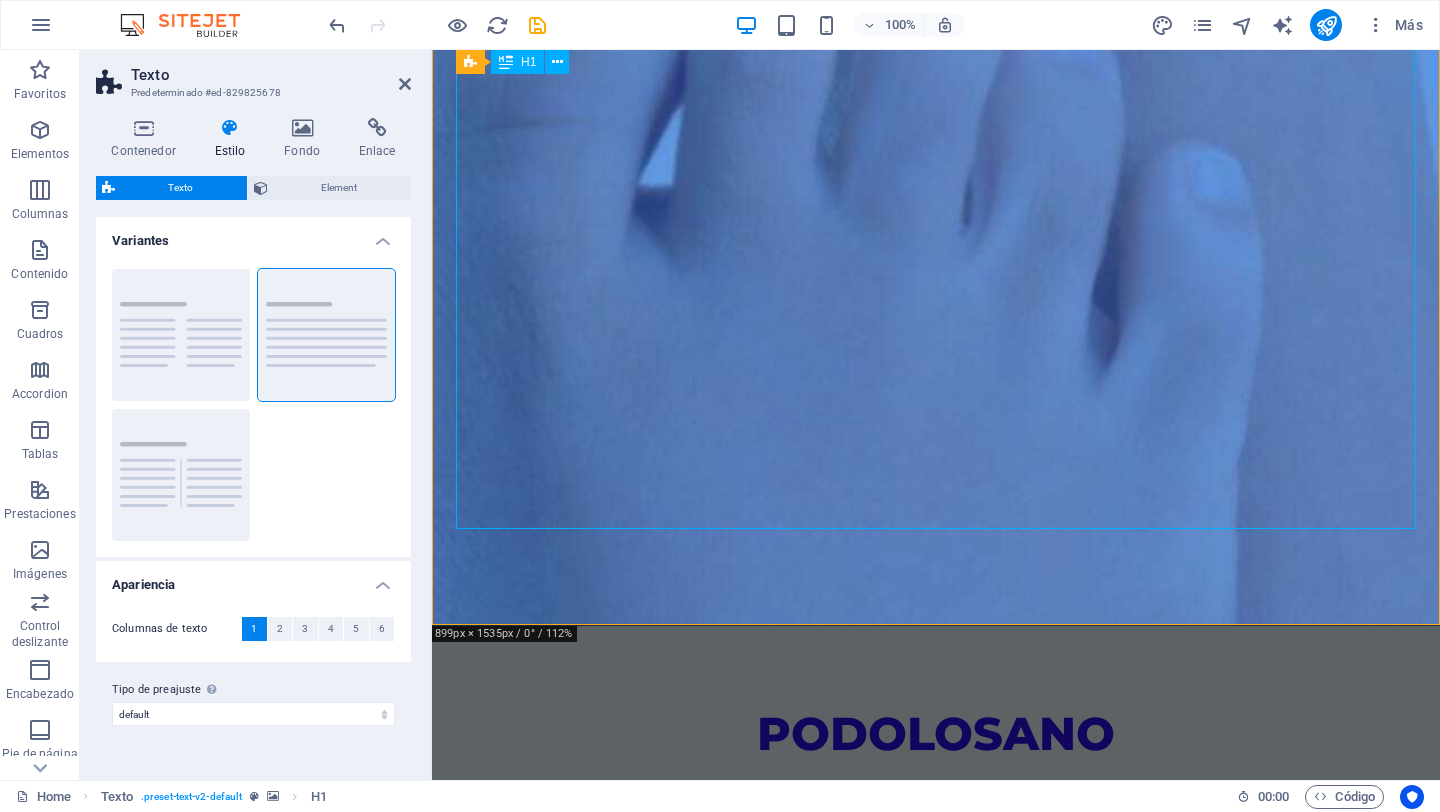 click on "PODOLOSANO Nuestra misión. Prevenir, Diagnosticar, Tratar y Mejorar la salud de tus pies para una mejor calidad de vida. Es importante priorizar la salud de tus pies y buscar atención profesional cuando sea necesario para mantener una vida activa y libre sin dolor. Visitanos en nuestro consultorio ubicado en [STREET] [NUMBER]-1er piso ó - Si tienes algún Problema con la Salud de tus Pies. - Por cuestión de tiempo no puedes desplazarte. - Tienes movilidad reducida. - Eres o tienes un adulto mayor en casa. - No puedes estar en salas de espera. - O simplemente quieres que te atiendan en la comodidad de tu hogar. Para ello contamos también con servicio a domicilio, agenda tu cita vía whatsapp al [PHONE]" at bounding box center (936, 1451) 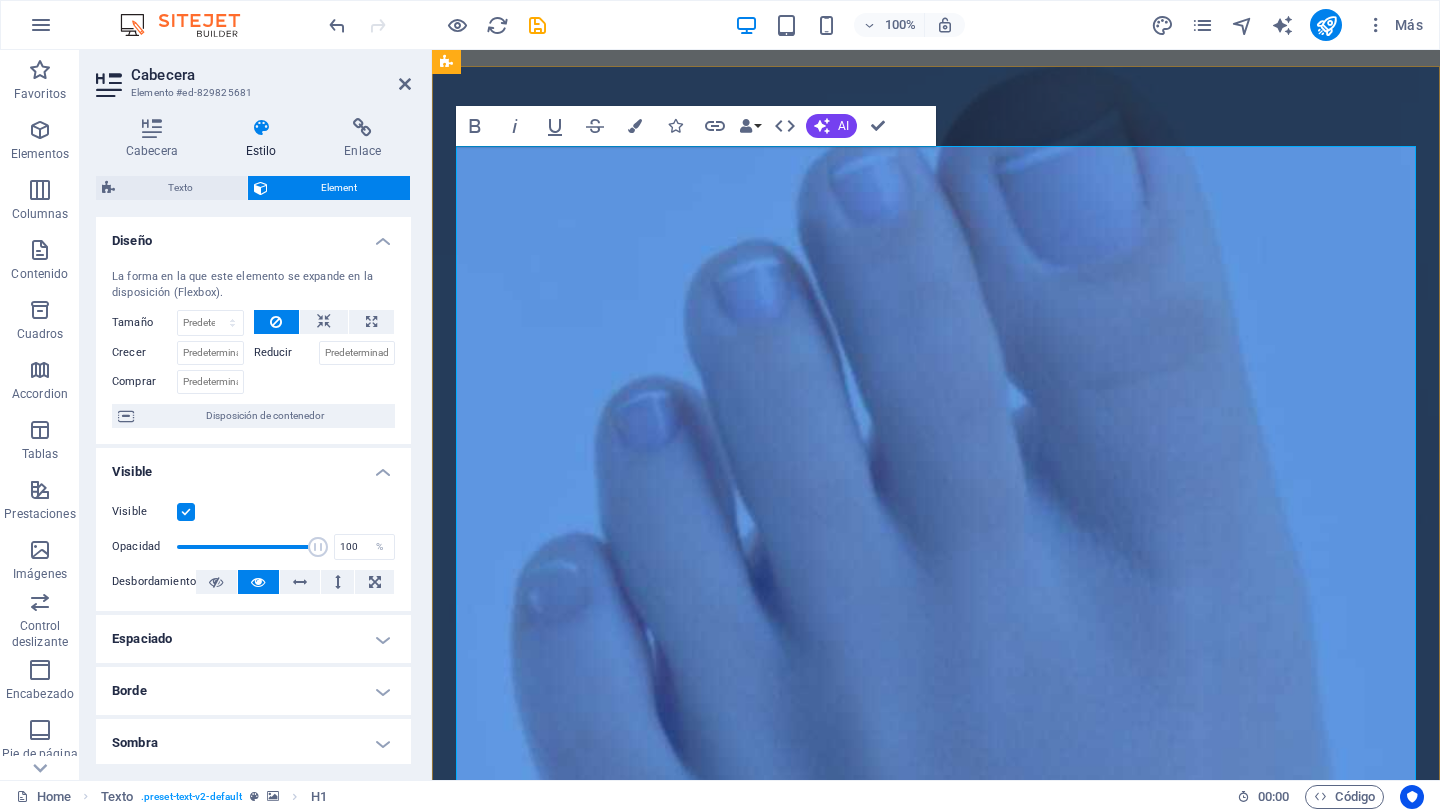 click on "PODOLOSANO Nuestra misión. Prevenir, Diagnosticar, Tratar y Mejorar la salud de tus pies para una mejor calidad de vida. Es importante priorizar la salud de tus pies y buscar atención profesional cuando sea necesario para mantener una vida activa y libre sin dolor. Visitanos en nuestro consultorio ubicado en [STREET] [NUMBER]-1er piso ó - Si tienes algún Problema con la Salud de tus Pies. - Por cuestión de tiempo no puedes desplazarte. - Tienes movilidad reducida. - Eres o tienes un adulto mayor en casa. - No puedes estar en salas de espera. - O simplemente quieres que te atiendan en la comodidad de tu hogar. Para ello contamos también con servicio a domicilio, agenda tu cita vía whatsapp al [PHONE]" at bounding box center [936, 2613] 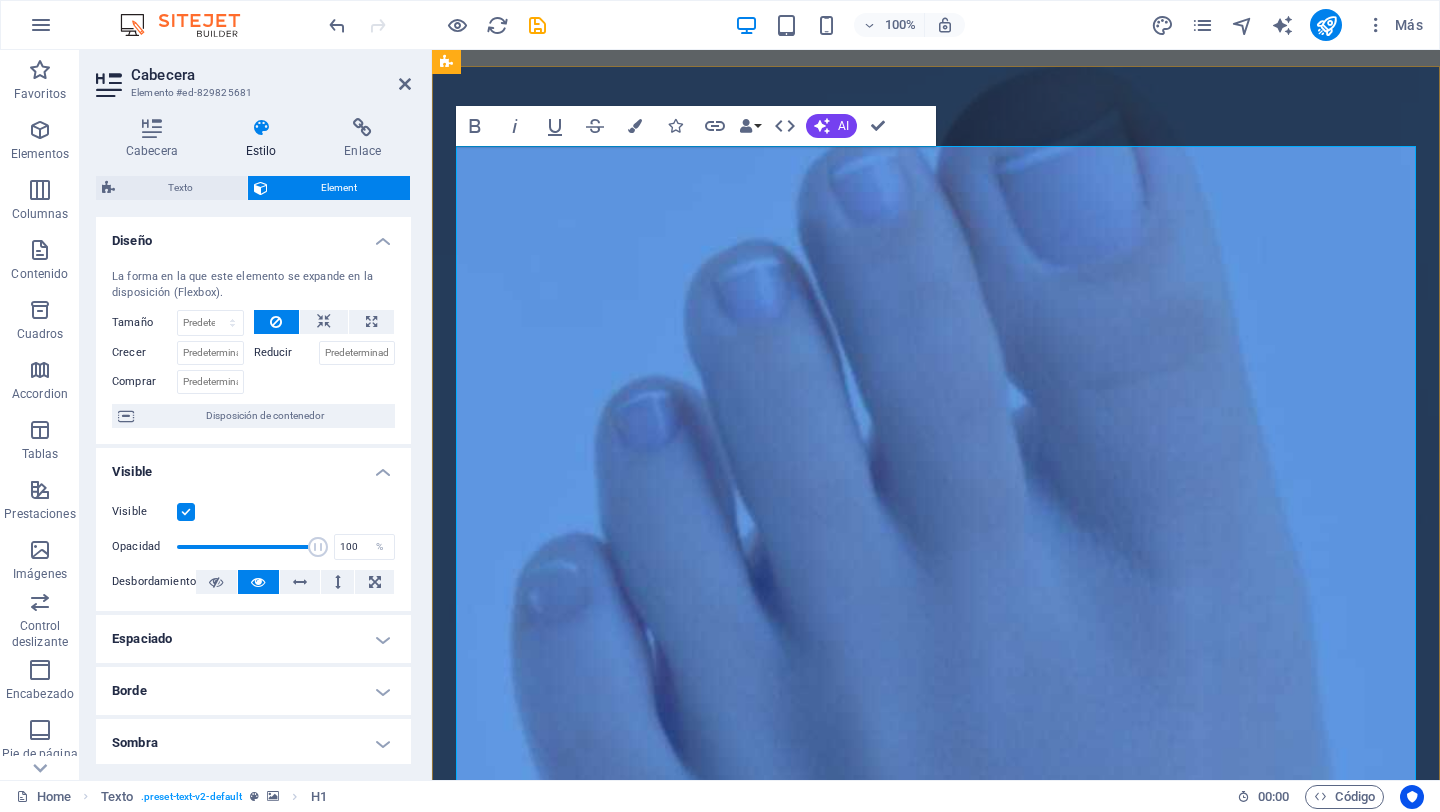 drag, startPoint x: 702, startPoint y: 282, endPoint x: 1123, endPoint y: 288, distance: 421.04276 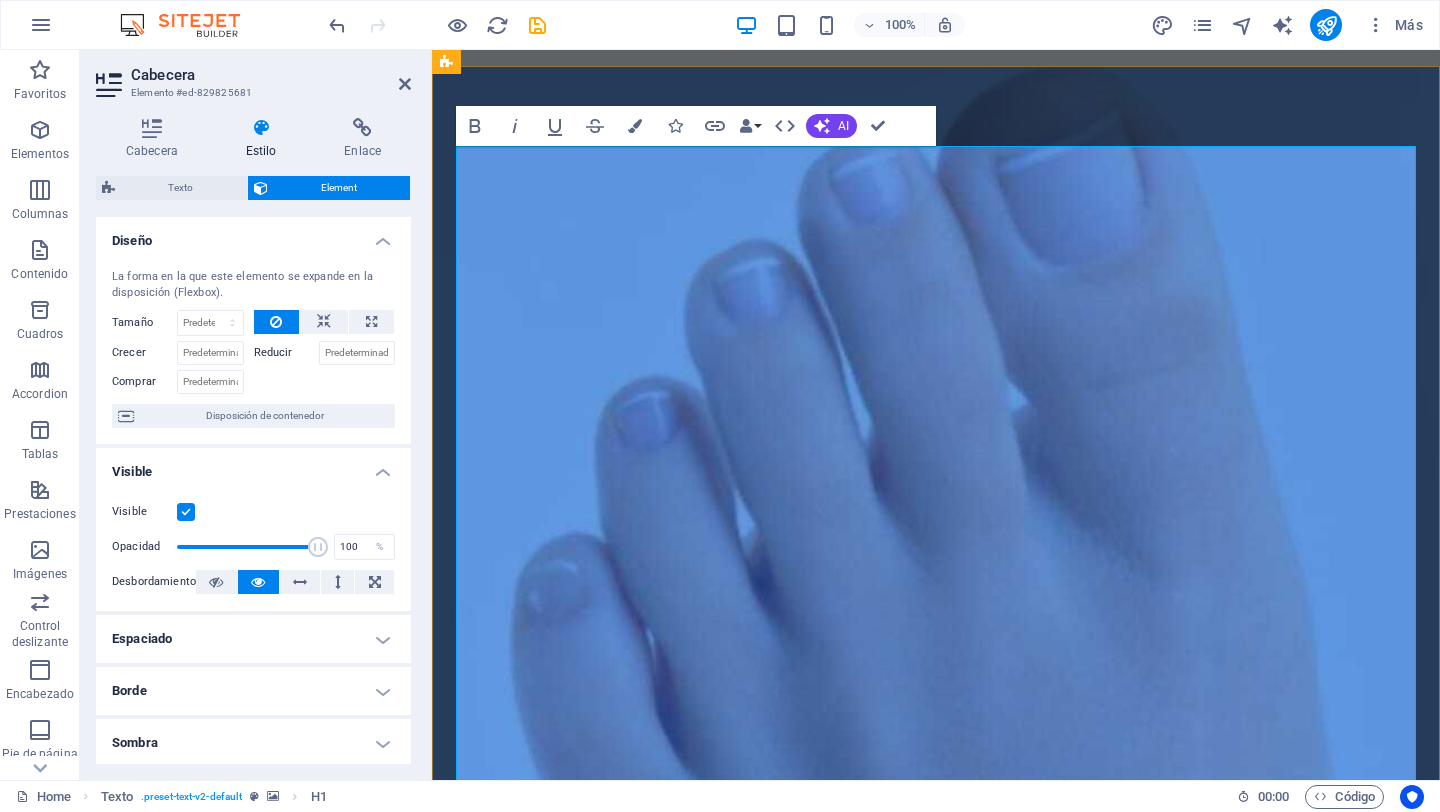 click on "PODOLOSANO Nuestra misión. Prevenir, Diagnosticar, Tratar y Mejorar la salud de tus pies para una mejor calidad de vida. Es importante priorizar la salud de tus pies y buscar atención profesional cuando sea necesario para mantener una vida activa y libre sin dolor. Visitanos en nuestro consultorio ubicado en [STREET] [NUMBER]-1er piso ó - Si tienes algún Problema con la Salud de tus Pies. - Por cuestión de tiempo no puedes desplazarte. - Tienes movilidad reducida. - Eres o tienes un adulto mayor en casa. - No puedes estar en salas de espera. - O simplemente quieres que te atiendan en la comodidad de tu hogar. Para ello contamos también con servicio a domicilio, agenda tu cita vía whatsapp al [PHONE]" at bounding box center [936, 2613] 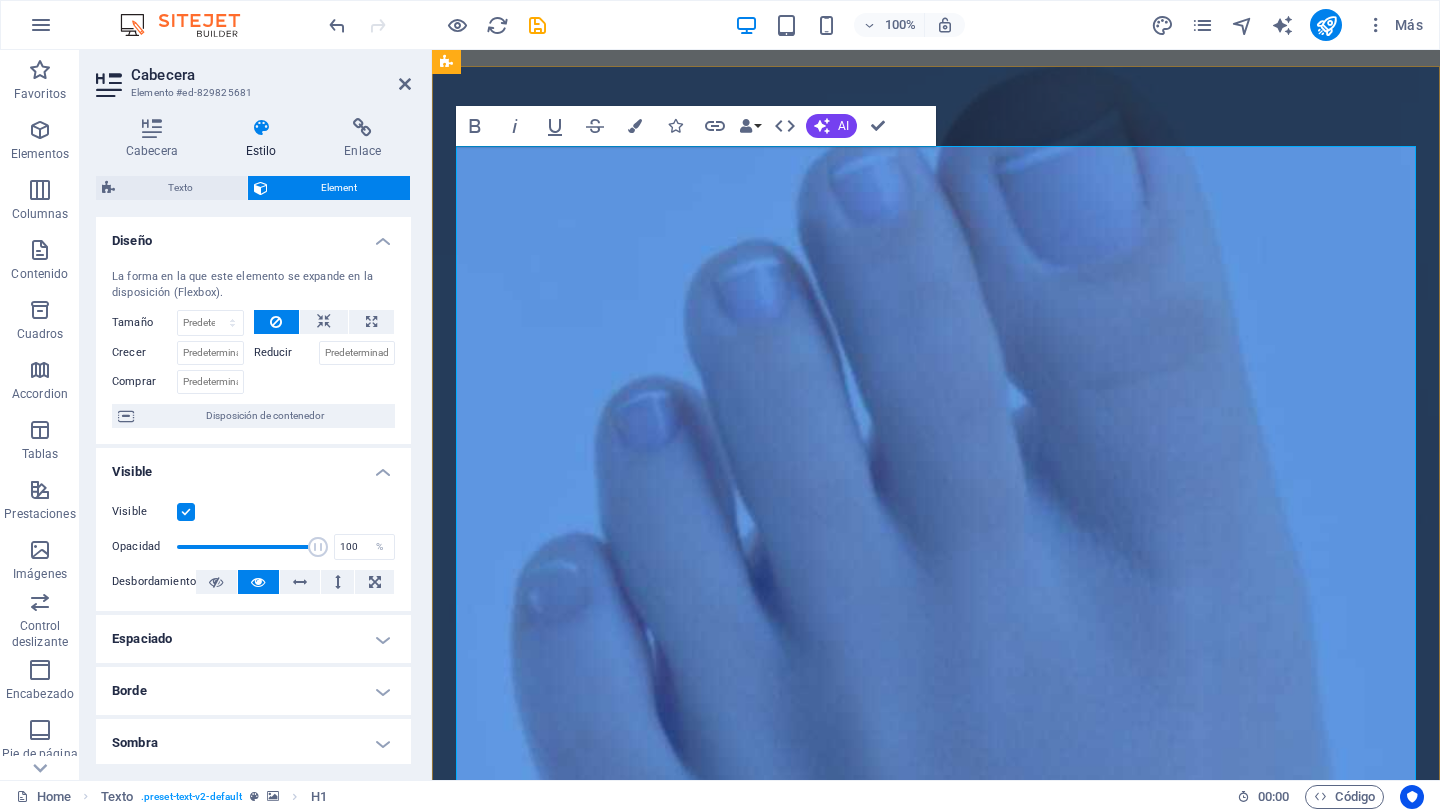 click on "PODOLOSANO Nuestra misión. Prevenir, Diagnosticar, Tratar y Mejorar la salud de tus pies para una mejor calidad de vida. Es importante priorizar la salud de tus pies y buscar atención profesional cuando sea necesario para mantener una vida activa y libre sin dolor. Visitanos en nuestro consultorio ubicado en [STREET] [NUMBER]-1er piso ó - Si tienes algún Problema con la Salud de tus Pies. - Por cuestión de tiempo no puedes desplazarte. - Tienes movilidad reducida. - Eres o tienes un adulto mayor en casa. - No puedes estar en salas de espera. - O simplemente quieres que te atiendan en la comodidad de tu hogar. Para ello contamos también con servicio a domicilio, agenda tu cita vía whatsapp al [PHONE]" at bounding box center (936, 2613) 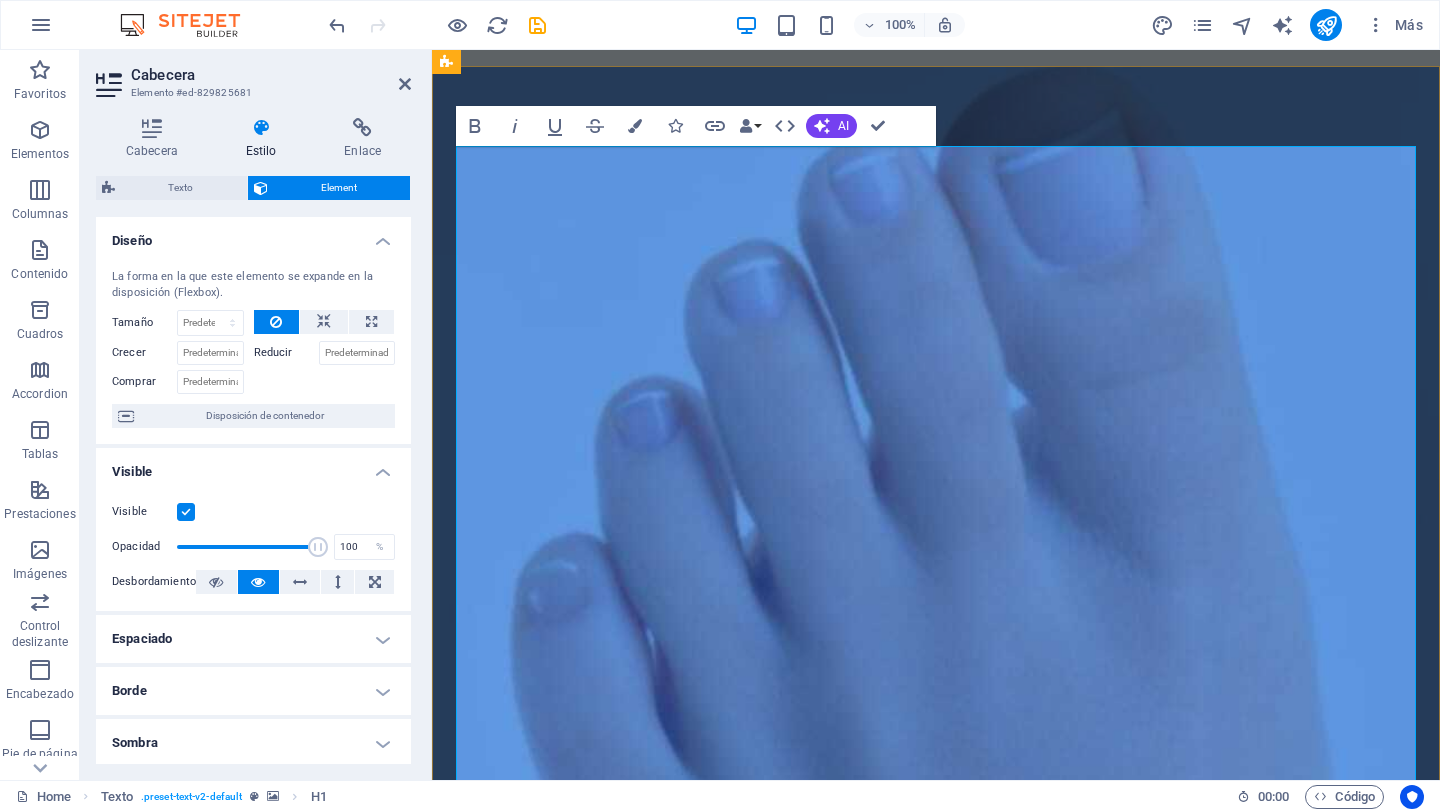 drag, startPoint x: 1141, startPoint y: 285, endPoint x: 765, endPoint y: 274, distance: 376.16086 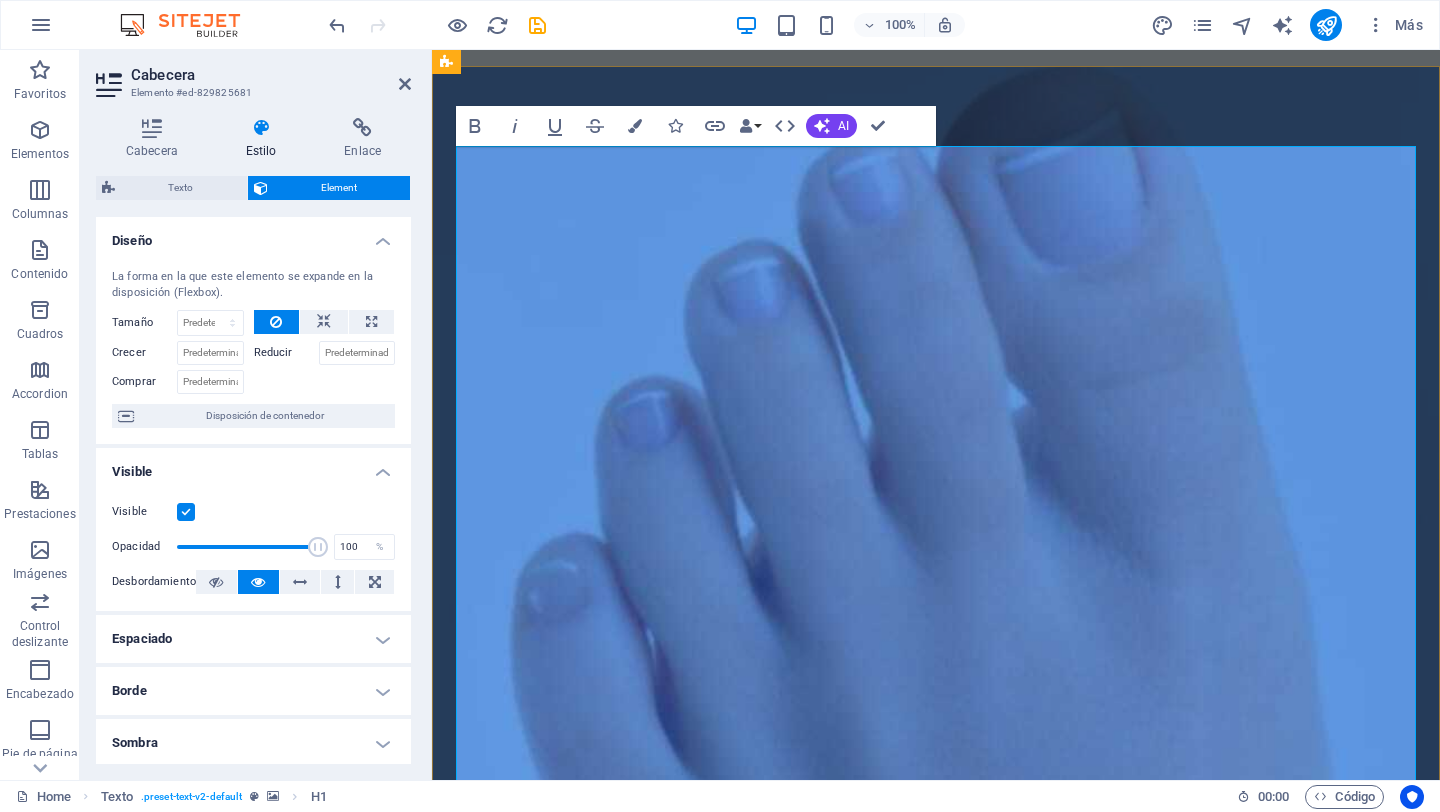 click on "PODOLOSANO Nuestra misión Prevenir, Diagnosticar, Tratar y Mejorar la salud de tus pies para una mejor calidad de vida. Es importante priorizar la salud de tus pies y buscar atención profesional cuando sea necesario para mantener una vida activa y libre sin dolor. Visitanos en nuestro consultorio ubicado en Calle La Morena # [NUMBER]  ó - Si tienes algún Problema con la Salud de tus Pies. - Por cuestión de tiempo no puedes desplazarte. - Tienes movilidad reducida. - Eres o tienes un adulto mayor en casa. - No puedes estar en salas de espera. - O simplemente quieres que te atiendan en la comodidad de tu hogar.  Para ello contamos también con servicio a domicilio, agenda tu cita vía whatsapp al [PHONE]" at bounding box center (936, 2613) 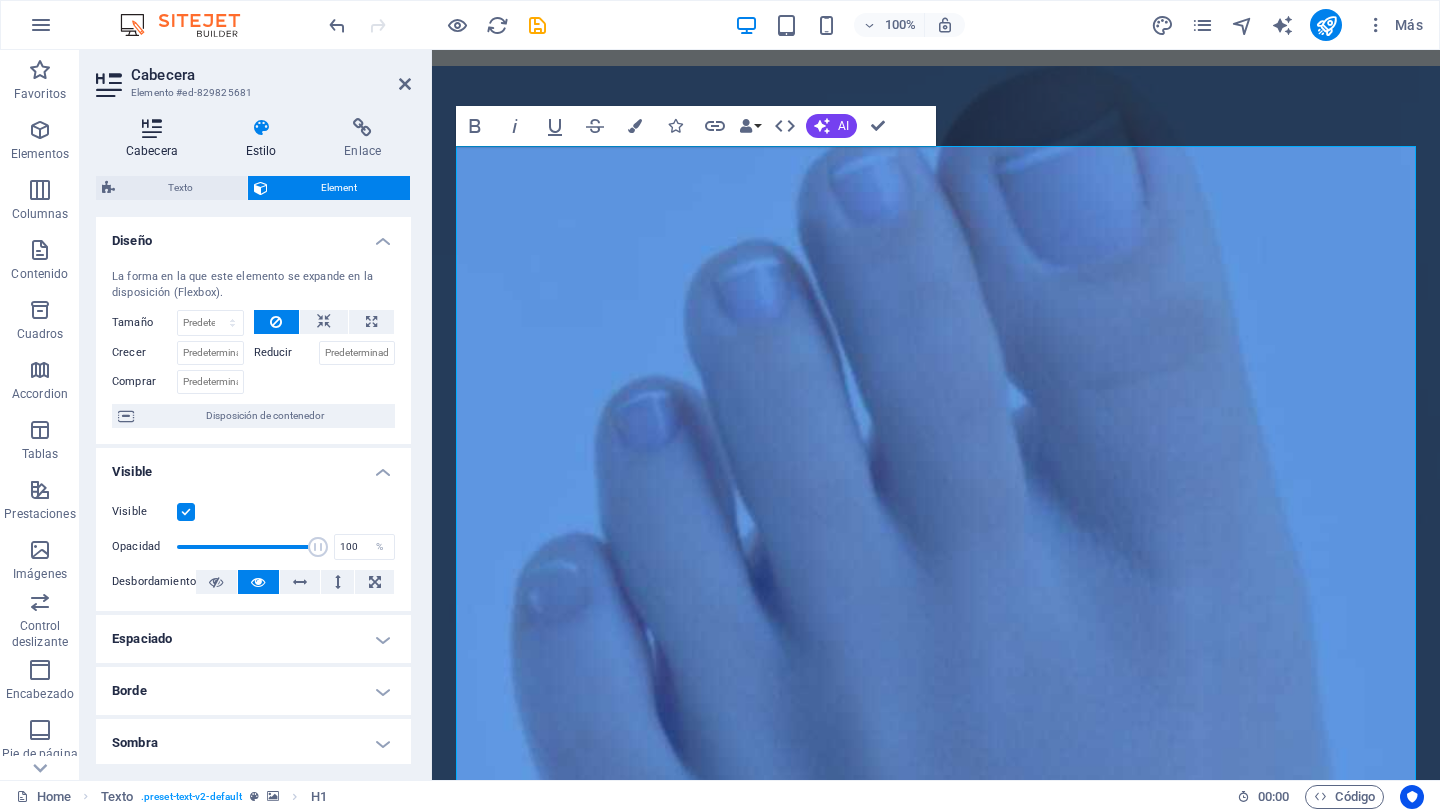 click at bounding box center (152, 128) 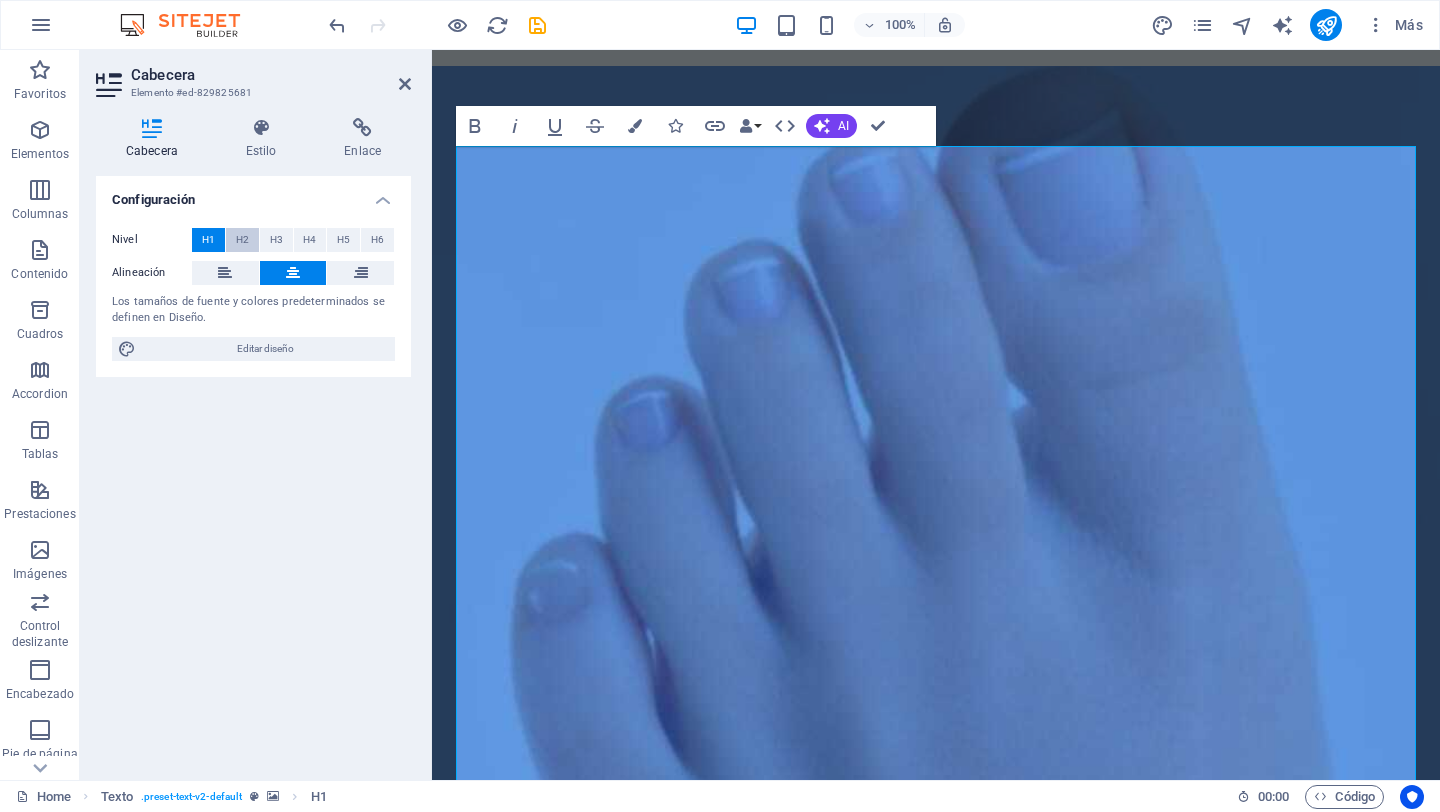 click on "H2" at bounding box center [242, 240] 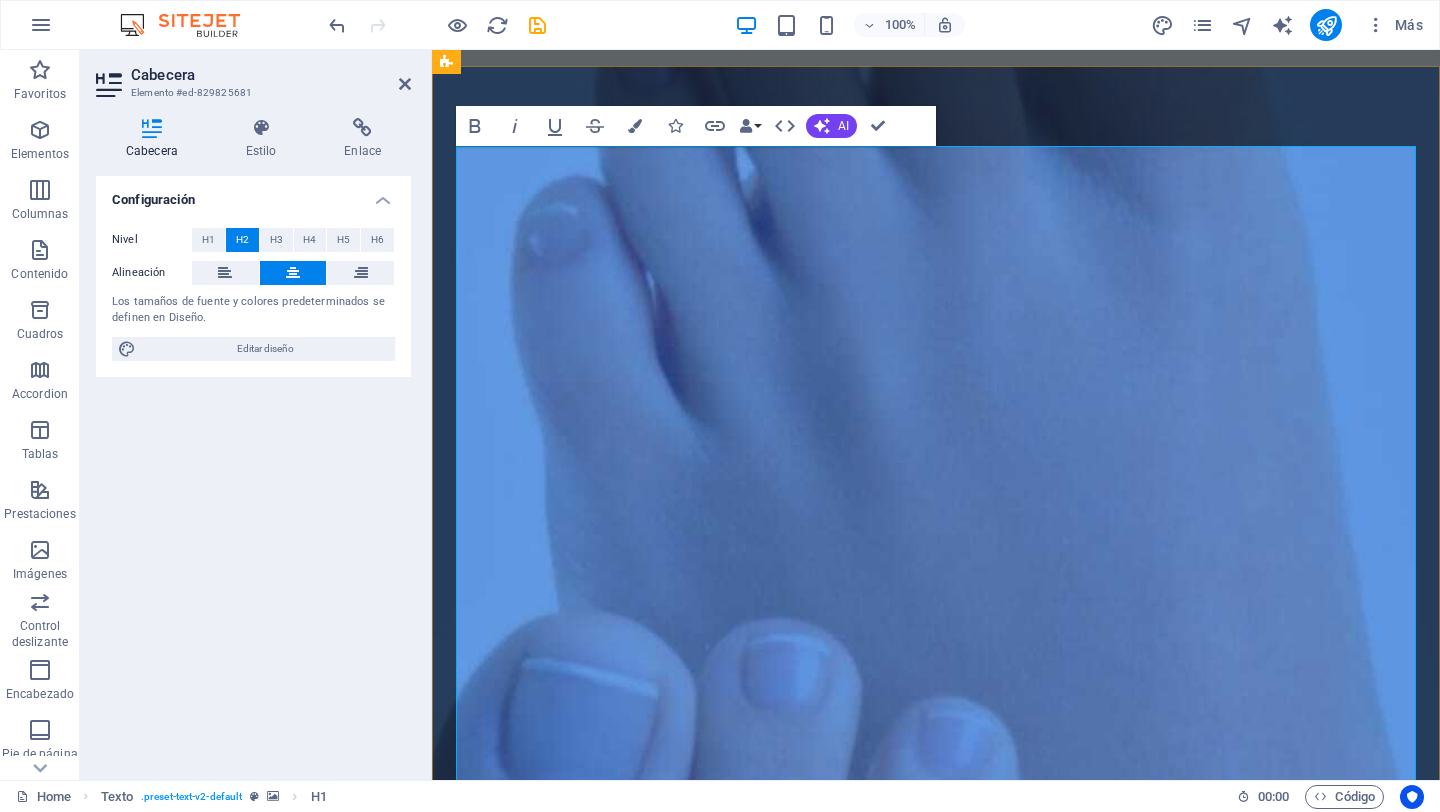 click on "PODOLOSANO Nuestra misión Prevenir, Diagnosticar, Tratar y Mejorar la salud de tus pies para una mejor calidad de vida. Es importante priorizar la salud de tus pies y buscar atención profesional cuando sea necesario para mantener una vida activa y libre sin dolor. Visitanos en nuestro consultorio ubicado en Calle La Morena # [NUMBER]  ó - Si tienes algún Problema con la Salud de tus Pies. - Por cuestión de tiempo no puedes desplazarte. - Tienes movilidad reducida. - Eres o tienes un adulto mayor en casa. - No puedes estar en salas de espera. - O simplemente quieres que te atiendan en la comodidad de tu hogar.  Para ello contamos también con servicio a domicilio, agenda tu cita vía whatsapp al [PHONE]" at bounding box center [936, 1570] 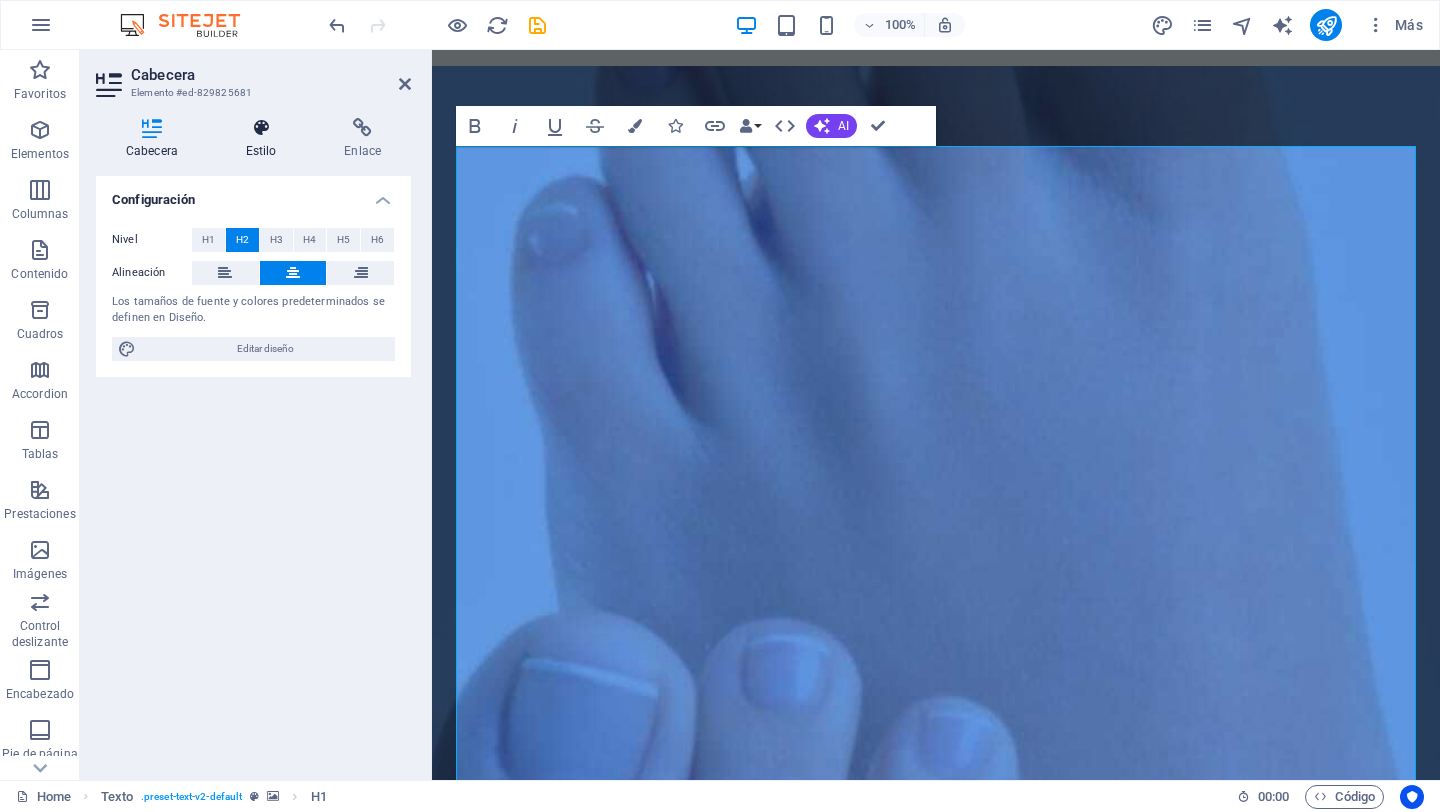 click on "Estilo" at bounding box center (265, 139) 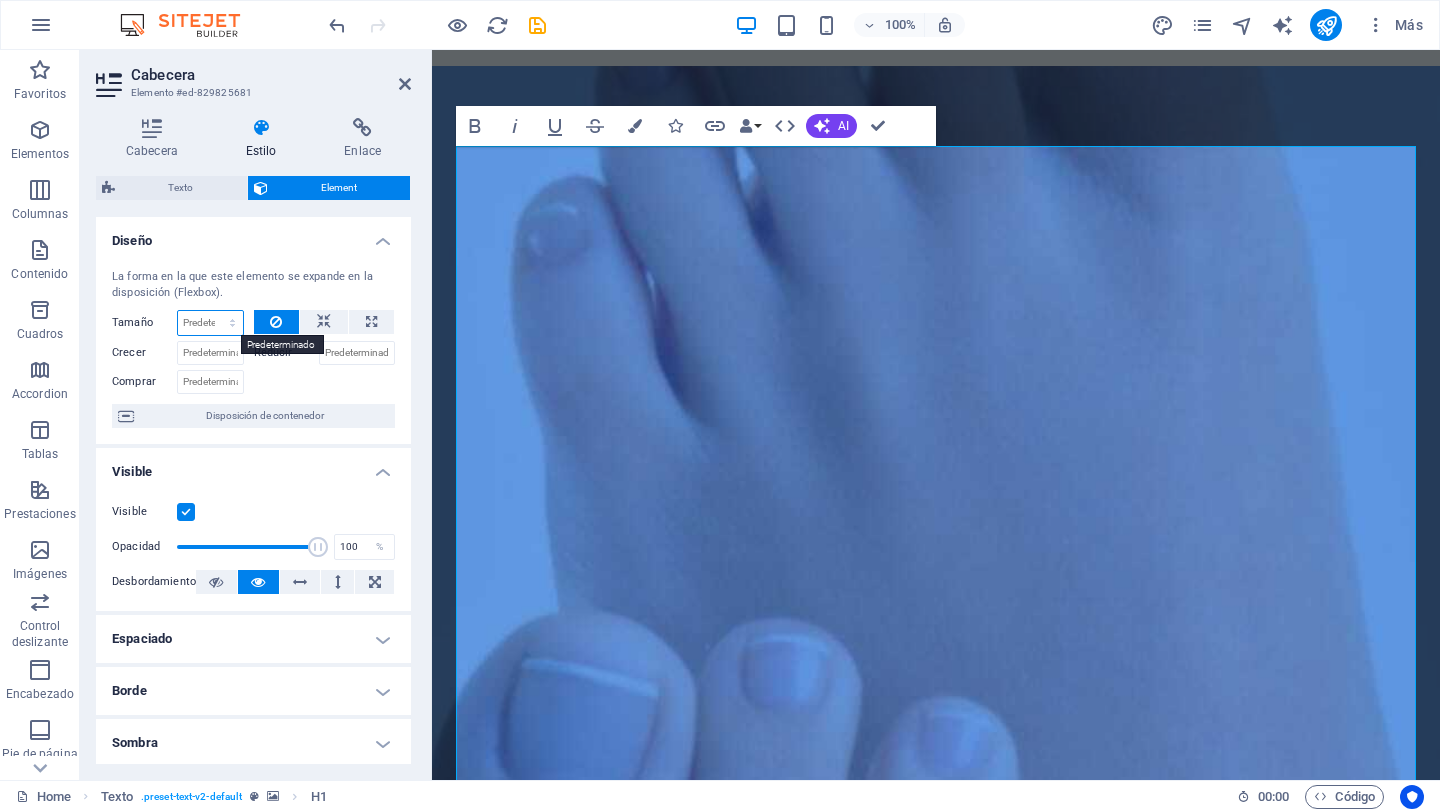 click on "Predeterminado automático px % 1/1 1/2 1/3 1/4 1/5 1/6 1/7 1/8 1/9 1/10" at bounding box center [210, 323] 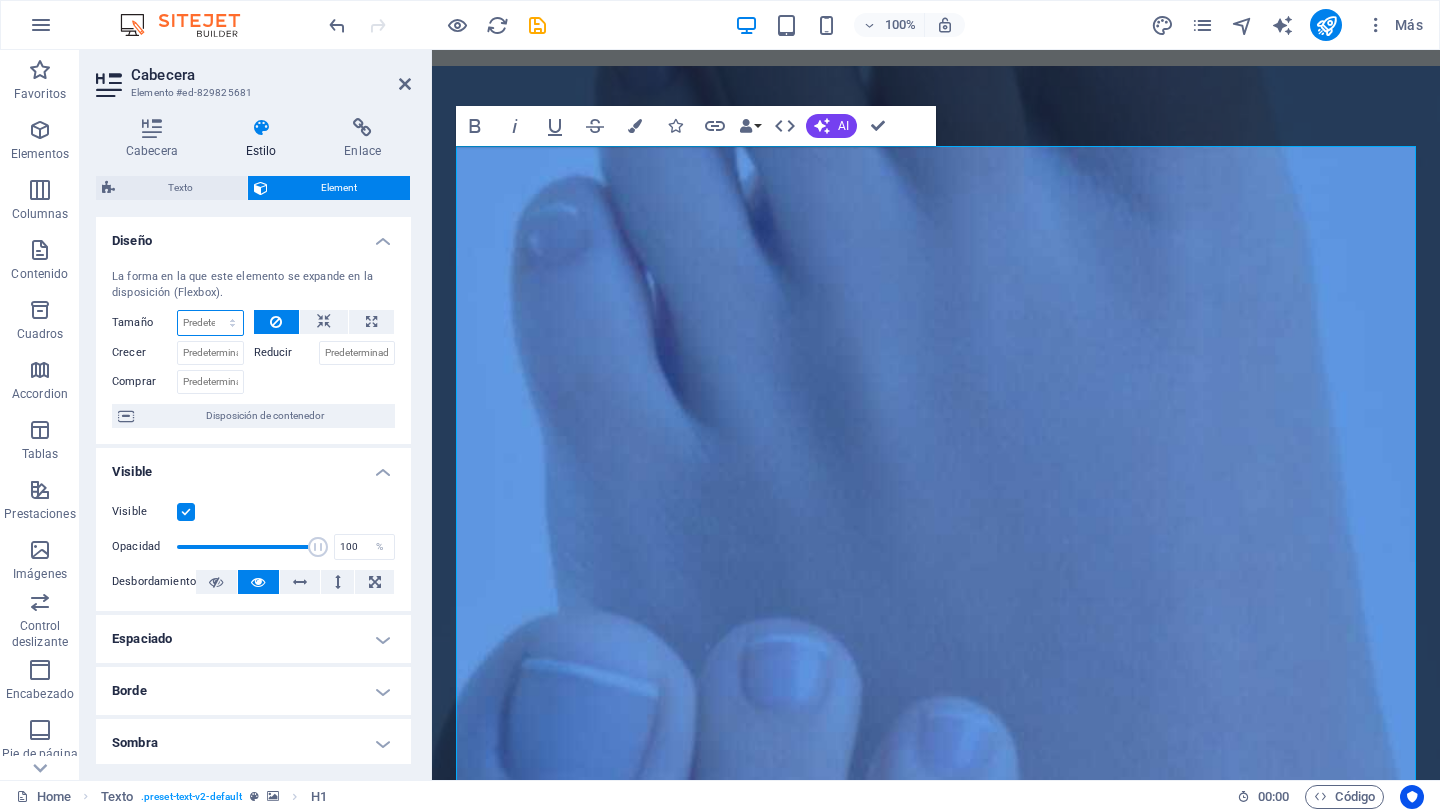 select on "1/3" 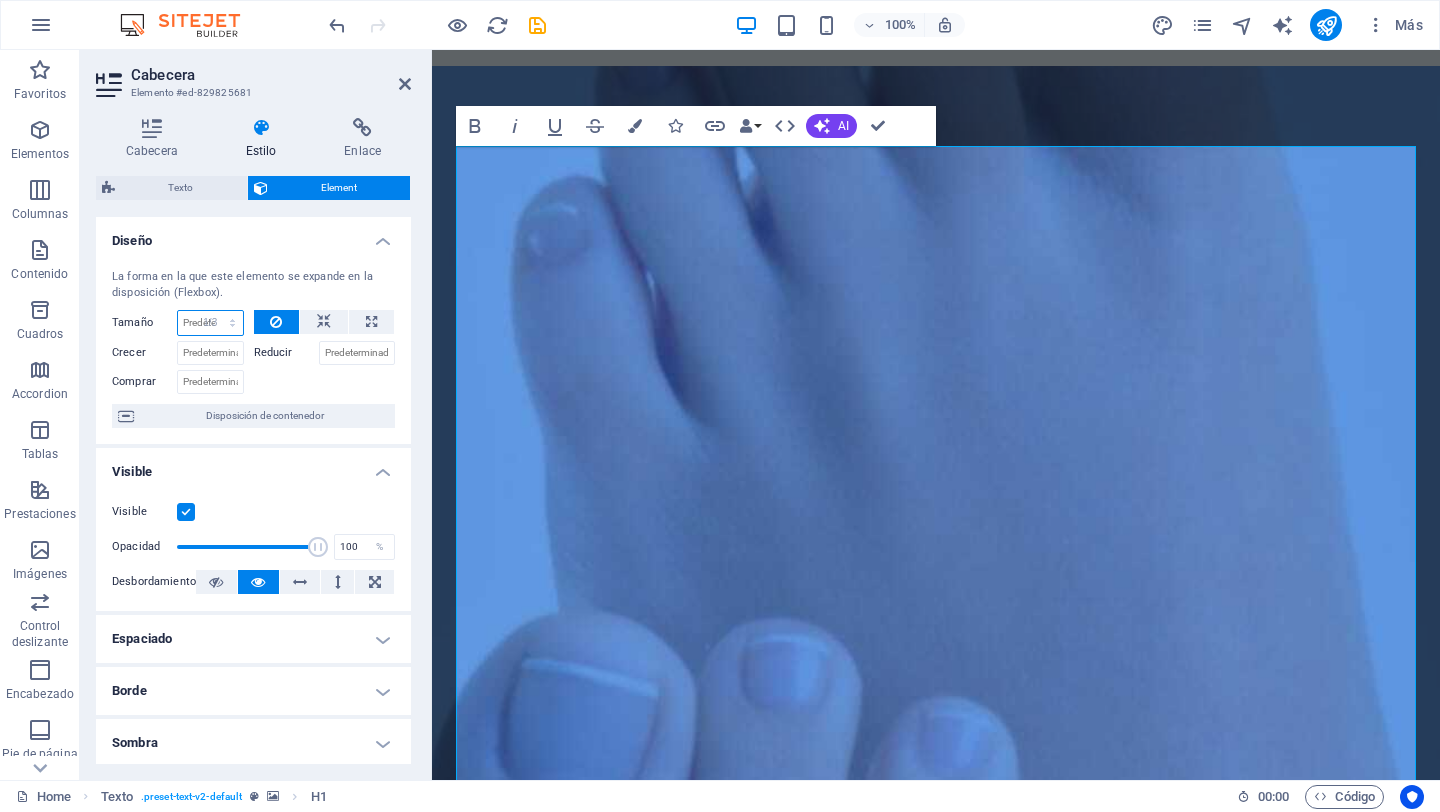 type on "33.33" 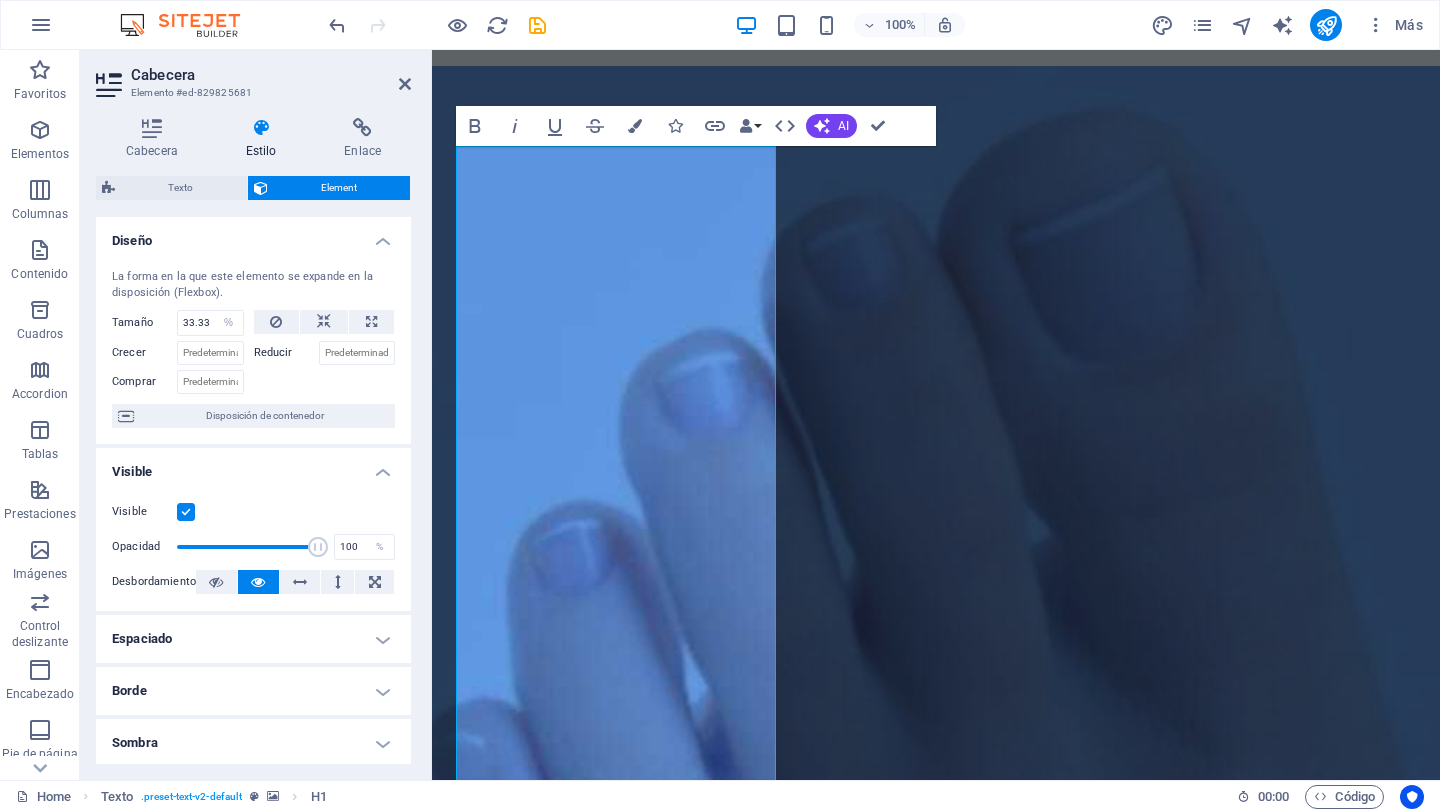 type 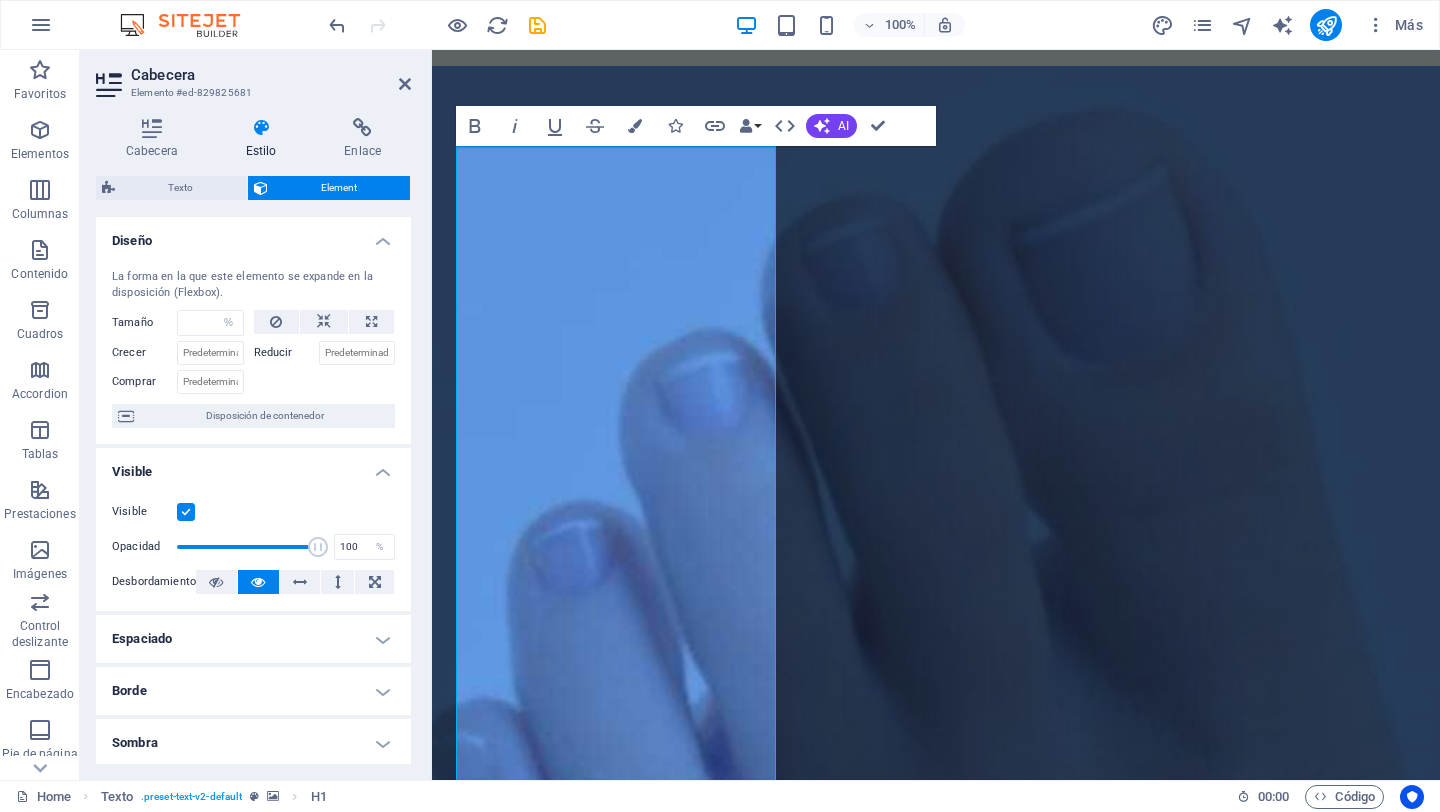 select on "DISABLED_OPTION_VALUE" 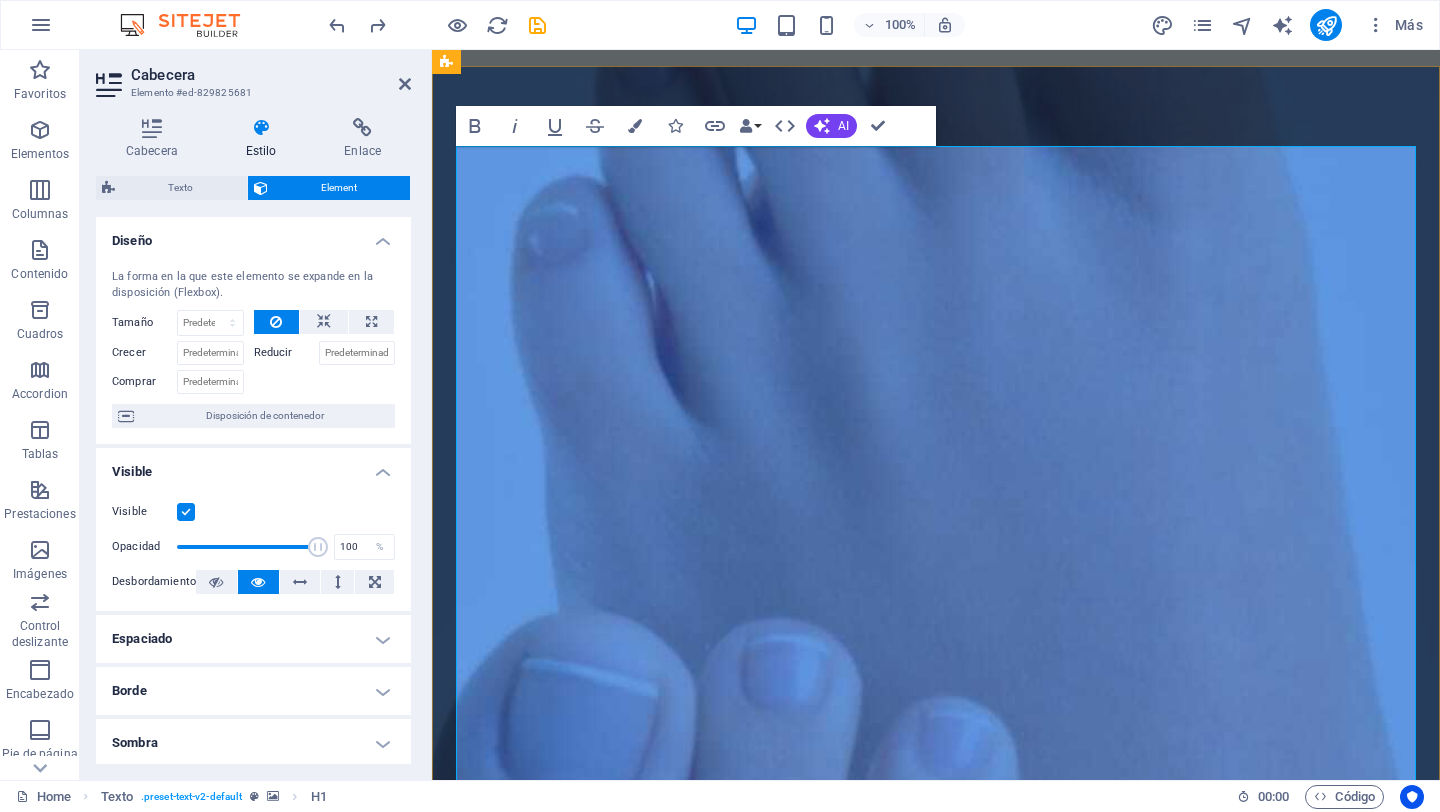 click on "PODOLOSANO Nuestra misión Prevenir, Diagnosticar, Tratar y Mejorar la salud de tus pies para una mejor calidad de vida. Es importante priorizar la salud de tus pies y buscar atención profesional cuando sea necesario para mantener una vida activa y libre sin dolor. Visitanos en nuestro consultorio ubicado en Calle La Morena # [NUMBER]  ó - Si tienes algún Problema con la Salud de tus Pies. - Por cuestión de tiempo no puedes desplazarte. - Tienes movilidad reducida. - Eres o tienes un adulto mayor en casa. - No puedes estar en salas de espera. - O simplemente quieres que te atiendan en la comodidad de tu hogar.  Para ello contamos también con servicio a domicilio, agenda tu cita vía whatsapp al [PHONE]" at bounding box center (936, 1569) 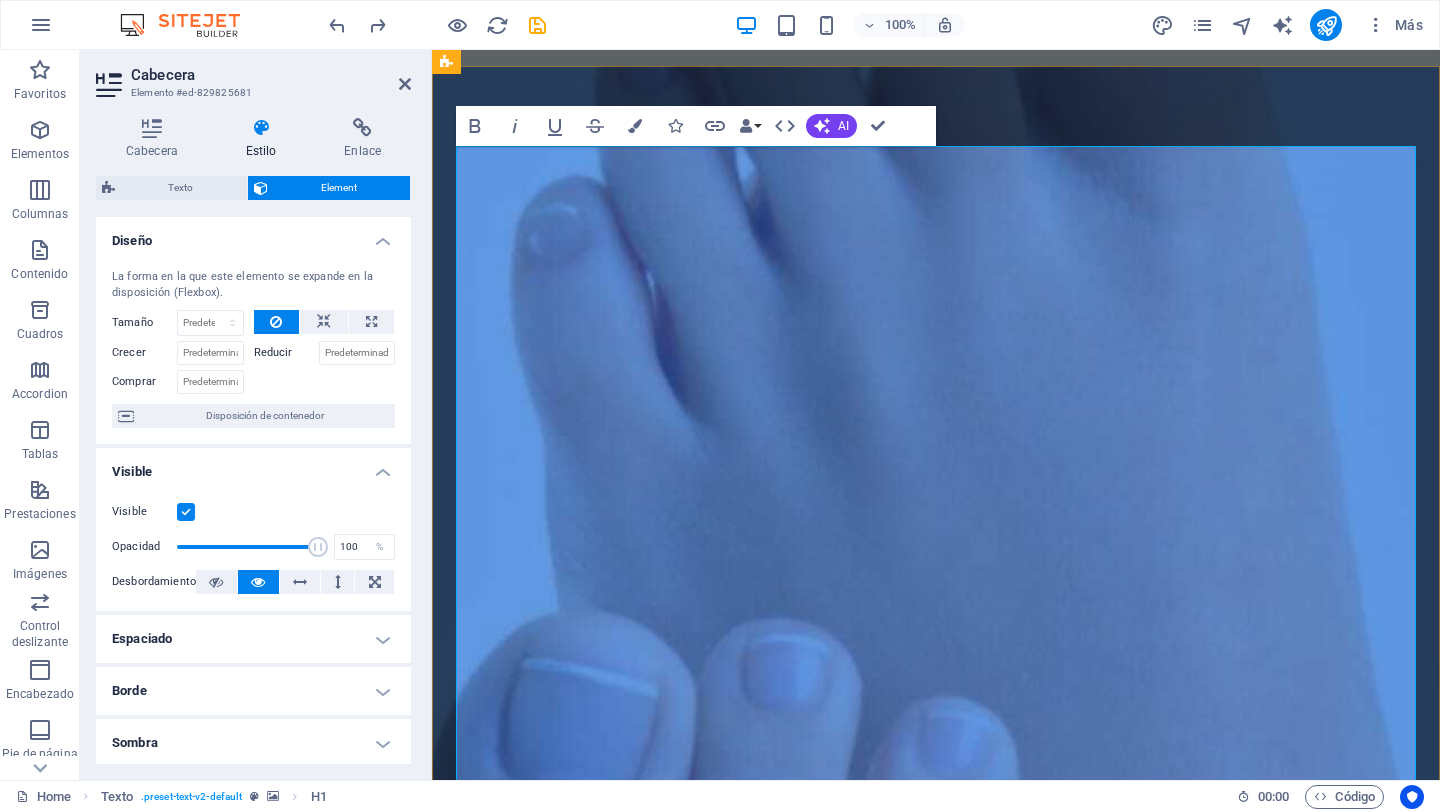 drag, startPoint x: 1069, startPoint y: 171, endPoint x: 822, endPoint y: 164, distance: 247.09917 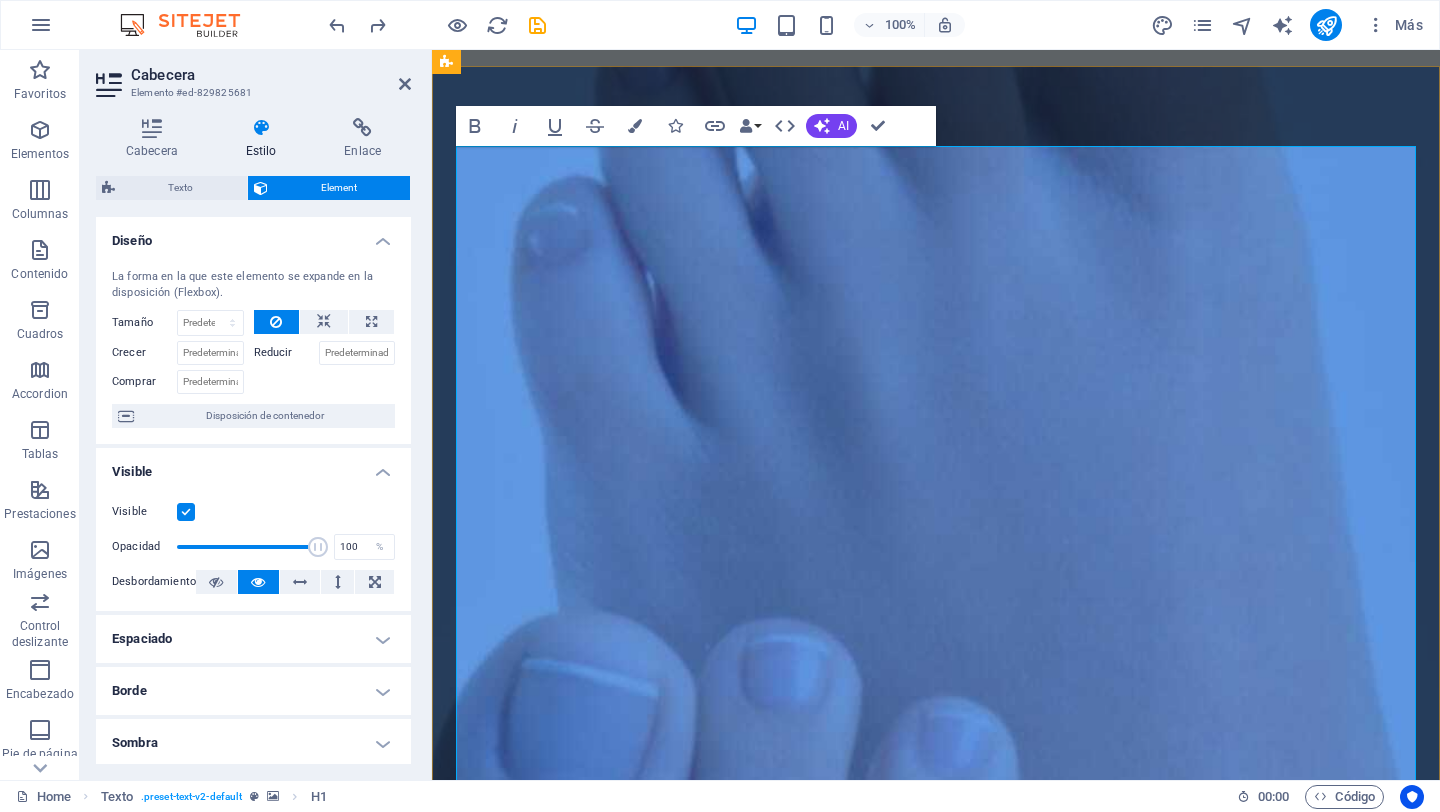 click on "PODOLOSANO Nuestra misión Prevenir, Diagnosticar, Tratar y Mejorar la salud de tus pies para una mejor calidad de vida. Es importante priorizar la salud de tus pies y buscar atención profesional cuando sea necesario para mantener una vida activa y libre sin dolor. Visitanos en nuestro consultorio ubicado en Calle La Morena # [NUMBER]  ó - Si tienes algún Problema con la Salud de tus Pies. - Por cuestión de tiempo no puedes desplazarte. - Tienes movilidad reducida. - Eres o tienes un adulto mayor en casa. - No puedes estar en salas de espera. - O simplemente quieres que te atiendan en la comodidad de tu hogar.  Para ello contamos también con servicio a domicilio, agenda tu cita vía whatsapp al [PHONE]" at bounding box center [936, 1570] 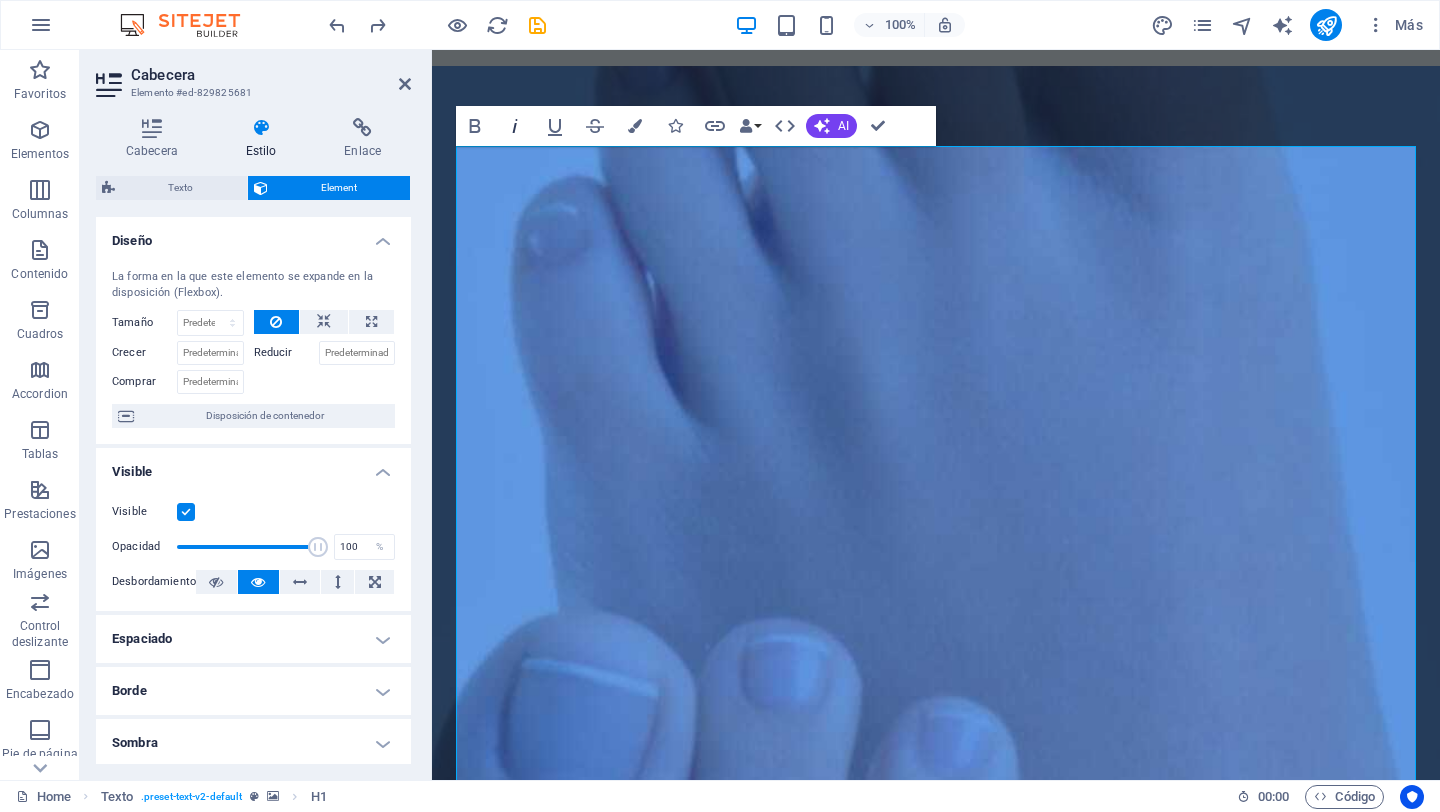 click 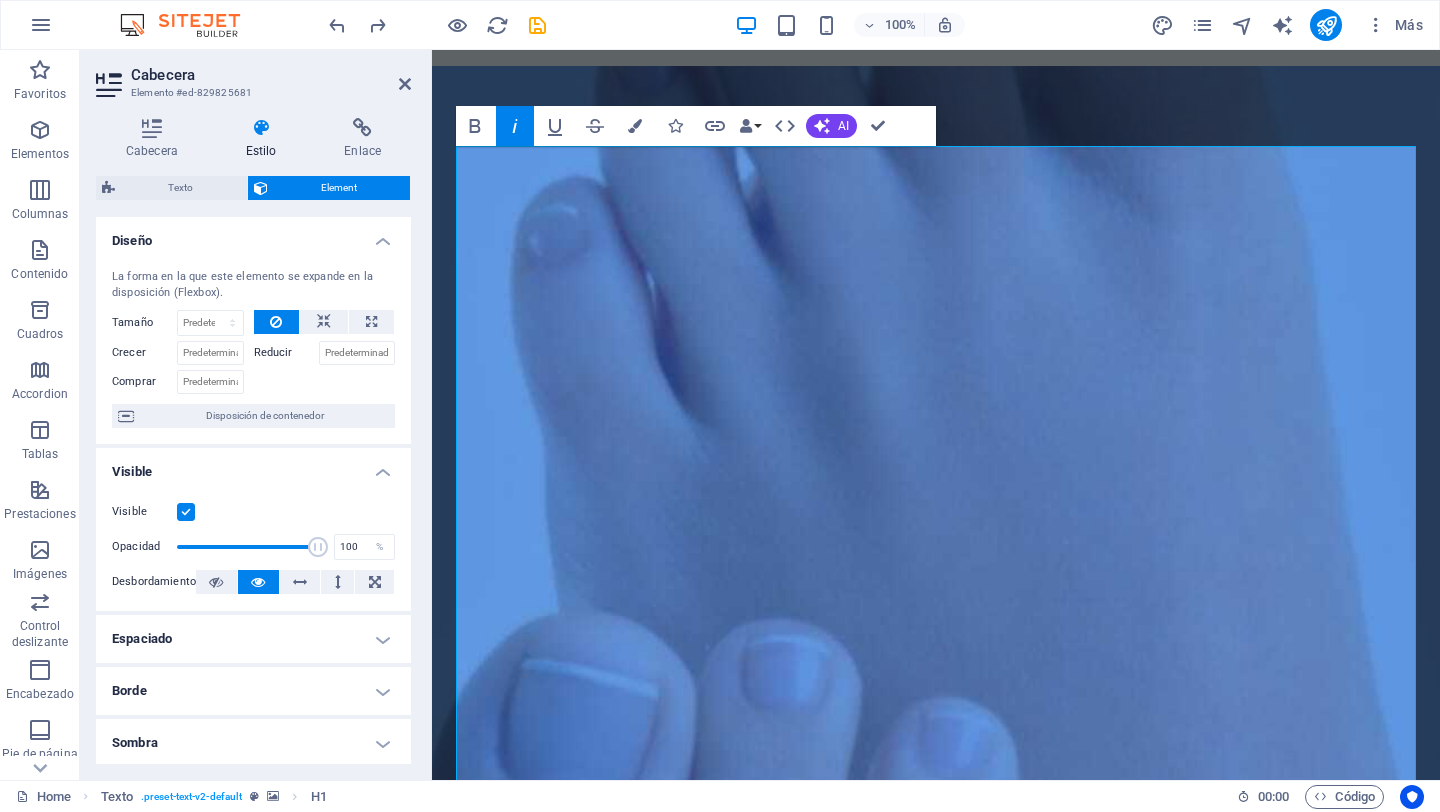 click 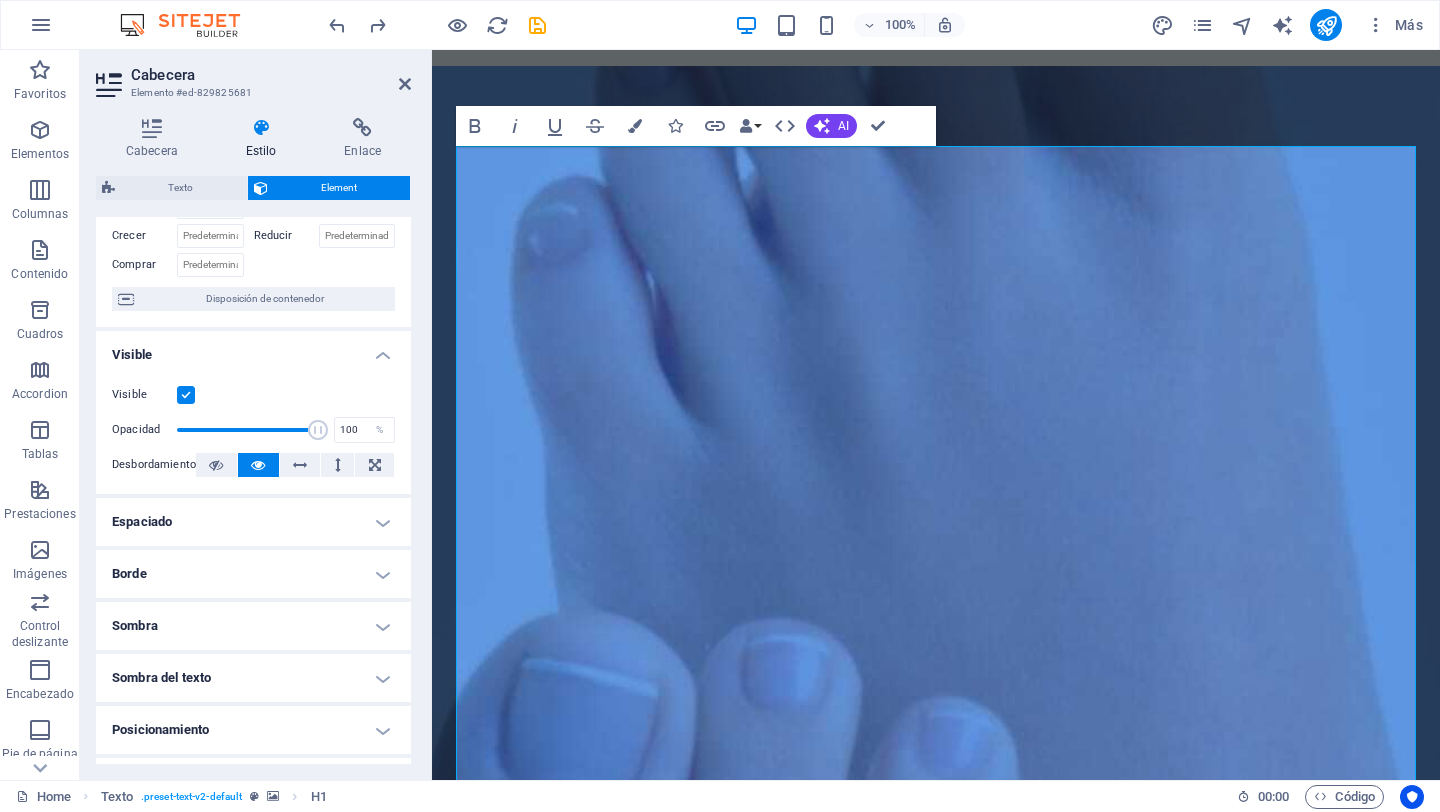 scroll, scrollTop: 119, scrollLeft: 0, axis: vertical 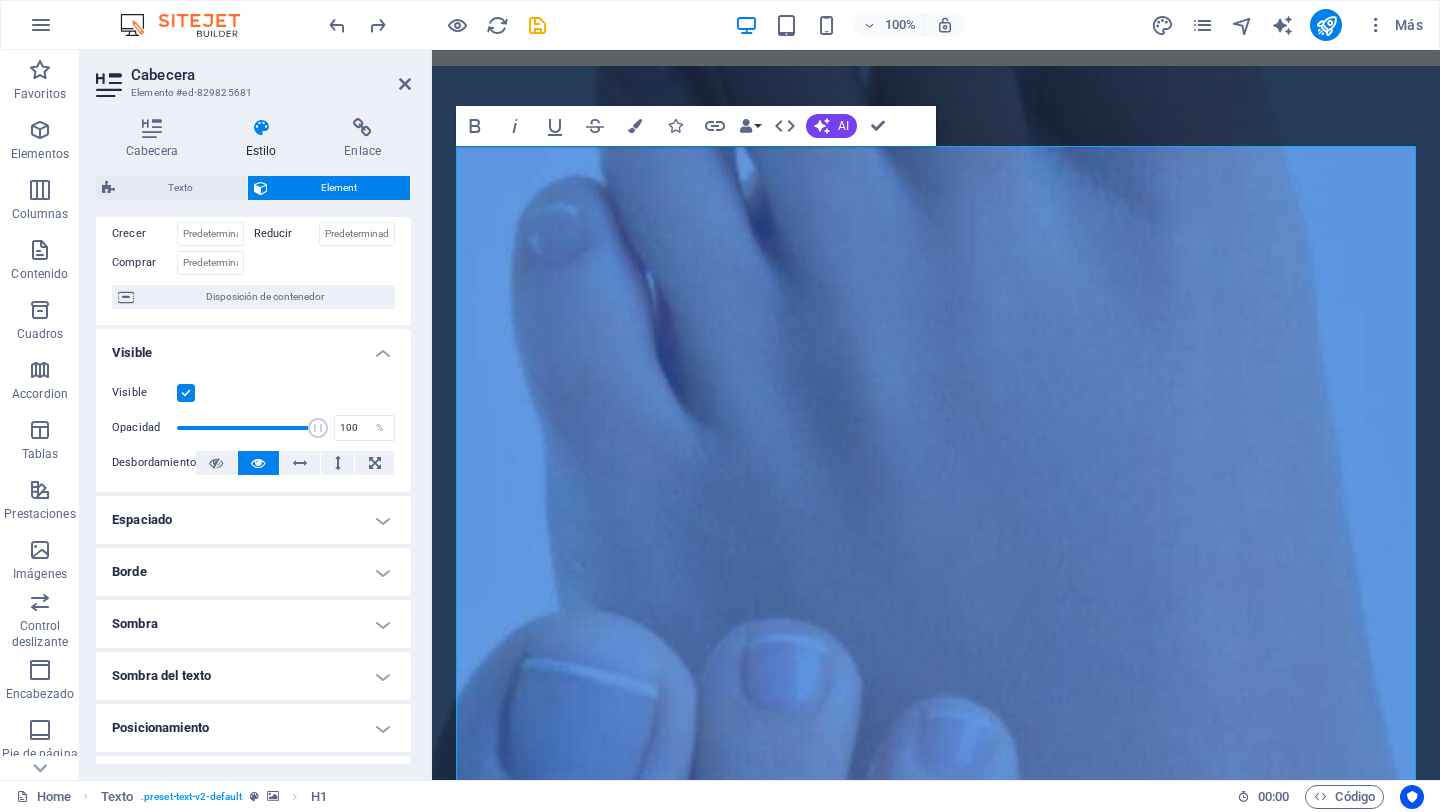 click on "Sombra del texto" at bounding box center [253, 676] 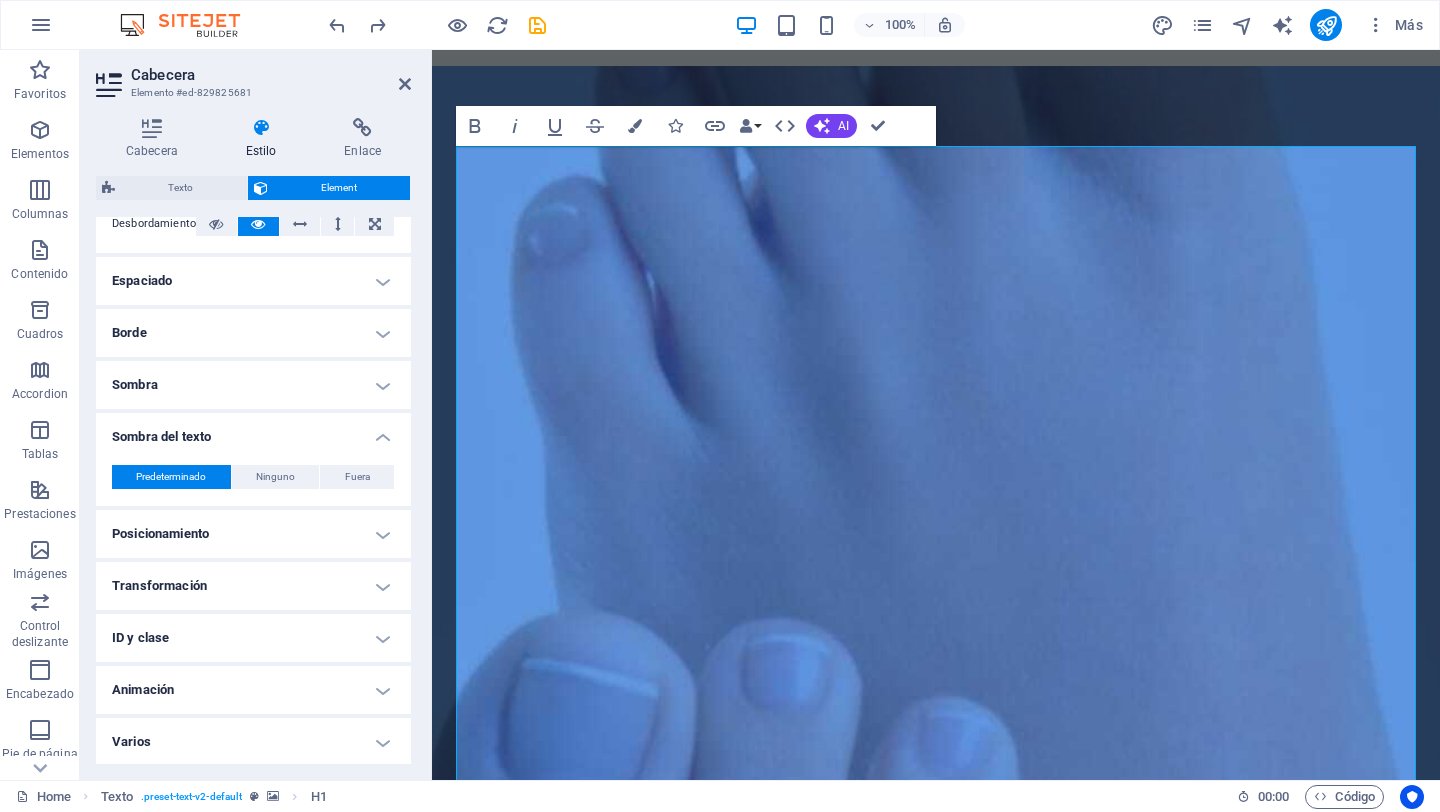 scroll, scrollTop: 359, scrollLeft: 0, axis: vertical 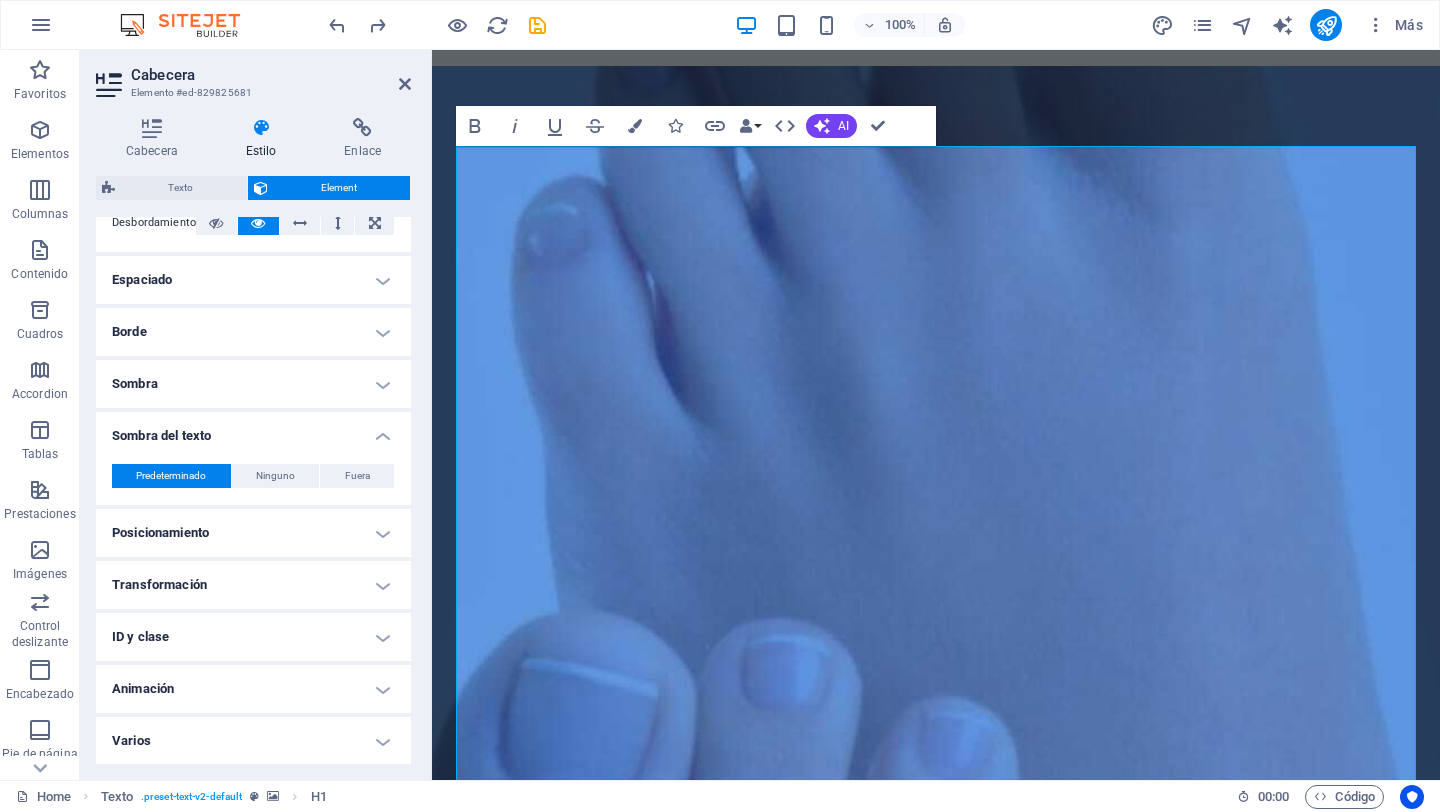 click on "Varios" at bounding box center [253, 741] 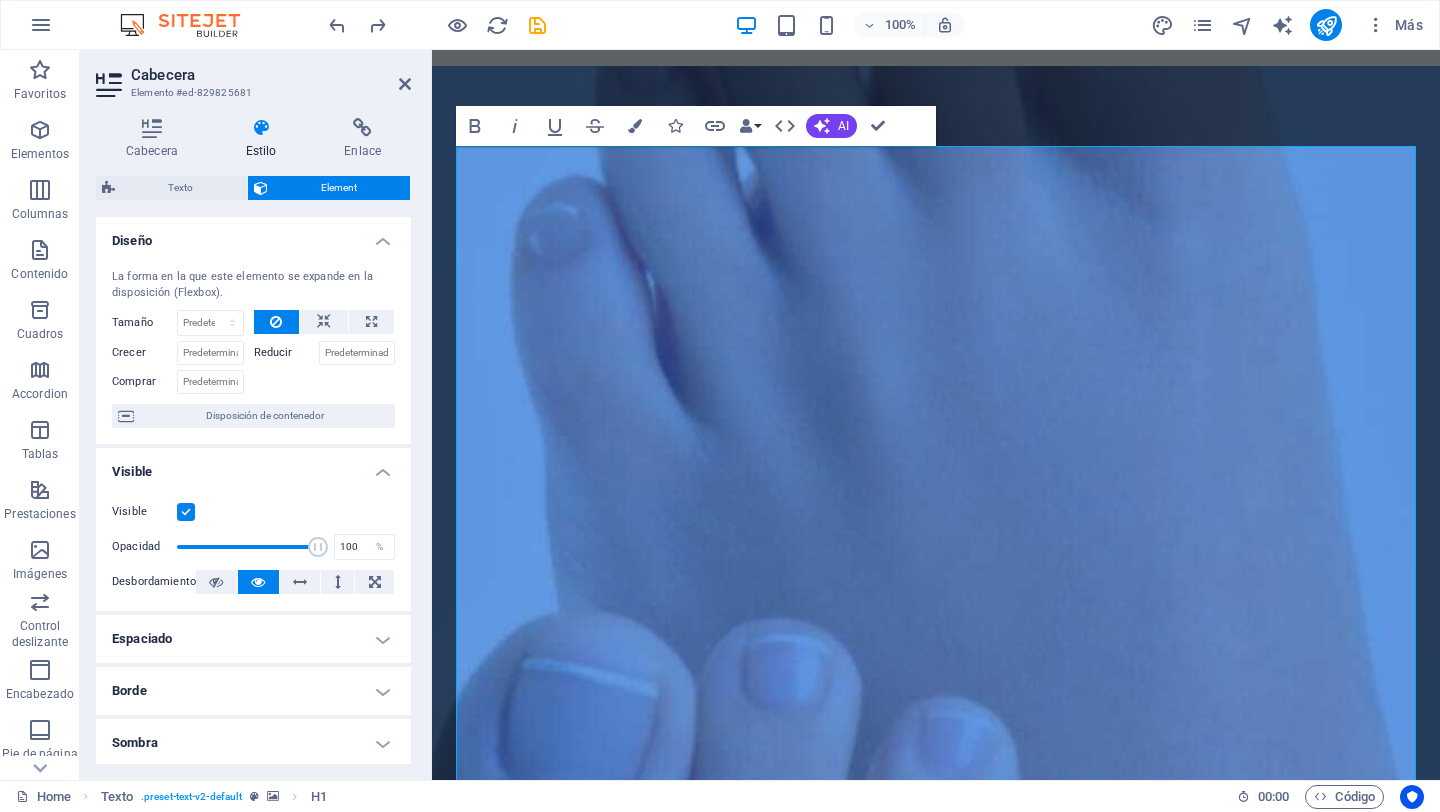 scroll, scrollTop: 1, scrollLeft: 0, axis: vertical 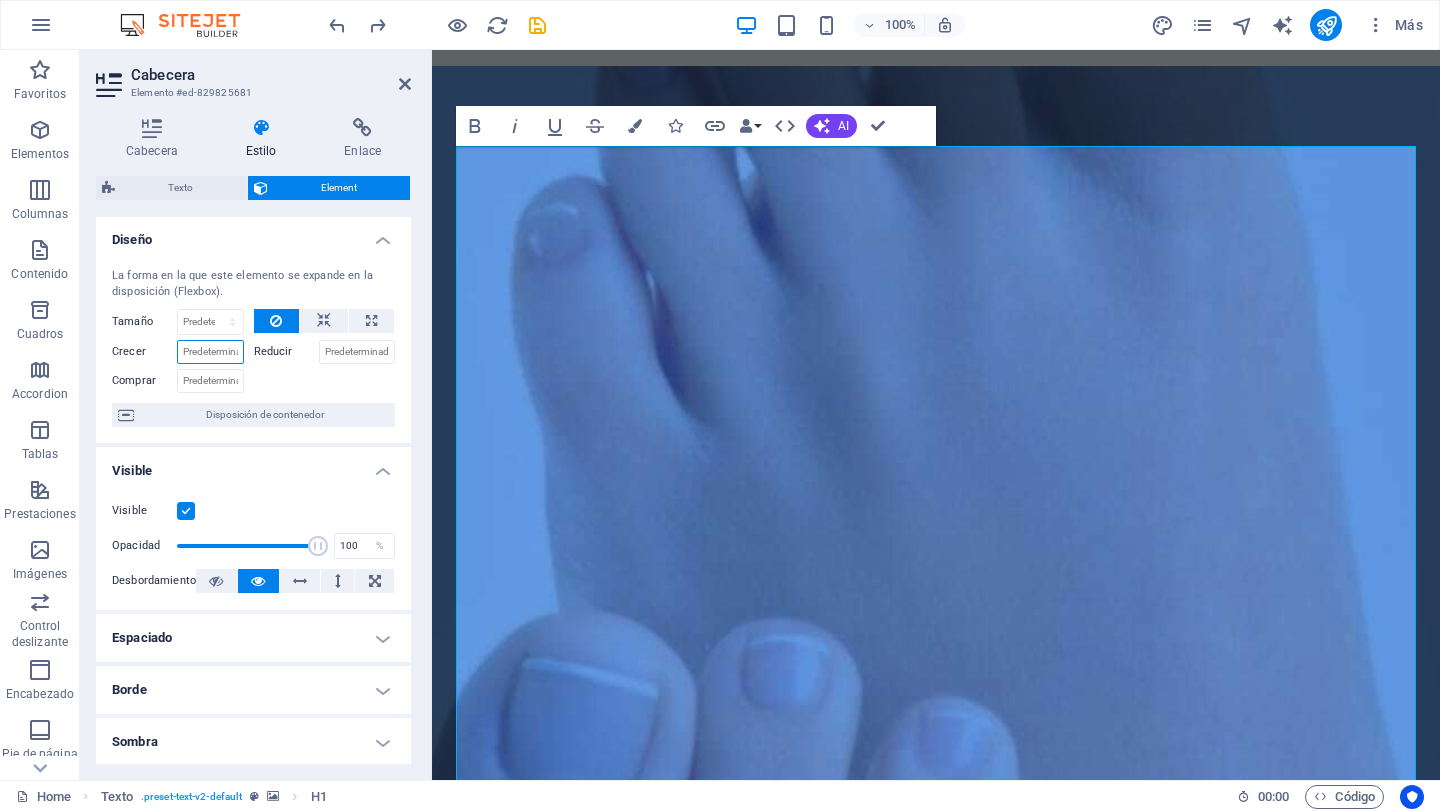 click on "Crecer" at bounding box center [210, 352] 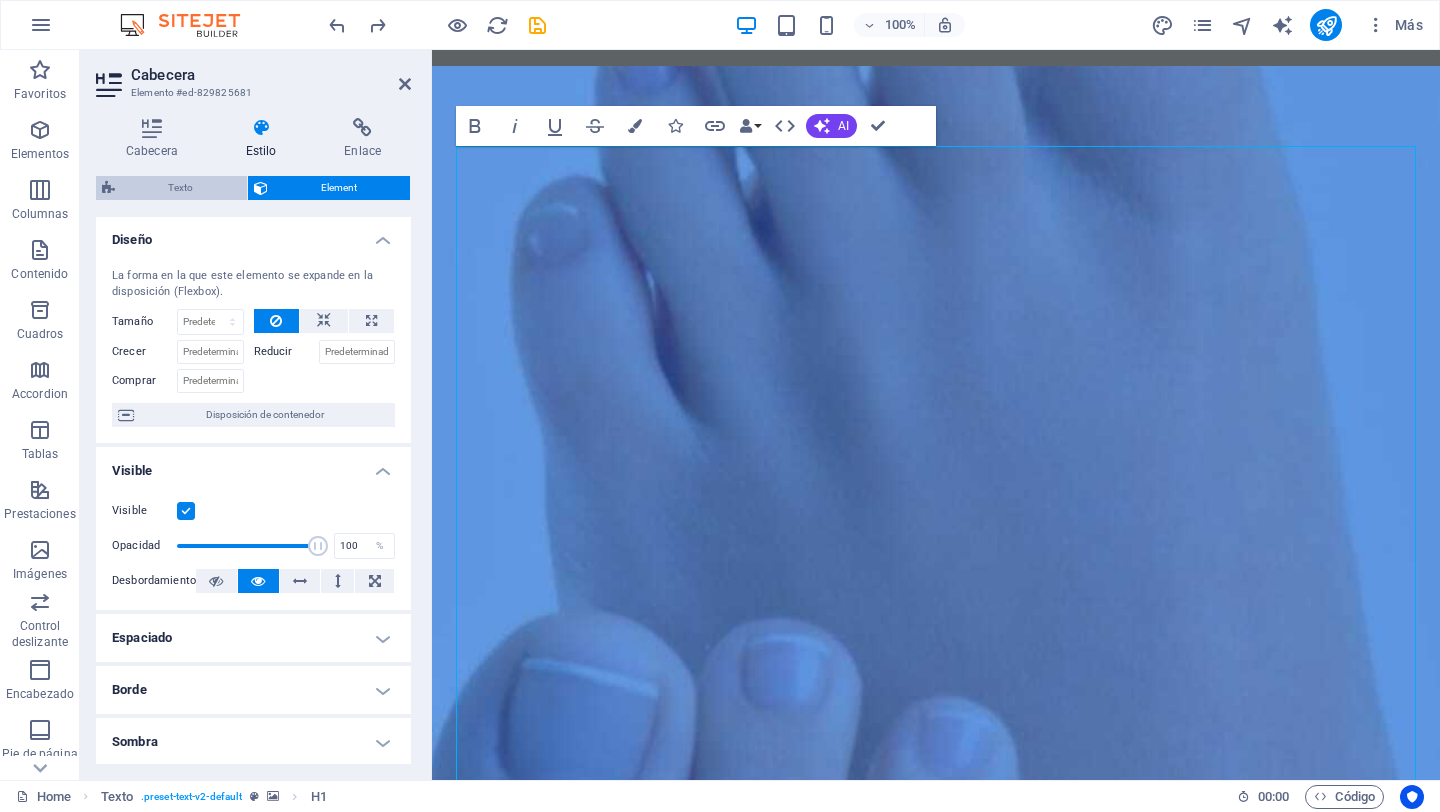 click on "Texto" at bounding box center (181, 188) 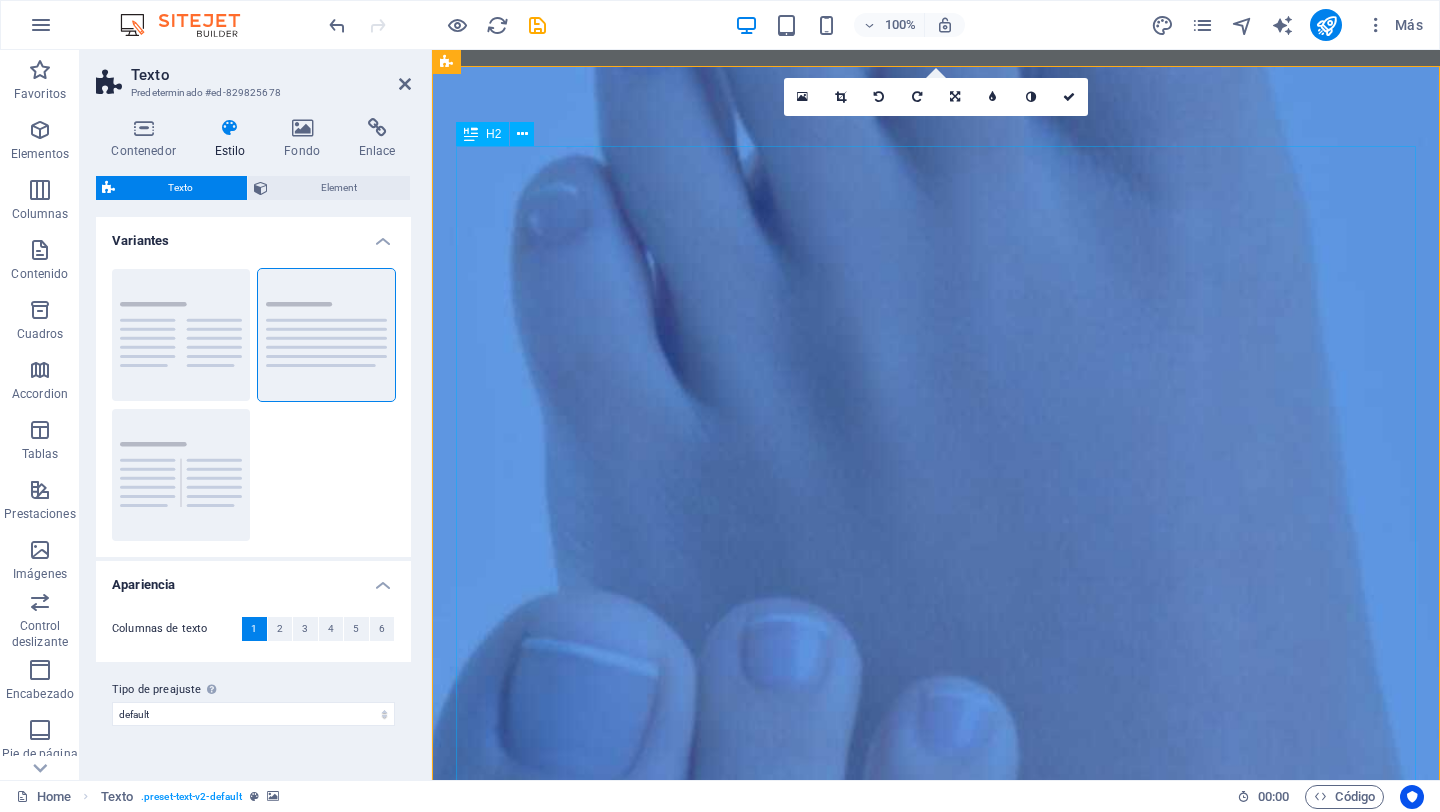click on "PODOLOSANO Nuestra misión Prevenir, Diagnosticar, Tratar y Mejorar la salud de tus pies para una mejor calidad de vida. Es importante priorizar la salud de tus pies y buscar atención profesional cuando sea necesario para mantener una vida activa y libre sin dolor. Visitanos en nuestro consultorio ubicado en Calle La Morena # [NUMBER]  ó - Si tienes algún Problema con la Salud de tus Pies. - Por cuestión de tiempo no puedes desplazarte. - Tienes movilidad reducida. - Eres o tienes un adulto mayor en casa. - No puedes estar en salas de espera. - O simplemente quieres que te atiendan en la comodidad de tu hogar.  Para ello contamos también con servicio a domicilio, agenda tu cita vía whatsapp al [PHONE]" at bounding box center [936, 1529] 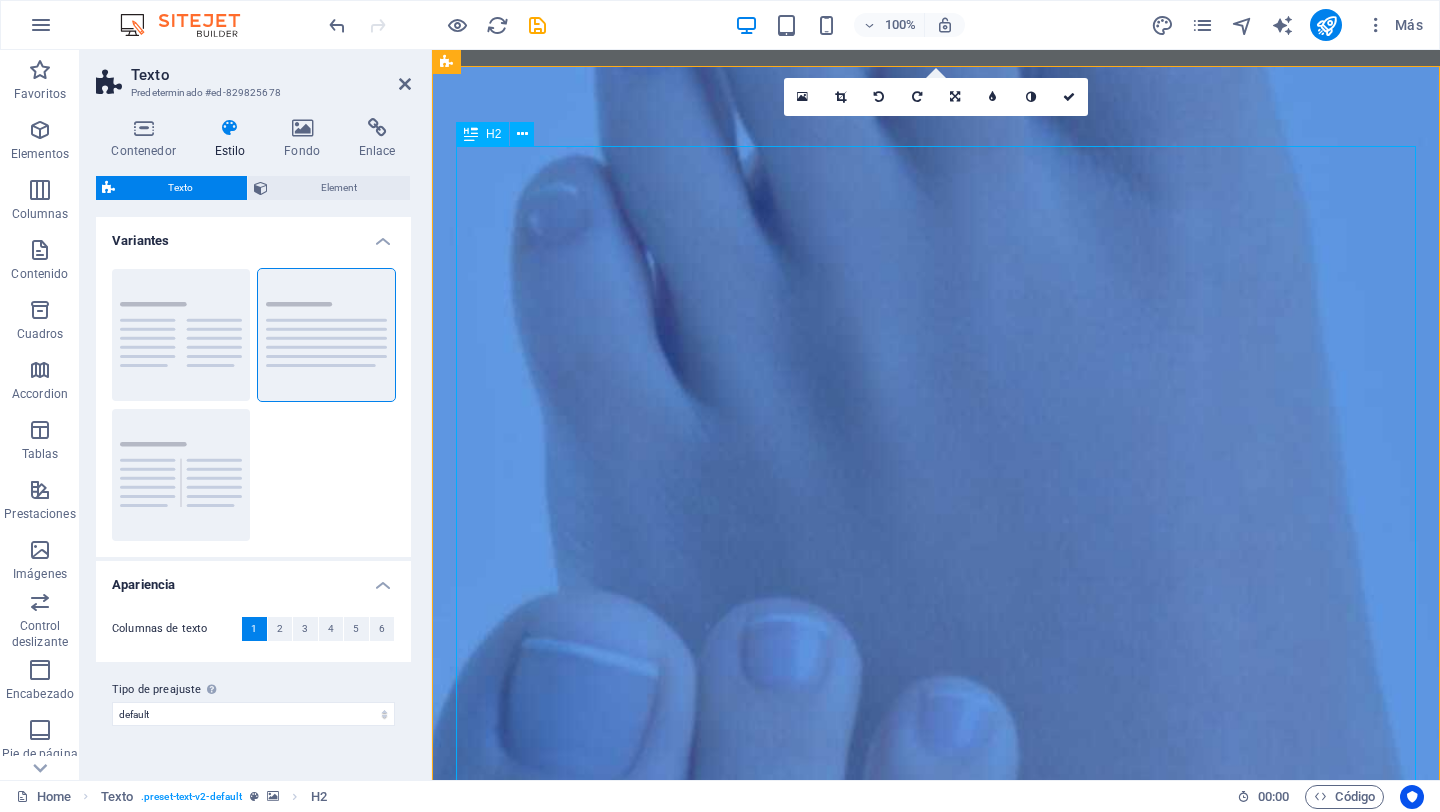 click on "PODOLOSANO Nuestra misión Prevenir, Diagnosticar, Tratar y Mejorar la salud de tus pies para una mejor calidad de vida. Es importante priorizar la salud de tus pies y buscar atención profesional cuando sea necesario para mantener una vida activa y libre sin dolor. Visitanos en nuestro consultorio ubicado en Calle La Morena # [NUMBER]  ó - Si tienes algún Problema con la Salud de tus Pies. - Por cuestión de tiempo no puedes desplazarte. - Tienes movilidad reducida. - Eres o tienes un adulto mayor en casa. - No puedes estar en salas de espera. - O simplemente quieres que te atiendan en la comodidad de tu hogar.  Para ello contamos también con servicio a domicilio, agenda tu cita vía whatsapp al [PHONE]" at bounding box center [936, 1529] 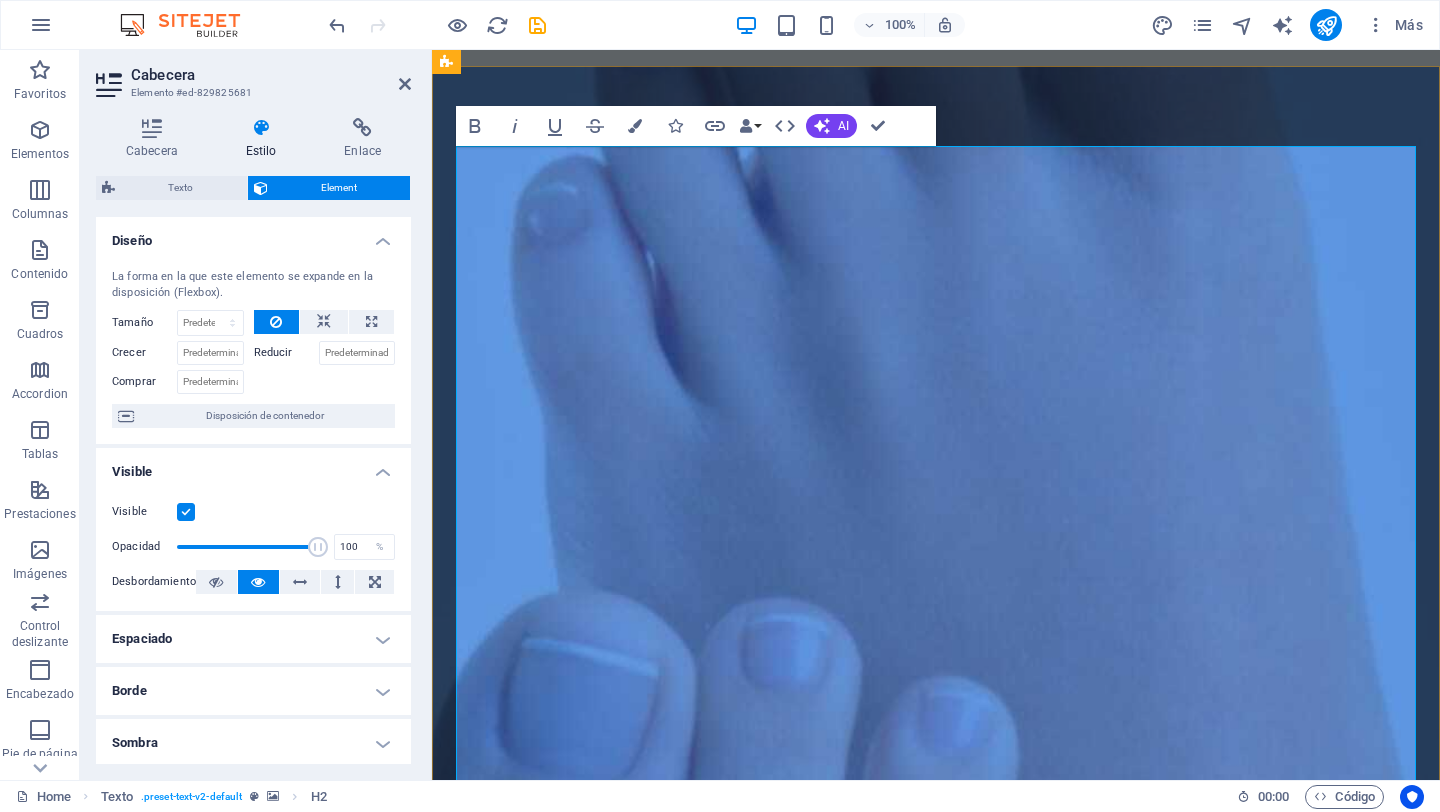 click on "PODOLOSANO Nuestra misión Prevenir, Diagnosticar, Tratar y Mejorar la salud de tus pies para una mejor calidad de vida. Es importante priorizar la salud de tus pies y buscar atención profesional cuando sea necesario para mantener una vida activa y libre sin dolor. Visitanos en nuestro consultorio ubicado en Calle La Morena # [NUMBER]  ó - Si tienes algún Problema con la Salud de tus Pies. - Por cuestión de tiempo no puedes desplazarte. - Tienes movilidad reducida. - Eres o tienes un adulto mayor en casa. - No puedes estar en salas de espera. - O simplemente quieres que te atiendan en la comodidad de tu hogar.  Para ello contamos también con servicio a domicilio, agenda tu cita vía whatsapp al [PHONE]" at bounding box center (936, 1529) 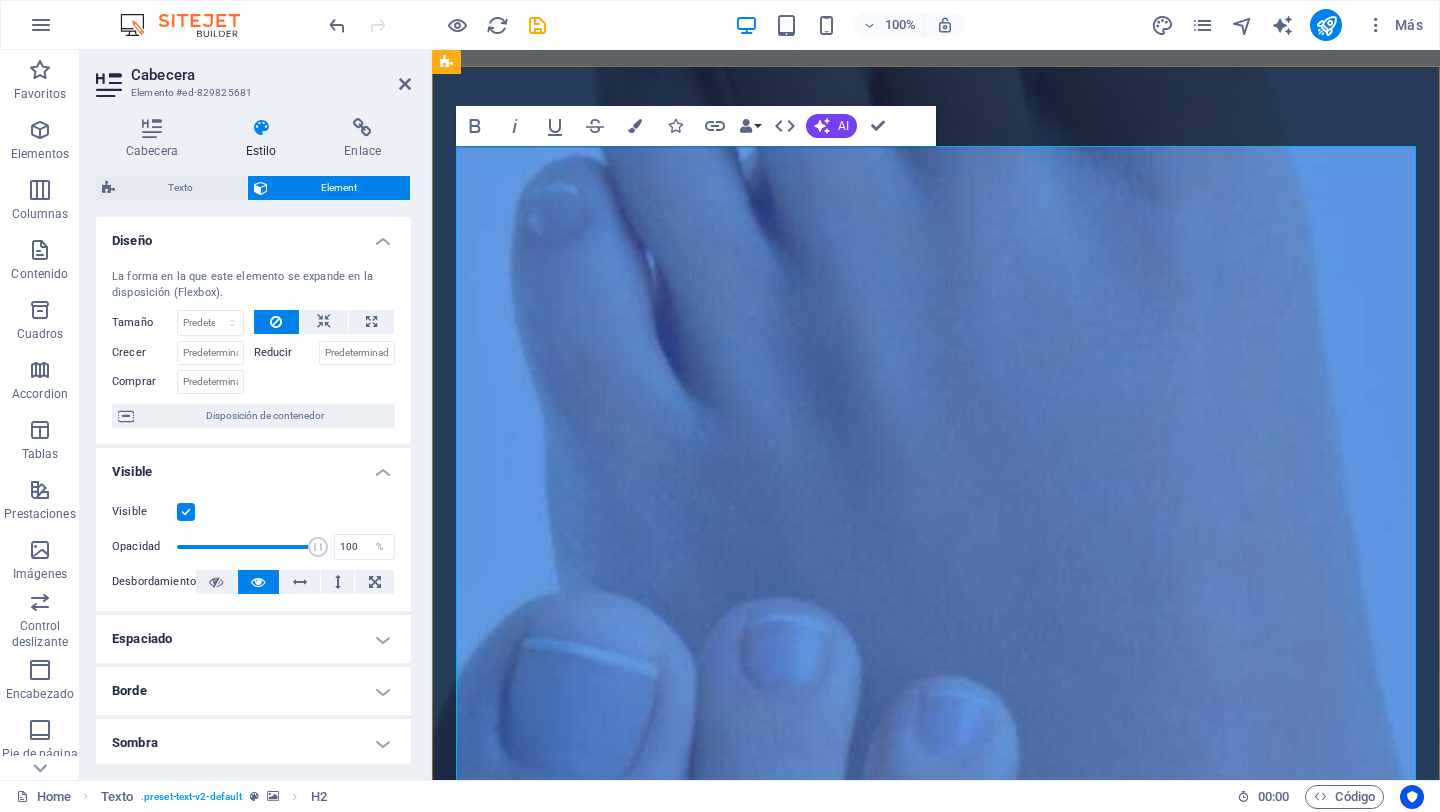 drag, startPoint x: 1082, startPoint y: 171, endPoint x: 819, endPoint y: 168, distance: 263.01712 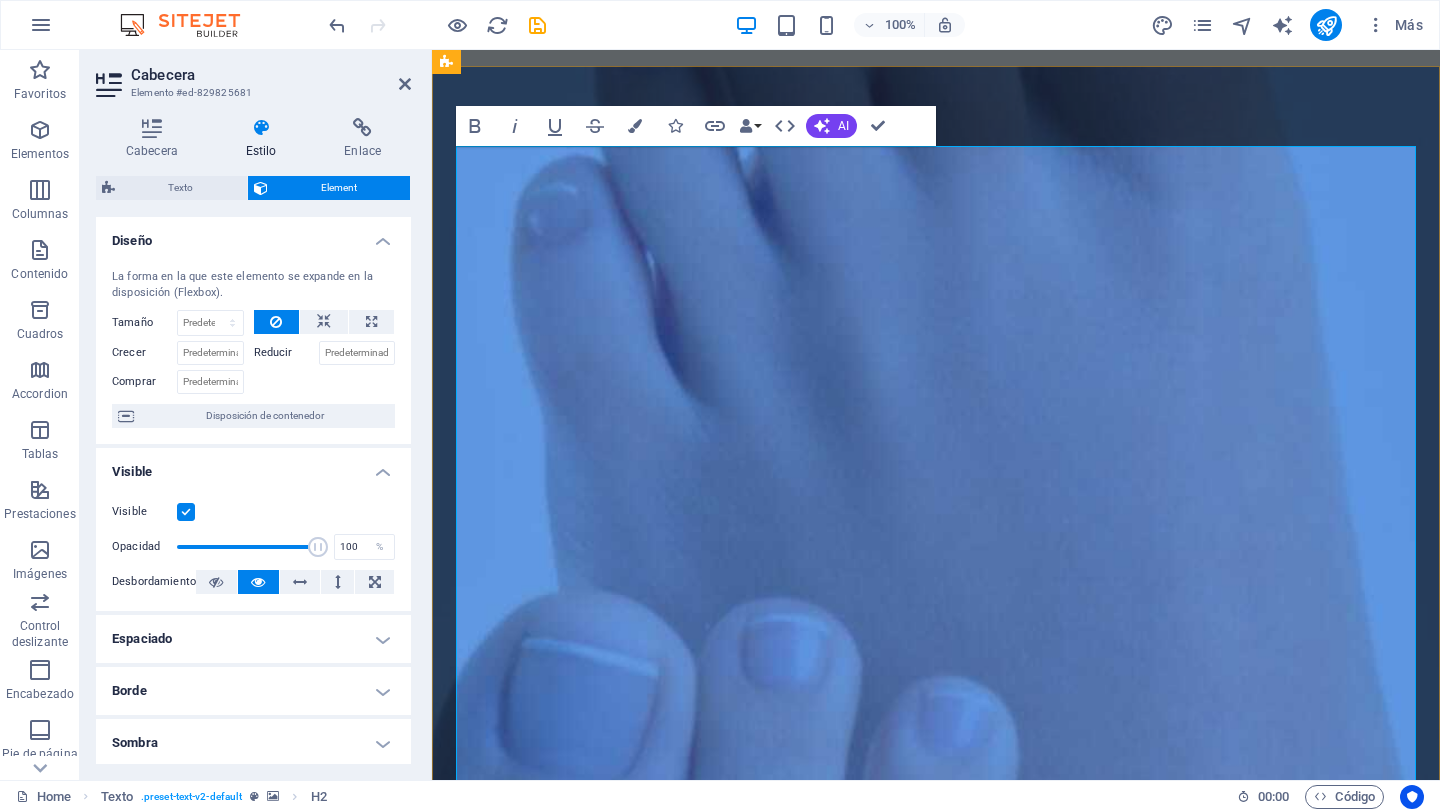 click on "PODOLOSANO Nuestra misión Prevenir, Diagnosticar, Tratar y Mejorar la salud de tus pies para una mejor calidad de vida. Es importante priorizar la salud de tus pies y buscar atención profesional cuando sea necesario para mantener una vida activa y libre sin dolor. Visitanos en nuestro consultorio ubicado en Calle La Morena # [NUMBER]  ó - Si tienes algún Problema con la Salud de tus Pies. - Por cuestión de tiempo no puedes desplazarte. - Tienes movilidad reducida. - Eres o tienes un adulto mayor en casa. - No puedes estar en salas de espera. - O simplemente quieres que te atiendan en la comodidad de tu hogar.  Para ello contamos también con servicio a domicilio, agenda tu cita vía whatsapp al [PHONE]" at bounding box center [936, 1529] 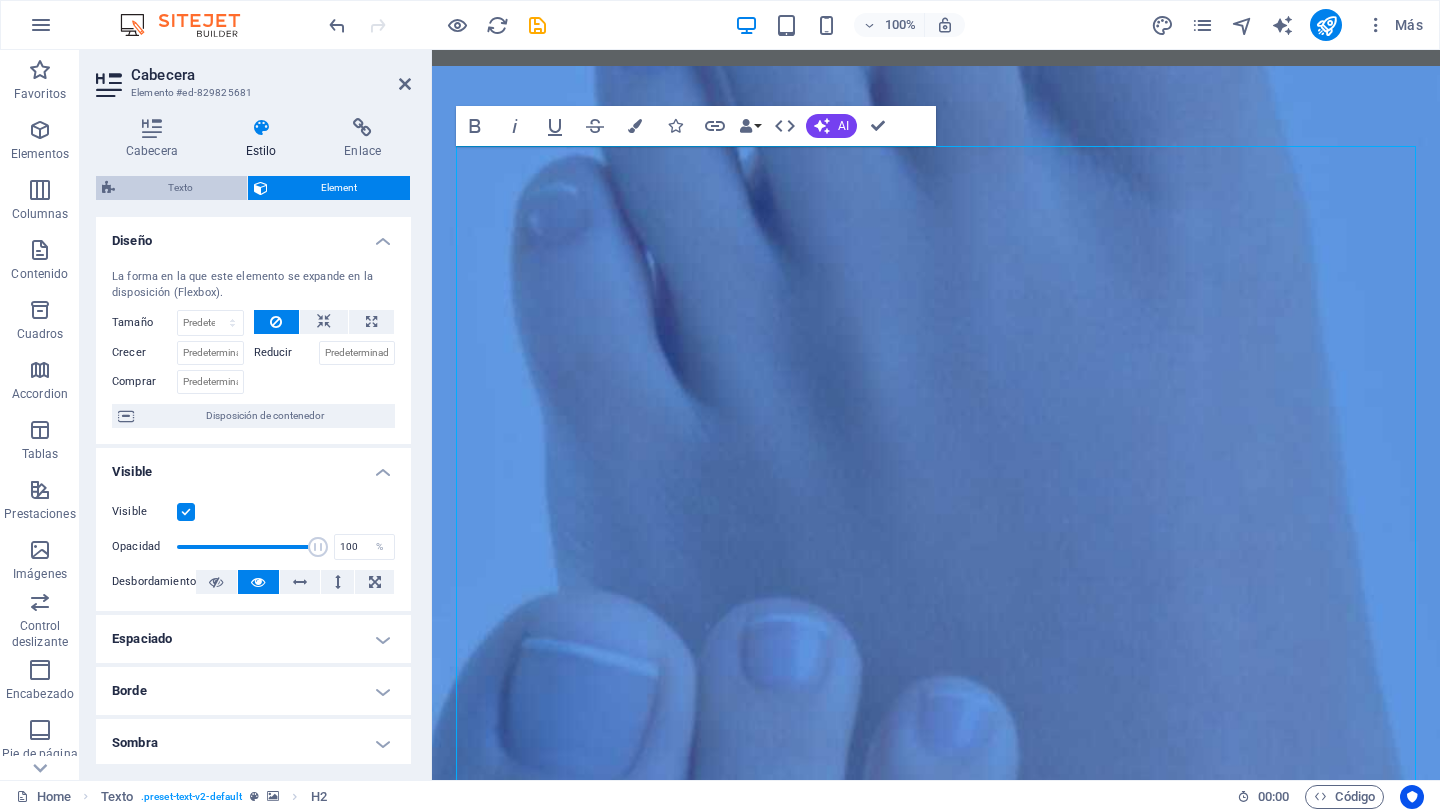 click on "Texto" at bounding box center (181, 188) 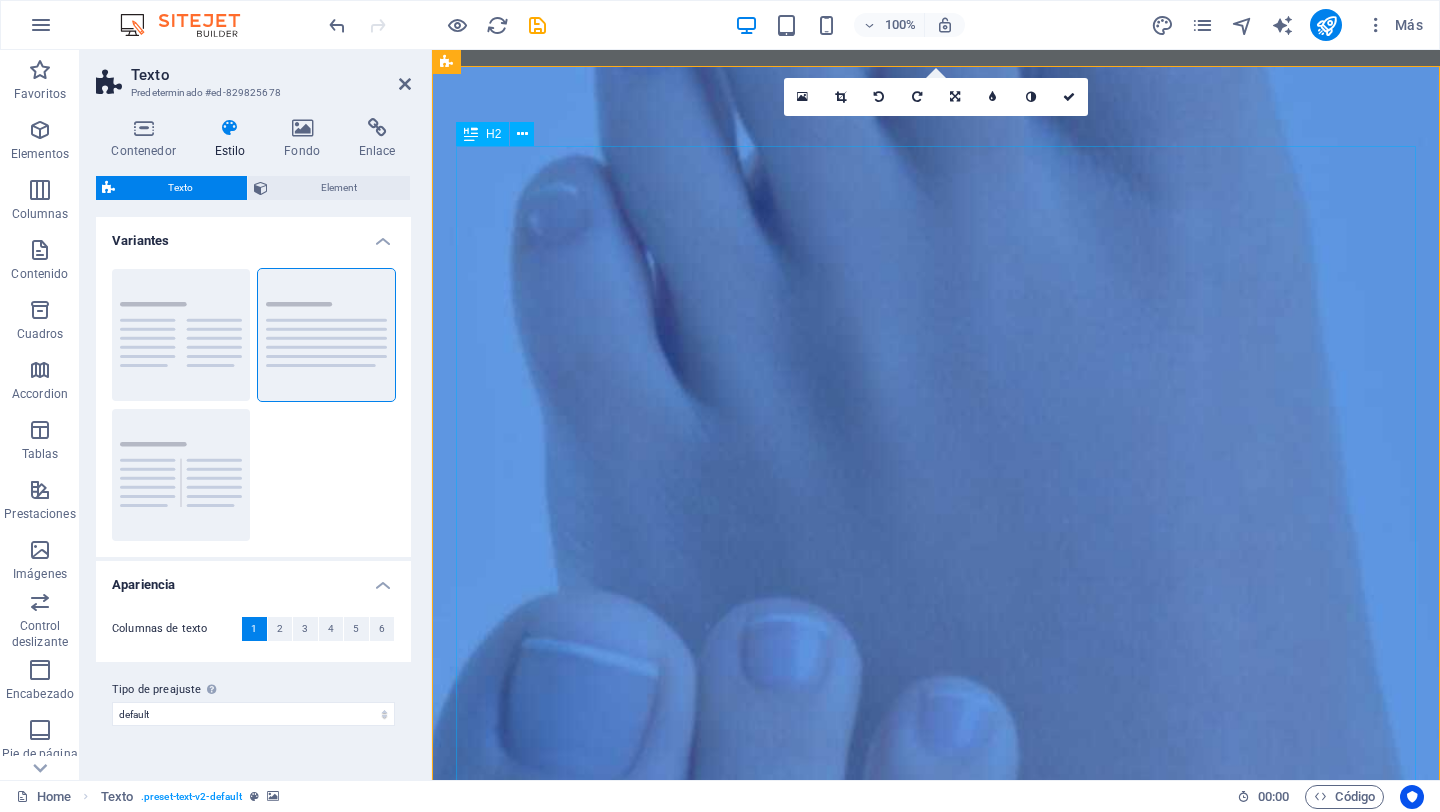 click on "PODOLOSANO Nuestra misión Prevenir, Diagnosticar, Tratar y Mejorar la salud de tus pies para una mejor calidad de vida. Es importante priorizar la salud de tus pies y buscar atención profesional cuando sea necesario para mantener una vida activa y libre sin dolor. Visitanos en nuestro consultorio ubicado en Calle La Morena # [NUMBER]  ó - Si tienes algún Problema con la Salud de tus Pies. - Por cuestión de tiempo no puedes desplazarte. - Tienes movilidad reducida. - Eres o tienes un adulto mayor en casa. - No puedes estar en salas de espera. - O simplemente quieres que te atiendan en la comodidad de tu hogar.  Para ello contamos también con servicio a domicilio, agenda tu cita vía whatsapp al [PHONE]" at bounding box center (936, 1529) 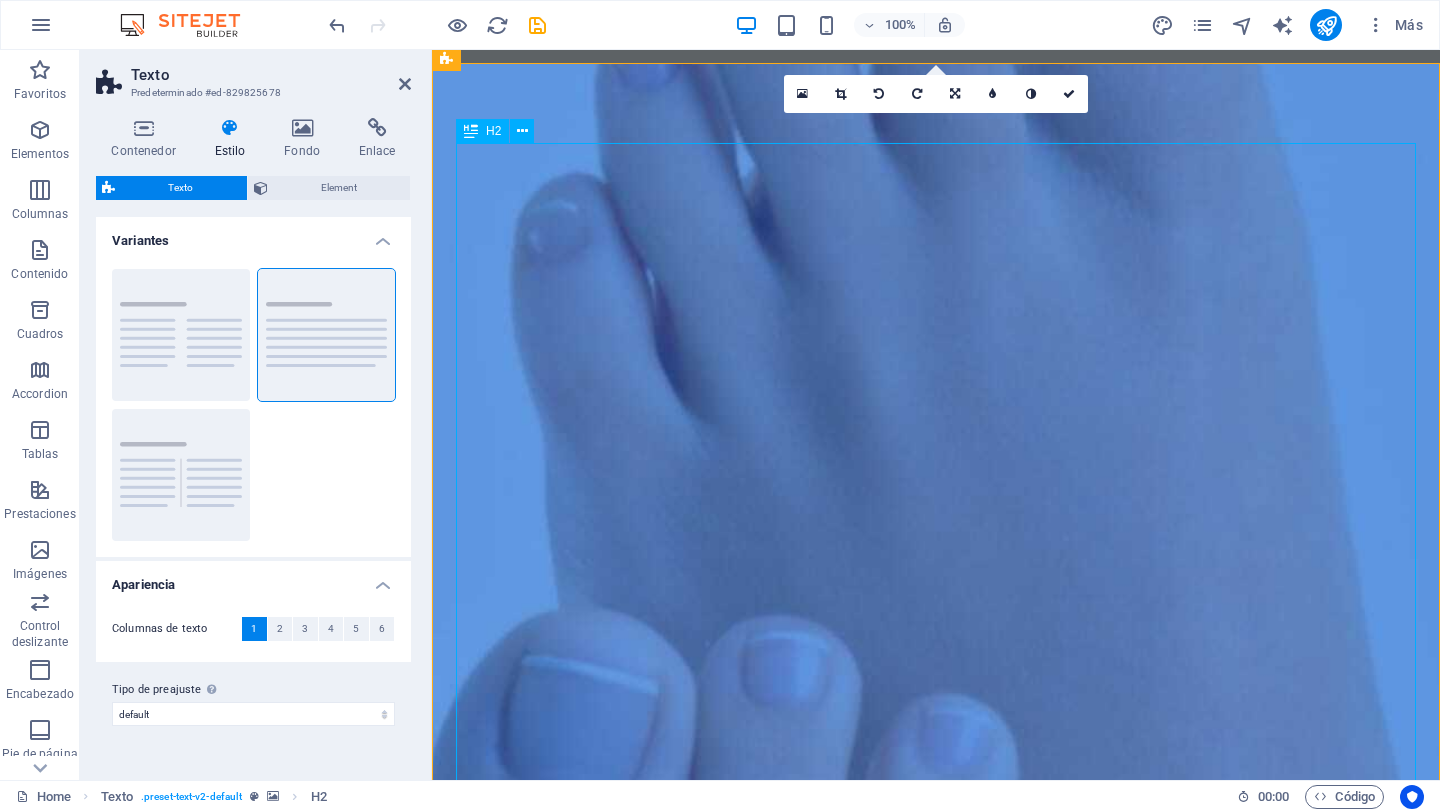 scroll, scrollTop: 0, scrollLeft: 0, axis: both 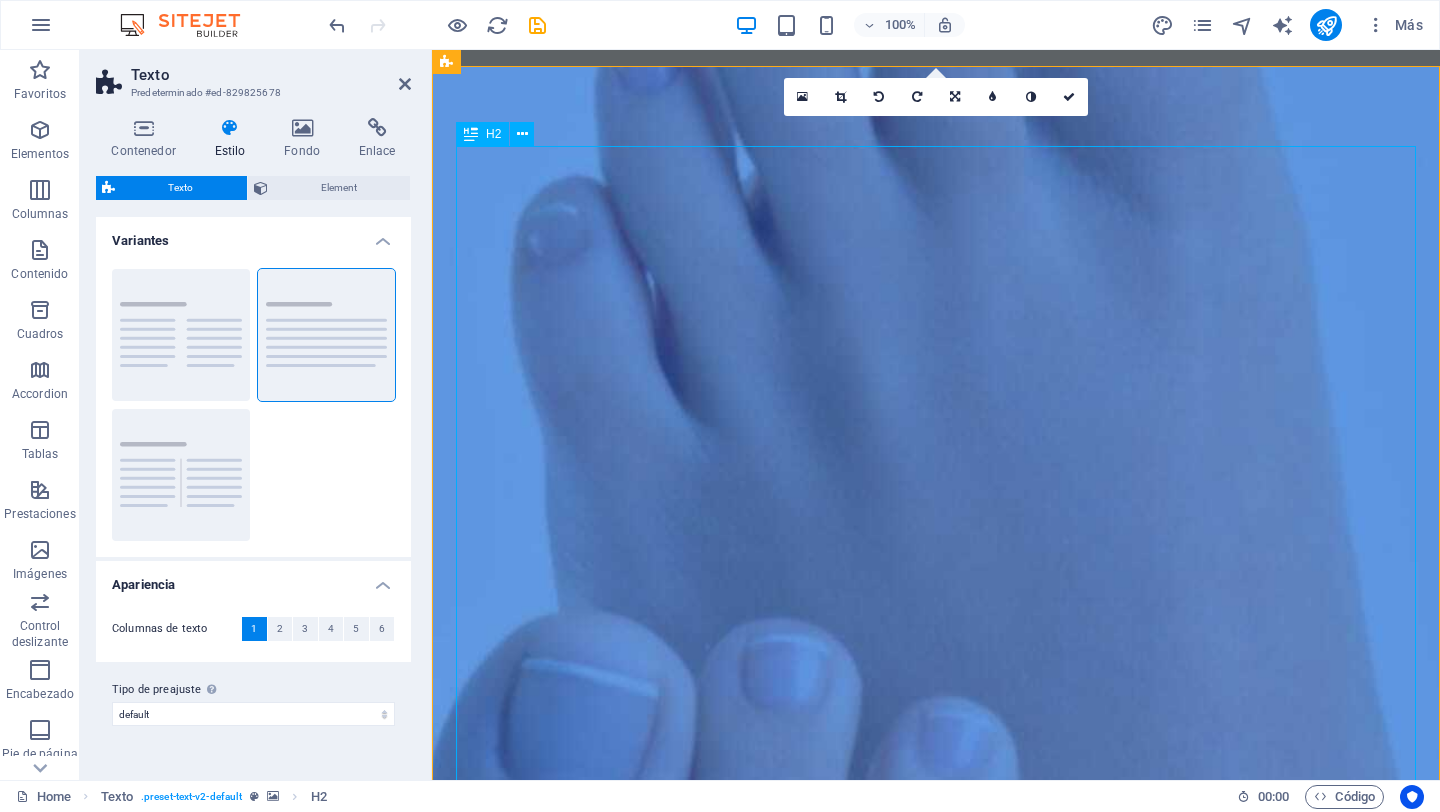 click on "PODOLOSANO Nuestra misión Prevenir, Diagnosticar, Tratar y Mejorar la salud de tus pies para una mejor calidad de vida. Es importante priorizar la salud de tus pies y buscar atención profesional cuando sea necesario para mantener una vida activa y libre sin dolor. Visitanos en nuestro consultorio ubicado en Calle La Morena # [NUMBER]  ó - Si tienes algún Problema con la Salud de tus Pies. - Por cuestión de tiempo no puedes desplazarte. - Tienes movilidad reducida. - Eres o tienes un adulto mayor en casa. - No puedes estar en salas de espera. - O simplemente quieres que te atiendan en la comodidad de tu hogar.  Para ello contamos también con servicio a domicilio, agenda tu cita vía whatsapp al [PHONE]" at bounding box center [936, 1570] 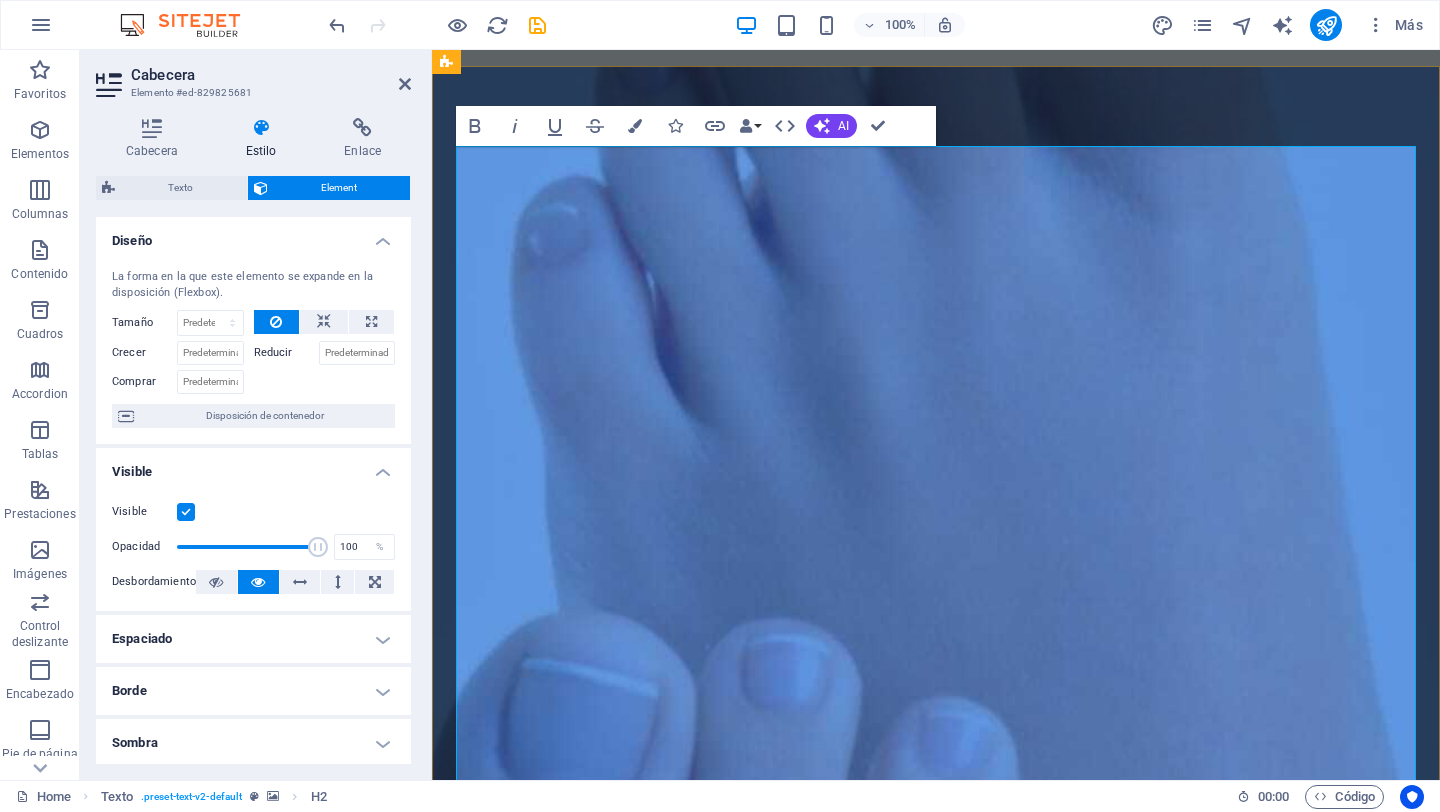 click on "PODOLOSANO Nuestra misión Prevenir, Diagnosticar, Tratar y Mejorar la salud de tus pies para una mejor calidad de vida. Es importante priorizar la salud de tus pies y buscar atención profesional cuando sea necesario para mantener una vida activa y libre sin dolor. Visitanos en nuestro consultorio ubicado en Calle La Morena # [NUMBER]  ó - Si tienes algún Problema con la Salud de tus Pies. - Por cuestión de tiempo no puedes desplazarte. - Tienes movilidad reducida. - Eres o tienes un adulto mayor en casa. - No puedes estar en salas de espera. - O simplemente quieres que te atiendan en la comodidad de tu hogar.  Para ello contamos también con servicio a domicilio, agenda tu cita vía whatsapp al [PHONE]" at bounding box center [936, 1570] 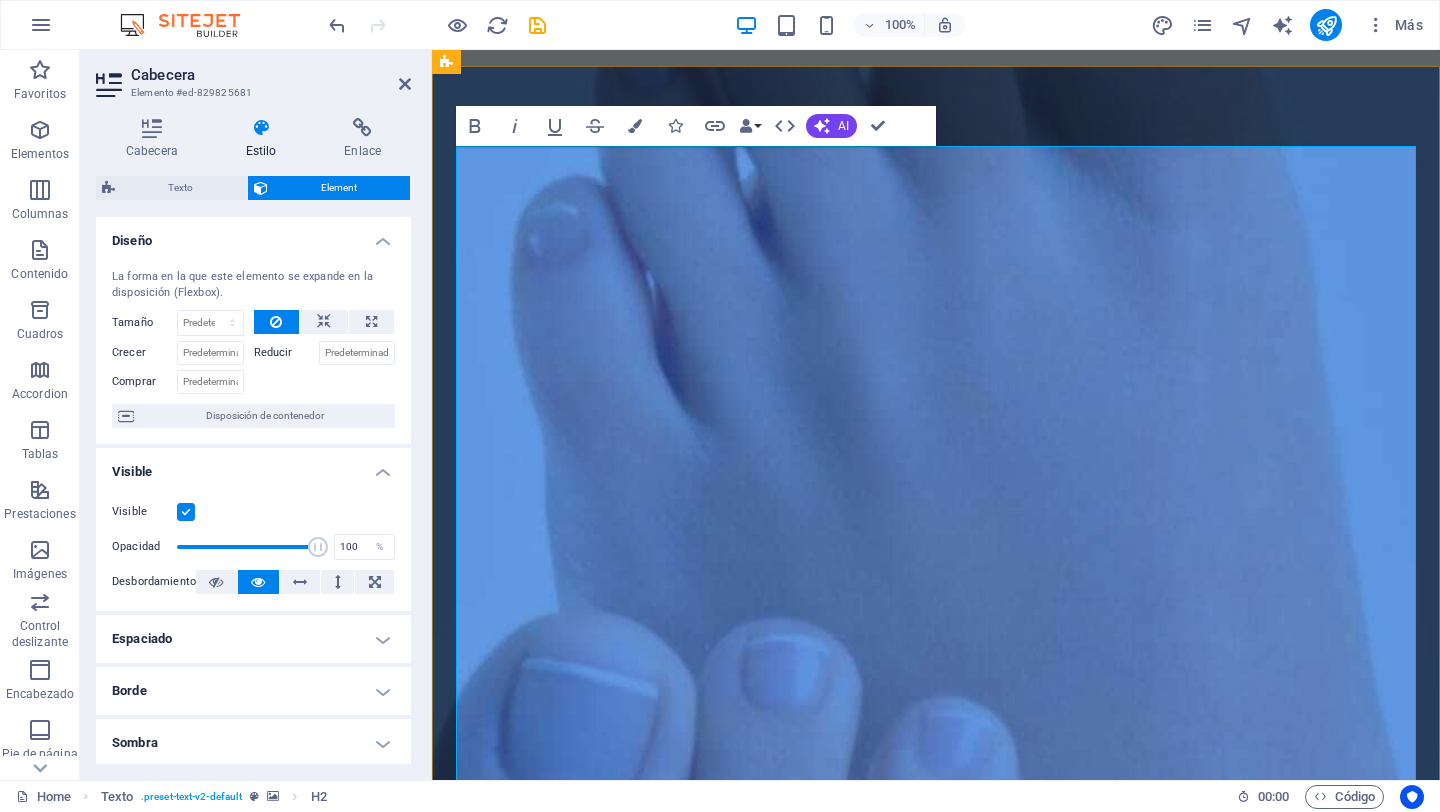 drag, startPoint x: 1078, startPoint y: 173, endPoint x: 823, endPoint y: 163, distance: 255.196 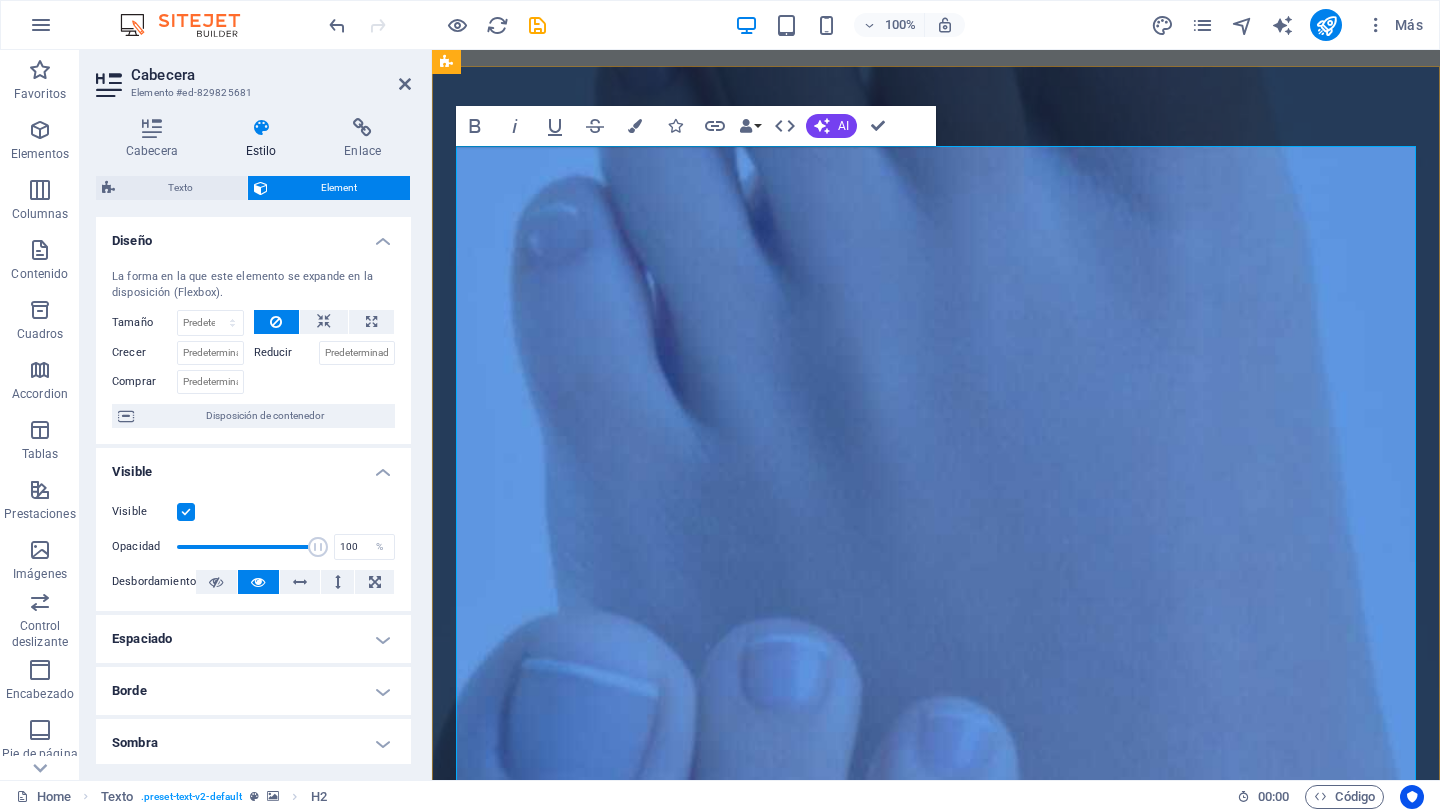 click on "PODOLOSANO Nuestra misión Prevenir, Diagnosticar, Tratar y Mejorar la salud de tus pies para una mejor calidad de vida. Es importante priorizar la salud de tus pies y buscar atención profesional cuando sea necesario para mantener una vida activa y libre sin dolor. Visitanos en nuestro consultorio ubicado en Calle La Morena # [NUMBER]  ó - Si tienes algún Problema con la Salud de tus Pies. - Por cuestión de tiempo no puedes desplazarte. - Tienes movilidad reducida. - Eres o tienes un adulto mayor en casa. - No puedes estar en salas de espera. - O simplemente quieres que te atiendan en la comodidad de tu hogar.  Para ello contamos también con servicio a domicilio, agenda tu cita vía whatsapp al [PHONE]" at bounding box center [936, 1570] 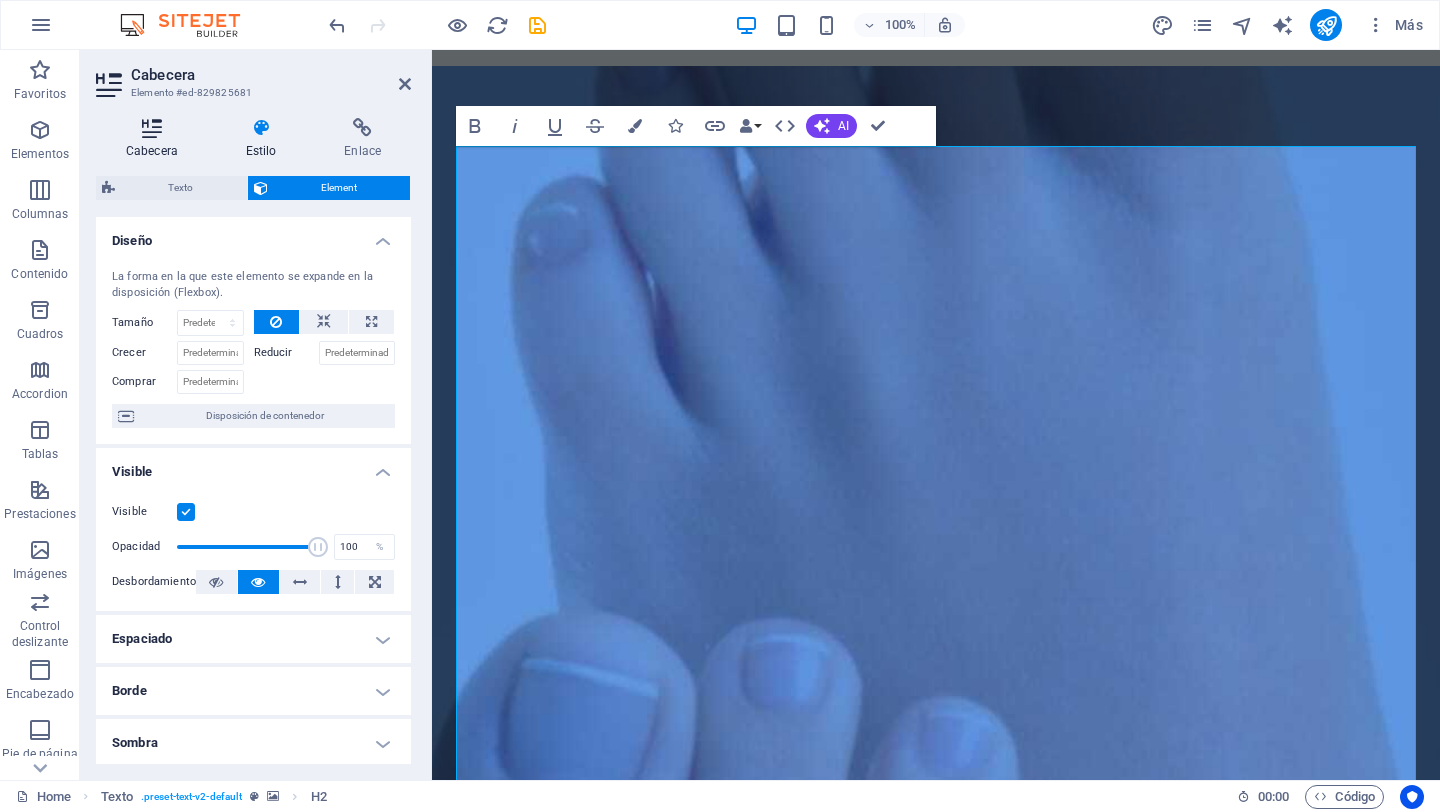 click at bounding box center [152, 128] 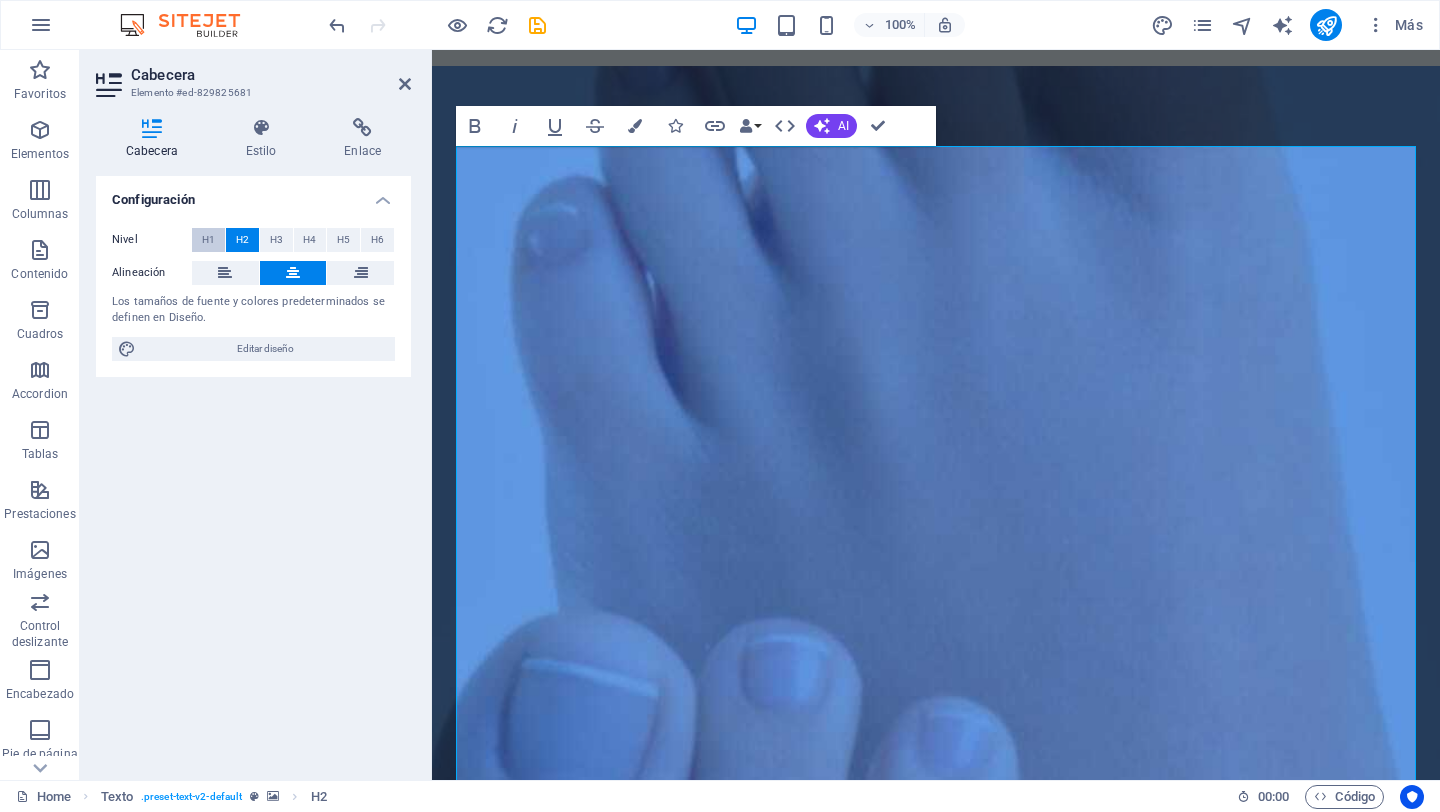 click on "H1" at bounding box center [208, 240] 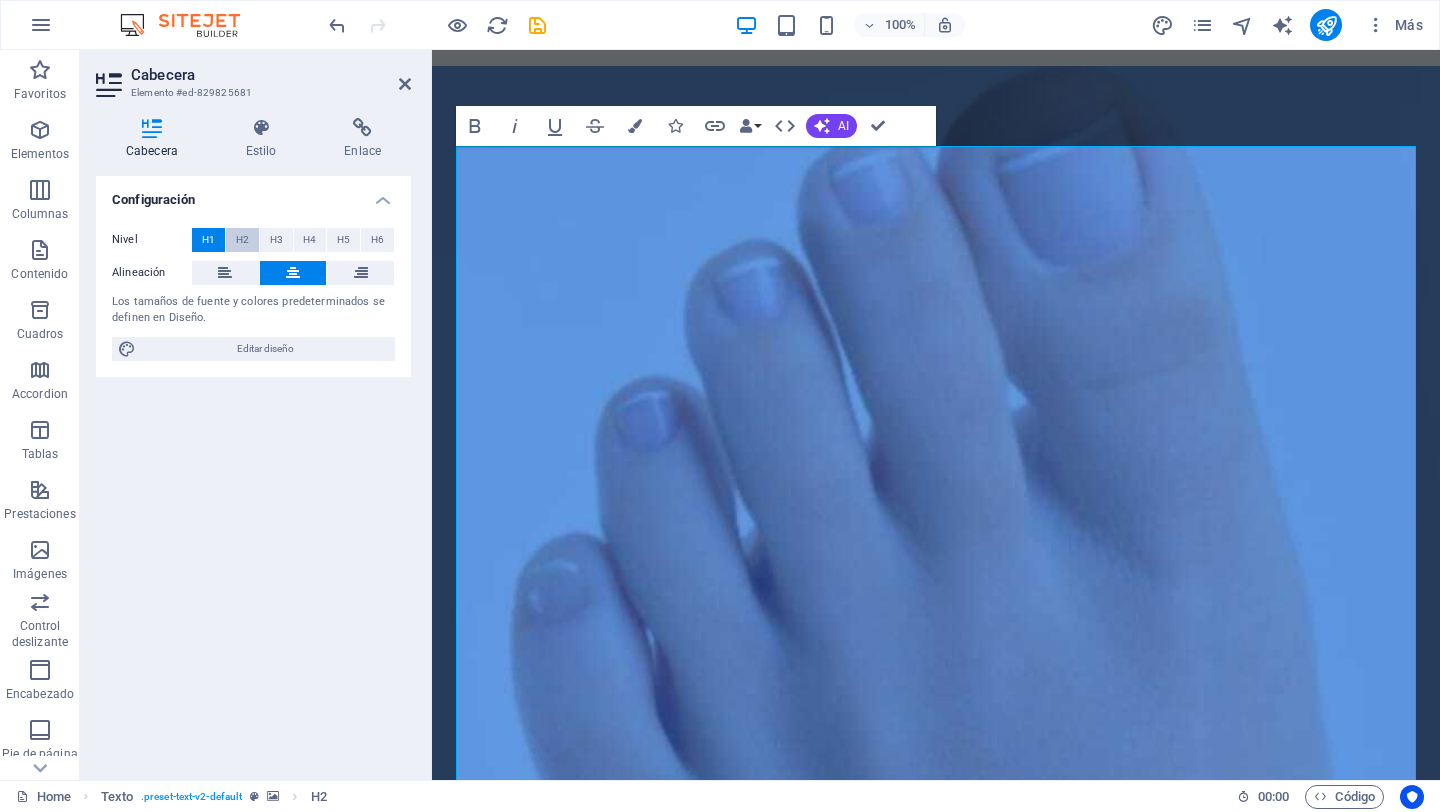 click on "H2" at bounding box center [242, 240] 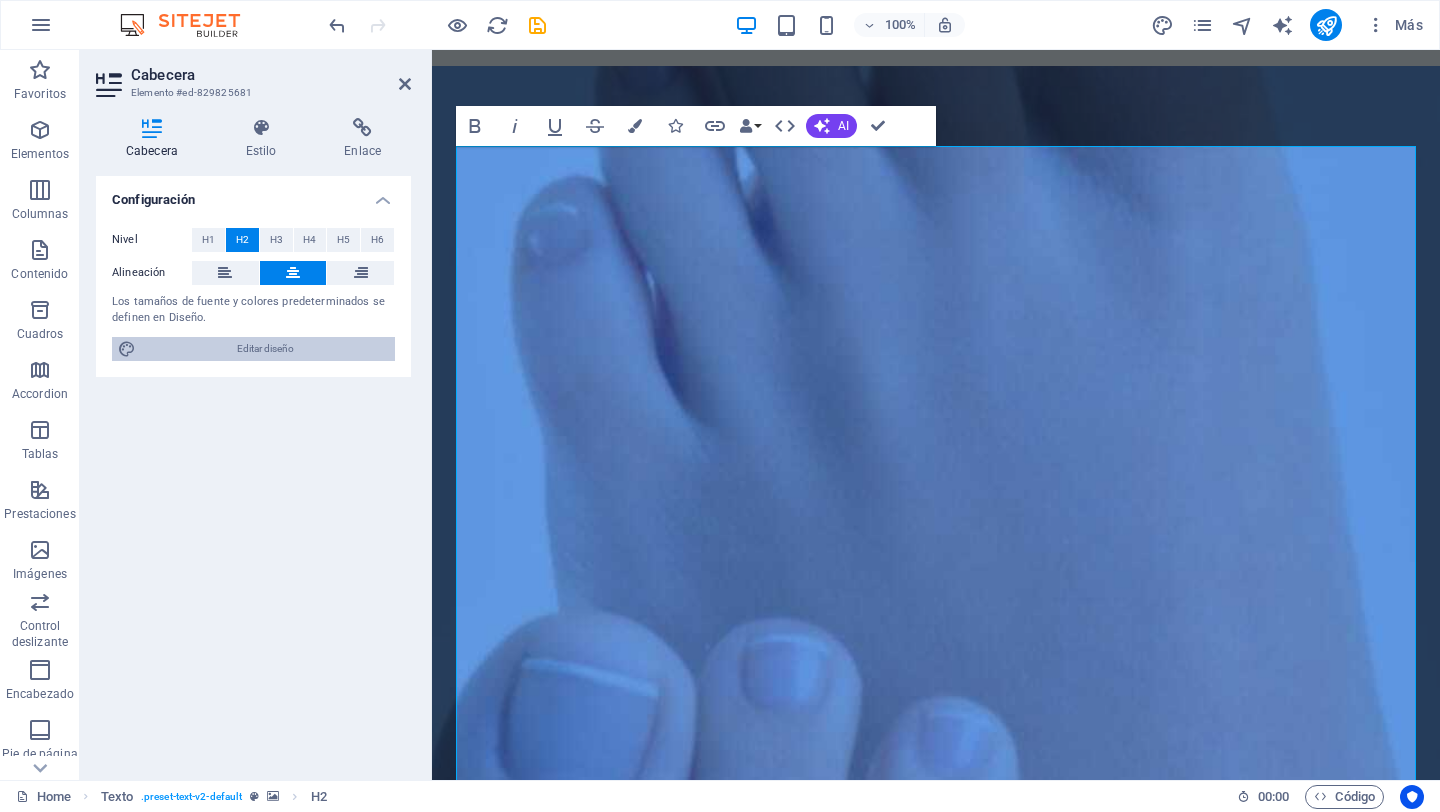 click on "Editar diseño" at bounding box center (265, 349) 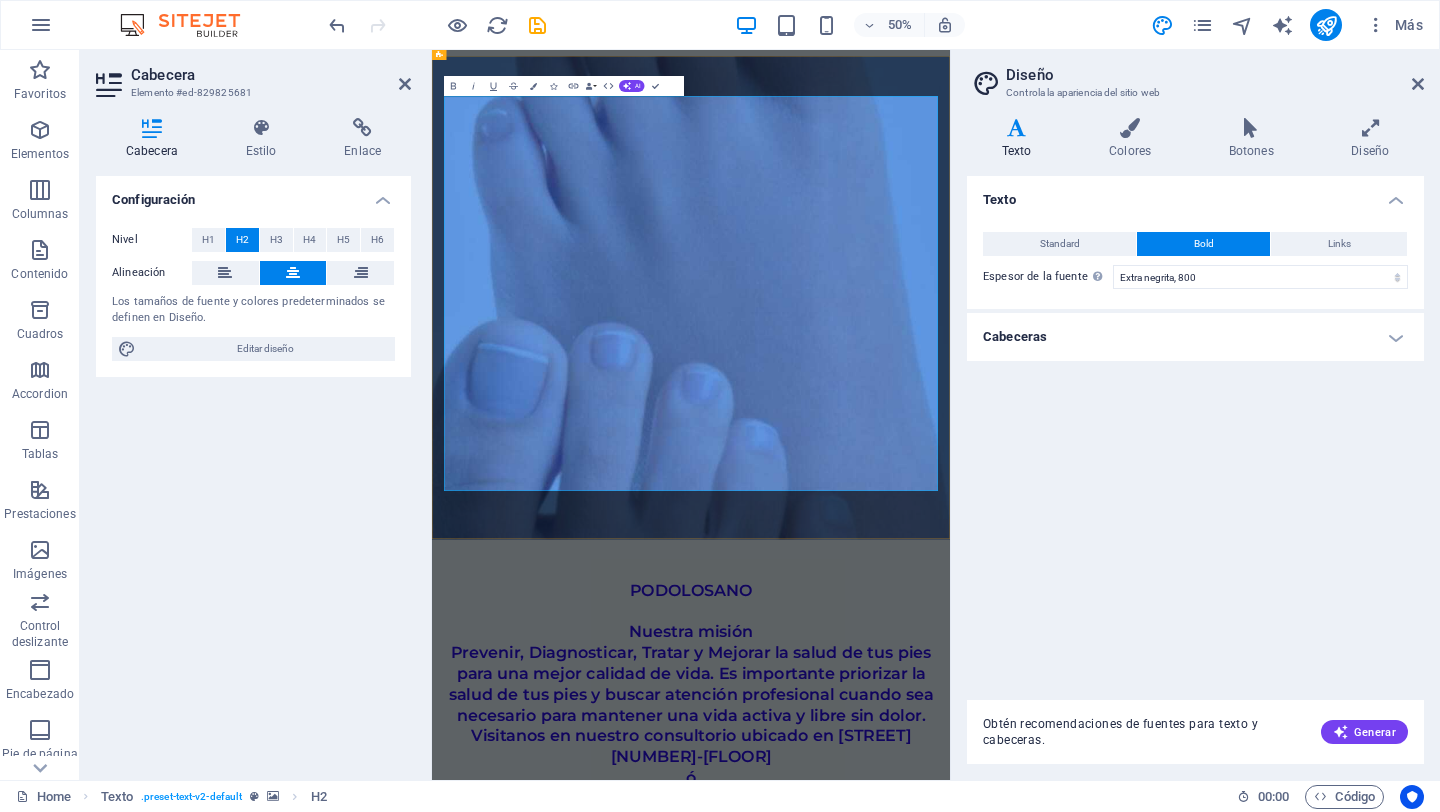scroll, scrollTop: 5, scrollLeft: 0, axis: vertical 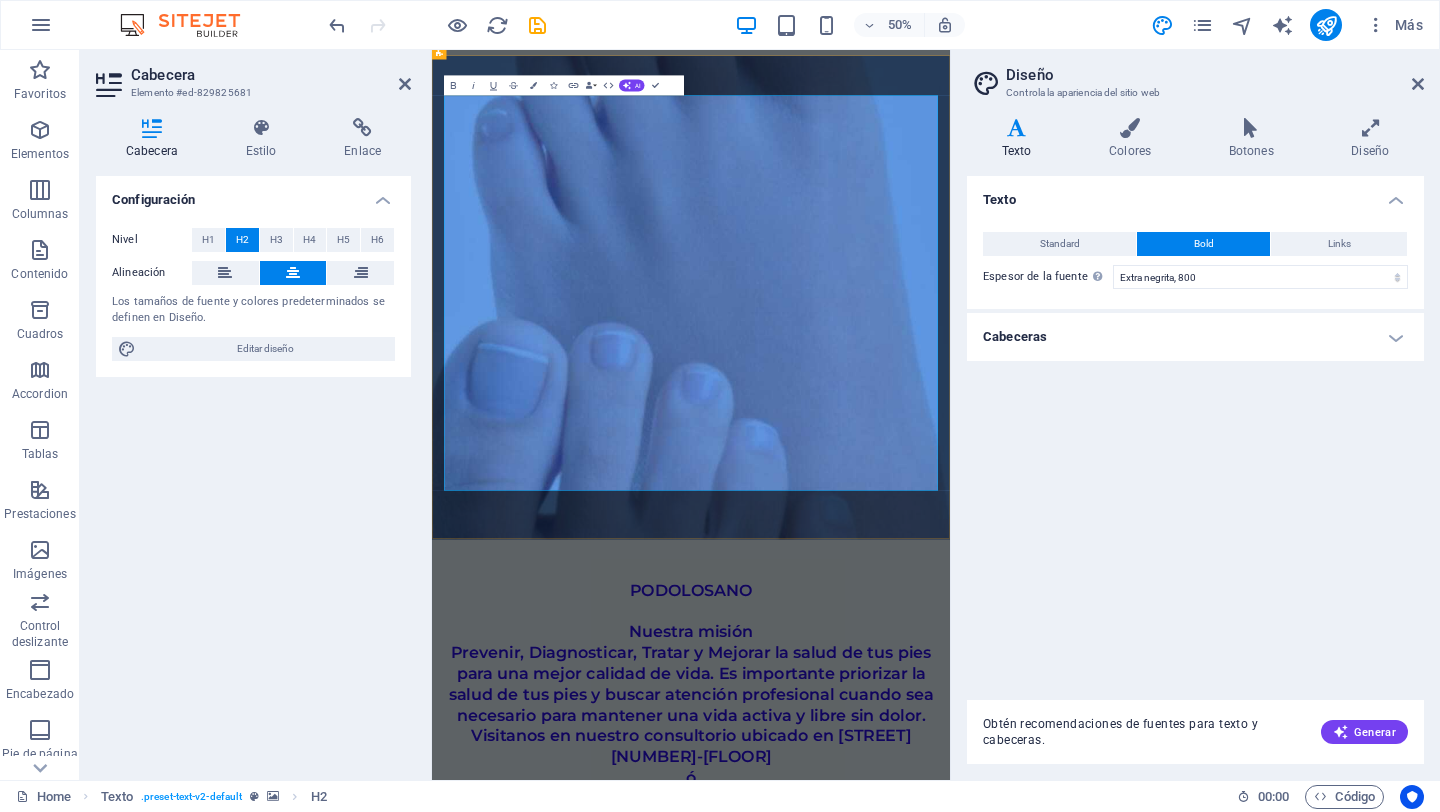 drag, startPoint x: 811, startPoint y: 241, endPoint x: 1330, endPoint y: 908, distance: 845.1331 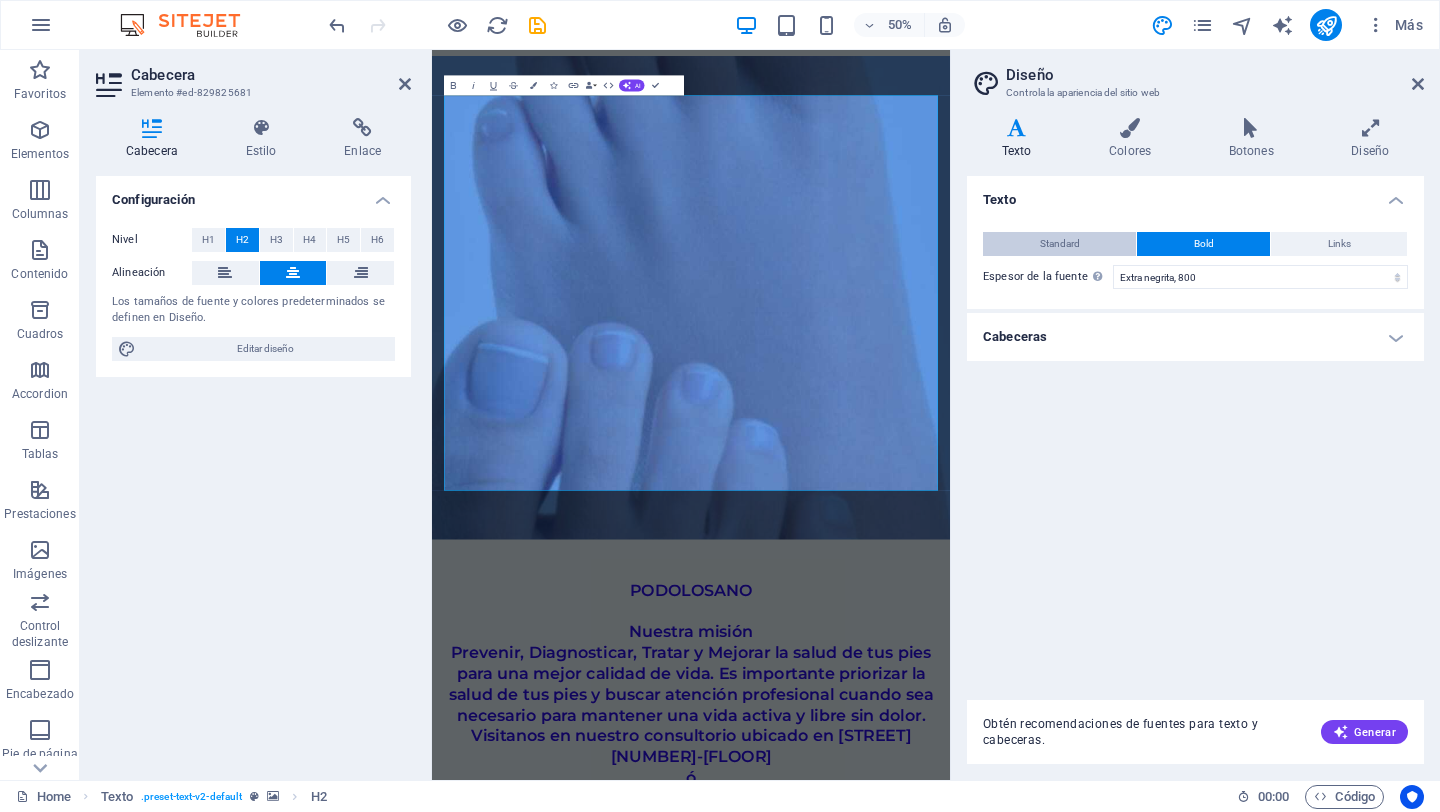 click on "Standard" at bounding box center (1059, 244) 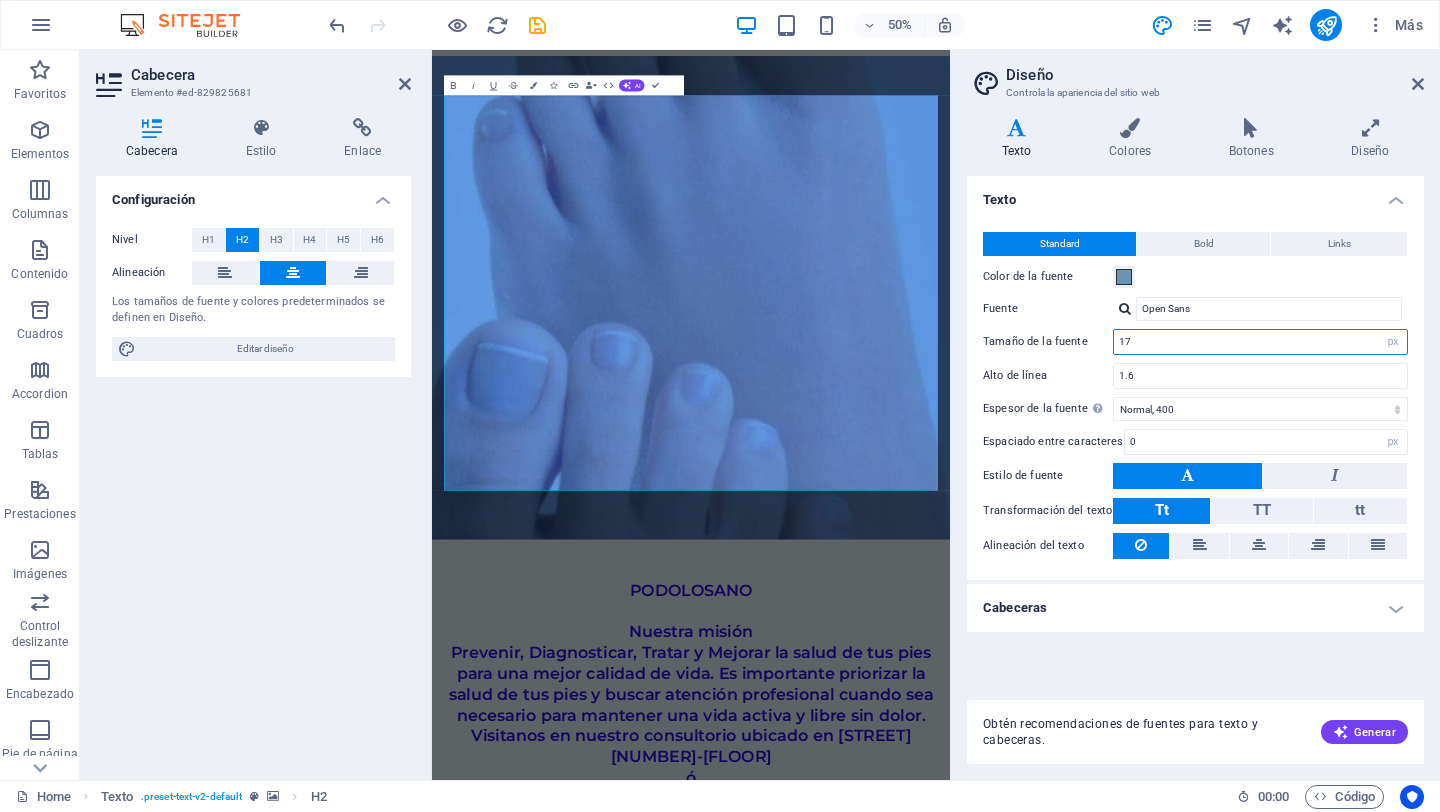 click on "17" at bounding box center [1260, 342] 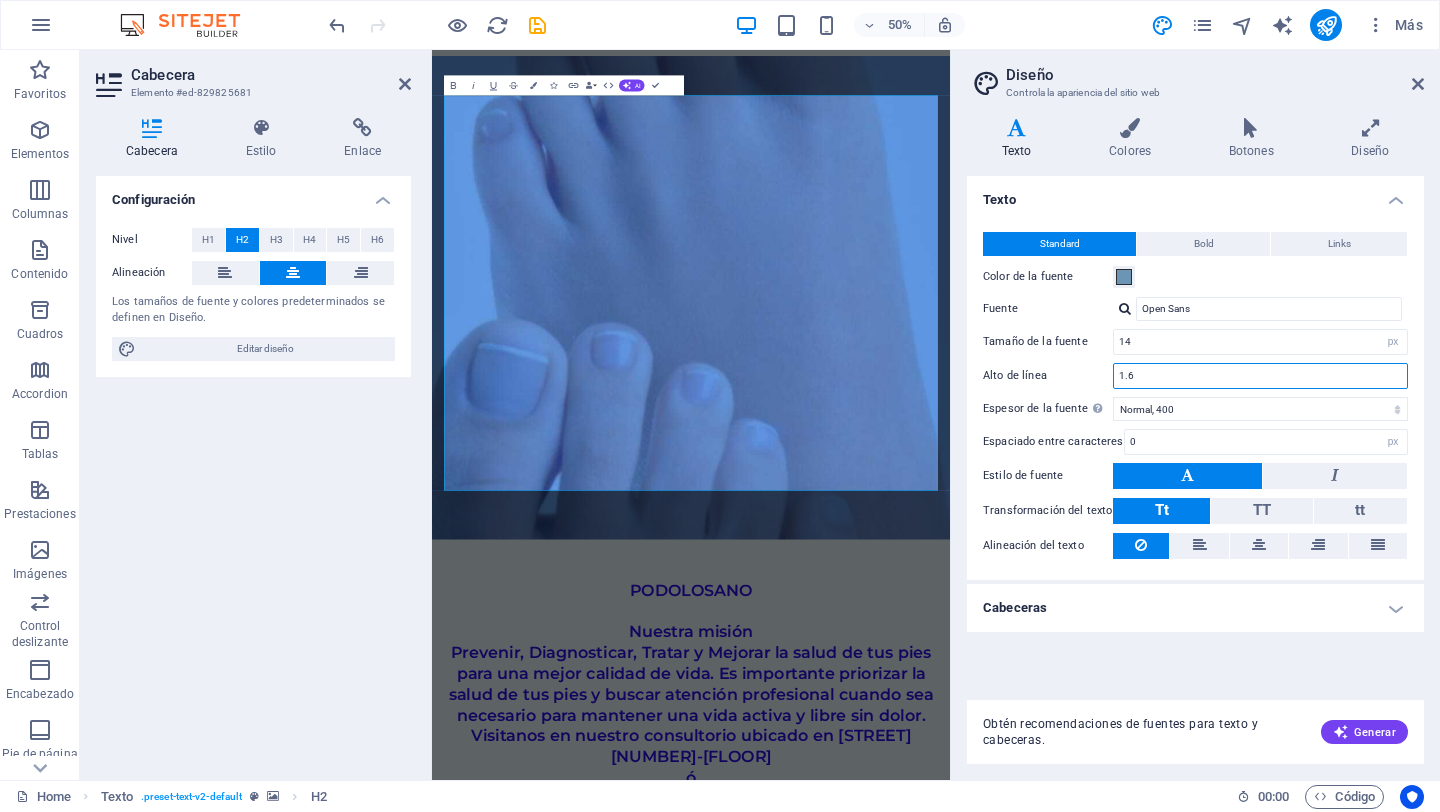 click on "1.6" at bounding box center (1260, 376) 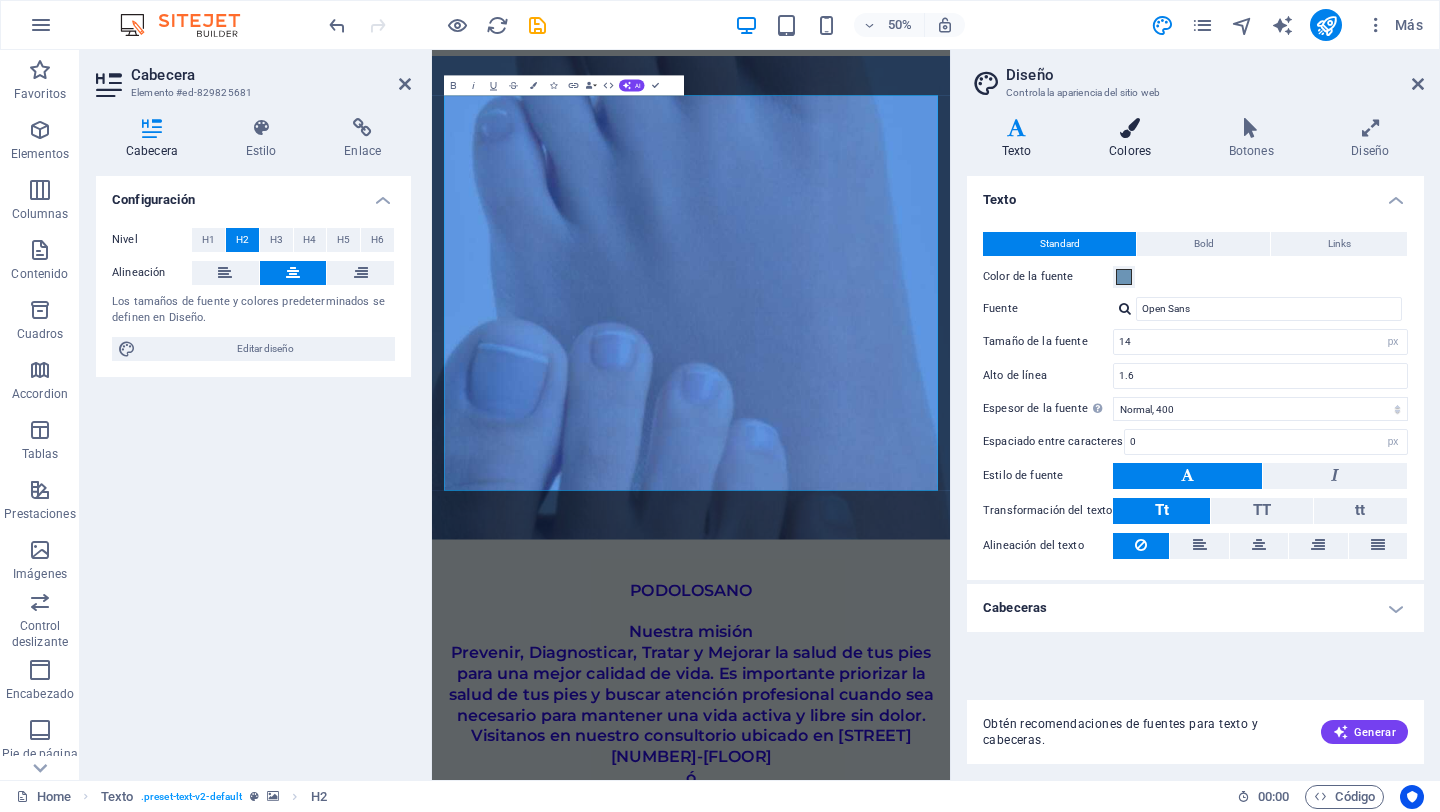 click on "Colores" at bounding box center (1134, 139) 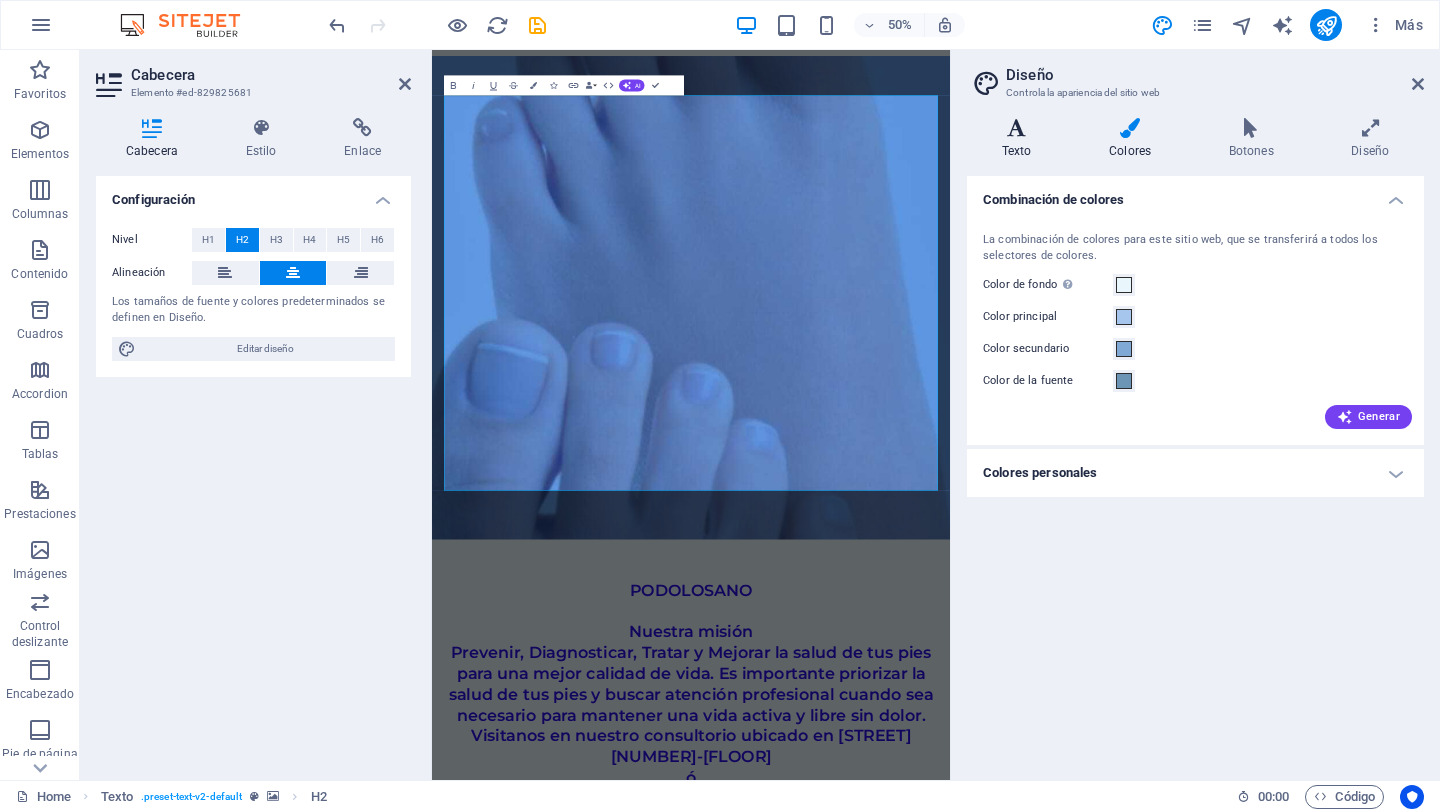 click at bounding box center [1016, 128] 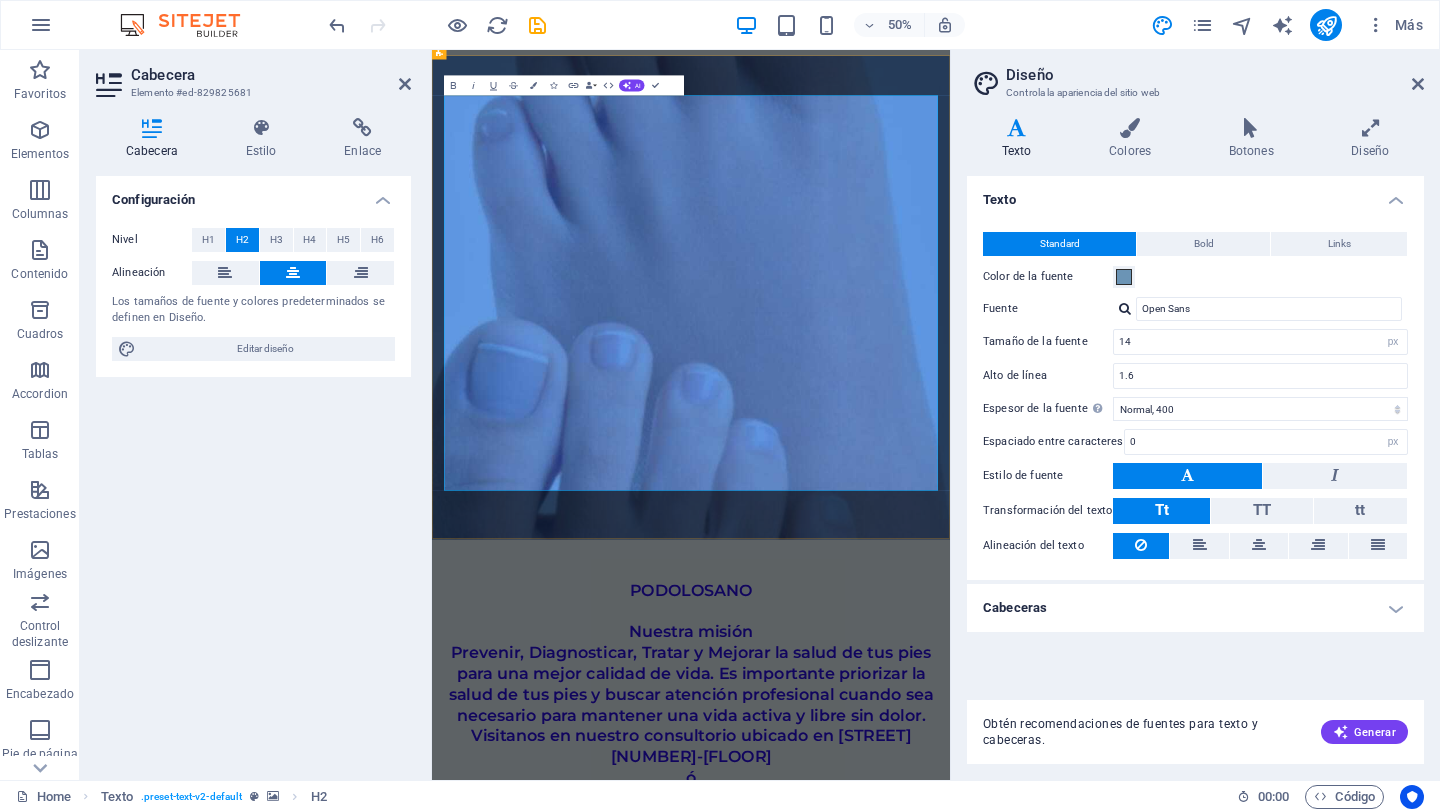 click on "PODOLOSANO Nuestra misión Prevenir, Diagnosticar, Tratar y Mejorar la salud de tus pies para una mejor calidad de vida. Es importante priorizar la salud de tus pies y buscar atención profesional cuando sea necesario para mantener una vida activa y libre sin dolor. Visitanos en nuestro consultorio ubicado en Calle La Morena # [NUMBER]  ó - Si tienes algún Problema con la Salud de tus Pies. - Por cuestión de tiempo no puedes desplazarte. - Tienes movilidad reducida. - Eres o tienes un adulto mayor en casa. - No puedes estar en salas de espera. - O simplemente quieres que te atiendan en la comodidad de tu hogar.  Para ello contamos también con servicio a domicilio, agenda tu cita vía whatsapp al [PHONE]" at bounding box center (950, 1503) 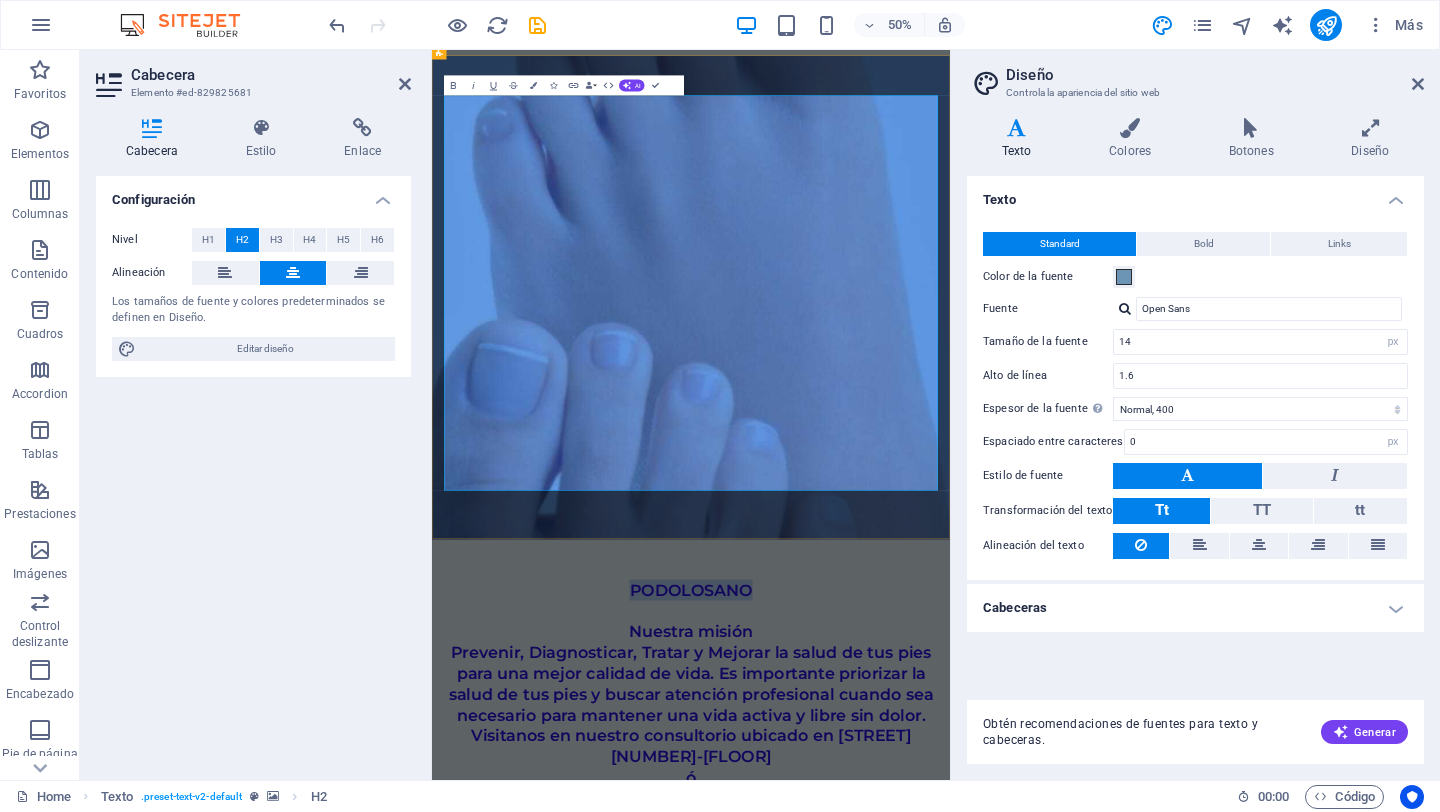 drag, startPoint x: 1090, startPoint y: 167, endPoint x: 835, endPoint y: 157, distance: 255.196 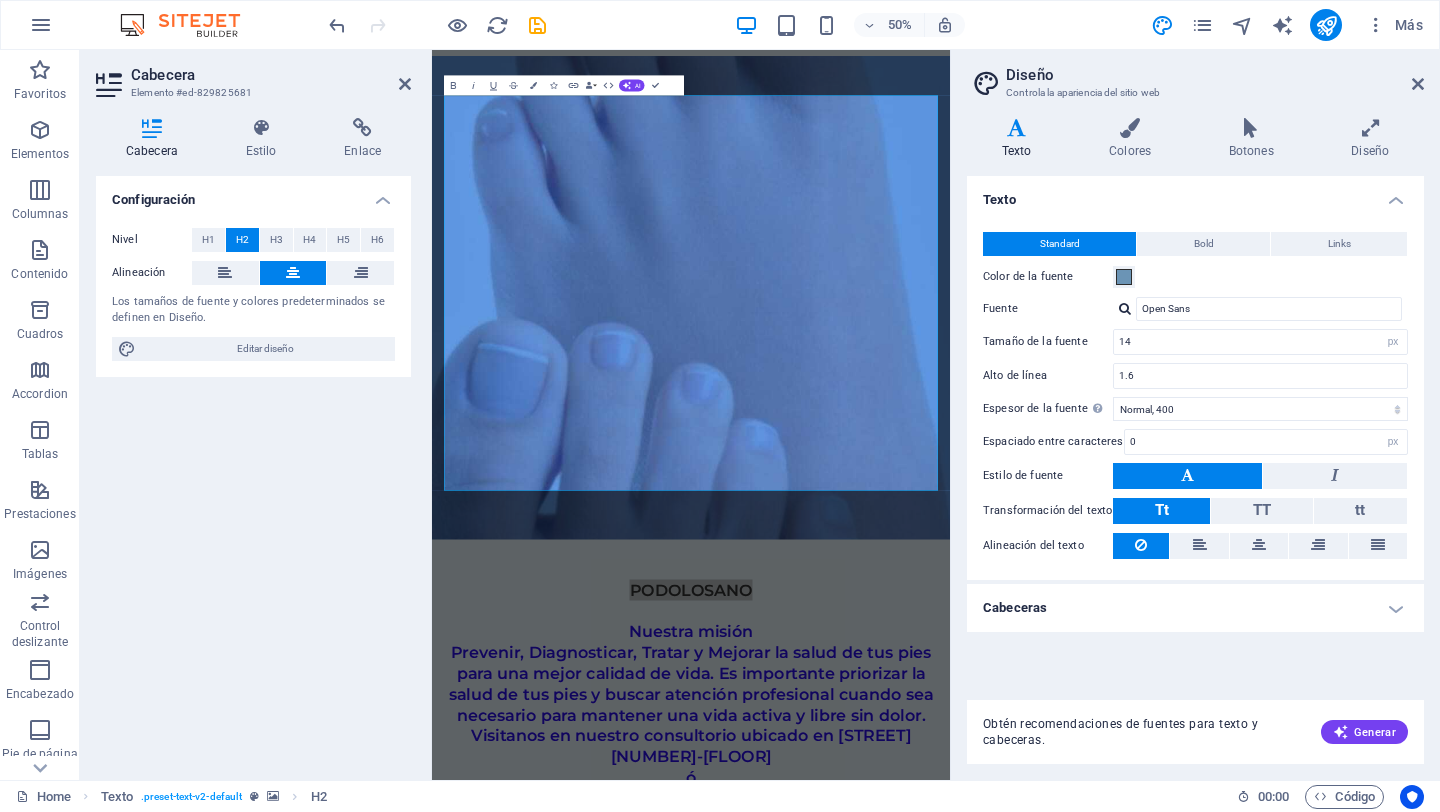 click on "Cabeceras" at bounding box center (1195, 608) 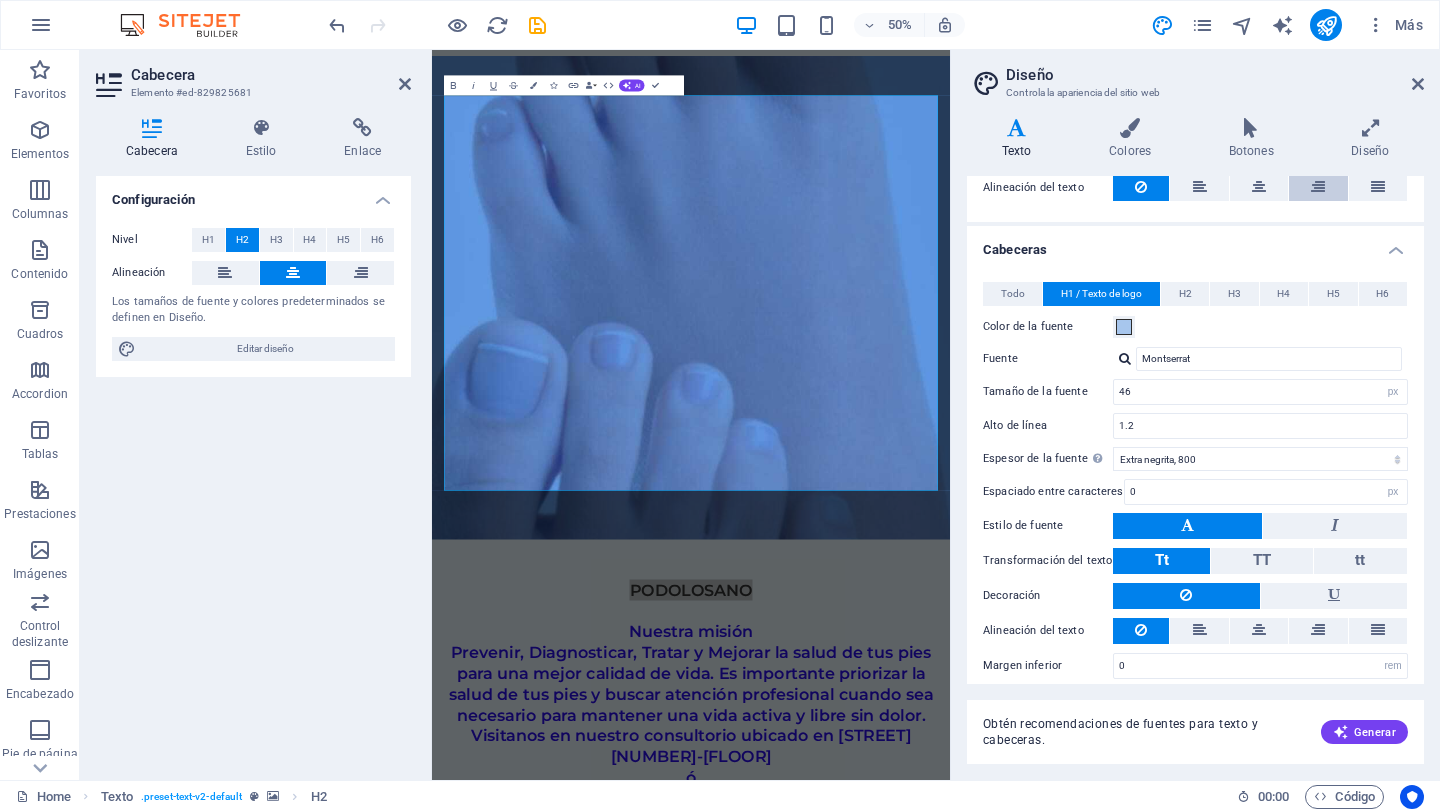 scroll, scrollTop: 369, scrollLeft: 0, axis: vertical 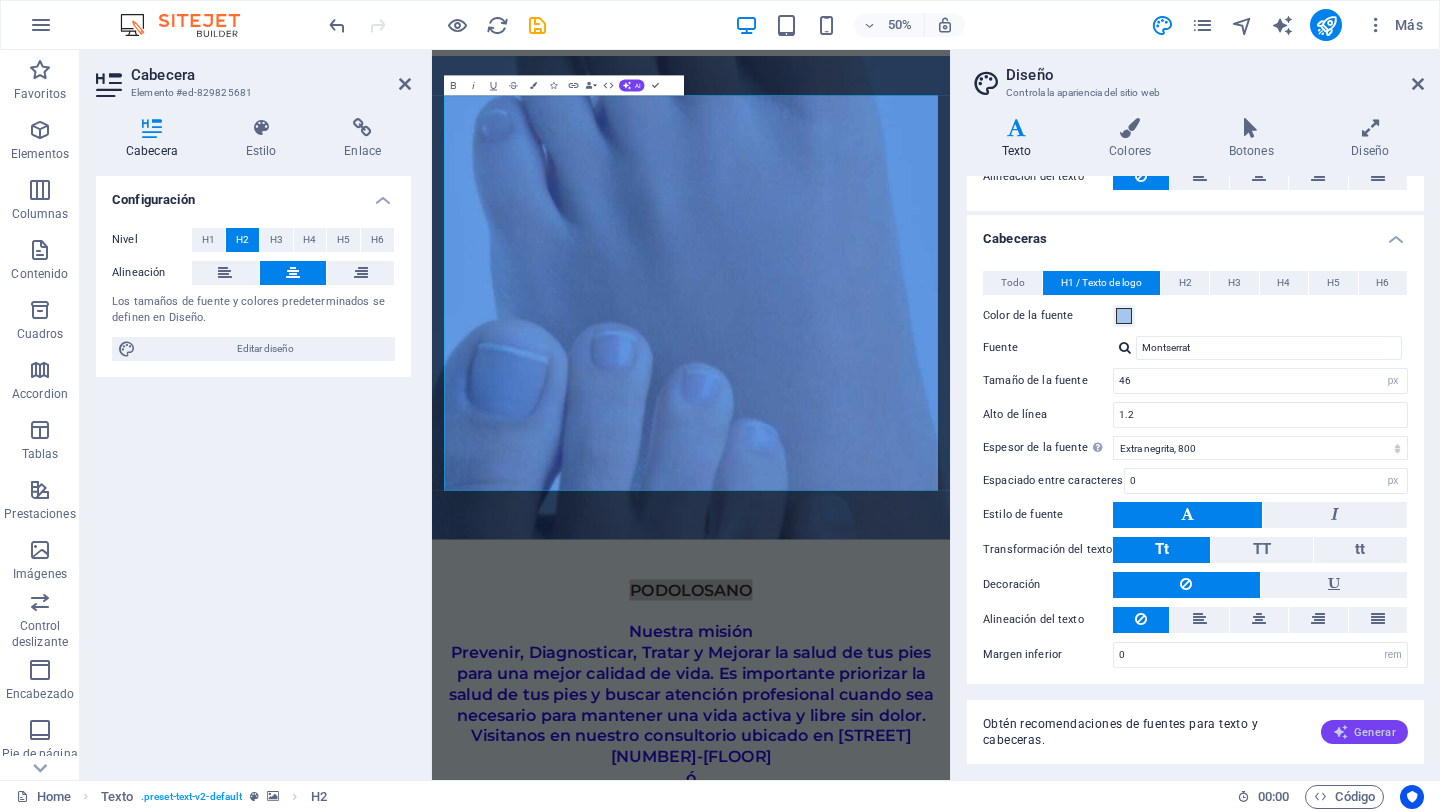 click on "Generar" at bounding box center [1364, 732] 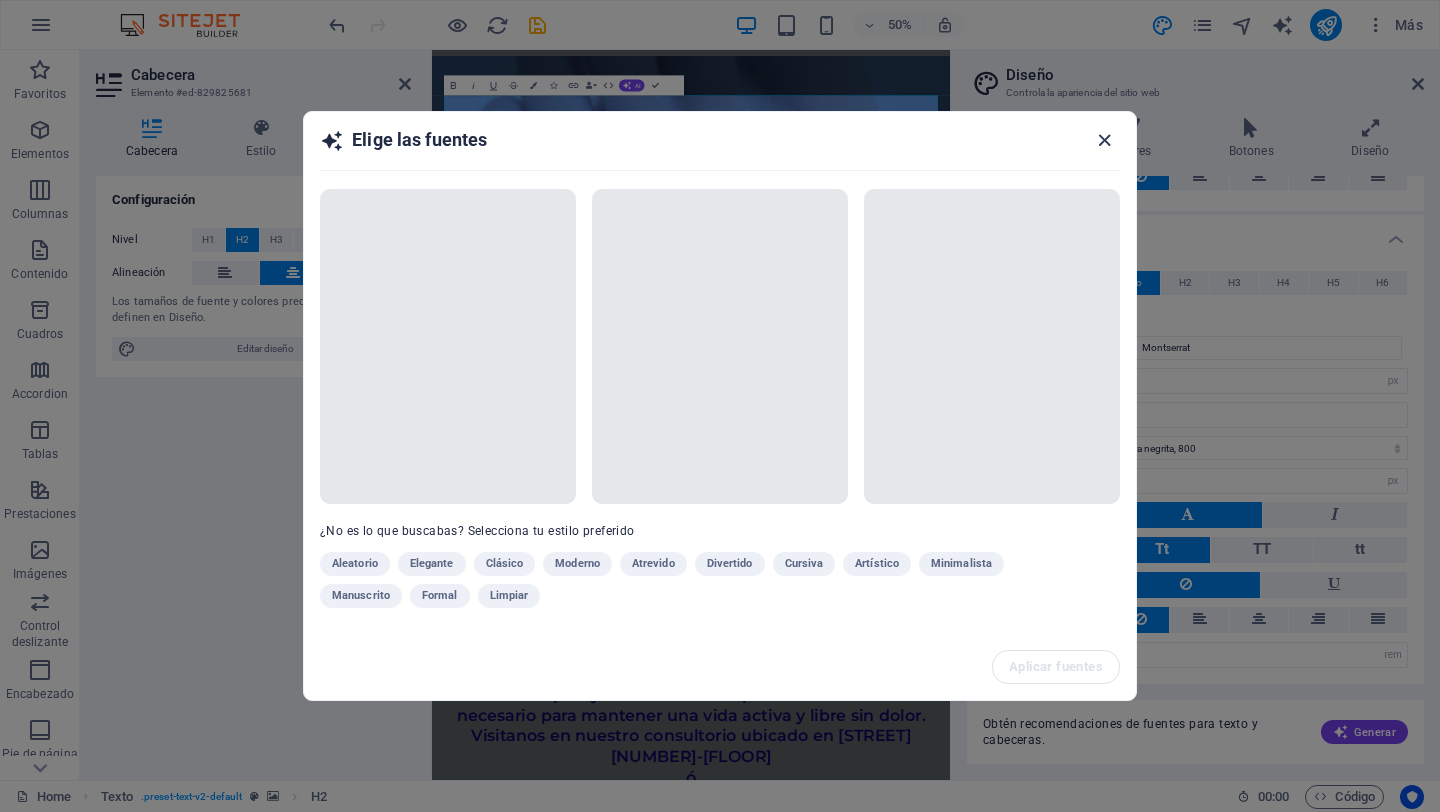 click at bounding box center [1104, 140] 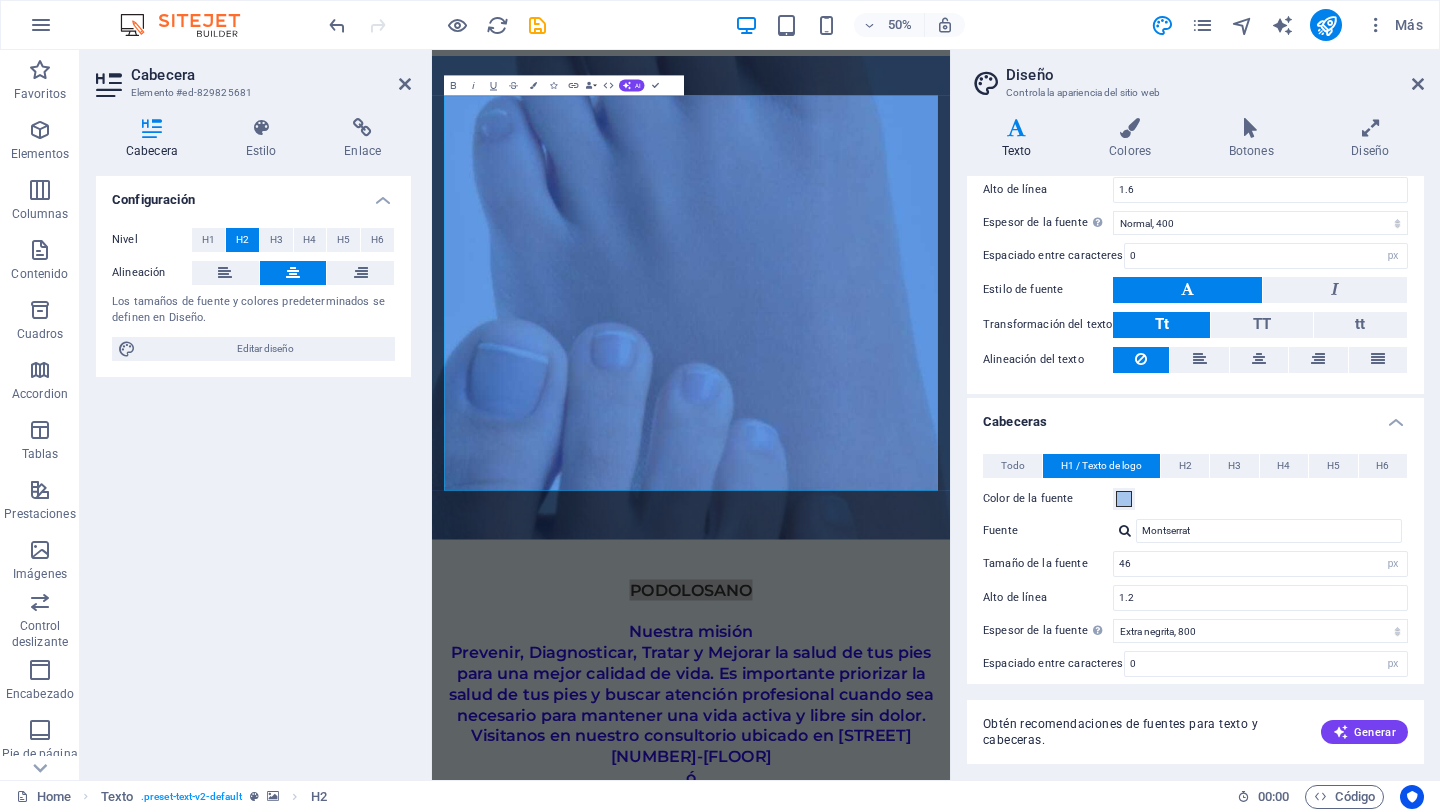 scroll, scrollTop: 0, scrollLeft: 0, axis: both 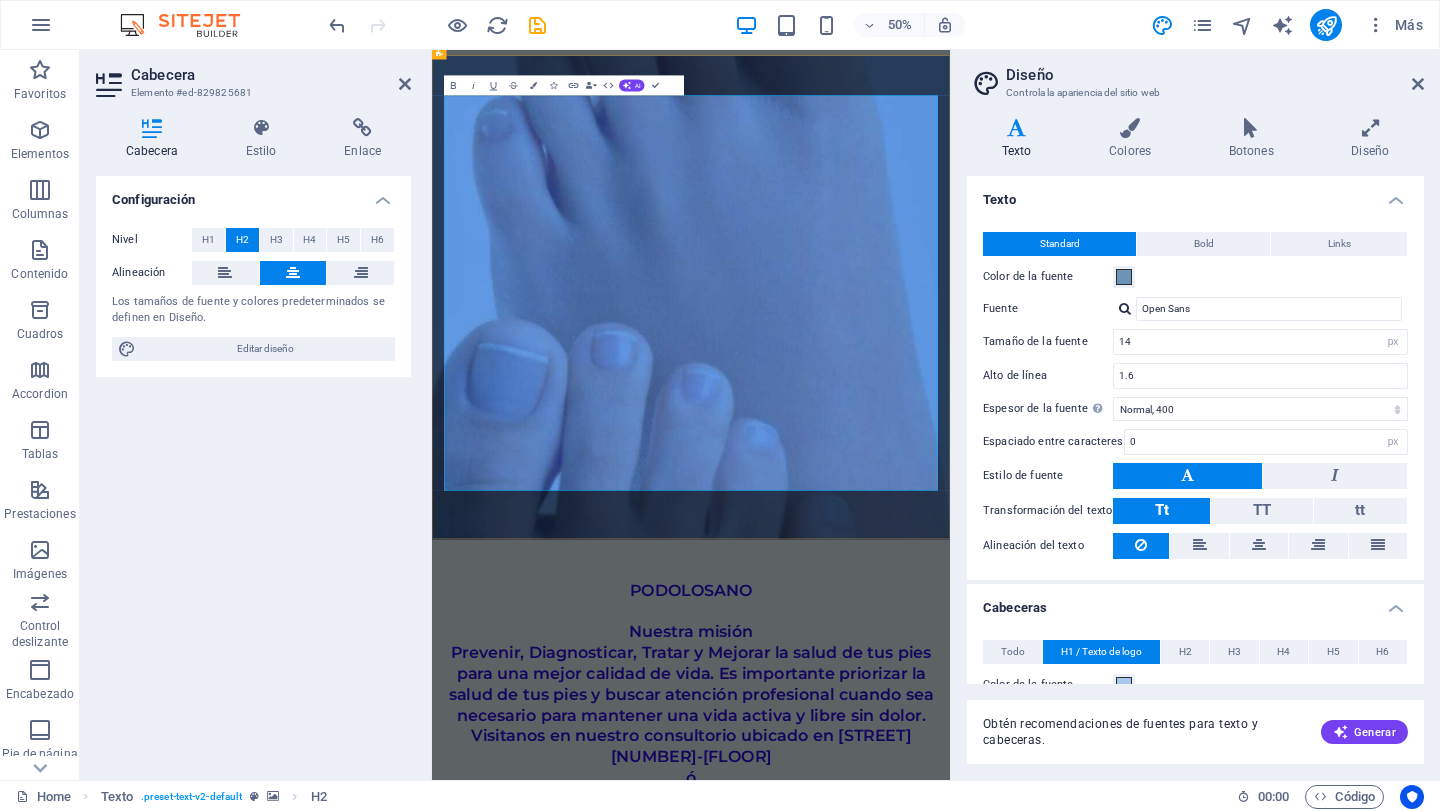 click on "PODOLOSANO Nuestra misión Prevenir, Diagnosticar, Tratar y Mejorar la salud de tus pies para una mejor calidad de vida. Es importante priorizar la salud de tus pies y buscar atención profesional cuando sea necesario para mantener una vida activa y libre sin dolor. Visitanos en nuestro consultorio ubicado en Calle La Morena # [NUMBER]  ó - Si tienes algún Problema con la Salud de tus Pies. - Por cuestión de tiempo no puedes desplazarte. - Tienes movilidad reducida. - Eres o tienes un adulto mayor en casa. - No puedes estar en salas de espera. - O simplemente quieres que te atiendan en la comodidad de tu hogar.  Para ello contamos también con servicio a domicilio, agenda tu cita vía whatsapp al [PHONE]" at bounding box center (950, 1503) 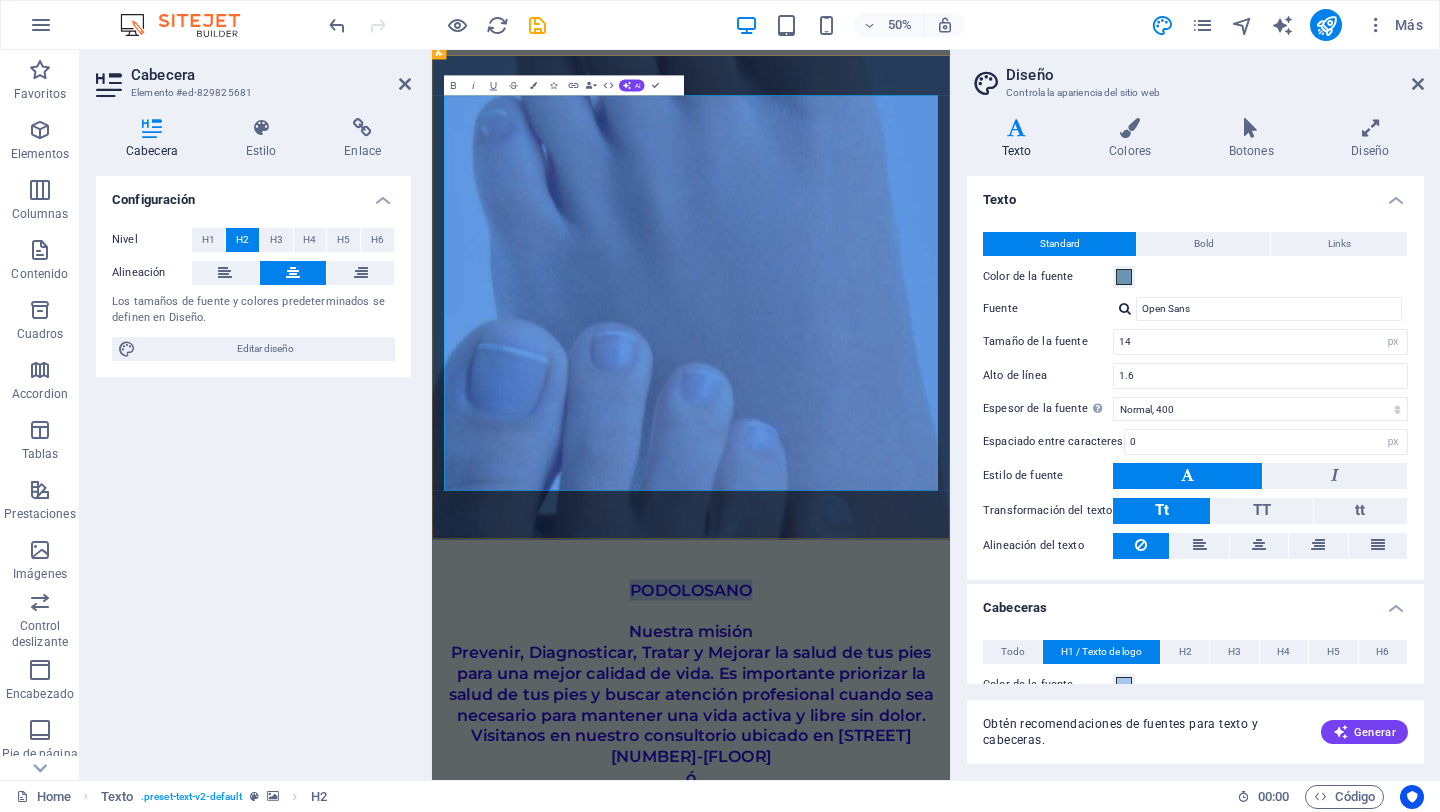drag, startPoint x: 1094, startPoint y: 163, endPoint x: 829, endPoint y: 149, distance: 265.36957 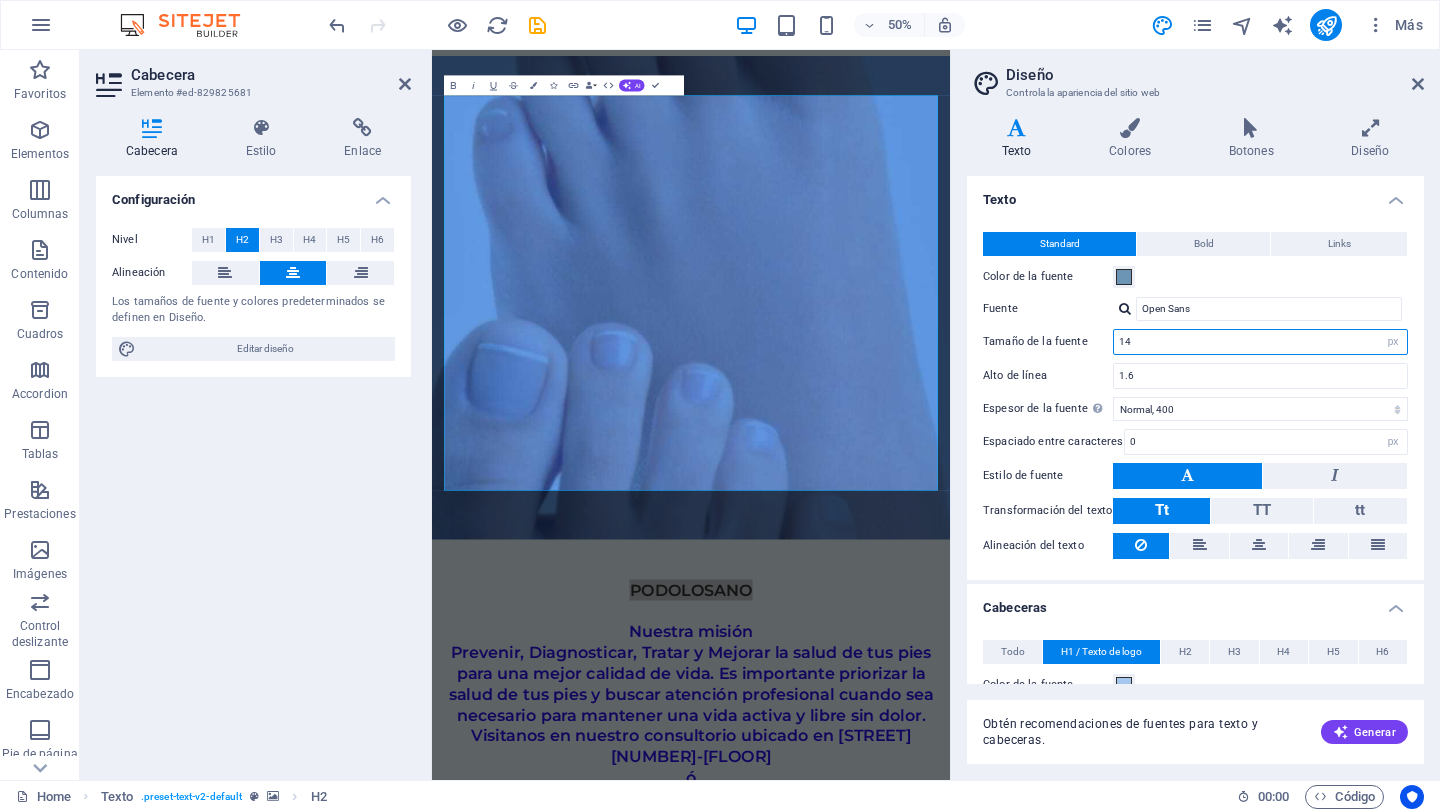 click on "14" at bounding box center (1260, 342) 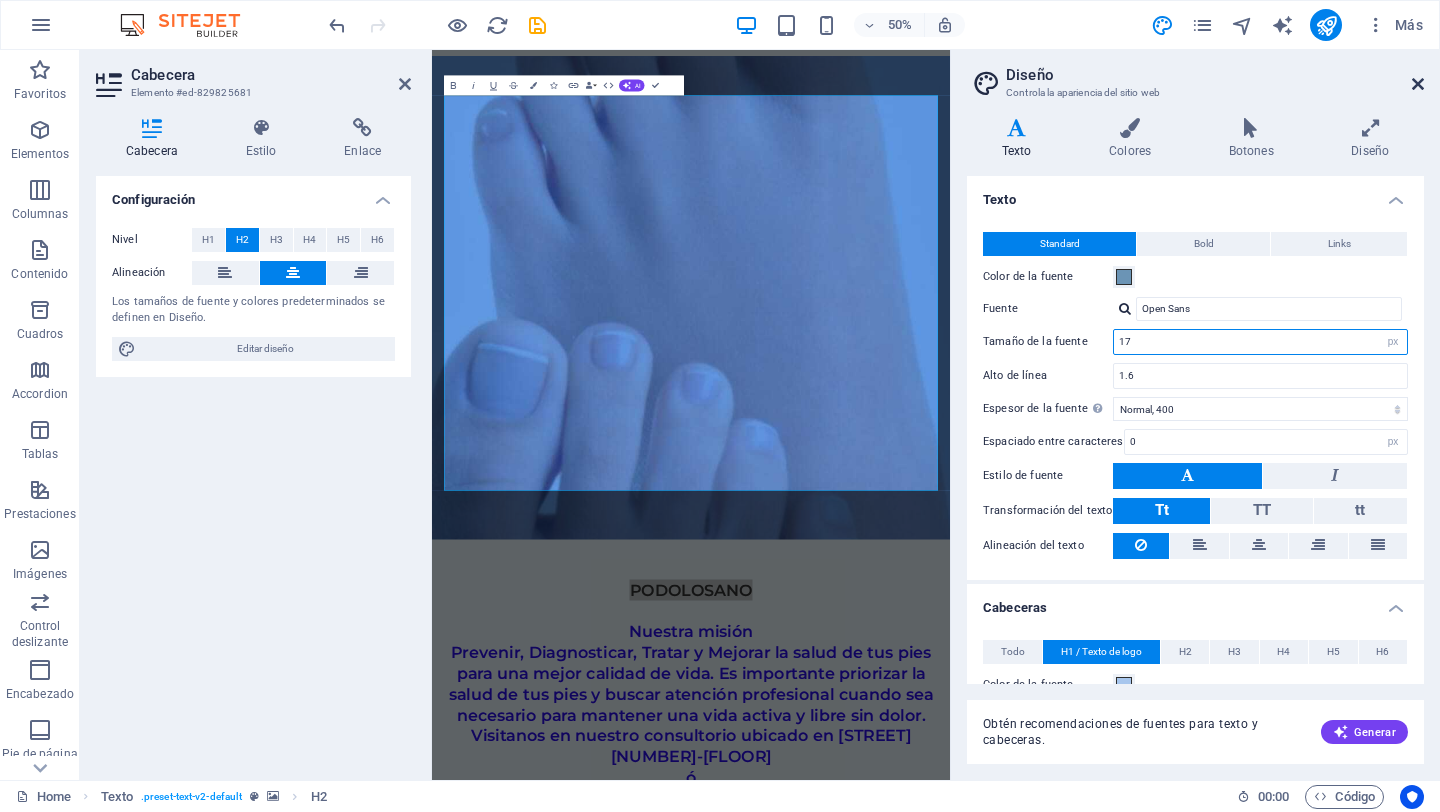type on "17" 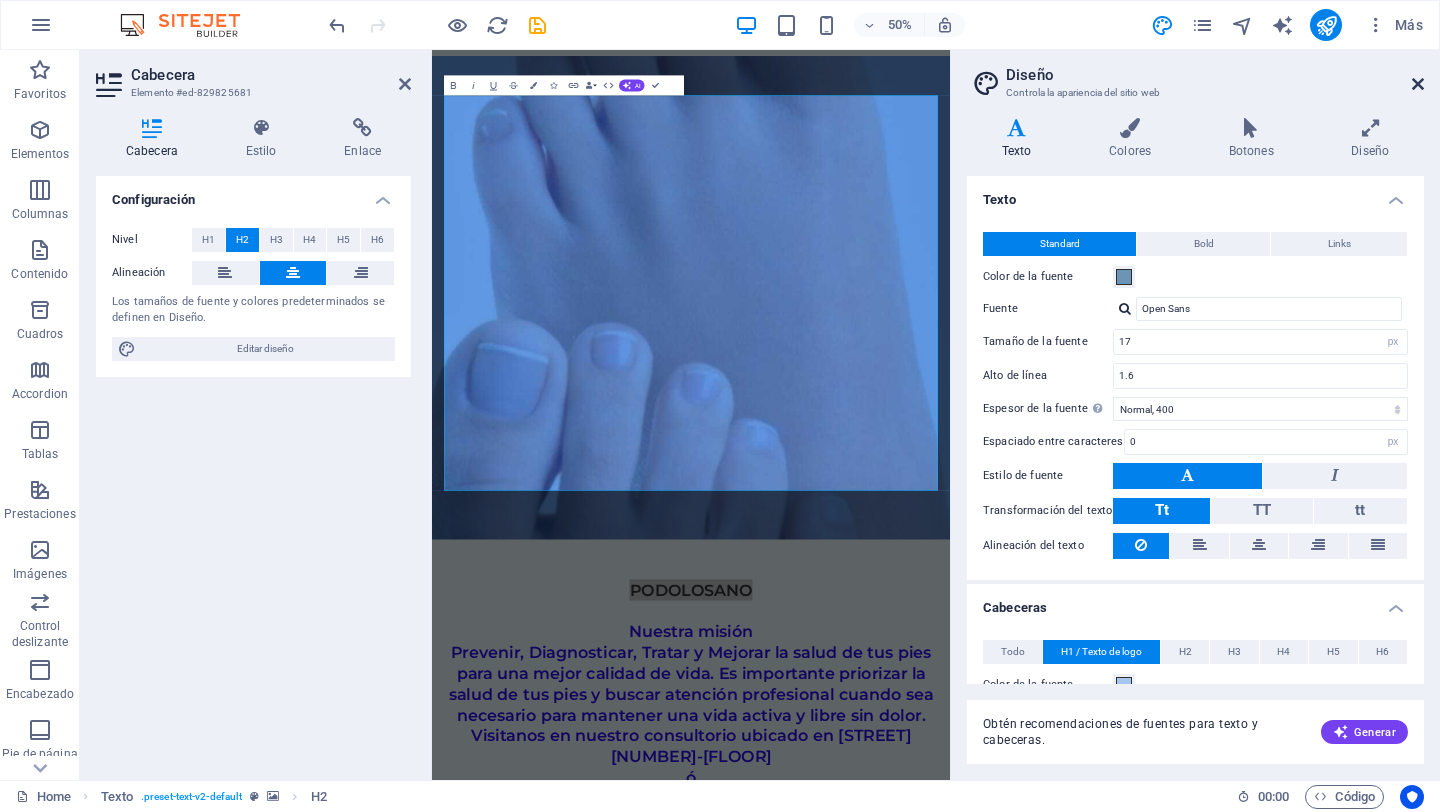 click at bounding box center [1418, 84] 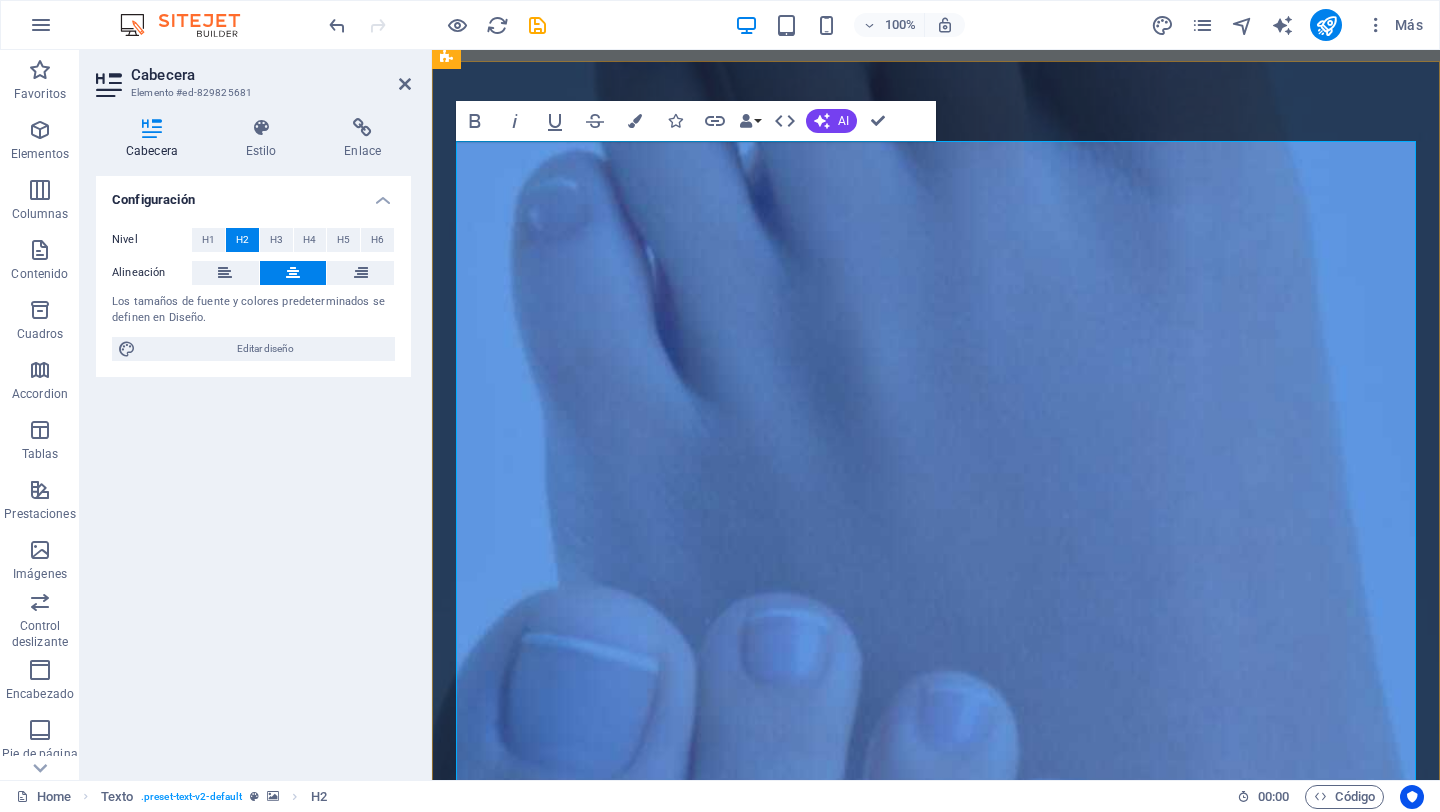 click on "PODOLOSANO Nuestra misión Prevenir, Diagnosticar, Tratar y Mejorar la salud de tus pies para una mejor calidad de vida. Es importante priorizar la salud de tus pies y buscar atención profesional cuando sea necesario para mantener una vida activa y libre sin dolor. Visitanos en nuestro consultorio ubicado en Calle La Morena # [NUMBER]  ó - Si tienes algún Problema con la Salud de tus Pies. - Por cuestión de tiempo no puedes desplazarte. - Tienes movilidad reducida. - Eres o tienes un adulto mayor en casa. - No puedes estar en salas de espera. - O simplemente quieres que te atiendan en la comodidad de tu hogar.  Para ello contamos también con servicio a domicilio, agenda tu cita vía whatsapp al [PHONE]" at bounding box center (936, 1523) 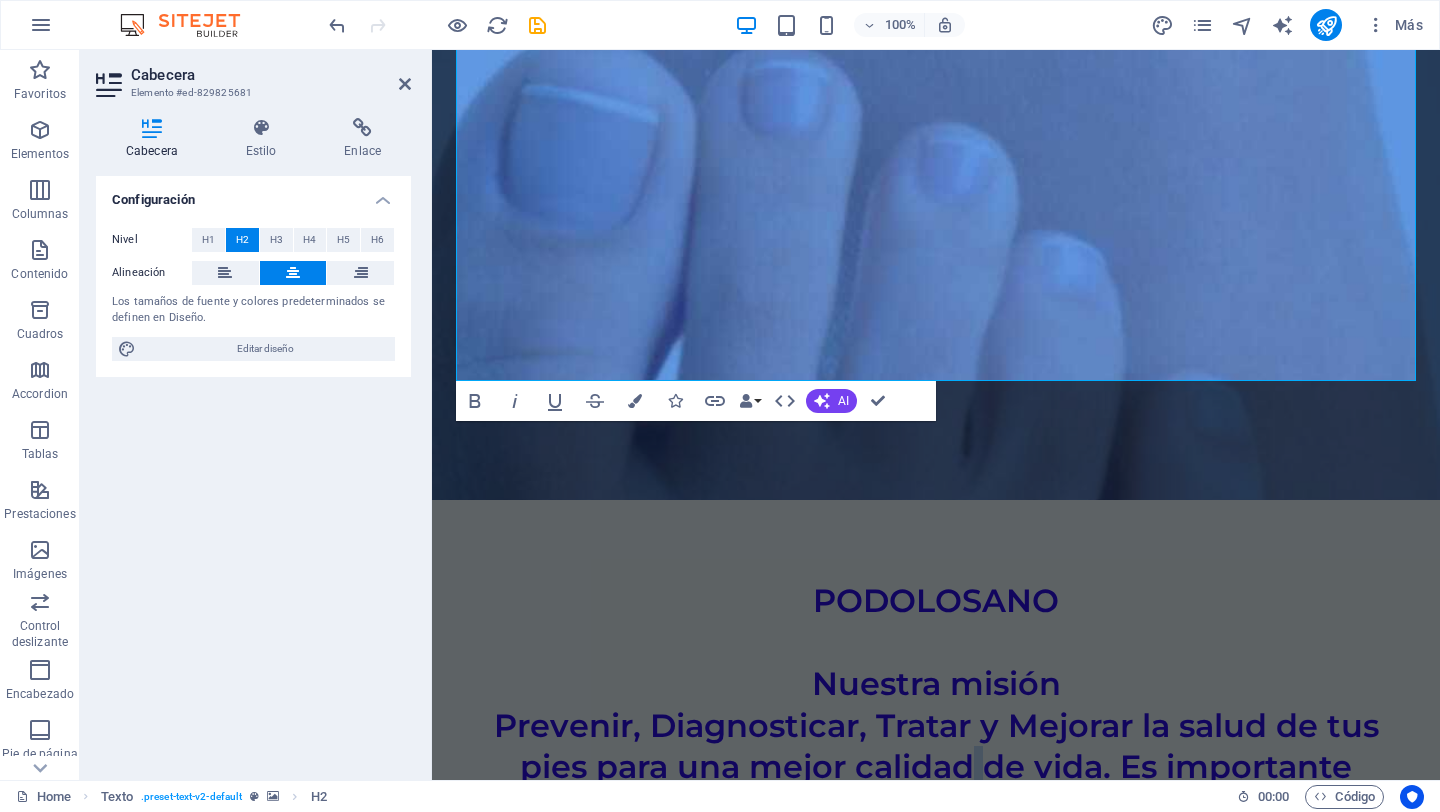 scroll, scrollTop: 643, scrollLeft: 0, axis: vertical 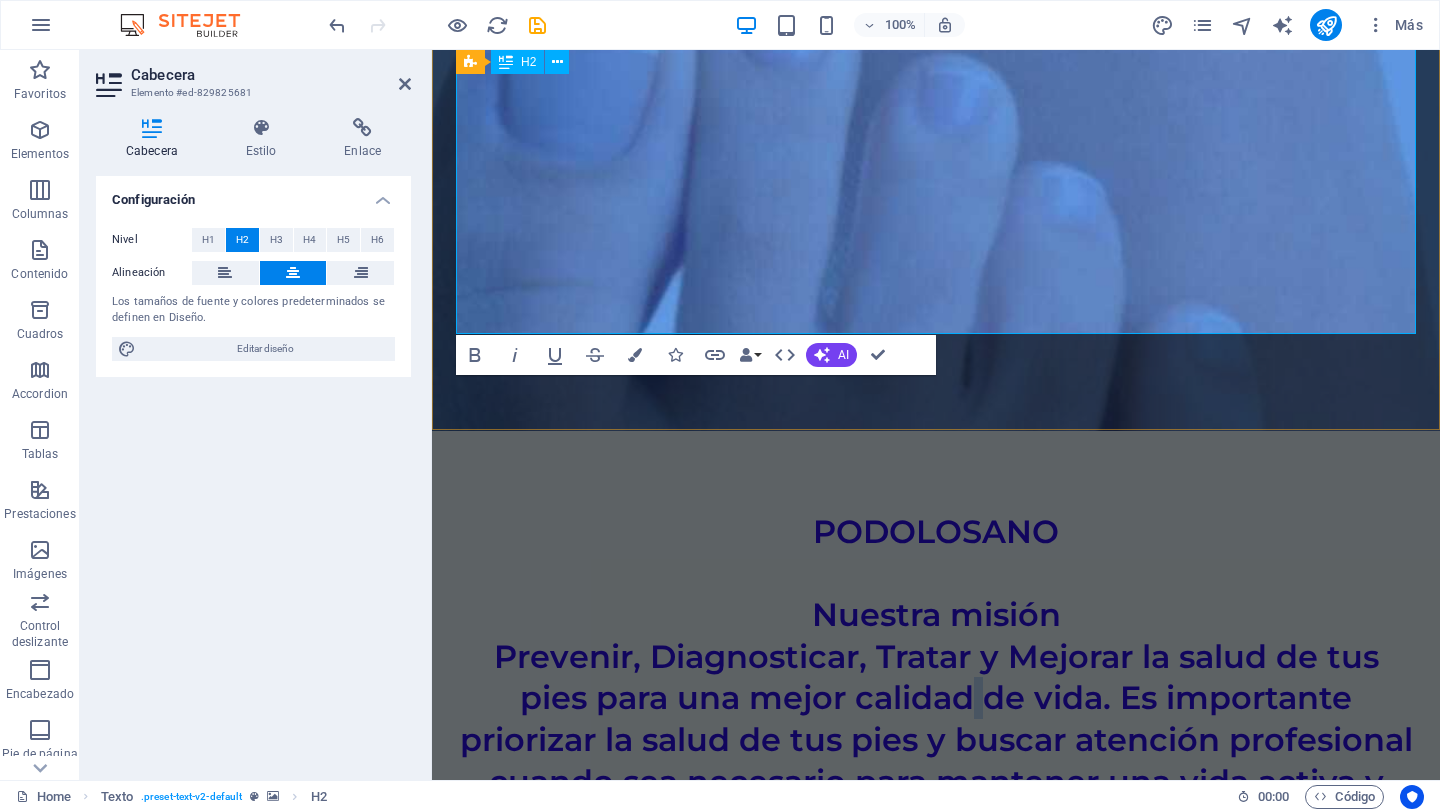 drag, startPoint x: 810, startPoint y: 243, endPoint x: 1302, endPoint y: 312, distance: 496.81485 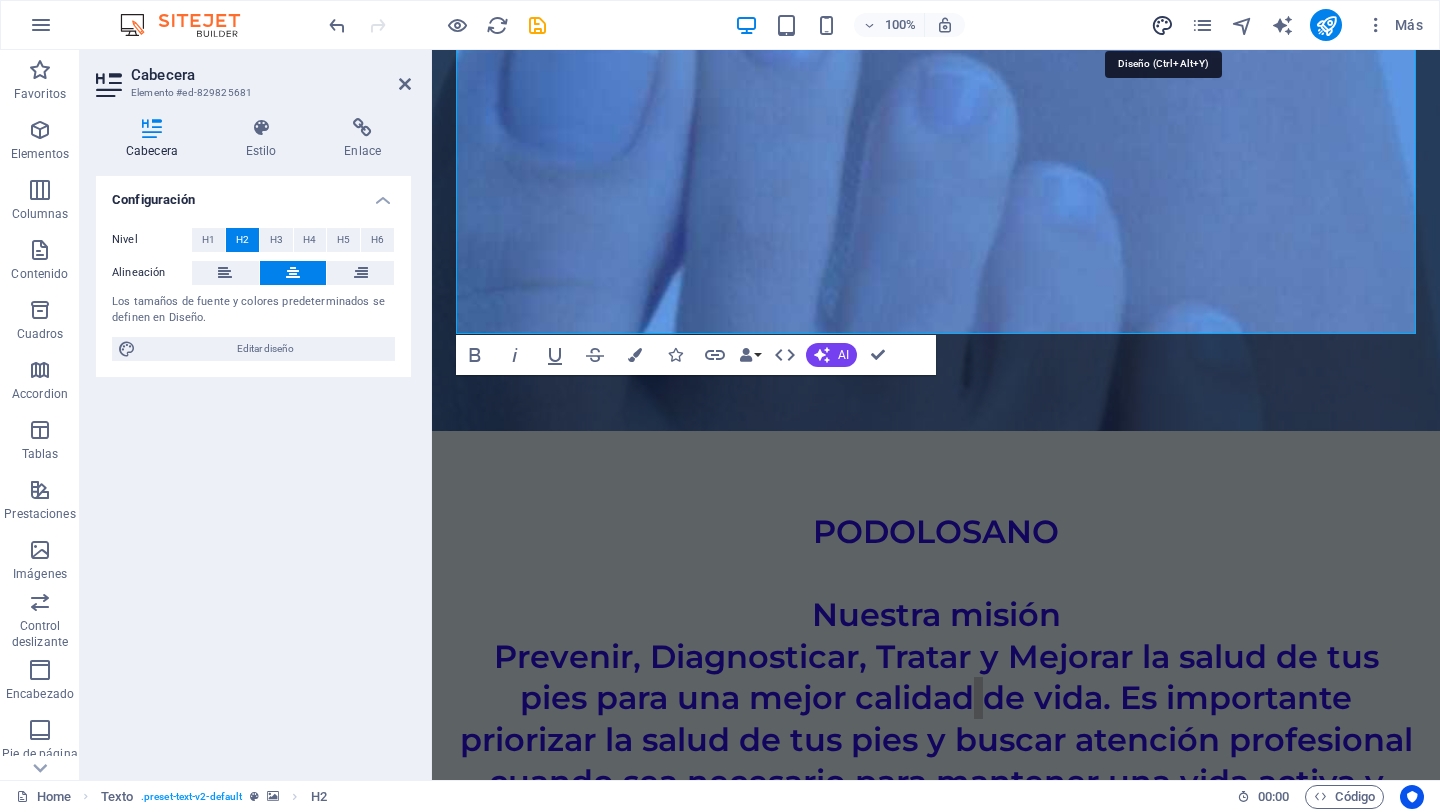 click at bounding box center (1162, 25) 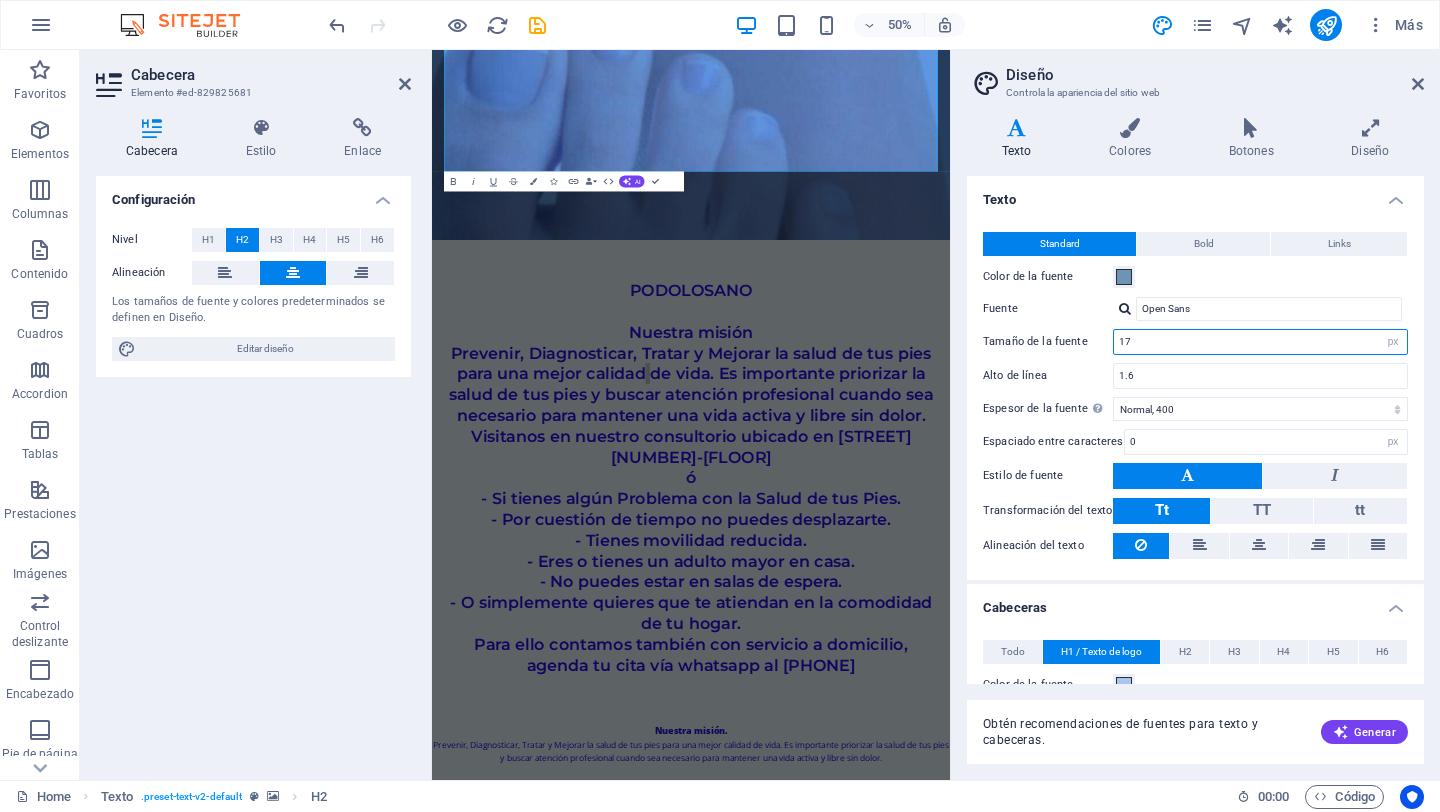 drag, startPoint x: 1153, startPoint y: 342, endPoint x: 1108, endPoint y: 341, distance: 45.01111 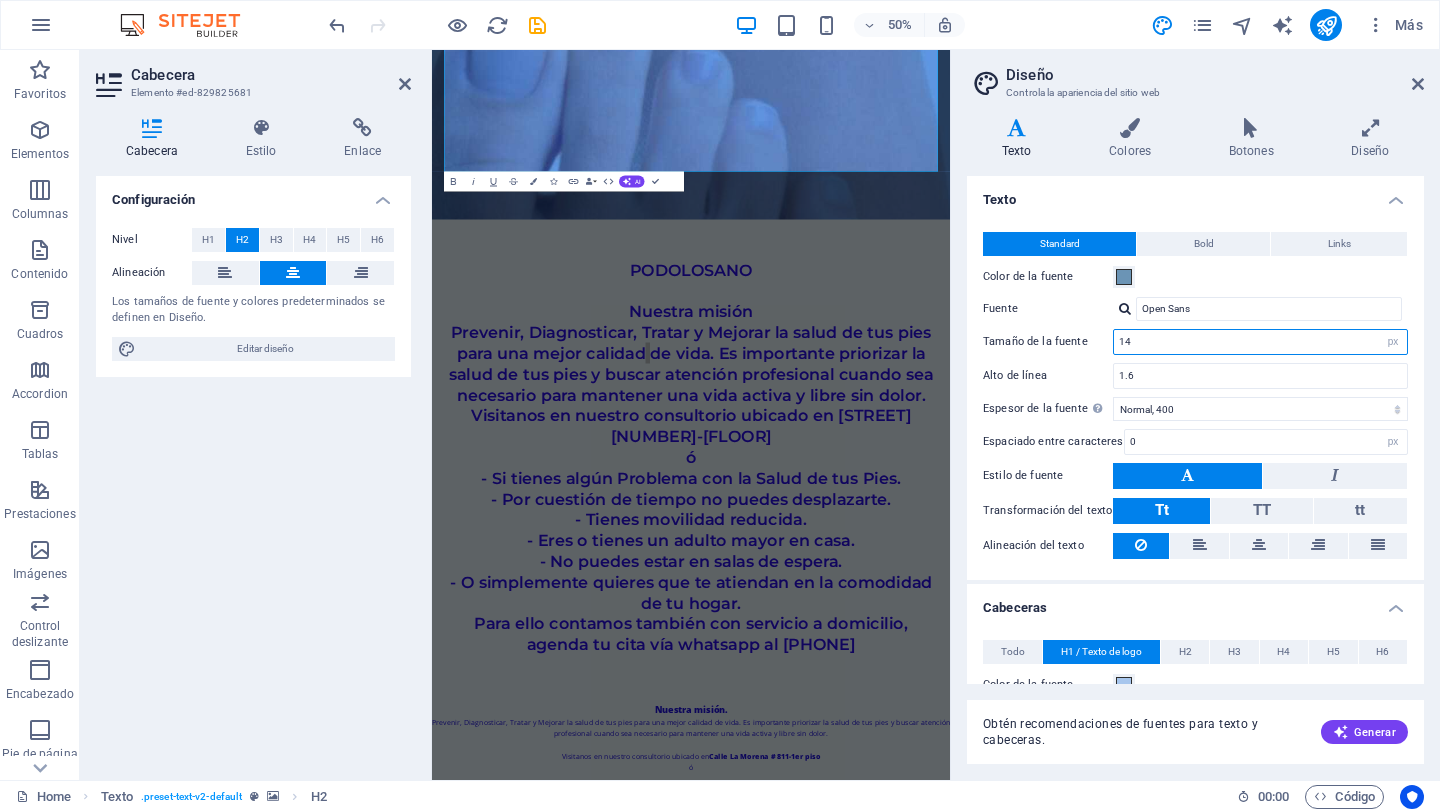 type on "14" 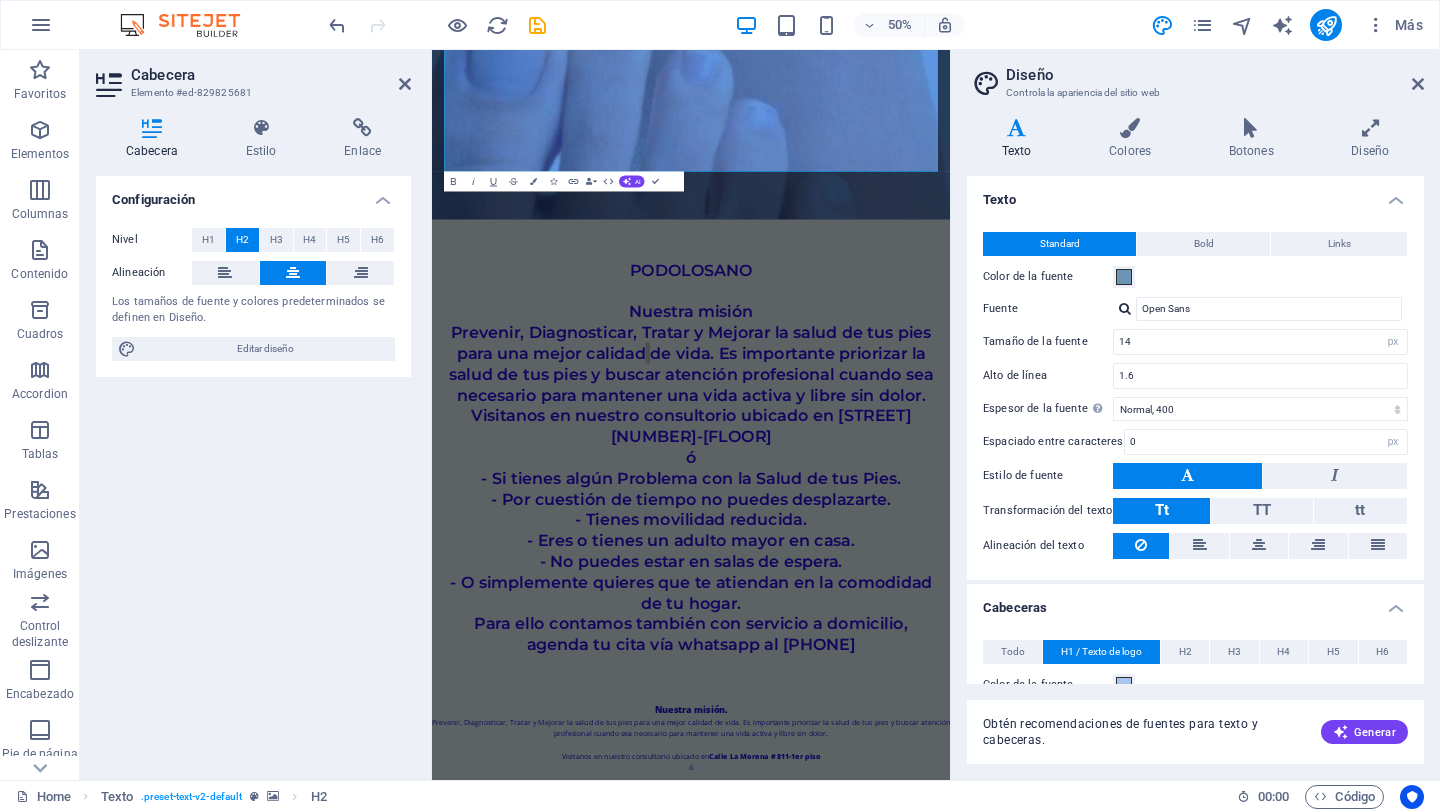 click on "Controla la apariencia del sitio web" at bounding box center [1195, 93] 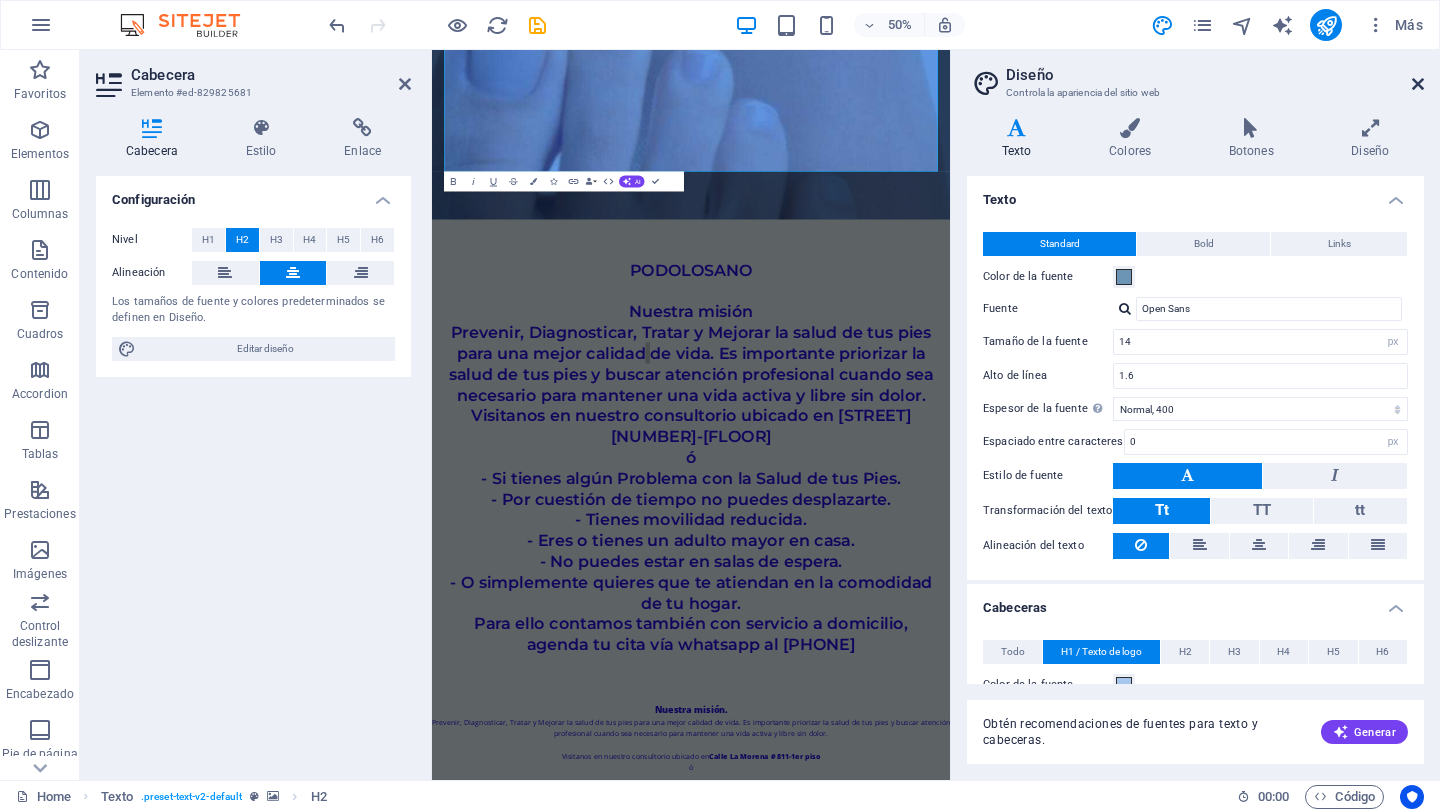 click at bounding box center (1418, 84) 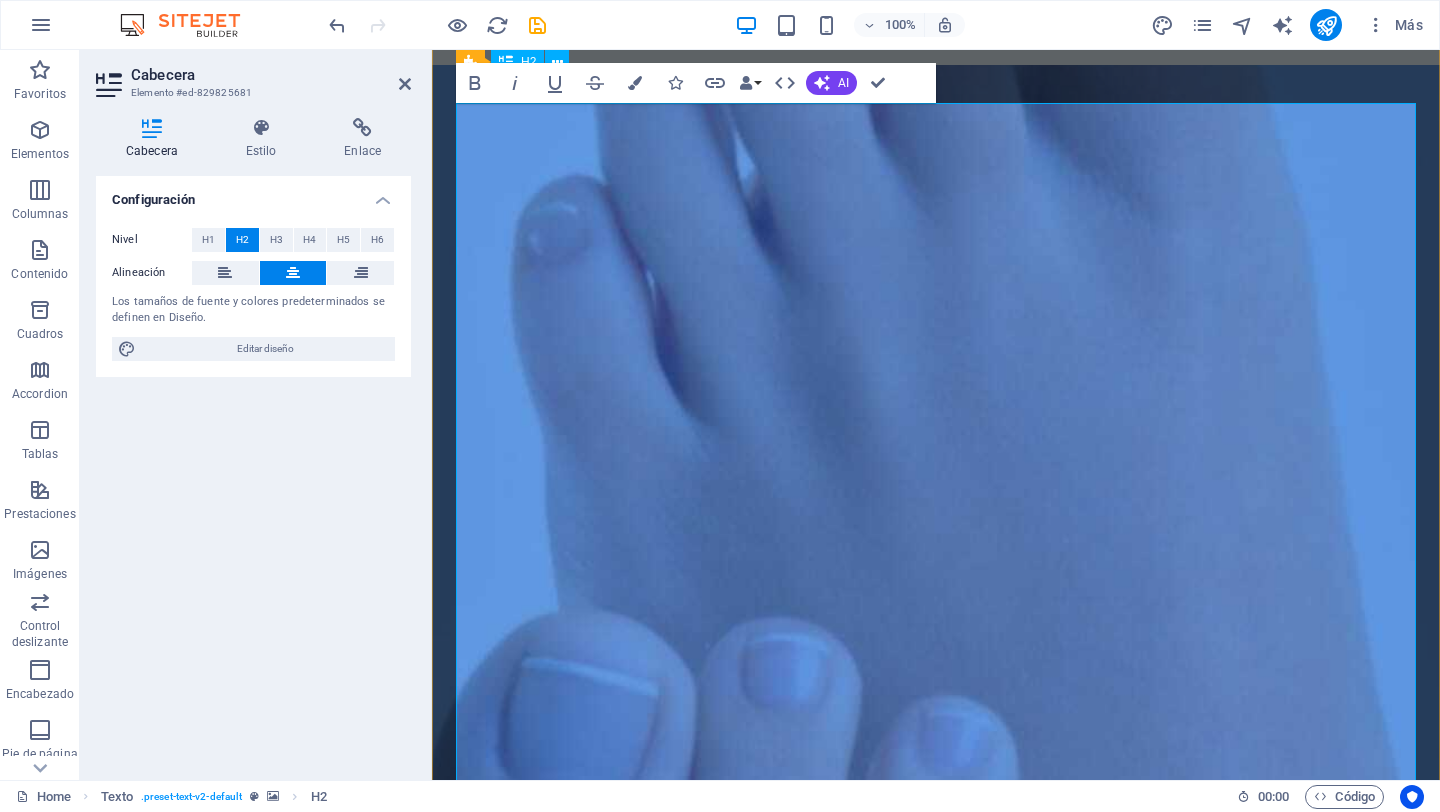scroll, scrollTop: 0, scrollLeft: 0, axis: both 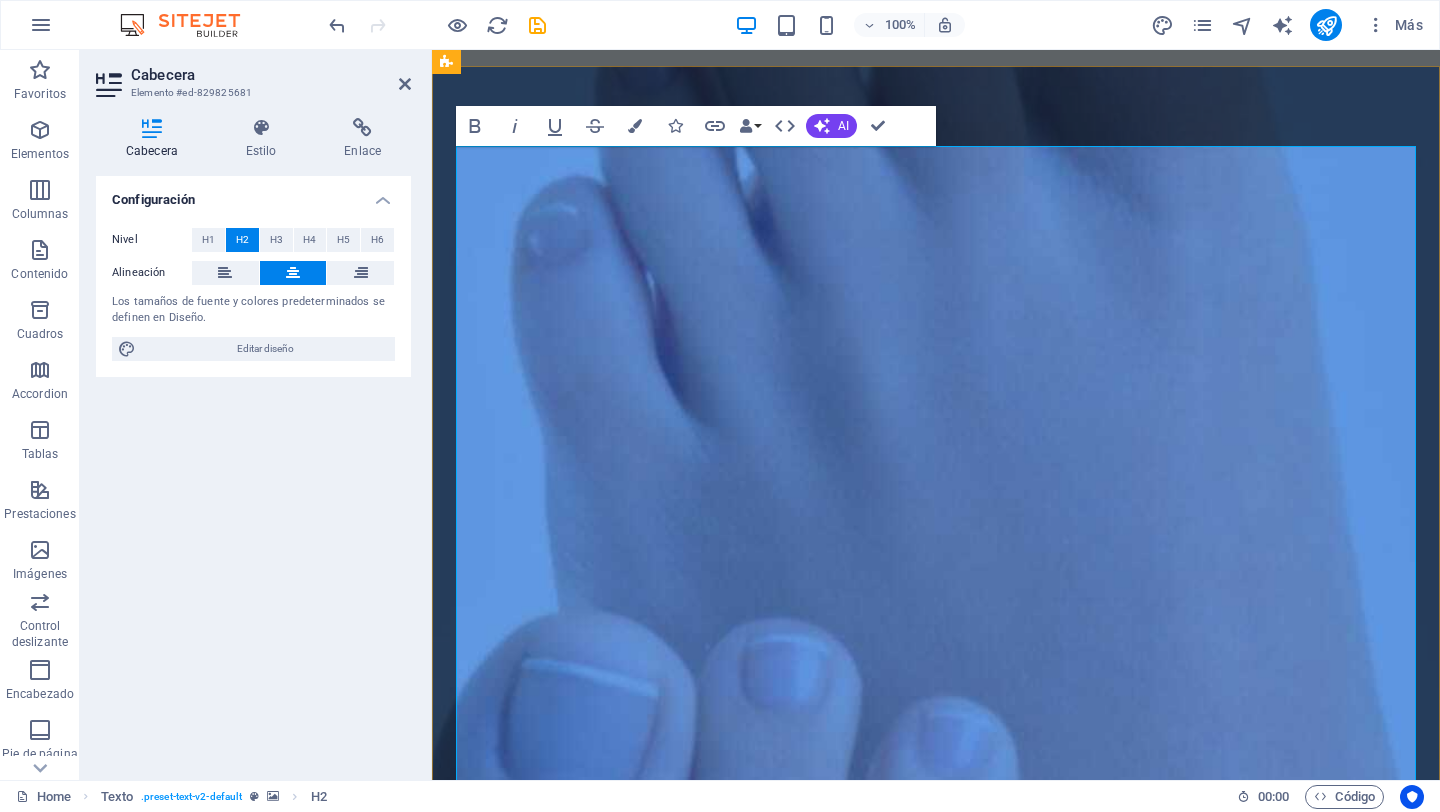 click on "PODOLOSANO Nuestra misión Prevenir, Diagnosticar, Tratar y Mejorar la salud de tus pies para una mejor calidad de vida. Es importante priorizar la salud de tus pies y buscar atención profesional cuando sea necesario para mantener una vida activa y libre sin dolor. Visitanos en nuestro consultorio ubicado en Calle La Morena # [NUMBER]  ó - Si tienes algún Problema con la Salud de tus Pies. - Por cuestión de tiempo no puedes desplazarte. - Tienes movilidad reducida. - Eres o tienes un adulto mayor en casa. - No puedes estar en salas de espera. - O simplemente quieres que te atiendan en la comodidad de tu hogar.  Para ello contamos también con servicio a domicilio, agenda tu cita vía whatsapp al [PHONE]" at bounding box center (936, 1570) 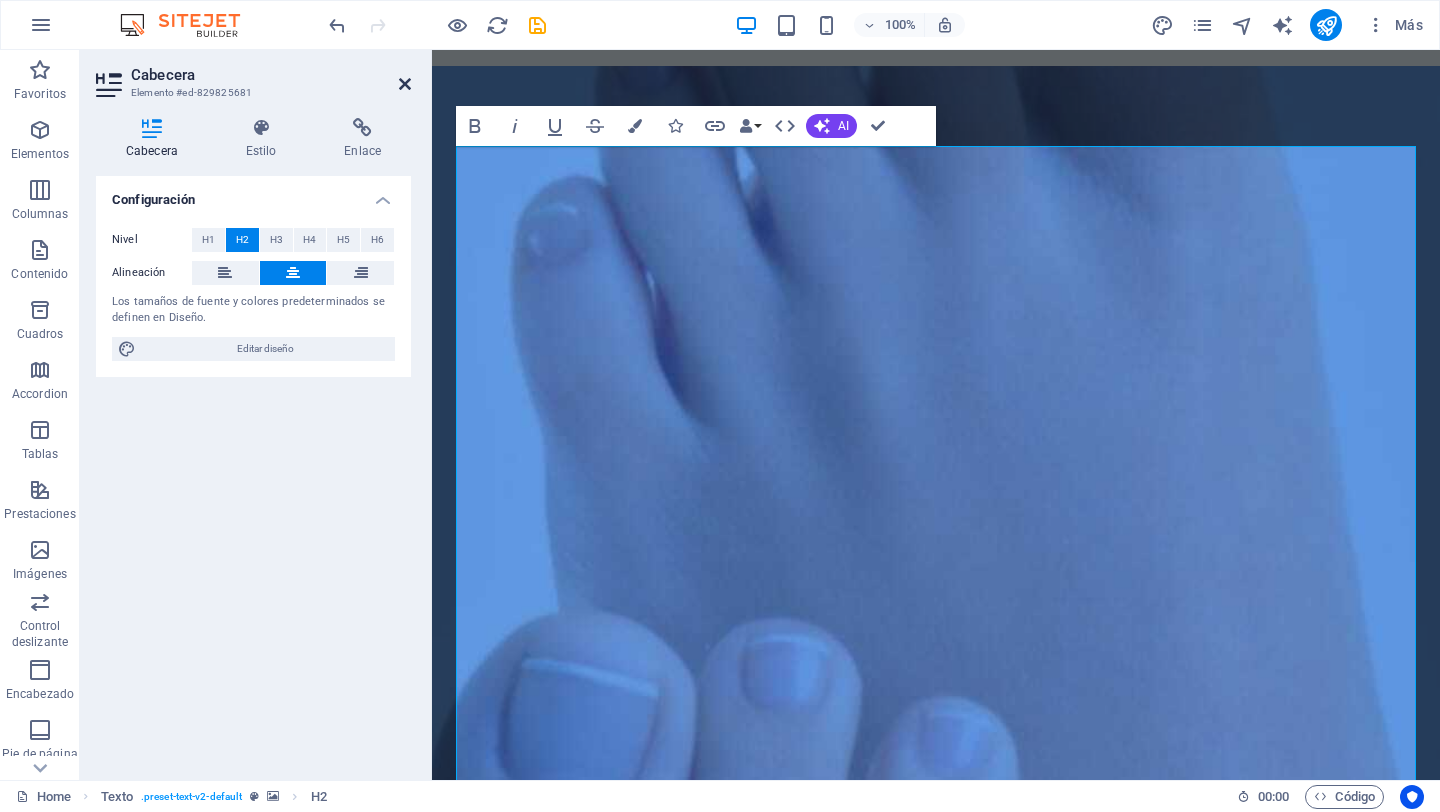 click at bounding box center [405, 84] 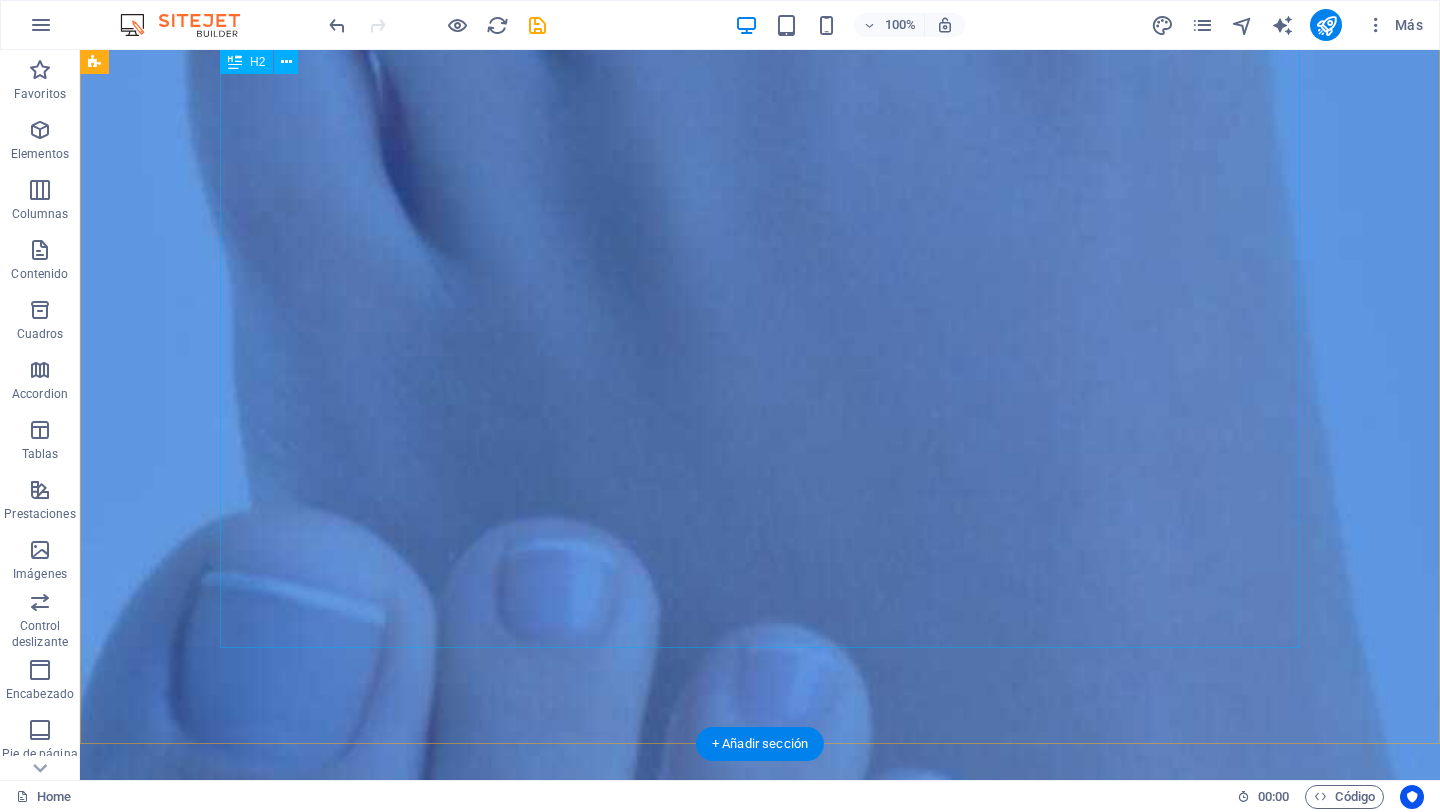 scroll, scrollTop: 0, scrollLeft: 0, axis: both 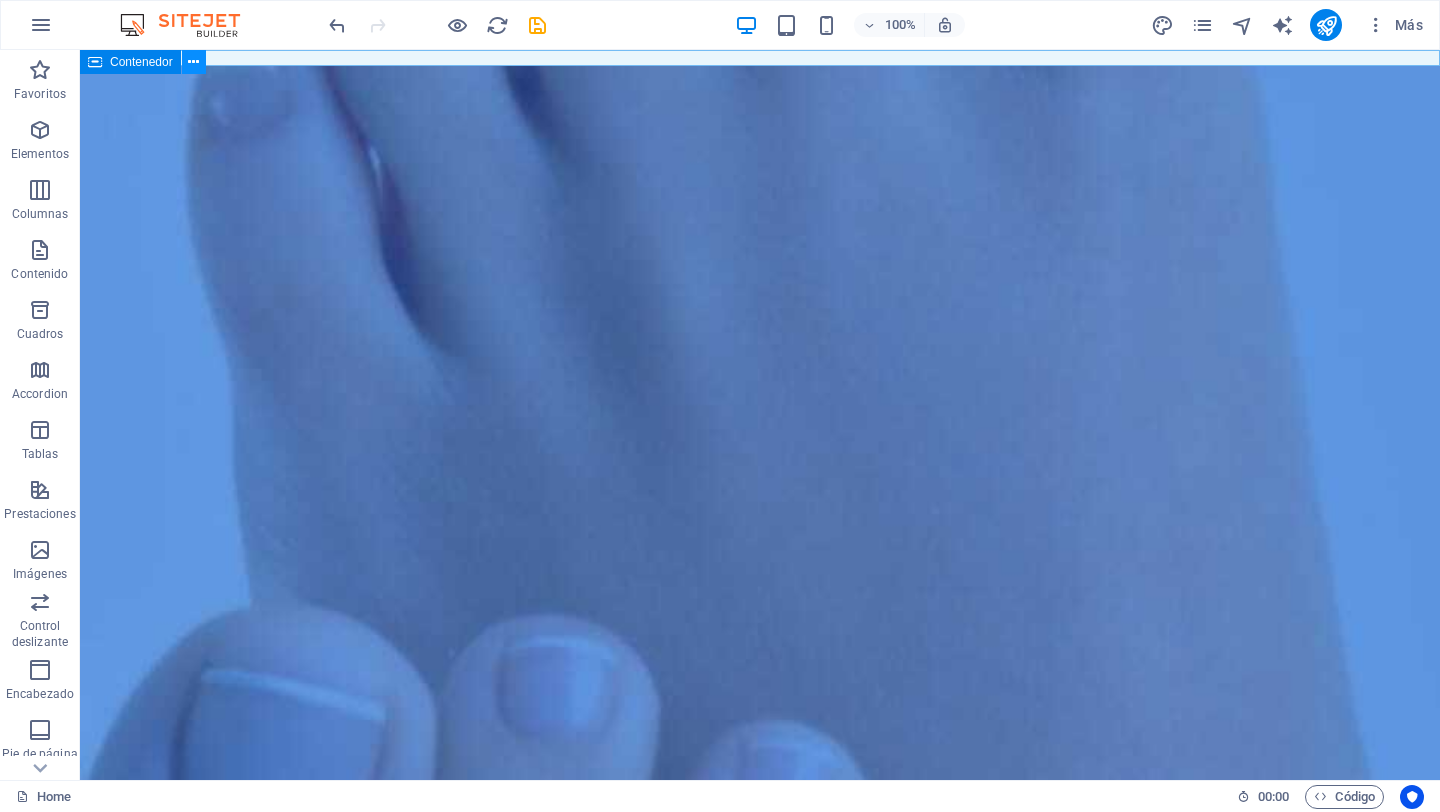 click at bounding box center [193, 62] 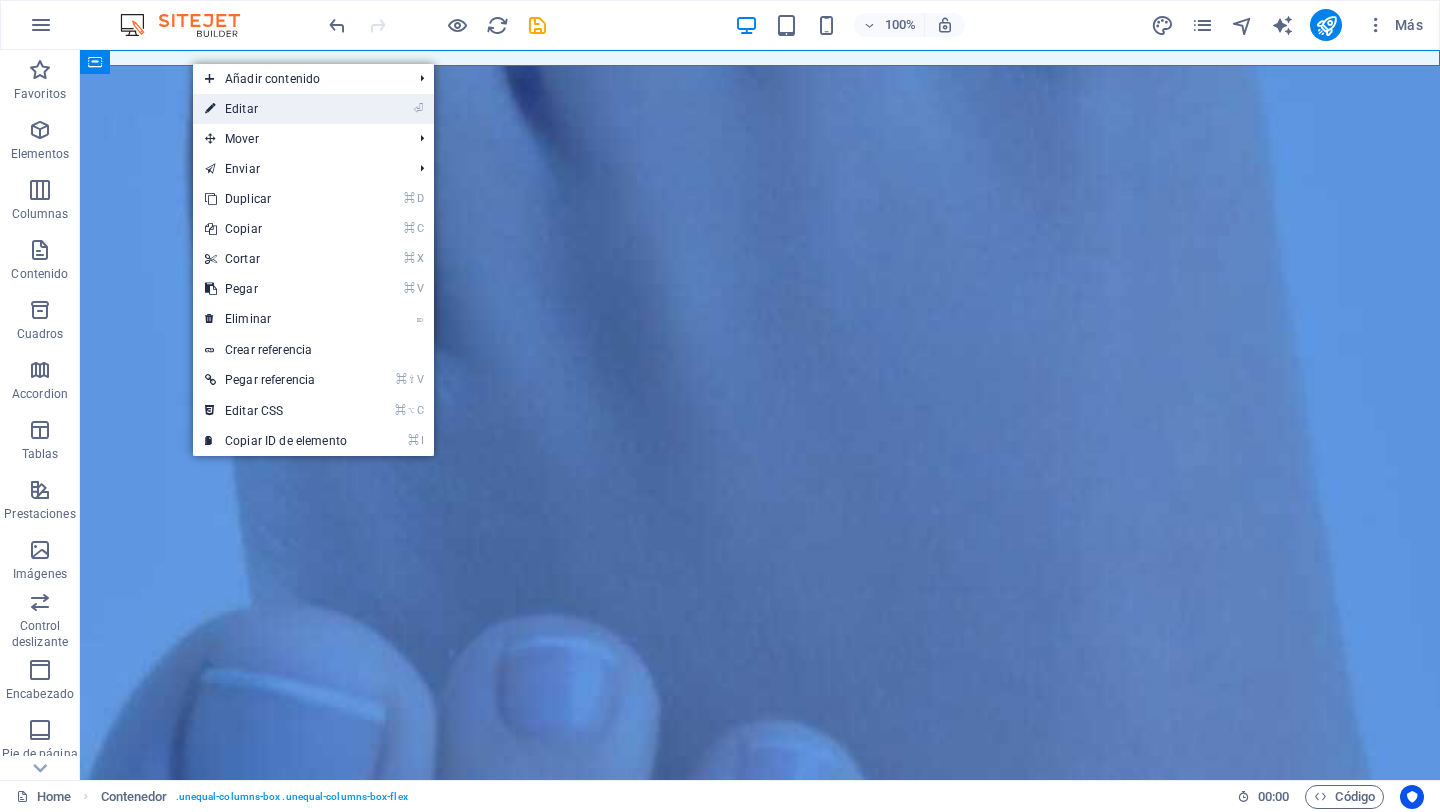click on "⏎  Editar" at bounding box center [276, 109] 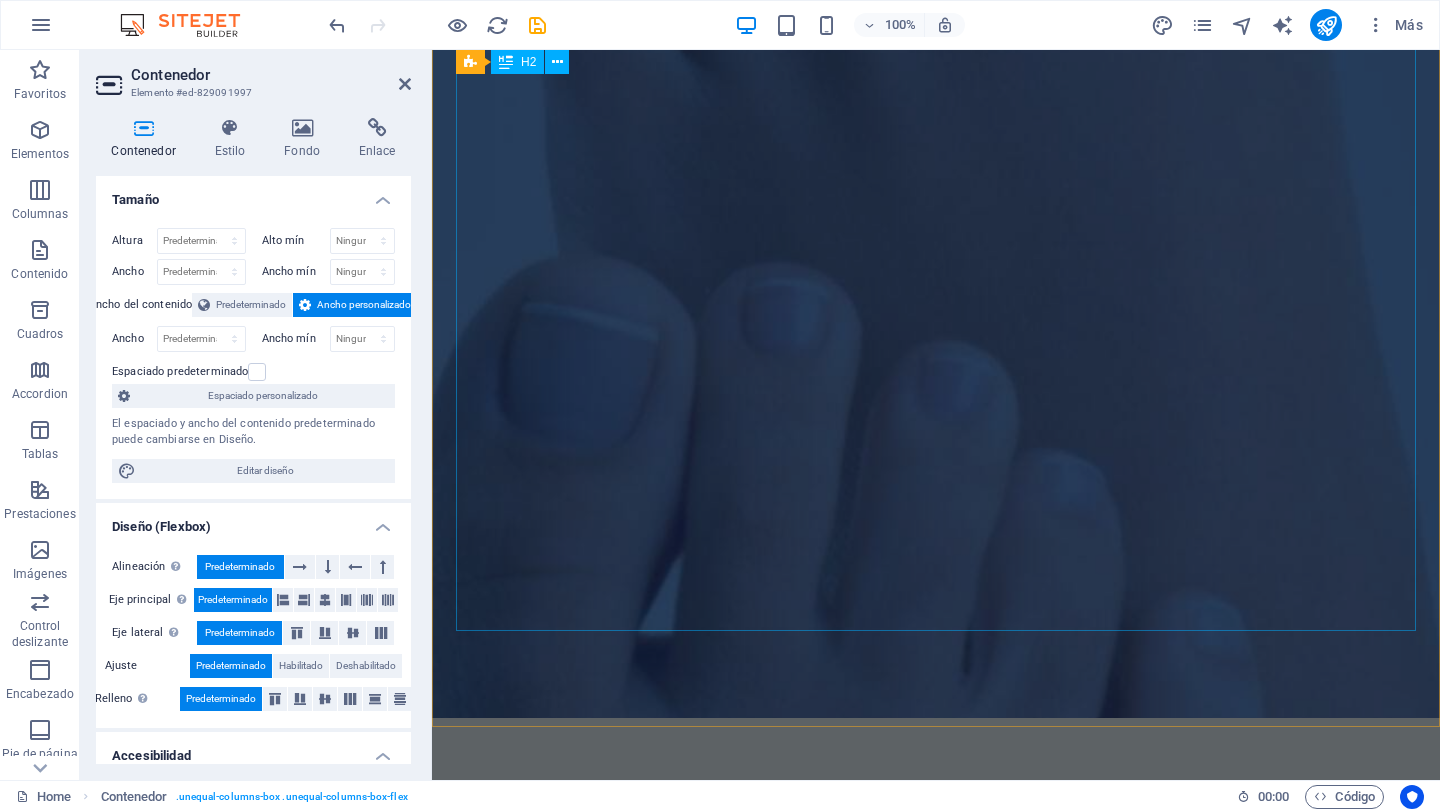scroll, scrollTop: 362, scrollLeft: 0, axis: vertical 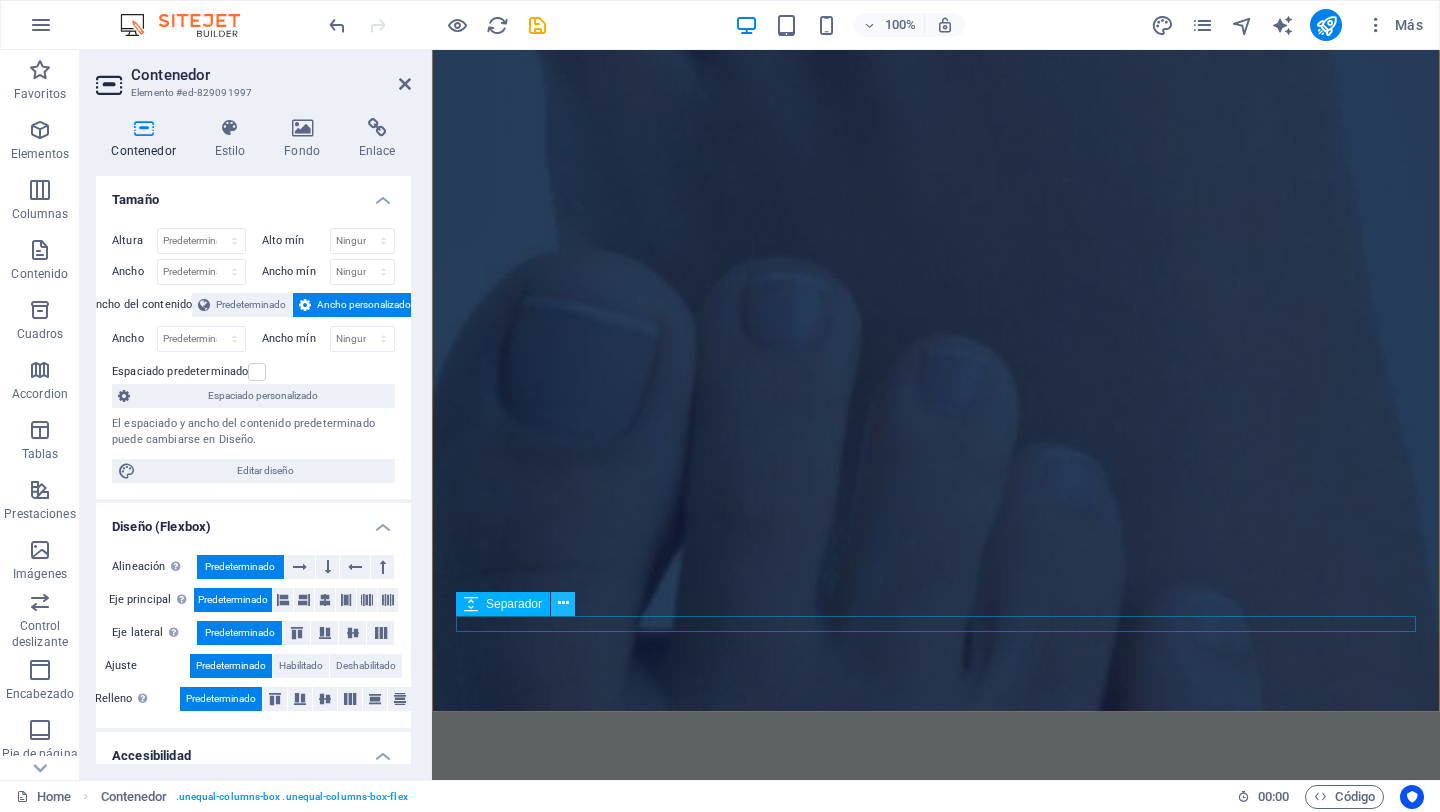click at bounding box center [563, 603] 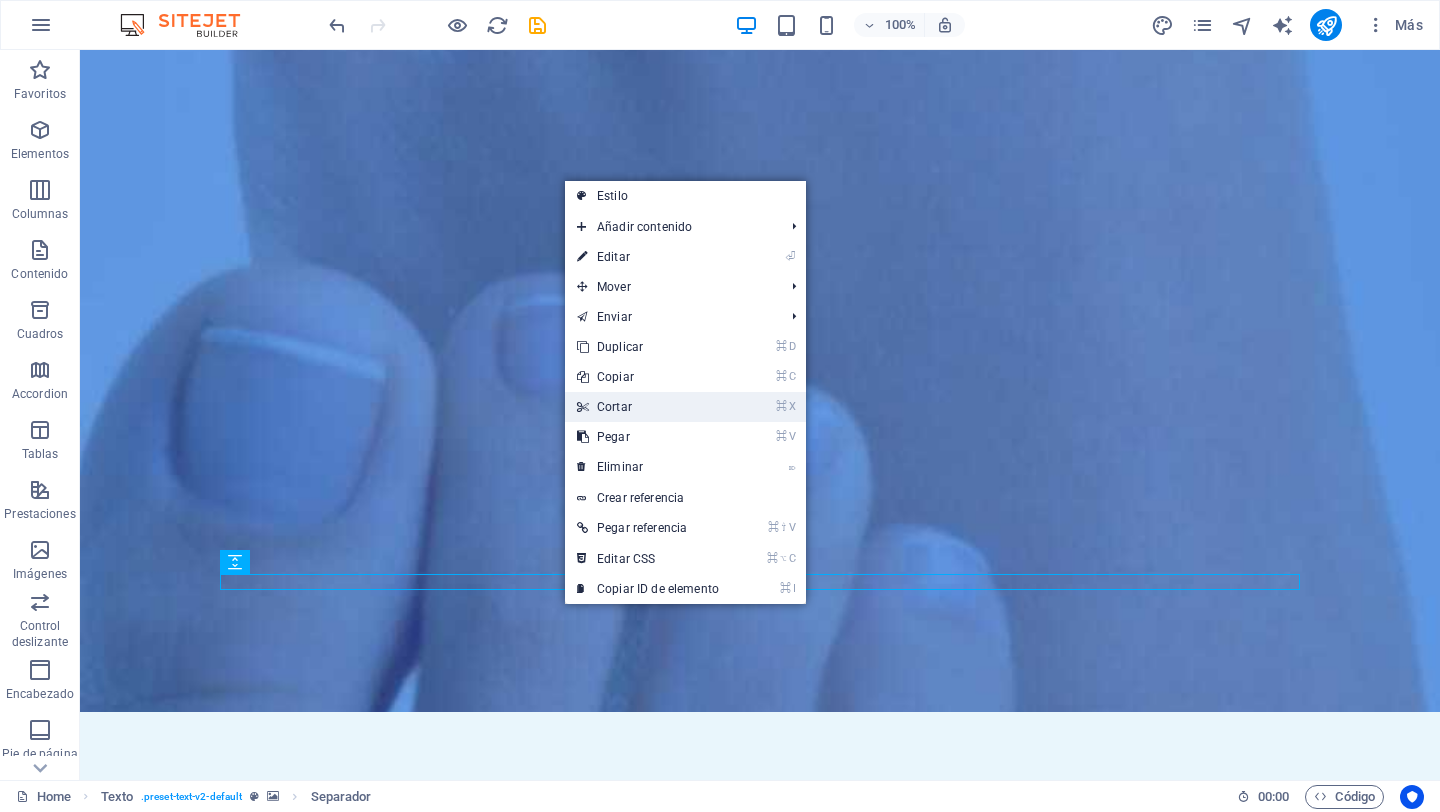 click on "⌘ X  Cortar" at bounding box center [648, 407] 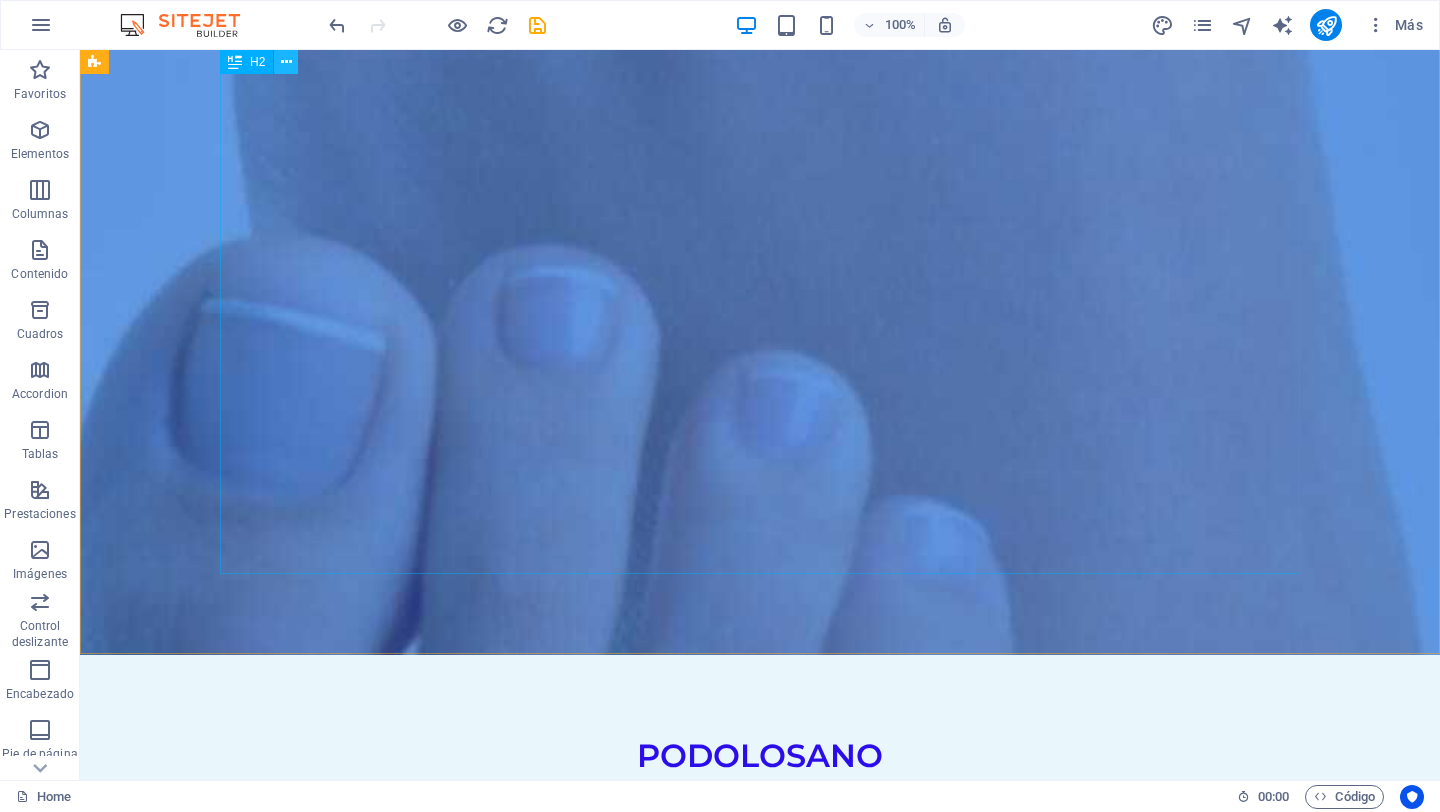 click at bounding box center (286, 62) 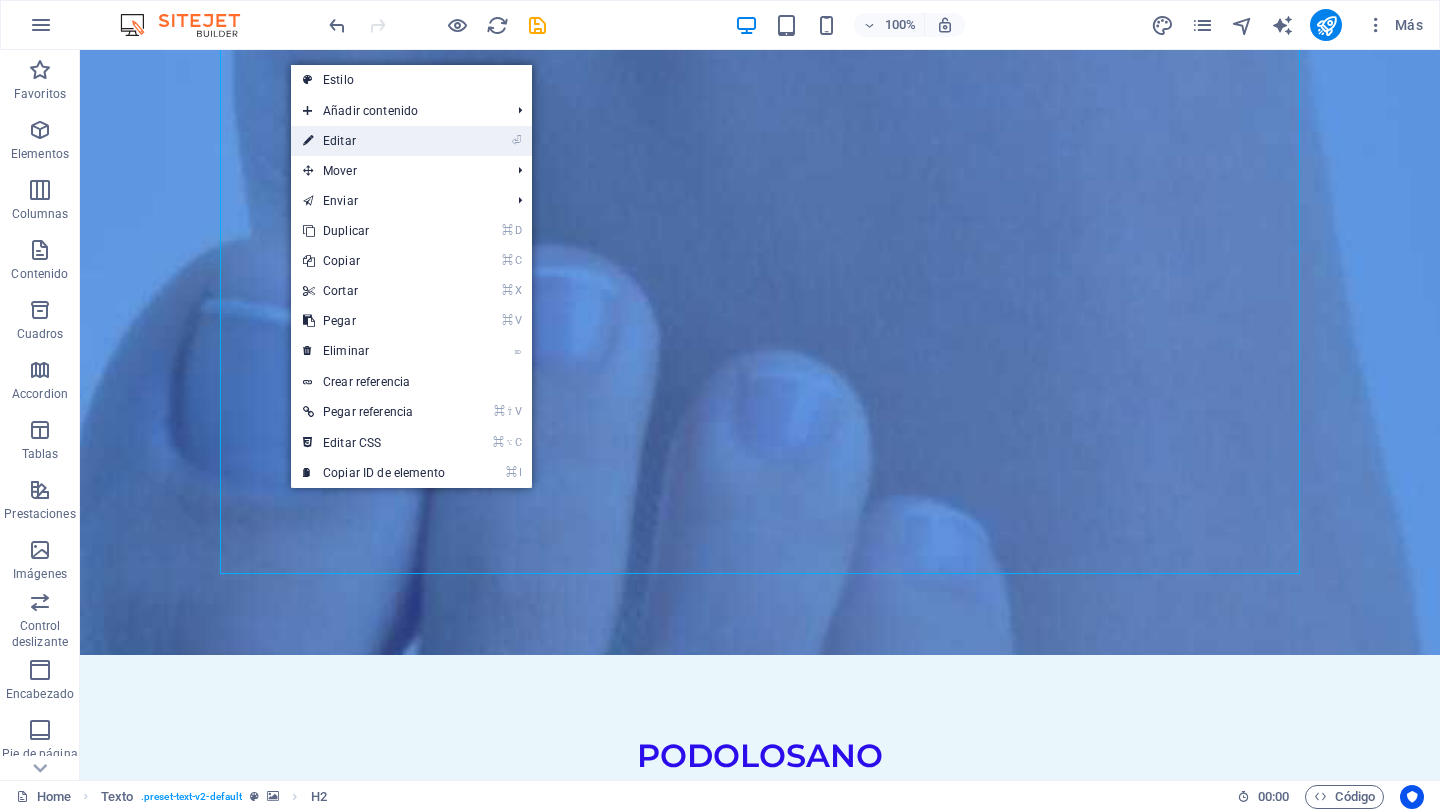 click on "⏎  Editar" at bounding box center [374, 141] 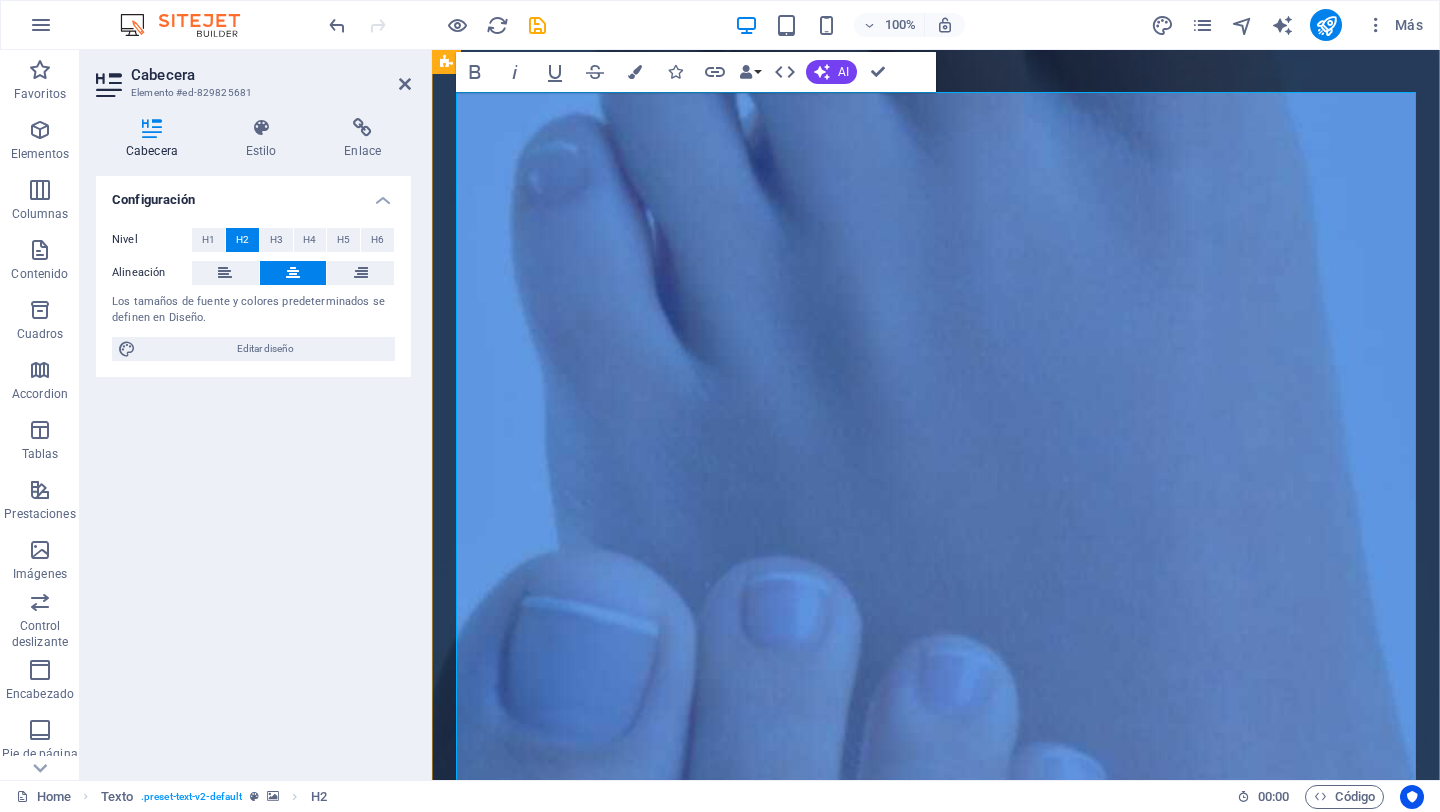 scroll, scrollTop: 0, scrollLeft: 0, axis: both 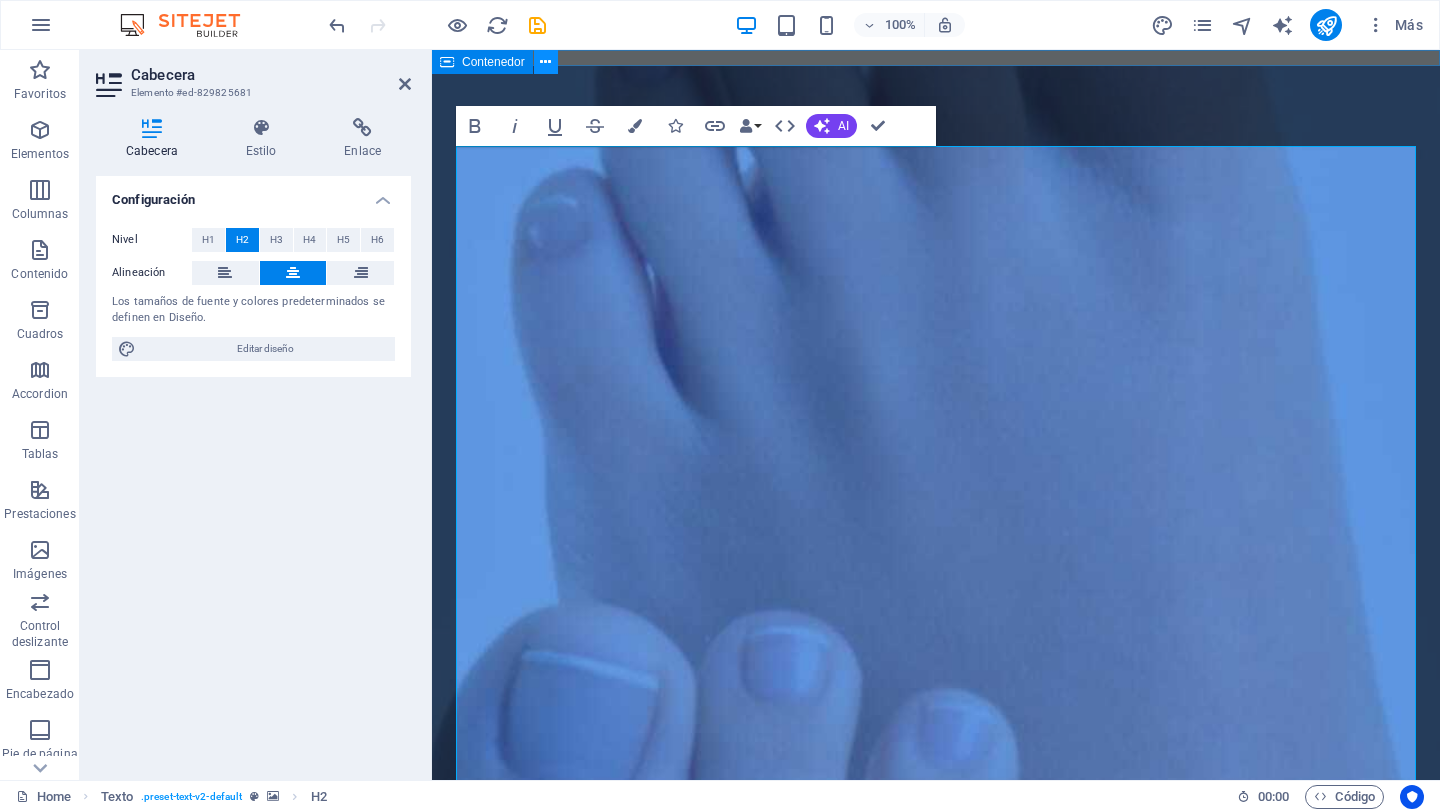 click at bounding box center [545, 62] 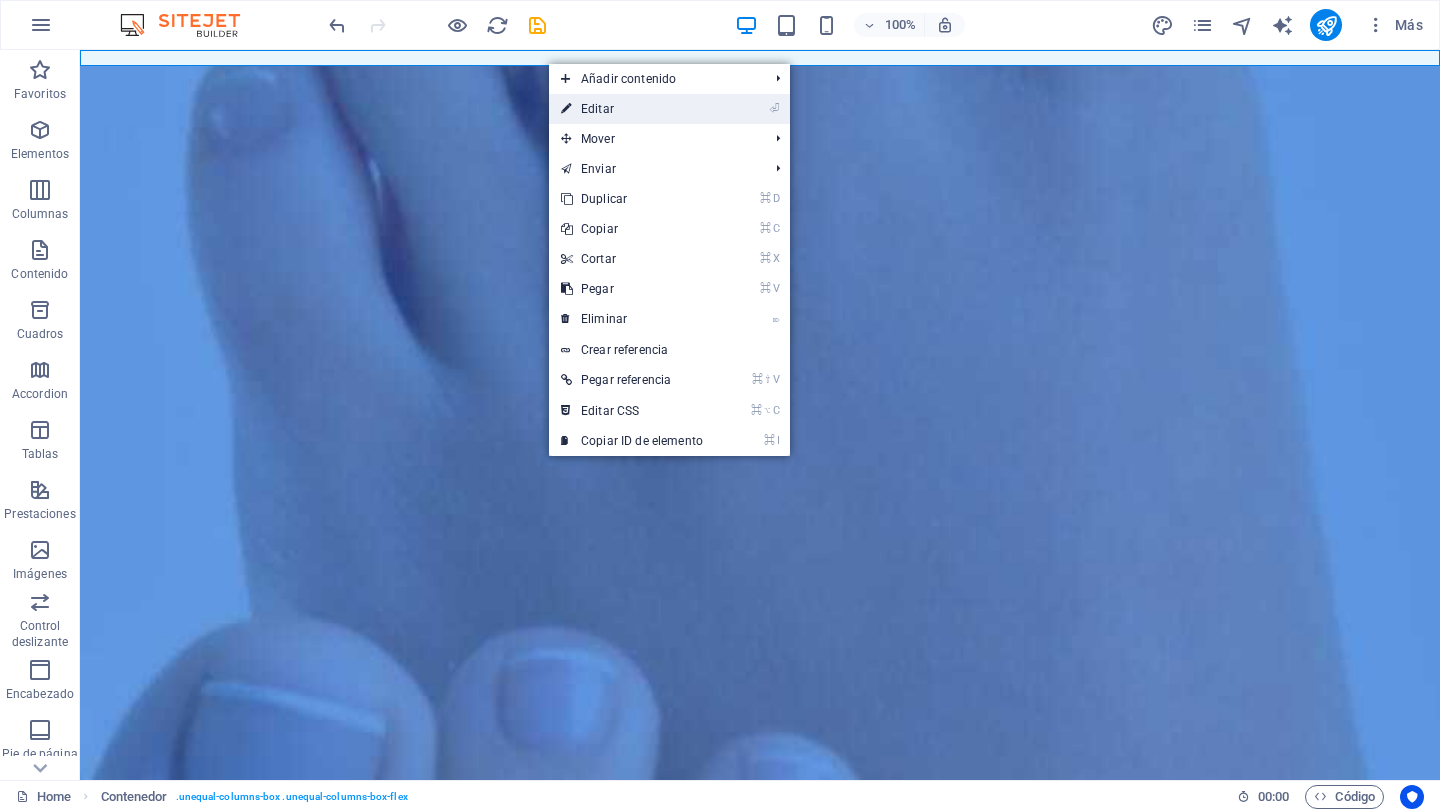click on "⏎  Editar" at bounding box center [632, 109] 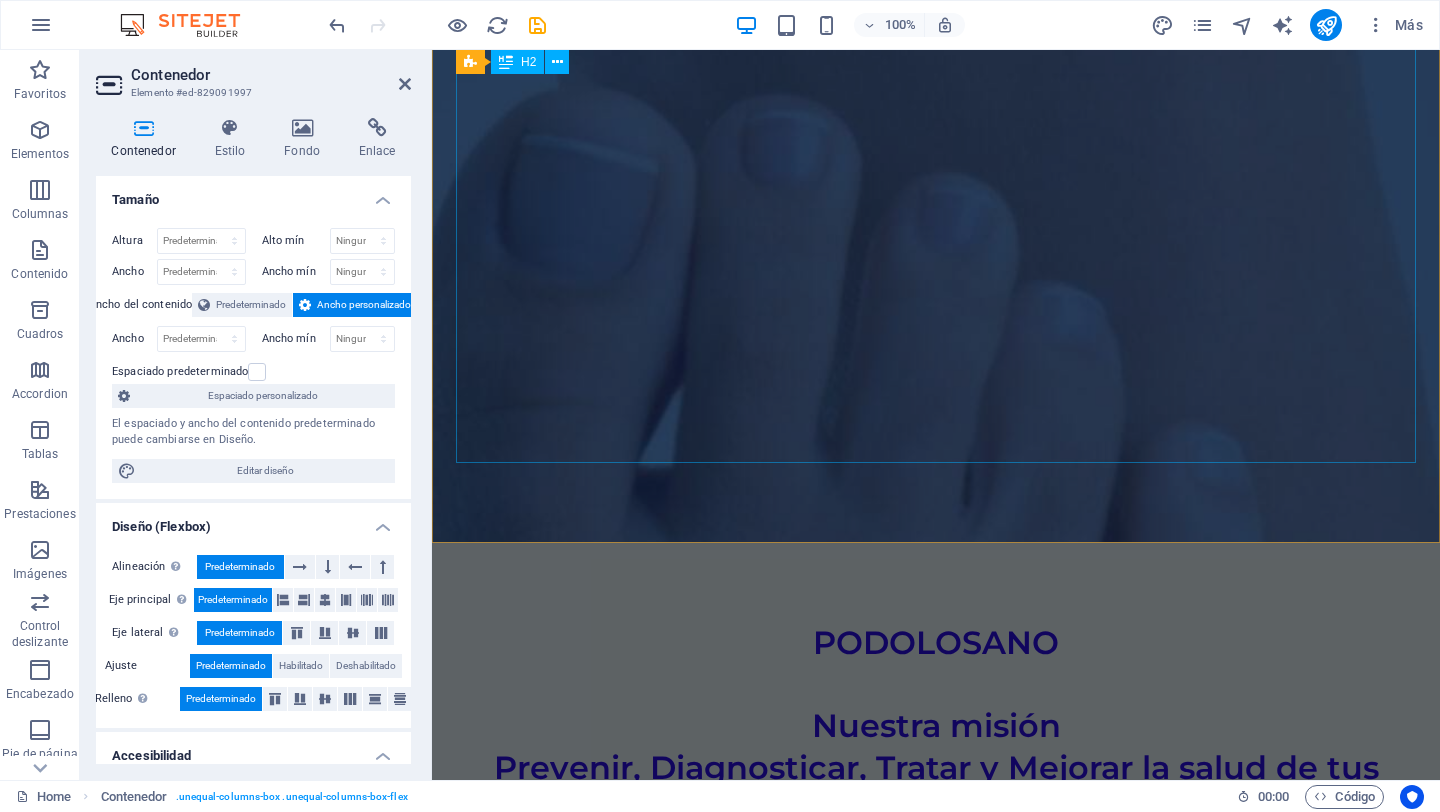 scroll, scrollTop: 519, scrollLeft: 0, axis: vertical 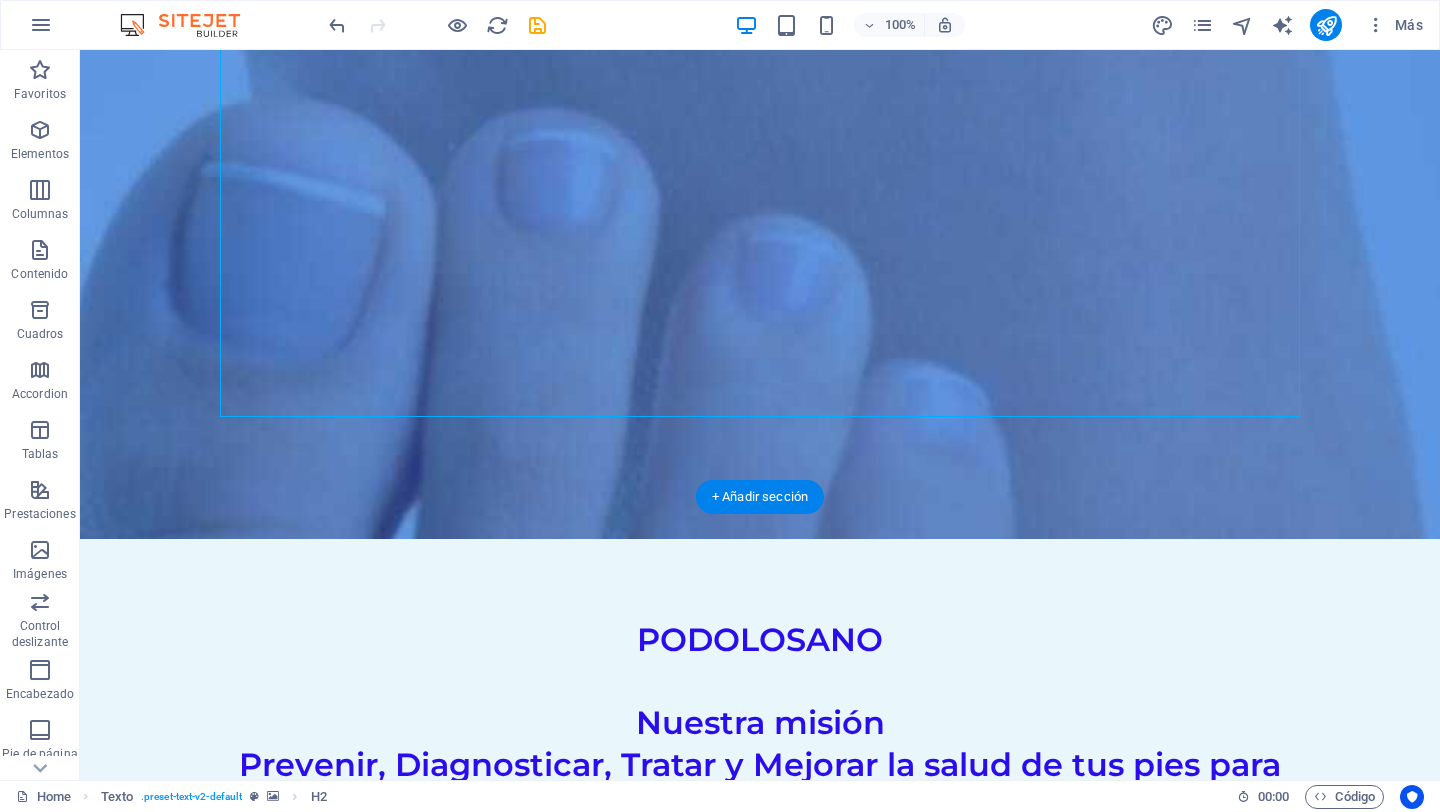 drag, startPoint x: 478, startPoint y: 445, endPoint x: 827, endPoint y: 460, distance: 349.3222 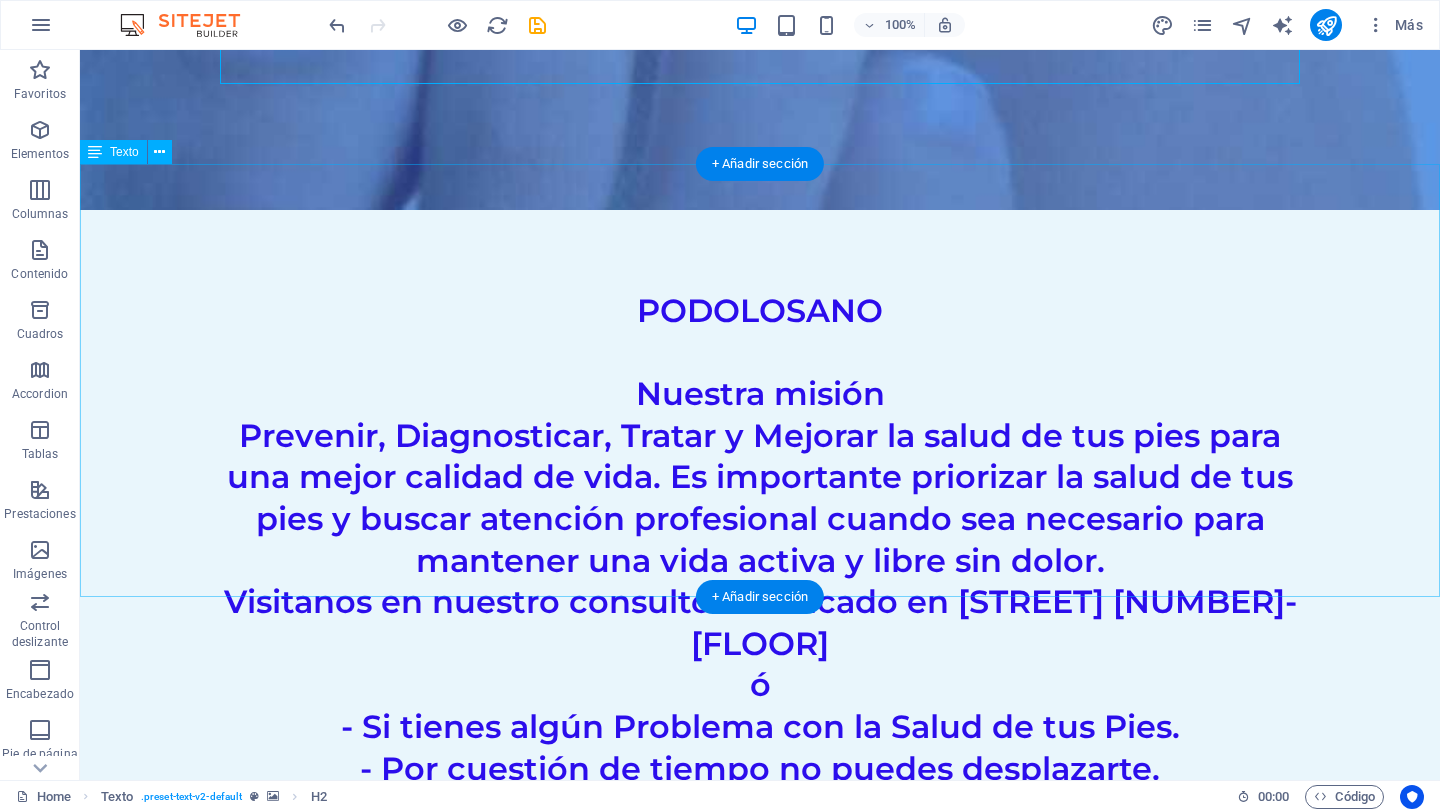 scroll, scrollTop: 806, scrollLeft: 0, axis: vertical 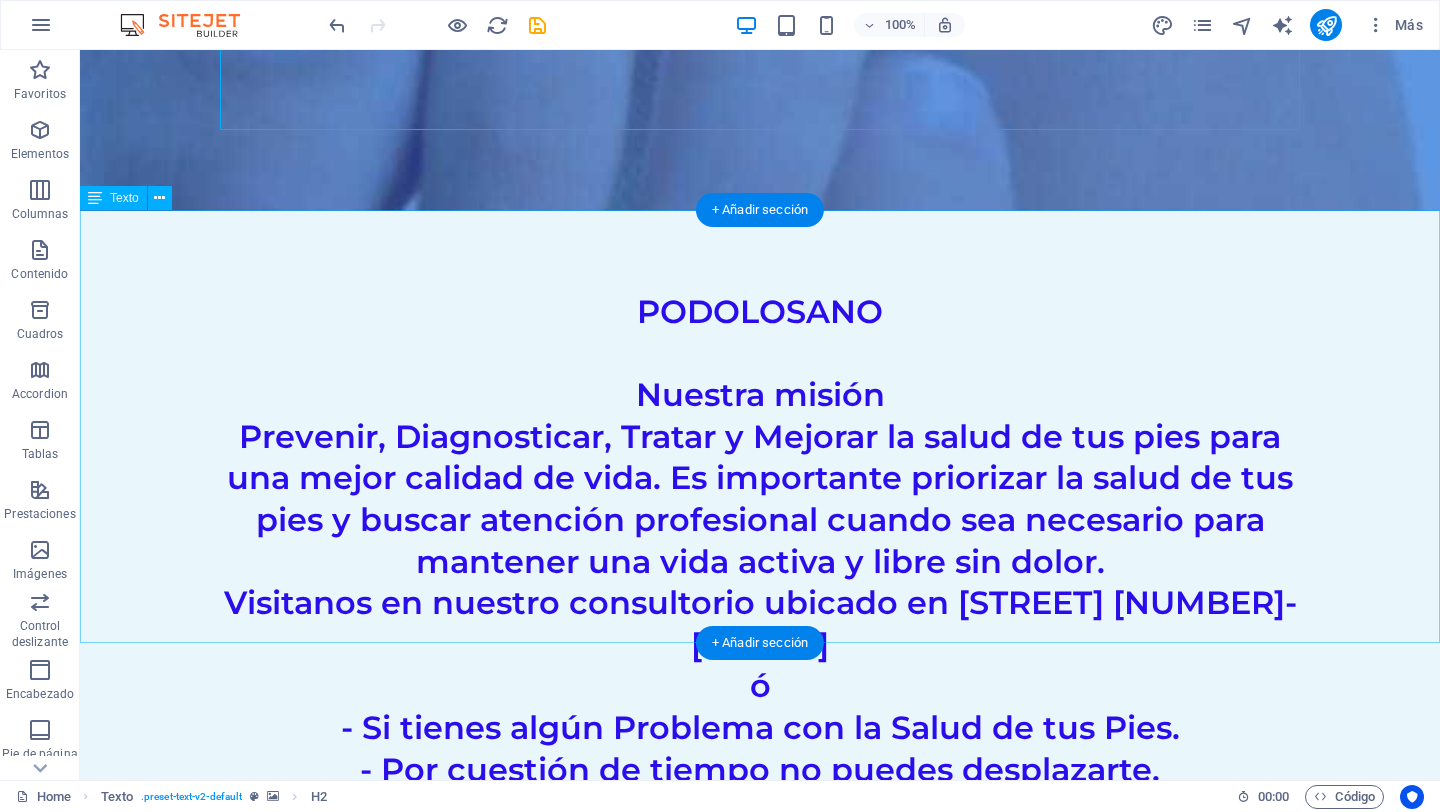 click on "Nuestra misión. Prevenir, Diagnosticar, Tratar y Mejorar la salud de tus pies para una mejor calidad de vida. Es importante priorizar la salud de tus pies y buscar atención profesional cuando sea necesario para mantener una vida activa y libre sin dolor. Visitanos en nuestro consultorio ubicado en [STREET] [NUMBER]-1er piso ó - Si tienes algún Problema con la Salud de tus Pies. - Por cuestión de tiempo no puedes desplazarte. - Tienes movilidad reducida. - Eres o tienes un adulto mayor en casa. - No puedes estar en salas de espera. - O simplemente quieres que te atiendan en la comodidad de tu hogar. Para ello contamos también con servicio a domicilio, agenda tu cita vía whatsapp al [PHONE]" at bounding box center [760, 1378] 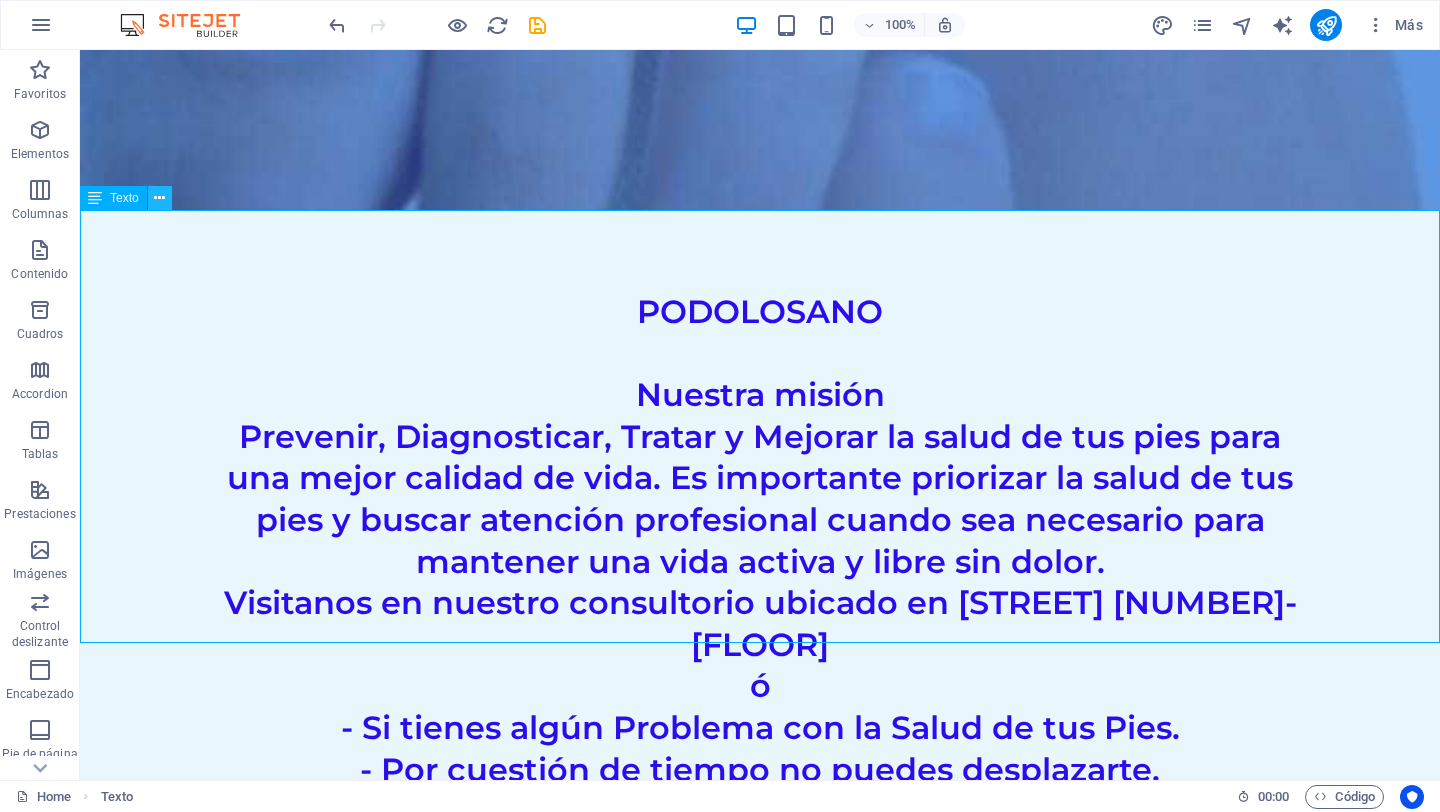 click at bounding box center [159, 198] 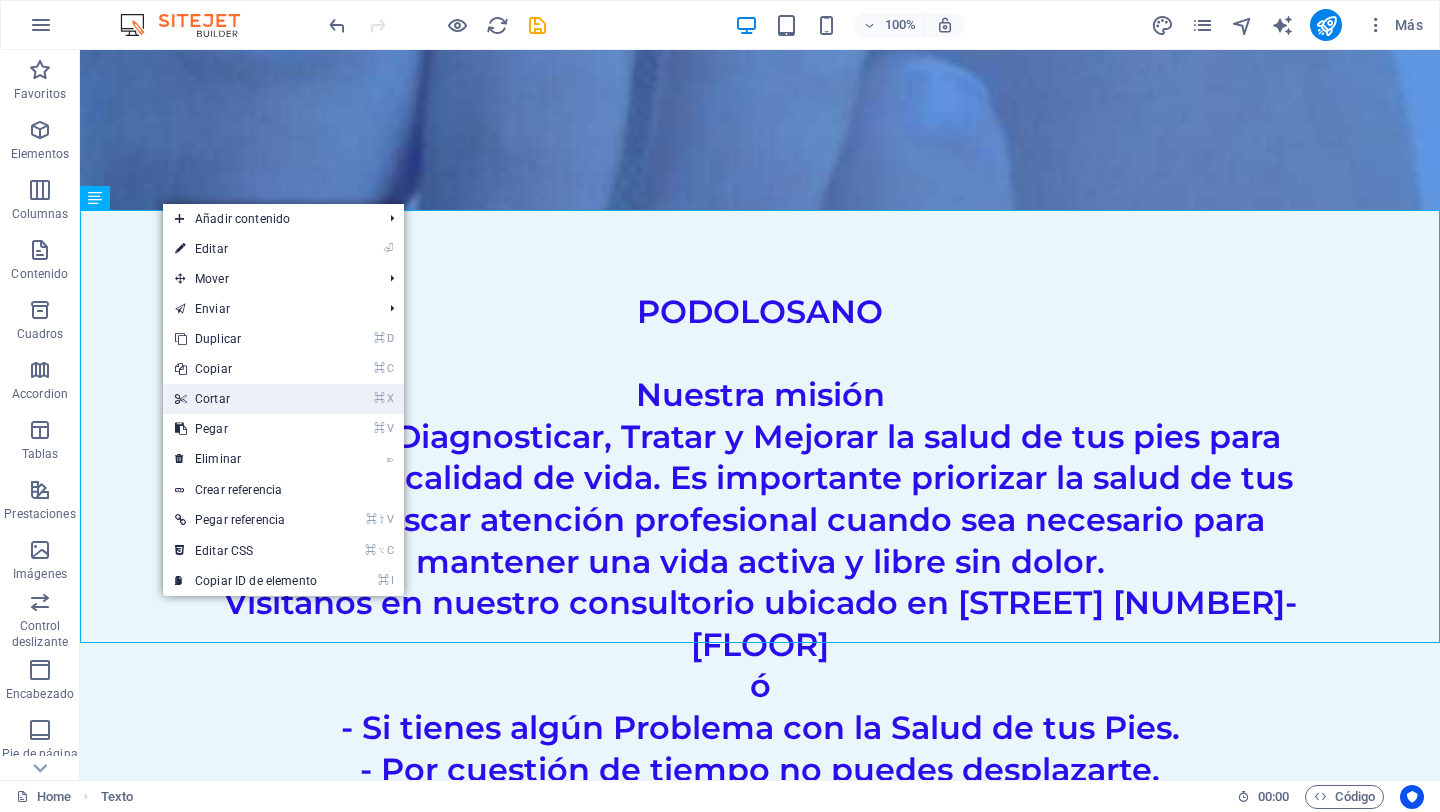 click on "⌘ X  Cortar" at bounding box center (246, 399) 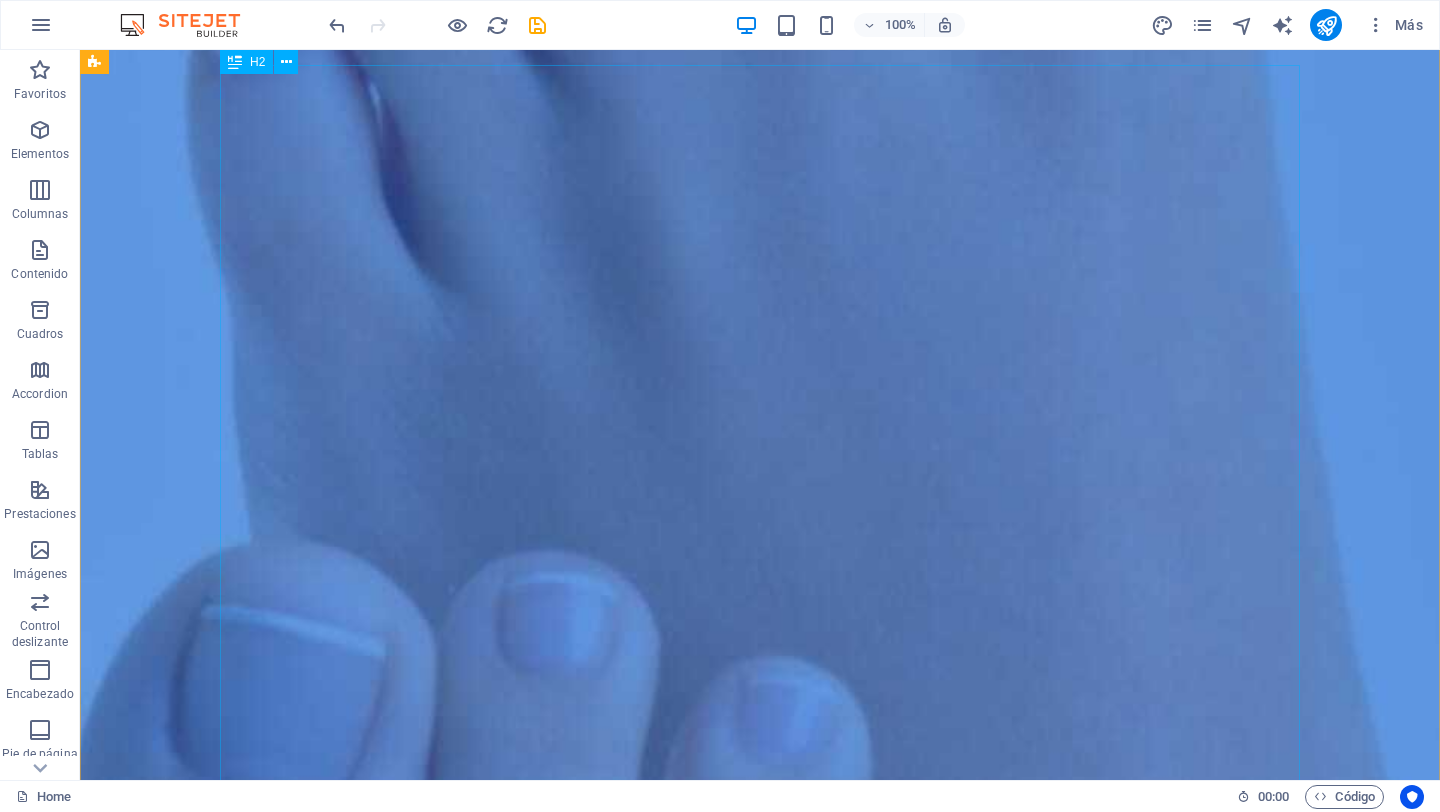 scroll, scrollTop: 0, scrollLeft: 0, axis: both 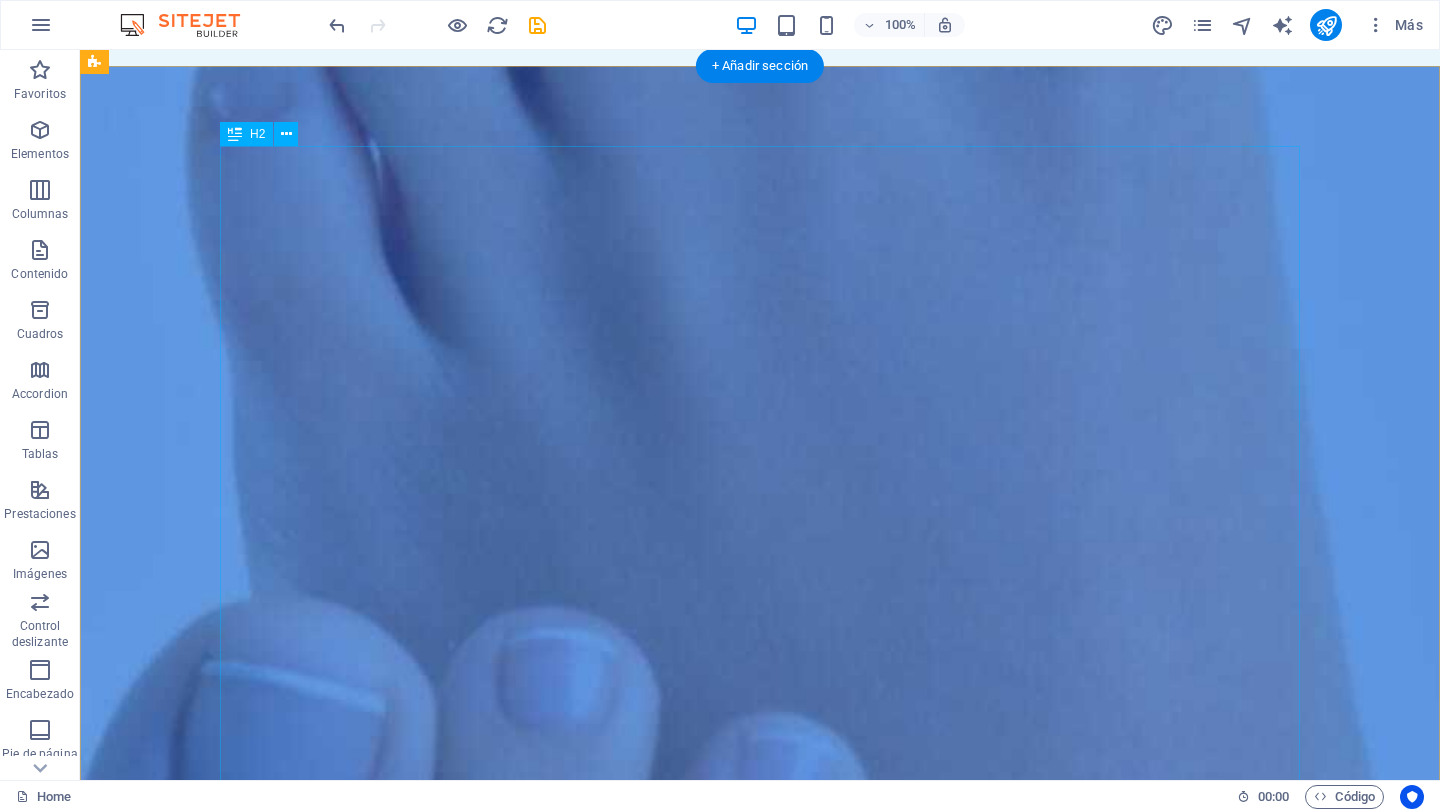click on "PODOLOSANO Nuestra misión Prevenir, Diagnosticar, Tratar y Mejorar la salud de tus pies para una mejor calidad de vida. Es importante priorizar la salud de tus pies y buscar atención profesional cuando sea necesario para mantener una vida activa y libre sin dolor. Visitanos en nuestro consultorio ubicado en Calle La Morena # [NUMBER]  ó - Si tienes algún Problema con la Salud de tus Pies. - Por cuestión de tiempo no puedes desplazarte. - Tienes movilidad reducida. - Eres o tienes un adulto mayor en casa. - No puedes estar en salas de espera. - O simplemente quieres que te atiendan en la comodidad de tu hogar.  Para ello contamos también con servicio a domicilio, agenda tu cita vía whatsapp al [PHONE]" at bounding box center [760, 1492] 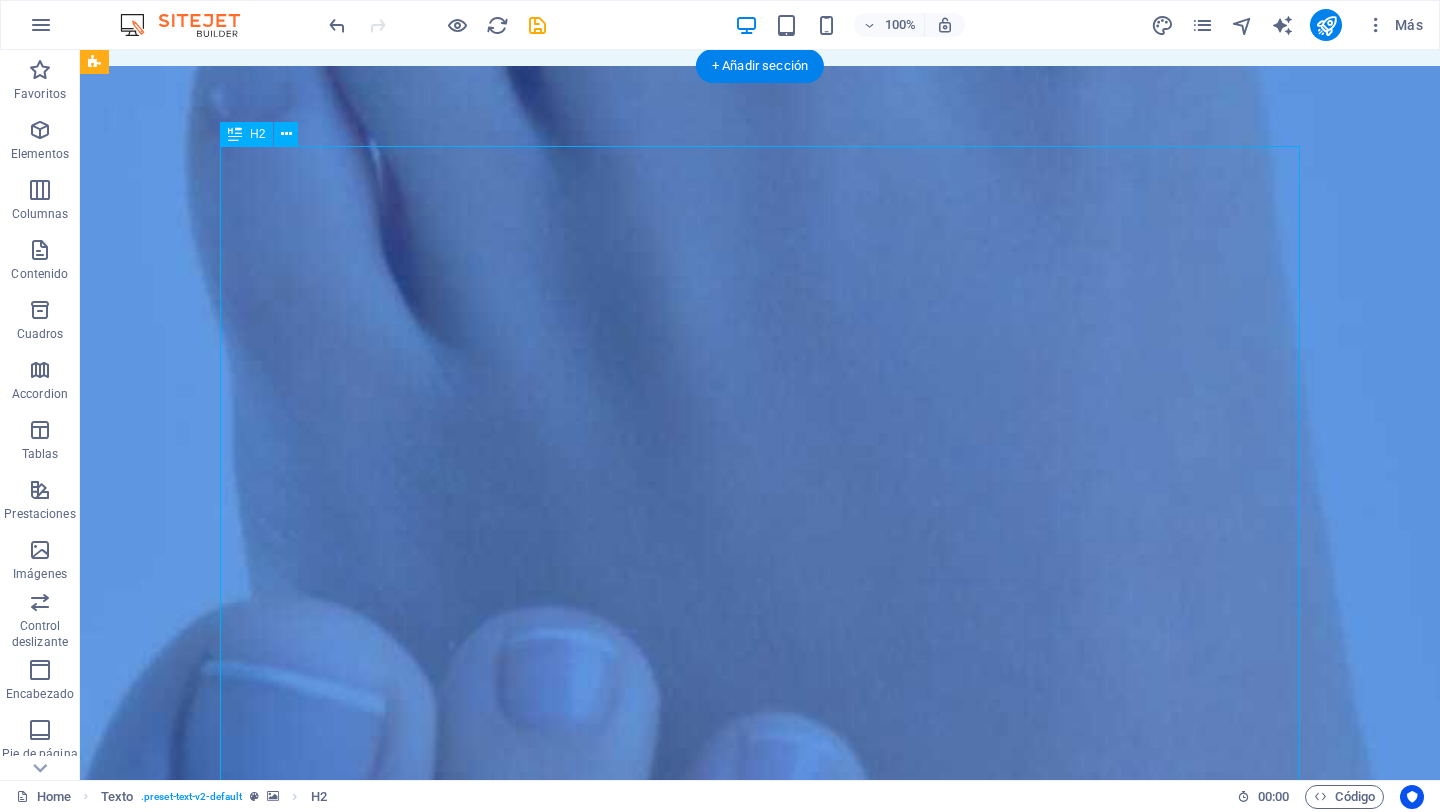 drag, startPoint x: 889, startPoint y: 170, endPoint x: 866, endPoint y: 168, distance: 23.086792 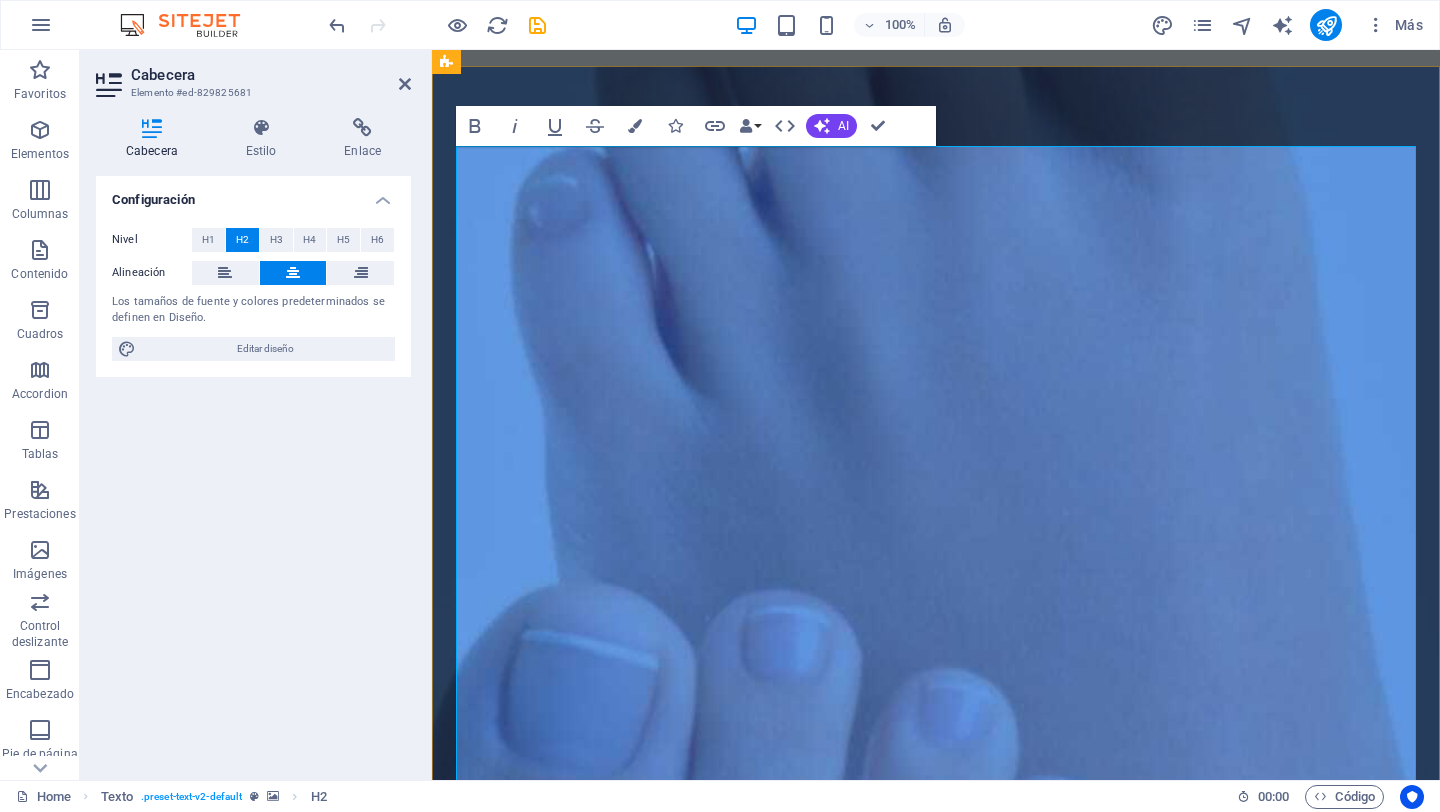 click on "PODOLOSANO Nuestra misión Prevenir, Diagnosticar, Tratar y Mejorar la salud de tus pies para una mejor calidad de vida. Es importante priorizar la salud de tus pies y buscar atención profesional cuando sea necesario para mantener una vida activa y libre sin dolor. Visitanos en nuestro consultorio ubicado en Calle La Morena # [NUMBER]  ó - Si tienes algún Problema con la Salud de tus Pies. - Por cuestión de tiempo no puedes desplazarte. - Tienes movilidad reducida. - Eres o tienes un adulto mayor en casa. - No puedes estar en salas de espera. - O simplemente quieres que te atiendan en la comodidad de tu hogar.  Para ello contamos también con servicio a domicilio, agenda tu cita vía whatsapp al [PHONE]" at bounding box center [936, 1513] 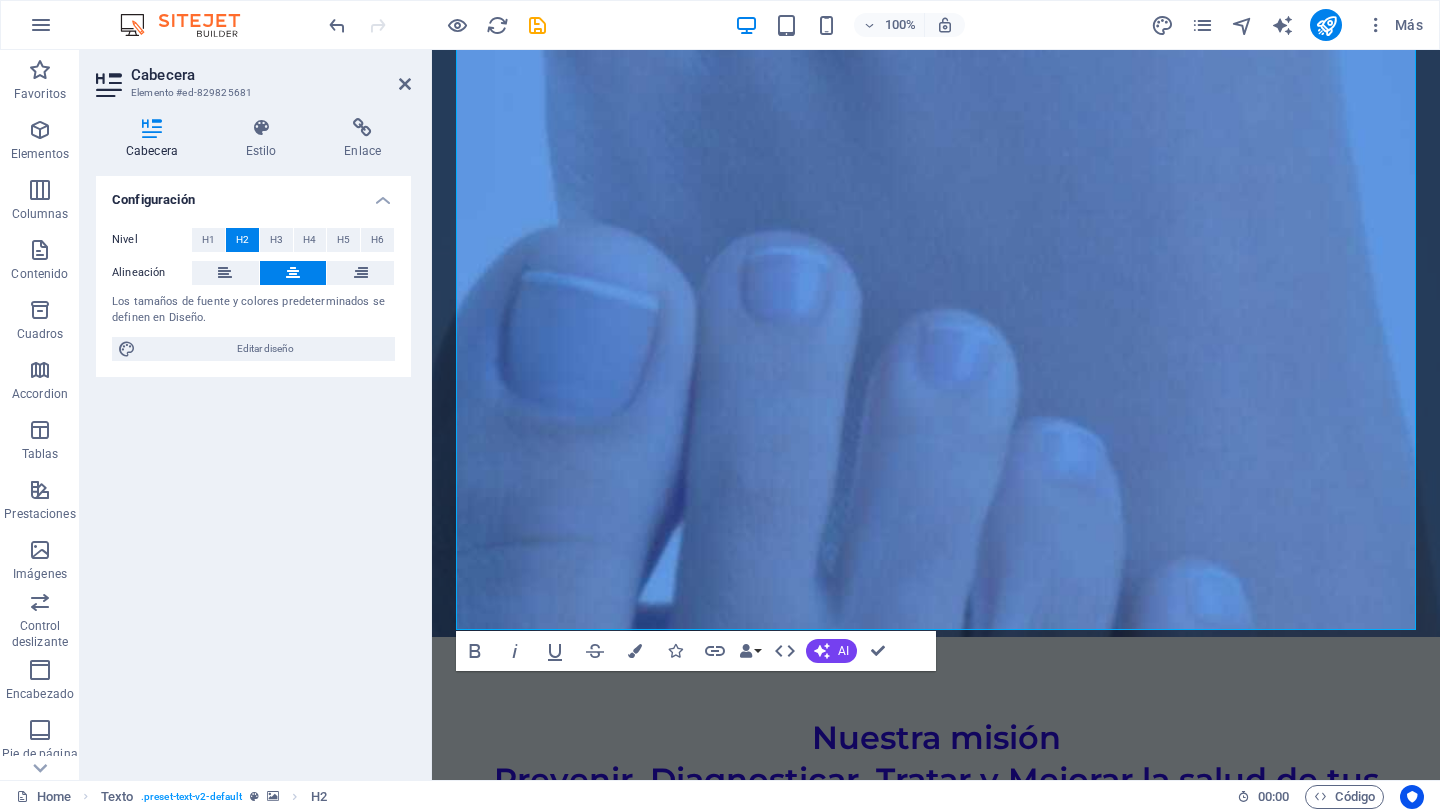 scroll, scrollTop: 372, scrollLeft: 0, axis: vertical 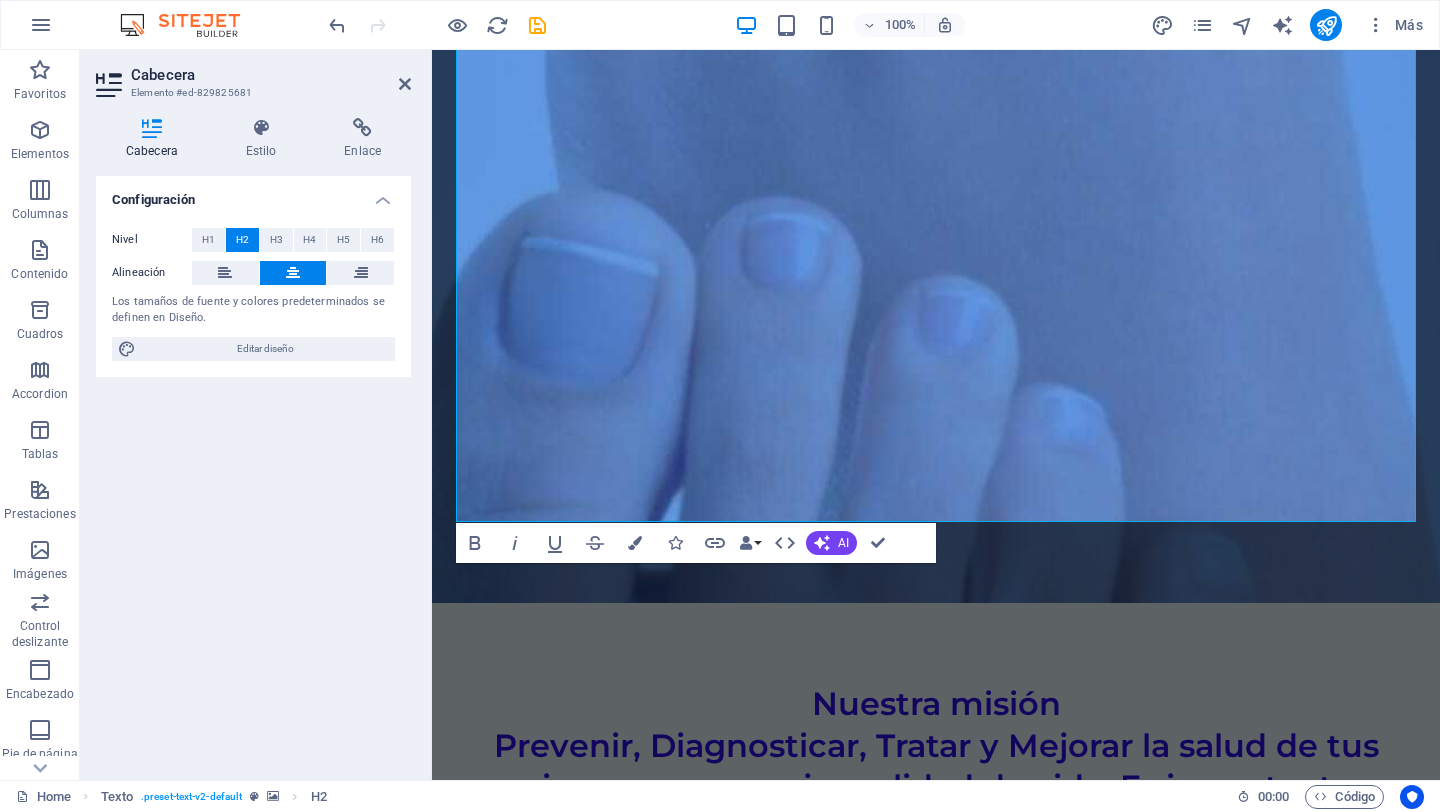 drag, startPoint x: 813, startPoint y: 167, endPoint x: 1338, endPoint y: 523, distance: 634.31934 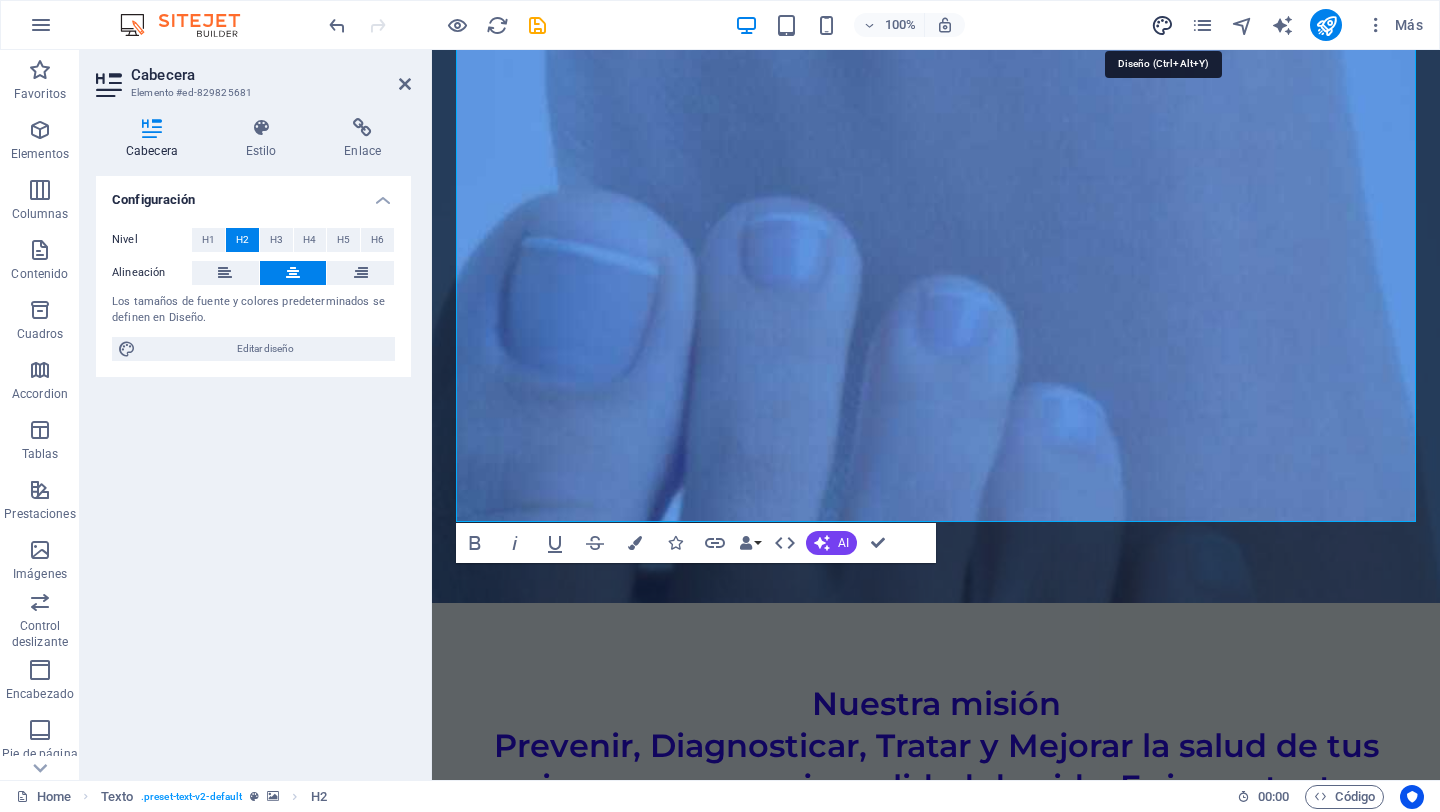click at bounding box center [1162, 25] 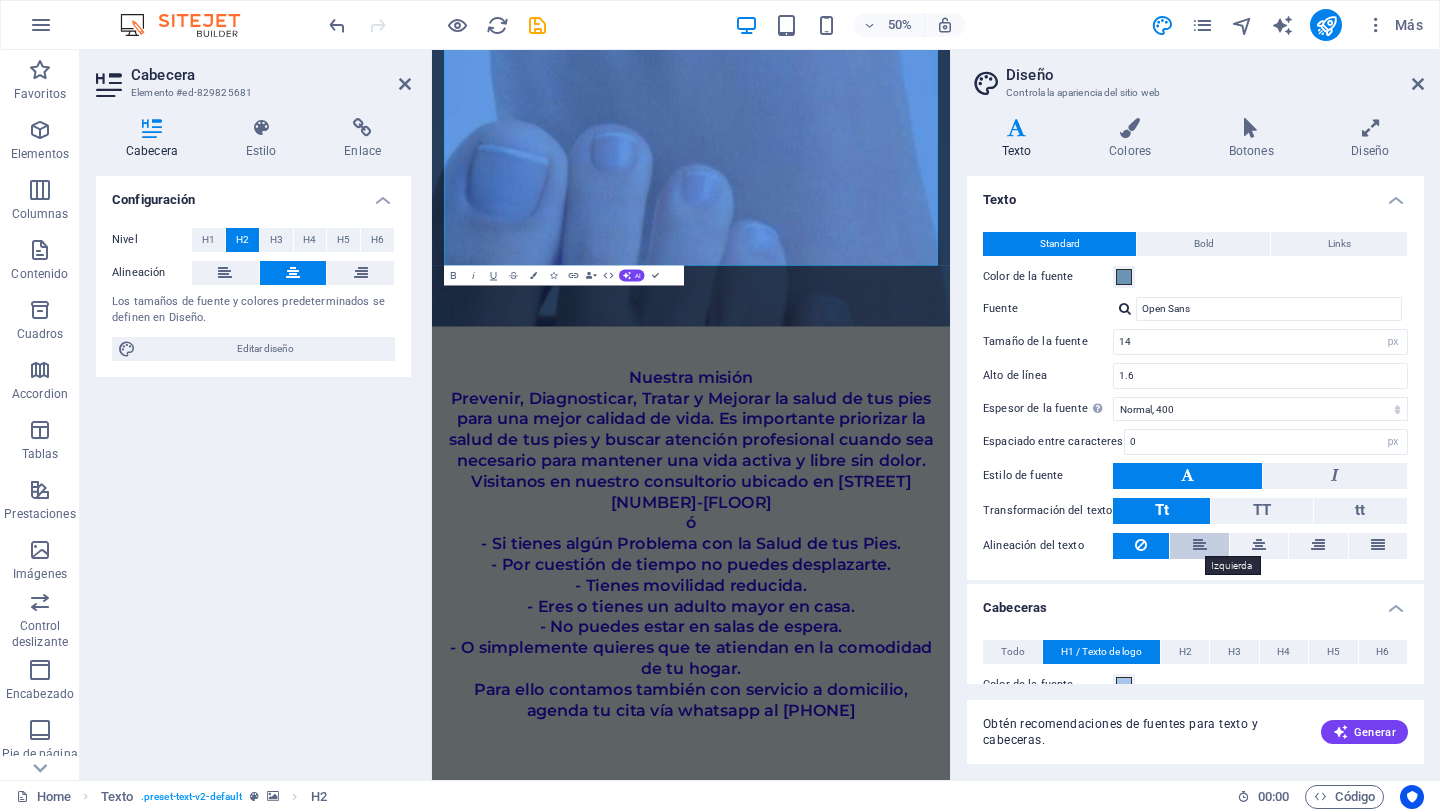 click at bounding box center [1200, 545] 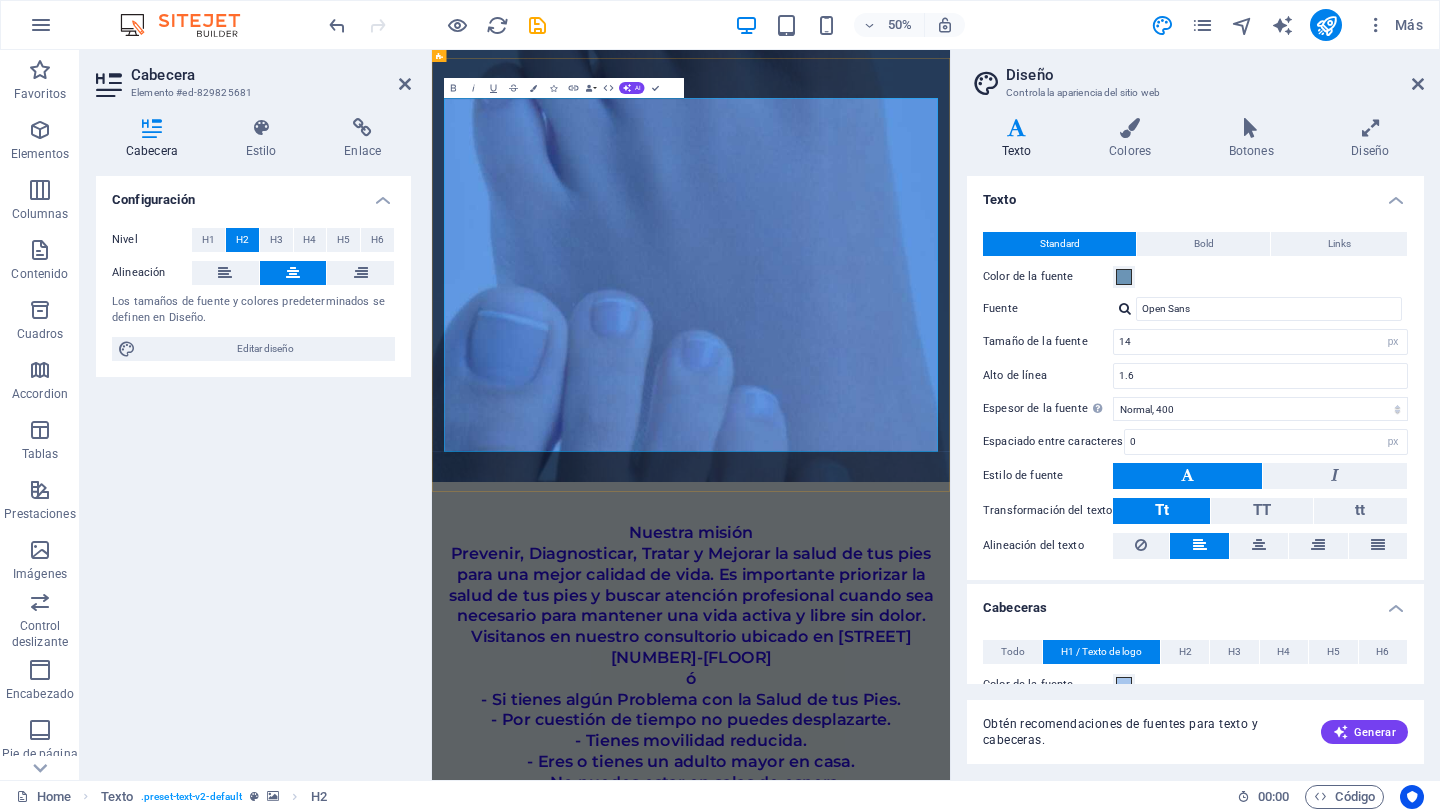 scroll, scrollTop: 0, scrollLeft: 0, axis: both 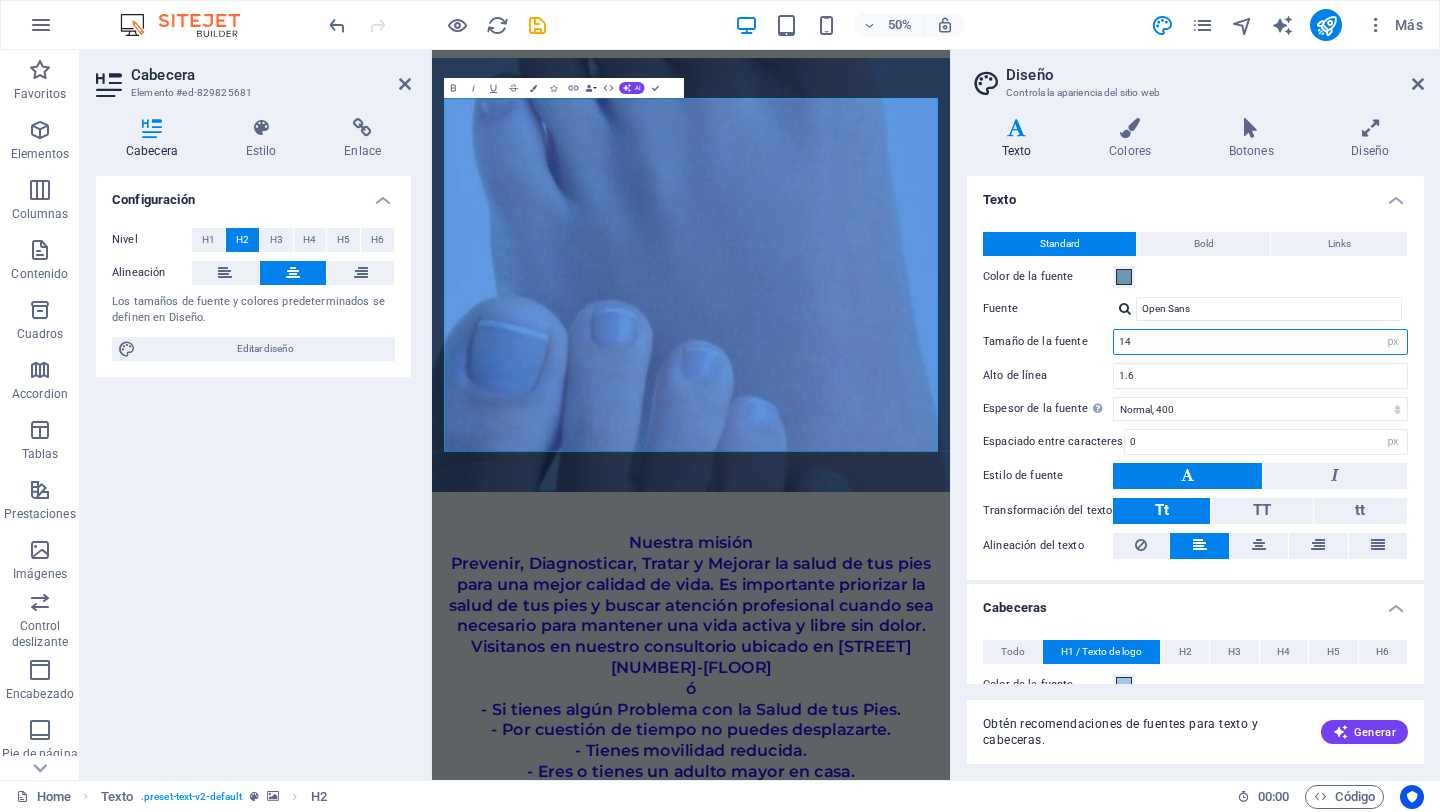 drag, startPoint x: 1162, startPoint y: 342, endPoint x: 1116, endPoint y: 342, distance: 46 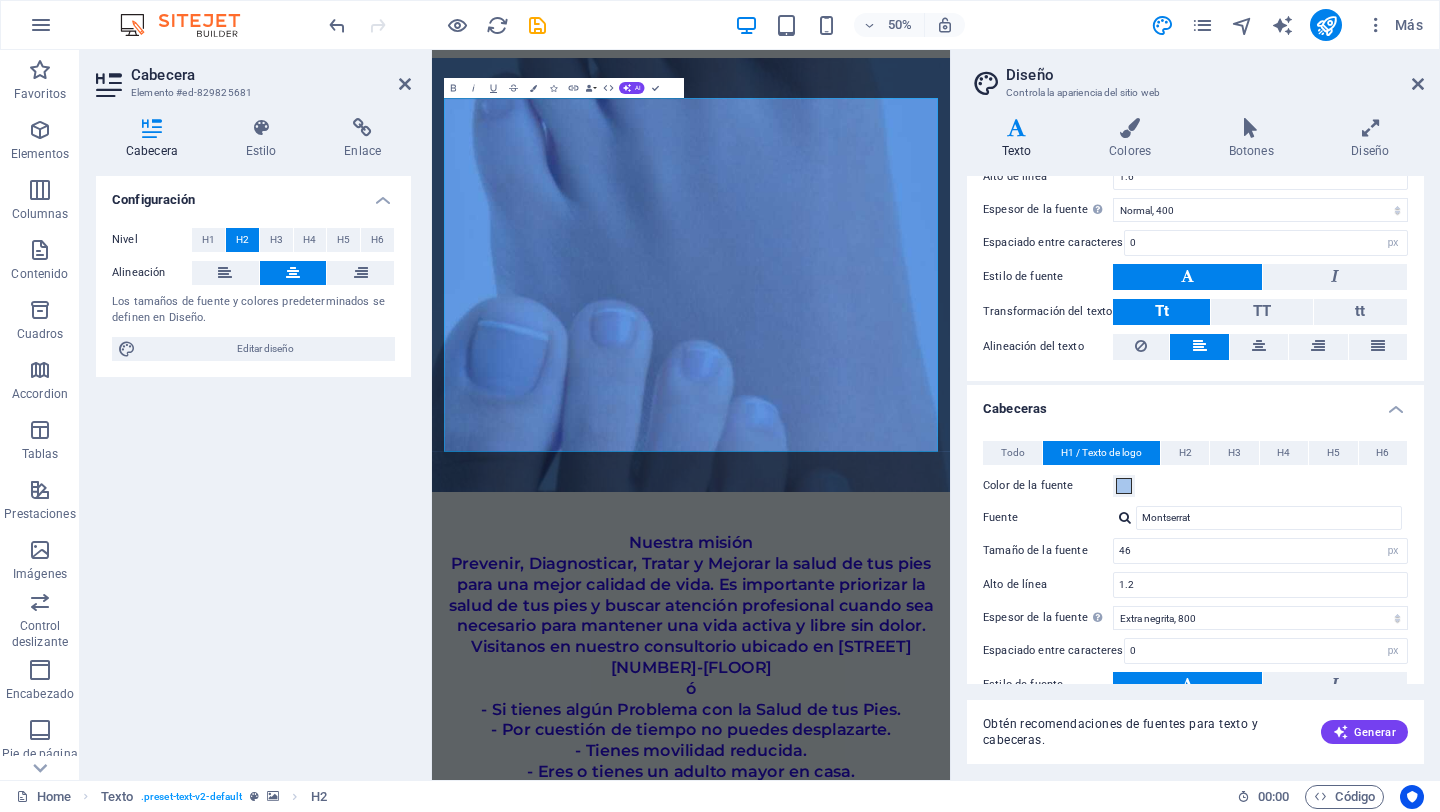 scroll, scrollTop: 0, scrollLeft: 0, axis: both 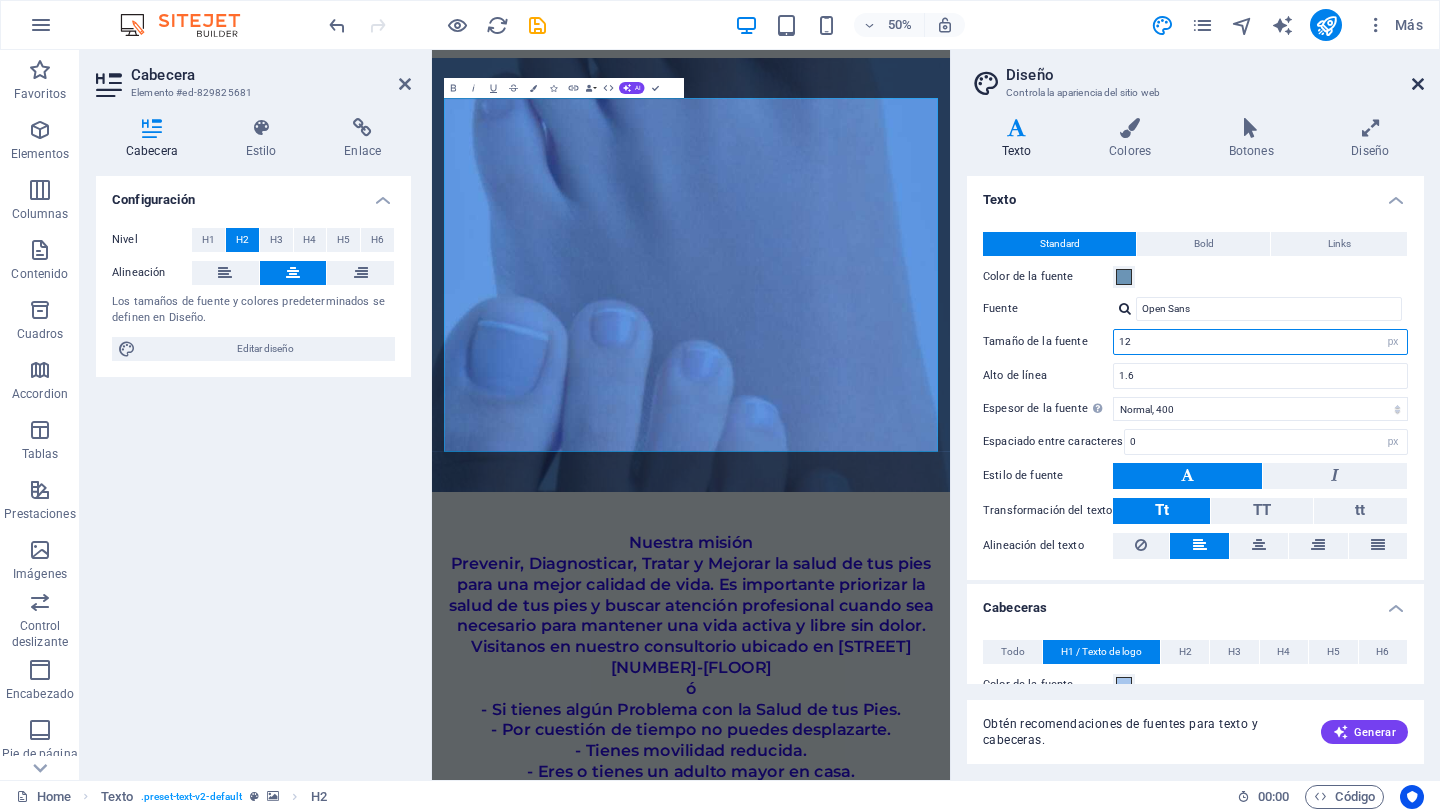 type on "12" 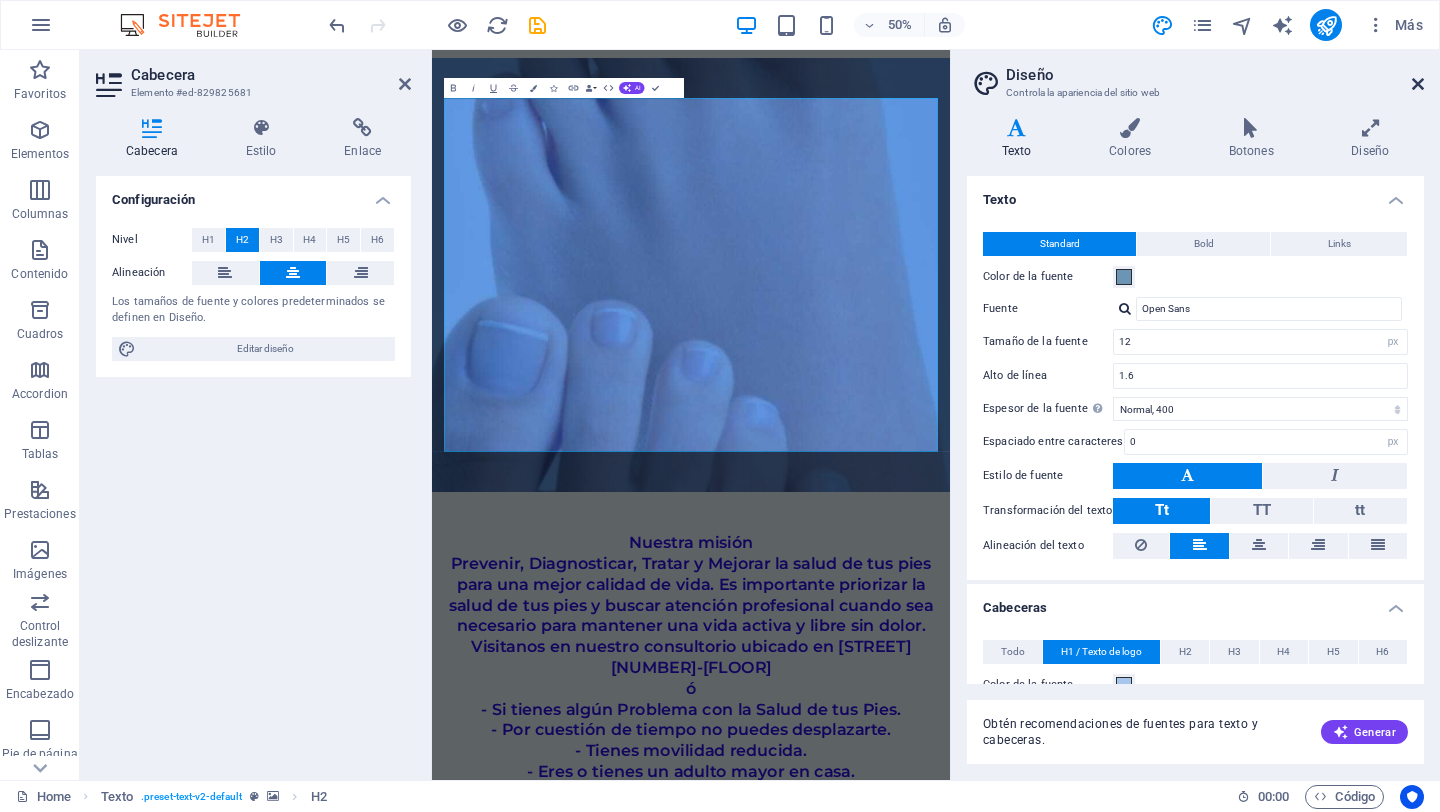 click at bounding box center (1418, 84) 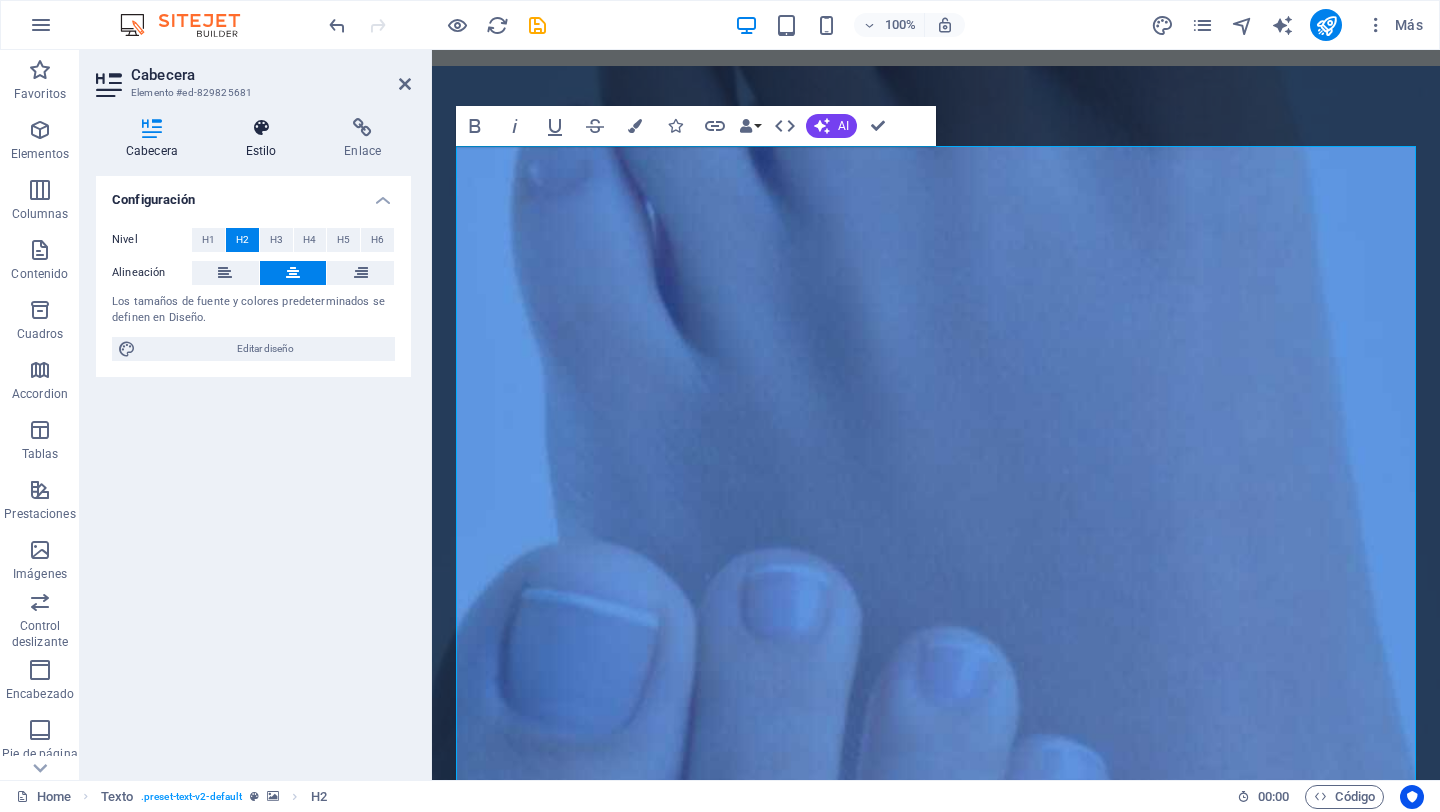 click at bounding box center [261, 128] 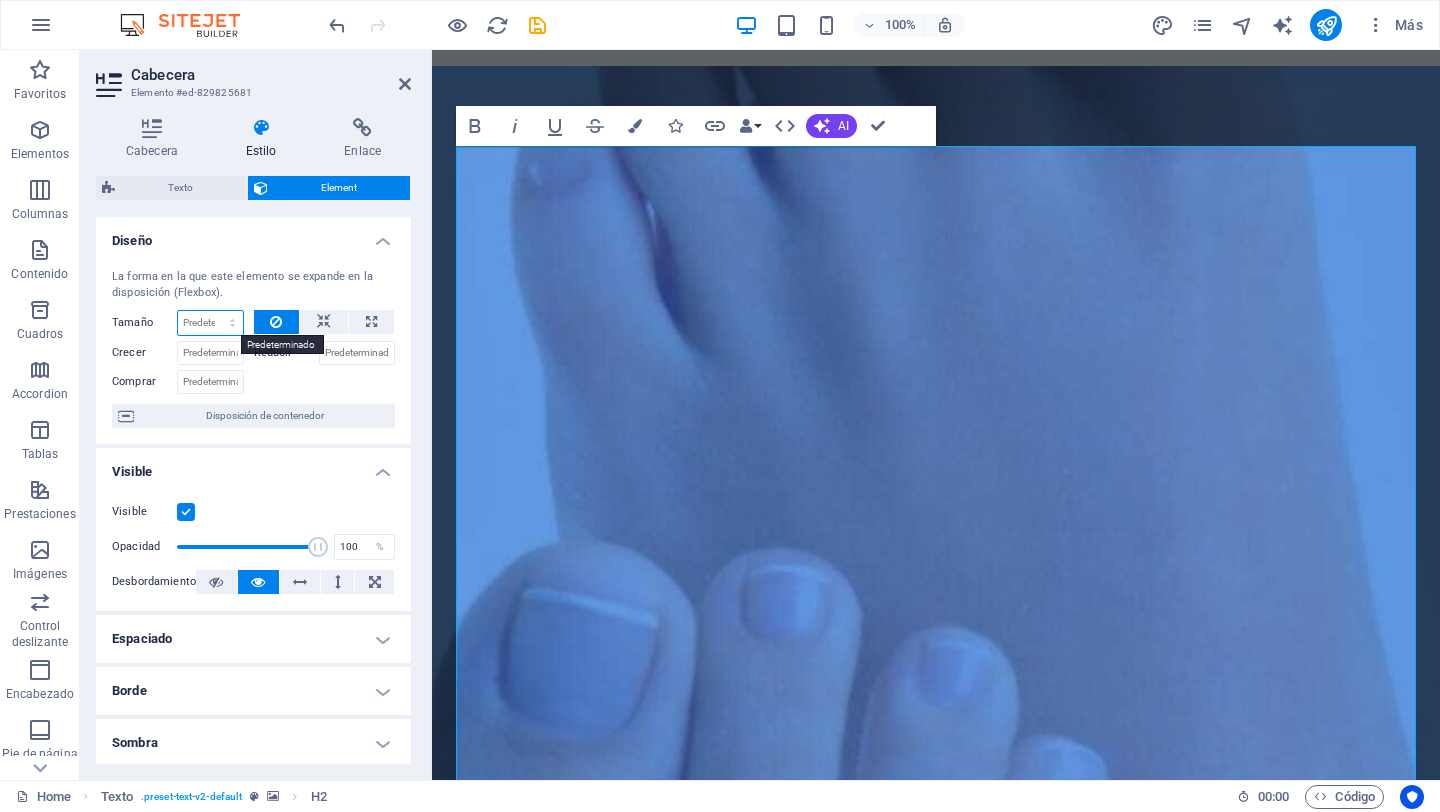 click on "Predeterminado automático px % 1/1 1/2 1/3 1/4 1/5 1/6 1/7 1/8 1/9 1/10" at bounding box center (210, 323) 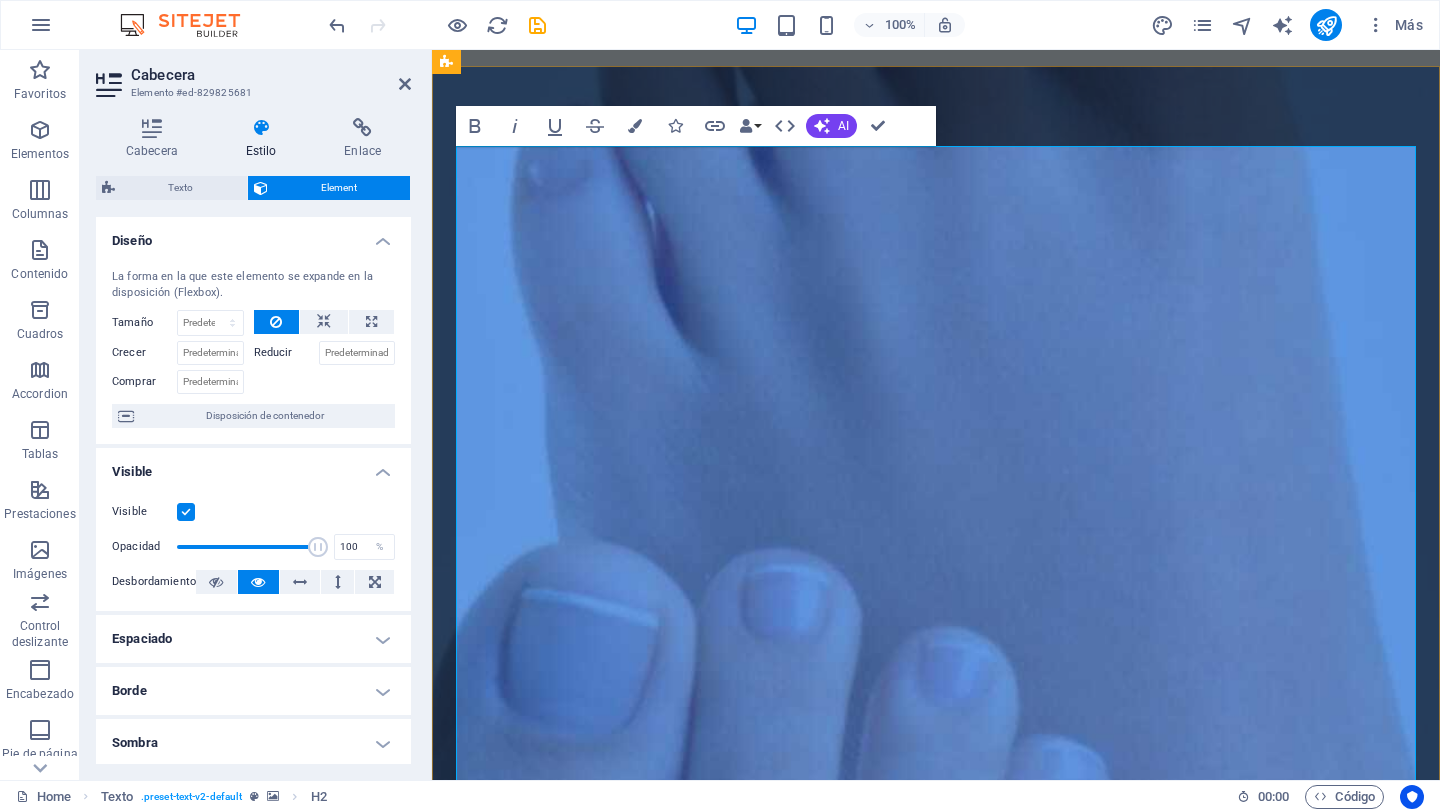 click on "Nuestra misión Prevenir, Diagnosticar, Tratar y Mejorar la salud de tus pies para una mejor calidad de vida. Es importante priorizar la salud de tus pies y buscar atención profesional cuando sea necesario para mantener una vida activa y libre sin dolor. Visitanos en nuestro consultorio ubicado en [STREET] [NUMBER]-1er piso ó - Si tienes algún Problema con la Salud de tus Pies. - Por cuestión de tiempo no puedes desplazarte. - Tienes movilidad reducida. - Eres o tienes un adulto mayor en casa. - No puedes estar en salas de espera. - O simplemente quieres que te atiendan en la comodidad de tu hogar. Para ello contamos también con servicio a domicilio, agenda tu cita vía whatsapp al [PHONE]" at bounding box center (936, 1388) 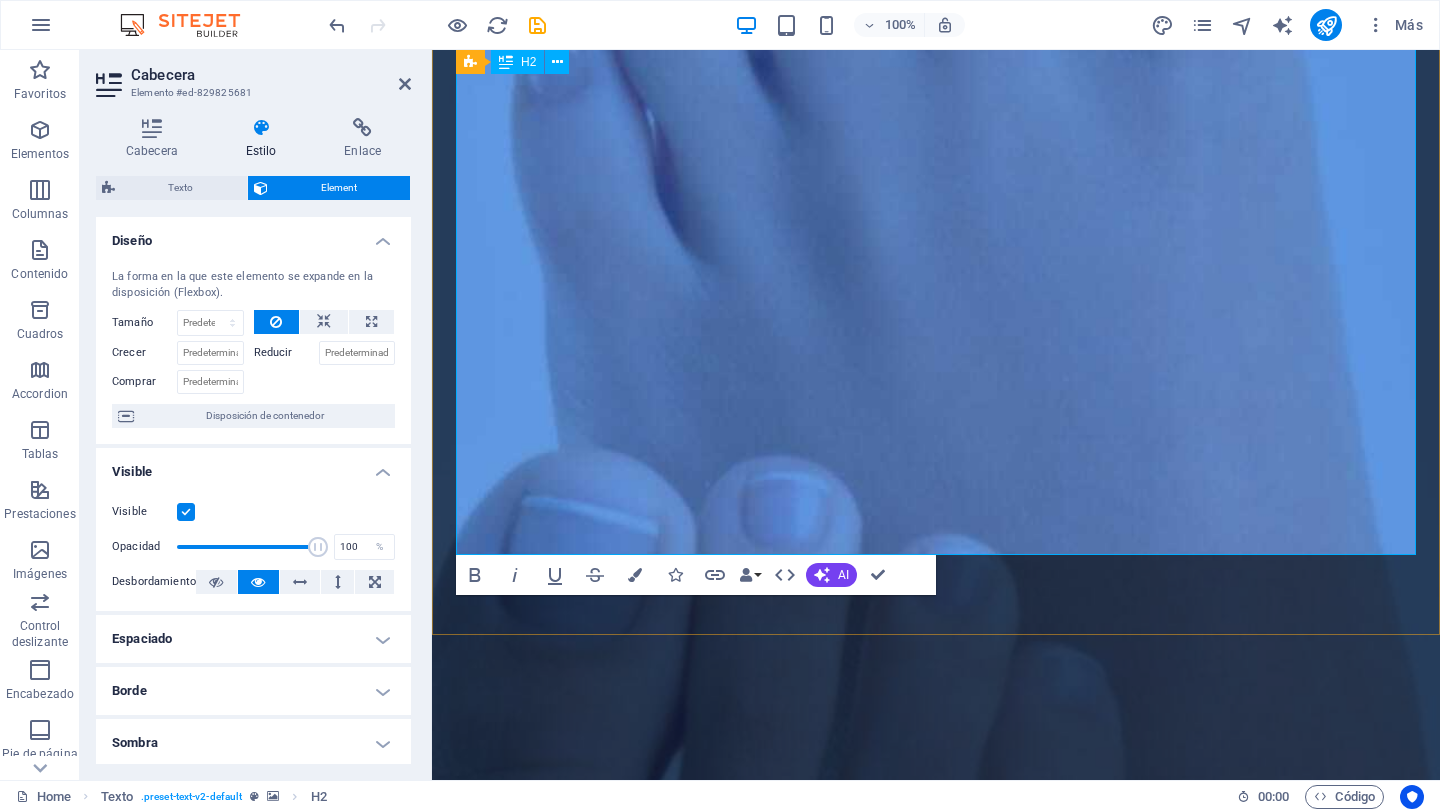 scroll, scrollTop: 0, scrollLeft: 0, axis: both 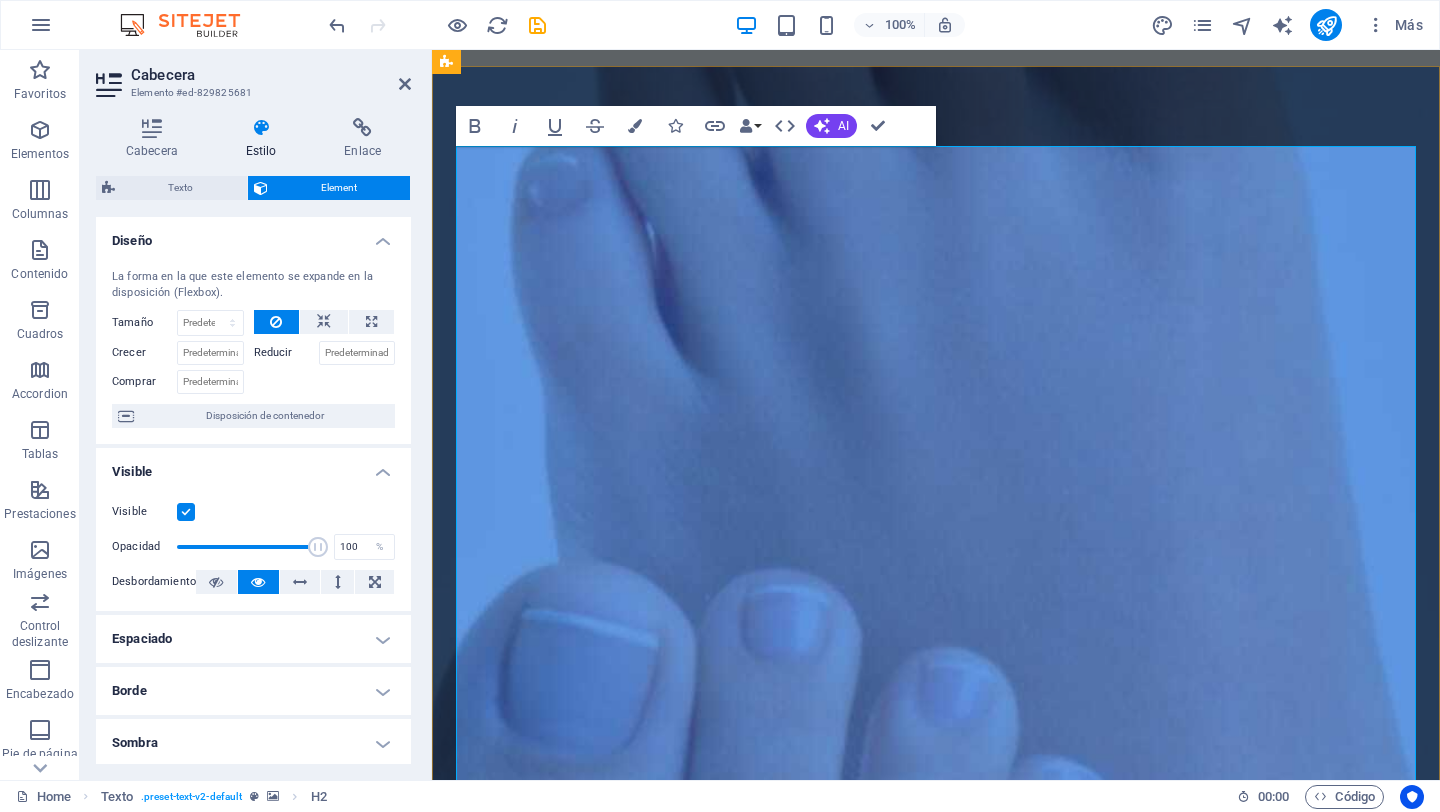 click on "Nuestra misión Prevenir, Diagnosticar, Tratar y Mejorar la salud de tus pies para una mejor calidad de vida. Es importante priorizar la salud de tus pies y buscar atención profesional cuando sea necesario para mantener una vida activa y libre sin dolor. Visitanos en nuestro consultorio ubicado en [STREET] [NUMBER]-1er piso ó - Si tienes algún Problema con la Salud de tus Pies. - Por cuestión de tiempo no puedes desplazarte. - Tienes movilidad reducida. - Eres o tienes un adulto mayor en casa. - No puedes estar en salas de espera. - O simplemente quieres que te atiendan en la comodidad de tu hogar. Para ello contamos también con servicio a domicilio, agenda tu cita vía whatsapp al [PHONE]" at bounding box center (936, 1429) 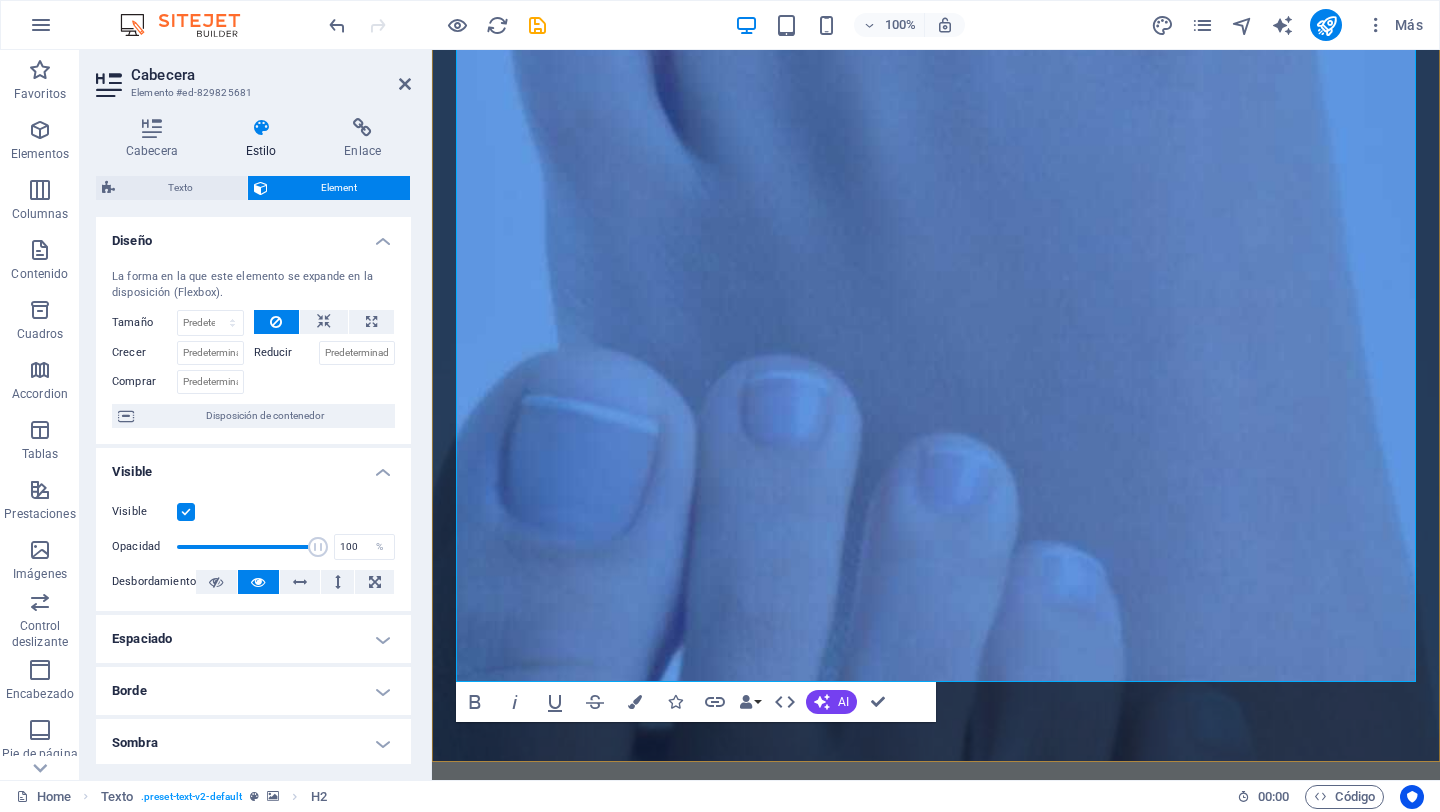 scroll, scrollTop: 219, scrollLeft: 0, axis: vertical 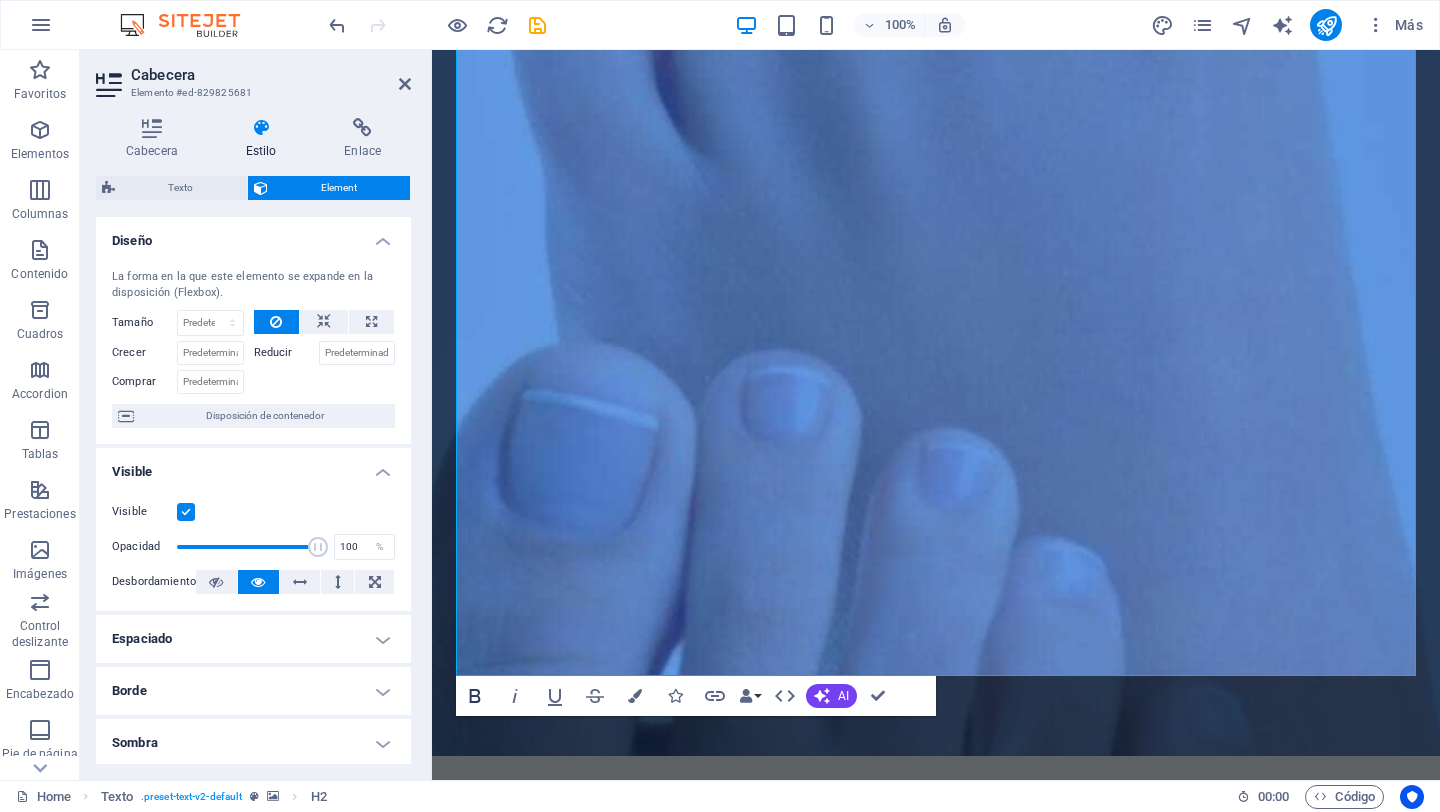 click 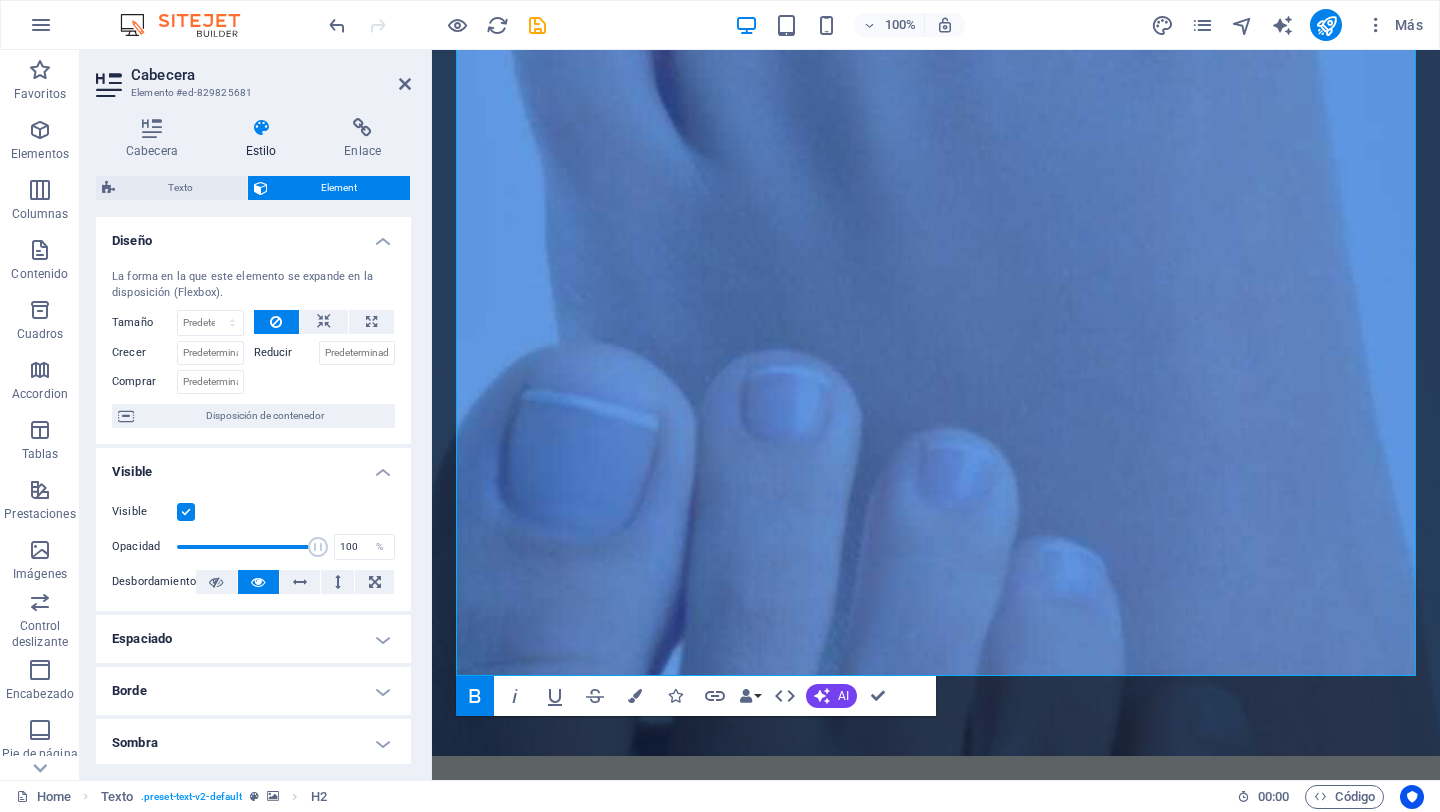 click 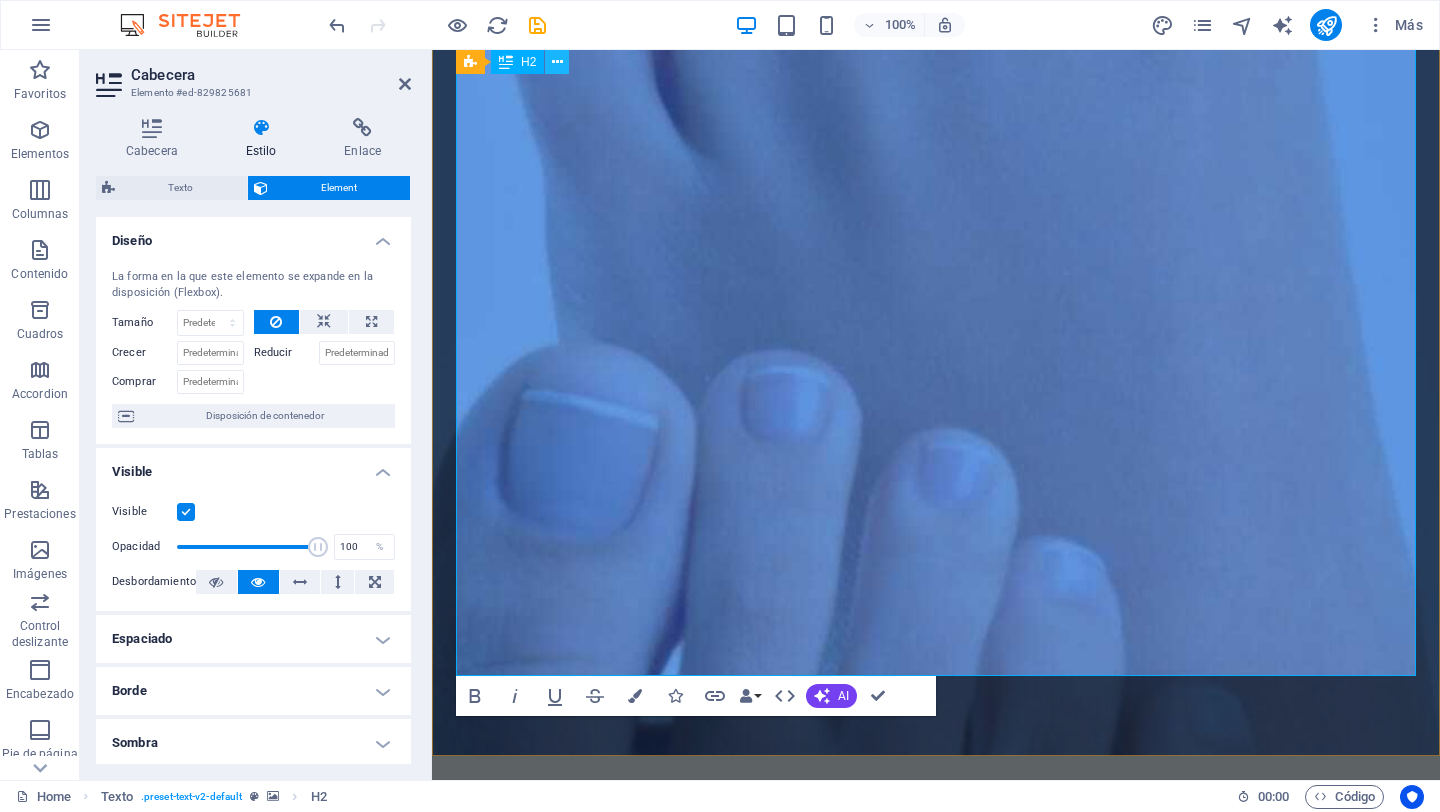 click at bounding box center [557, 62] 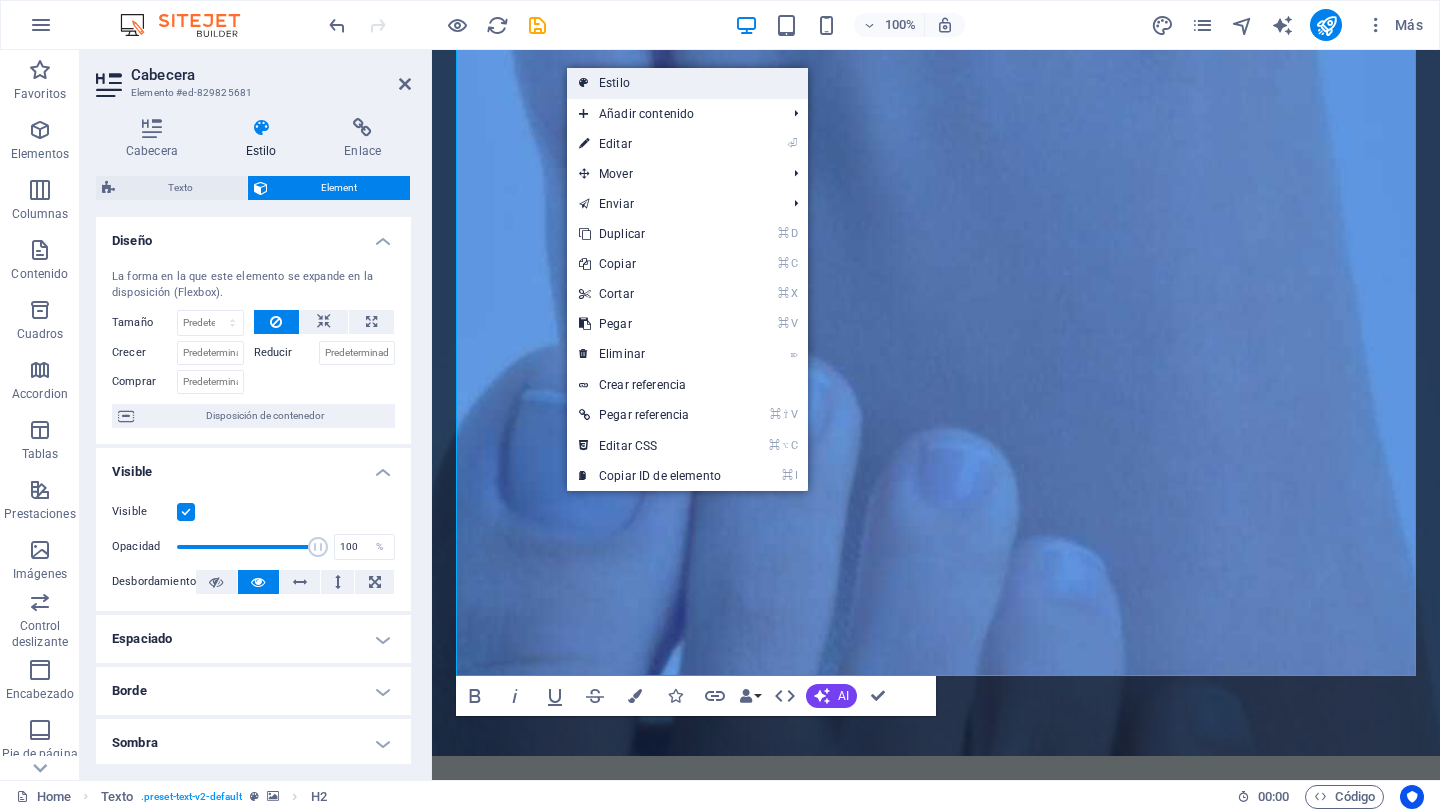 click on "Estilo" at bounding box center [687, 83] 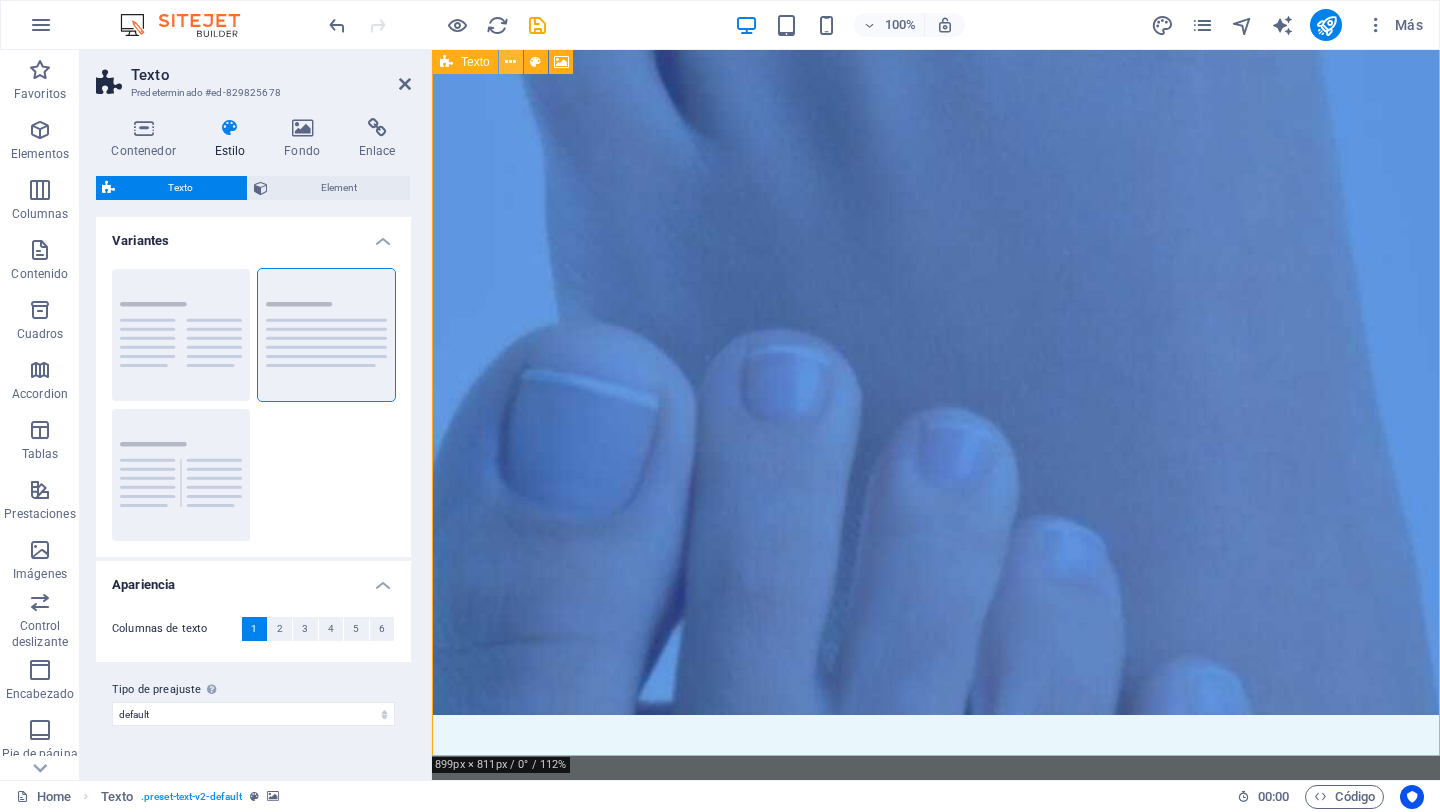 click at bounding box center (510, 62) 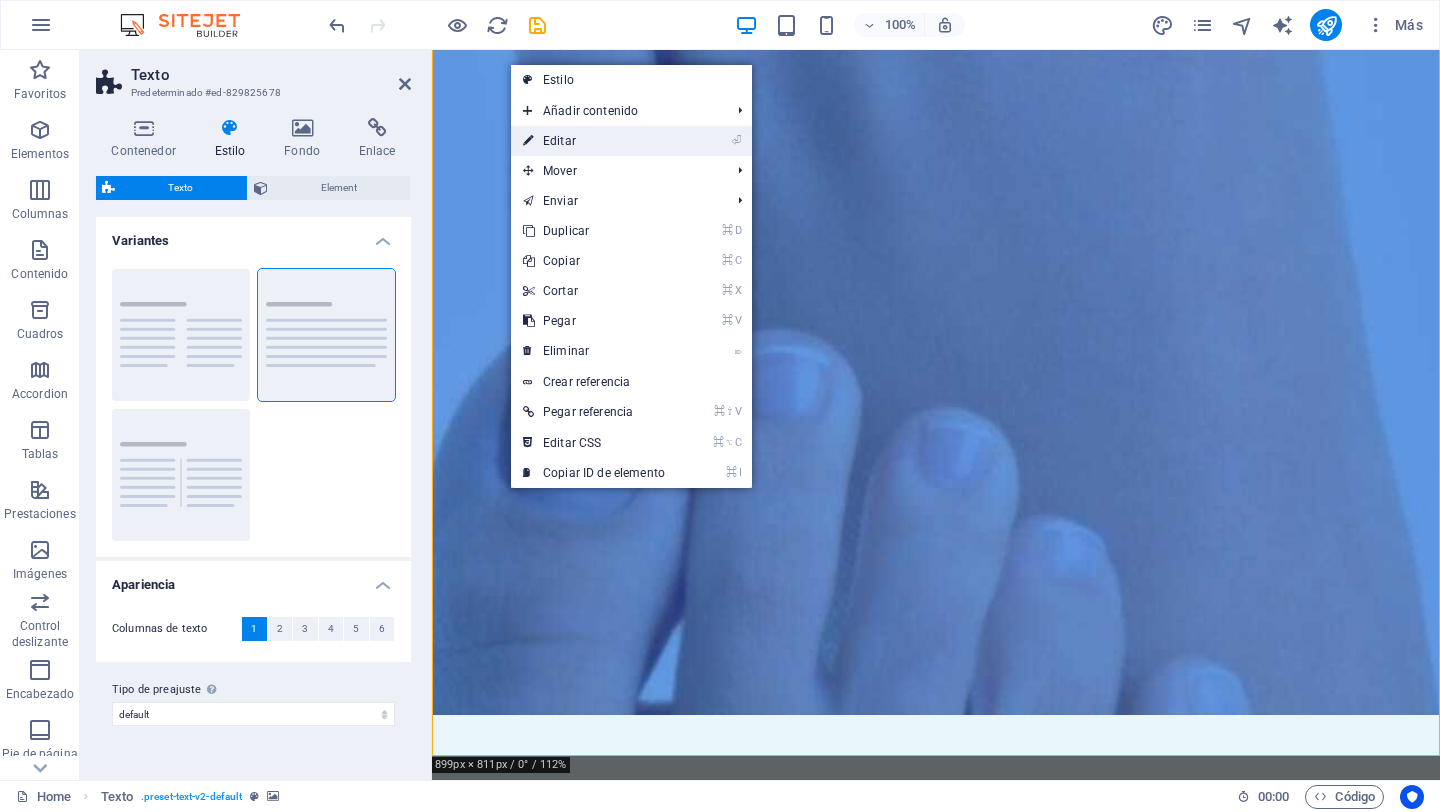 click on "⏎  Editar" at bounding box center (594, 141) 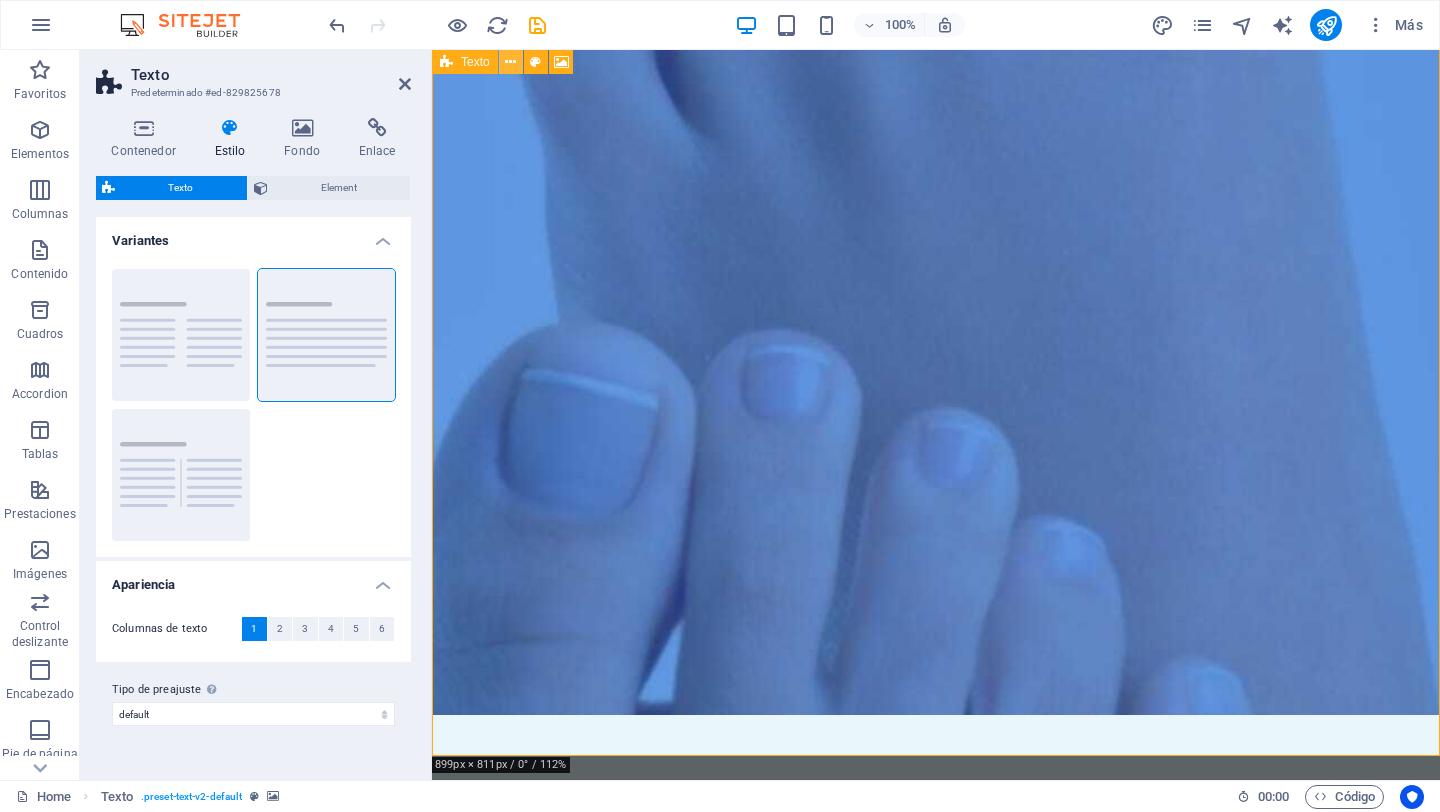 click at bounding box center (510, 62) 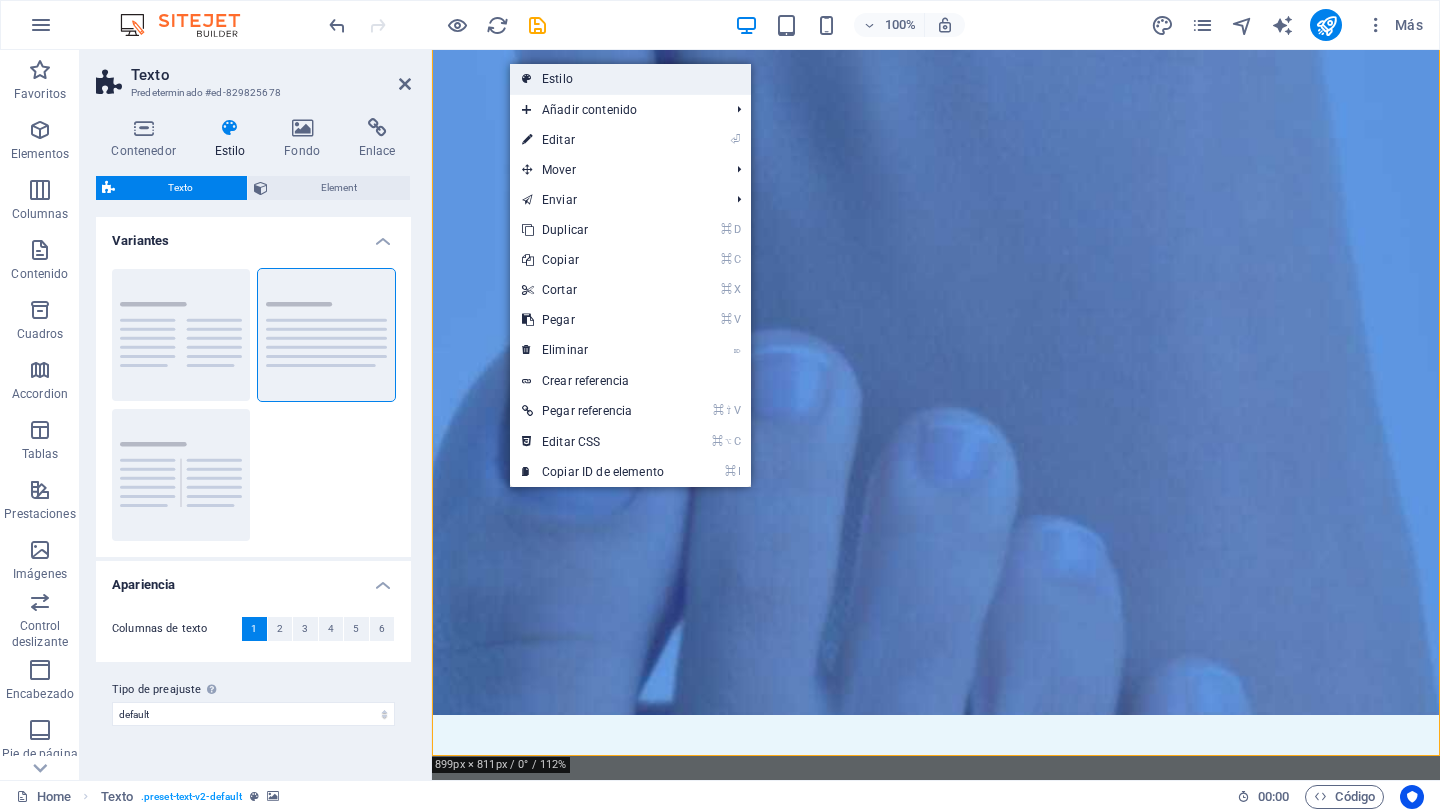 click on "Estilo" at bounding box center (630, 79) 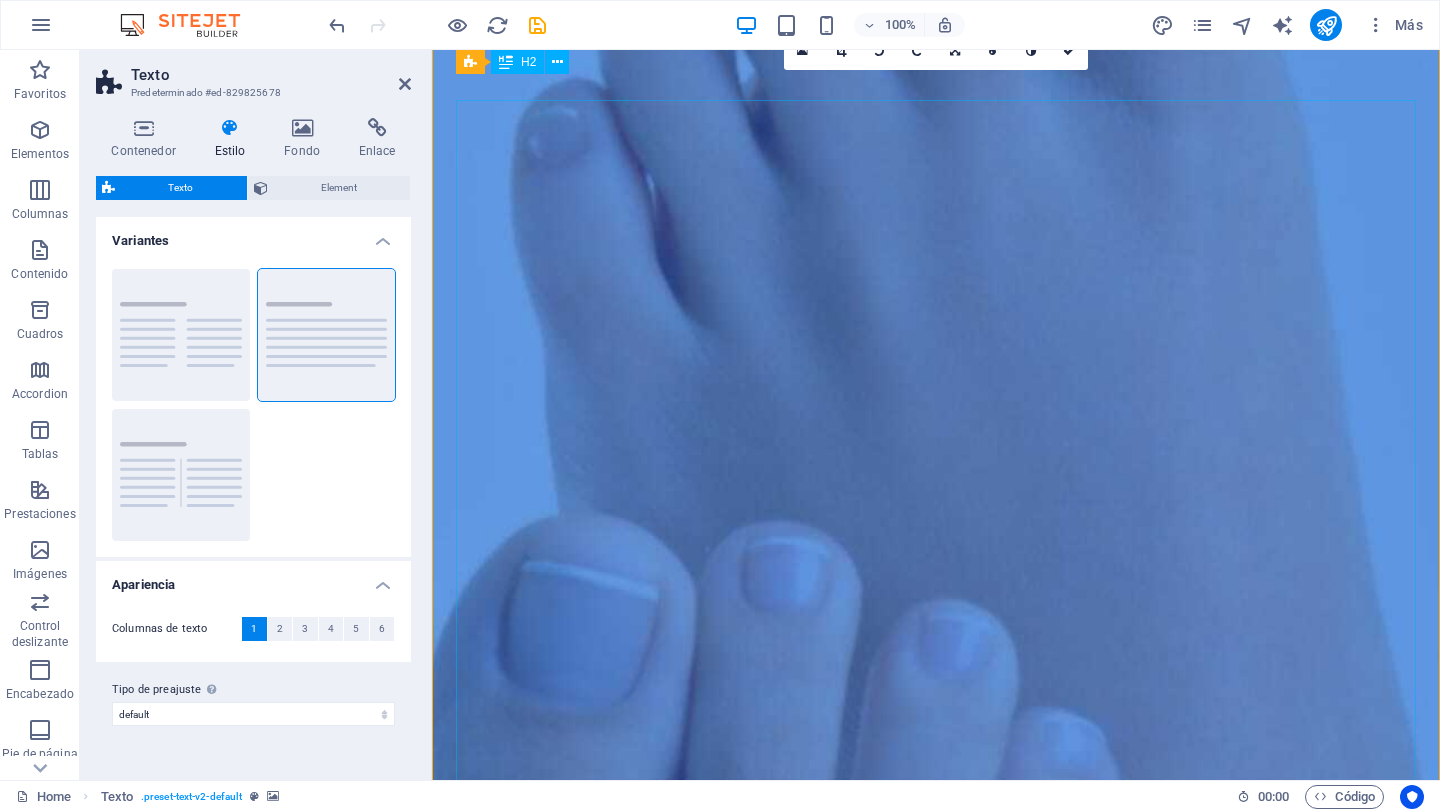 scroll, scrollTop: 43, scrollLeft: 0, axis: vertical 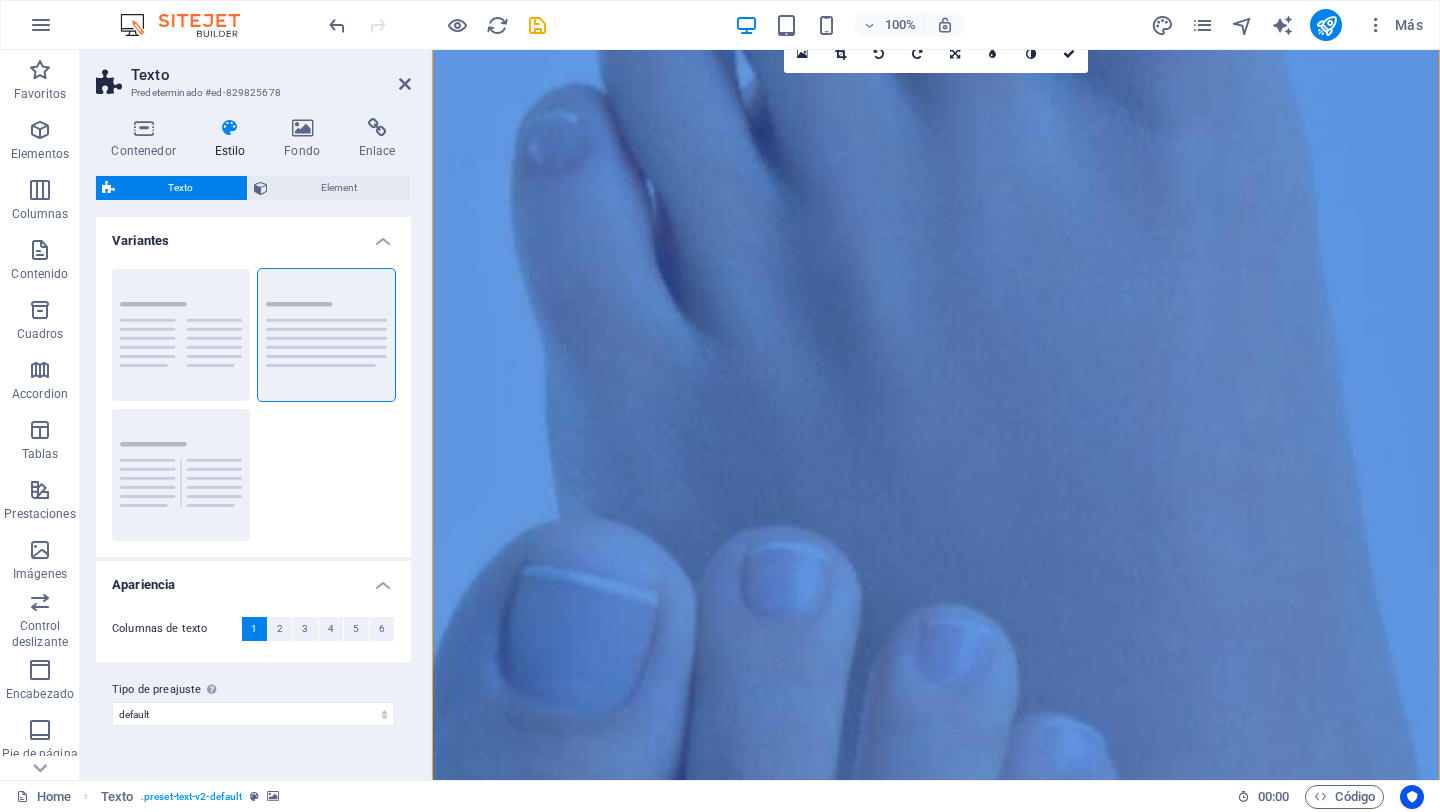 click at bounding box center (230, 128) 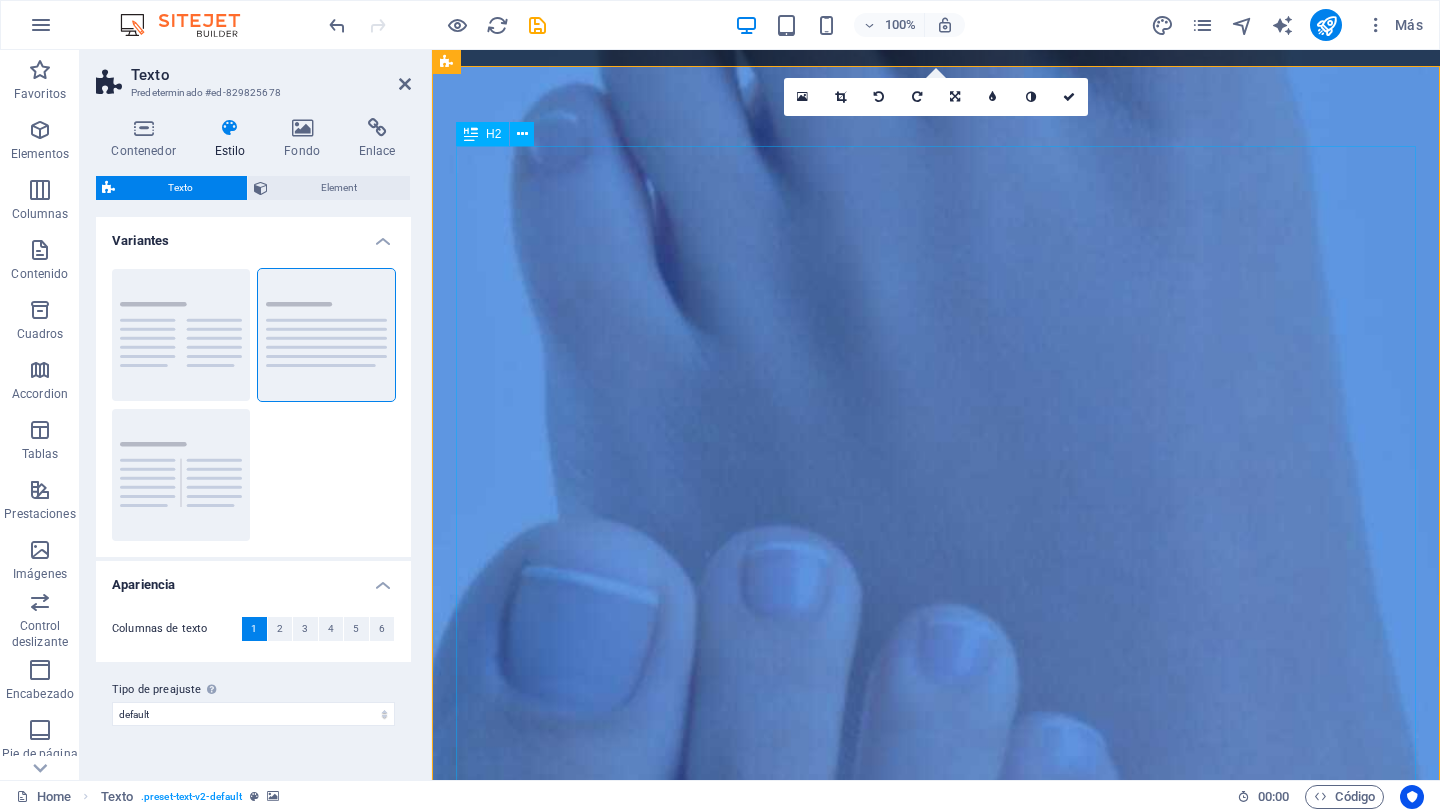 scroll, scrollTop: 0, scrollLeft: 0, axis: both 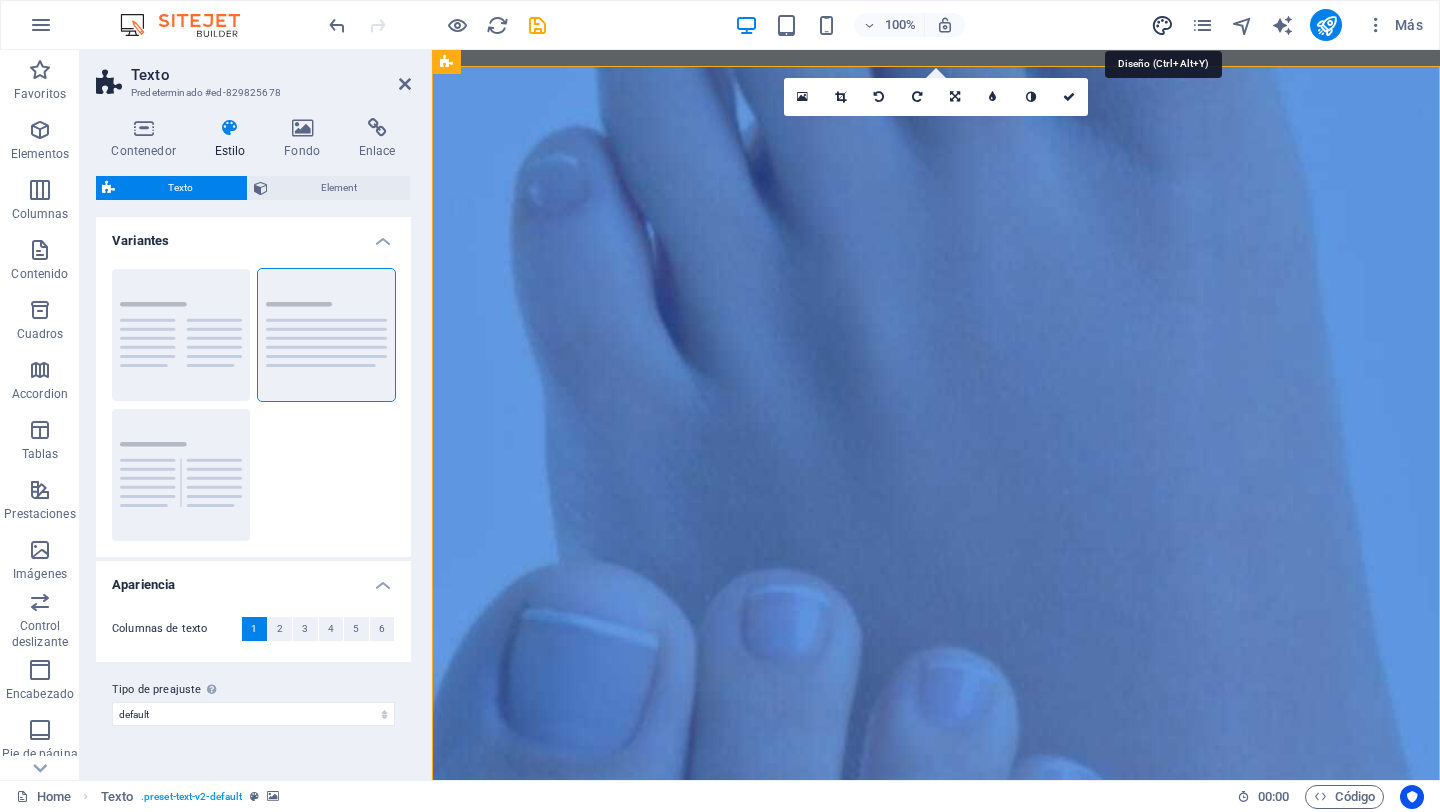 click at bounding box center (1162, 25) 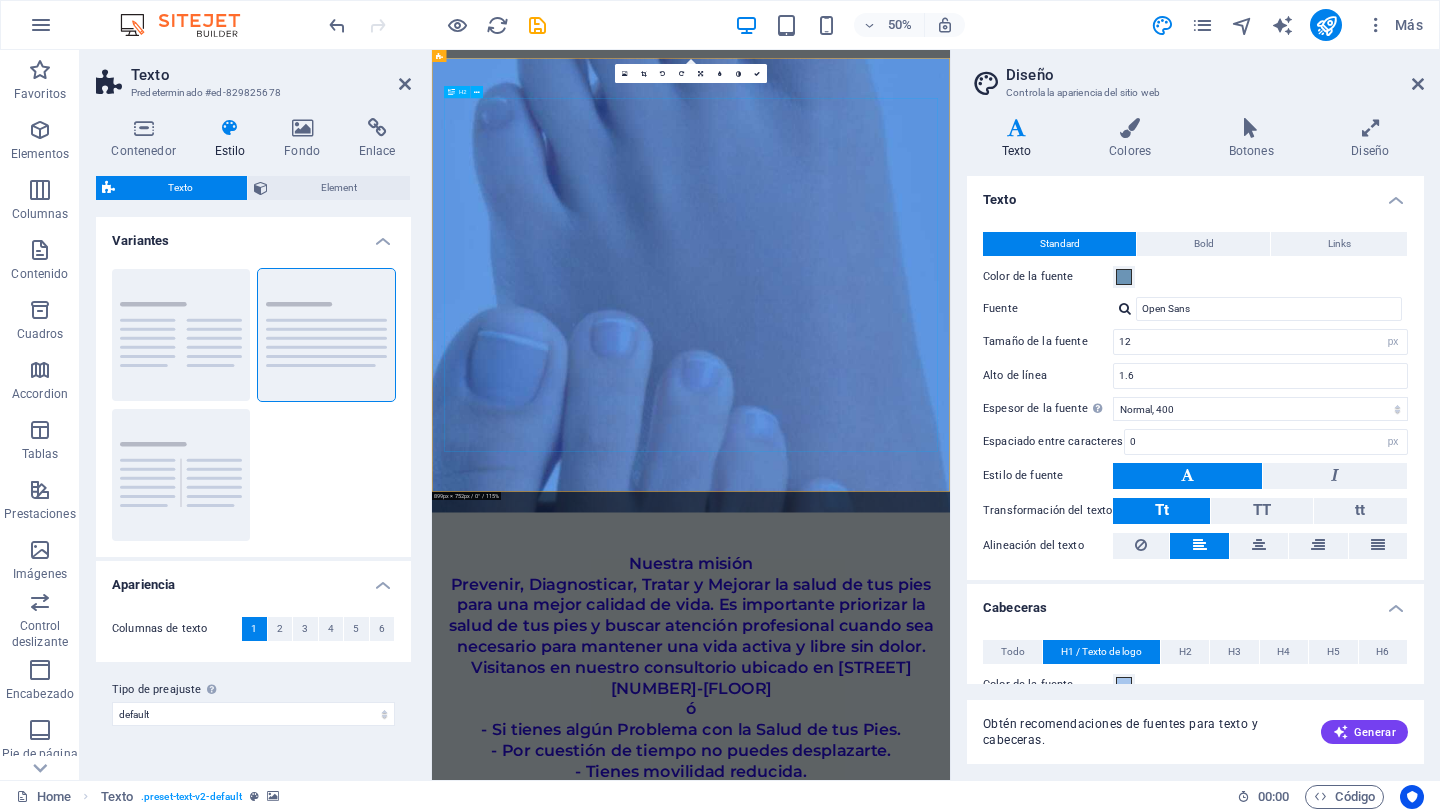 click on "Nuestra misión Prevenir, Diagnosticar, Tratar y Mejorar la salud de tus pies para una mejor calidad de vida. Es importante priorizar la salud de tus pies y buscar atención profesional cuando sea necesario para mantener una vida activa y libre sin dolor. Visitanos en nuestro consultorio ubicado en [STREET] [NUMBER]-1er piso ó - Si tienes algún Problema con la Salud de tus Pies. - Por cuestión de tiempo no puedes desplazarte. - Tienes movilidad reducida. - Eres o tienes un adulto mayor en casa. - No puedes estar en salas de espera. - O simplemente quieres que te atiendan en la comodidad de tu hogar. Para ello contamos también con servicio a domicilio, agenda tu cita vía whatsapp al [PHONE]" at bounding box center (950, 1408) 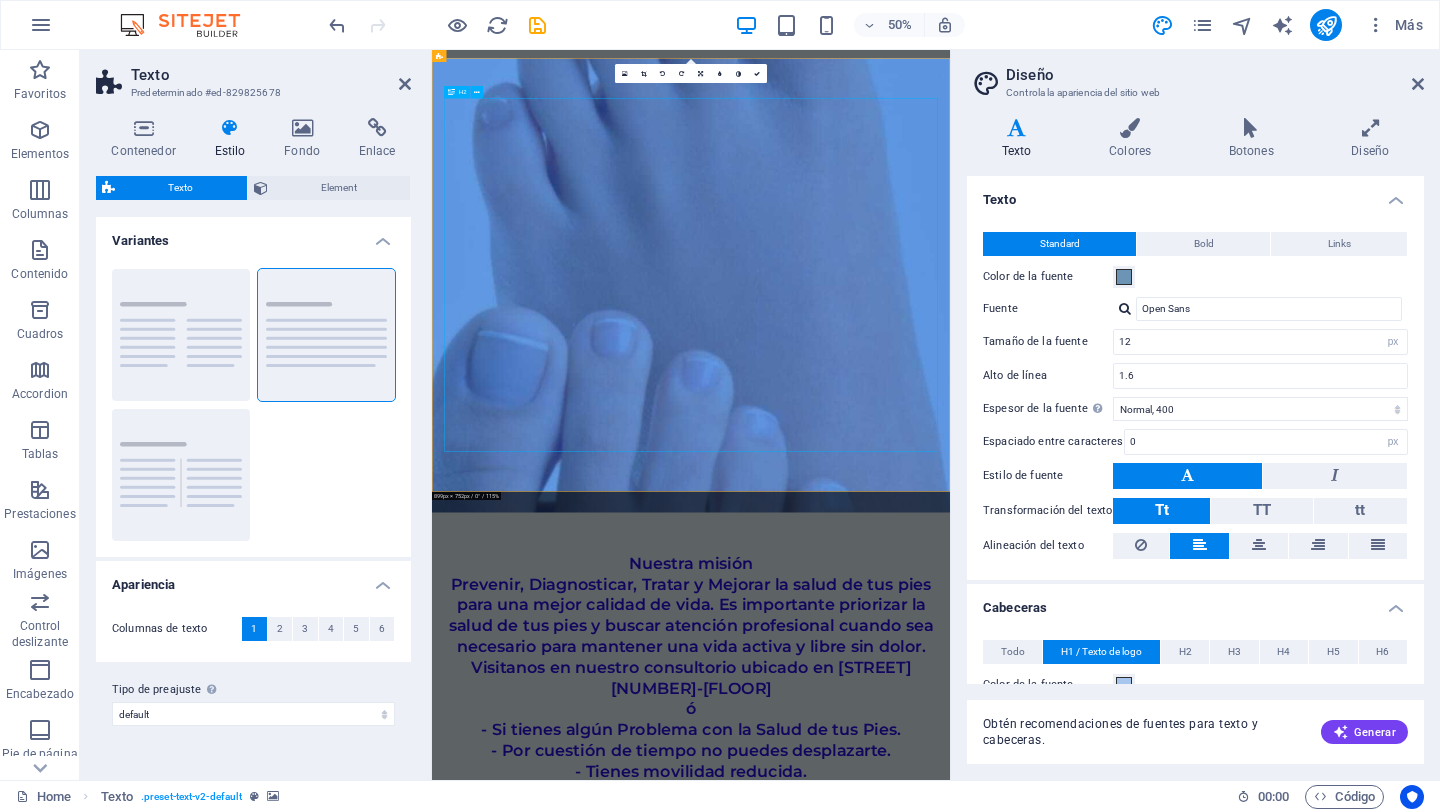 click on "Nuestra misión Prevenir, Diagnosticar, Tratar y Mejorar la salud de tus pies para una mejor calidad de vida. Es importante priorizar la salud de tus pies y buscar atención profesional cuando sea necesario para mantener una vida activa y libre sin dolor. Visitanos en nuestro consultorio ubicado en [STREET] [NUMBER]-1er piso ó - Si tienes algún Problema con la Salud de tus Pies. - Por cuestión de tiempo no puedes desplazarte. - Tienes movilidad reducida. - Eres o tienes un adulto mayor en casa. - No puedes estar en salas de espera. - O simplemente quieres que te atiendan en la comodidad de tu hogar. Para ello contamos también con servicio a domicilio, agenda tu cita vía whatsapp al [PHONE]" at bounding box center (950, 1408) 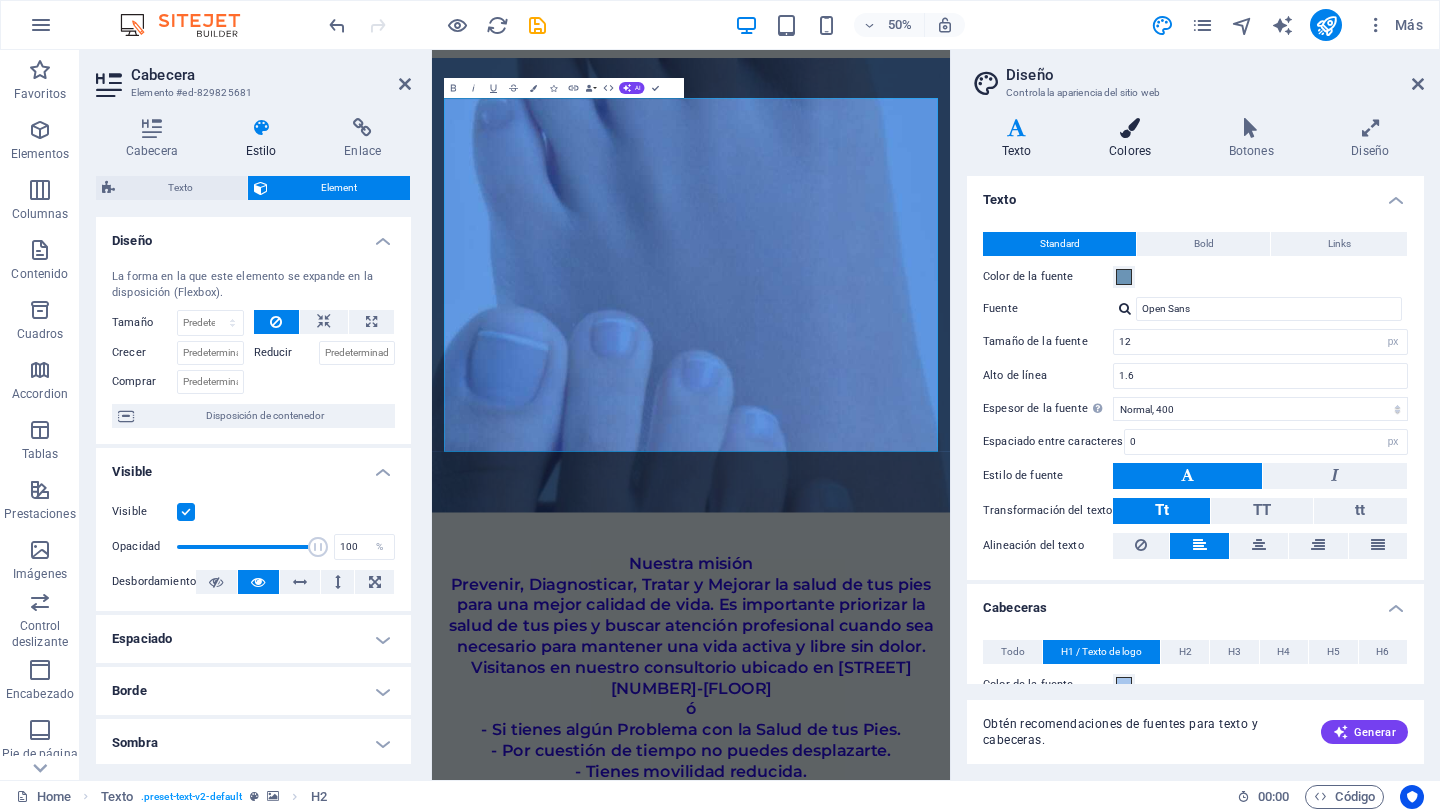 click at bounding box center (1130, 128) 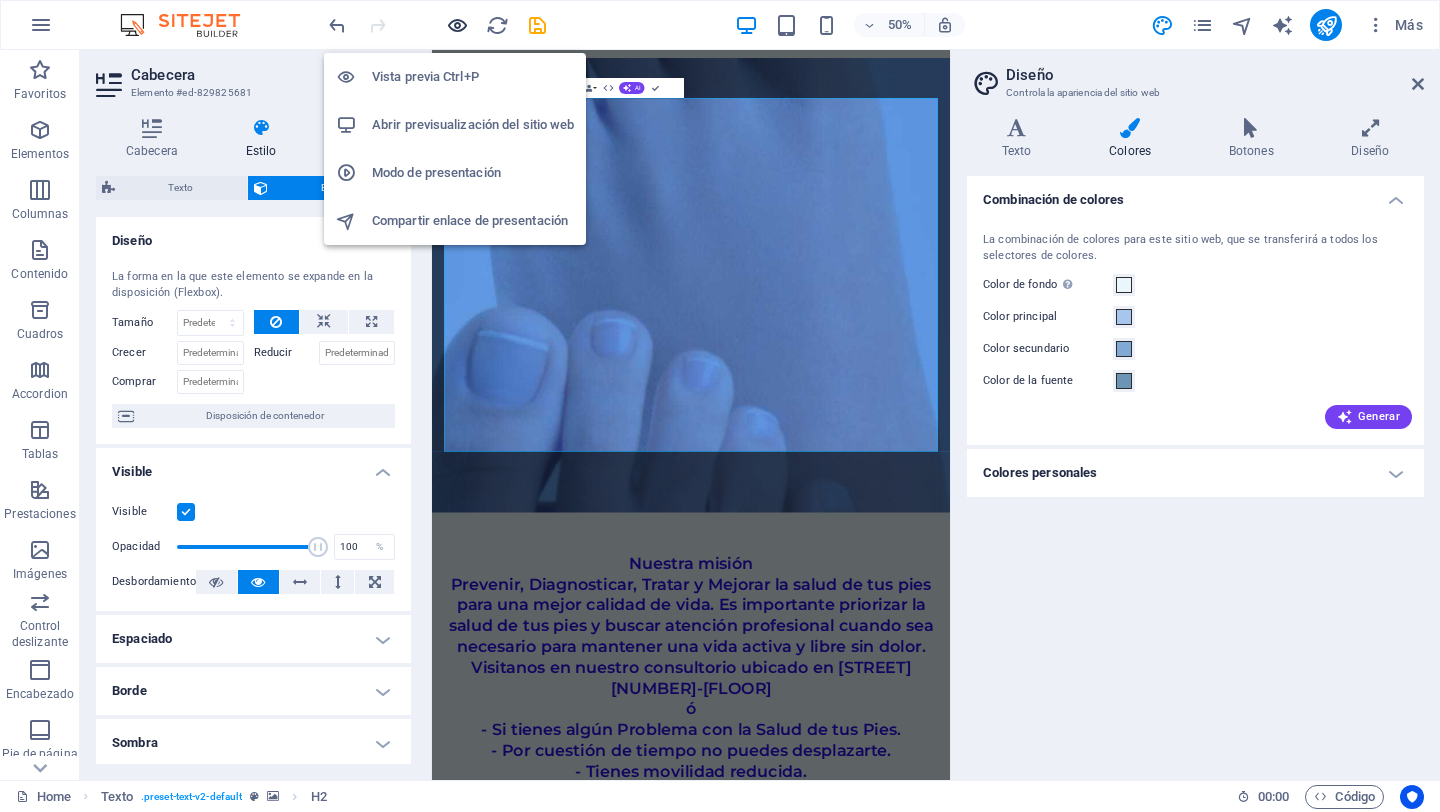 click at bounding box center (457, 25) 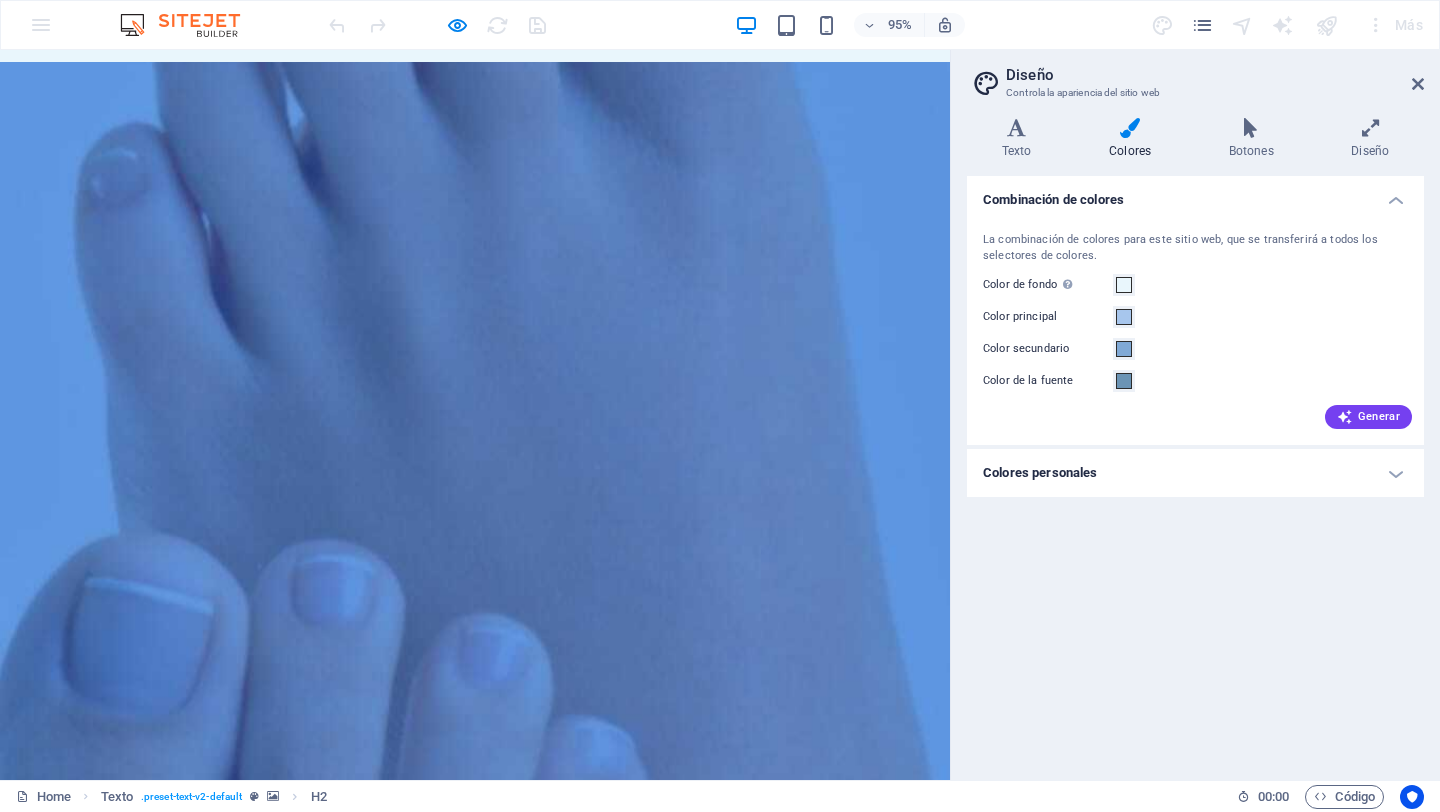 scroll, scrollTop: 0, scrollLeft: 0, axis: both 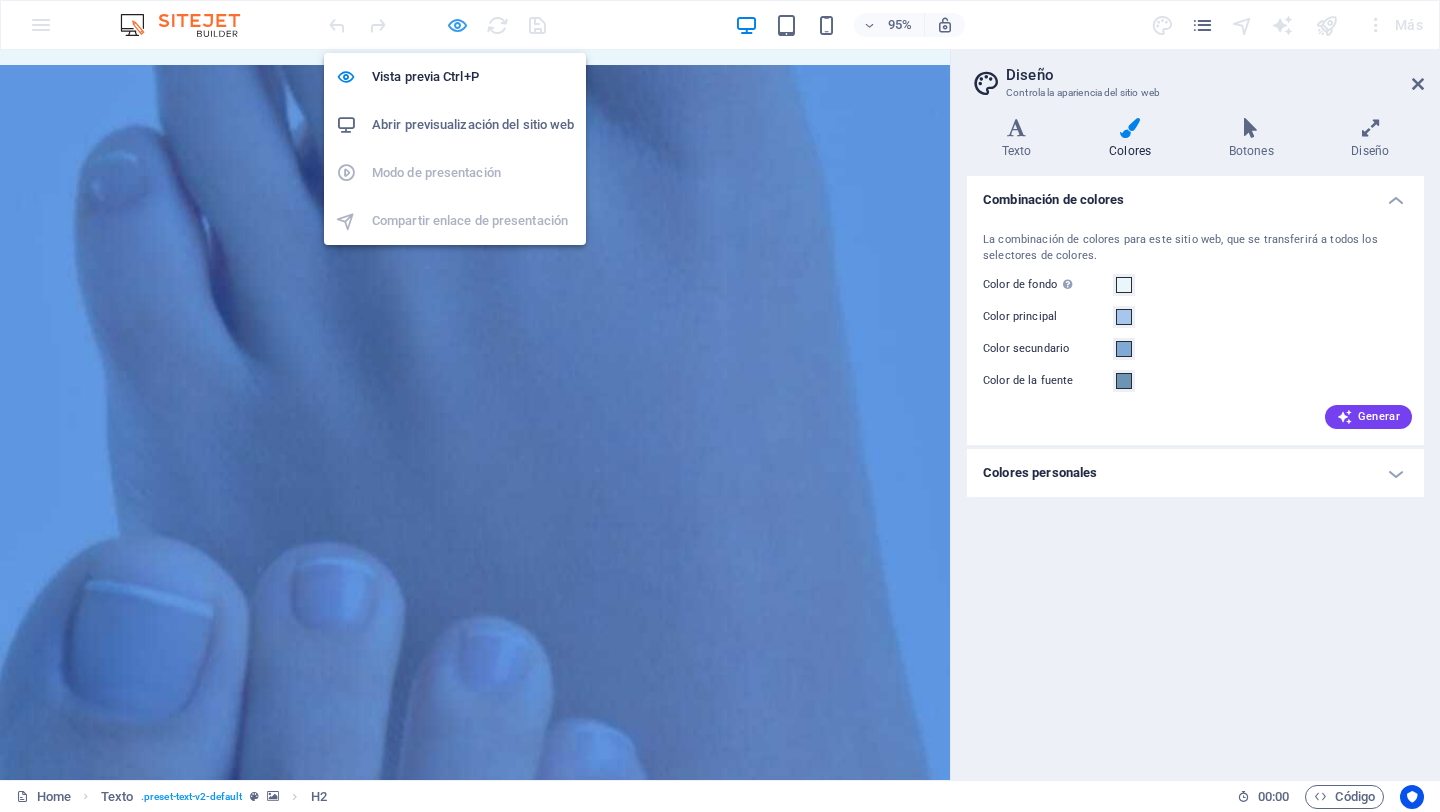 click at bounding box center (457, 25) 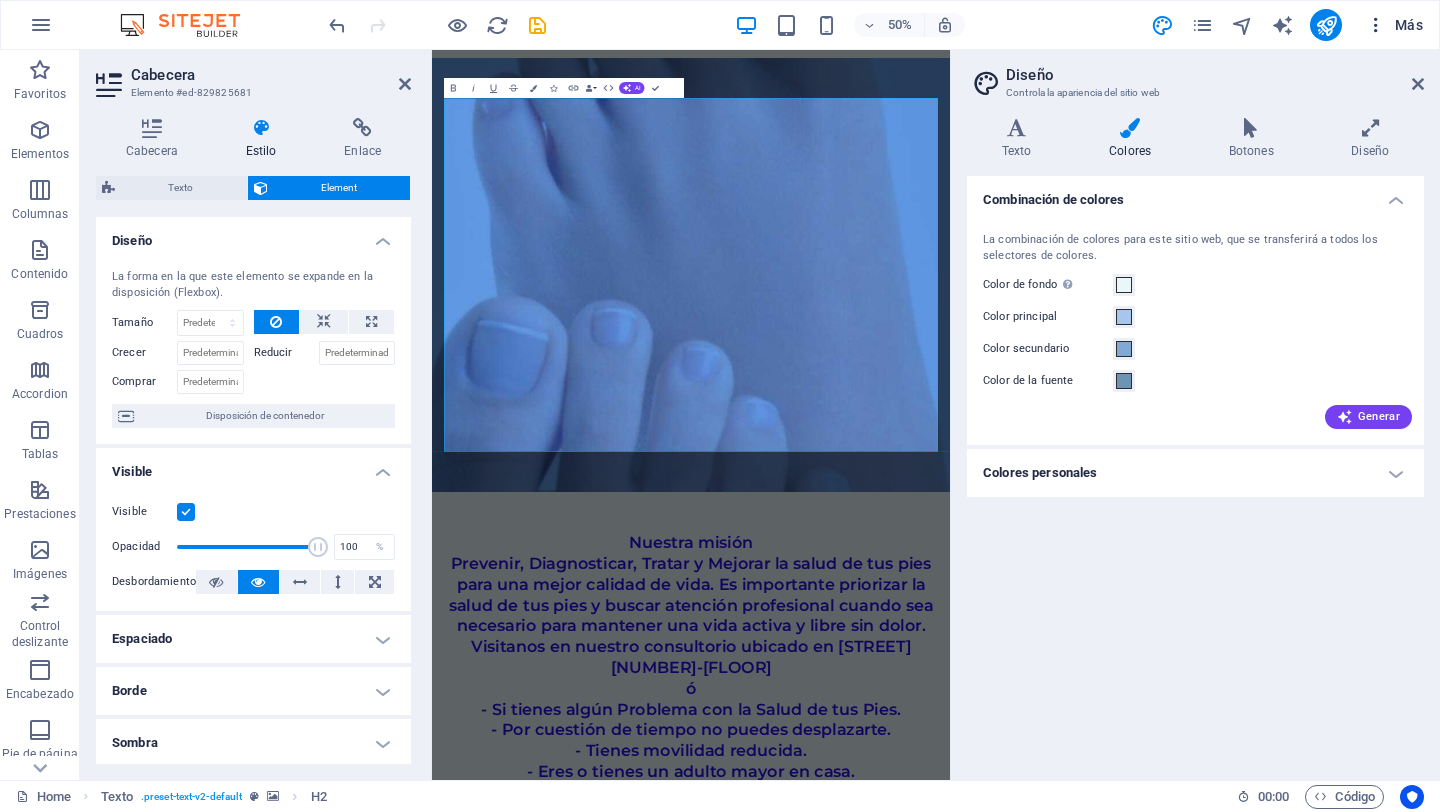 click at bounding box center (1376, 25) 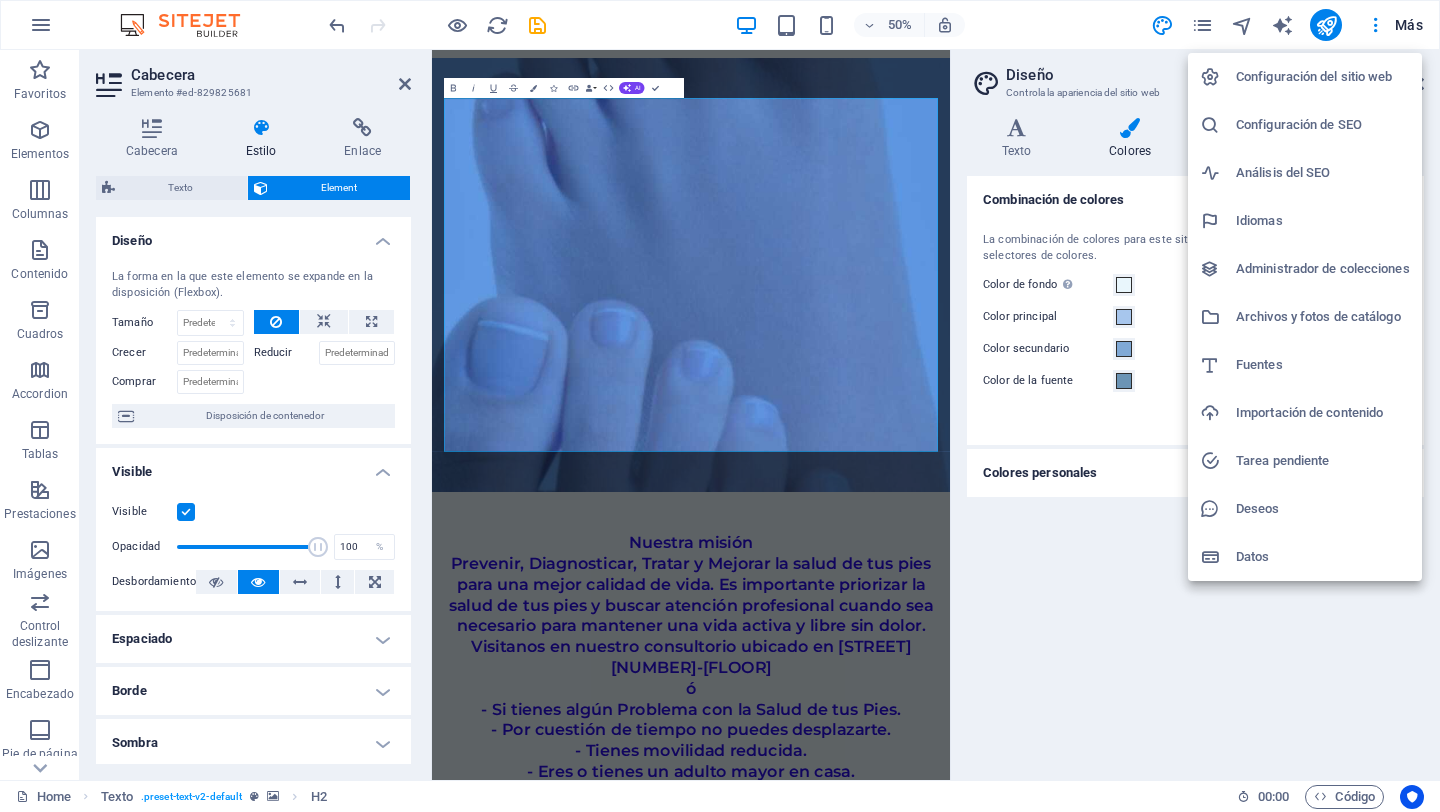 click at bounding box center [720, 406] 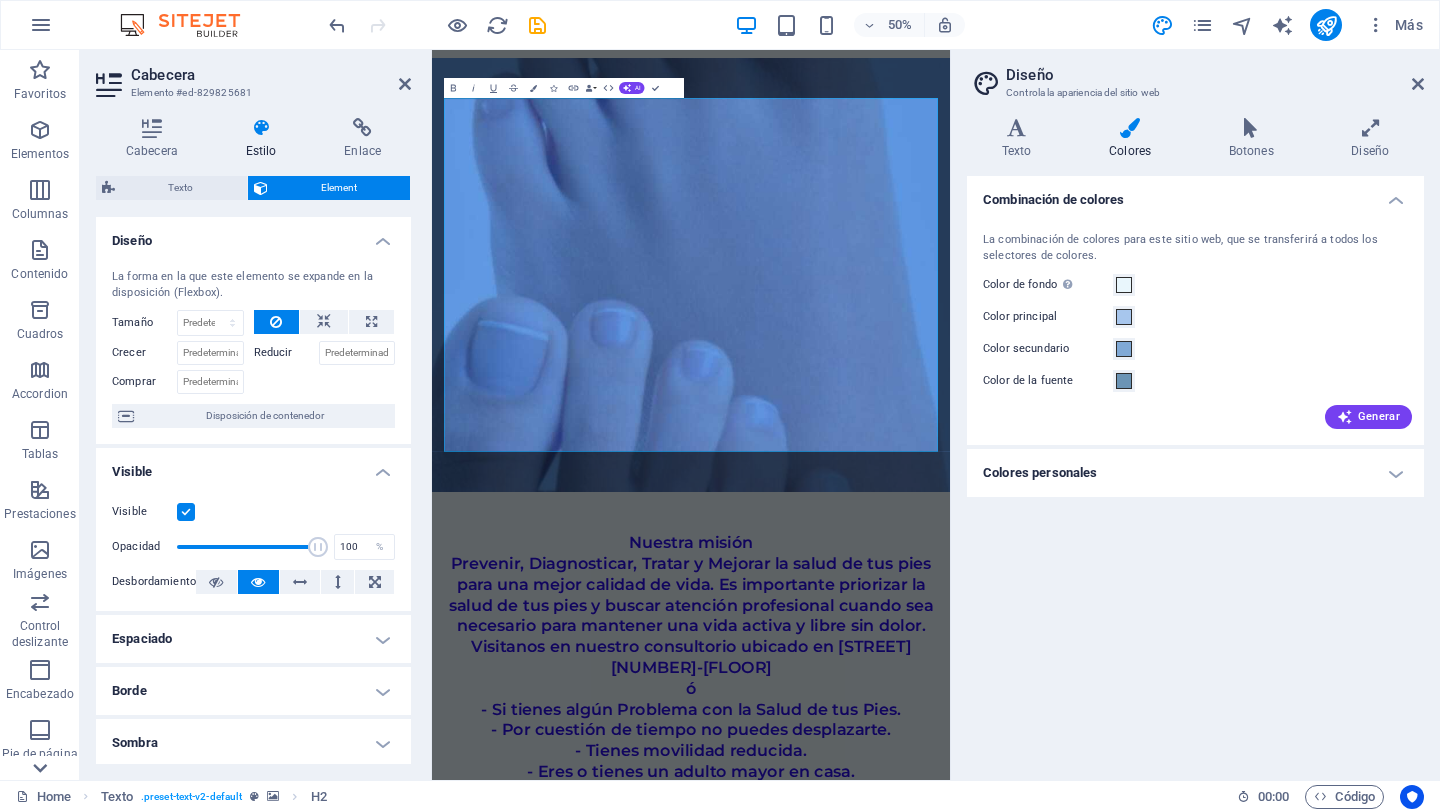 click 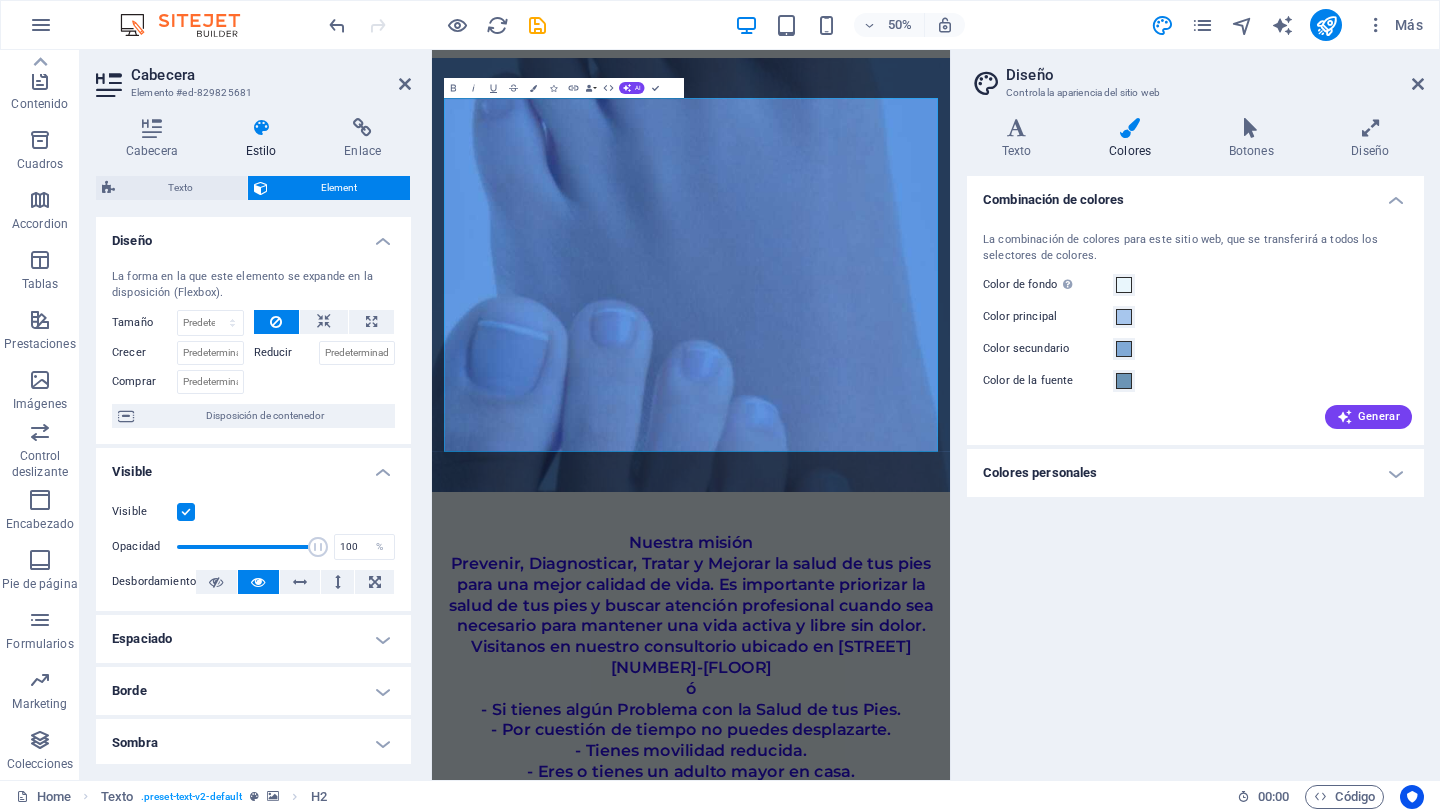 click on "Colores personales" at bounding box center (1195, 473) 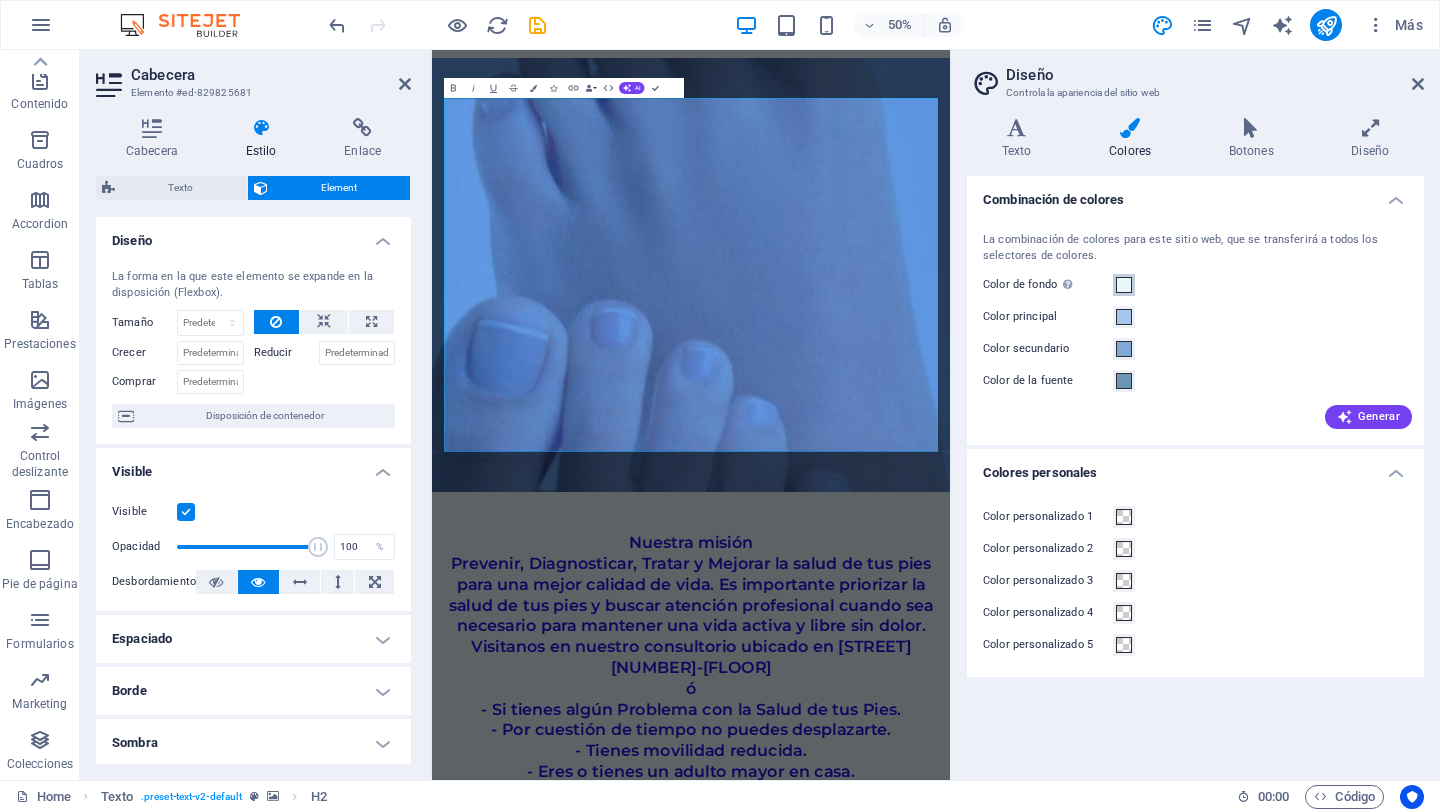 click at bounding box center [1124, 285] 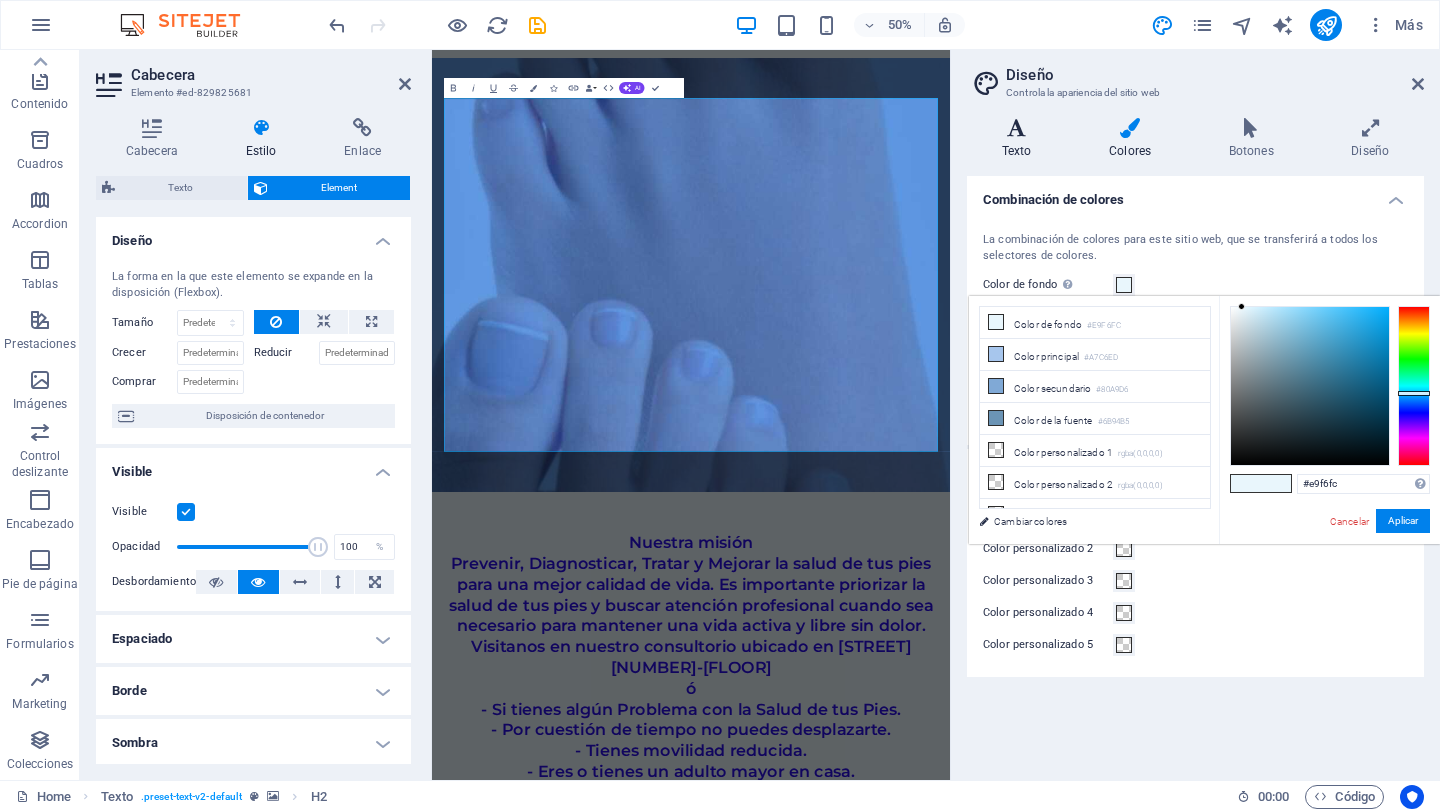 click at bounding box center [1016, 128] 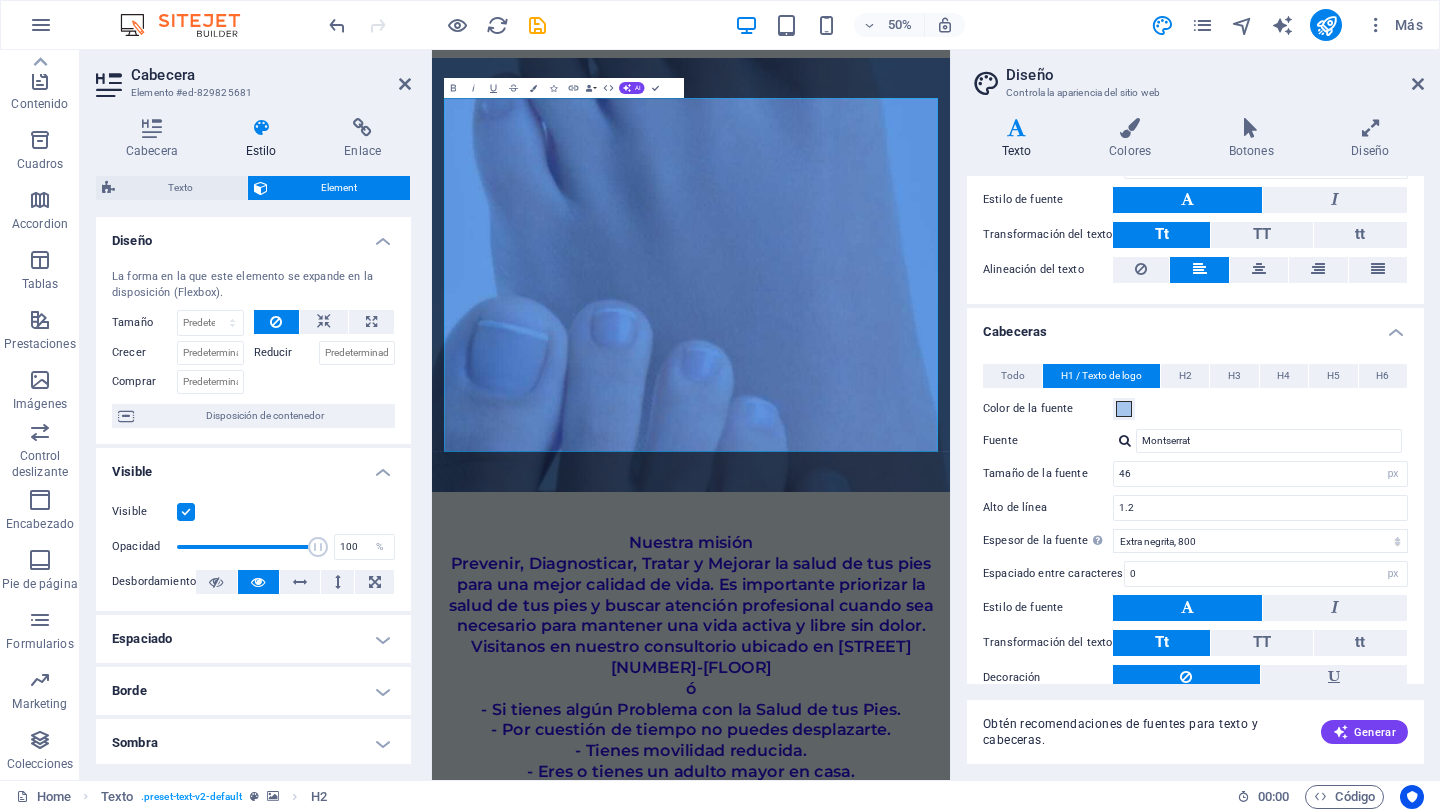 scroll, scrollTop: 289, scrollLeft: 0, axis: vertical 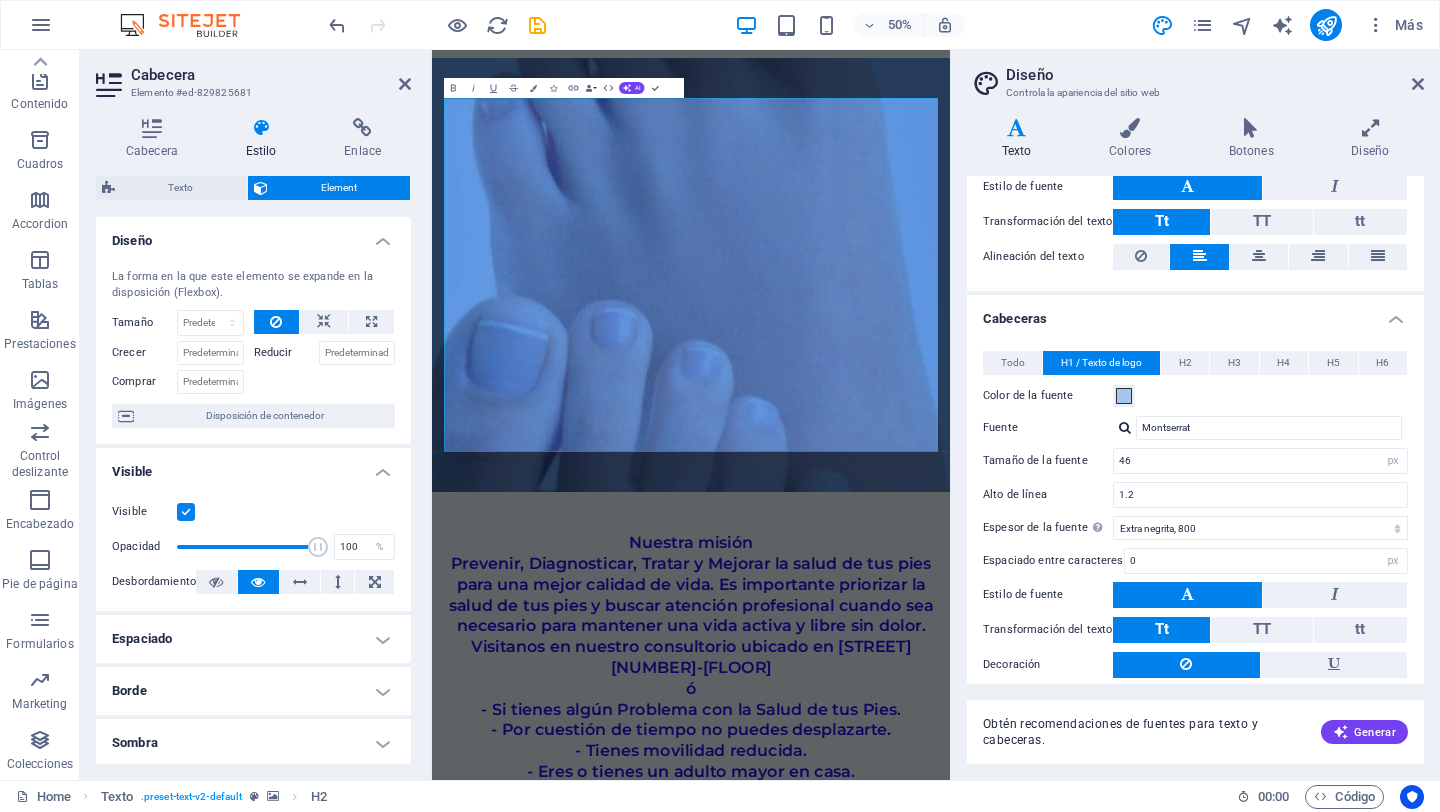 click at bounding box center (1199, 257) 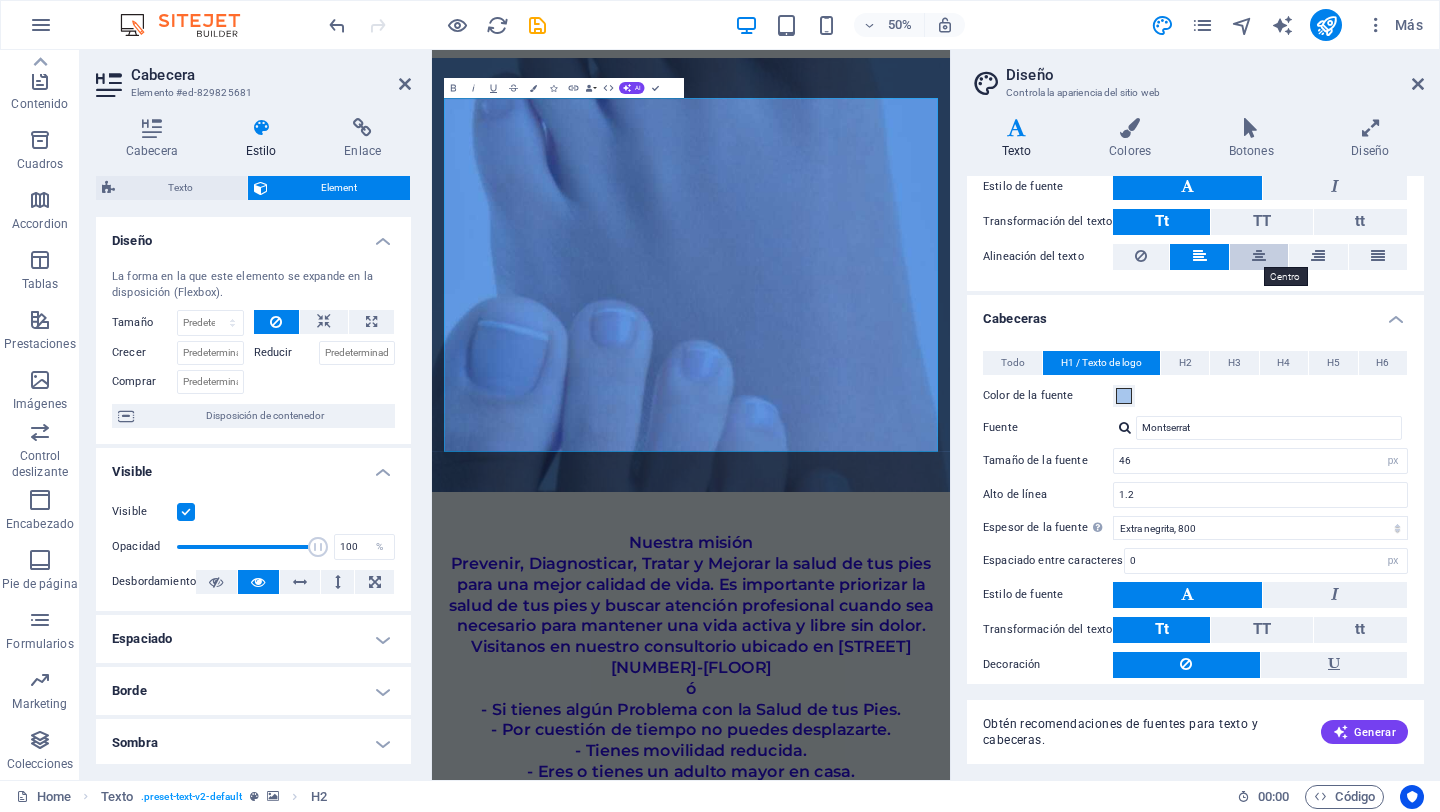 click at bounding box center (1259, 256) 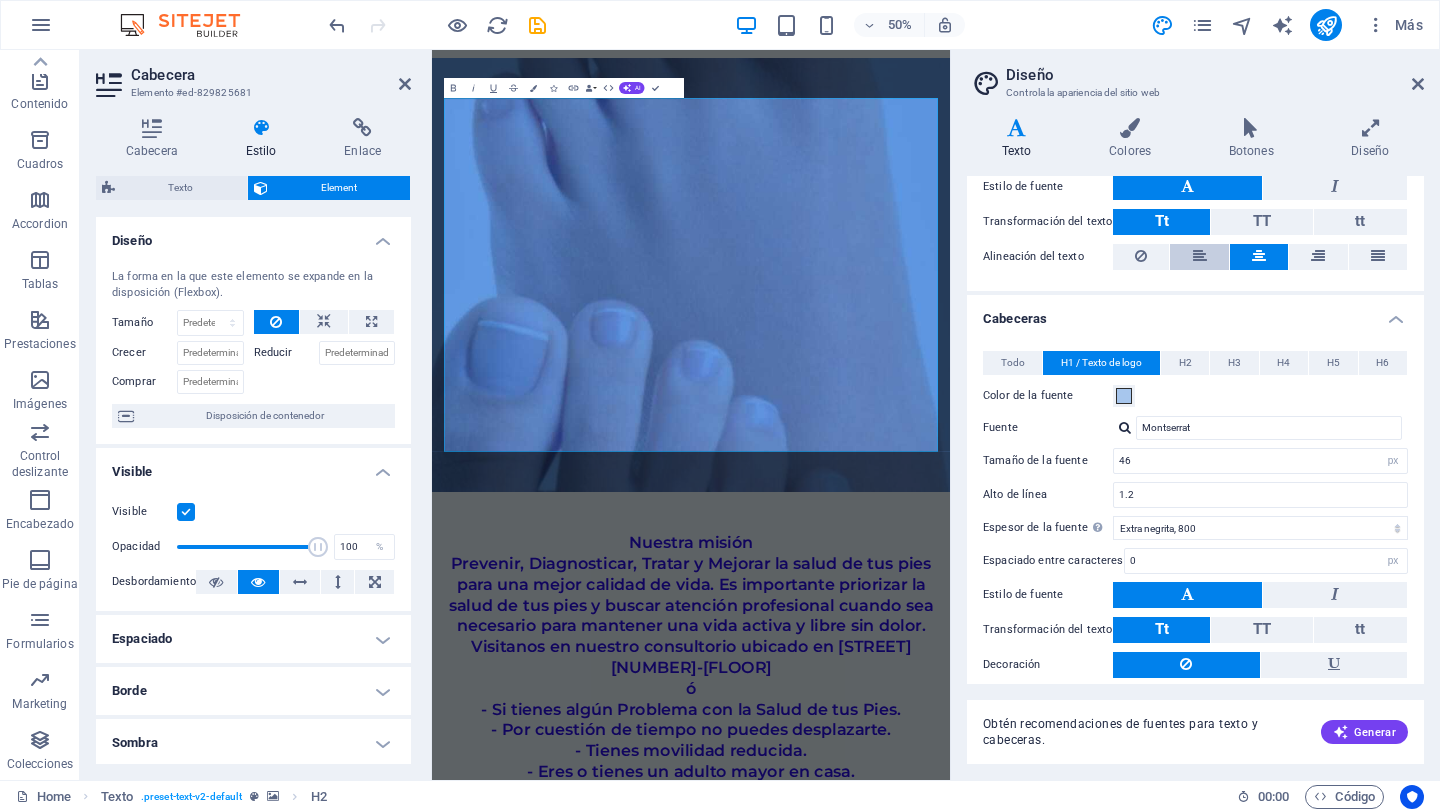 click at bounding box center [1200, 256] 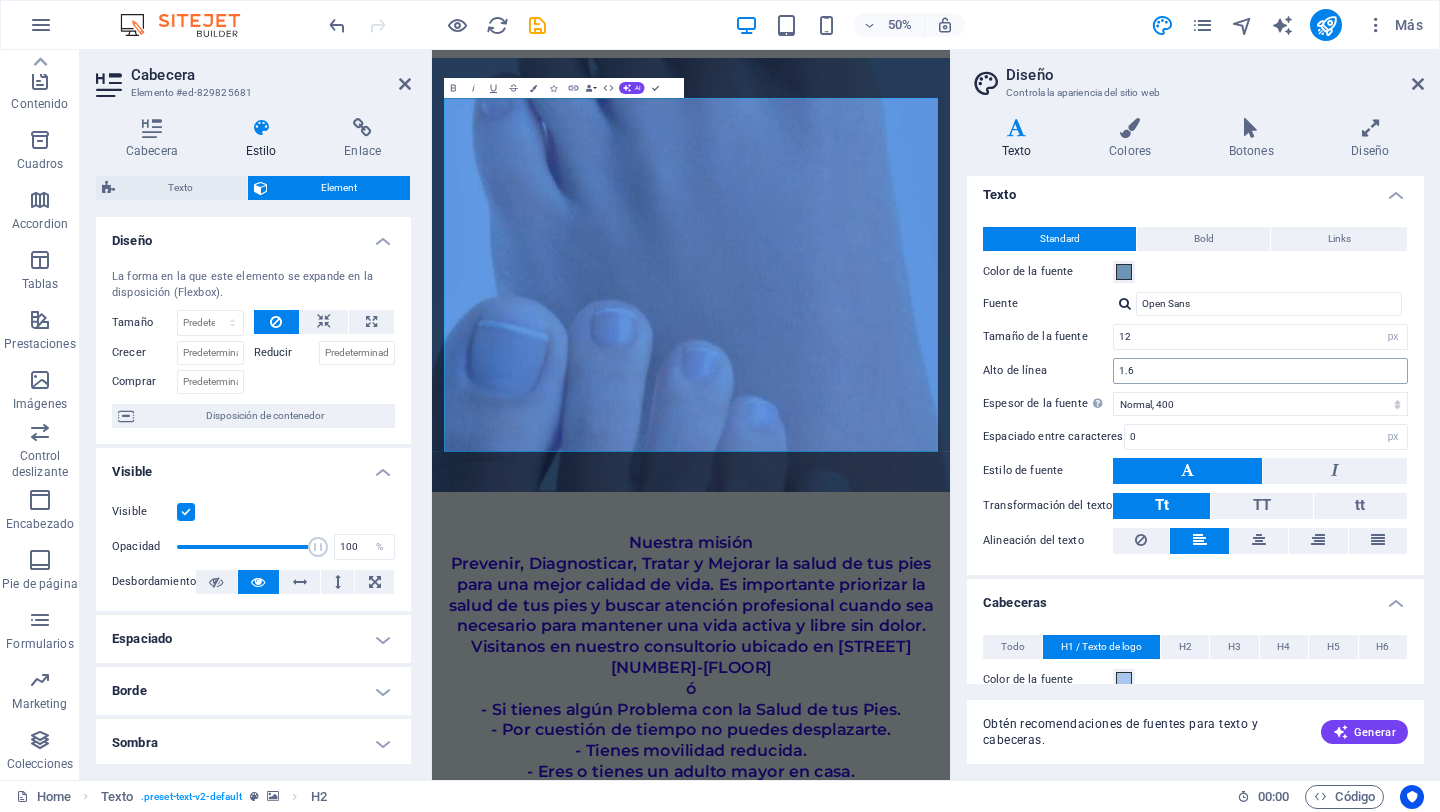 scroll, scrollTop: 0, scrollLeft: 0, axis: both 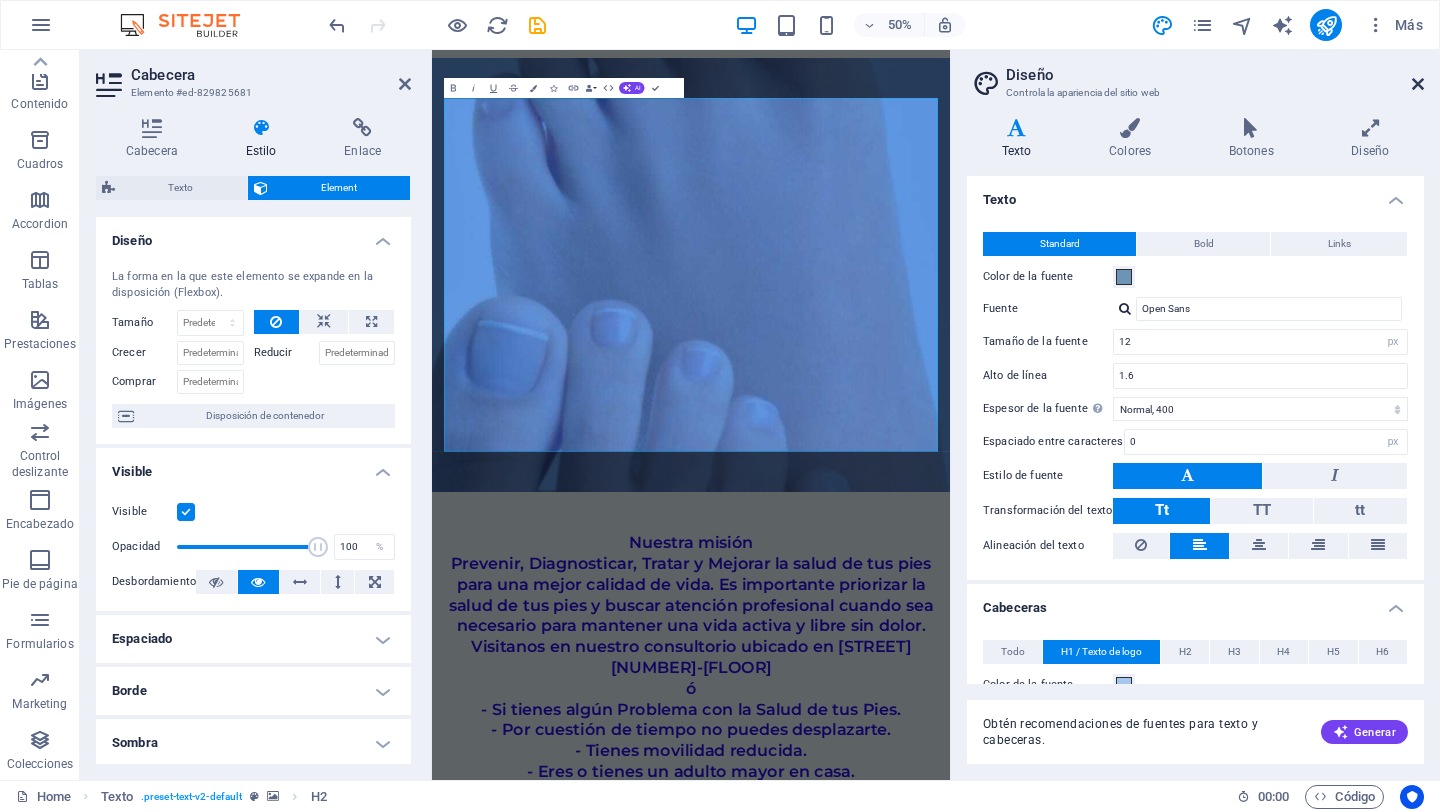 click at bounding box center [1418, 84] 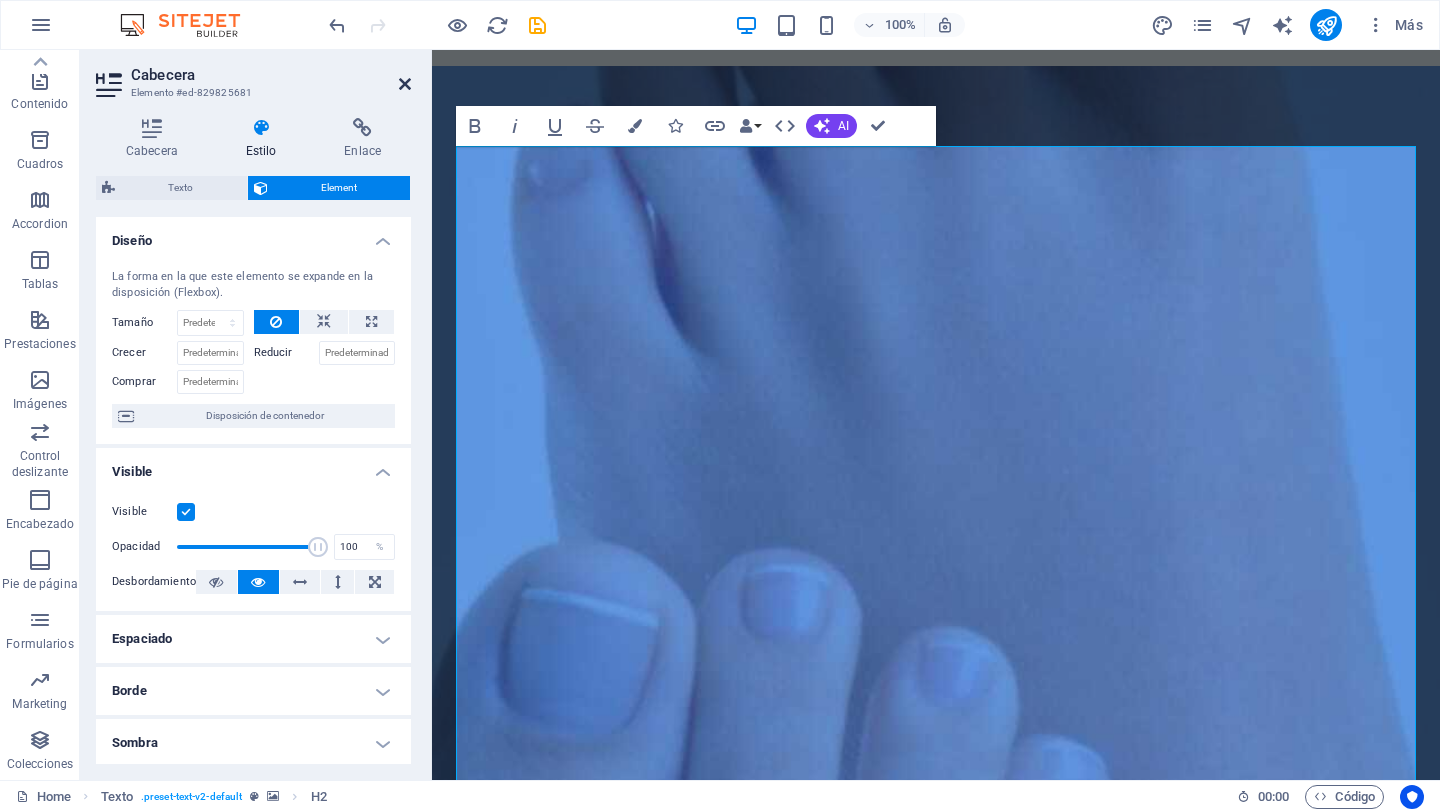 click at bounding box center [405, 84] 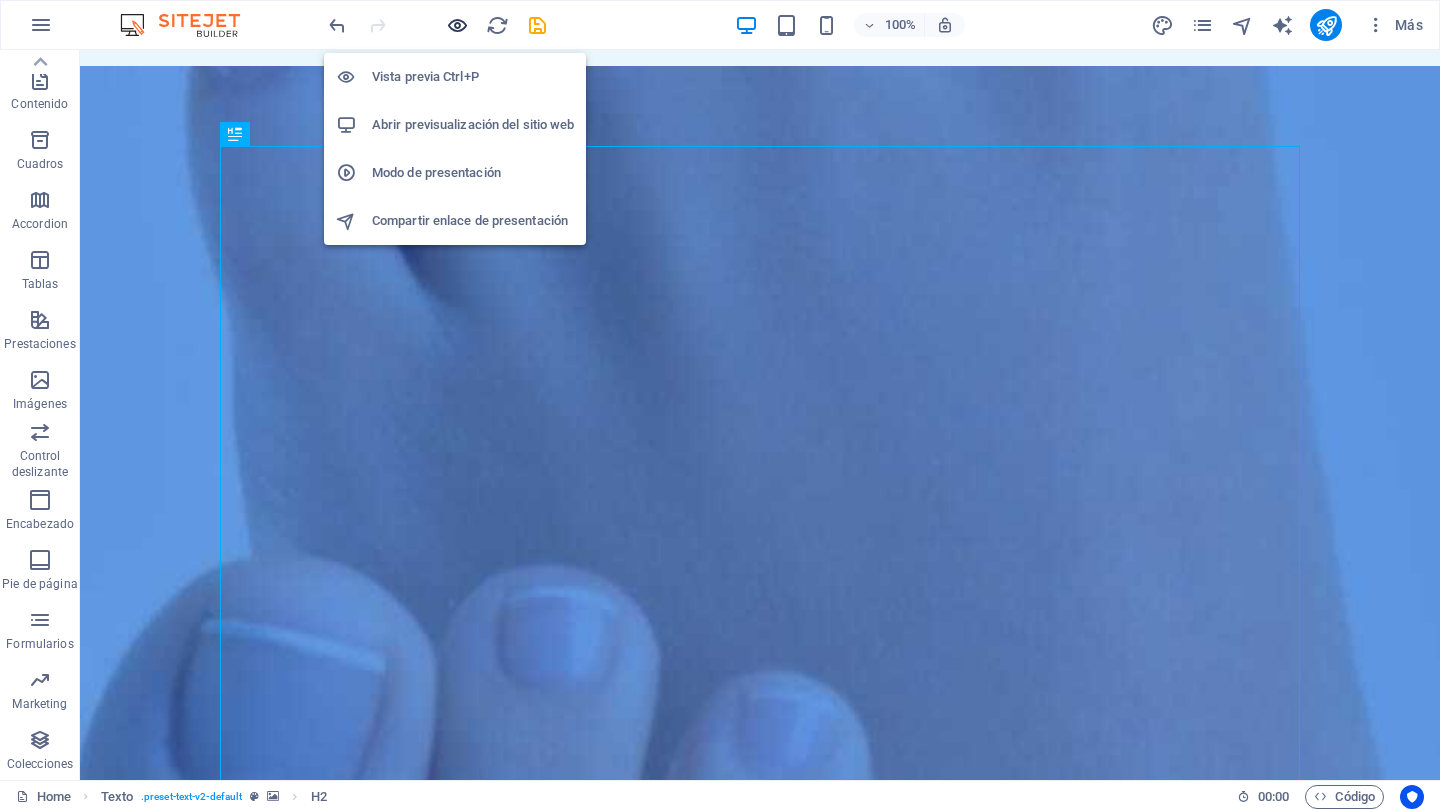 click at bounding box center [457, 25] 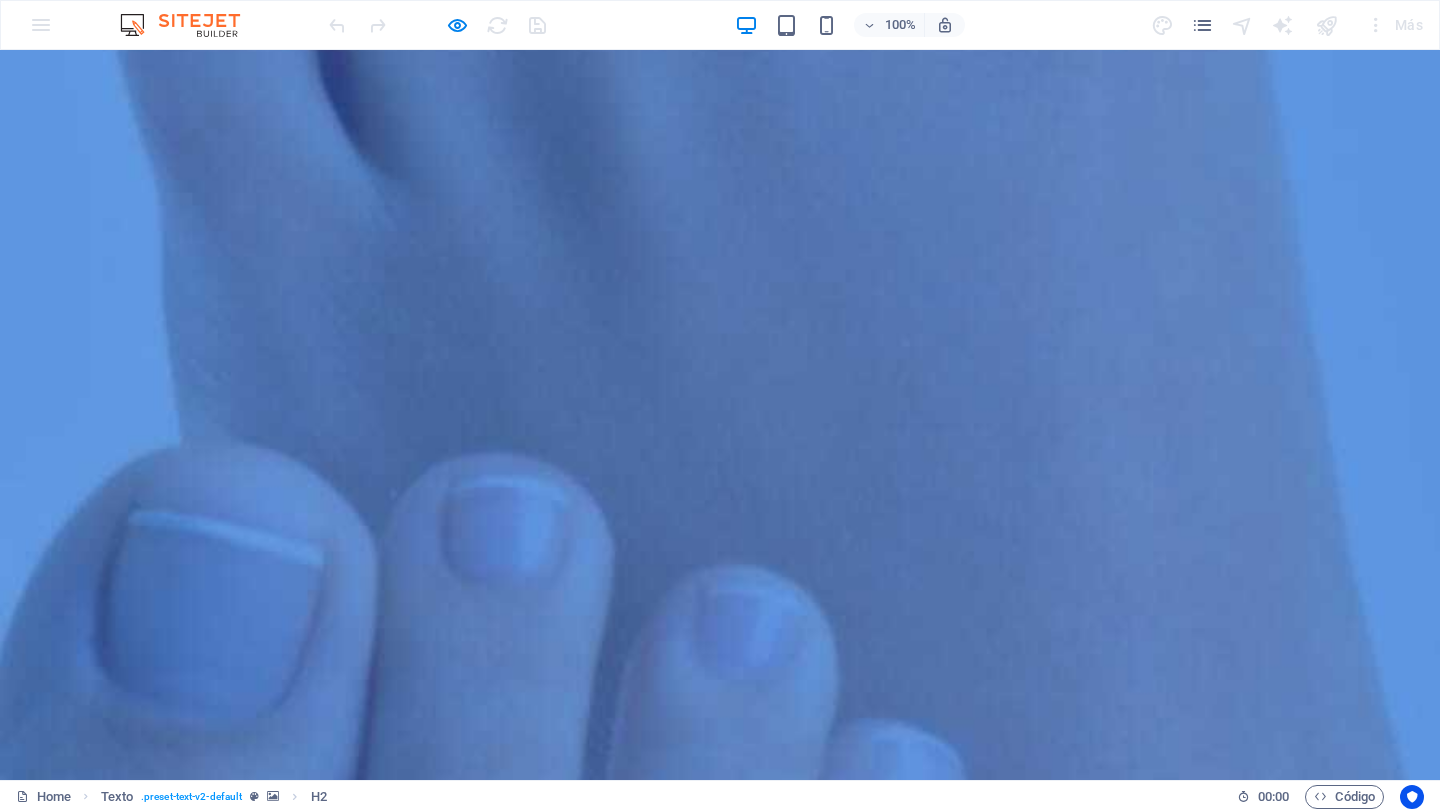 scroll, scrollTop: 0, scrollLeft: 0, axis: both 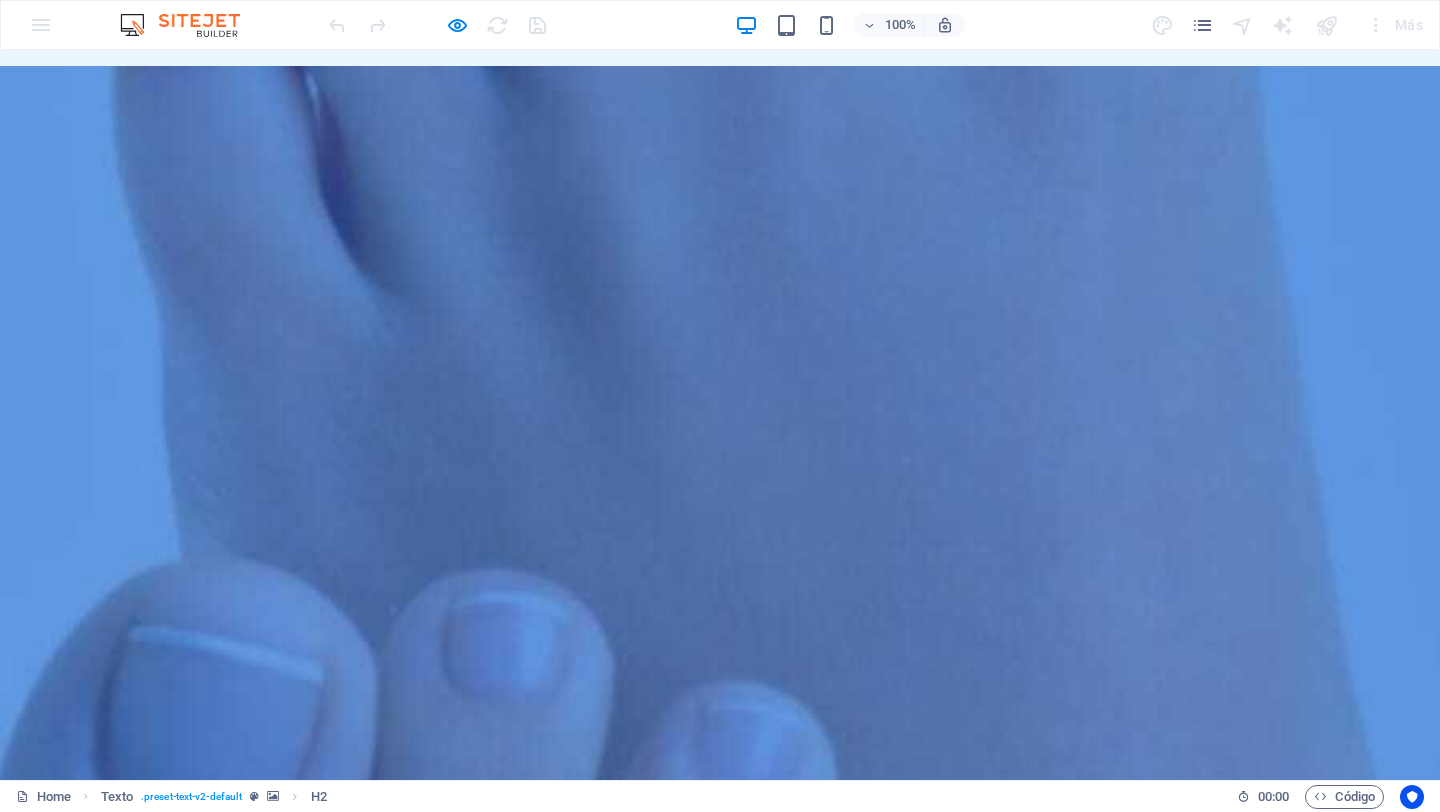 click on "Nuestra misión Prevenir, Diagnosticar, Tratar y Mejorar la salud de tus pies para una mejor calidad de vida. Es importante priorizar la salud de tus pies y buscar atención profesional cuando sea necesario para mantener una vida activa y libre sin dolor. Visitanos en nuestro consultorio ubicado en [STREET] [NUMBER]-1er piso ó - Si tienes algún Problema con la Salud de tus Pies. - Por cuestión de tiempo no puedes desplazarte. - Tienes movilidad reducida. - Eres o tienes un adulto mayor en casa. - No puedes estar en salas de espera. - O simplemente quieres que te atiendan en la comodidad de tu hogar. Para ello contamos también con servicio a domicilio, agenda tu cita vía whatsapp al [PHONE]" at bounding box center [720, 1367] 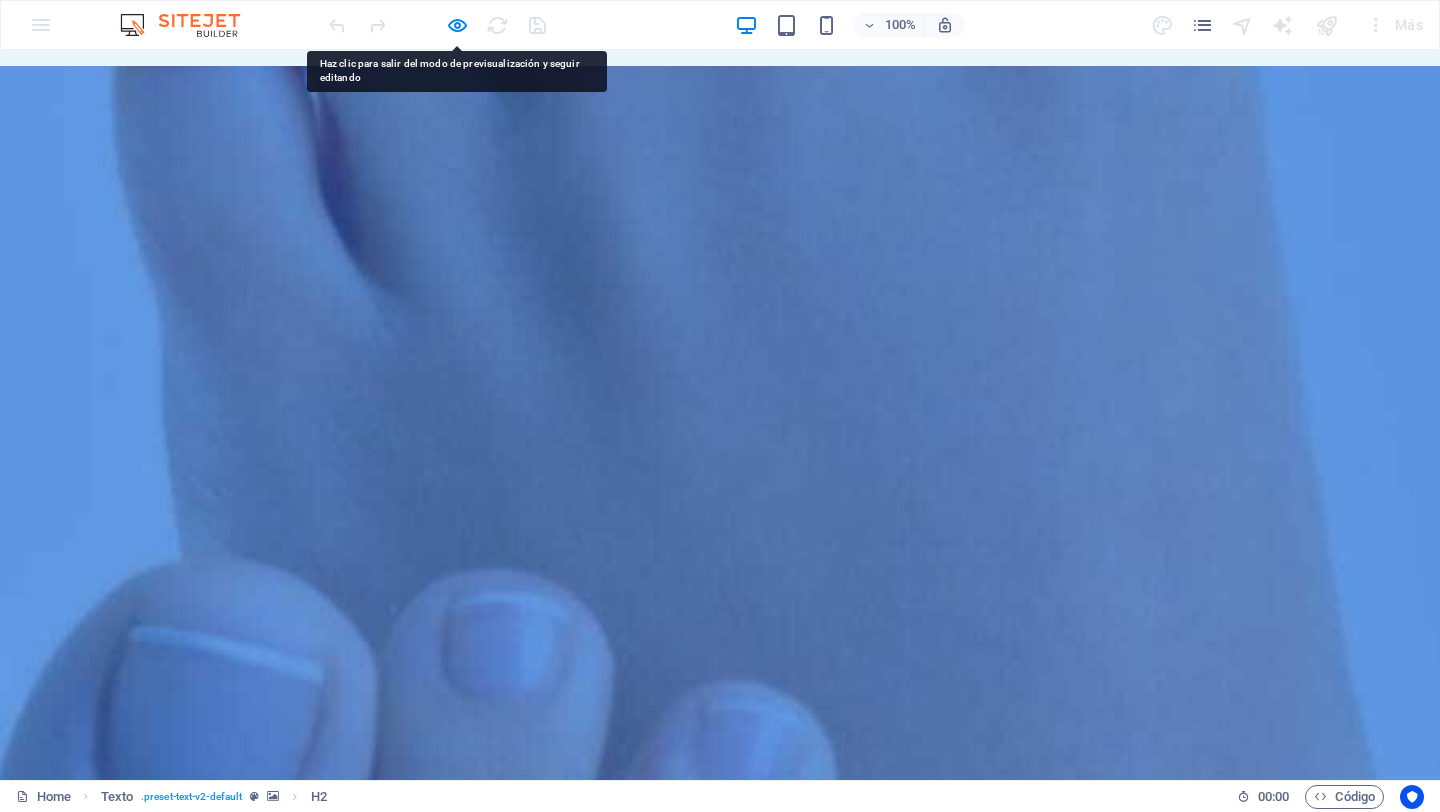 click on "Nuestra misión Prevenir, Diagnosticar, Tratar y Mejorar la salud de tus pies para una mejor calidad de vida. Es importante priorizar la salud de tus pies y buscar atención profesional cuando sea necesario para mantener una vida activa y libre sin dolor. Visitanos en nuestro consultorio ubicado en [STREET] [NUMBER]-1er piso ó - Si tienes algún Problema con la Salud de tus Pies. - Por cuestión de tiempo no puedes desplazarte. - Tienes movilidad reducida. - Eres o tienes un adulto mayor en casa. - No puedes estar en salas de espera. - O simplemente quieres que te atiendan en la comodidad de tu hogar. Para ello contamos también con servicio a domicilio, agenda tu cita vía whatsapp al [PHONE]" at bounding box center [720, 1367] 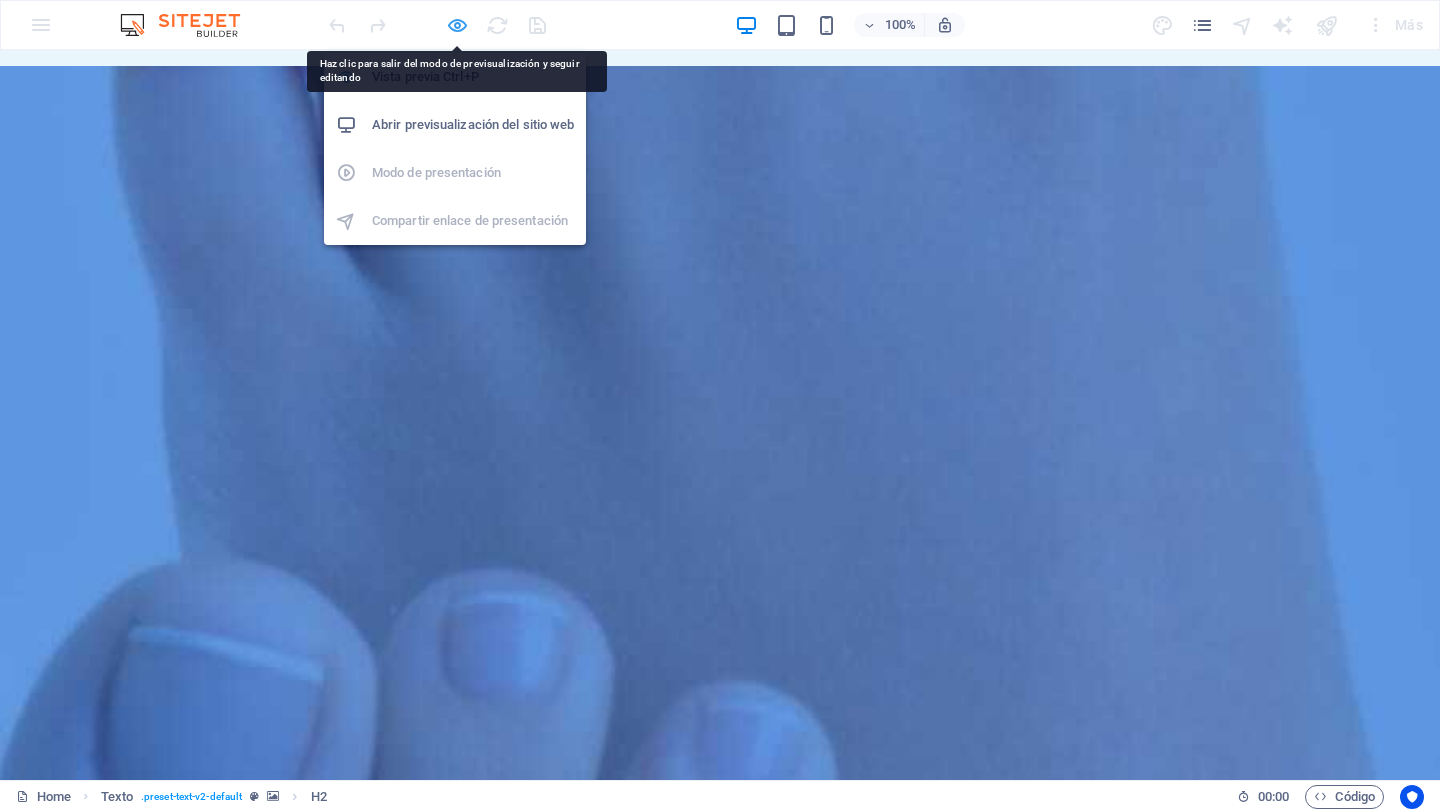 click at bounding box center (457, 25) 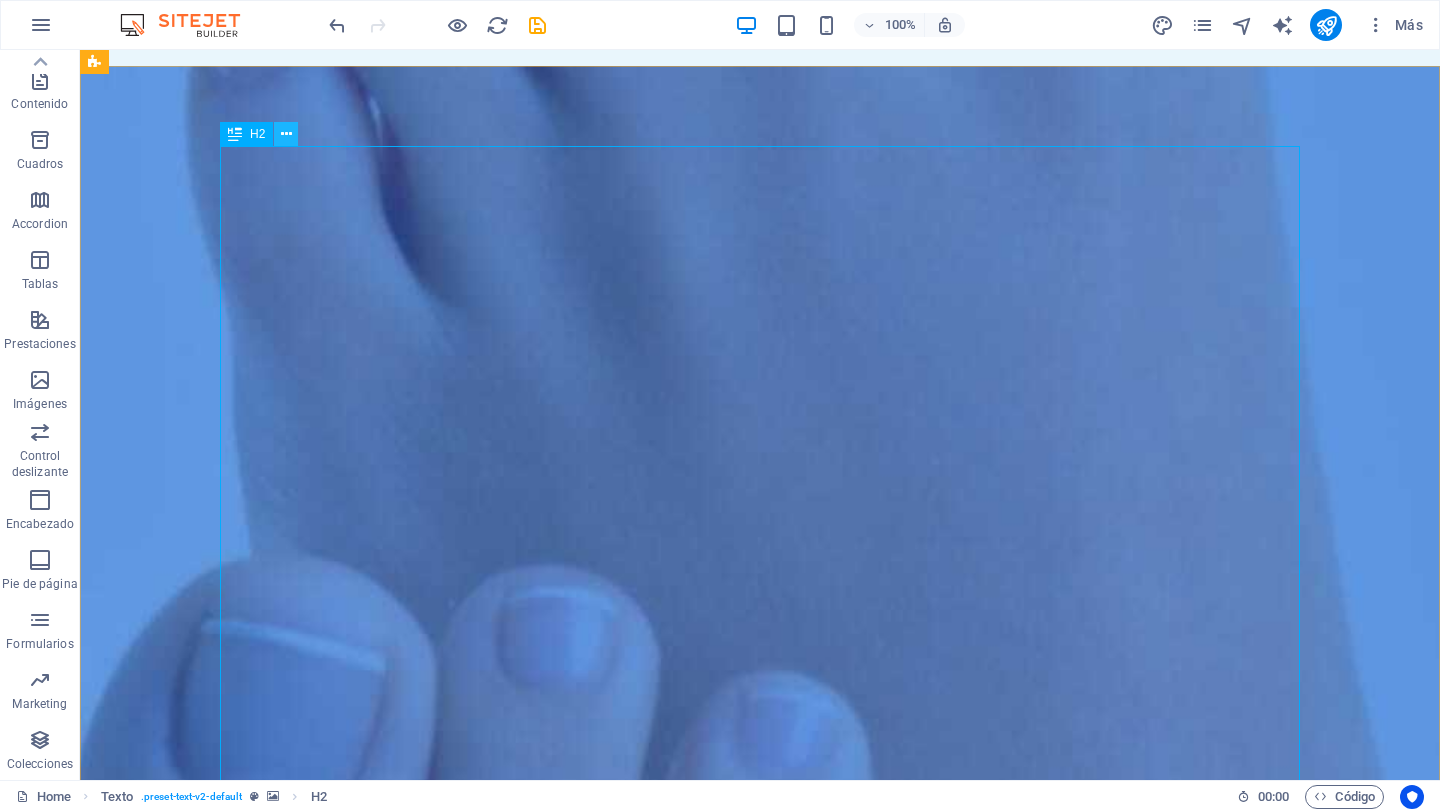 click at bounding box center [286, 134] 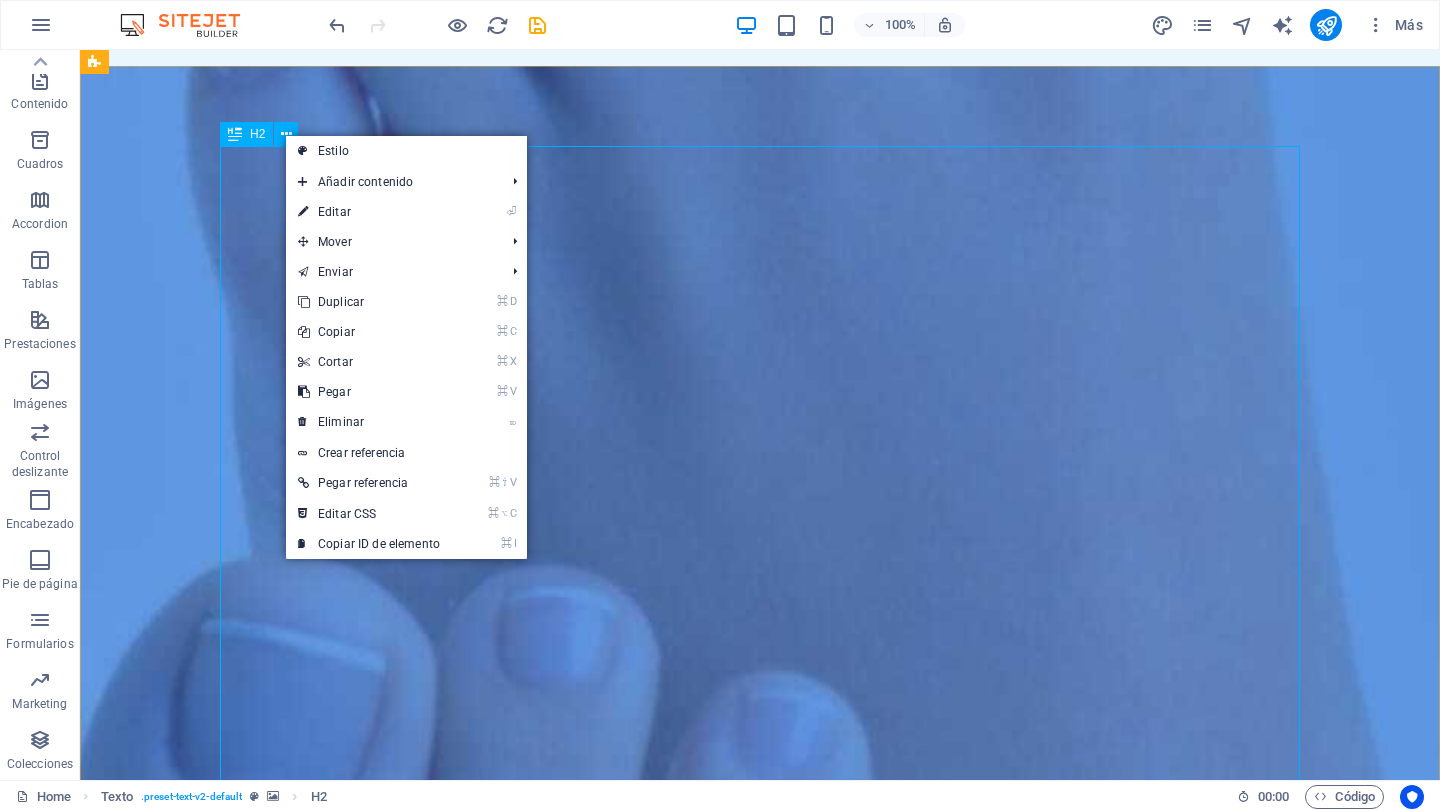 click at bounding box center (235, 134) 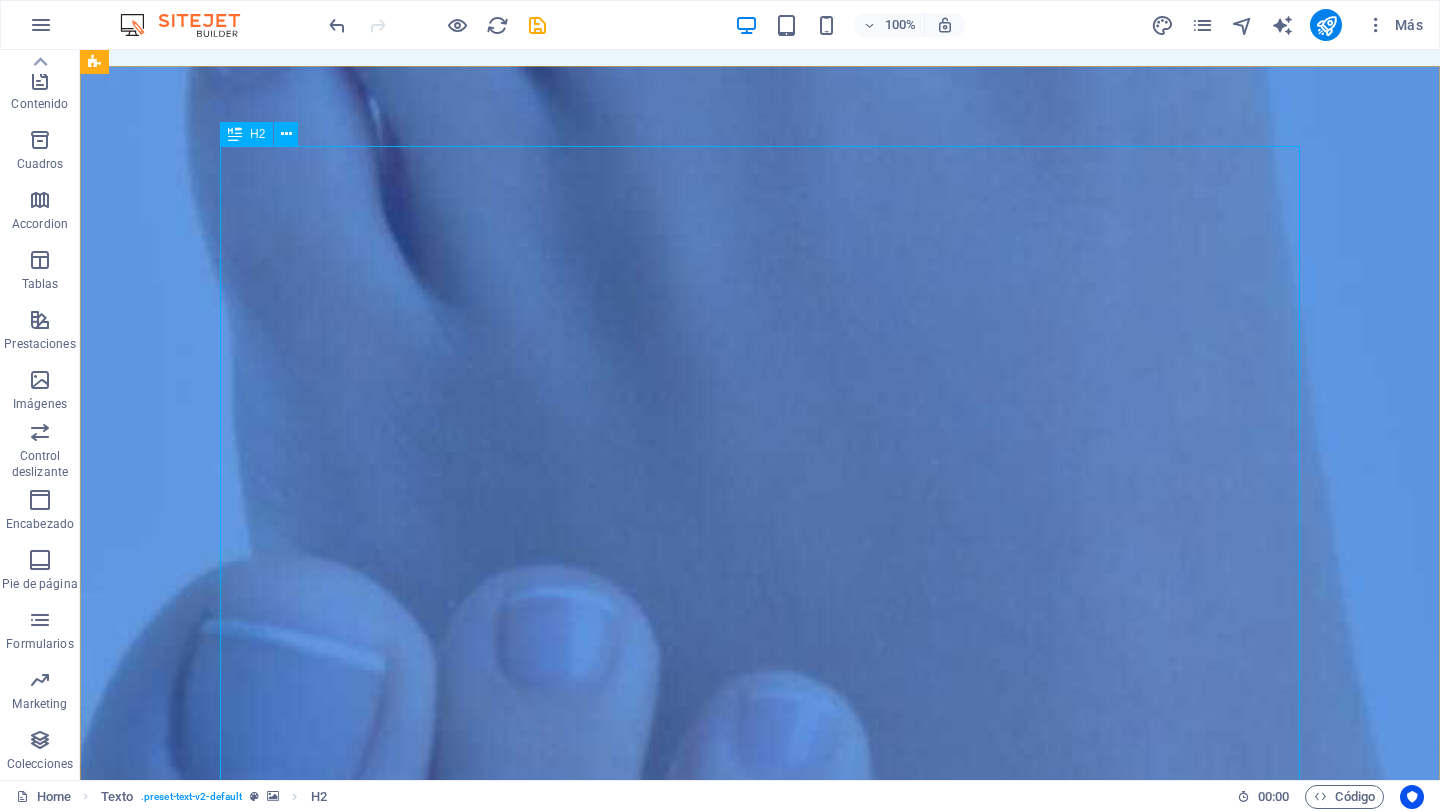 click at bounding box center [235, 134] 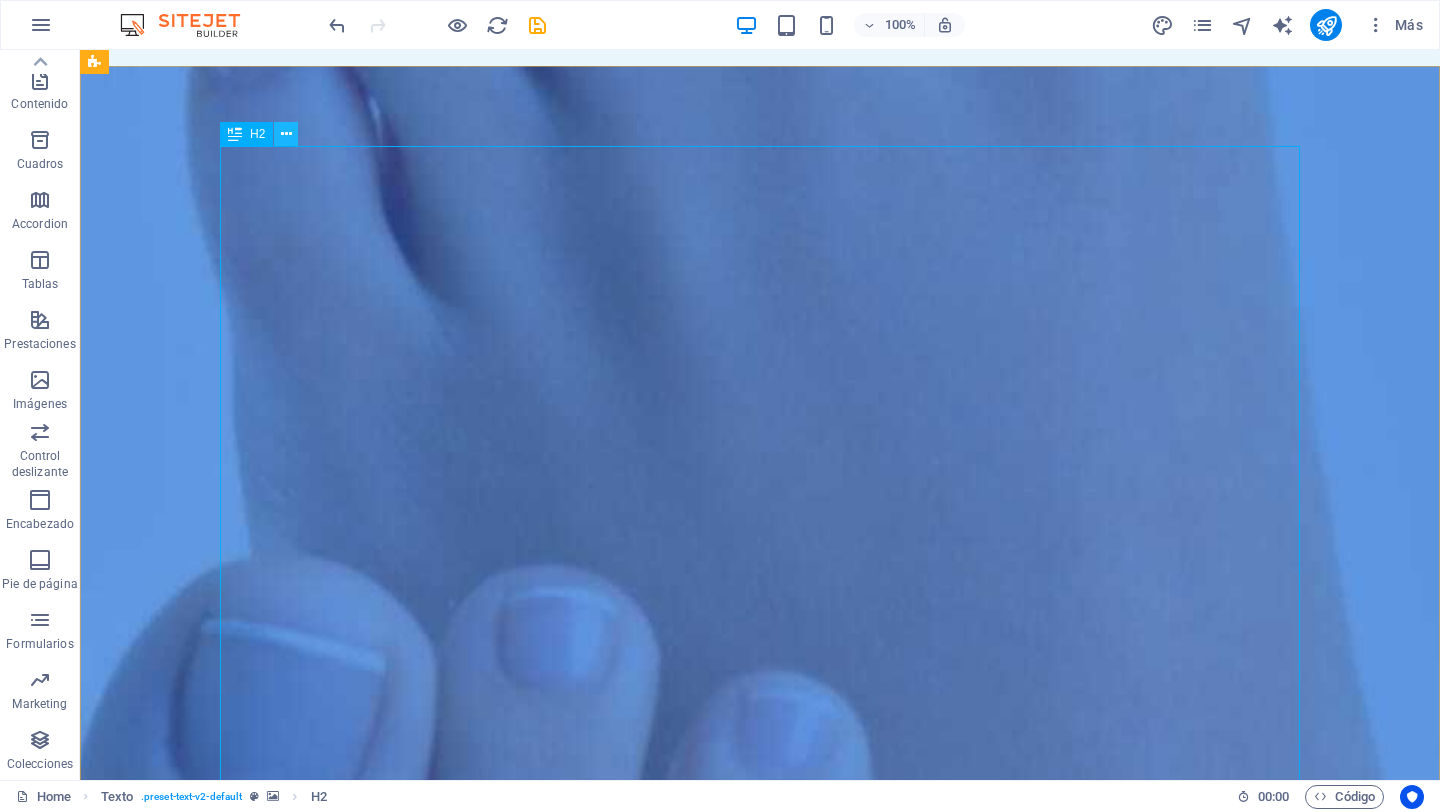 click at bounding box center (286, 134) 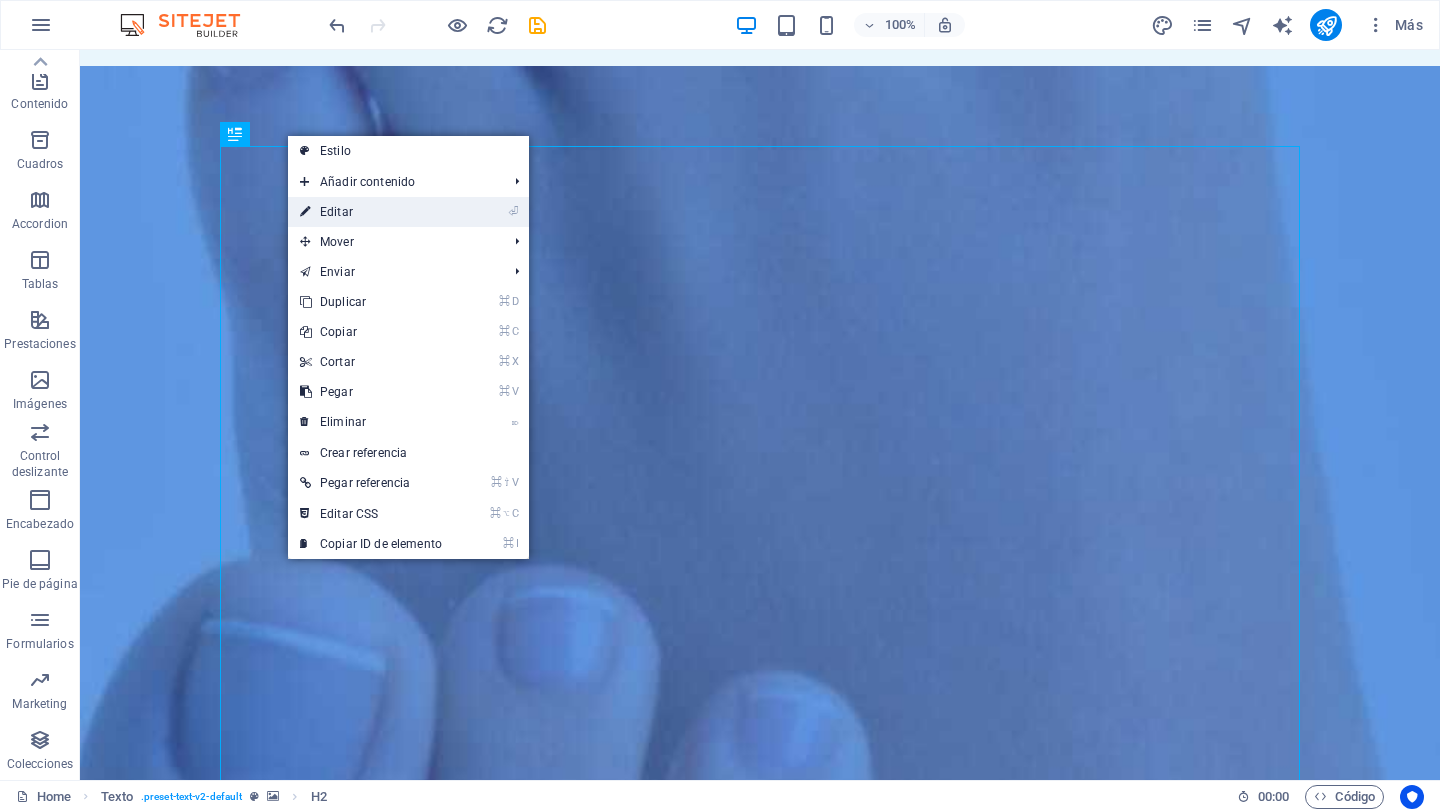 click on "⏎  Editar" at bounding box center [371, 212] 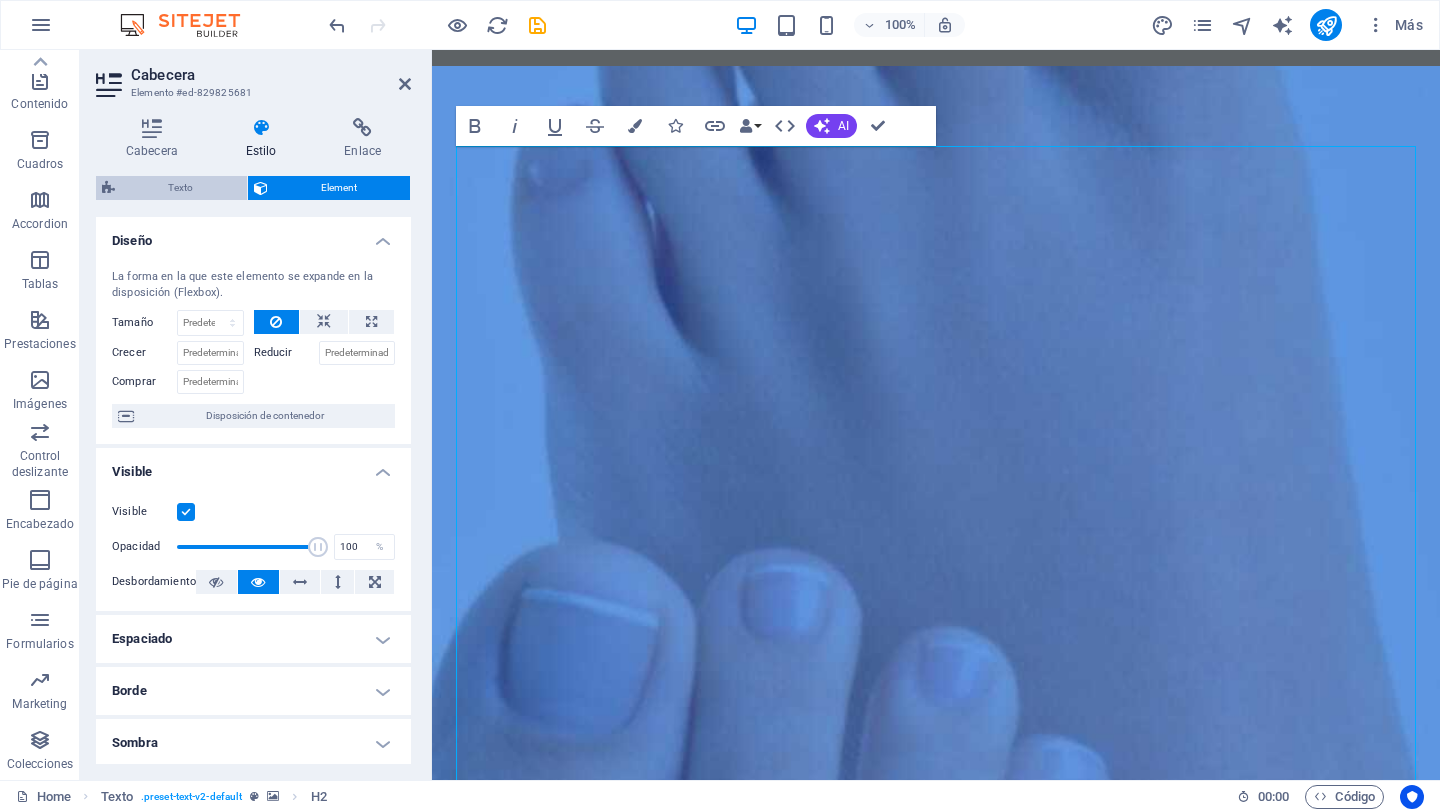 click on "Texto" at bounding box center [181, 188] 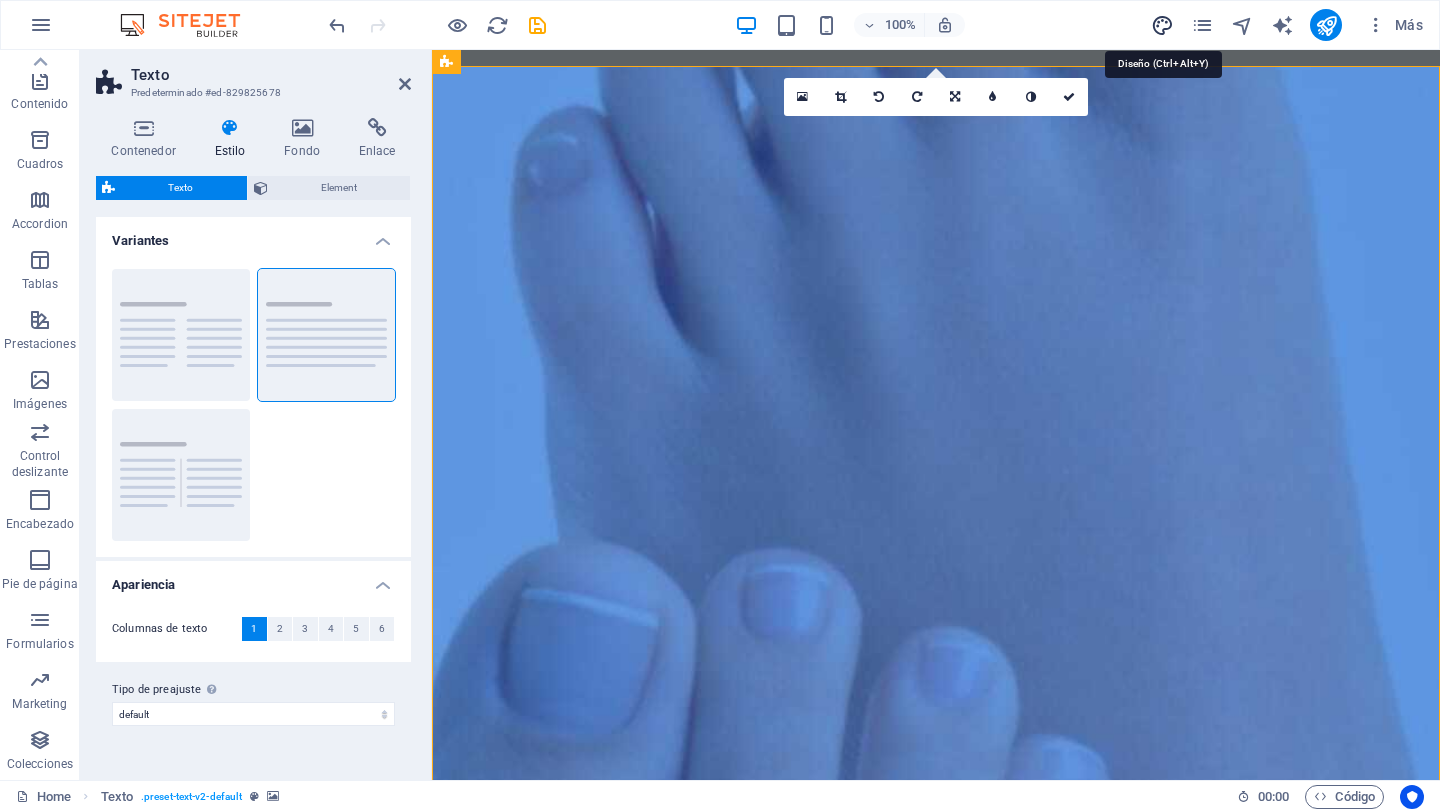 click at bounding box center (1162, 25) 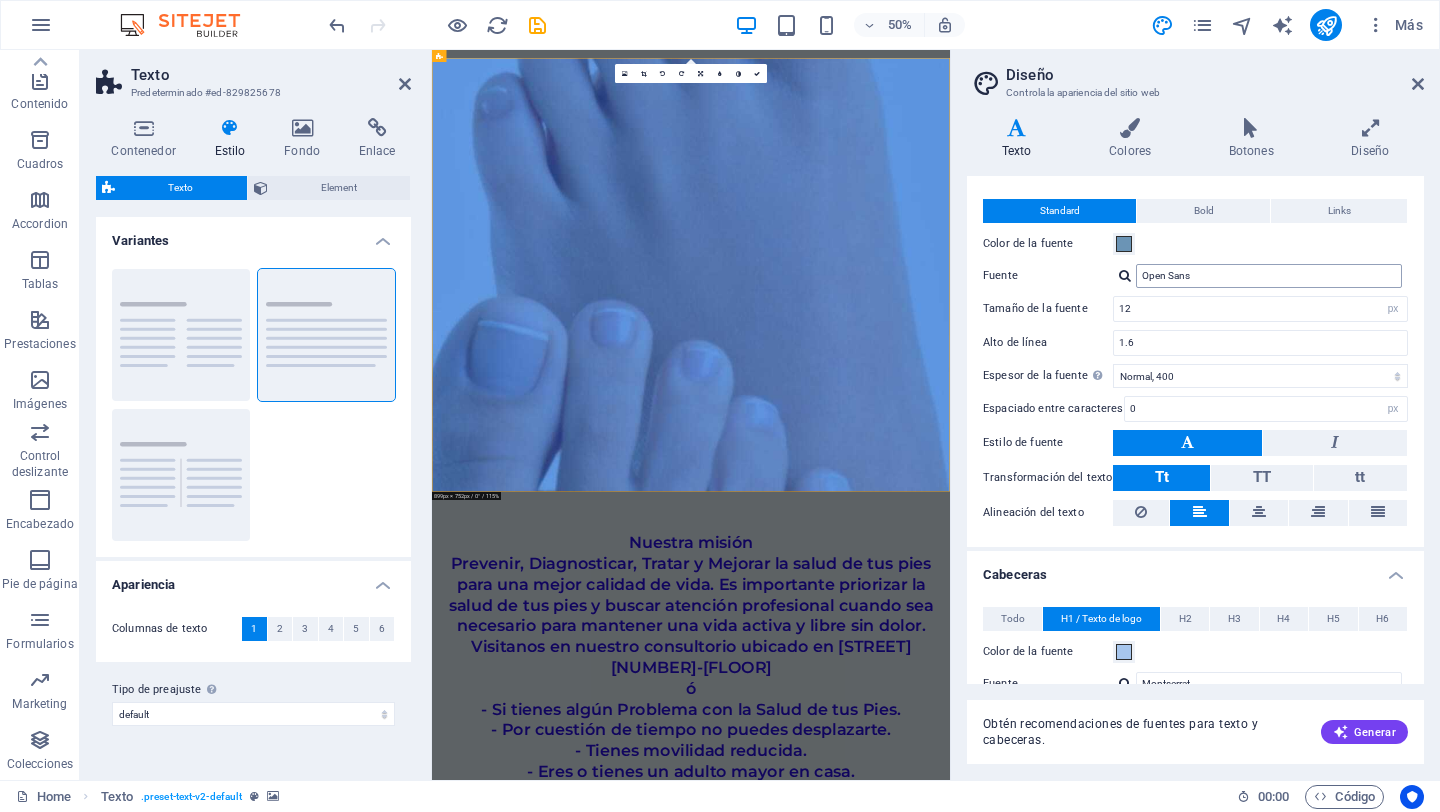 scroll, scrollTop: 0, scrollLeft: 0, axis: both 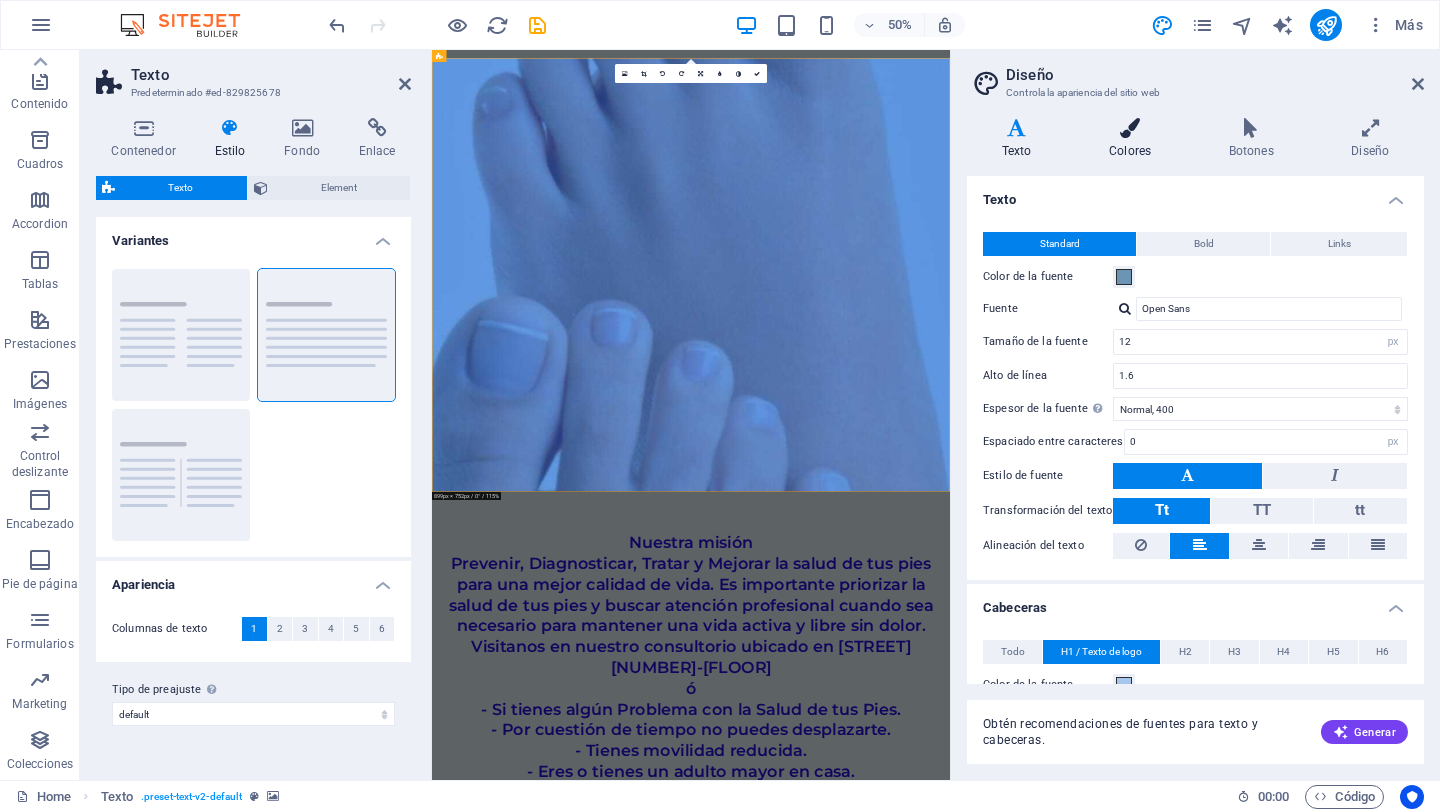 click at bounding box center [1130, 128] 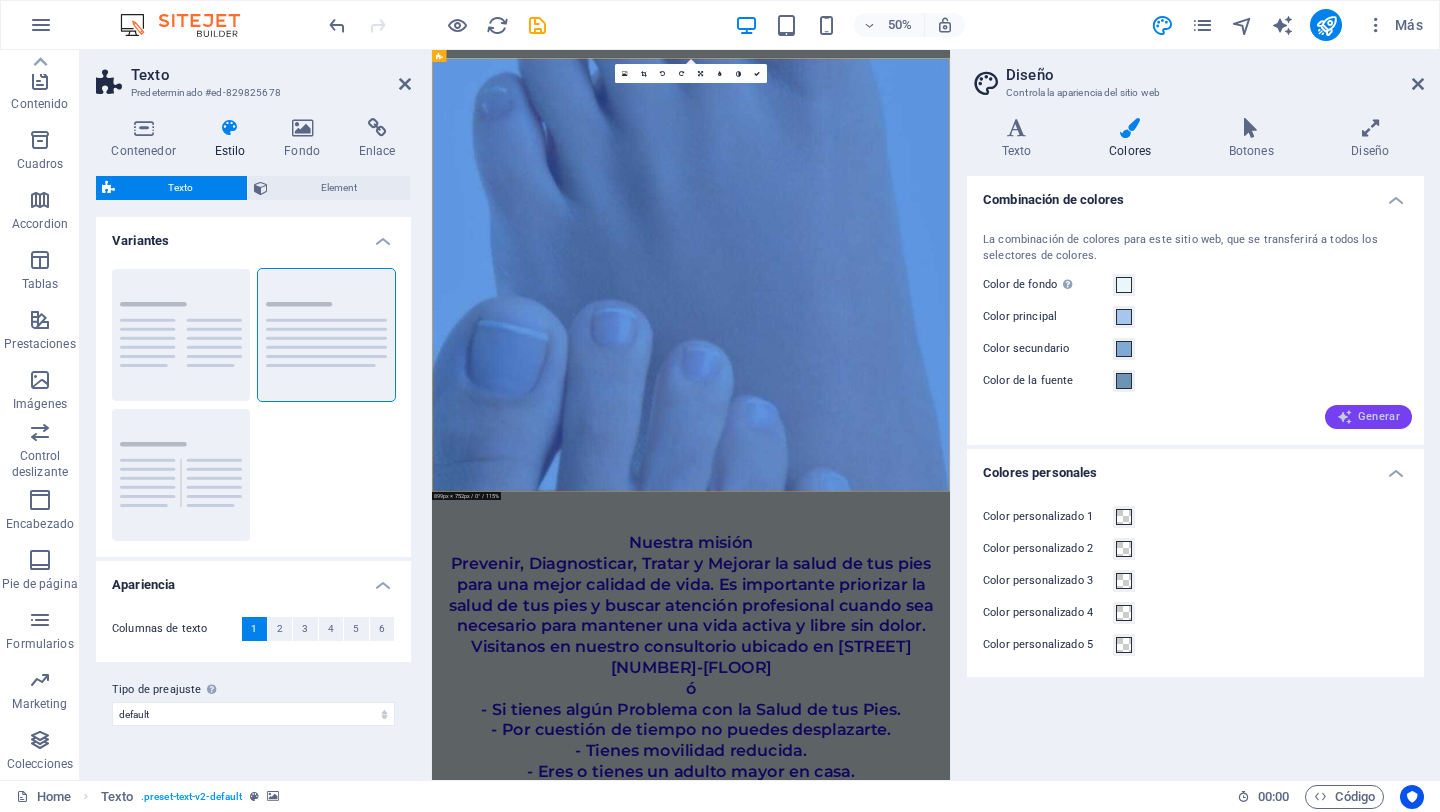 click on "Generar" at bounding box center (1368, 417) 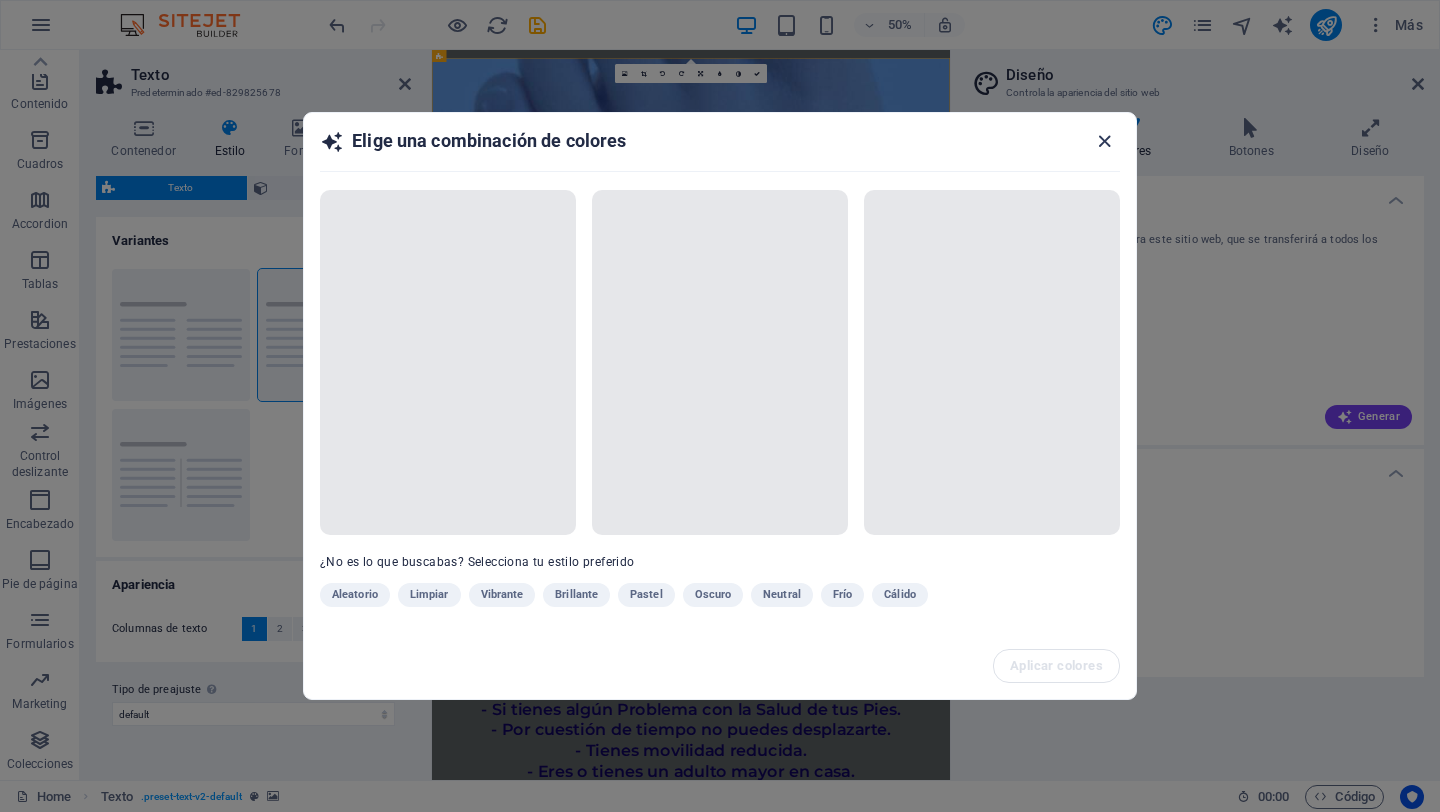 click at bounding box center (1104, 141) 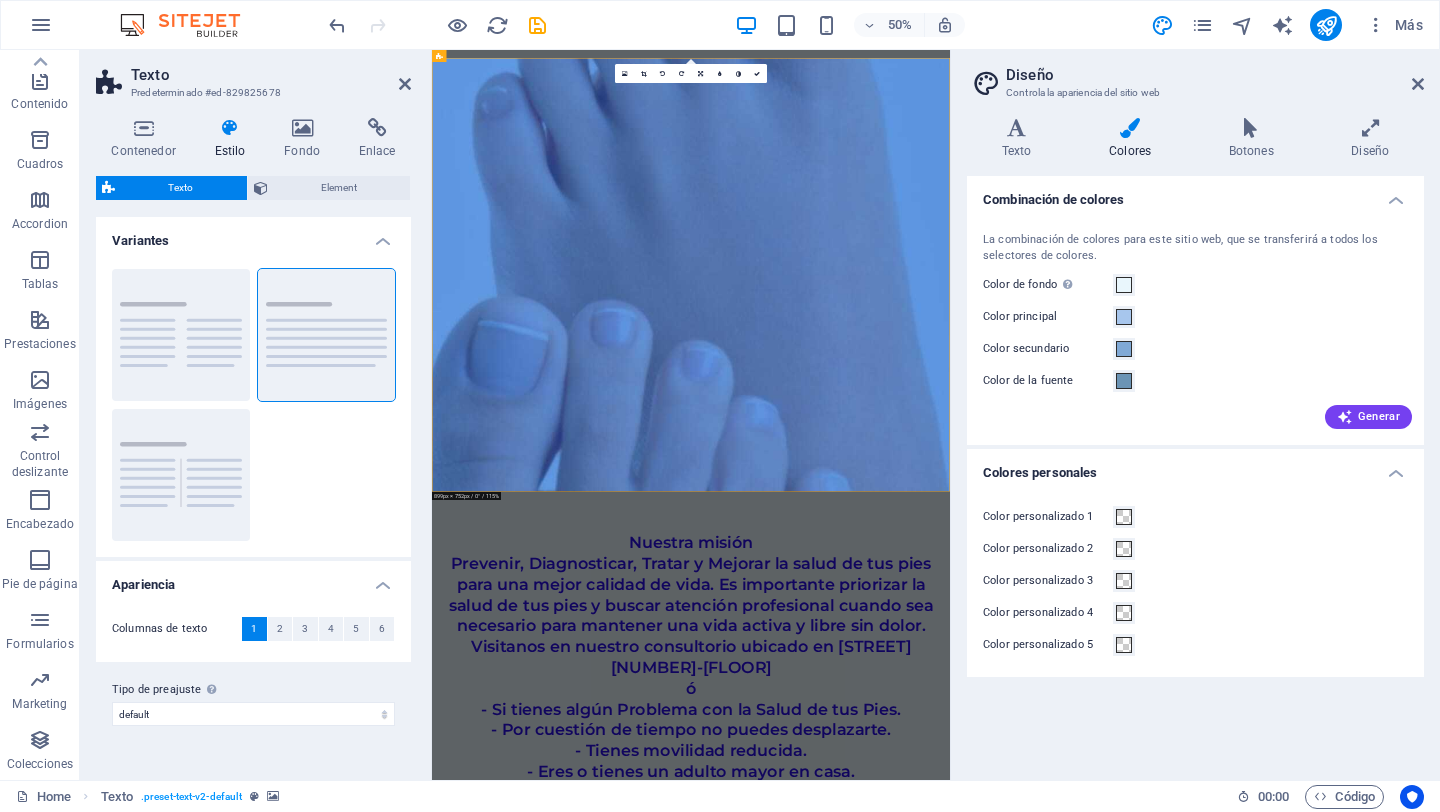click on "Colores personales" at bounding box center [1195, 467] 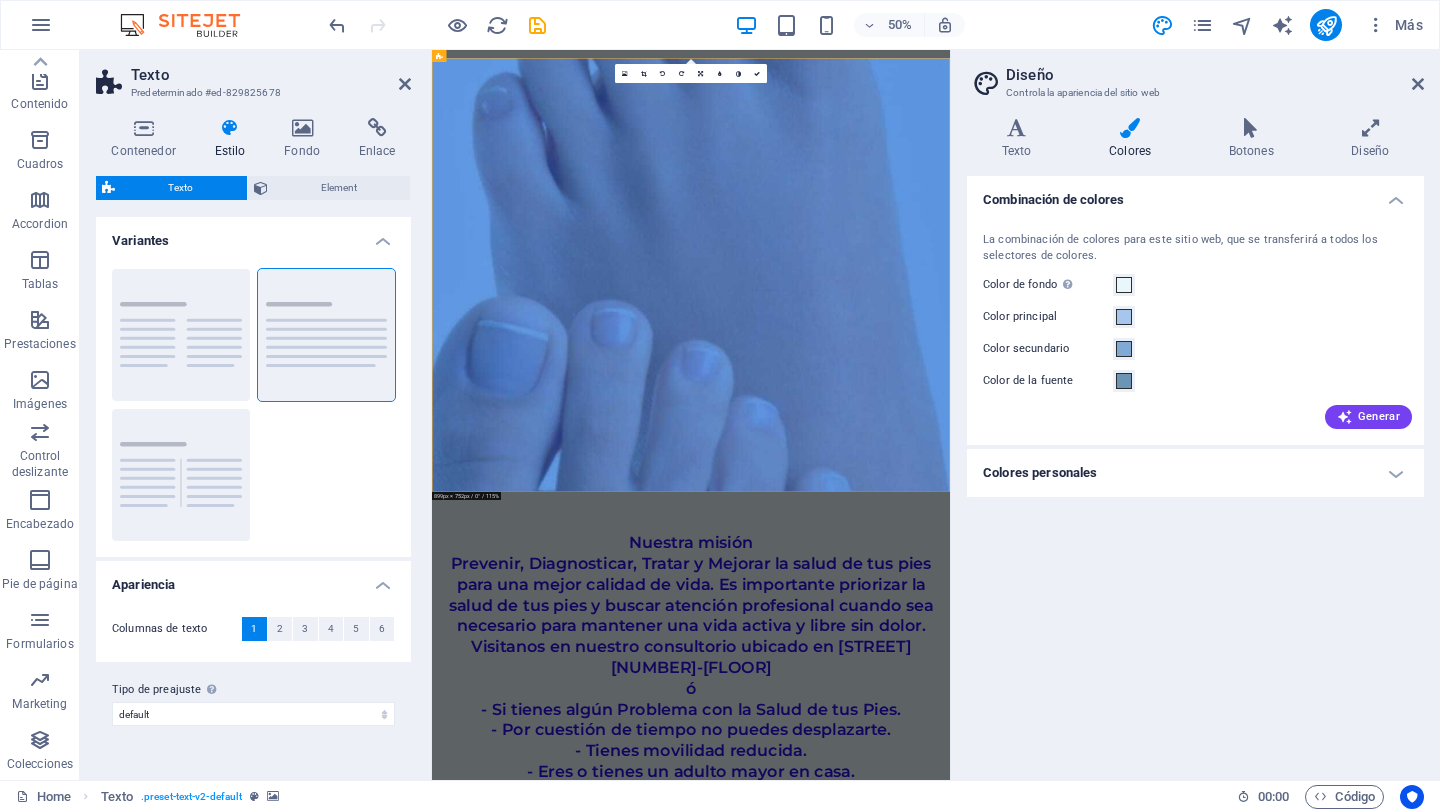 click on "Colores personales" at bounding box center [1195, 473] 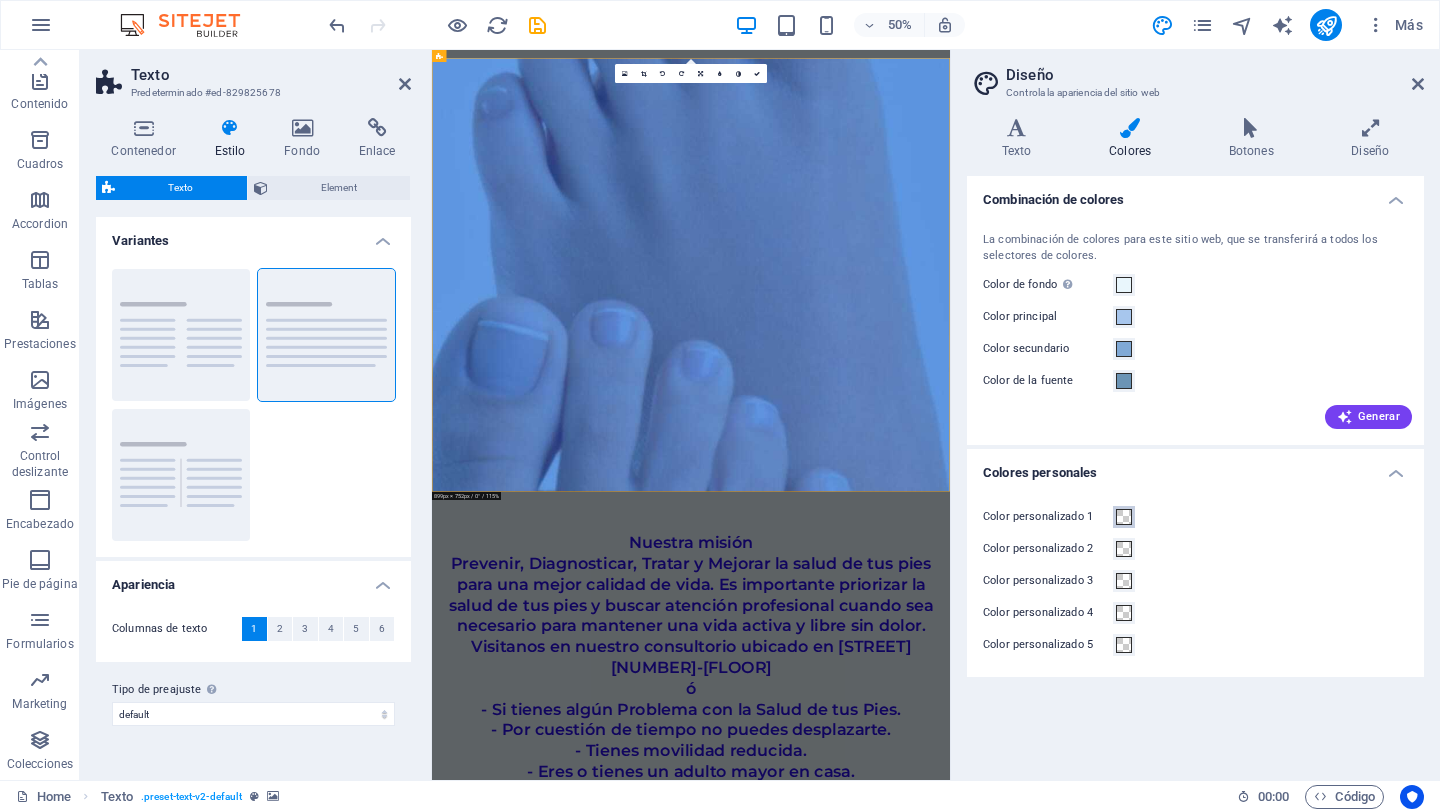 click at bounding box center (1124, 517) 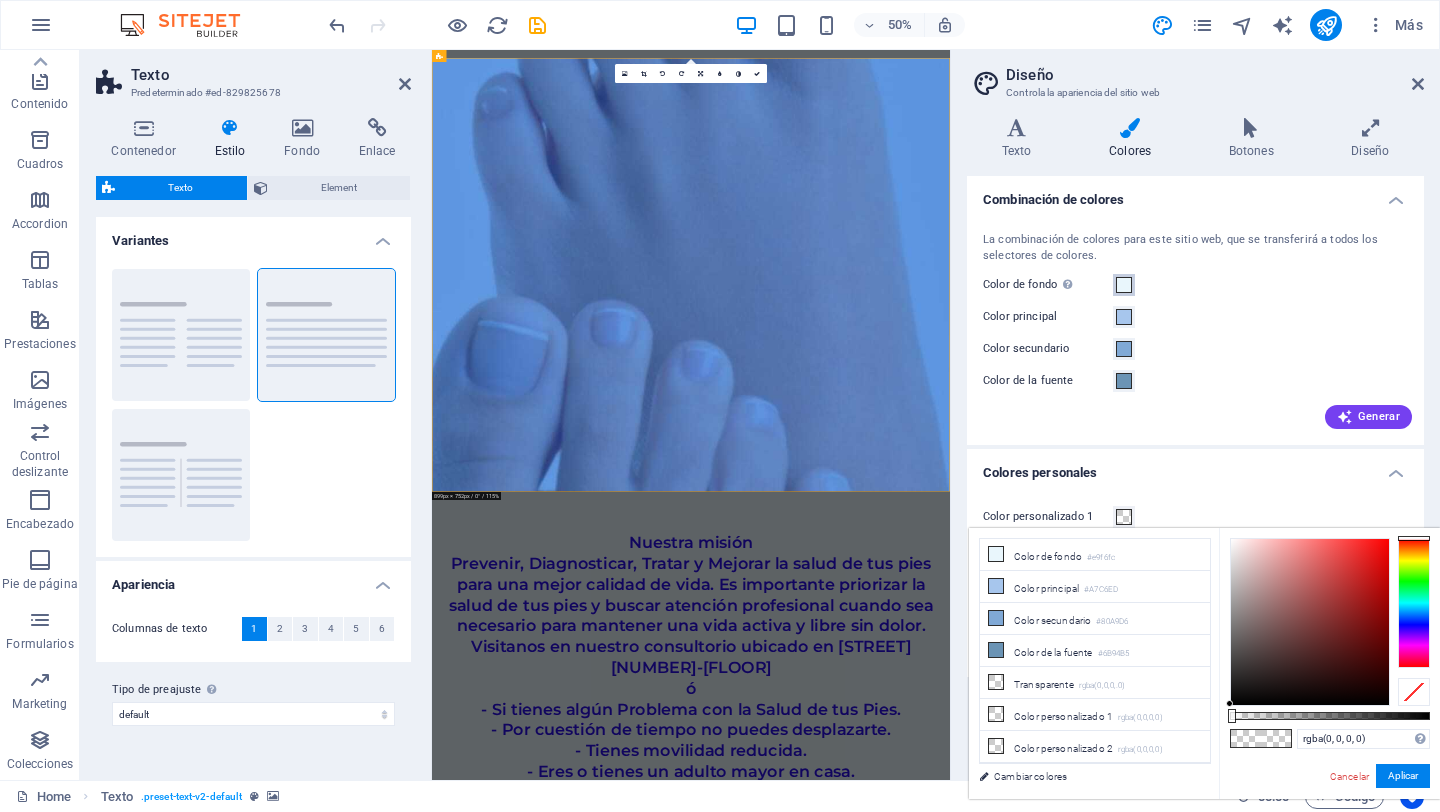 click at bounding box center [1124, 285] 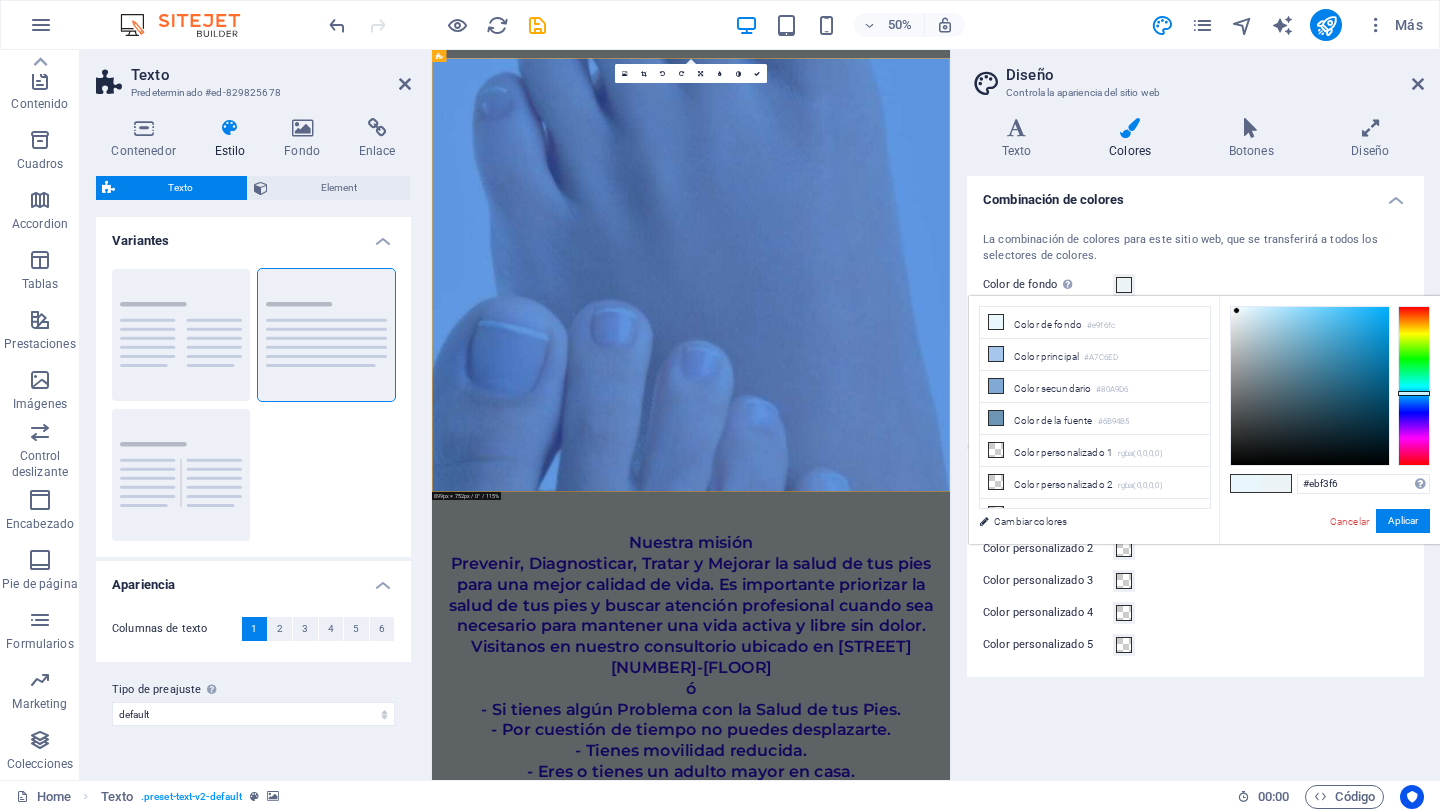 click at bounding box center [1310, 386] 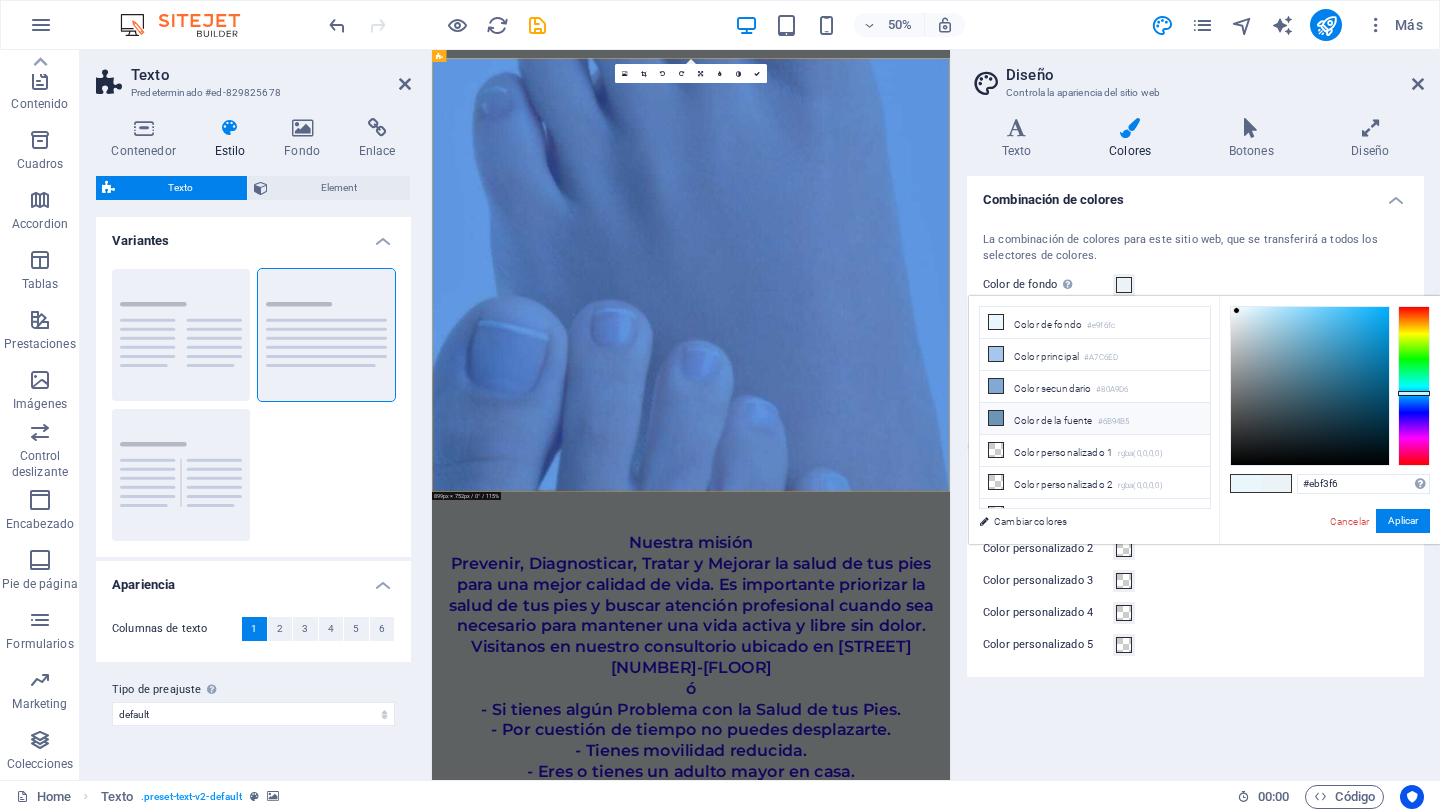 click at bounding box center (996, 418) 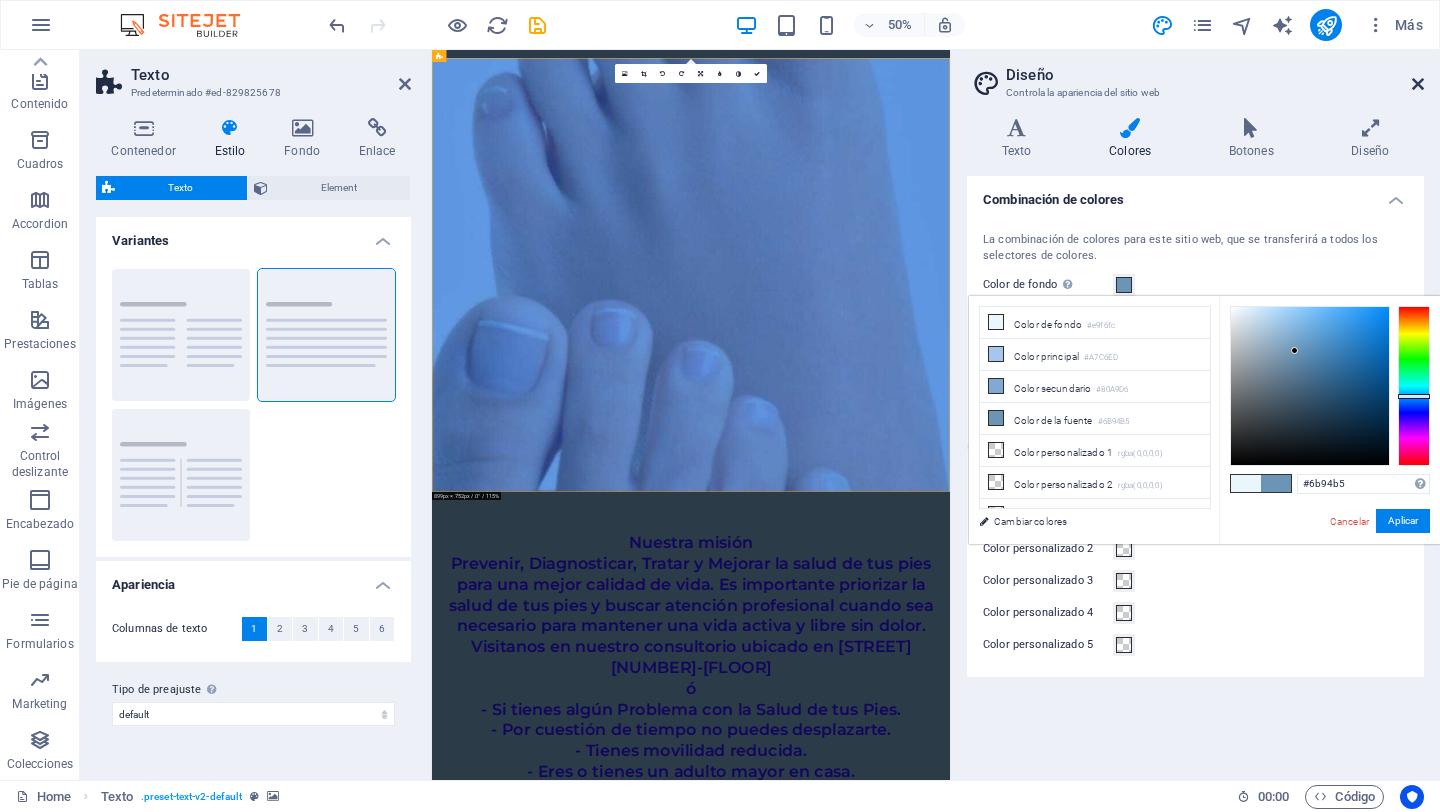 click at bounding box center (1418, 84) 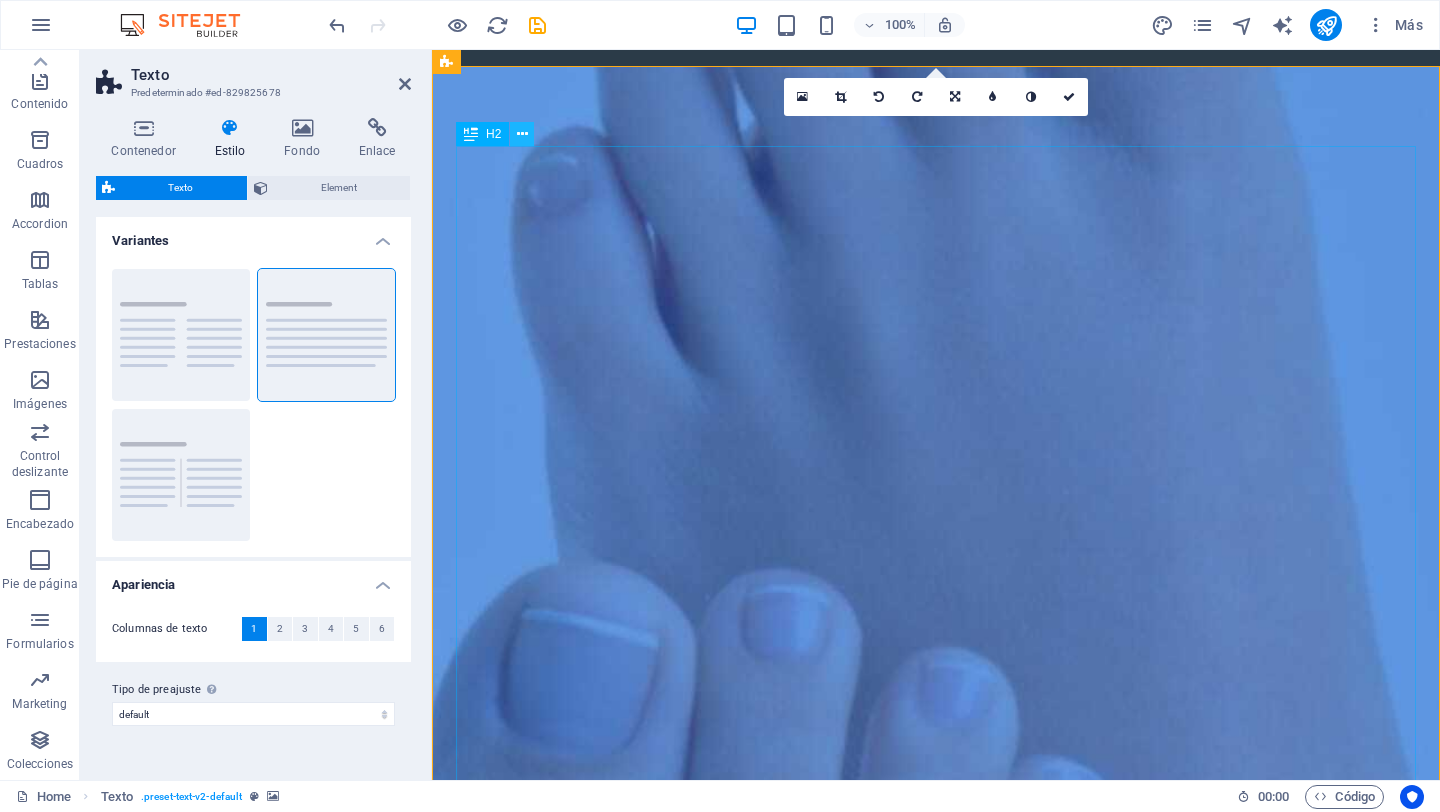 click at bounding box center (522, 134) 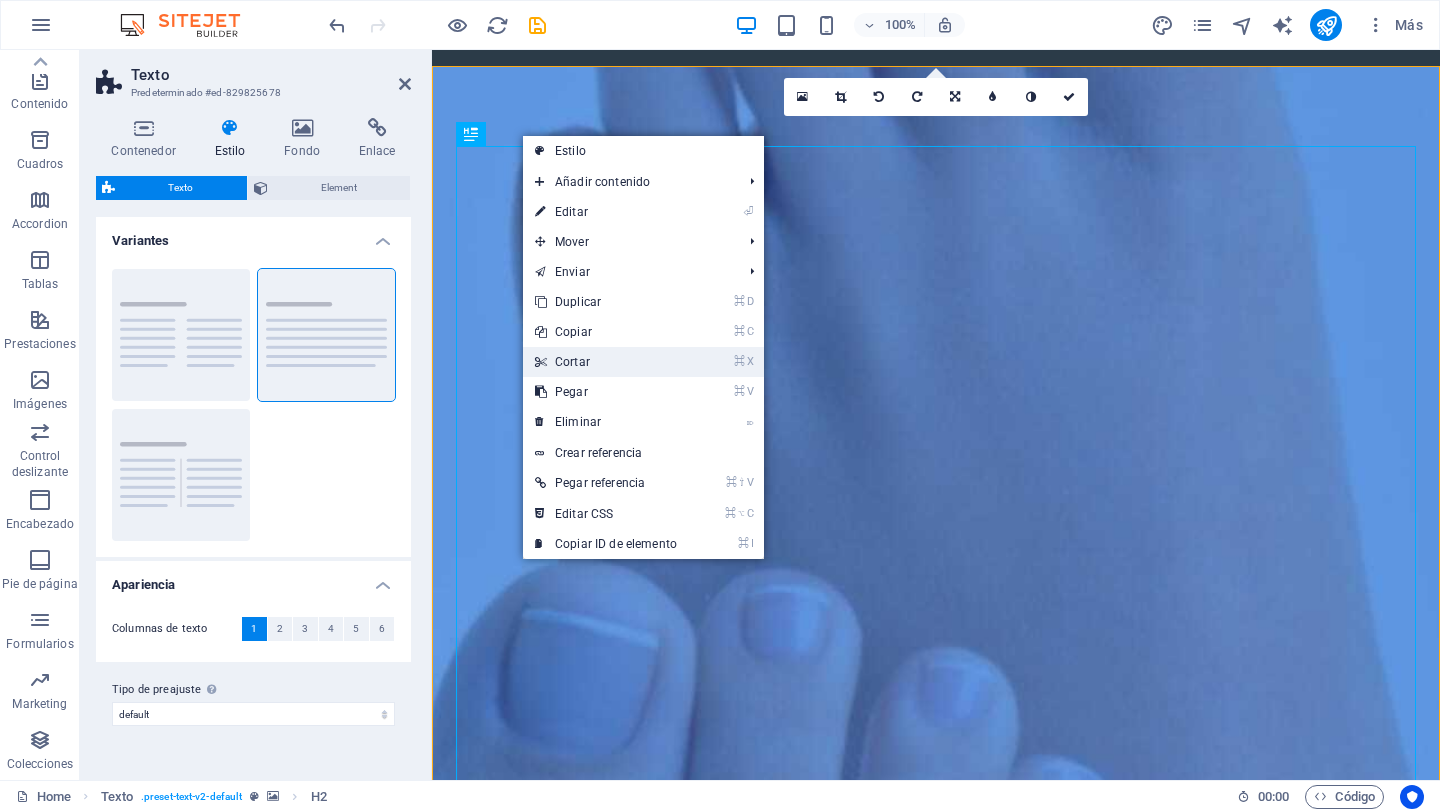 click on "⌘ X  Cortar" at bounding box center [606, 362] 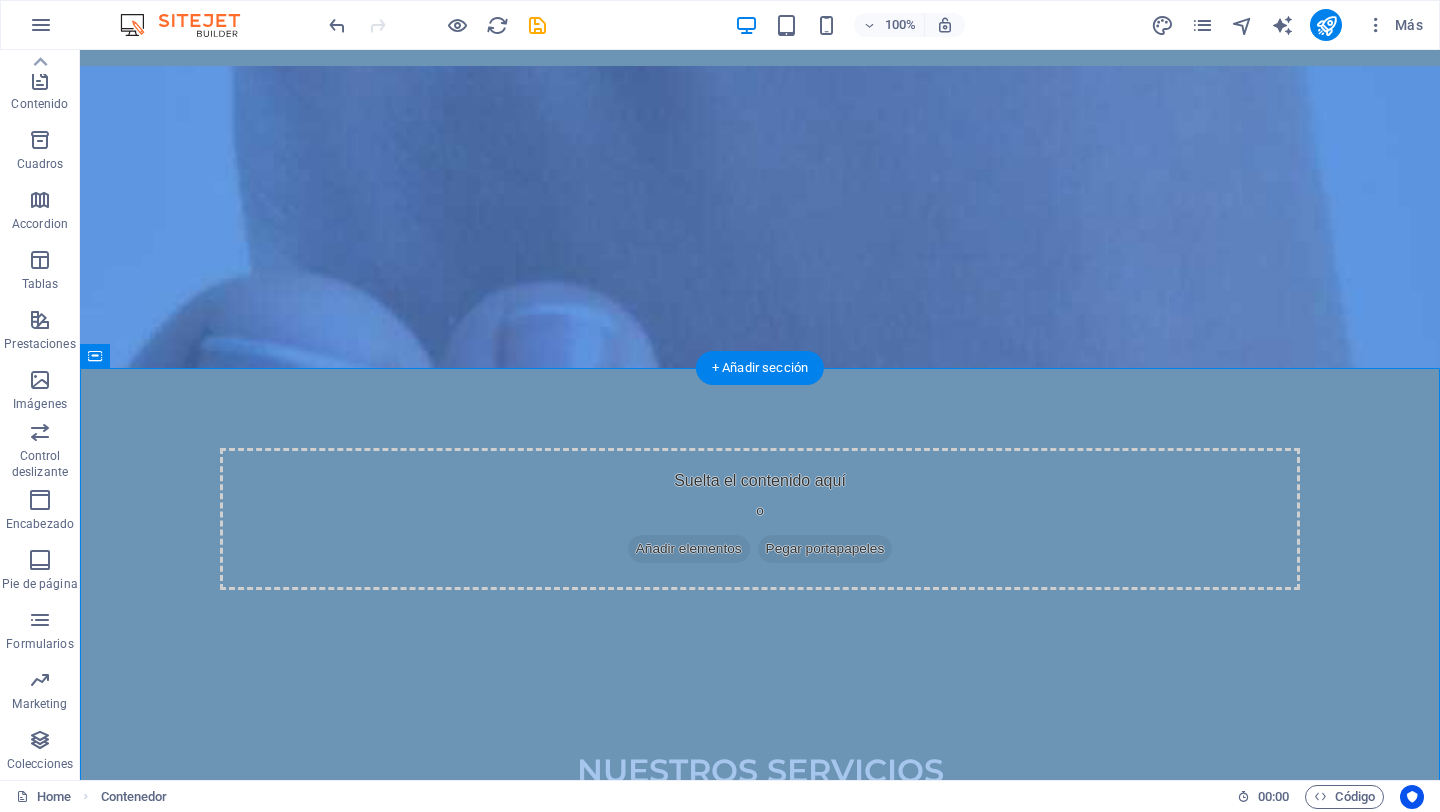 drag, startPoint x: 569, startPoint y: 411, endPoint x: 472, endPoint y: 407, distance: 97.082436 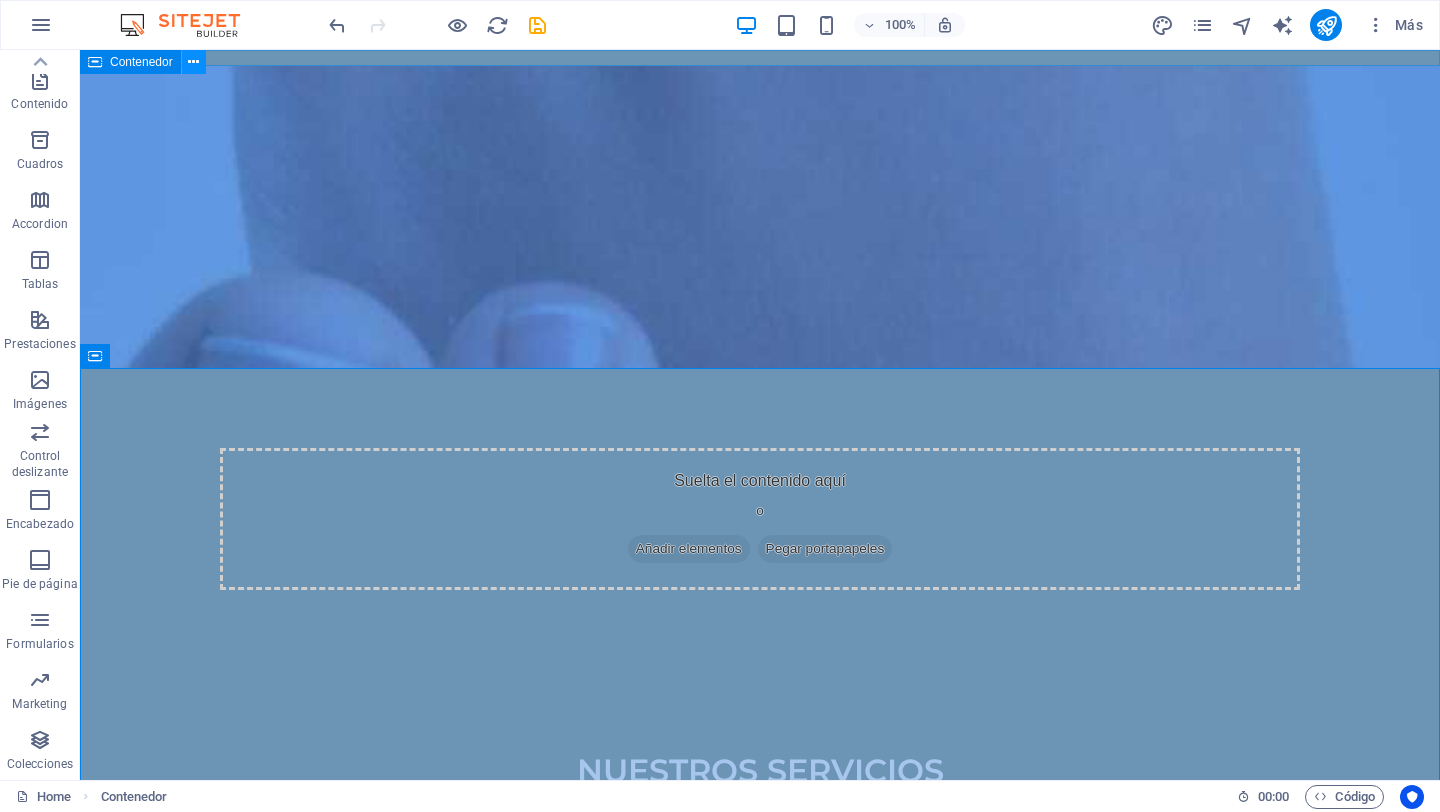 click at bounding box center (193, 62) 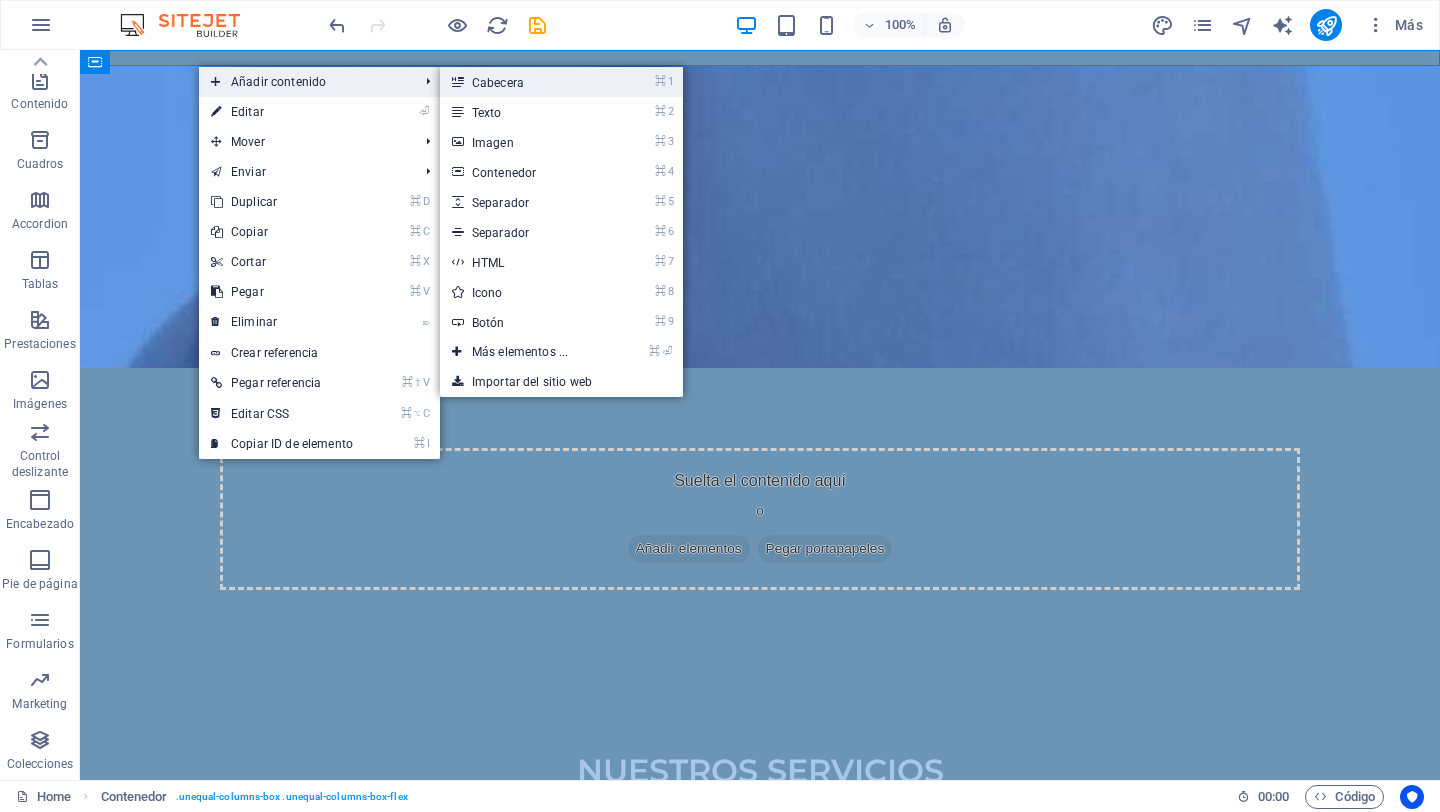 click on "⌘ 1  Cabecera" at bounding box center (524, 82) 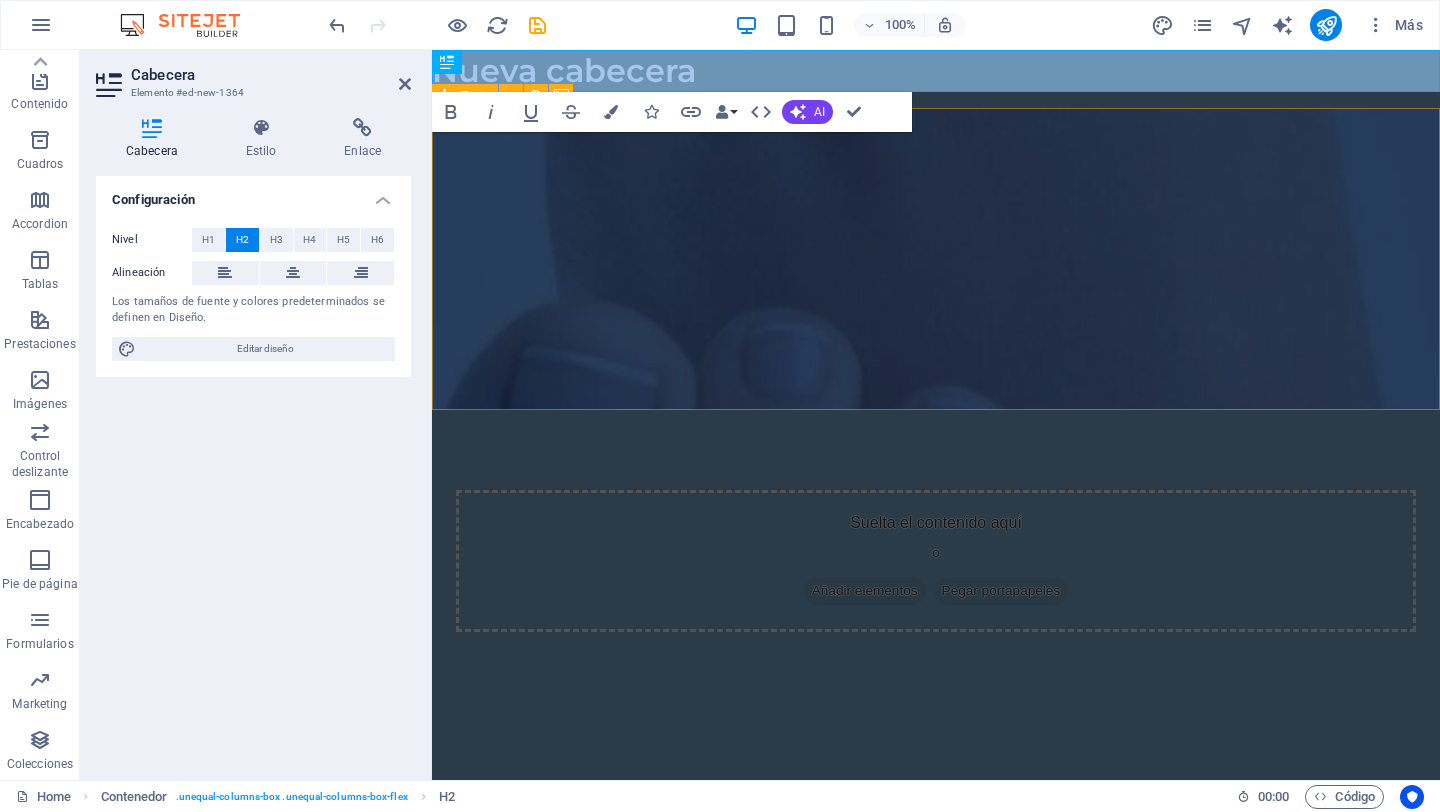 click on "Suelta el contenido aquí o  Añadir elementos  Pegar portapapeles" at bounding box center [936, 561] 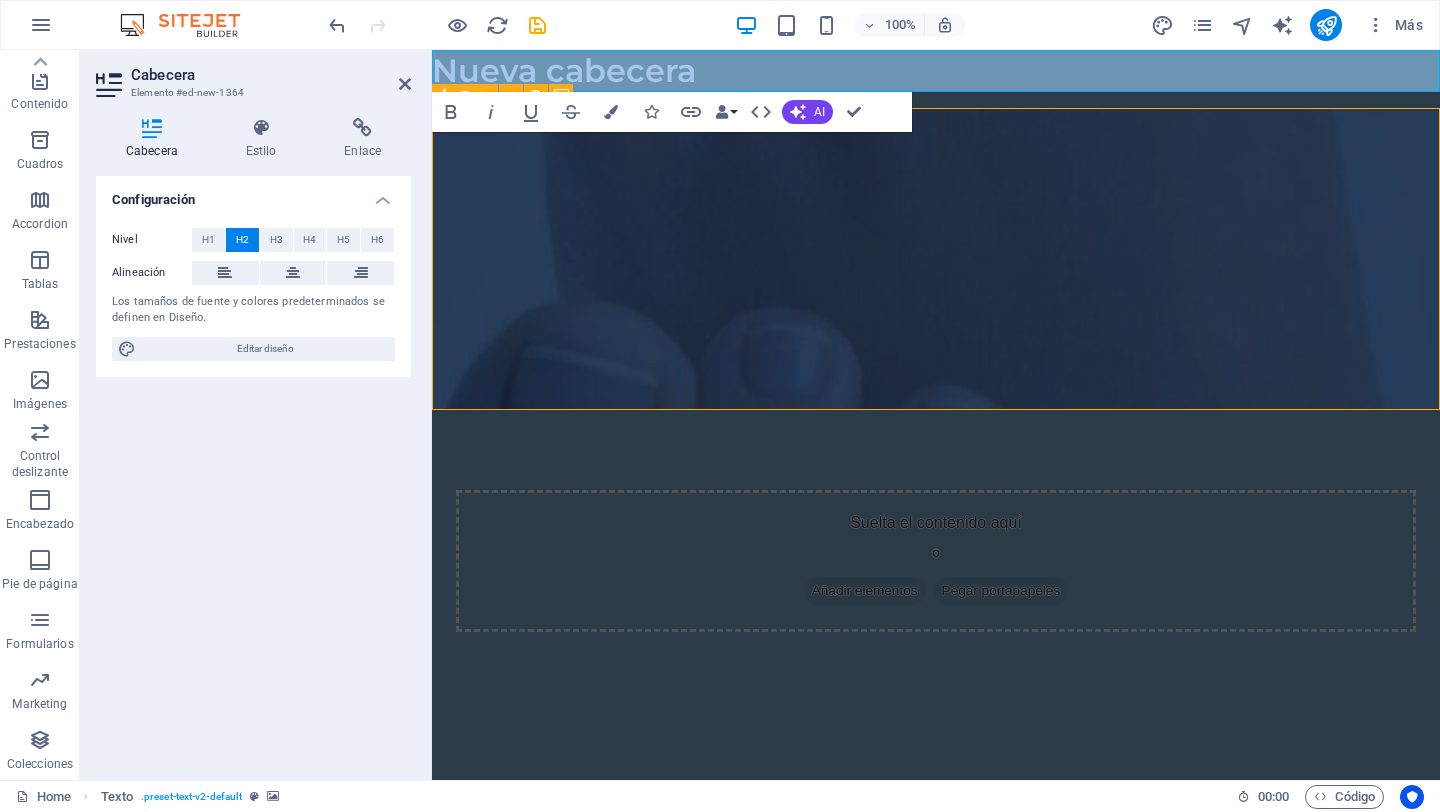 click on "Suelta el contenido aquí o  Añadir elementos  Pegar portapapeles" at bounding box center [936, 561] 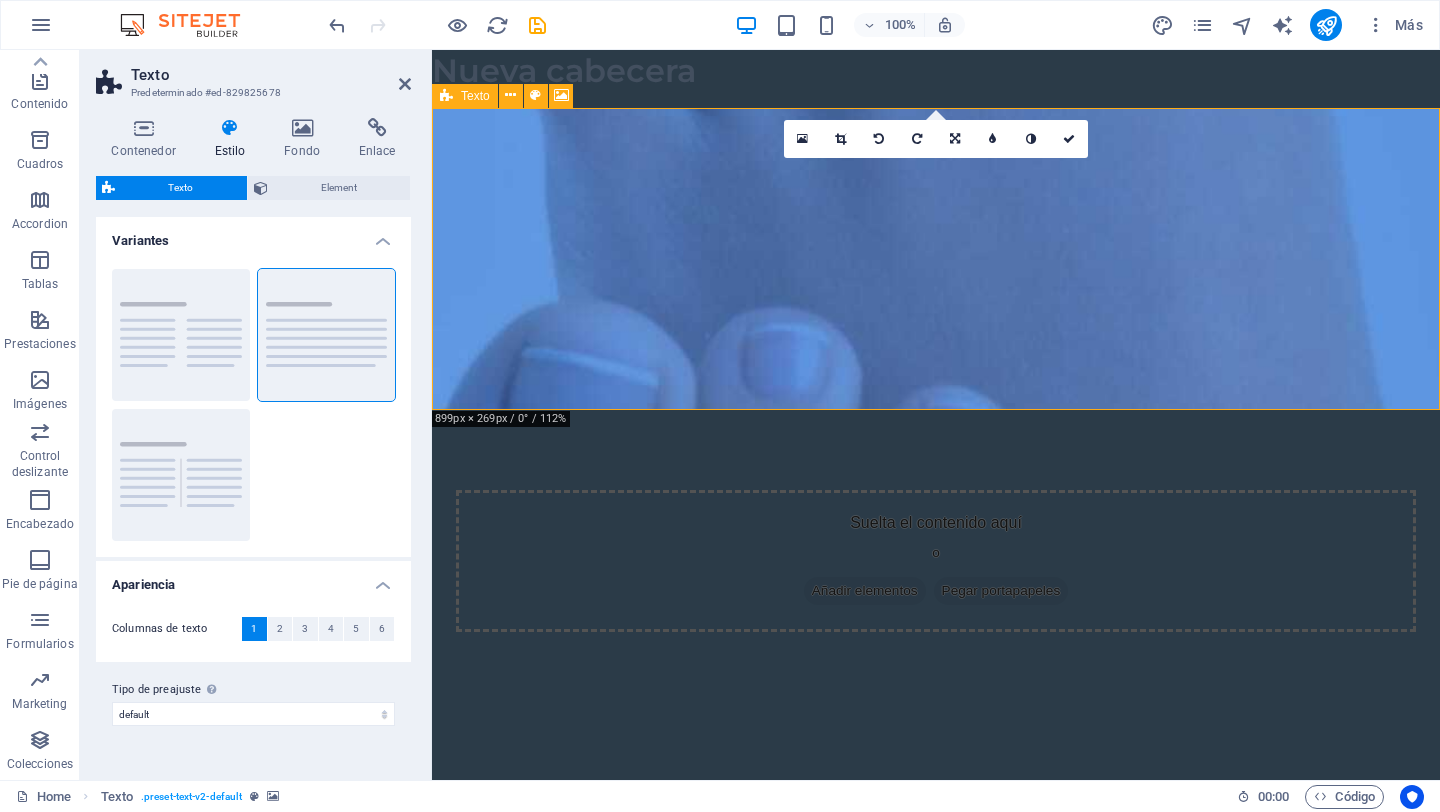 click on "Suelta el contenido aquí o  Añadir elementos  Pegar portapapeles" at bounding box center [936, 561] 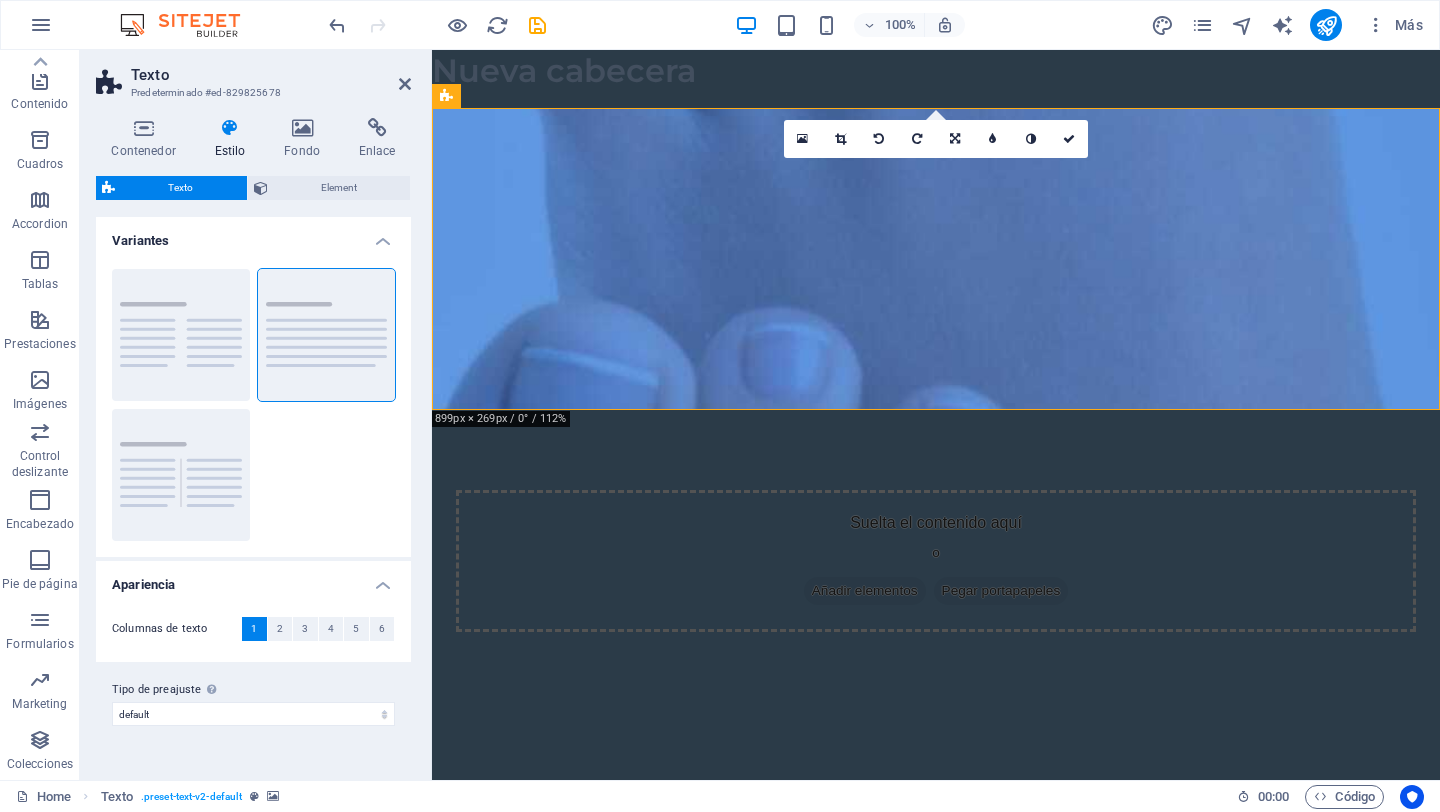 click on "Texto" at bounding box center [181, 188] 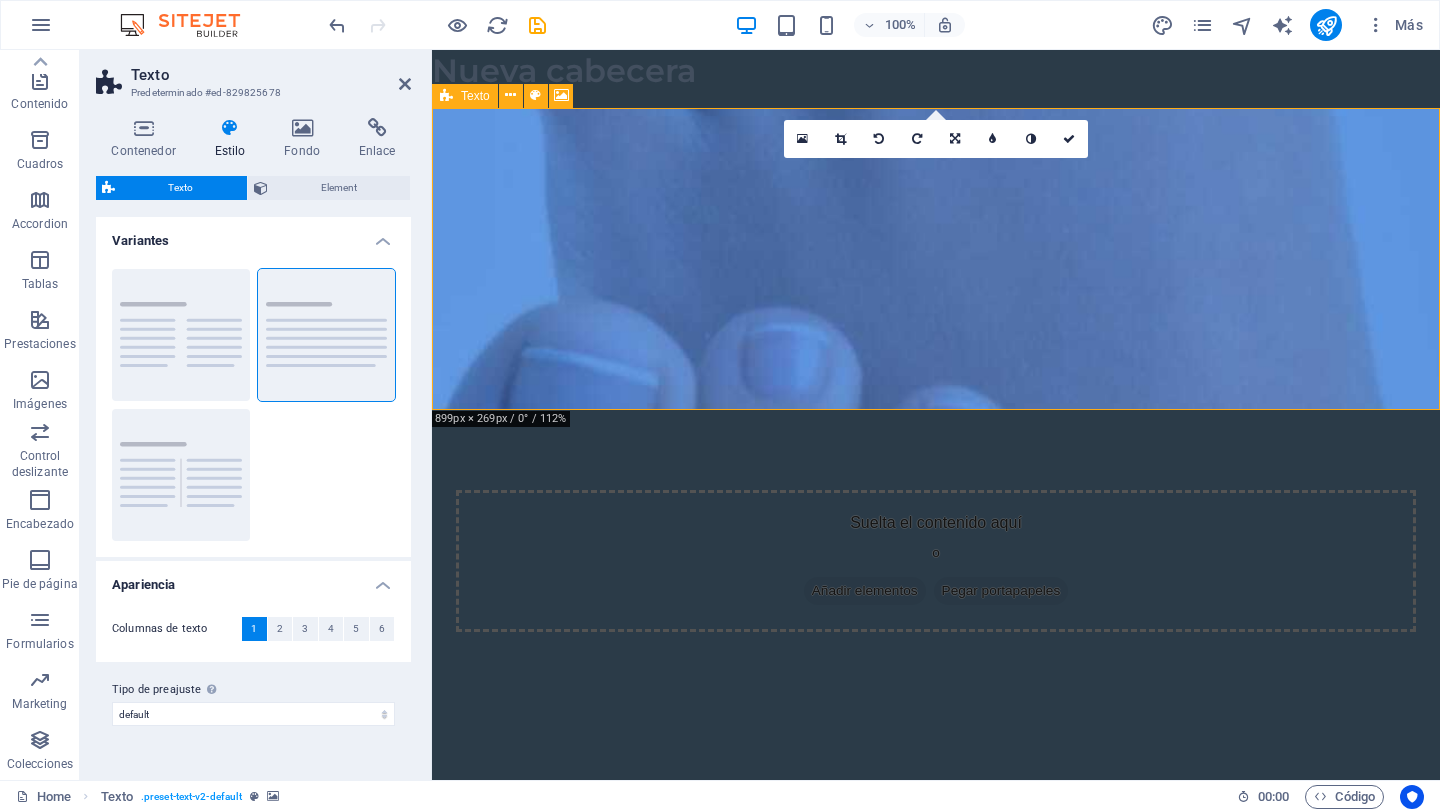 click on "Añadir elementos" at bounding box center (865, 591) 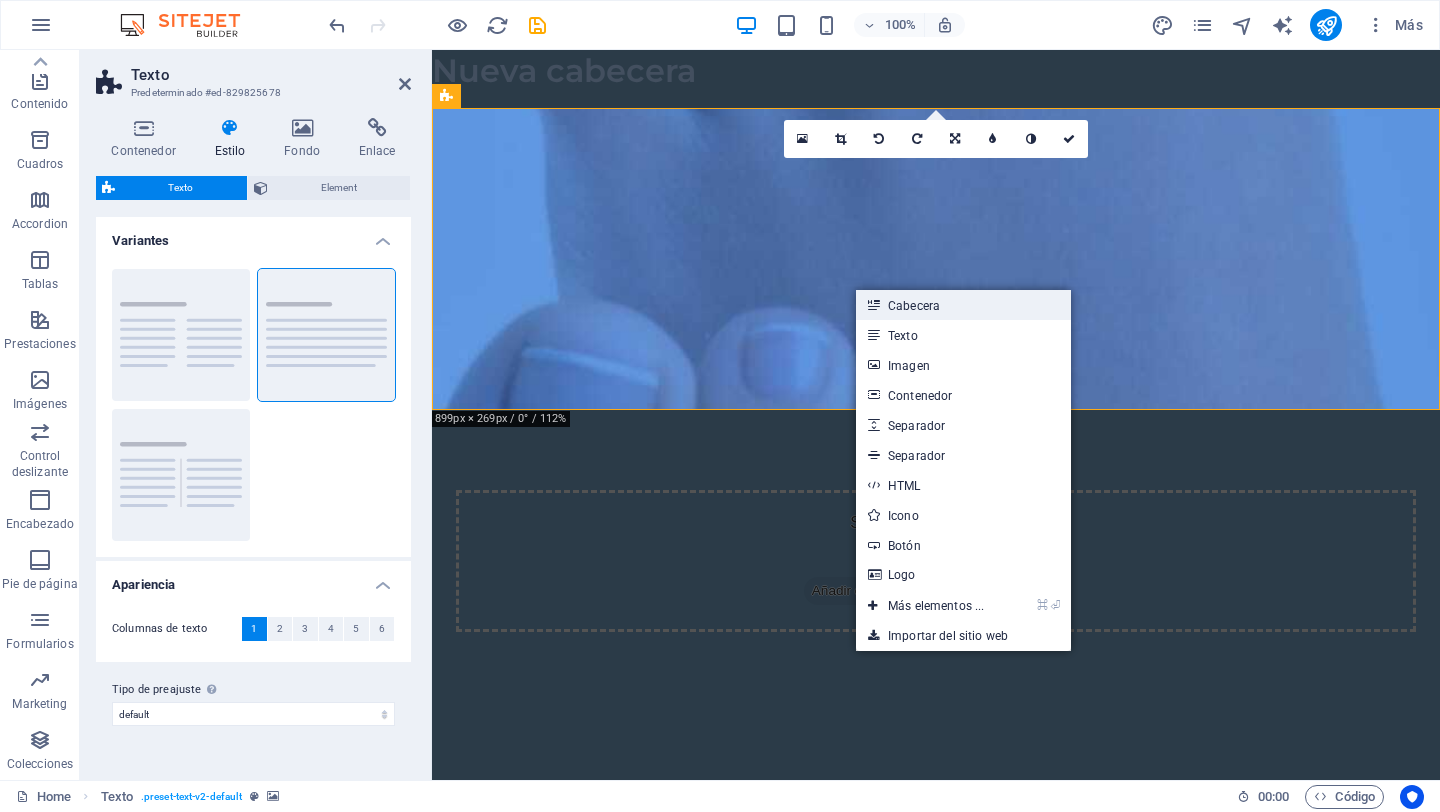 click on "Cabecera" at bounding box center (963, 305) 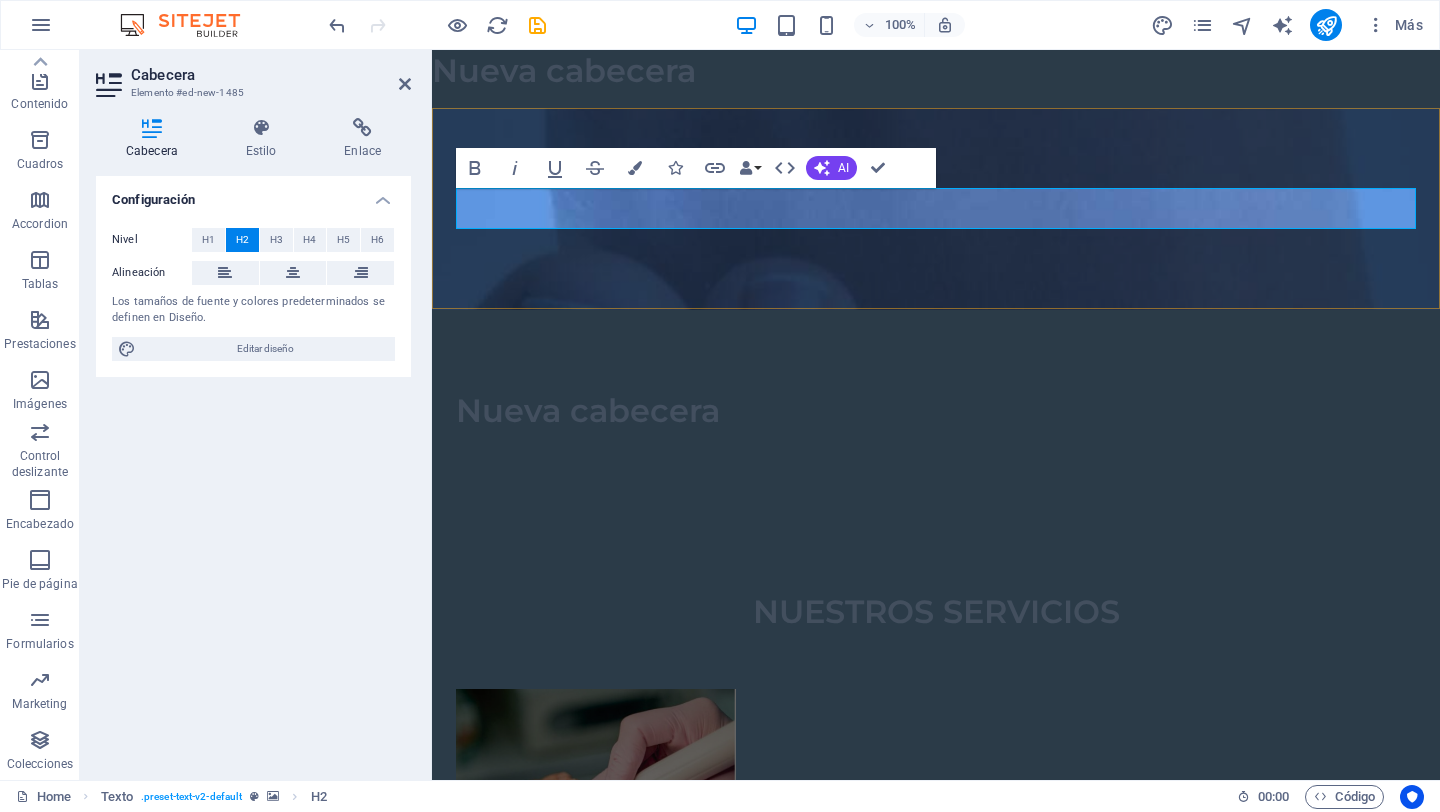 type 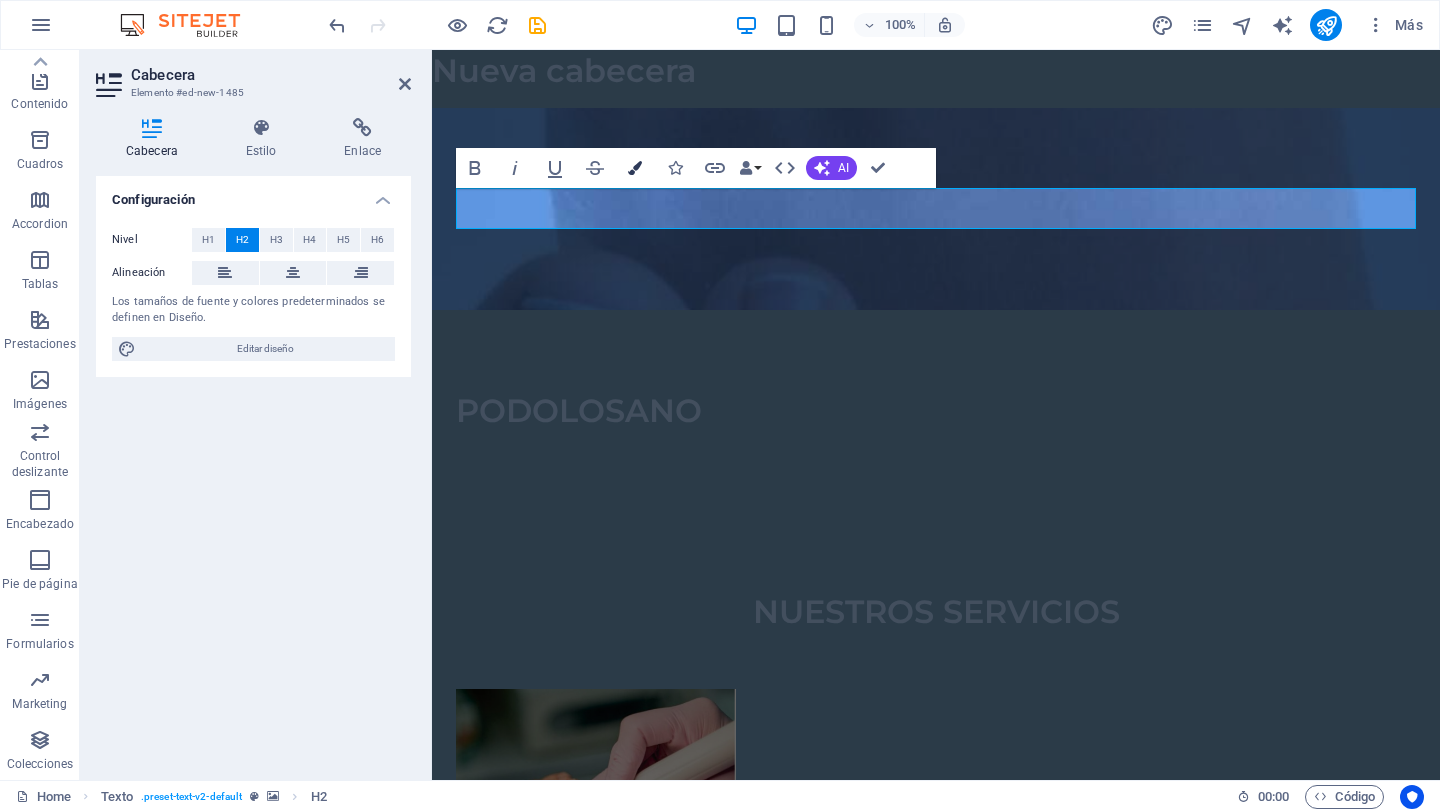 click at bounding box center [635, 168] 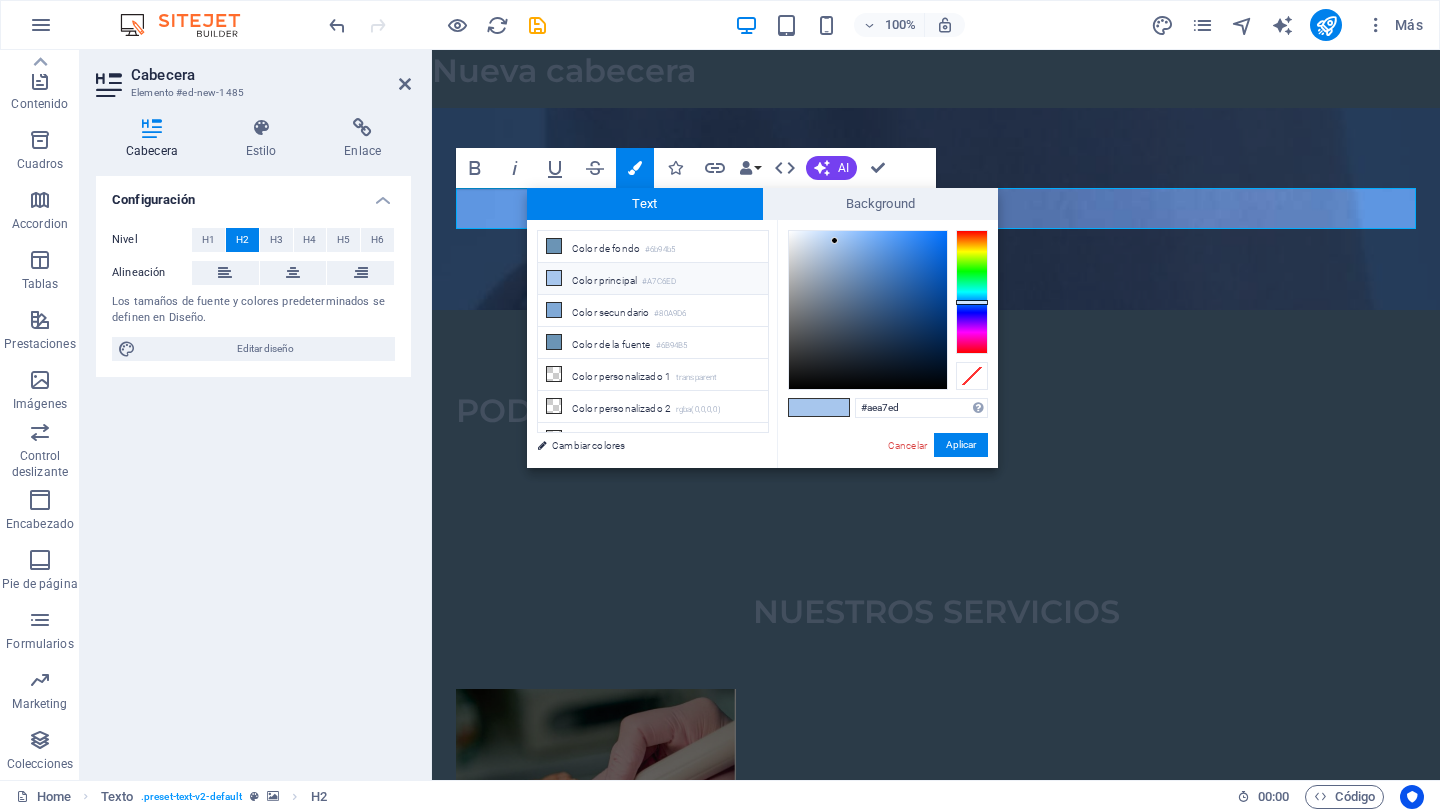 click at bounding box center (972, 292) 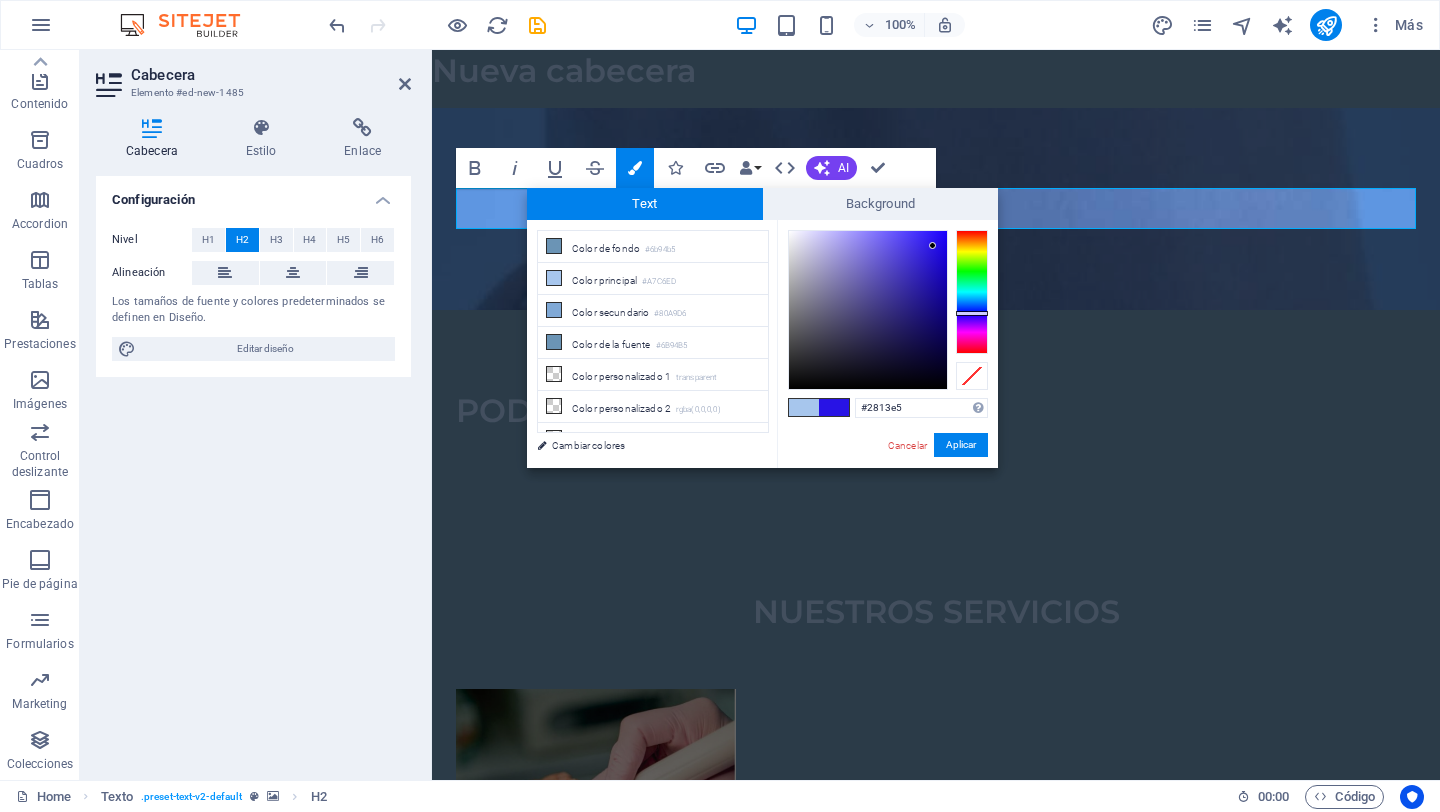 click at bounding box center (868, 310) 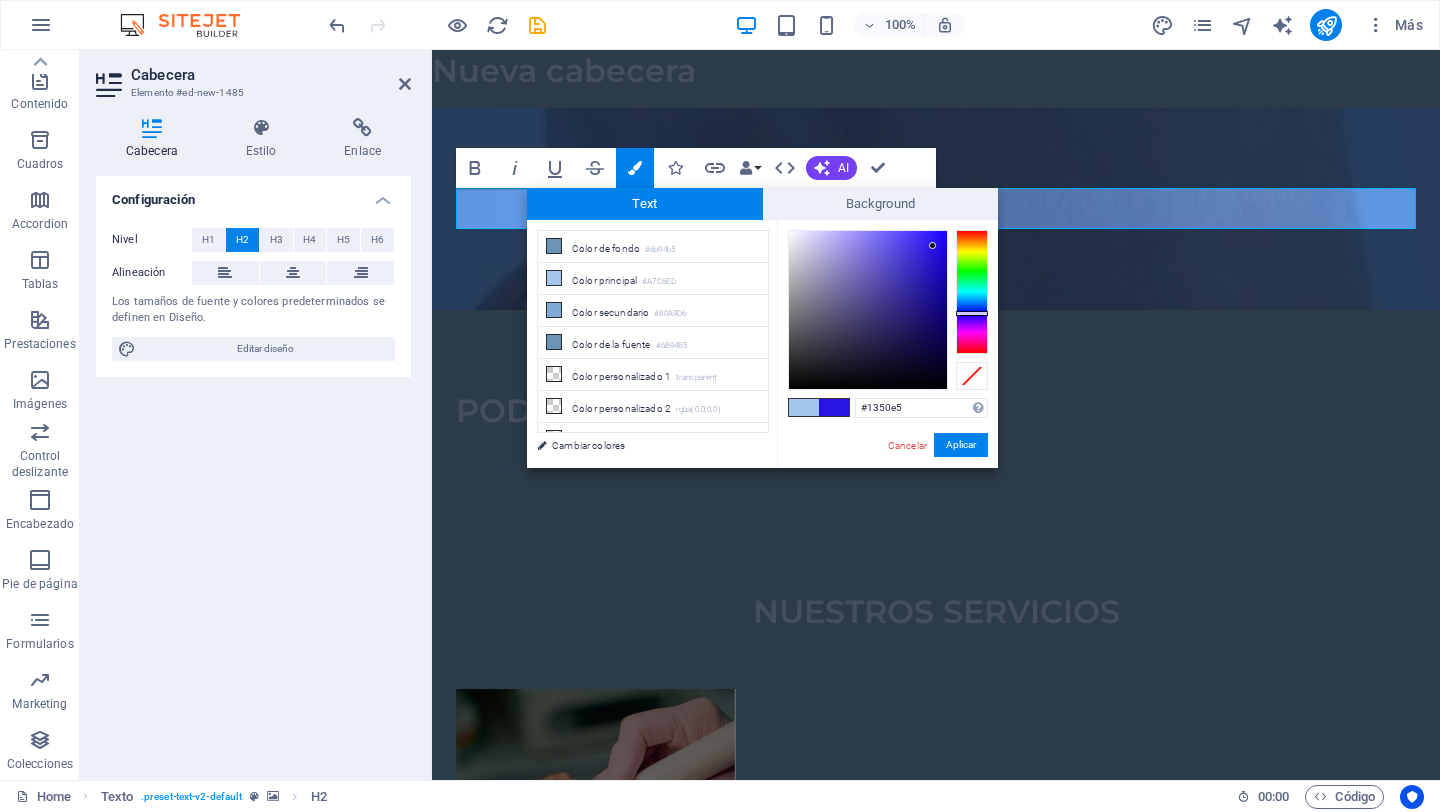 type on "#1346e5" 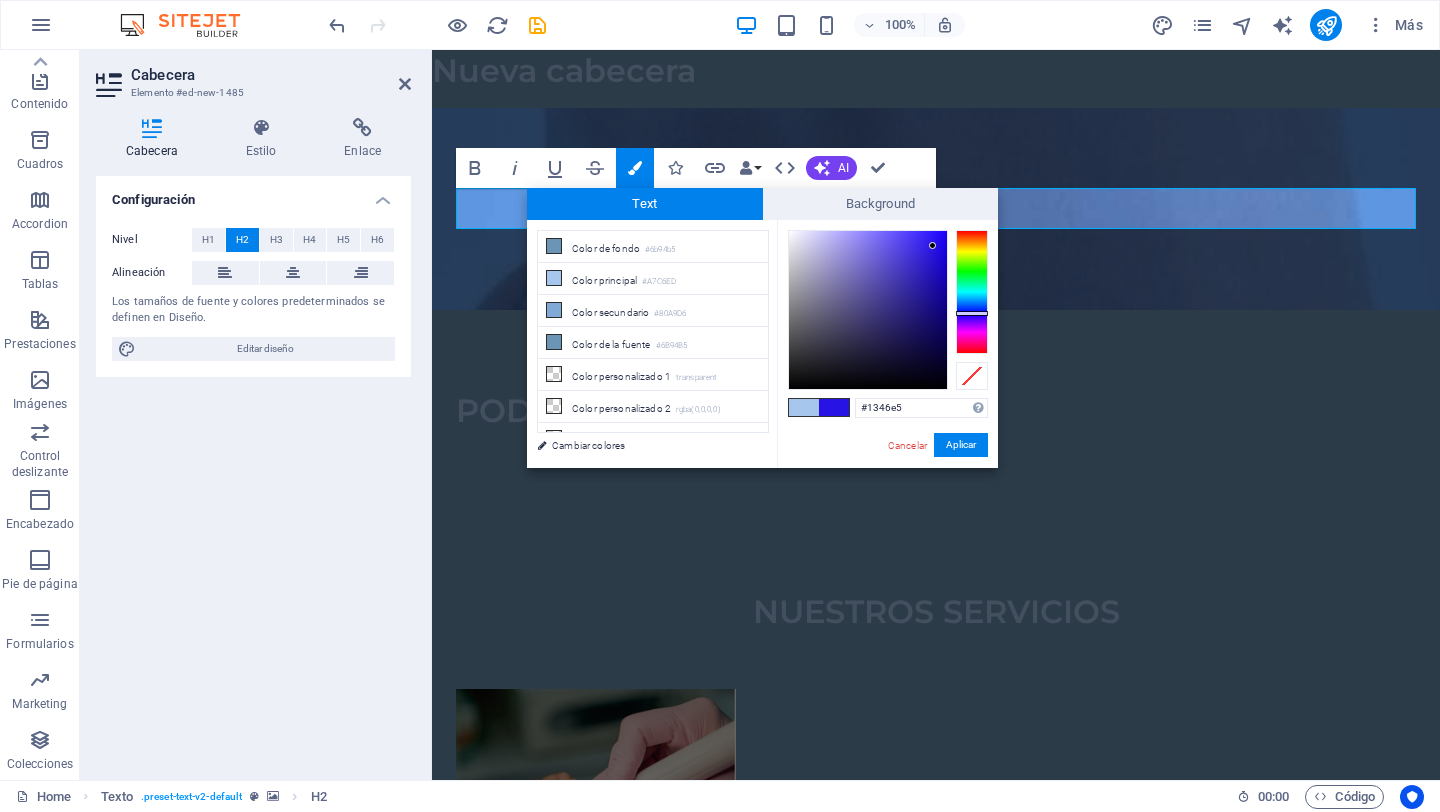 click at bounding box center (972, 292) 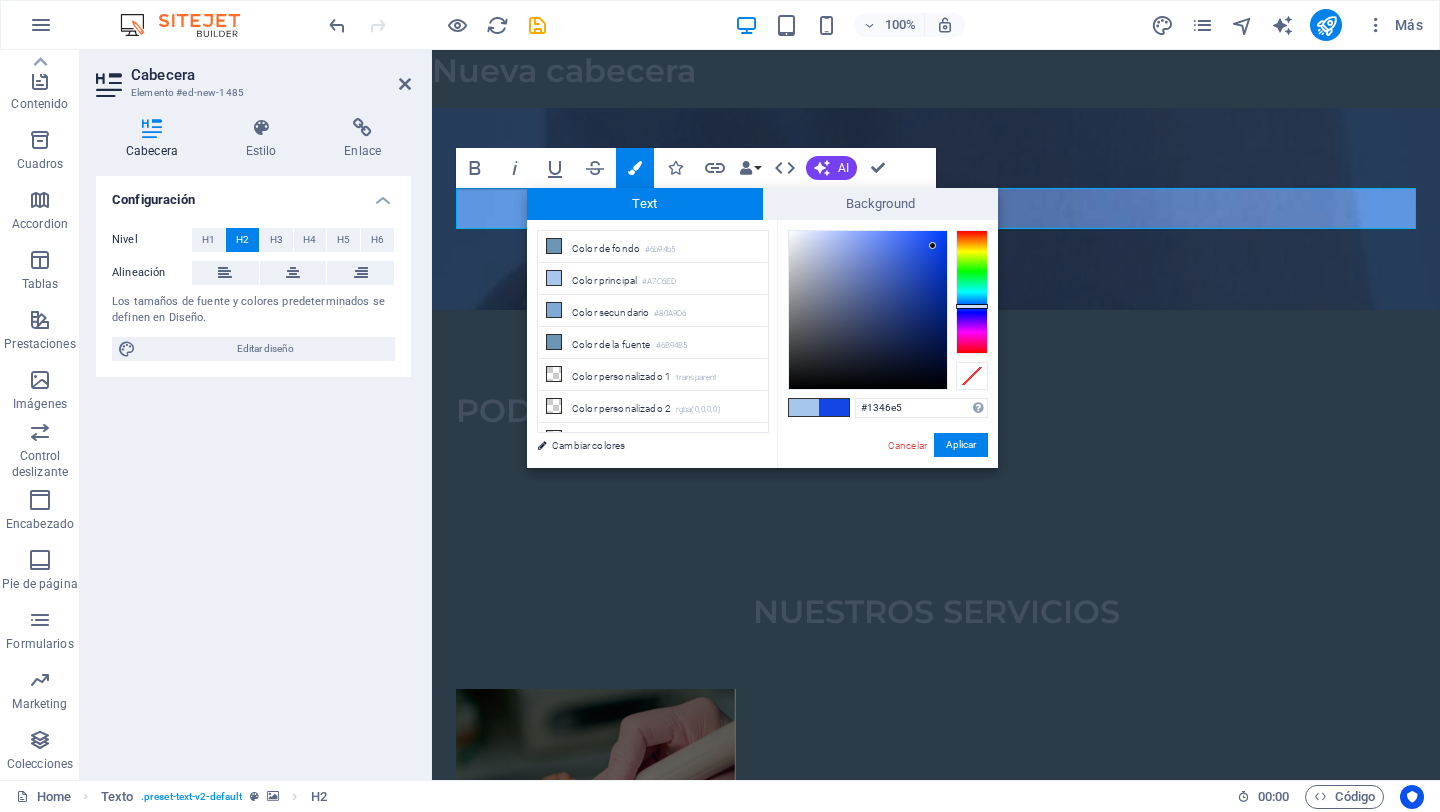 click at bounding box center [932, 245] 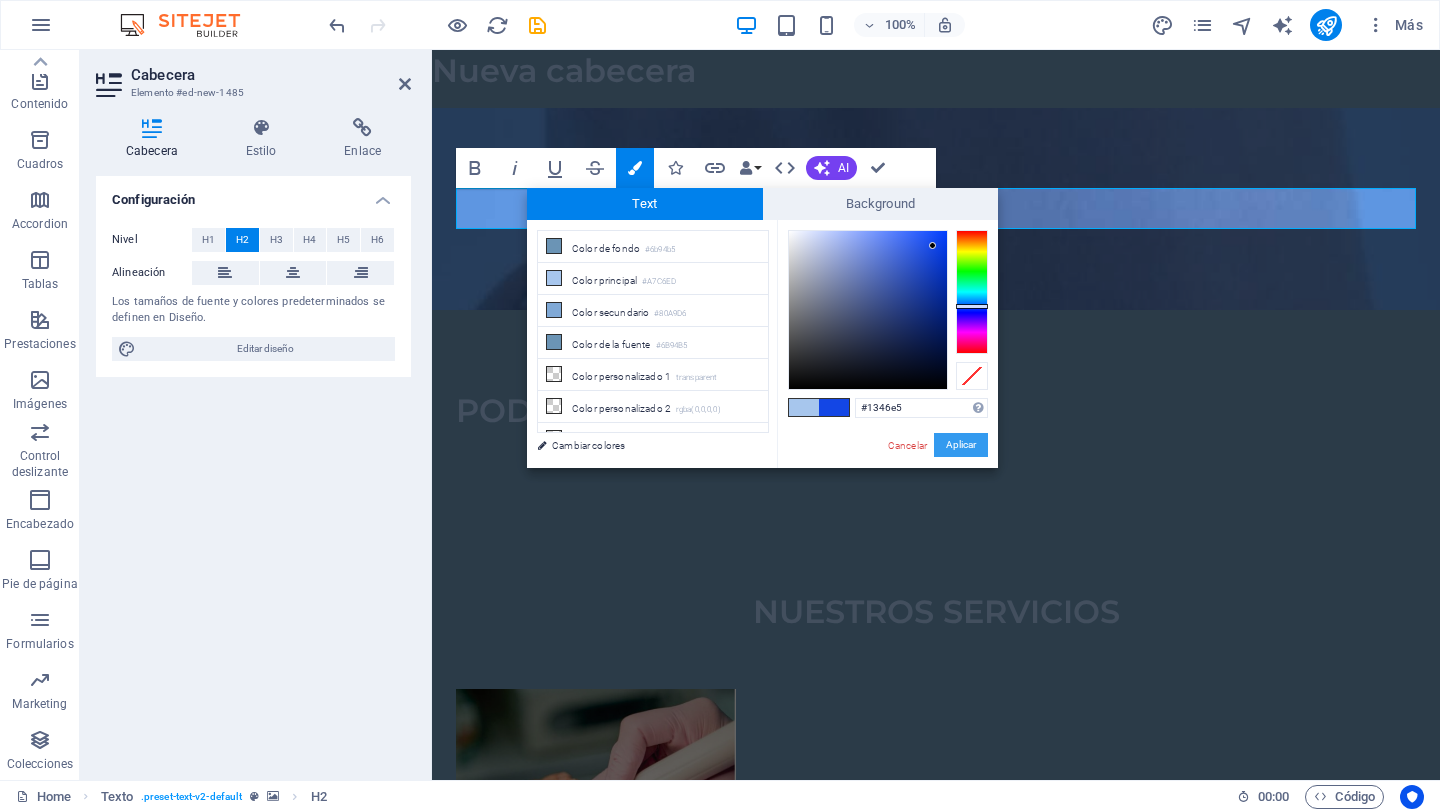 click on "Aplicar" at bounding box center [961, 445] 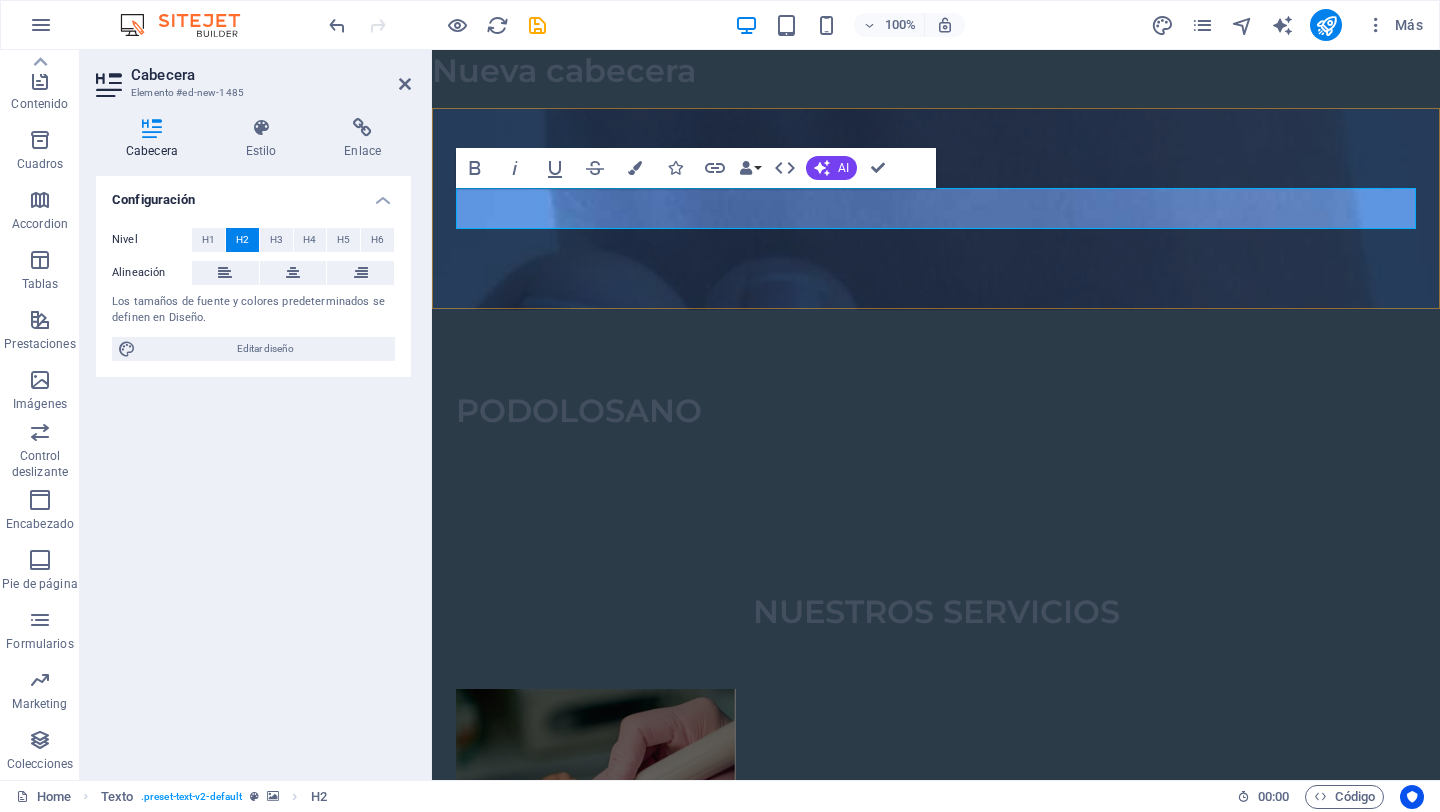 click on "PODOLOSANO​ ​" at bounding box center (936, 411) 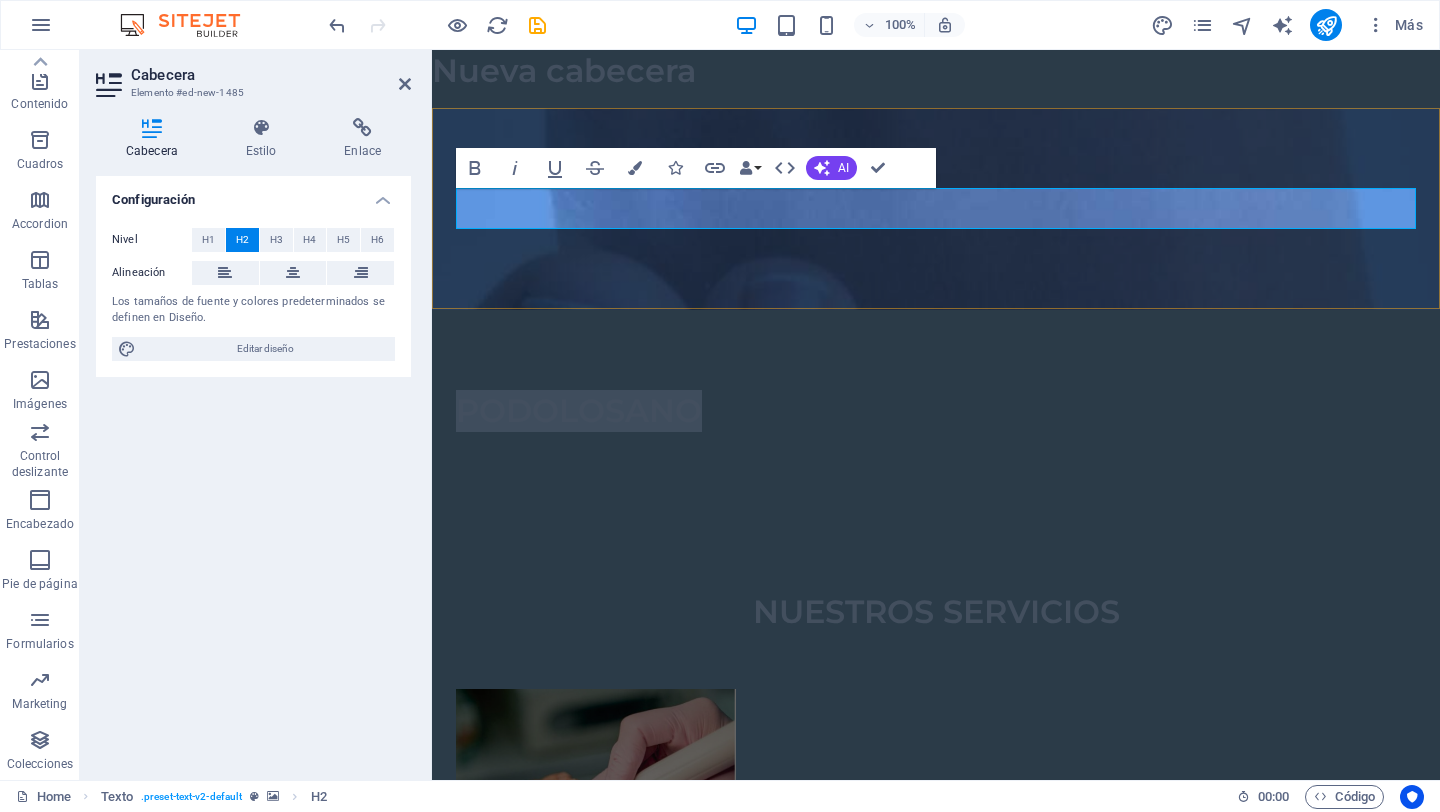 drag, startPoint x: 759, startPoint y: 210, endPoint x: 460, endPoint y: 195, distance: 299.376 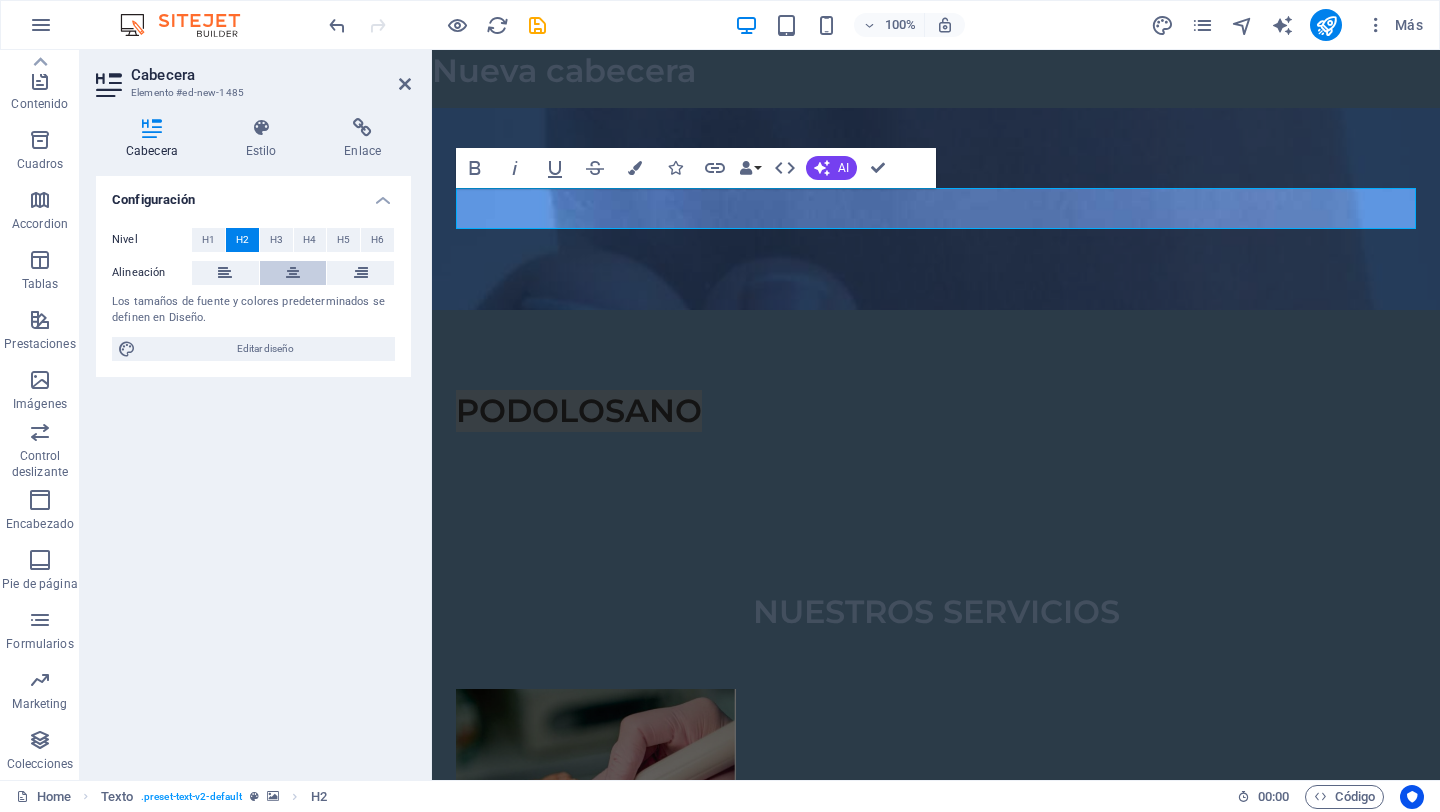 click at bounding box center [293, 273] 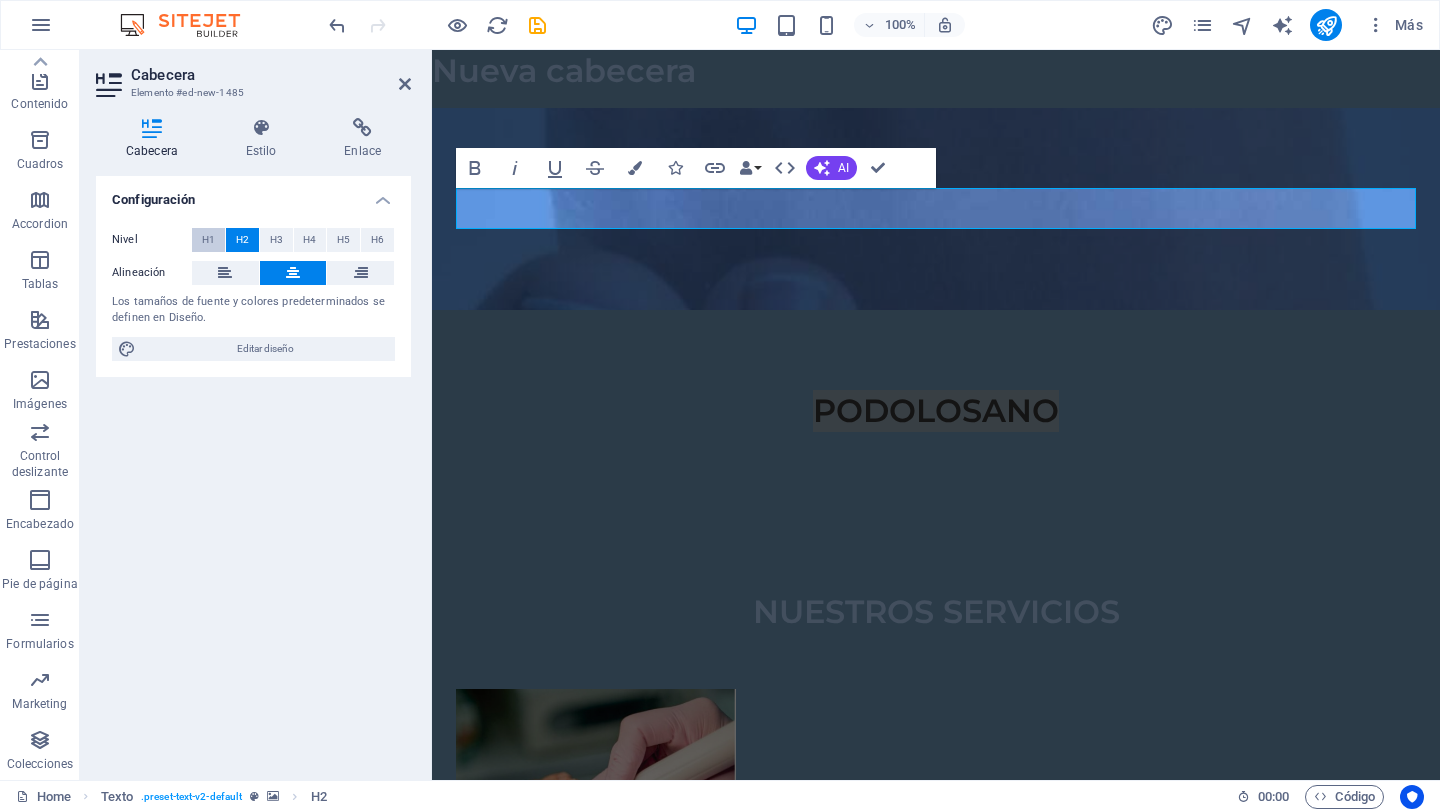 click on "H1" at bounding box center (208, 240) 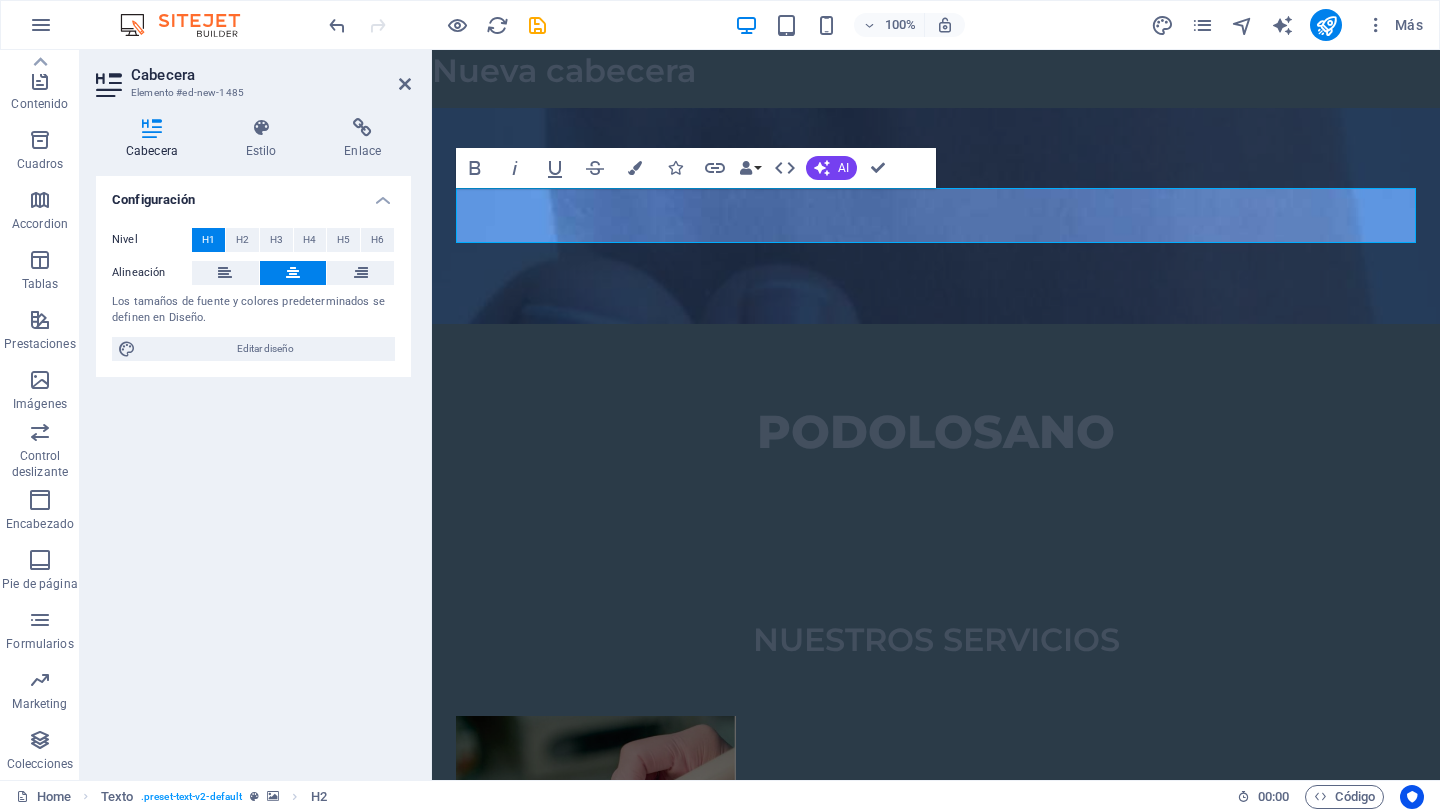 click at bounding box center (936, 216) 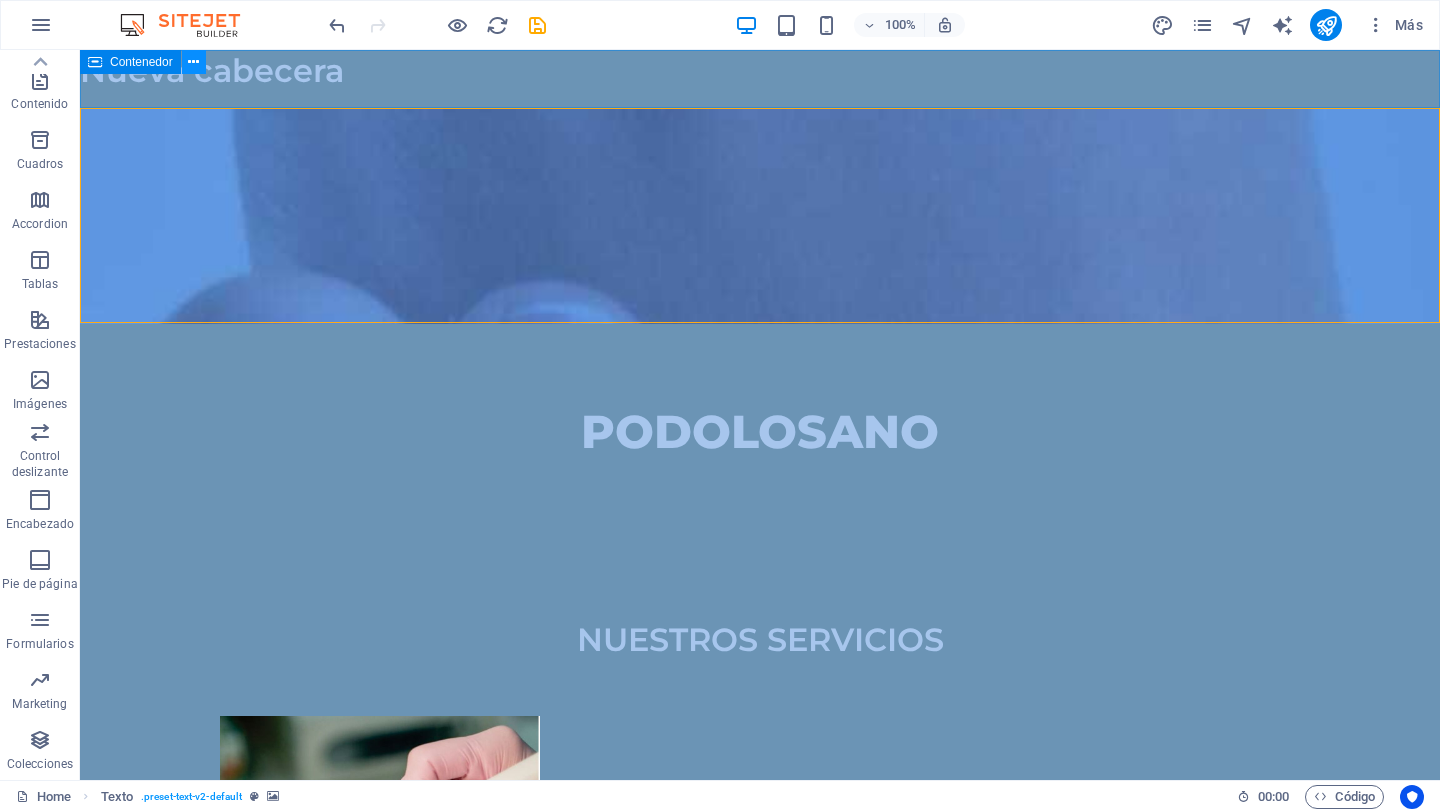 click at bounding box center [193, 62] 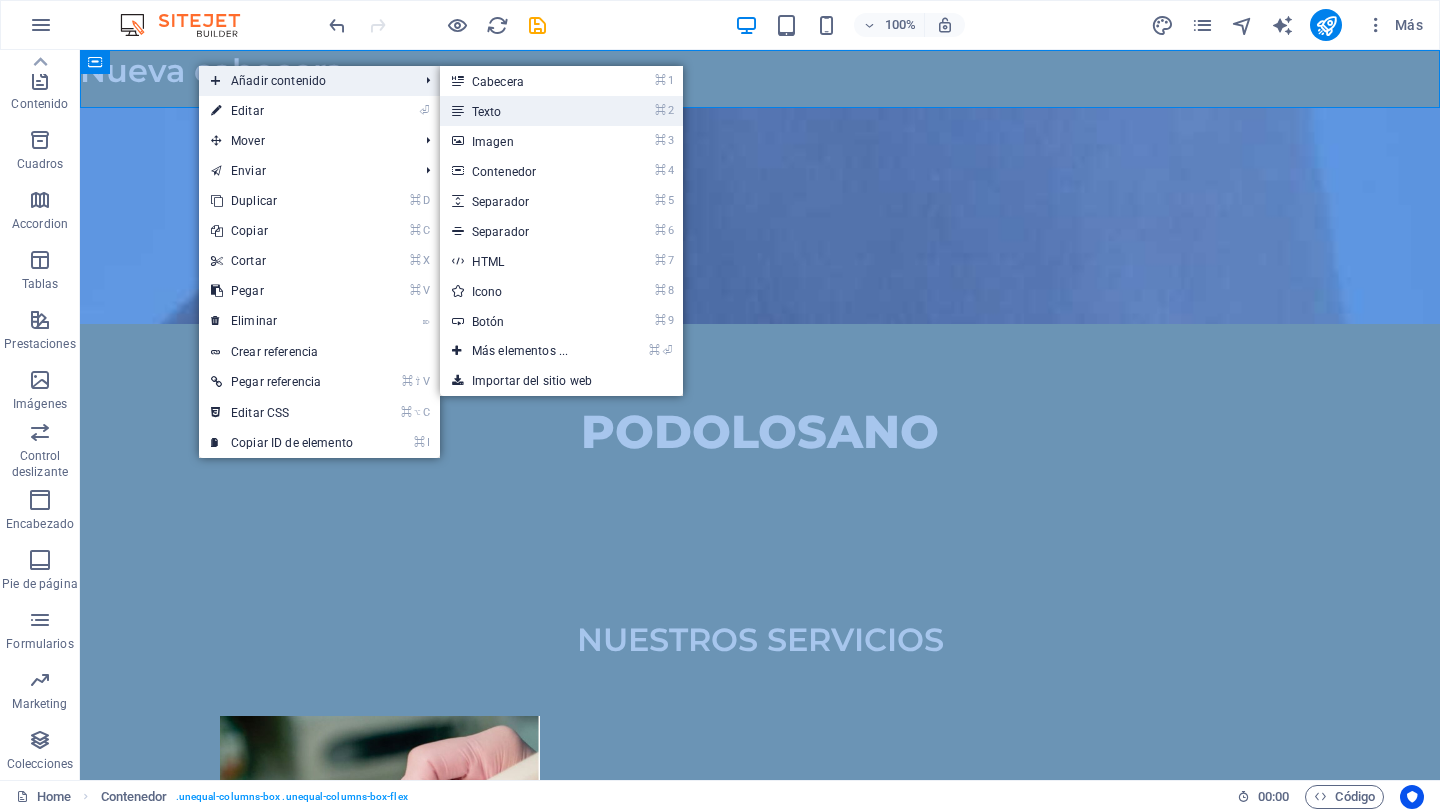 click on "⌘ 2  Texto" at bounding box center [524, 111] 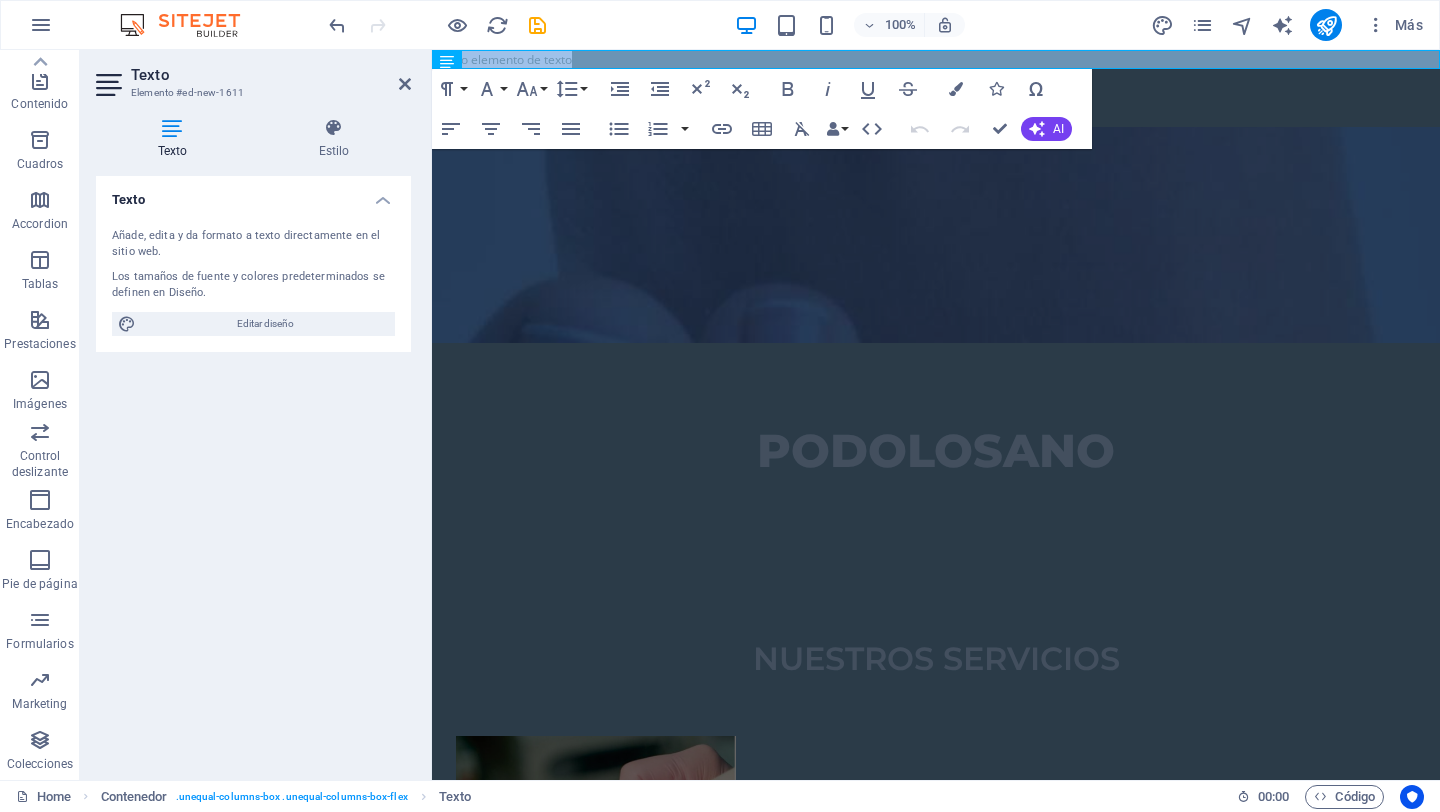 click at bounding box center [936, 235] 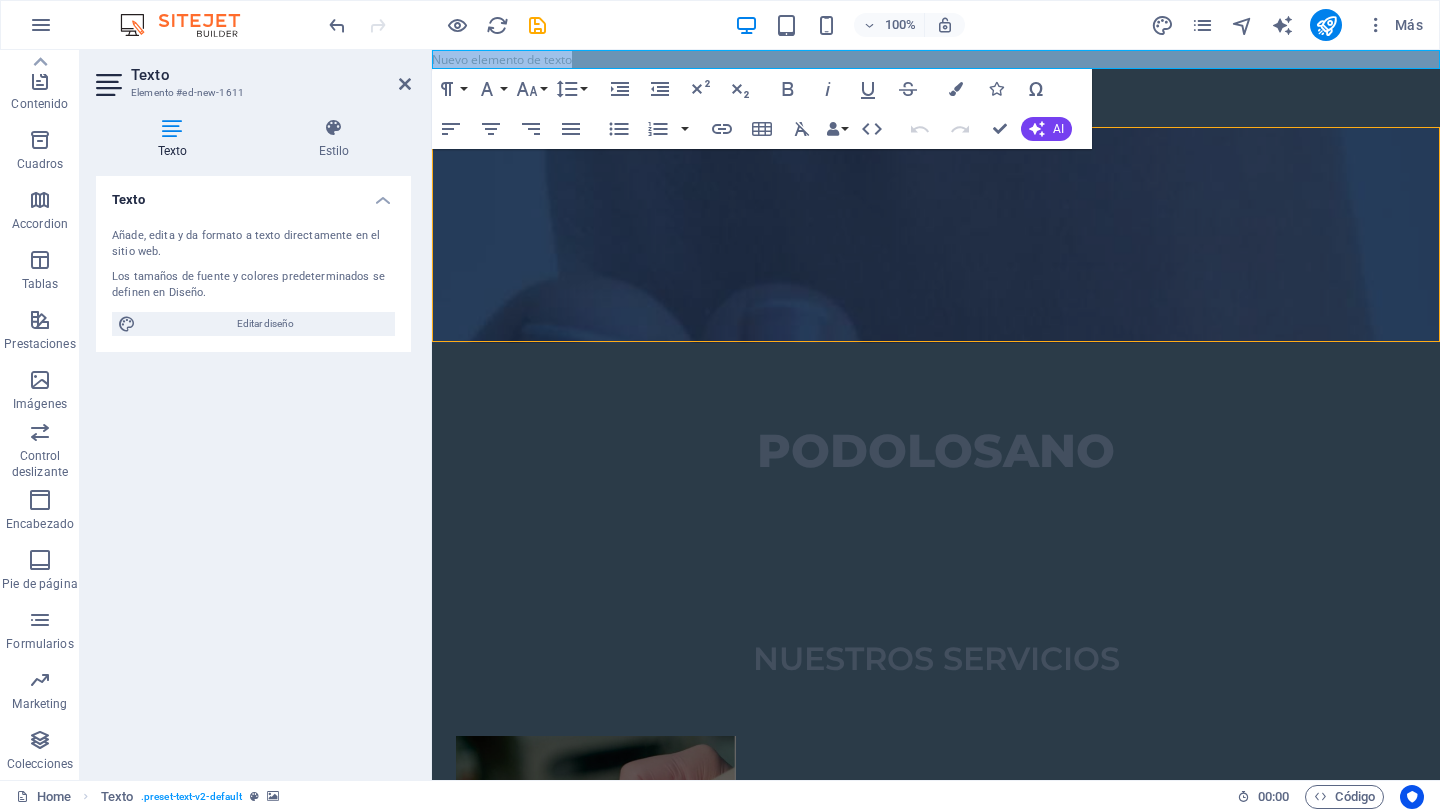 click at bounding box center (936, 235) 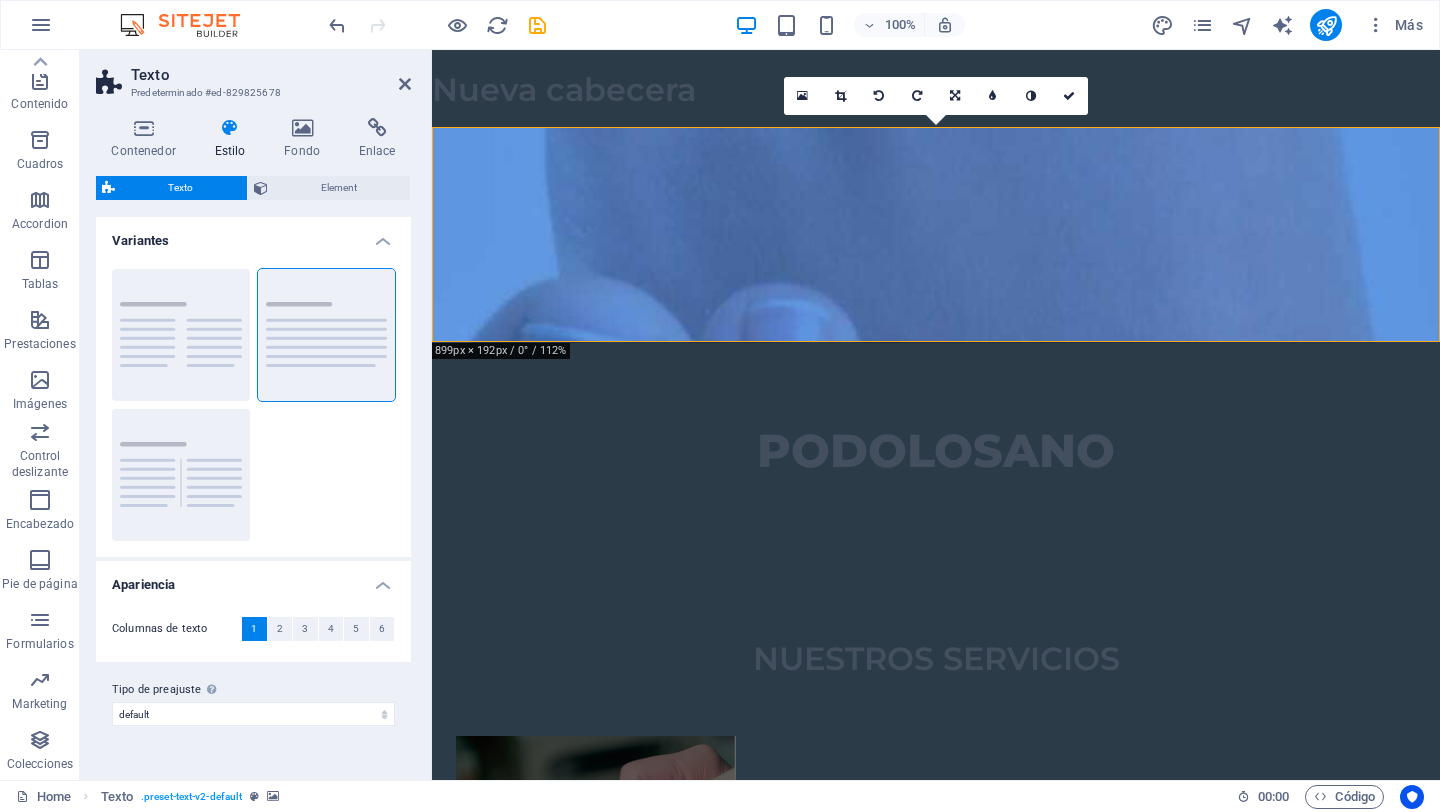 click at bounding box center (936, 235) 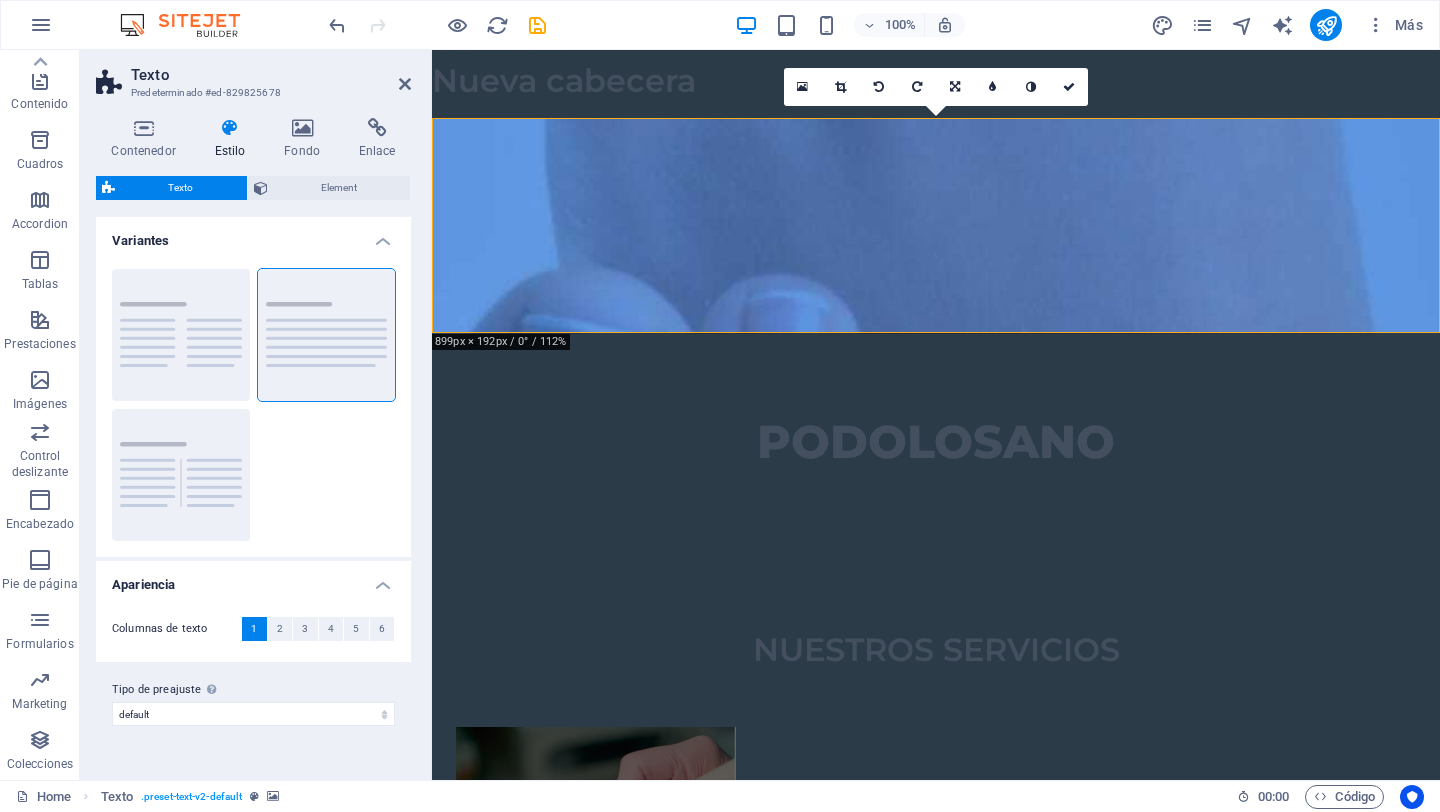scroll, scrollTop: 10, scrollLeft: 0, axis: vertical 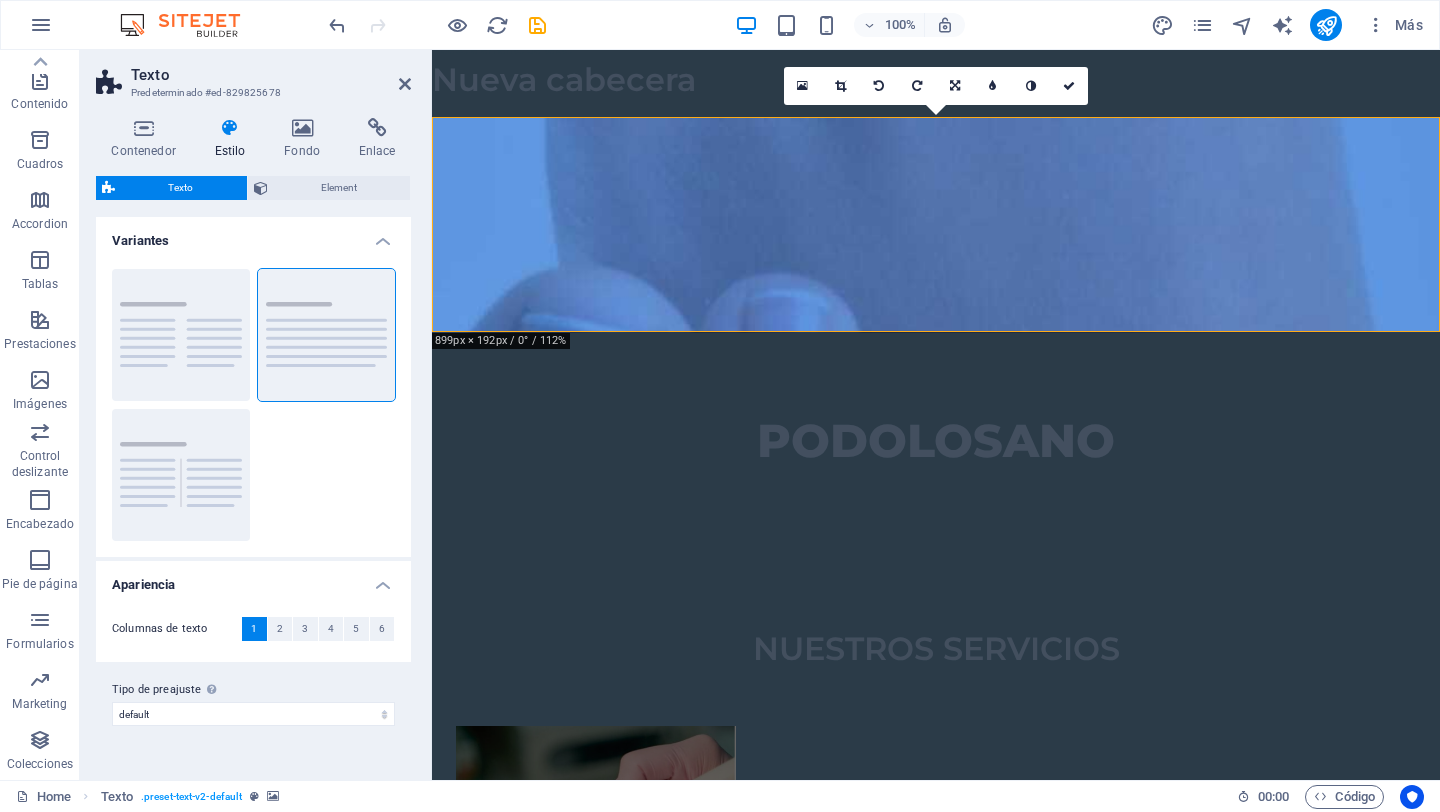 click at bounding box center (936, 225) 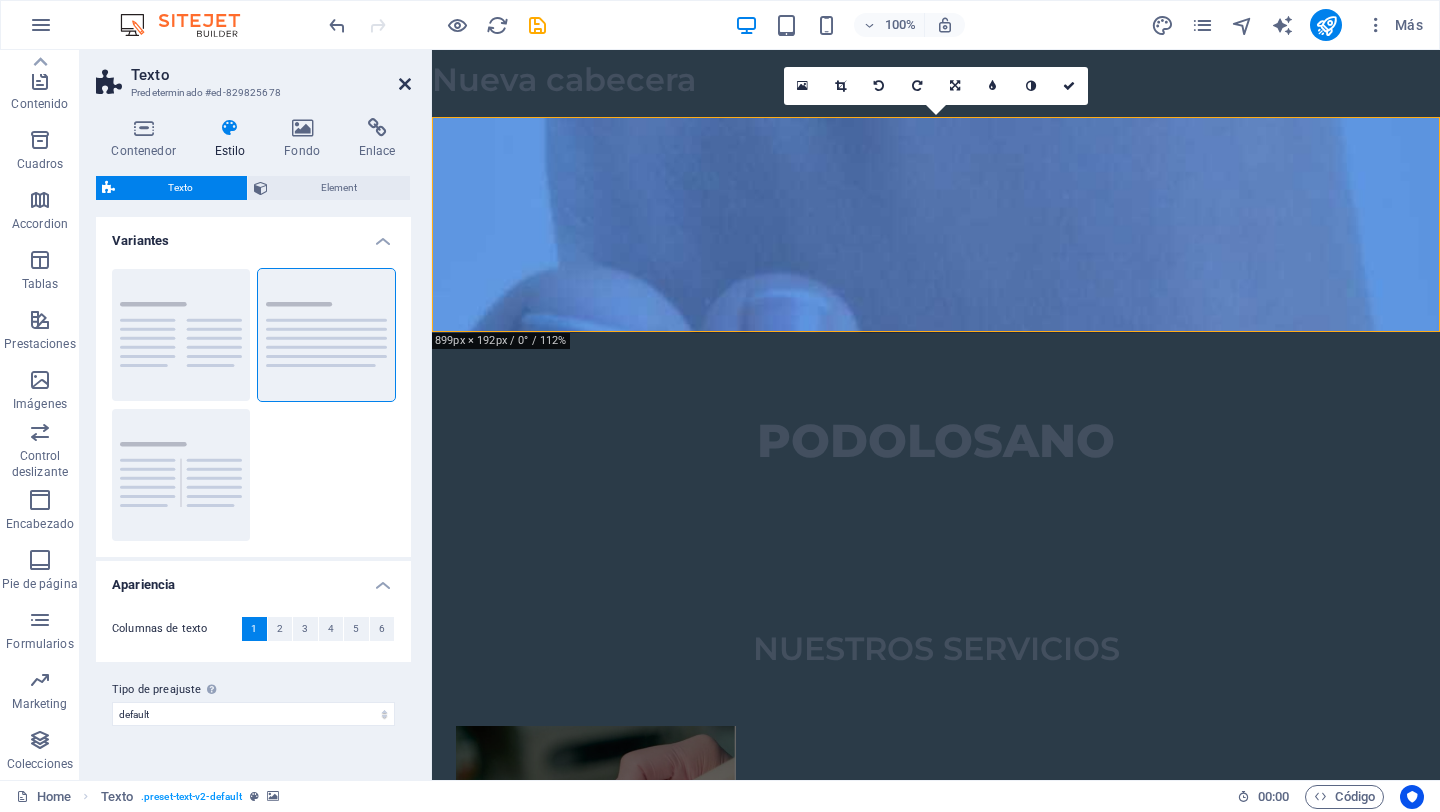 click at bounding box center [405, 84] 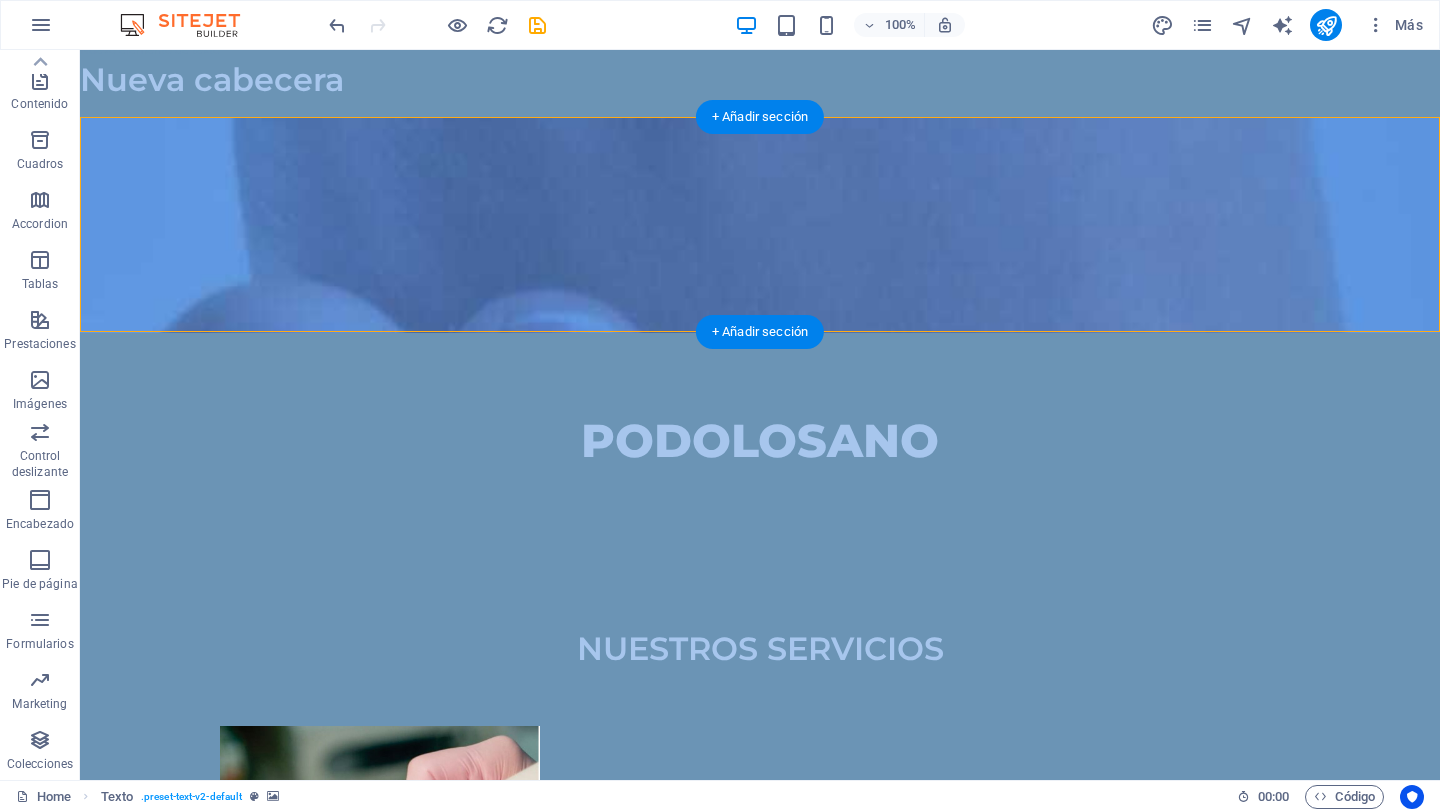 click at bounding box center (760, 225) 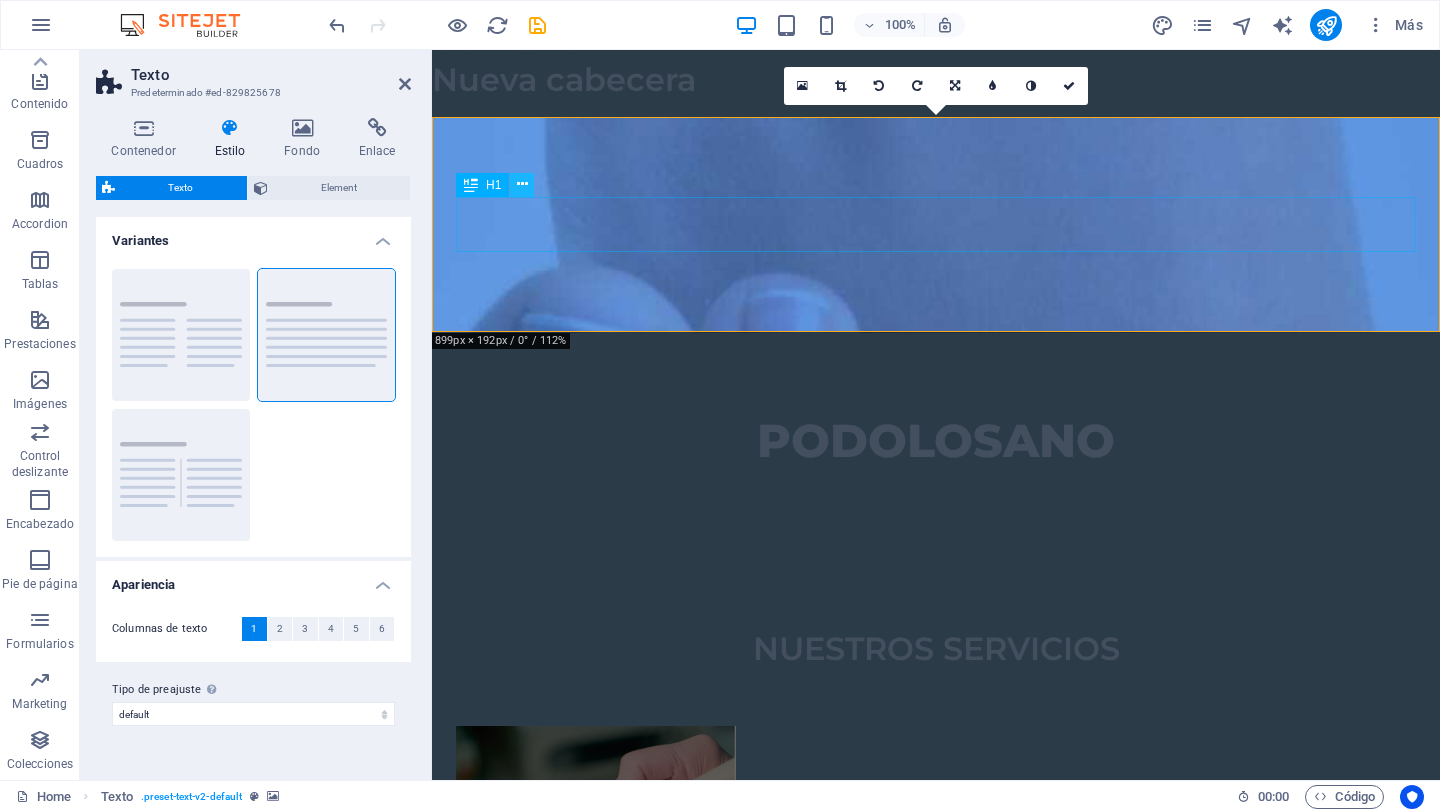 click at bounding box center (522, 184) 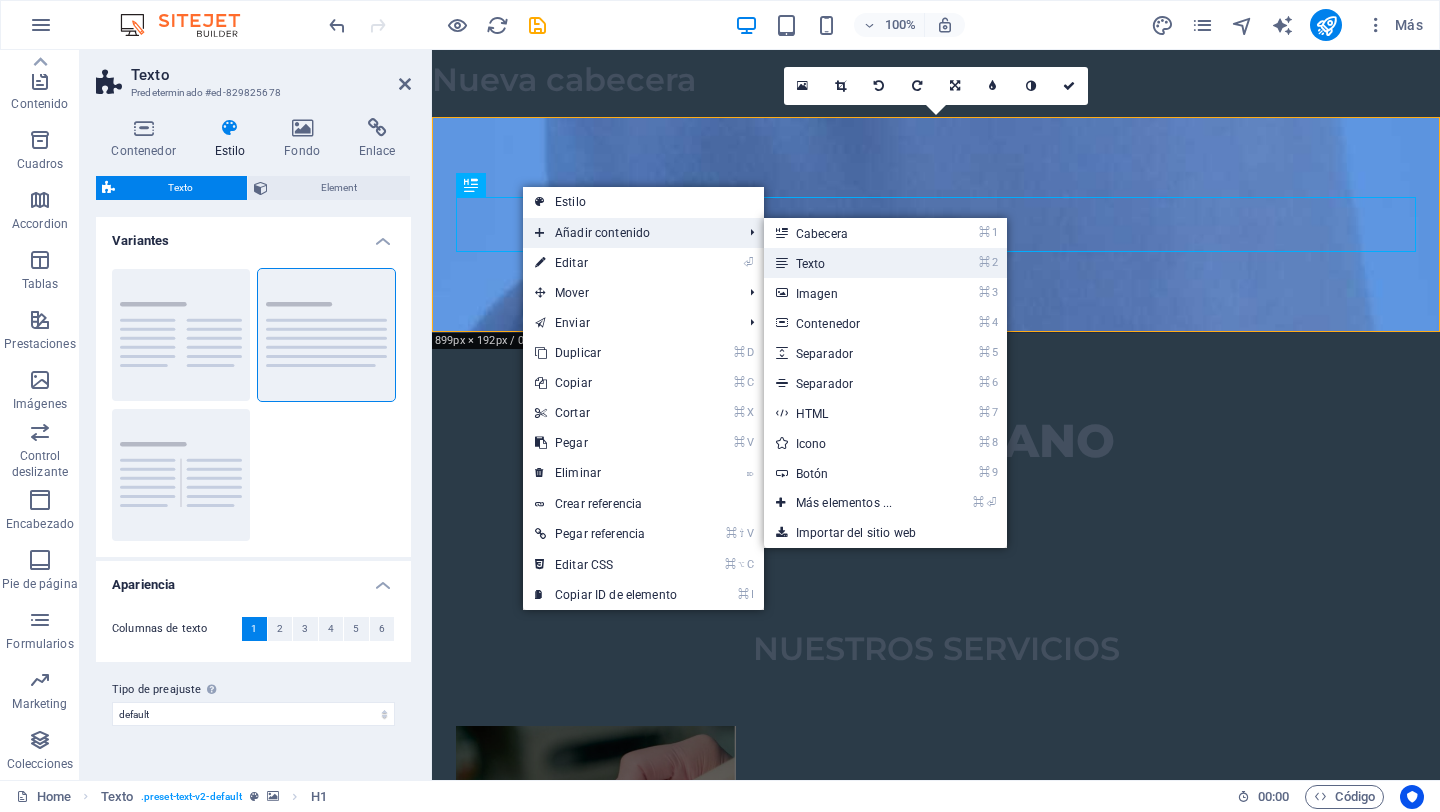 click on "⌘ 2  Texto" at bounding box center (848, 263) 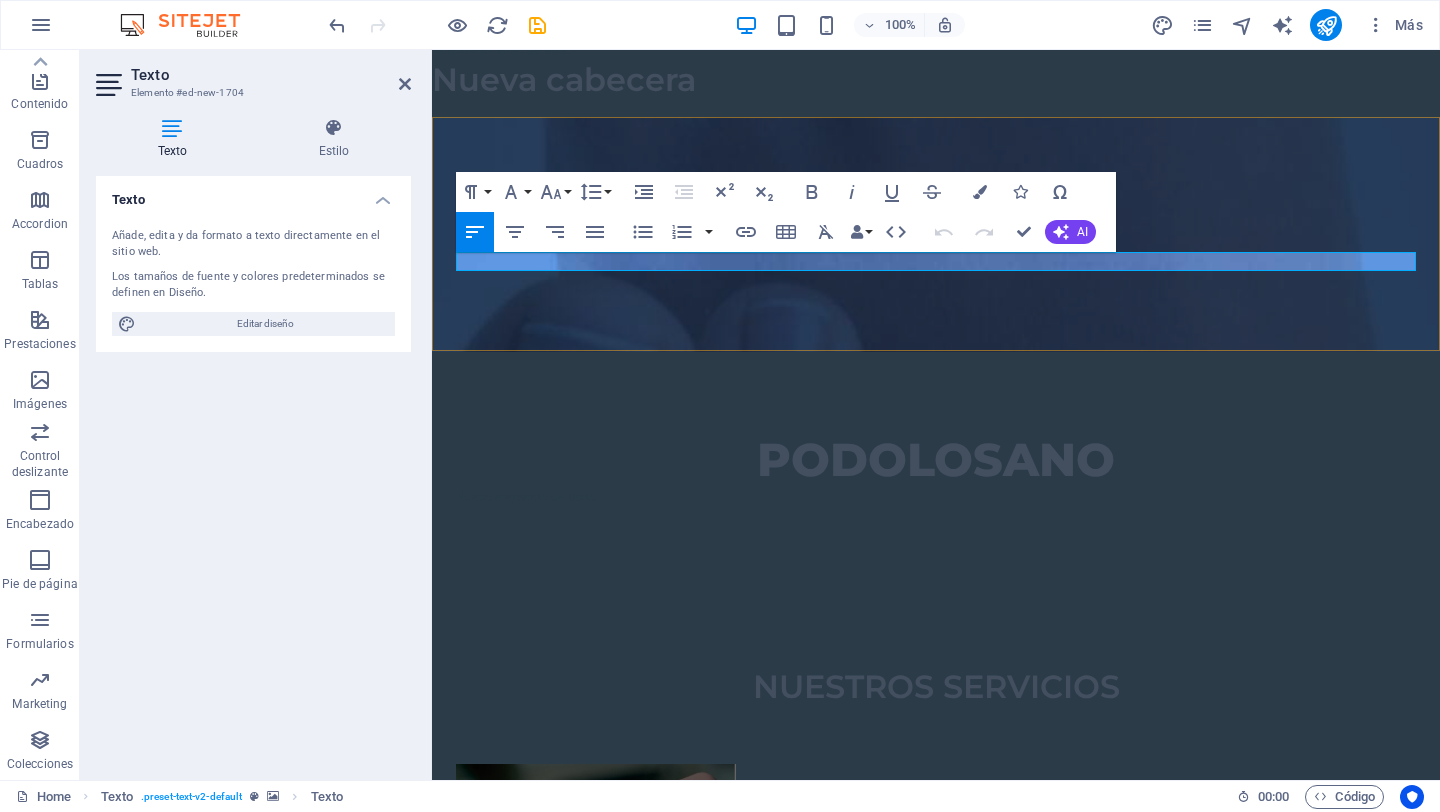 click on "Nuevo elemento de texto" at bounding box center [936, 496] 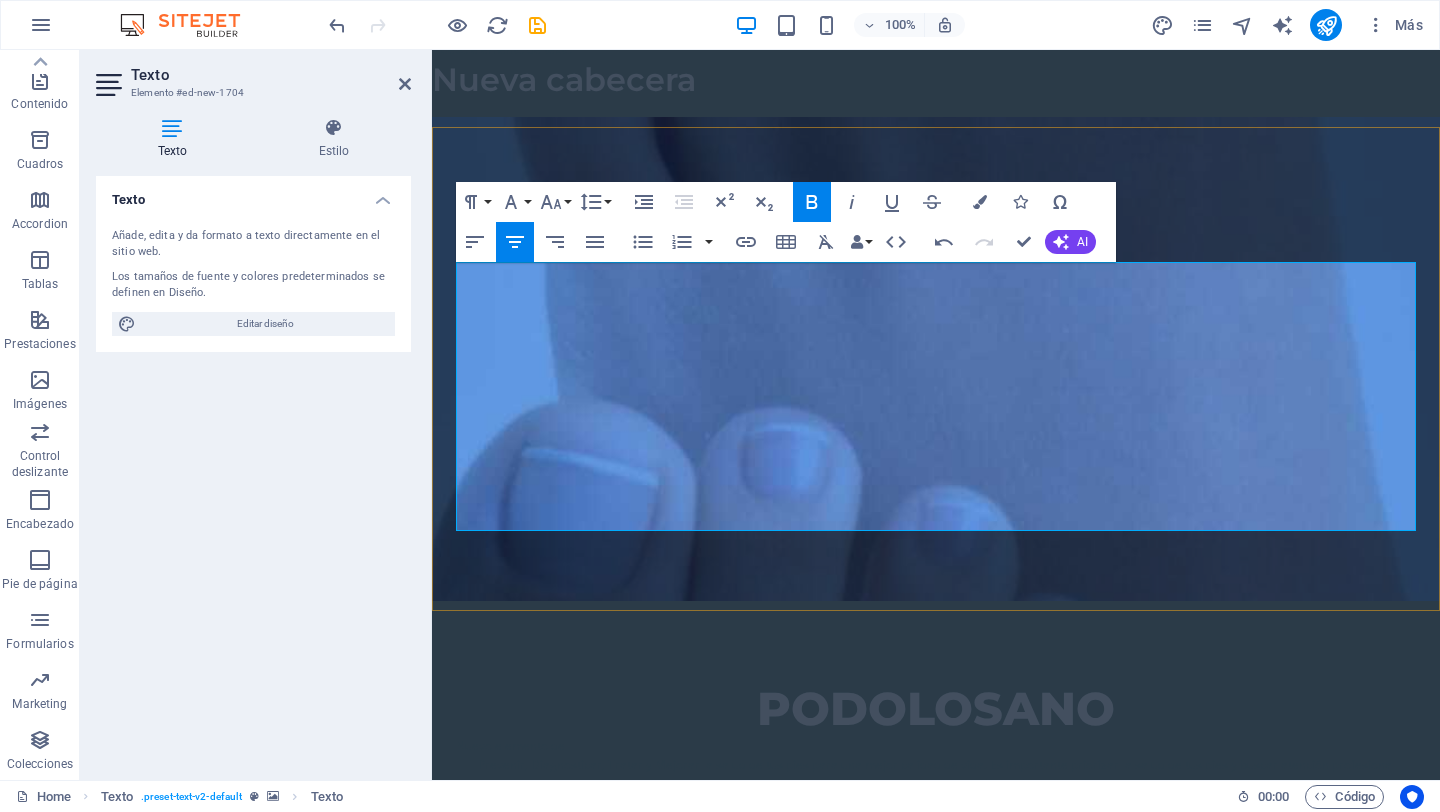 scroll, scrollTop: 0, scrollLeft: 0, axis: both 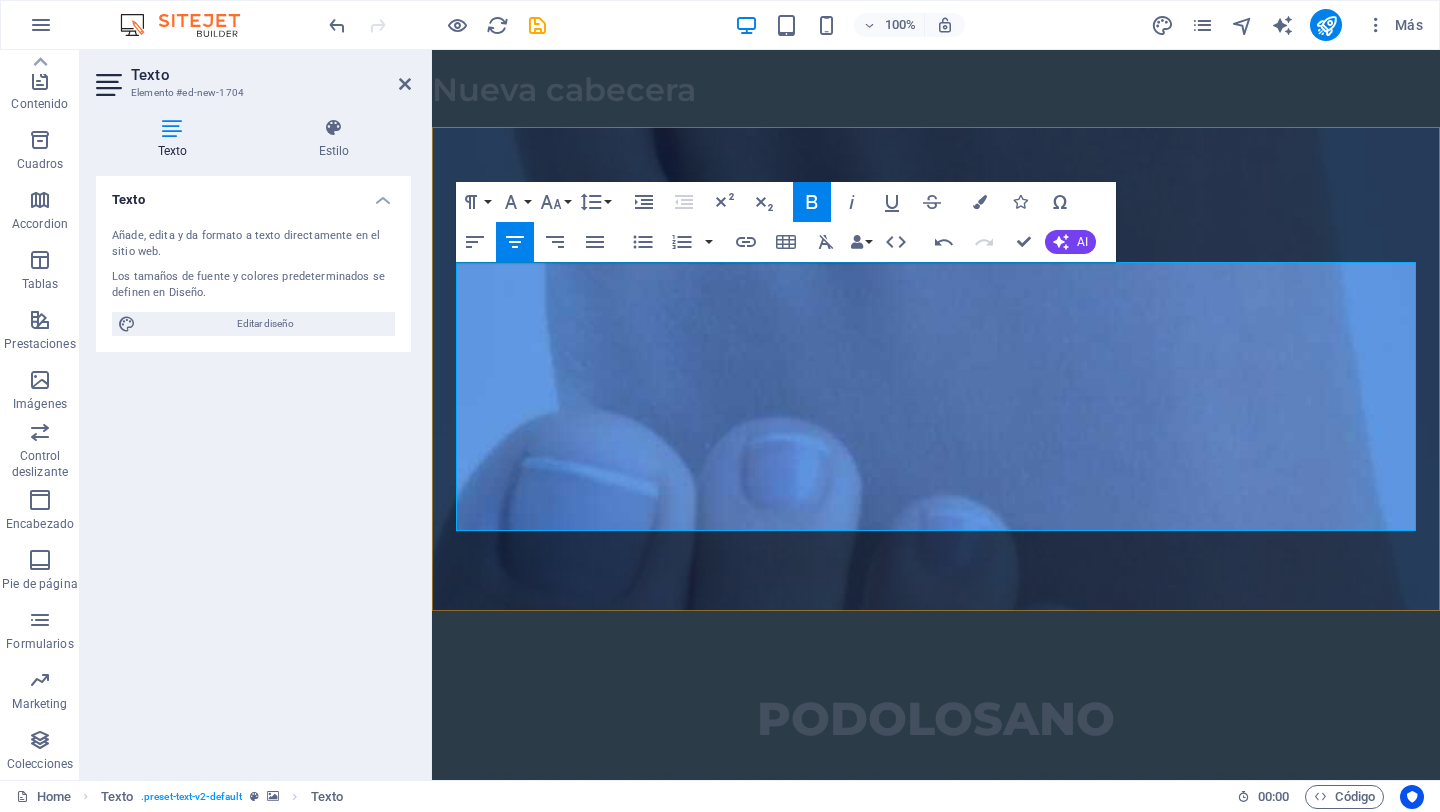 drag, startPoint x: 1234, startPoint y: 504, endPoint x: 597, endPoint y: 278, distance: 675.9031 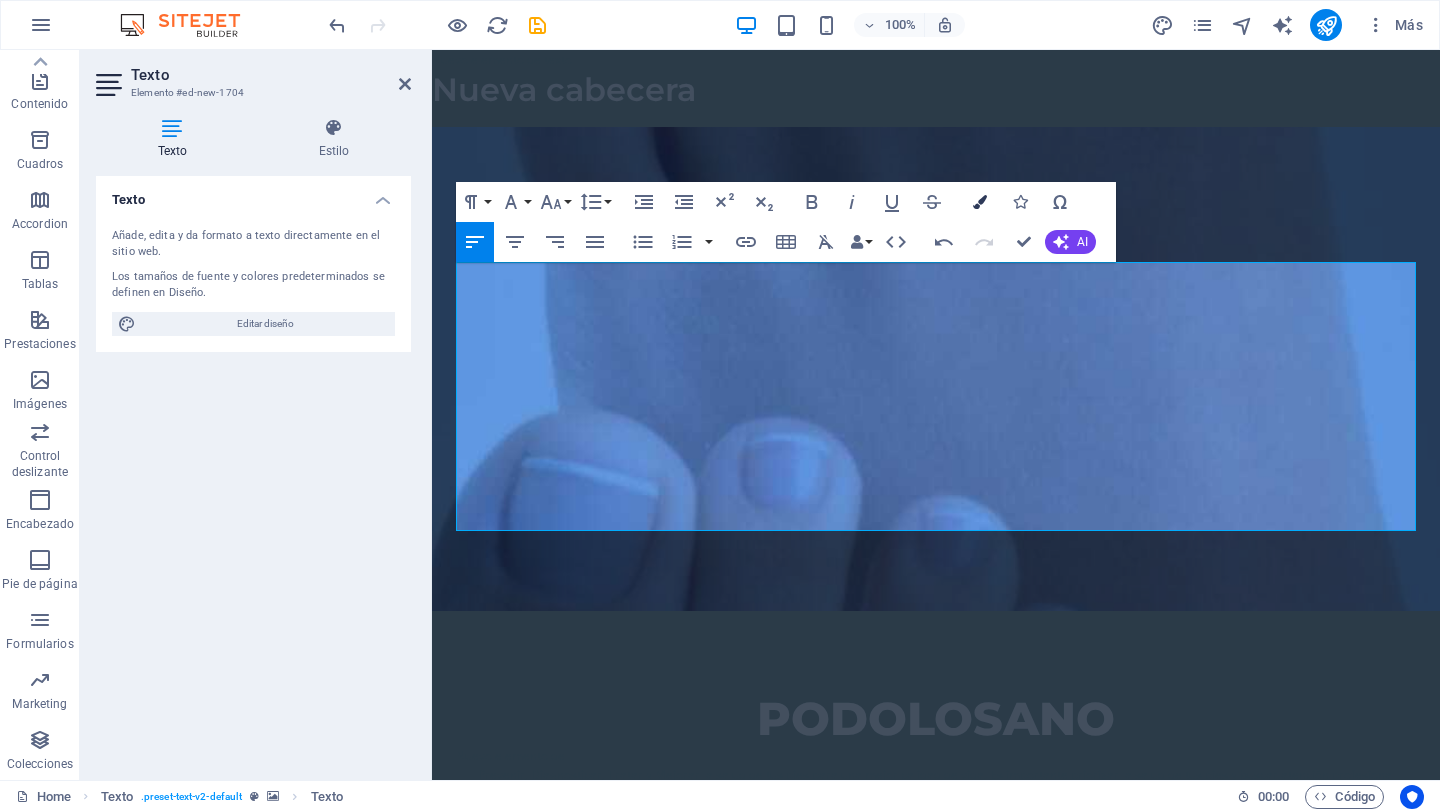 click at bounding box center (980, 202) 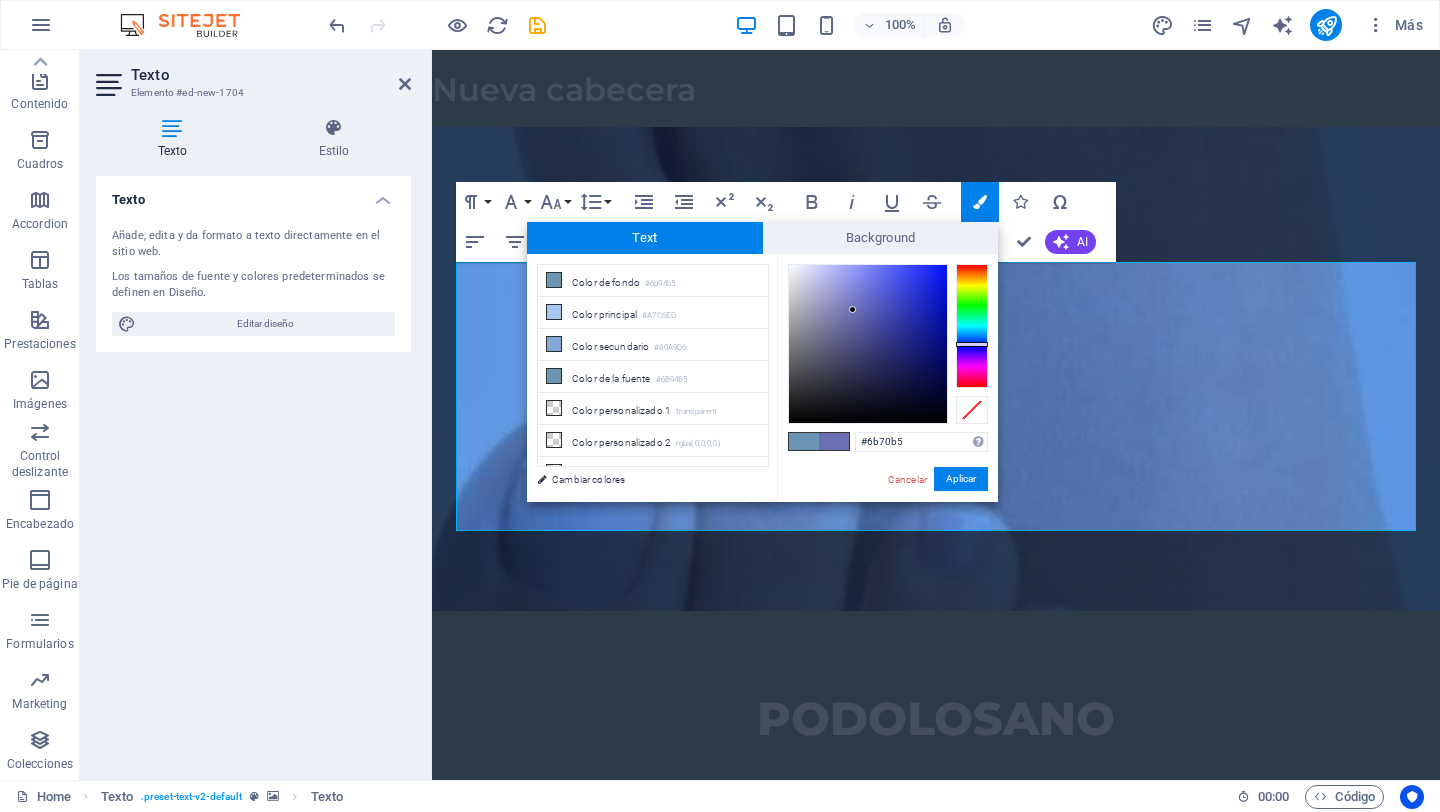 click at bounding box center [972, 326] 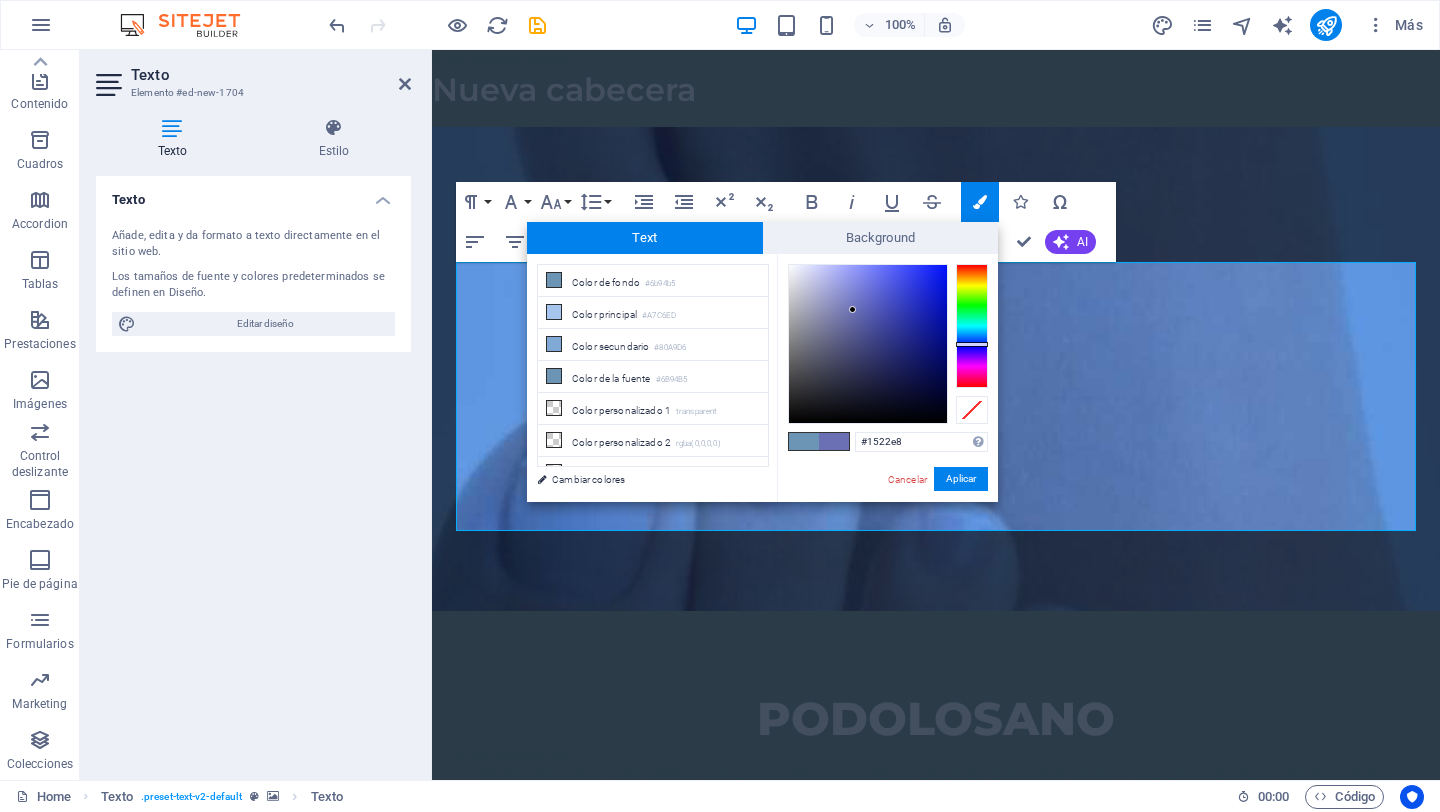 click at bounding box center [868, 344] 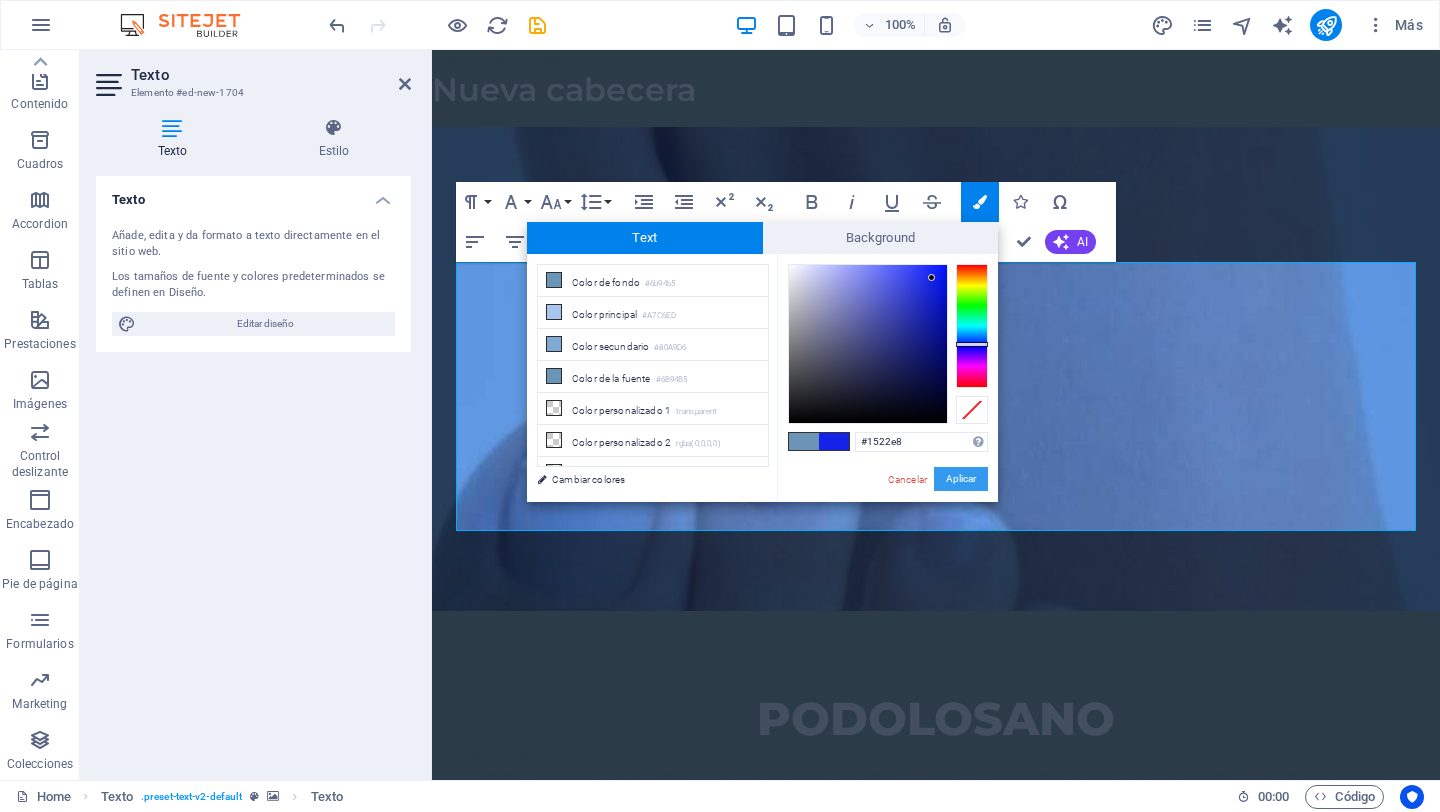 click on "Aplicar" at bounding box center [961, 479] 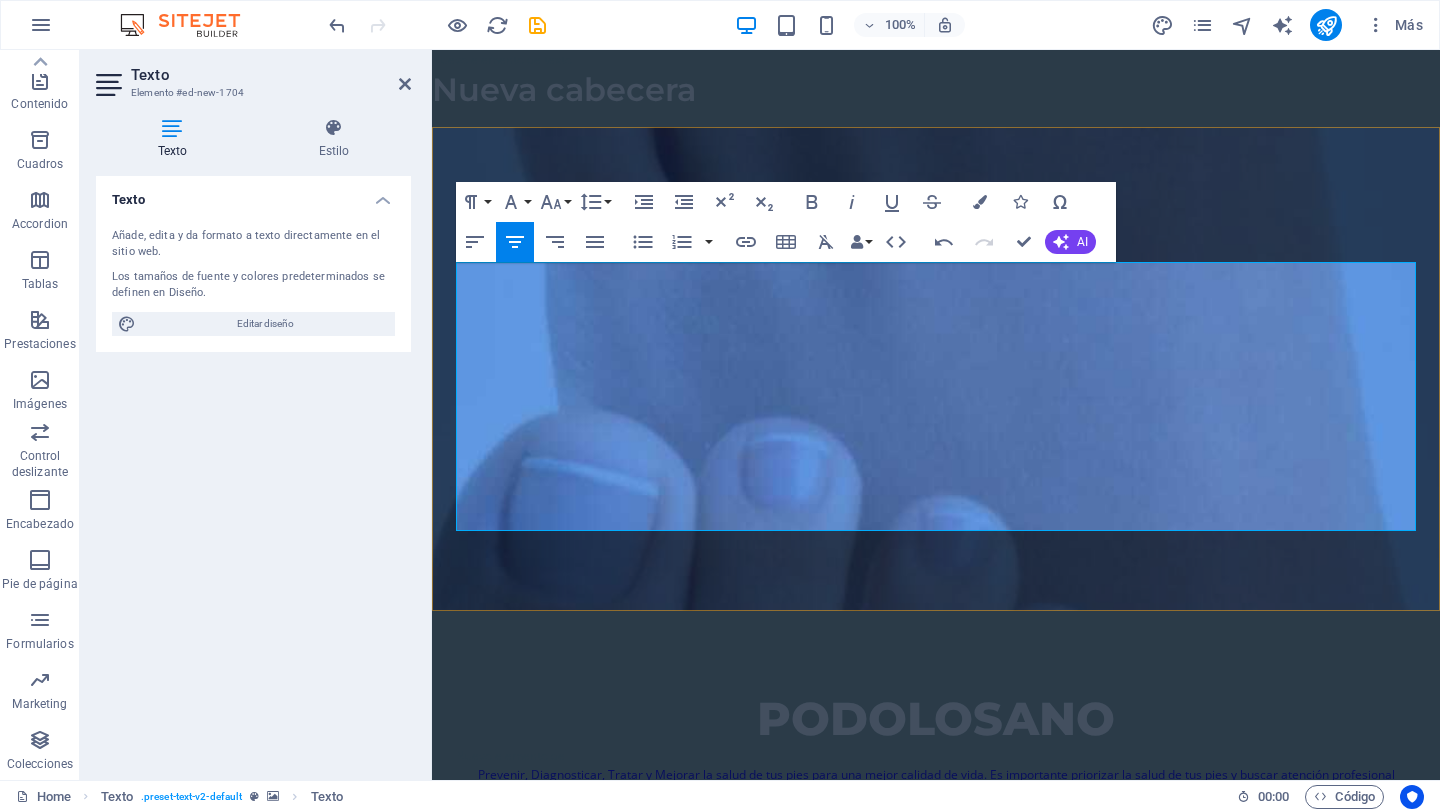 click on "Para ello contamos también con servicio a domicilio, agenda tu cita vía  whatsapp al [PHONE]" at bounding box center (936, 987) 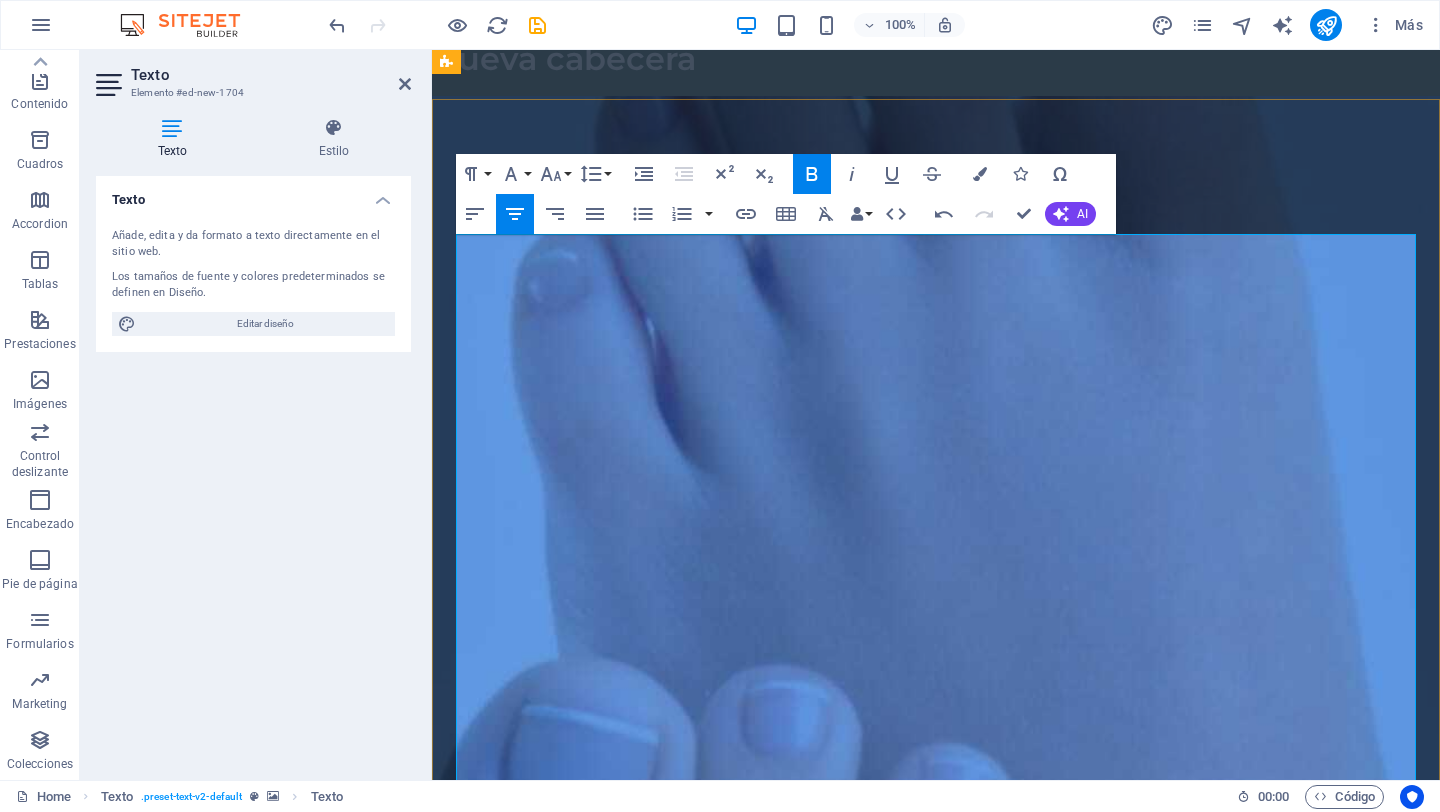 scroll, scrollTop: 28, scrollLeft: 0, axis: vertical 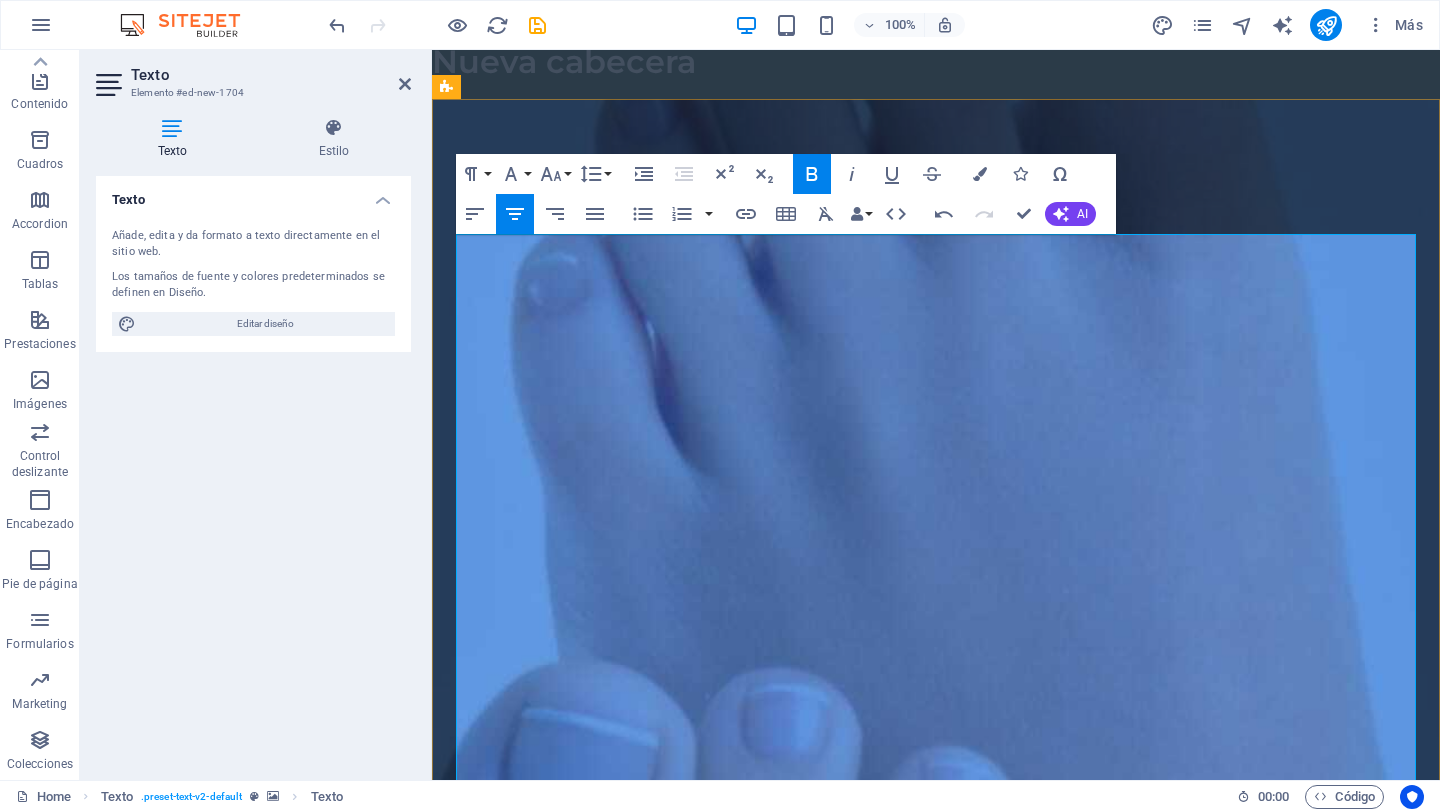 drag, startPoint x: 1222, startPoint y: 474, endPoint x: 459, endPoint y: 242, distance: 797.4917 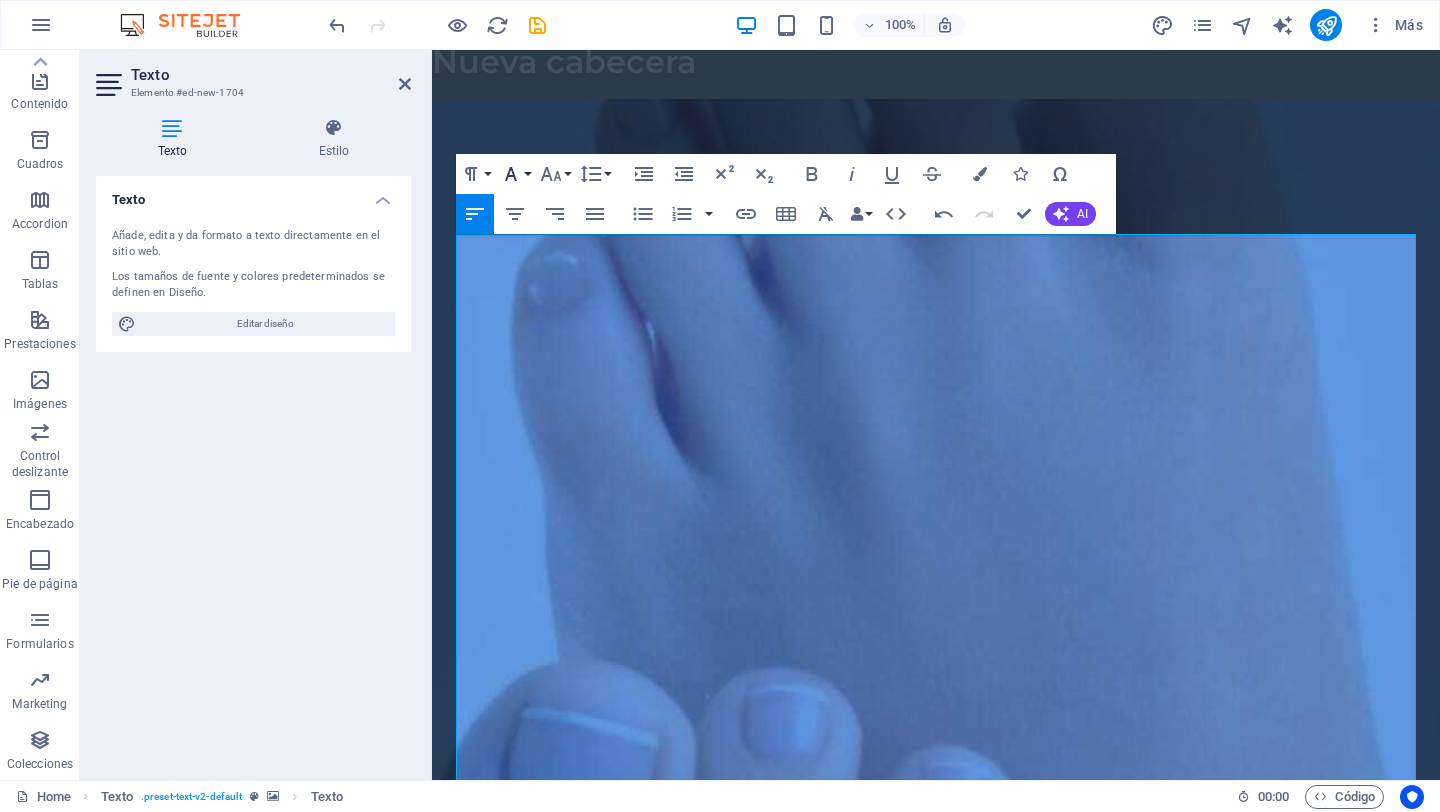 click on "Font Family" at bounding box center [515, 174] 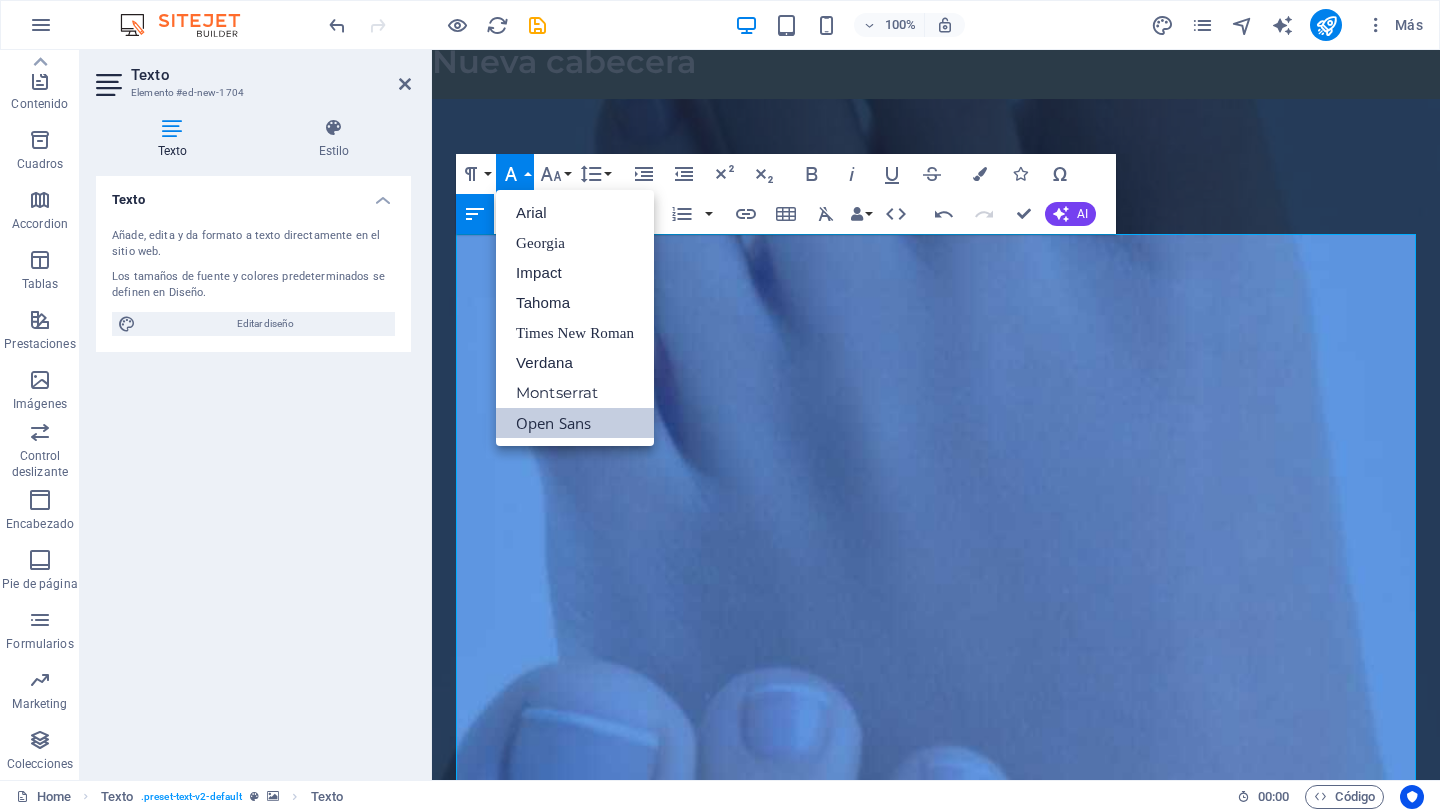scroll, scrollTop: 0, scrollLeft: 0, axis: both 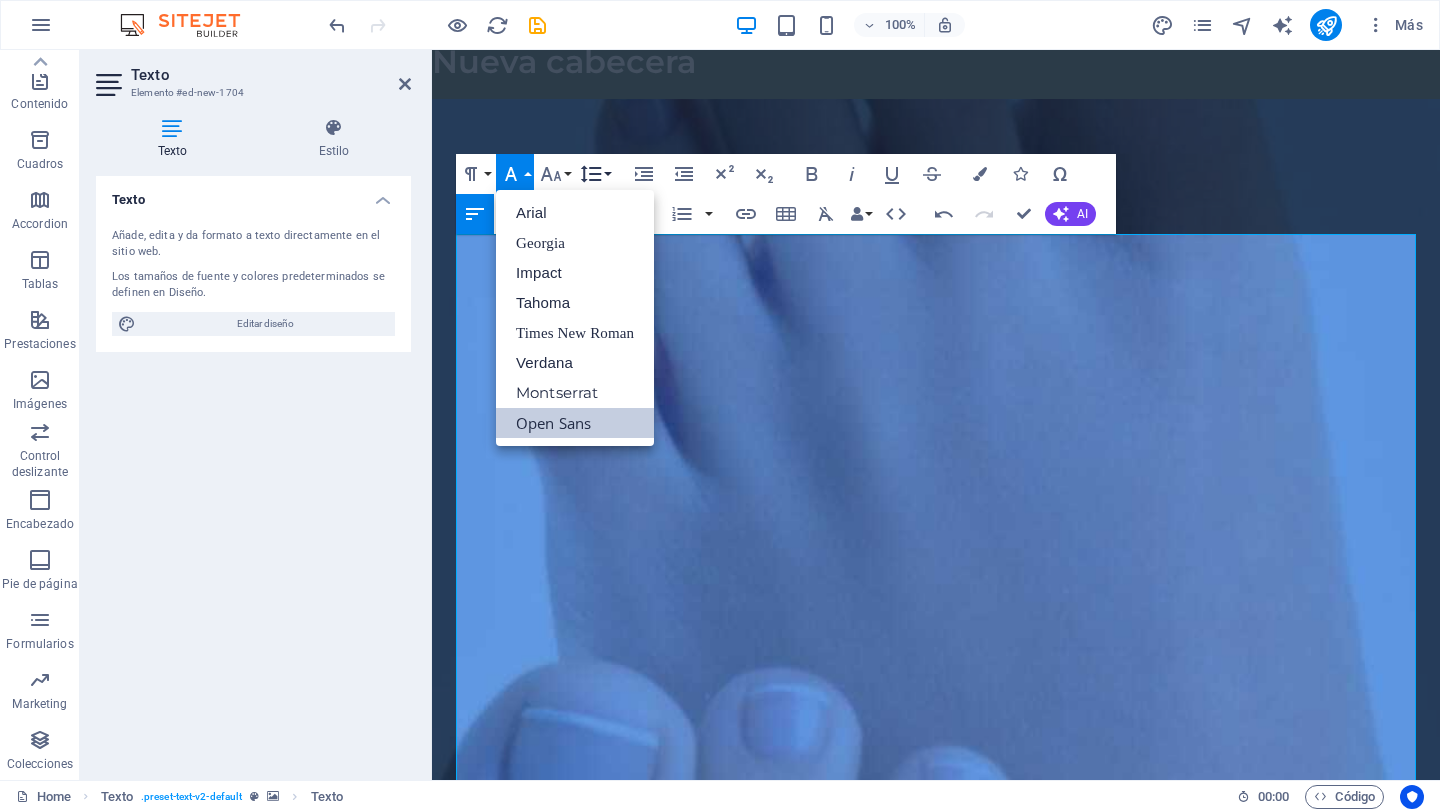 click on "Line Height" at bounding box center (595, 174) 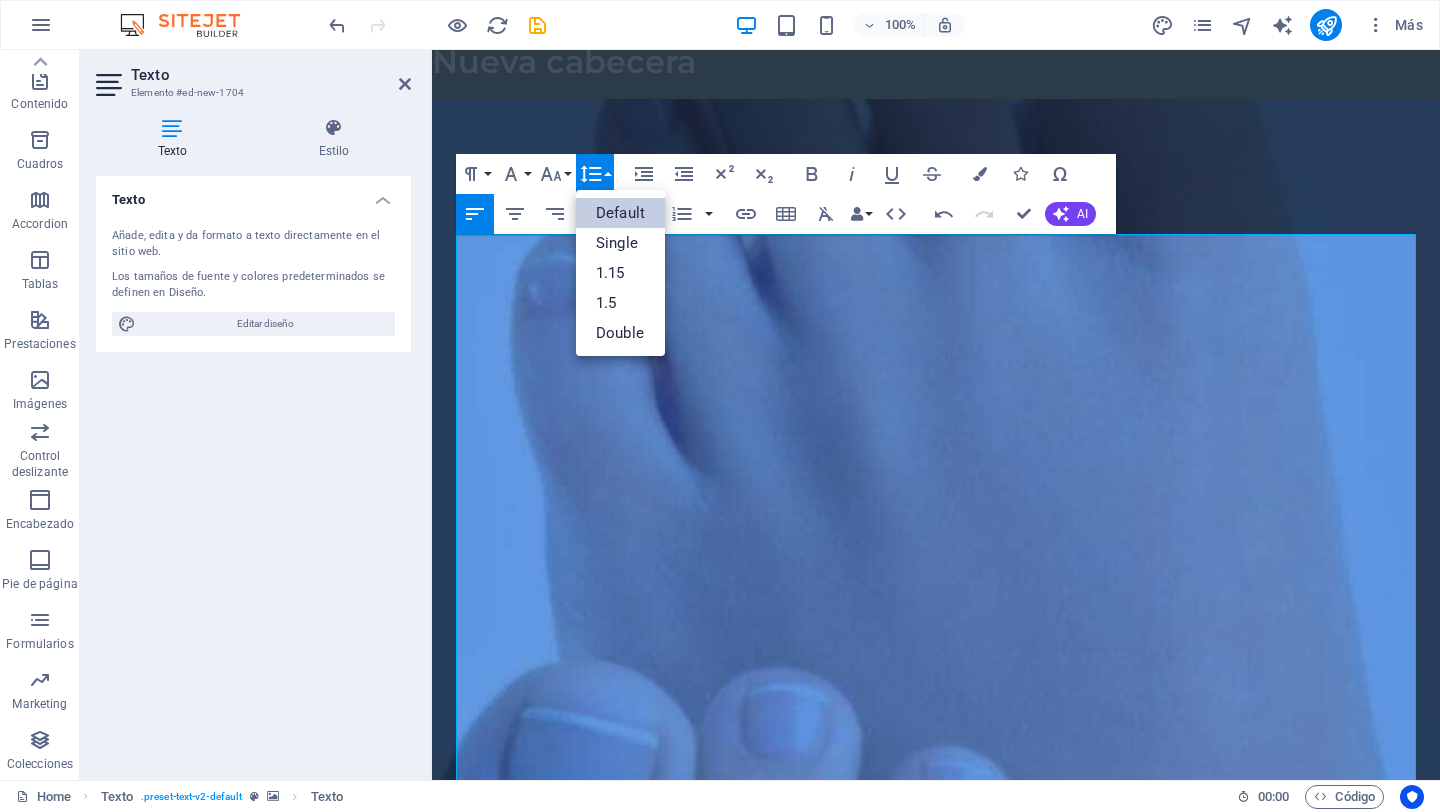 scroll, scrollTop: 0, scrollLeft: 0, axis: both 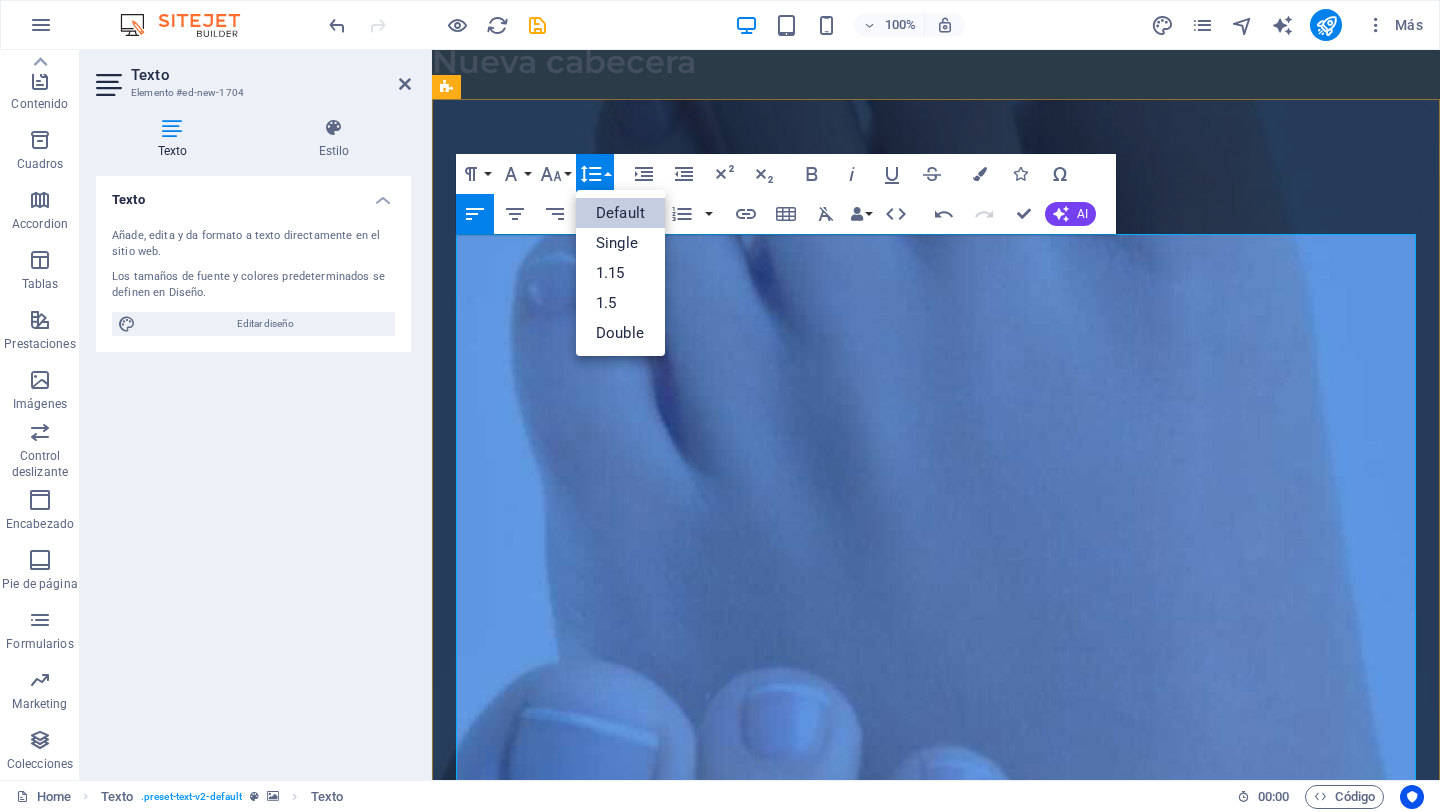 click on "Prevenir, Diagnosticar, Tratar y Mejorar la salud de tus pies para una mejor calidad de vida. Es importante priorizar la salud de tus pies y buscar atención profesional cuando sea necesario para mantener una vida activa y libre sin dolor." at bounding box center (936, 1313) 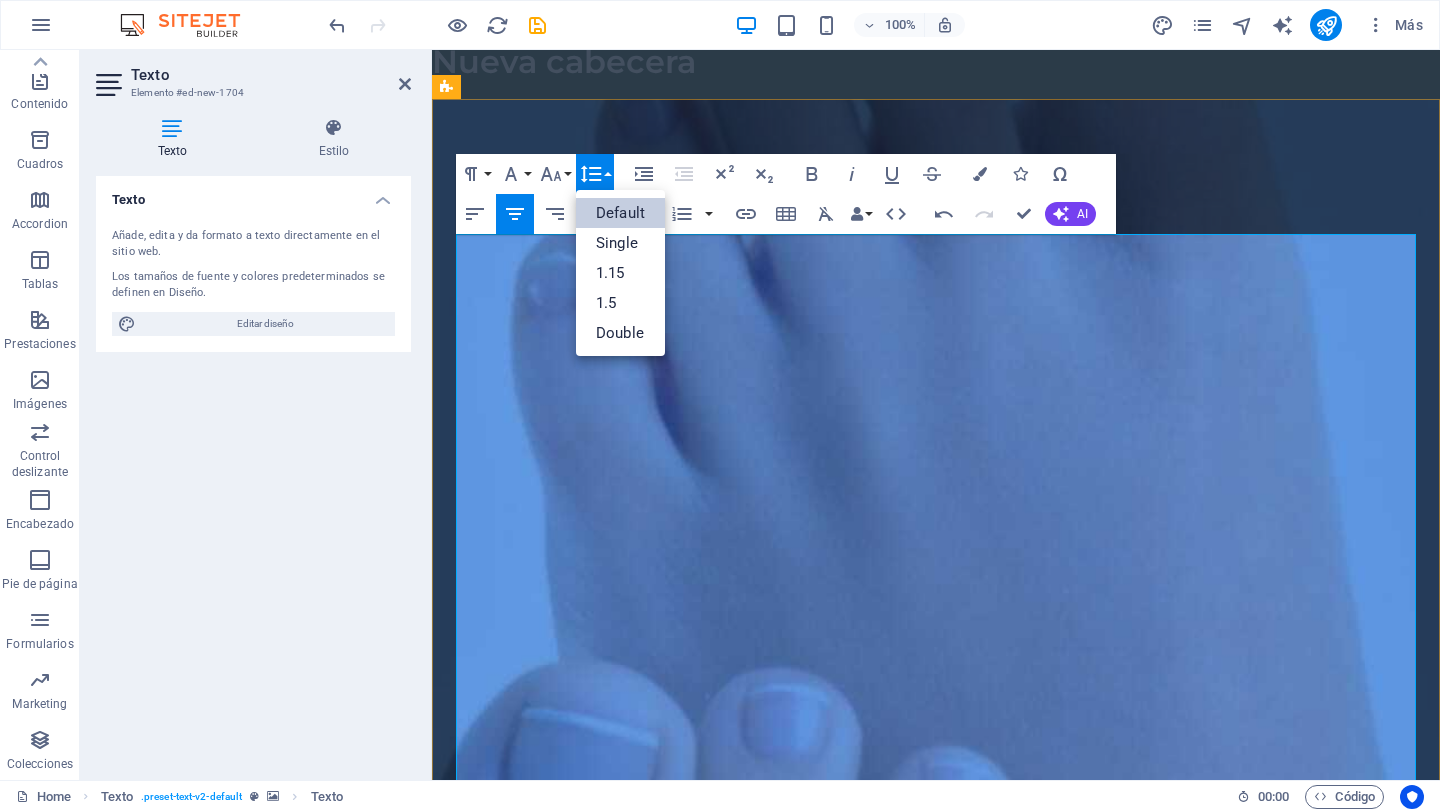 click on "Prevenir, Diagnosticar, Tratar y Mejorar la salud de tus pies para una mejor calidad de vida. Es importante priorizar la salud de tus pies y buscar atención profesional cuando sea necesario para mantener una vida activa y libre sin dolor." at bounding box center [936, 1313] 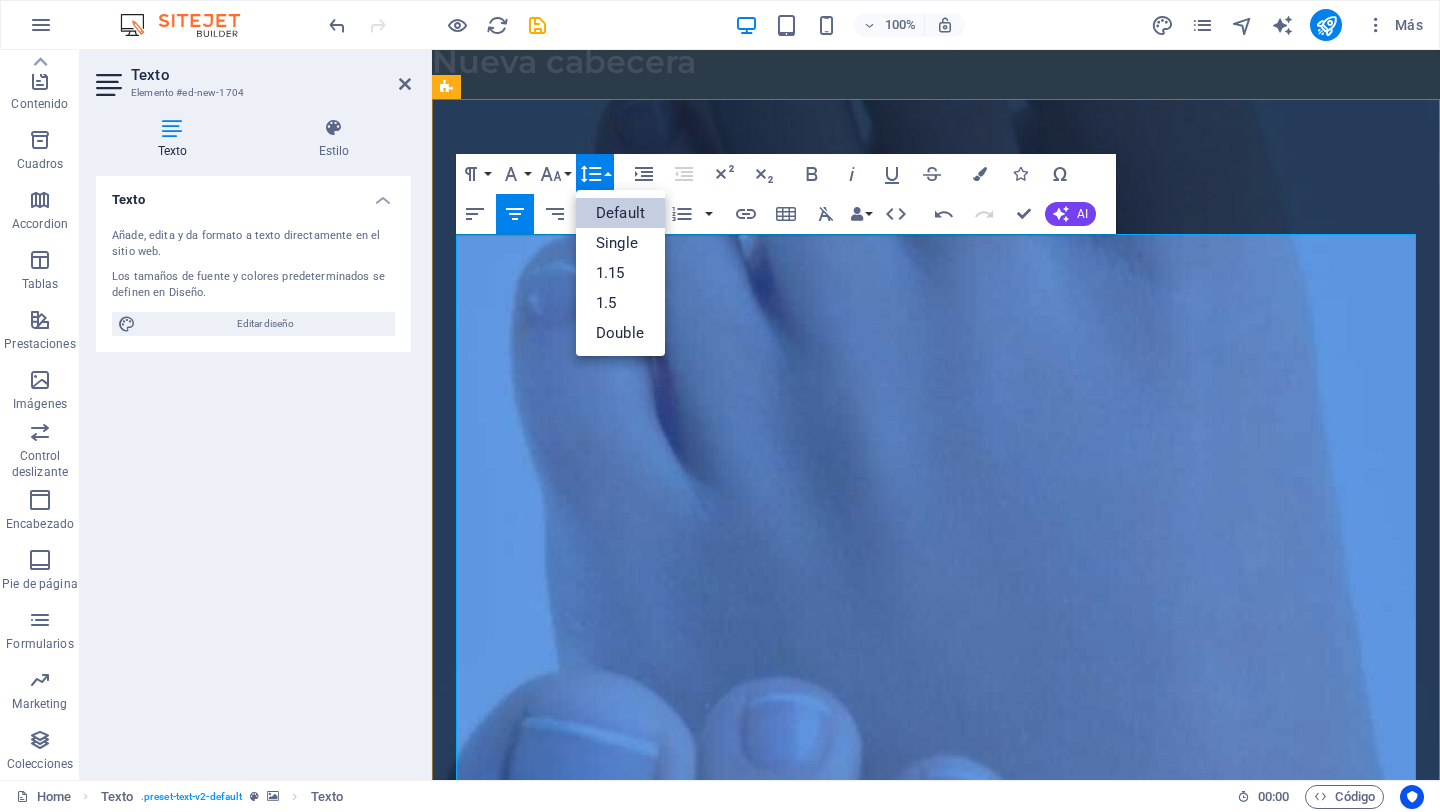 type 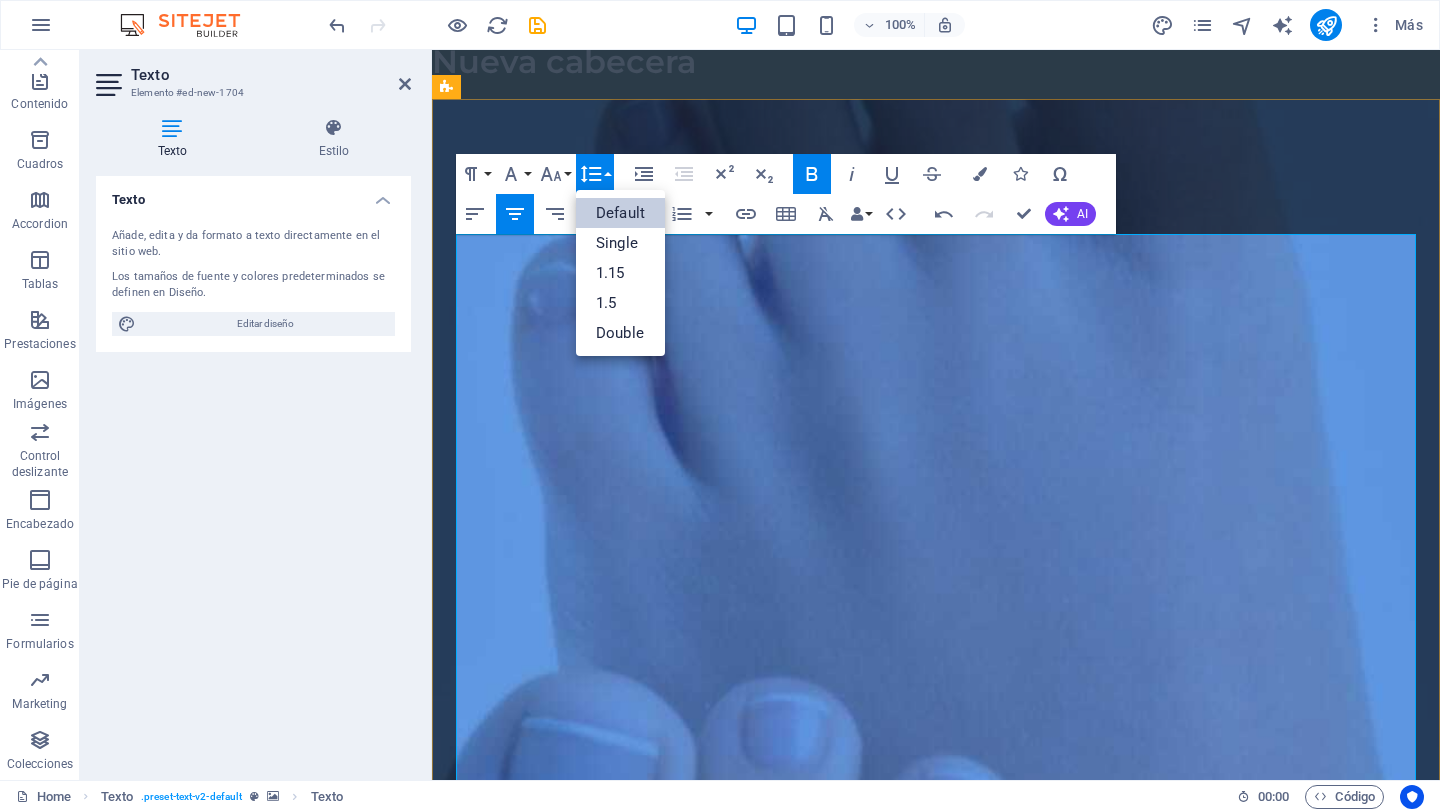 click on "​" at bounding box center (936, 1650) 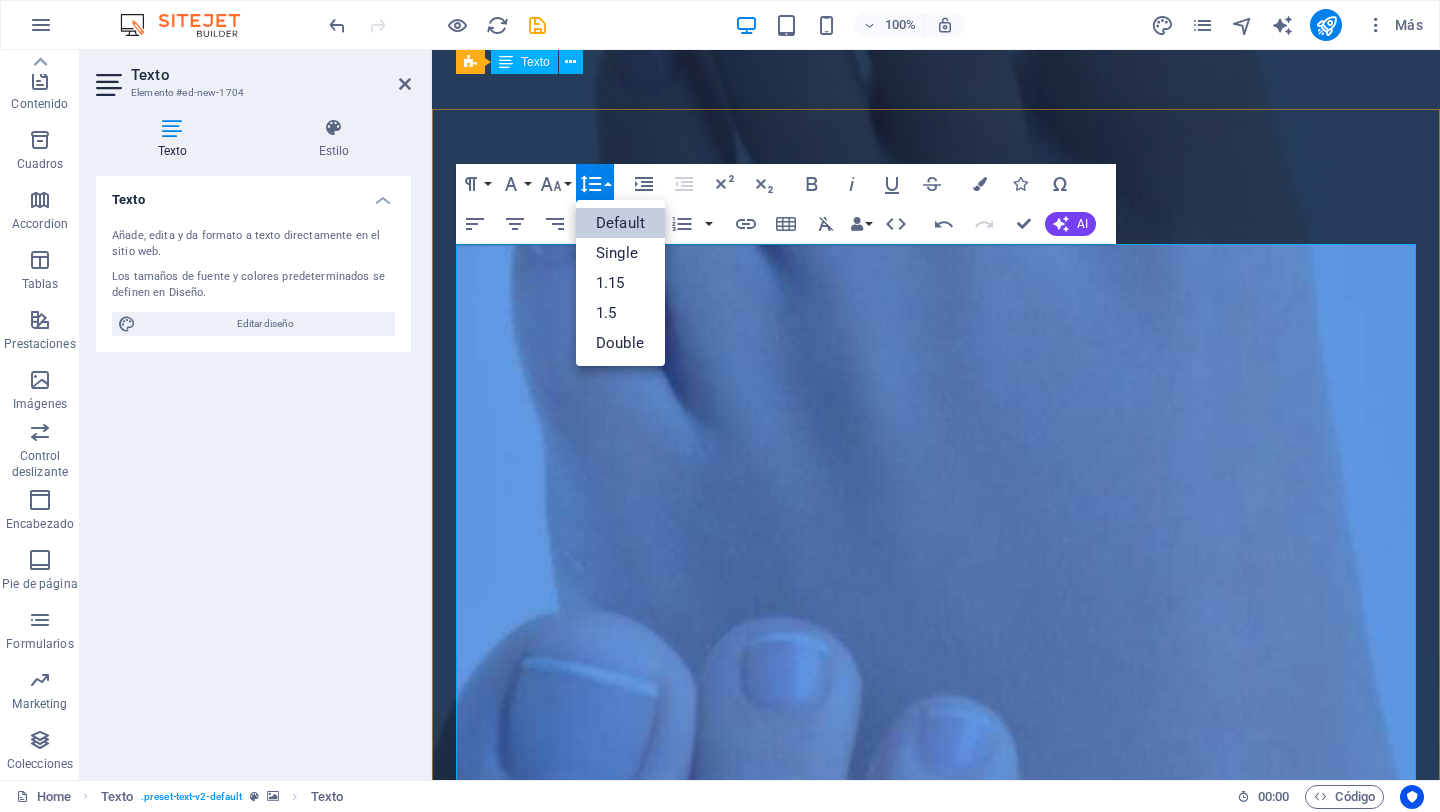 scroll, scrollTop: 0, scrollLeft: 0, axis: both 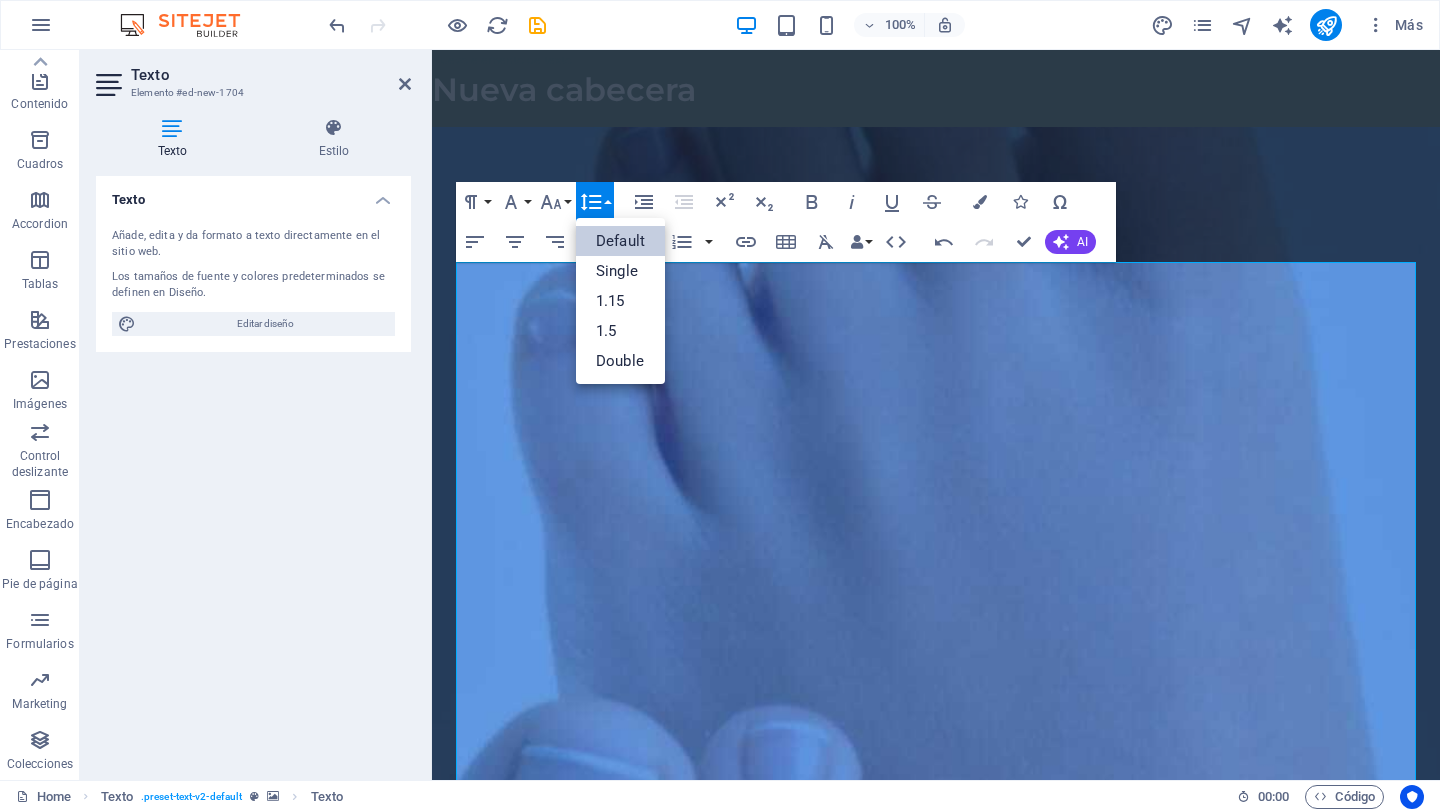 click on "Paragraph Format Normal Heading 1 Heading 2 Heading 3 Heading 4 Heading 5 Heading 6 Code Font Family Arial Georgia Impact Tahoma Times New Roman Verdana Montserrat Open Sans Font Size 8 9 10 11 12 14 18 24 30 36 48 60 72 96 Line Height Default Single 1.15 1.5 Double Increase Indent Decrease Indent Superscript Subscript Bold Italic Underline Strikethrough Colors Icons Special Characters Align Left Align Center Align Right Align Justify Unordered List   Default Circle Disc Square    Ordered List   Default Lower Alpha Lower Greek Lower Roman Upper Alpha Upper Roman    Insert Link Insert Table Clear Formatting Data Bindings Empresa Nombre Apellidos Calle Código postal Ciudad Email Teléfono Móvil Fax Campo personalizado 1 Campo personalizado 2 Campo personalizado 3 Campo personalizado 4 Campo personalizado 5 Campo personalizado 6 HTML Undo Redo Confirm (⌘+⏎) AI Mejorar Hacer más corto Hacer más largo Corregir ortografía y gramática Traducir a Inglés Generar texto" at bounding box center (786, 222) 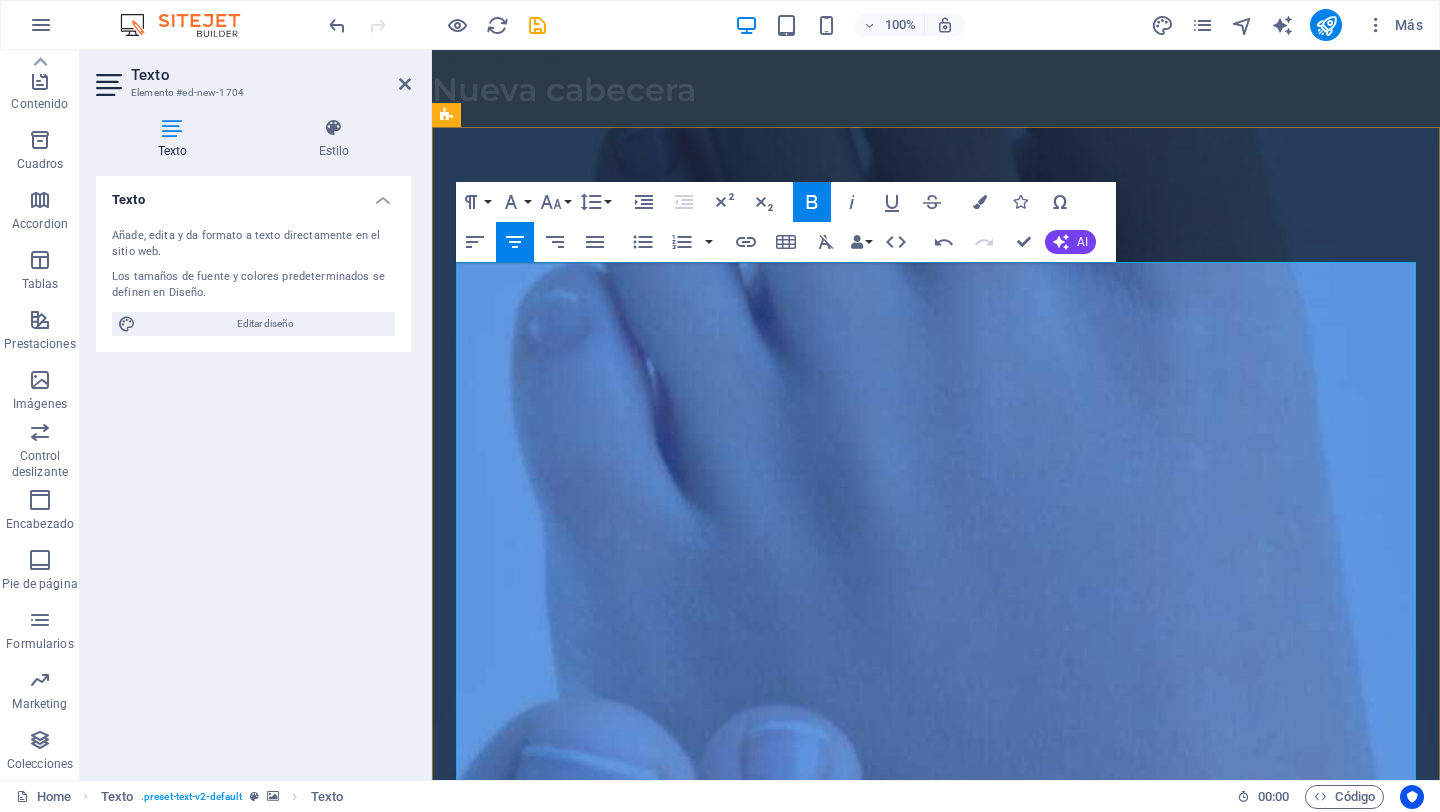 click on "Nuevo elemento de" at bounding box center [936, 1331] 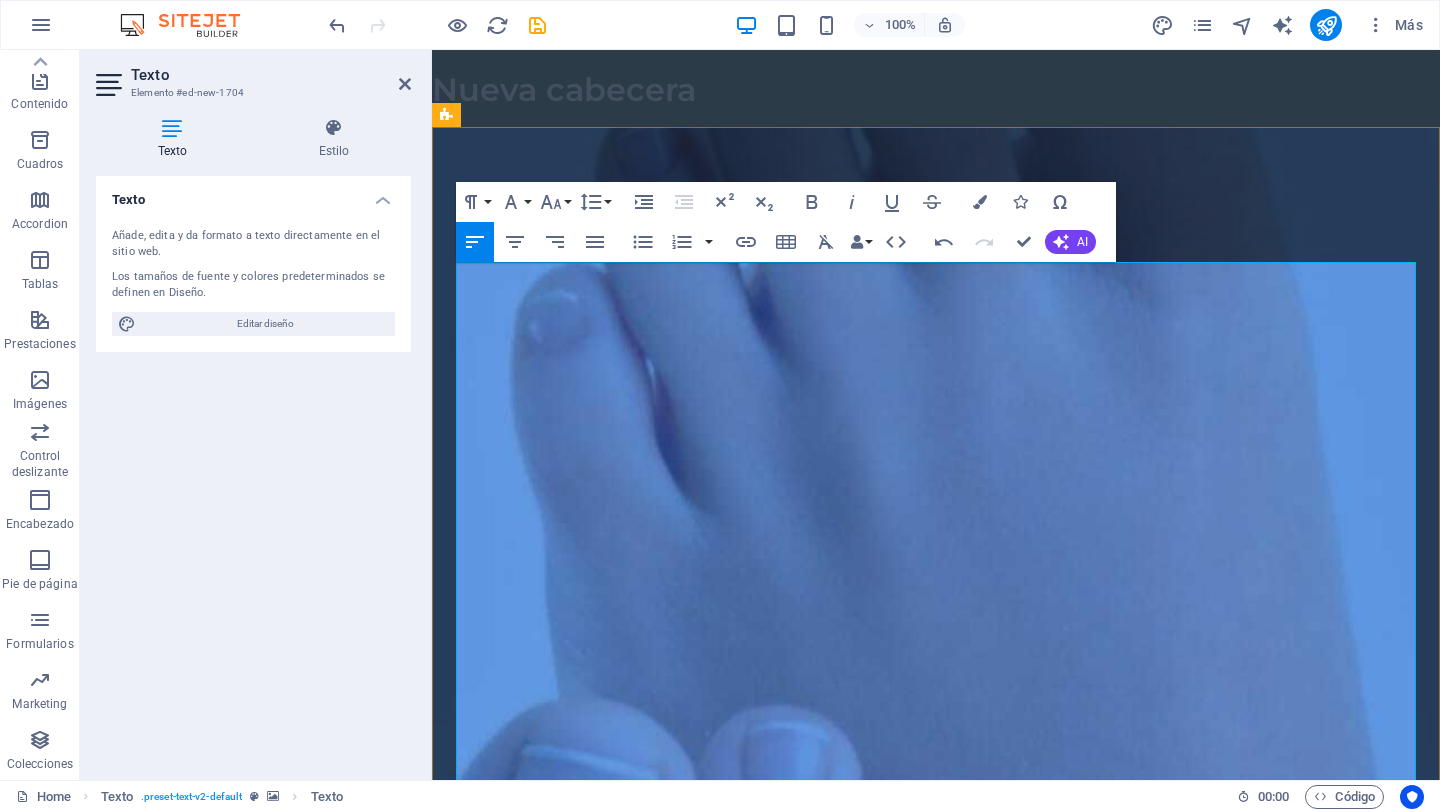 click on "Nuevo elemento de" at bounding box center [936, 1331] 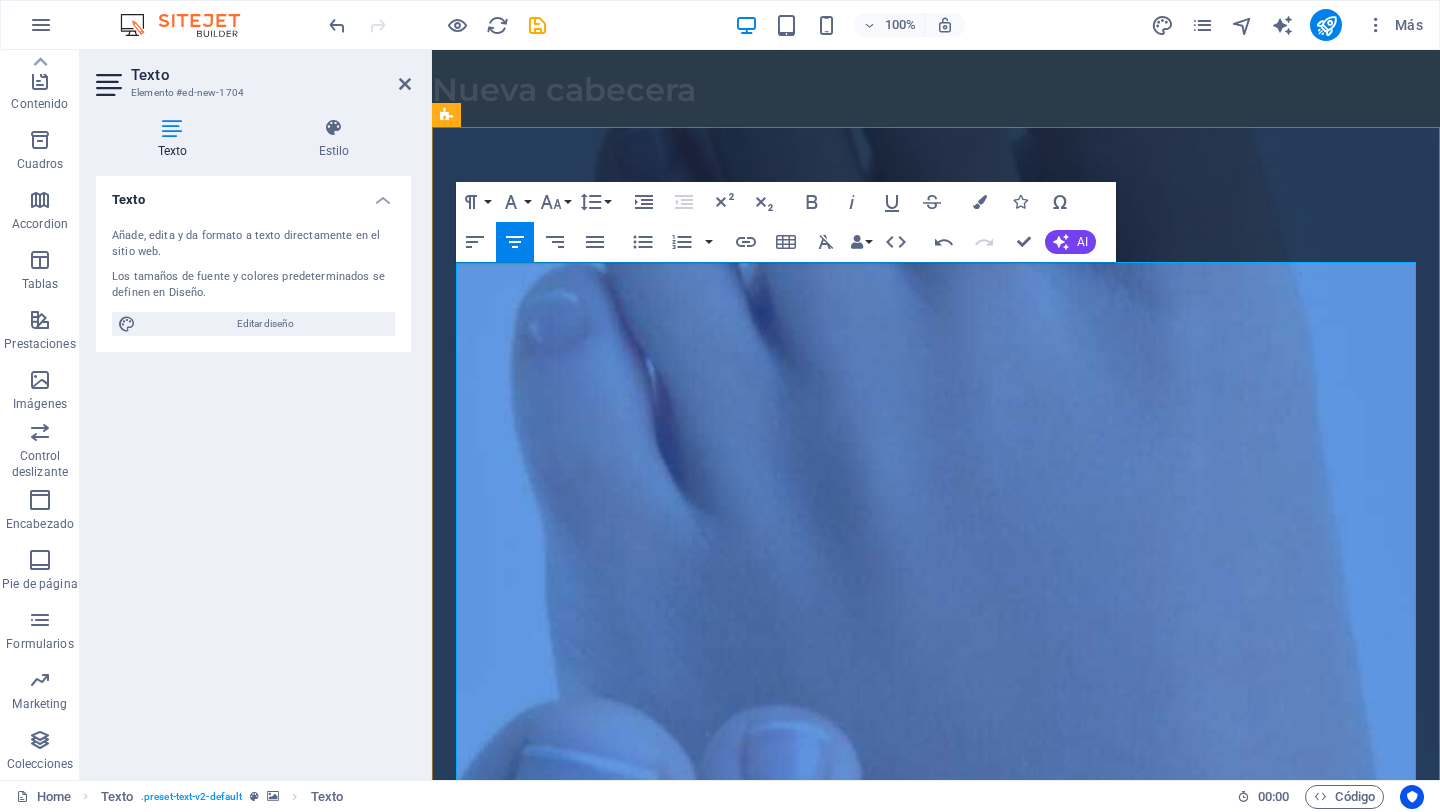 drag, startPoint x: 575, startPoint y: 273, endPoint x: 464, endPoint y: 264, distance: 111.364265 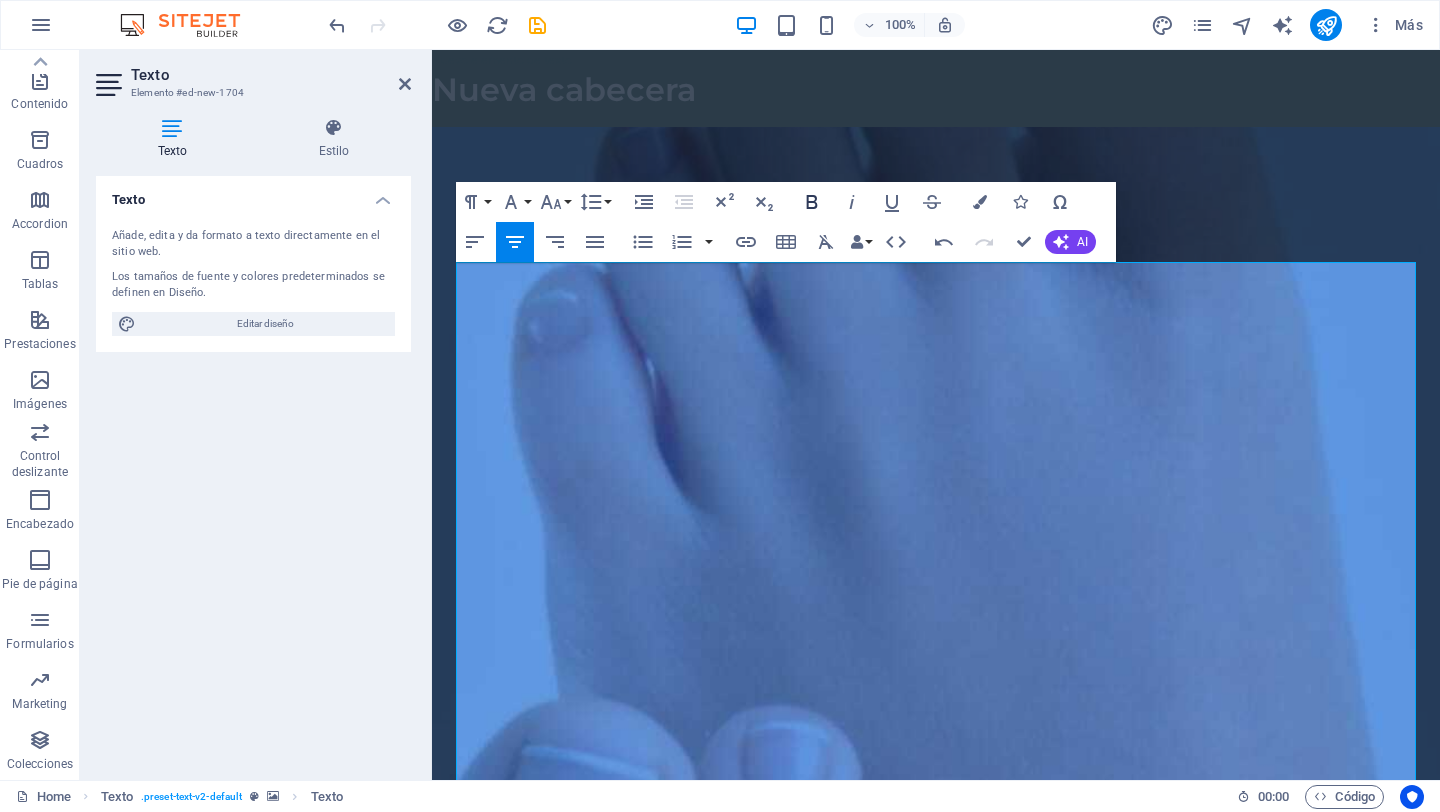 click 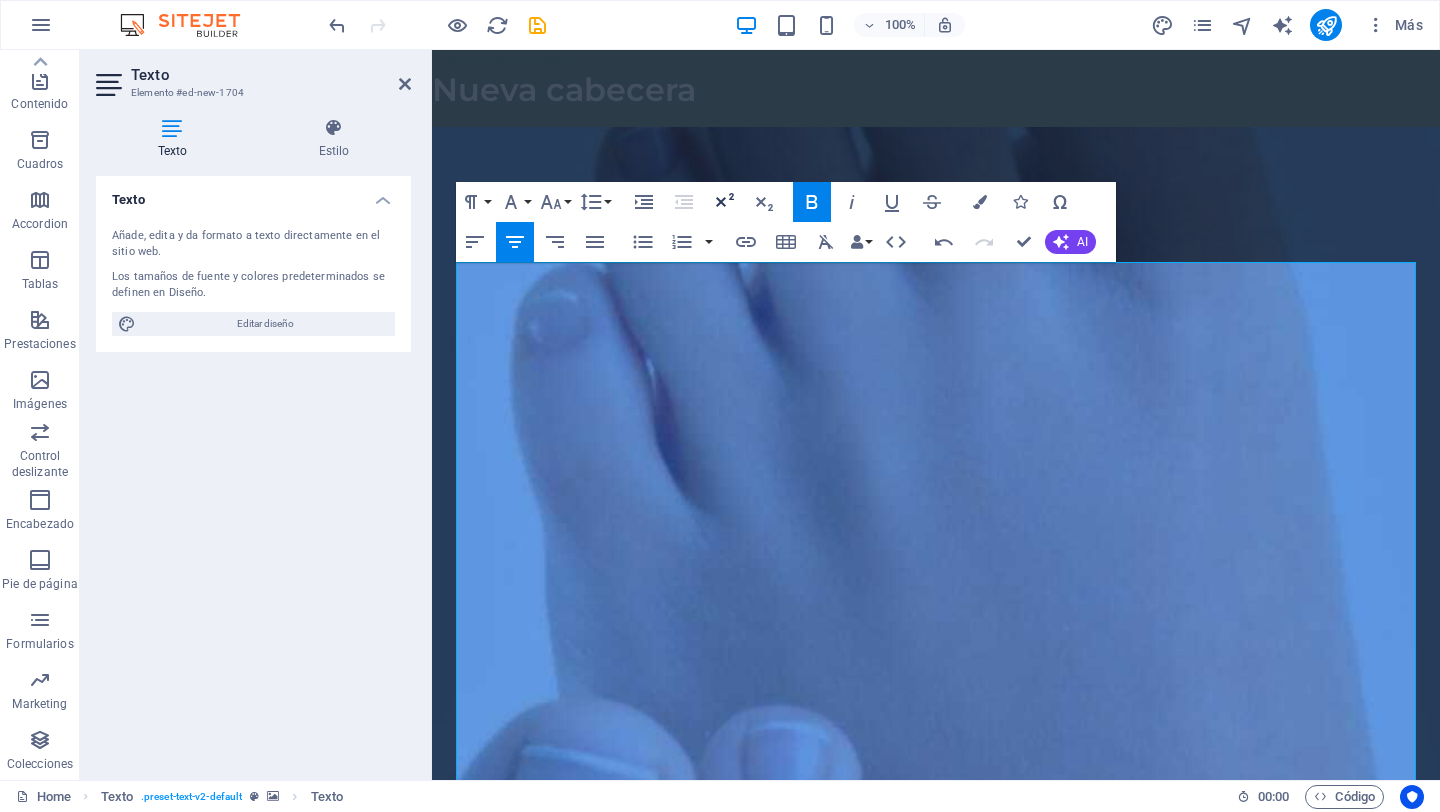 click 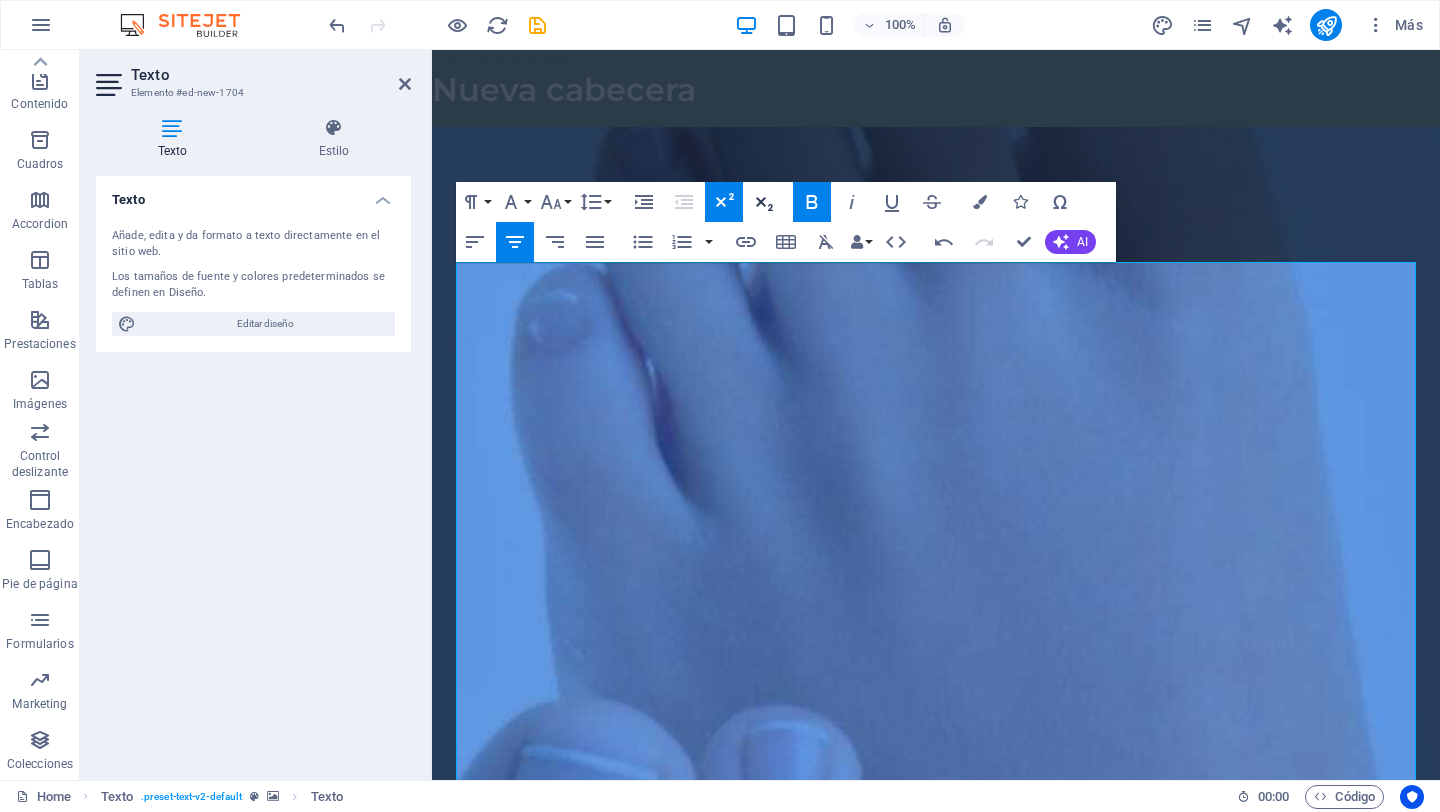 click 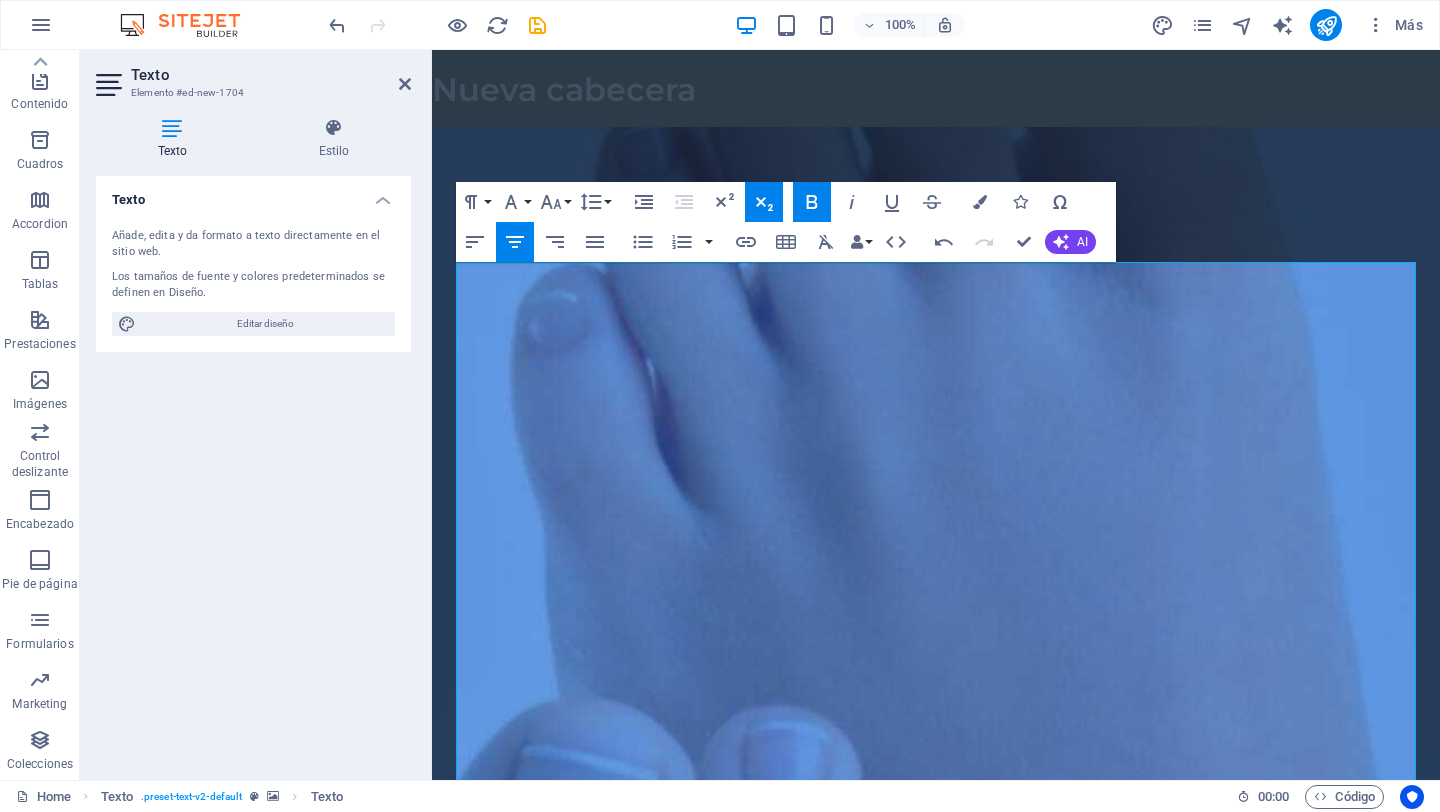click 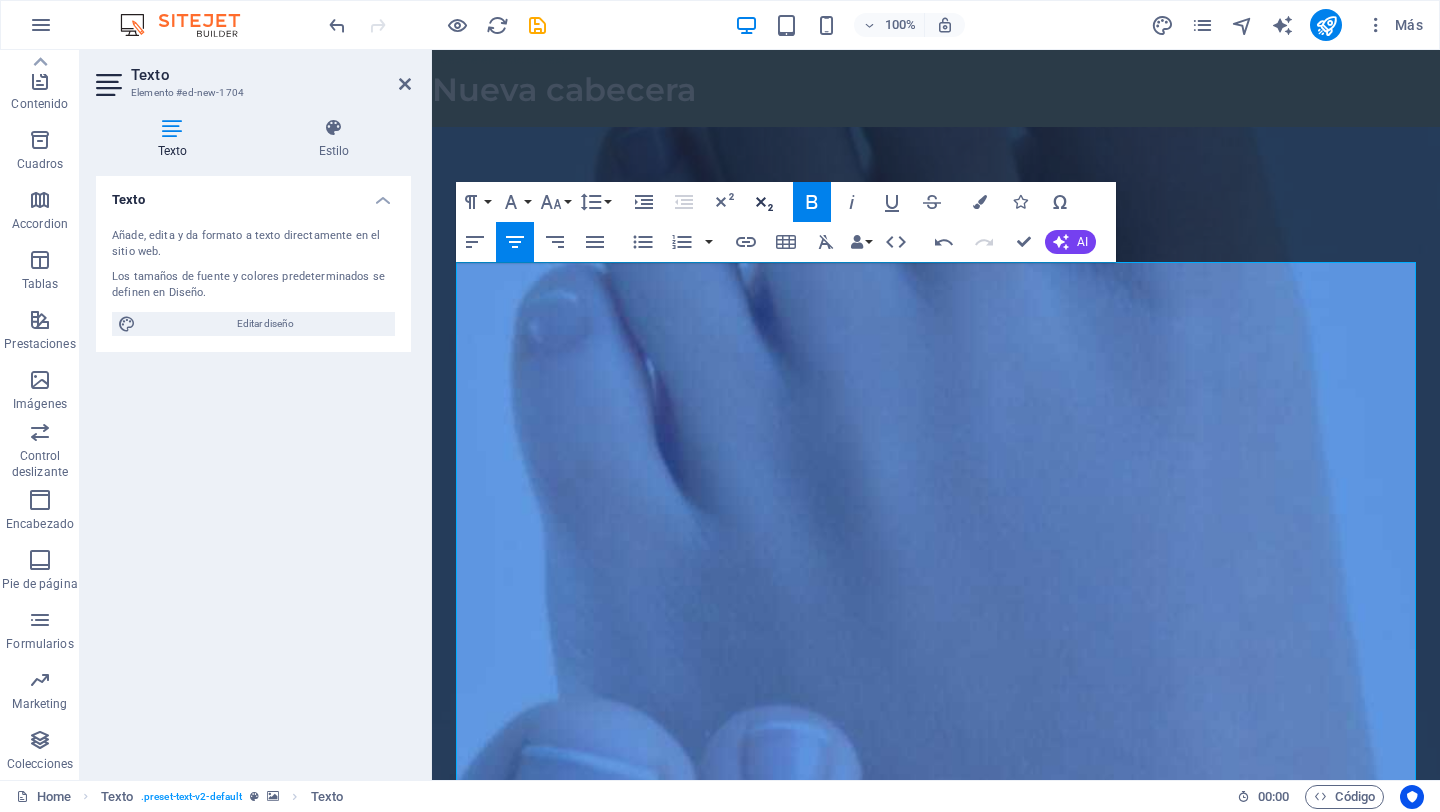 click 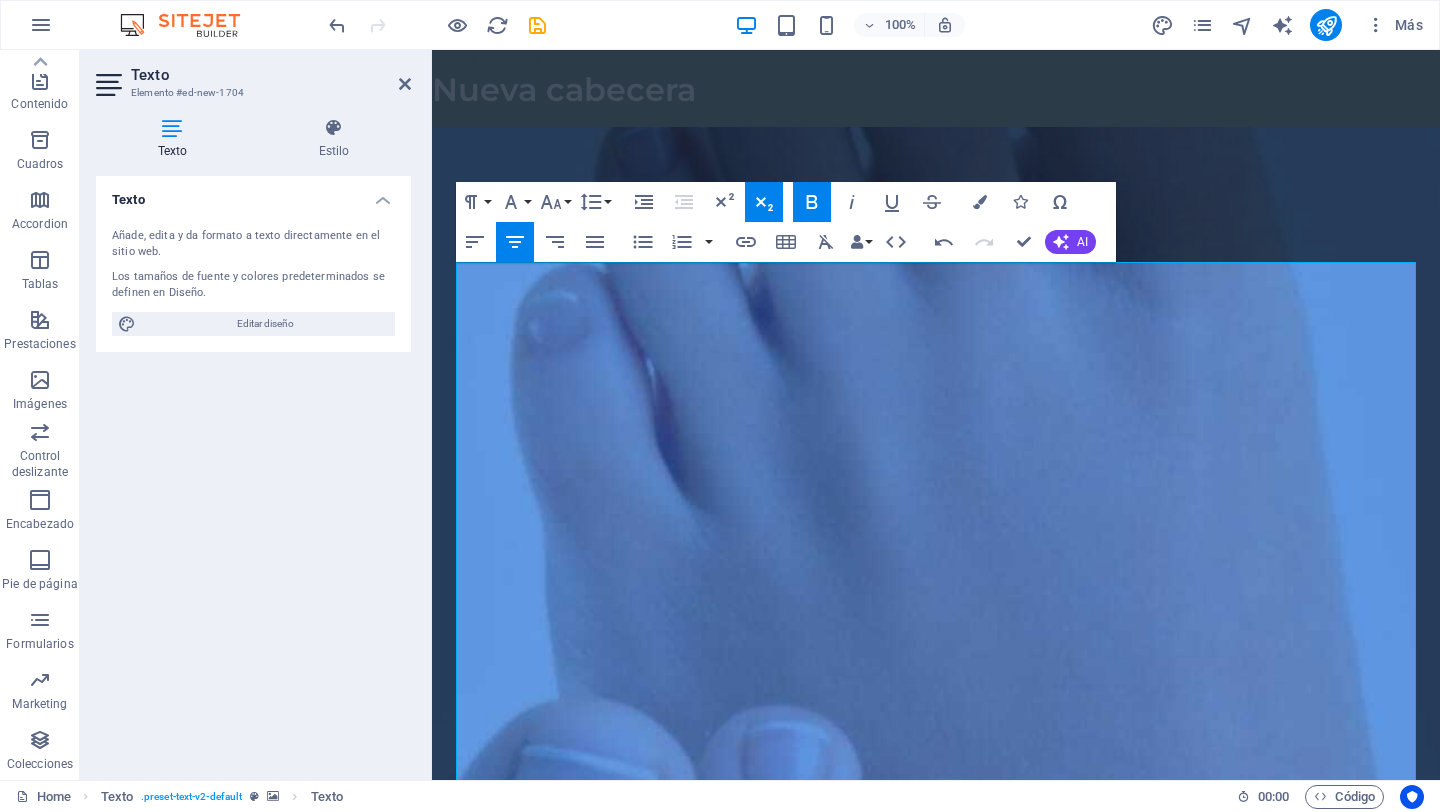 click 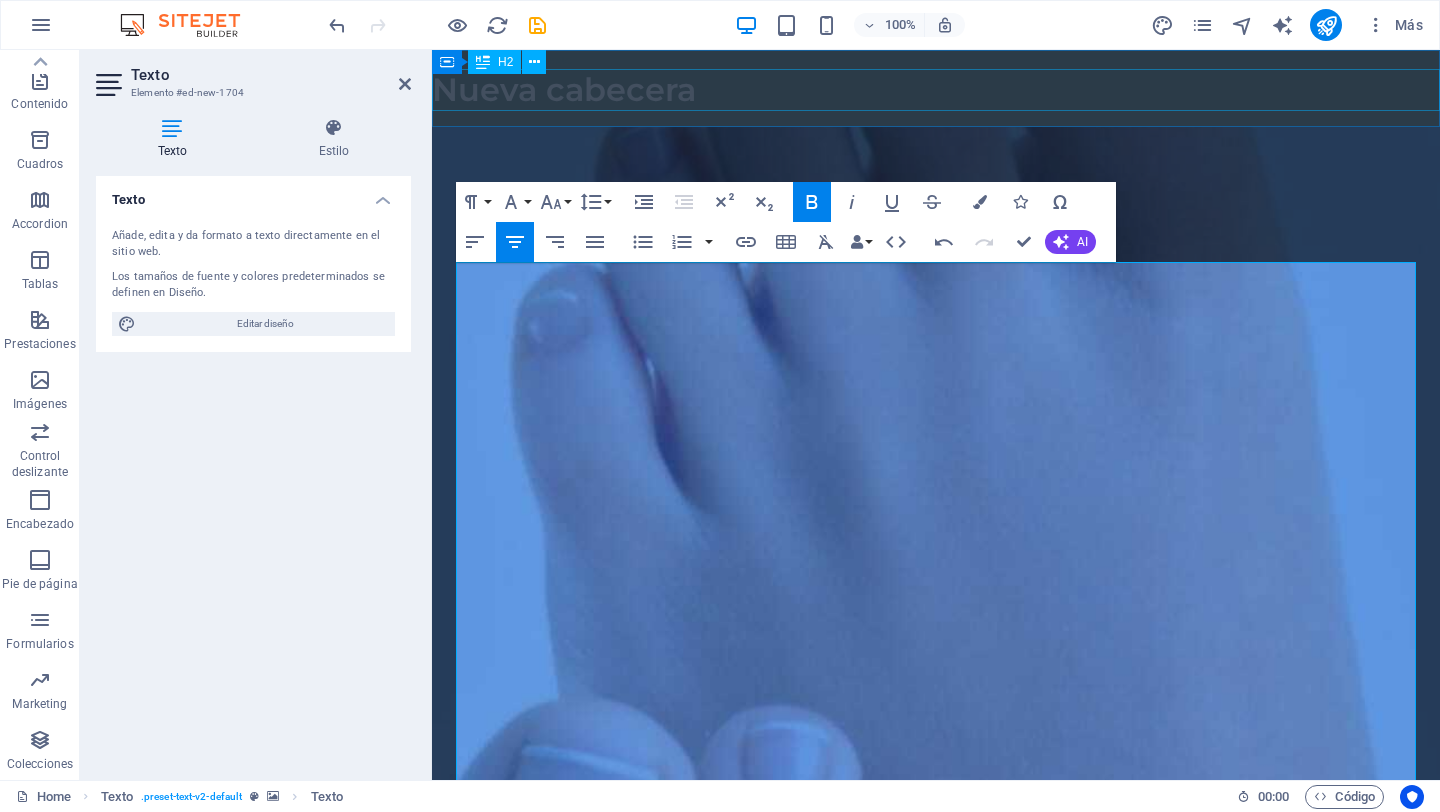 click on "Nueva cabecera" at bounding box center (936, 90) 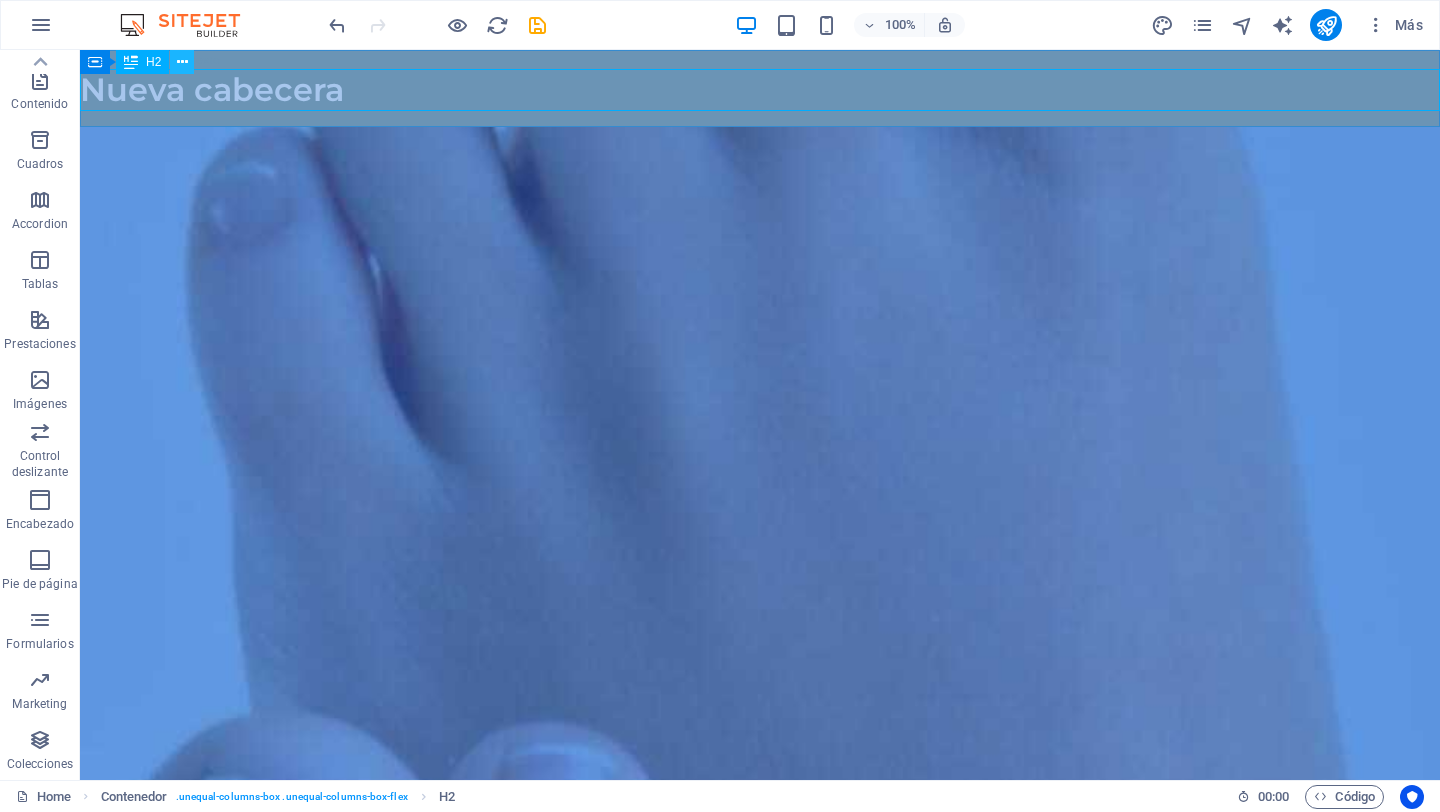 click at bounding box center [182, 62] 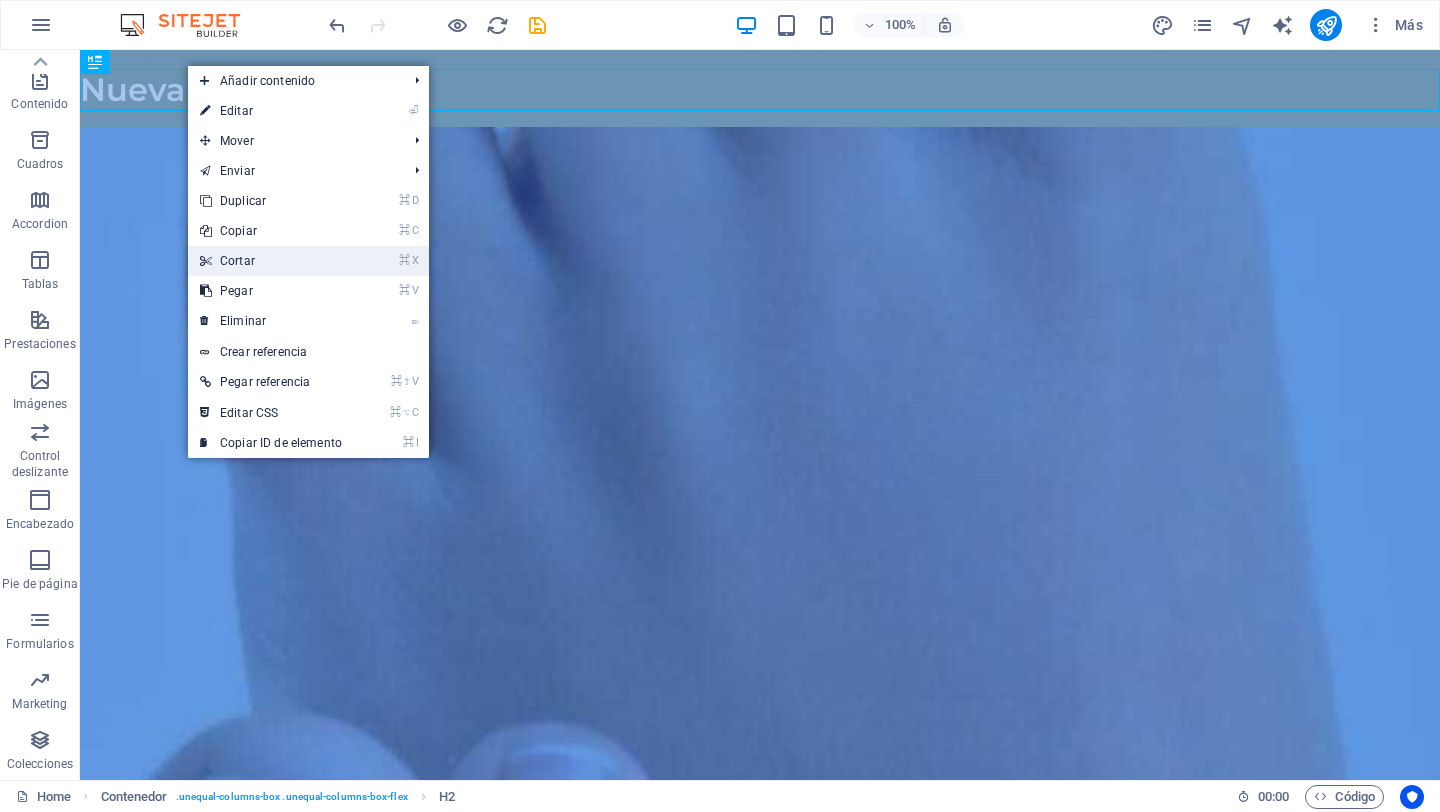 click on "⌘ X  Cortar" at bounding box center (271, 261) 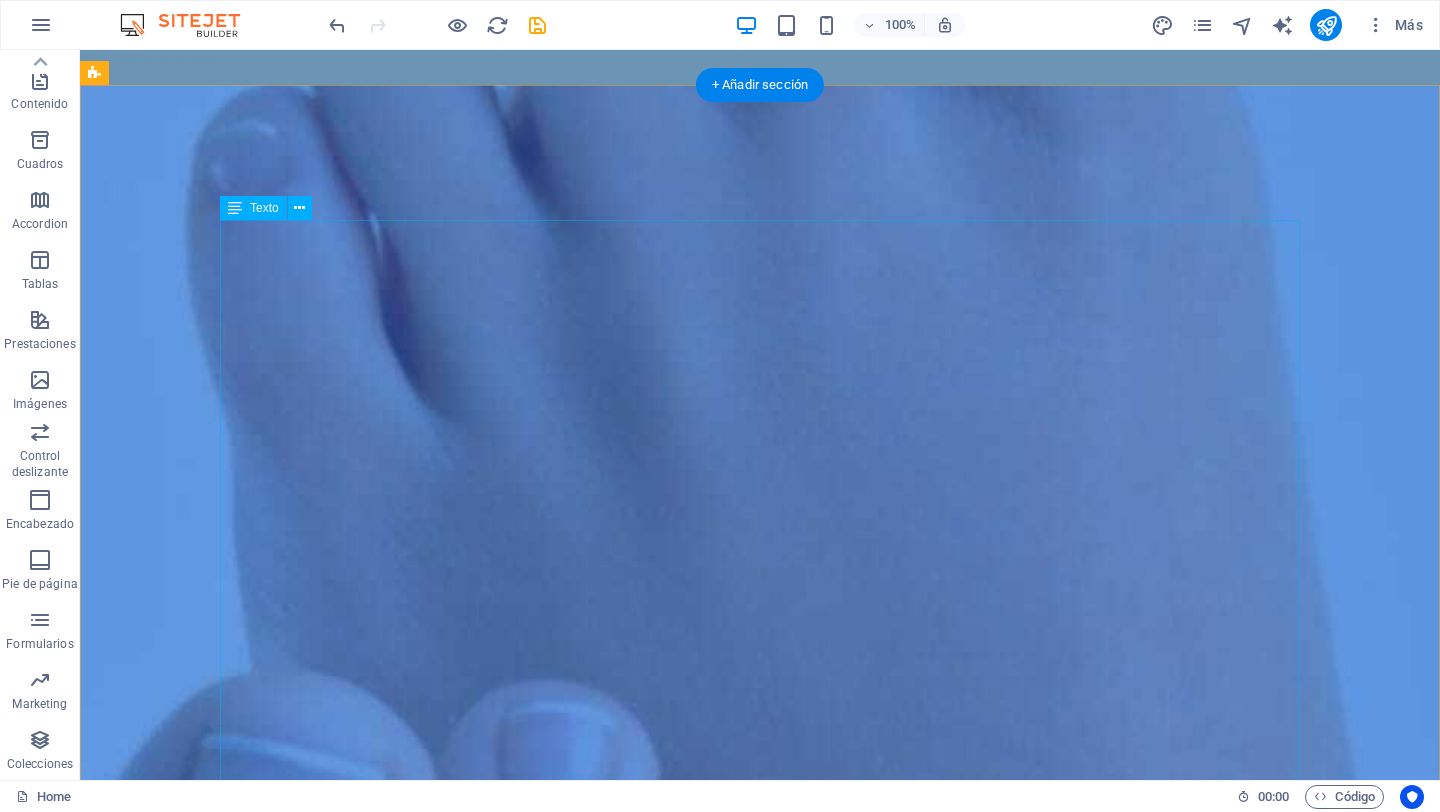click on "Nuestra Misión Prevenir, Diagnosticar, Tratar y Mejorar la salud de tus pies para una mejor calidad de vida. Es importante atender y valorar la salud de tus pies, contar con una atención profesional cuando sea necesario para mantener una vida activa, libre y sin dolor. Visitanos en nuestro consultorio ubicado en [STREET] [NUMBER]-1er piso ó - Si tienes algún Problema con la Salud de tus Pies. - Por cuestión de tiempo no puedes desplazarte. - Tienes movilidad reducida. - Eres o tienes un adulto mayor en casa. - No puedes estar en salas de espera. - O simplemente quieres que te atiendan en la comodidad de tu hogar. Para ello contamos también con servicio a domicilio, agenda tu cita vía whatsapp al [PHONE] texto" at bounding box center [760, 1702] 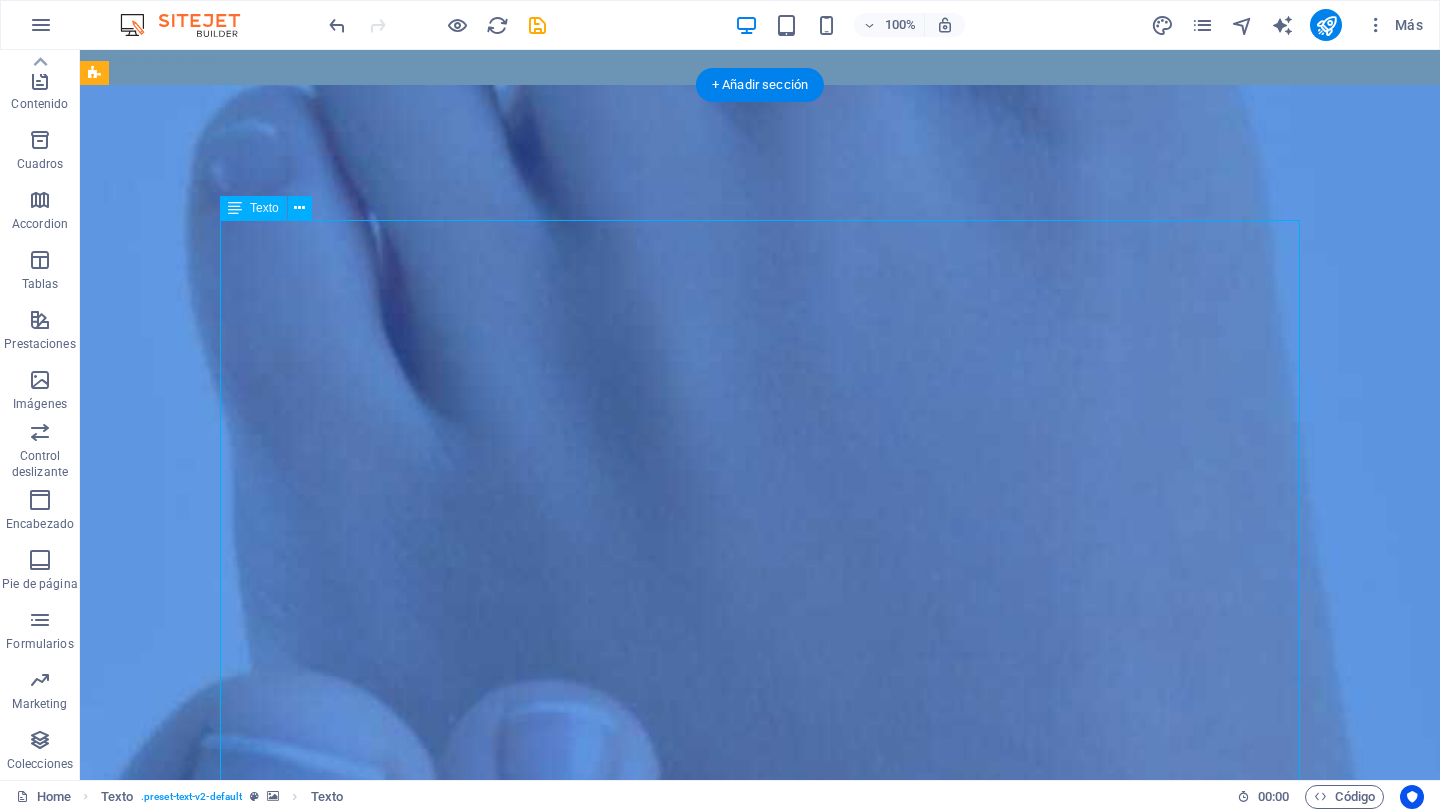 click on "Nuestra Misión Prevenir, Diagnosticar, Tratar y Mejorar la salud de tus pies para una mejor calidad de vida. Es importante atender y valorar la salud de tus pies, contar con una atención profesional cuando sea necesario para mantener una vida activa, libre y sin dolor. Visitanos en nuestro consultorio ubicado en [STREET] [NUMBER]-1er piso ó - Si tienes algún Problema con la Salud de tus Pies. - Por cuestión de tiempo no puedes desplazarte. - Tienes movilidad reducida. - Eres o tienes un adulto mayor en casa. - No puedes estar en salas de espera. - O simplemente quieres que te atiendan en la comodidad de tu hogar. Para ello contamos también con servicio a domicilio, agenda tu cita vía whatsapp al [PHONE] texto" at bounding box center (760, 1702) 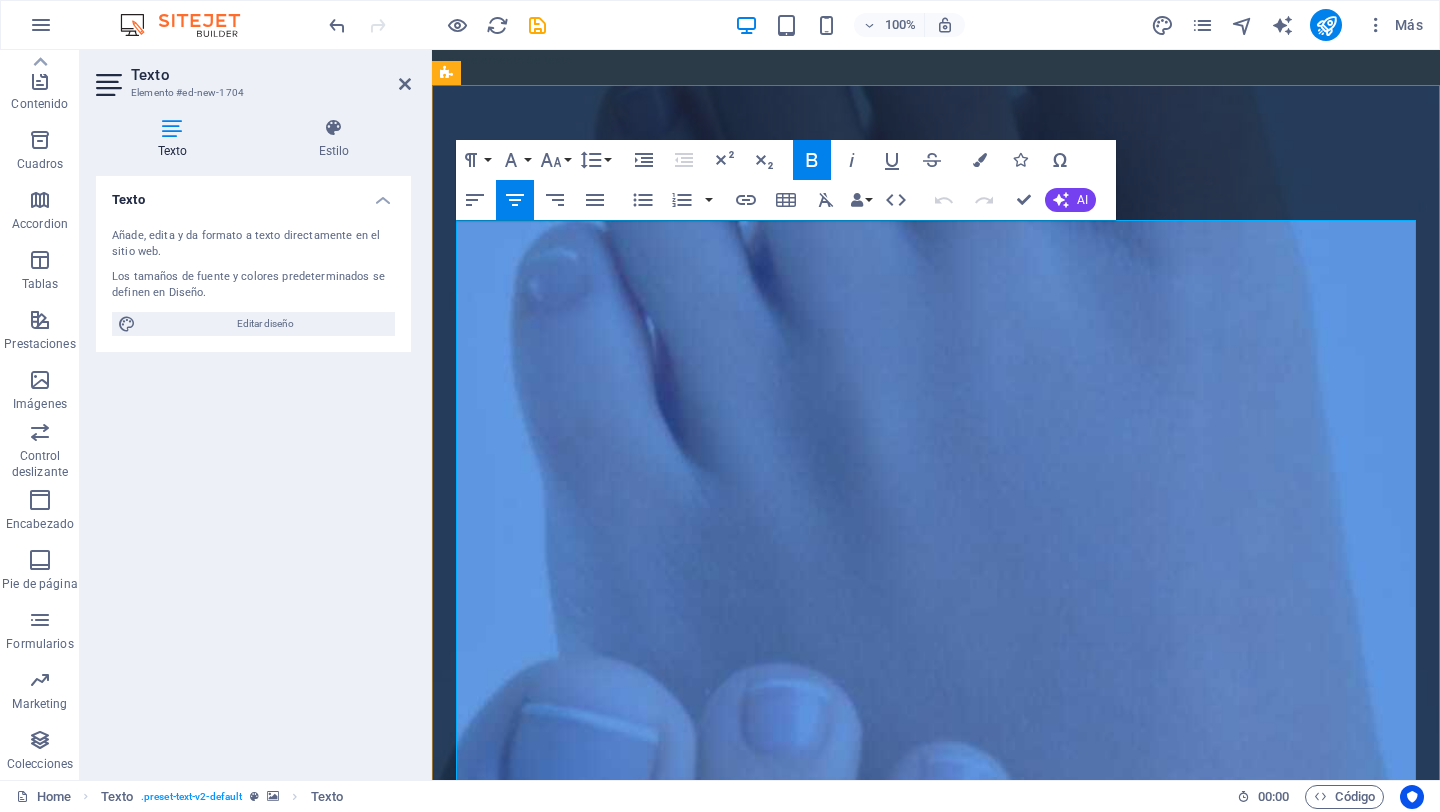 click on "Nuestra Misión" at bounding box center [936, 1289] 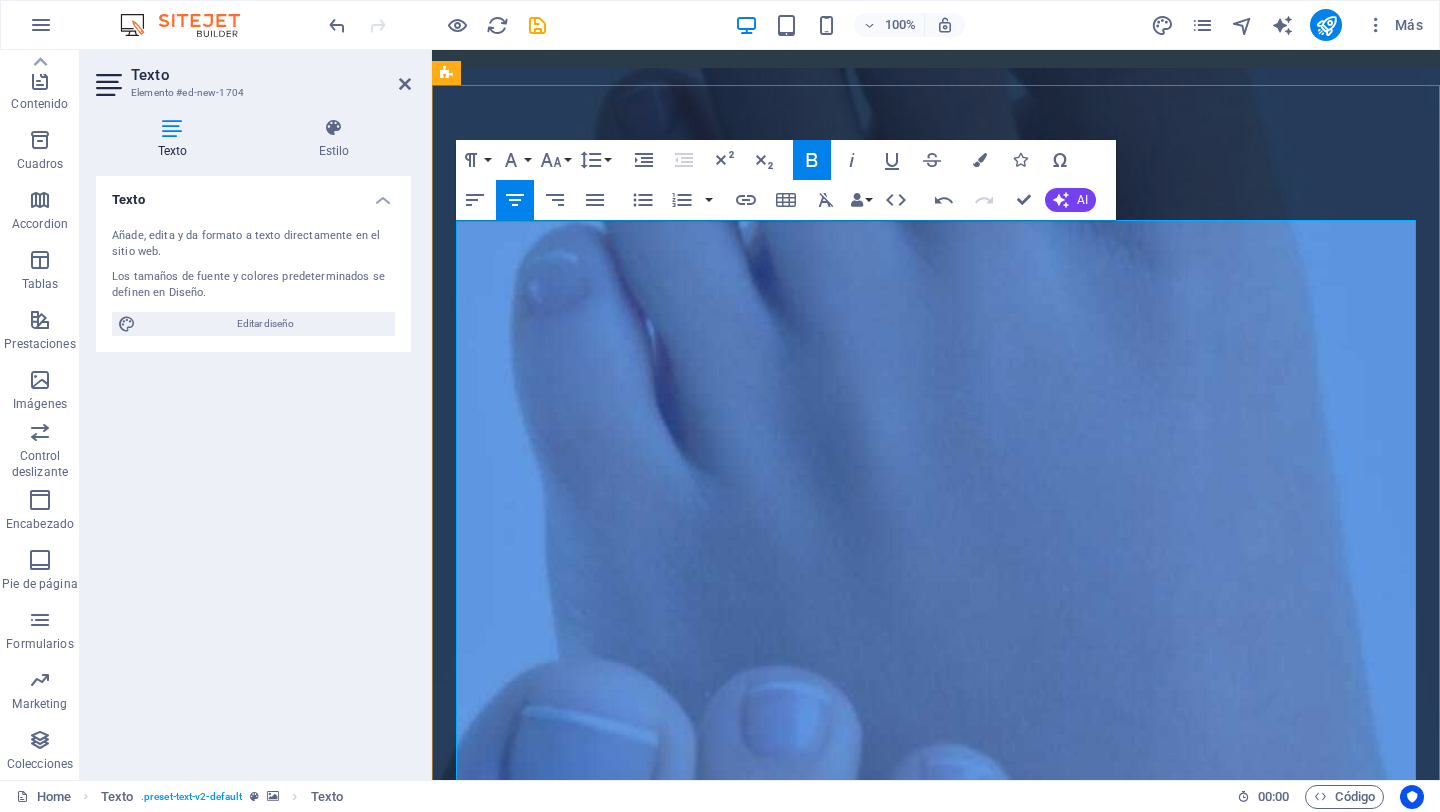 scroll, scrollTop: 0, scrollLeft: 0, axis: both 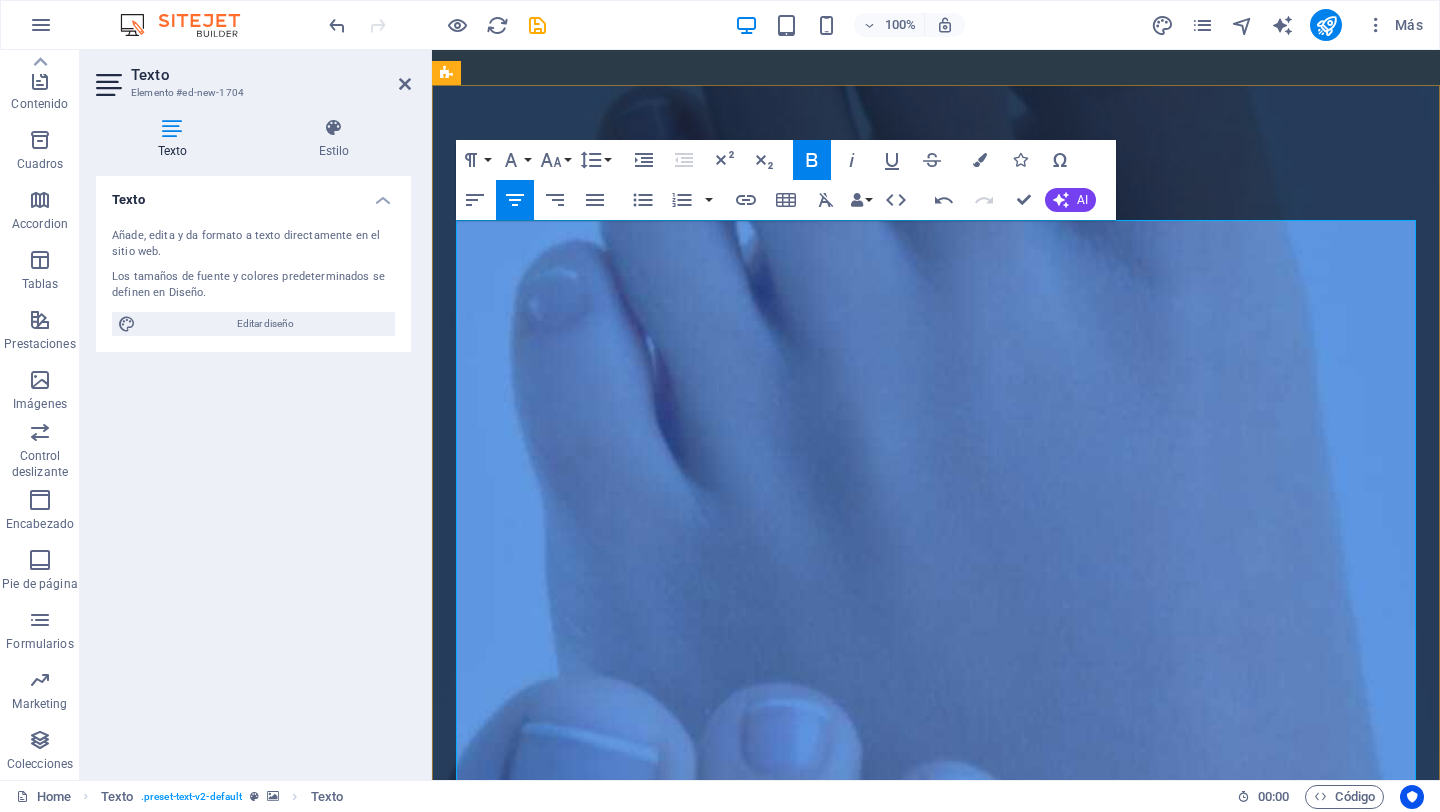 click on "Nuestra Misión" at bounding box center (936, 1328) 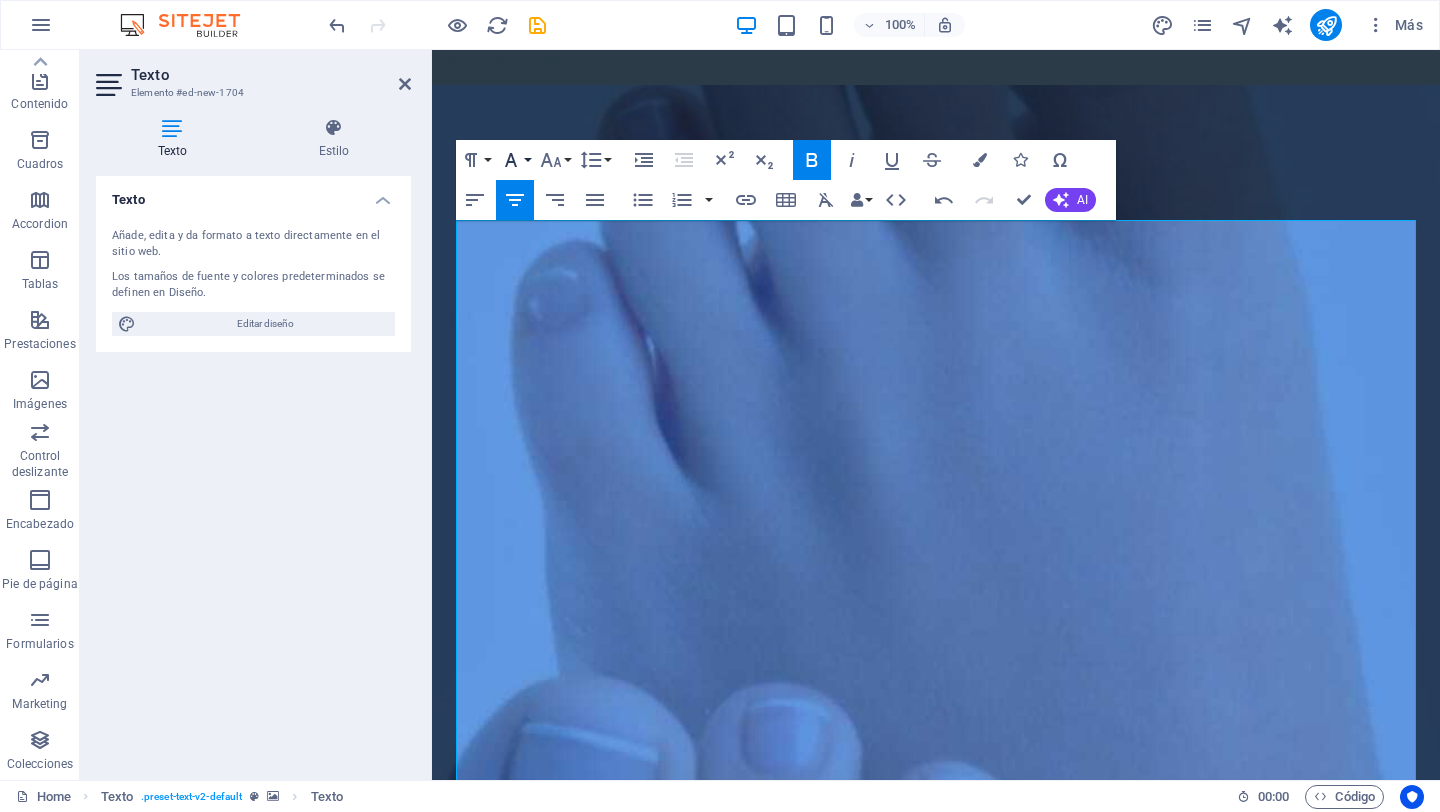 click on "Font Family" at bounding box center [515, 160] 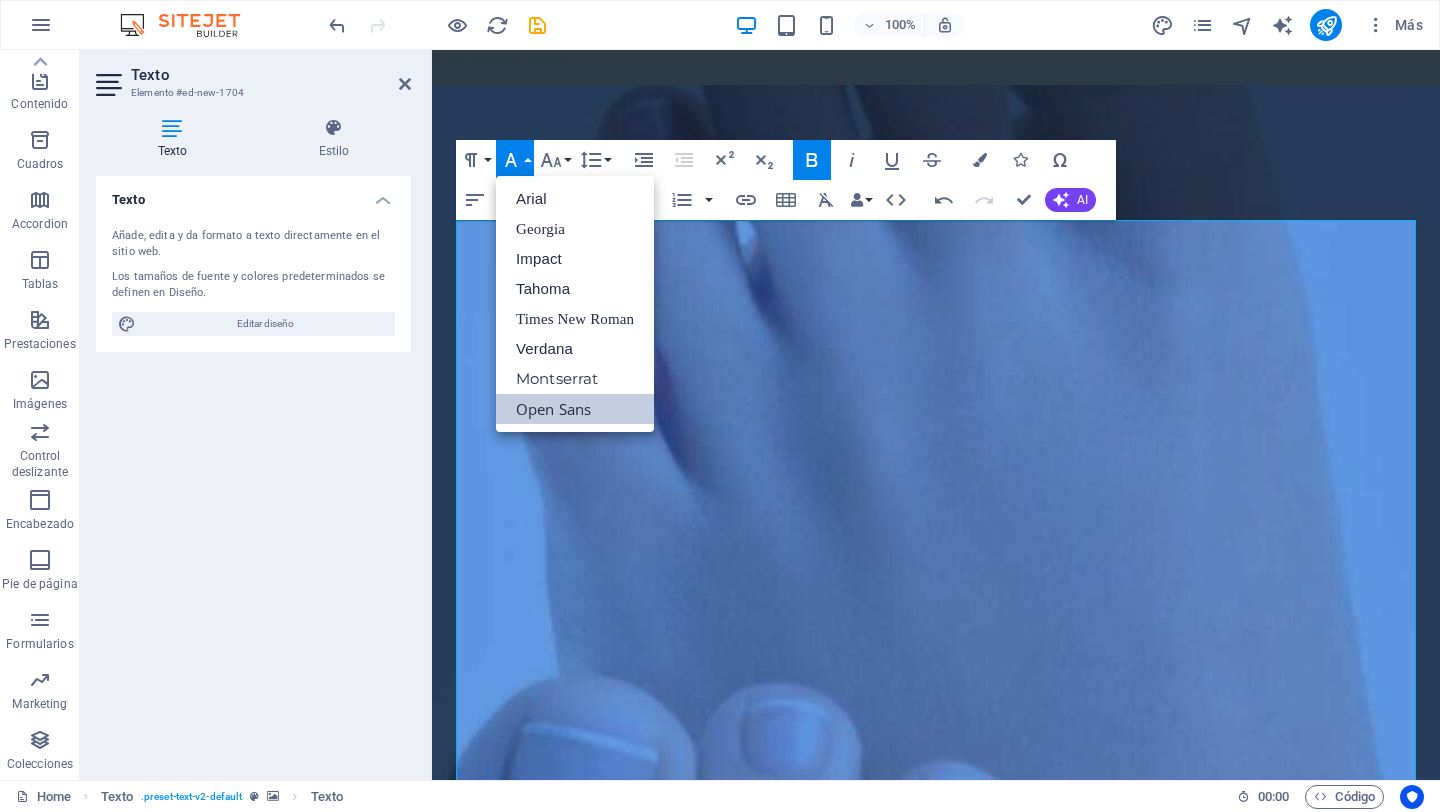 scroll, scrollTop: 0, scrollLeft: 0, axis: both 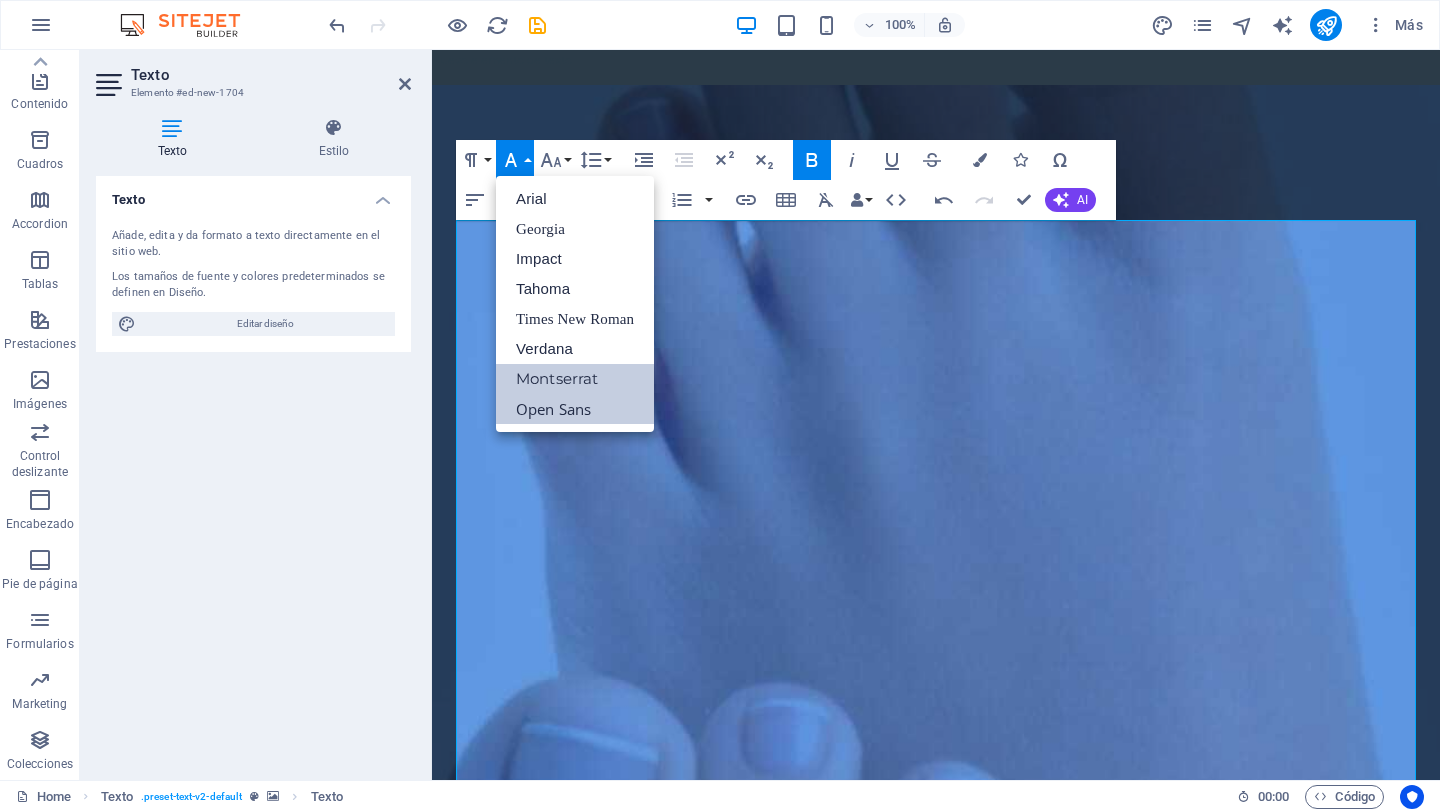 click on "Montserrat" at bounding box center (575, 379) 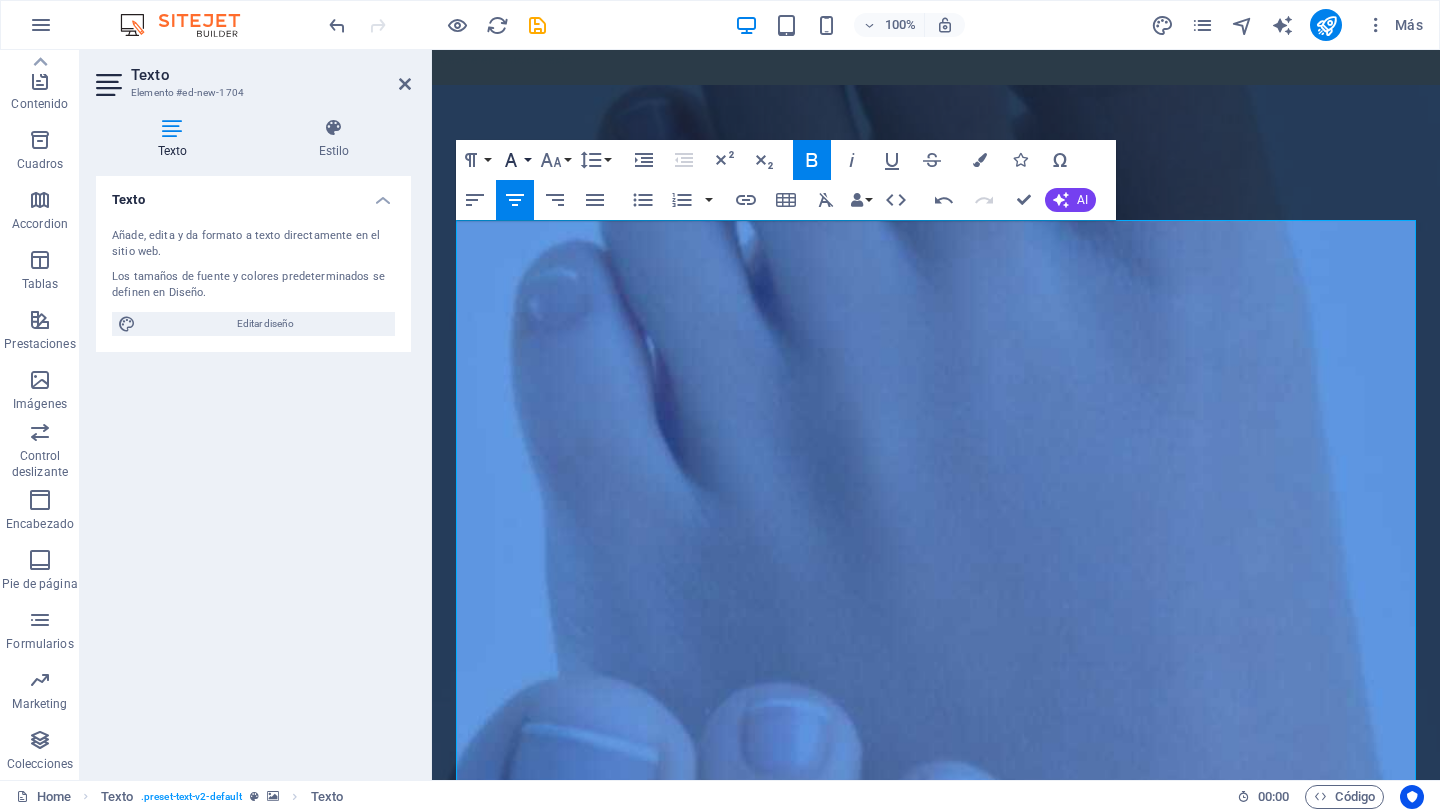 click on "Font Family" at bounding box center [515, 160] 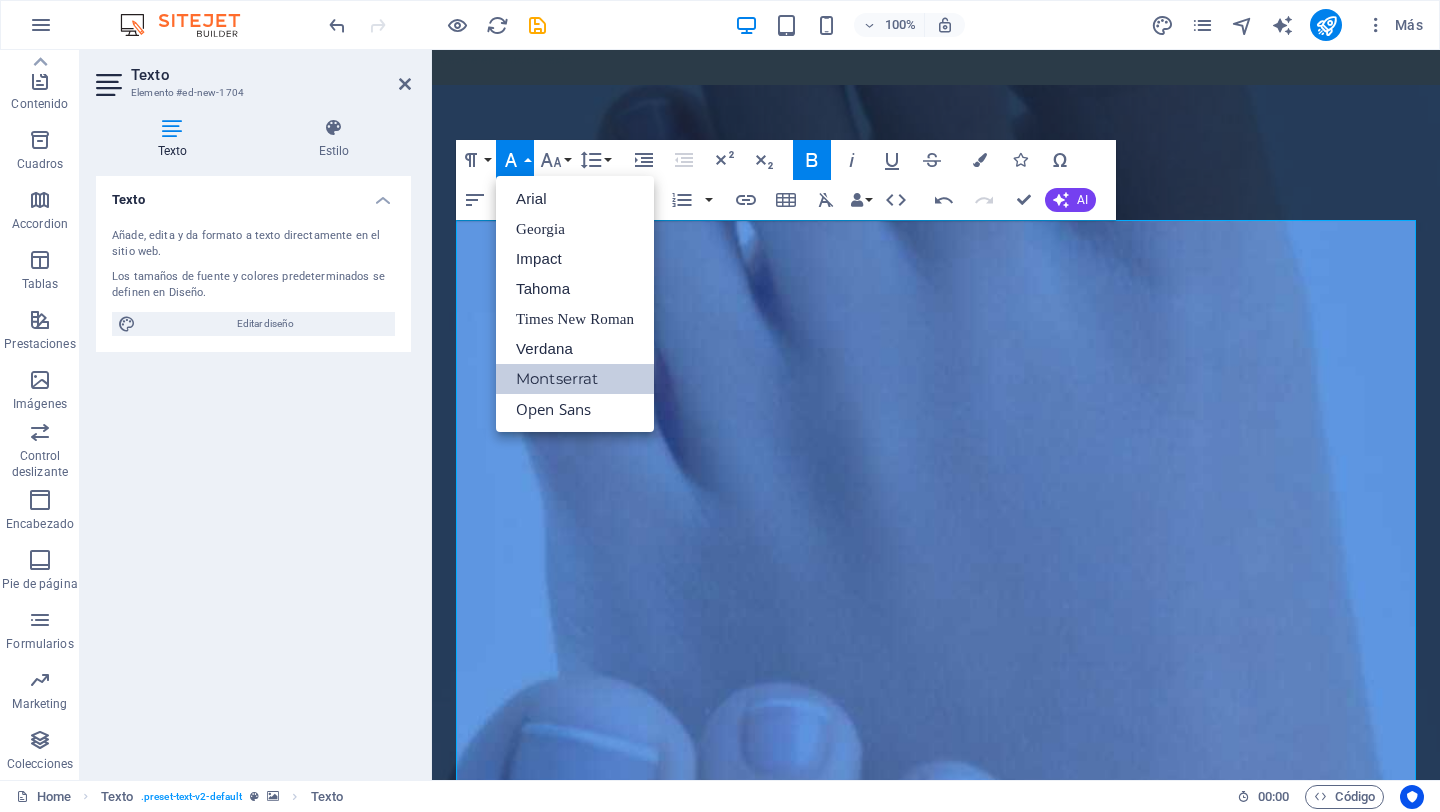 scroll, scrollTop: 0, scrollLeft: 0, axis: both 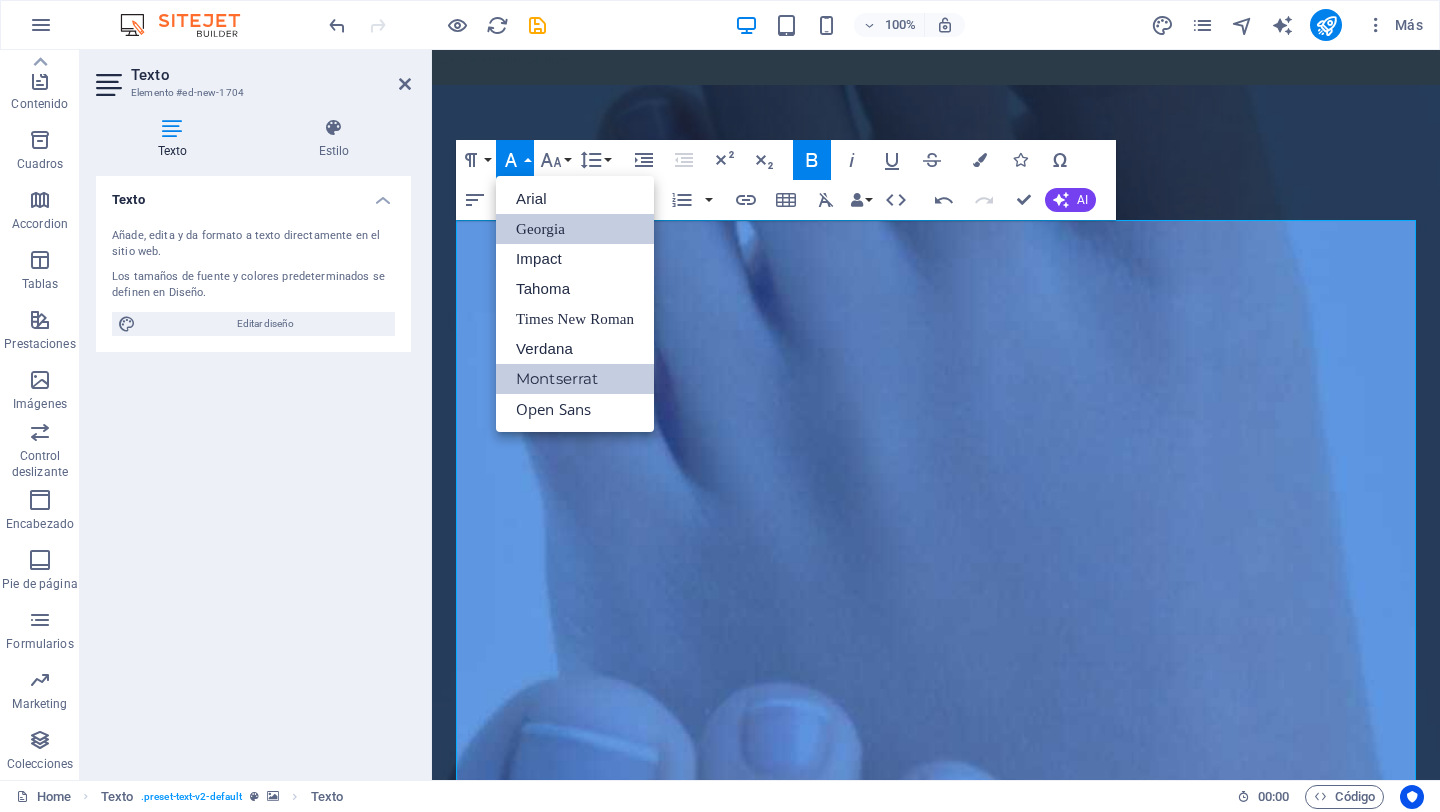 click on "Georgia" at bounding box center [575, 229] 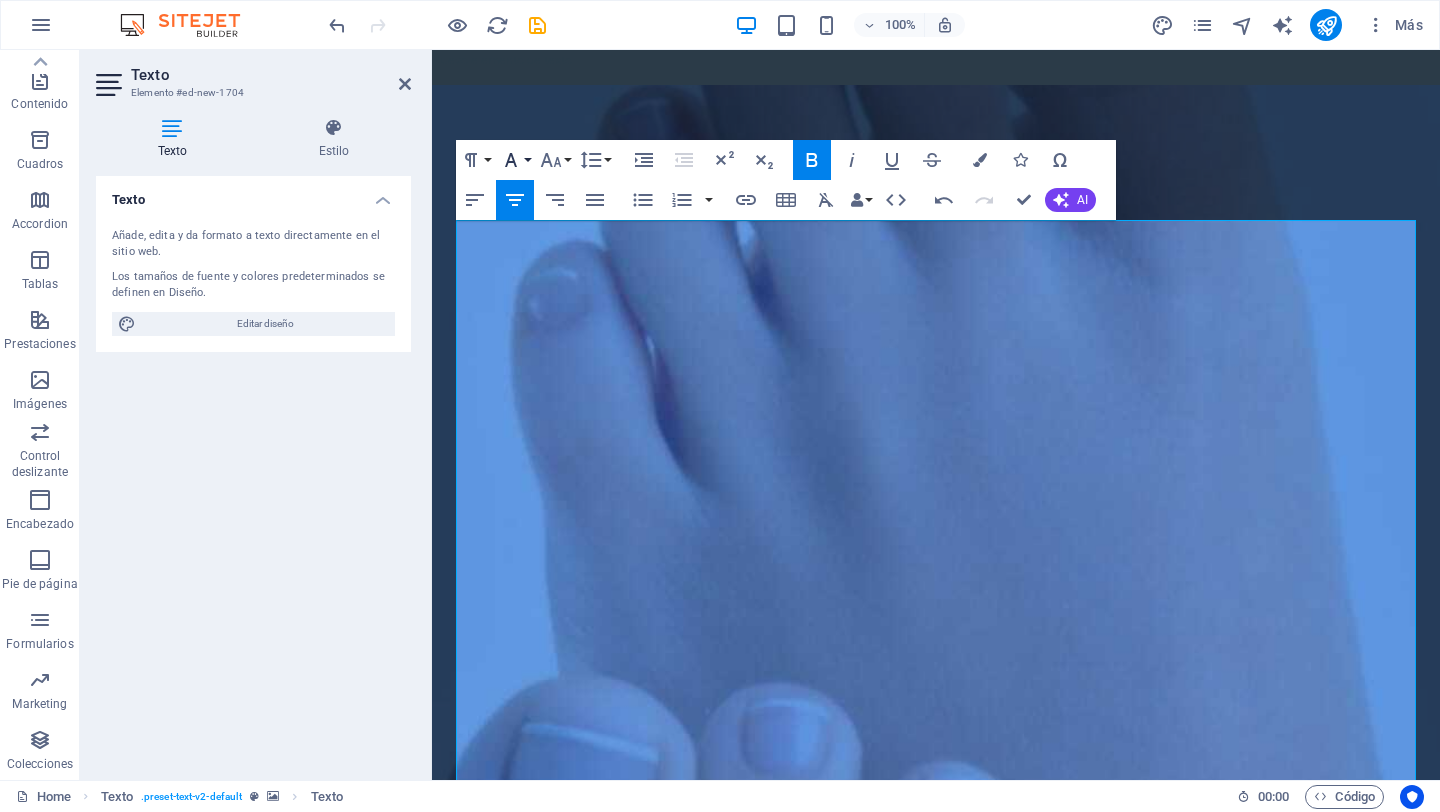 click on "Font Family" at bounding box center [515, 160] 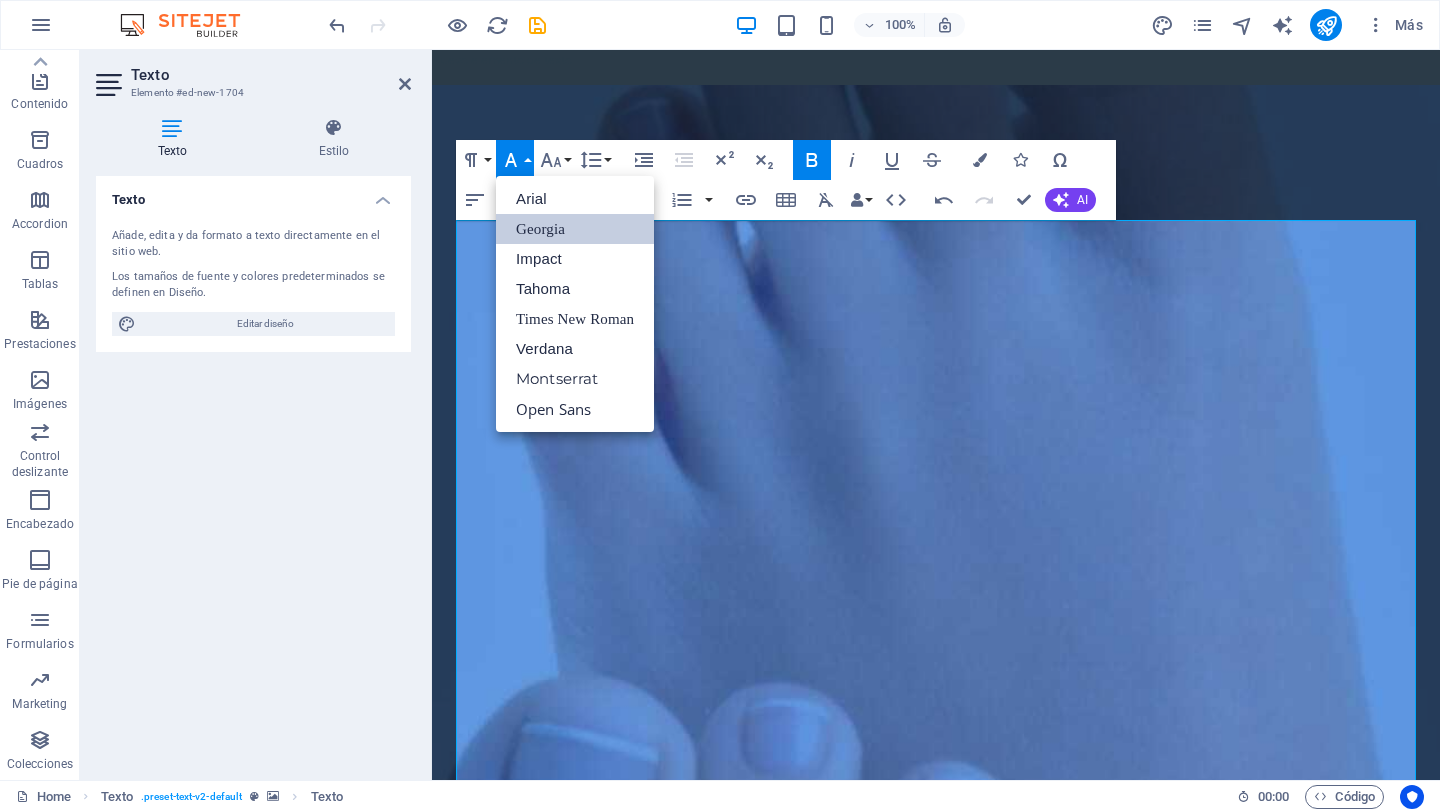 scroll, scrollTop: 0, scrollLeft: 0, axis: both 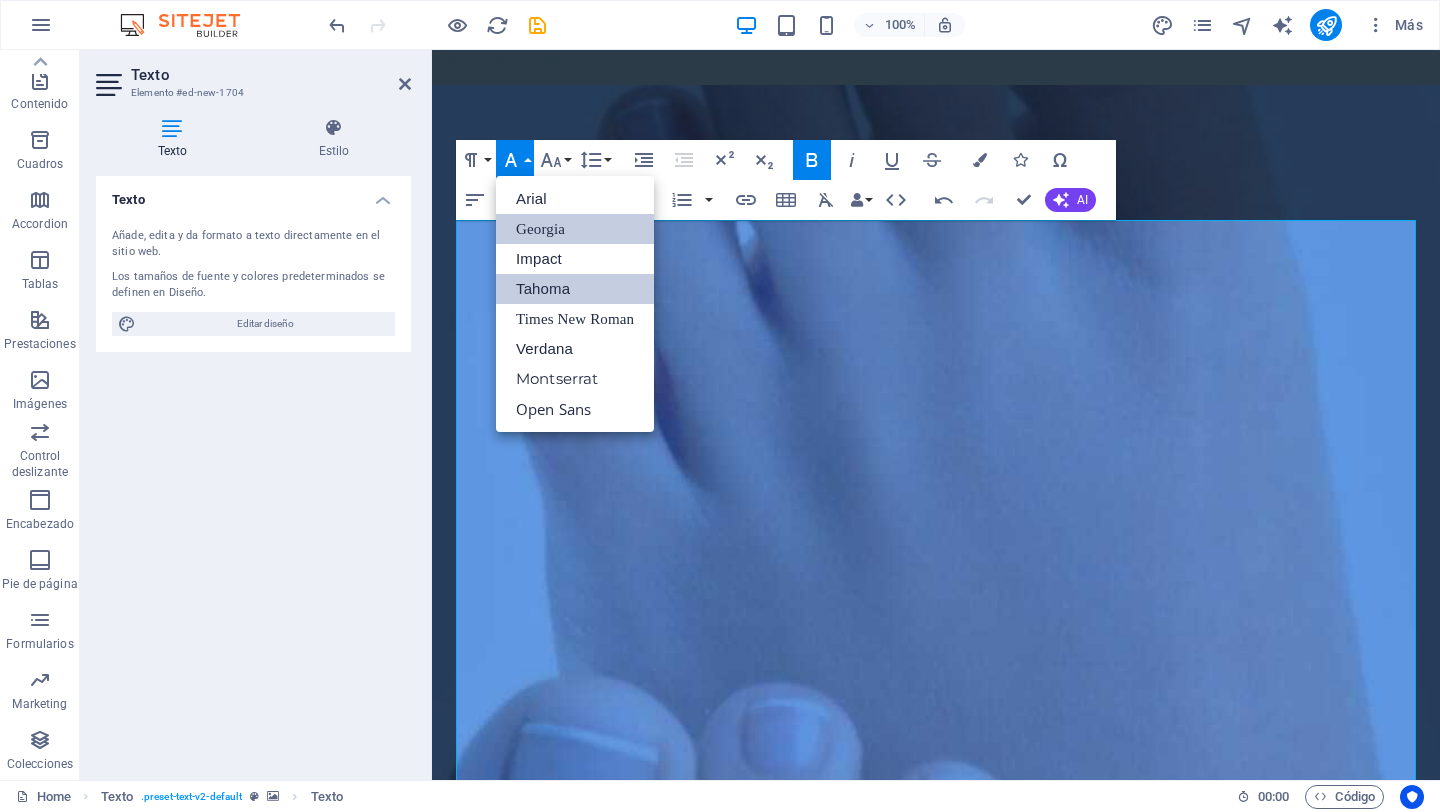 click on "Tahoma" at bounding box center [575, 289] 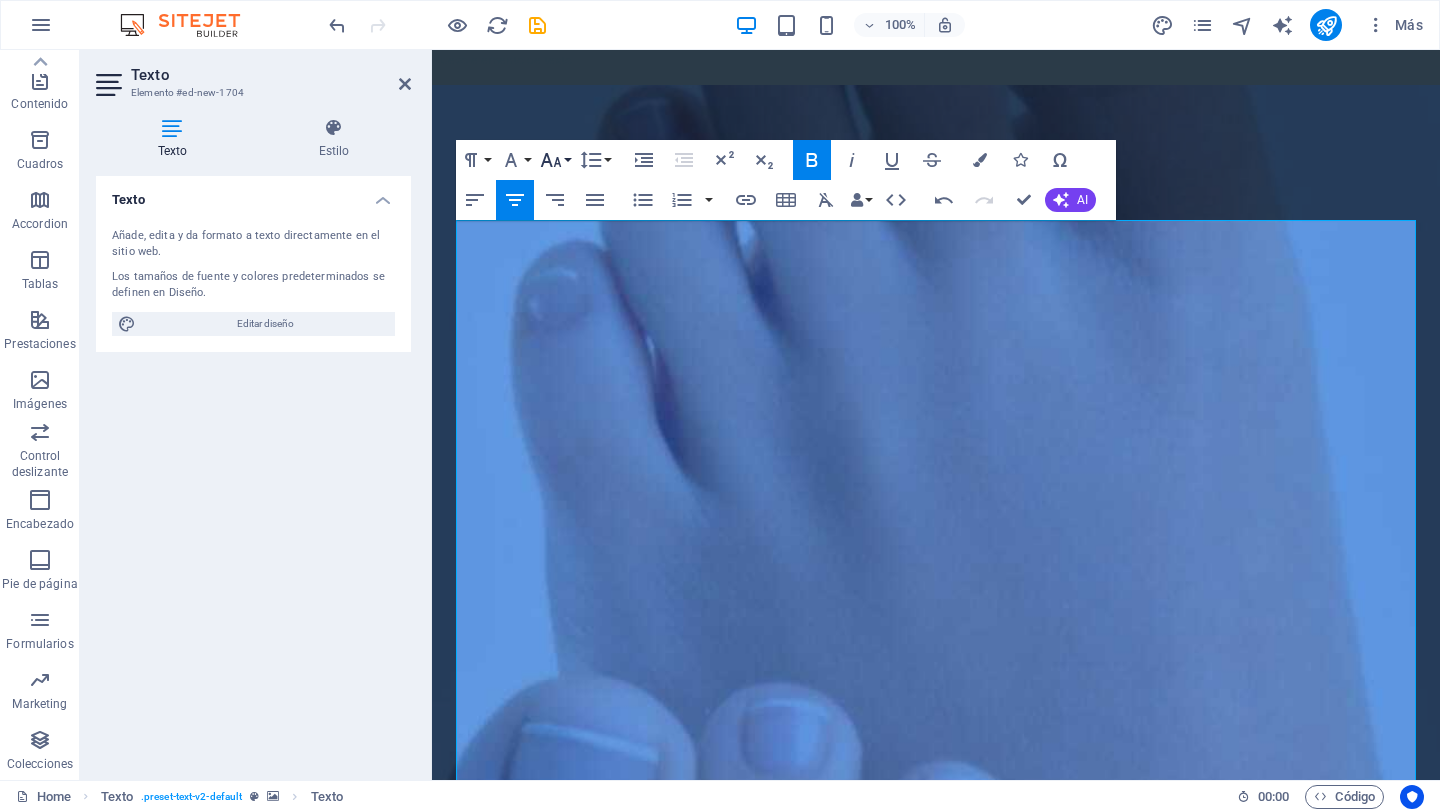 click on "Font Size" at bounding box center (555, 160) 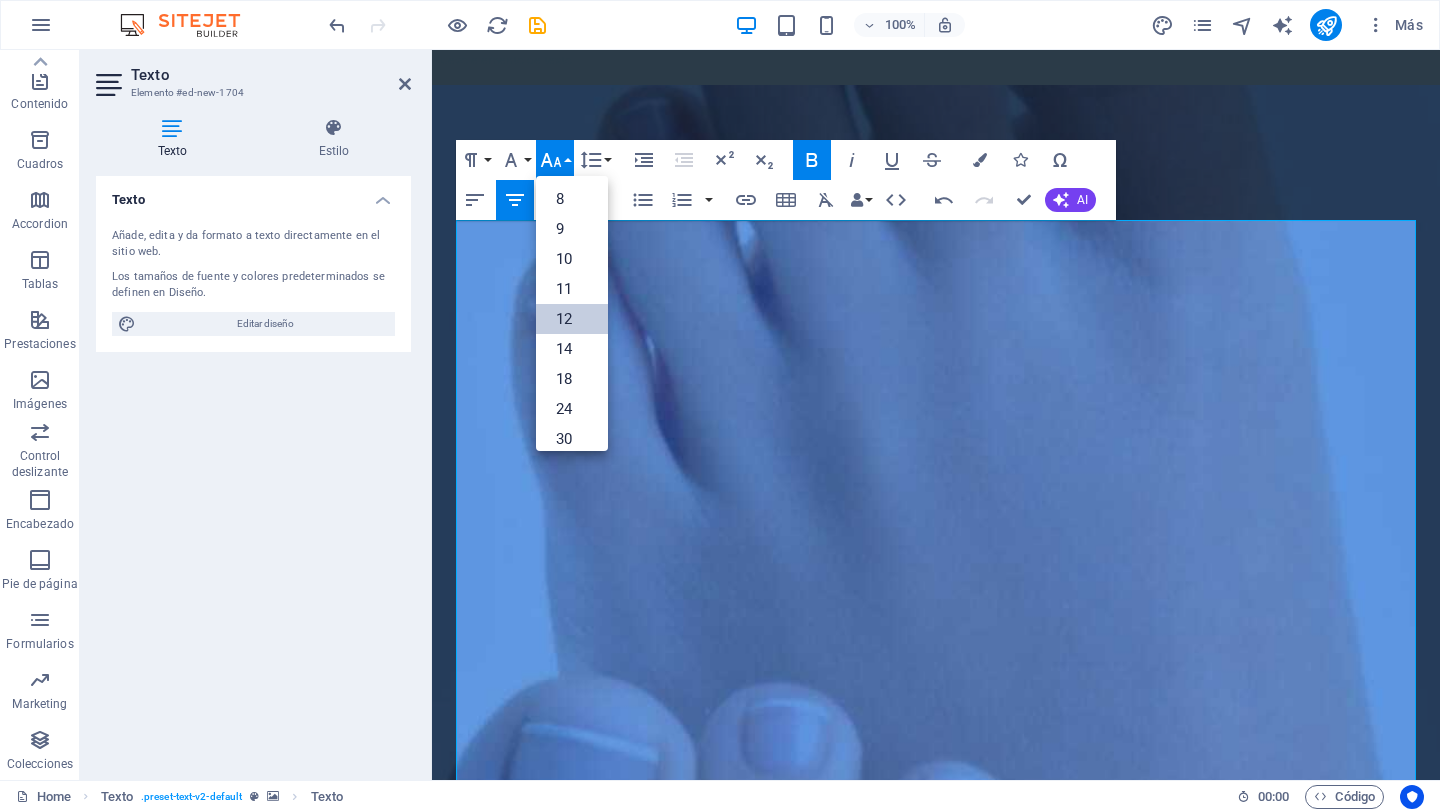 scroll, scrollTop: 143, scrollLeft: 0, axis: vertical 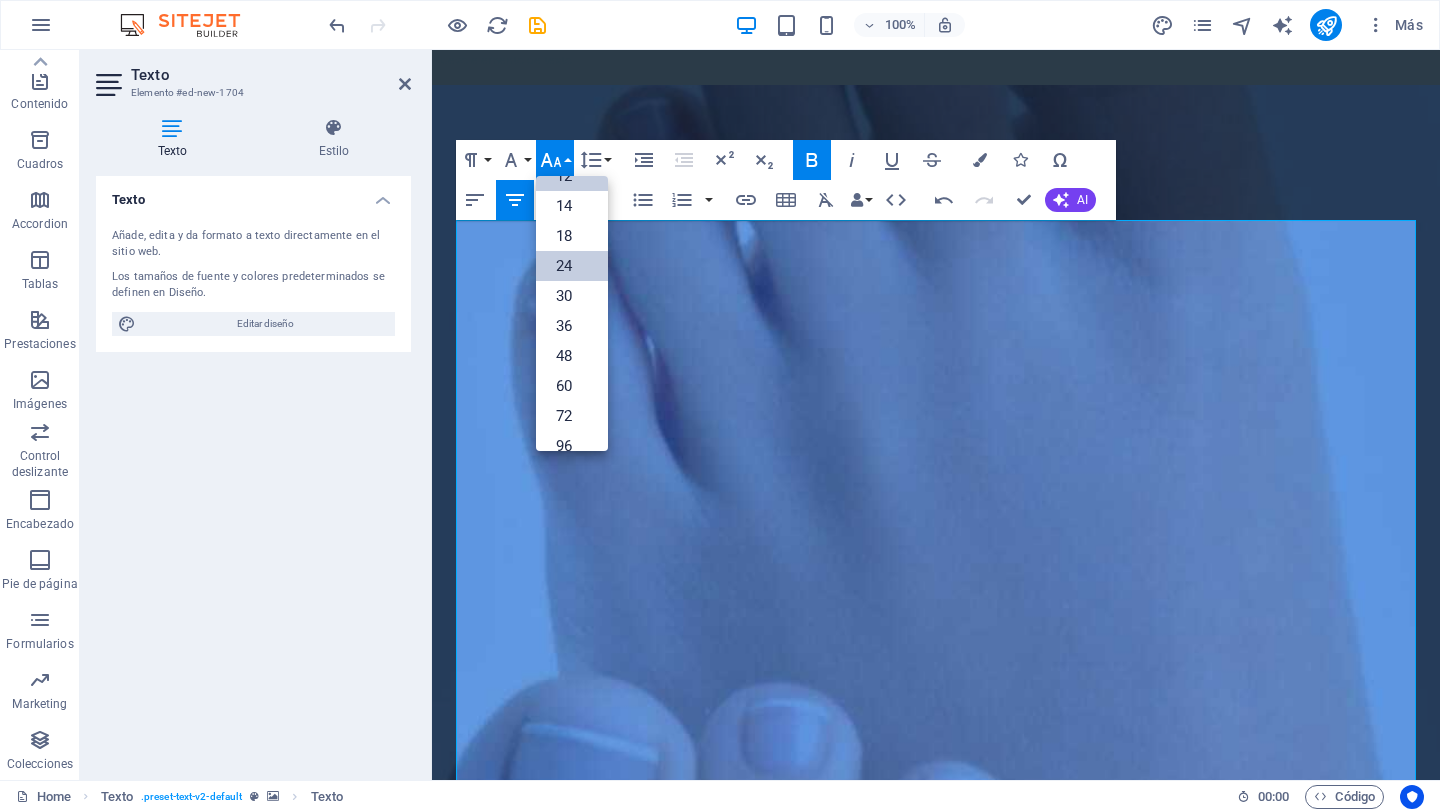 click on "24" at bounding box center [572, 266] 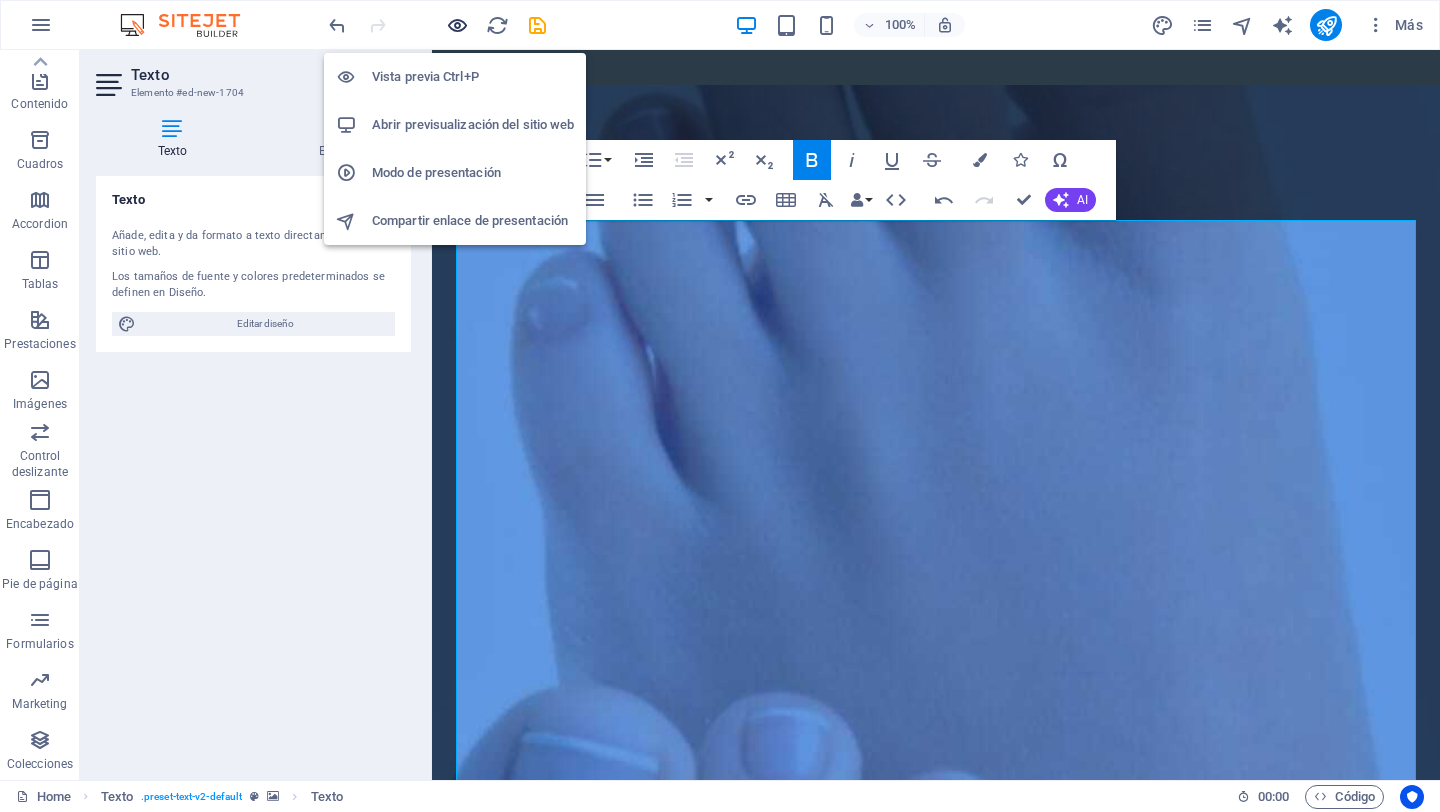 click at bounding box center [457, 25] 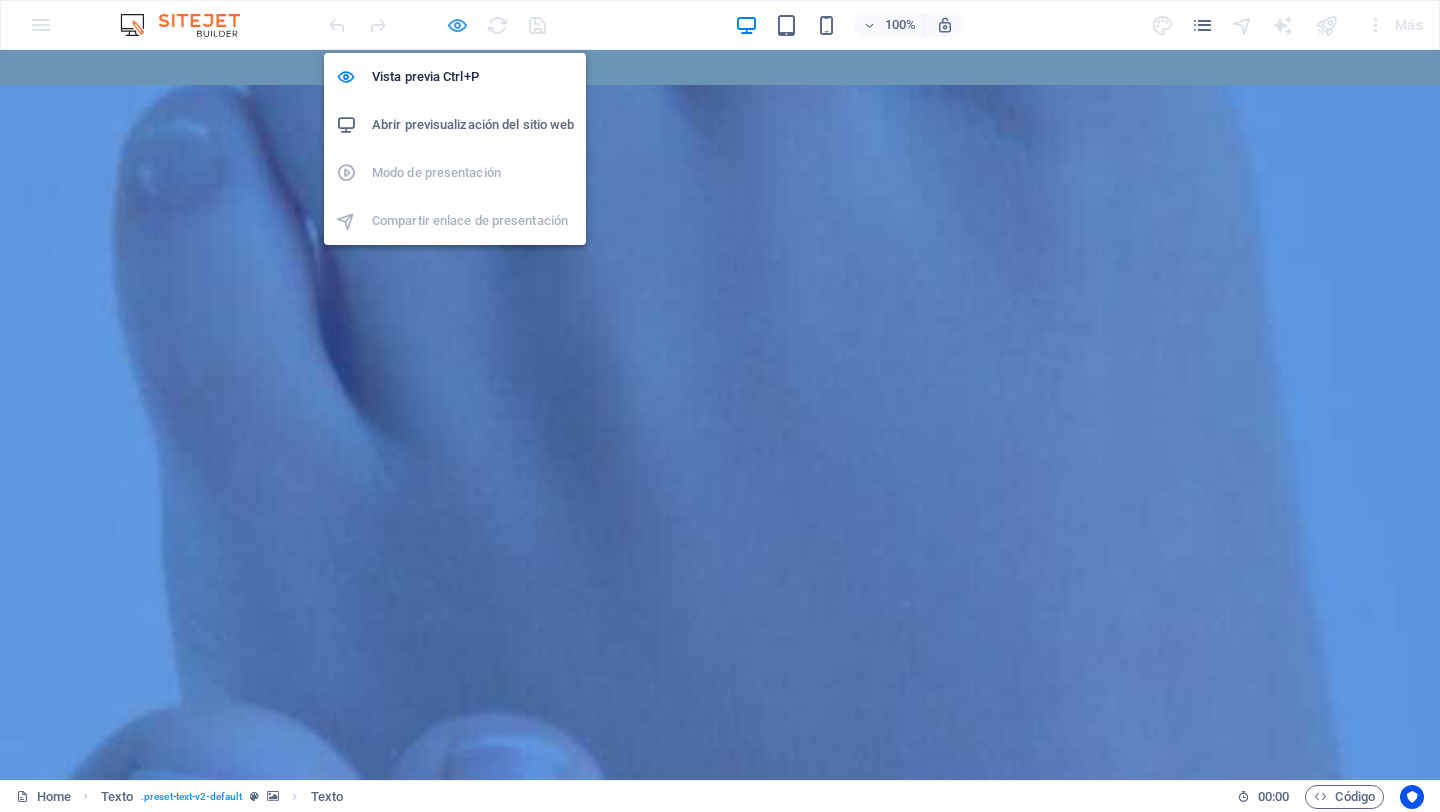 click at bounding box center [457, 25] 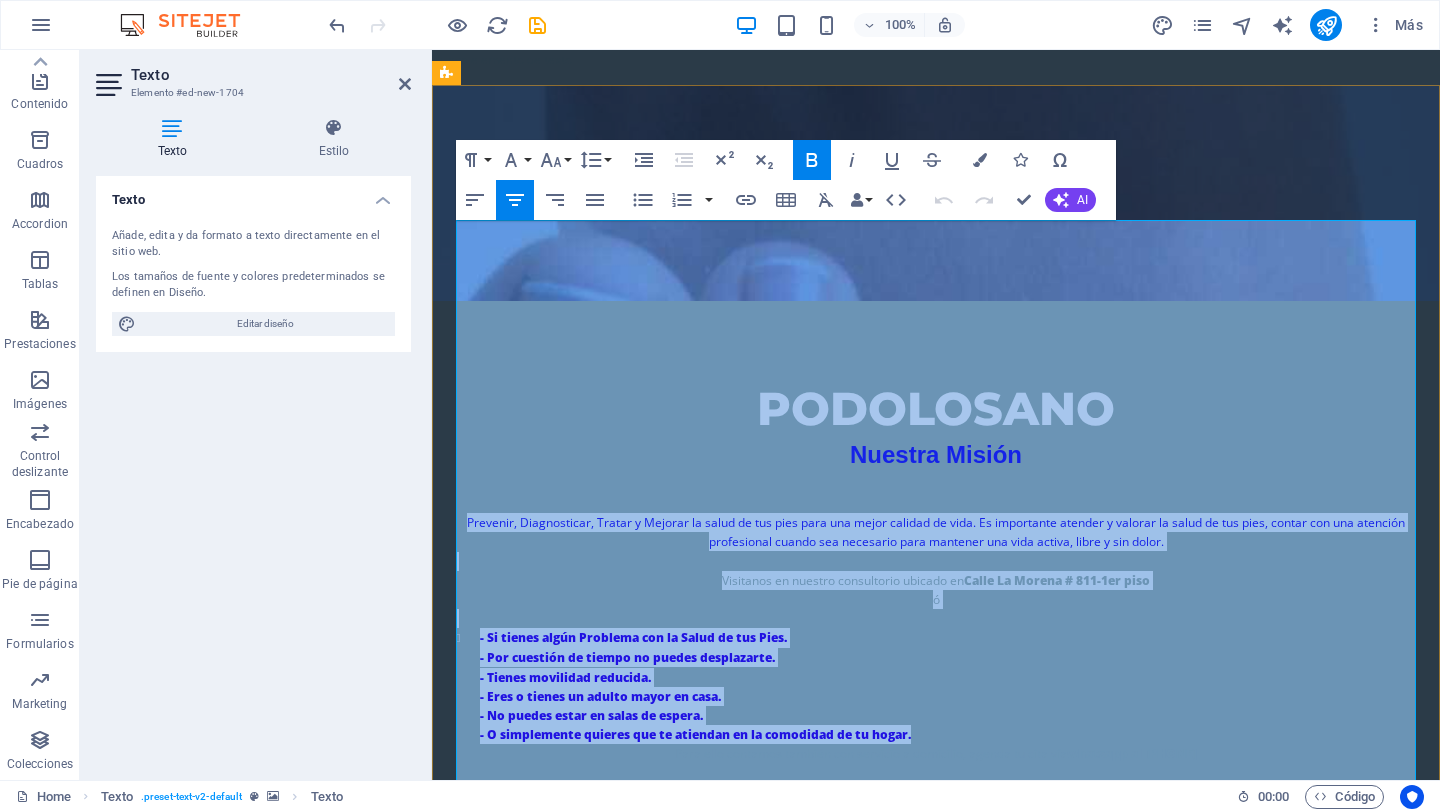 drag, startPoint x: 949, startPoint y: 516, endPoint x: 467, endPoint y: 310, distance: 524.17554 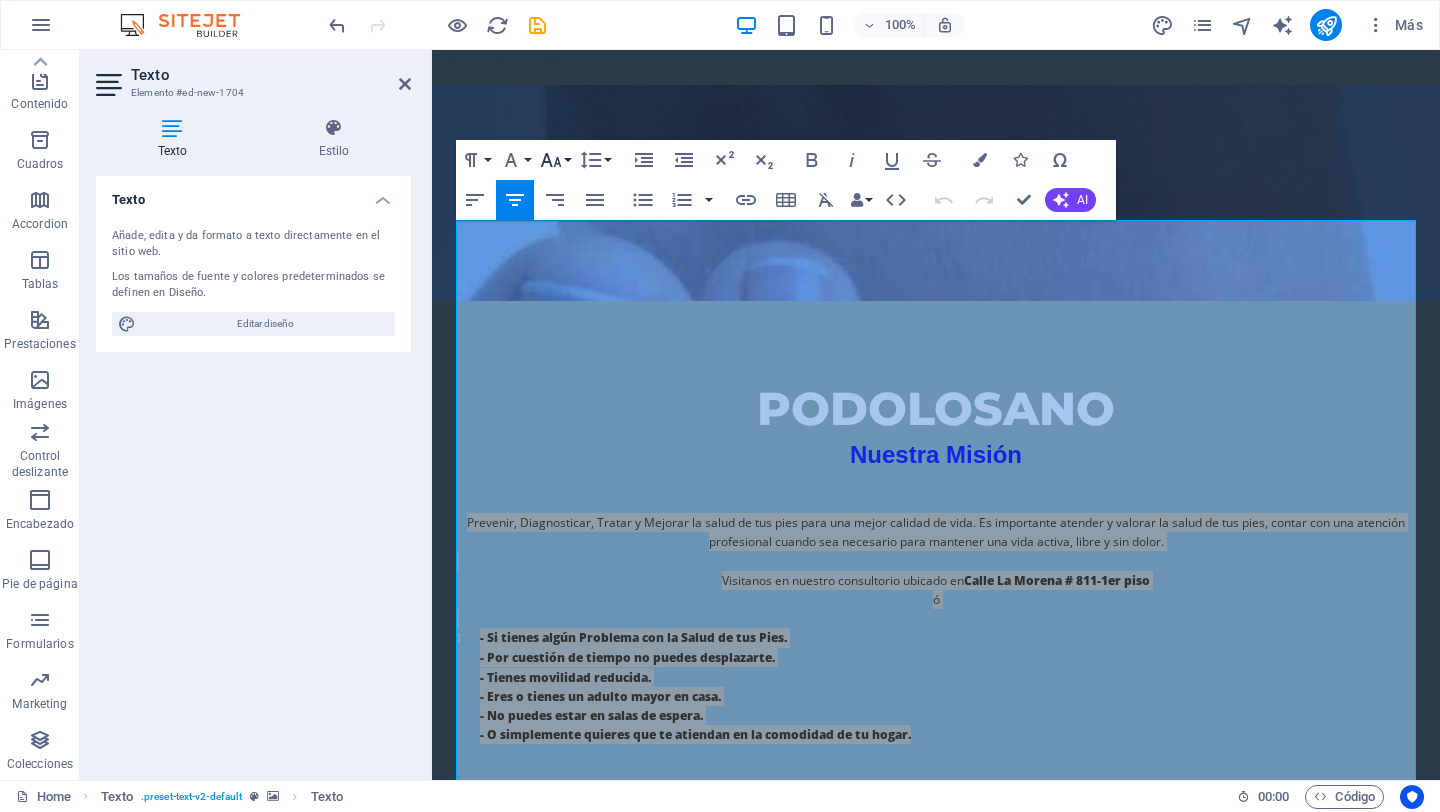 click on "Font Size" at bounding box center [555, 160] 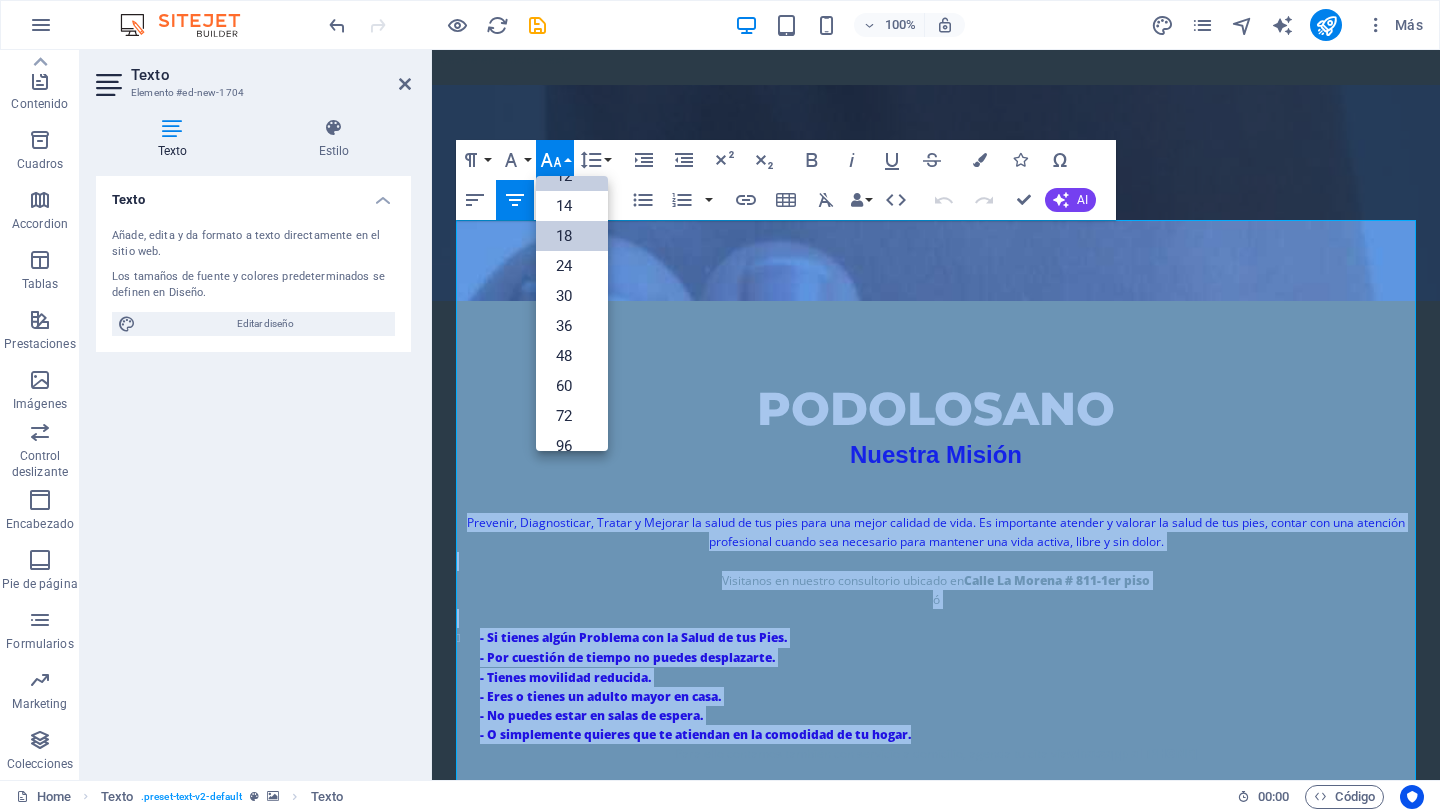 click on "18" at bounding box center (572, 236) 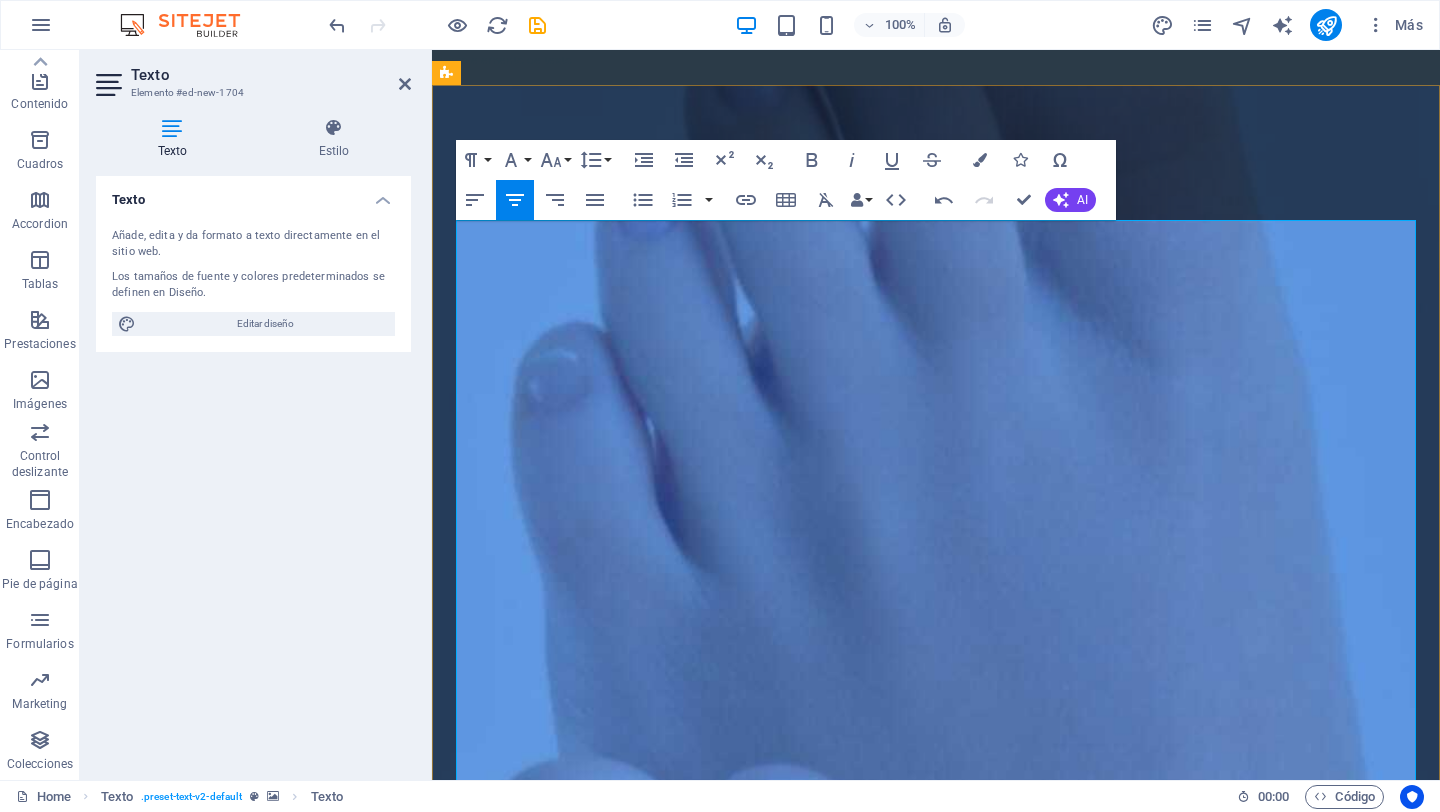 click at bounding box center (936, 1530) 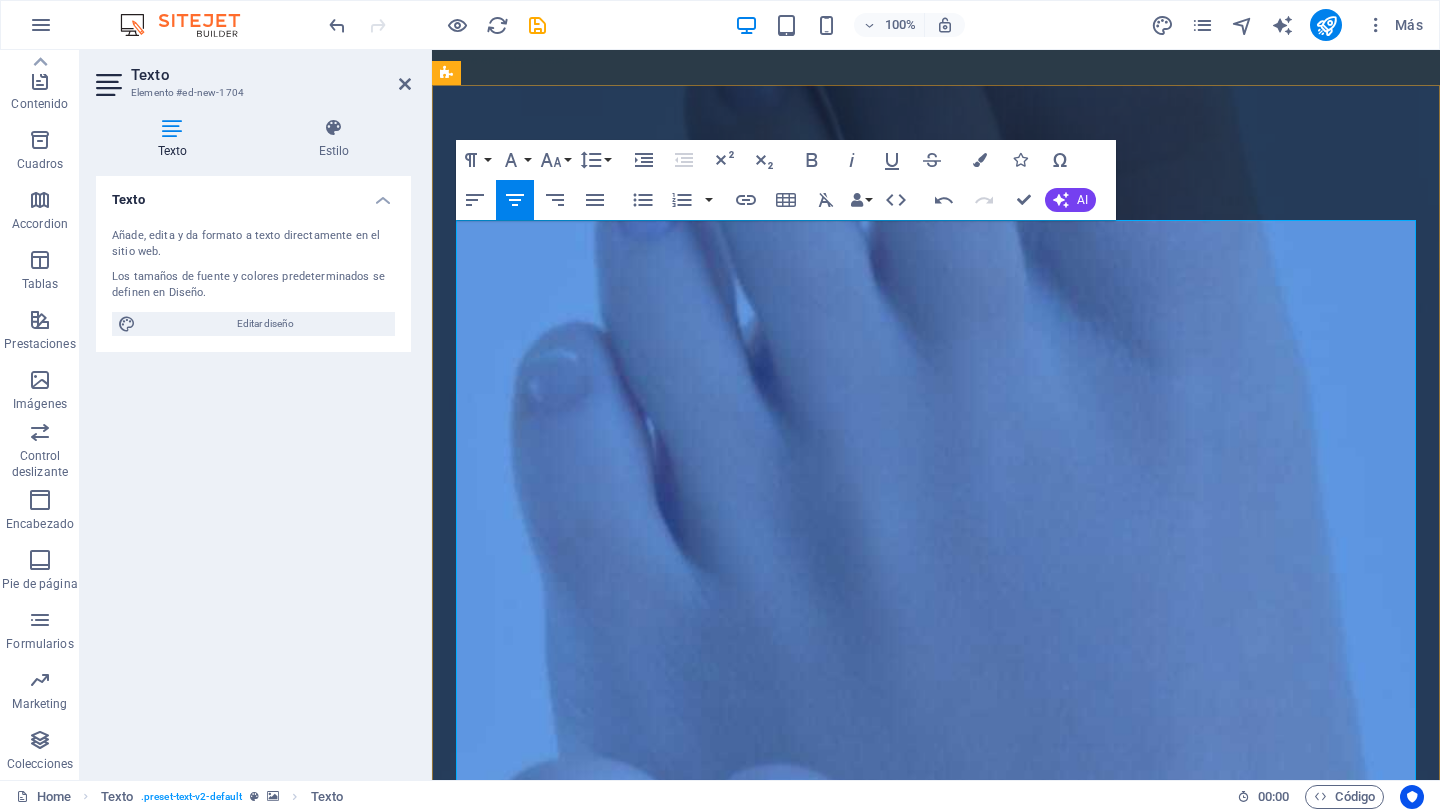 drag, startPoint x: 1043, startPoint y: 244, endPoint x: 850, endPoint y: 239, distance: 193.06476 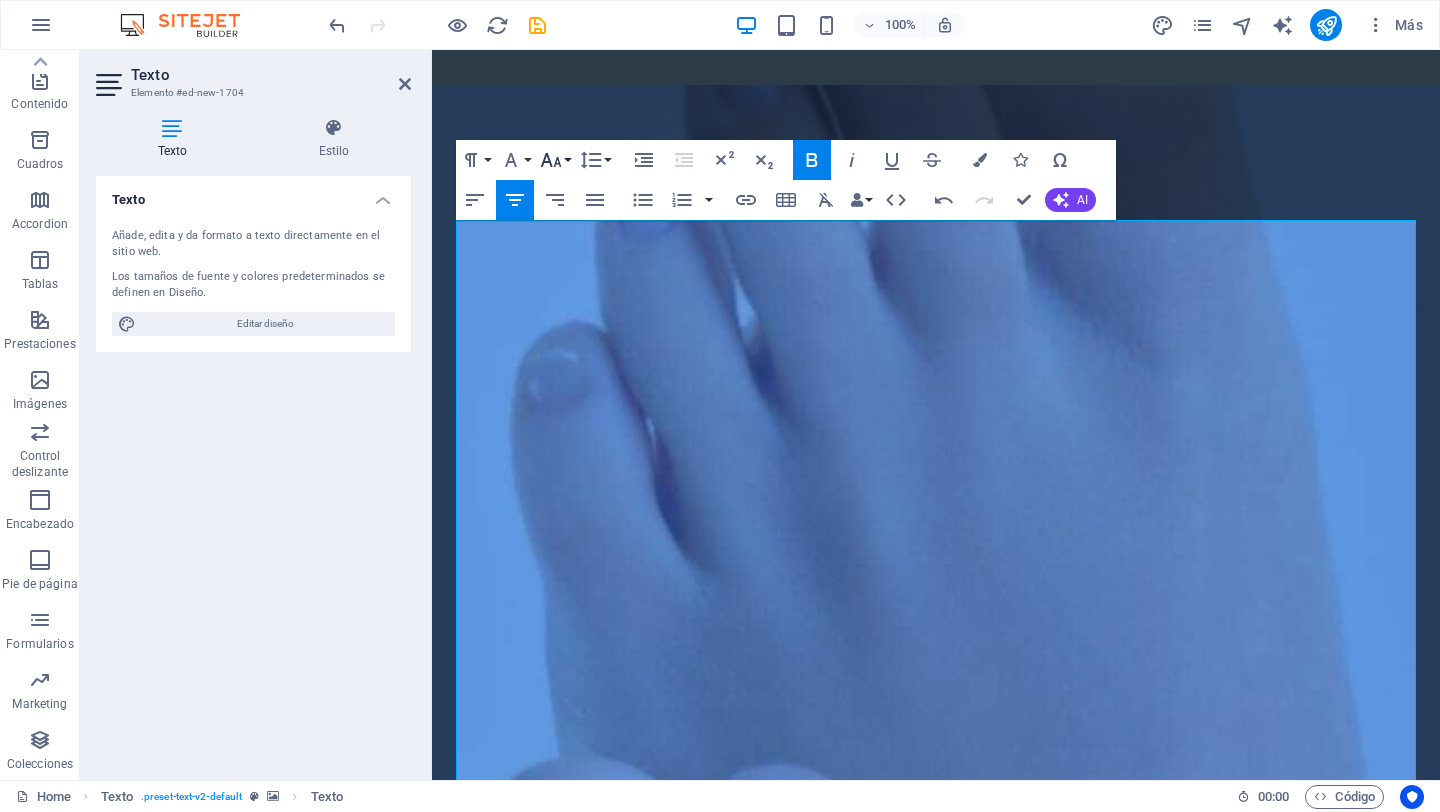 click on "Font Size" at bounding box center [555, 160] 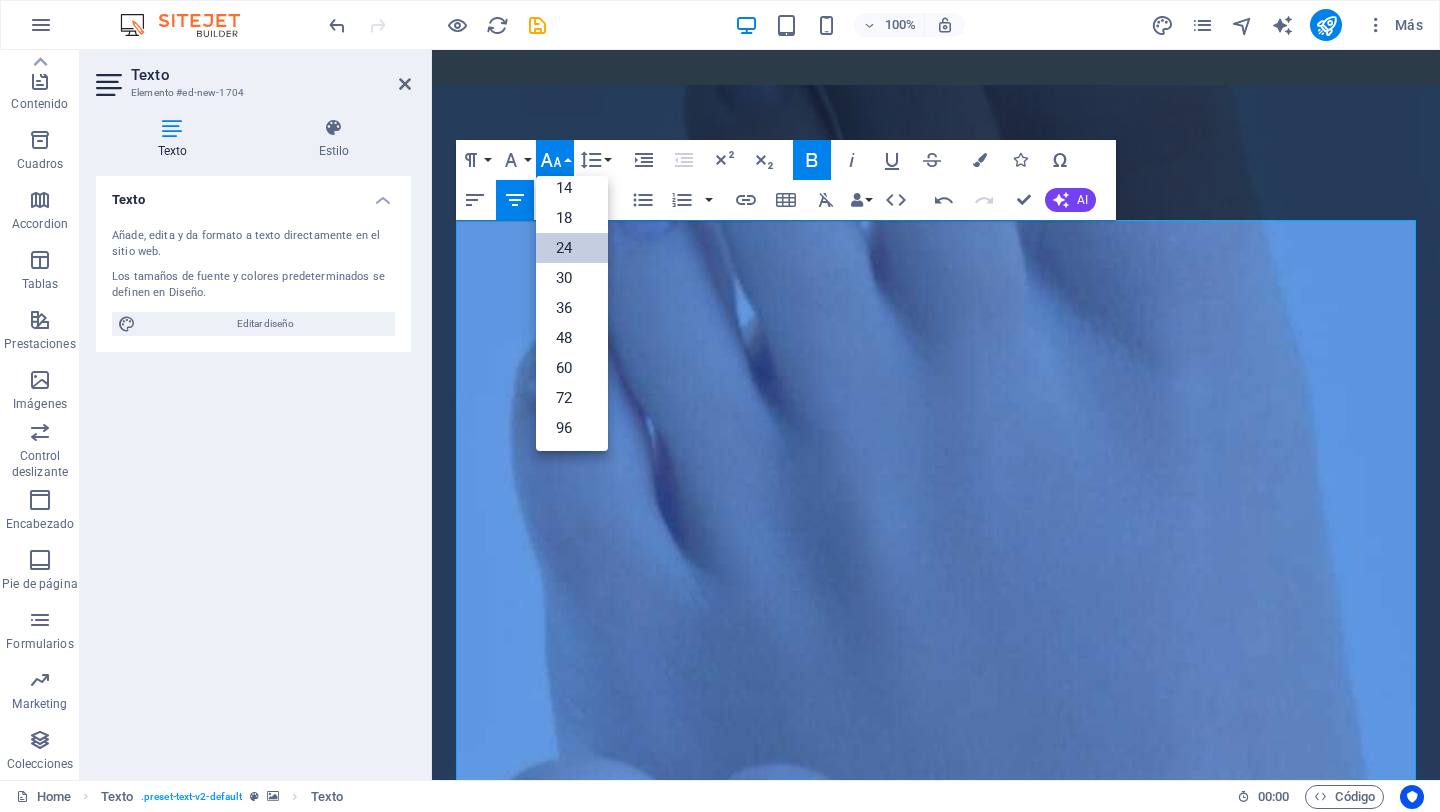 scroll, scrollTop: 161, scrollLeft: 0, axis: vertical 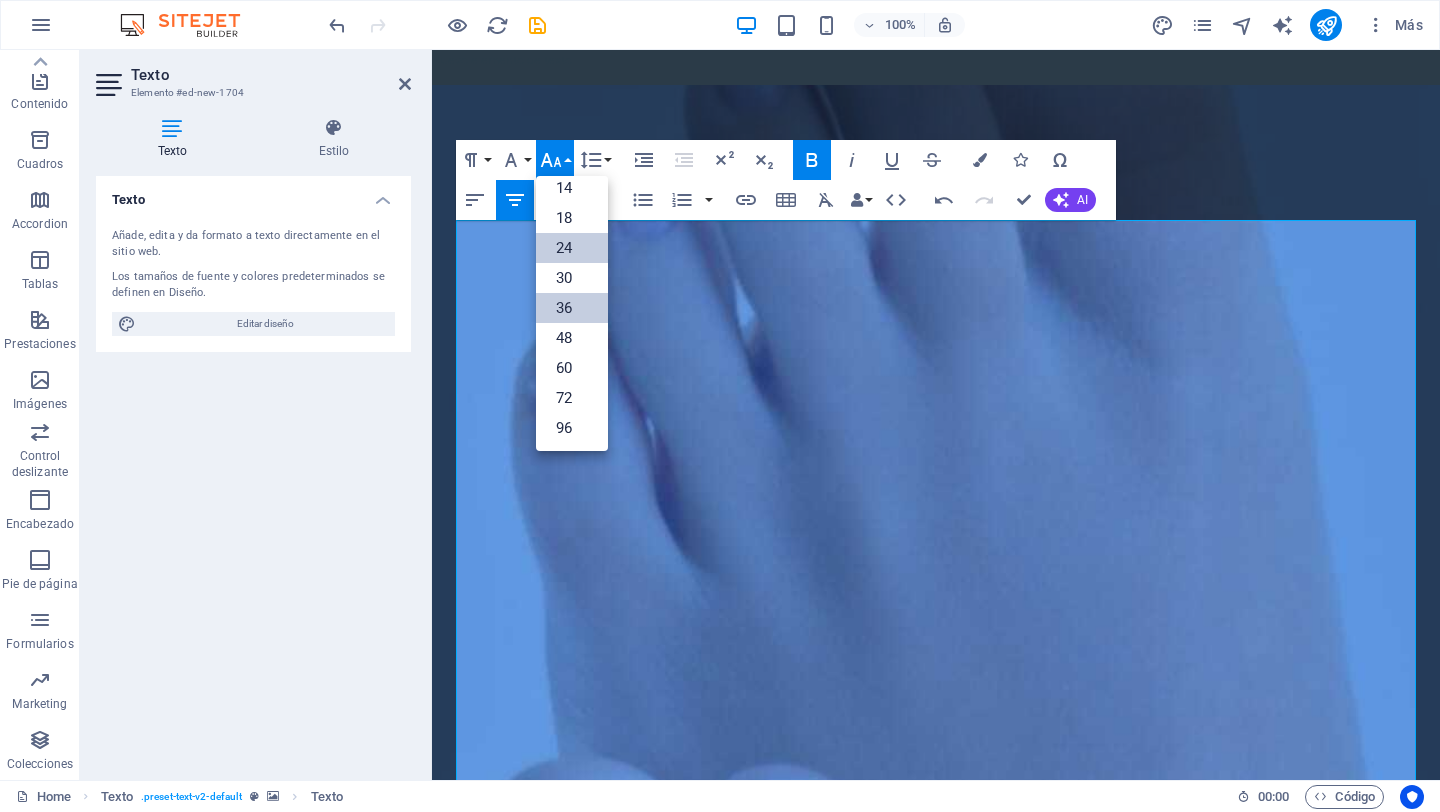 click on "36" at bounding box center [572, 308] 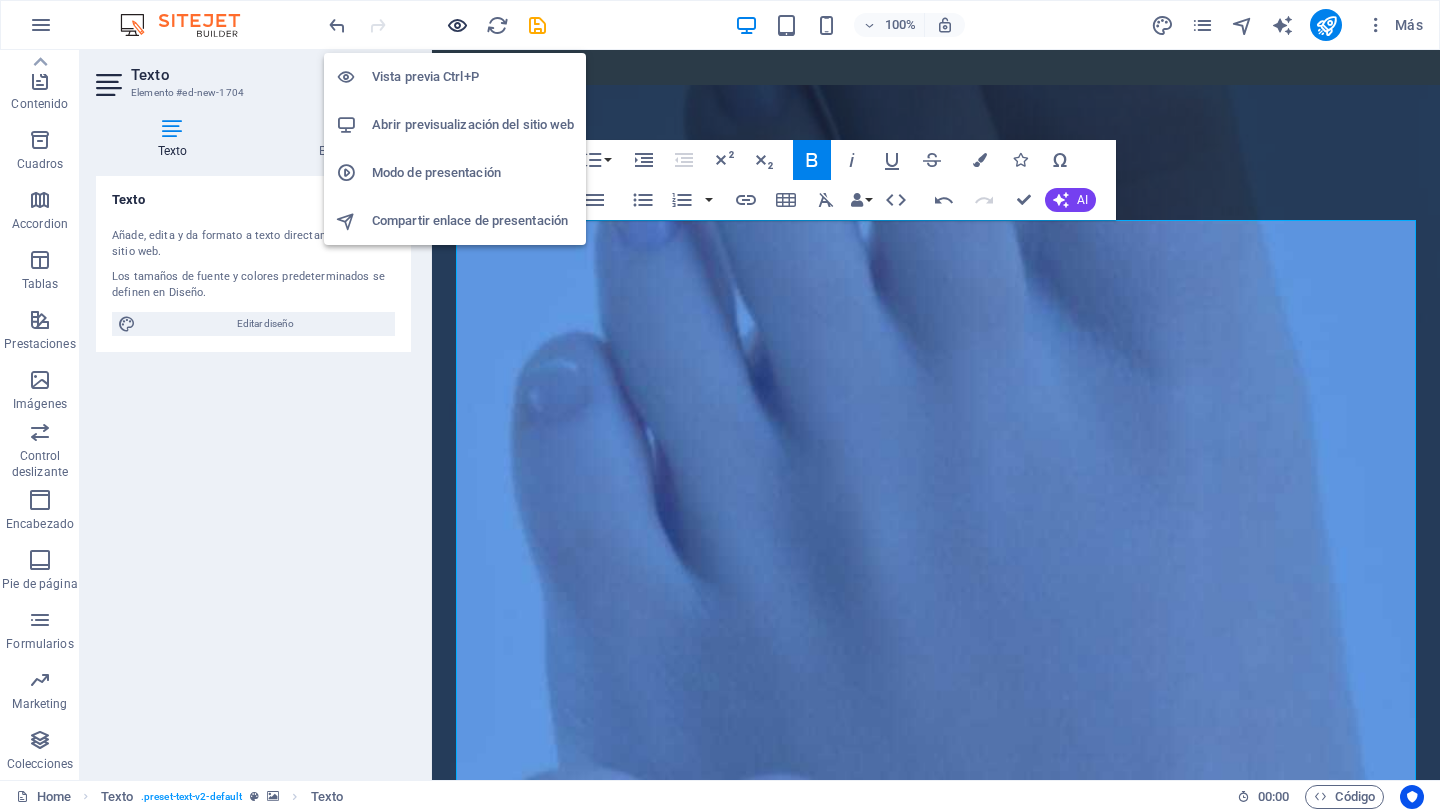 click at bounding box center (457, 25) 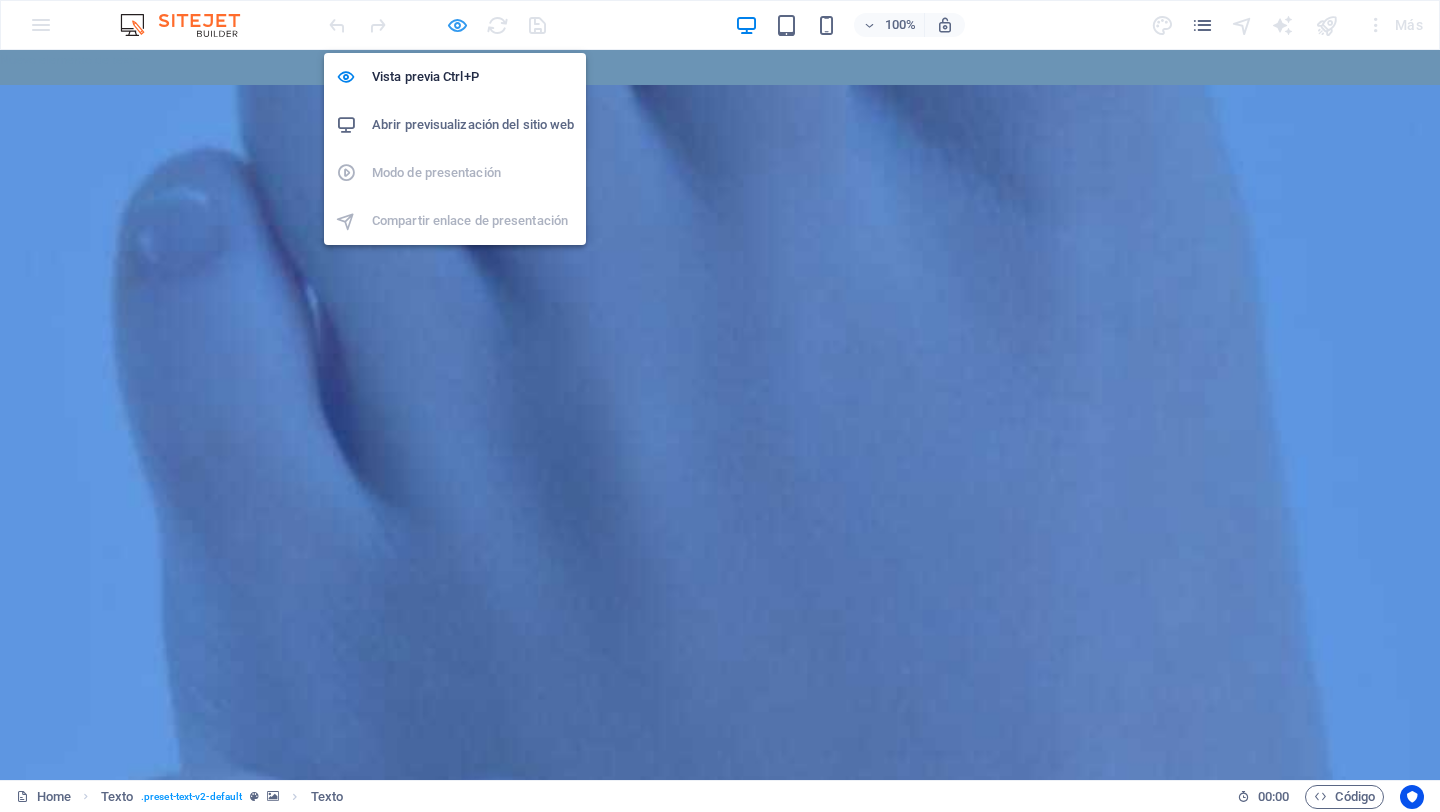 click at bounding box center (457, 25) 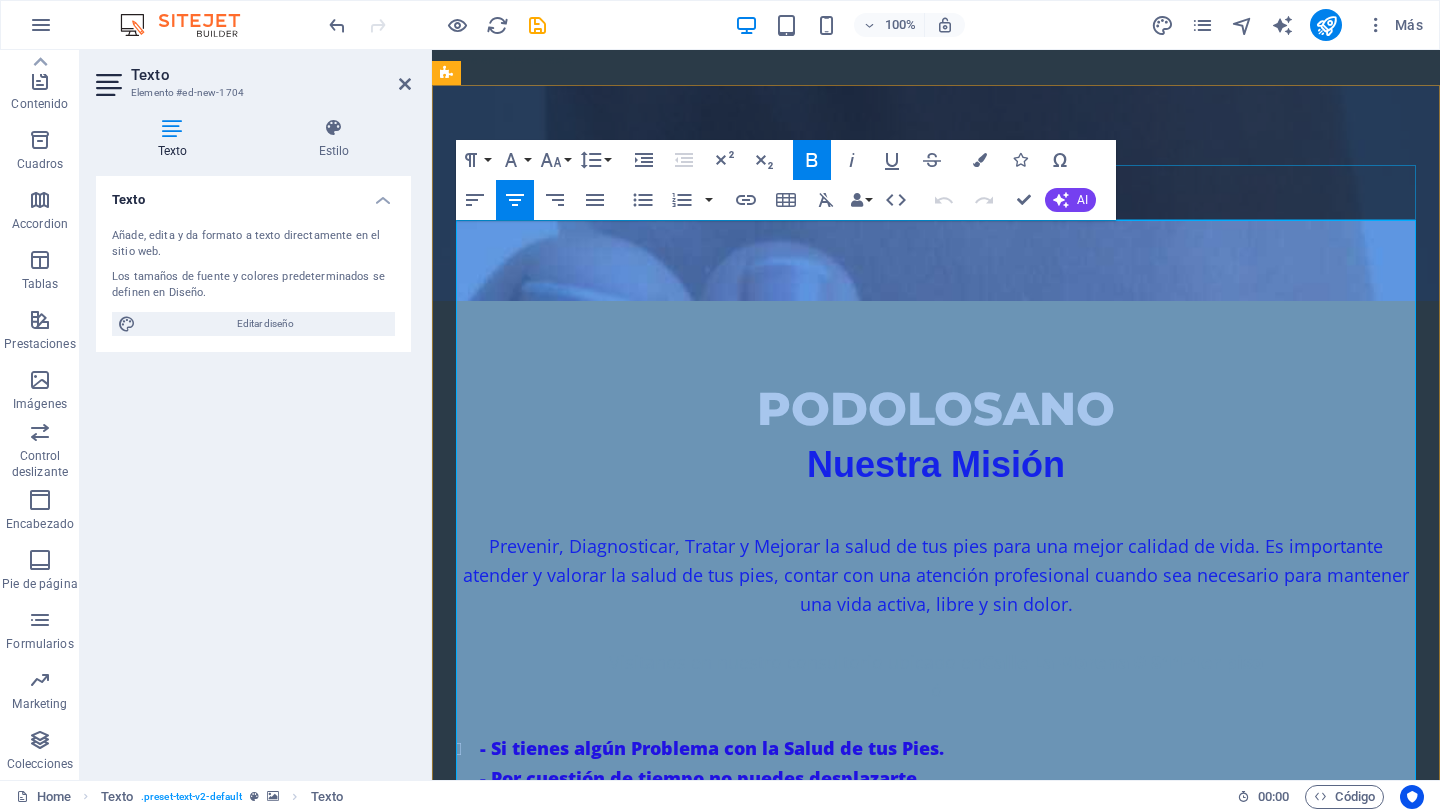 click on "PODOLOSANO" at bounding box center [936, 408] 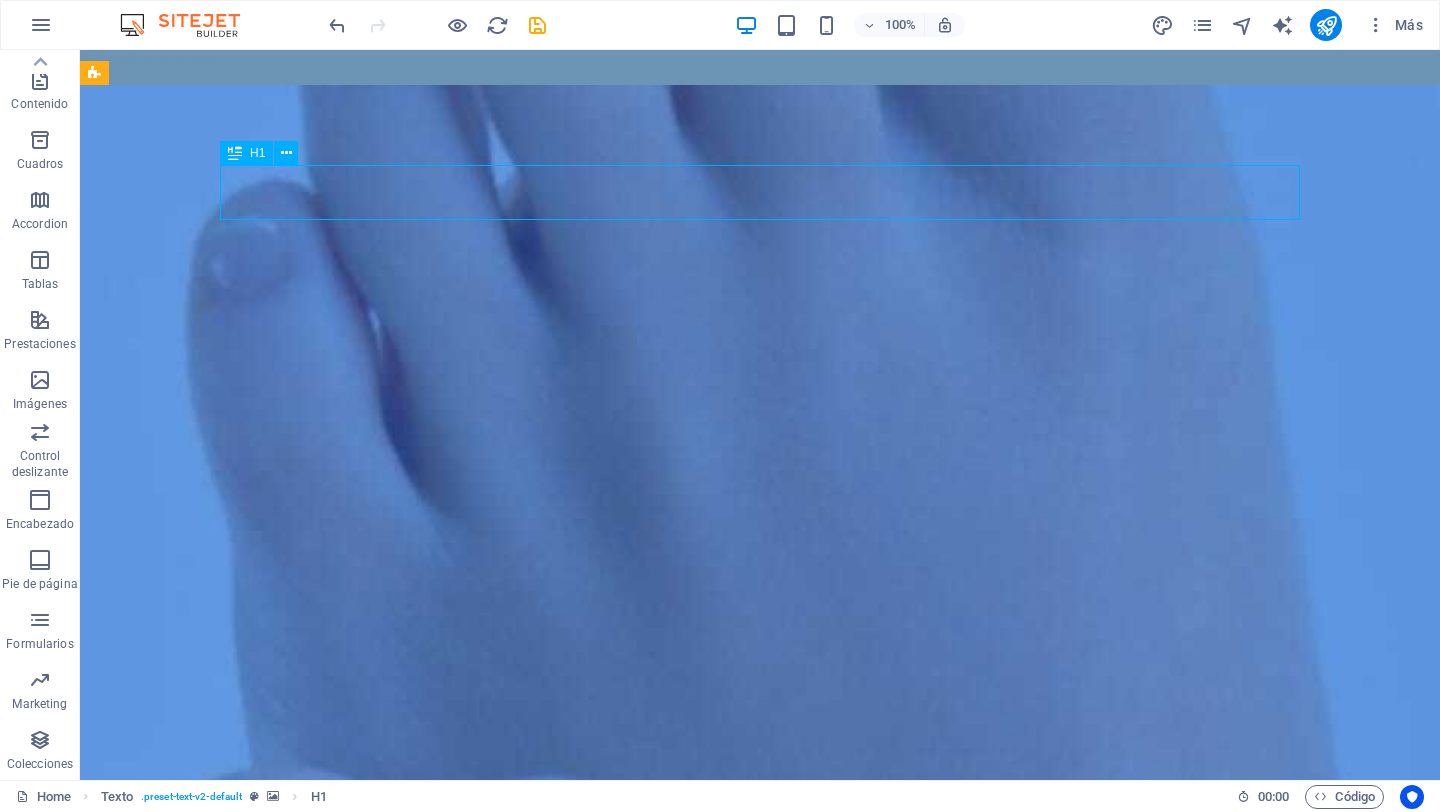 drag, startPoint x: 968, startPoint y: 193, endPoint x: 900, endPoint y: 191, distance: 68.0294 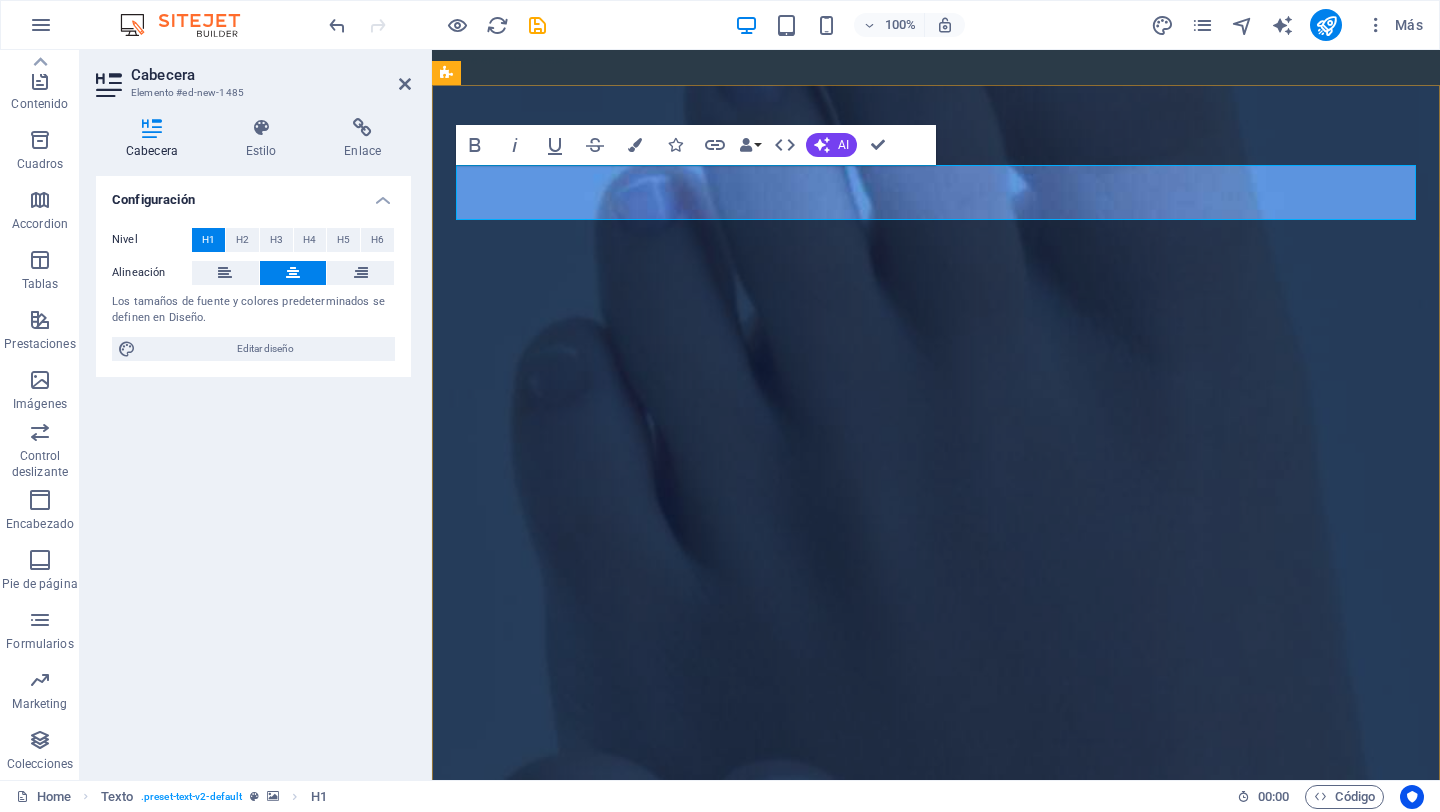 click on "PODOLOSANO" at bounding box center (936, 1445) 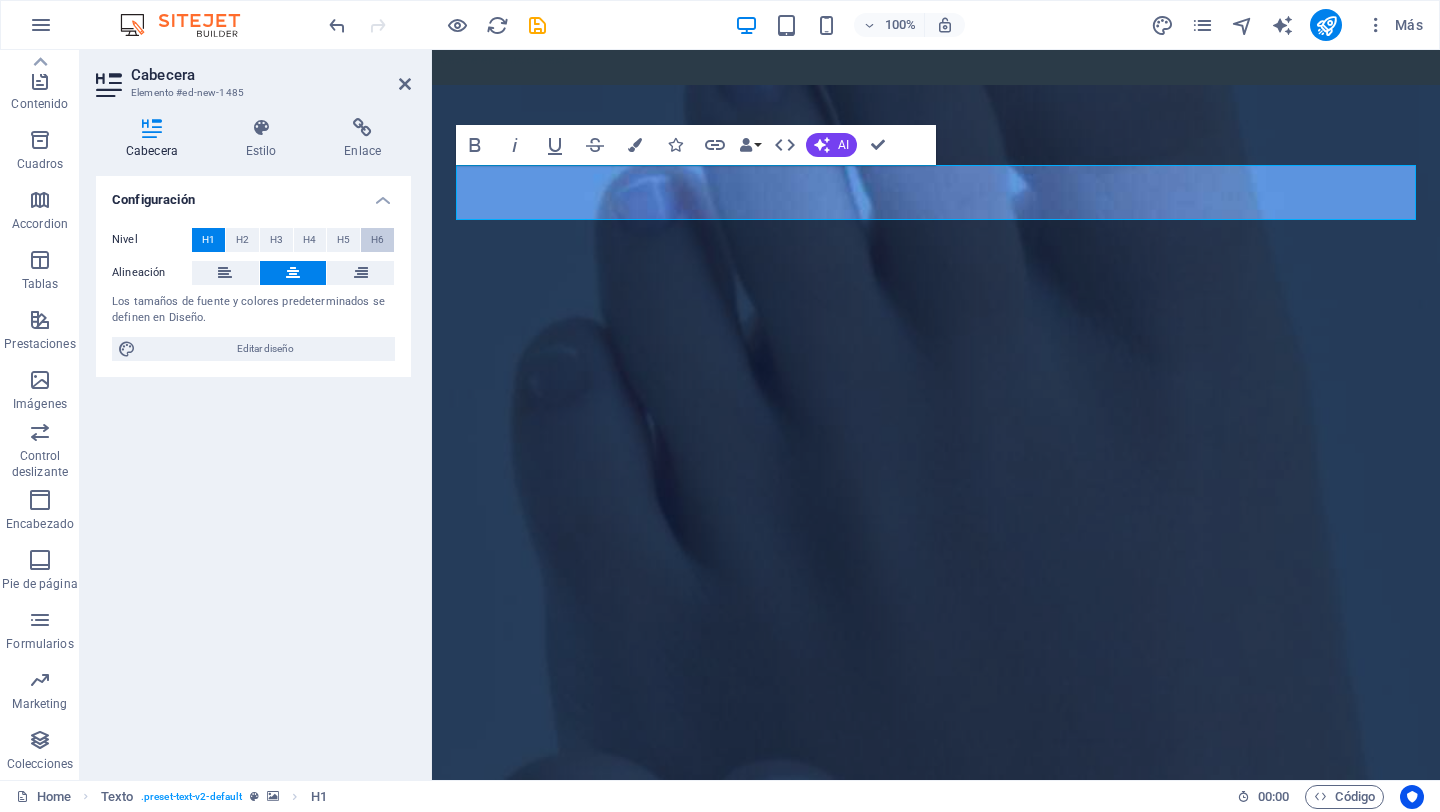 click on "H6" at bounding box center [377, 240] 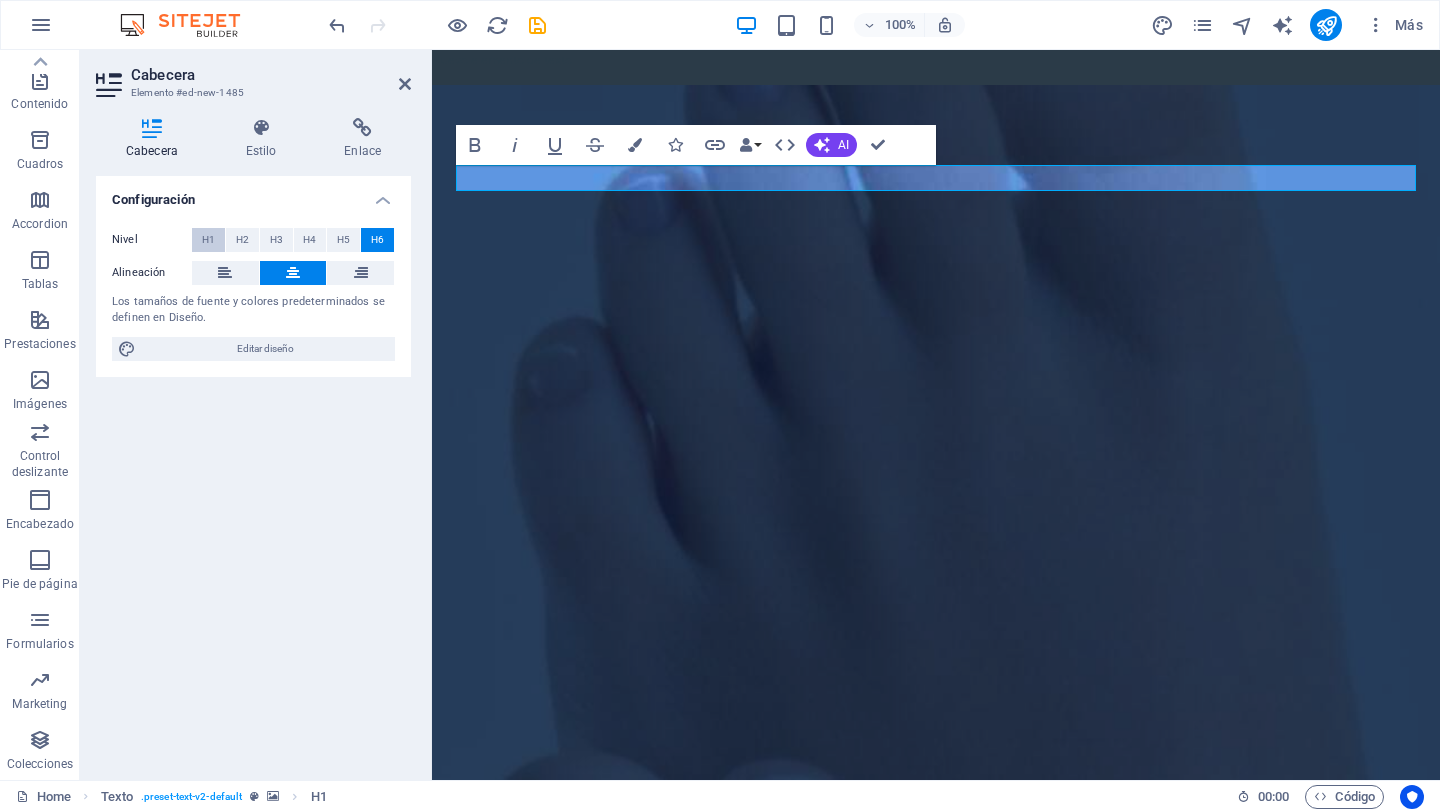 click on "H1" at bounding box center [208, 240] 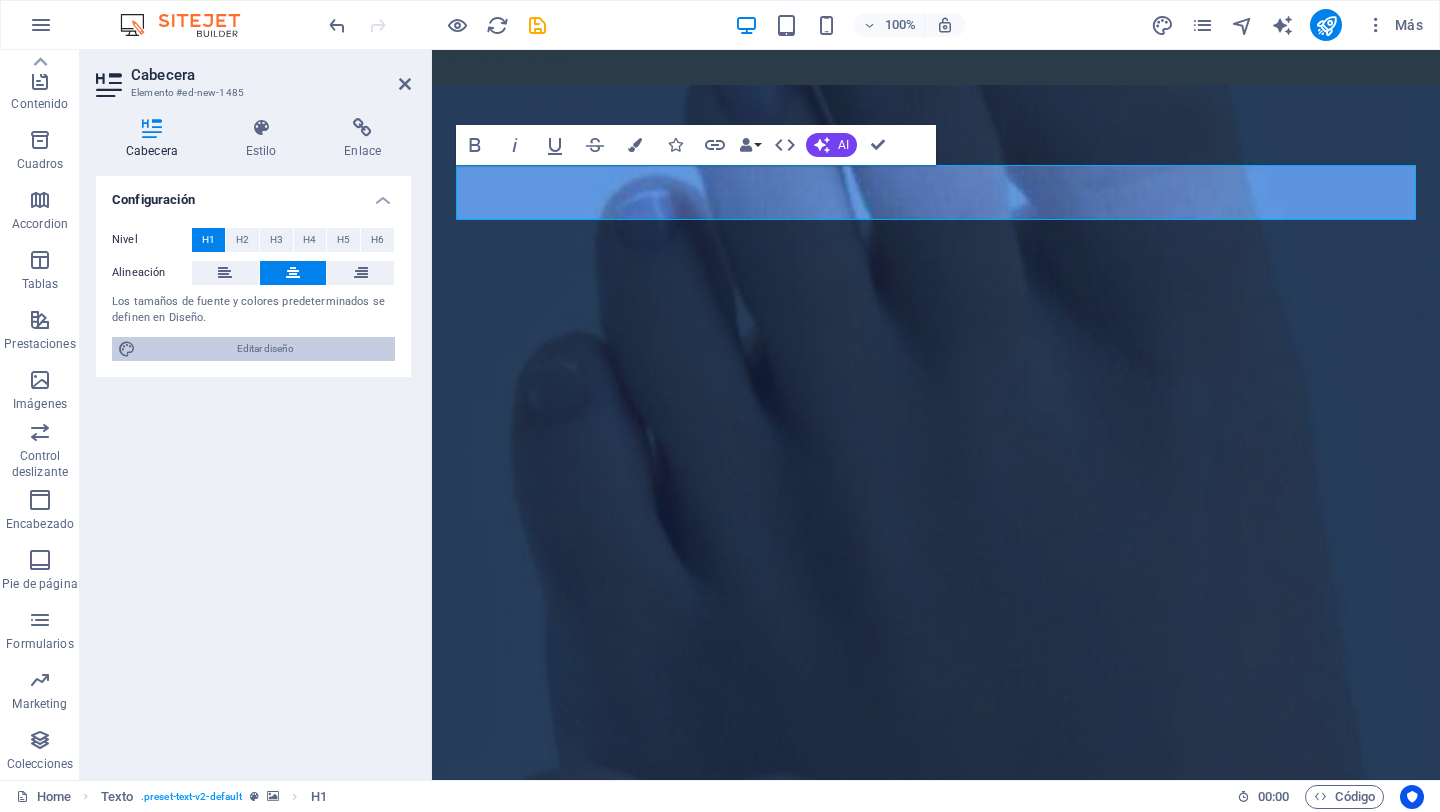 click on "Editar diseño" at bounding box center [265, 349] 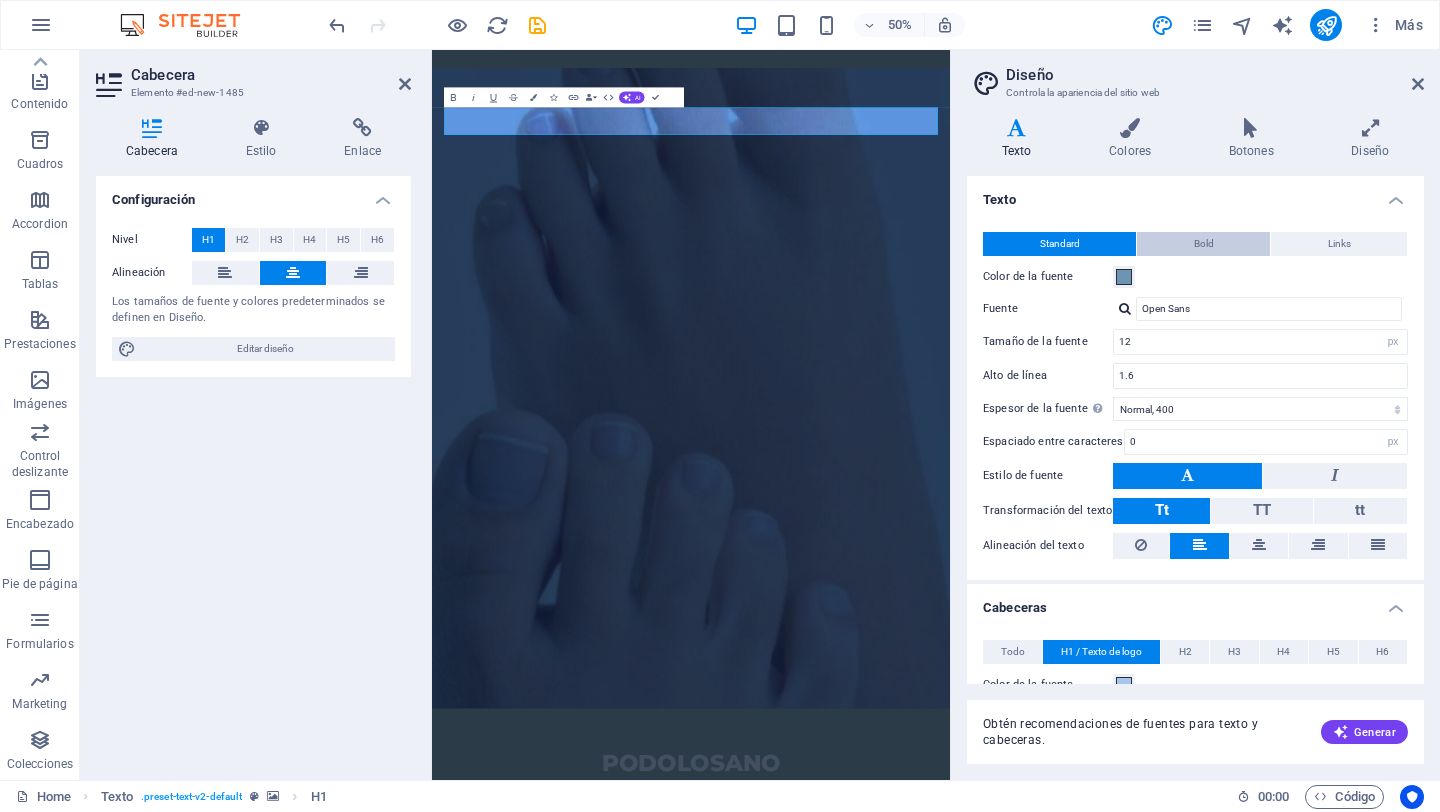 click on "Bold" at bounding box center (1203, 244) 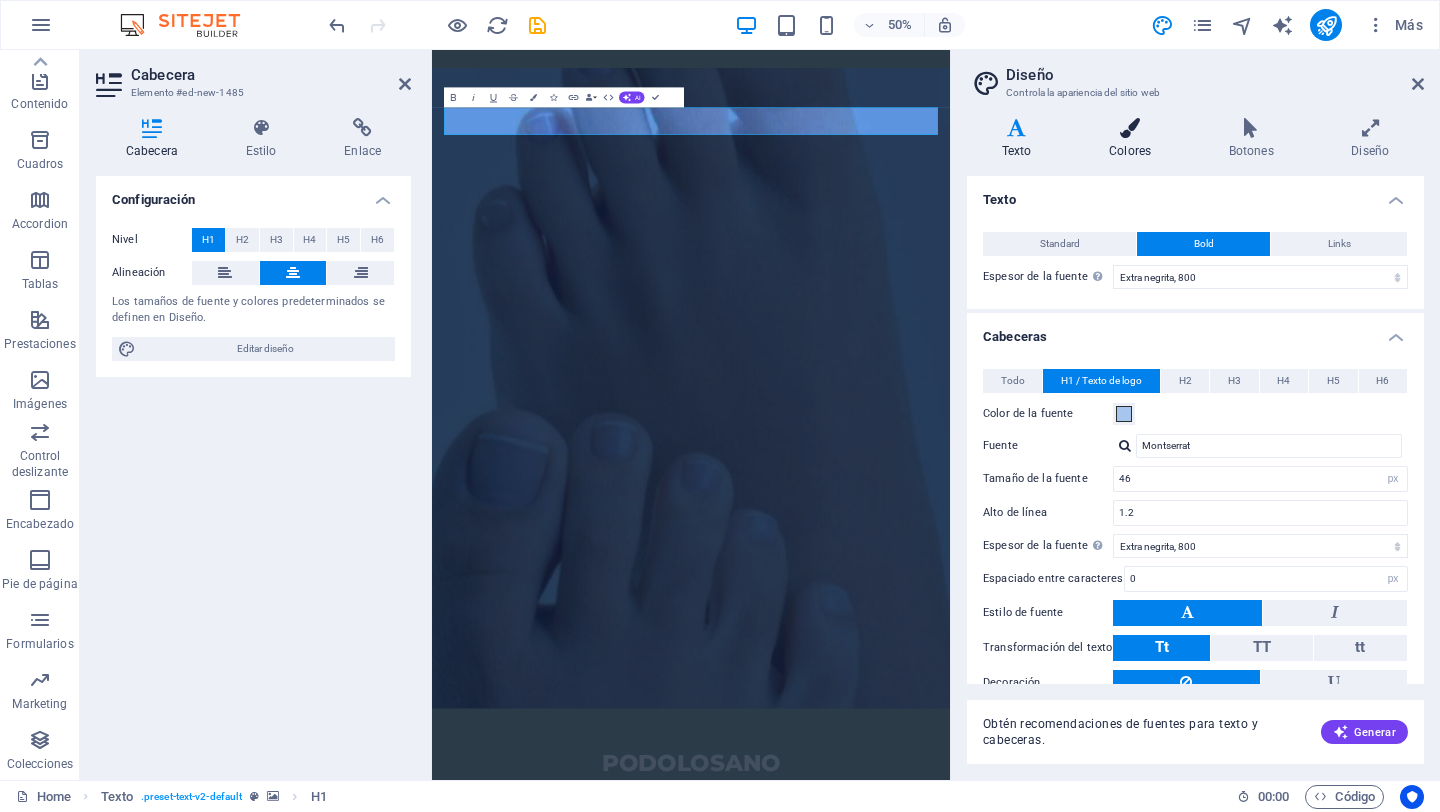 click at bounding box center [1130, 128] 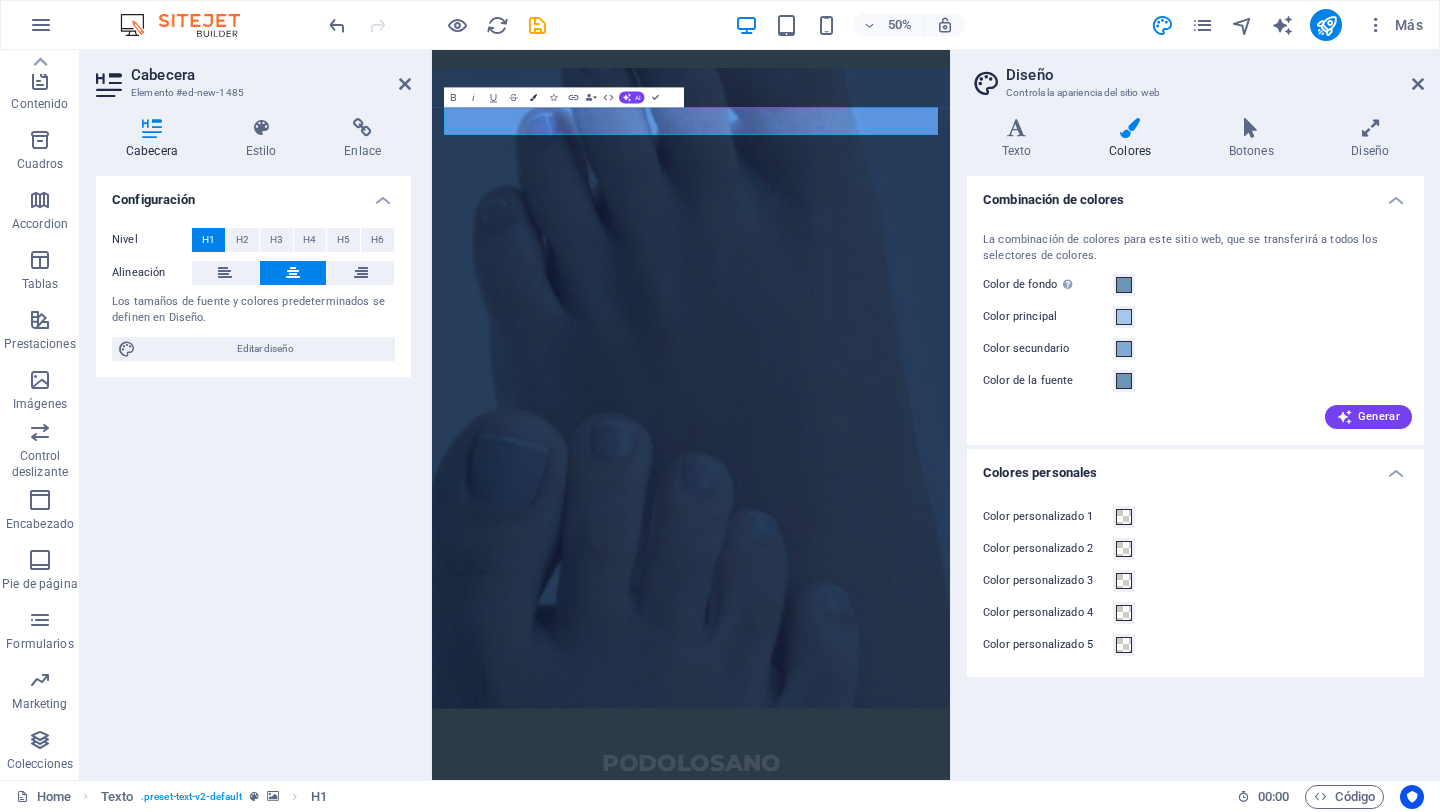 click at bounding box center (533, 97) 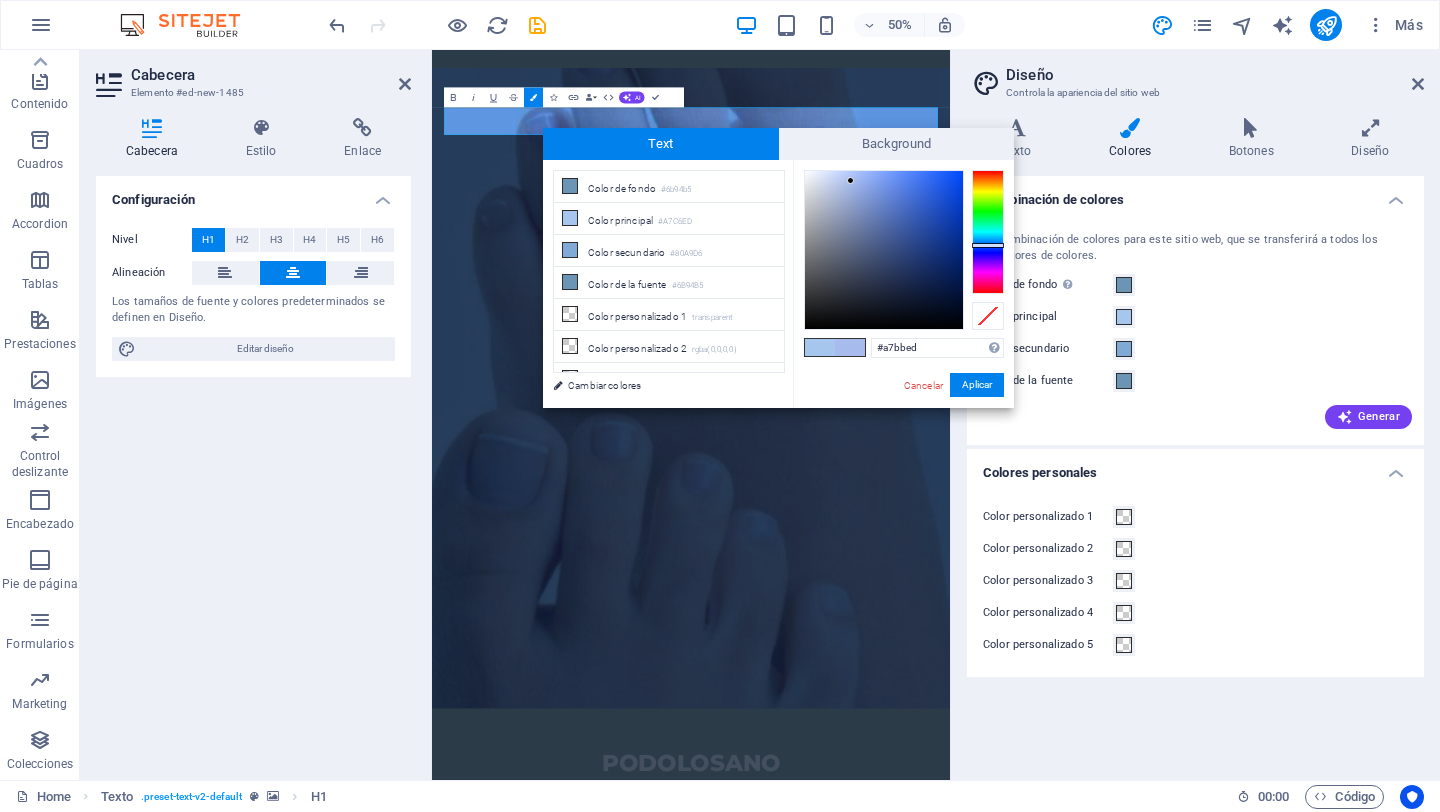 click at bounding box center (988, 232) 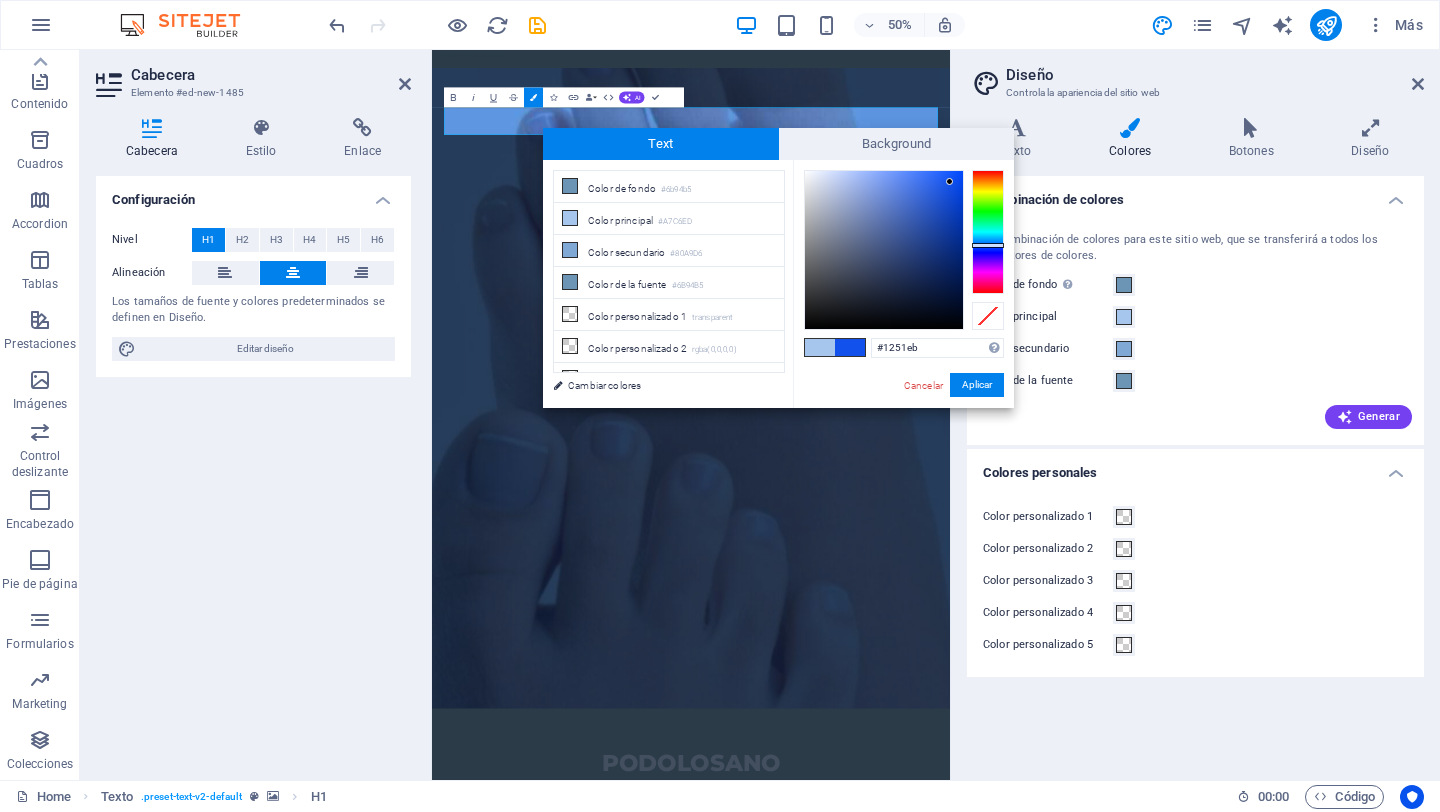 click at bounding box center (884, 250) 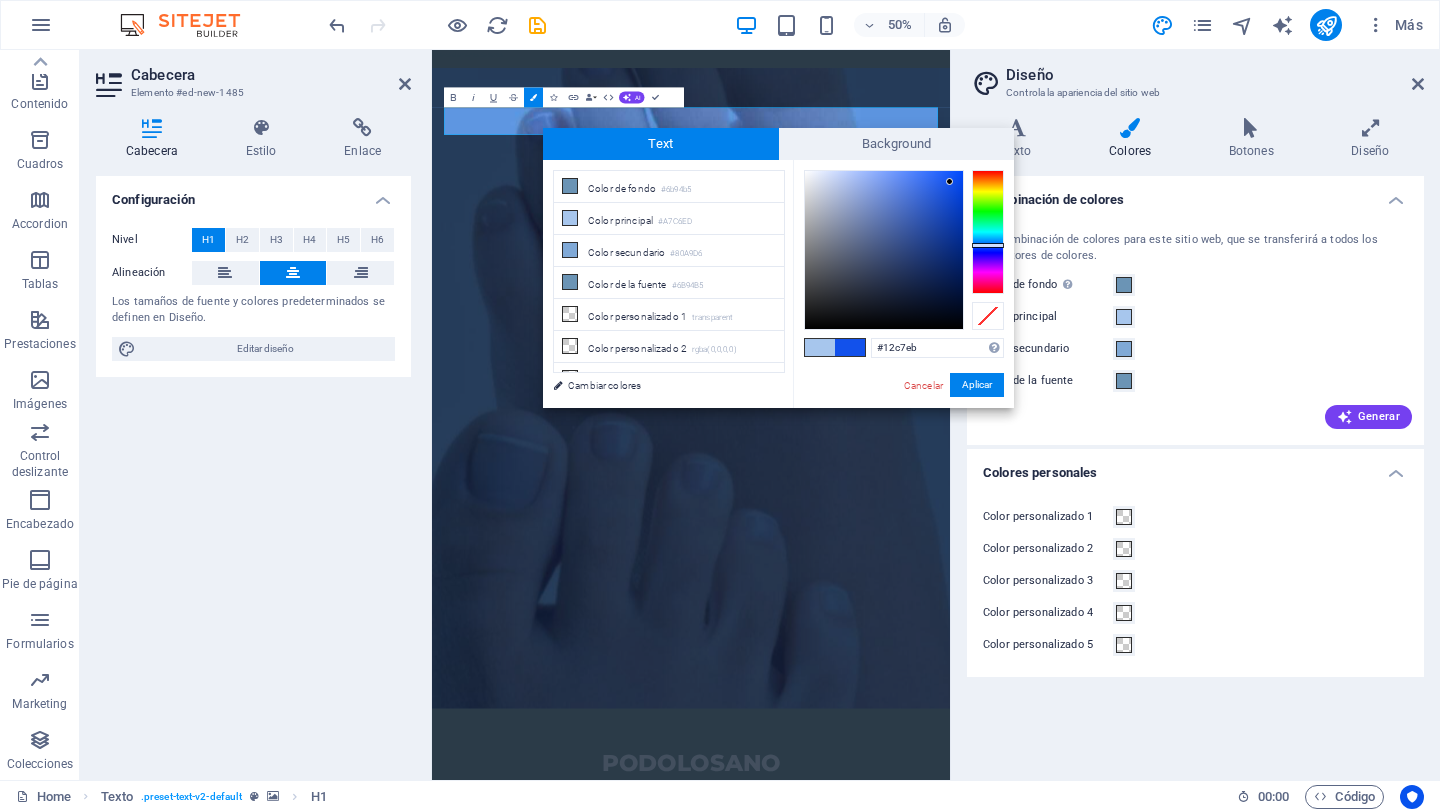 click at bounding box center [988, 232] 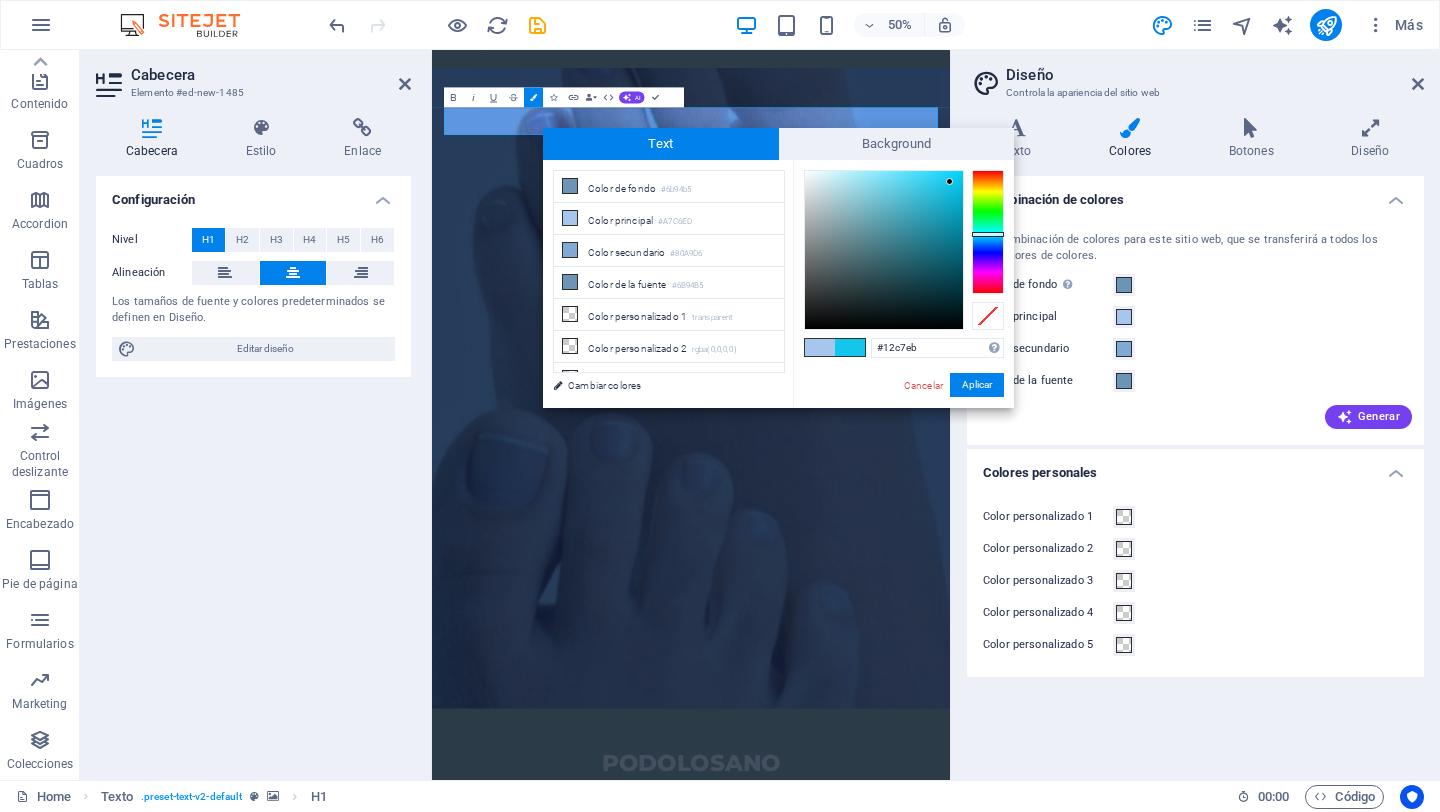 type on "#10c1e5" 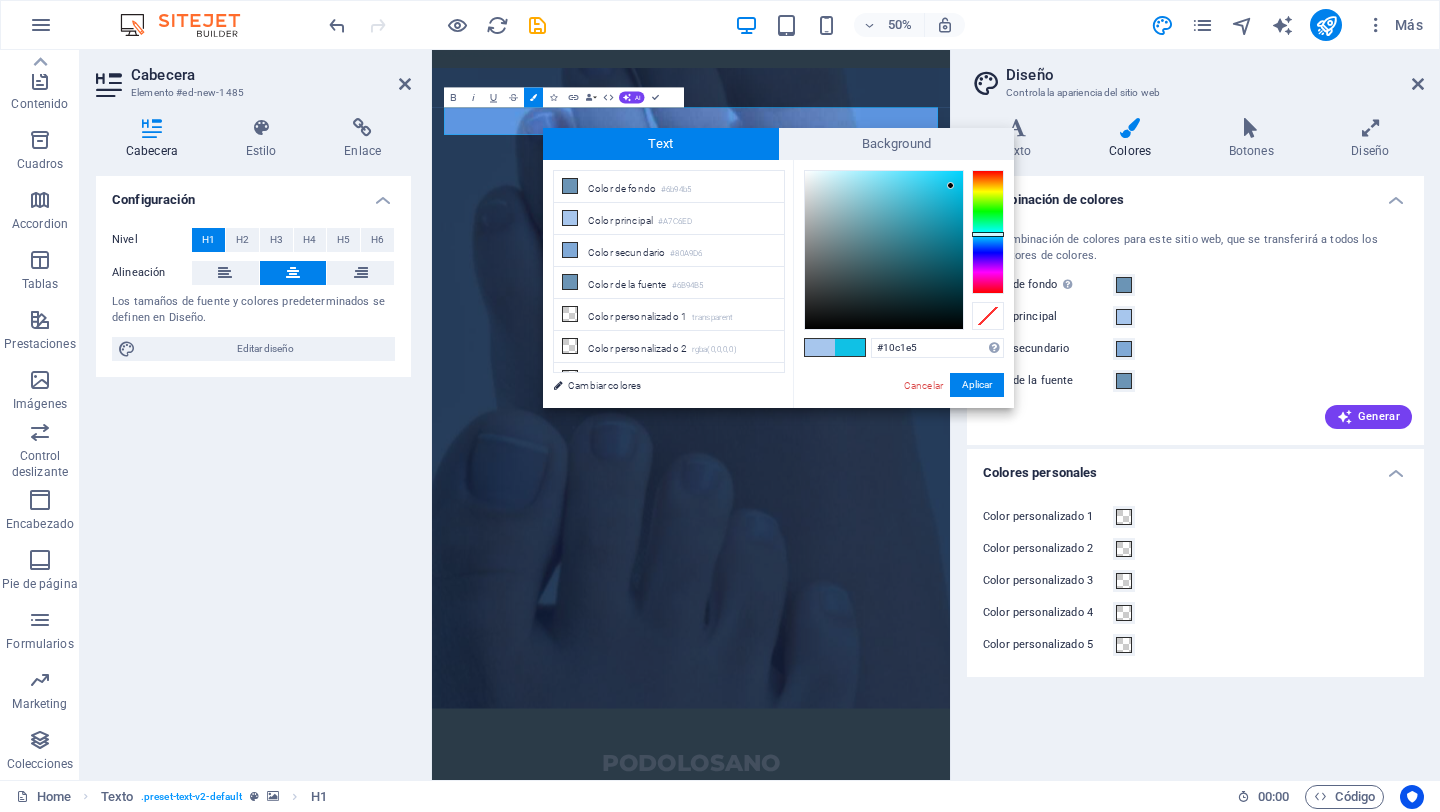 click at bounding box center (884, 250) 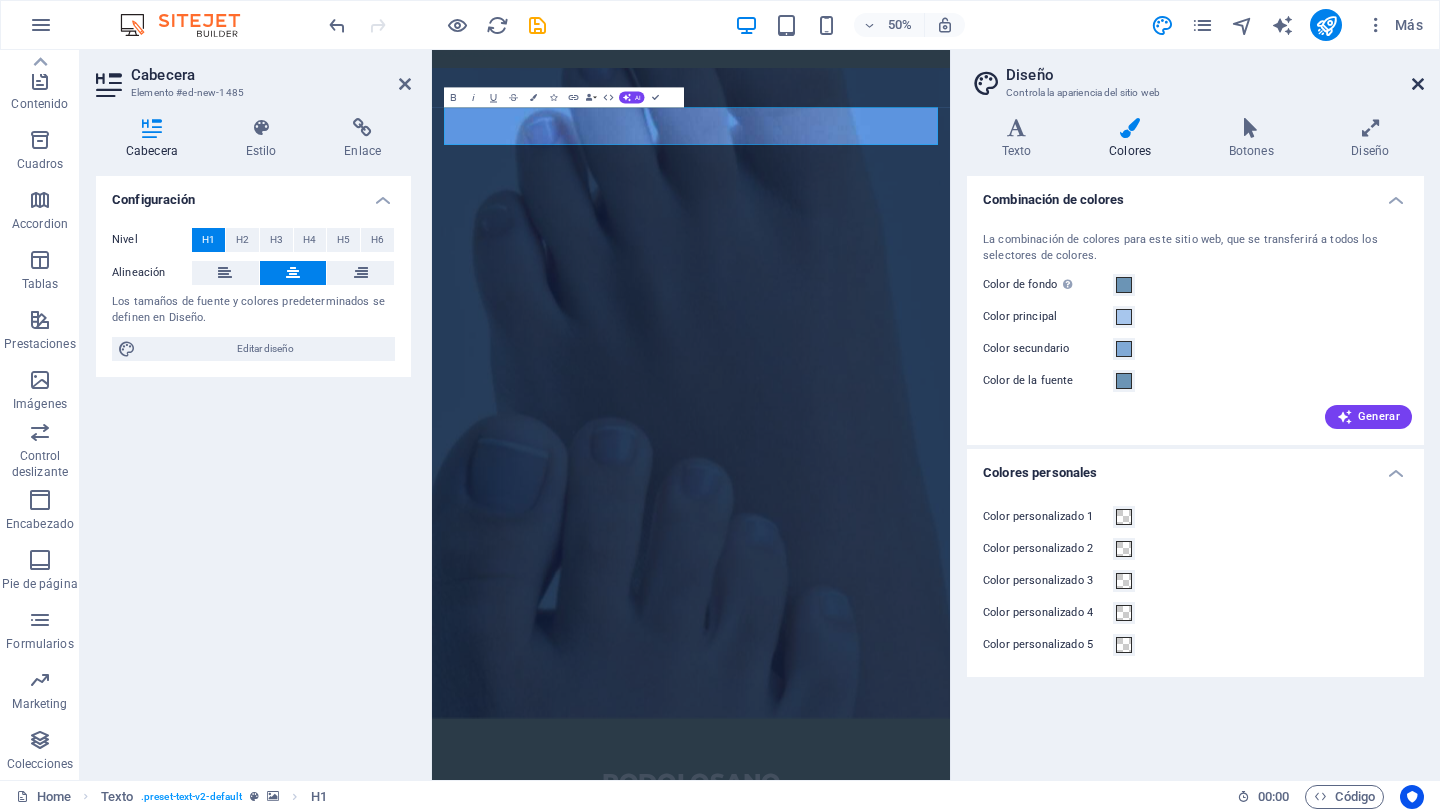 click at bounding box center [1418, 84] 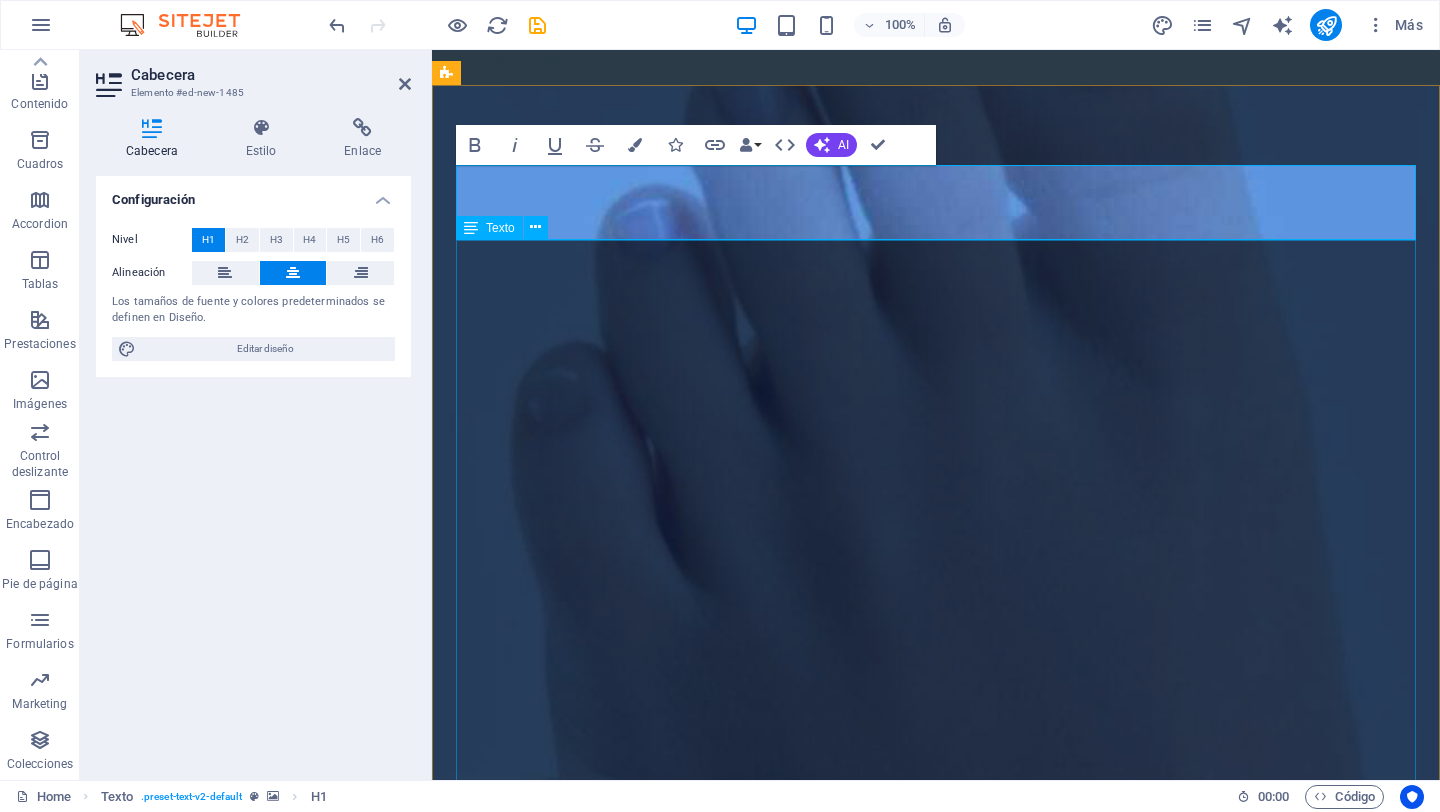 scroll, scrollTop: 14, scrollLeft: 0, axis: vertical 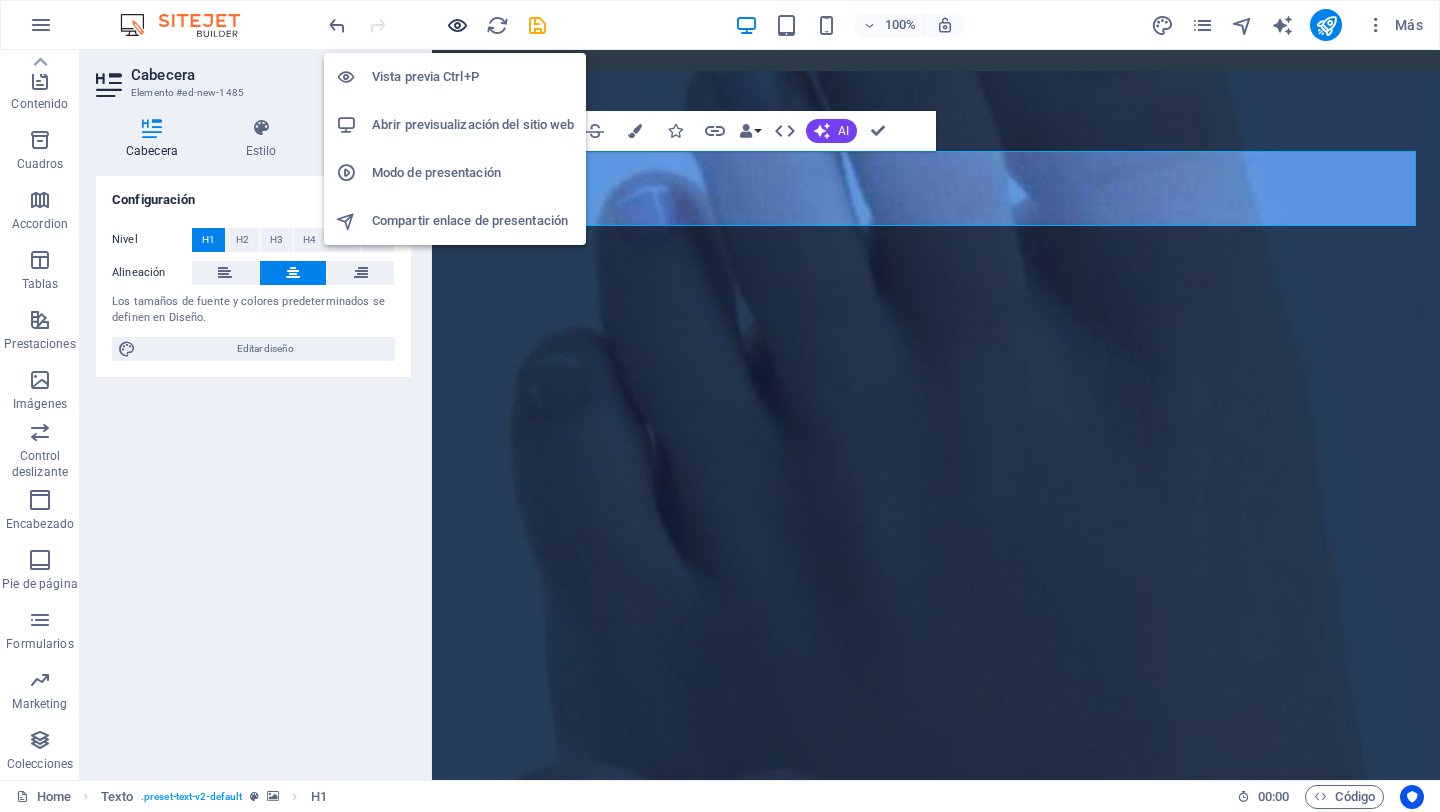 click at bounding box center (457, 25) 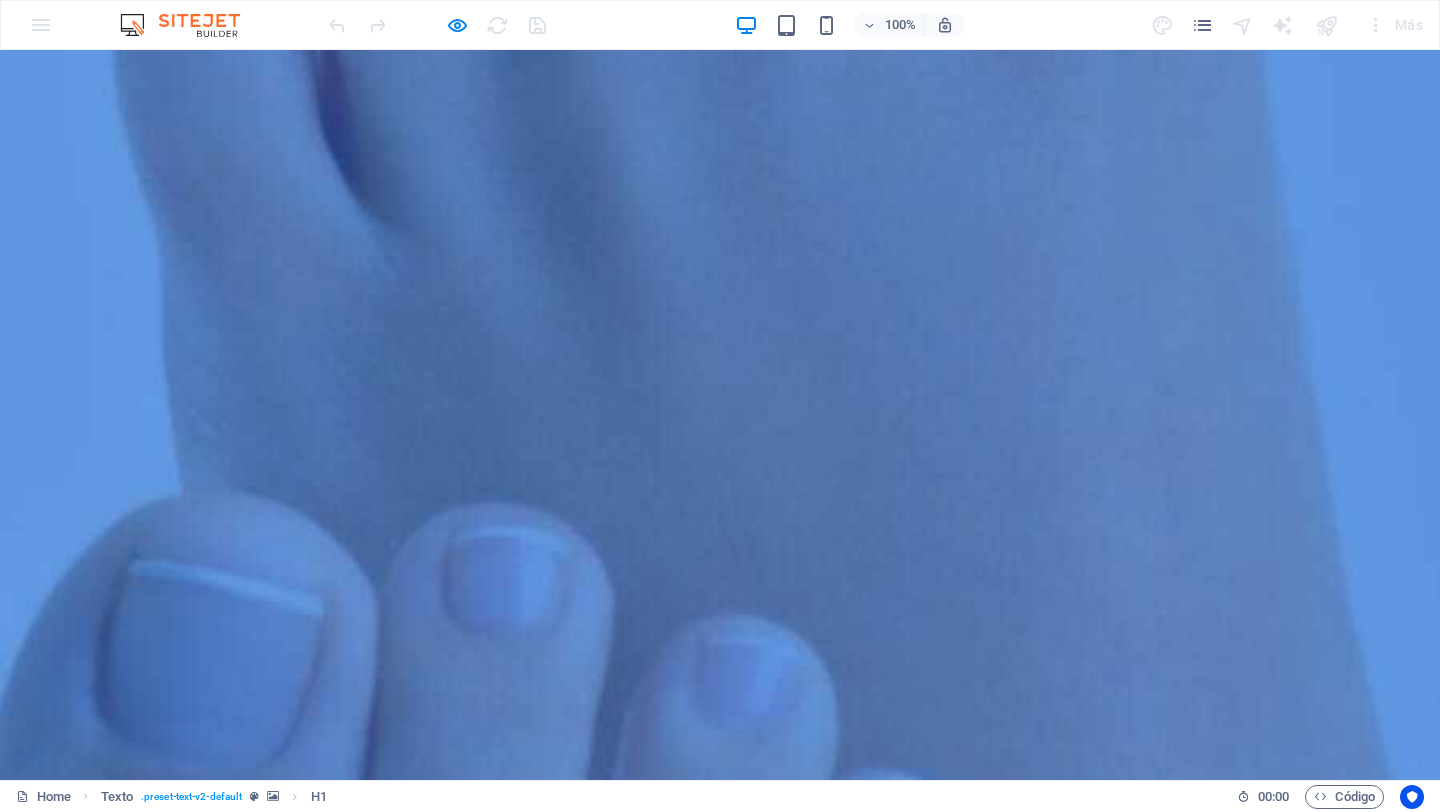 scroll, scrollTop: 289, scrollLeft: 0, axis: vertical 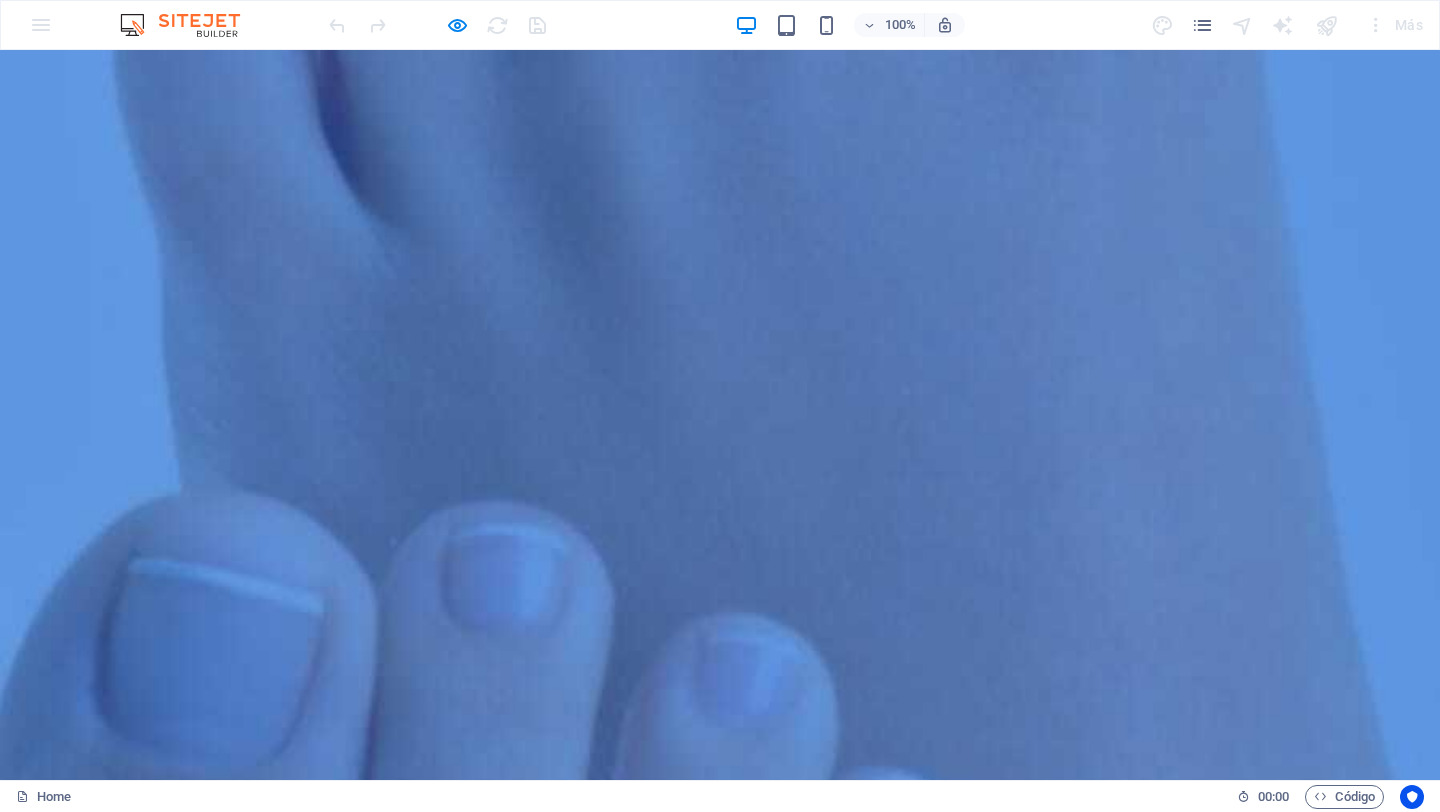 click on "- Si tienes algún Problema con la Salud de tus Pies. - Por cuestión de tiempo no puedes desplazarte. - Tienes movilidad reducida. - Eres o tienes un adulto mayor en casa. - No puedes estar en salas de espera. - O simplemente quieres que te atiendan en la comodidad de tu hogar." at bounding box center (732, 1578) 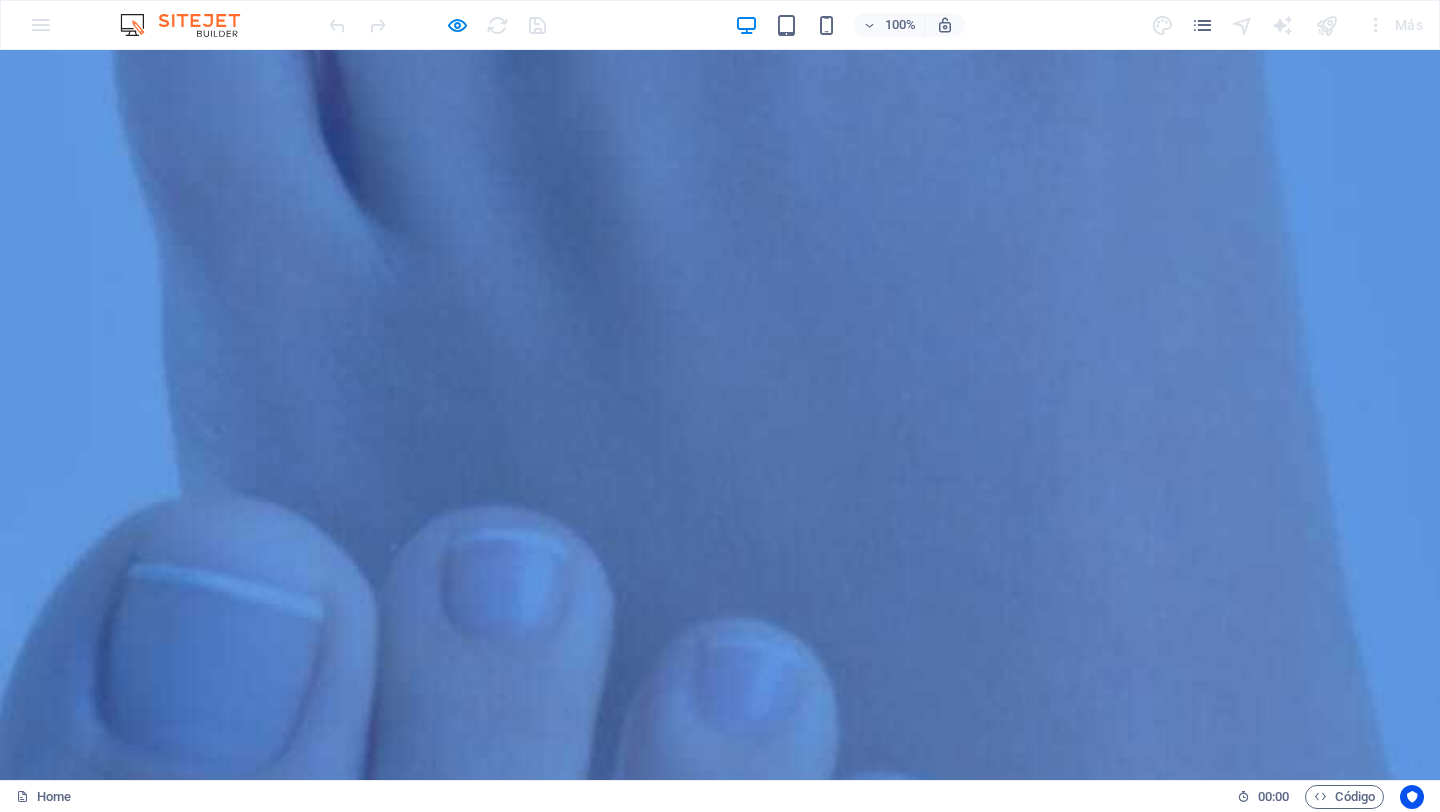 click on "- Si tienes algún Problema con la Salud de tus Pies. - Por cuestión de tiempo no puedes desplazarte. - Tienes movilidad reducida. - Eres o tienes un adulto mayor en casa. - No puedes estar en salas de espera. - O simplemente quieres que te atiendan en la comodidad de tu hogar." at bounding box center [732, 1583] 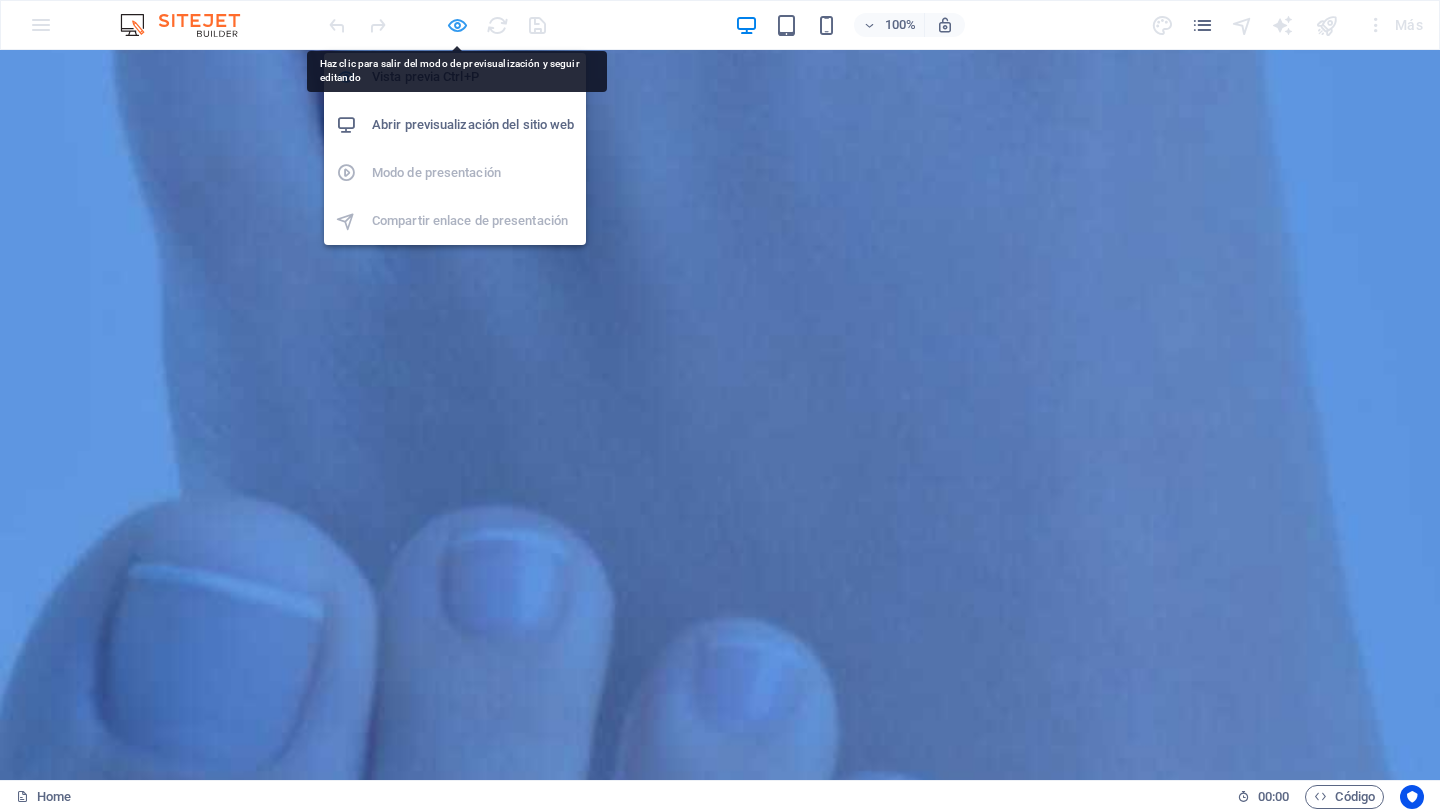 click at bounding box center [457, 25] 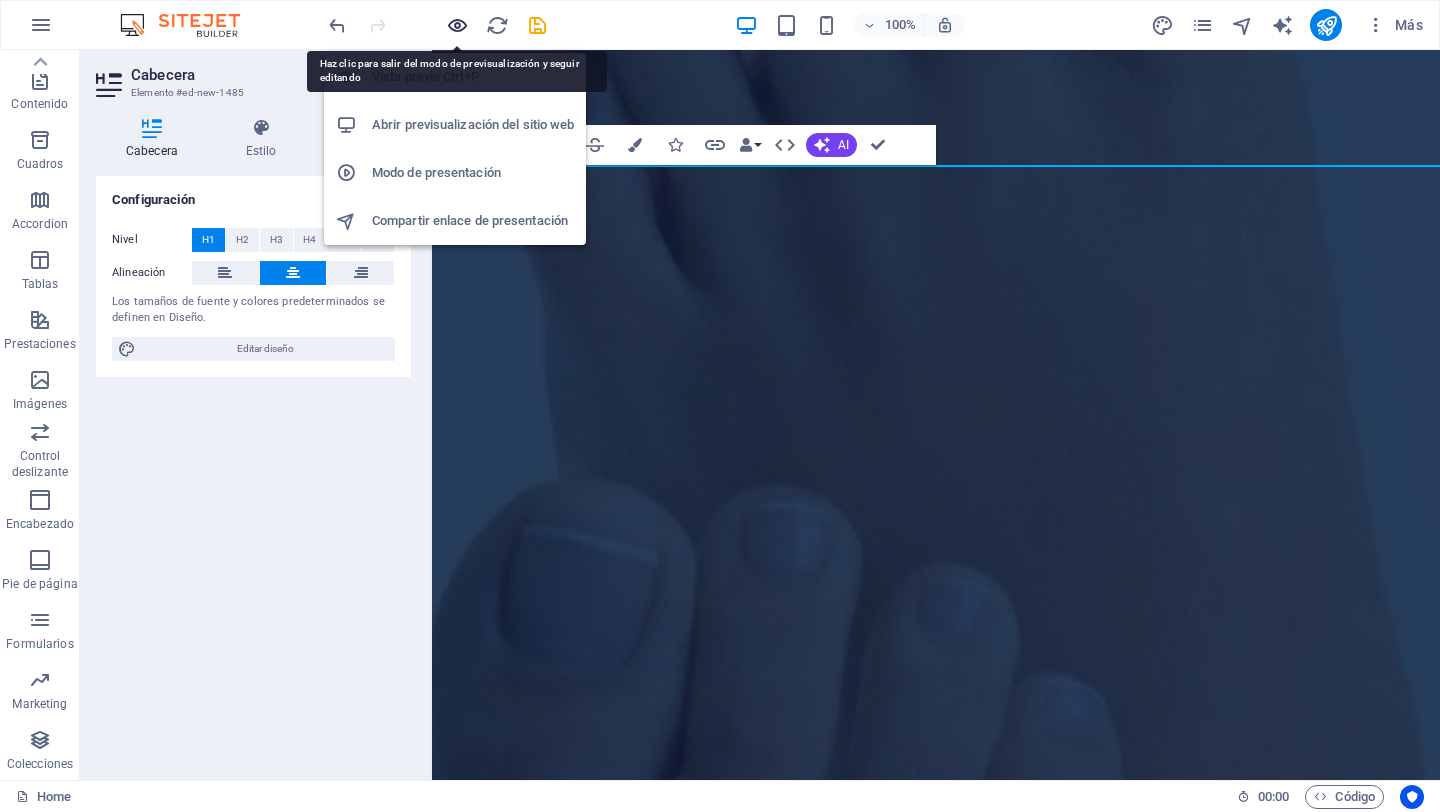 scroll, scrollTop: 0, scrollLeft: 0, axis: both 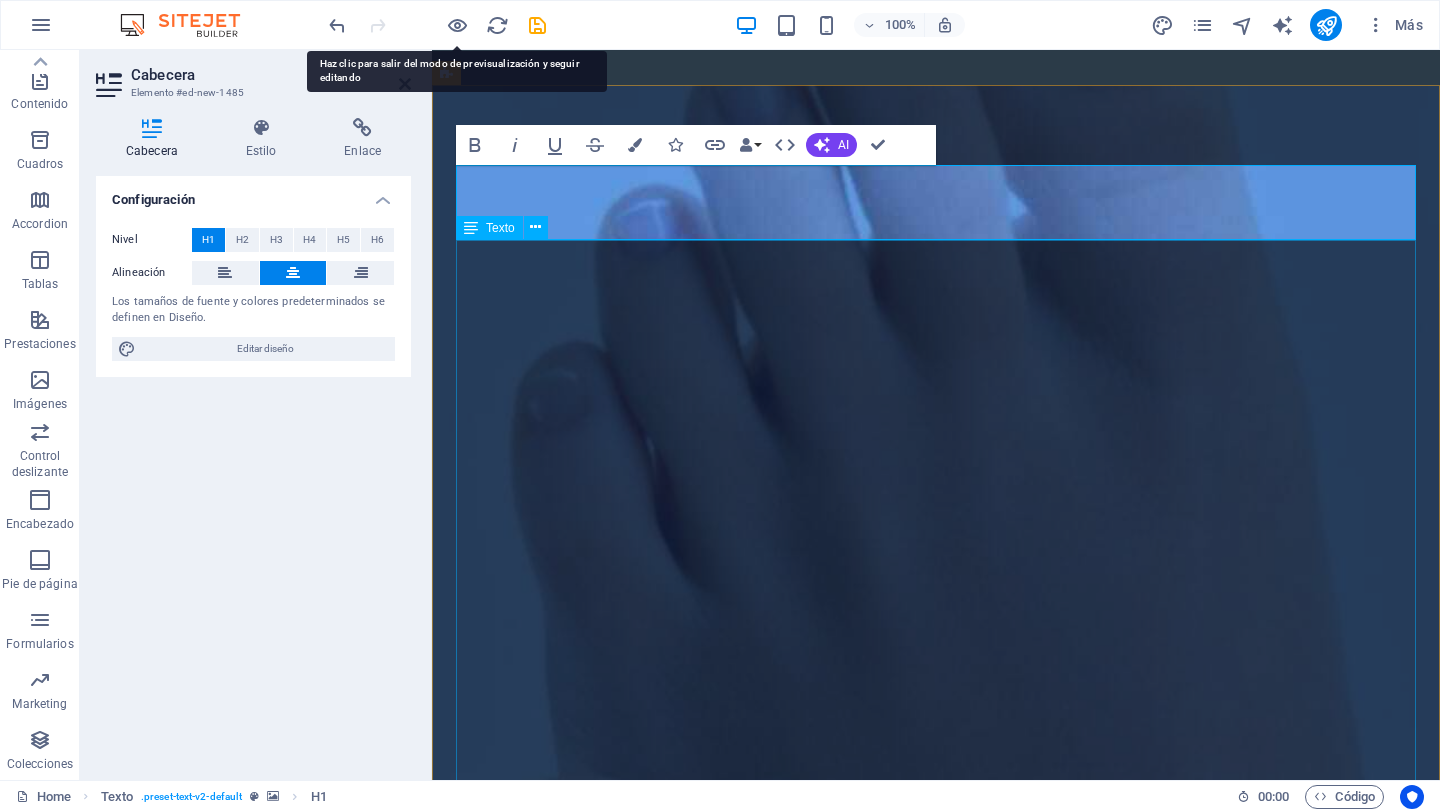 click on "Nuestra Misión Prevenir, Diagnosticar, Tratar y Mejorar la salud de tus pies para una mejor calidad de vida. Es importante atender y valorar la salud de tus pies, contar con una atención profesional cuando sea necesario para mantener una vida activa, libre y sin dolor. Visitanos en nuestro consultorio ubicado en [STREET] [NUMBER]-1er piso ó - Si tienes algún Problema con la Salud de tus Pies. - Por cuestión de tiempo no puedes desplazarte. - Tienes movilidad reducida. - Eres o tienes un adulto mayor en casa. - No puedes estar en salas de espera. - O simplemente quieres que te atiendan en la comodidad de tu hogar. Para ello contamos también con servicio a domicilio, agenda tu cita vía whatsapp al [PHONE] texto" at bounding box center [936, 2074] 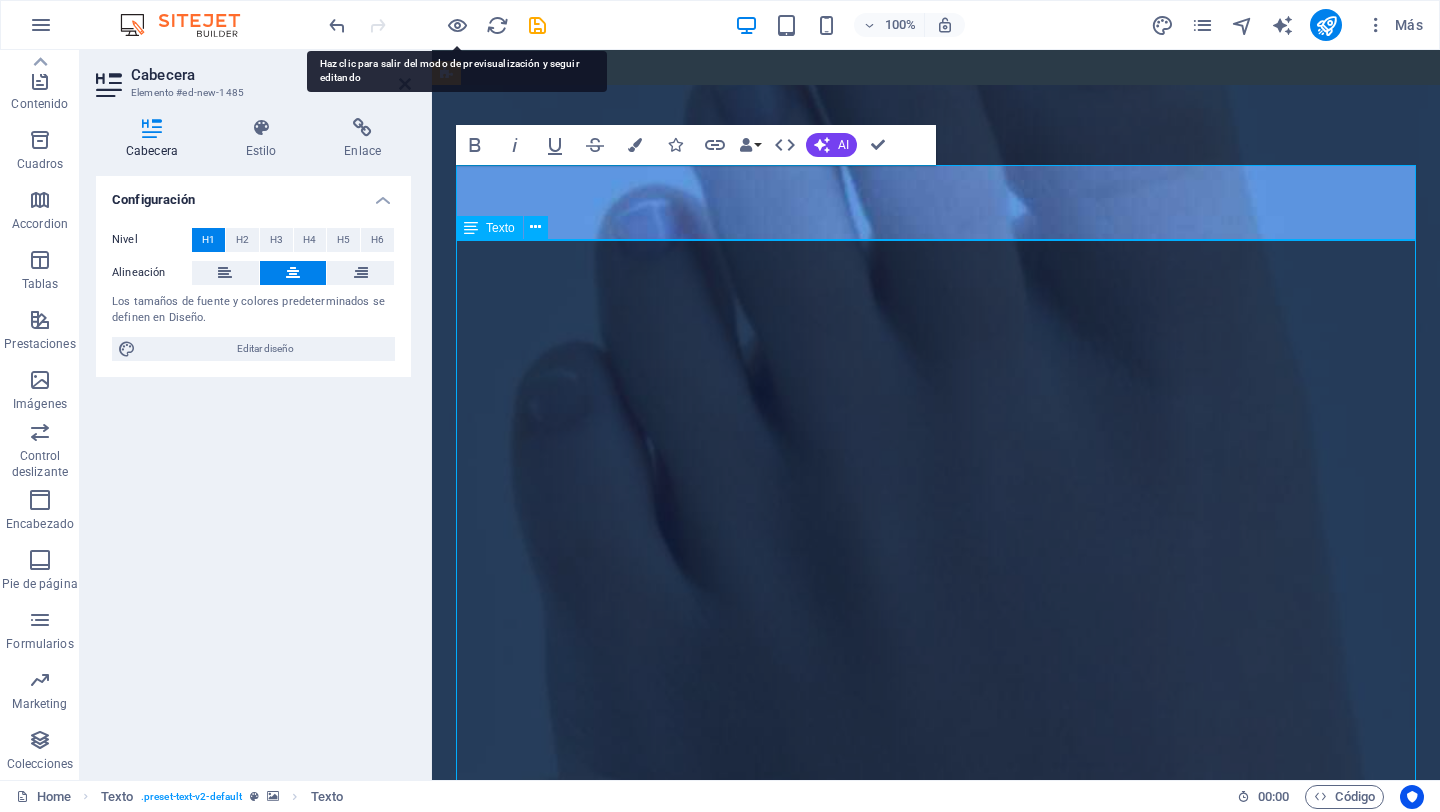click on "Nuestra Misión Prevenir, Diagnosticar, Tratar y Mejorar la salud de tus pies para una mejor calidad de vida. Es importante atender y valorar la salud de tus pies, contar con una atención profesional cuando sea necesario para mantener una vida activa, libre y sin dolor. Visitanos en nuestro consultorio ubicado en [STREET] [NUMBER]-1er piso ó - Si tienes algún Problema con la Salud de tus Pies. - Por cuestión de tiempo no puedes desplazarte. - Tienes movilidad reducida. - Eres o tienes un adulto mayor en casa. - No puedes estar en salas de espera. - O simplemente quieres que te atiendan en la comodidad de tu hogar. Para ello contamos también con servicio a domicilio, agenda tu cita vía whatsapp al [PHONE] texto" at bounding box center (936, 2074) 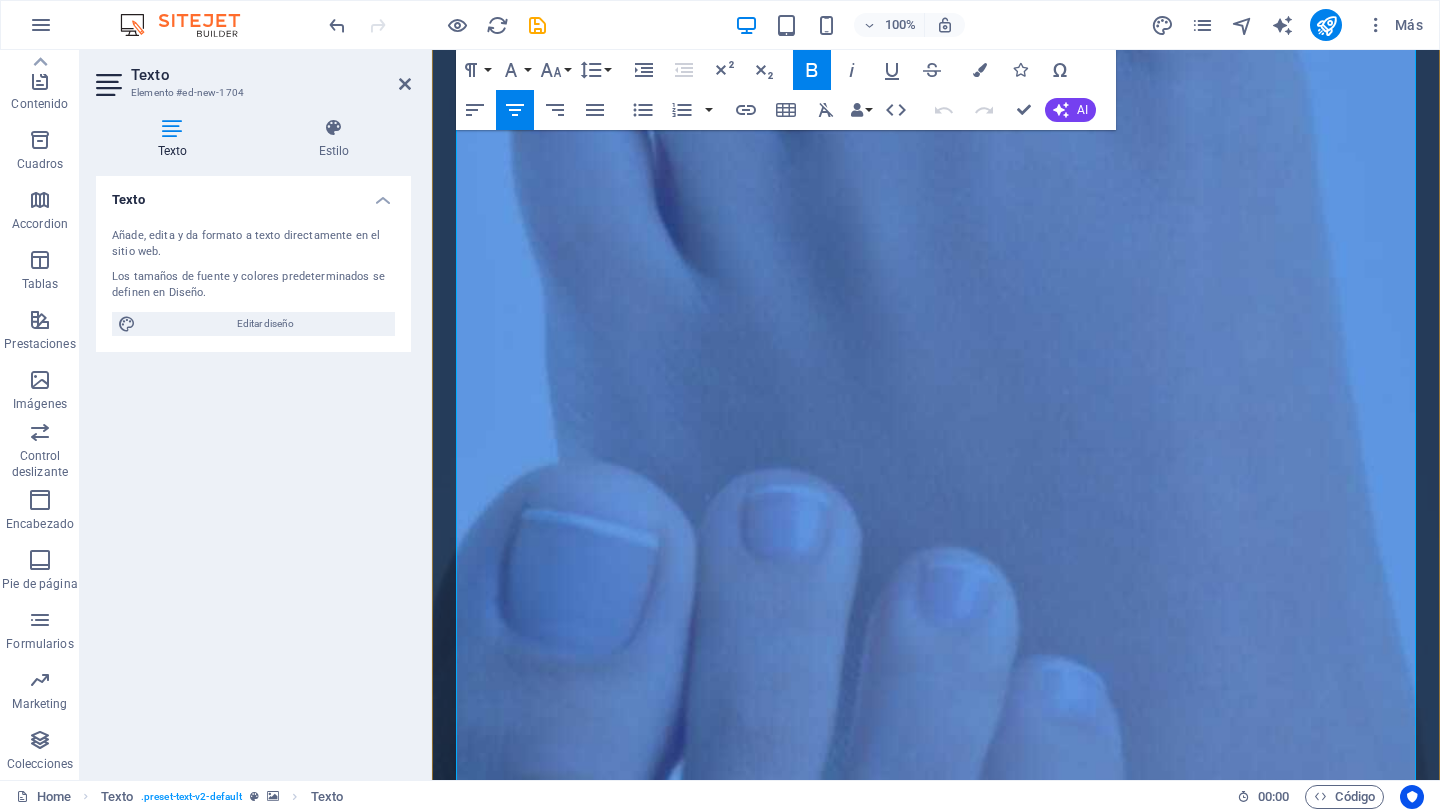 scroll, scrollTop: 316, scrollLeft: 0, axis: vertical 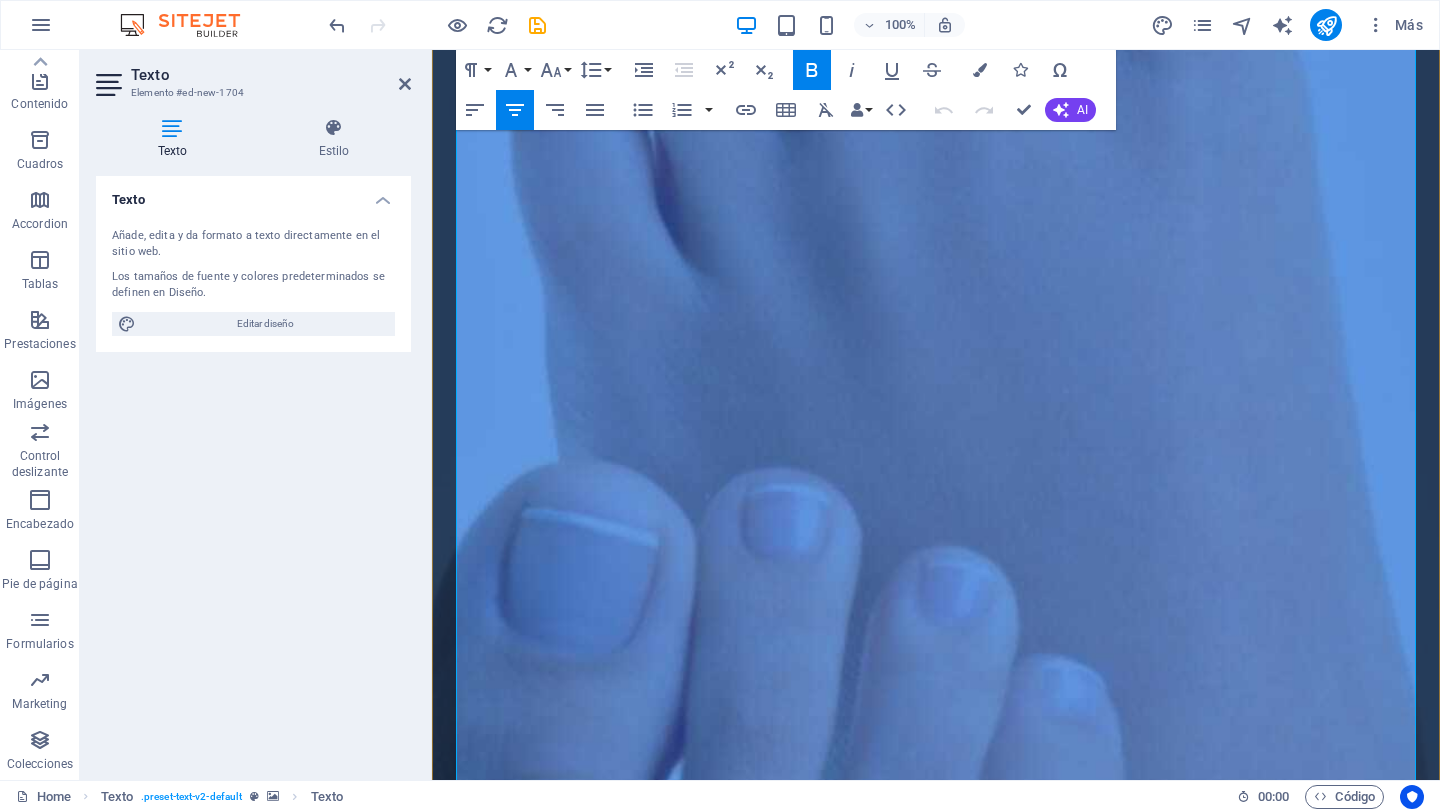 drag, startPoint x: 1228, startPoint y: 401, endPoint x: 638, endPoint y: 398, distance: 590.0076 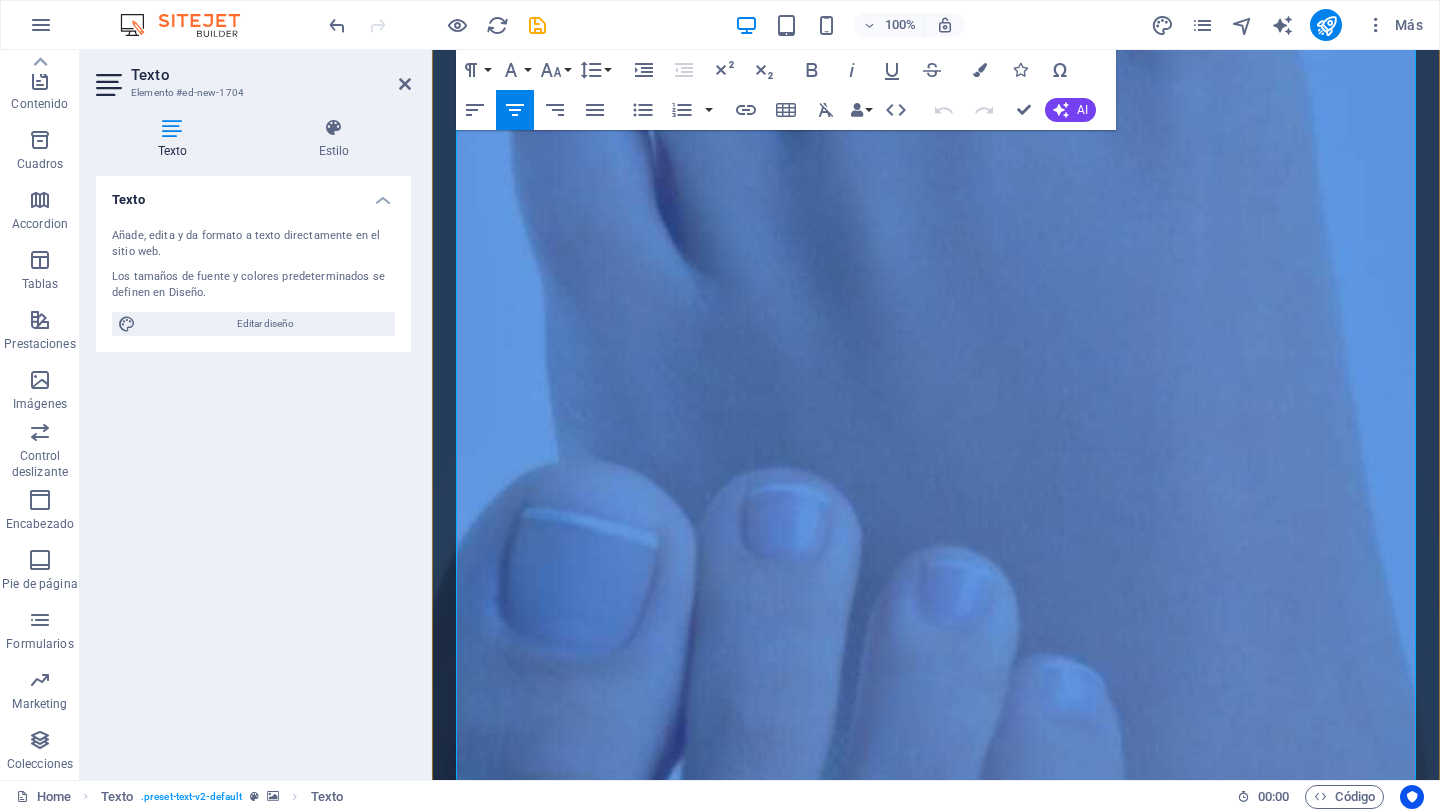 click on "- Eres o tienes un adulto mayor en casa." at bounding box center (662, 1624) 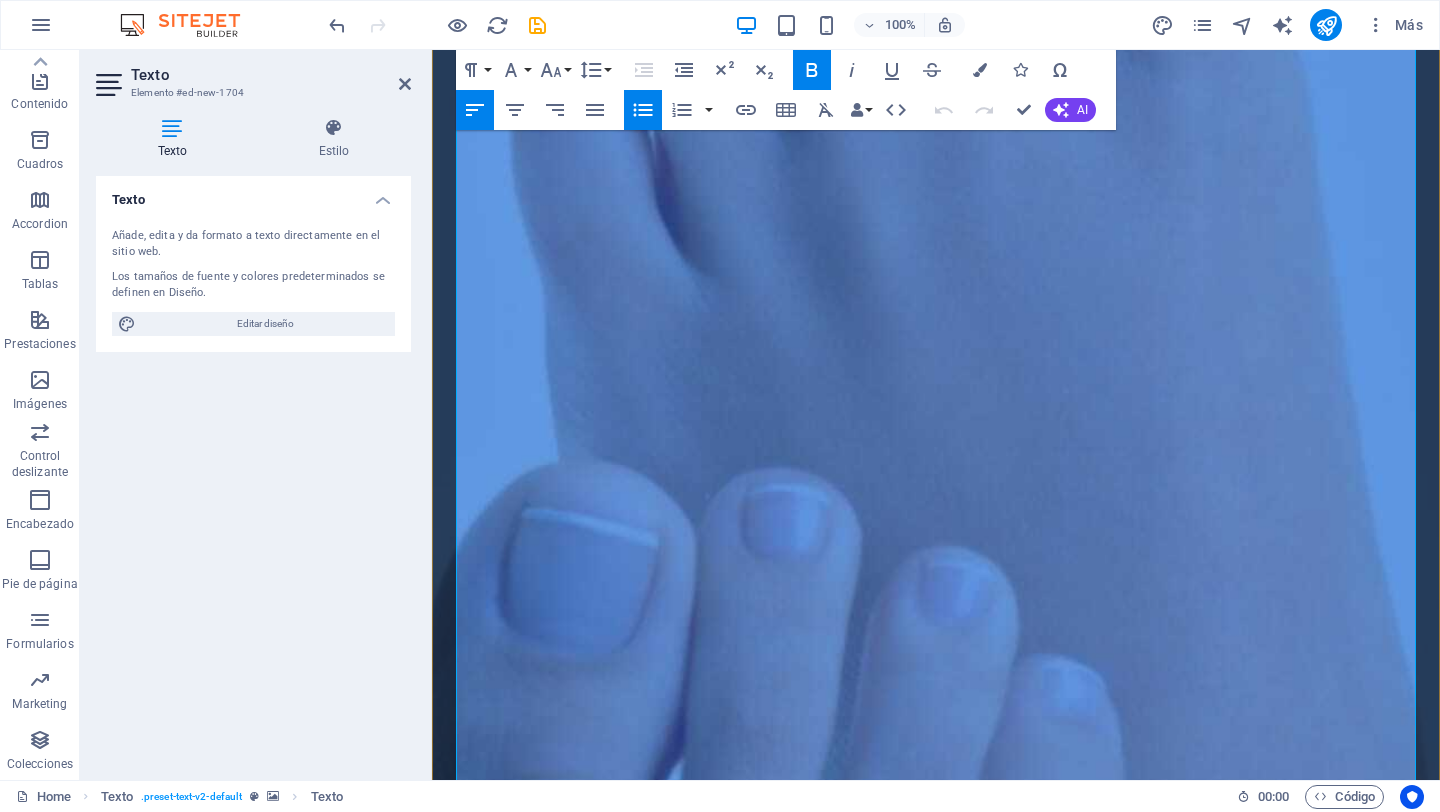 click on "Visitanos en nuestro consultorio ubicado en  [STREET] [NUMBER]-[FLOOR]  ó" at bounding box center [936, 1464] 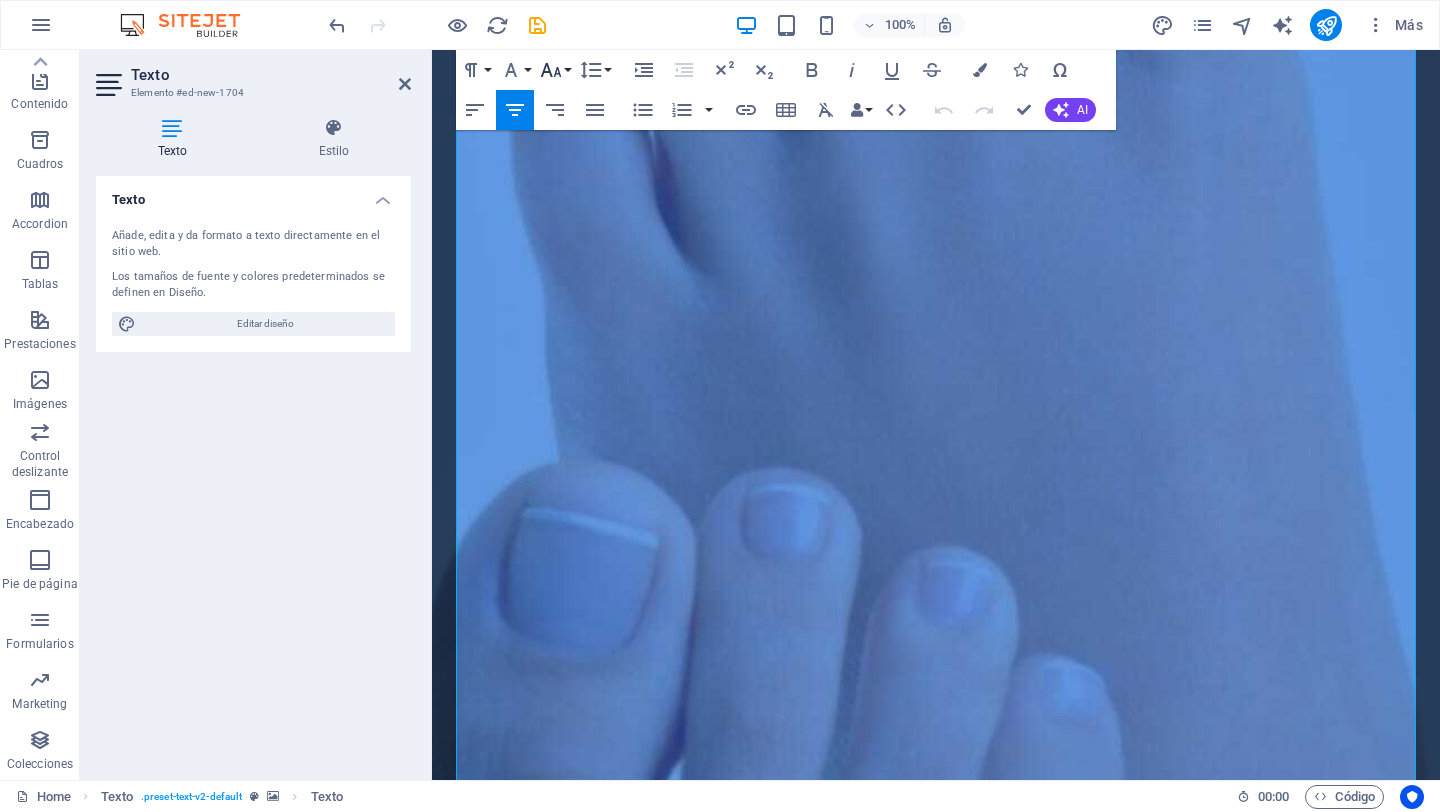 click on "Font Size" at bounding box center [555, 70] 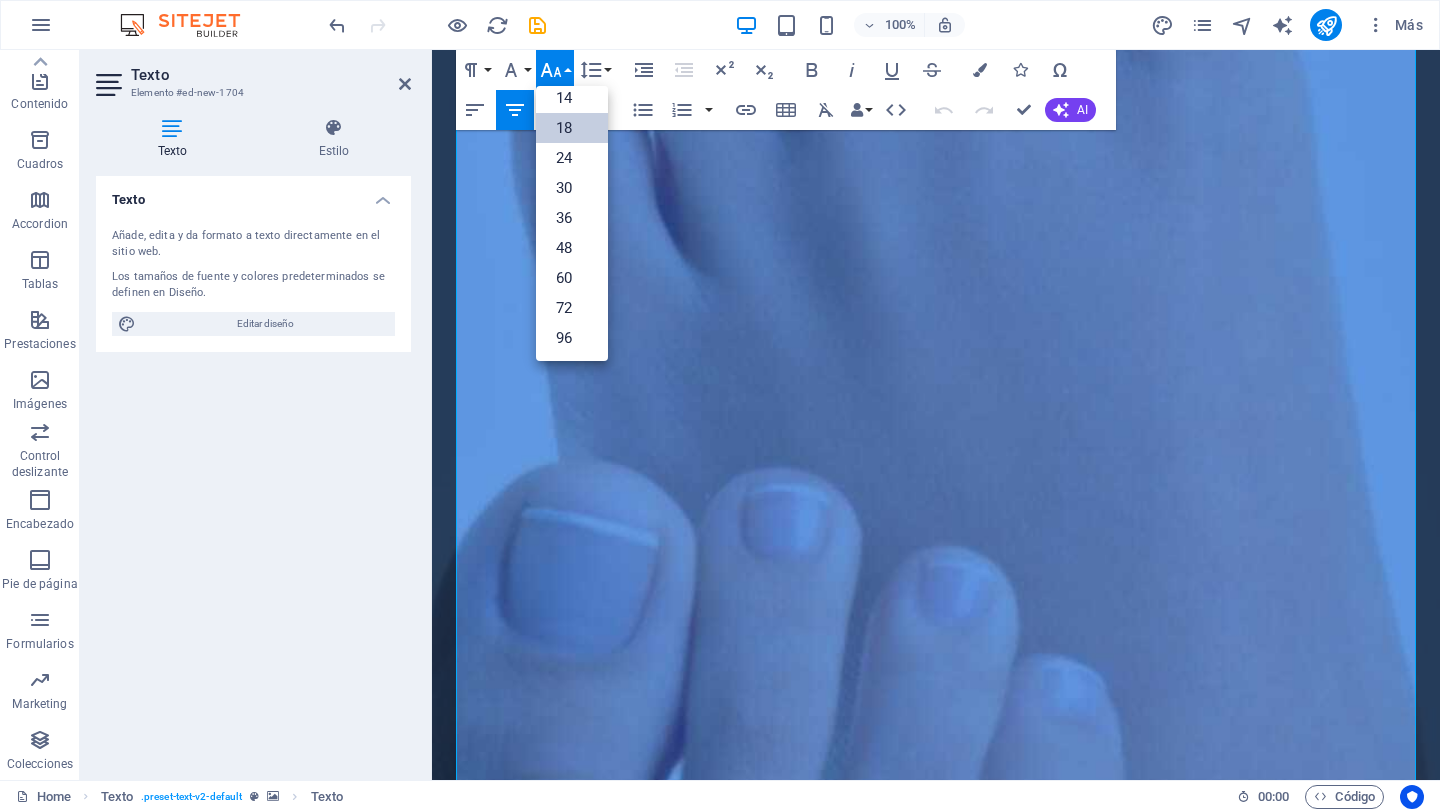 scroll, scrollTop: 161, scrollLeft: 0, axis: vertical 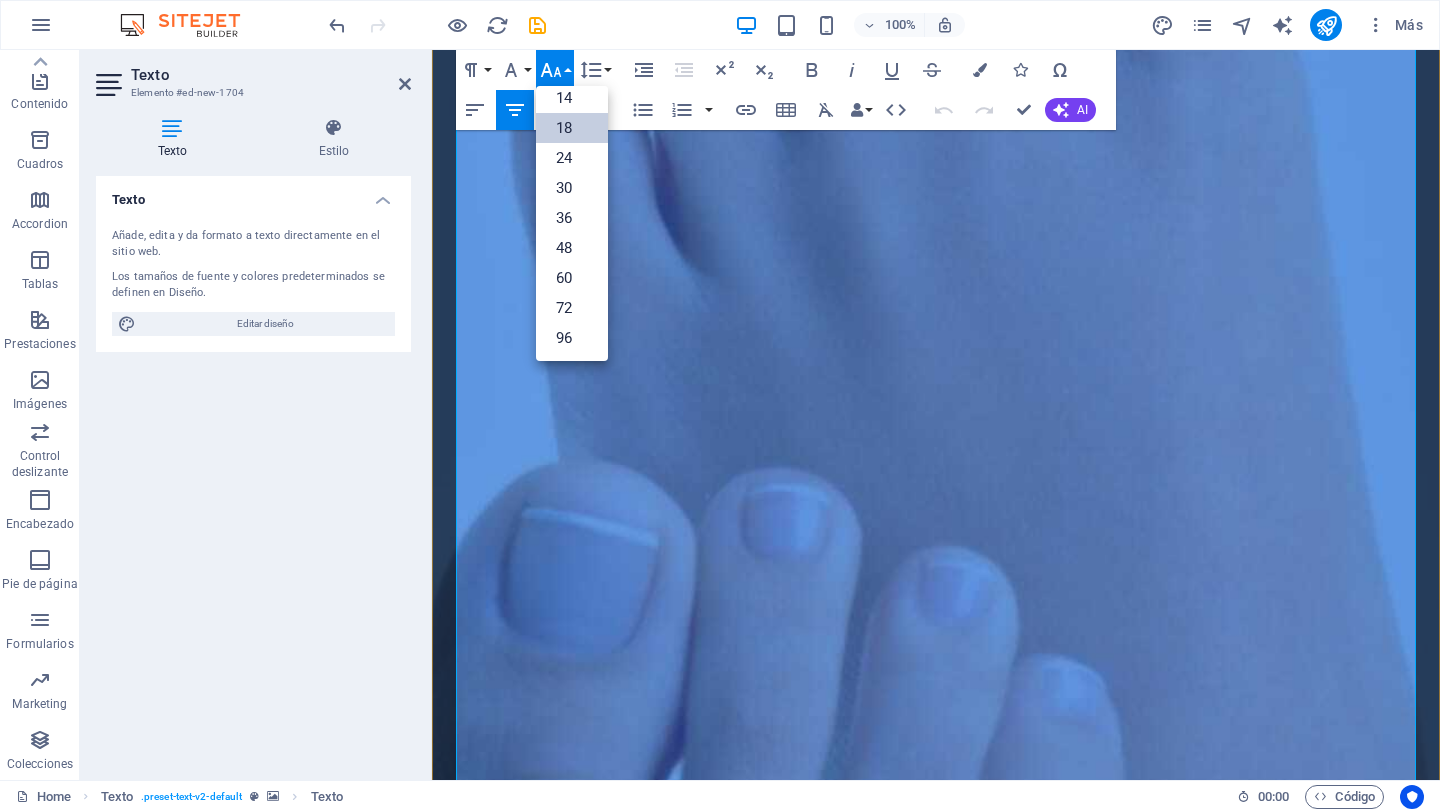 click at bounding box center (936, 1743) 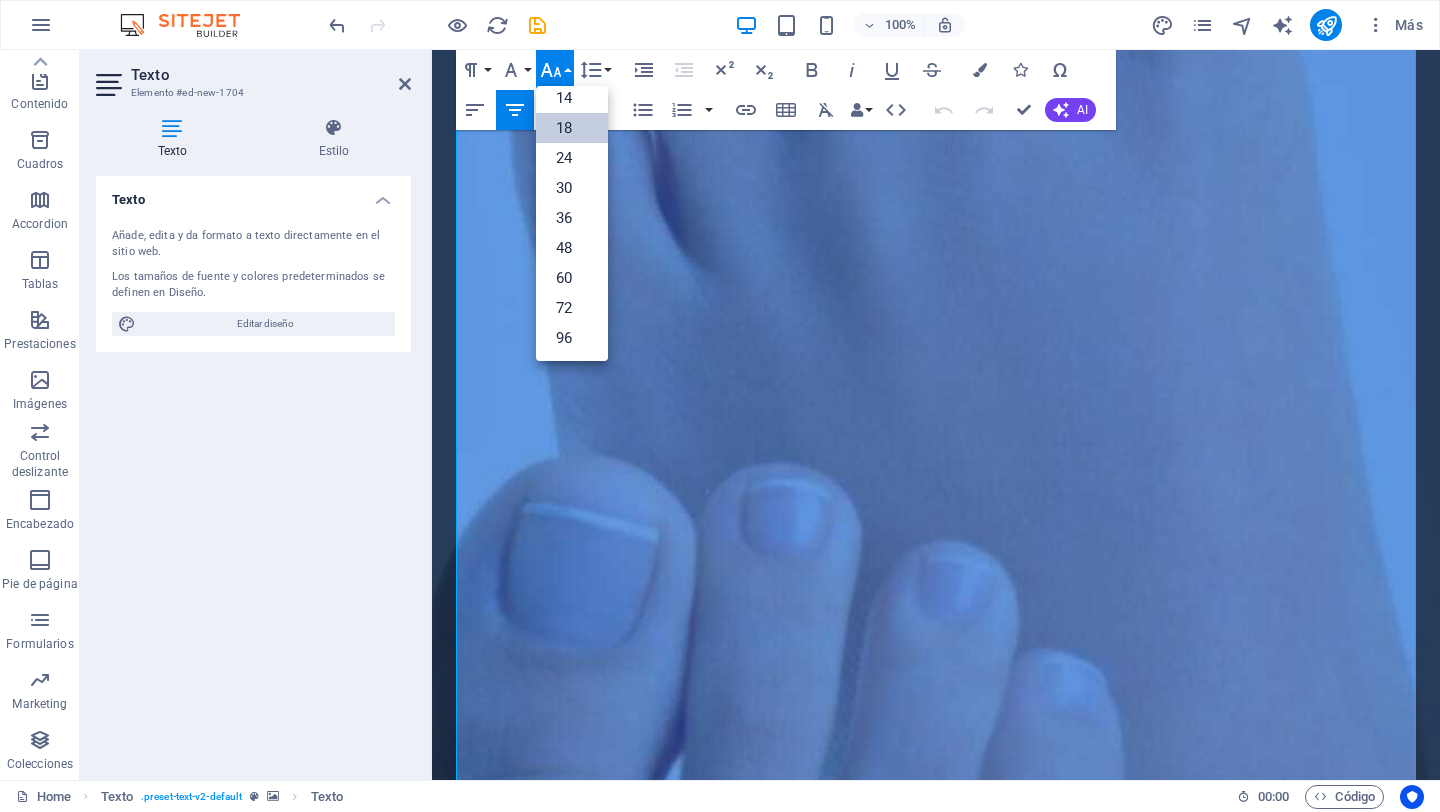 click on "18" at bounding box center (572, 128) 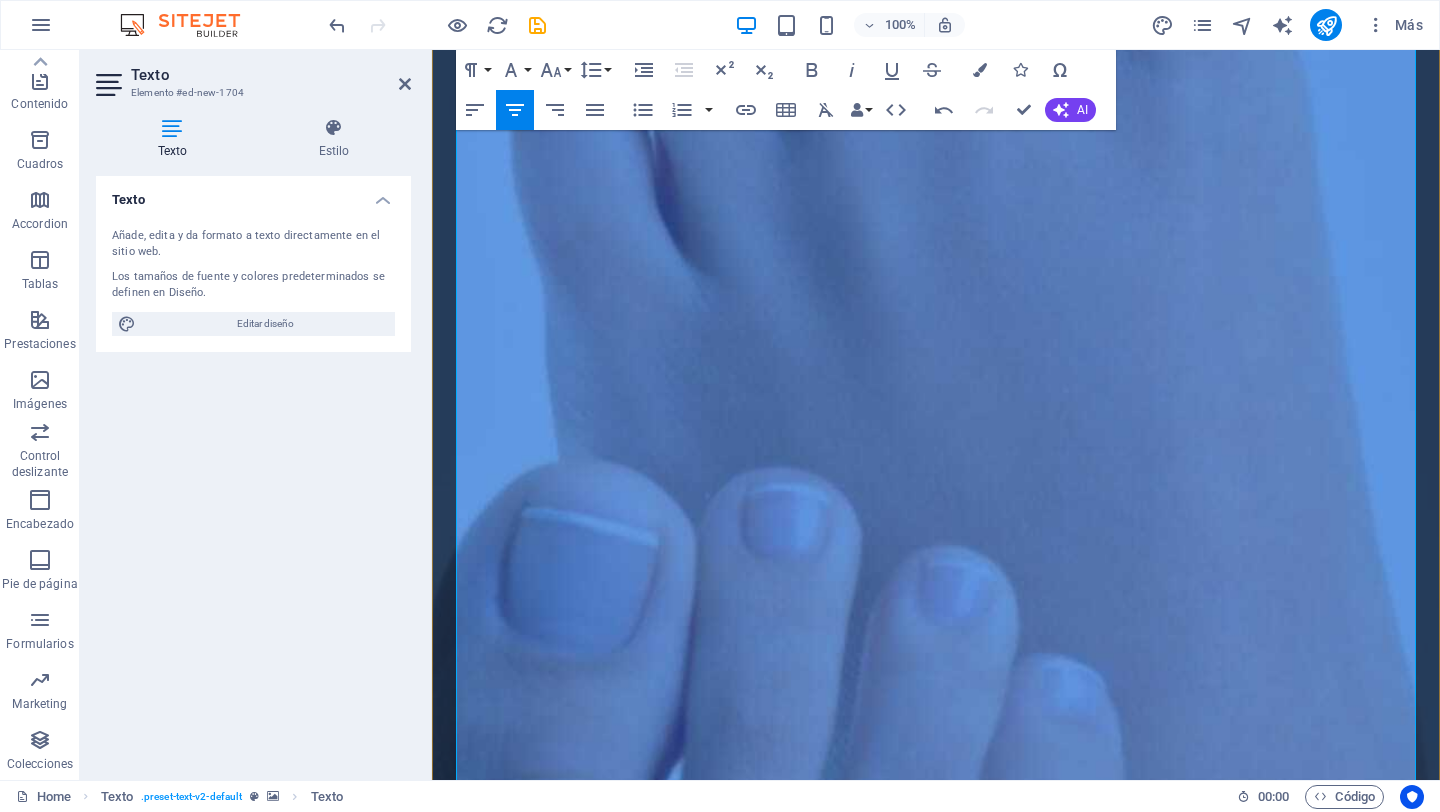 click at bounding box center (936, 1814) 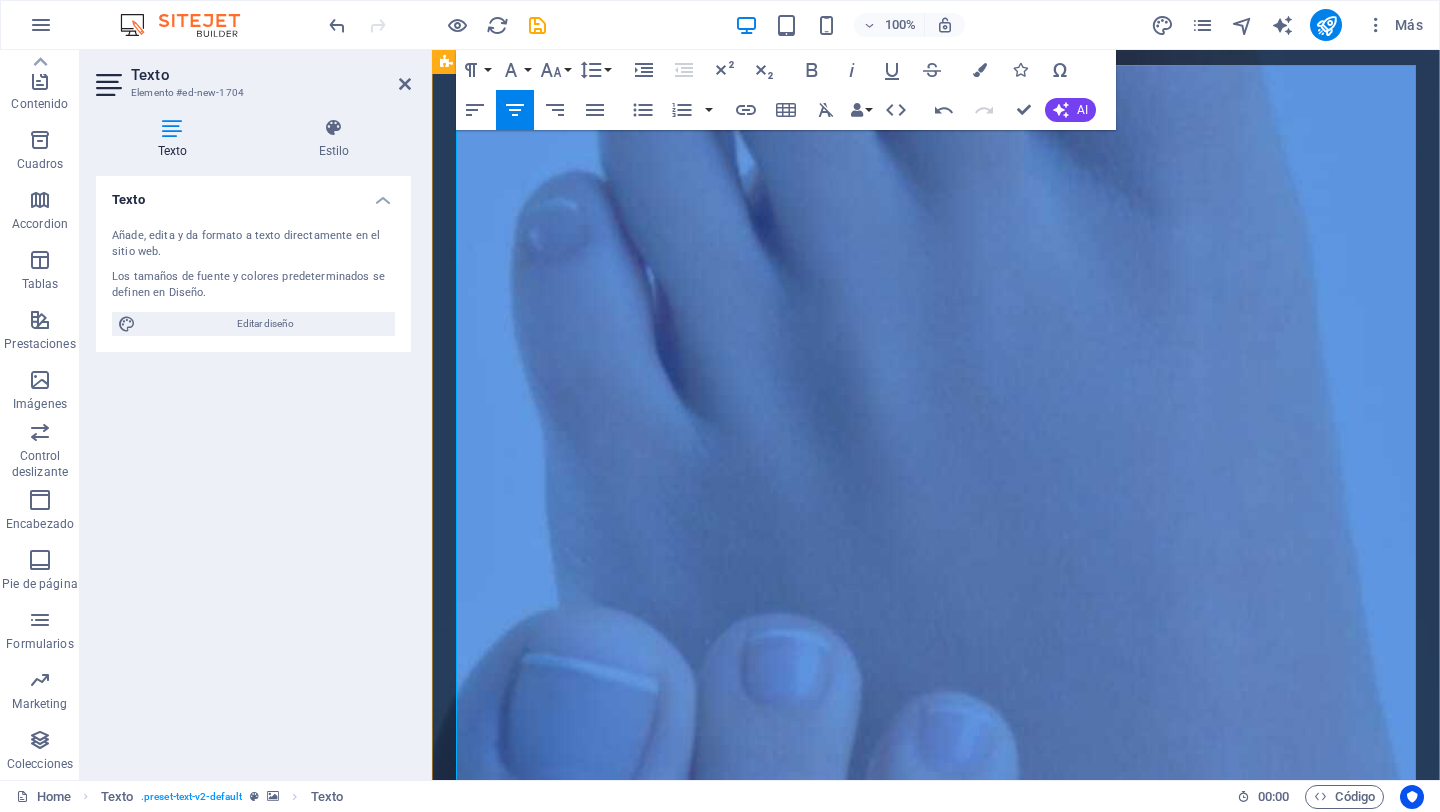 scroll, scrollTop: 179, scrollLeft: 0, axis: vertical 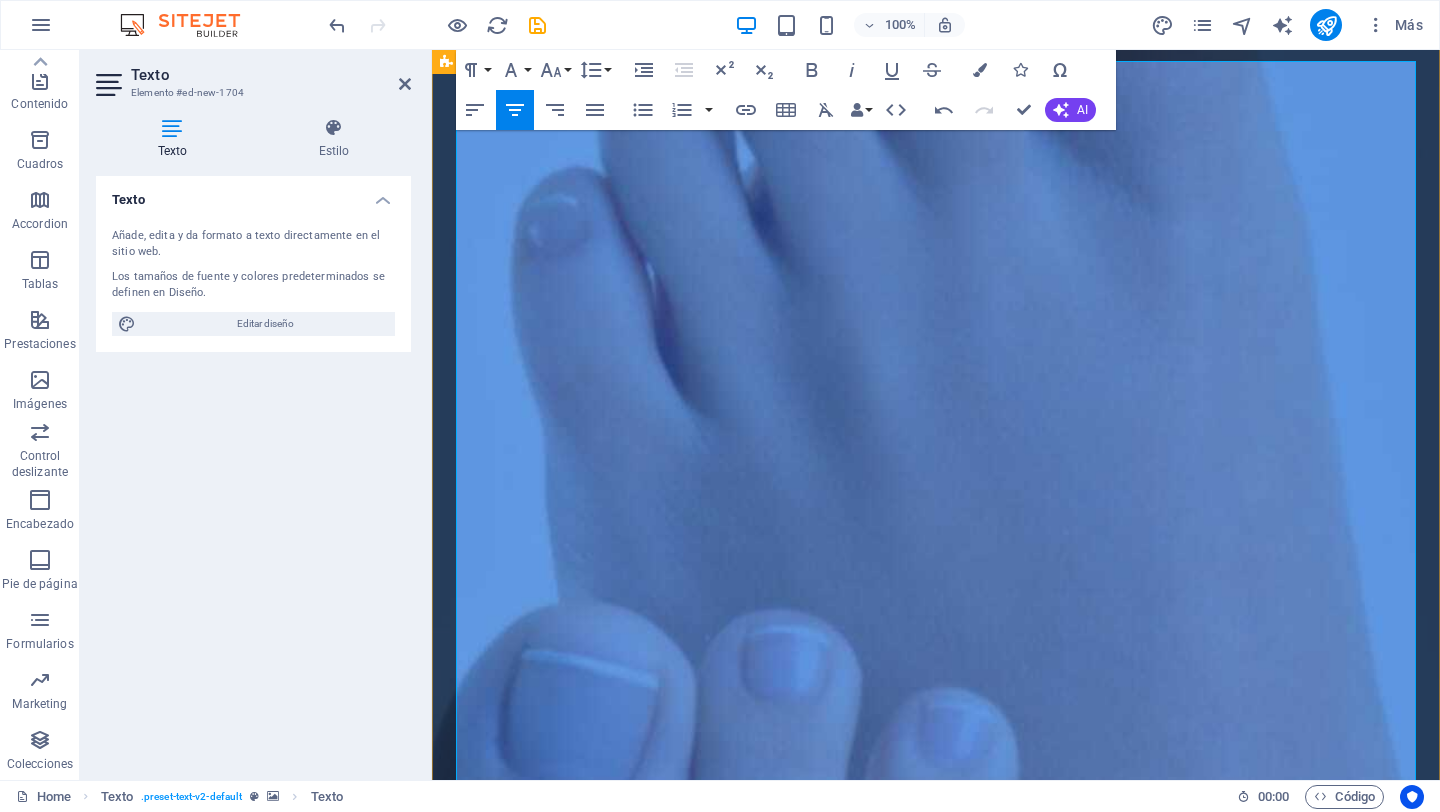 drag, startPoint x: 1348, startPoint y: 539, endPoint x: 515, endPoint y: 541, distance: 833.0024 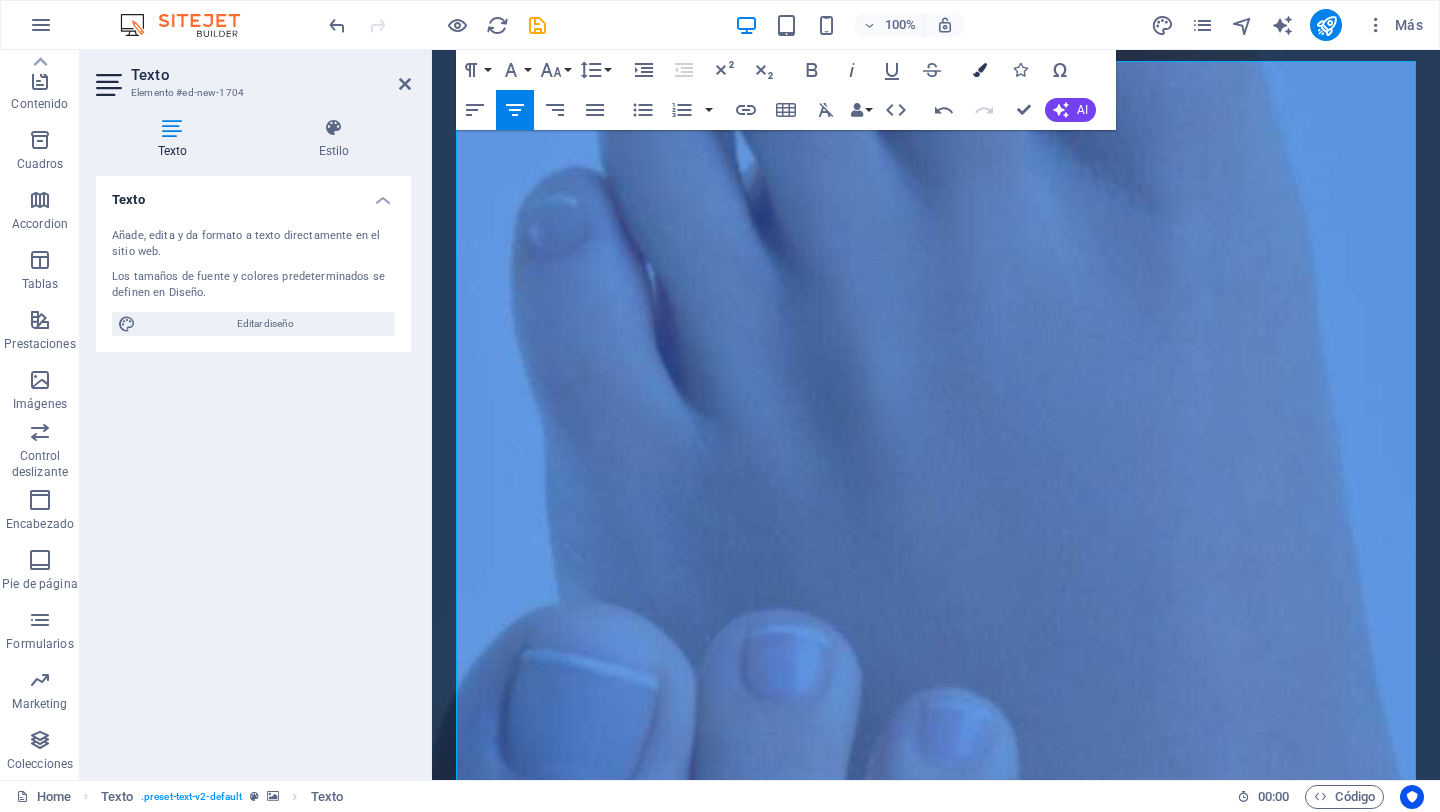 click at bounding box center (980, 70) 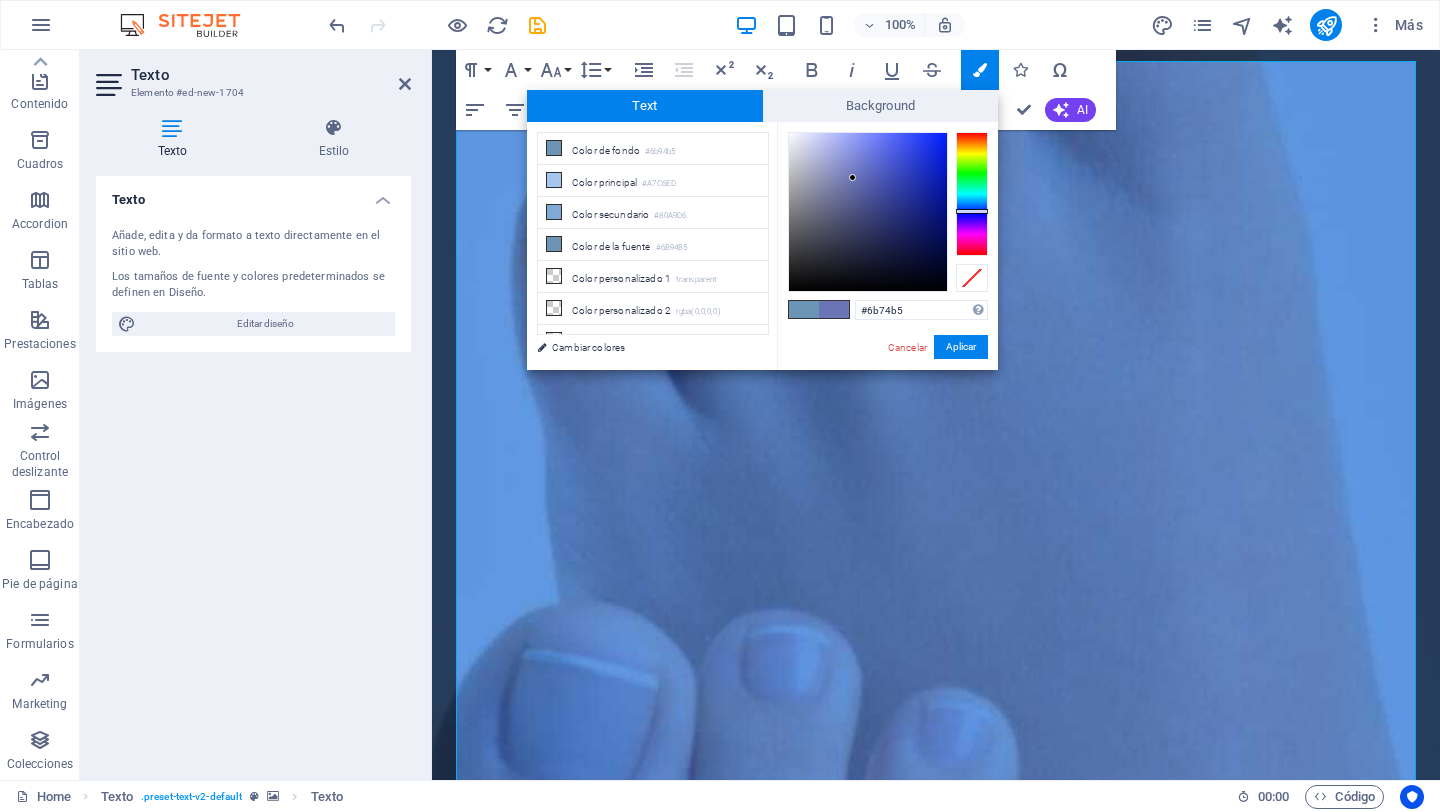 click at bounding box center [972, 194] 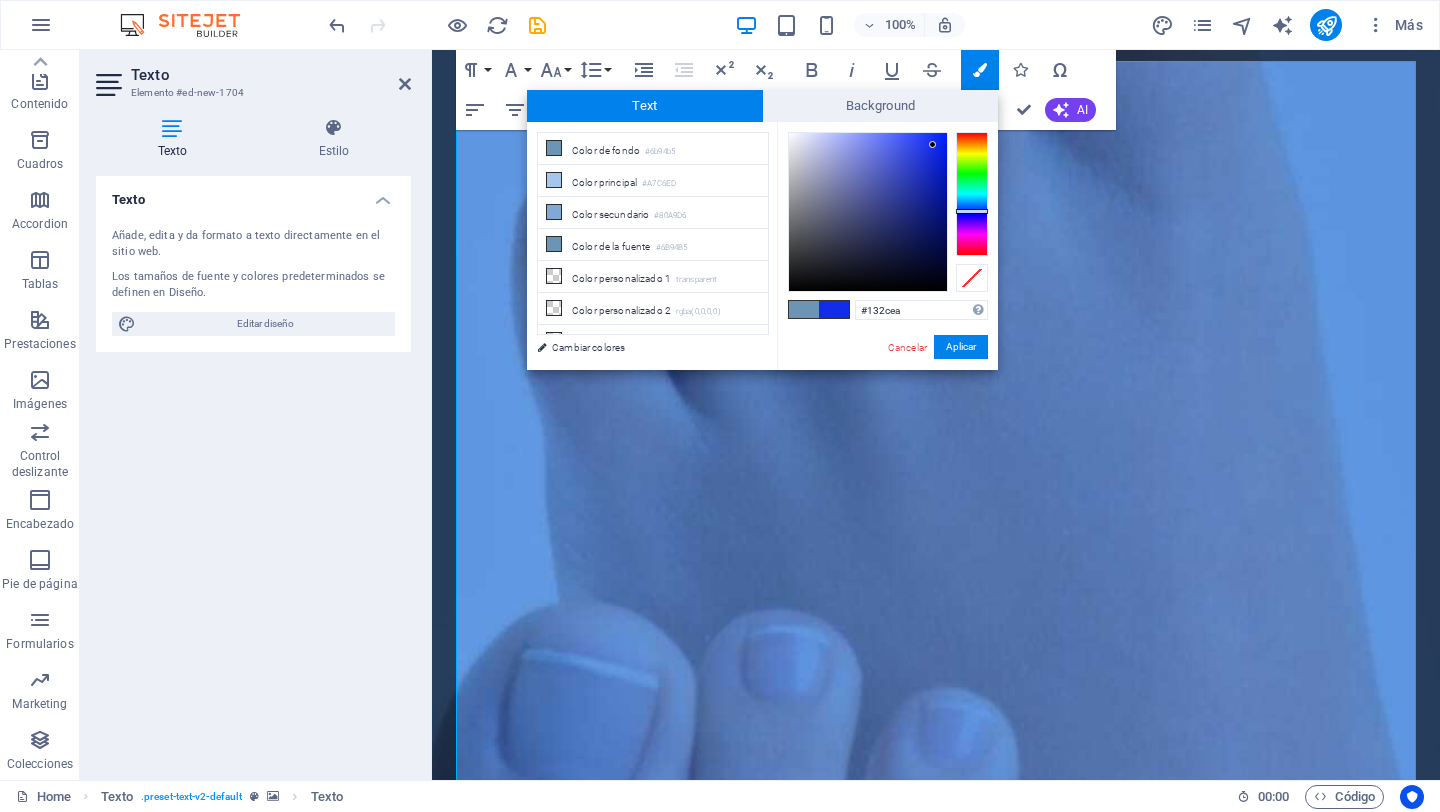 click at bounding box center (868, 212) 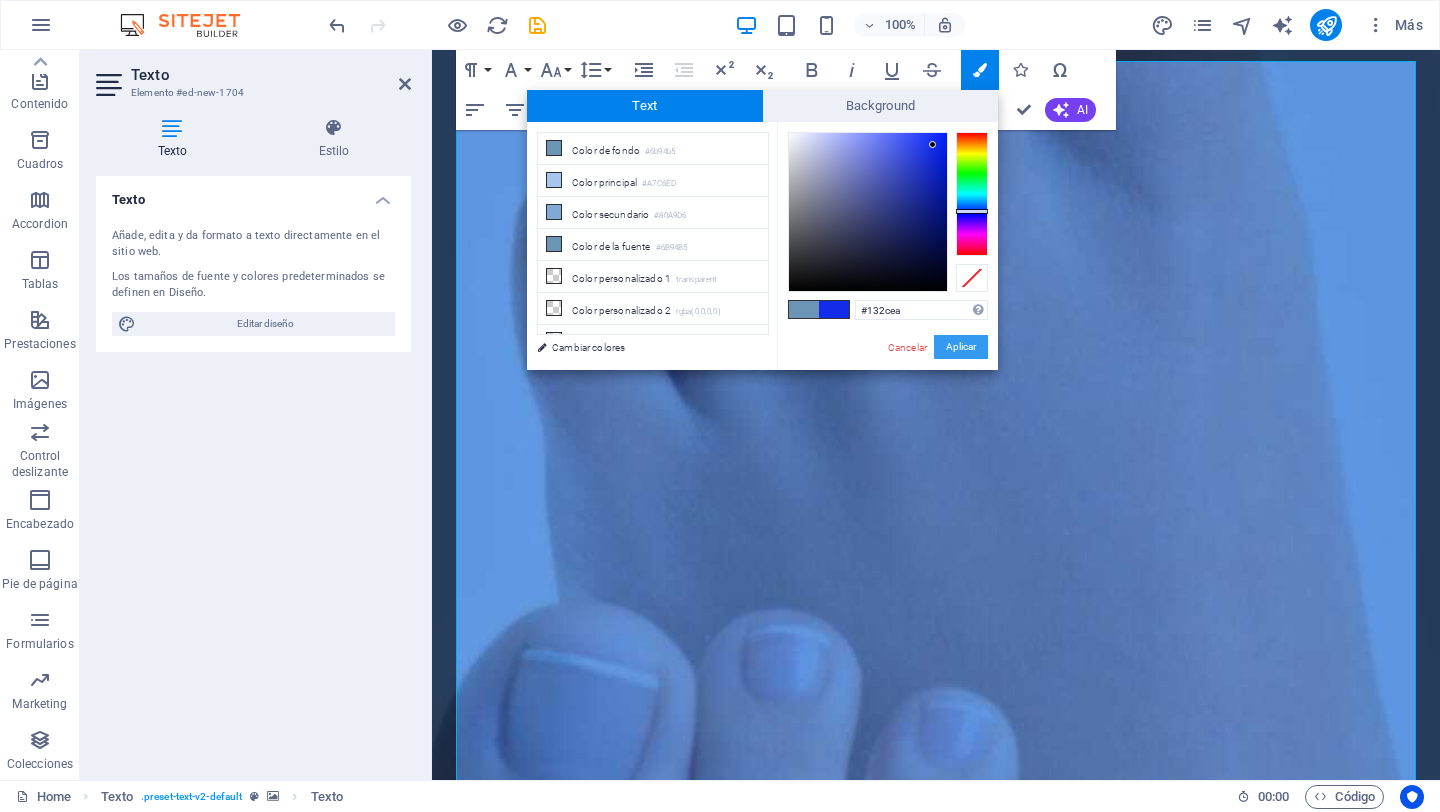 click on "Aplicar" at bounding box center (961, 347) 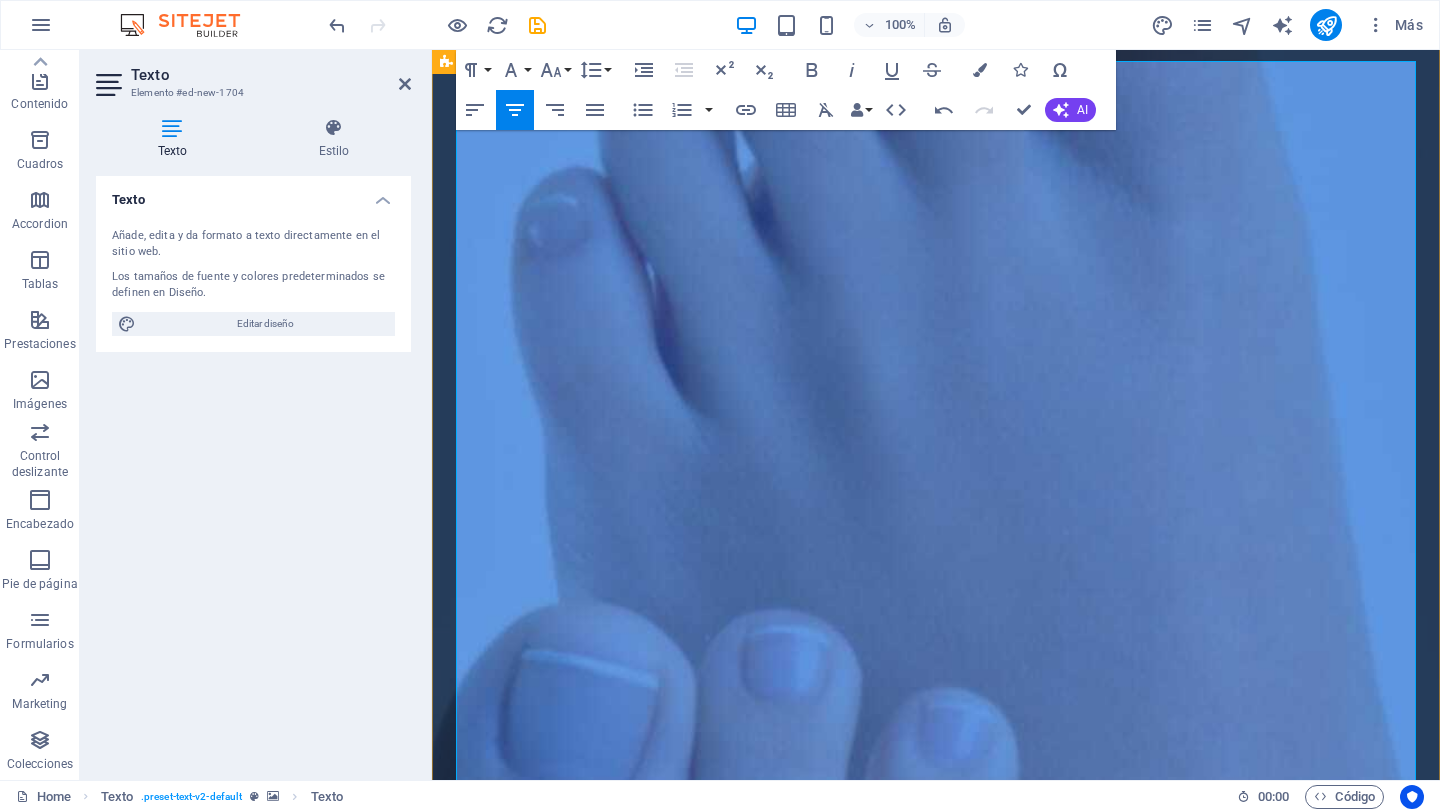 drag, startPoint x: 964, startPoint y: 316, endPoint x: 605, endPoint y: 290, distance: 359.94028 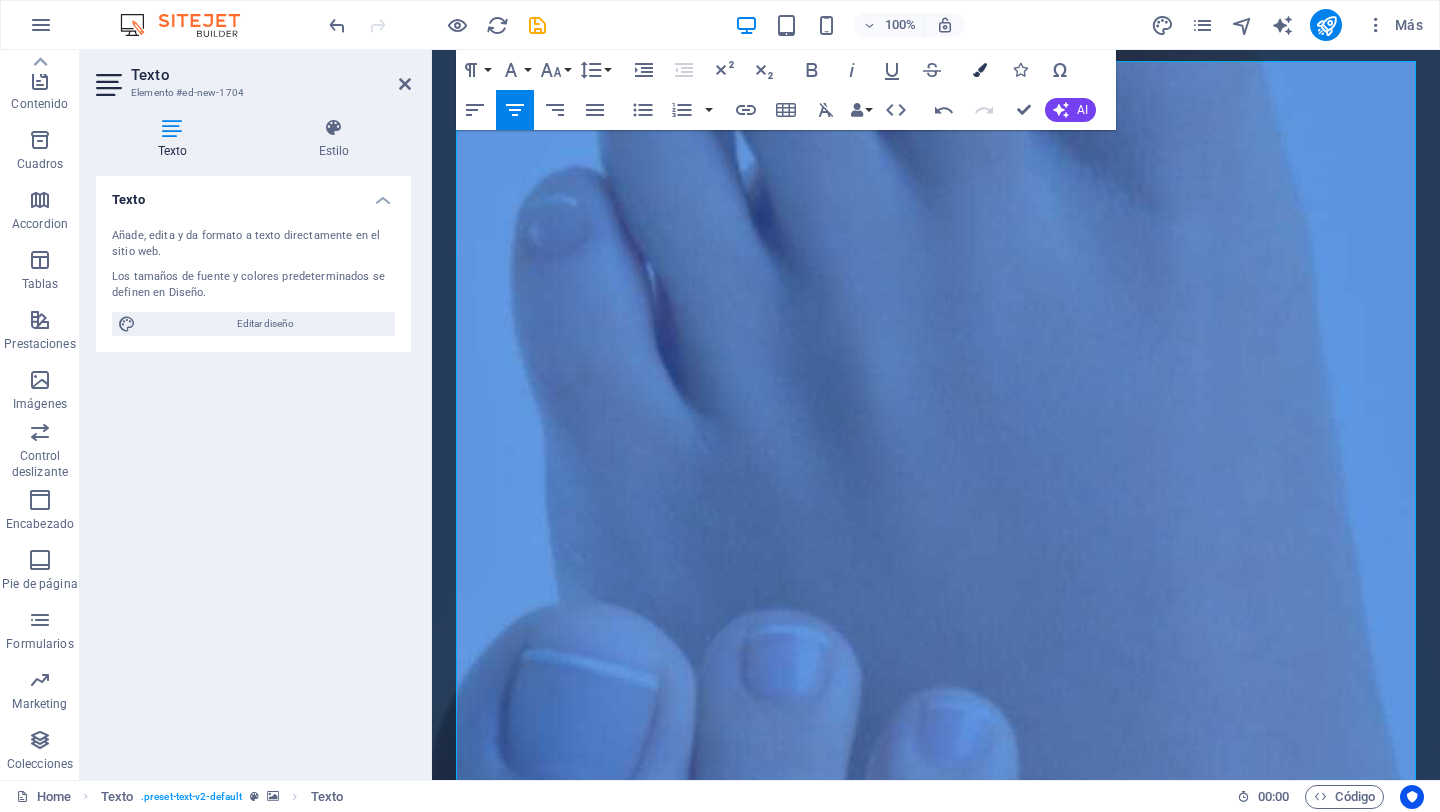 click at bounding box center (980, 70) 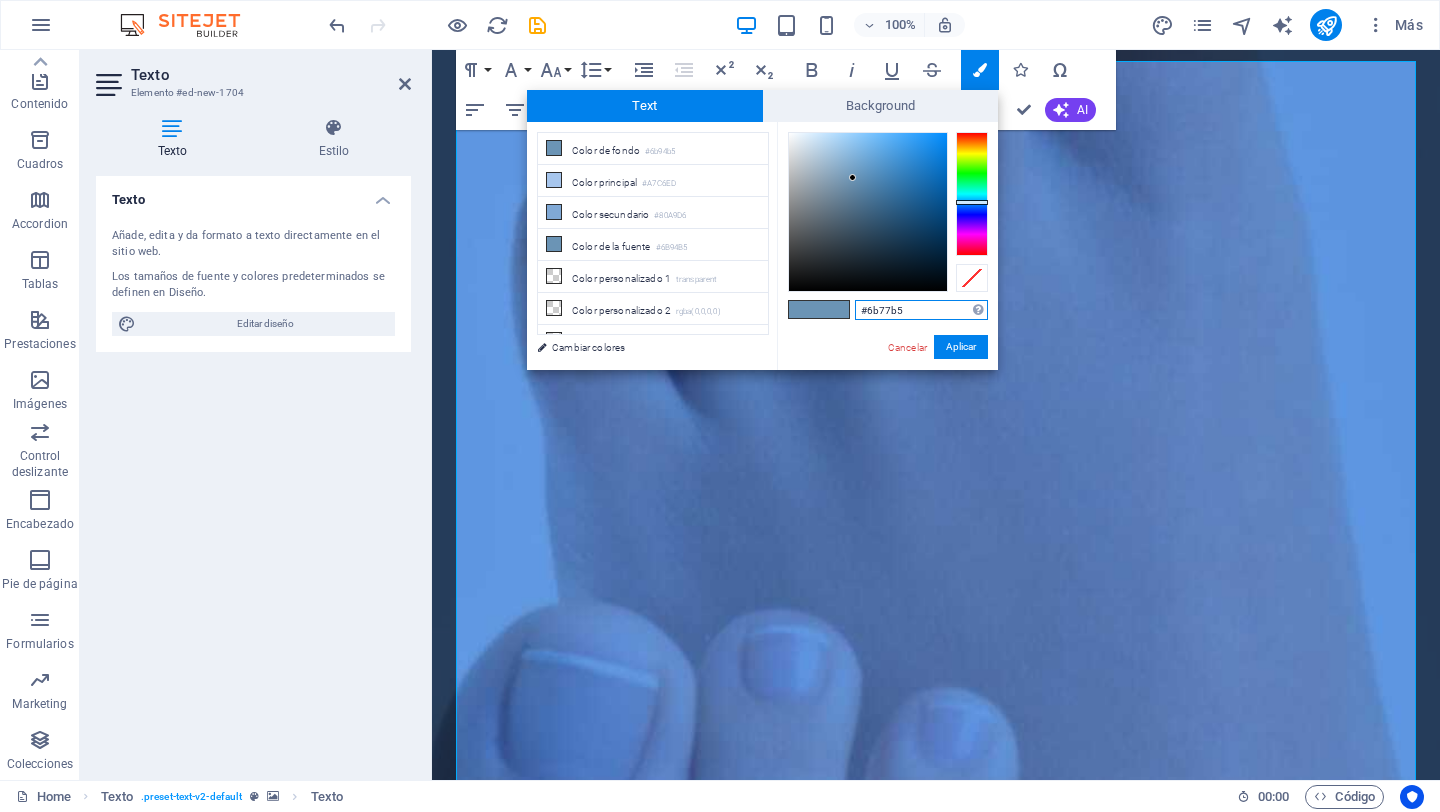 click at bounding box center (972, 194) 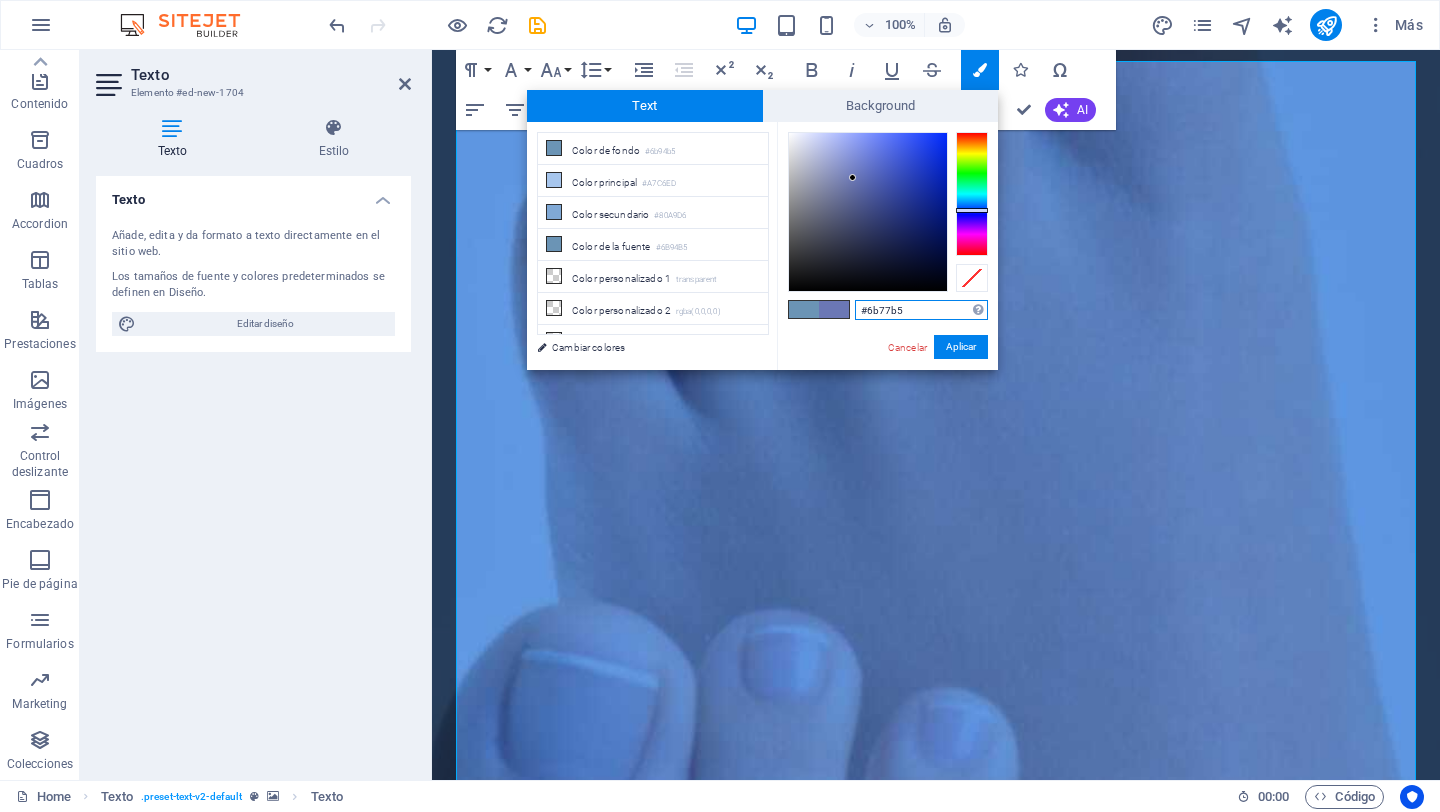 type on "#1335e5" 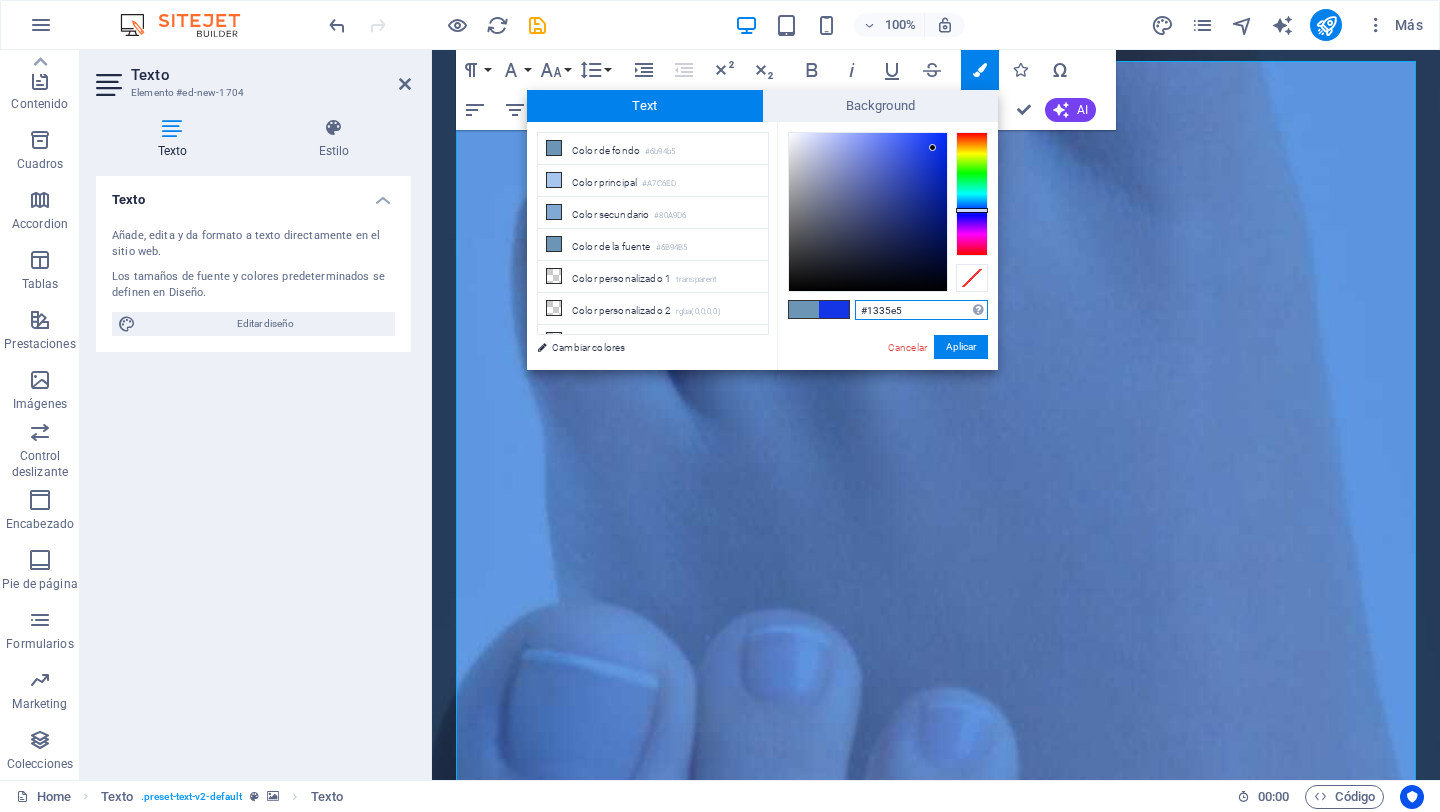 click at bounding box center [868, 212] 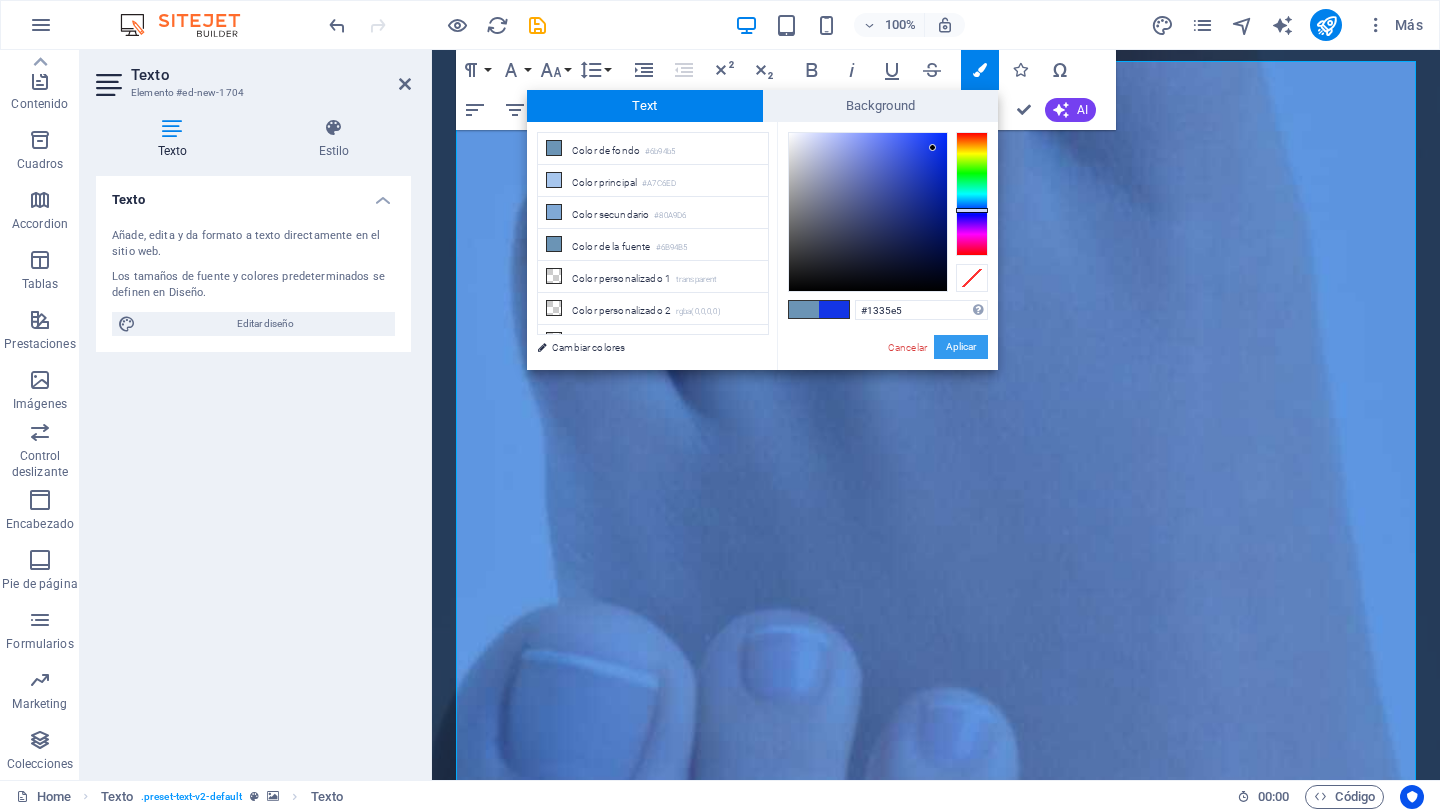 click on "Aplicar" at bounding box center (961, 347) 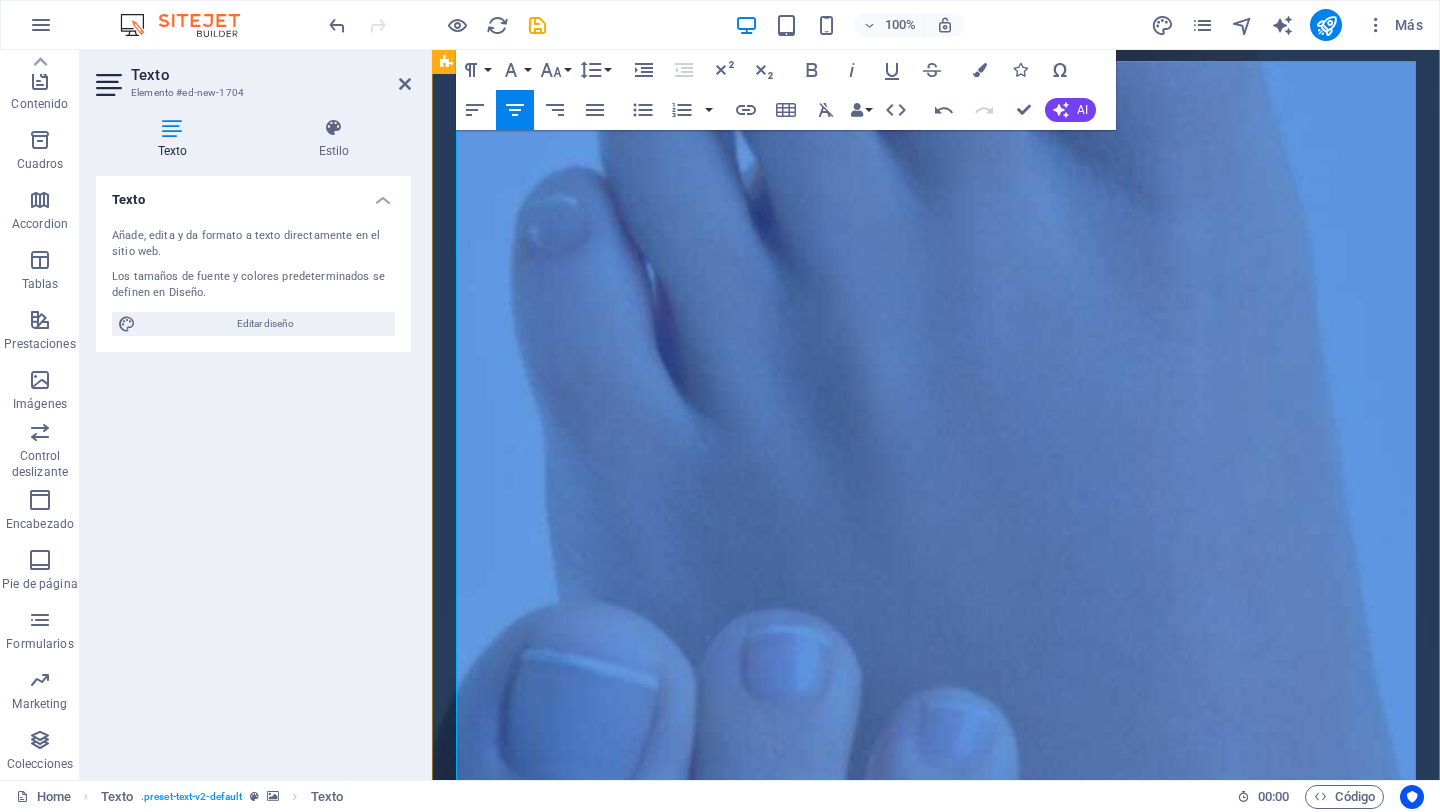 click at bounding box center [936, 1653] 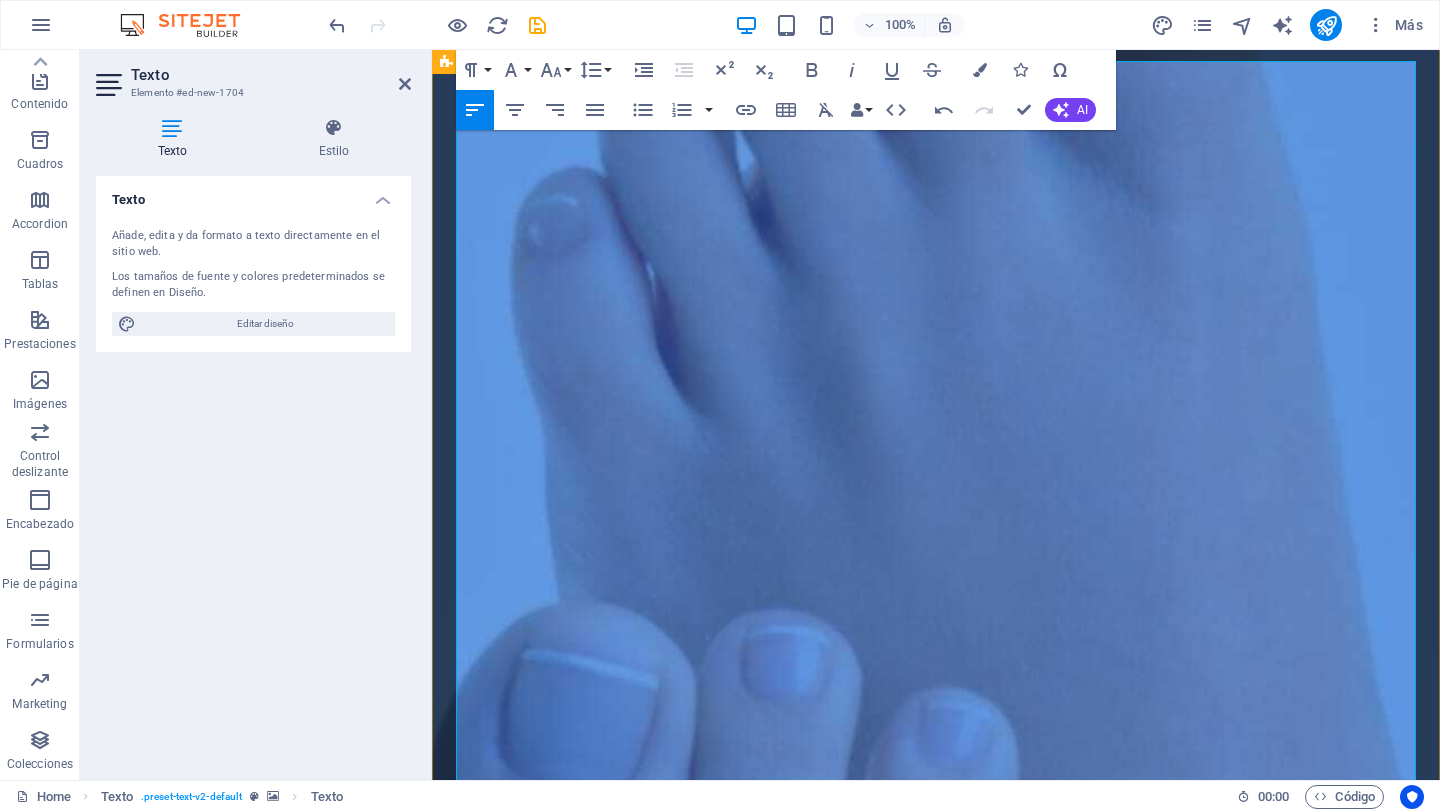 scroll, scrollTop: 0, scrollLeft: 0, axis: both 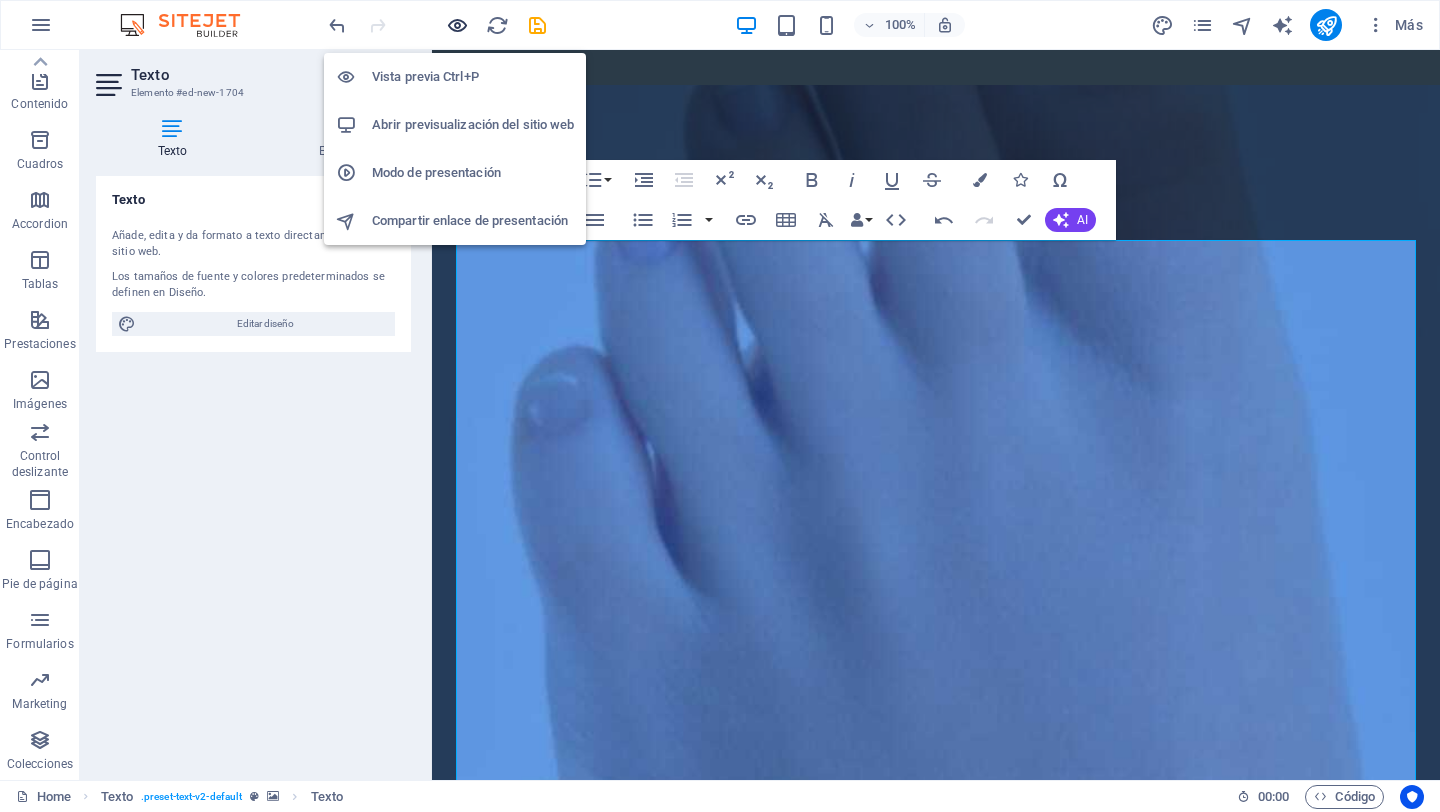 click at bounding box center (457, 25) 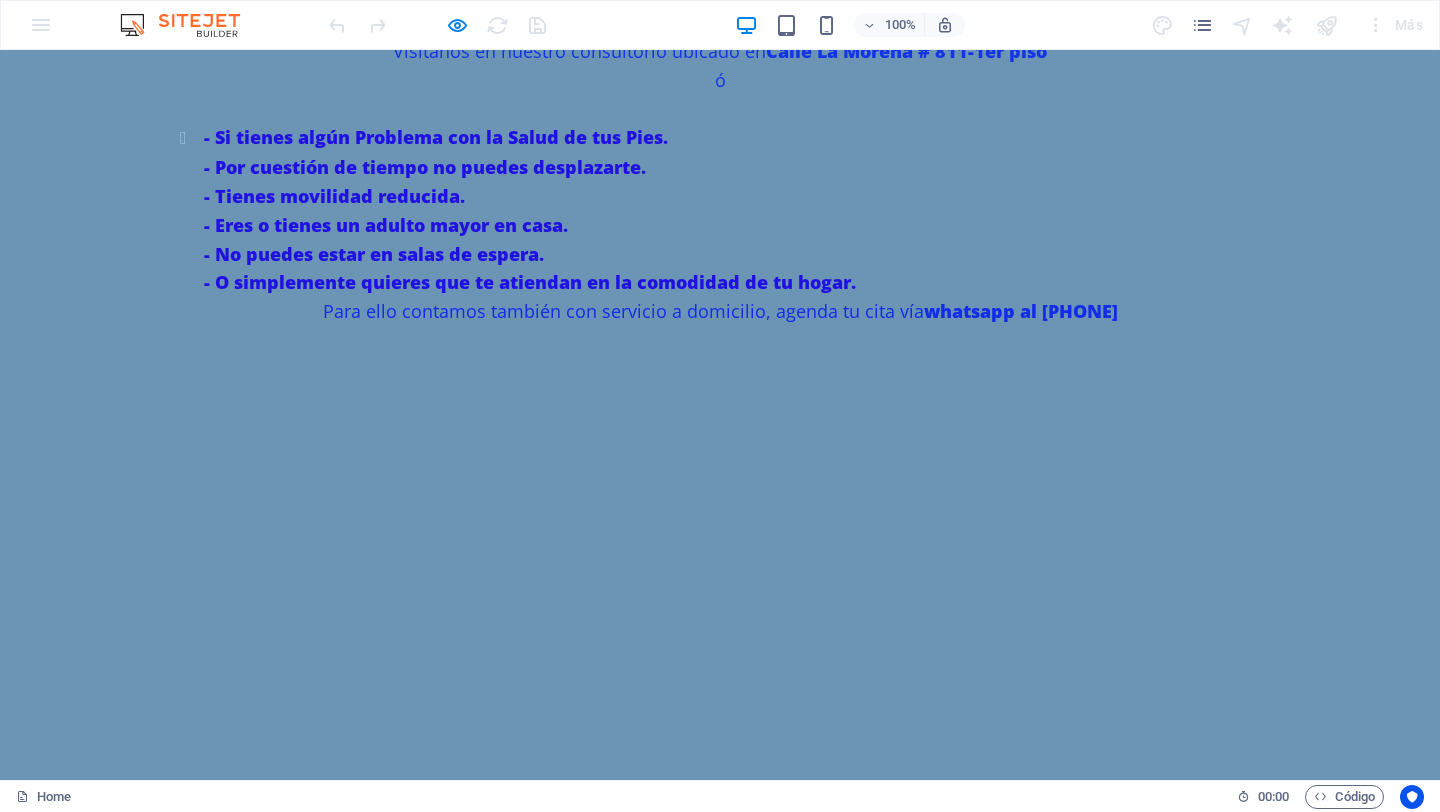 scroll, scrollTop: 1676, scrollLeft: 0, axis: vertical 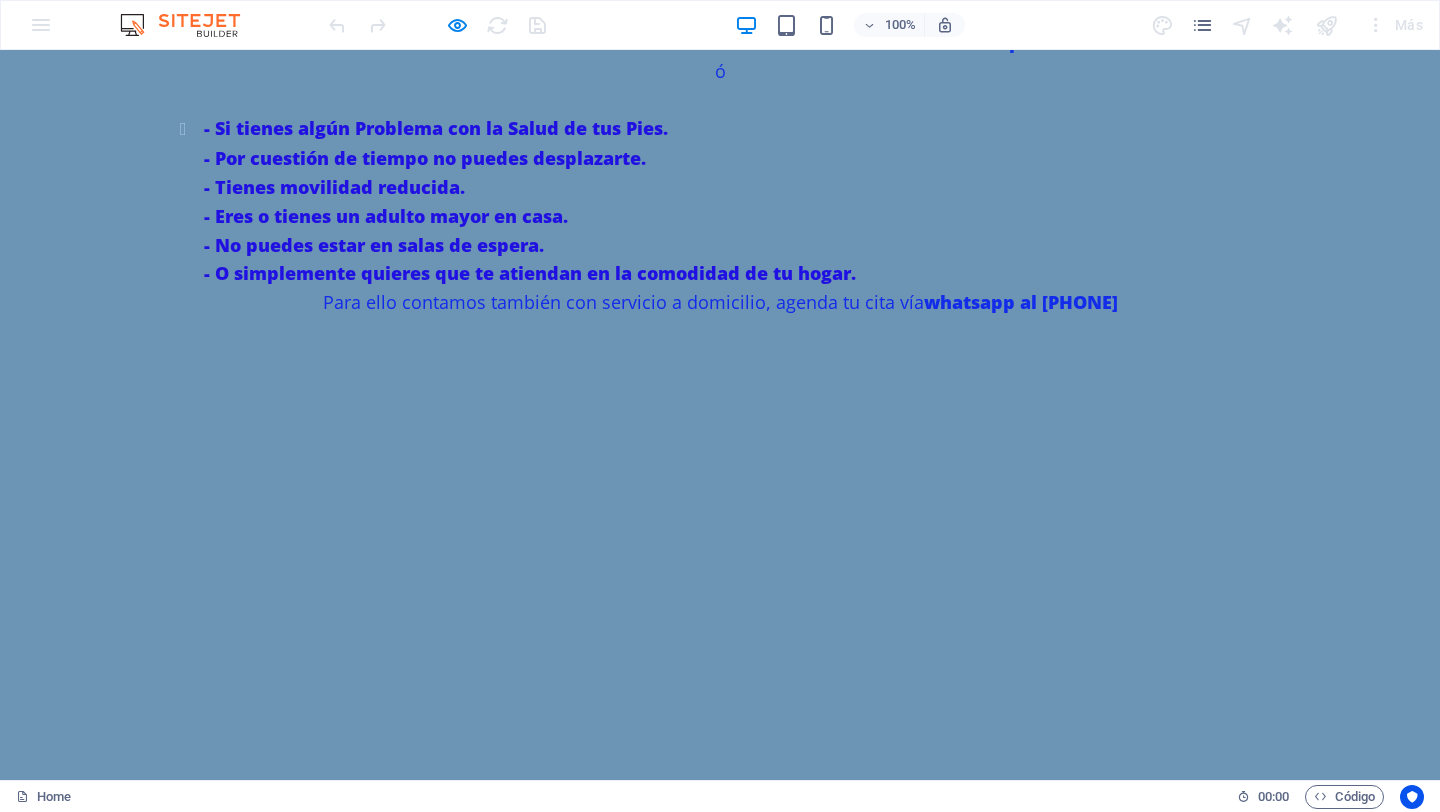 click on "SERVICIO PODOLÓGICO   PREVENTIVO. – Corte correcto de uñas. – Limpieza de canales ungueales. – Retiro de callosidades. – Exfoliación con sales. – Masaje pédico. – Diagnóstico podológico." at bounding box center (340, 1578) 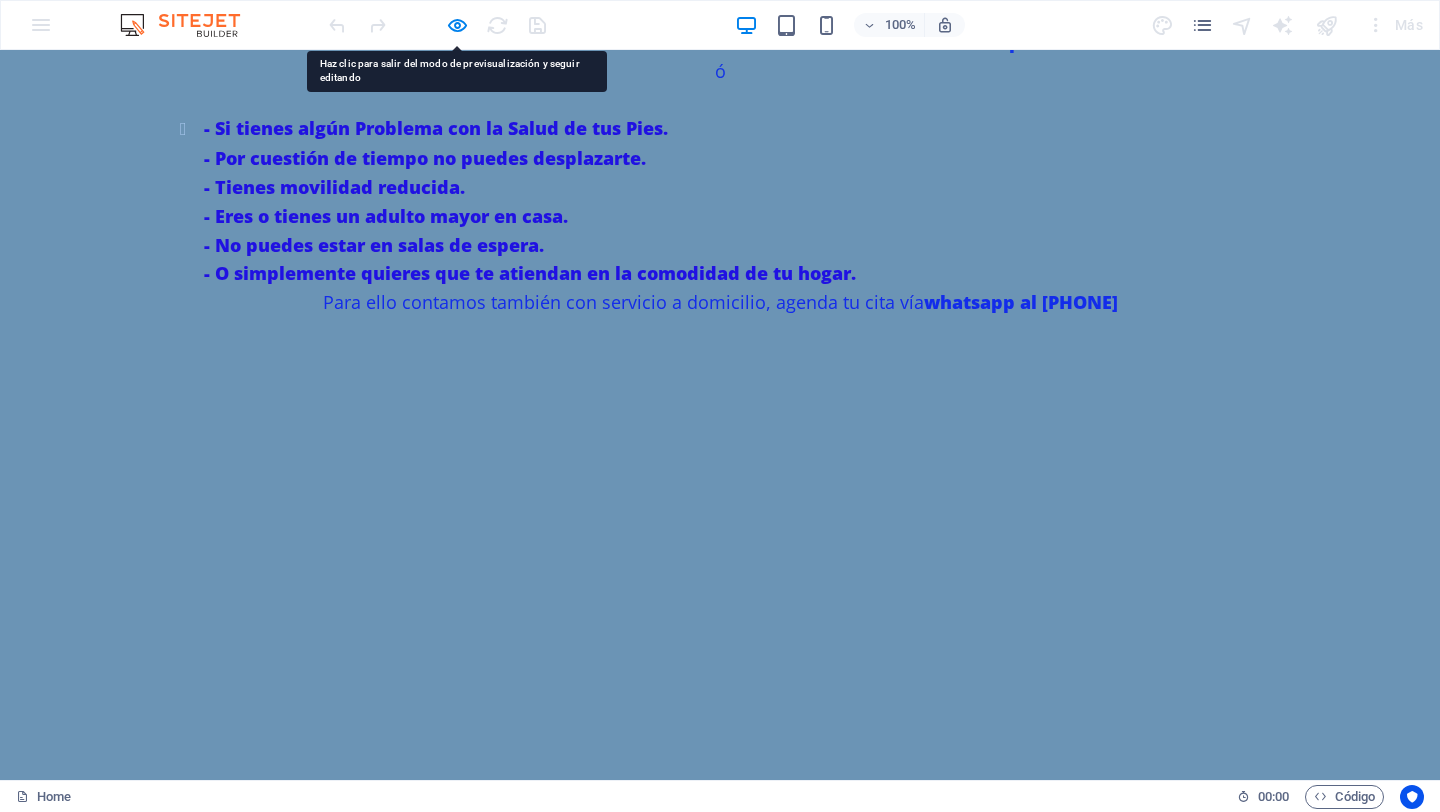 click on "SERVICIO PODOLÓGICO   PREVENTIVO. – Corte correcto de uñas. – Limpieza de canales ungueales. – Retiro de callosidades. – Exfoliación con sales. – Masaje pédico. – Diagnóstico podológico." at bounding box center [340, 1578] 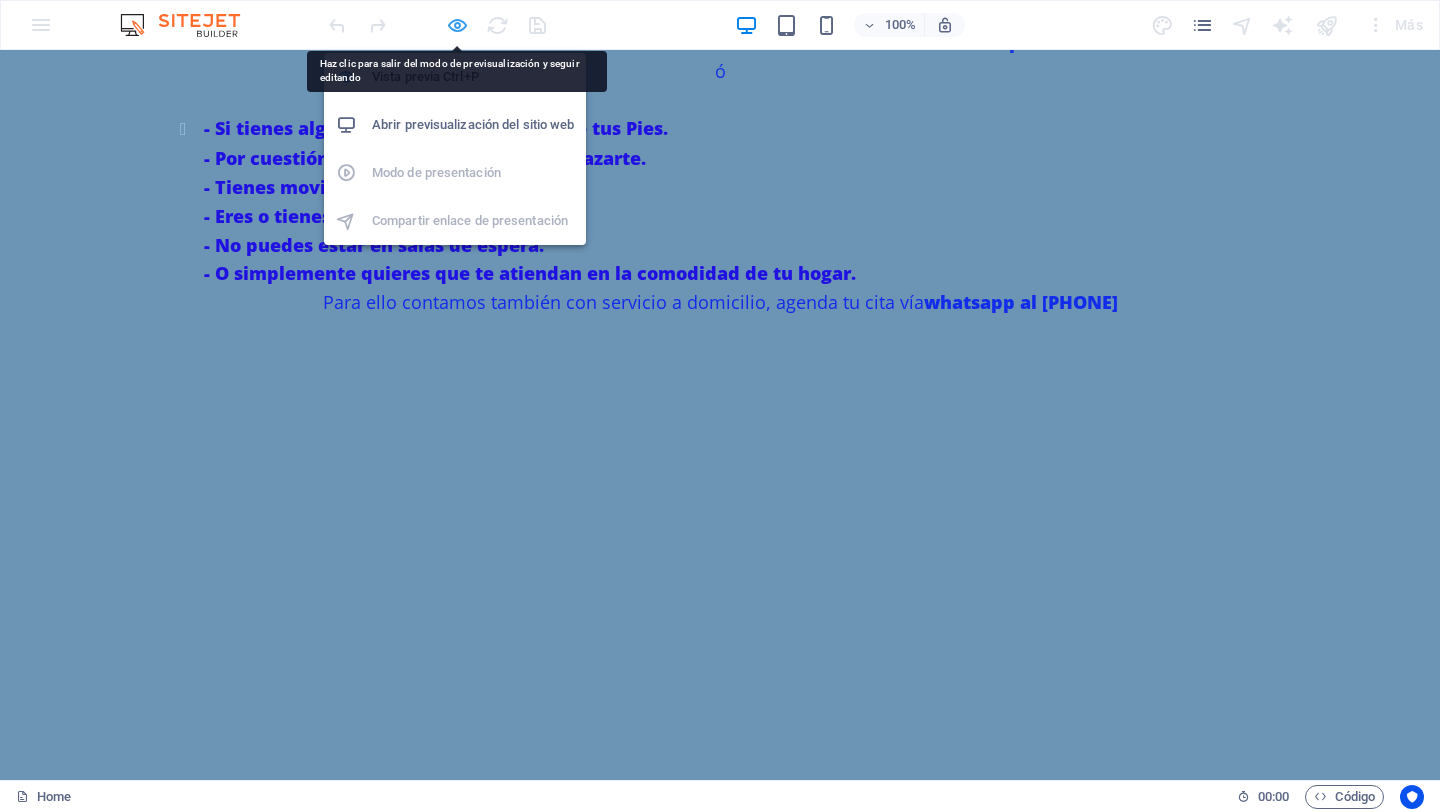 click at bounding box center [457, 25] 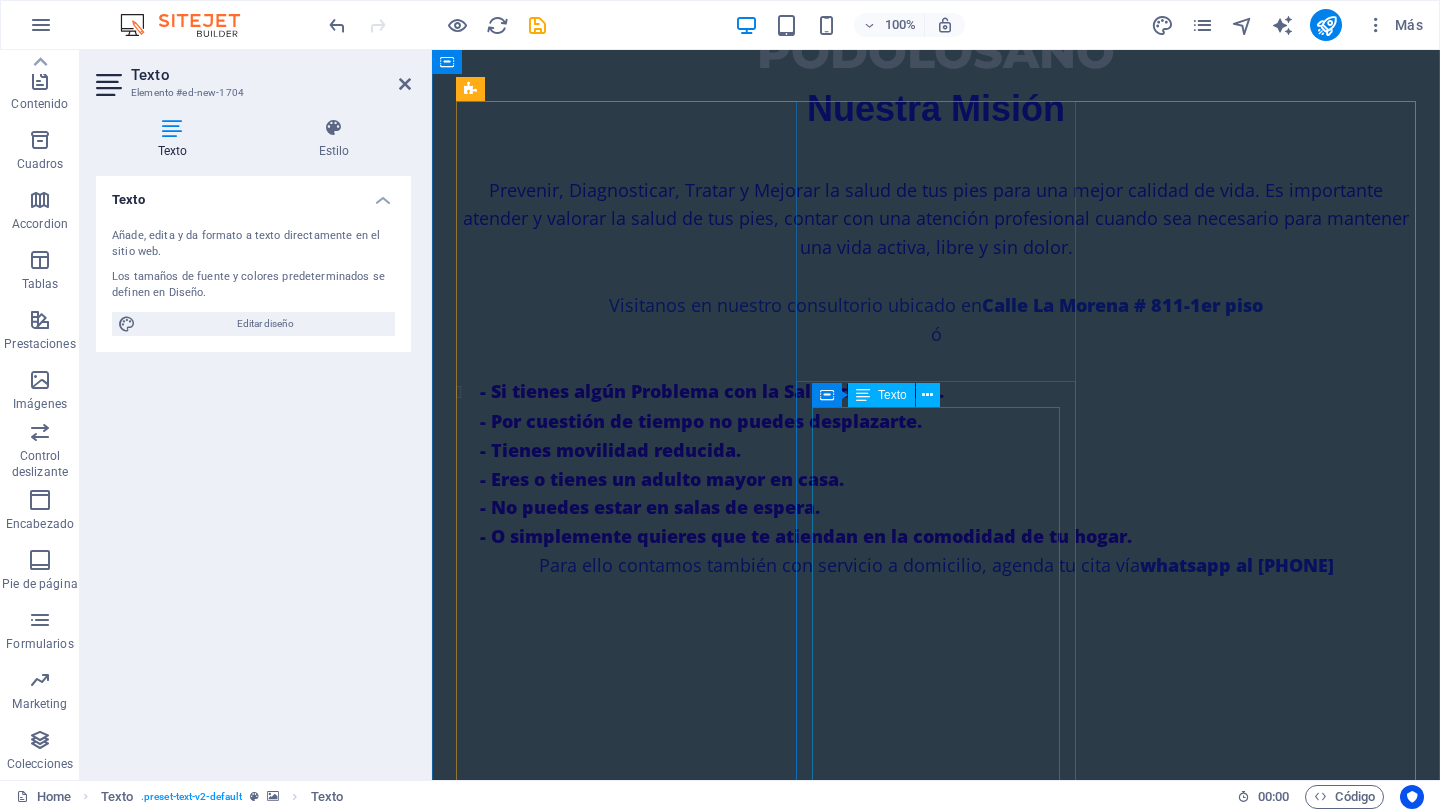 scroll, scrollTop: 1477, scrollLeft: 0, axis: vertical 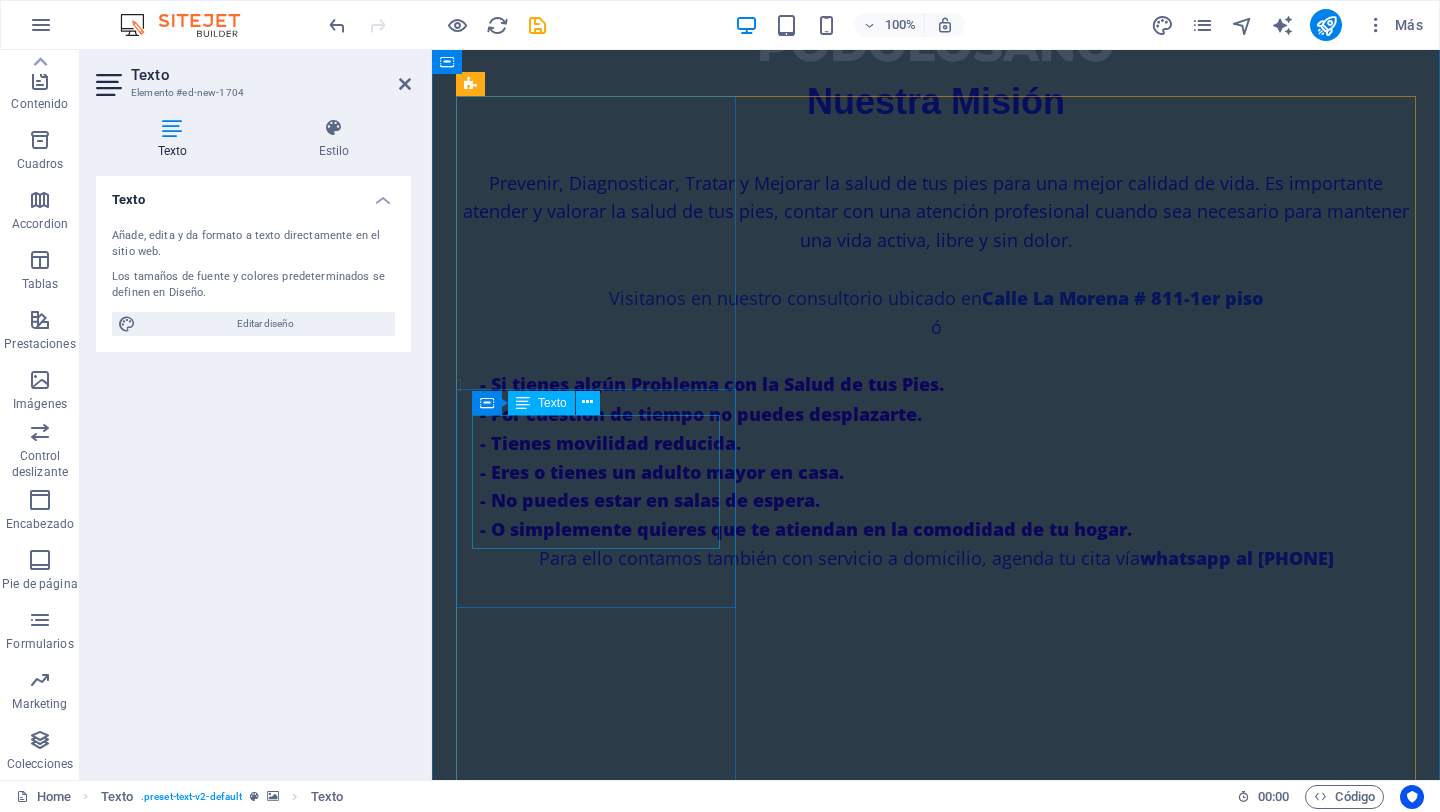 click on "SERVICIO PODOLÓGICO   PREVENTIVO. – Corte correcto de uñas. – Limpieza de canales ungueales. – Retiro de callosidades. – Exfoliación con sales. – Masaje pédico. – Diagnóstico podológico." at bounding box center [596, 1792] 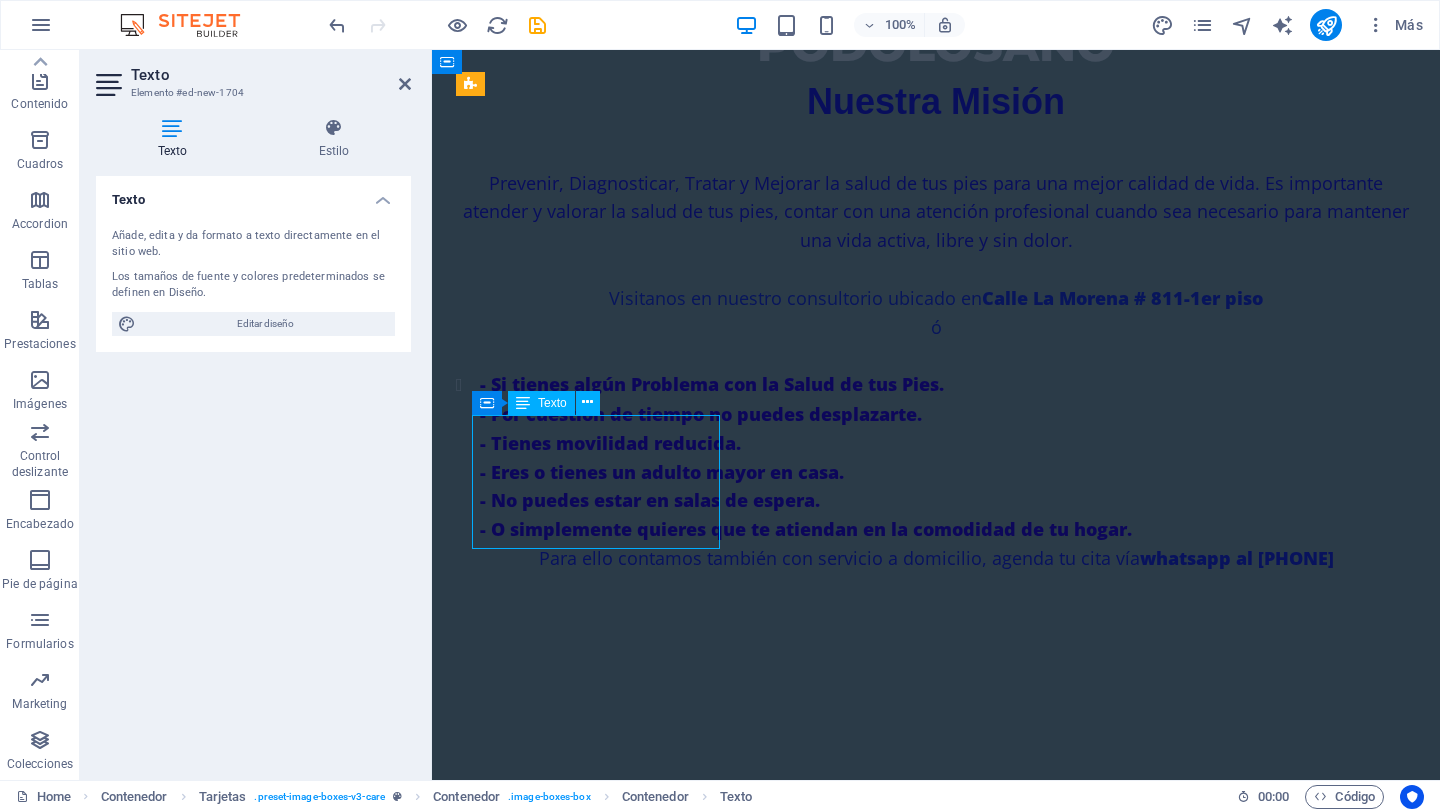 click on "SERVICIO PODOLÓGICO   PREVENTIVO. – Corte correcto de uñas. – Limpieza de canales ungueales. – Retiro de callosidades. – Exfoliación con sales. – Masaje pédico. – Diagnóstico podológico." at bounding box center (596, 1792) 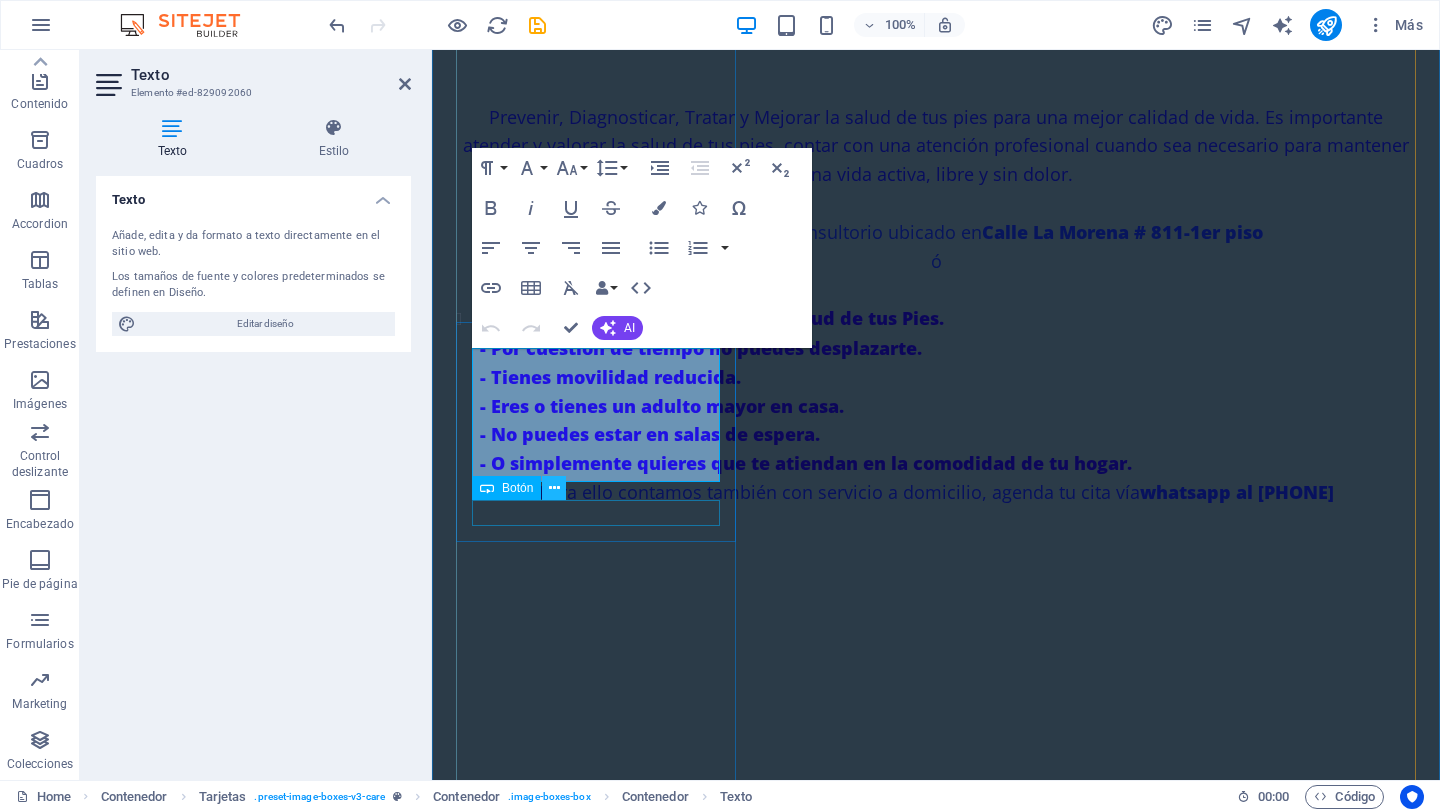 click at bounding box center [554, 488] 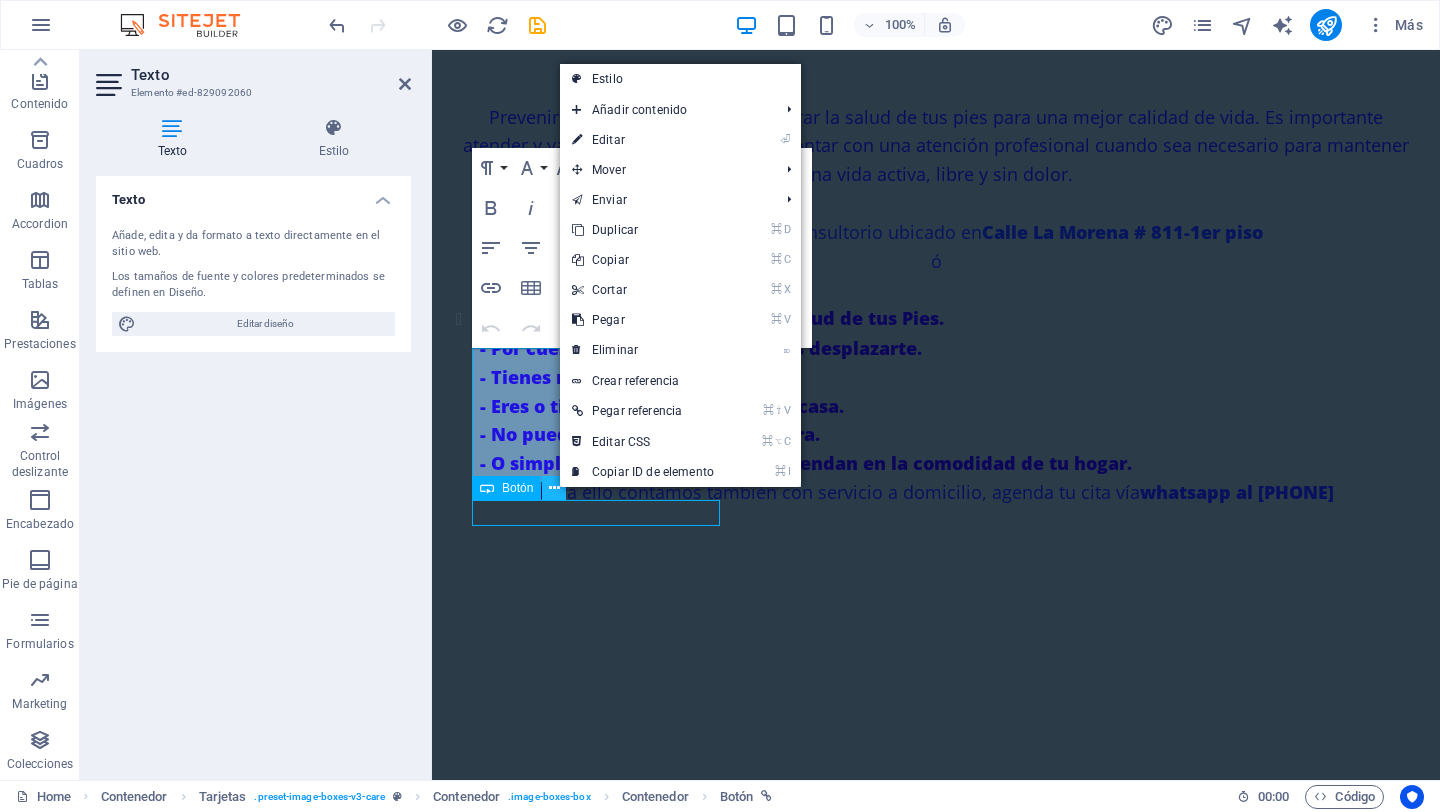 scroll, scrollTop: 1515, scrollLeft: 0, axis: vertical 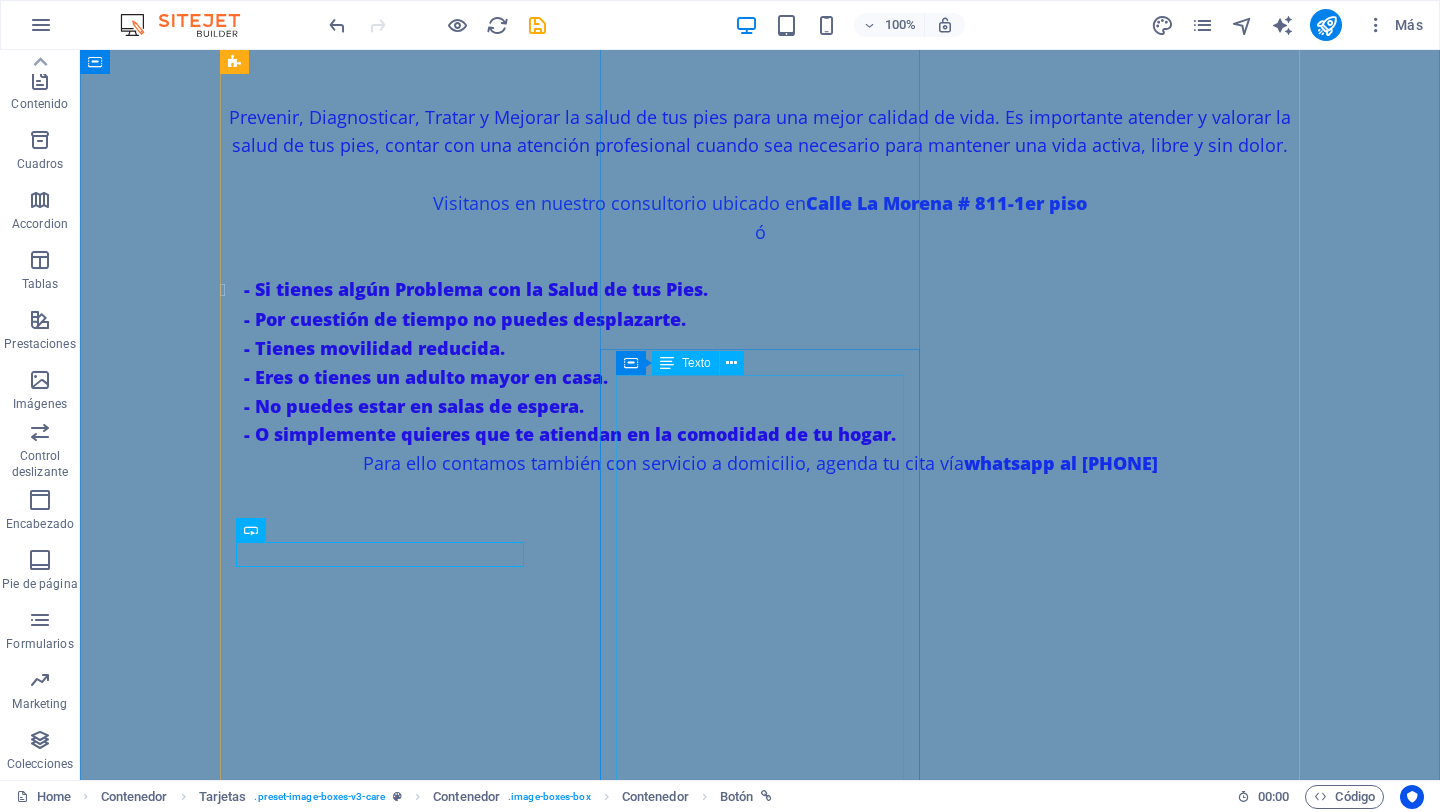 click on "ONICOMICOSIS (hongo):  Tratamiento que consiste en una valoración previa, partiendo del estado de salud y condición de sus uñas optamos por el tratamiento idóneo a su condición. ONICOCRIPTOSIS   (uñas encarnadas):  Soluciones efectivas para aliviar el dolor y corregir el crecimiento anormal en las uñas. TINEA PEDIS   (pie de atleta):  Tratamiento que consta de 3 sesiones donde aplicamos luz infrarroja junto a soluciones antifúngicas. VERRUGAS PLANTARES : Hacemos una limpieza exhaustiva, opciones de tratamiento para erradicar la verruga y seguimiento a curaciones. ORTONIXIA : Dispositivos que nos ayudan a corregir la curvatura de la uña, para así prevenir que se encarnen. PIE DE RIESGO : La neuropatía diabética es una complicaci ón de la diabetes que afecta los nervios, disminuyendo la sensibilidad en los pies. Esto aumenta el riesgo de lesiones que pueden pasar desapercibidos y complicarse.   REFLEXOLOGÍA PODAL" at bounding box center [380, 2612] 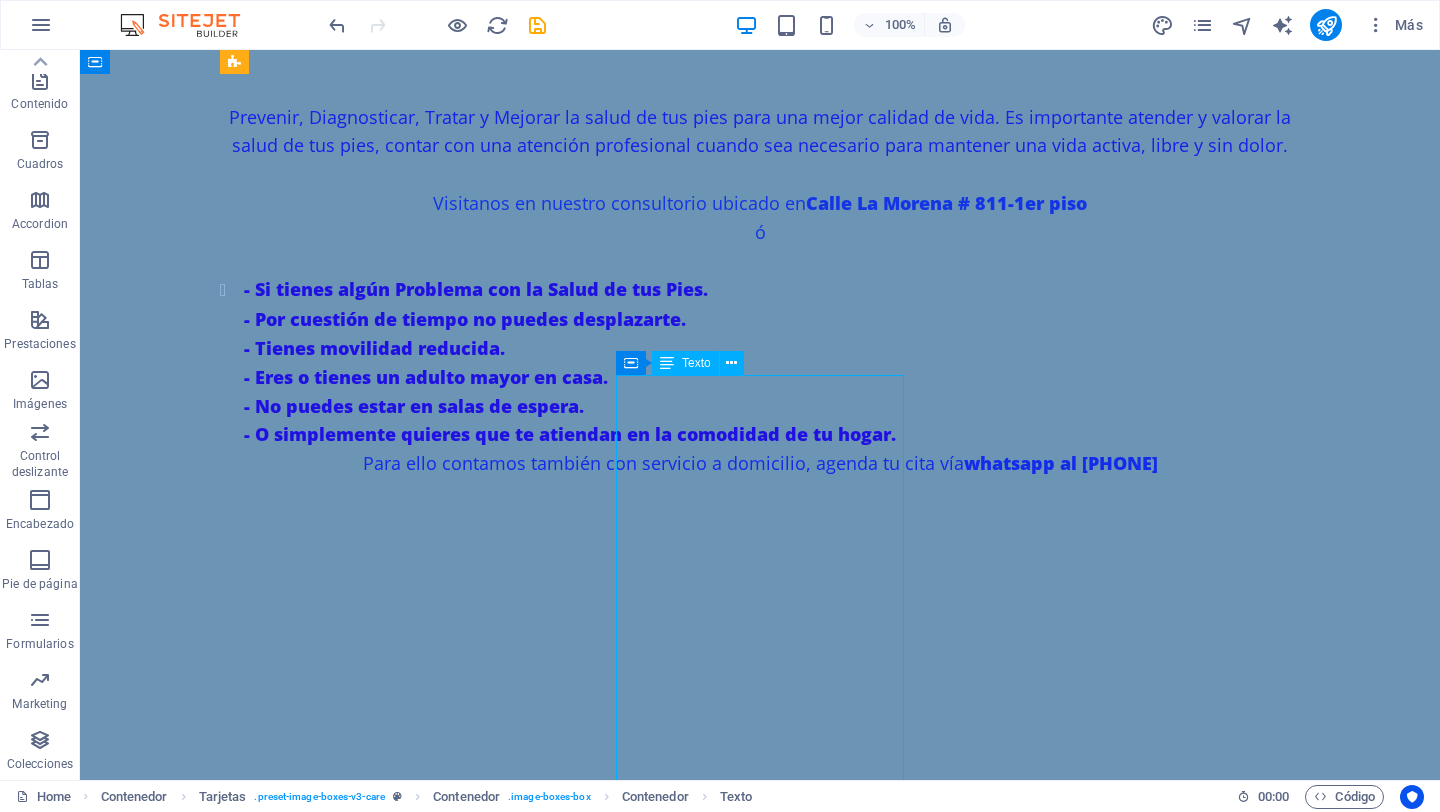 click on "ONICOMICOSIS (hongo):  Tratamiento que consiste en una valoración previa, partiendo del estado de salud y condición de sus uñas optamos por el tratamiento idóneo a su condición. ONICOCRIPTOSIS   (uñas encarnadas):  Soluciones efectivas para aliviar el dolor y corregir el crecimiento anormal en las uñas. TINEA PEDIS   (pie de atleta):  Tratamiento que consta de 3 sesiones donde aplicamos luz infrarroja junto a soluciones antifúngicas. VERRUGAS PLANTARES : Hacemos una limpieza exhaustiva, opciones de tratamiento para erradicar la verruga y seguimiento a curaciones. ORTONIXIA : Dispositivos que nos ayudan a corregir la curvatura de la uña, para así prevenir que se encarnen. PIE DE RIESGO : La neuropatía diabética es una complicaci ón de la diabetes que afecta los nervios, disminuyendo la sensibilidad en los pies. Esto aumenta el riesgo de lesiones que pueden pasar desapercibidos y complicarse.   REFLEXOLOGÍA PODAL" at bounding box center (380, 2612) 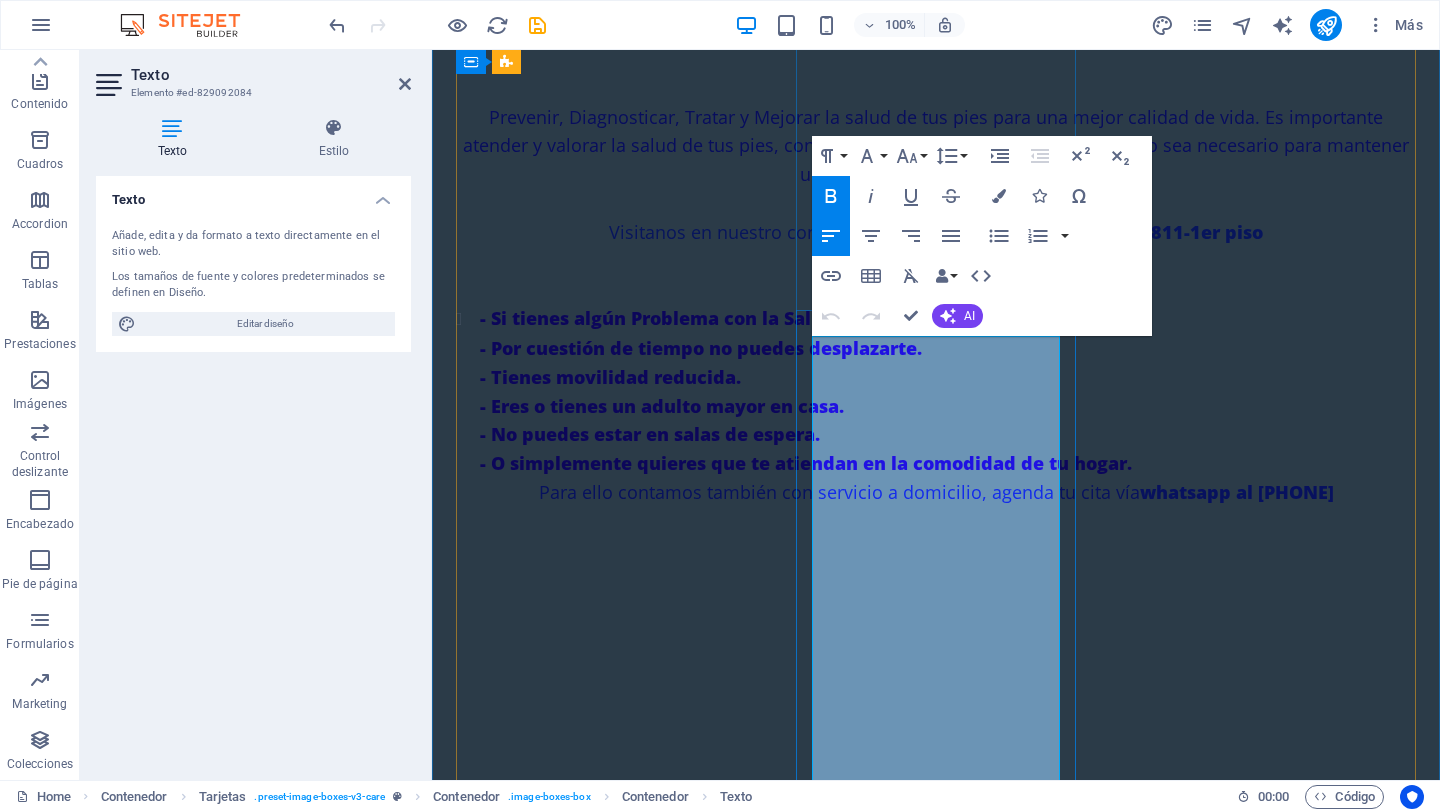 click on "TINEA PEDIS   (pie de atleta):  Tratamiento que consta de 3 sesiones donde aplicamos luz infrarroja junto a soluciones antifúngicas." at bounding box center [591, 2472] 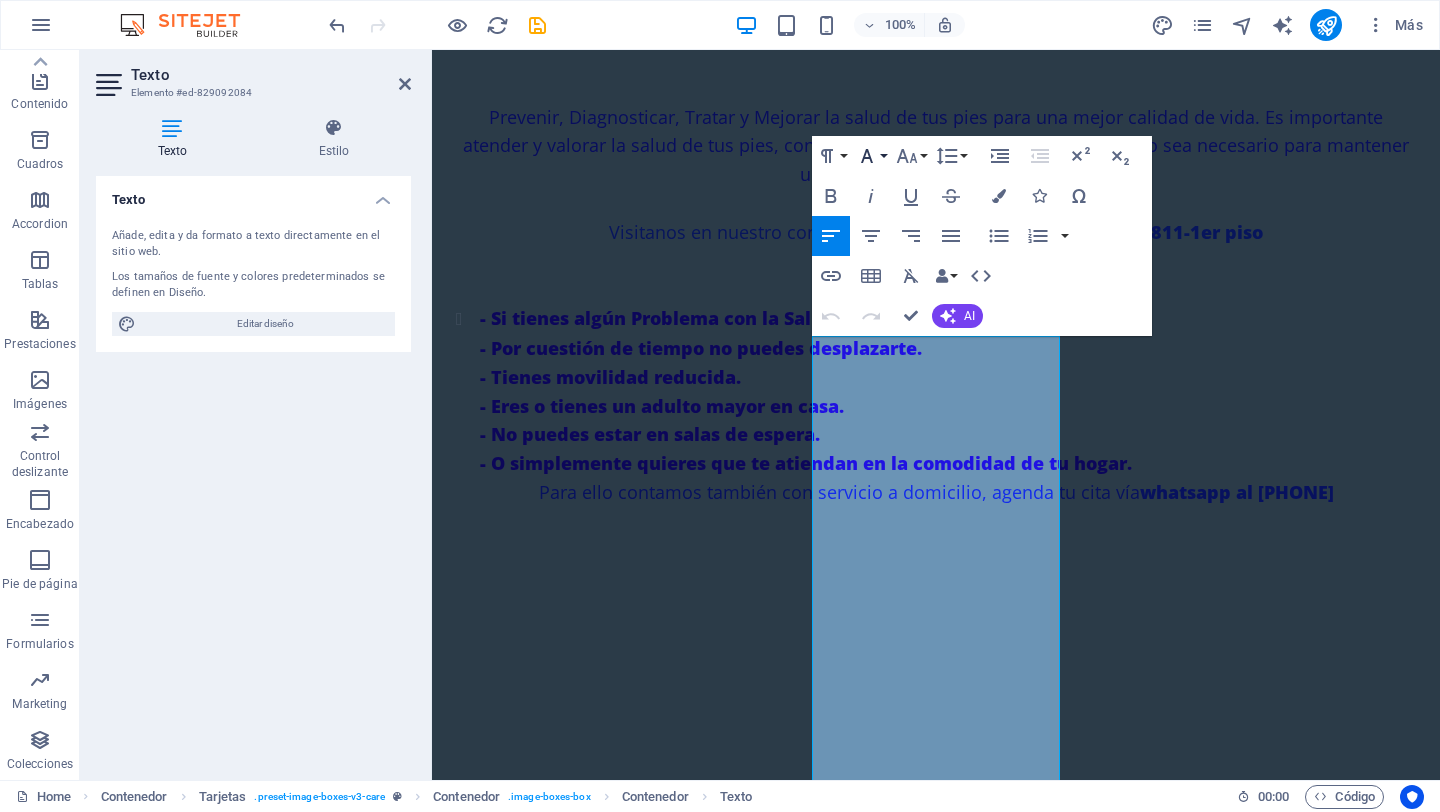 click on "Font Family" at bounding box center (871, 156) 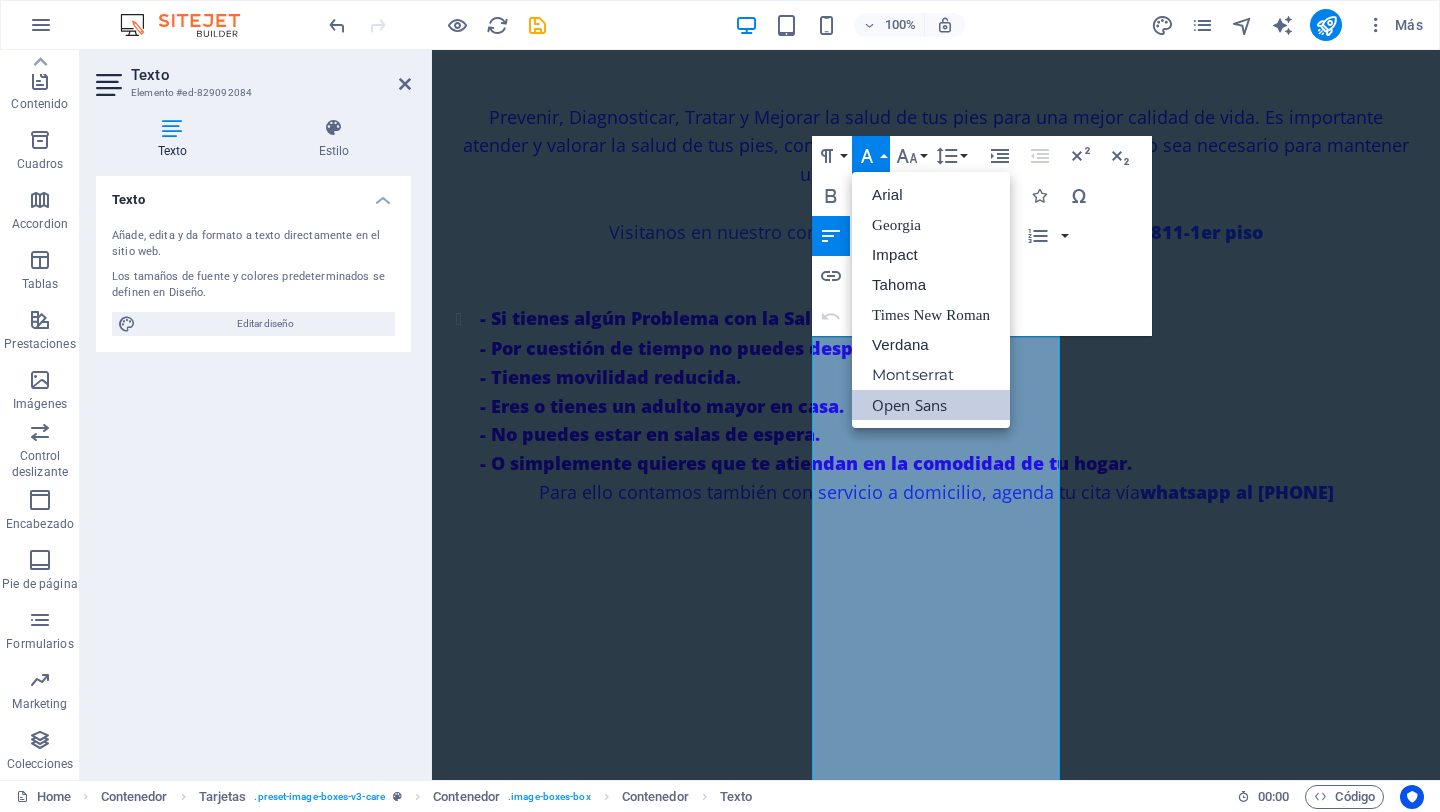 scroll, scrollTop: 0, scrollLeft: 0, axis: both 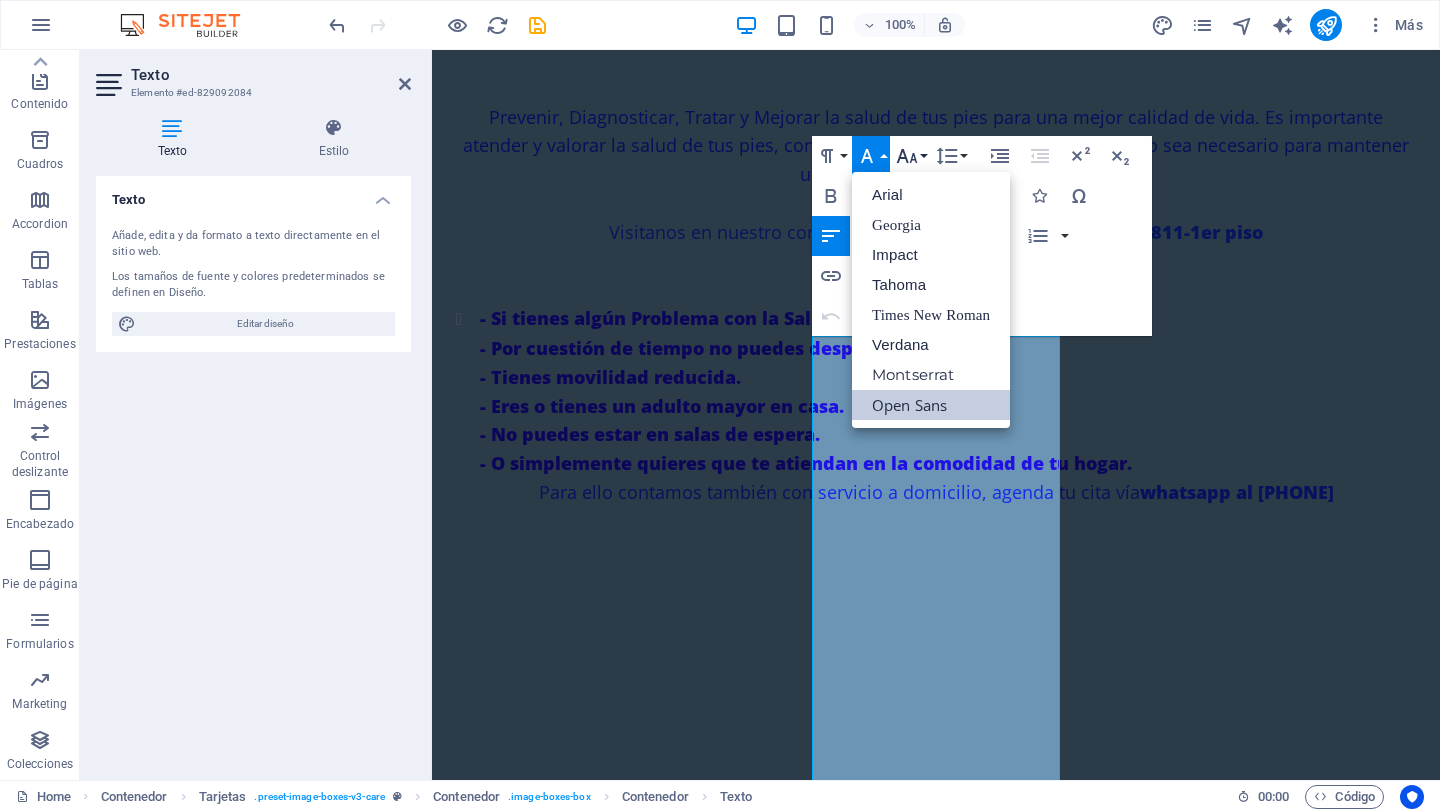 click on "Font Size" at bounding box center [911, 156] 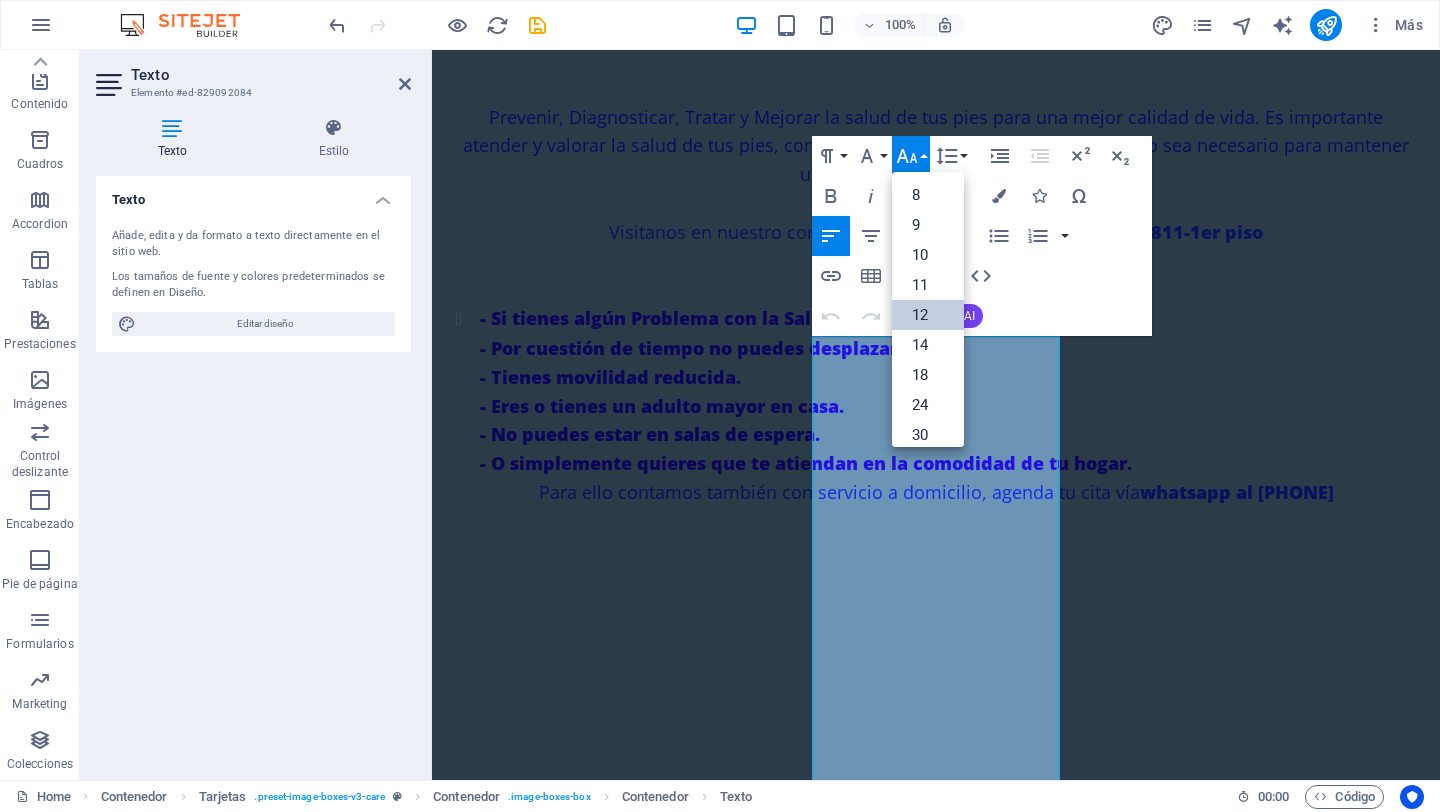 scroll, scrollTop: 143, scrollLeft: 0, axis: vertical 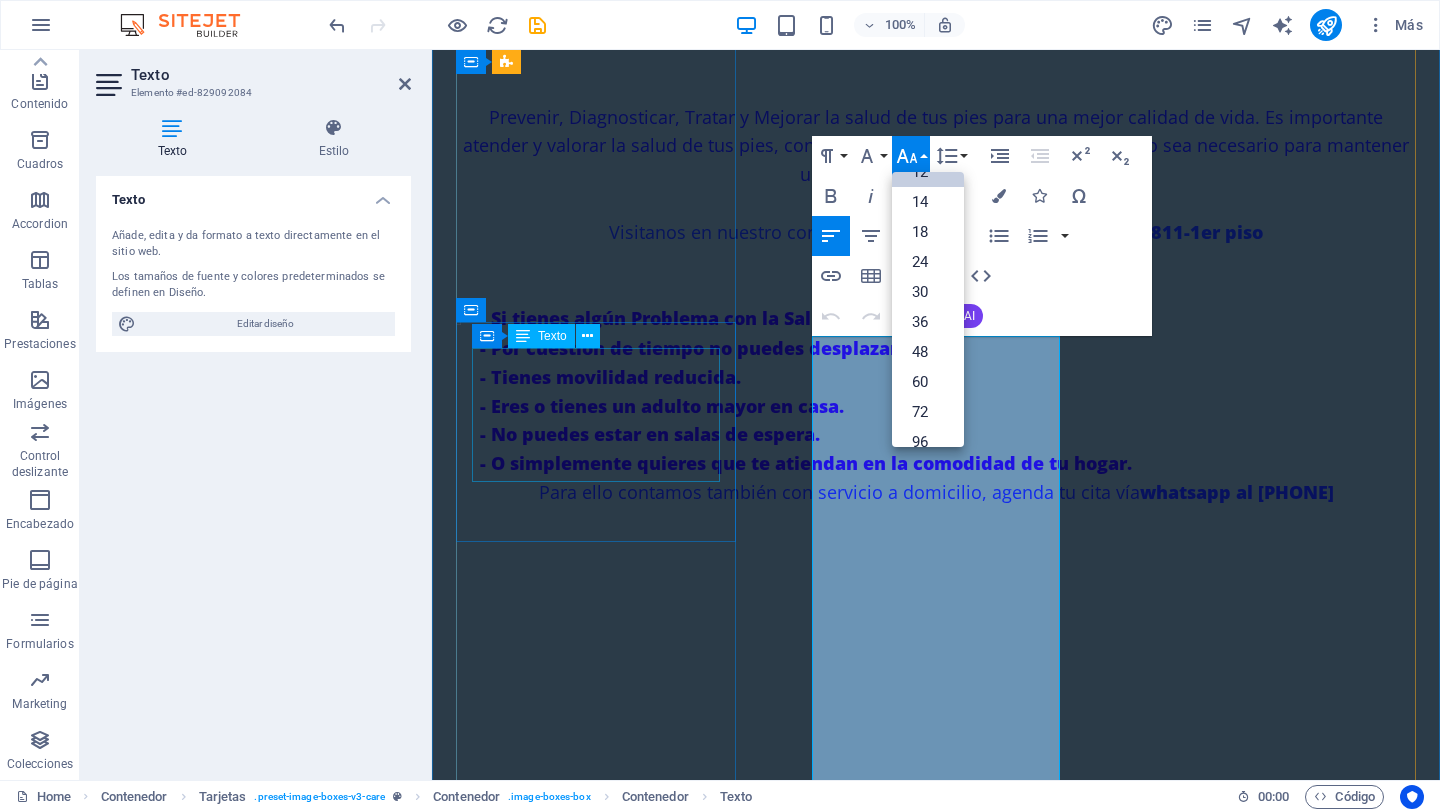 click on "SERVICIO PODOLÓGICO   PREVENTIVO. – Corte correcto de uñas. – Limpieza de canales ungueales. – Retiro de callosidades. – Exfoliación con sales. – Masaje pédico. – Diagnóstico podológico." at bounding box center (596, 1726) 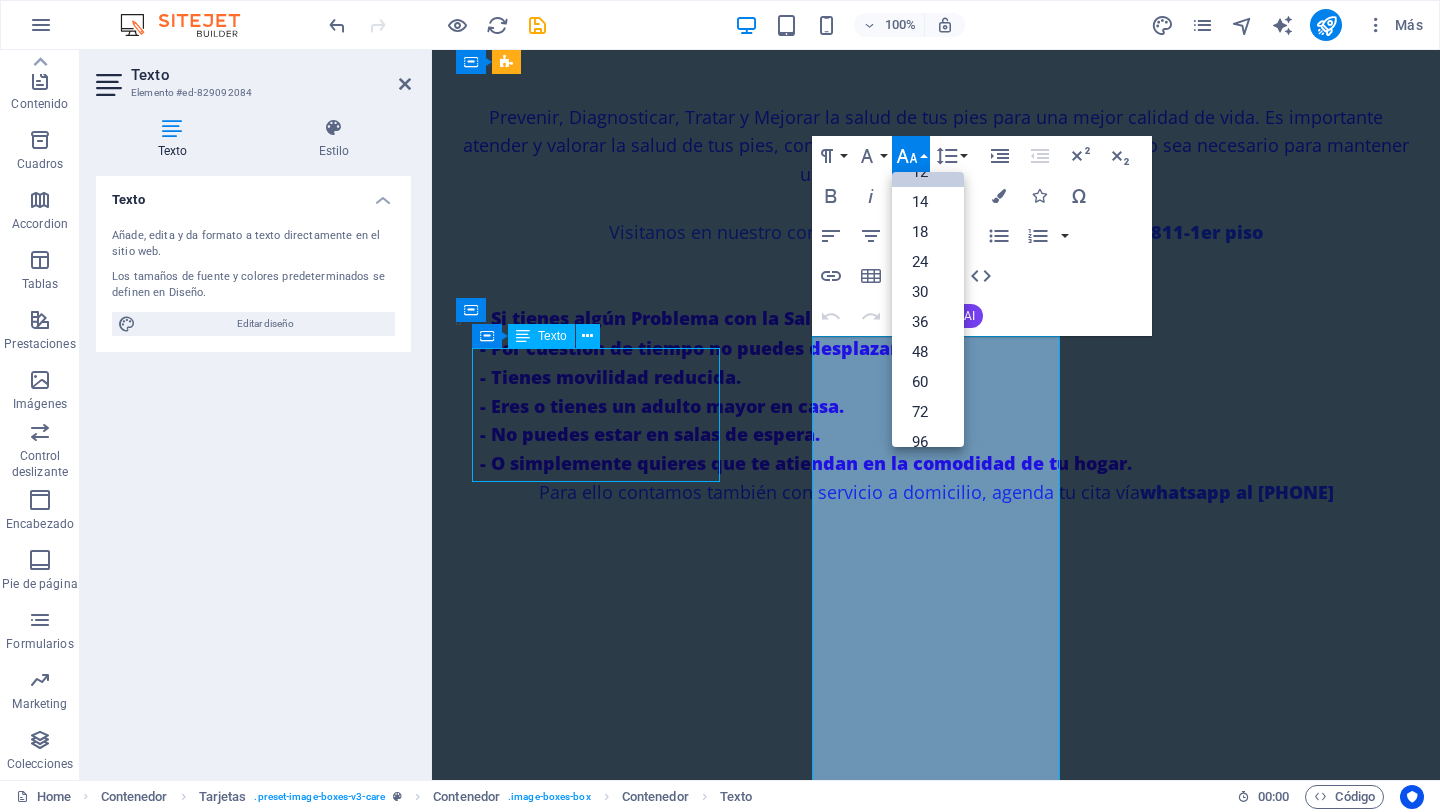 click on "SERVICIO PODOLÓGICO   PREVENTIVO. – Corte correcto de uñas. – Limpieza de canales ungueales. – Retiro de callosidades. – Exfoliación con sales. – Masaje pédico. – Diagnóstico podológico." at bounding box center (596, 1726) 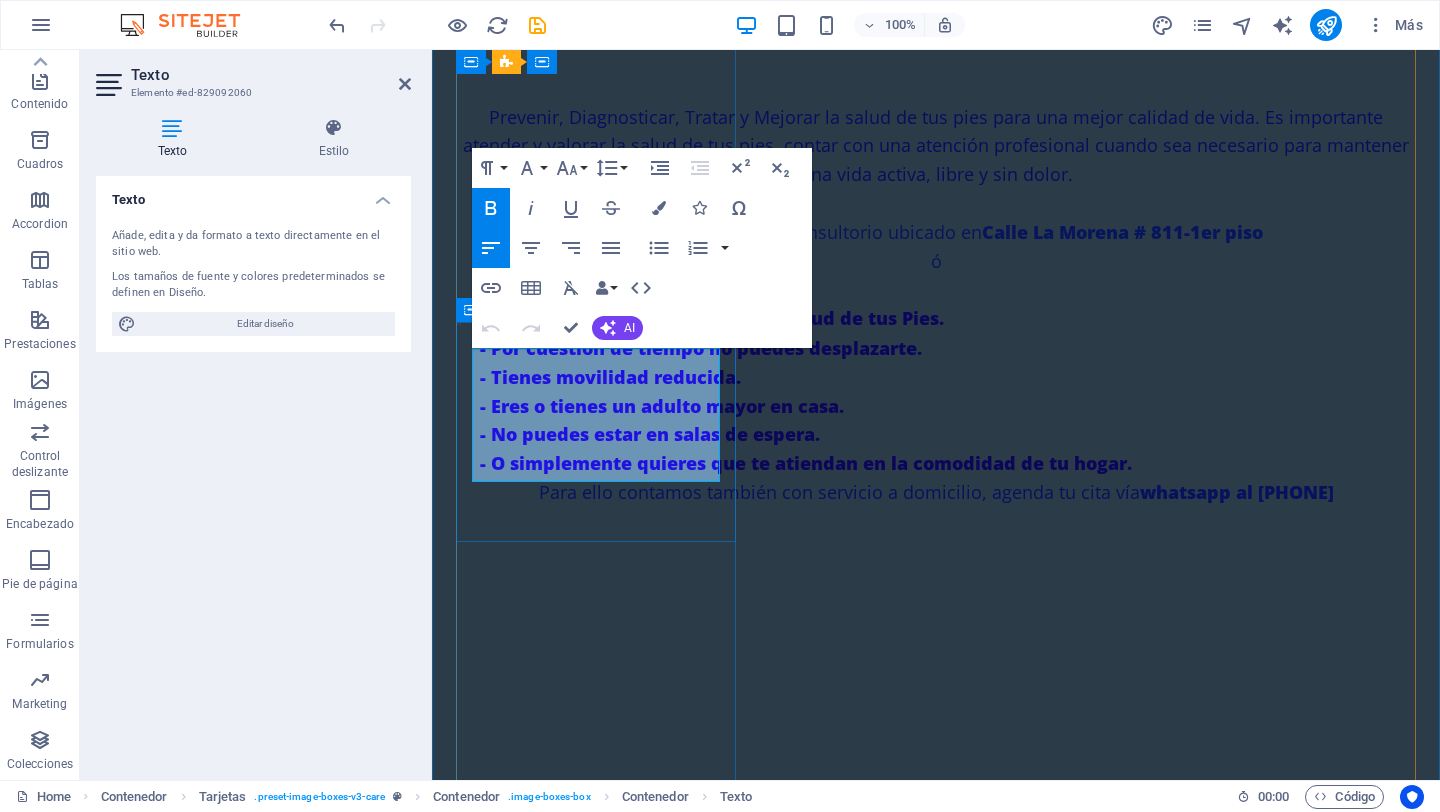 drag, startPoint x: 642, startPoint y: 467, endPoint x: 474, endPoint y: 364, distance: 197.0609 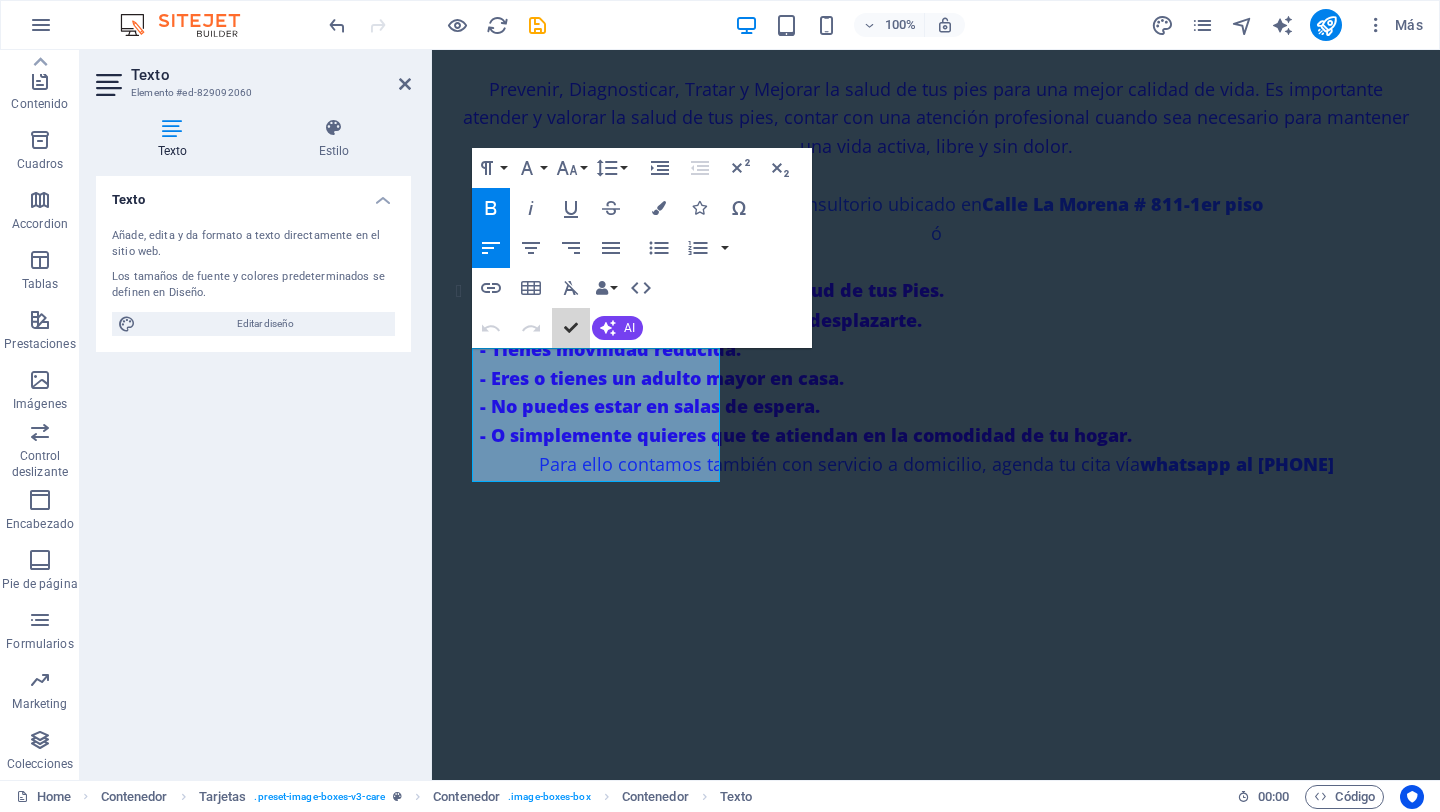 scroll, scrollTop: 1556, scrollLeft: 0, axis: vertical 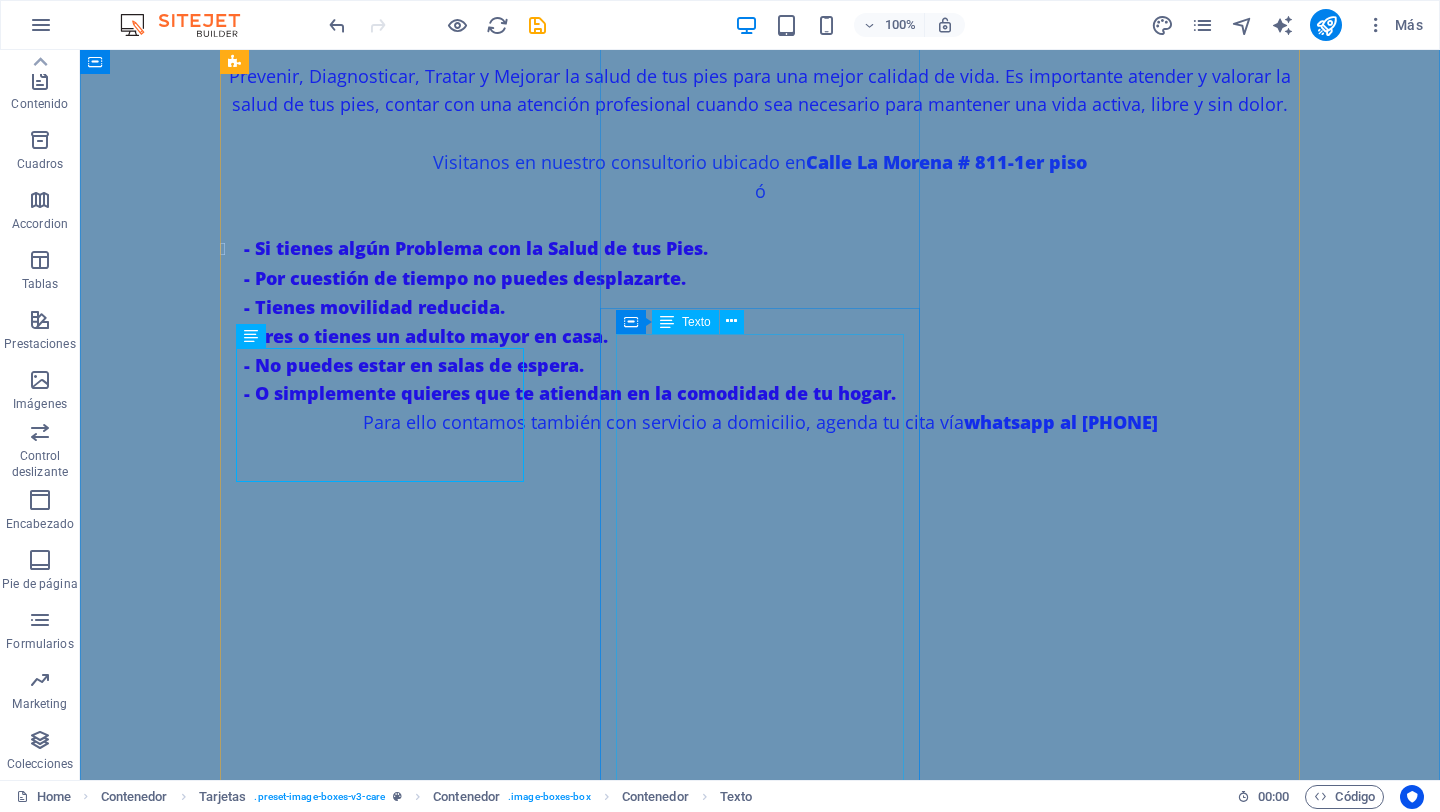 click on "ONICOMICOSIS (hongo):  Tratamiento que consiste en una valoración previa, partiendo del estado de salud y condición de sus uñas optamos por el tratamiento idóneo a su condición. ONICOCRIPTOSIS   (uñas encarnadas):  Soluciones efectivas para aliviar el dolor y corregir el crecimiento anormal en las uñas. TINEA PEDIS   (pie de atleta):  Tratamiento que consta de 3 sesiones donde aplicamos luz infrarroja junto a soluciones antifúngicas. VERRUGAS PLANTARES : Hacemos una limpieza exhaustiva, opciones de tratamiento para erradicar la verruga y seguimiento a curaciones. ORTONIXIA : Dispositivos que nos ayudan a corregir la curvatura de la uña, para así prevenir que se encarnen. PIE DE RIESGO : La neuropatía diabética es una complicaci ón de la diabetes que afecta los nervios, disminuyendo la sensibilidad en los pies. Esto aumenta el riesgo de lesiones que pueden pasar desapercibidos y complicarse.   REFLEXOLOGÍA PODAL" at bounding box center (380, 2571) 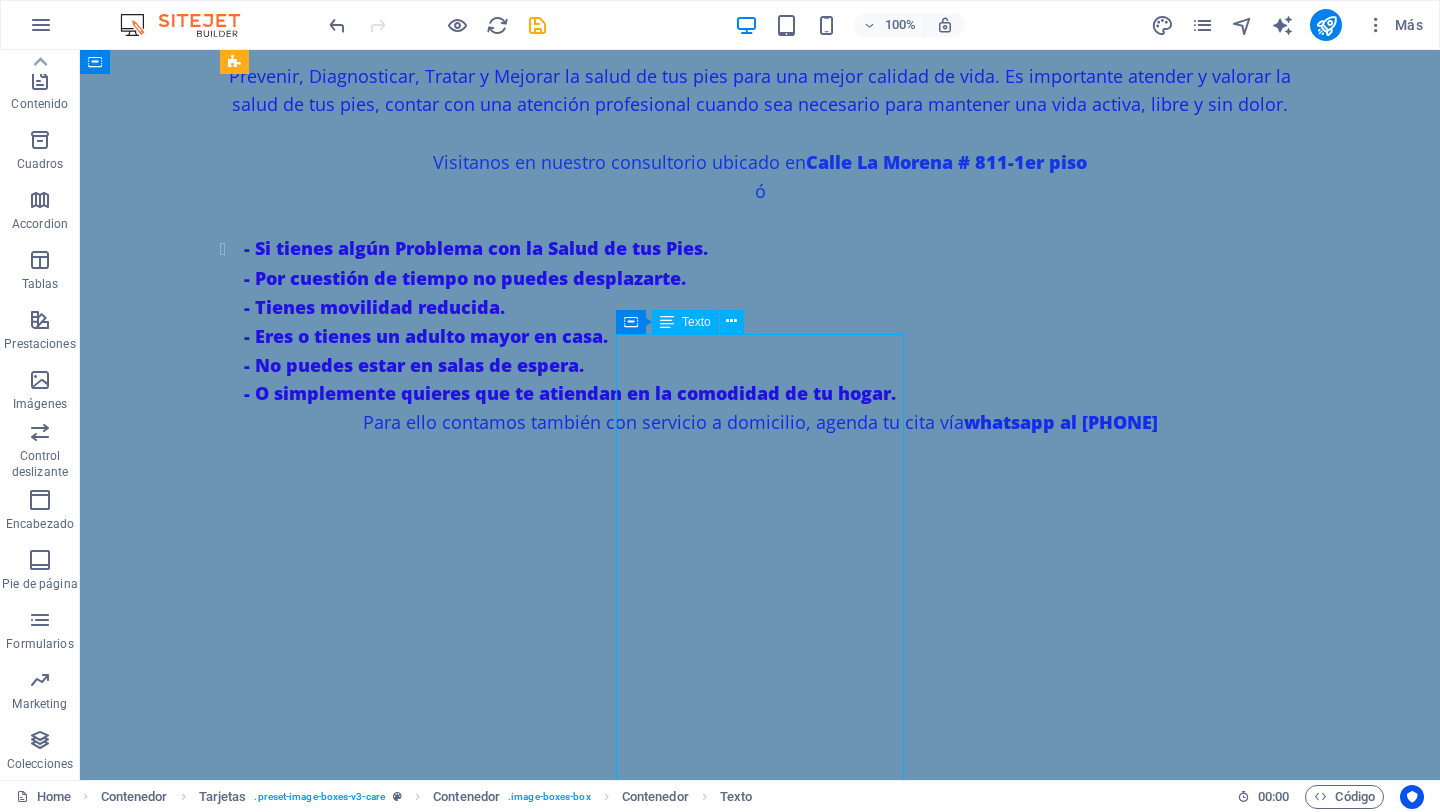 click on "ONICOMICOSIS (hongo):  Tratamiento que consiste en una valoración previa, partiendo del estado de salud y condición de sus uñas optamos por el tratamiento idóneo a su condición. ONICOCRIPTOSIS   (uñas encarnadas):  Soluciones efectivas para aliviar el dolor y corregir el crecimiento anormal en las uñas. TINEA PEDIS   (pie de atleta):  Tratamiento que consta de 3 sesiones donde aplicamos luz infrarroja junto a soluciones antifúngicas. VERRUGAS PLANTARES : Hacemos una limpieza exhaustiva, opciones de tratamiento para erradicar la verruga y seguimiento a curaciones. ORTONIXIA : Dispositivos que nos ayudan a corregir la curvatura de la uña, para así prevenir que se encarnen. PIE DE RIESGO : La neuropatía diabética es una complicaci ón de la diabetes que afecta los nervios, disminuyendo la sensibilidad en los pies. Esto aumenta el riesgo de lesiones que pueden pasar desapercibidos y complicarse.   REFLEXOLOGÍA PODAL" at bounding box center [380, 2571] 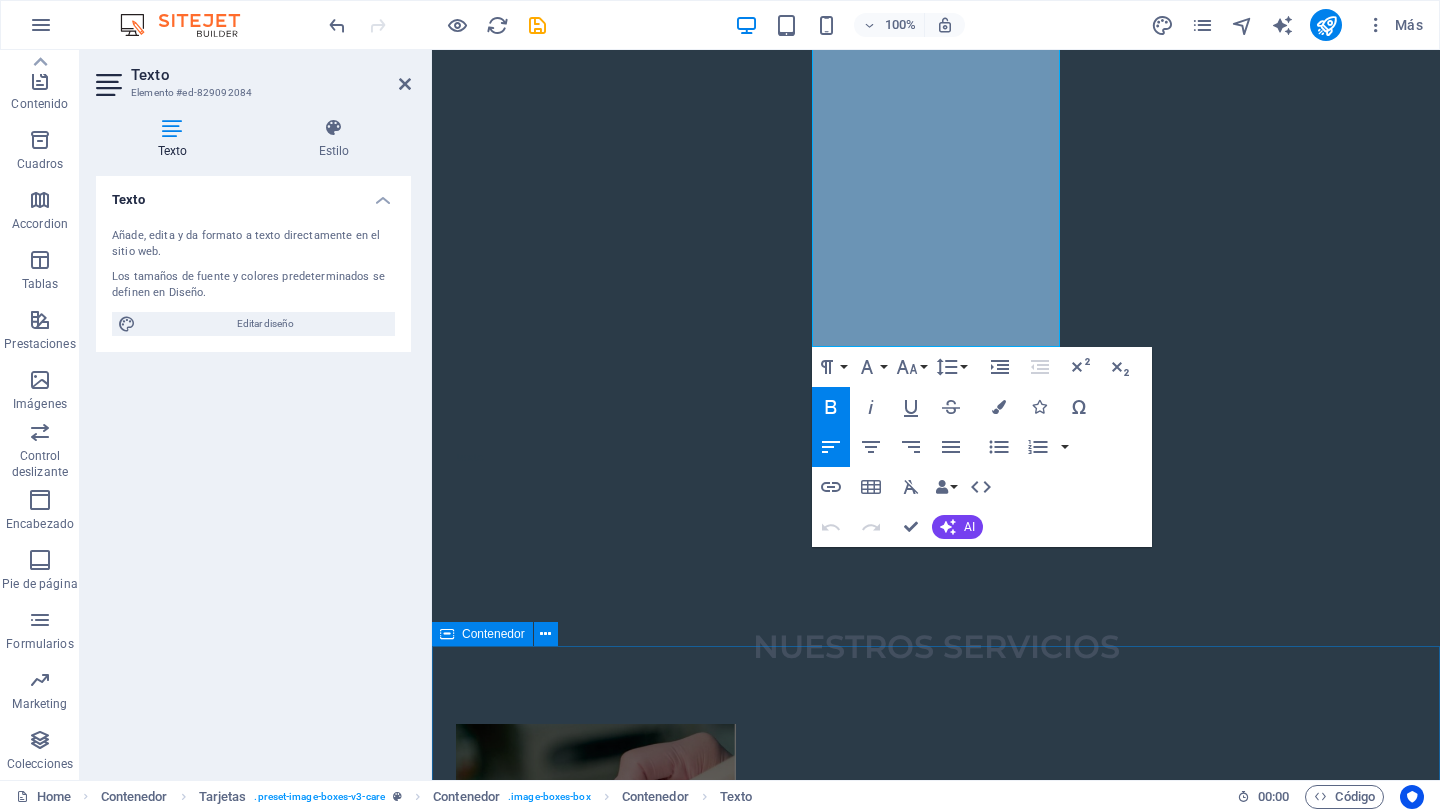 scroll, scrollTop: 2223, scrollLeft: 0, axis: vertical 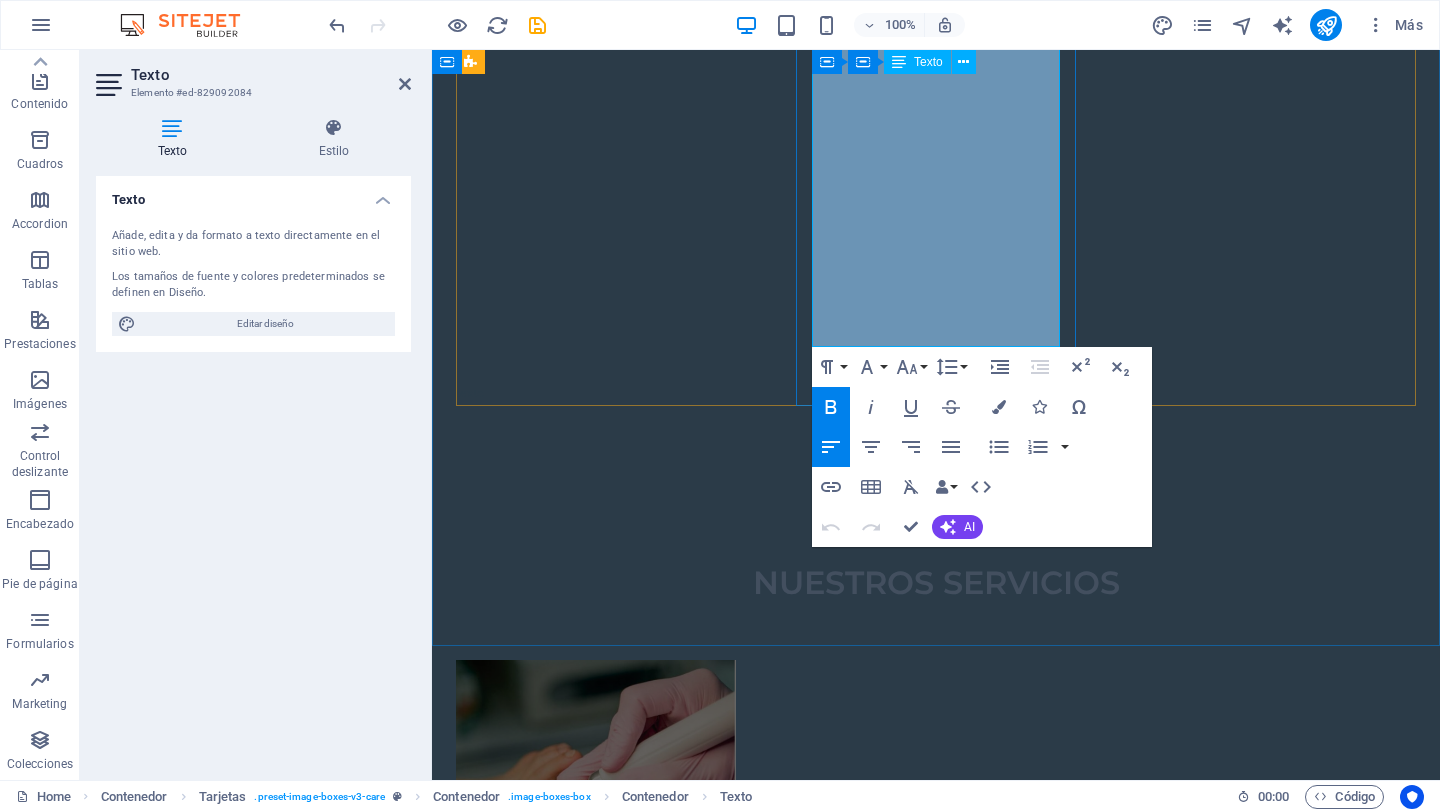 drag, startPoint x: 817, startPoint y: 307, endPoint x: 1008, endPoint y: 335, distance: 193.04144 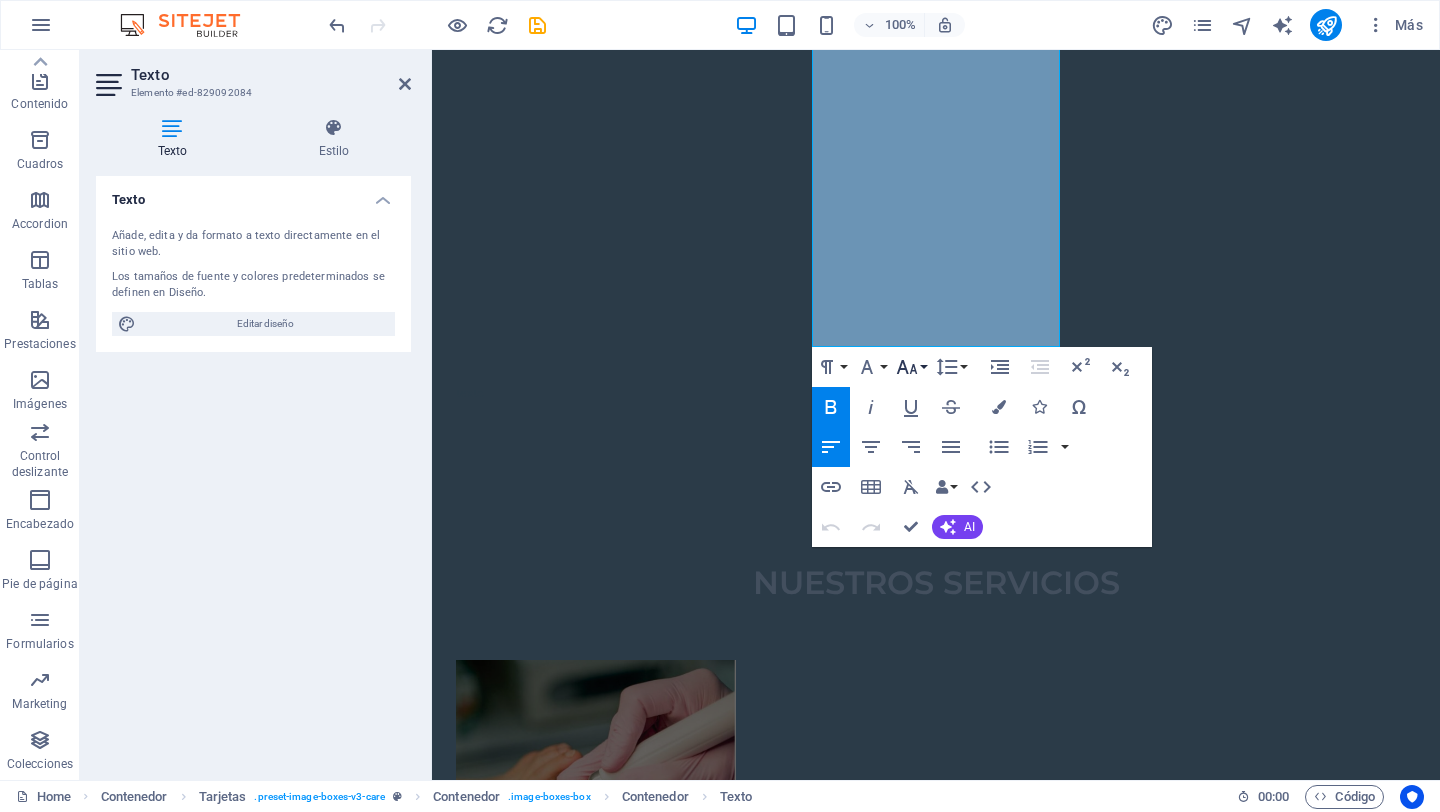 click on "Font Size" at bounding box center [911, 367] 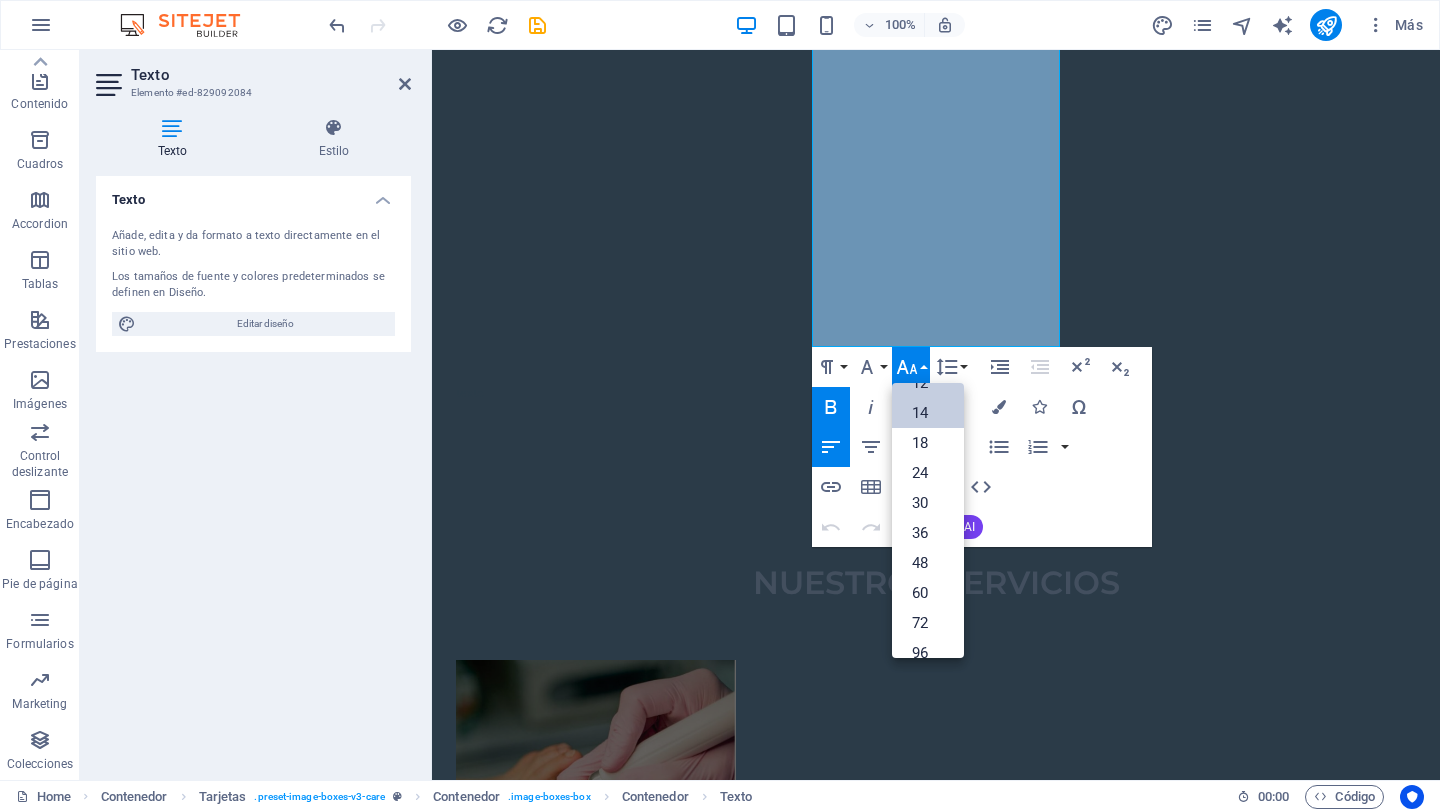 click on "14" at bounding box center (928, 413) 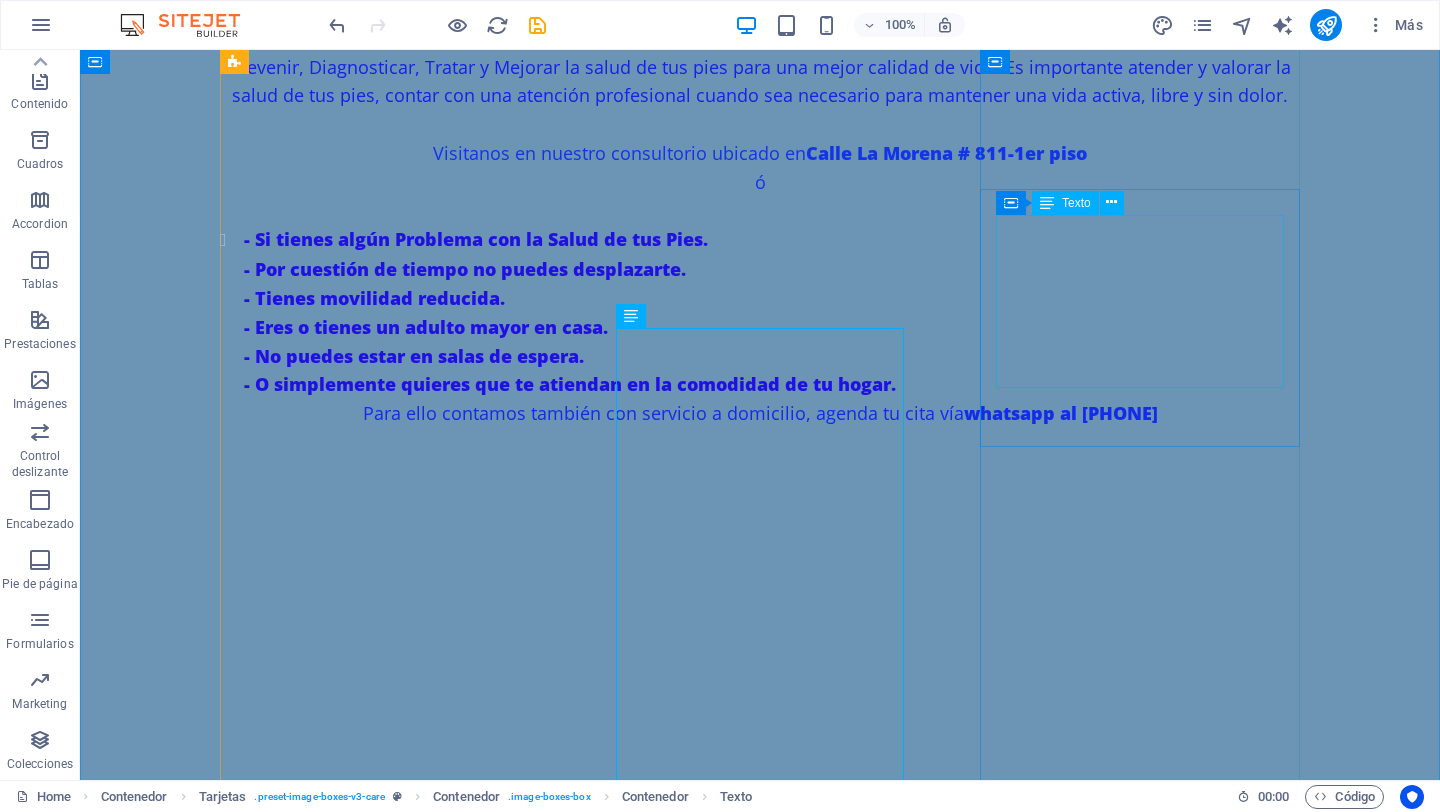 scroll, scrollTop: 1562, scrollLeft: 0, axis: vertical 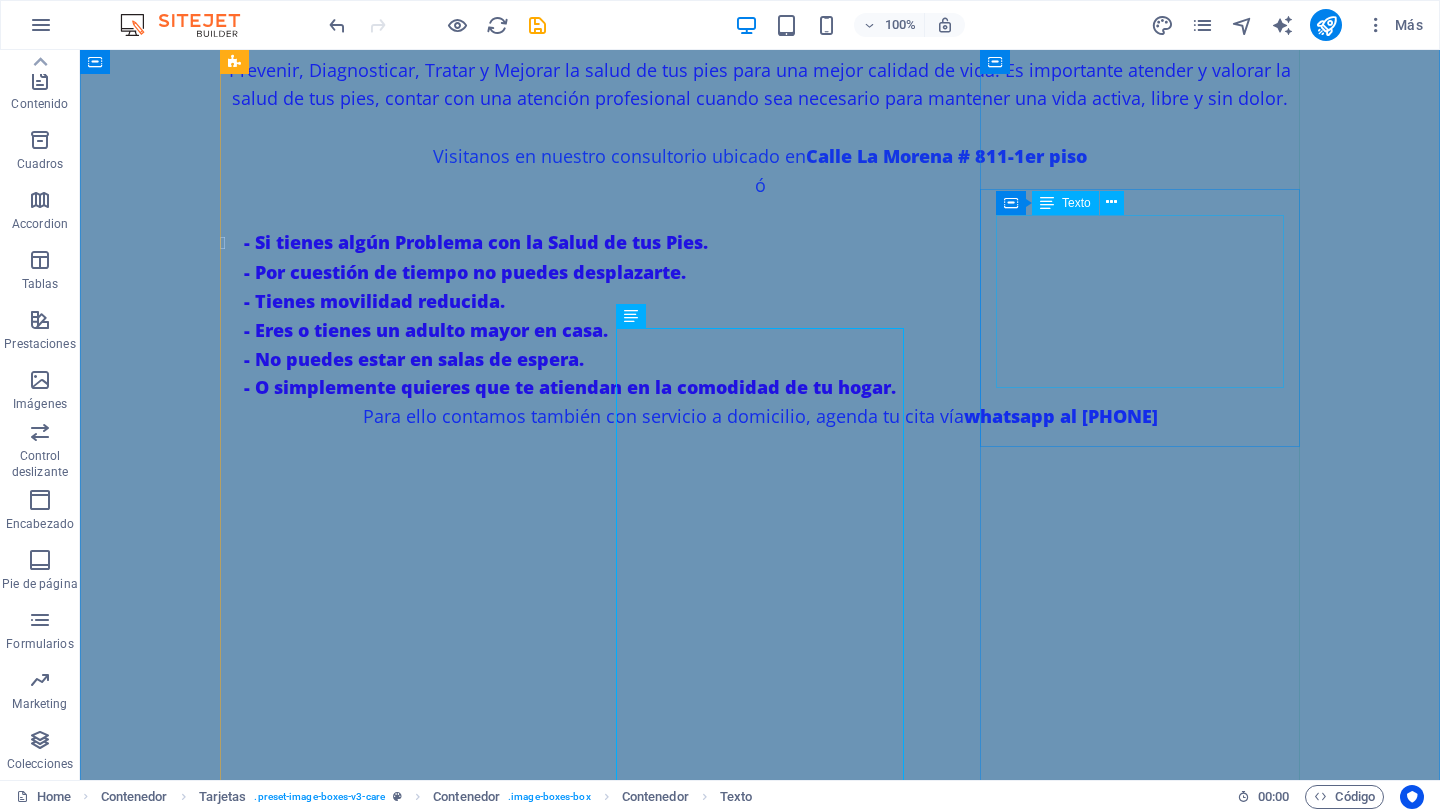 click on "PLANTILLAS : Nos sirven para corregir y aliviar la patología de nuestros pies, con el fin de mejorar nuestra calidad de vida y permitirnos andar sin sentir molestias. No solo afectan nuestros pies, sino también pueden tener sus repercusiones en articulaciones como los tobillos, rodillas, cadera y columna vertebral. Nos encargamos de analizar el tipo de pisada y forma del pié, para personalizar la plantilla adecuada a tus pies." at bounding box center [380, 3600] 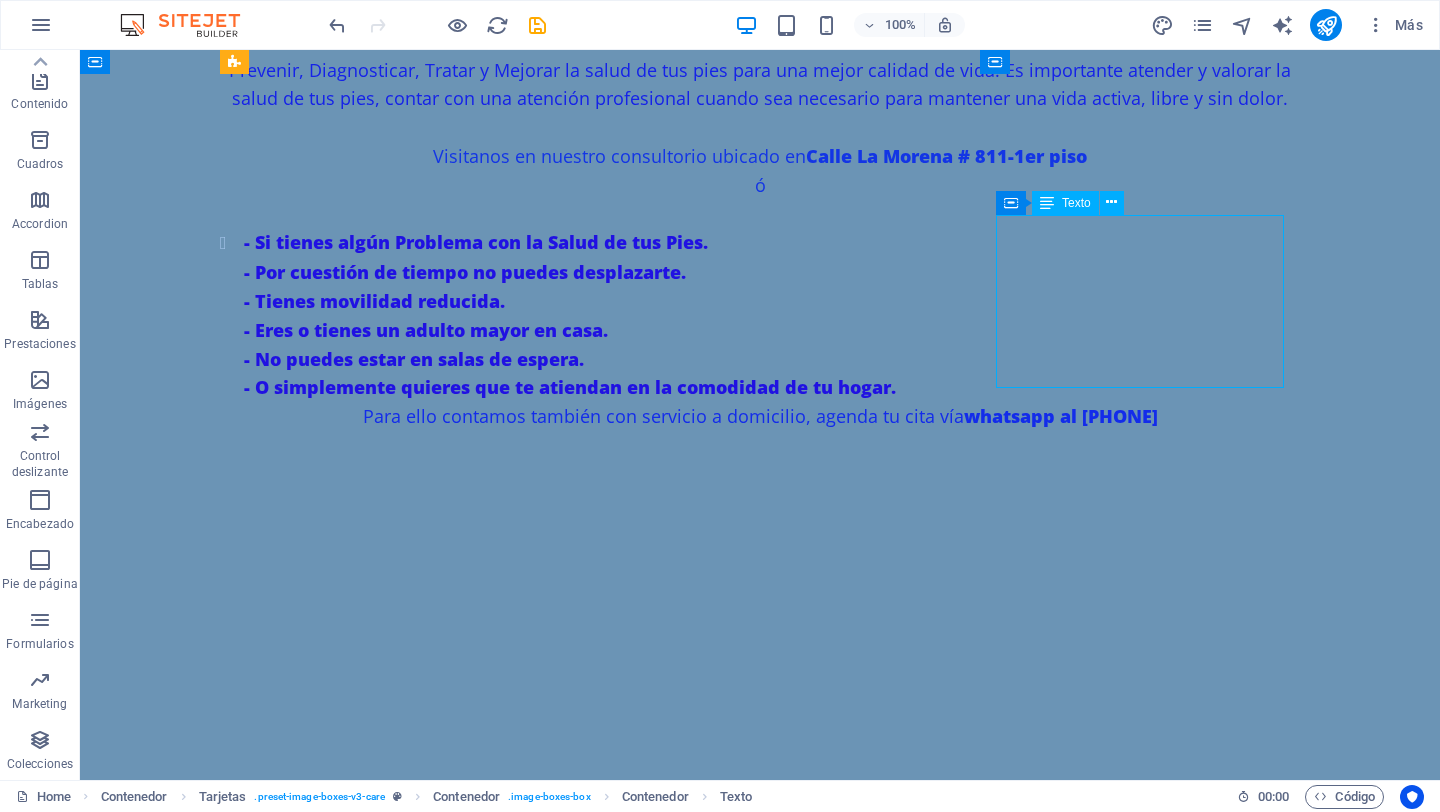 drag, startPoint x: 1116, startPoint y: 314, endPoint x: 764, endPoint y: 314, distance: 352 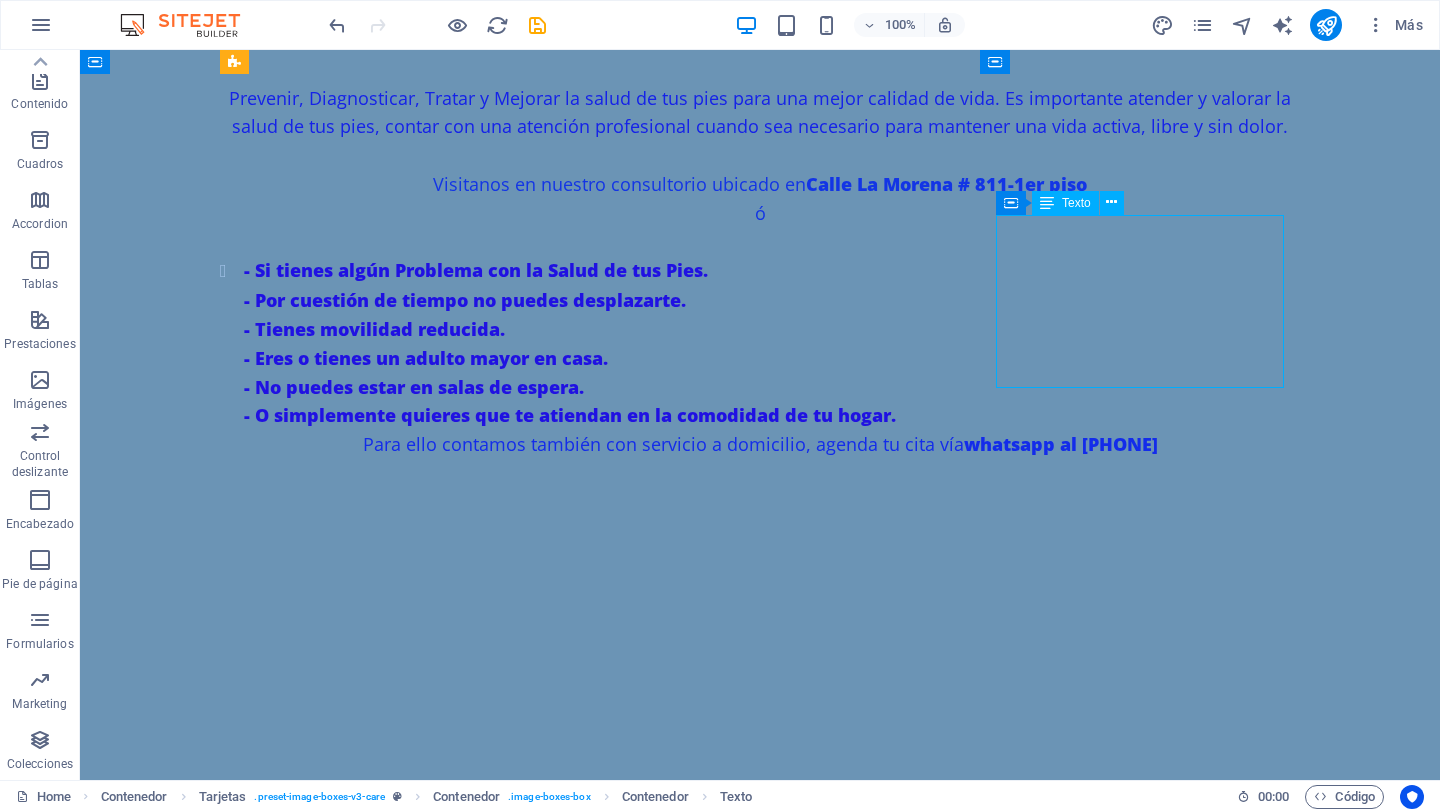 scroll, scrollTop: 1590, scrollLeft: 0, axis: vertical 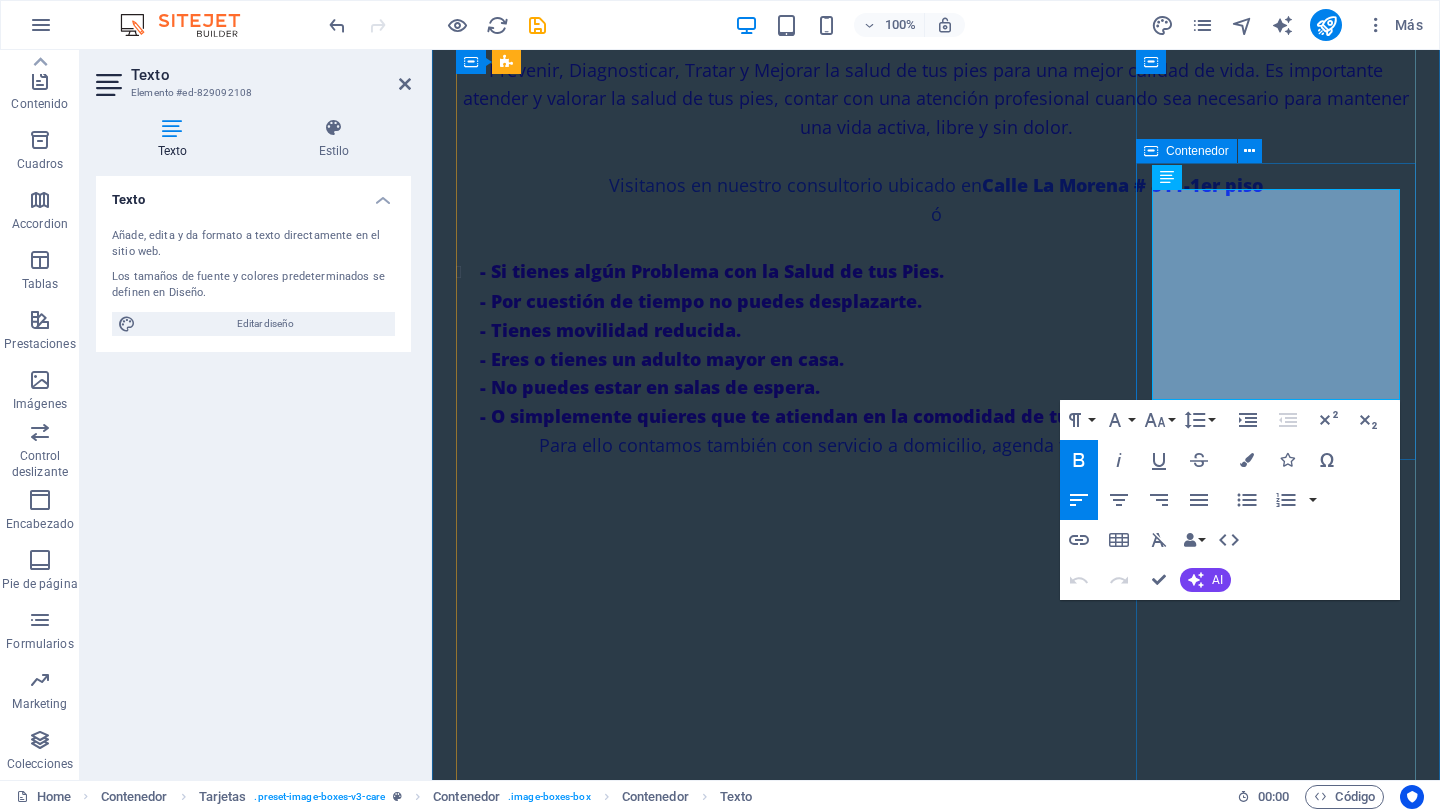 drag, startPoint x: 1278, startPoint y: 387, endPoint x: 1150, endPoint y: 199, distance: 227.4379 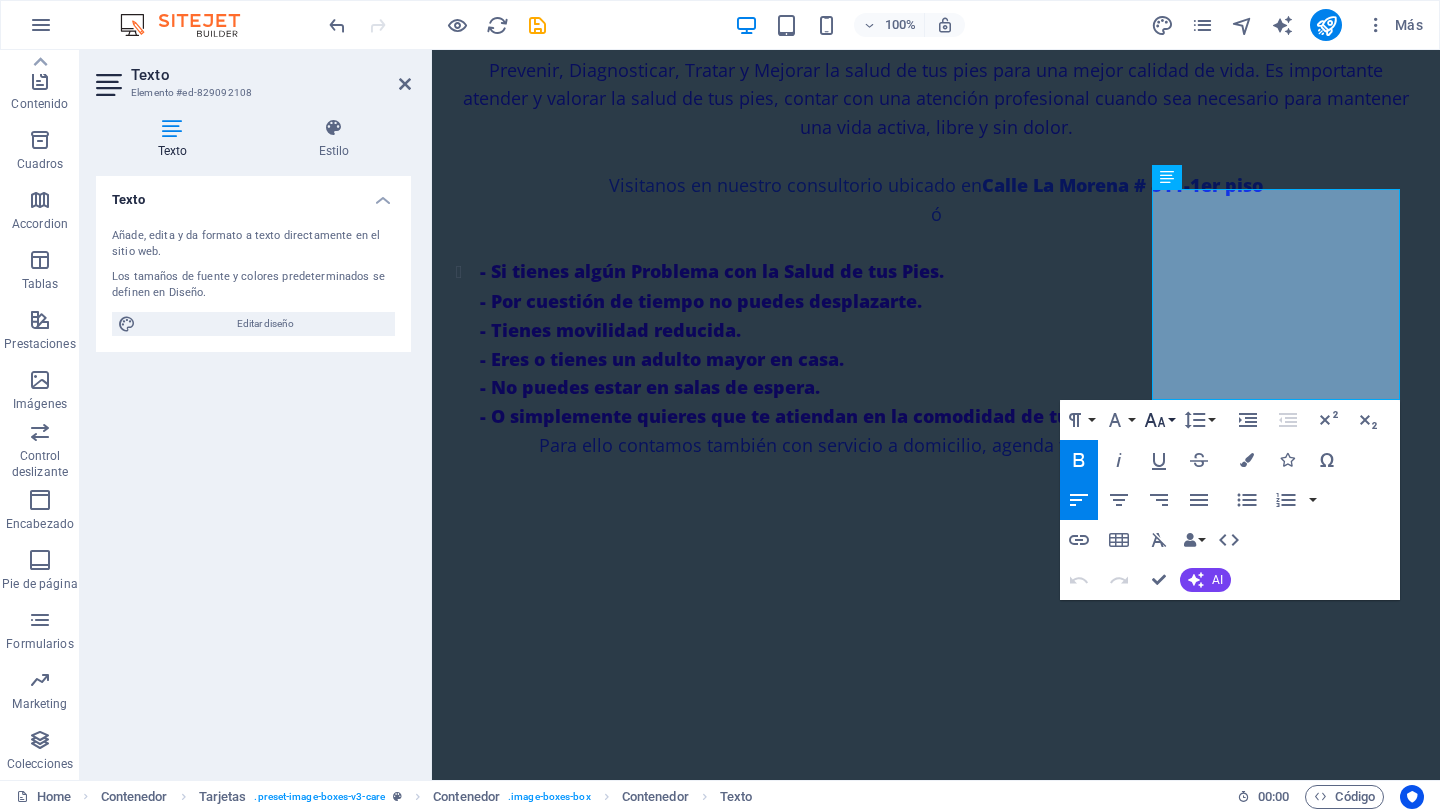 click on "Font Size" at bounding box center (1159, 420) 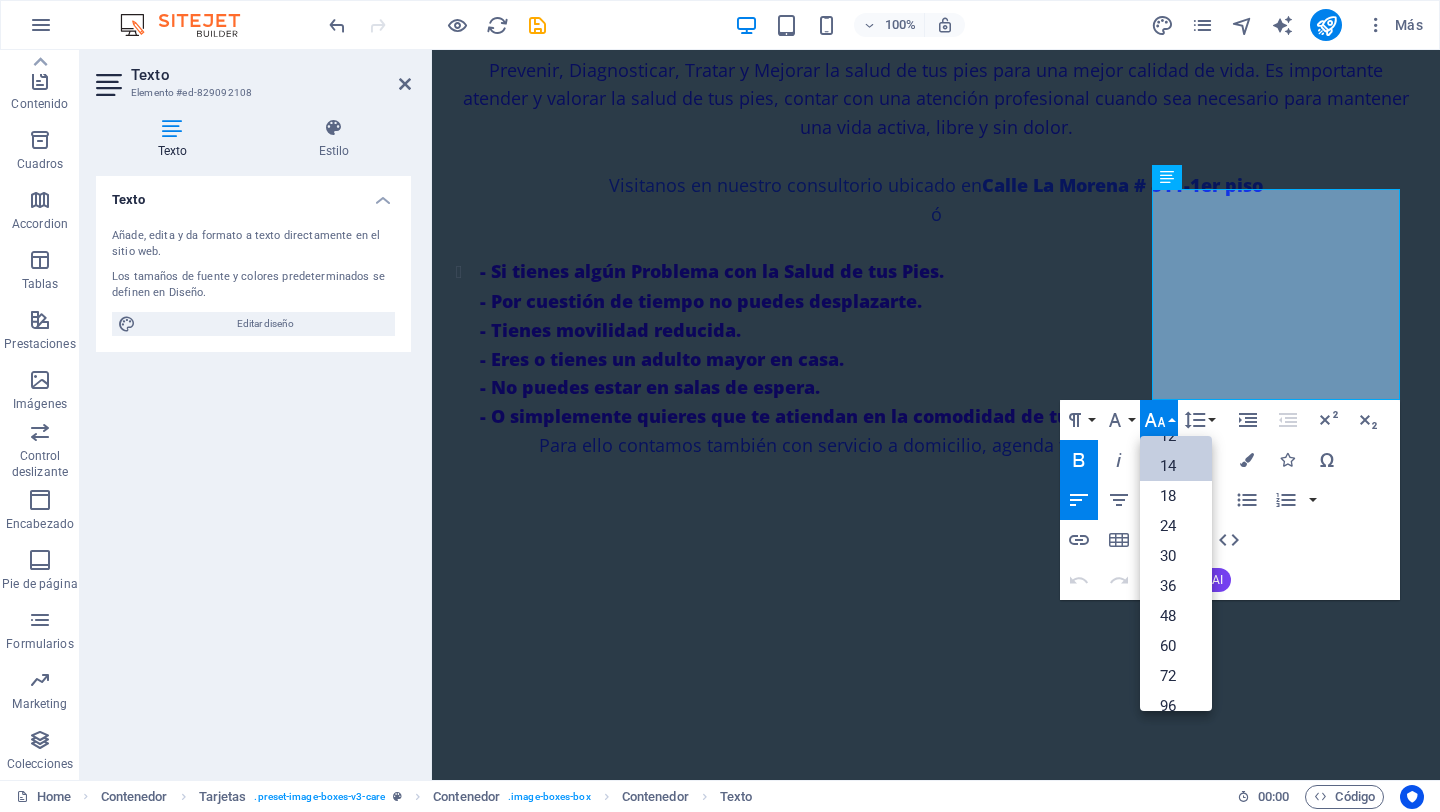 click on "14" at bounding box center (1176, 466) 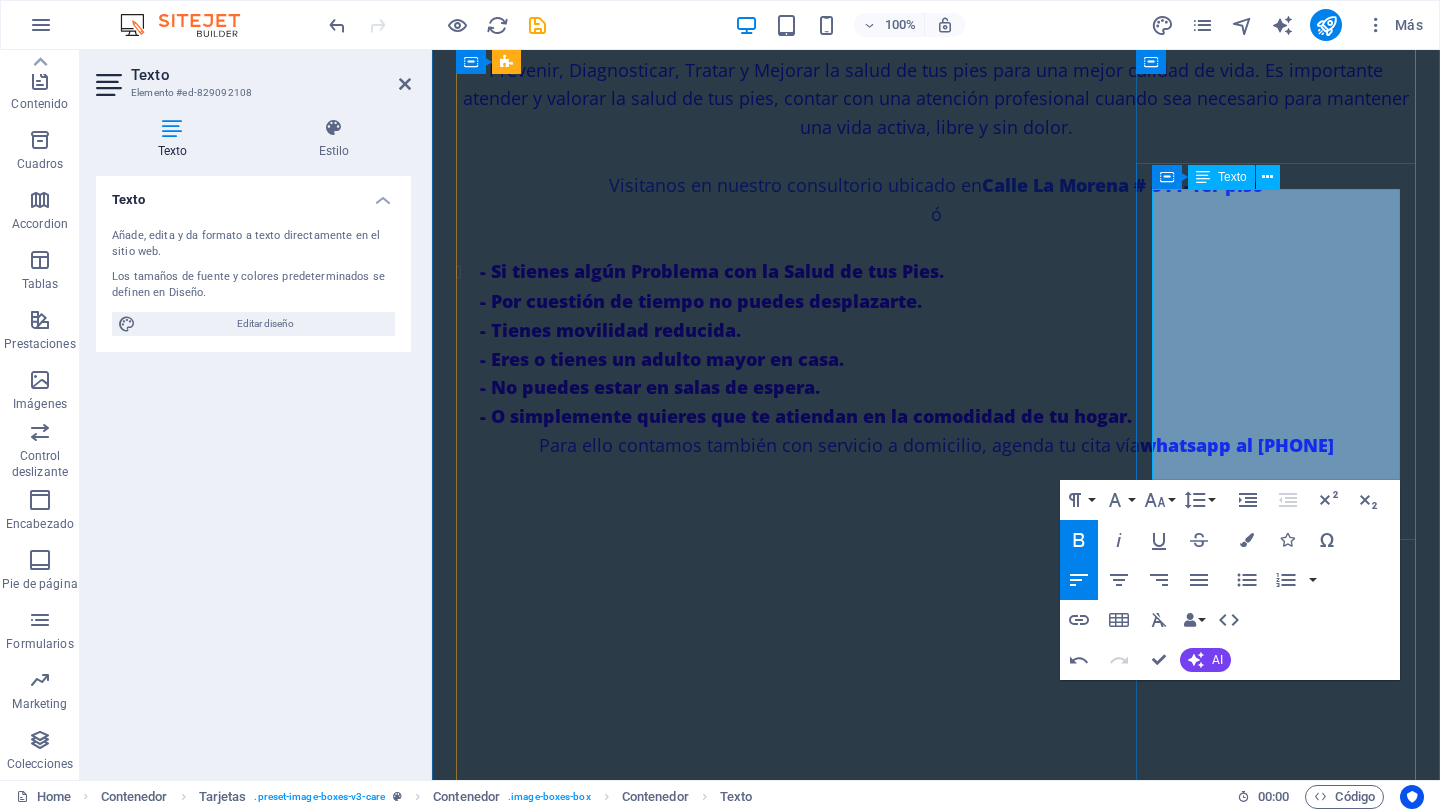 click on ": Nos sirven para corregir y aliviar la patología de nuestros pies, con el fin de mejorar nuestra calidad de vida y permitirnos andar sin sentir molestias. No solo afectan nuestros pies, sino también pueden tener sus repercusiones en articulaciones como los tobillos, rodillas, cadera y columna vertebral. Nos encargamos de analizar el tipo de pisada y forma del pié, para personalizar la plantilla adecuada a tus pies." at bounding box center [596, 3714] 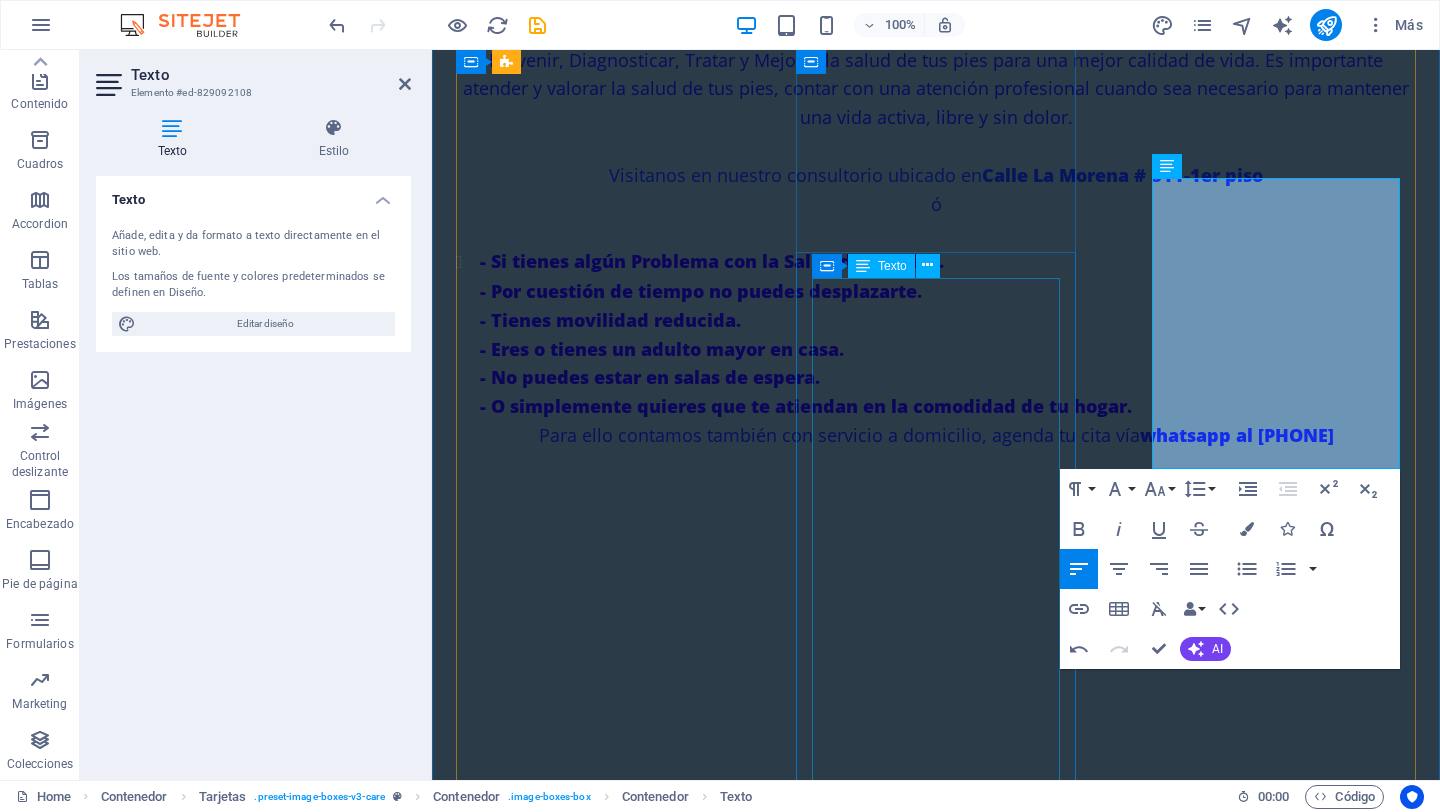 scroll, scrollTop: 1601, scrollLeft: 0, axis: vertical 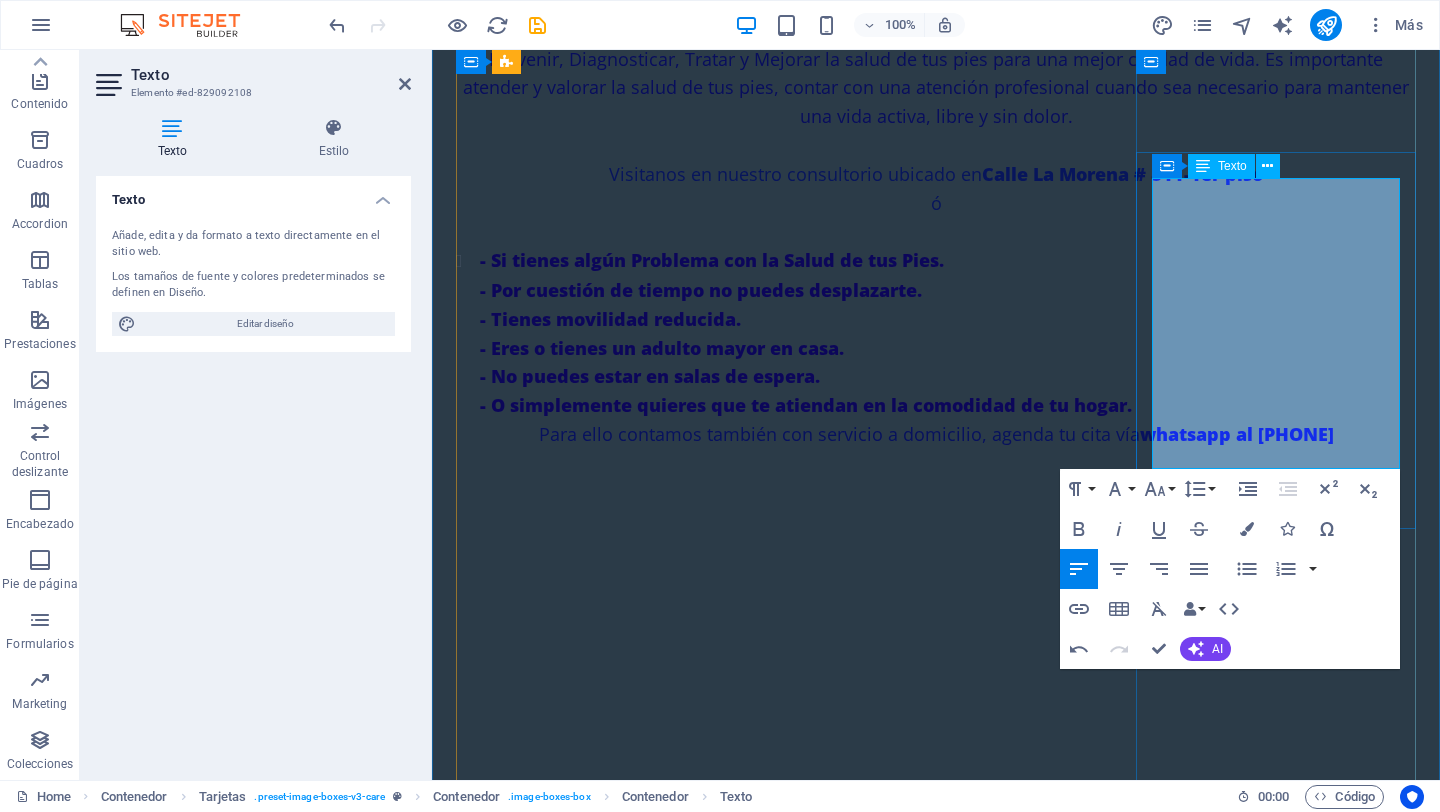 drag, startPoint x: 1292, startPoint y: 455, endPoint x: 1155, endPoint y: 191, distance: 297.43066 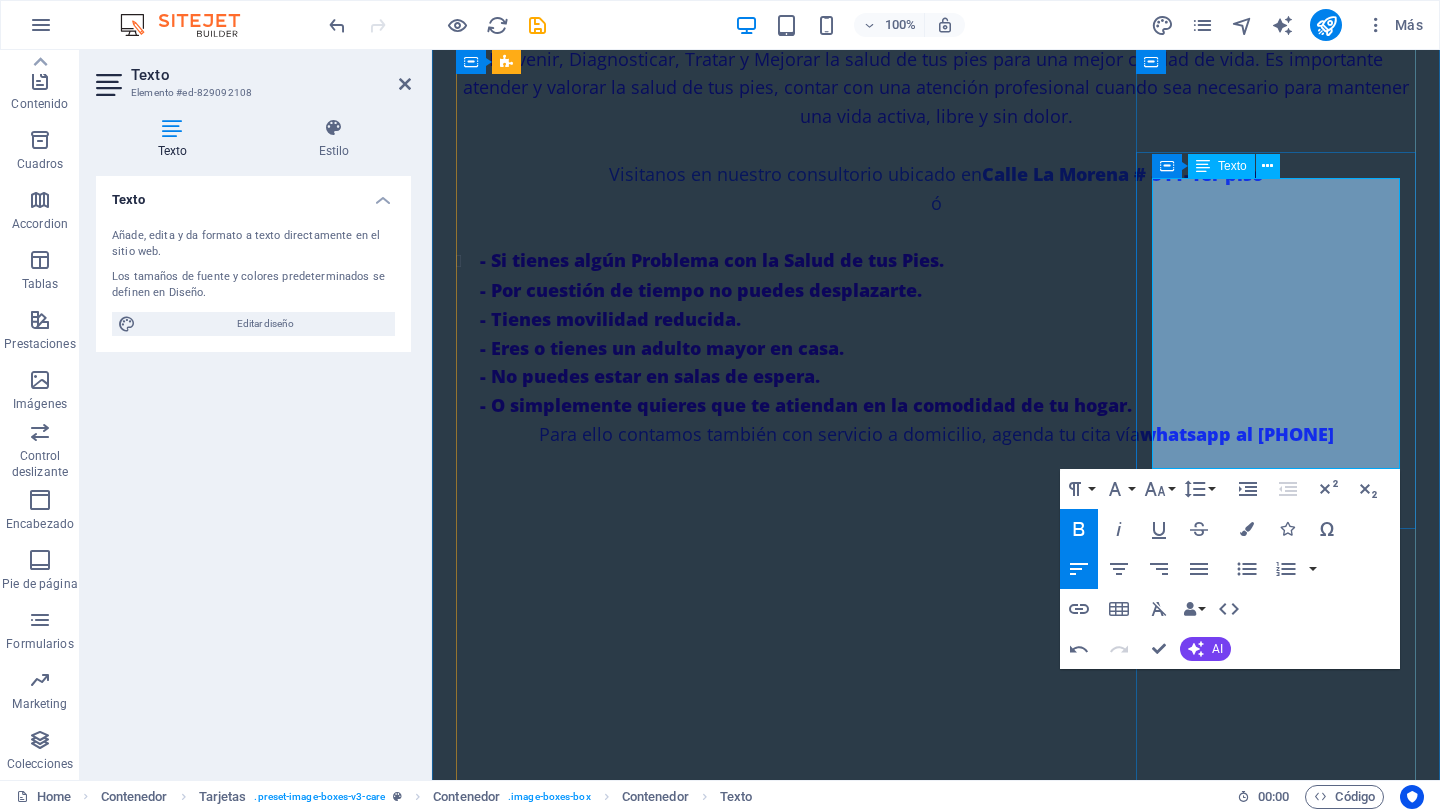 copy on "PLANTILLAS :  Nos sirven para corregir y aliviar la patología de nuestros pies, con el fin de mejorar nuestra calidad de vida y permitirnos andar sin sentir molestias. No solo afectan nuestros pies, sino también pueden tener sus repercusiones en articulaciones como los tobillos, rodillas, cadera y columna vertebral. Nos encargamos de analizar el tipo de pisada y forma del pié, para personalizar la plantilla adecuada a tus pies." 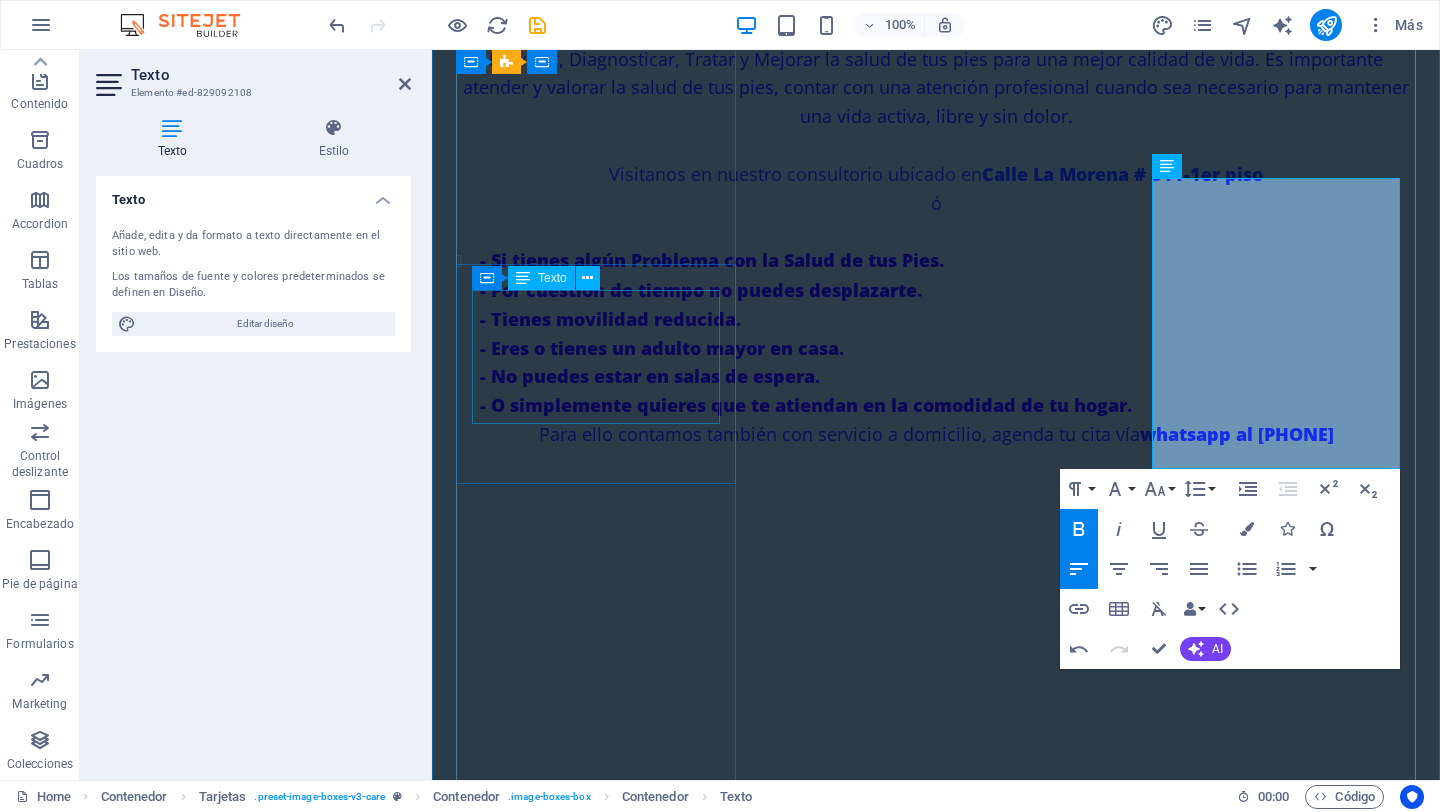 click on "SERVICIO PODOLÓGICO   PREVENTIVO. – Corte correcto de uñas. – Limpieza de canales ungueales. – Retiro de callosidades. – Exfoliación con sales. – Masaje pédico. – Diagnóstico podológico." at bounding box center (596, 1668) 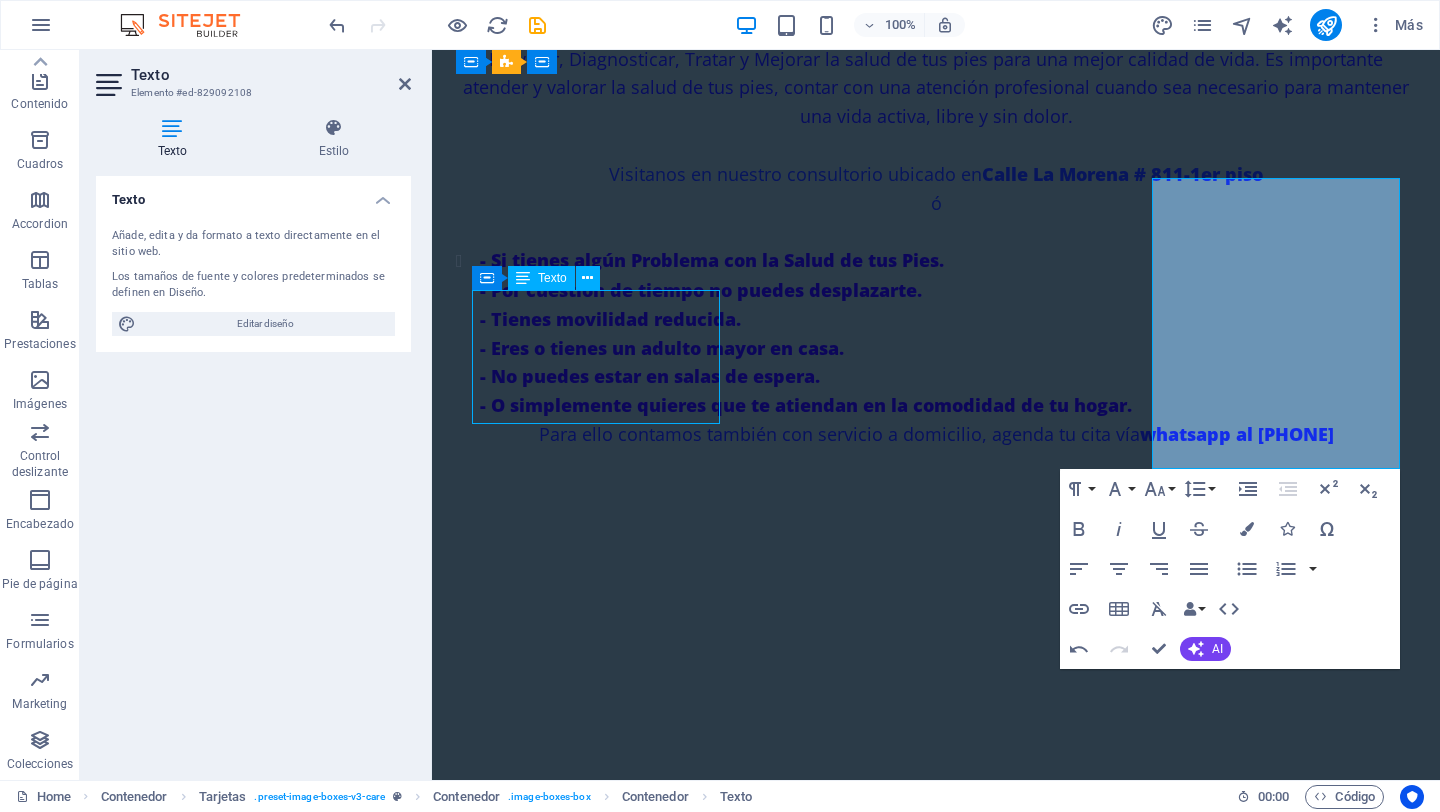 scroll, scrollTop: 1573, scrollLeft: 0, axis: vertical 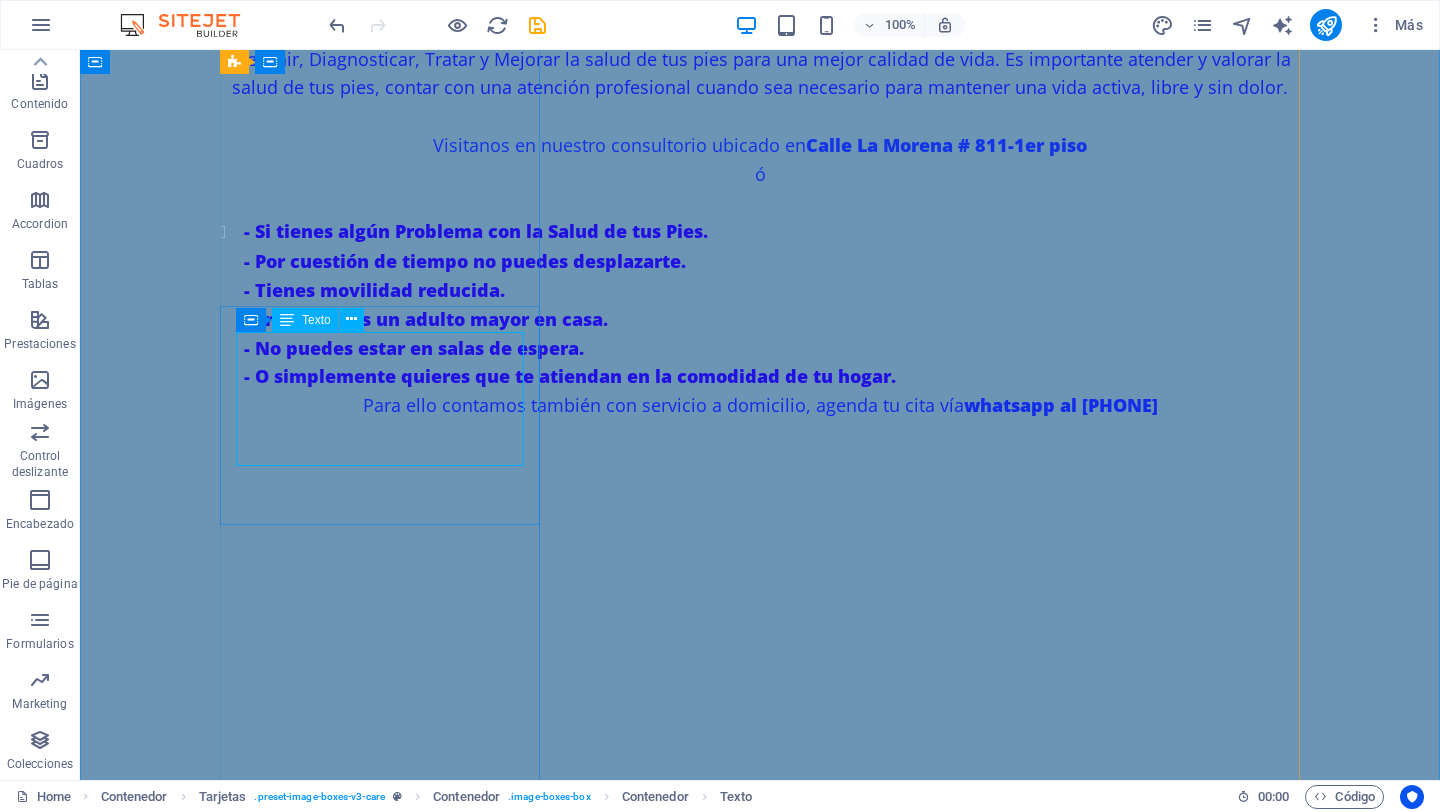 click on "SERVICIO PODOLÓGICO   PREVENTIVO. – Corte correcto de uñas. – Limpieza de canales ungueales. – Retiro de callosidades. – Exfoliación con sales. – Masaje pédico. – Diagnóstico podológico." at bounding box center (380, 1681) 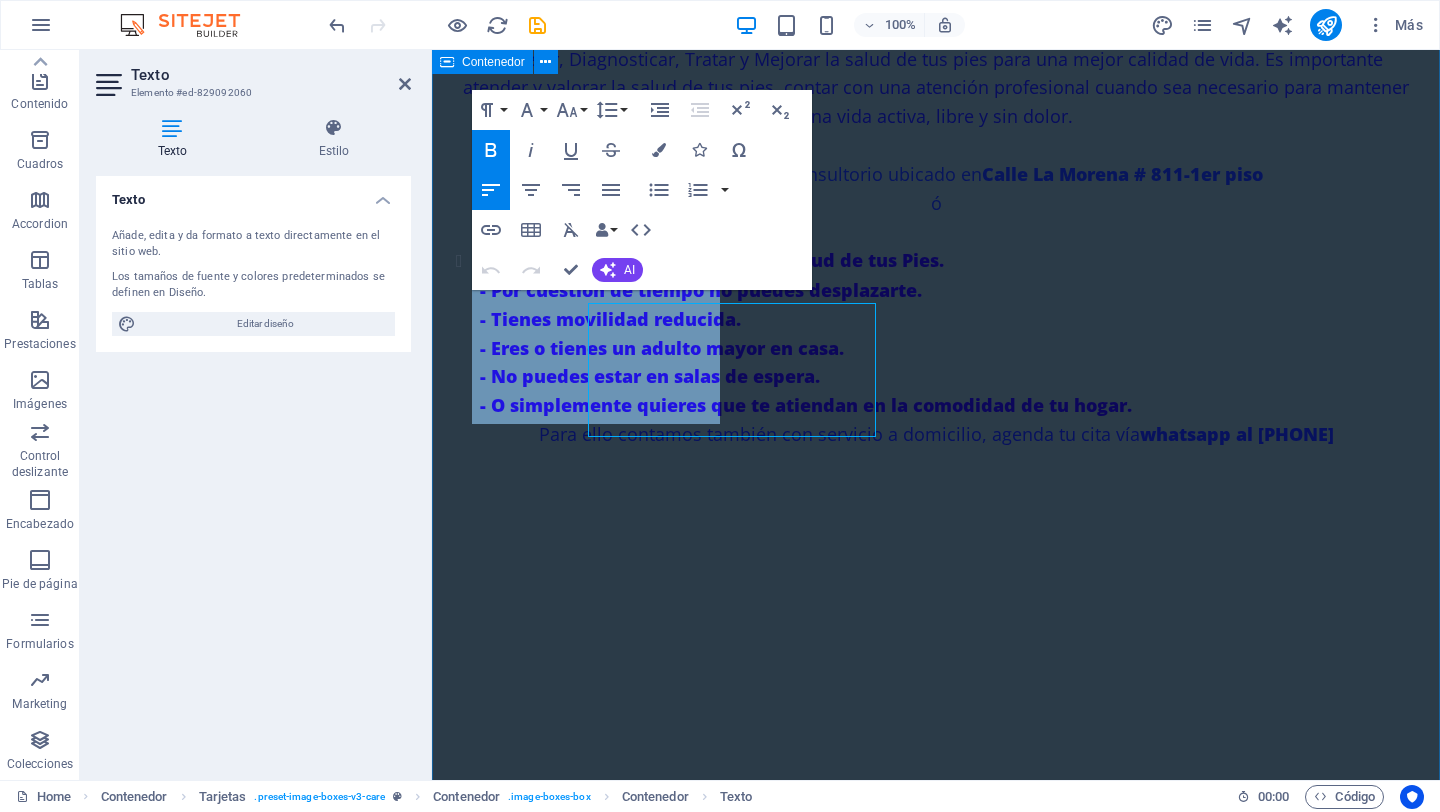 scroll, scrollTop: 1601, scrollLeft: 0, axis: vertical 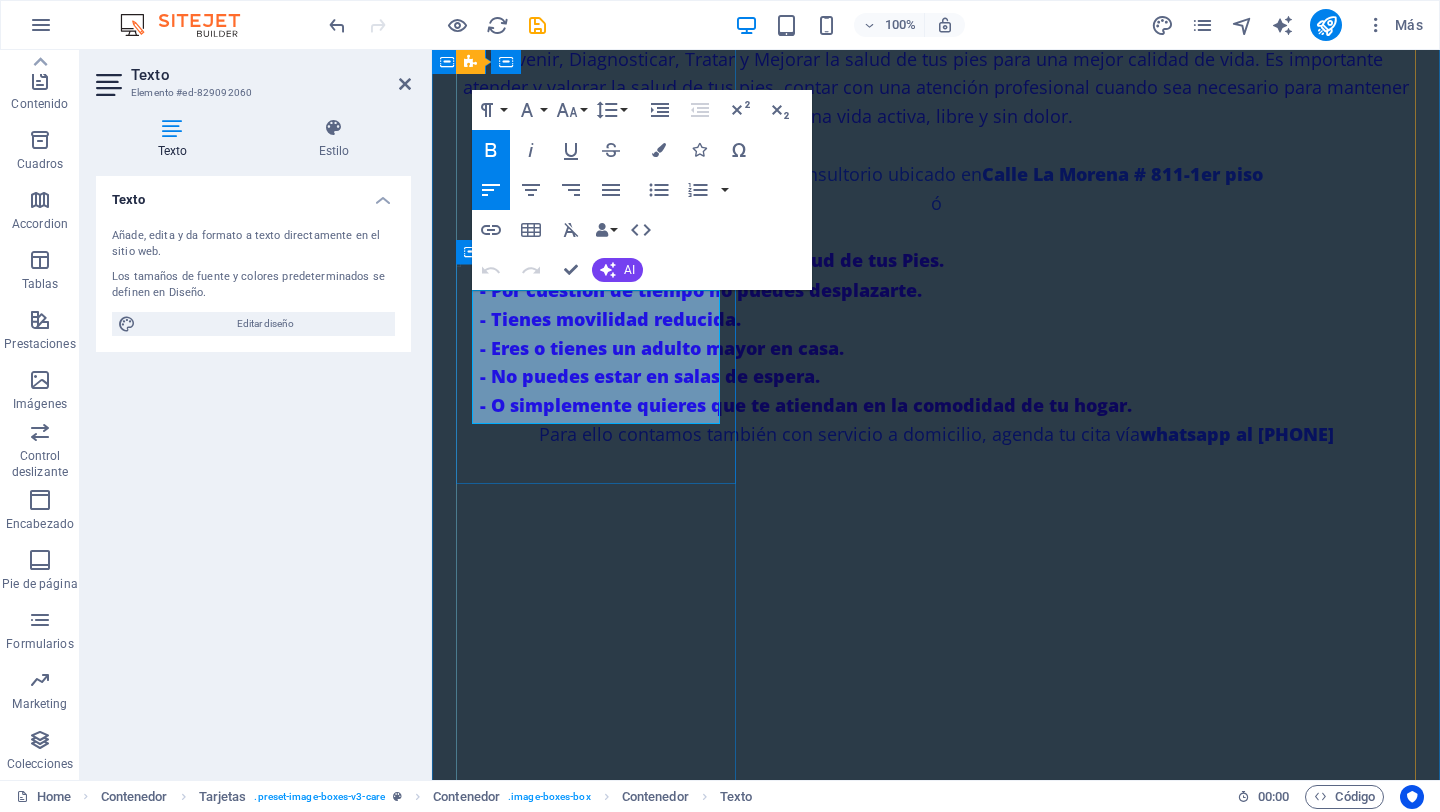 drag, startPoint x: 627, startPoint y: 410, endPoint x: 463, endPoint y: 296, distance: 199.72981 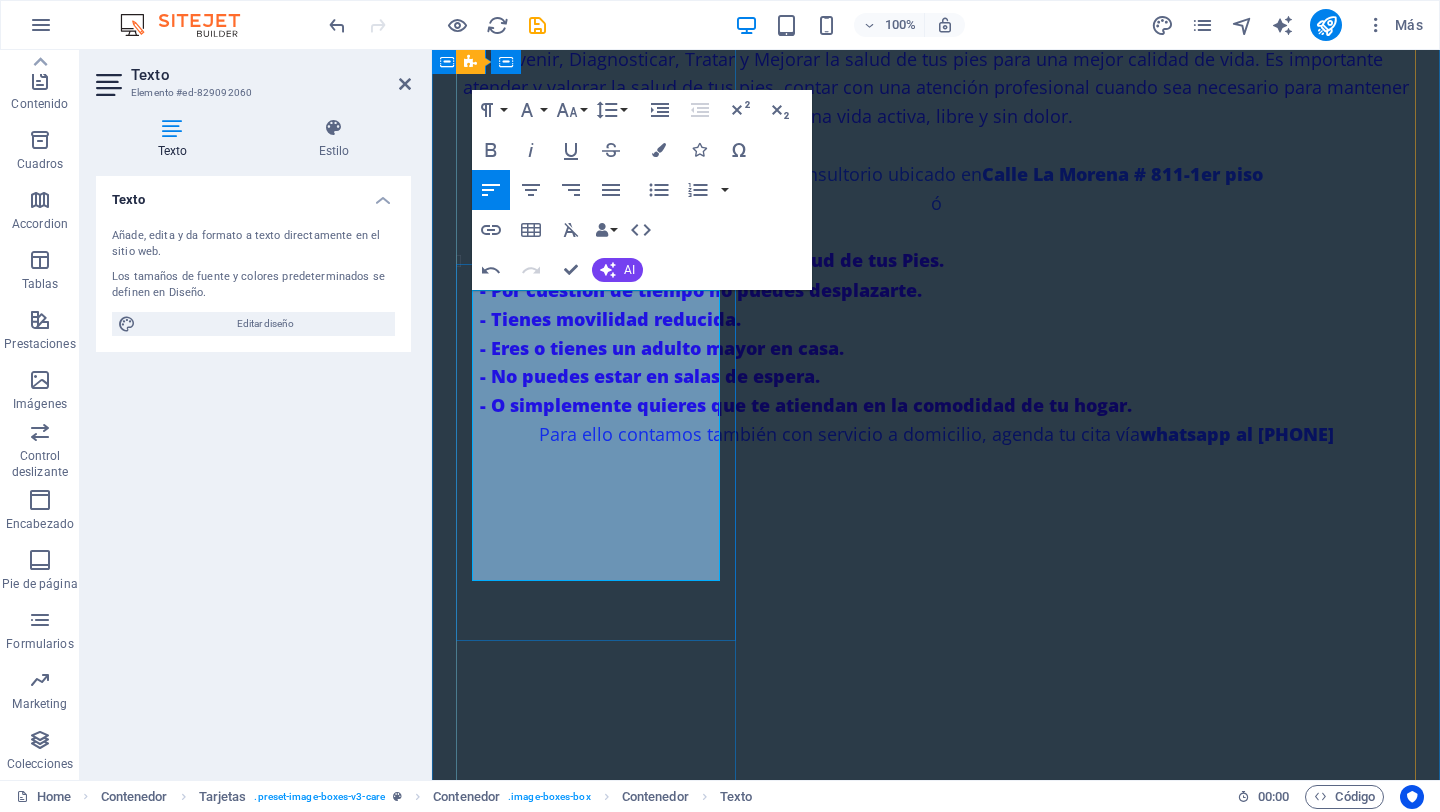 click on ":" at bounding box center [560, 1611] 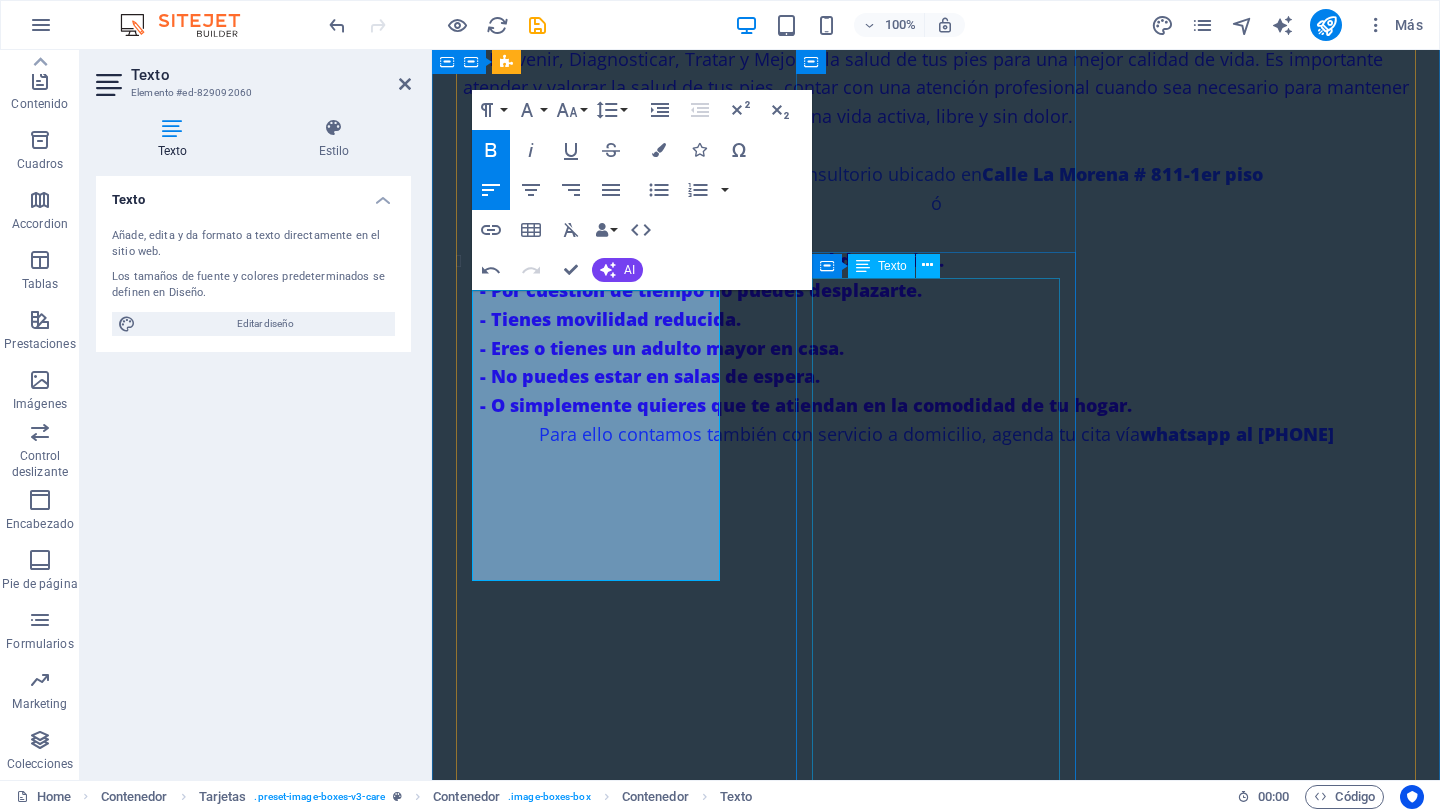 type 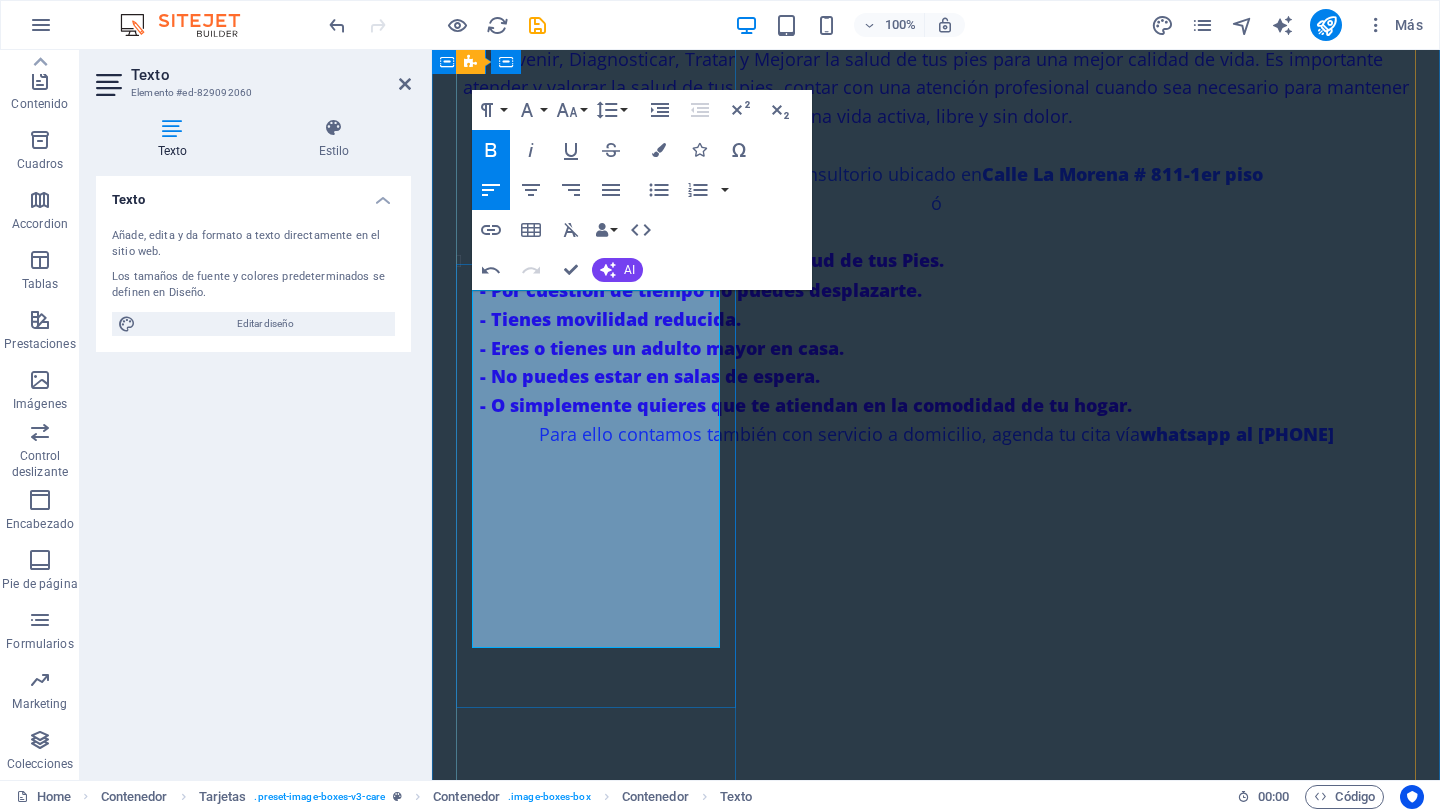 click on "SERVICIO PODOLÓGIO PREVENTIVO" at bounding box center [596, 1623] 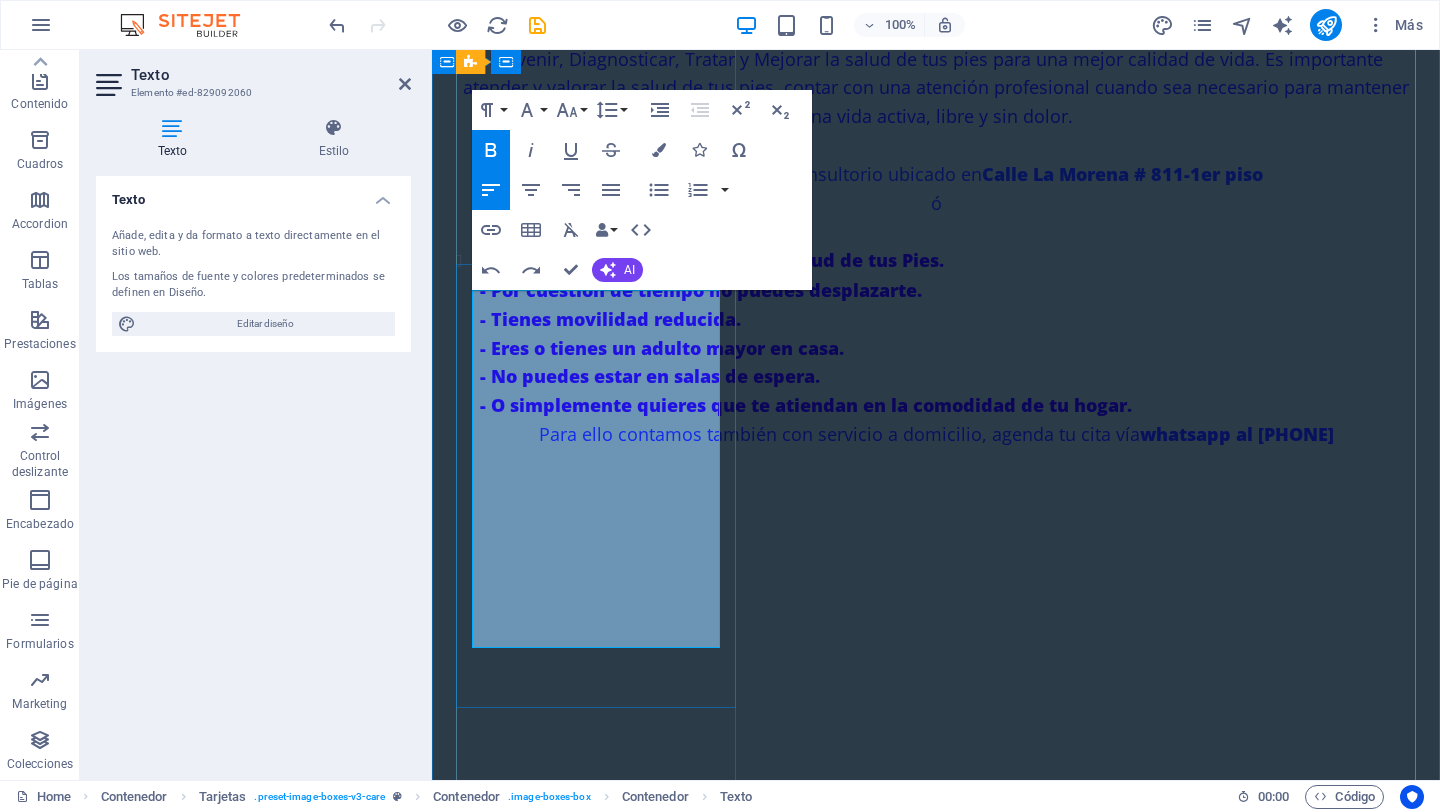 click on ":" at bounding box center [704, 1678] 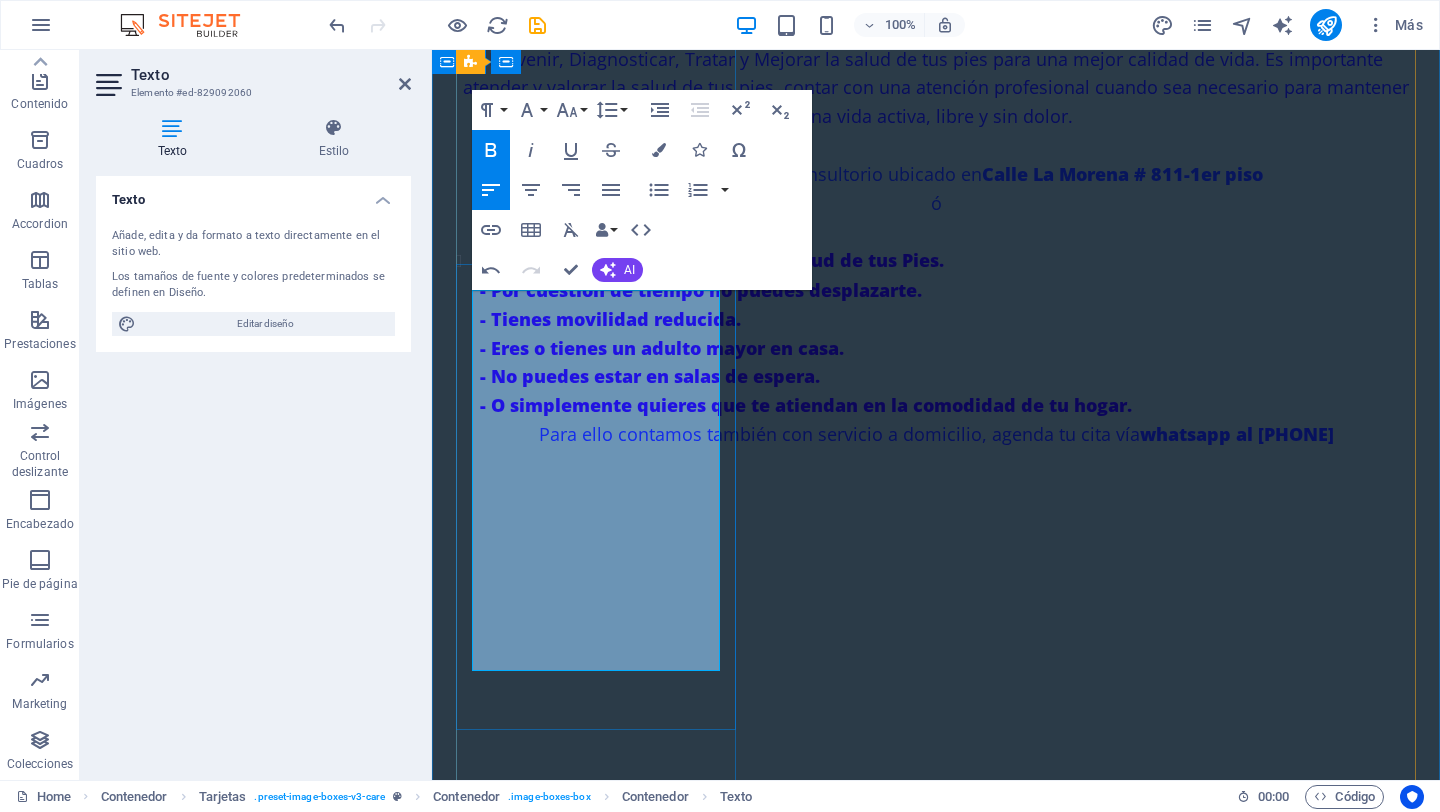 click on "SERVICIO PODOLÓGIO PREVENTIVO" at bounding box center [596, 1623] 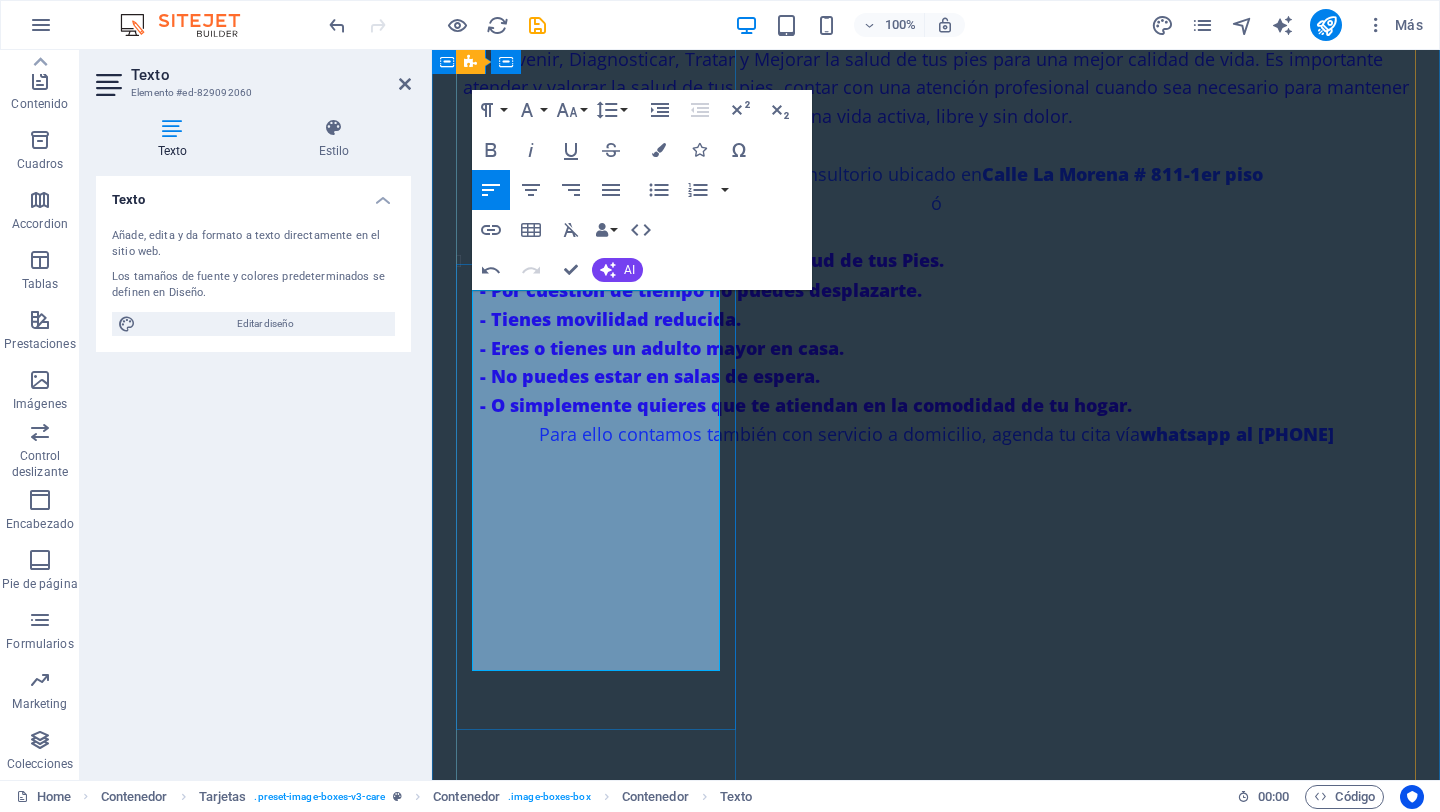 drag, startPoint x: 476, startPoint y: 372, endPoint x: 496, endPoint y: 378, distance: 20.880613 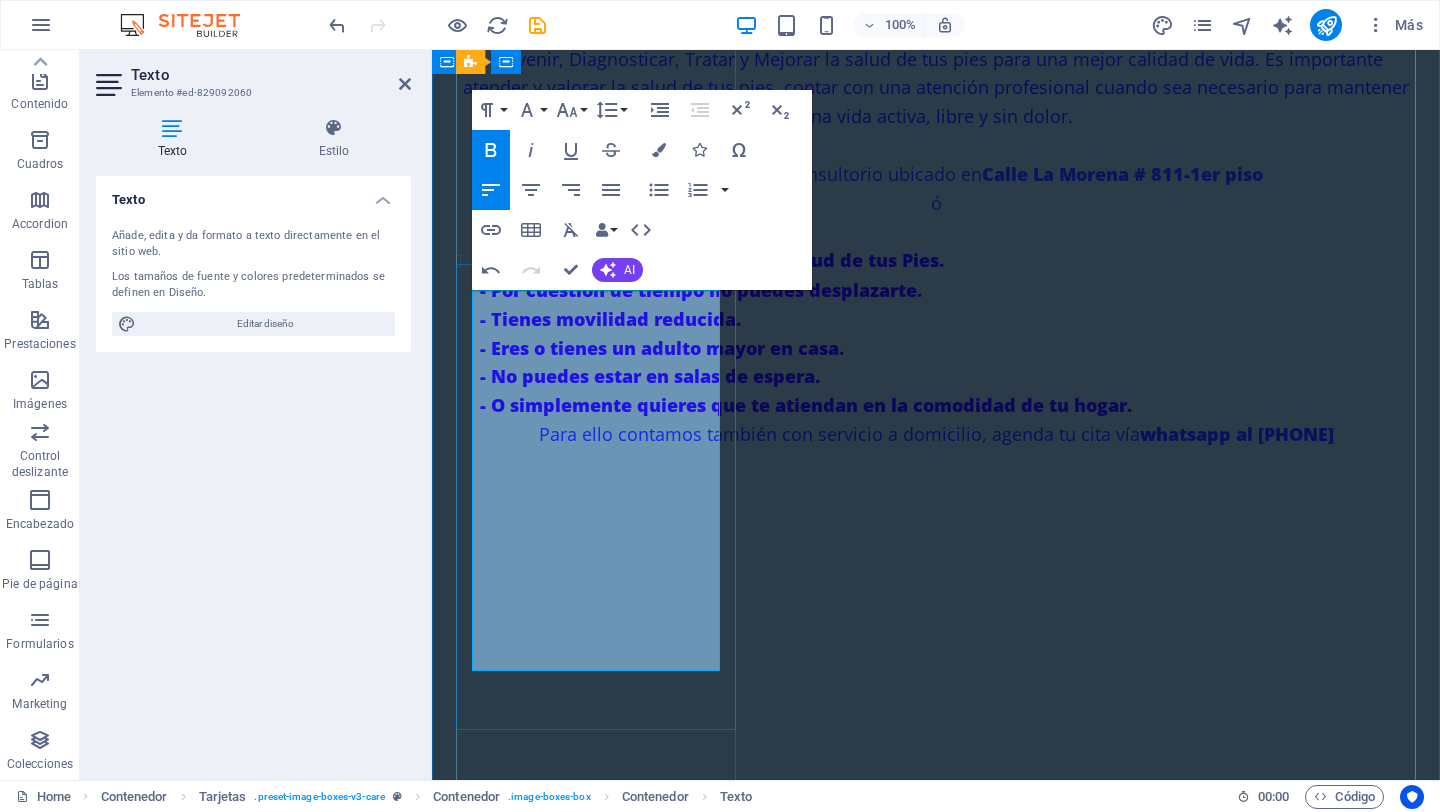 click on "​ -Retiro de callosidades" at bounding box center (596, 1701) 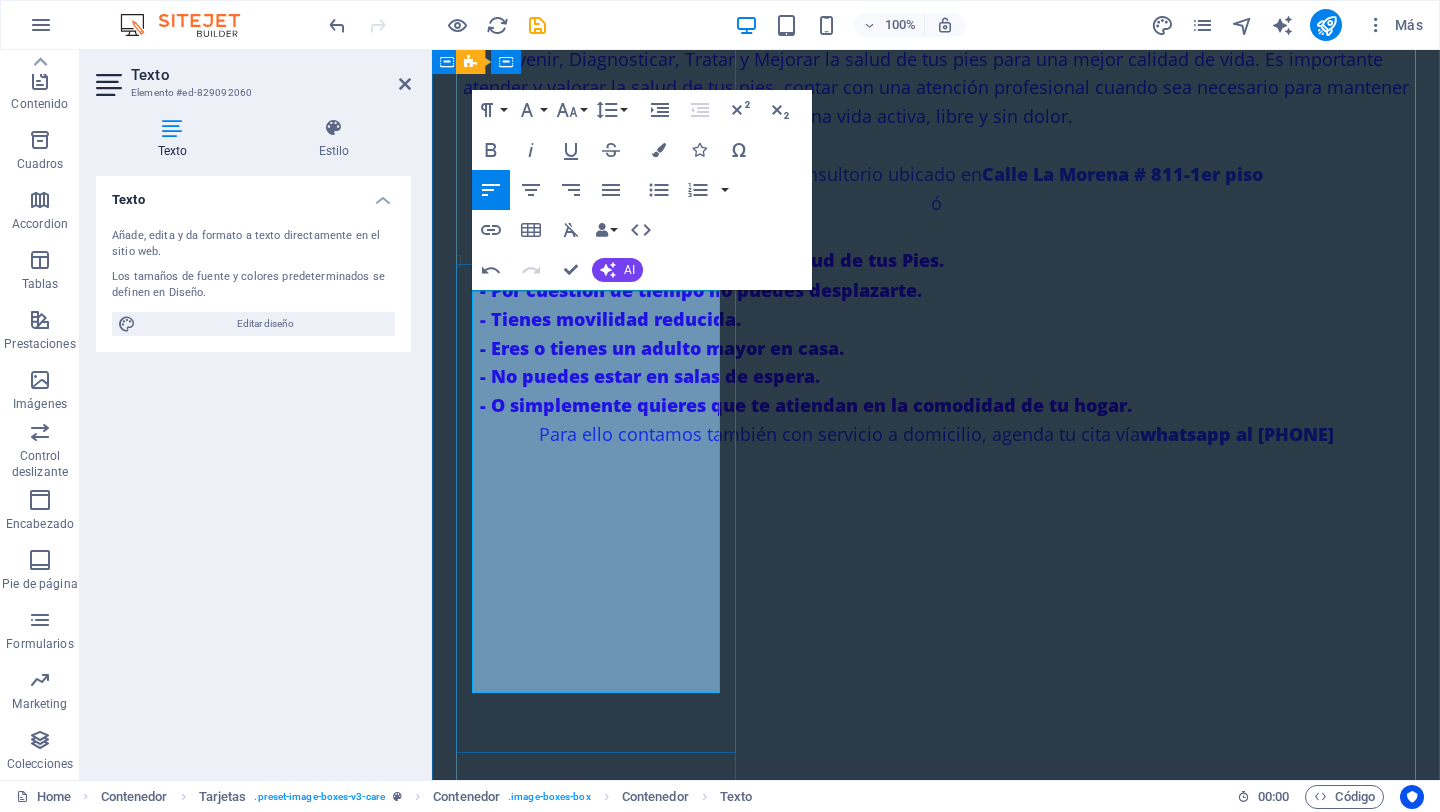 drag, startPoint x: 629, startPoint y: 683, endPoint x: 474, endPoint y: 442, distance: 286.54144 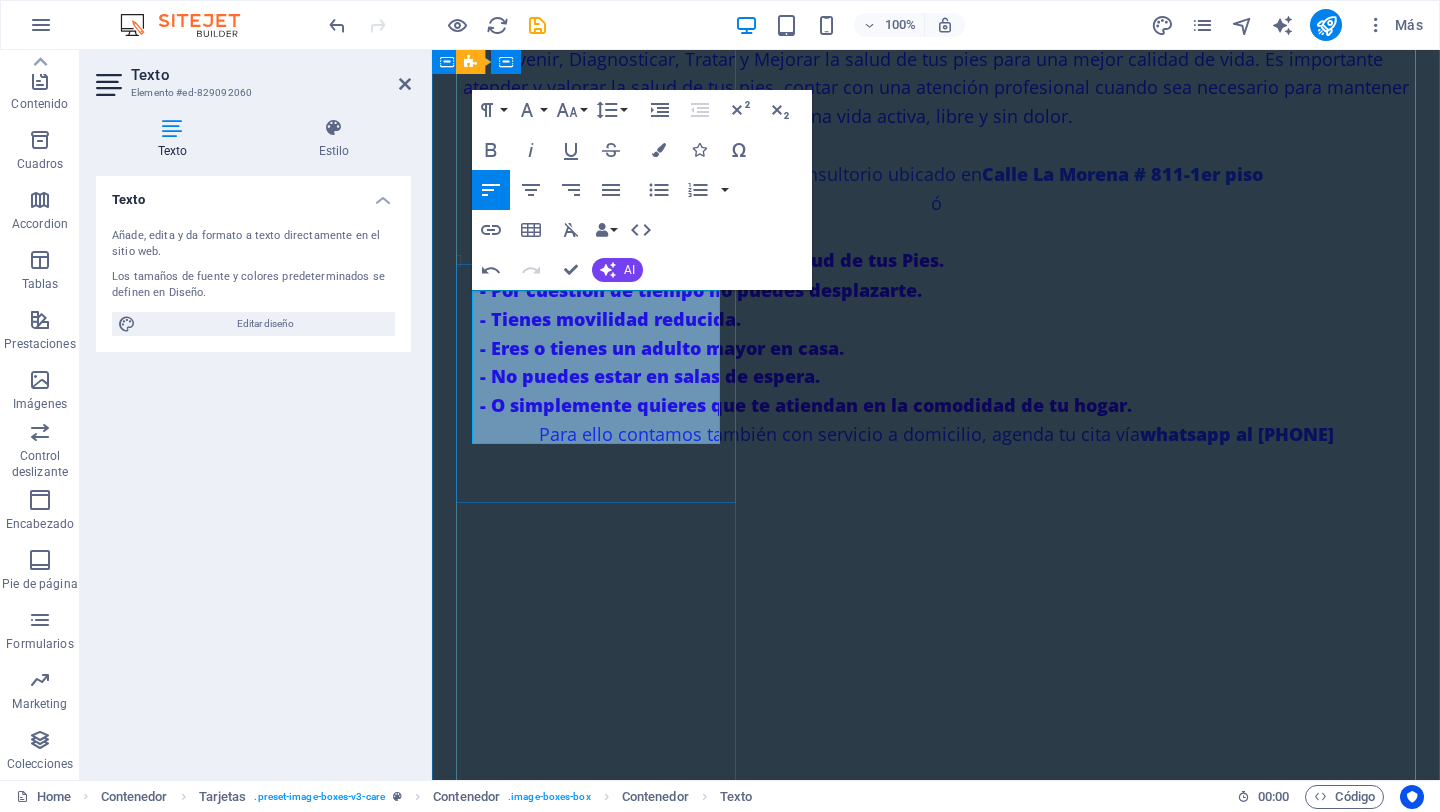 click on "​ -Retiro de callosidades." at bounding box center (596, 1701) 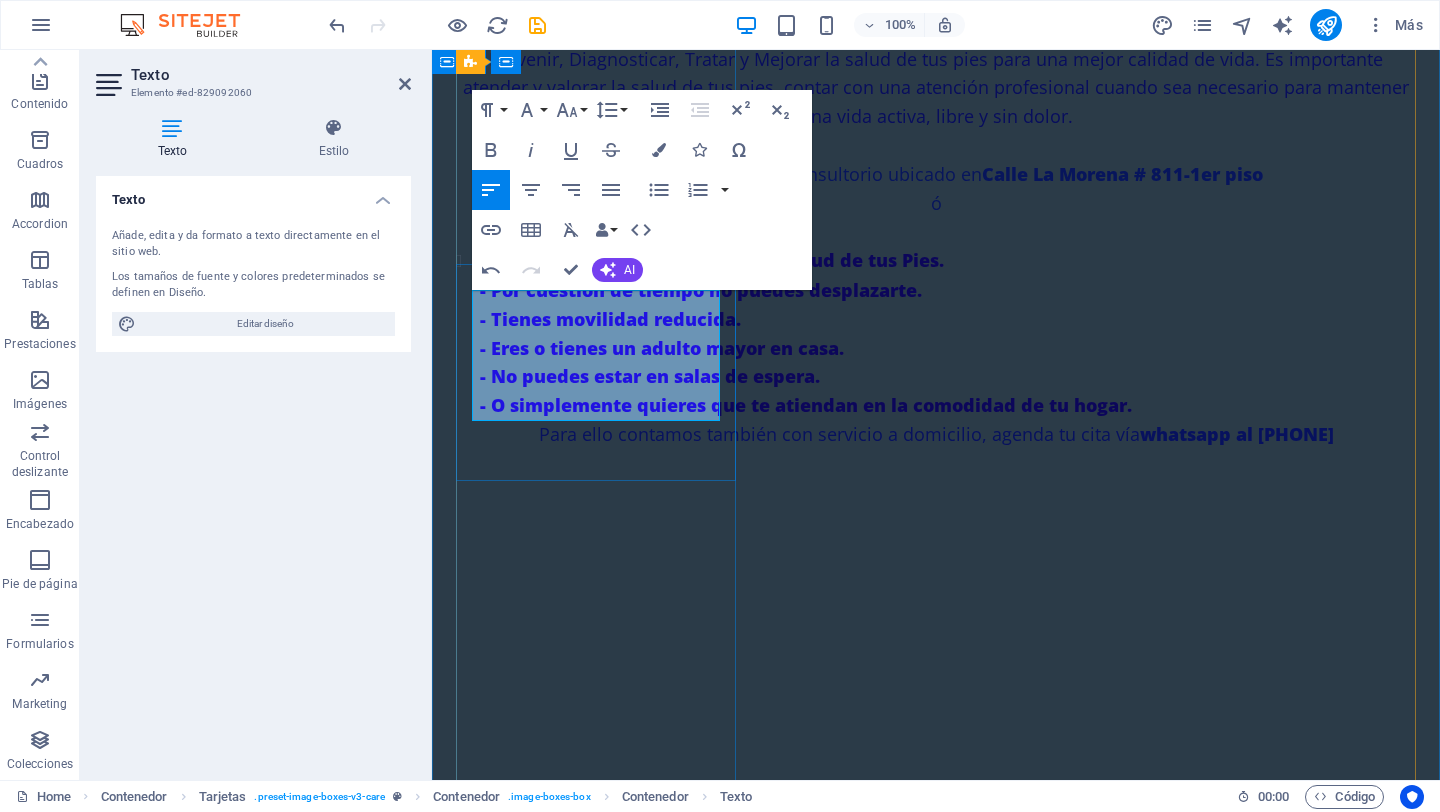 click on "​ -Retiro de callosidades." at bounding box center [596, 1701] 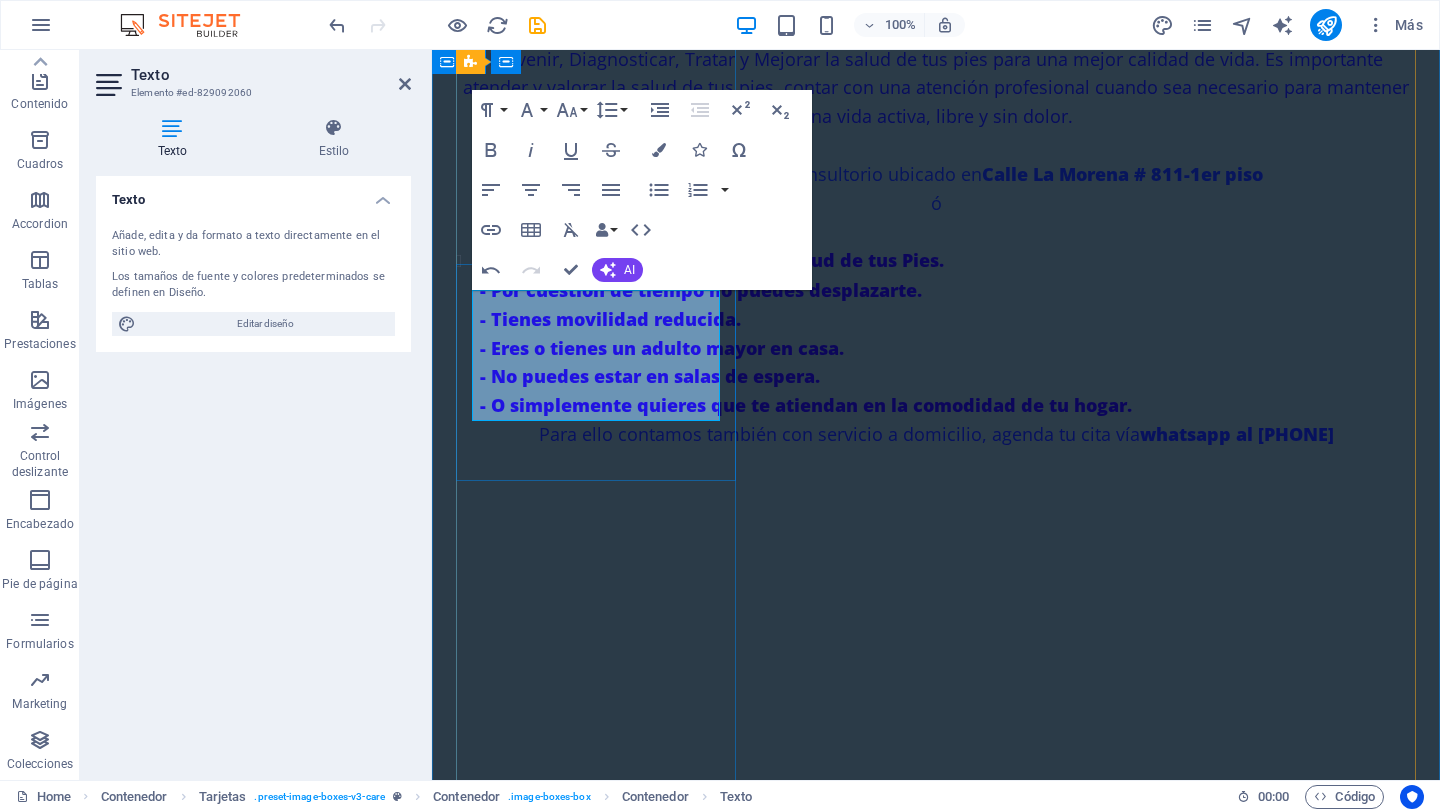 click on "​ -Retiro de callosidades." at bounding box center (596, 1701) 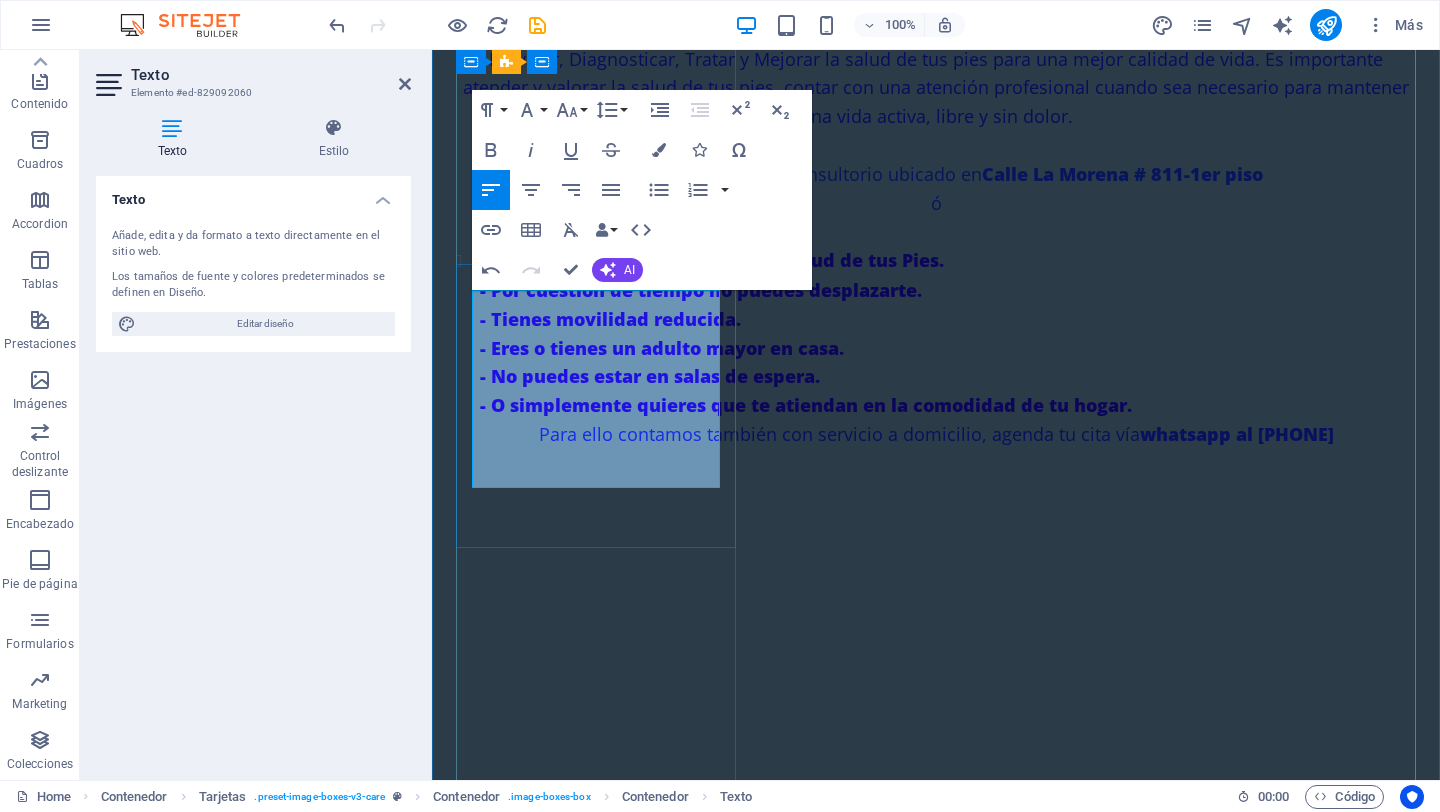 scroll, scrollTop: 1594, scrollLeft: 0, axis: vertical 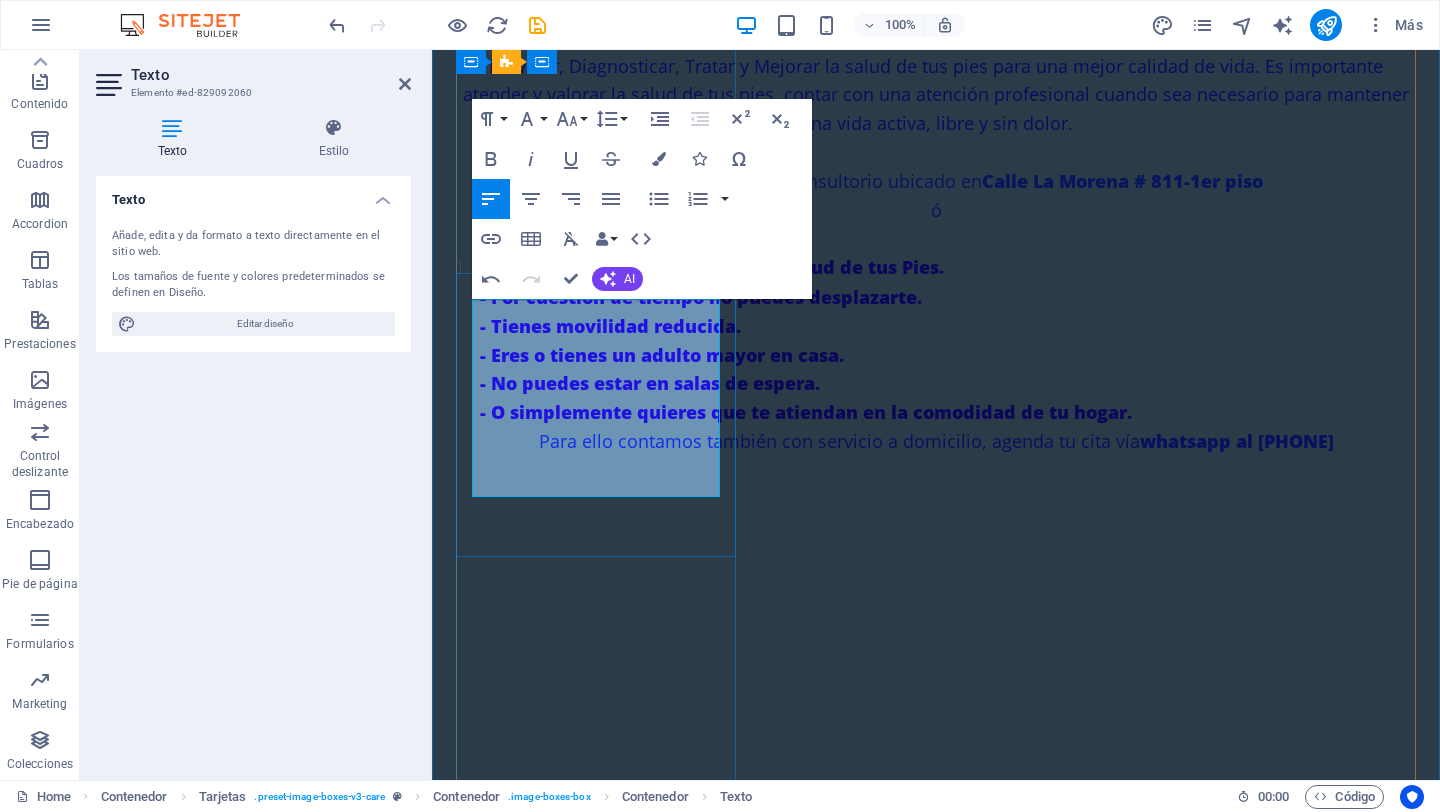 drag, startPoint x: 705, startPoint y: 377, endPoint x: 473, endPoint y: 358, distance: 232.77672 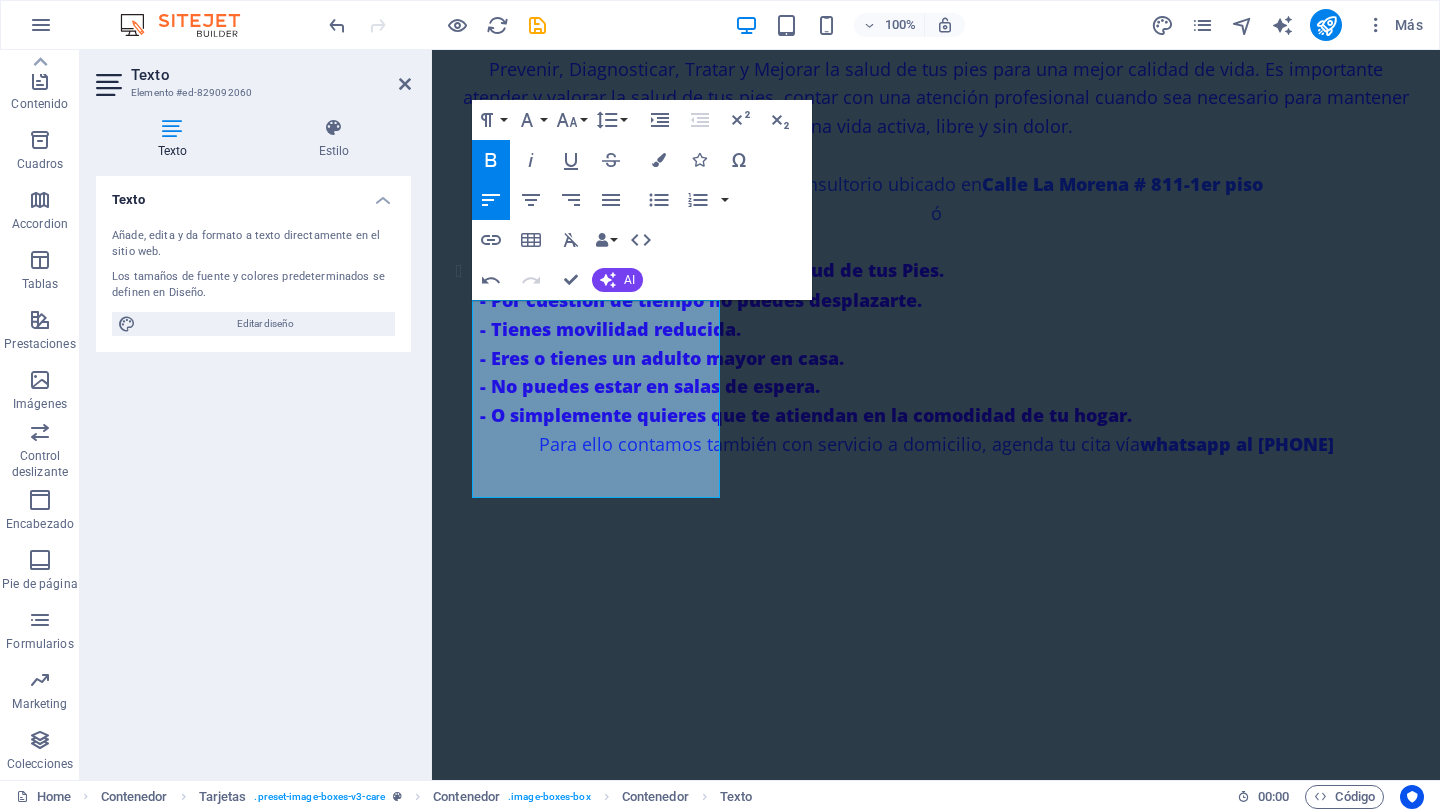 click 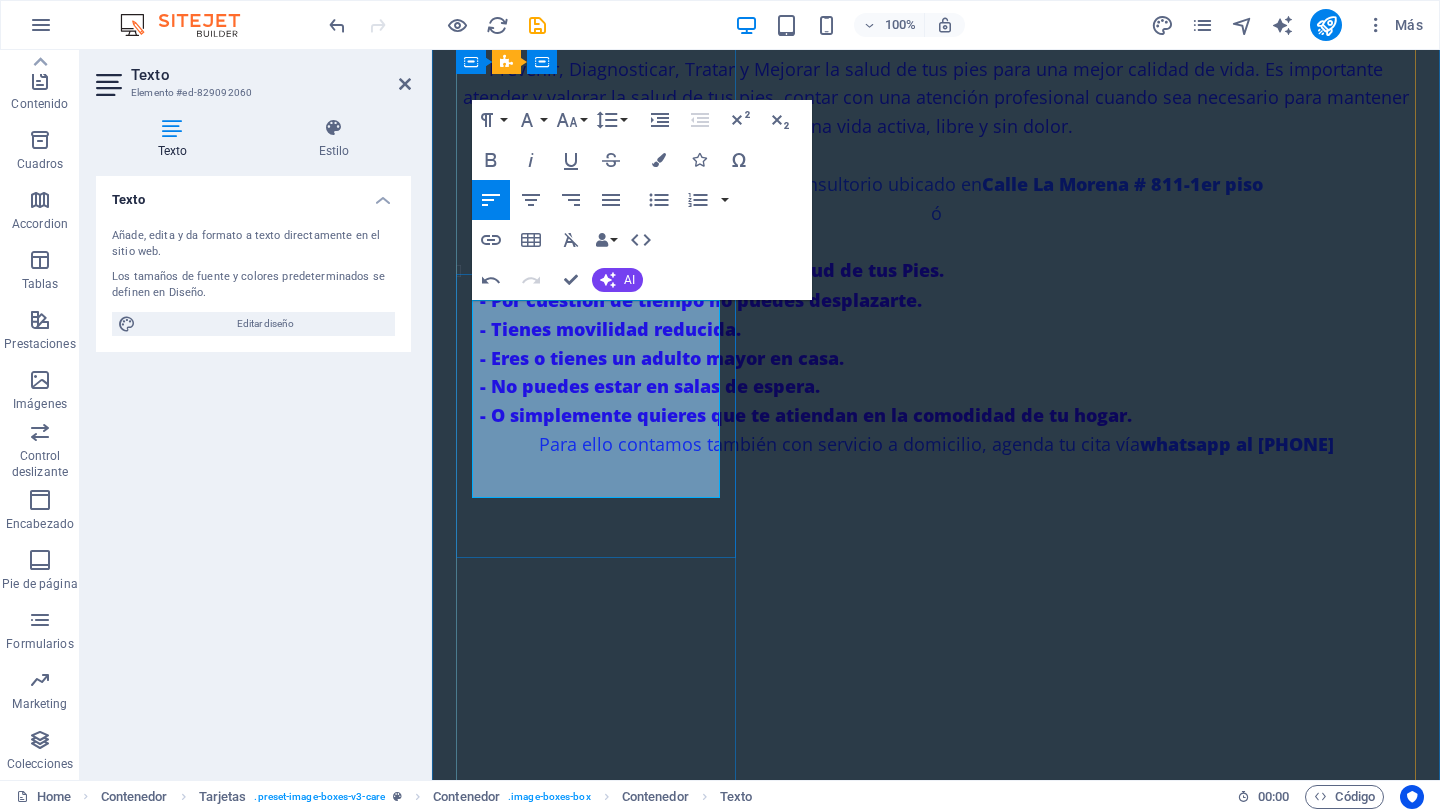 click on "-Diagnostico Podológico" at bounding box center (596, 1778) 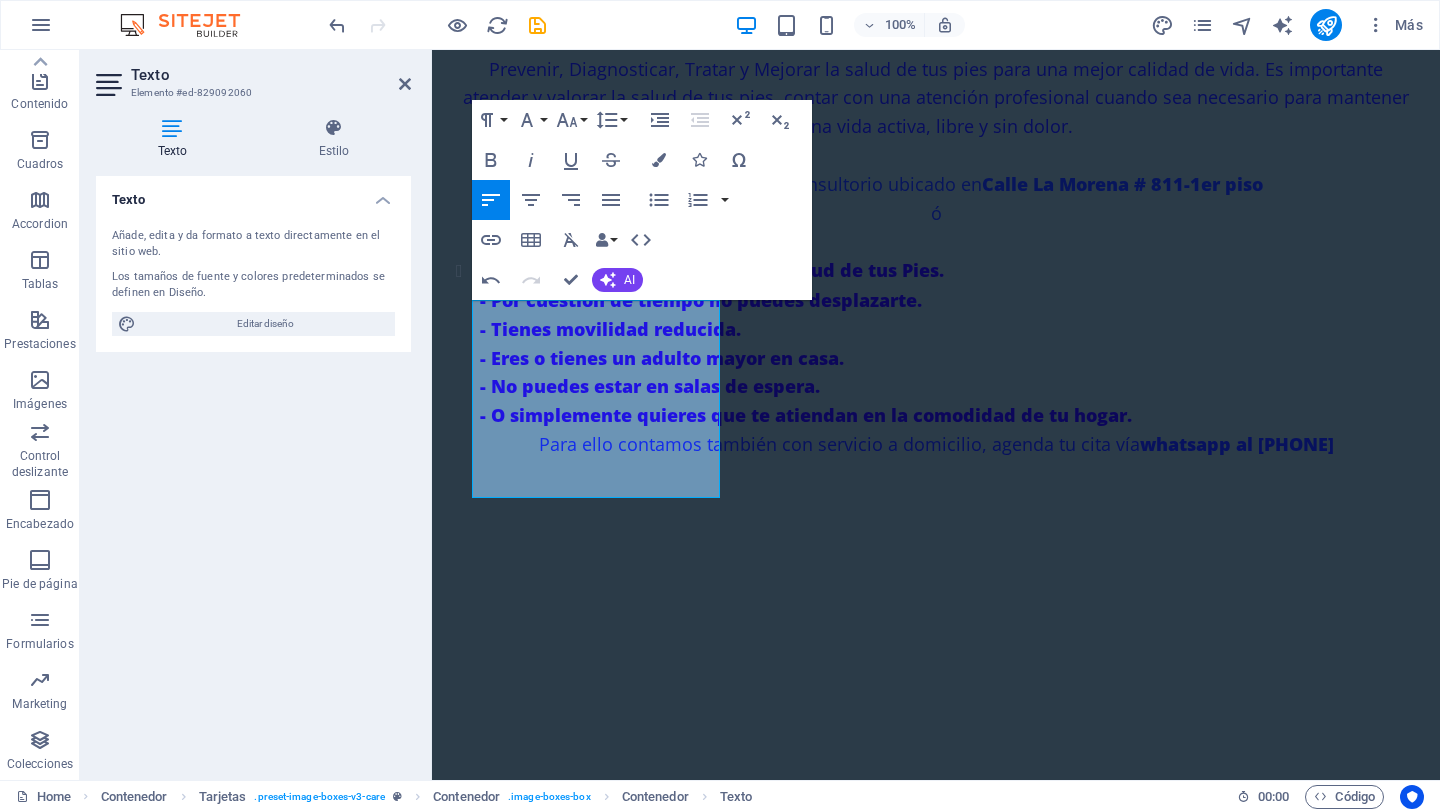 scroll, scrollTop: 1604, scrollLeft: 0, axis: vertical 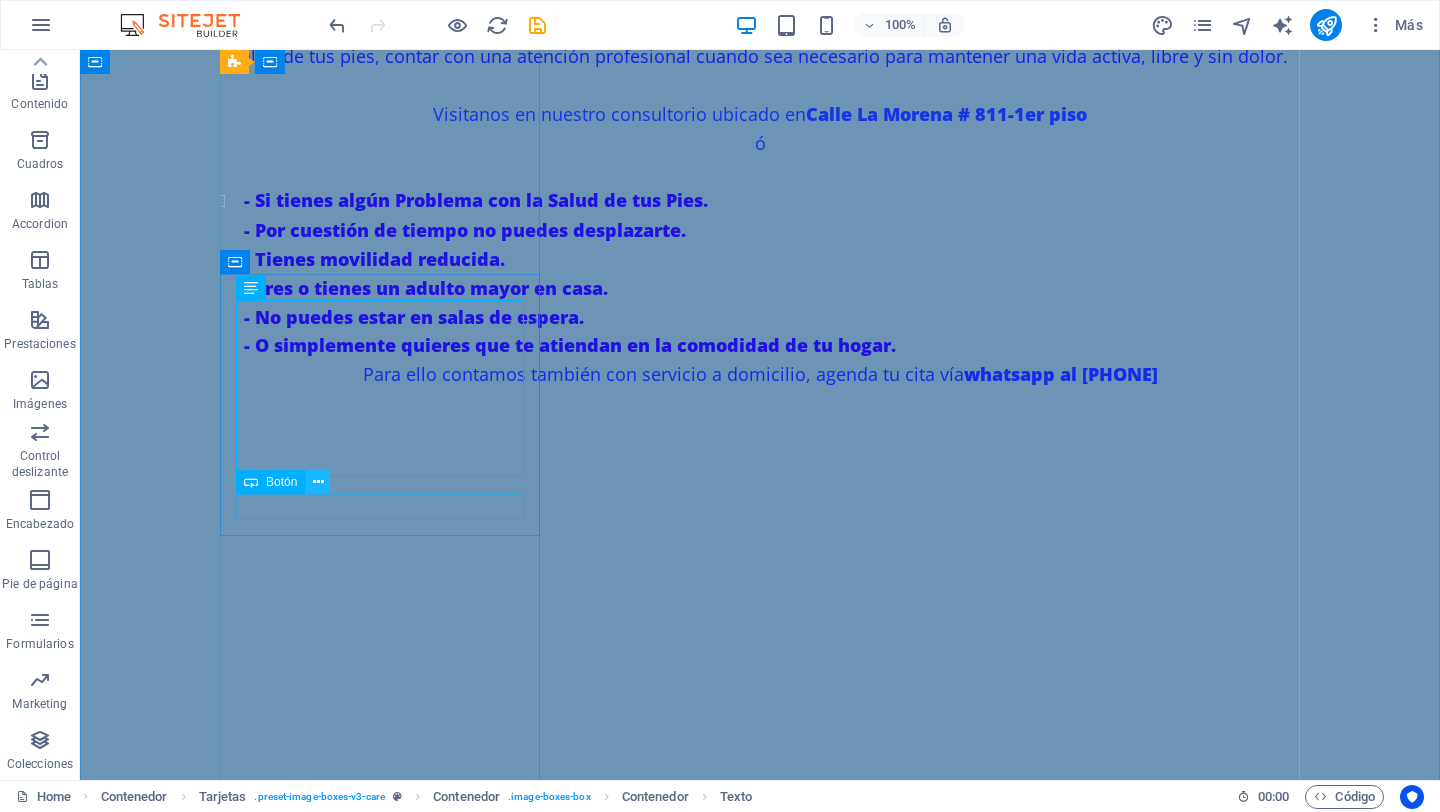 click at bounding box center [318, 482] 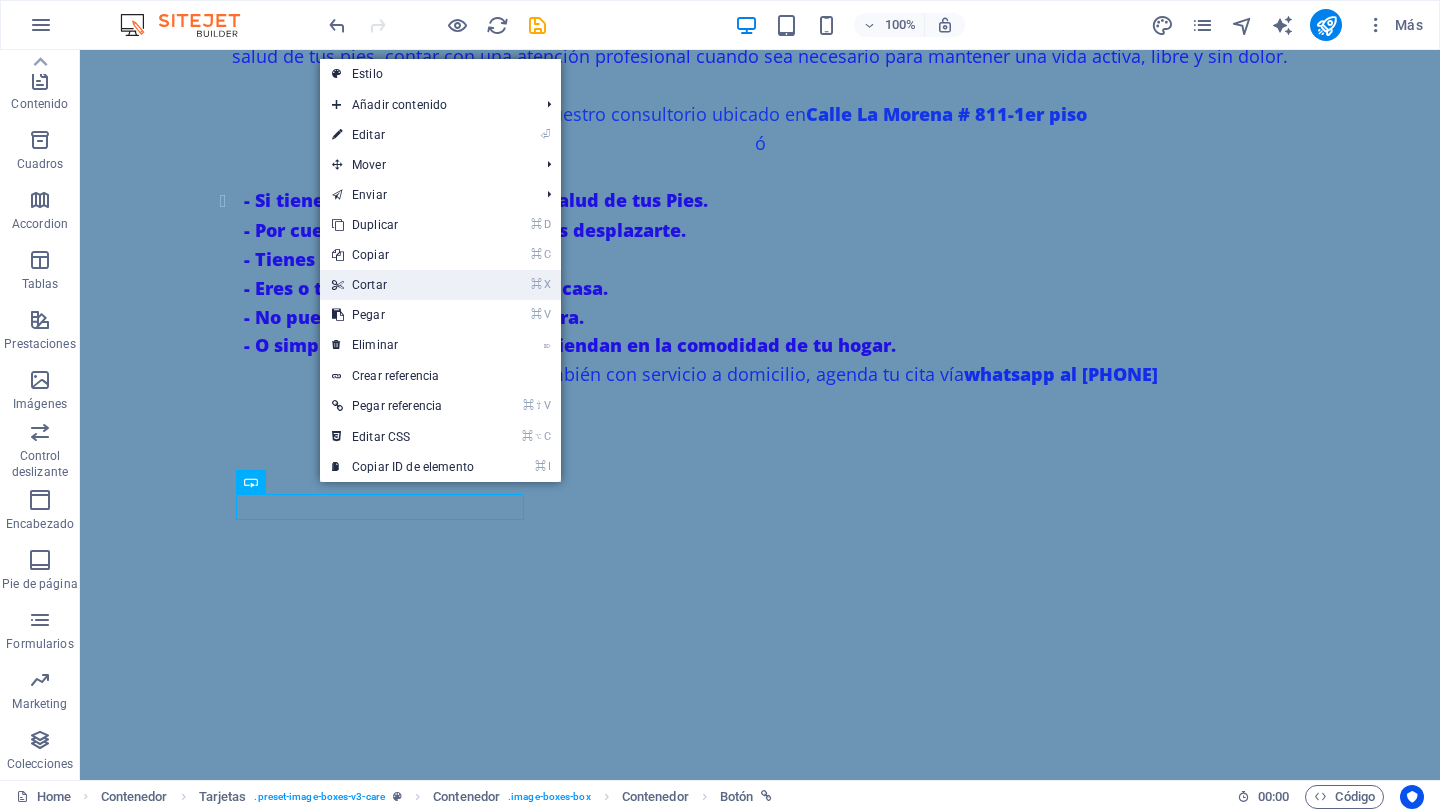 click on "⌘ X  Cortar" at bounding box center [403, 285] 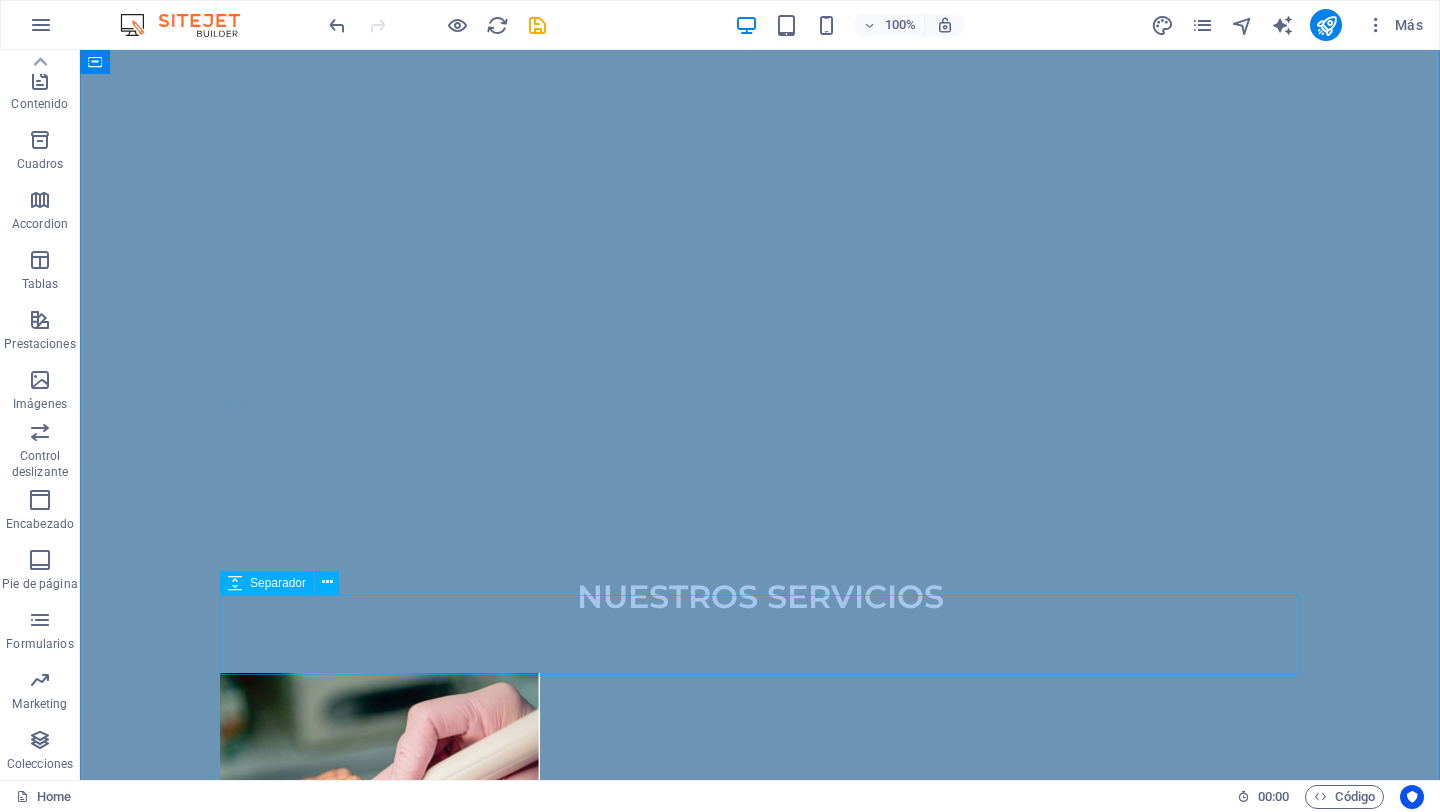scroll, scrollTop: 2161, scrollLeft: 0, axis: vertical 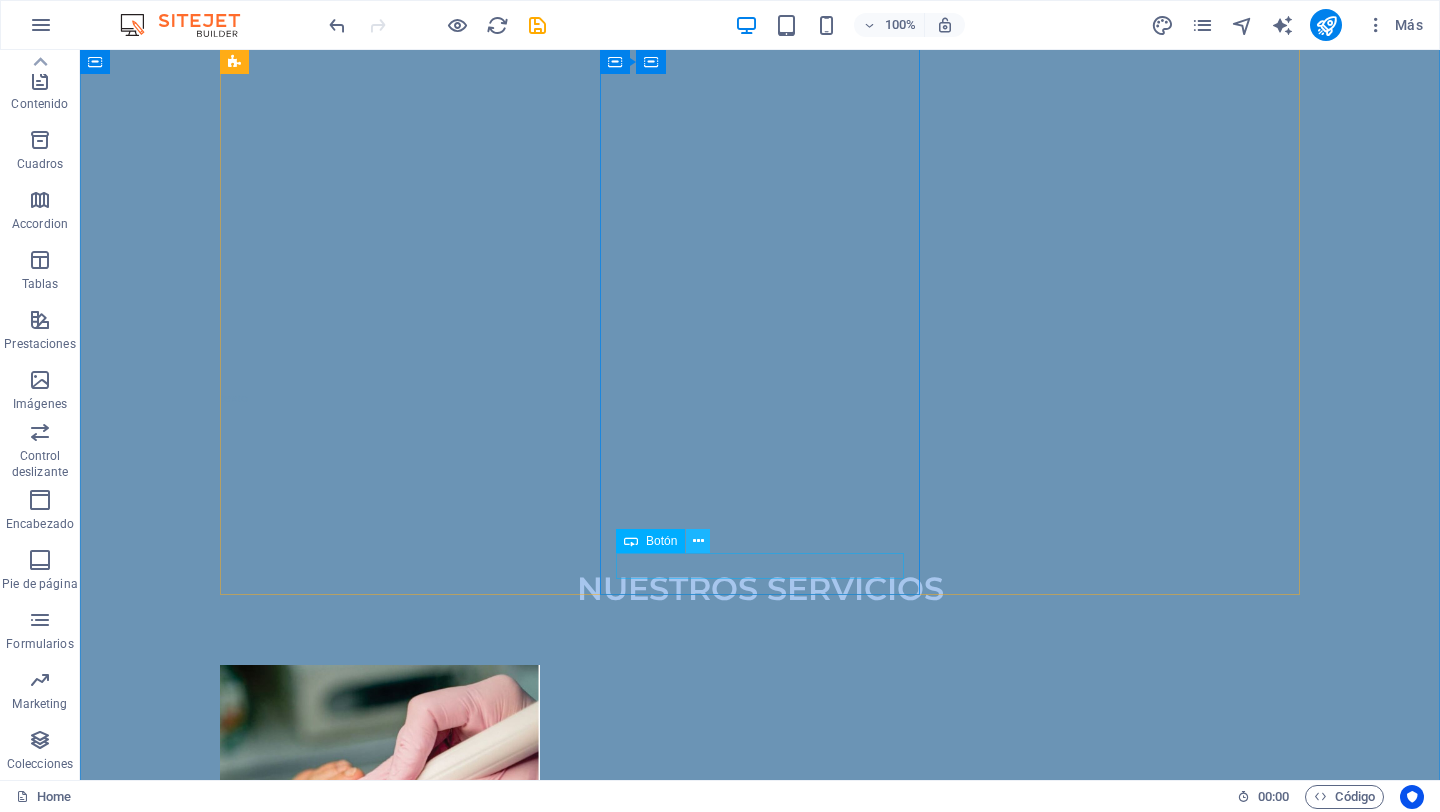 click at bounding box center [698, 541] 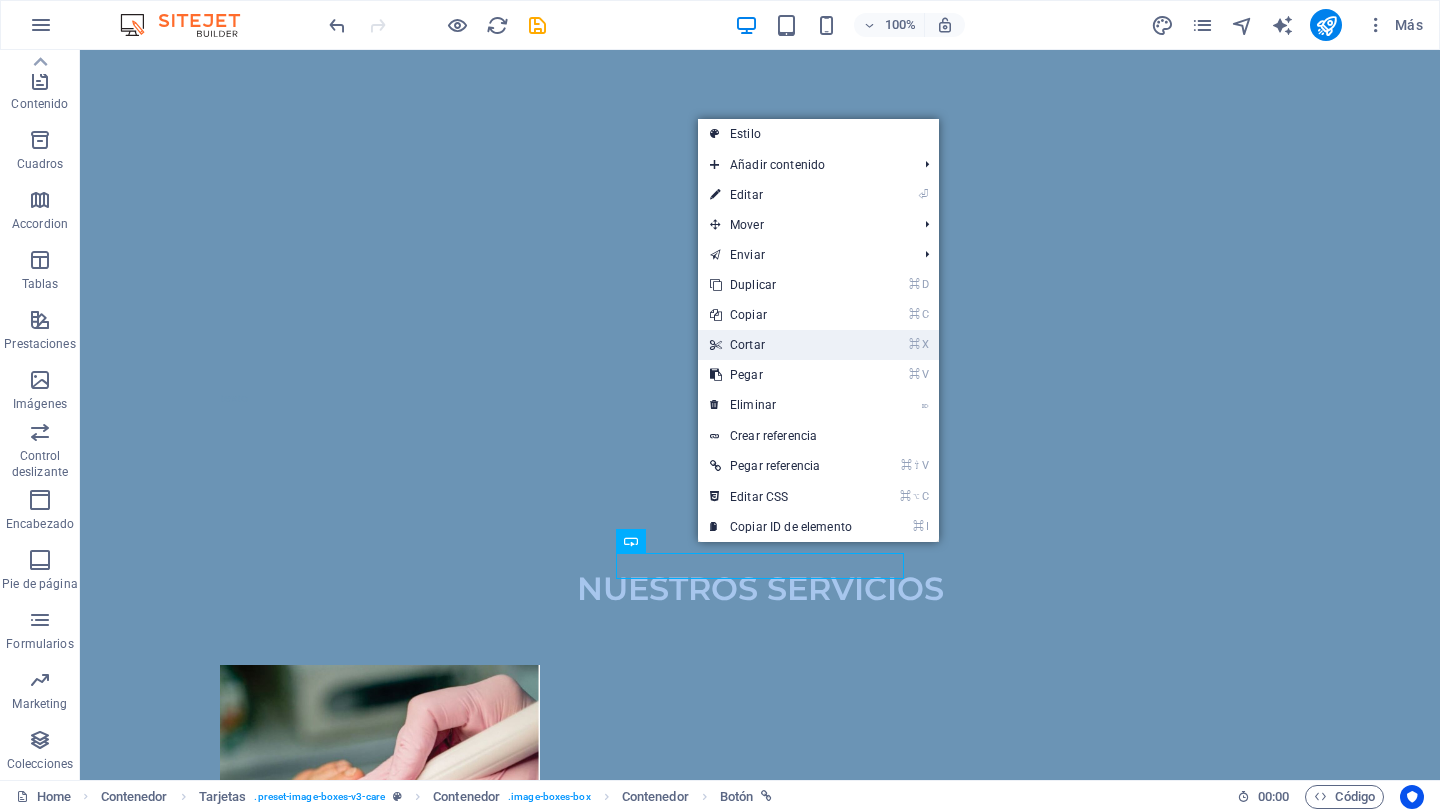click on "⌘ X  Cortar" at bounding box center [781, 345] 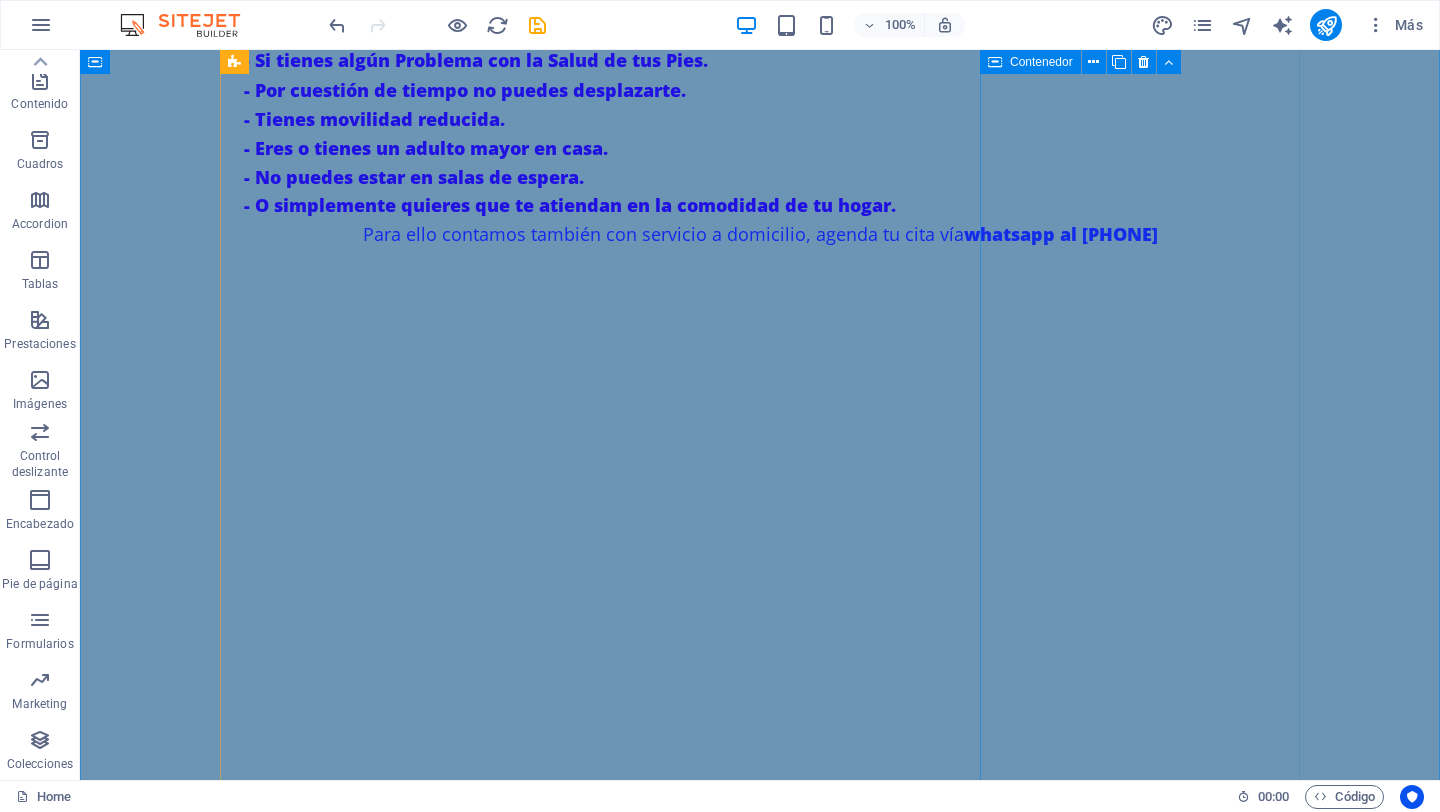 scroll, scrollTop: 1723, scrollLeft: 0, axis: vertical 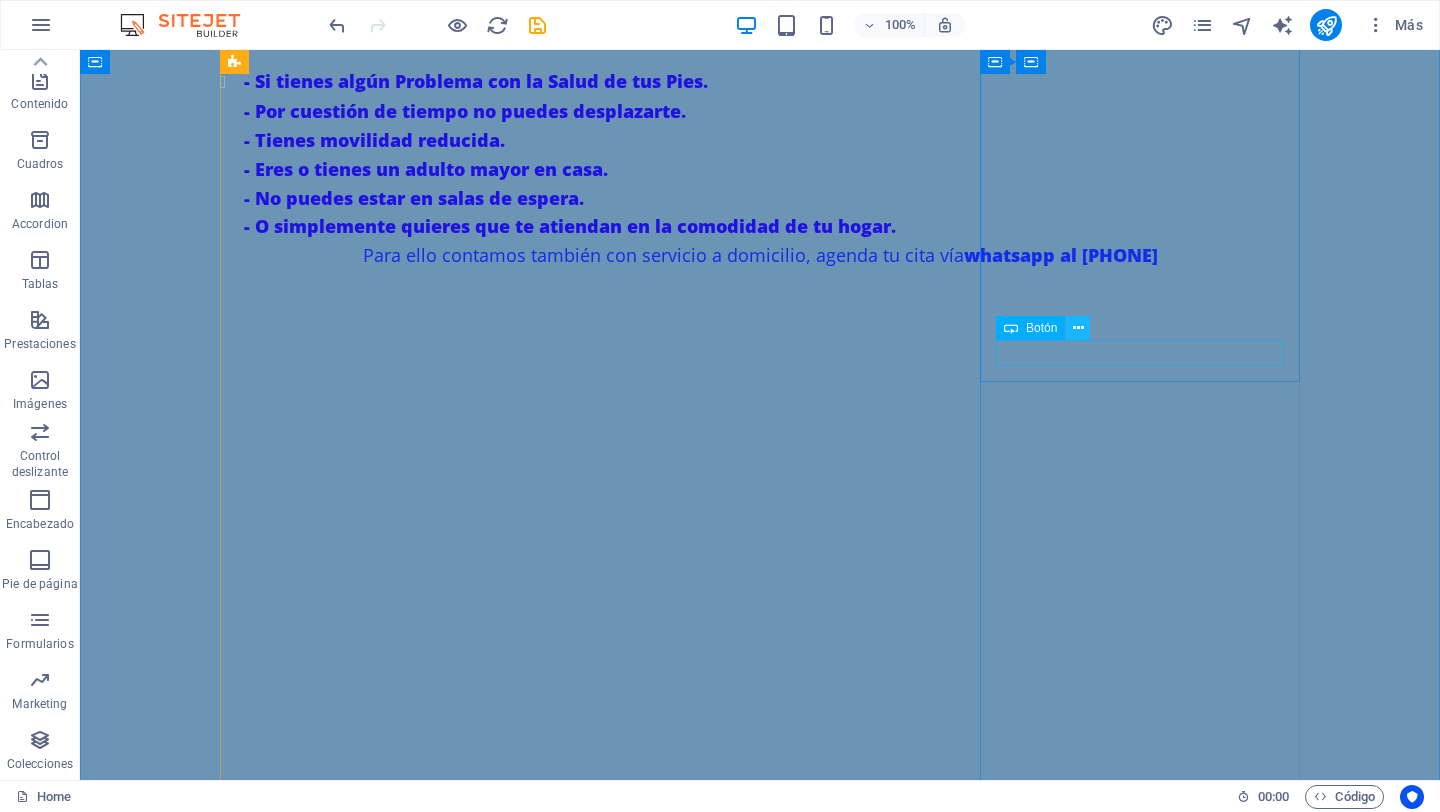 click at bounding box center [1078, 328] 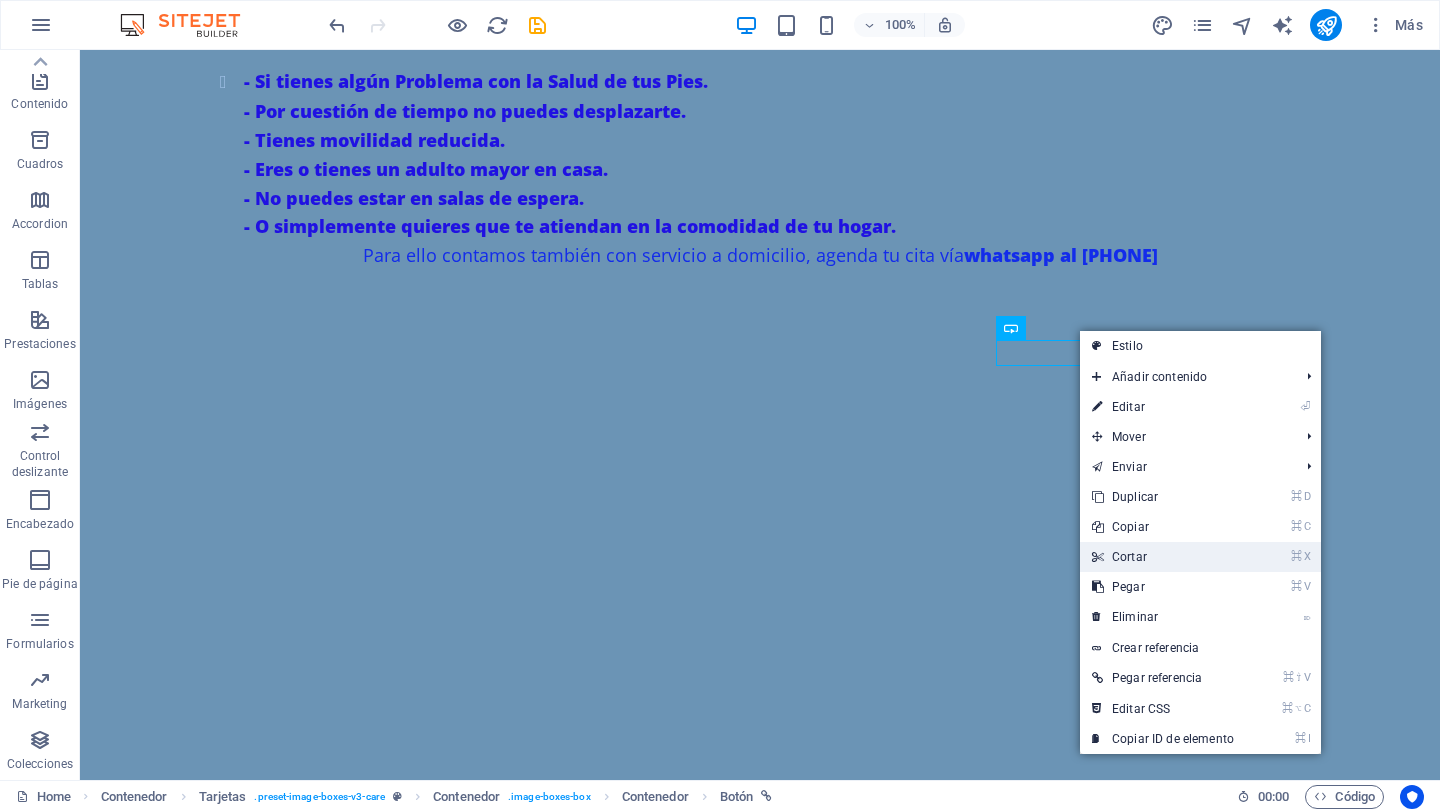 click on "⌘ X  Cortar" at bounding box center (1163, 557) 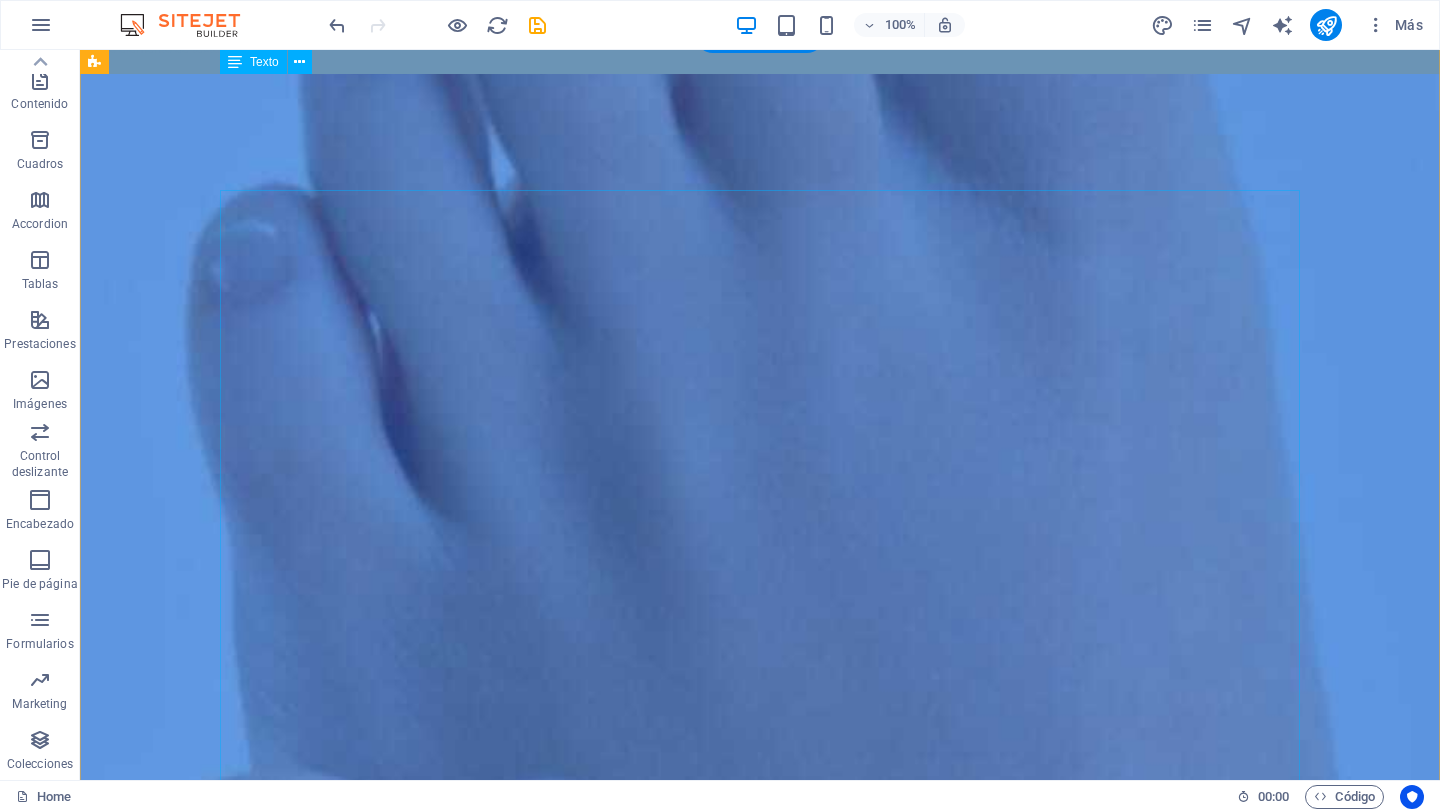 scroll, scrollTop: 0, scrollLeft: 0, axis: both 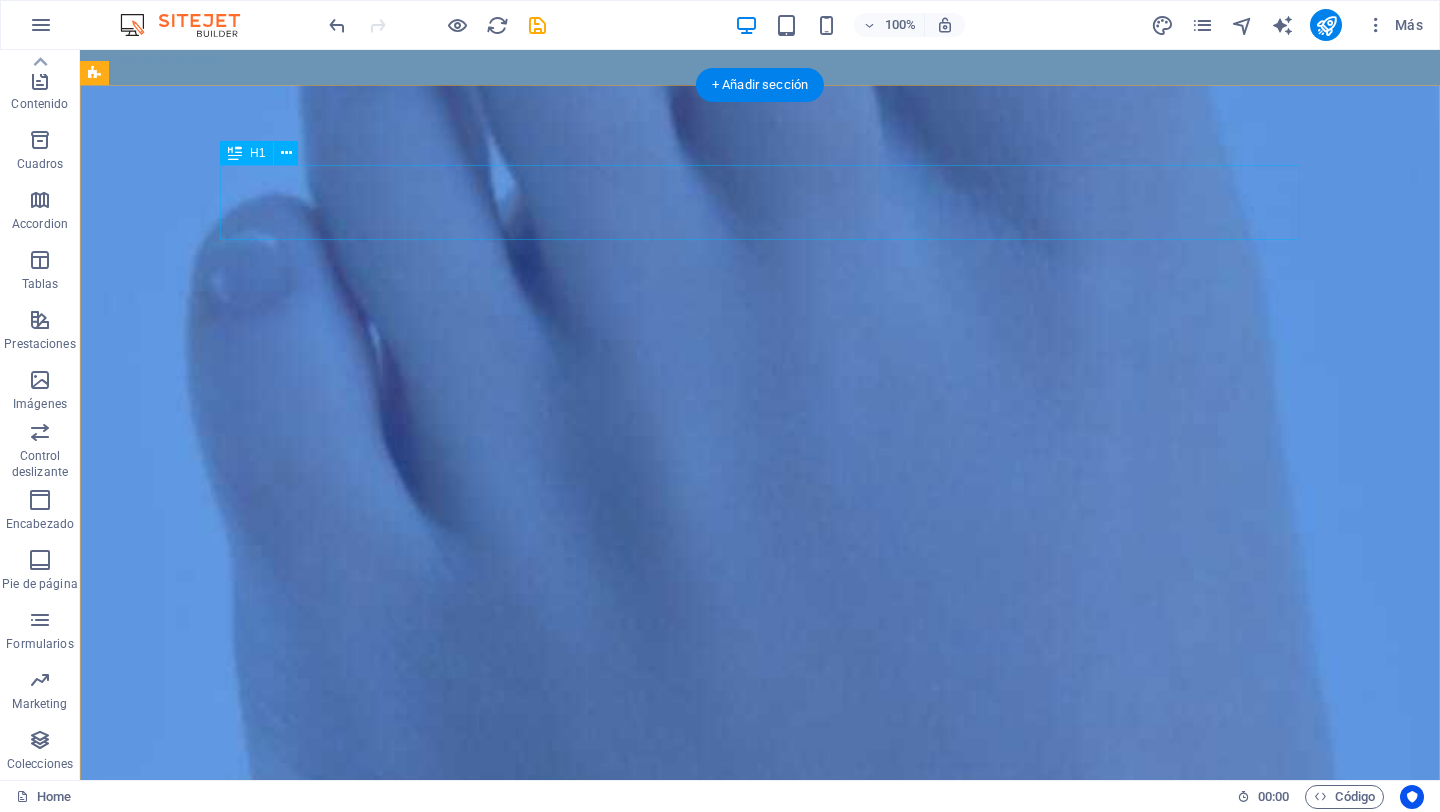 click on "​ PODOLOSANO" at bounding box center (760, 1484) 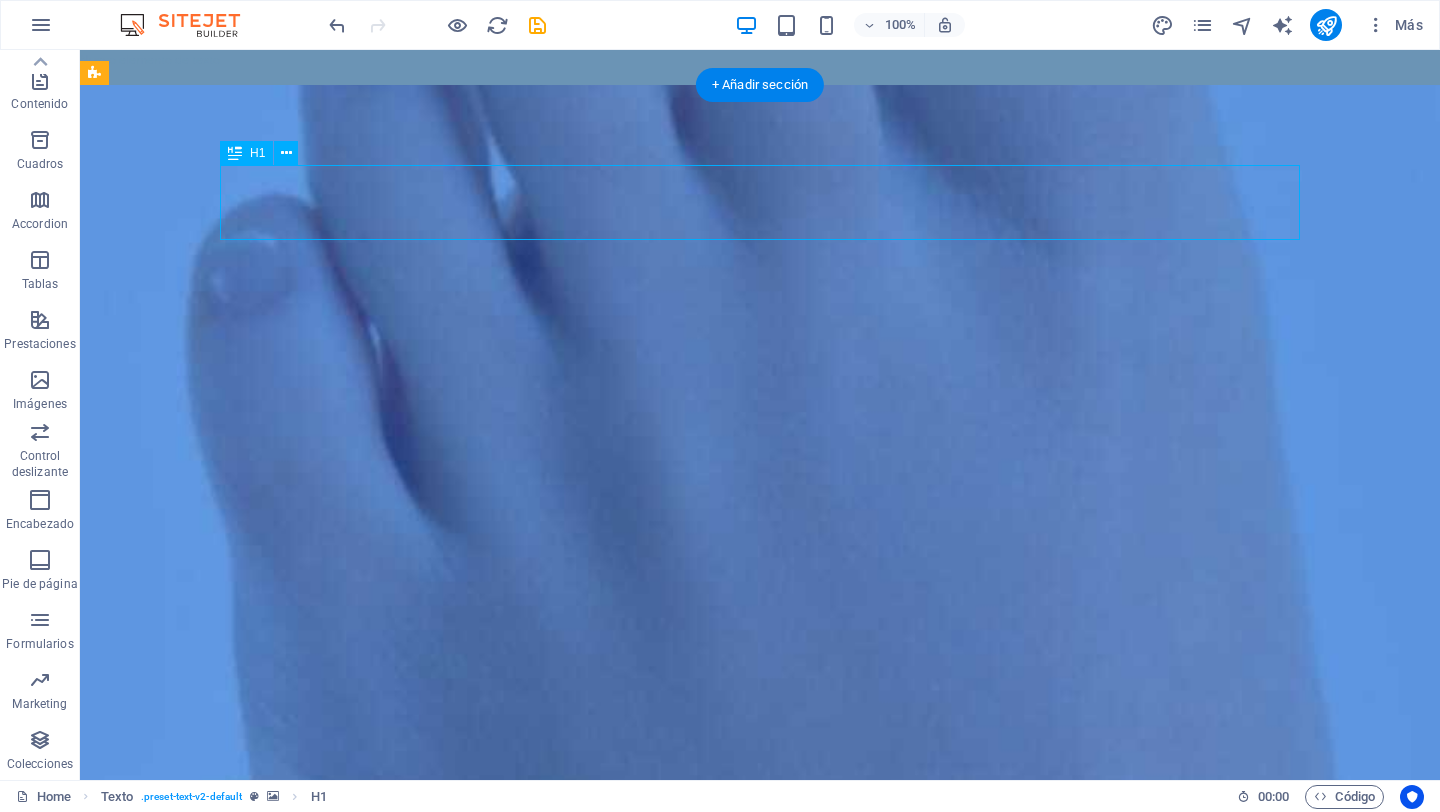 click on "​ PODOLOSANO" at bounding box center [760, 1484] 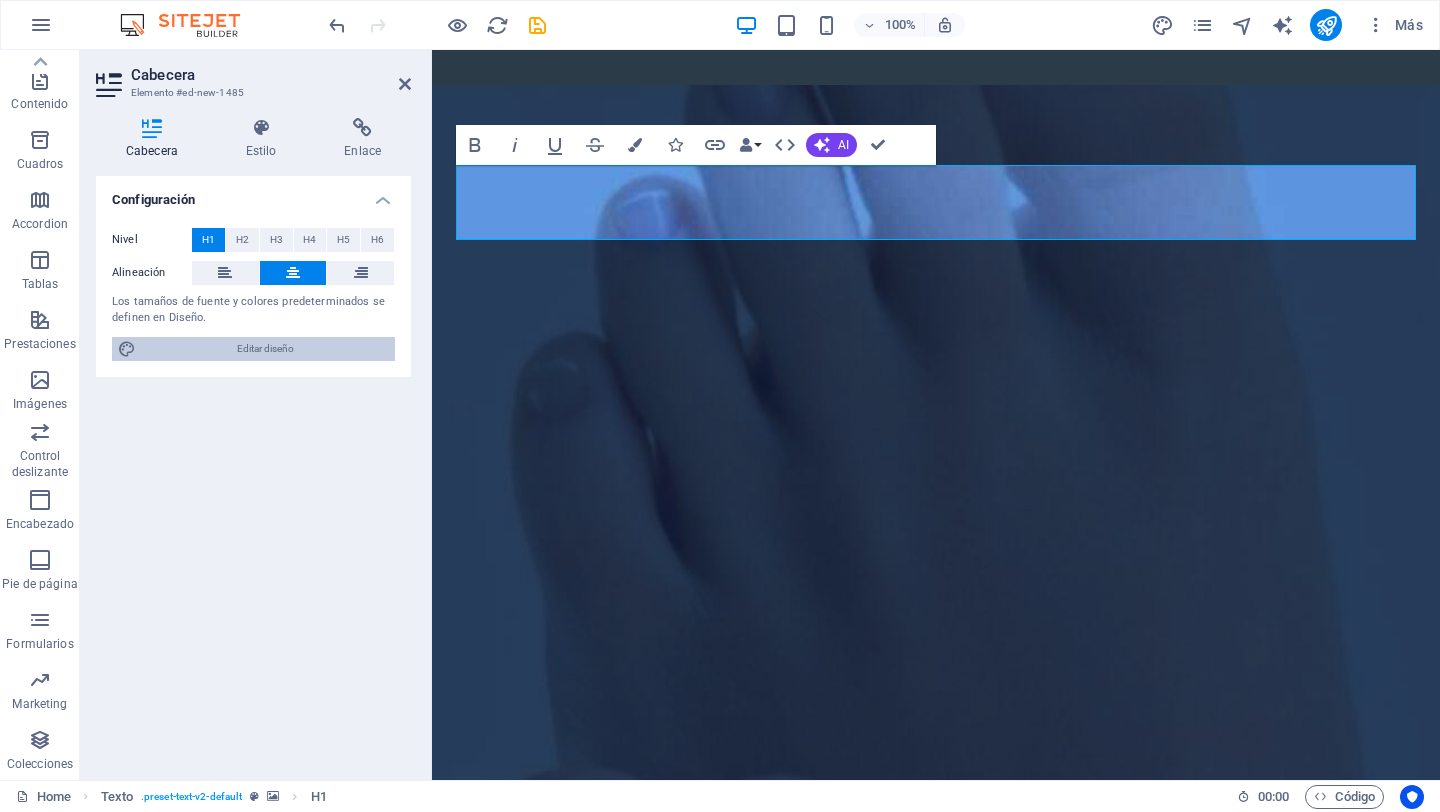 click on "Editar diseño" at bounding box center [265, 349] 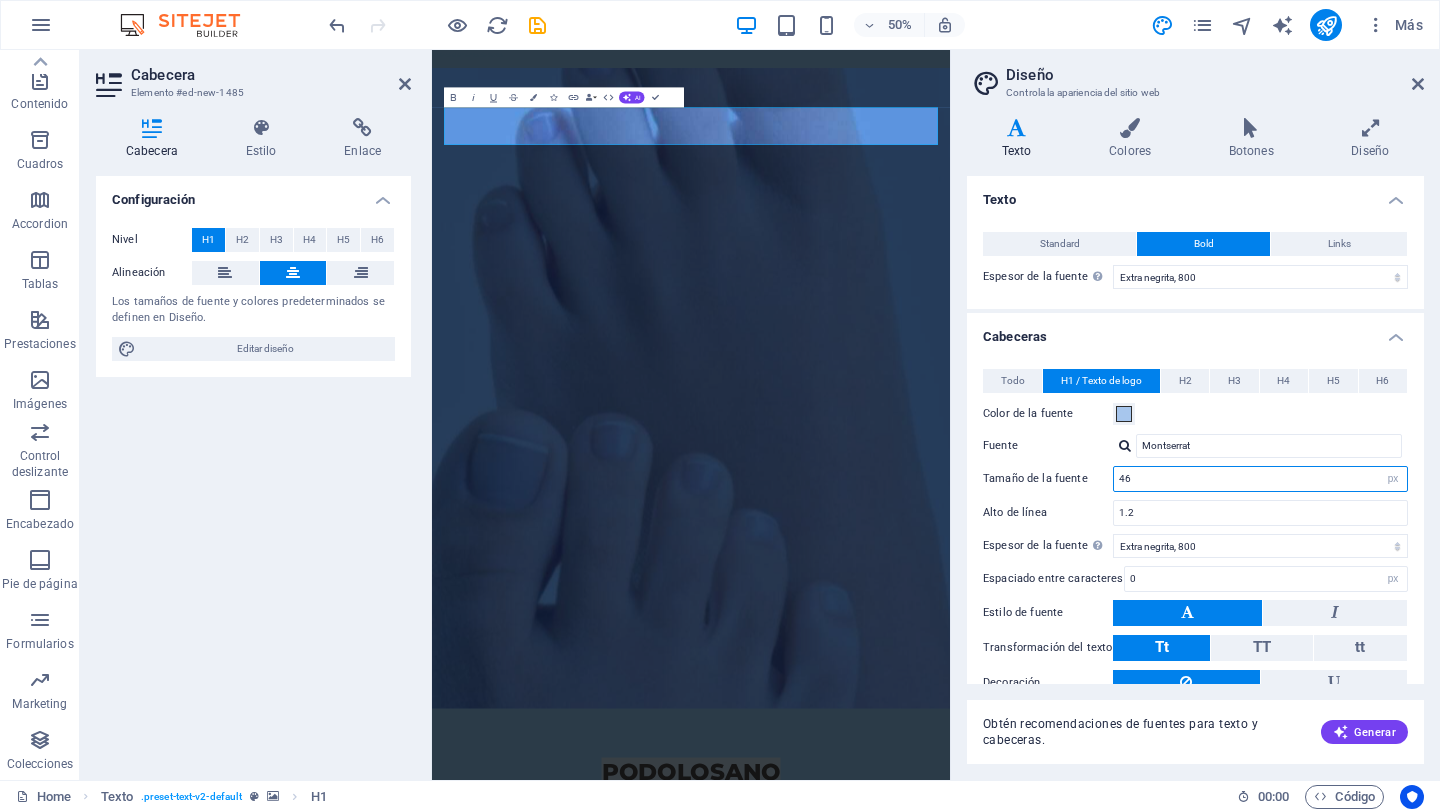 drag, startPoint x: 1190, startPoint y: 480, endPoint x: 1105, endPoint y: 476, distance: 85.09406 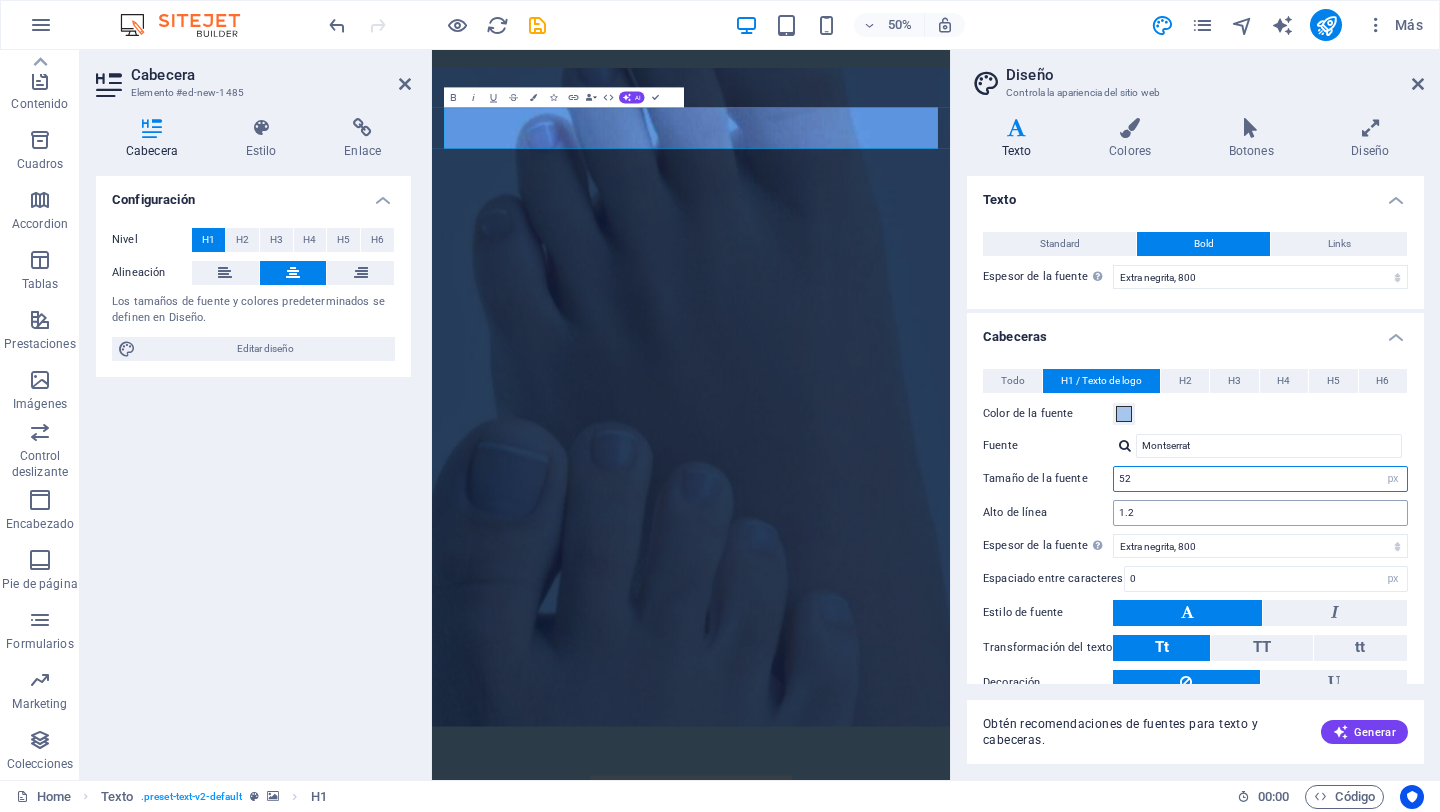type on "52" 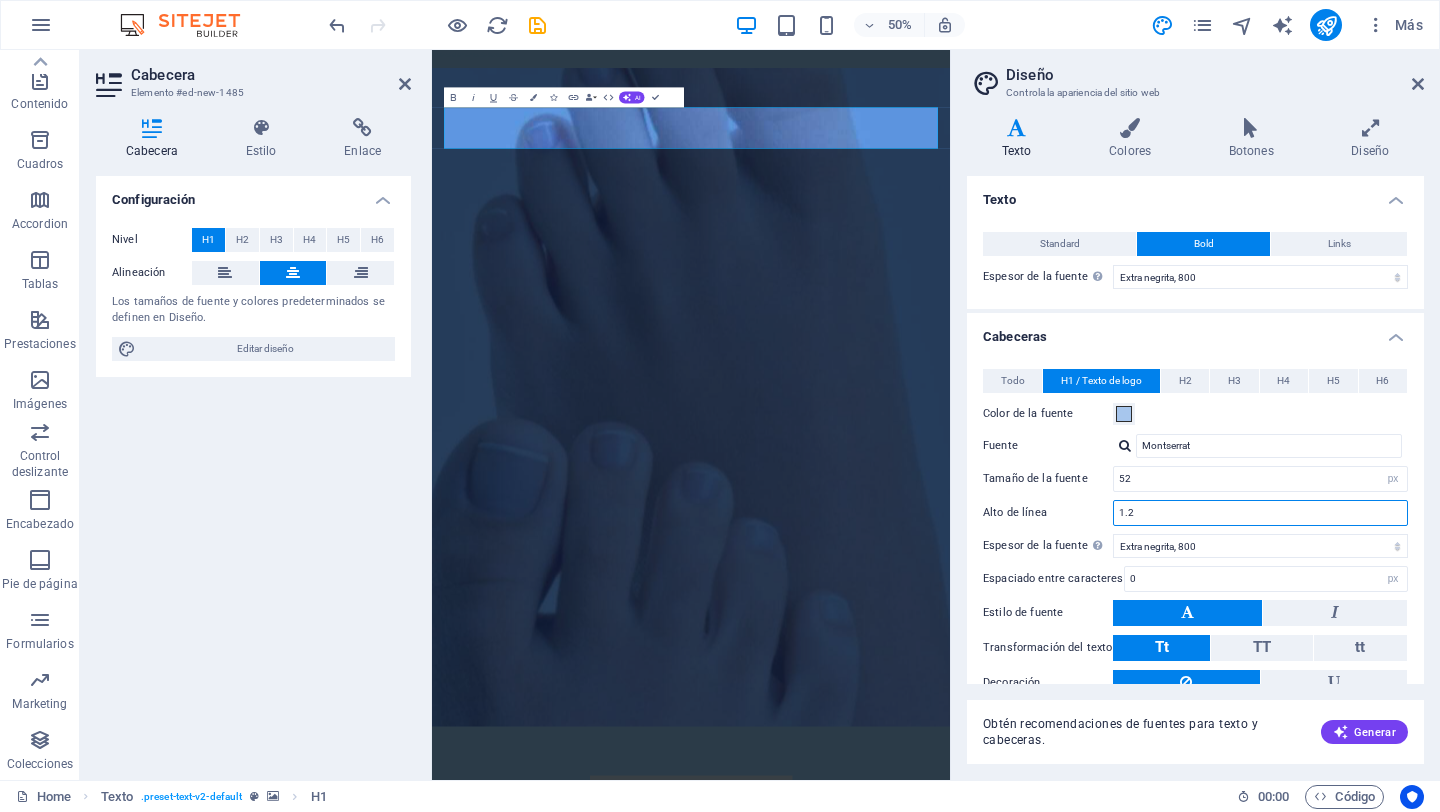 click on "1.2" at bounding box center (1260, 513) 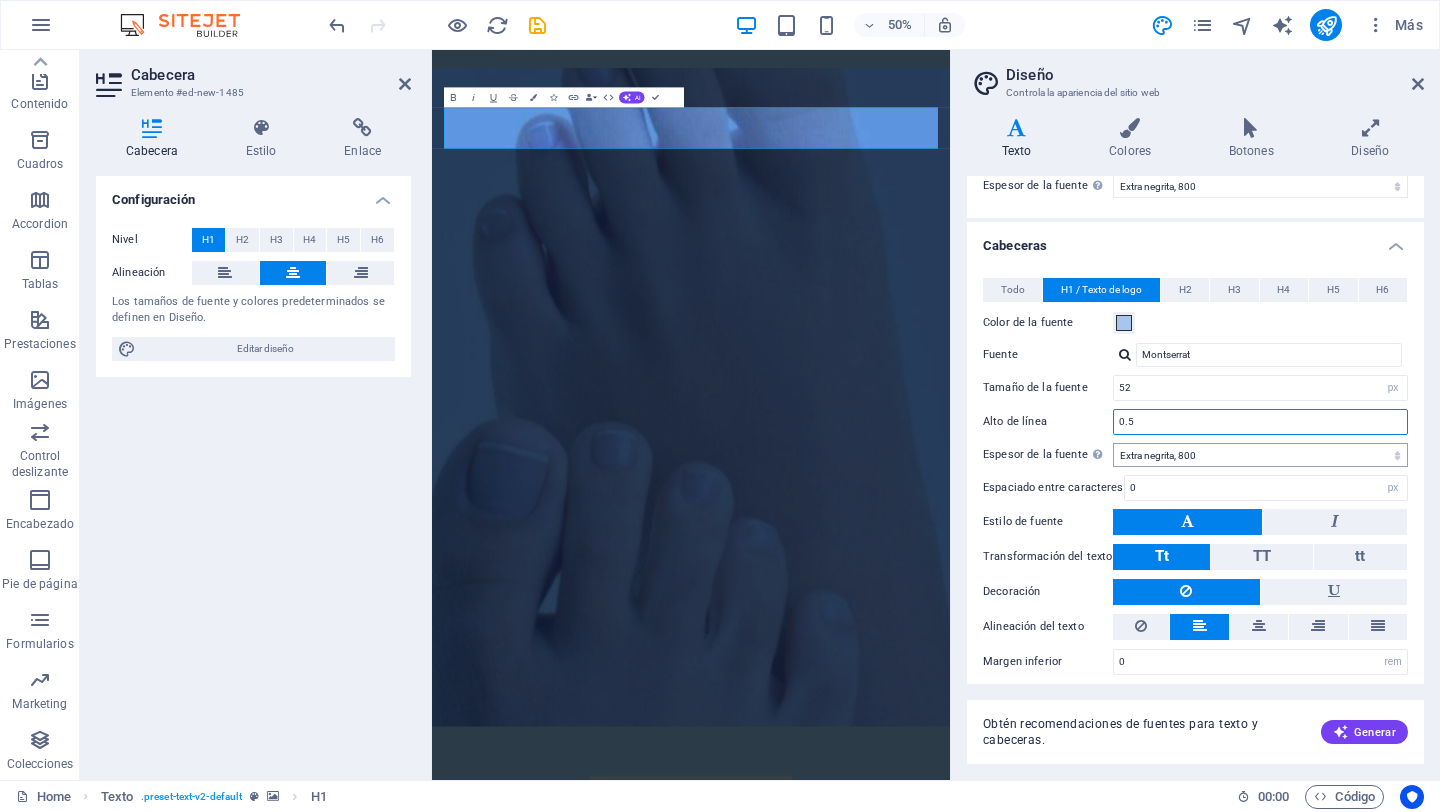 scroll, scrollTop: 99, scrollLeft: 0, axis: vertical 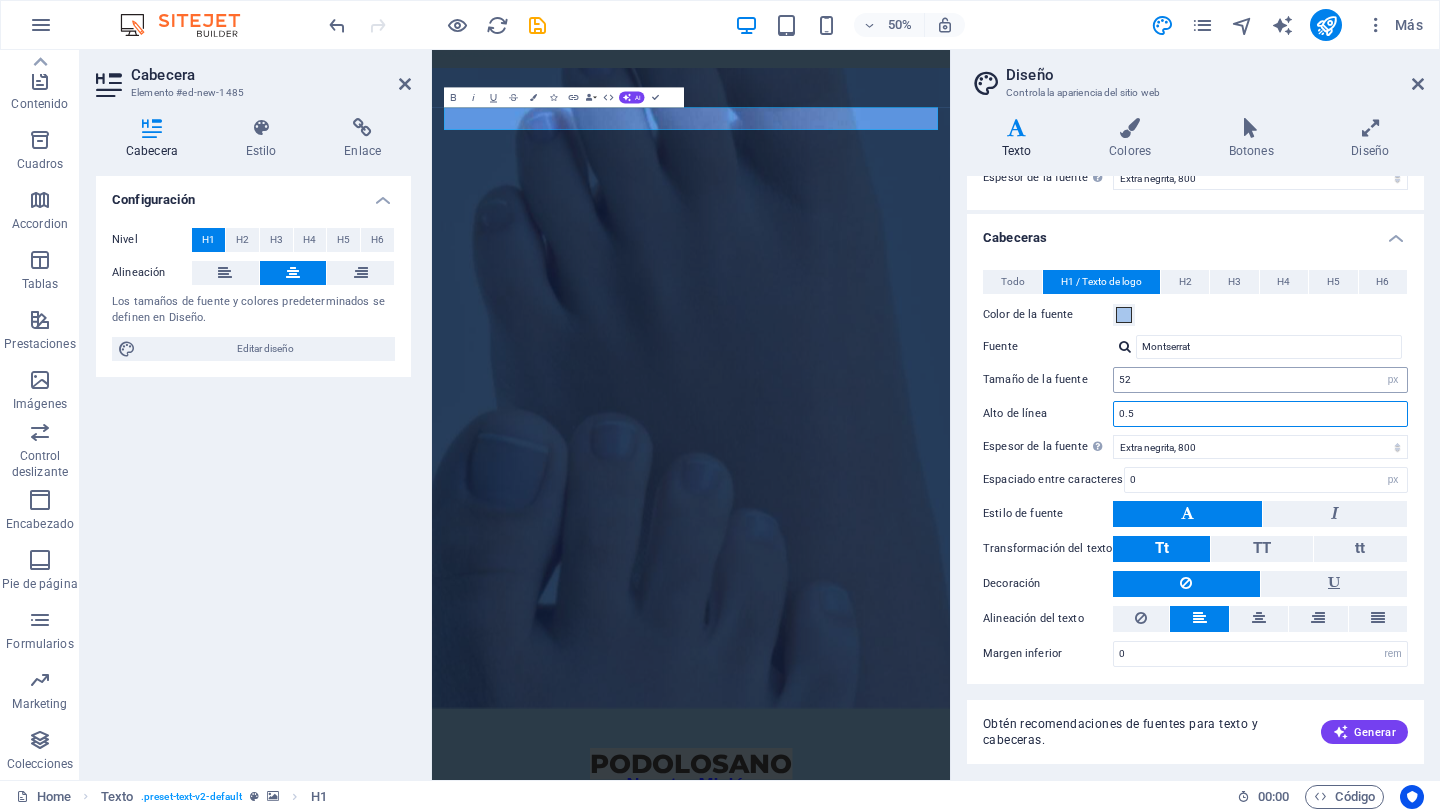 type on "0.5" 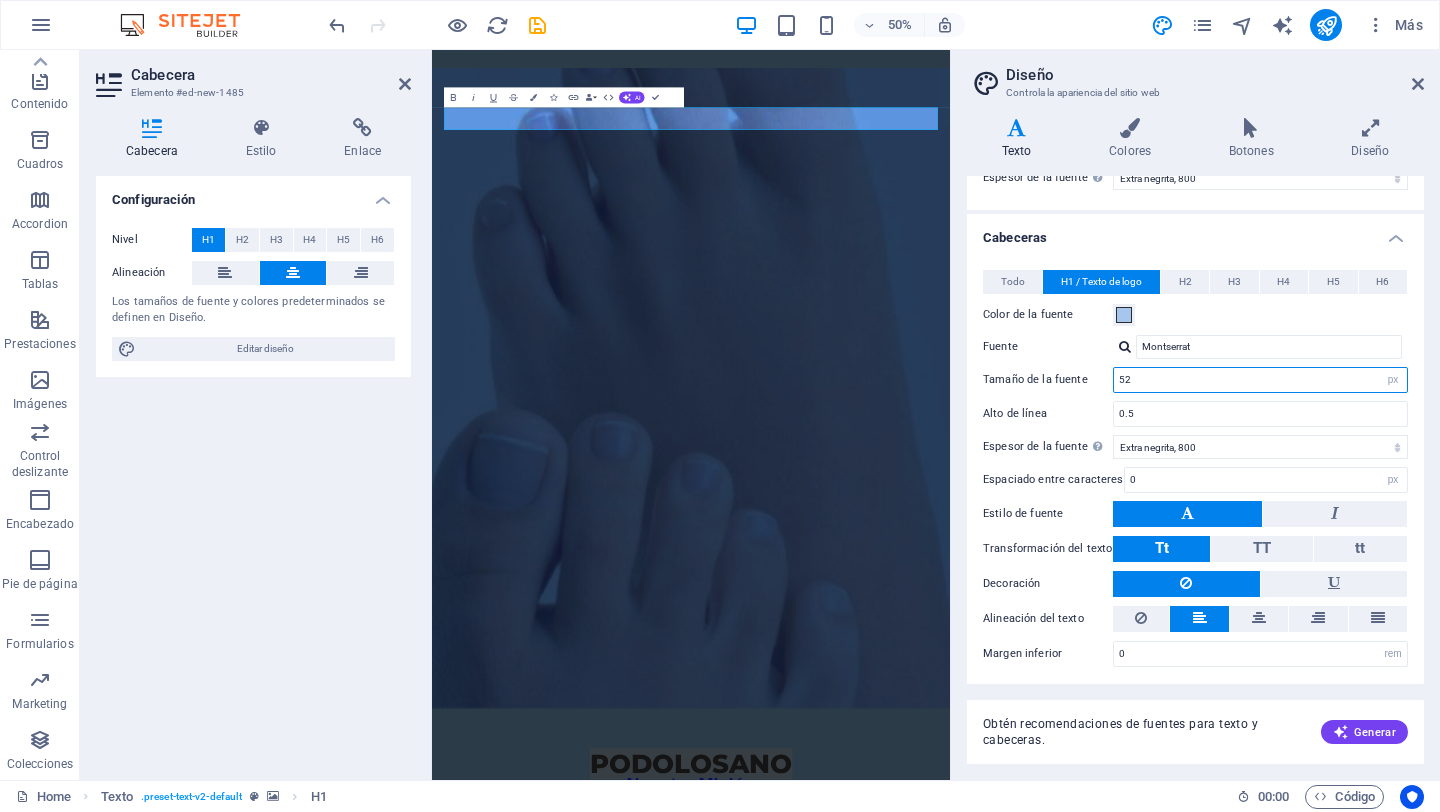 click on "52" at bounding box center [1260, 380] 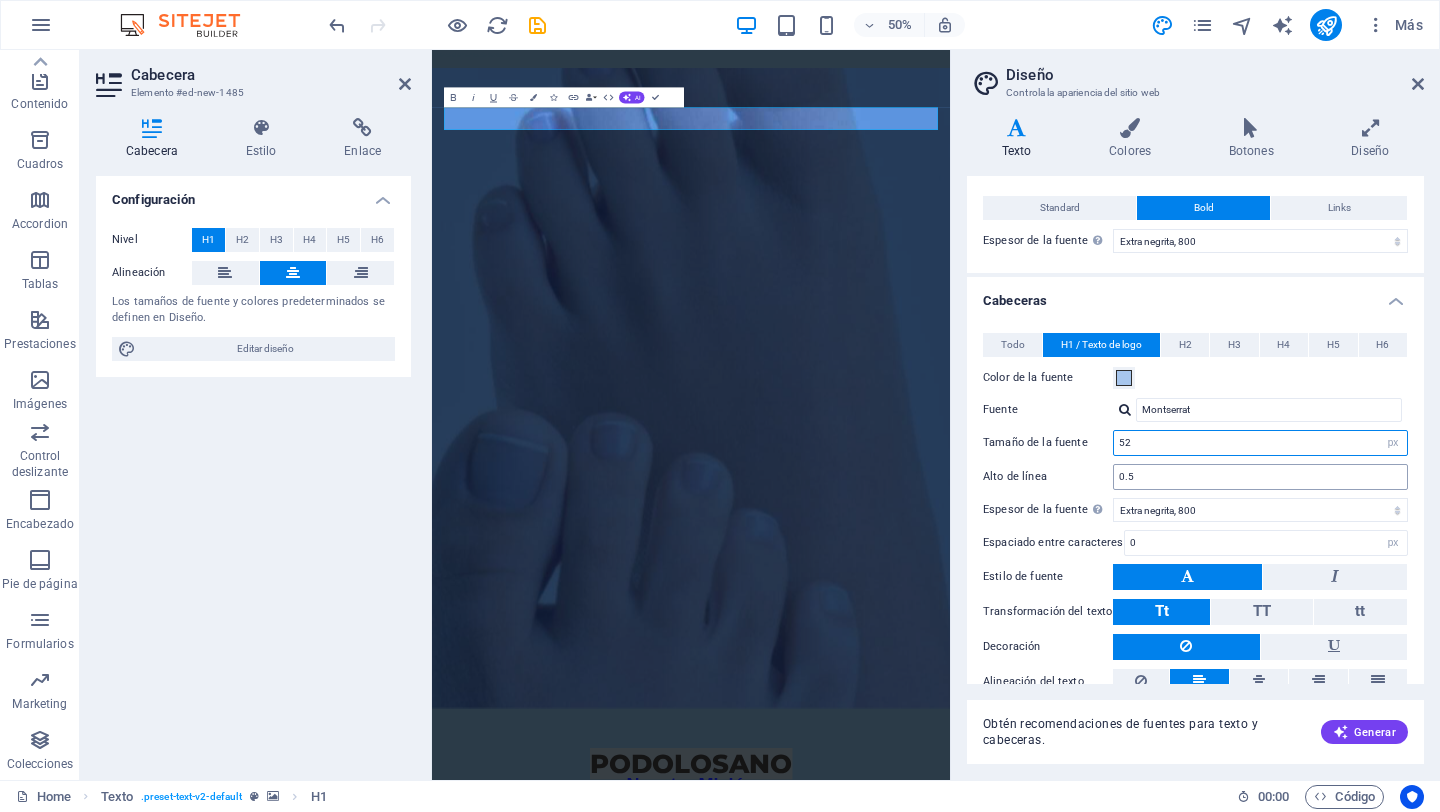 scroll, scrollTop: 0, scrollLeft: 0, axis: both 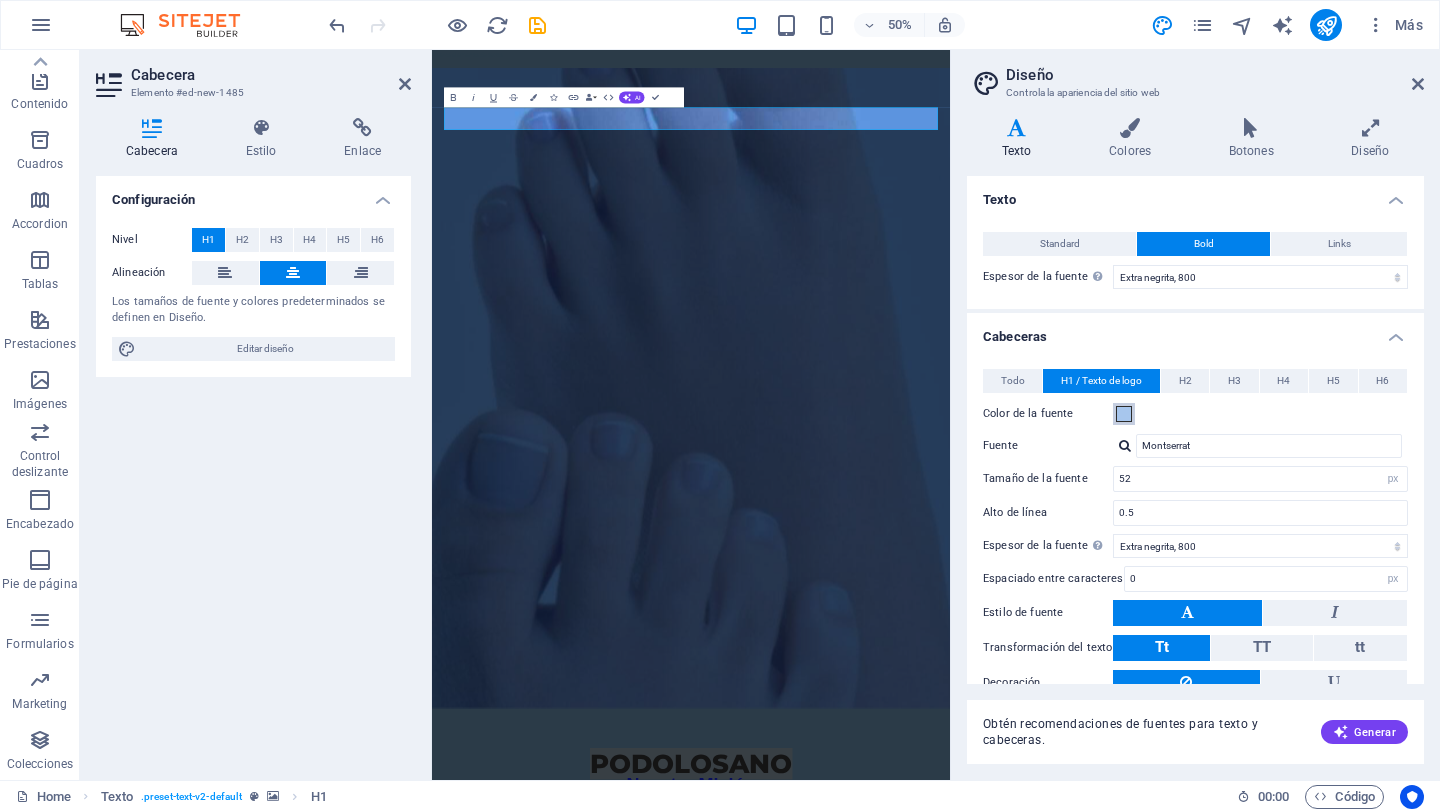 click at bounding box center (1124, 414) 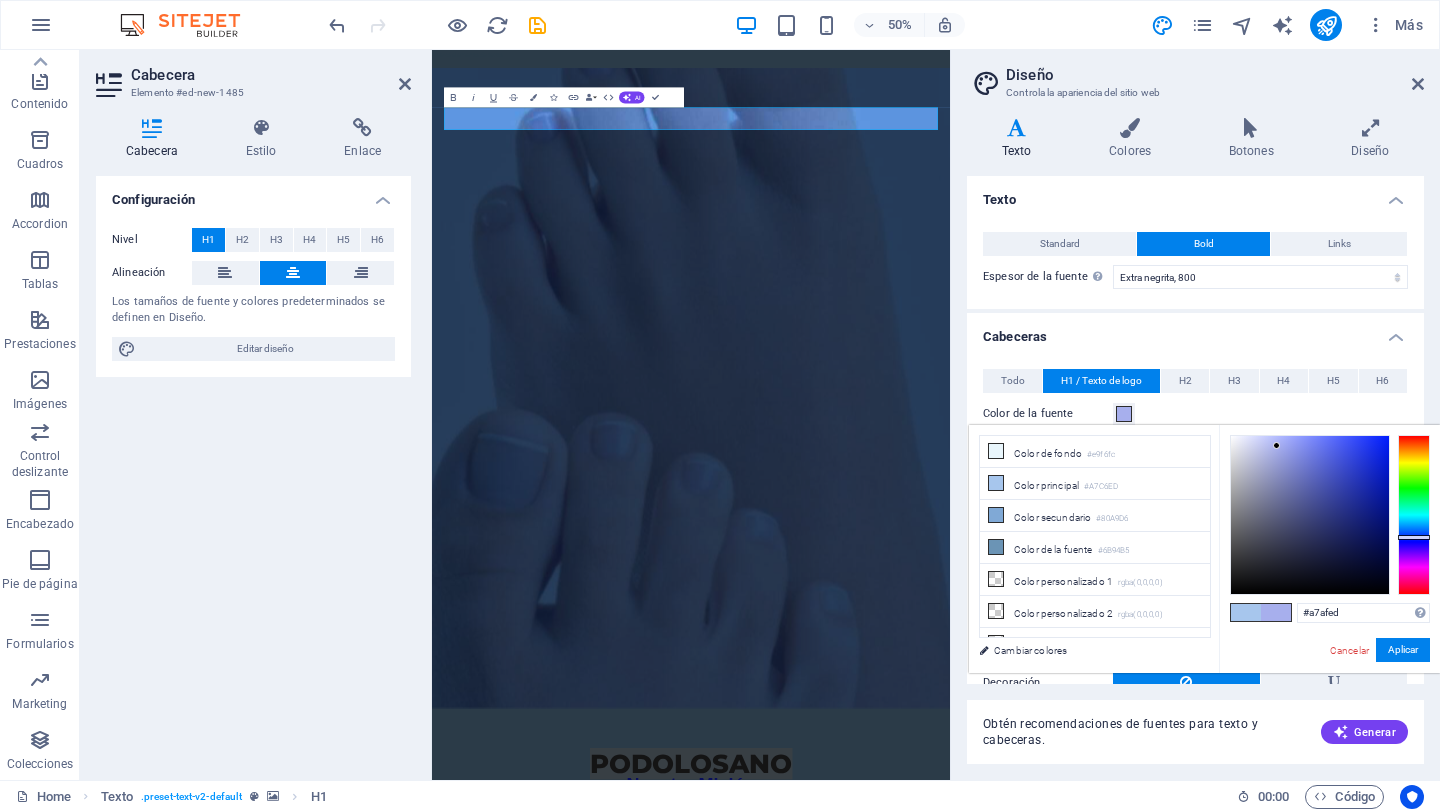 click at bounding box center (1414, 515) 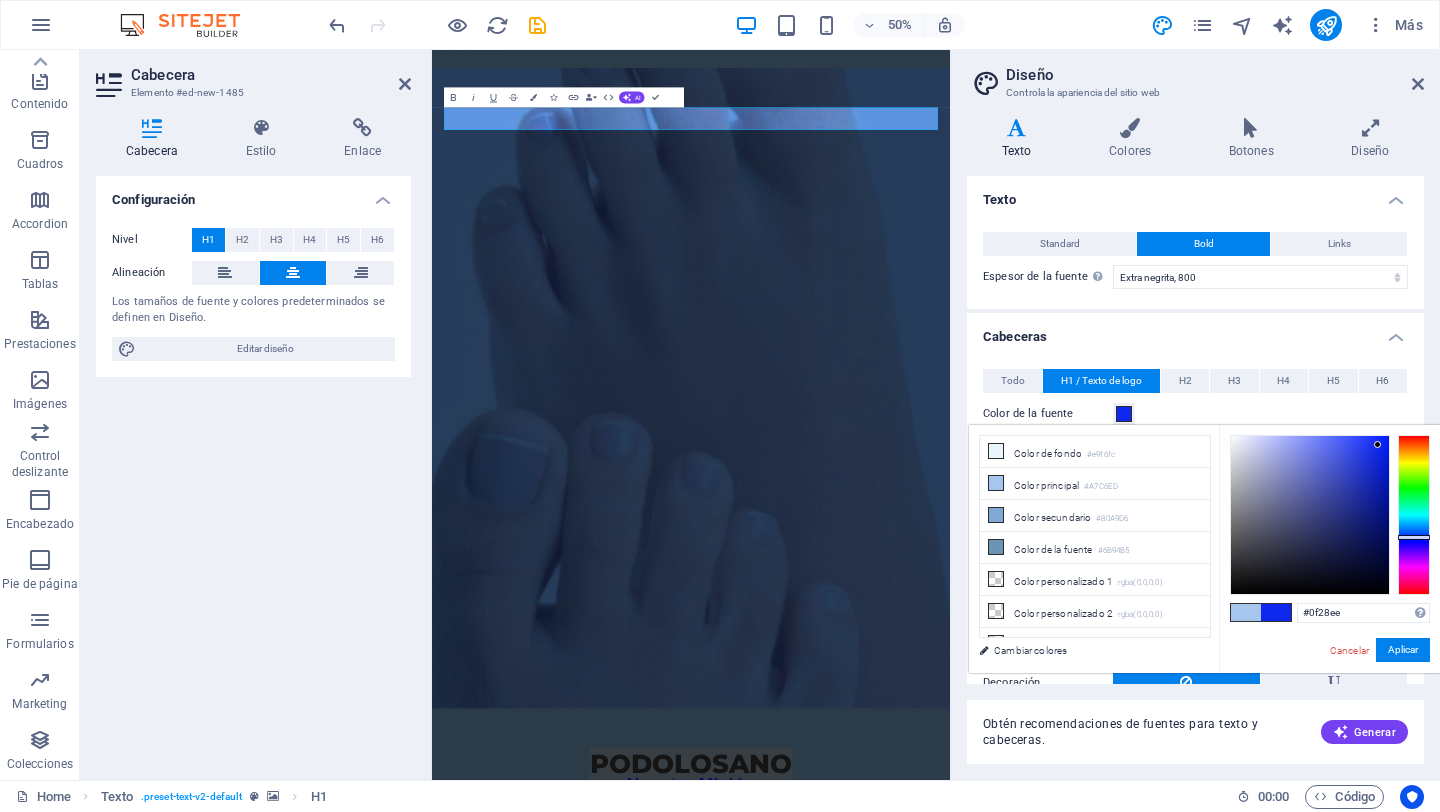 click at bounding box center [1310, 515] 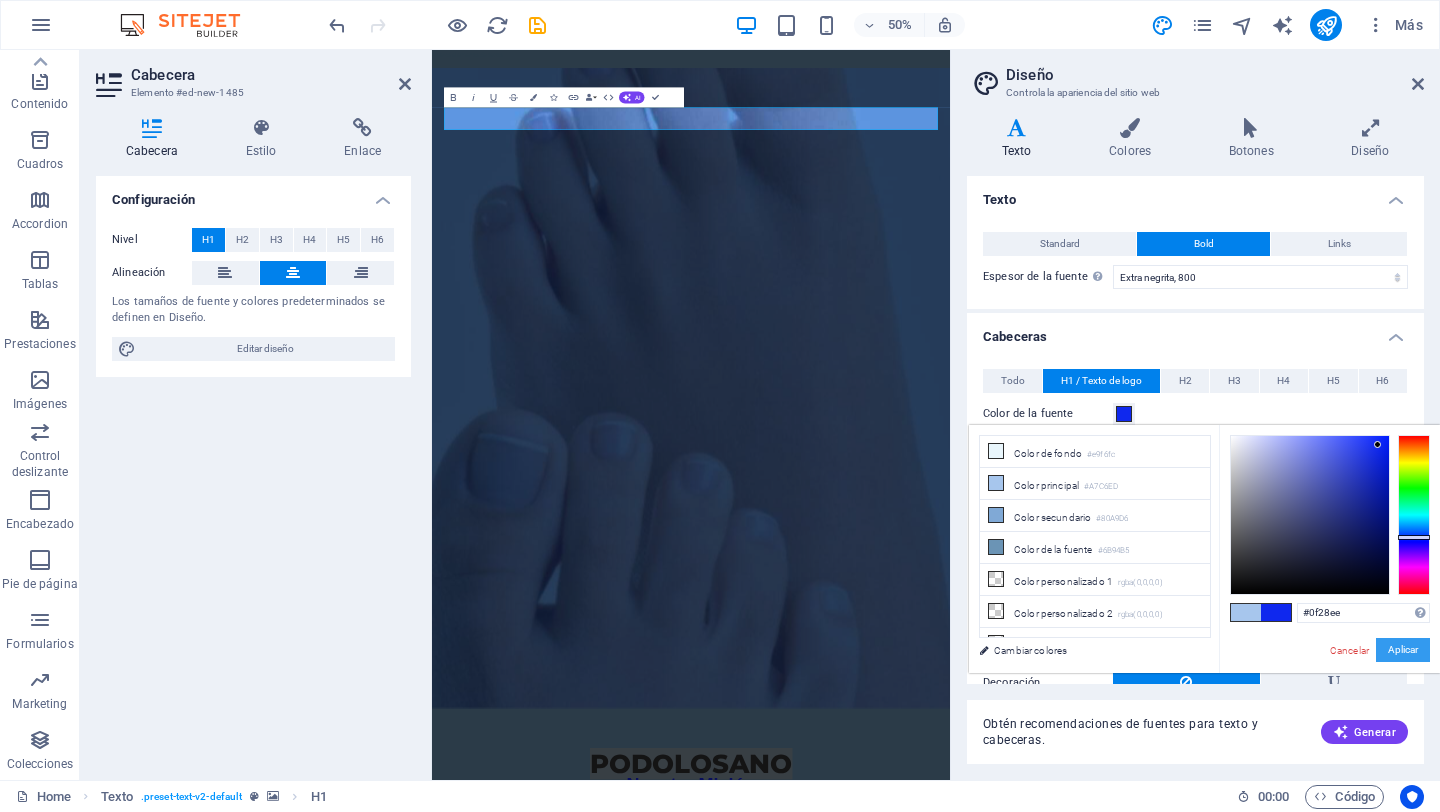 click on "Aplicar" at bounding box center [1403, 650] 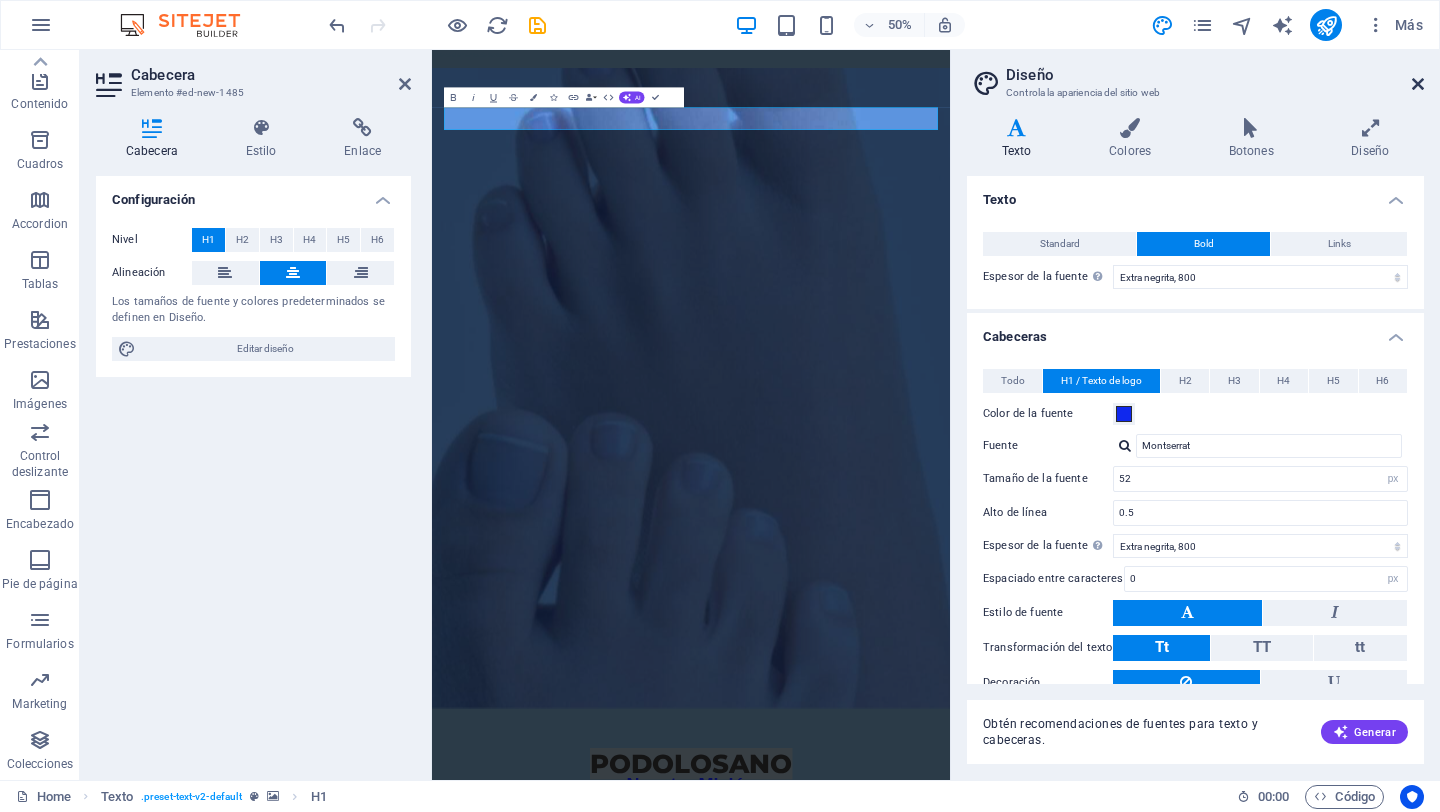 click at bounding box center [1418, 84] 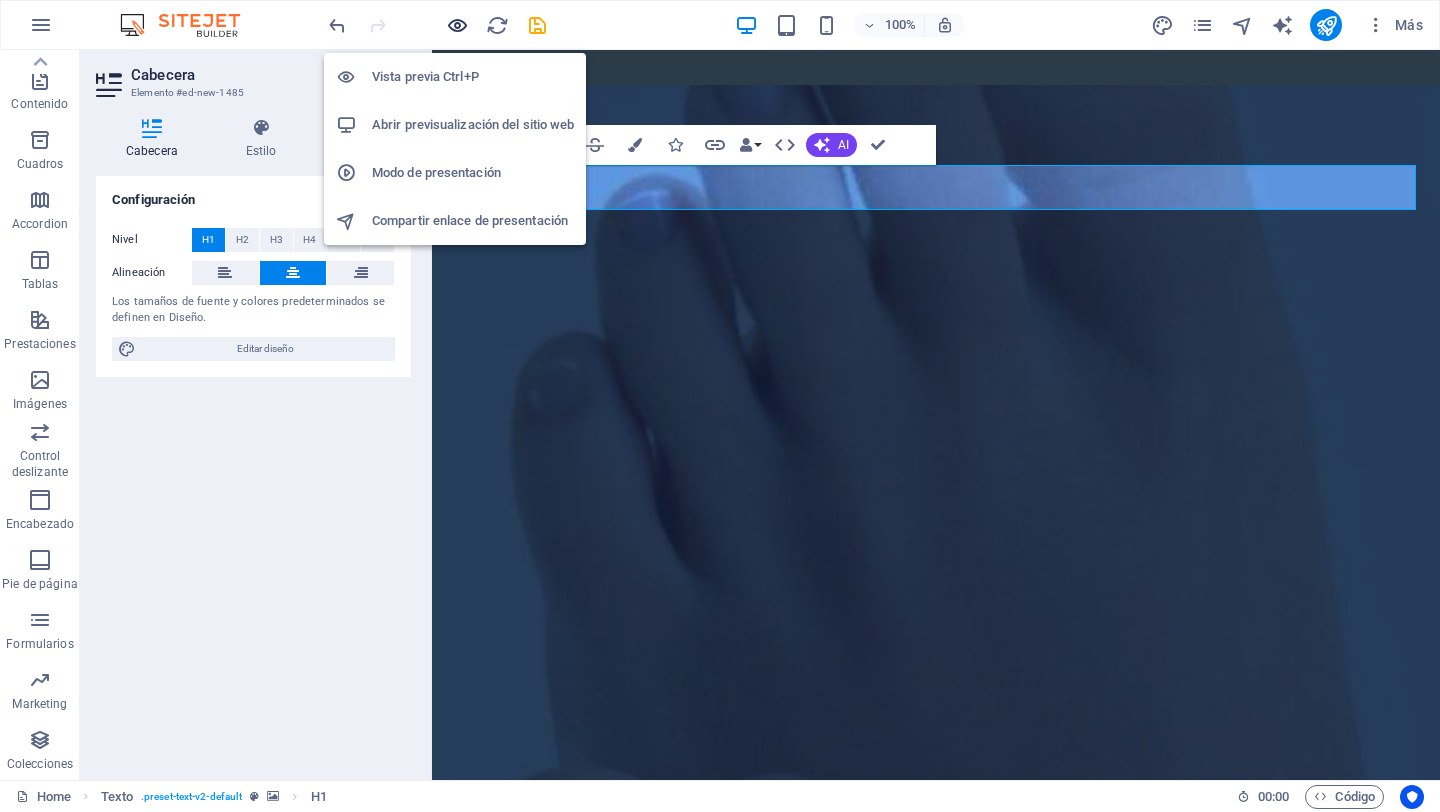 click at bounding box center (457, 25) 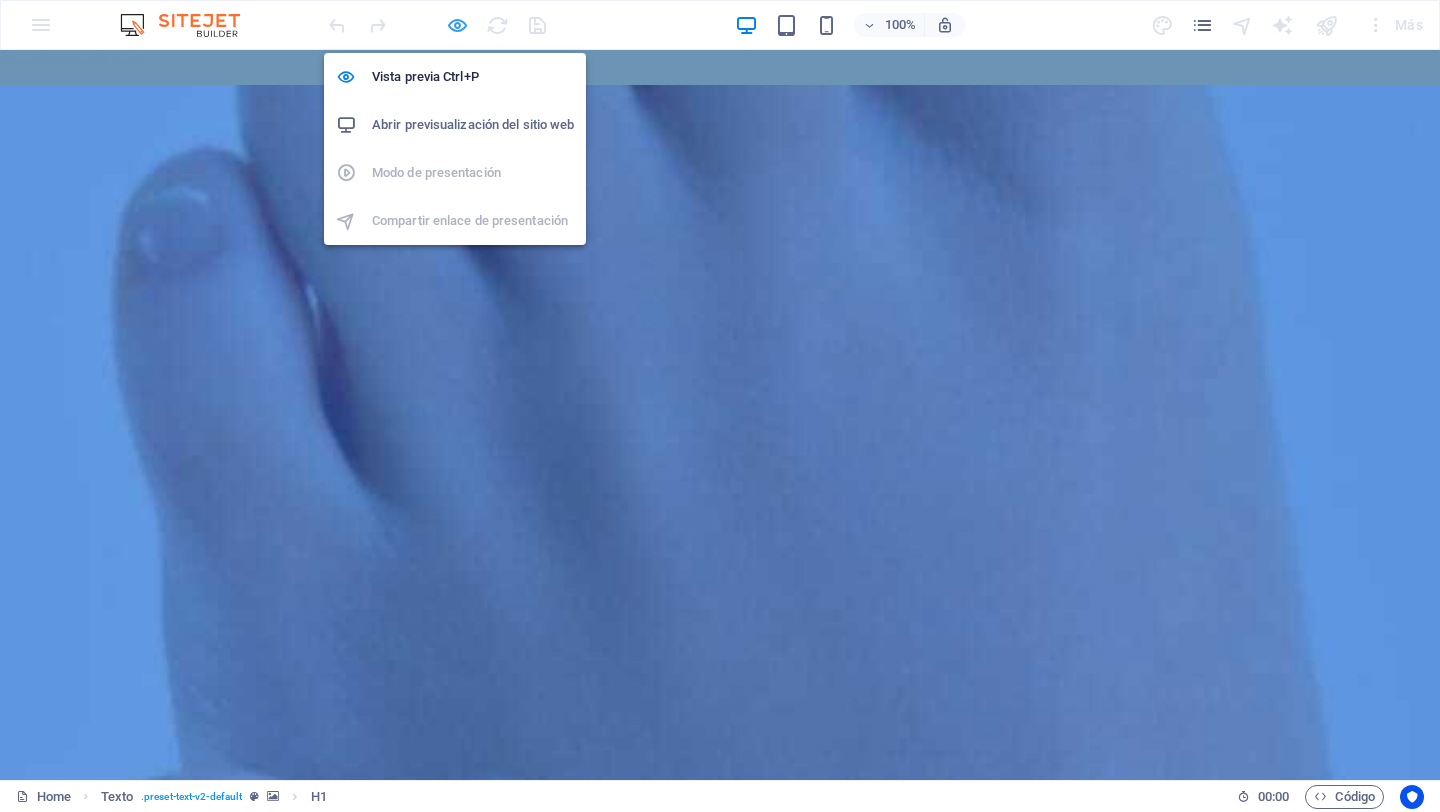click at bounding box center [457, 25] 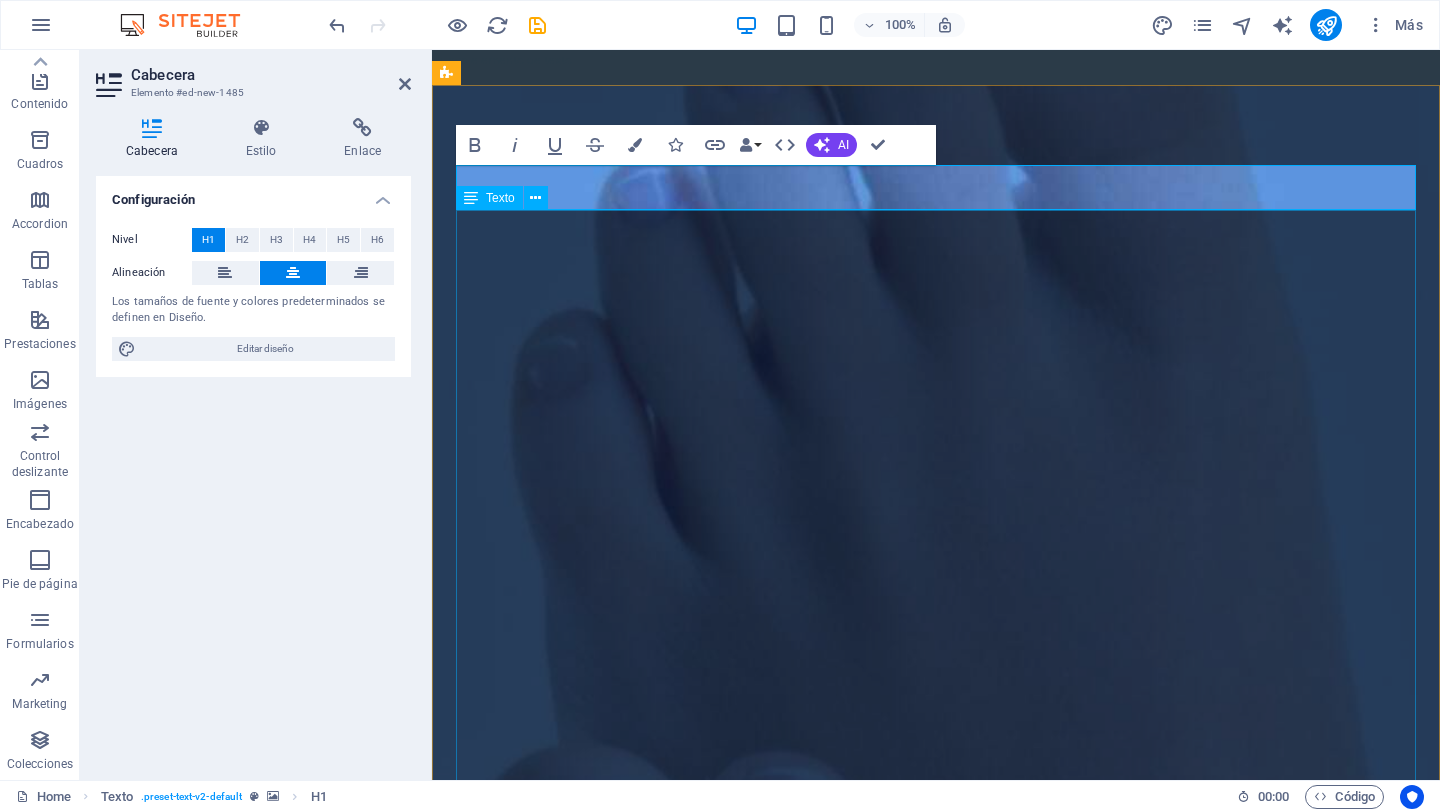 click on "Nuestra Misión Prevenir, Diagnosticar, Tratar y Mejorar la salud de tus pies para una mejor calidad de vida. Es importante atender y valorar la salud de tus pies, contar con una atención profesional cuando sea necesario para mantener una vida activa, libre y sin dolor. Visitanos en nuestro consultorio ubicado en [STREET] [NUMBER]-1er piso ó - Si tienes algún Problema con la Salud de tus Pies. - Por cuestión de tiempo no puedes desplazarte. - Tienes movilidad reducida. - Eres o tienes un adulto mayor en casa. - No puedes estar en salas de espera. - O simplemente quieres que te atiendan en la comodidad de tu hogar. Para ello contamos también con servicio a domicilio, agenda tu cita vía whatsapp al [PHONE] texto" at bounding box center [936, 1984] 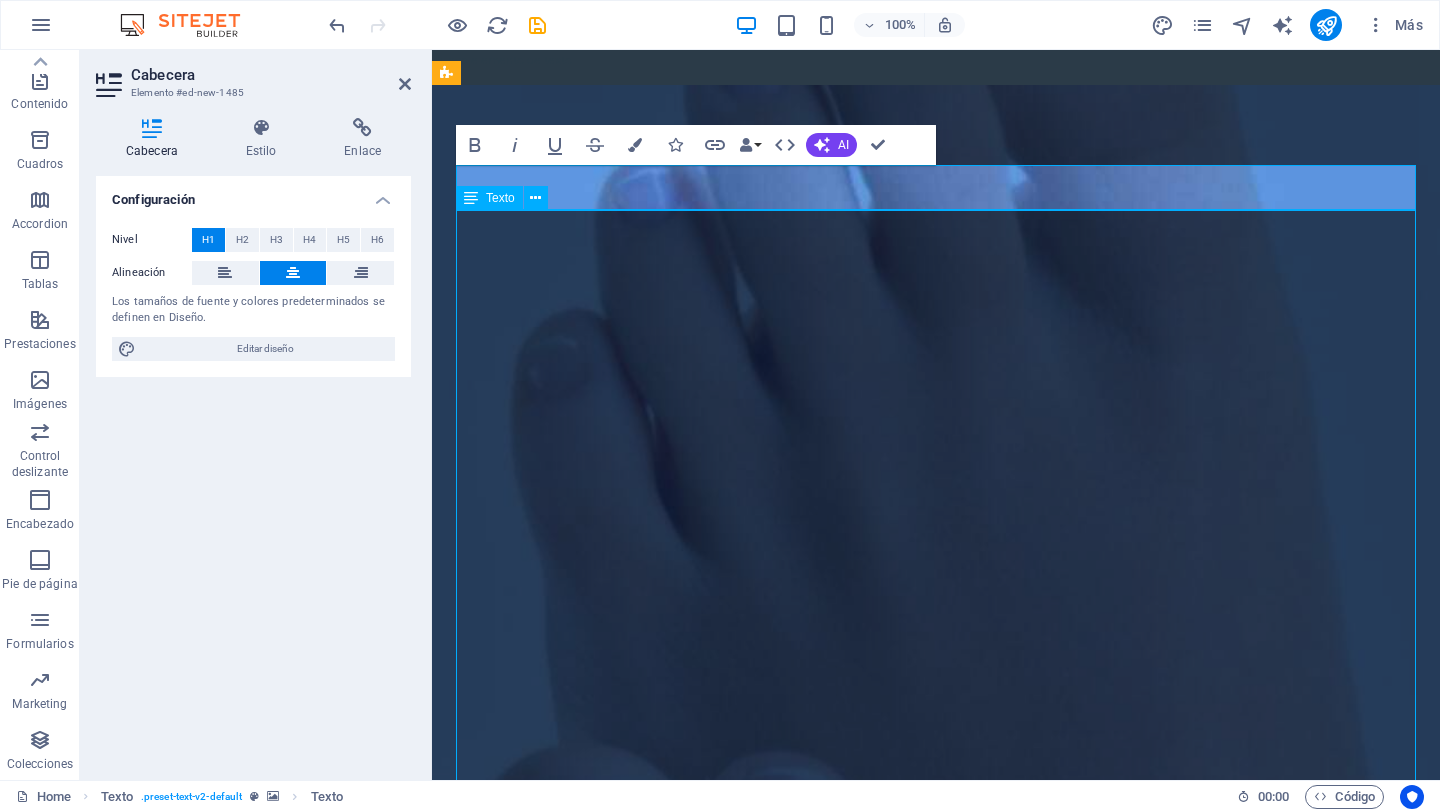 click on "Nuestra Misión Prevenir, Diagnosticar, Tratar y Mejorar la salud de tus pies para una mejor calidad de vida. Es importante atender y valorar la salud de tus pies, contar con una atención profesional cuando sea necesario para mantener una vida activa, libre y sin dolor. Visitanos en nuestro consultorio ubicado en [STREET] [NUMBER]-1er piso ó - Si tienes algún Problema con la Salud de tus Pies. - Por cuestión de tiempo no puedes desplazarte. - Tienes movilidad reducida. - Eres o tienes un adulto mayor en casa. - No puedes estar en salas de espera. - O simplemente quieres que te atiendan en la comodidad de tu hogar. Para ello contamos también con servicio a domicilio, agenda tu cita vía whatsapp al [PHONE] texto" at bounding box center (936, 1984) 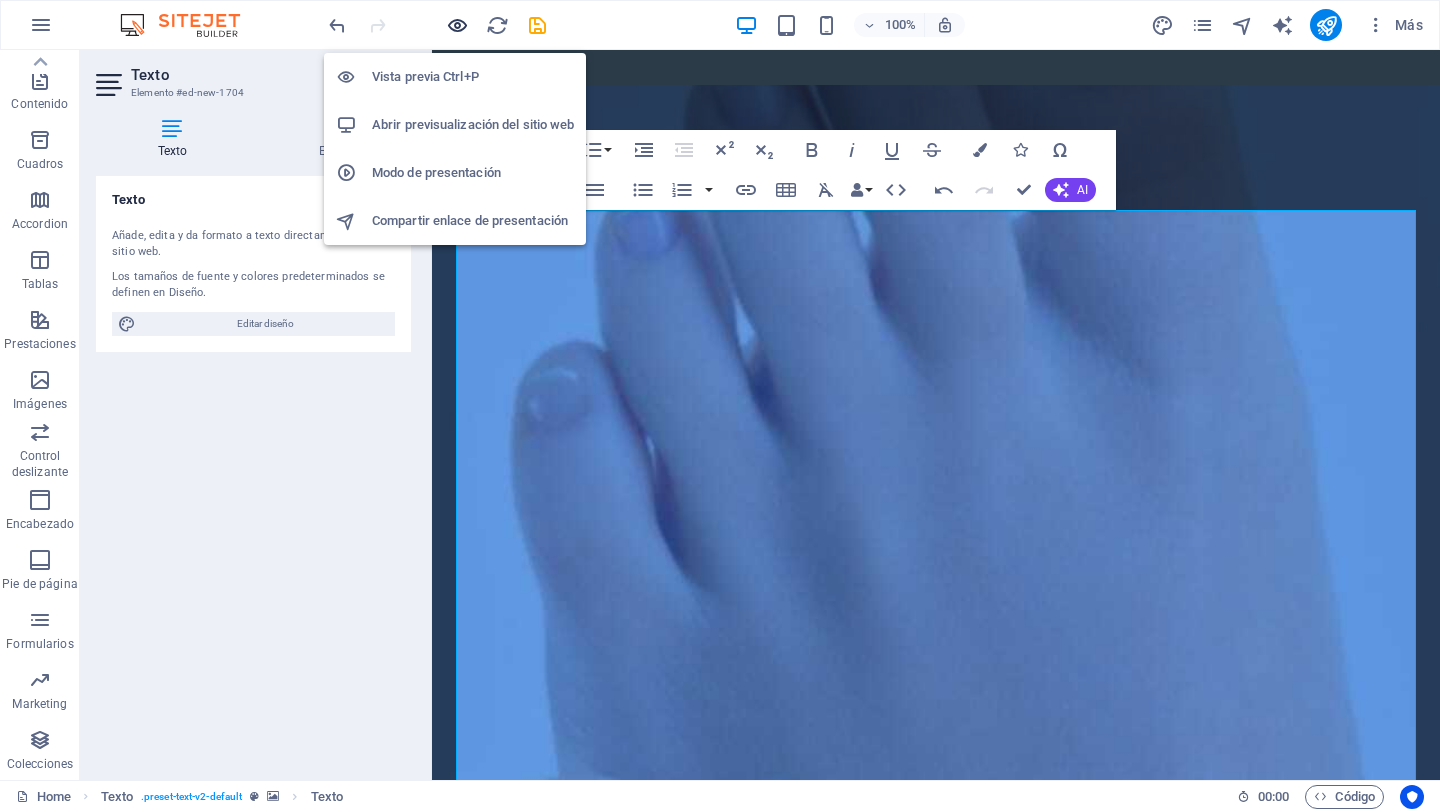 click at bounding box center (457, 25) 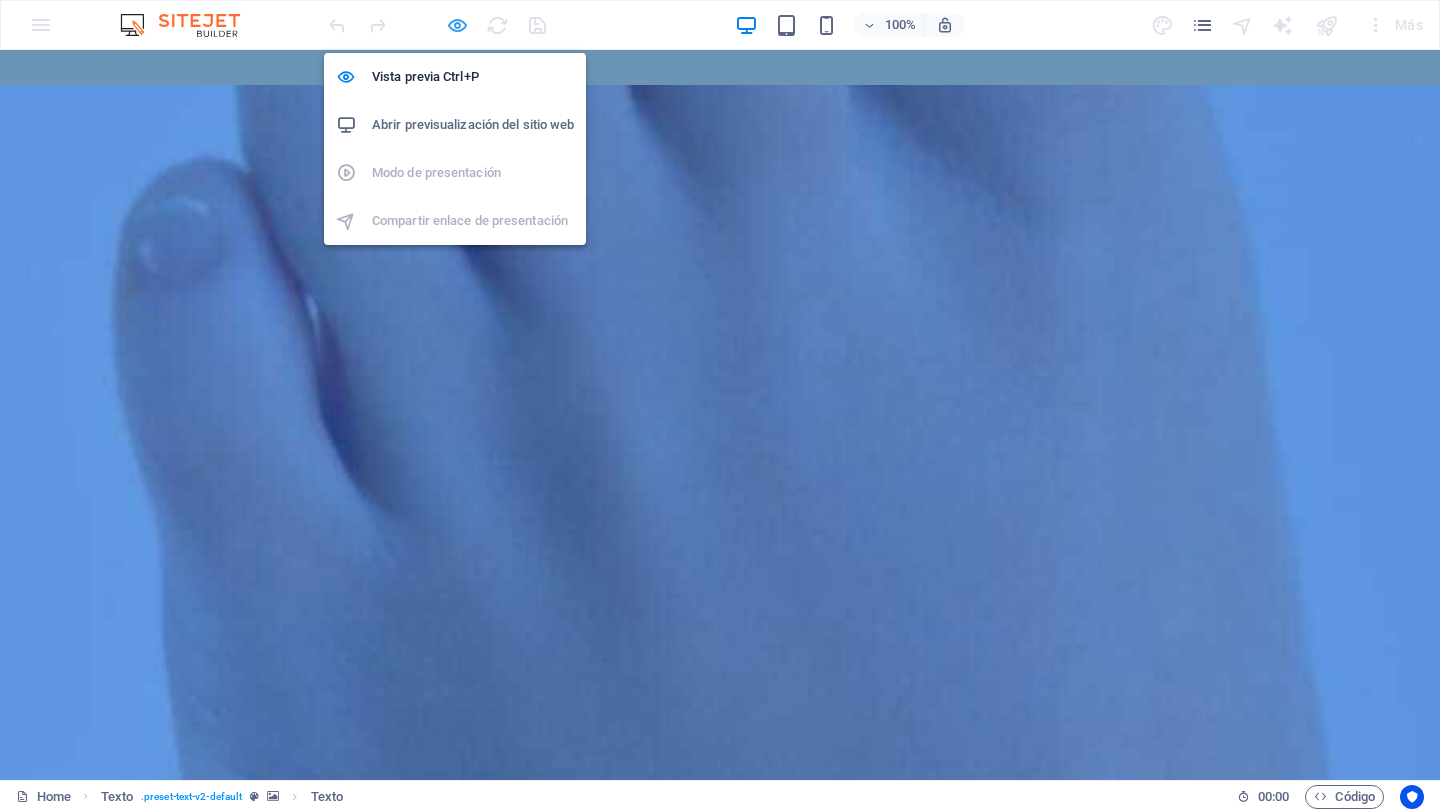 click at bounding box center (457, 25) 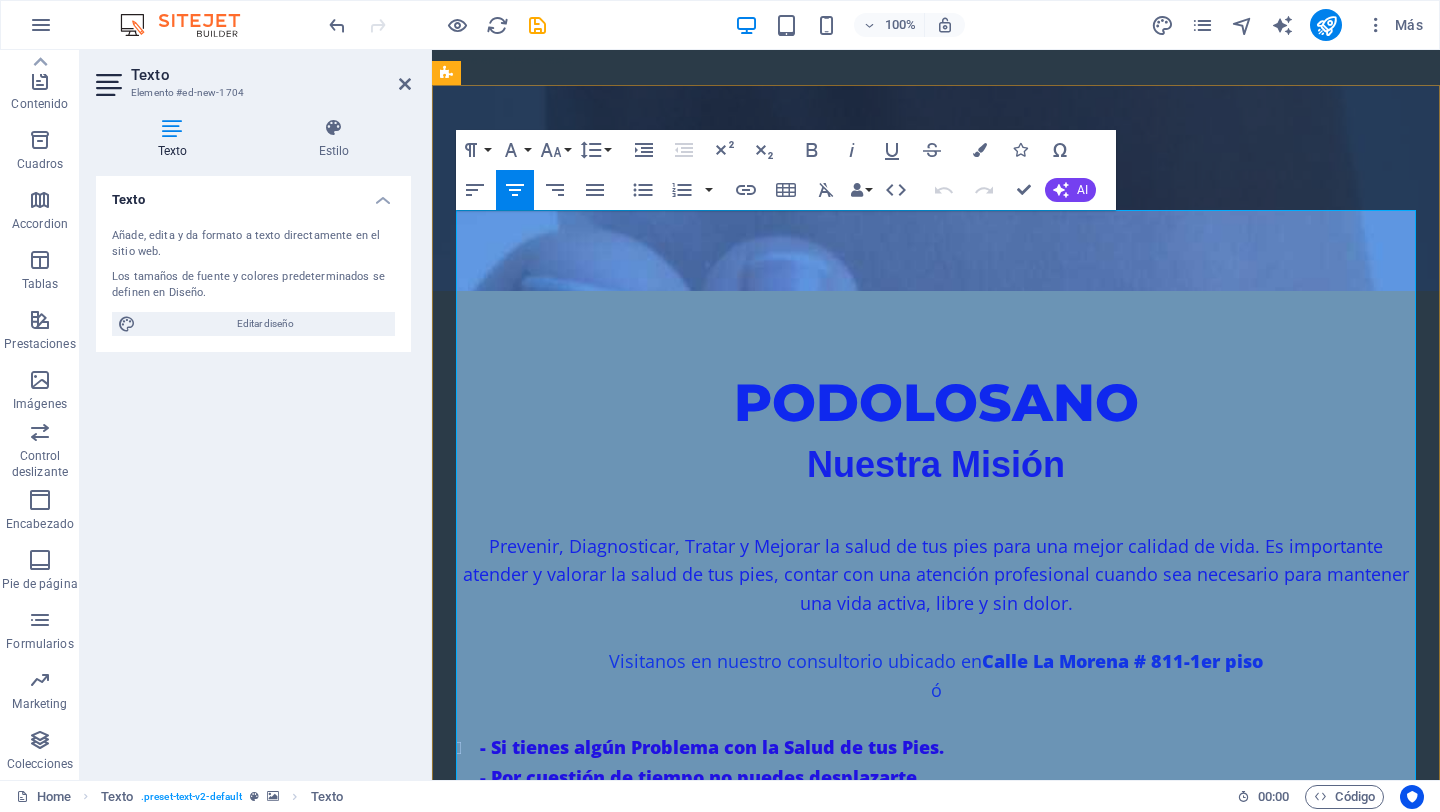 click on "Nuestra Misión" at bounding box center [936, 464] 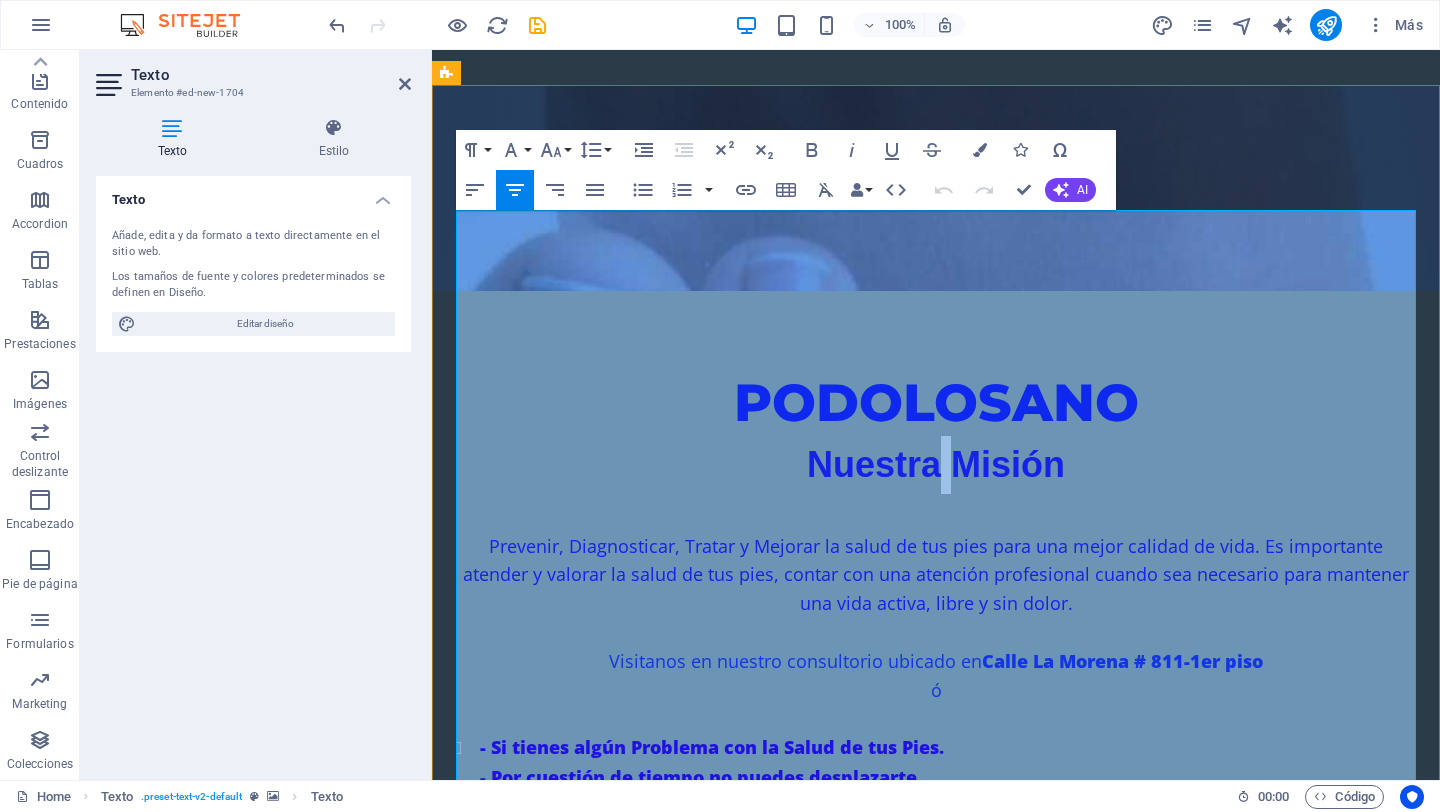 click on "Nuestra Misión" at bounding box center [936, 464] 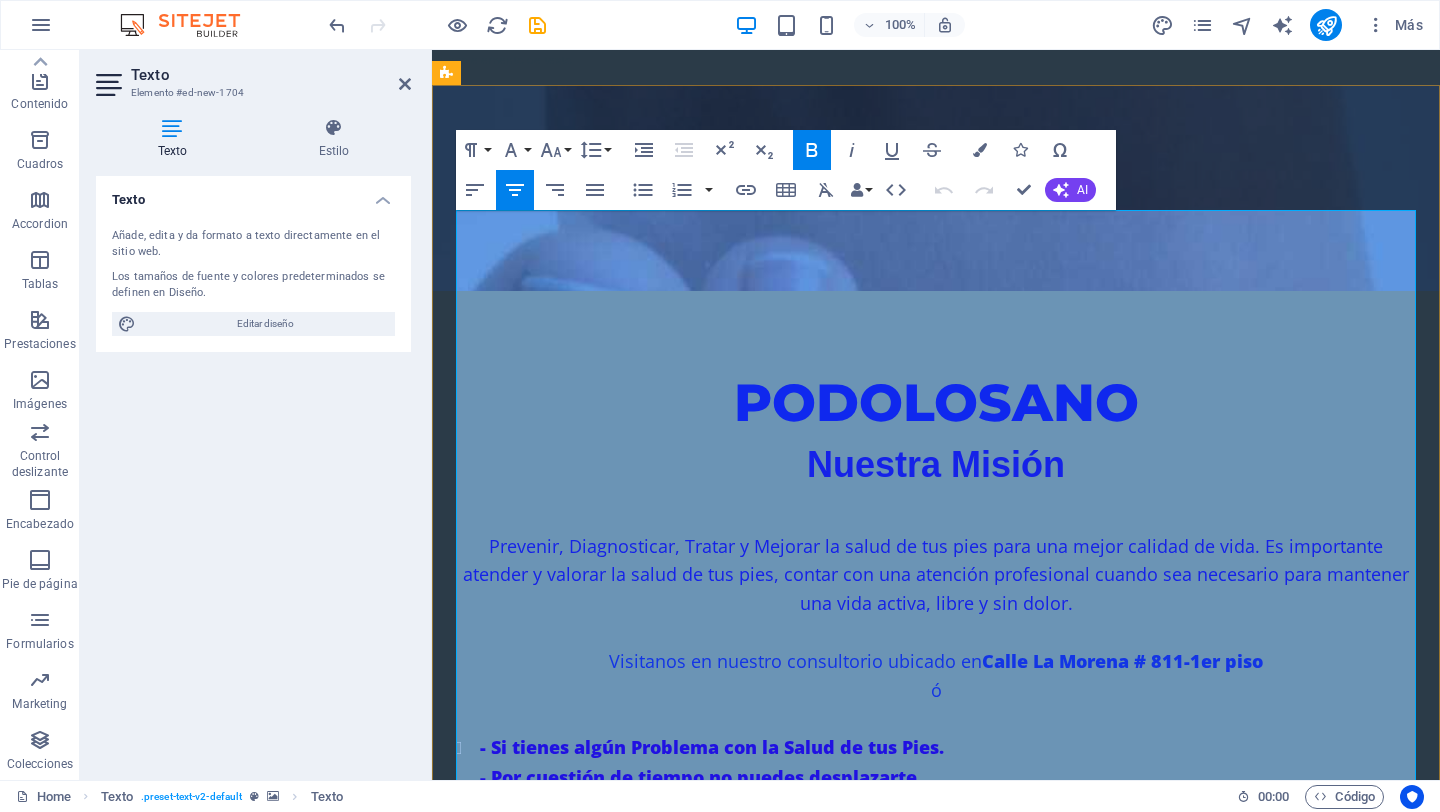 click on "Nuestra Misión" at bounding box center [936, 464] 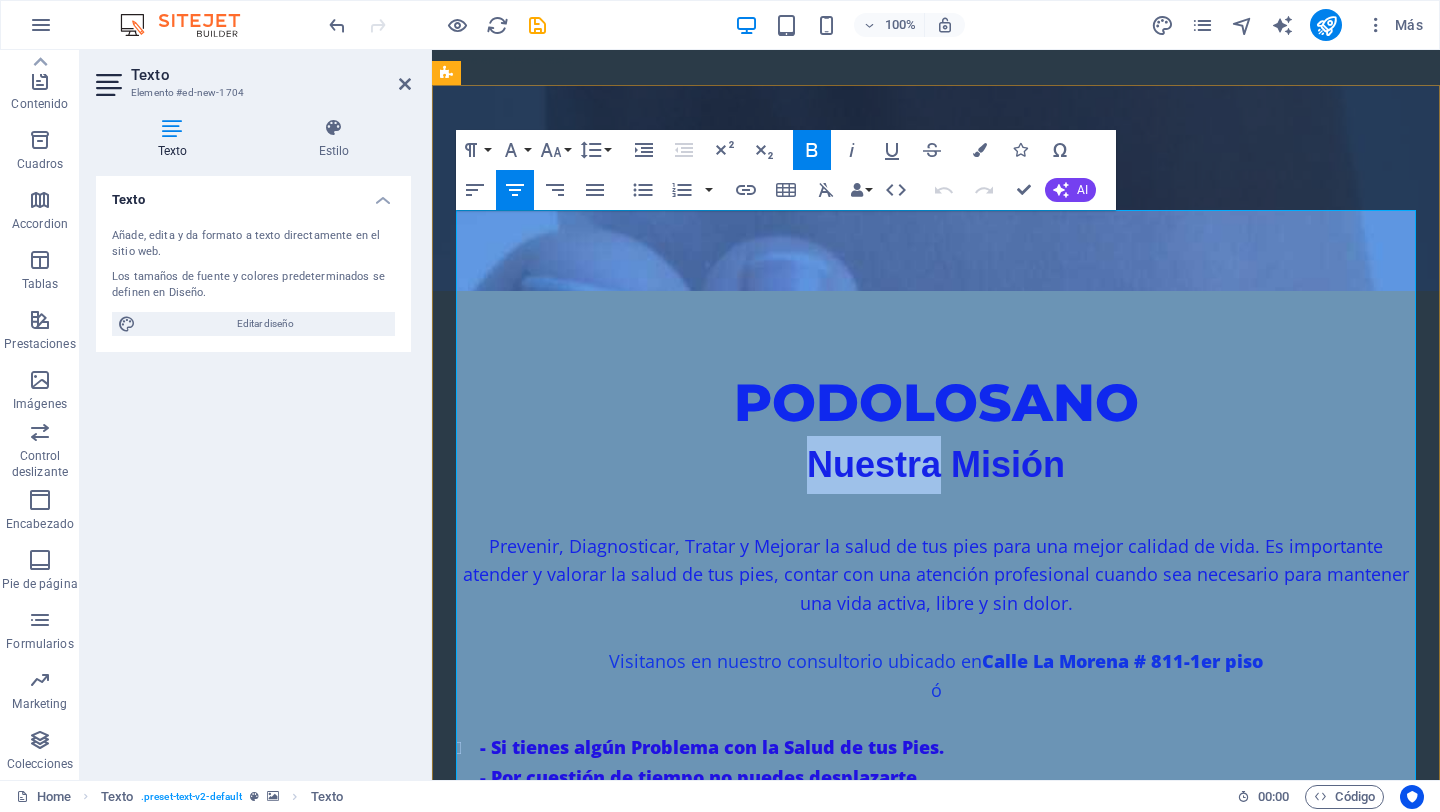 click on "Nuestra Misión" at bounding box center (936, 464) 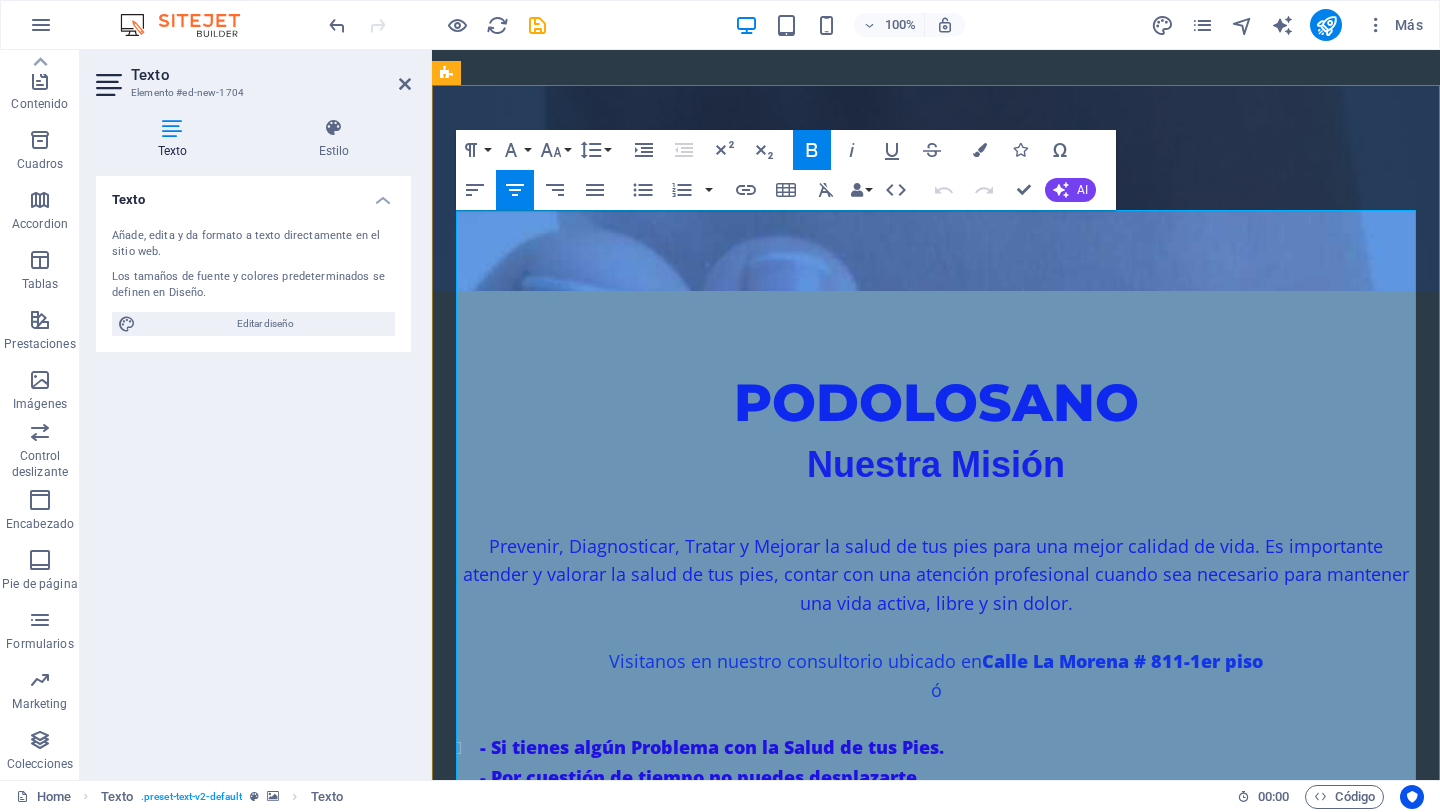 click on "Prevenir, Diagnosticar, Tratar y Mejorar la salud de tus pies para una mejor calidad de vida. Es importante atender y valorar la salud de tus pies, contar con una atención profesional cuando sea necesario para mantener una vida activa, libre y sin dolor." at bounding box center (936, 575) 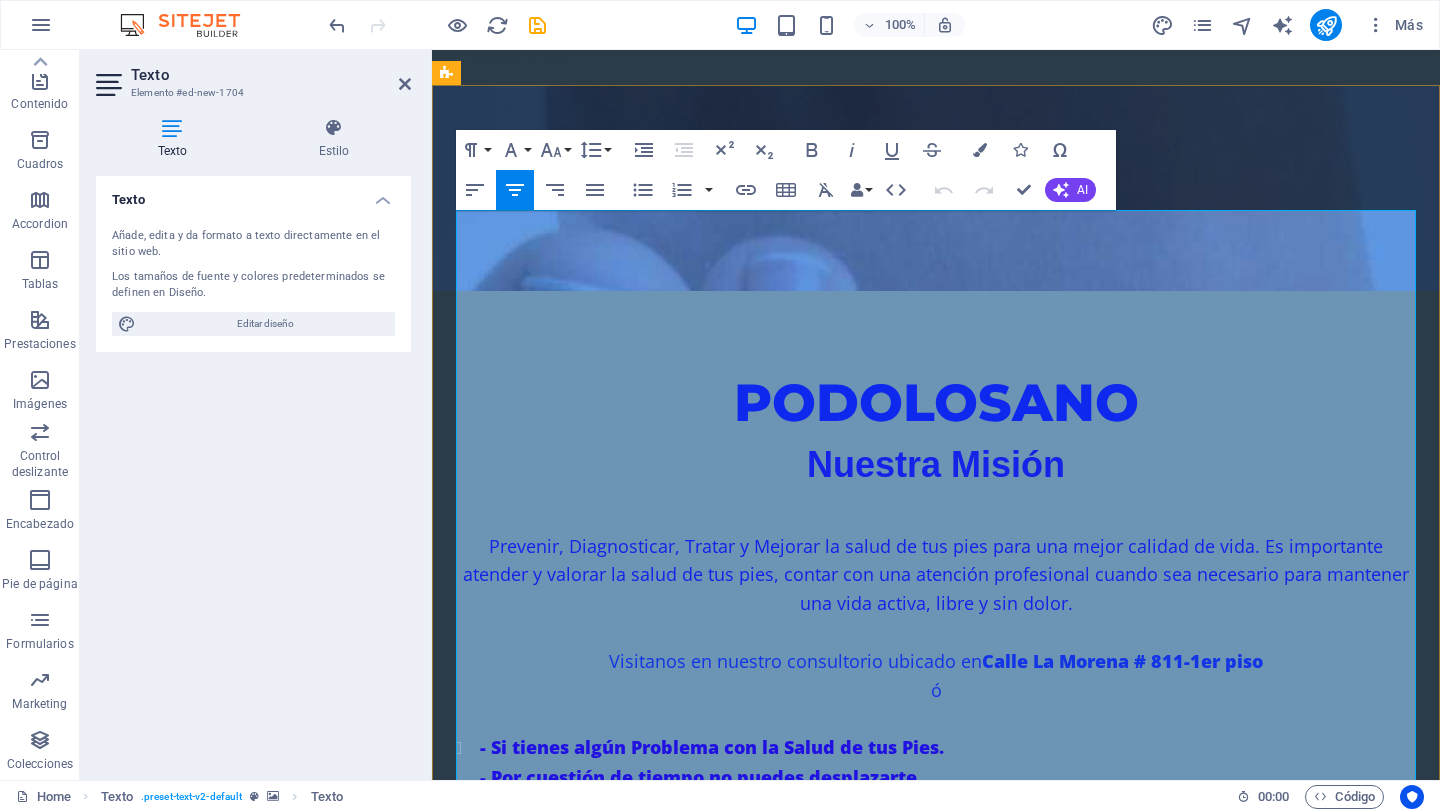 click on "Nuestra Misión" at bounding box center (936, 464) 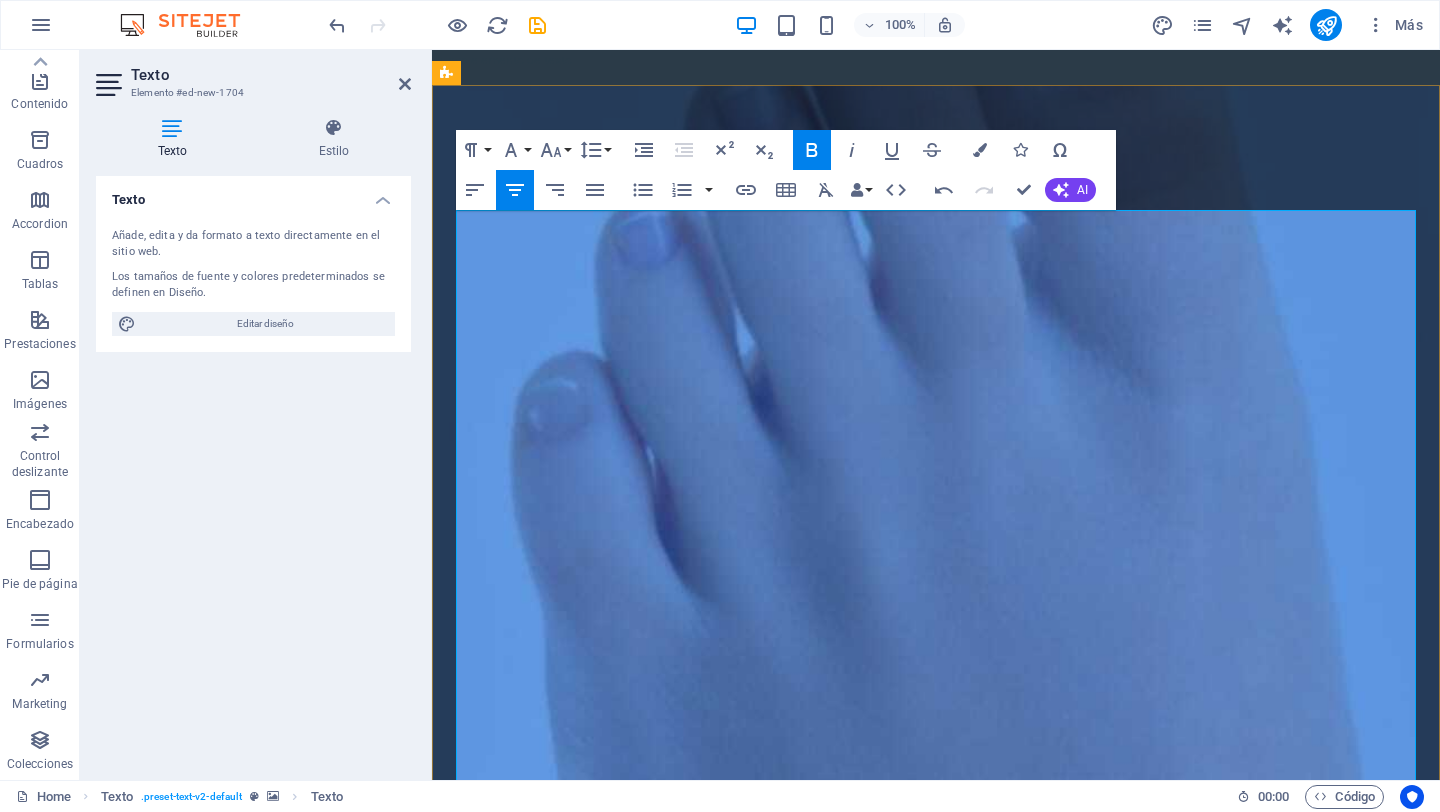 scroll, scrollTop: 6, scrollLeft: 0, axis: vertical 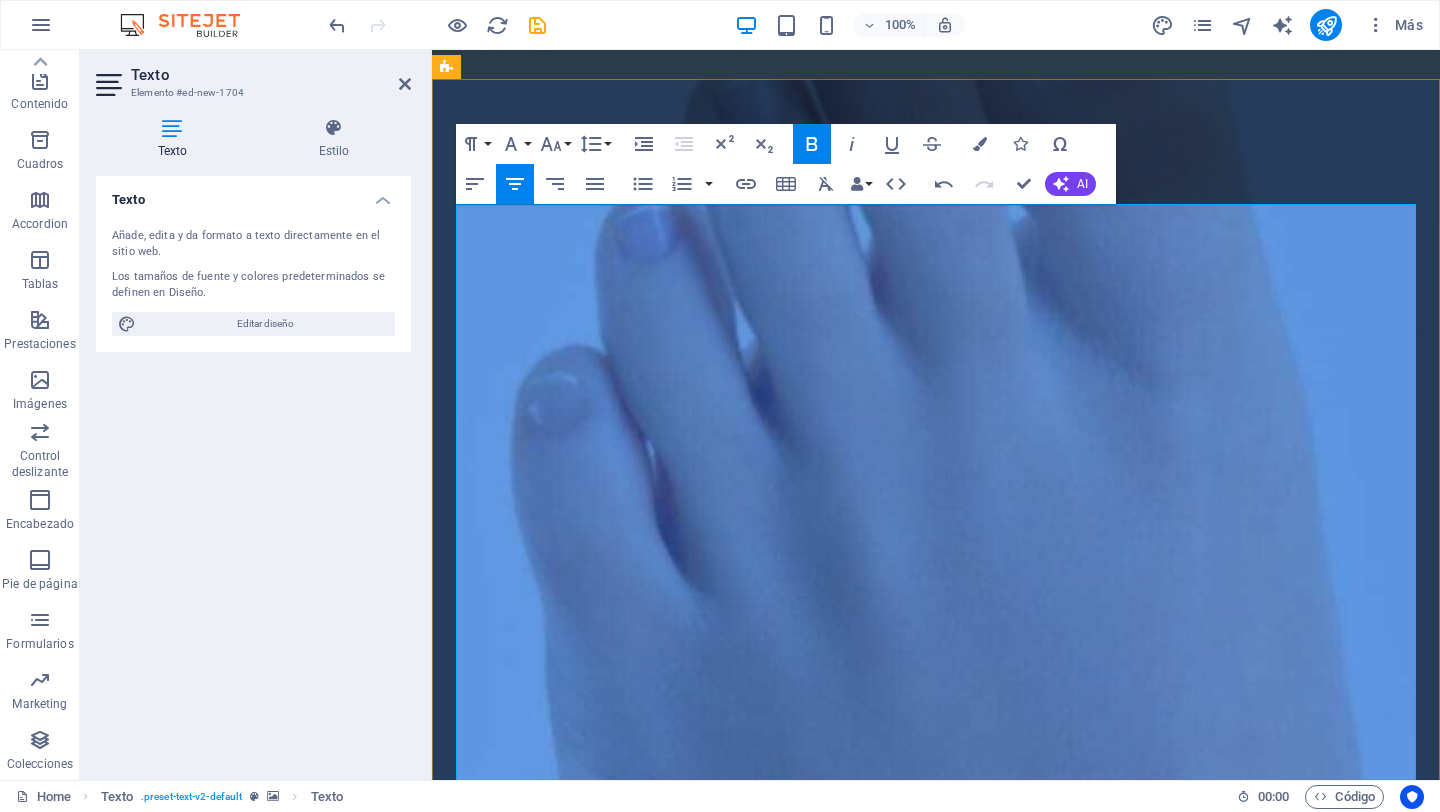 drag, startPoint x: 1094, startPoint y: 279, endPoint x: 804, endPoint y: 268, distance: 290.20856 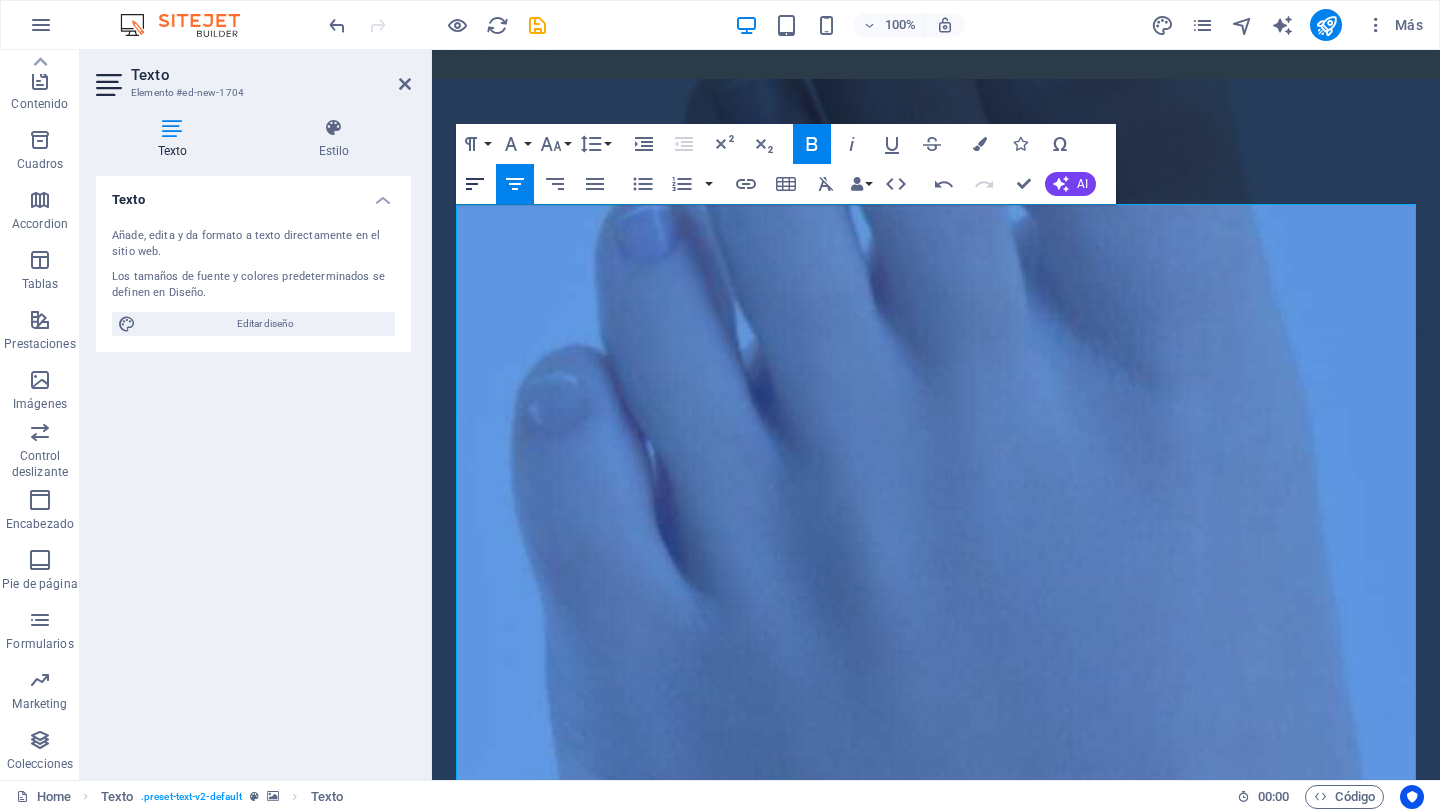 click 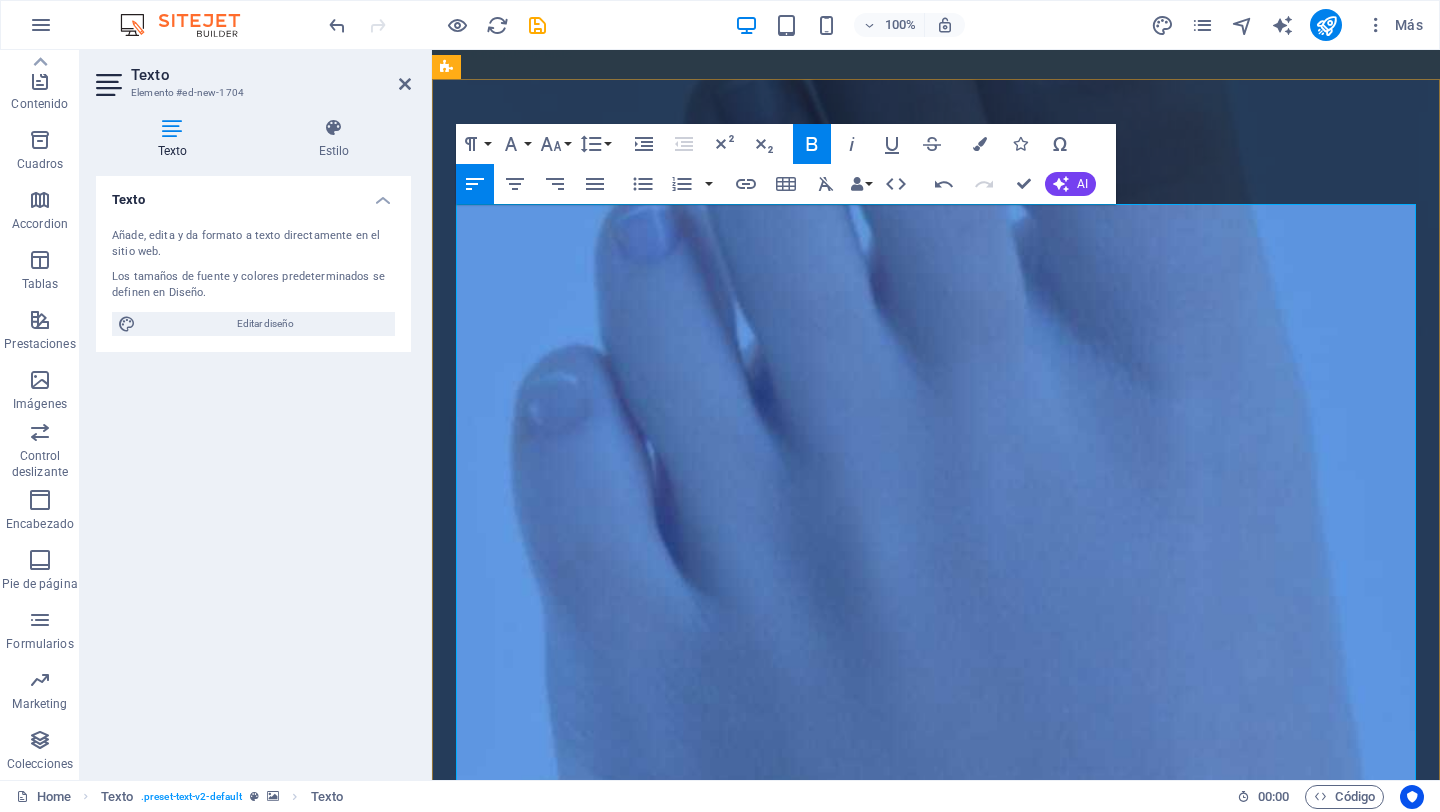 click on "Nuestra Misión" at bounding box center [585, 1591] 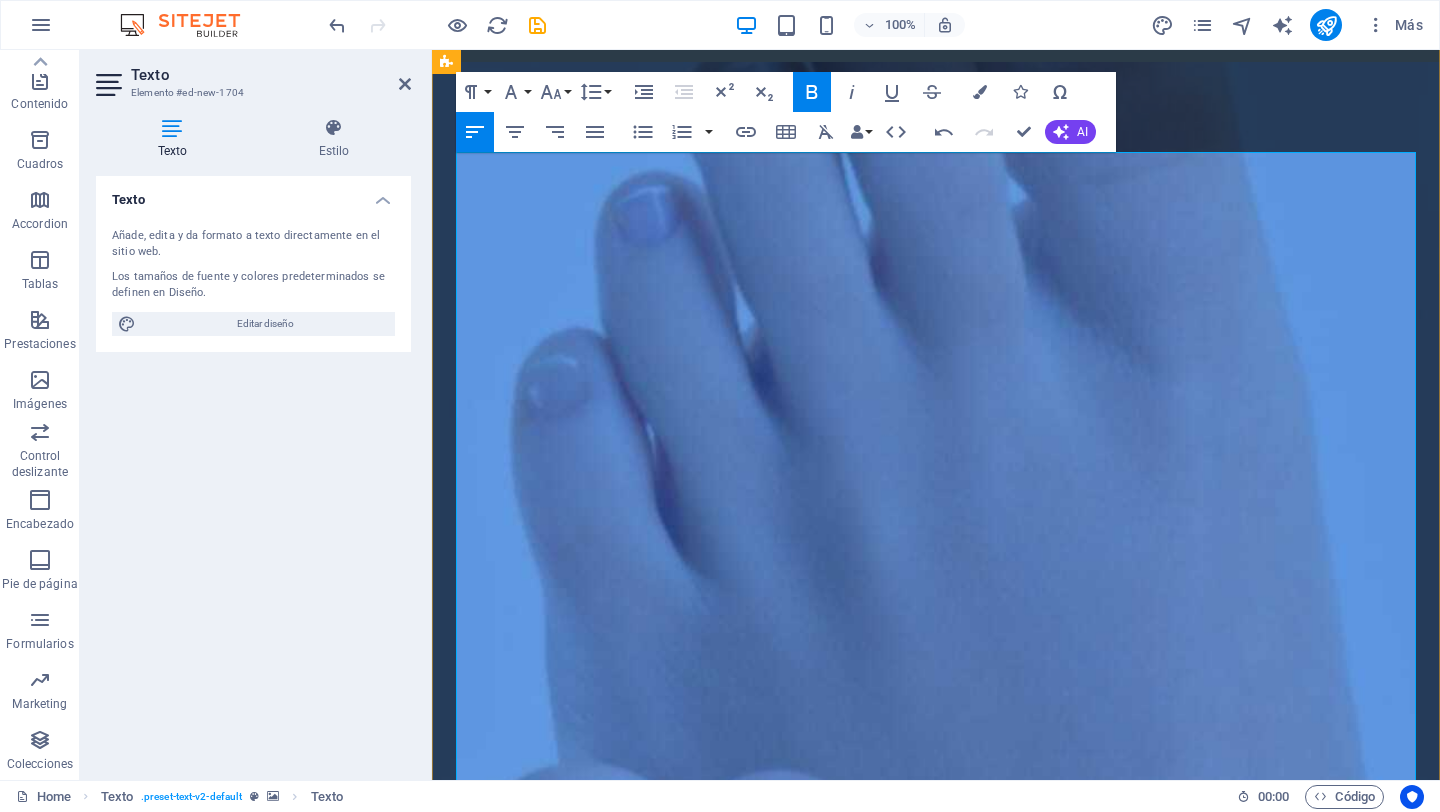 scroll, scrollTop: 0, scrollLeft: 0, axis: both 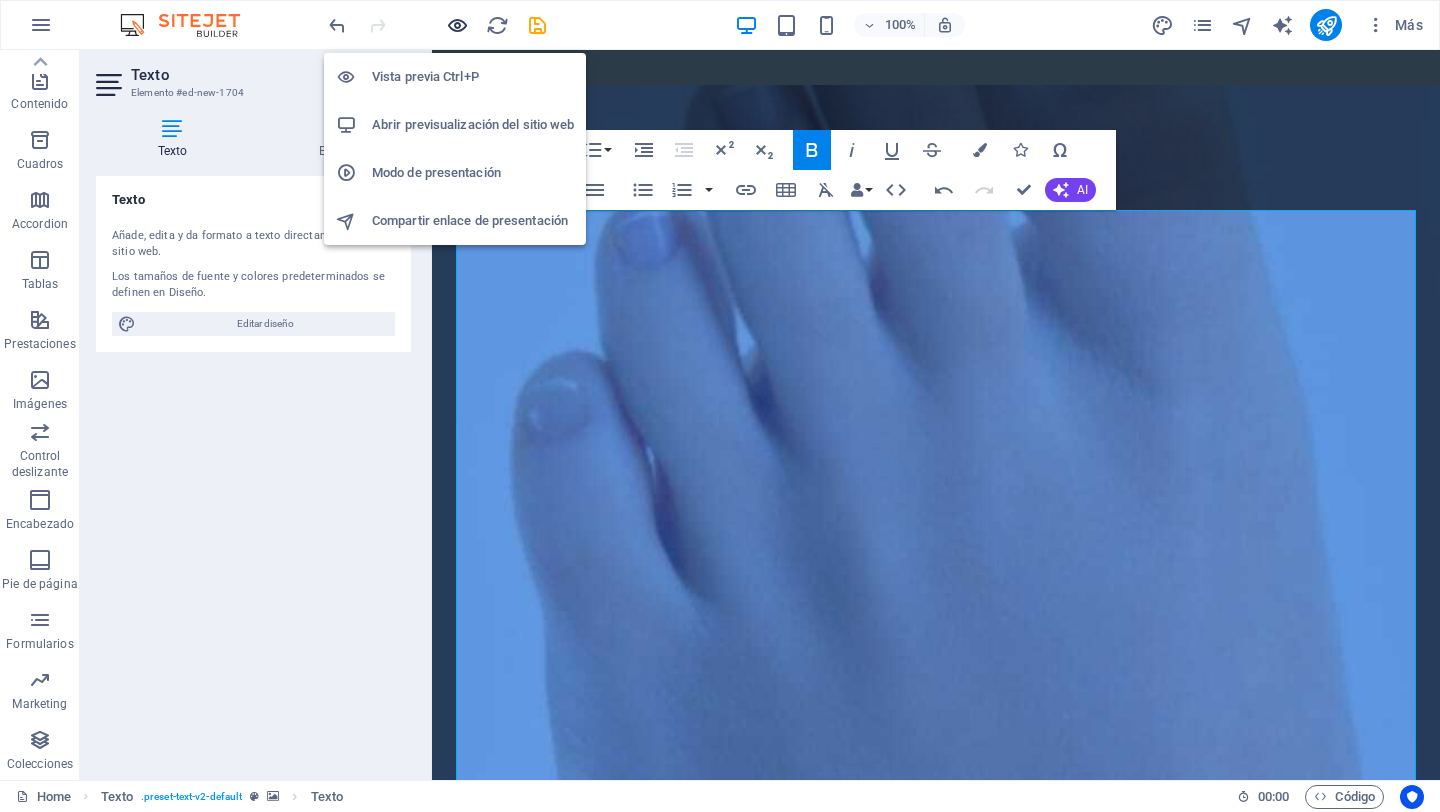 click at bounding box center (457, 25) 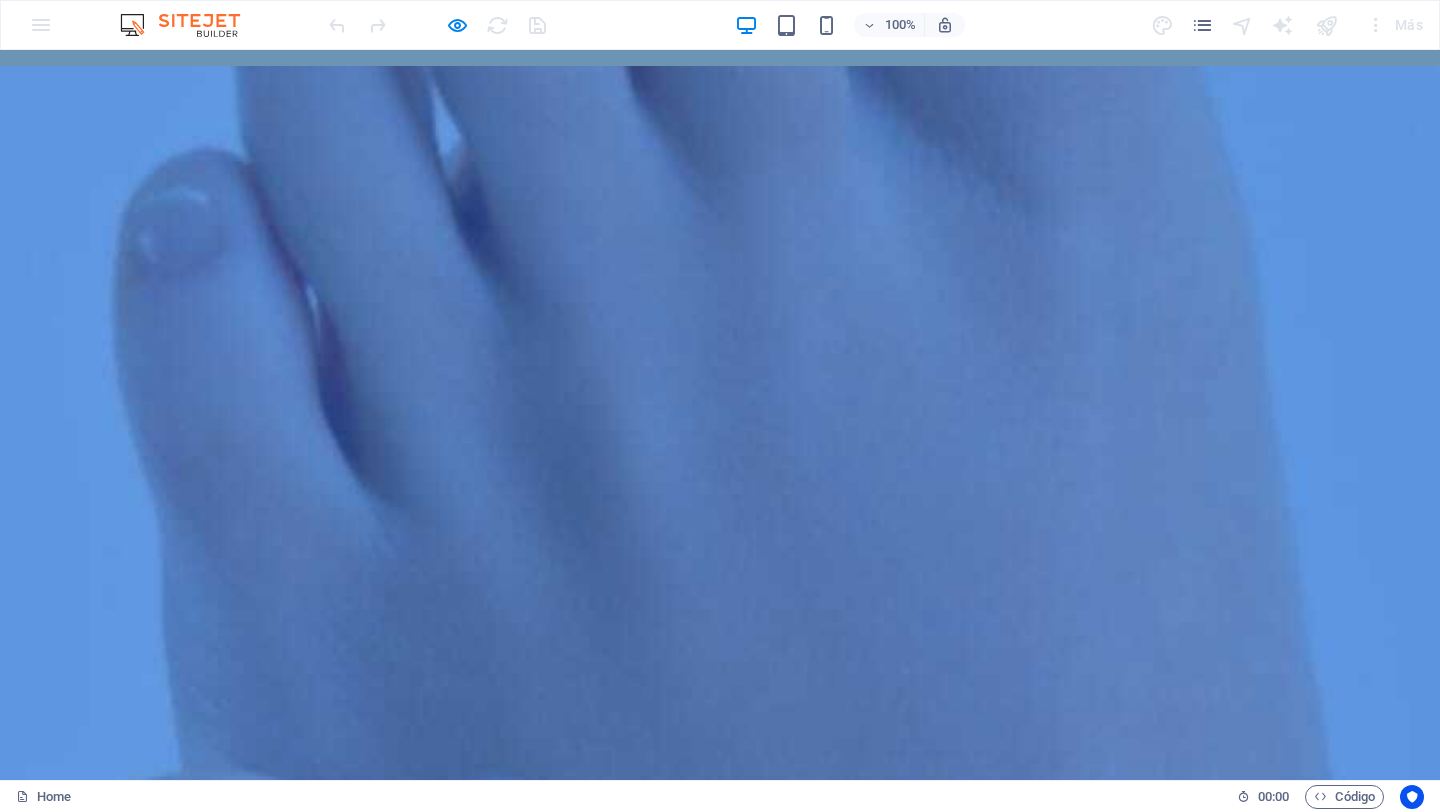 scroll, scrollTop: 0, scrollLeft: 0, axis: both 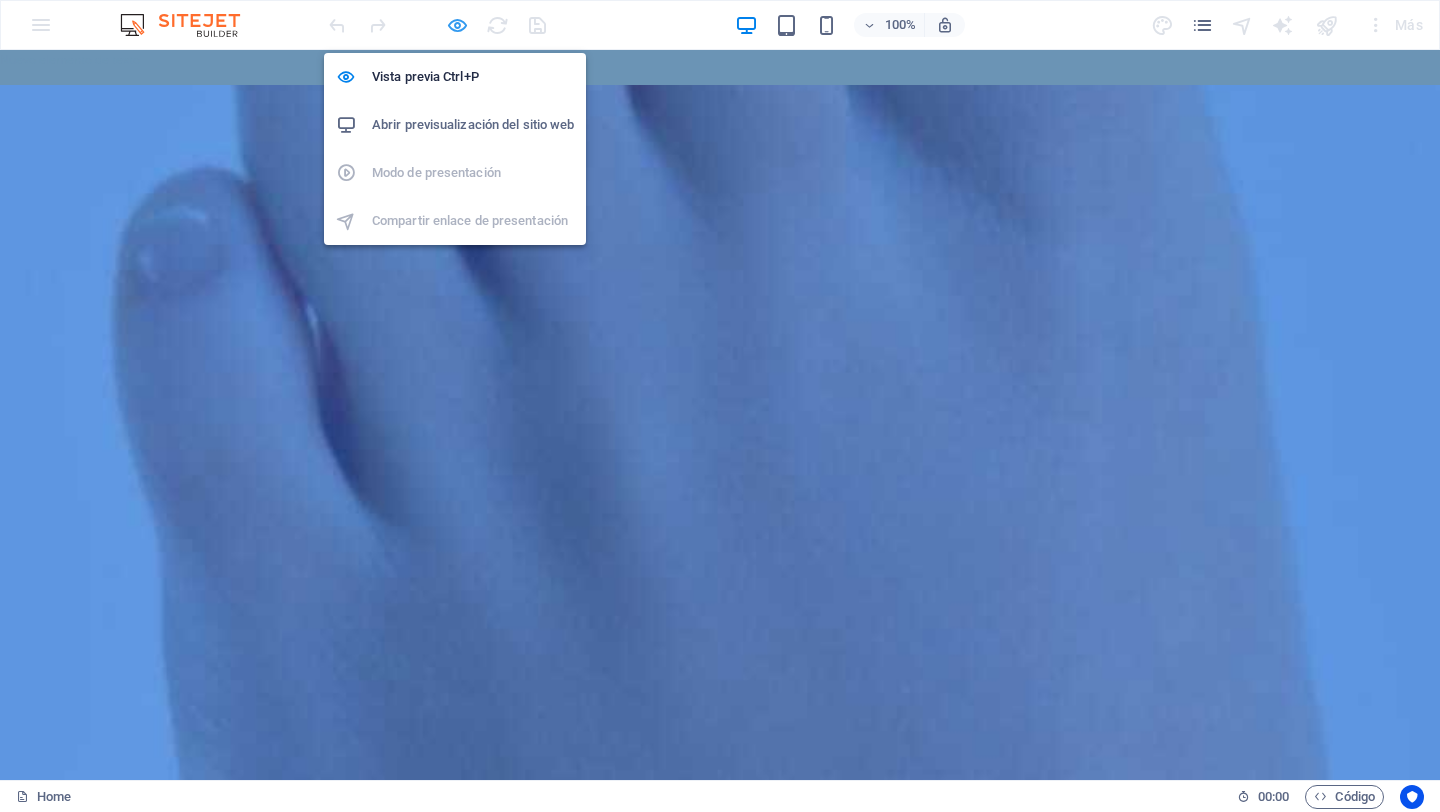 click at bounding box center [457, 25] 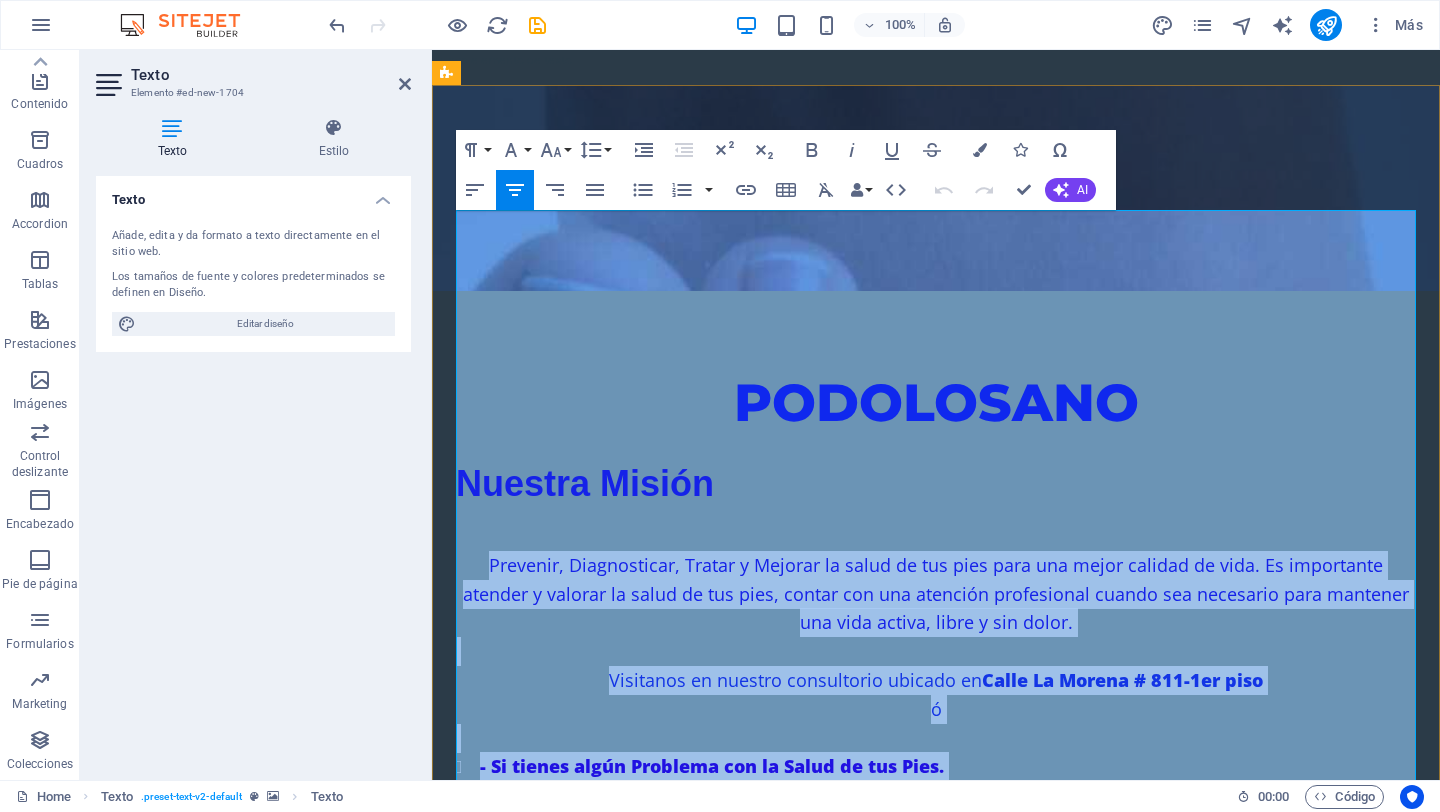 drag, startPoint x: 463, startPoint y: 355, endPoint x: 1363, endPoint y: 752, distance: 983.6712 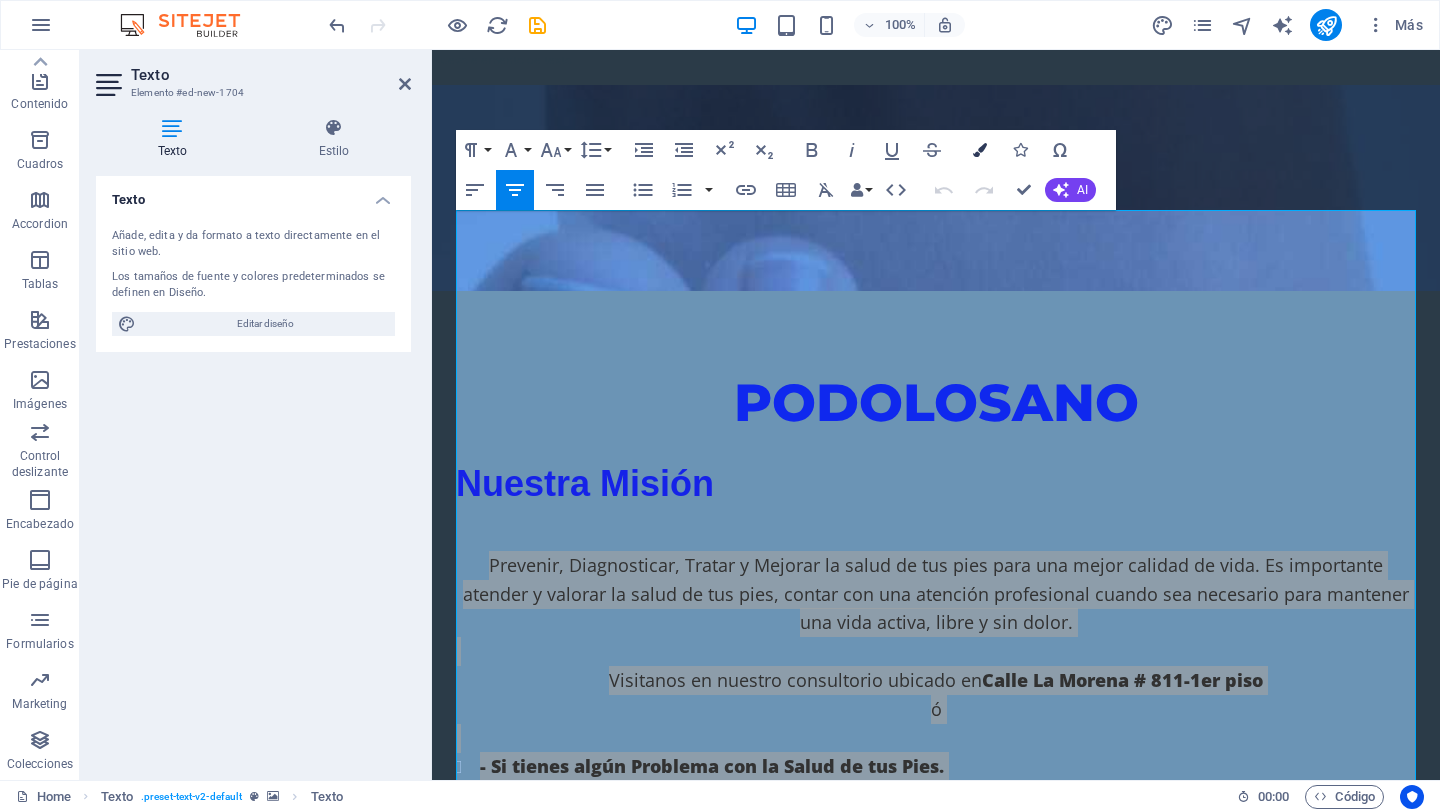 click at bounding box center (980, 150) 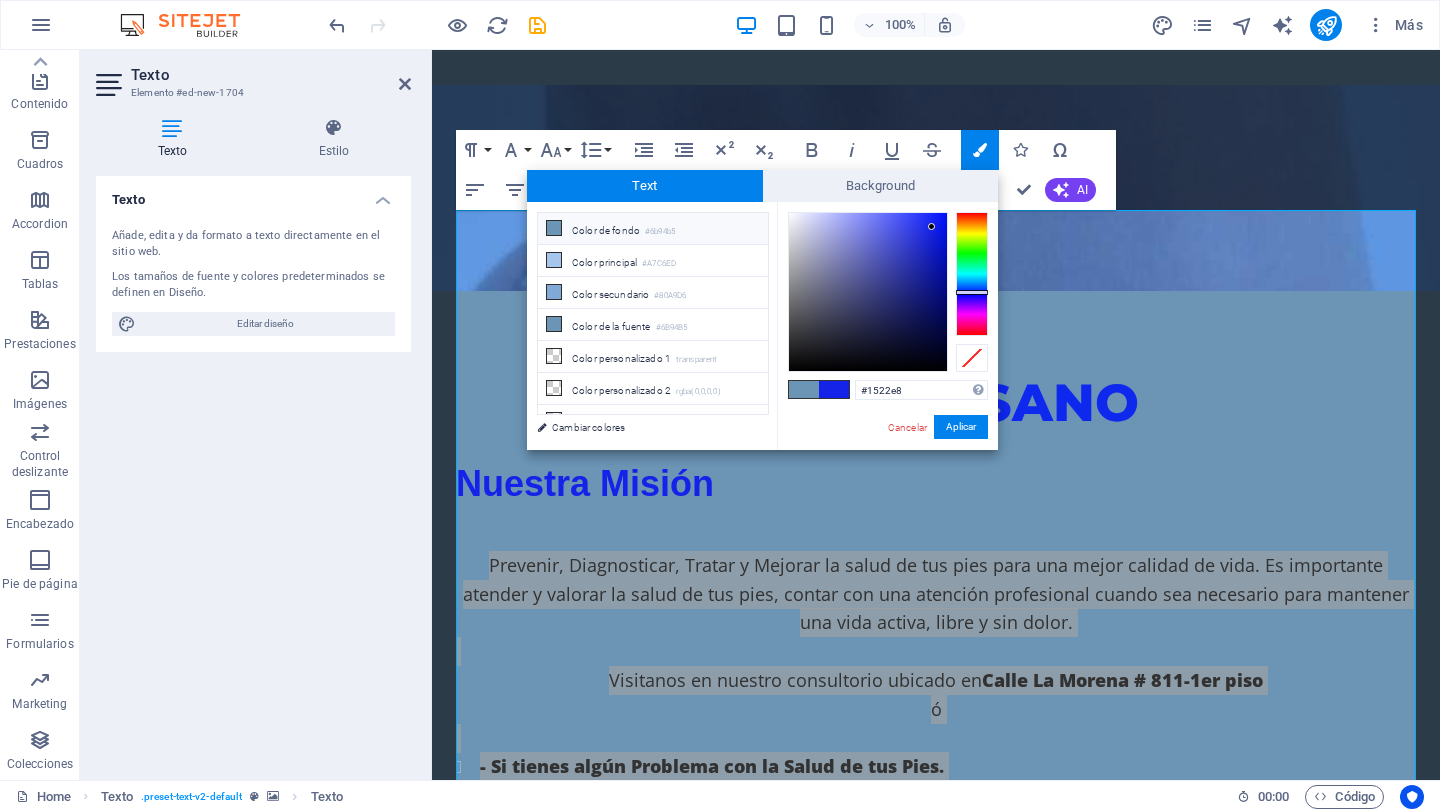 type on "#091293" 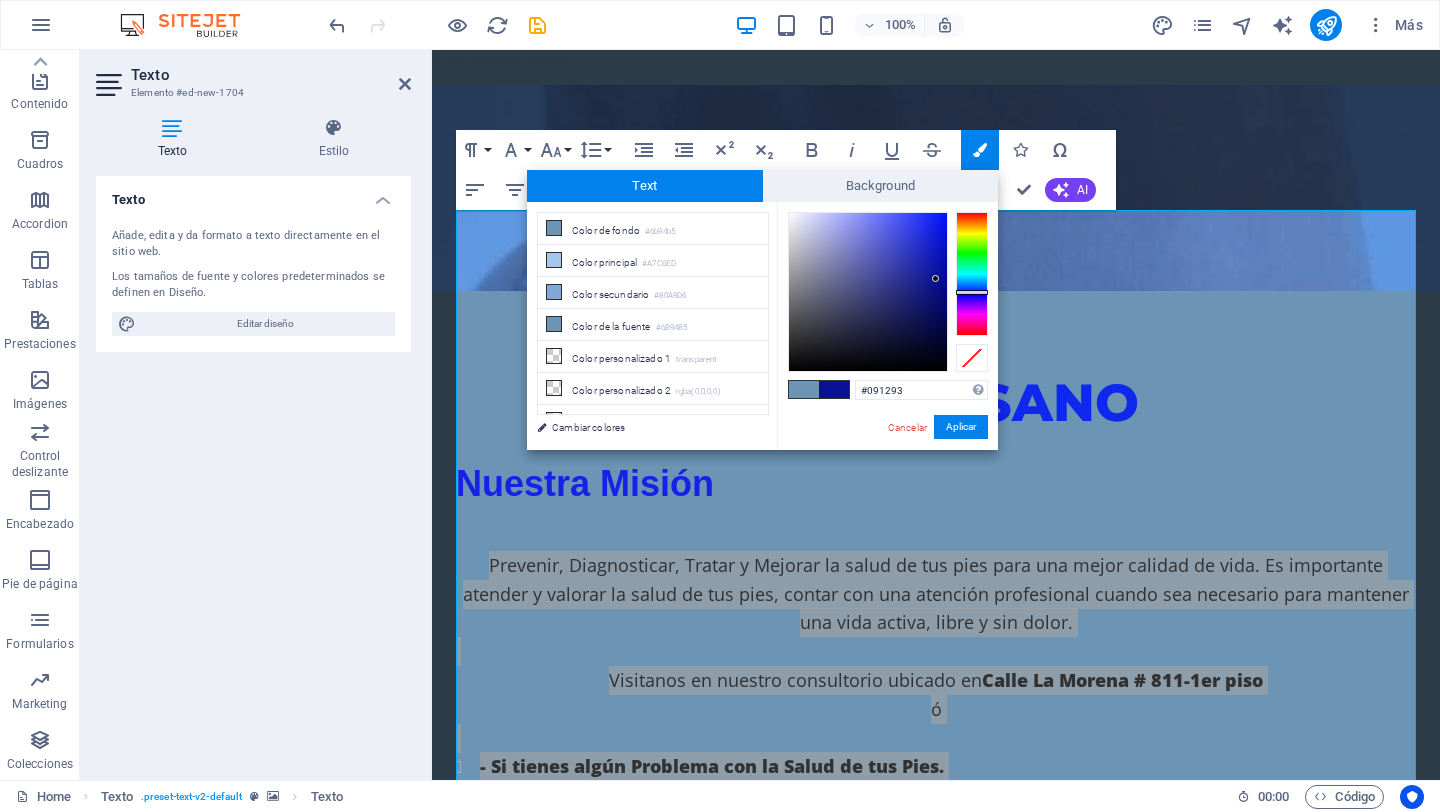 click at bounding box center [868, 292] 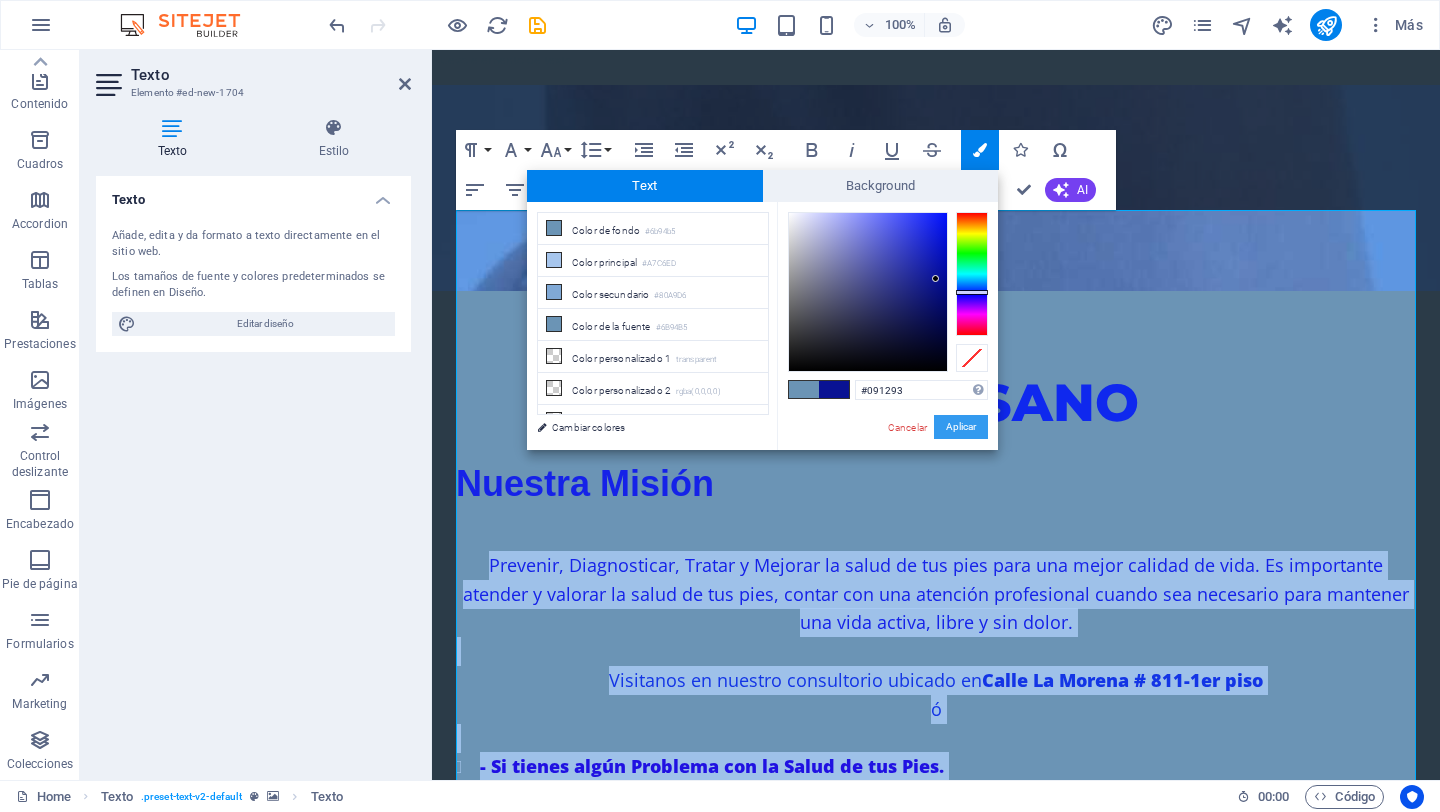 click on "Aplicar" at bounding box center (961, 427) 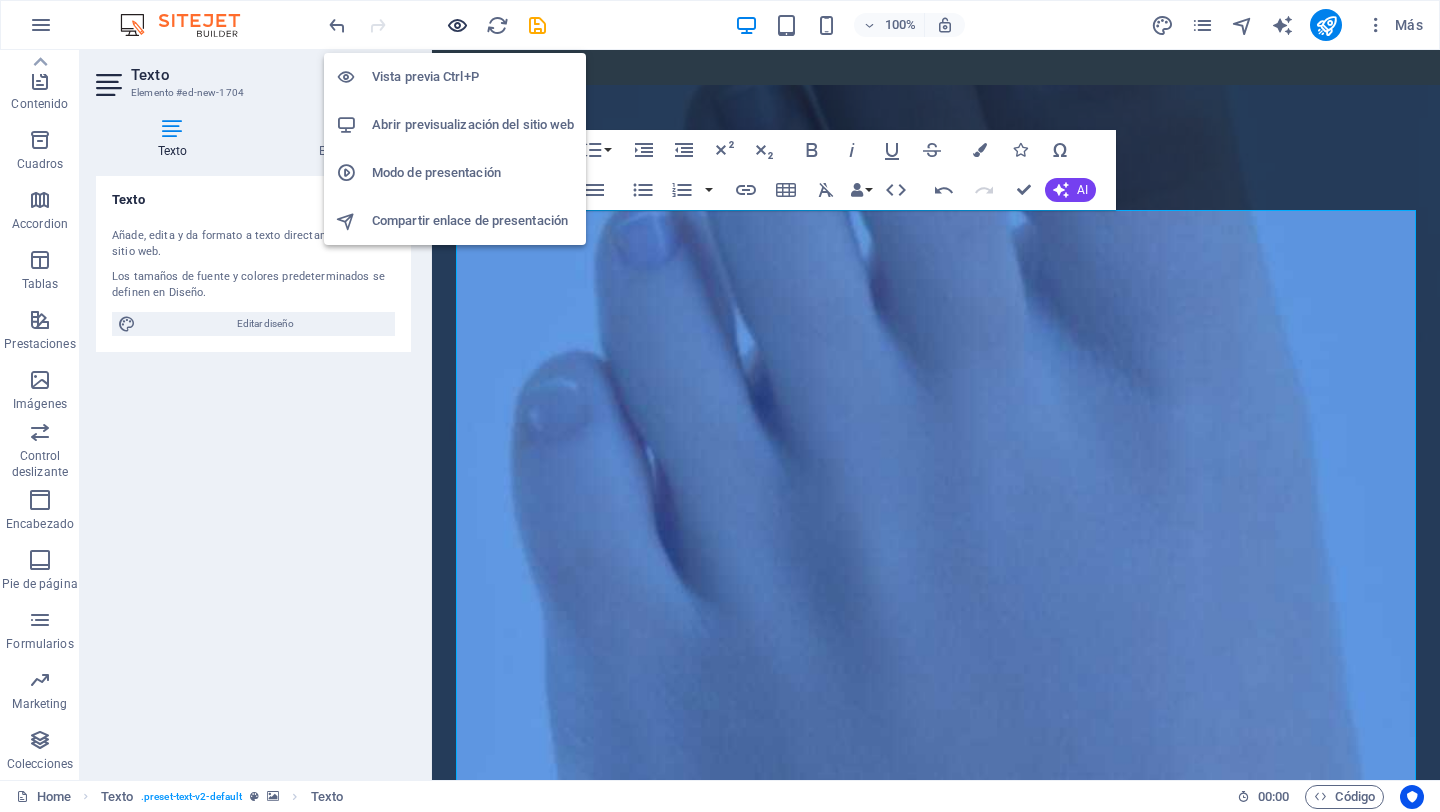 click at bounding box center (457, 25) 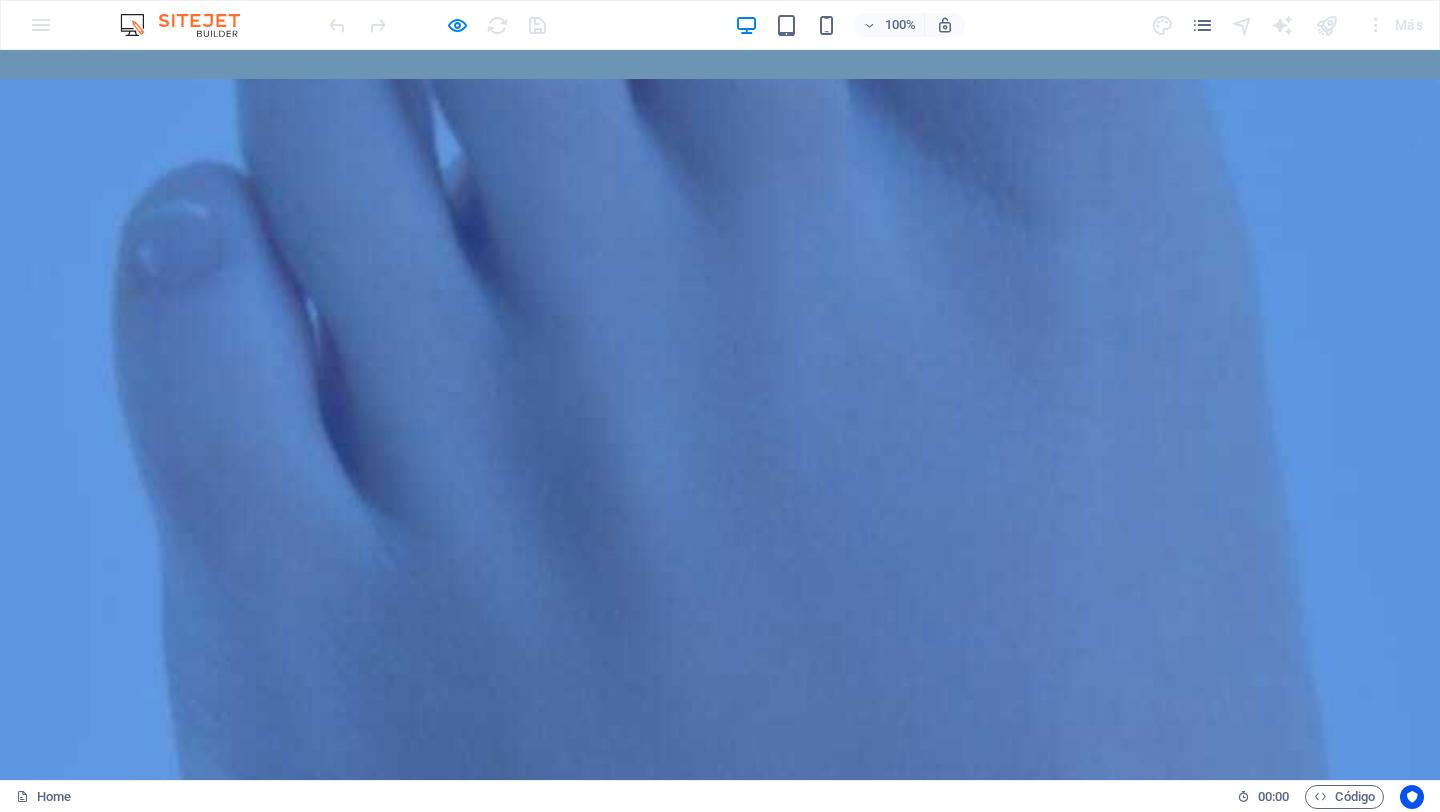 scroll, scrollTop: 0, scrollLeft: 0, axis: both 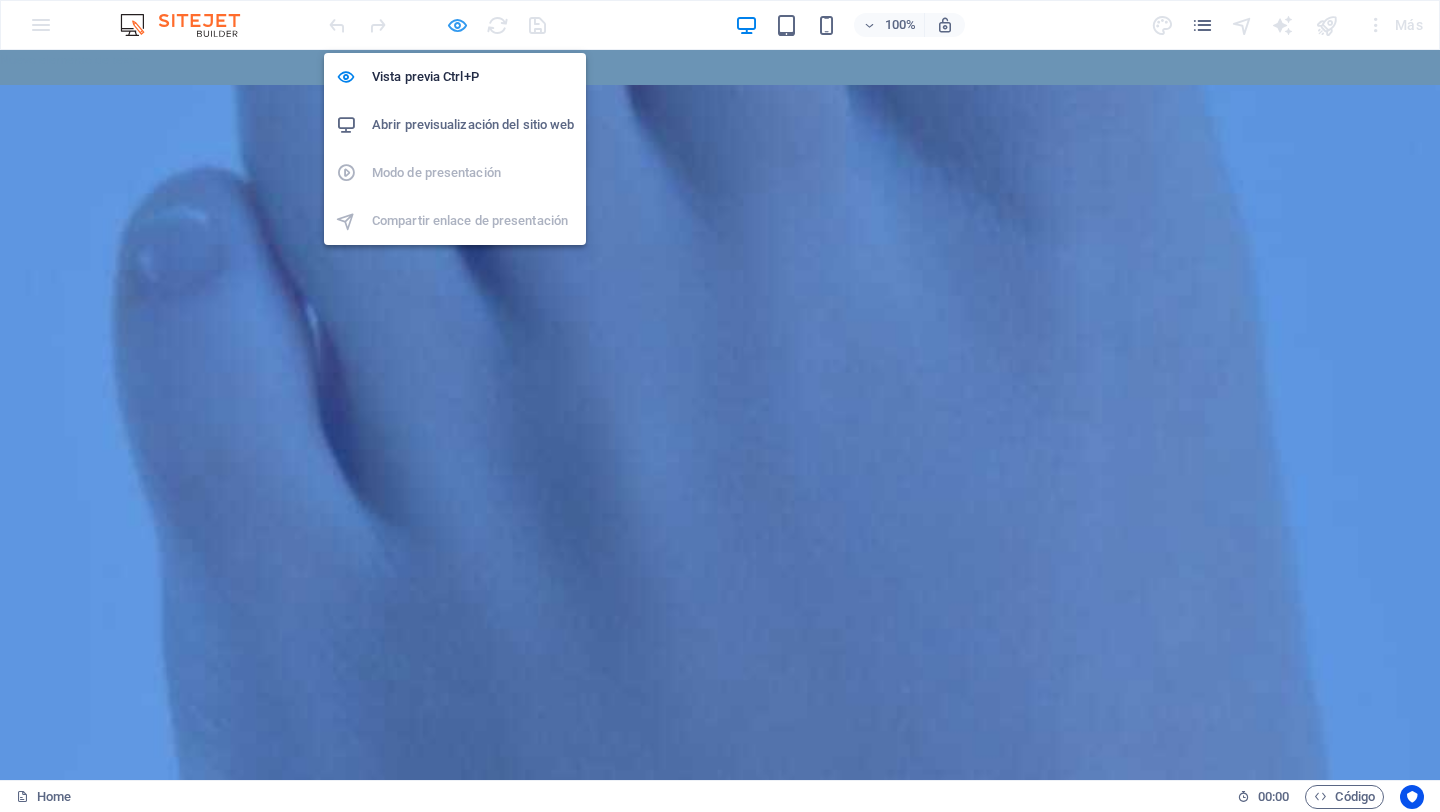 click at bounding box center [457, 25] 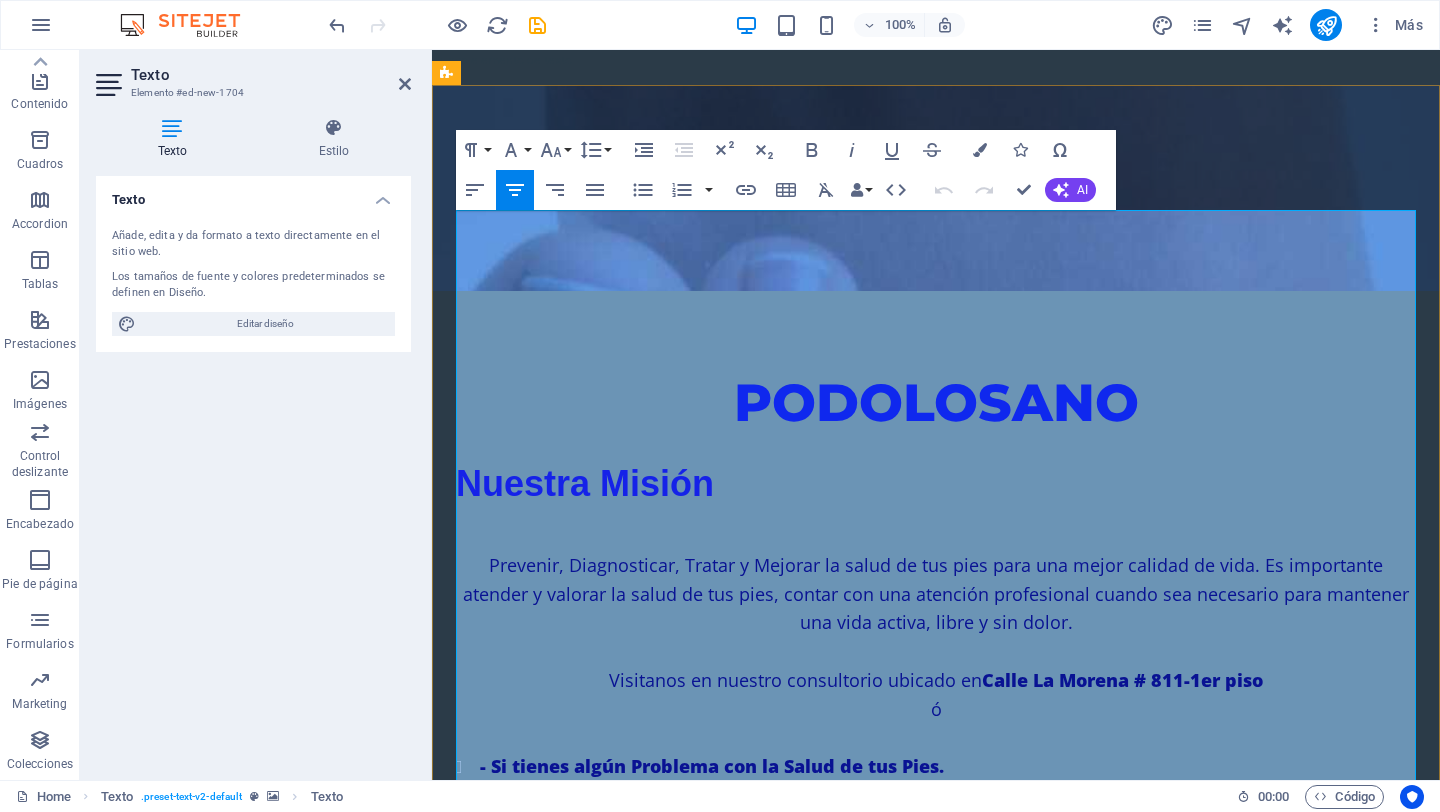 drag, startPoint x: 794, startPoint y: 279, endPoint x: 496, endPoint y: 272, distance: 298.0822 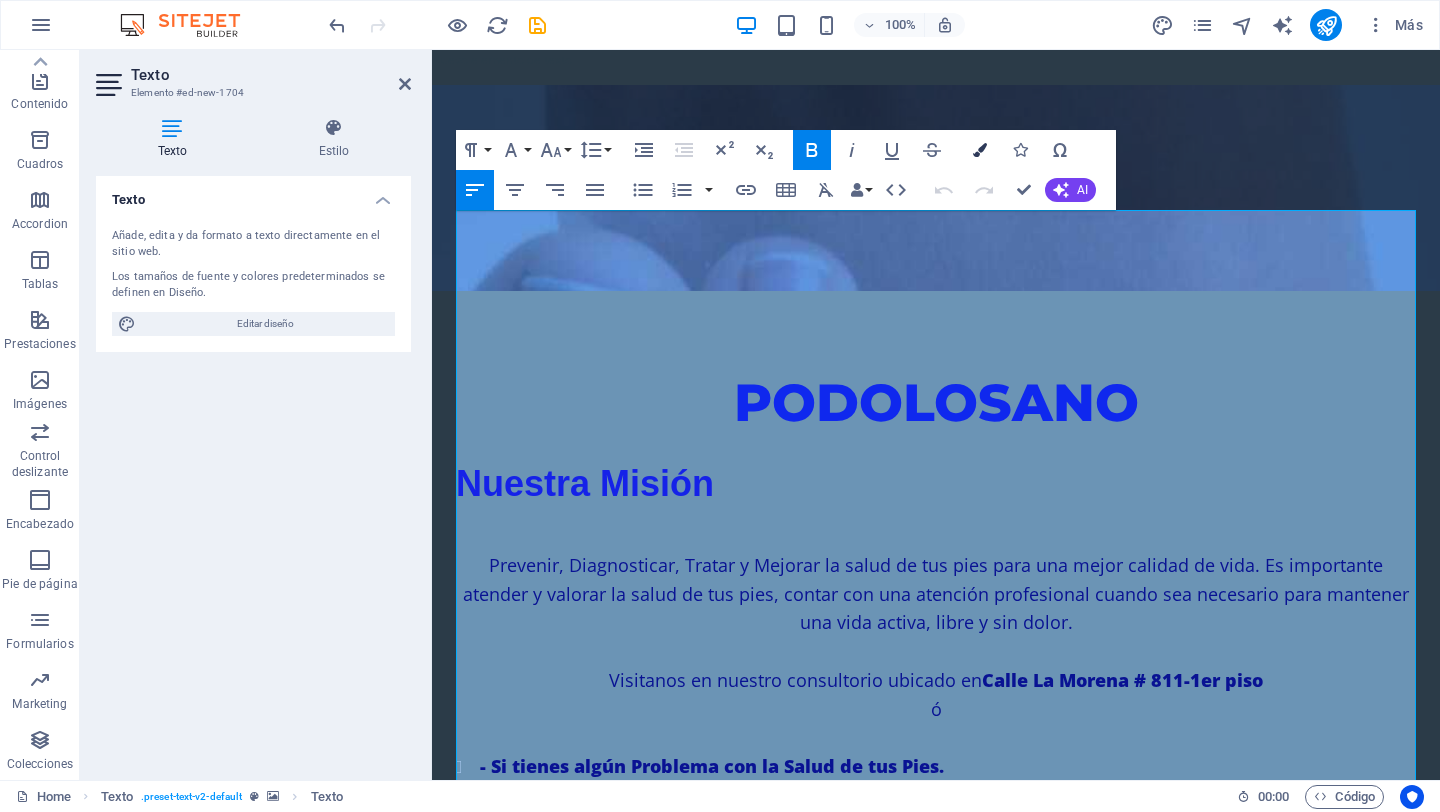 click at bounding box center (980, 150) 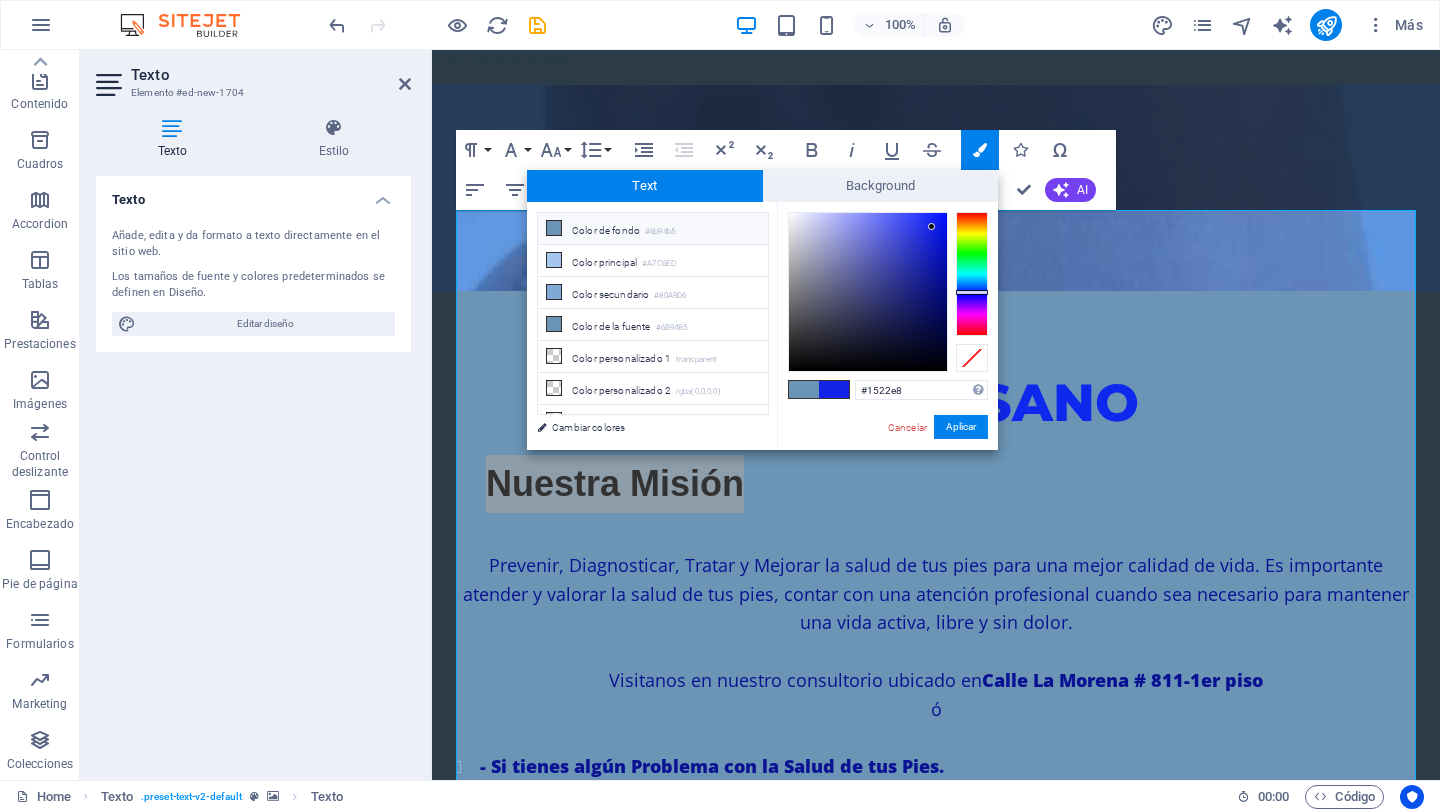type on "#060d7d" 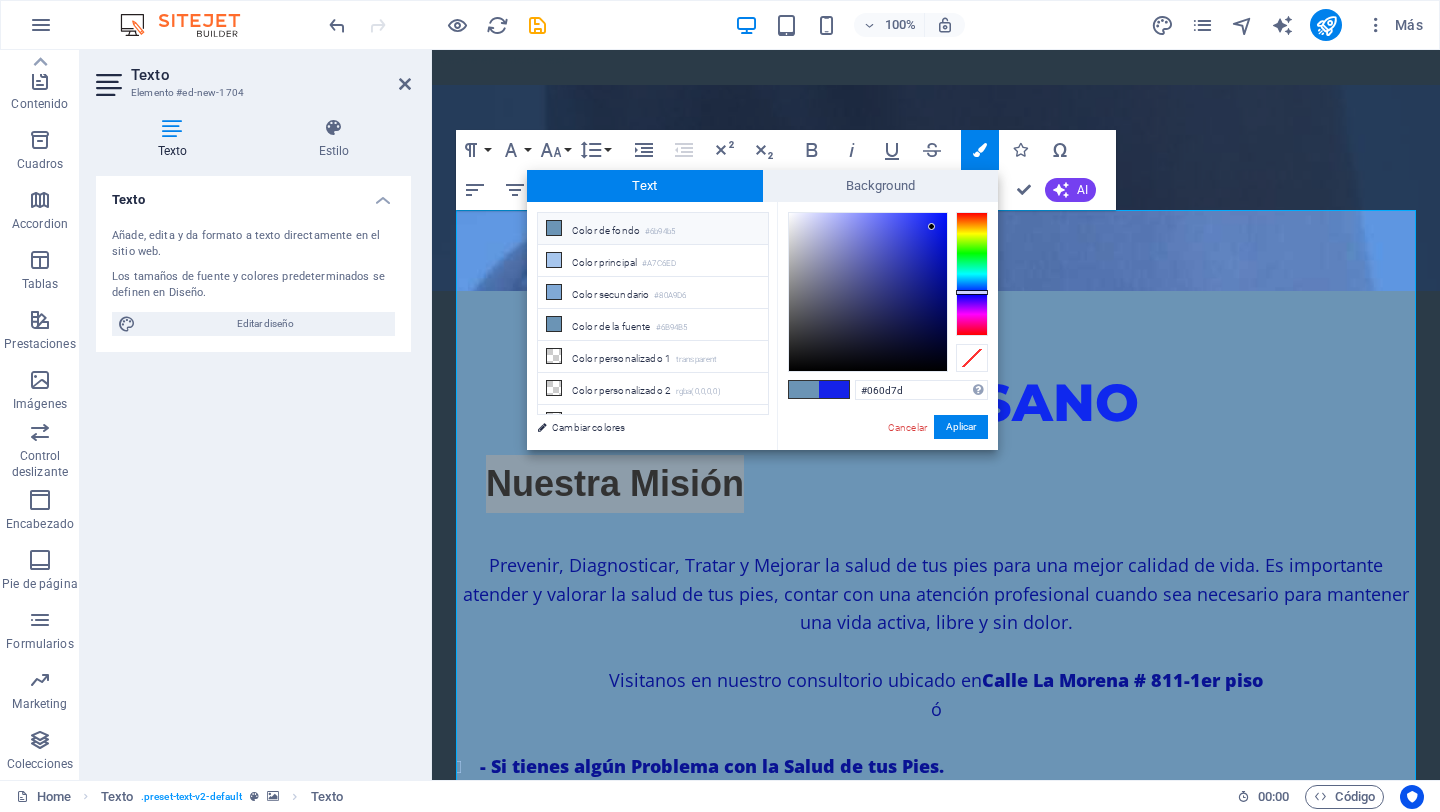click at bounding box center [868, 292] 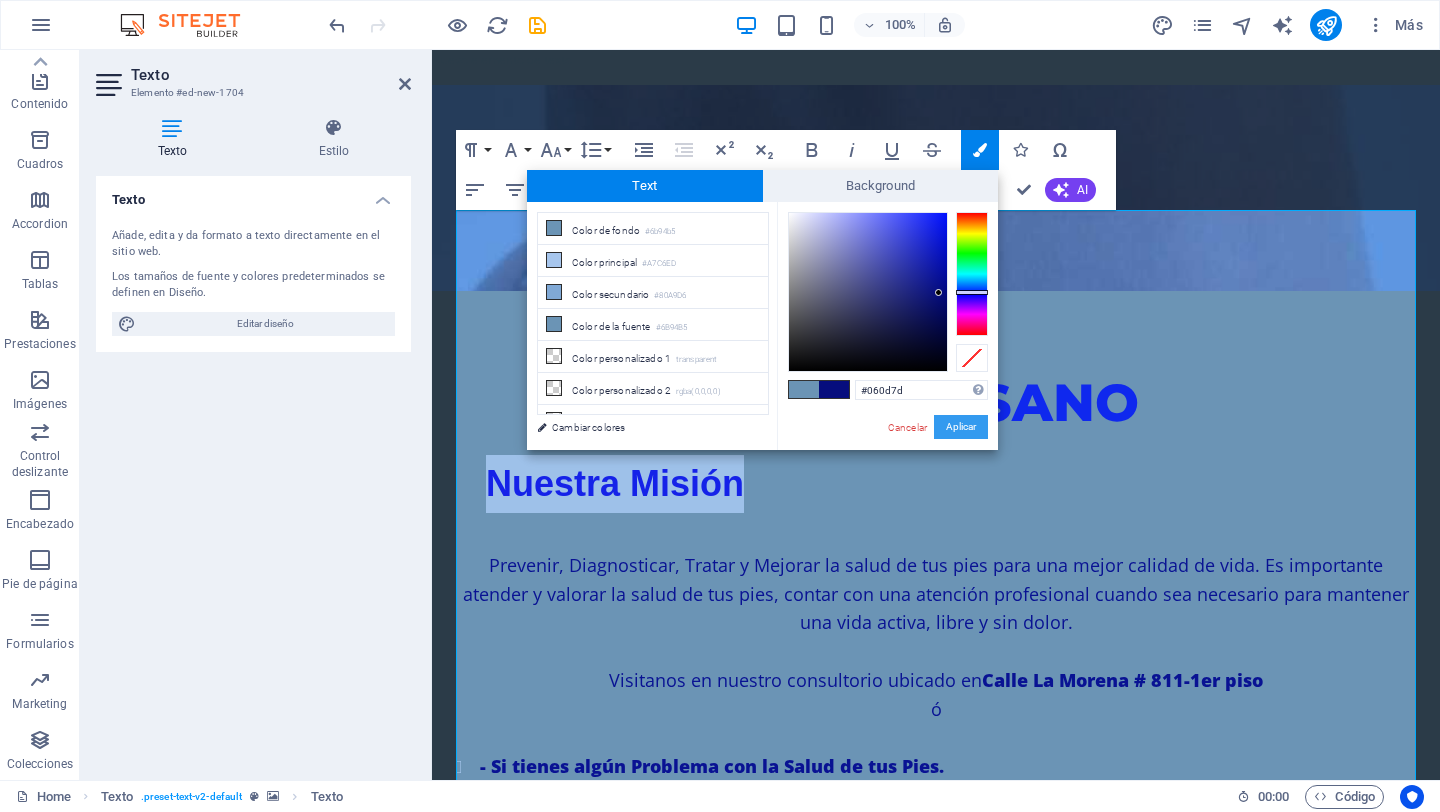 click on "Aplicar" at bounding box center [961, 427] 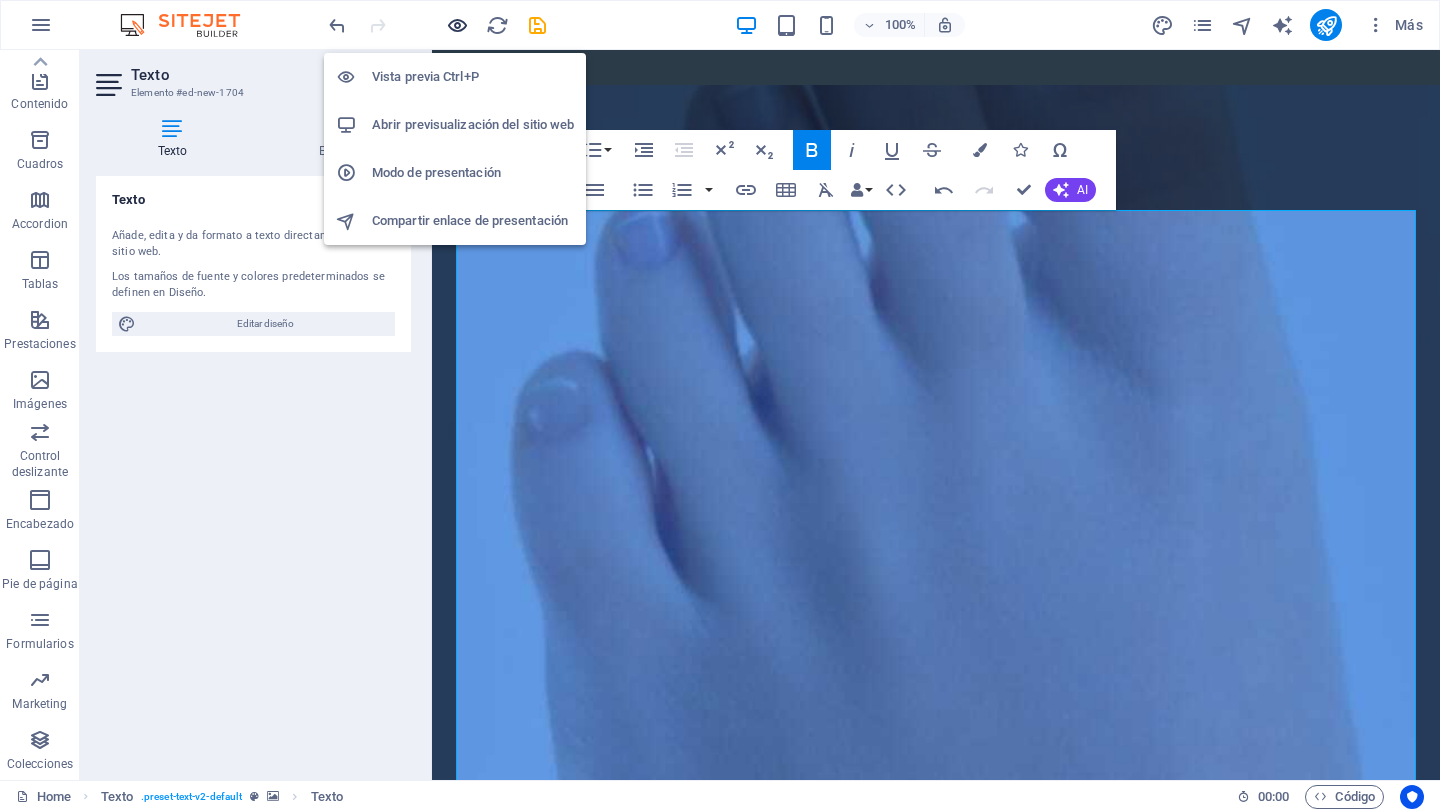click at bounding box center [457, 25] 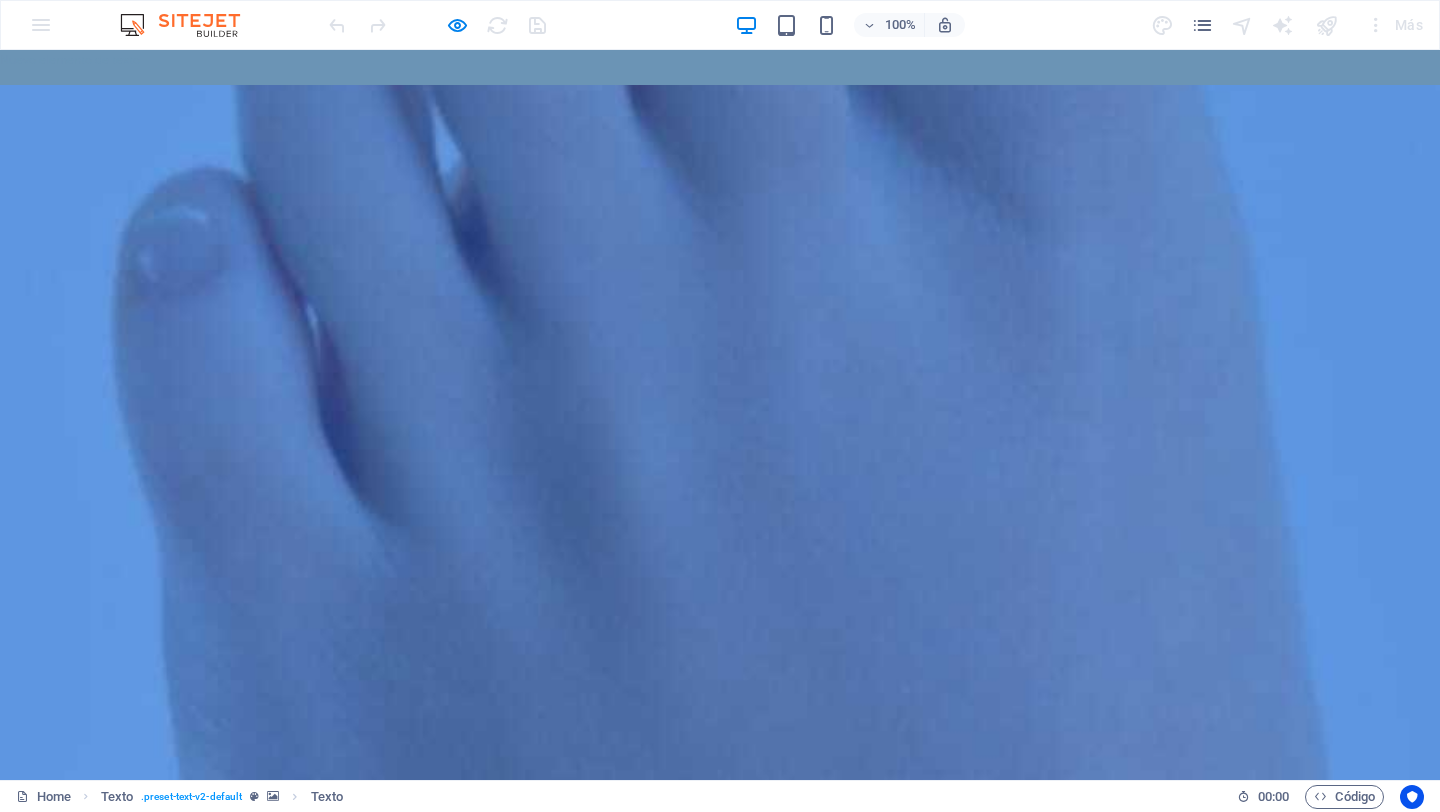 click on "PODOLOSANO" at bounding box center [720, 1488] 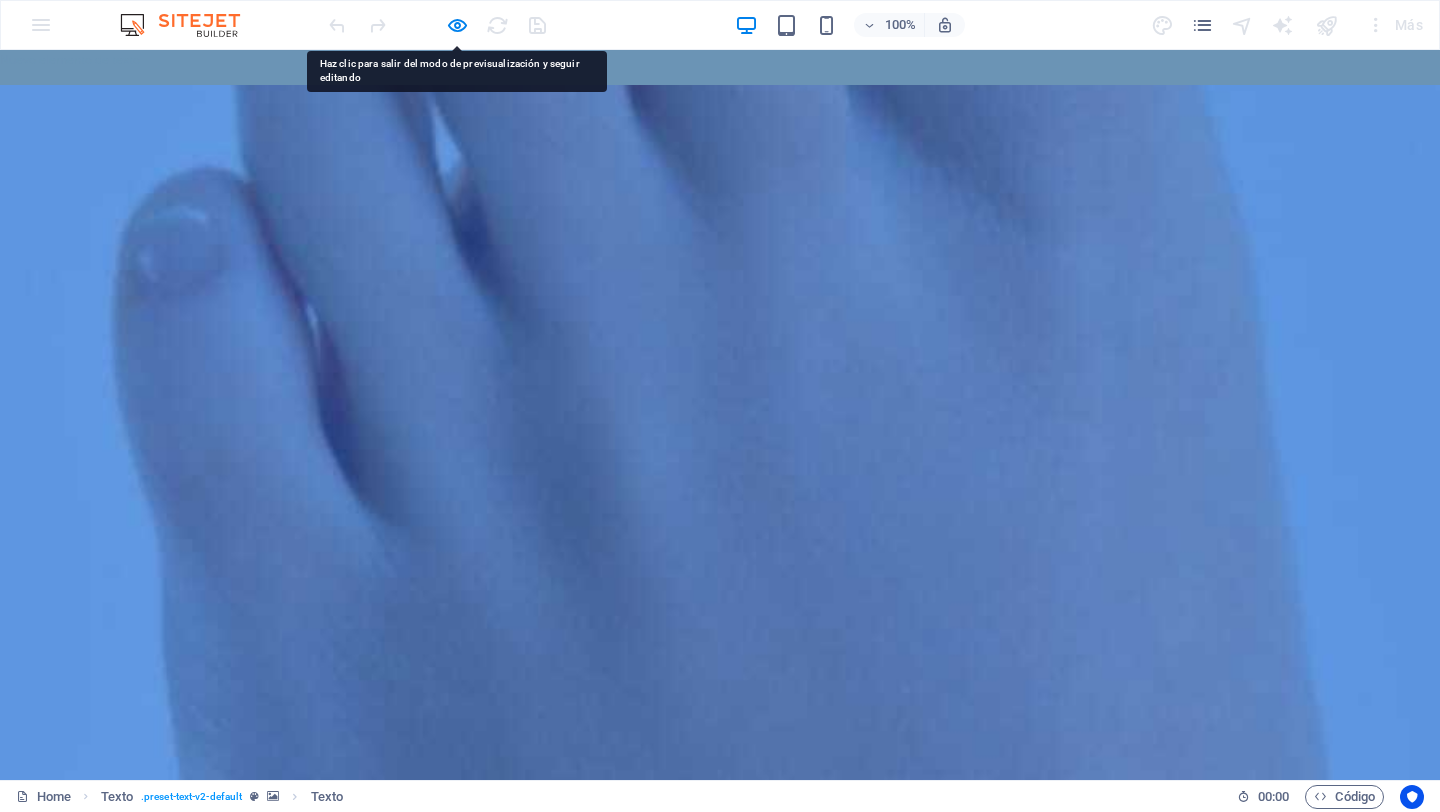 drag, startPoint x: 525, startPoint y: 196, endPoint x: 610, endPoint y: 199, distance: 85.052925 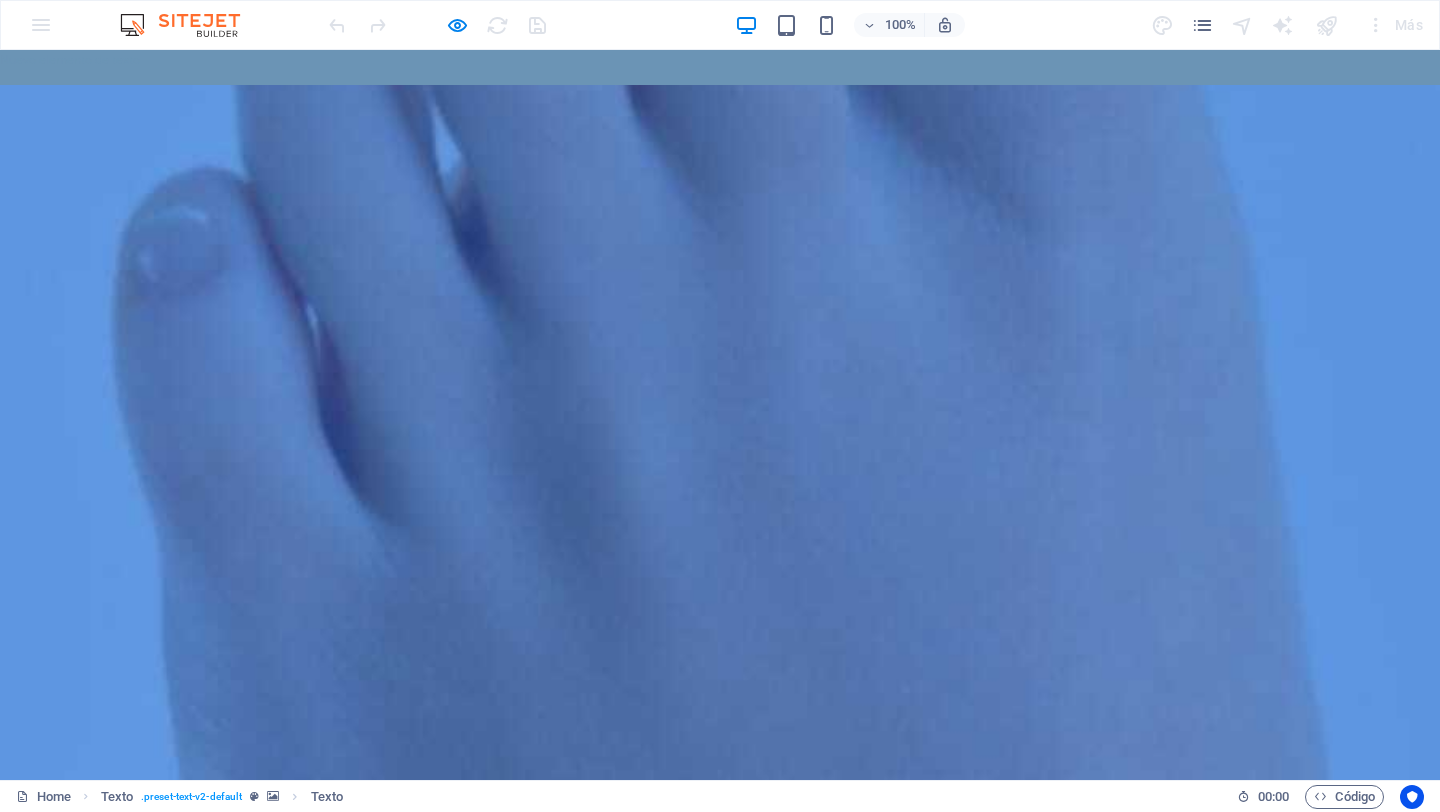 click on "PODOLOSANO" at bounding box center [720, 1488] 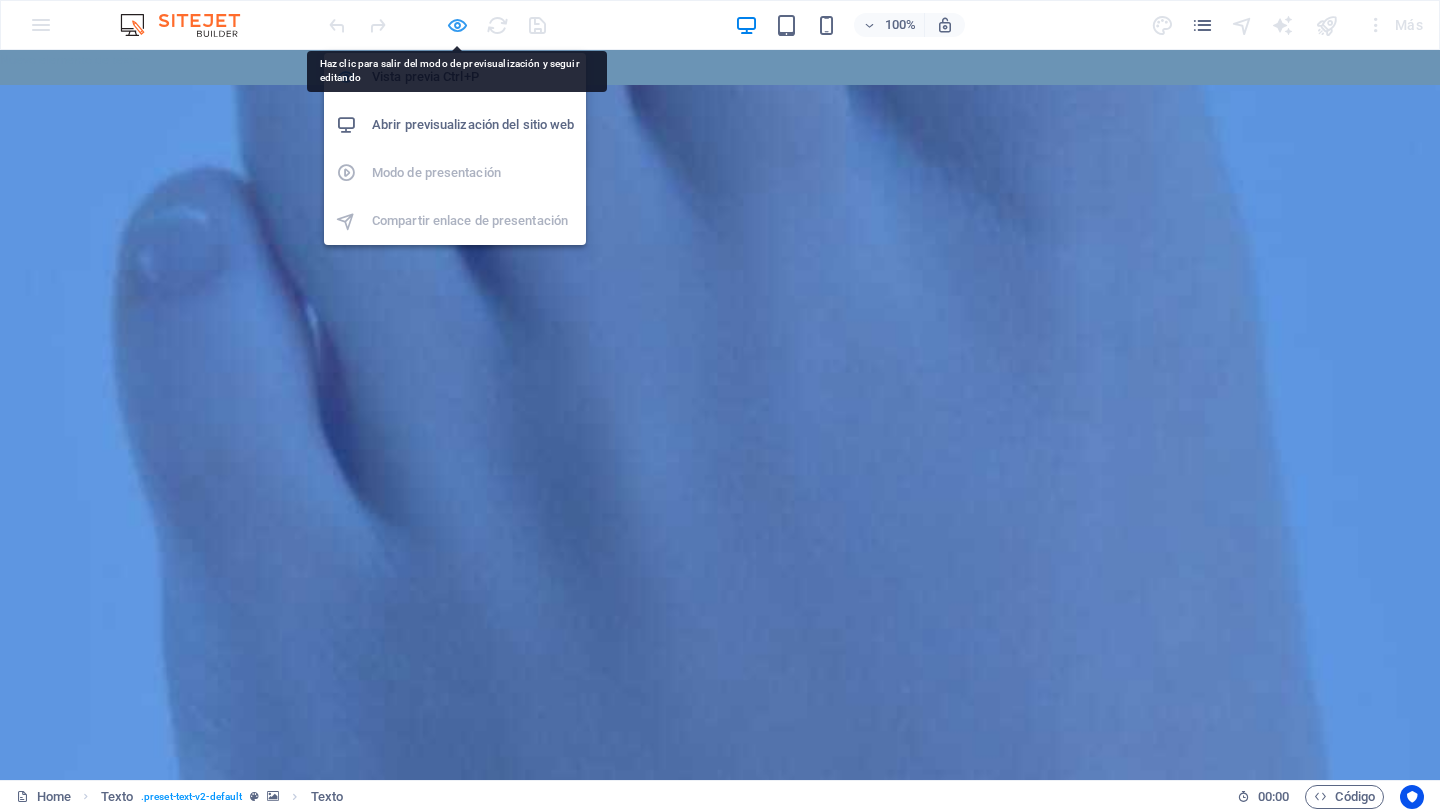 click at bounding box center [457, 25] 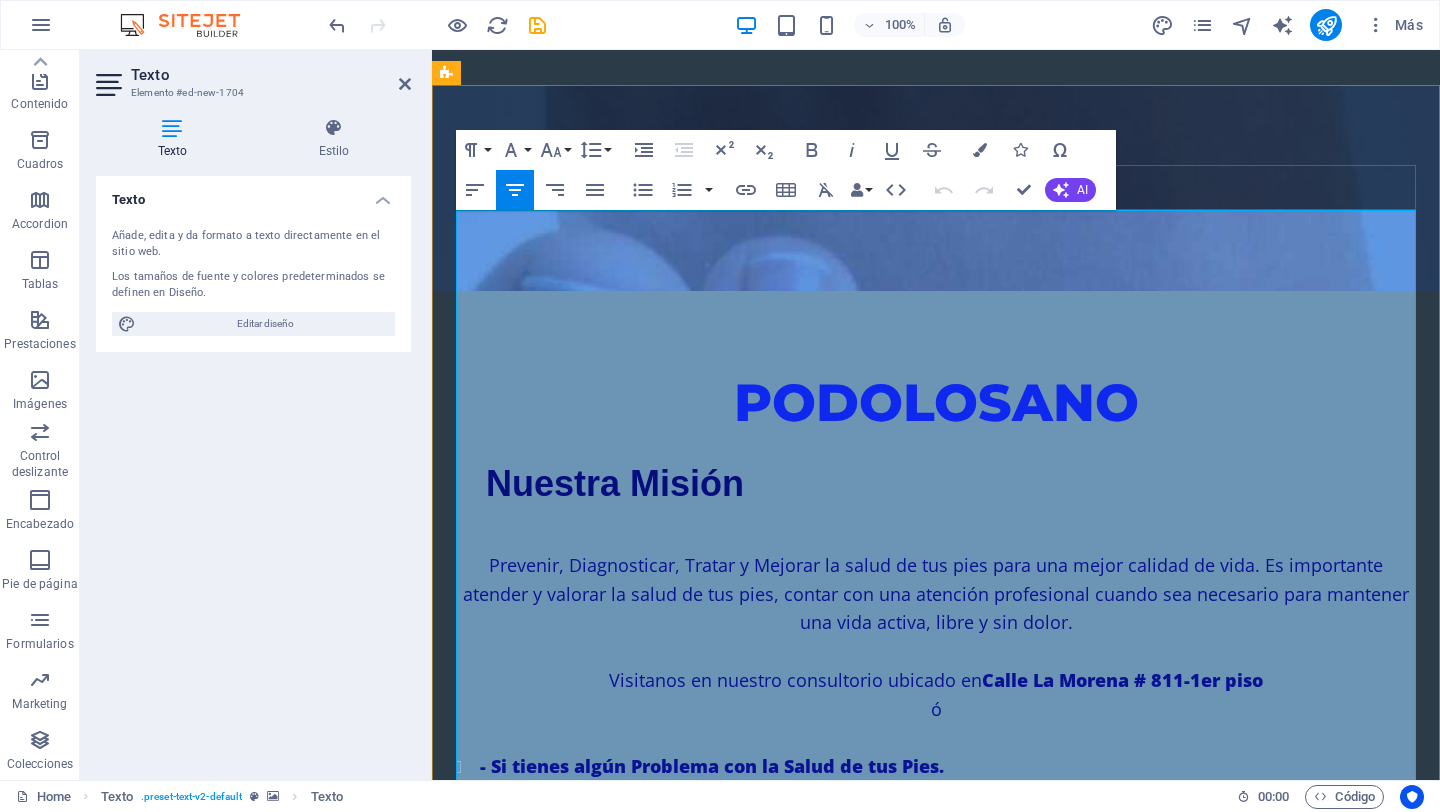 click on "​ PODOLOSANO" at bounding box center [936, 393] 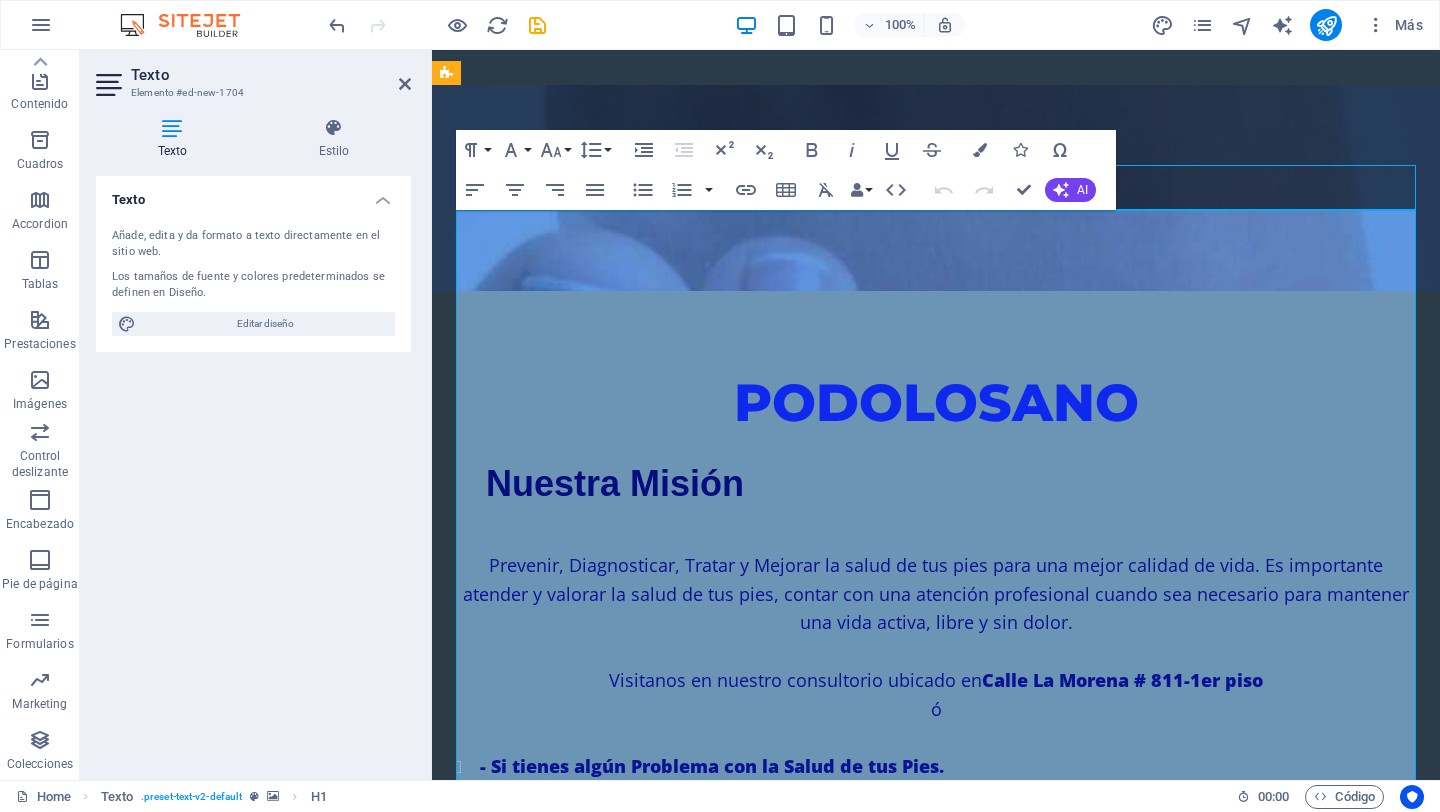 click on "​ PODOLOSANO" at bounding box center (936, 393) 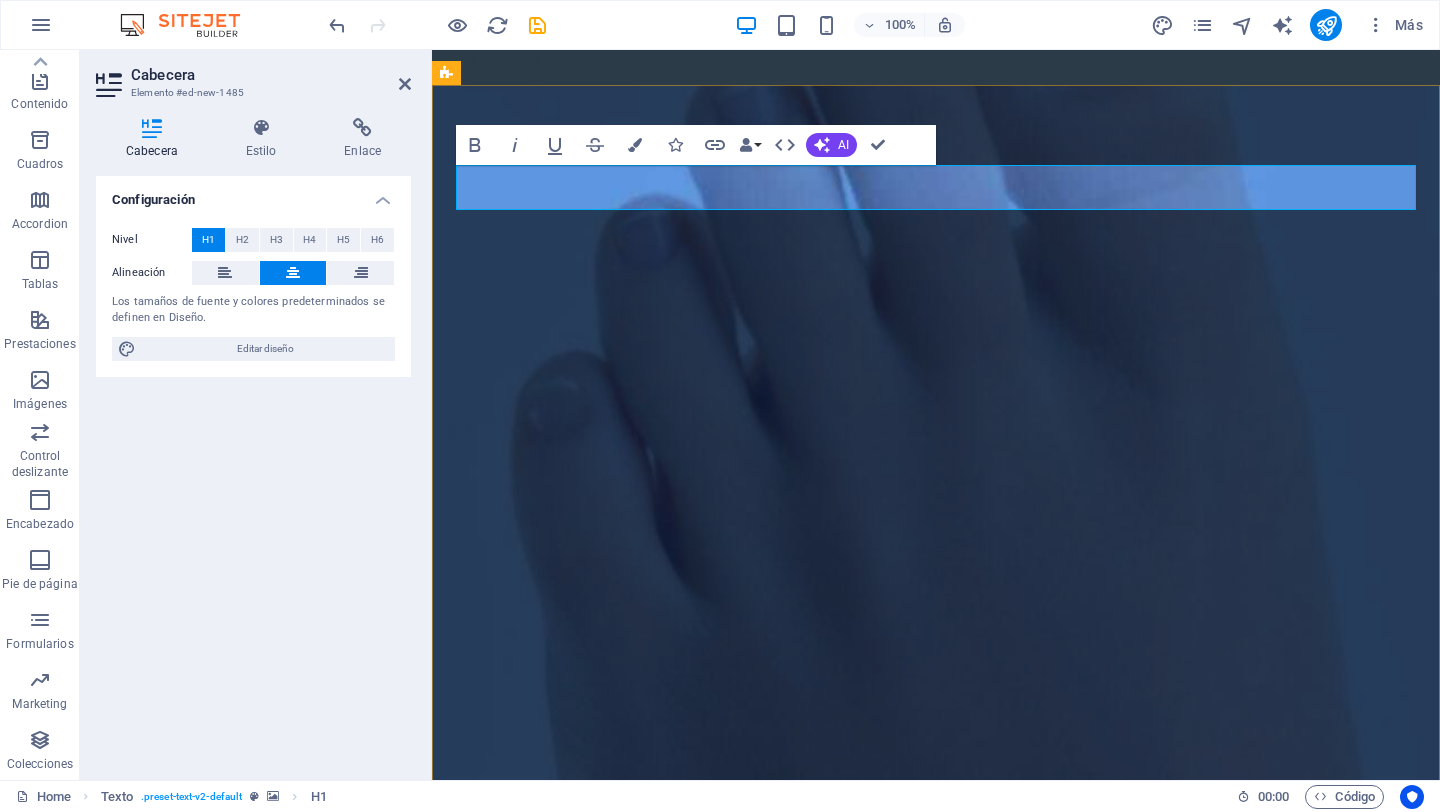 click on "PODOLOSANO" at bounding box center (936, 1517) 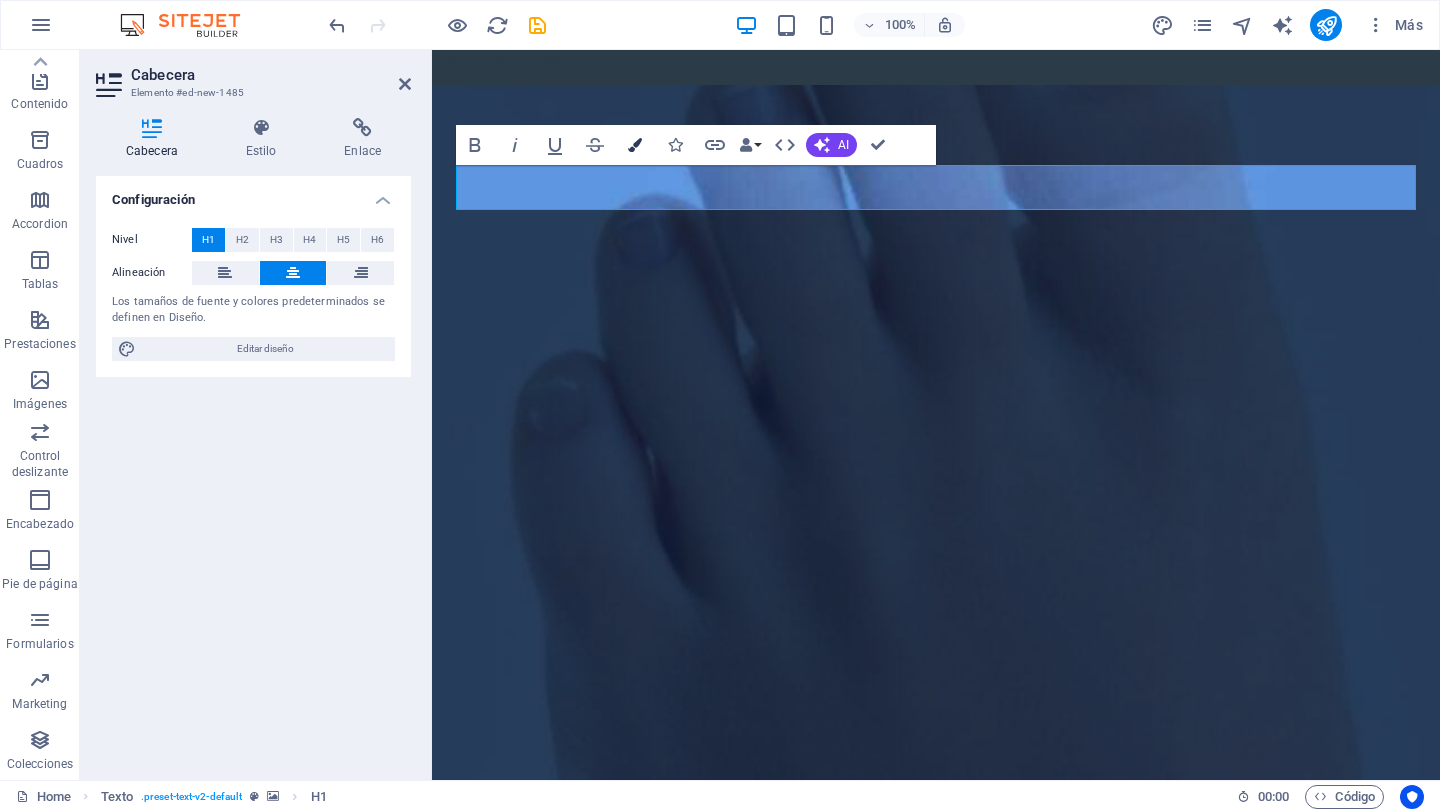 click at bounding box center (635, 145) 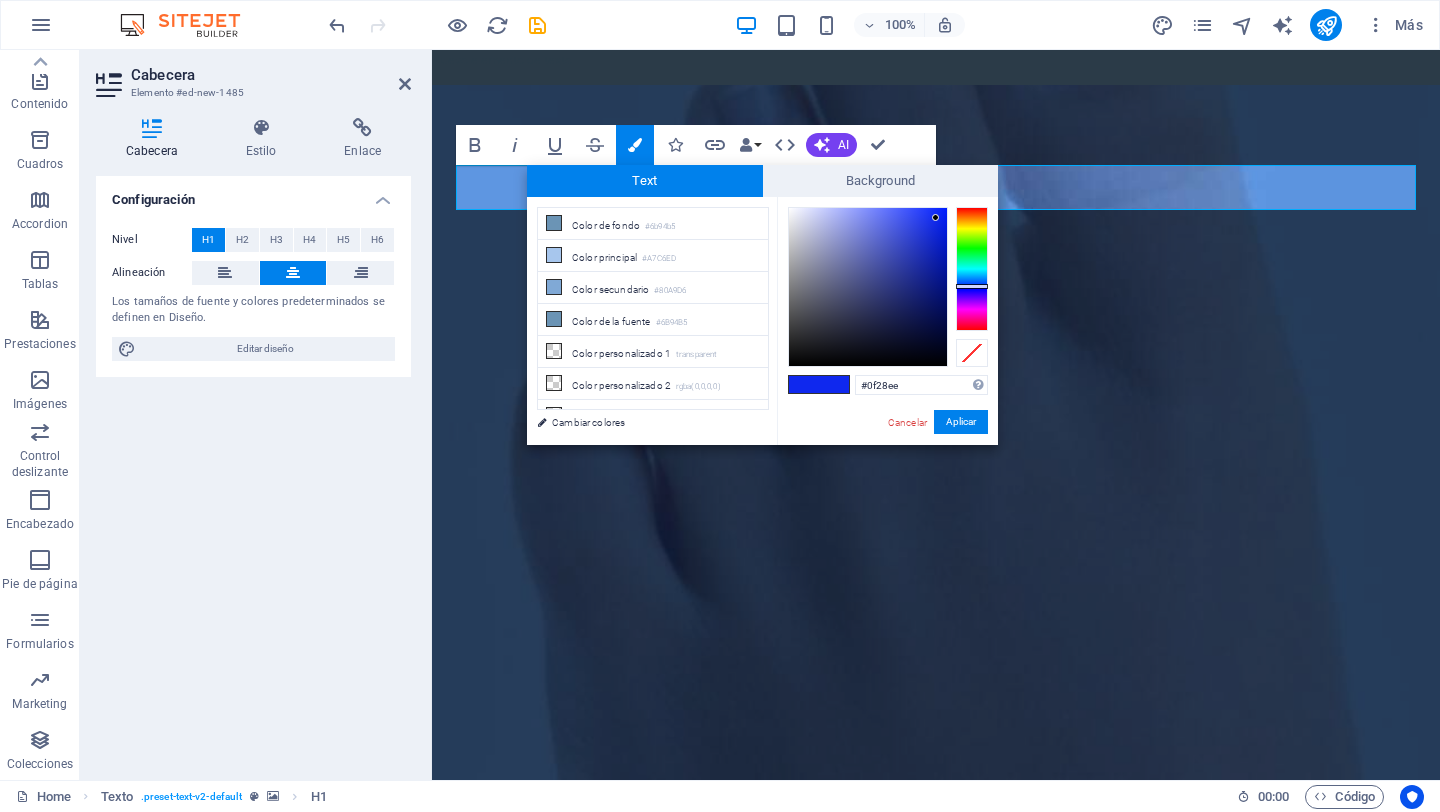 type on "#041178" 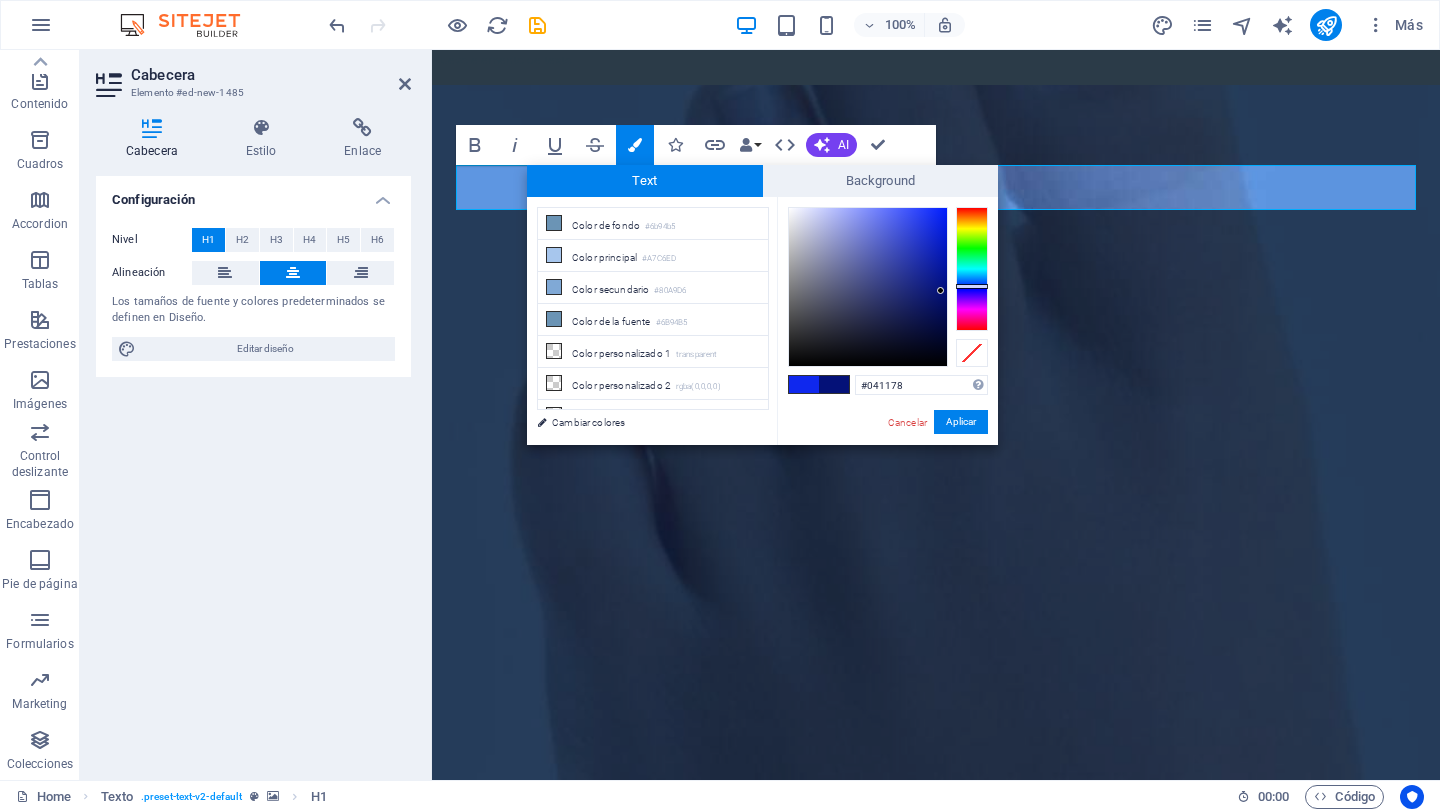 click at bounding box center (868, 287) 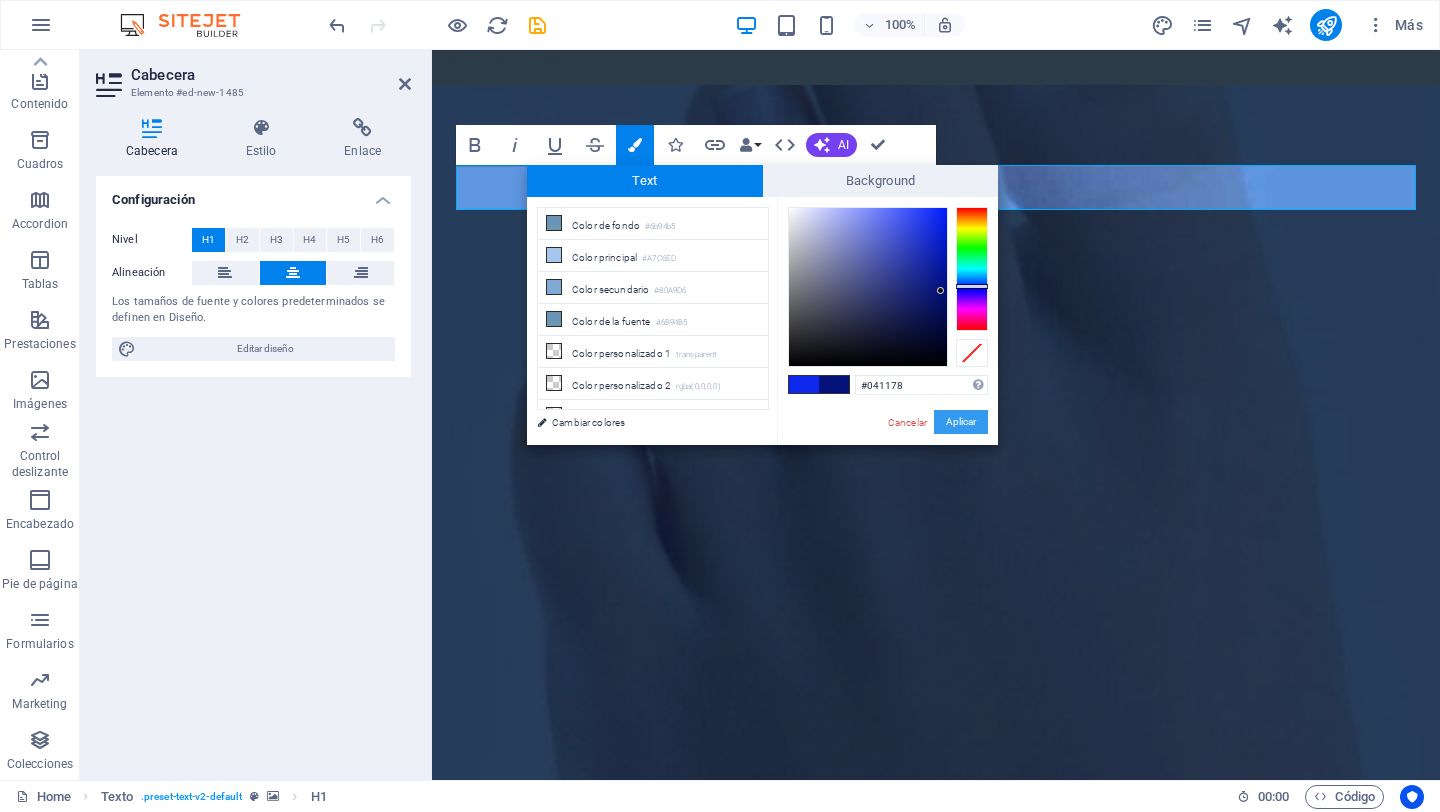 click on "Aplicar" at bounding box center (961, 422) 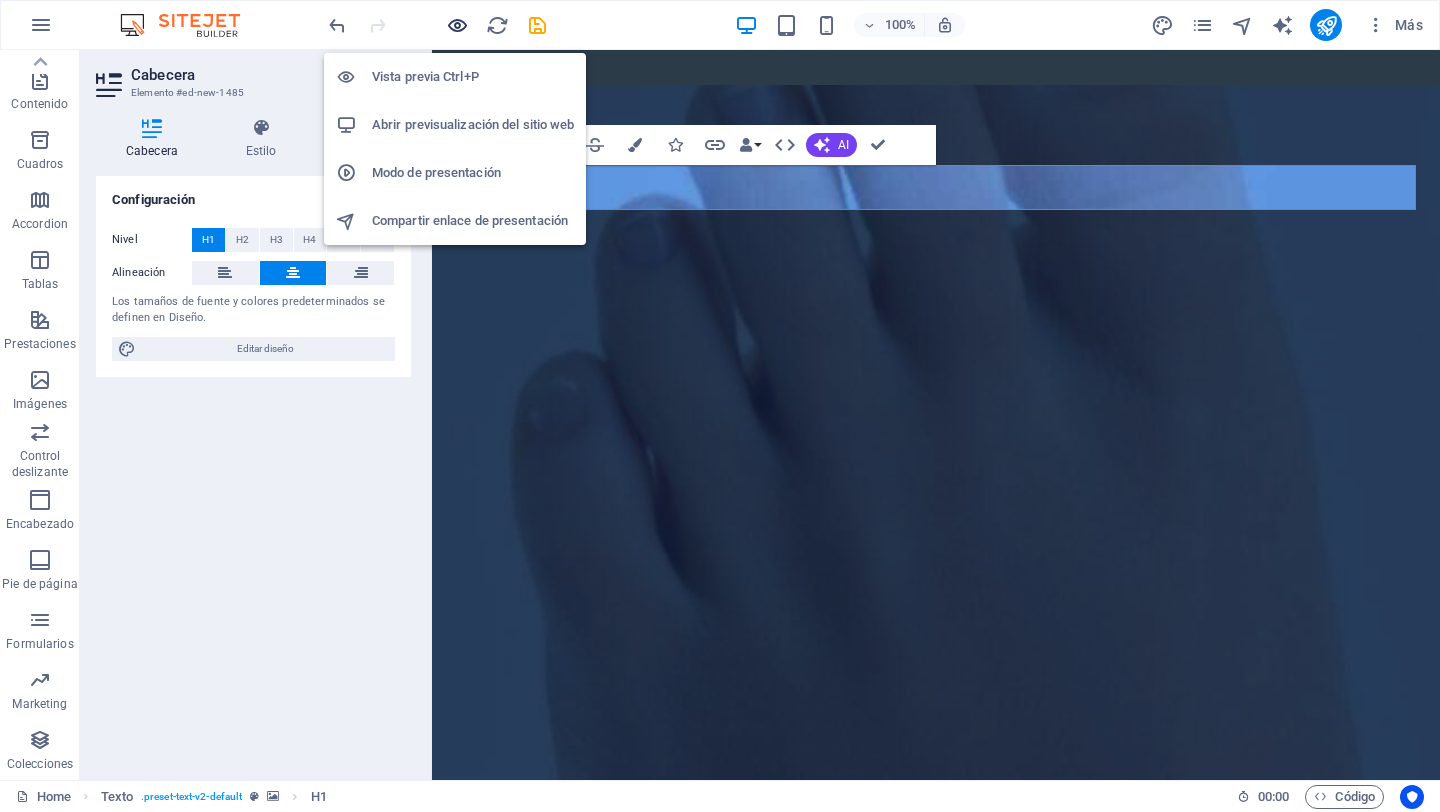 click at bounding box center [457, 25] 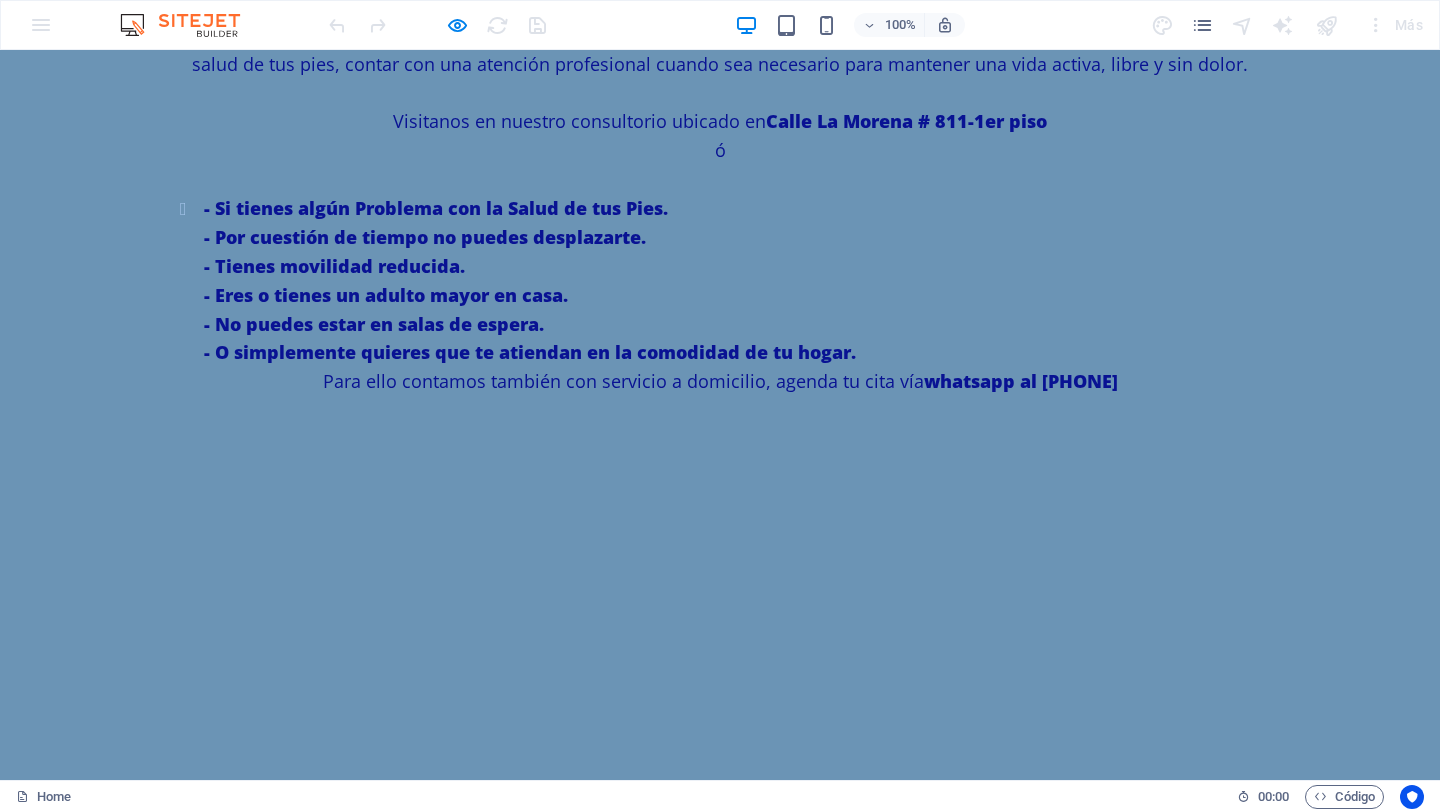 scroll, scrollTop: 1617, scrollLeft: 0, axis: vertical 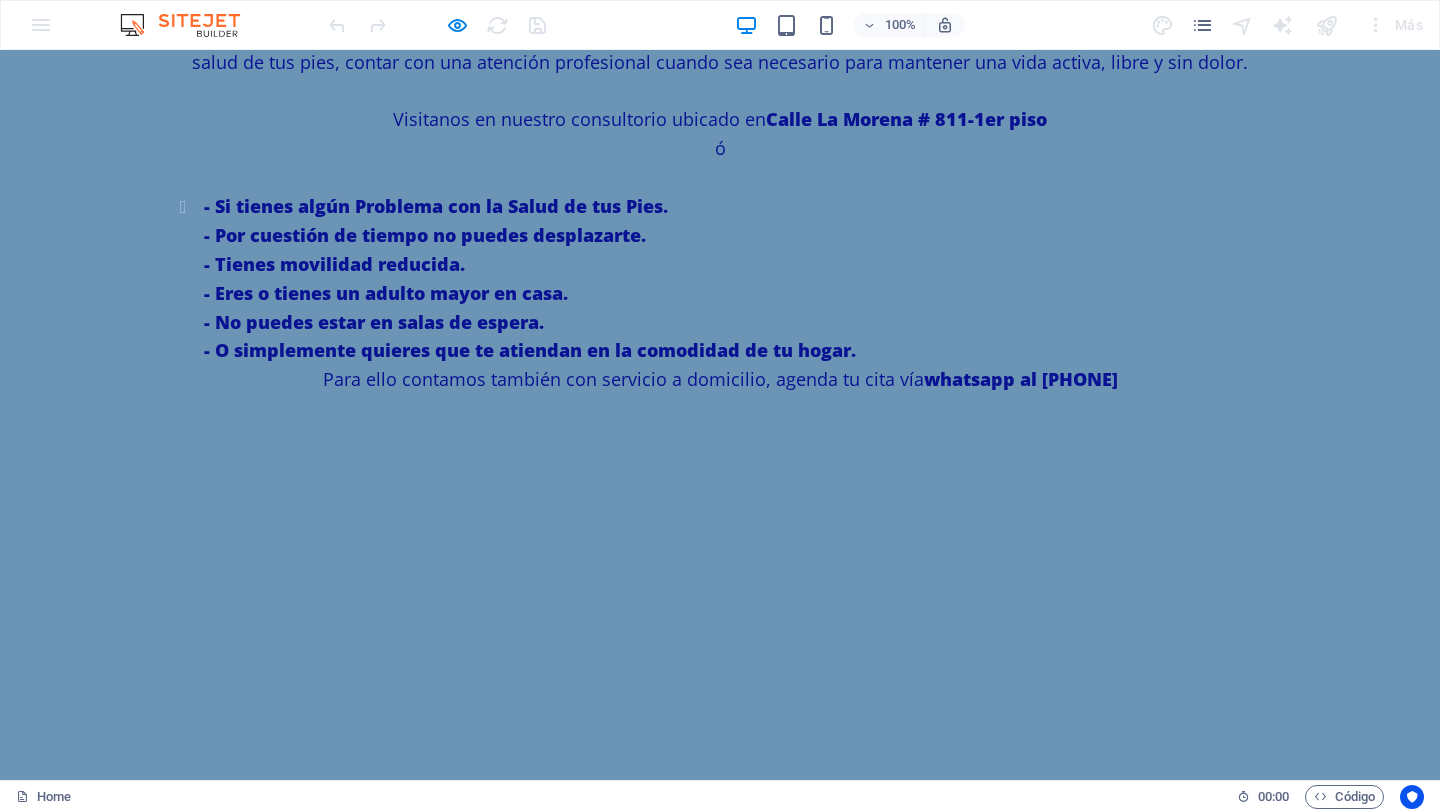 click on "-Exfoliación con sales" at bounding box center (340, 1689) 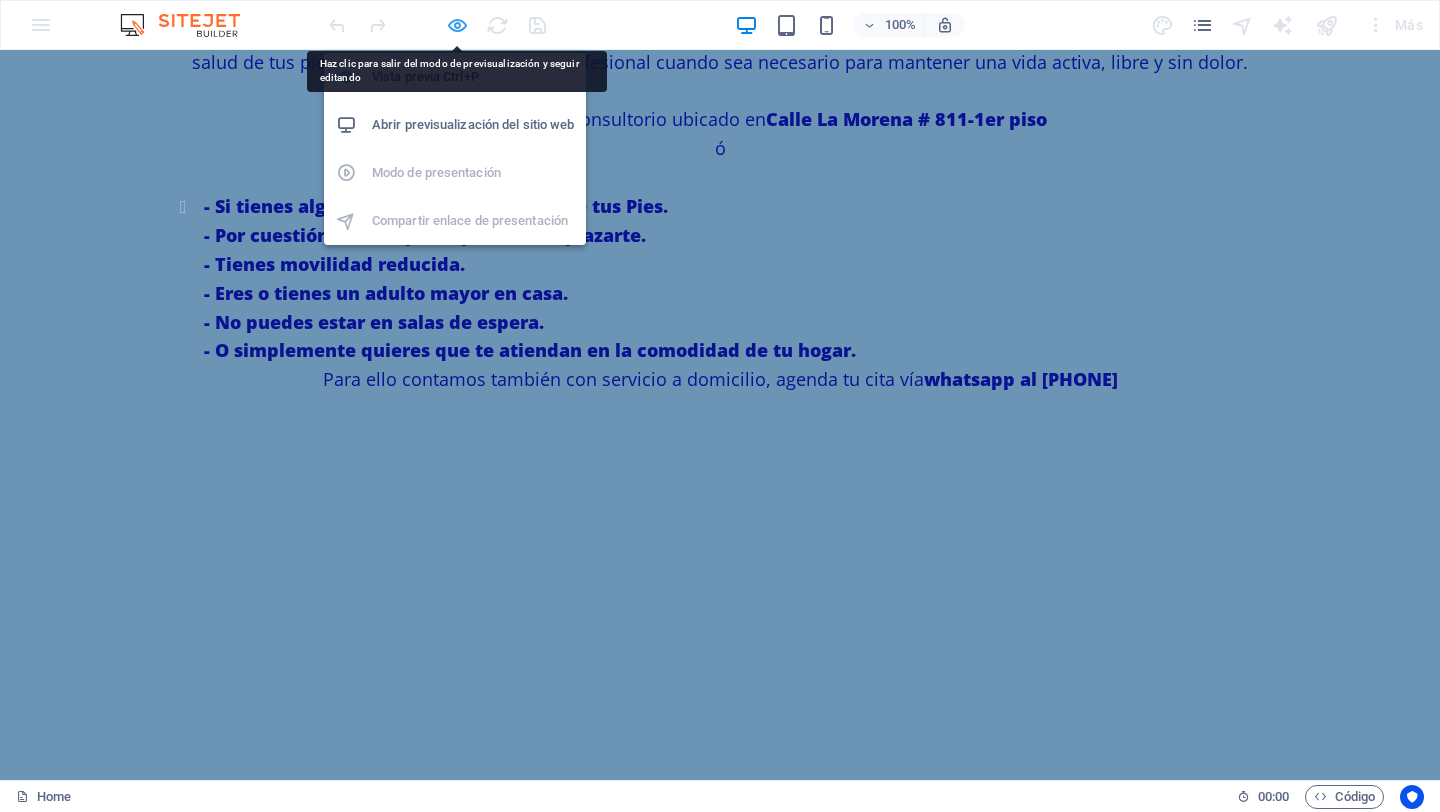 click at bounding box center [457, 25] 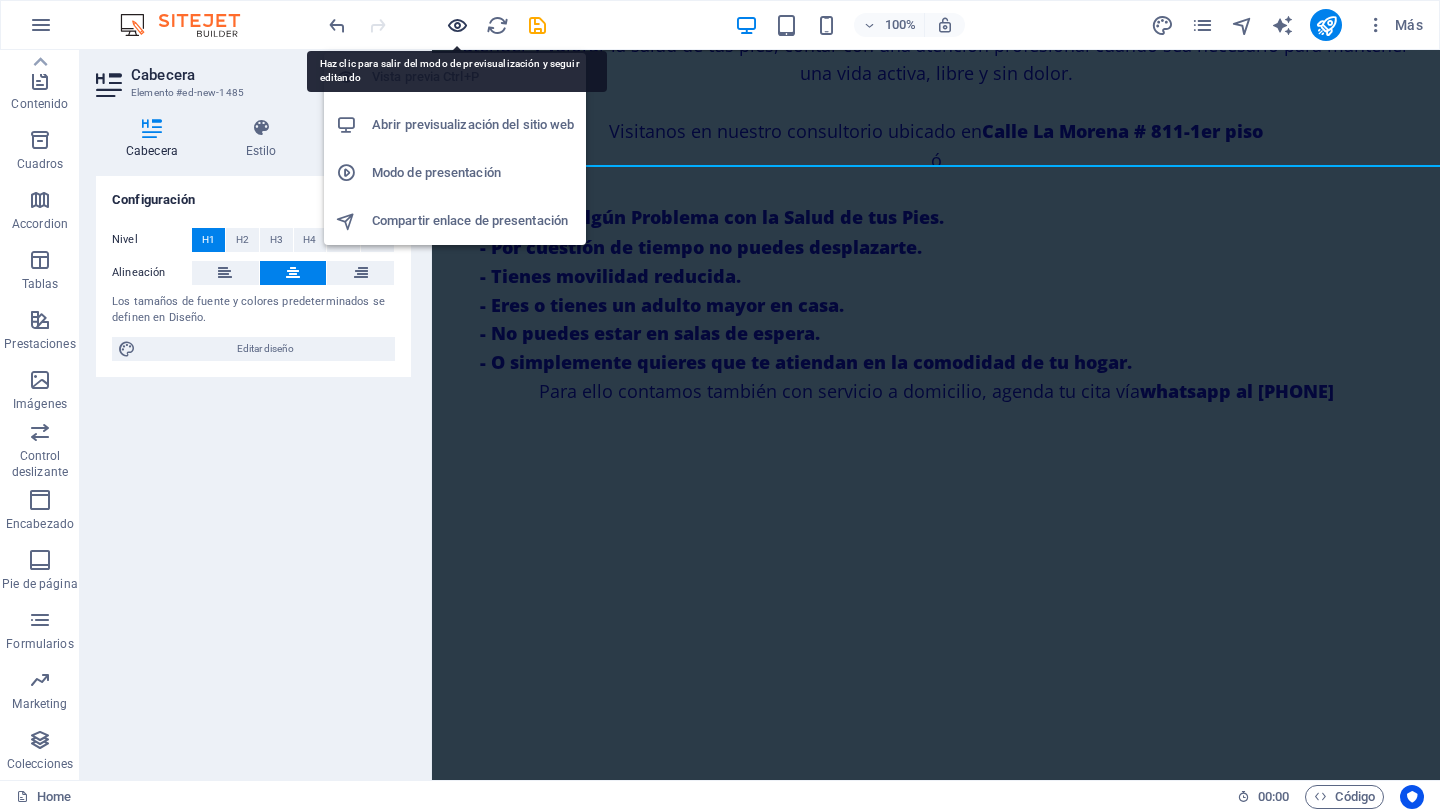 scroll, scrollTop: 0, scrollLeft: 0, axis: both 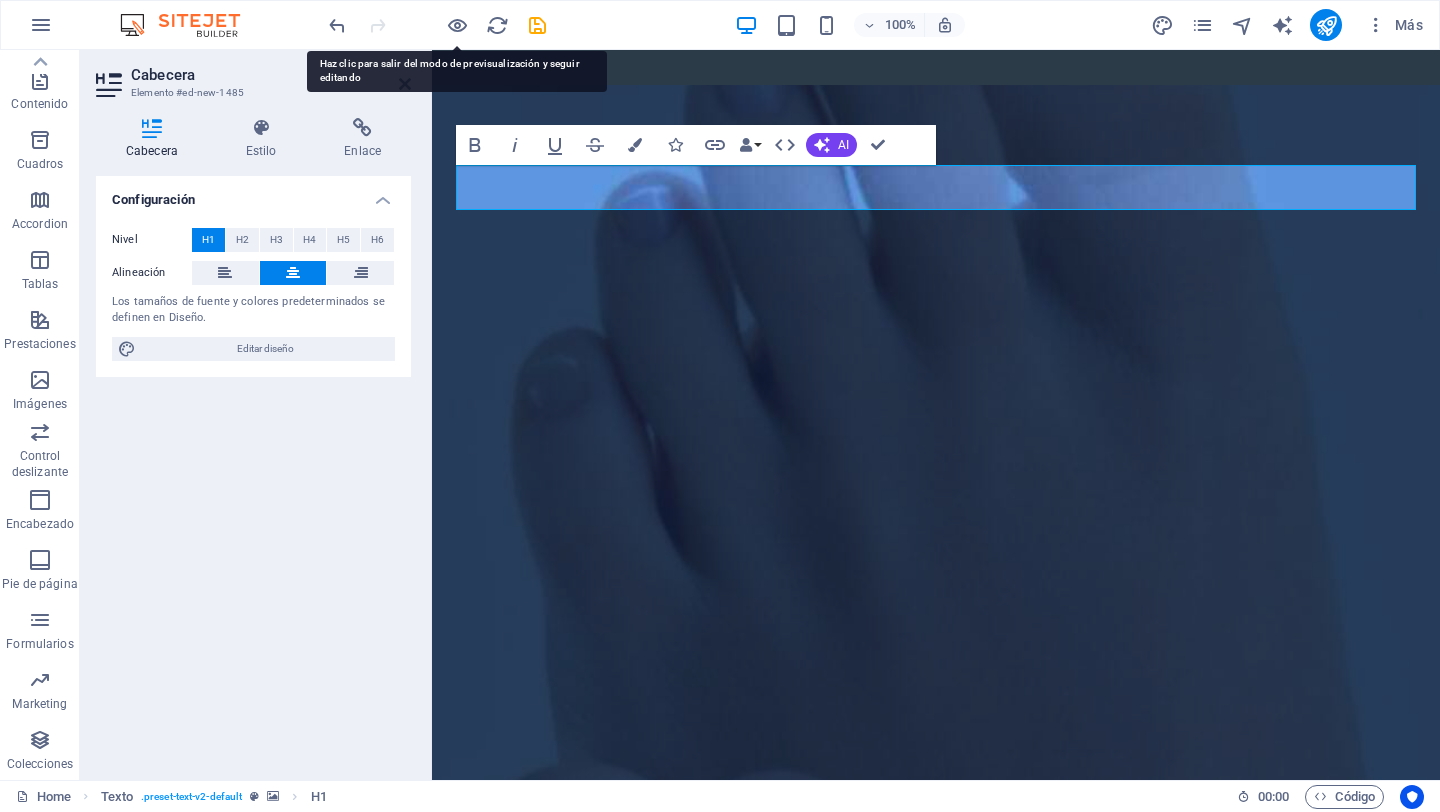 click on "Configuración Nivel H1 H2 H3 H4 H5 H6 Alineación Los tamaños de fuente y colores predeterminados se definen en Diseño. Editar diseño" at bounding box center [253, 470] 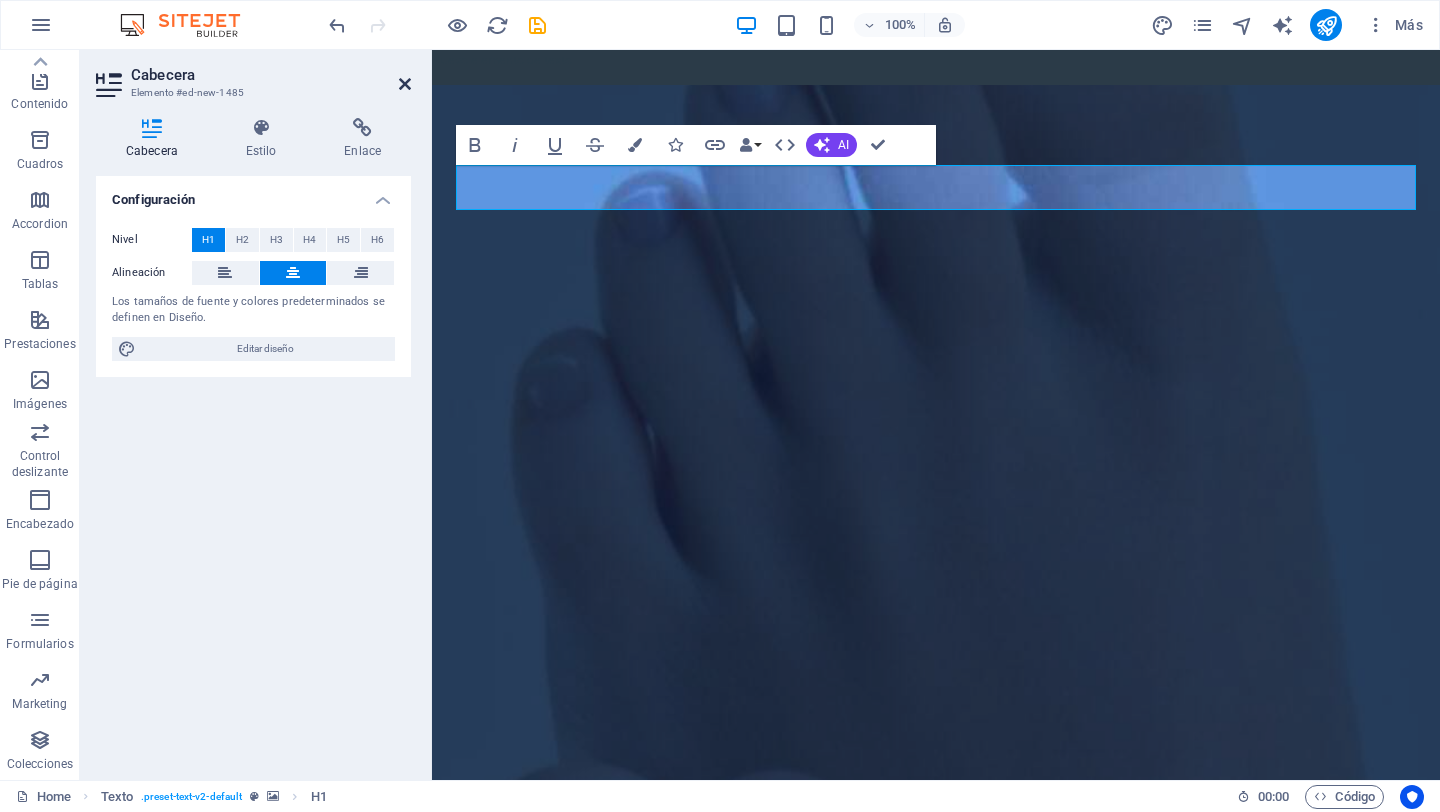 click at bounding box center (405, 84) 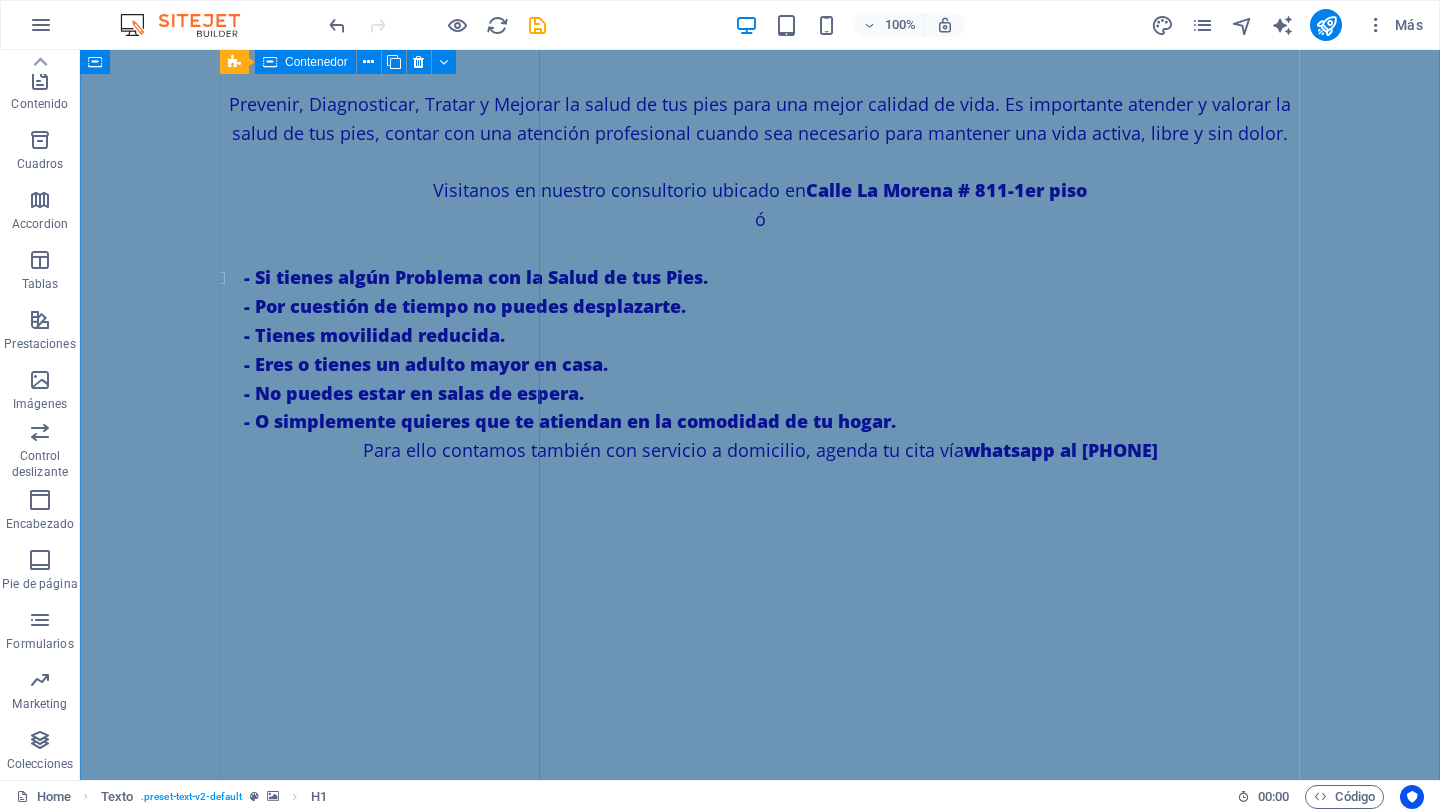 scroll, scrollTop: 1549, scrollLeft: 0, axis: vertical 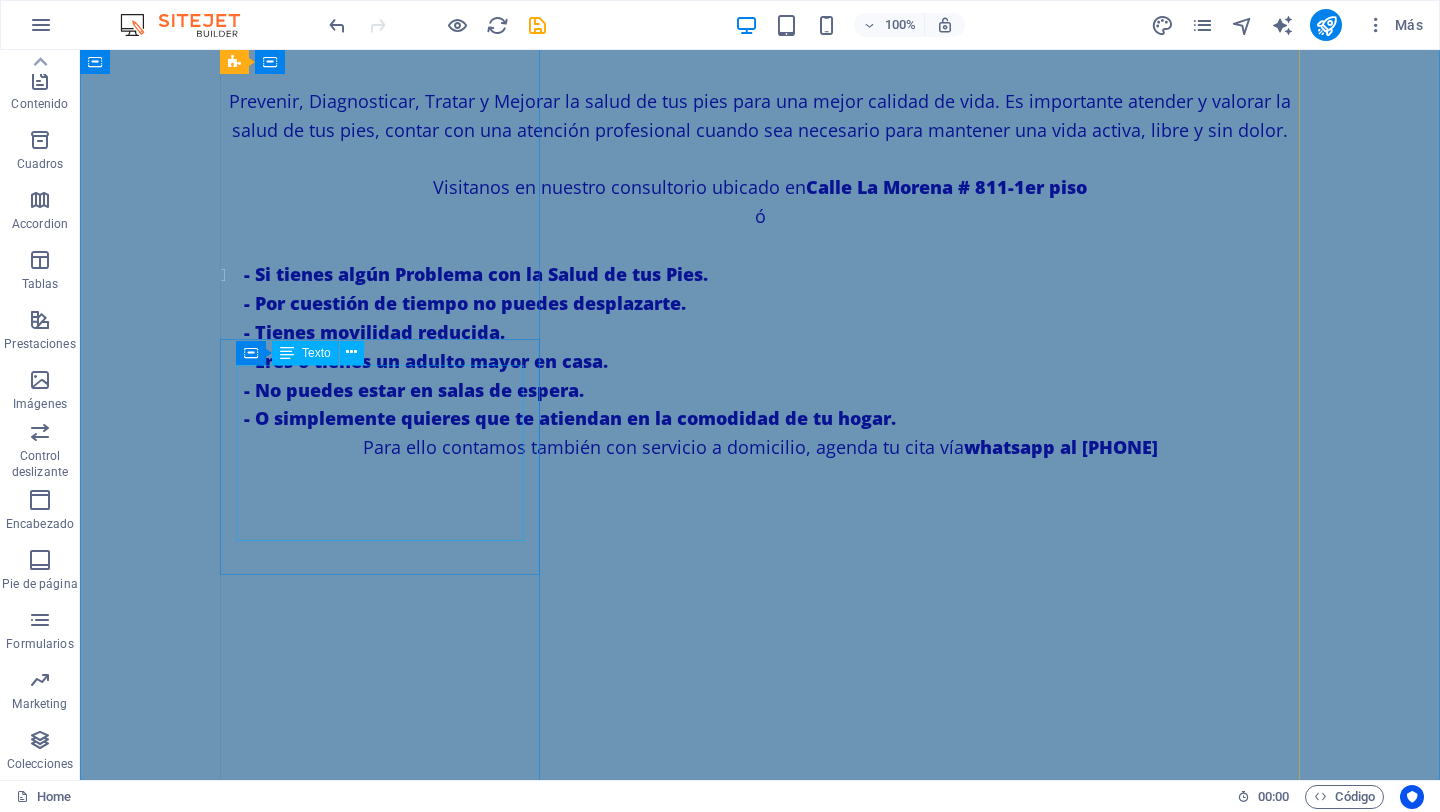 click on "SERVICIO PODOLÓGICO PREVENTIVO -Corte correcto de uñas. -Limpeiza de canales ungueales. -Retiro de callosidades. -Exfoliación con sales -Masaje Pédico -Diagnostico Podológico -" at bounding box center (380, 1744) 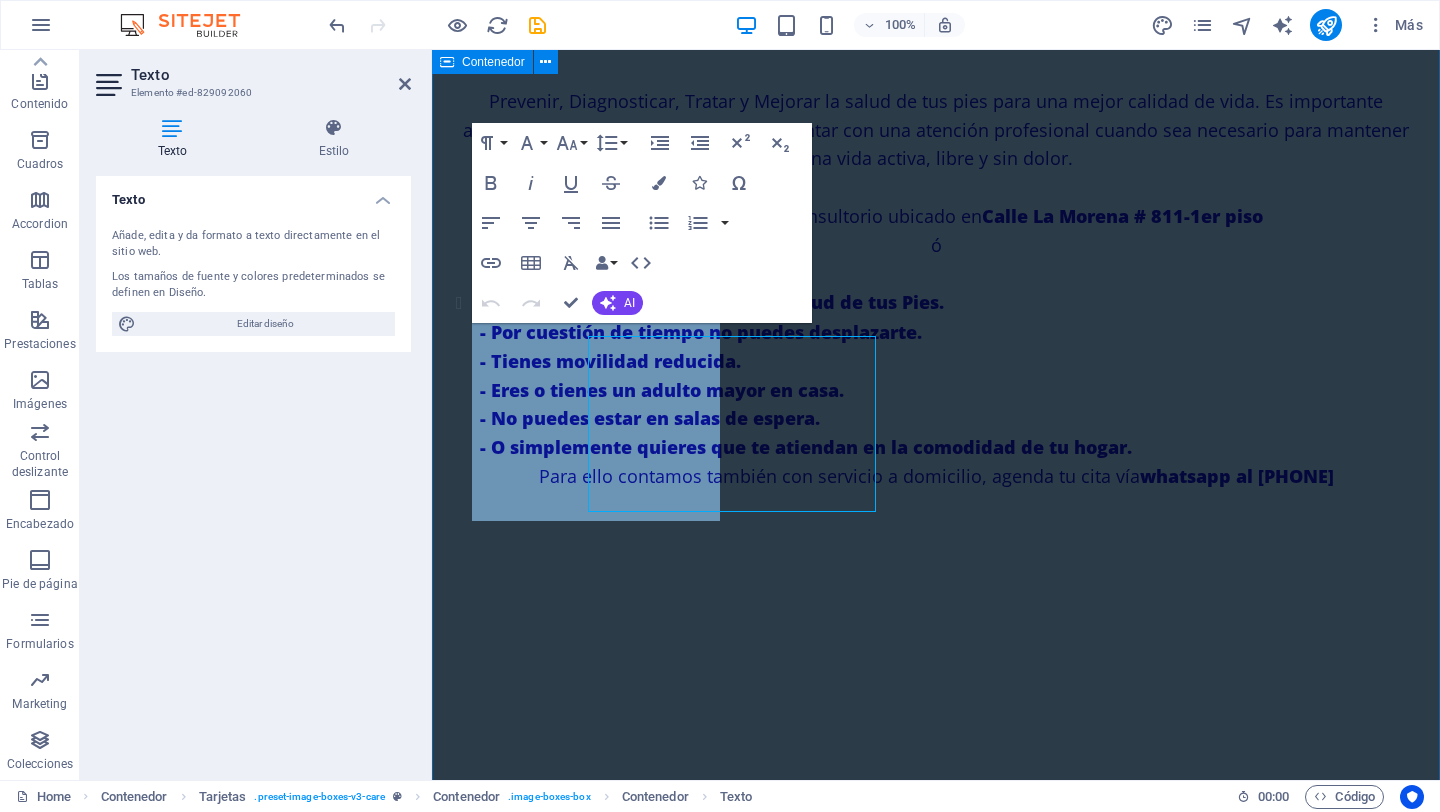 scroll, scrollTop: 1578, scrollLeft: 0, axis: vertical 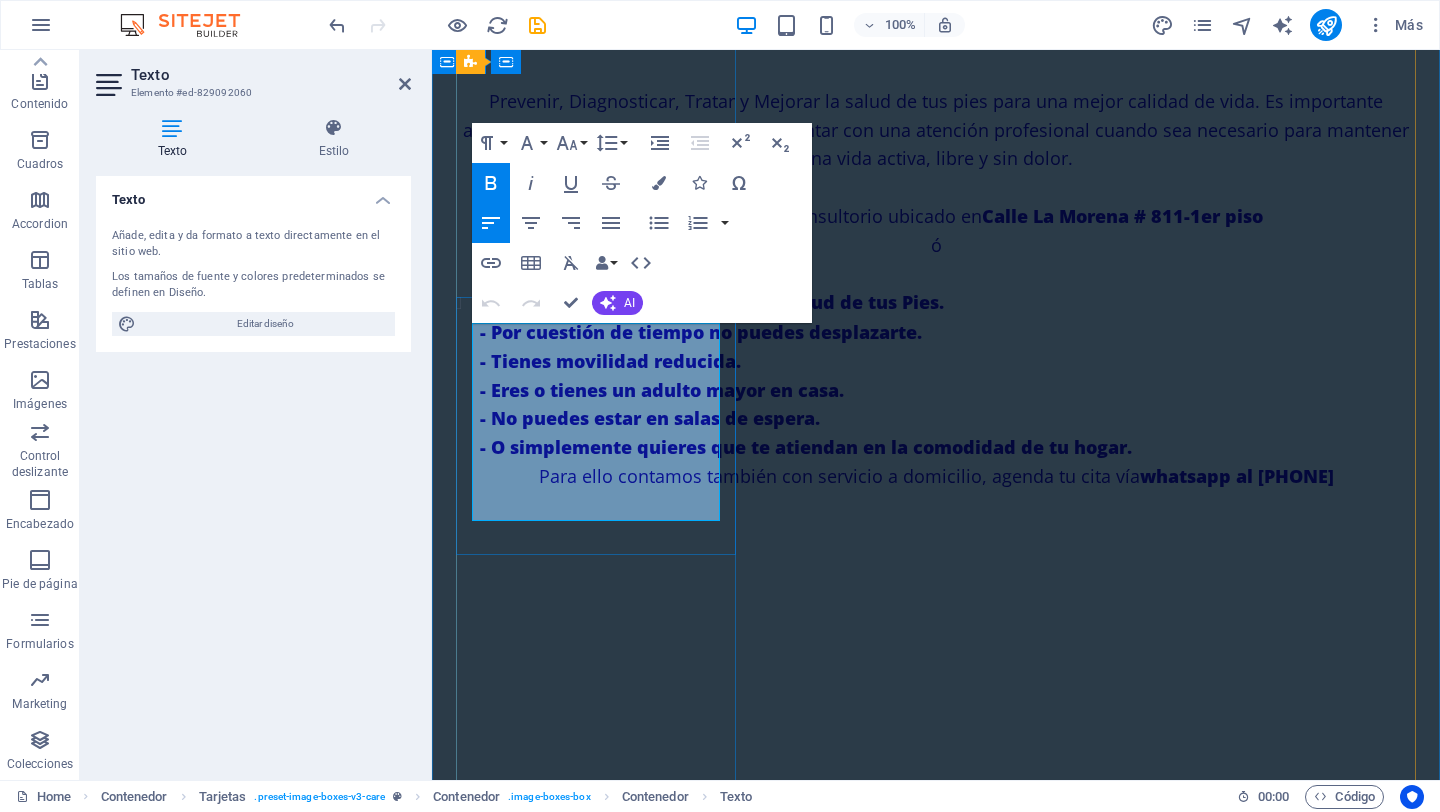 click on "SERVICIO PODOLÓGICO PREVENTIVO" at bounding box center (596, 1665) 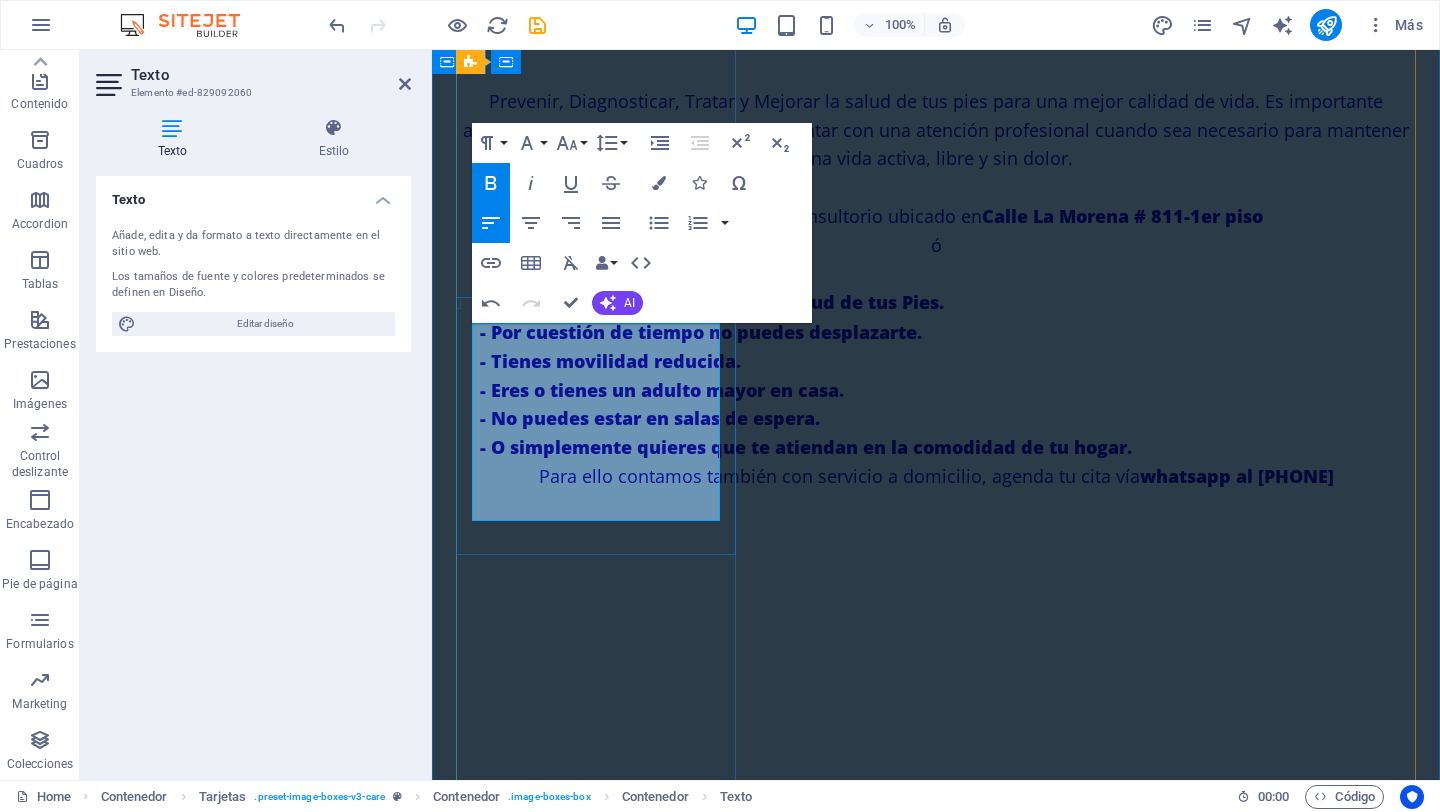 click on "-Limpeiza de canales ungueales." at bounding box center [581, 1720] 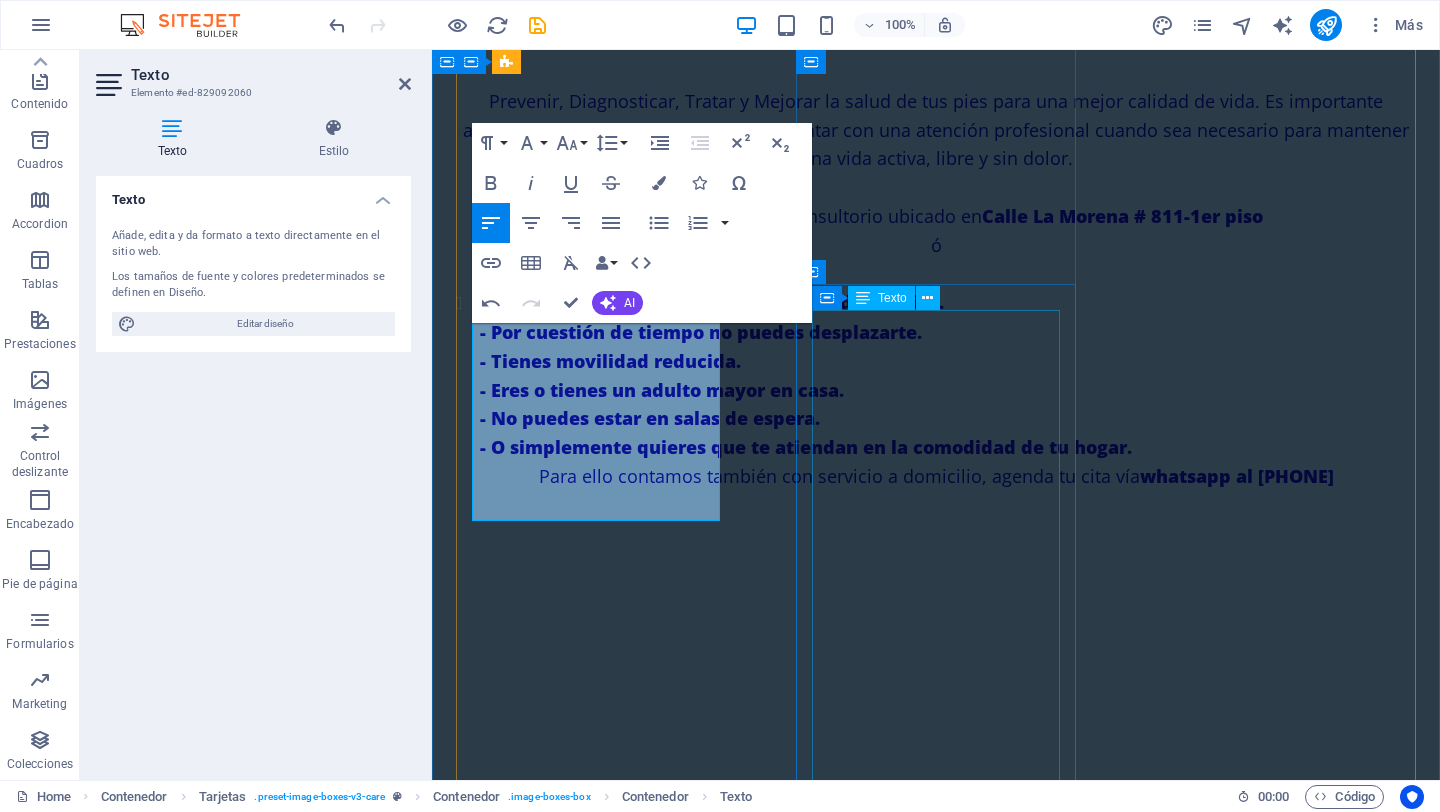 click on "O NICOMICOSIS (hongo):  Tratamiento que consiste en una valoración previa, partiendo del estado de salud y condición de sus uñas optamos por el tratamiento idóneo a su condición. ONICOCRIPTOSIS   (uñas encarnadas):  Soluciones efectivas para aliviar el dolor y corregir el crecimiento anormal en las uñas. TINEA PEDIS   (pie de atleta):  Tratamiento que consta de 3 sesiones donde aplicamos luz infrarroja junto a soluciones antifúngicas. VERRUGAS PLANTARES : Hacemos una limpieza exhaustiva, opciones de tratamiento para erradicar la verruga y seguimiento a curaciones. ORTONIXIA : Dispositivos que nos ayudan a corregir la curvatura de la uña, para así prevenir que se encarnen. PIE DE RIESGO : La neuropatía diabética es una complicaci ón de la diabetes que afecta los nervios, disminuyendo la sensibilidad en los pies. Esto aumenta el riesgo de lesiones que pueden pasar desapercibidos y complicarse.   REFLEXOLOGÍA PODAL" at bounding box center (596, 2704) 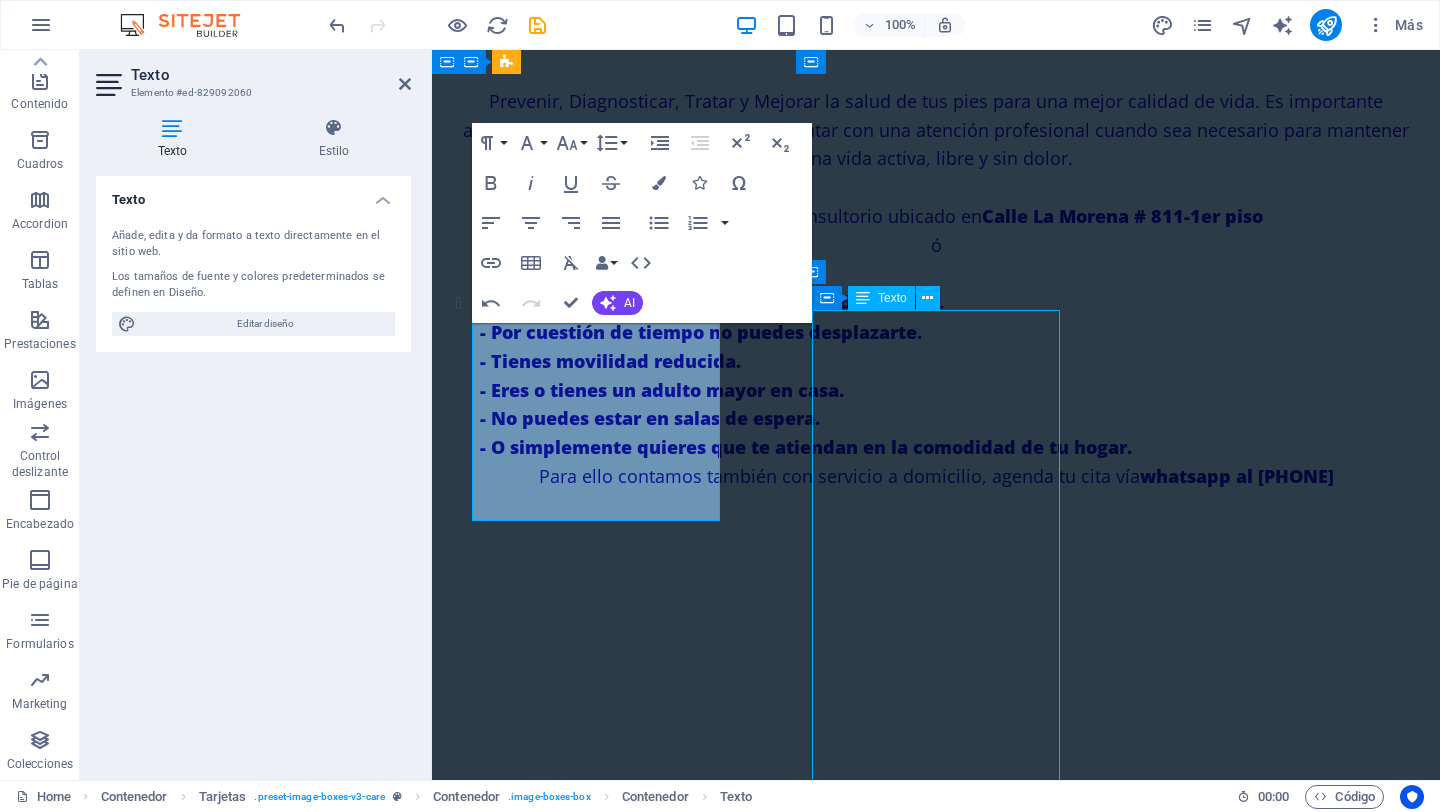 click on "O NICOMICOSIS (hongo):  Tratamiento que consiste en una valoración previa, partiendo del estado de salud y condición de sus uñas optamos por el tratamiento idóneo a su condición. ONICOCRIPTOSIS   (uñas encarnadas):  Soluciones efectivas para aliviar el dolor y corregir el crecimiento anormal en las uñas. TINEA PEDIS   (pie de atleta):  Tratamiento que consta de 3 sesiones donde aplicamos luz infrarroja junto a soluciones antifúngicas. VERRUGAS PLANTARES : Hacemos una limpieza exhaustiva, opciones de tratamiento para erradicar la verruga y seguimiento a curaciones. ORTONIXIA : Dispositivos que nos ayudan a corregir la curvatura de la uña, para así prevenir que se encarnen. PIE DE RIESGO : La neuropatía diabética es una complicaci ón de la diabetes que afecta los nervios, disminuyendo la sensibilidad en los pies. Esto aumenta el riesgo de lesiones que pueden pasar desapercibidos y complicarse.   REFLEXOLOGÍA PODAL" at bounding box center [596, 2704] 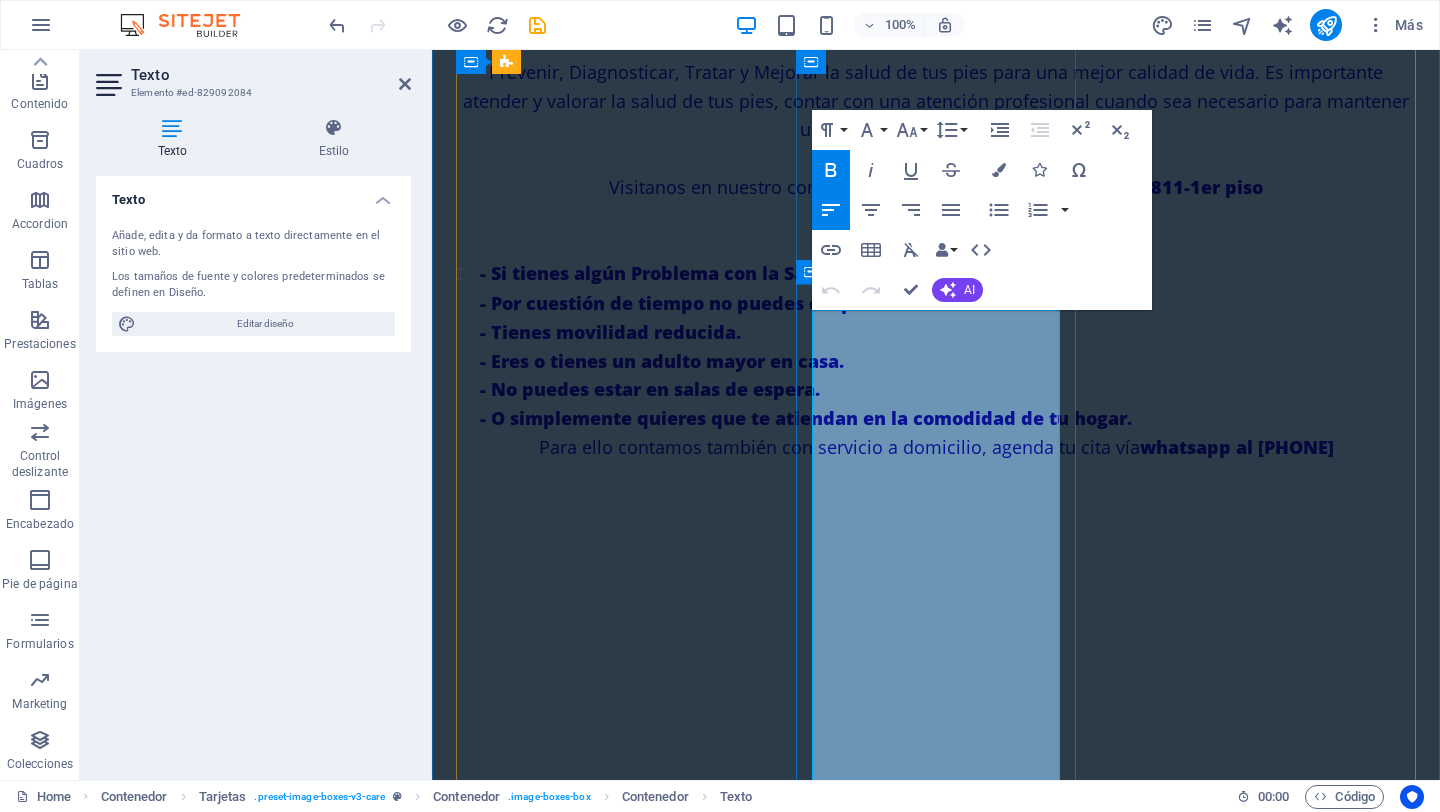 click on "NICOMICOSIS (hongo):" 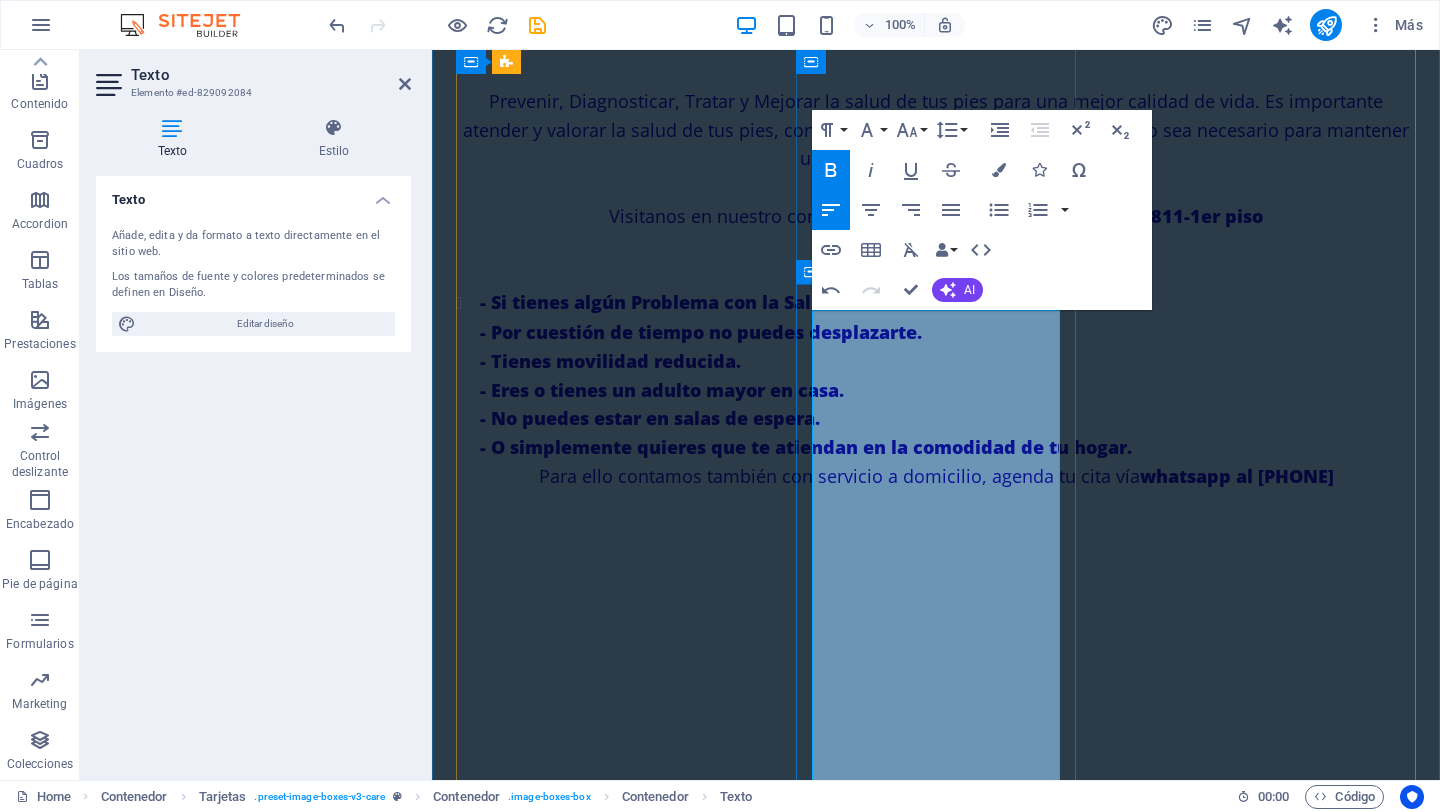 type 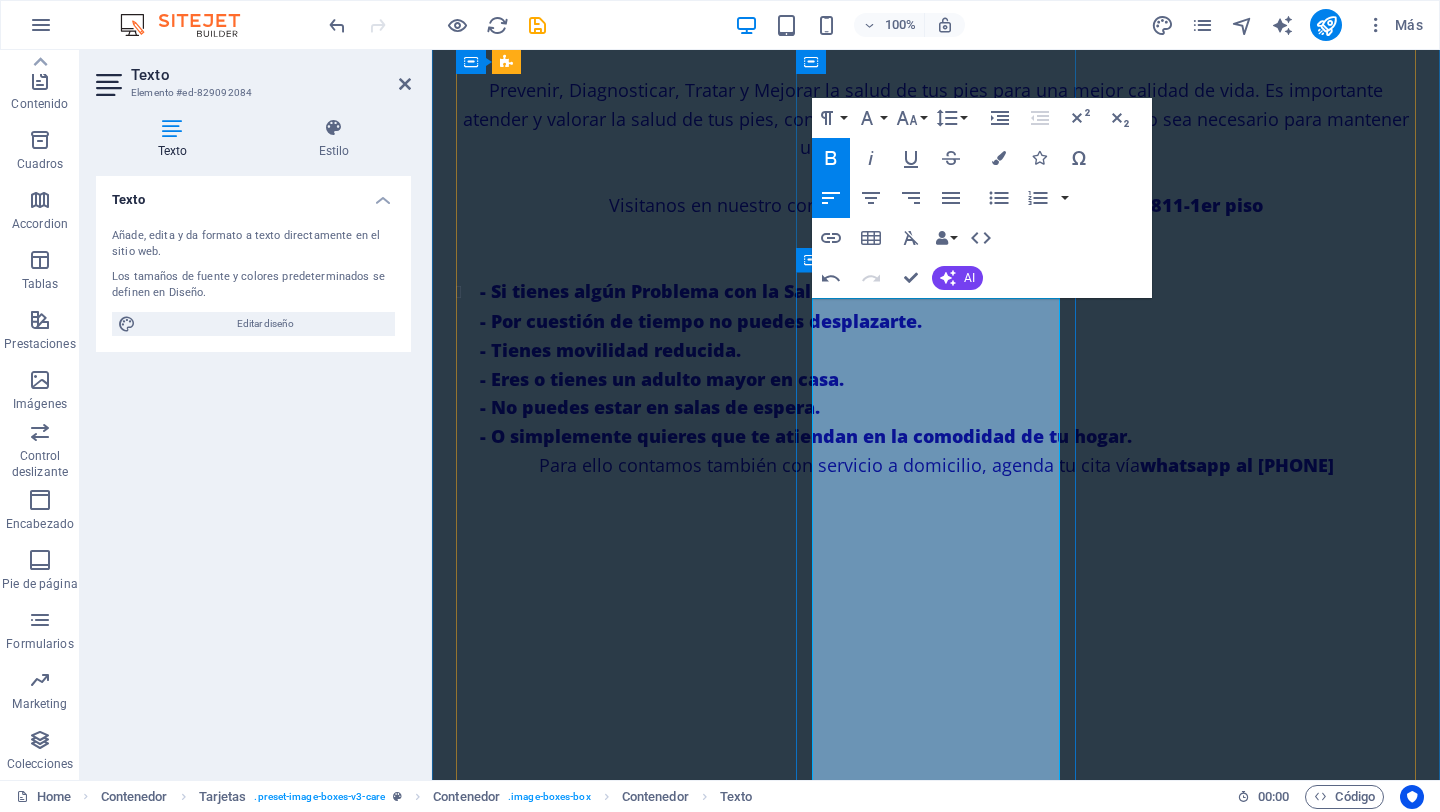 scroll, scrollTop: 1591, scrollLeft: 0, axis: vertical 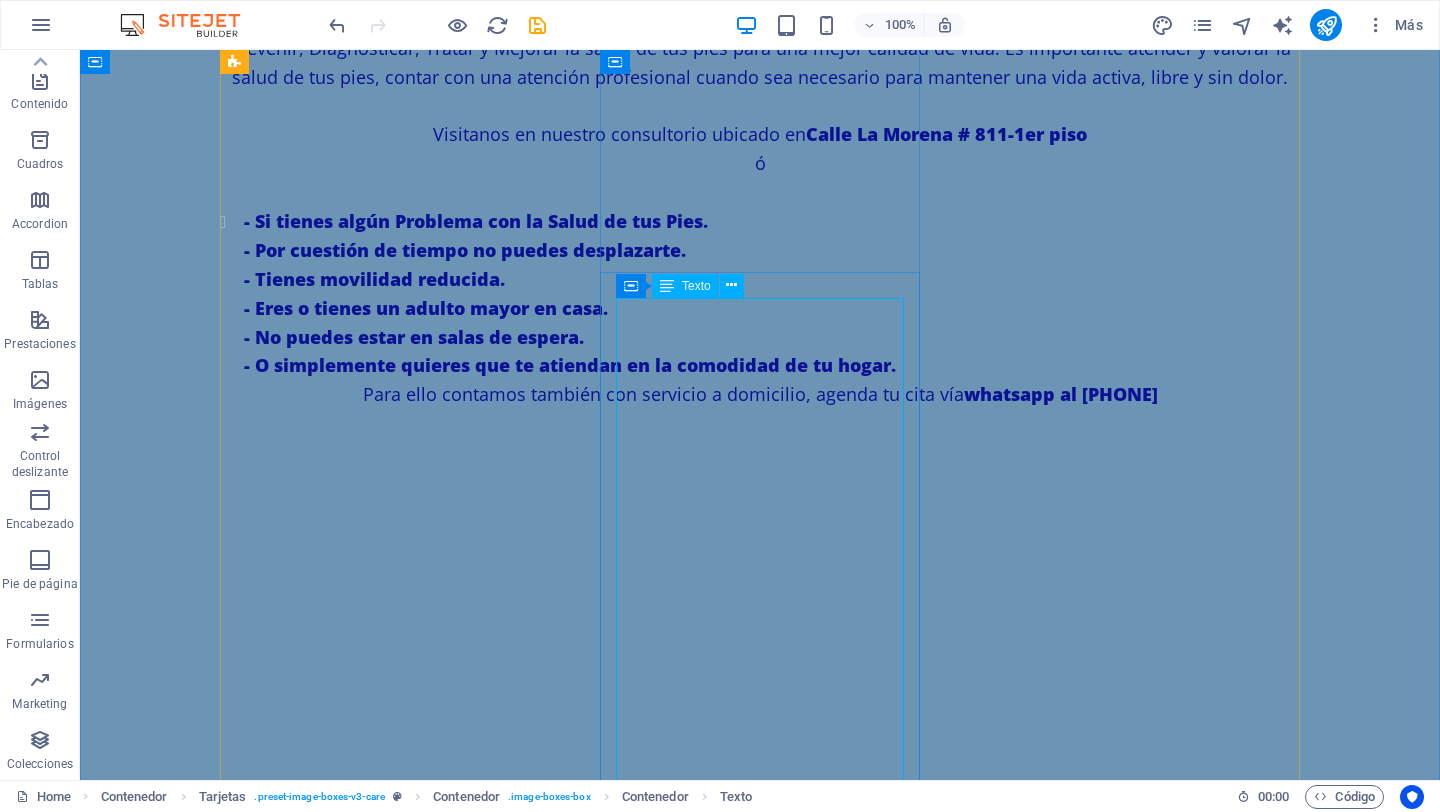 click on "ONICOMICOSIS (hongo):  Tratamiento que consiste en una valoración previa, partiendo del estado de salud y condición de sus uñas optamos por el tratamiento idóneo a su condición. ONICOCRIPTOSIS   (uñas encarnadas):  Soluciones efectivas para aliviar el dolor y corregir el crecimiento anormal en las uñas. TINEA PEDIS   (pie de atleta):  Tratamiento que consta de 3 sesiones donde aplicamos luz infrarroja junto a soluciones antifúngicas. VERRUGAS PLANTARES : Hacemos una limpieza exhaustiva, opciones de tratamiento para erradicar la verruga y seguimiento a curaciones. ORTONIXIA : Dispositivos que nos ayudan a corregir la curvatura de la uña, para así prevenir que se encarnen. PIE DE RIESGO : La neuropatía diabética es una complicaci ón de la diabetes que afecta los nervios, disminuyendo la sensibilidad en los pies. Esto aumenta el riesgo de lesiones que pueden pasar desapercibidos y complicarse.   REFLEXOLOGÍA PODAL" at bounding box center (380, 2614) 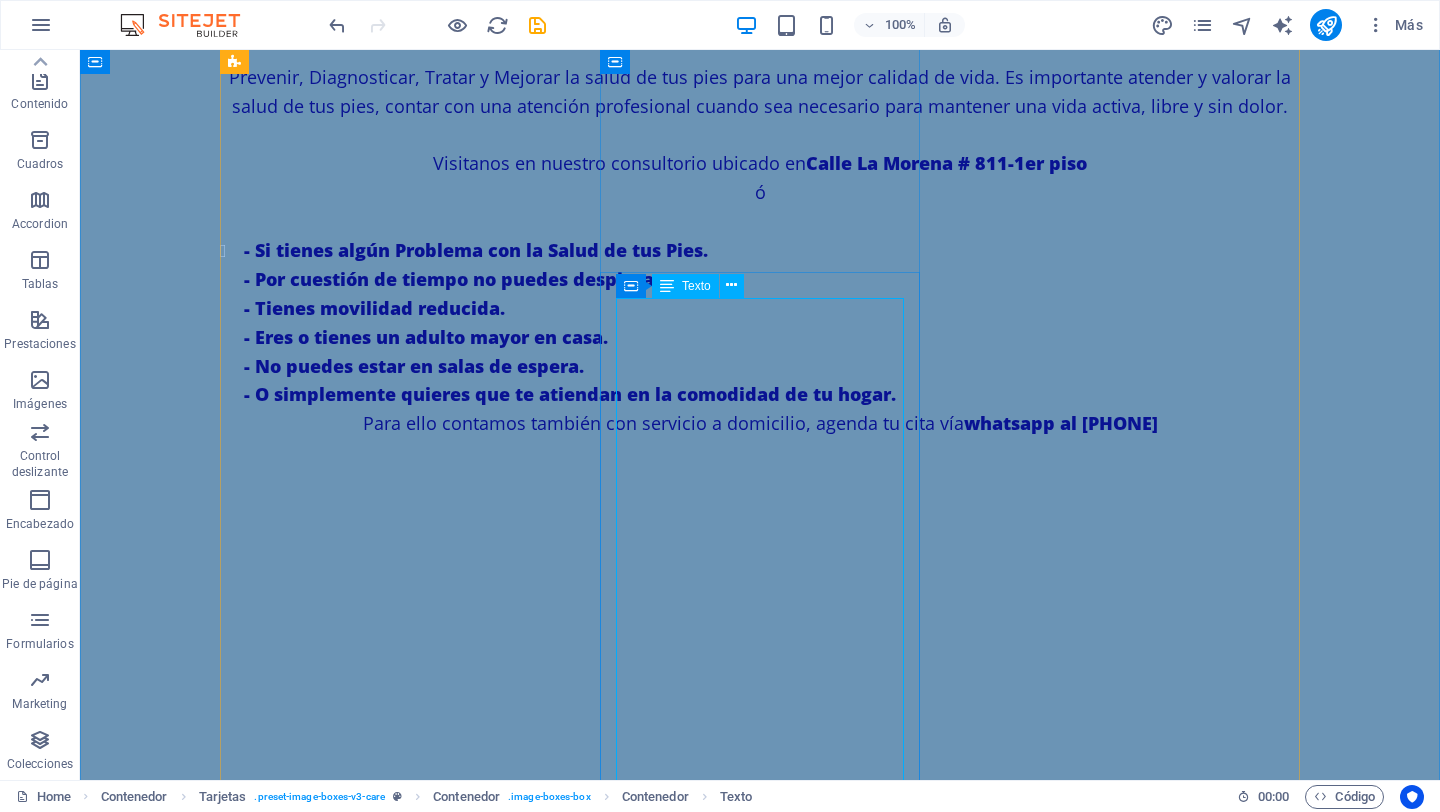 scroll, scrollTop: 1631, scrollLeft: 0, axis: vertical 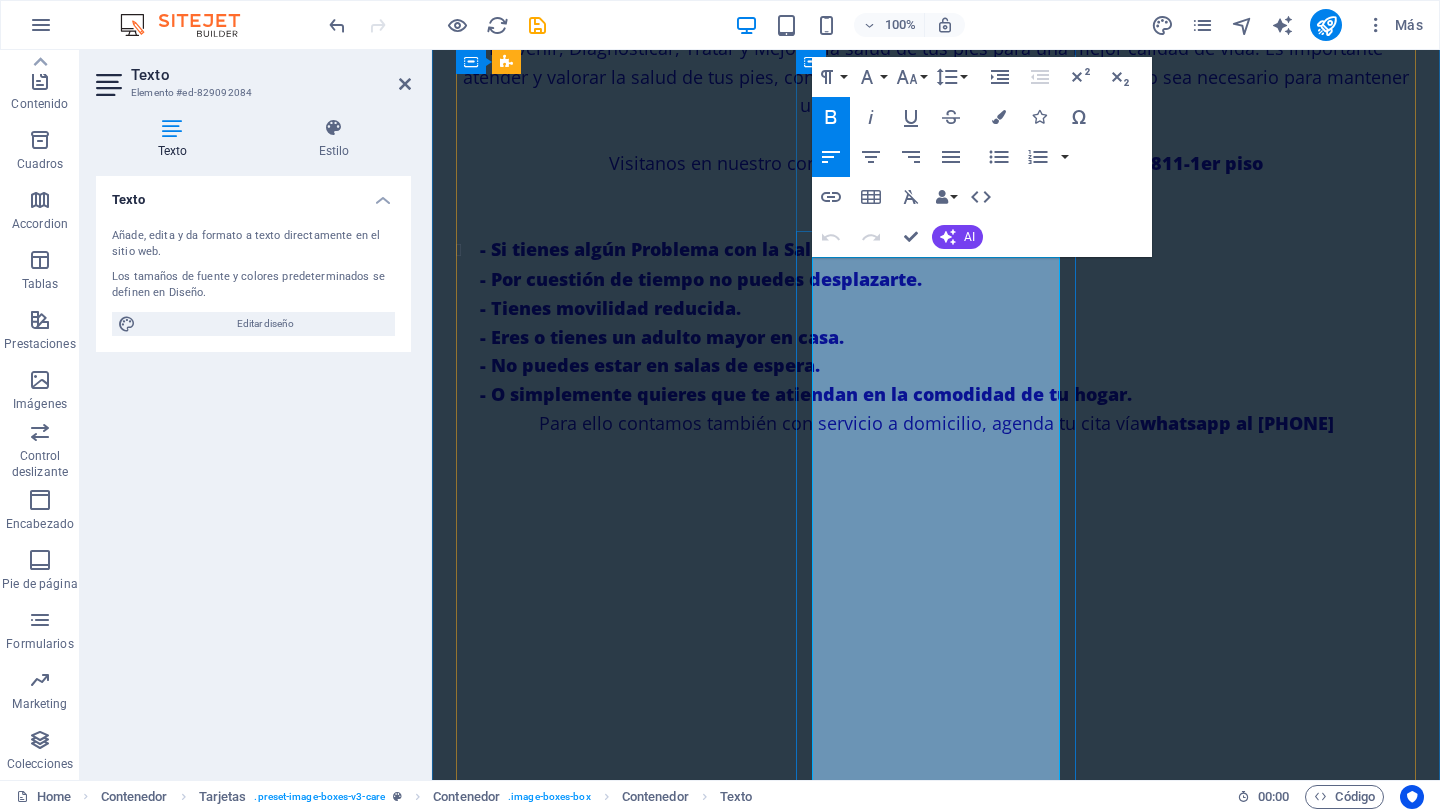 click on "Tratamiento que consiste en una valoración previa, partiendo del estado de salud y condición de sus uñas optamos por el tratamiento idóneo a su condición." at bounding box center [596, 2236] 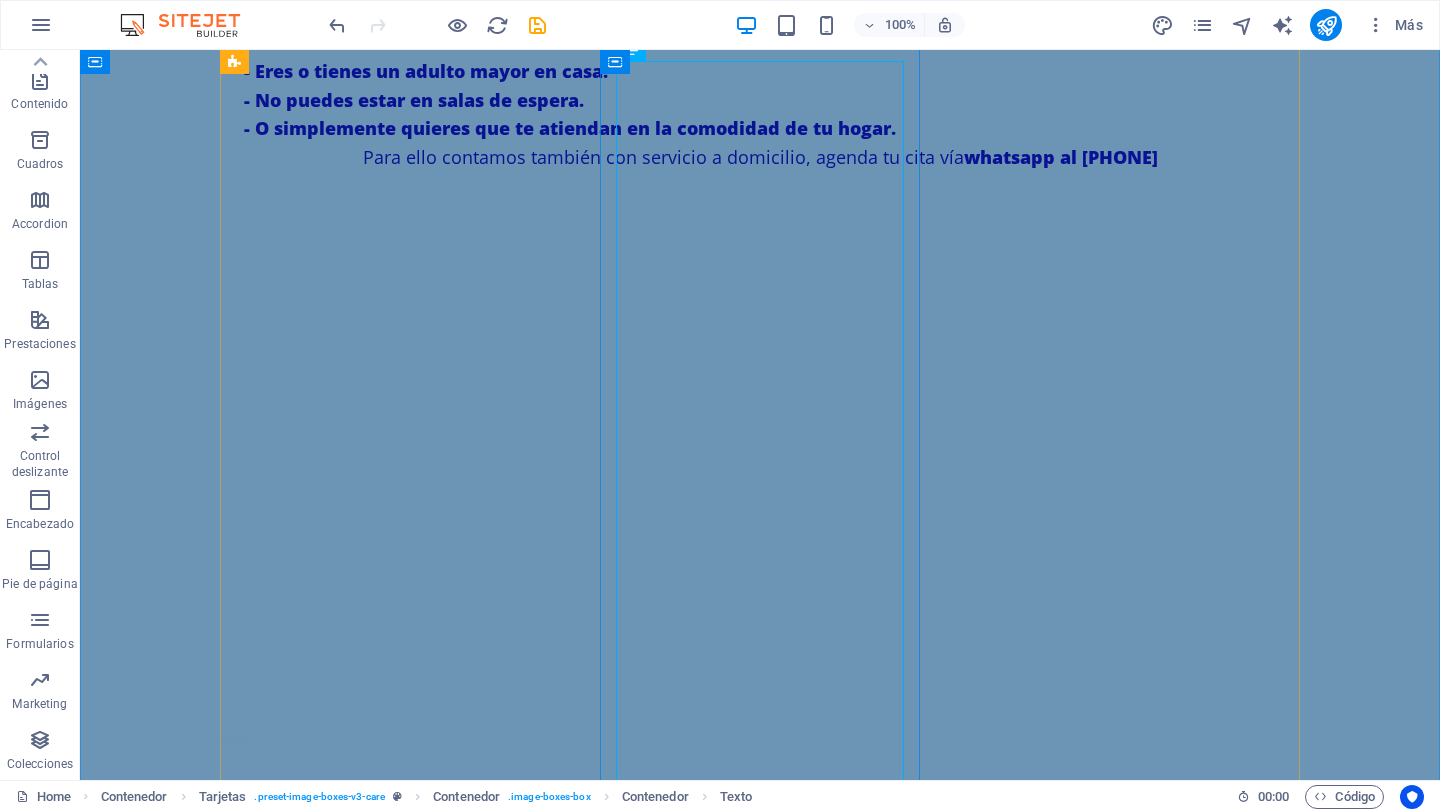 scroll, scrollTop: 1841, scrollLeft: 0, axis: vertical 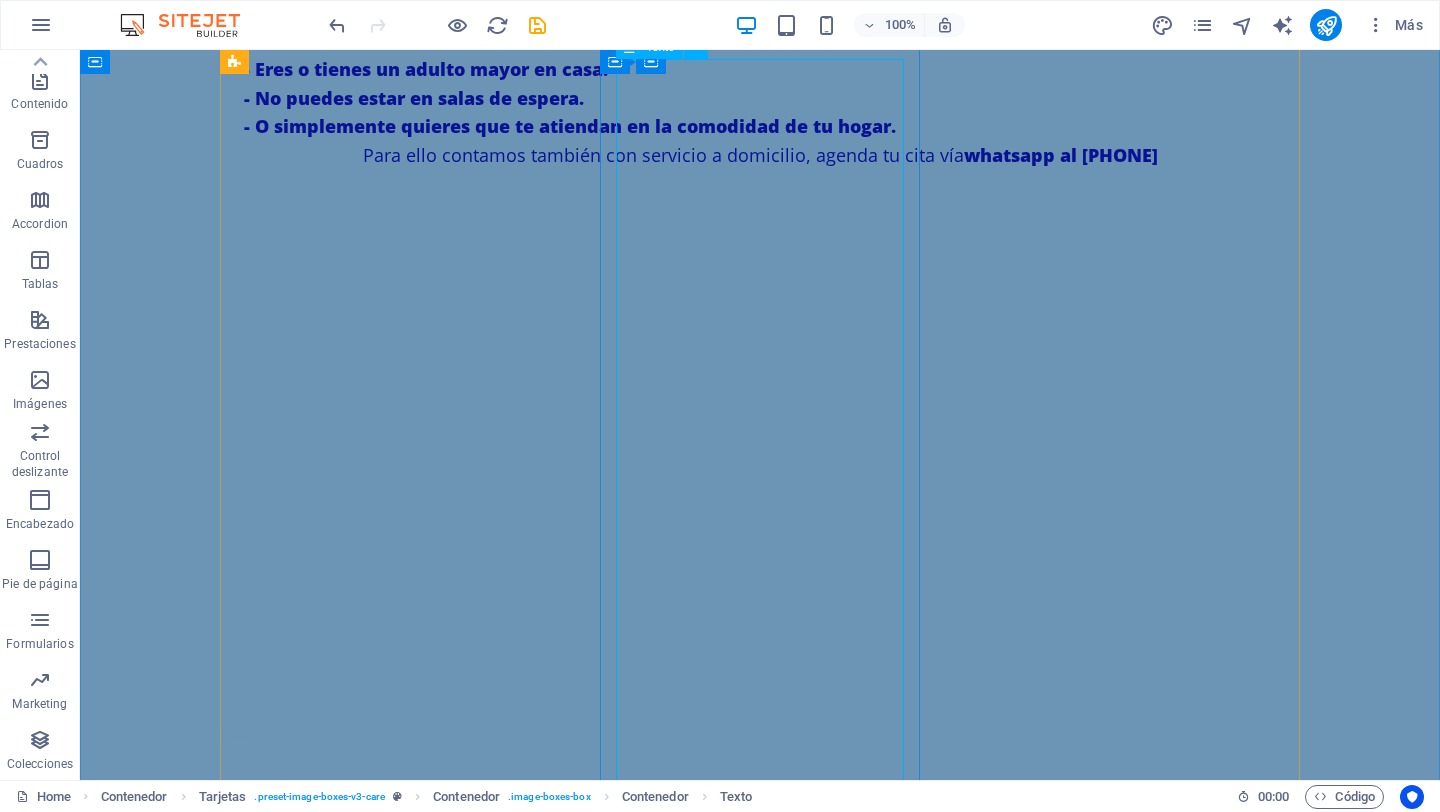 click on "ONICOMICOSIS (hongo): Tratamiento que consiste en una valoración previa, partiendo del estado de salud y condición de sus uñas optamos por el tratamiento idóneo a su condición. ONICOCRIPTOSIS (uñas encarnadas): Soluciones efectivas para aliviar el dolor y corregir el crecimiento anormal en las uñas. TINEA PEDIS (pie de atleta): Tratamiento que consta de 3 sesiones donde aplicamos luz infrarroja junto a soluciones antifúngicas. VERRUGAS PLANTARES : Hacemos una limpieza exhaustiva, opciones de tratamiento para erradicar la verruga y seguimiento a curaciones. ORTONIXIA : Dispositivos que nos ayudan a corregir la curvatura de la uña, para así prevenir que se encarnen. PIE DE RIESGO : La neuropatía diabética es una complicaci ón de la diabetes que afecta los nervios, disminuyendo la sensibilidad en los pies. Esto aumenta el riesgo de lesiones que pueden pasar desapercibidos y complicarse. REFLEXOLOGÍA PODAL" at bounding box center [380, 2375] 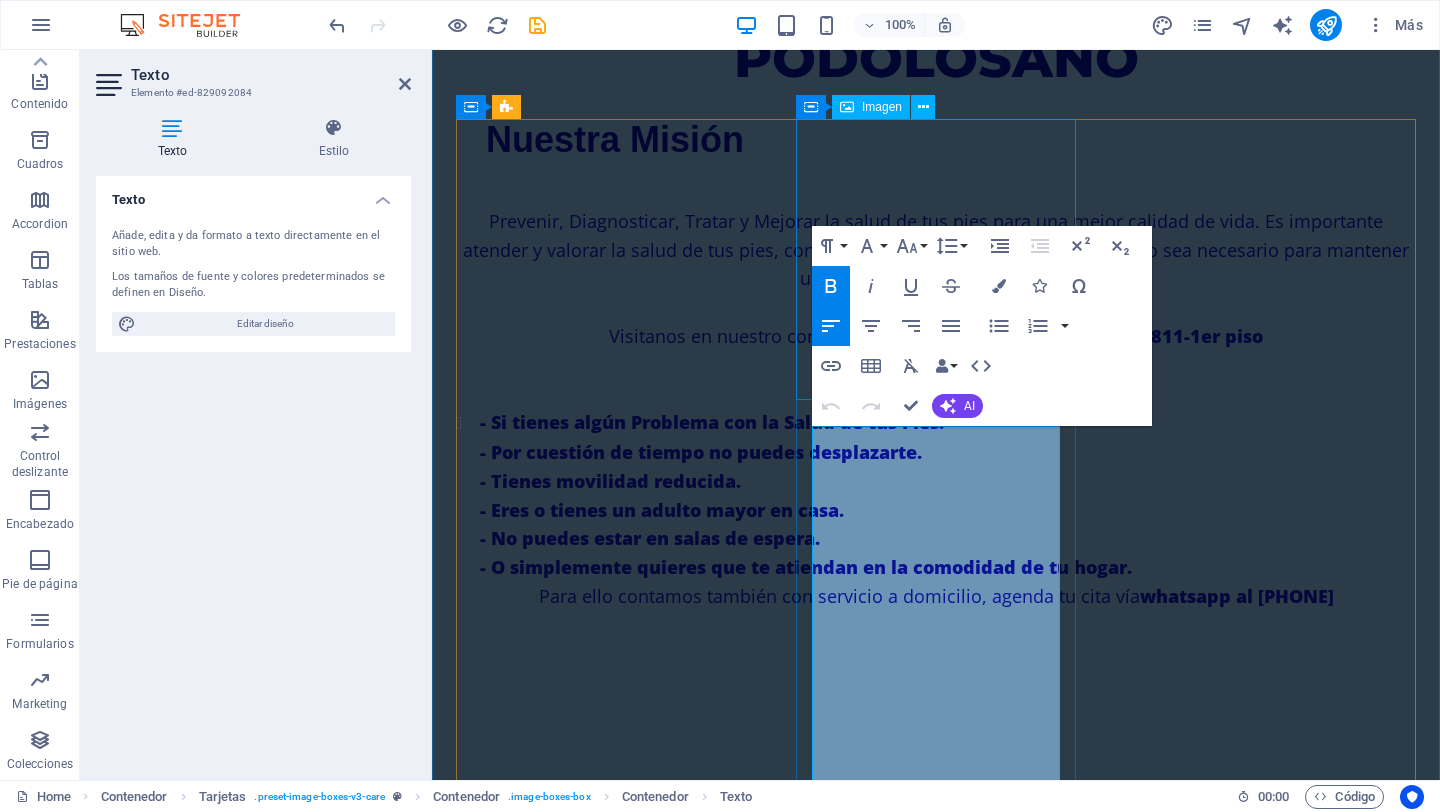 scroll, scrollTop: 1457, scrollLeft: 0, axis: vertical 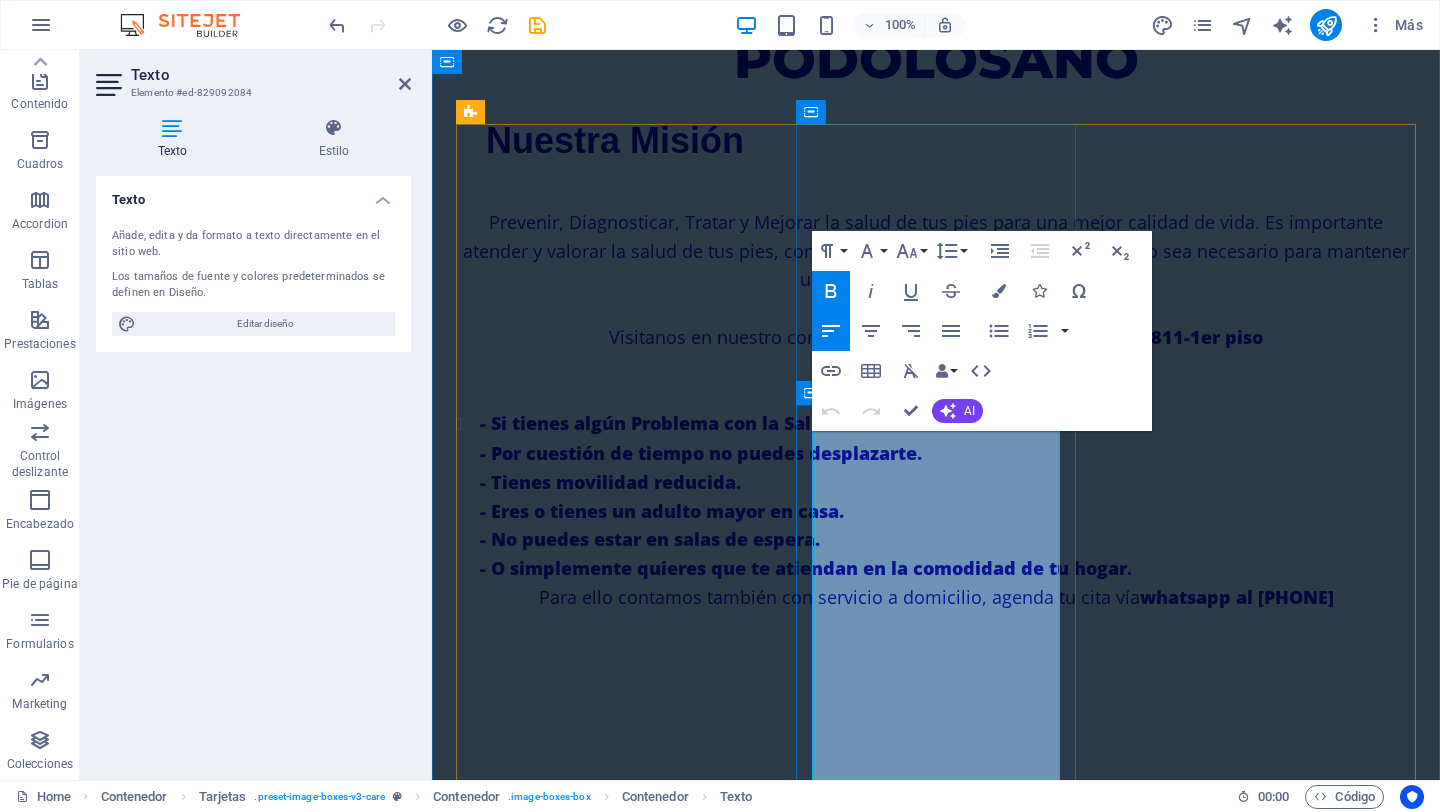 click on "Tratamiento que consiste en una valoración previa, partiendo del estado de salud y condición de sus uñas optamos por el tratamiento idóneo a su condición." at bounding box center [589, 2410] 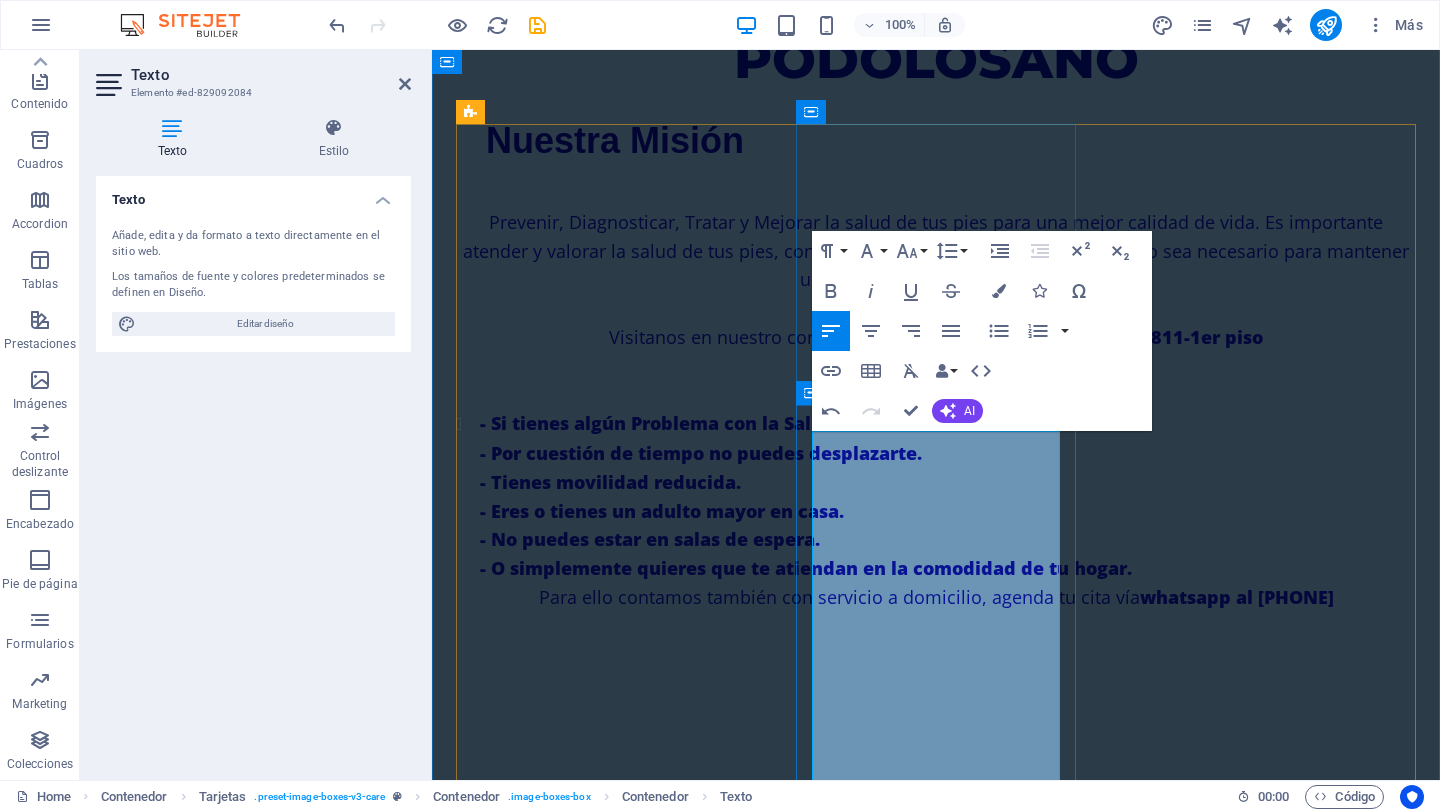 click on "ONICOMICOSIS (hongo):" at bounding box center (557, 2343) 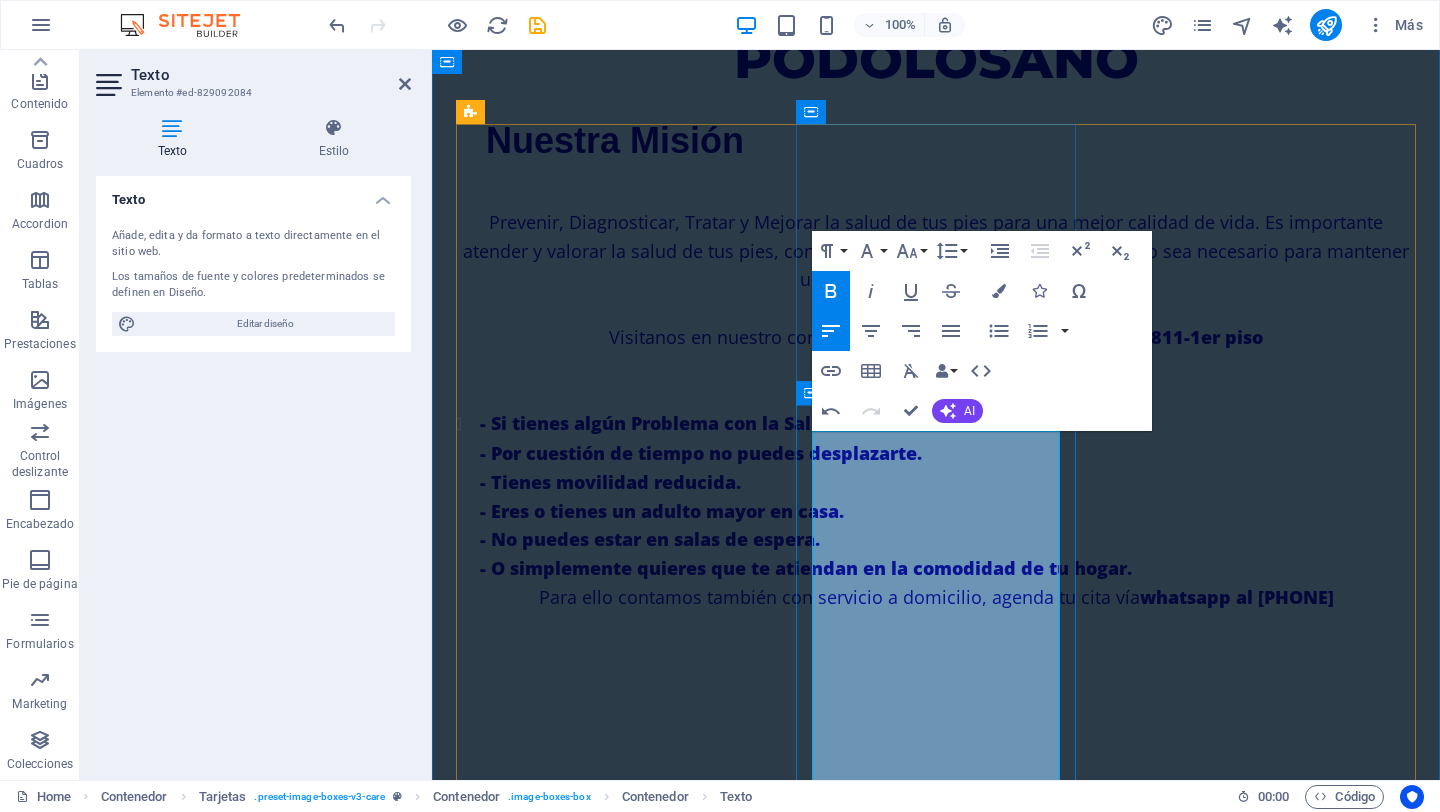 type 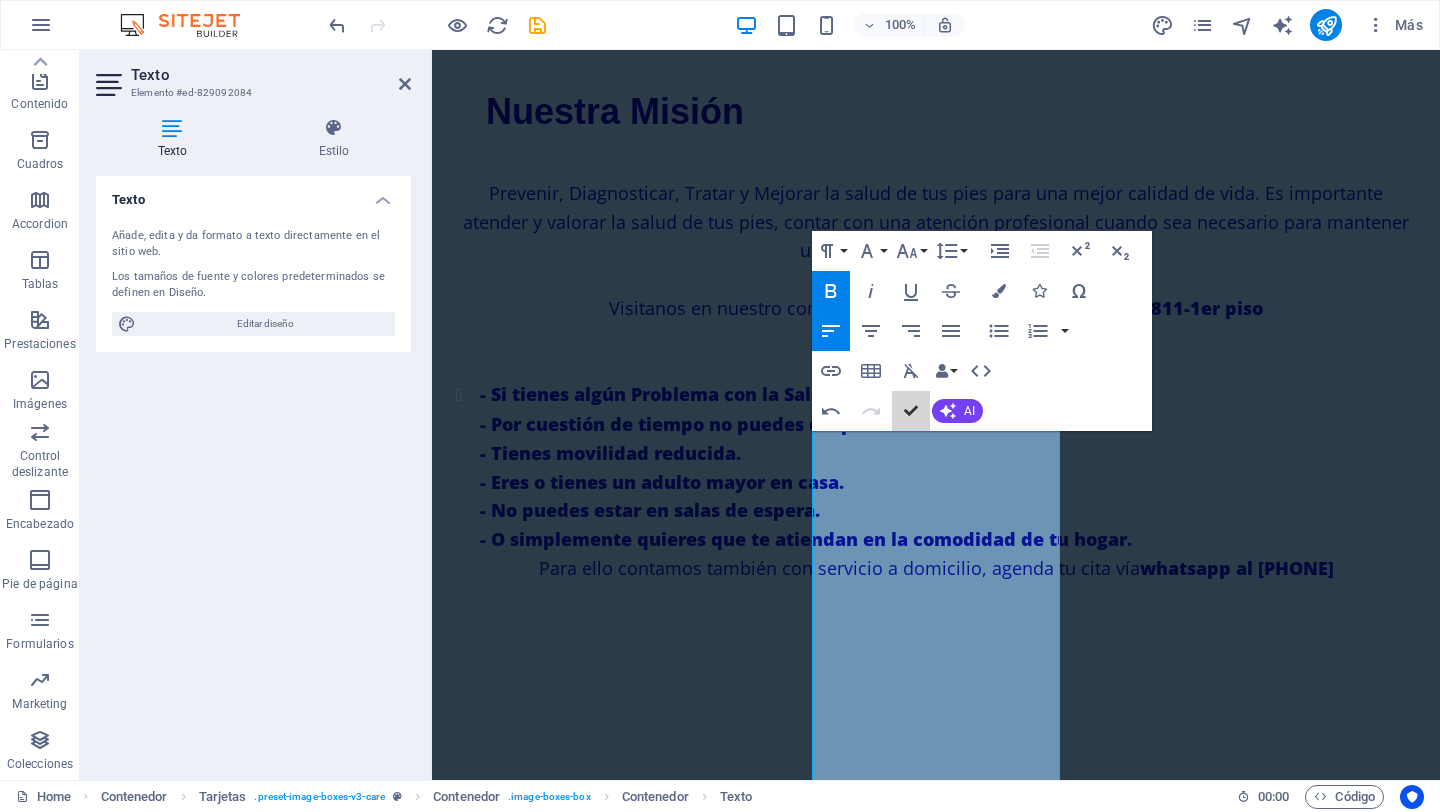 scroll, scrollTop: 1468, scrollLeft: 0, axis: vertical 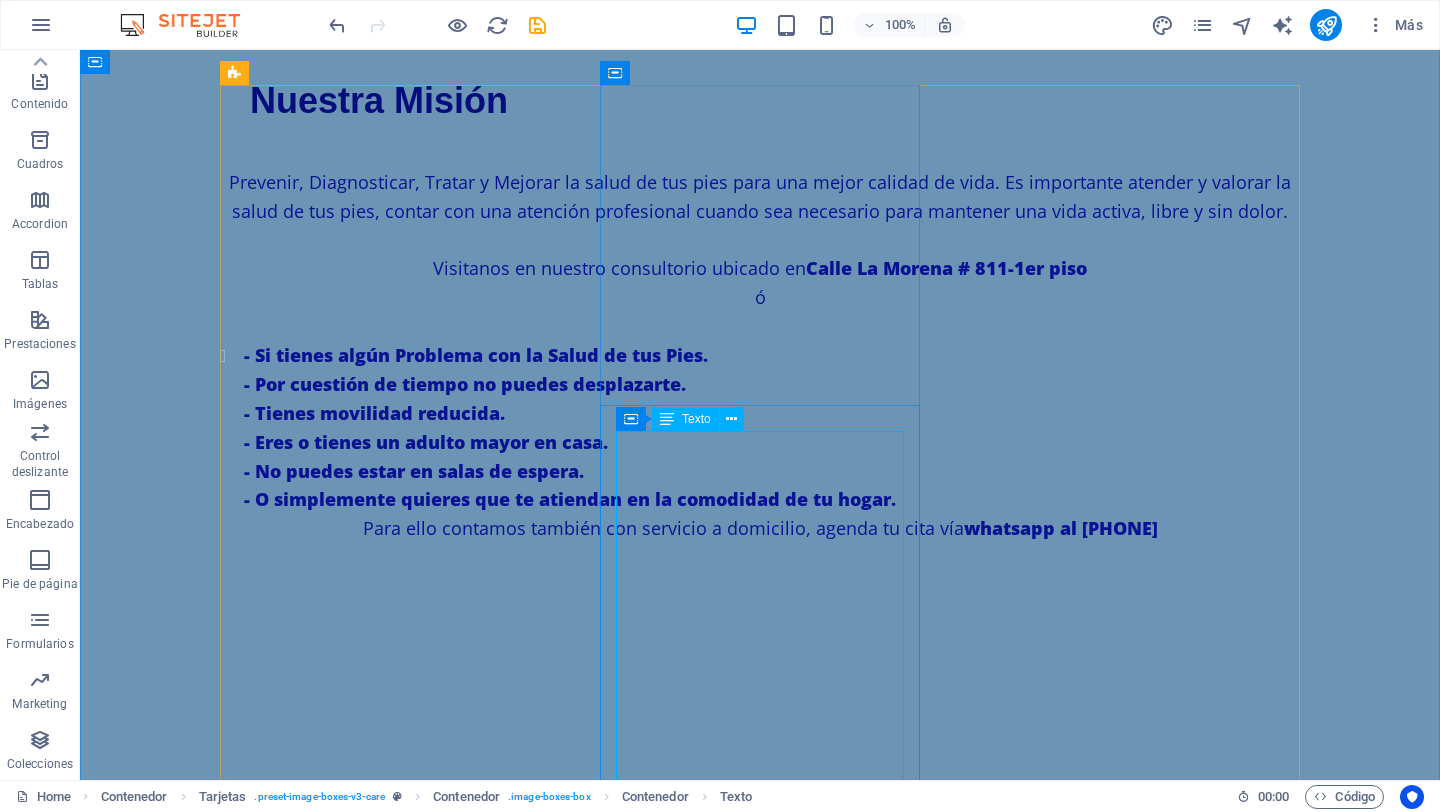 click on "TRATAMIENTOS: ONICOMICOSIS (hongo):   Tratamiento que consiste en una valoración previa, partiendo del estado de salud y condición de sus uñas optamos por el tratamiento idóneo a su condición. ONICOCRIPTOSIS   (uñas encarnadas):  Soluciones efectivas para aliviar el dolor y corregir el crecimiento anormal en las uñas. TINEA PEDIS   (pie de atleta):  Tratamiento que consta de 3 sesiones donde aplicamos luz infrarroja junto a soluciones antifúngicas. VERRUGAS PLANTARES : Hacemos una limpieza exhaustiva, opciones de tratamiento para erradicar la verruga y seguimiento a curaciones. ORTONIXIA : Dispositivos que nos ayudan a corregir la curvatura de la uña, para así prevenir que se encarnen. PIE DE RIESGO : La neuropatía diabética es una complicaci ón de la diabetes que afecta los nervios, disminuyendo la sensibilidad en los pies. Esto aumenta el riesgo de lesiones que pueden pasar desapercibidos y complicarse.   REFLEXOLOGÍA PODAL" at bounding box center (380, 2769) 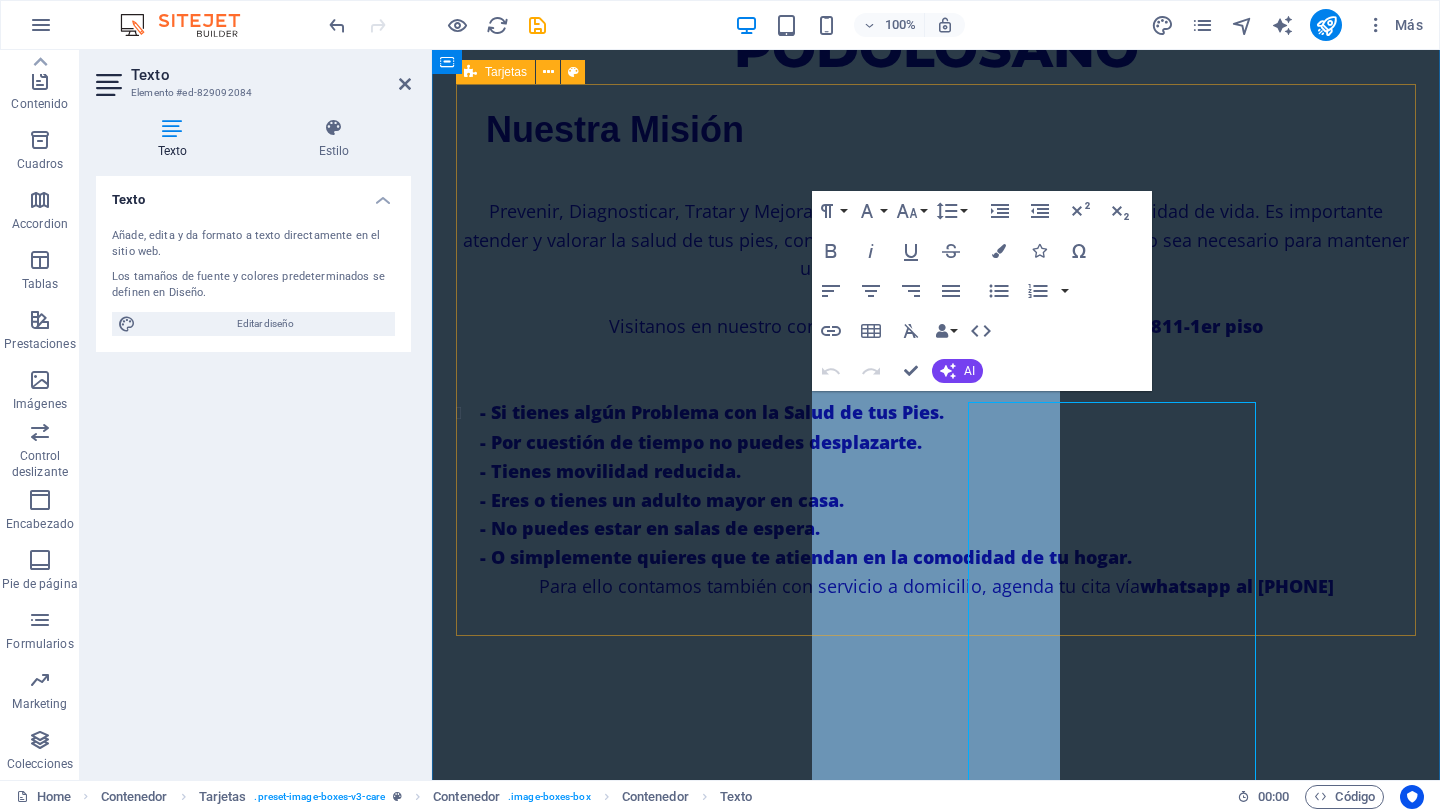 scroll, scrollTop: 1497, scrollLeft: 0, axis: vertical 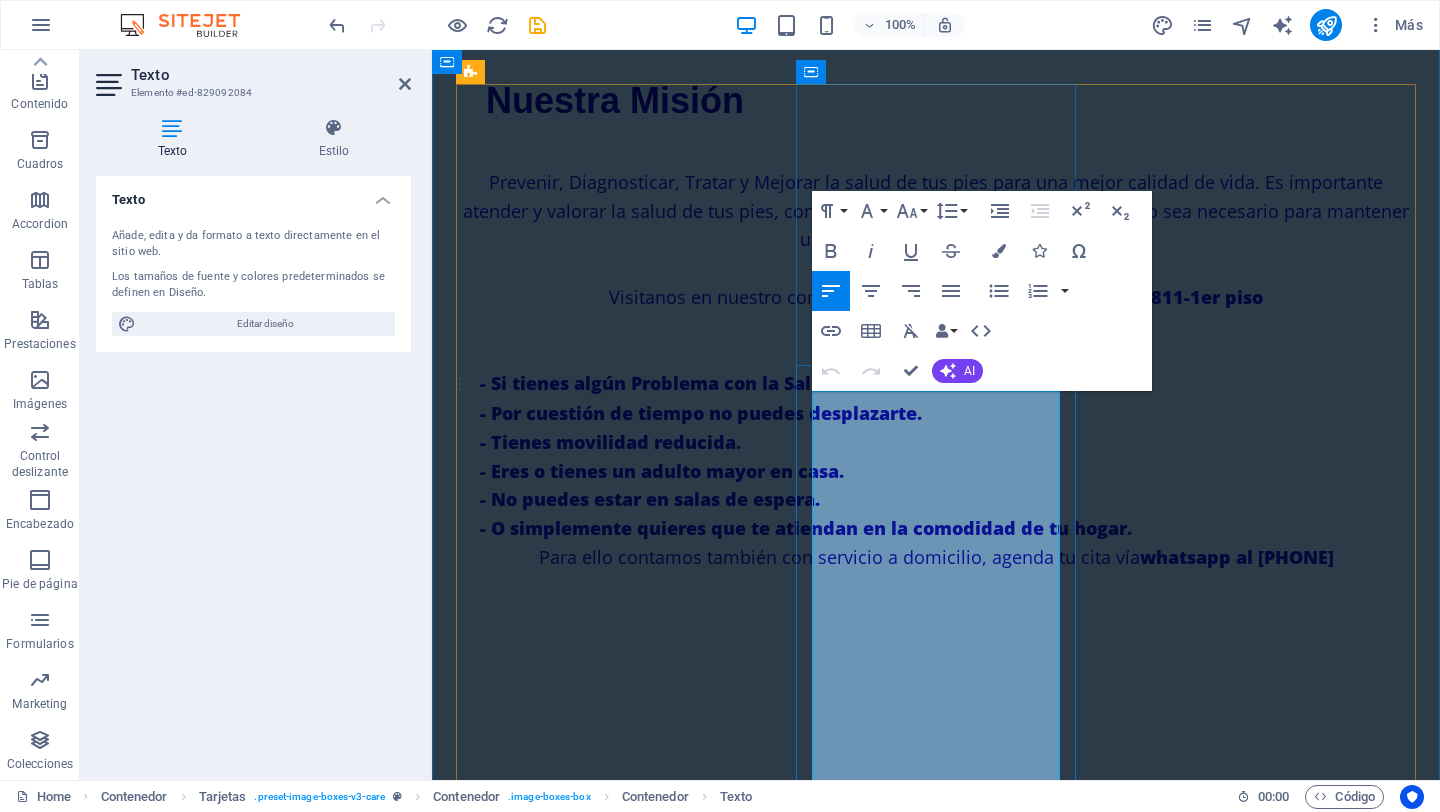 click on "ONICOMICOSIS (hongo):" at bounding box center [557, 2344] 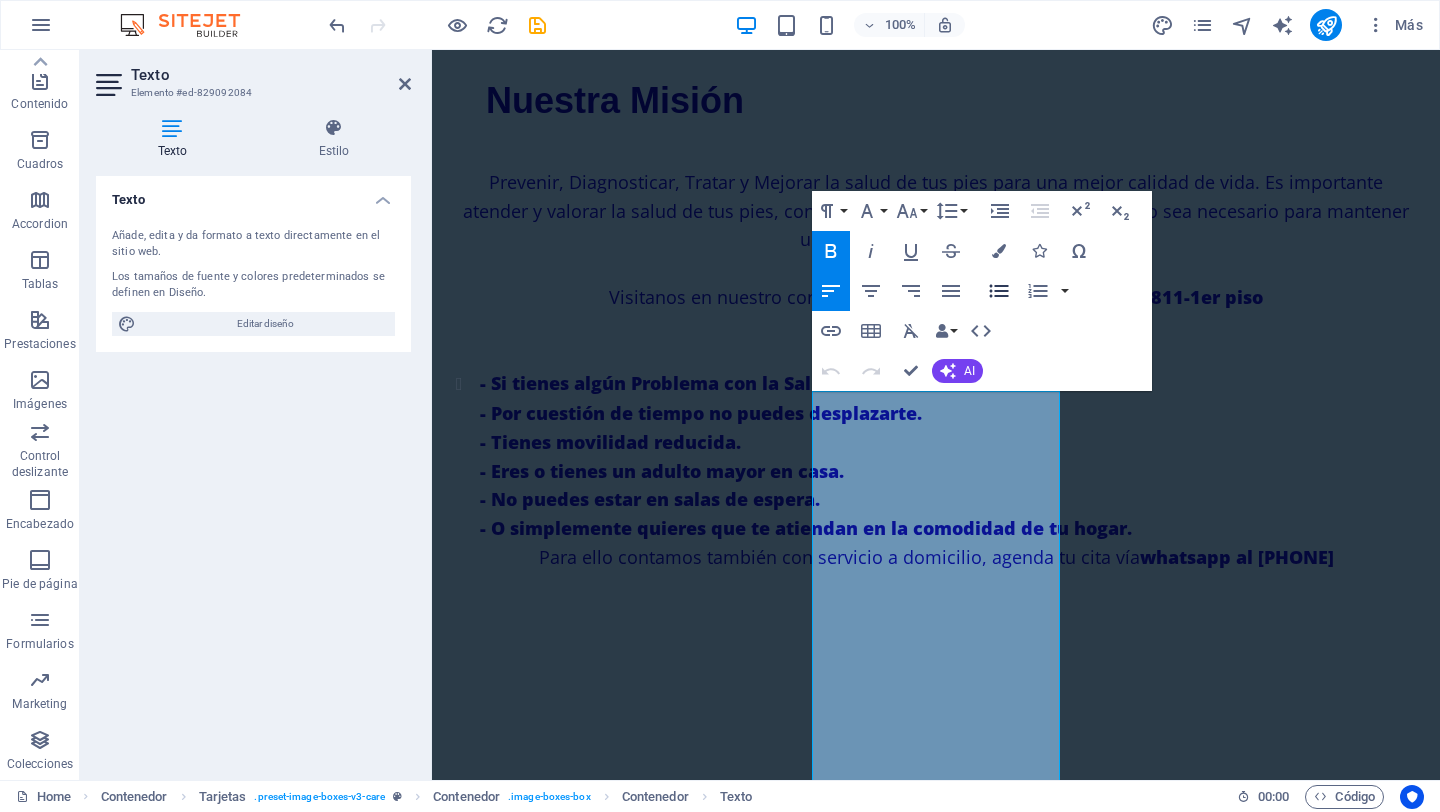 click 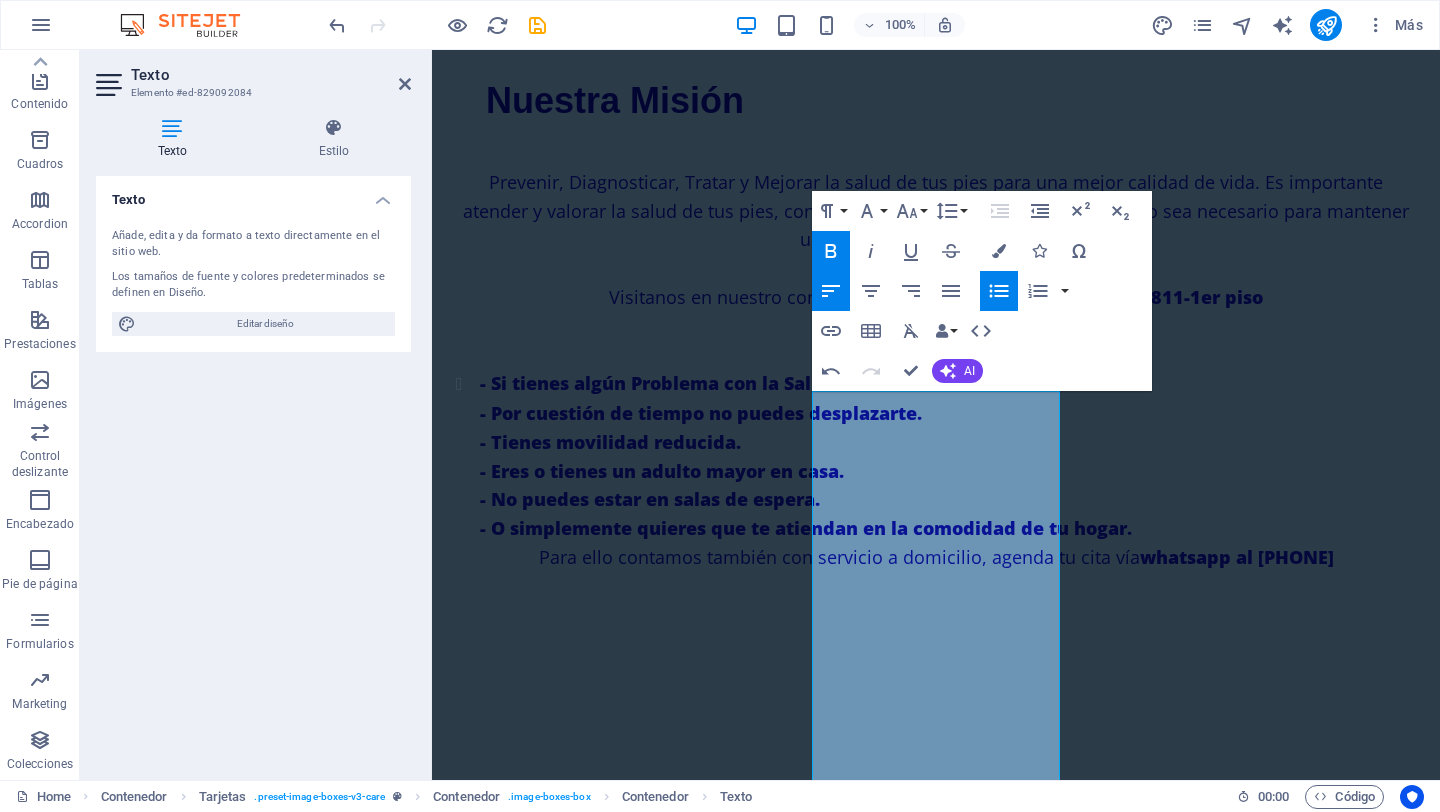 click 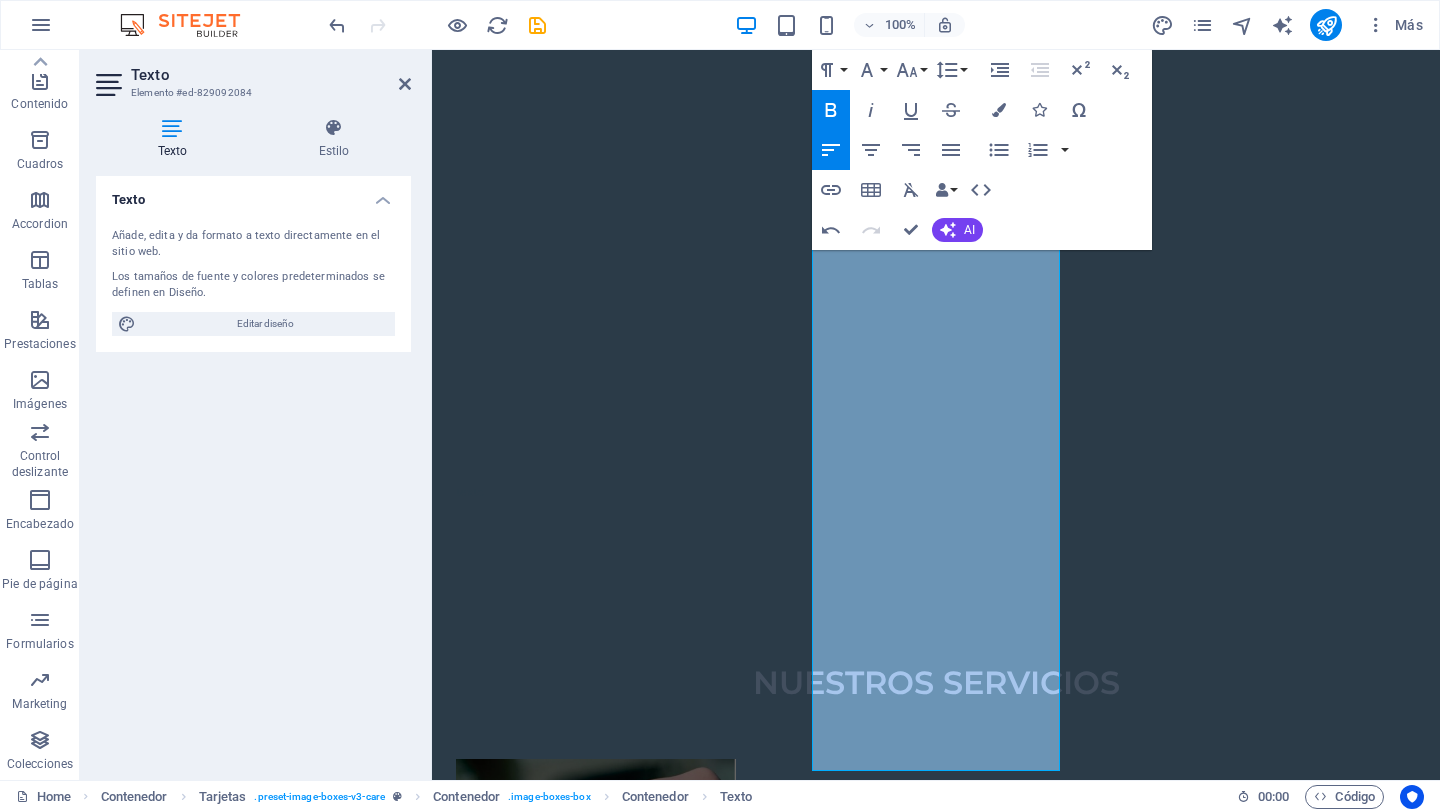 scroll, scrollTop: 2267, scrollLeft: 0, axis: vertical 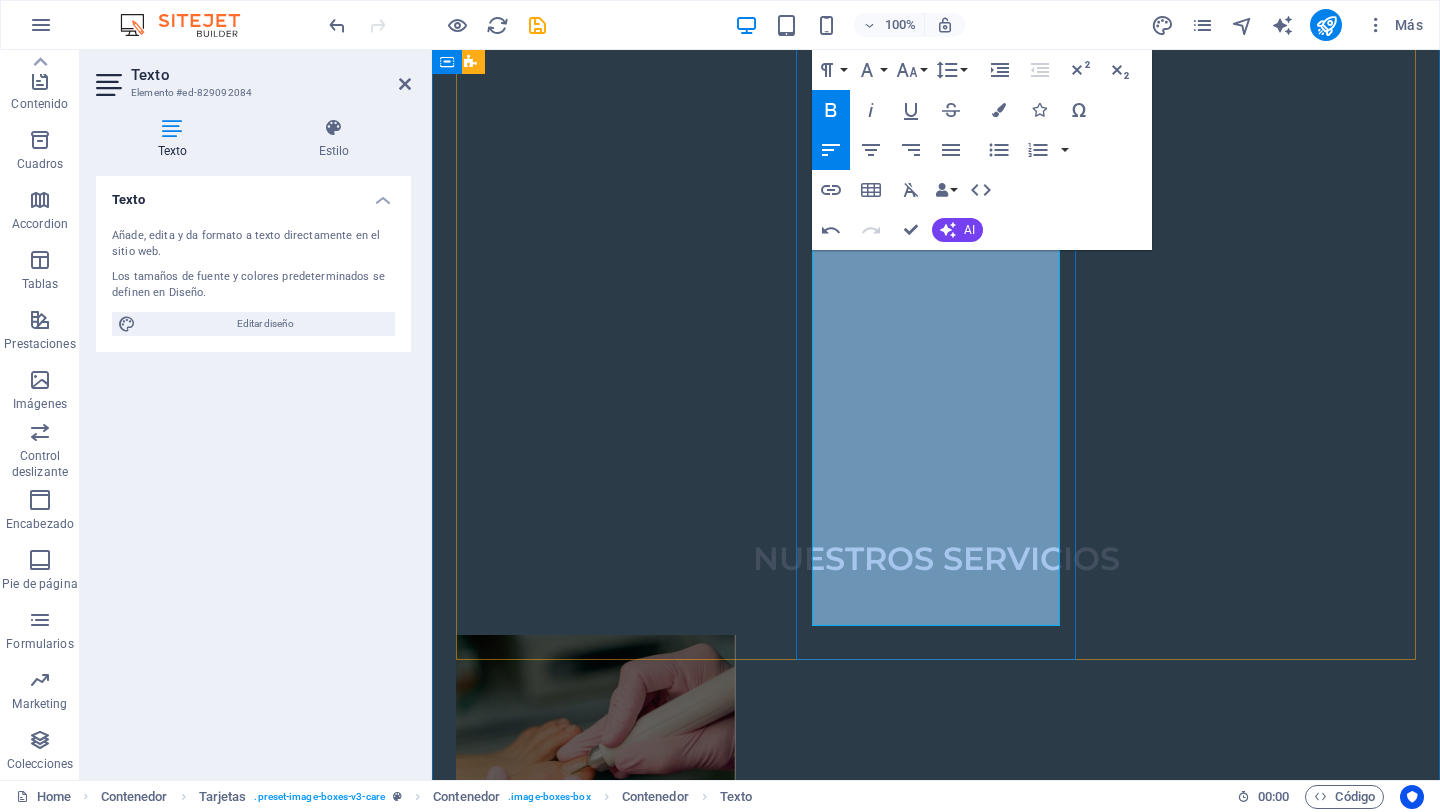 drag, startPoint x: 816, startPoint y: 445, endPoint x: 1018, endPoint y: 619, distance: 266.60834 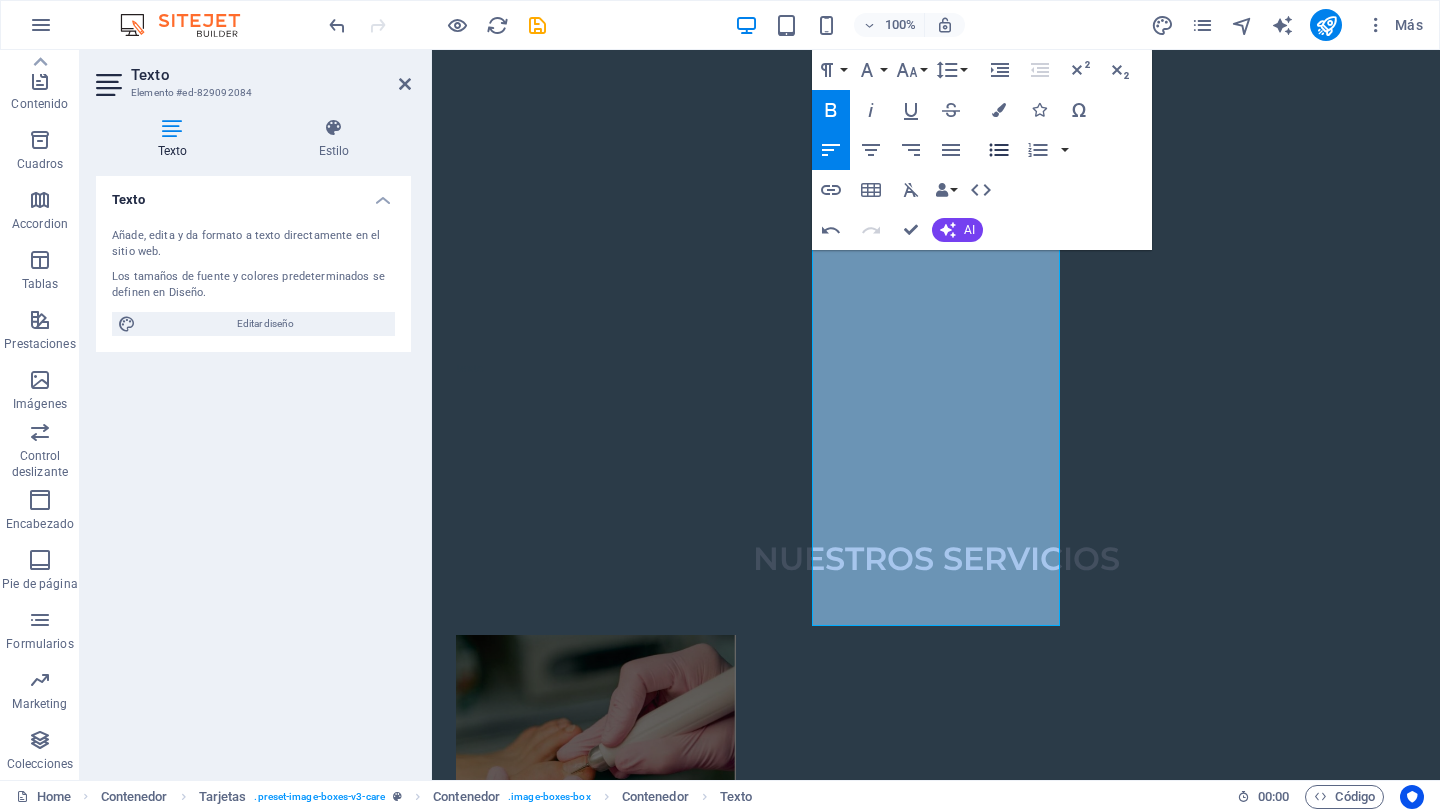 click 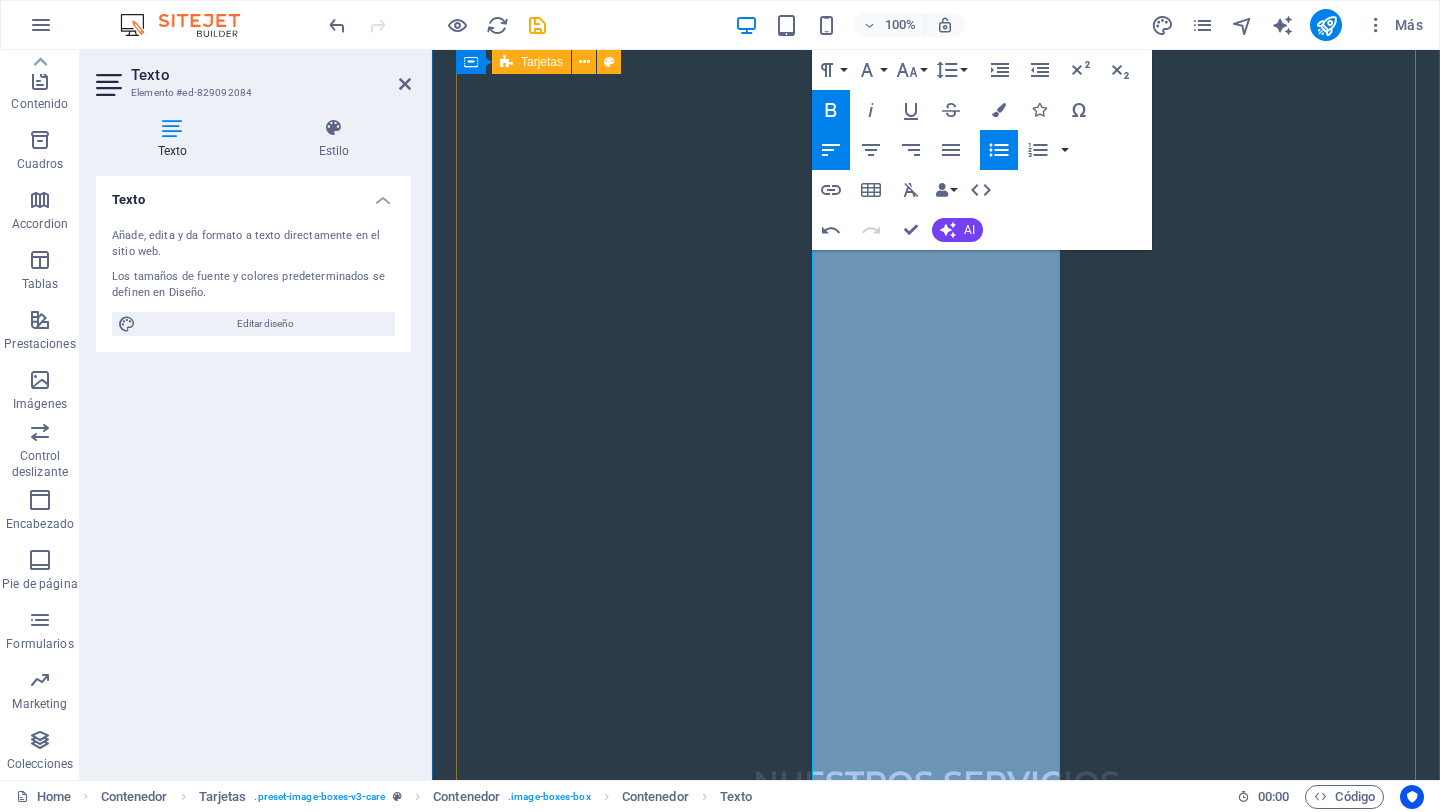 scroll, scrollTop: 2038, scrollLeft: 0, axis: vertical 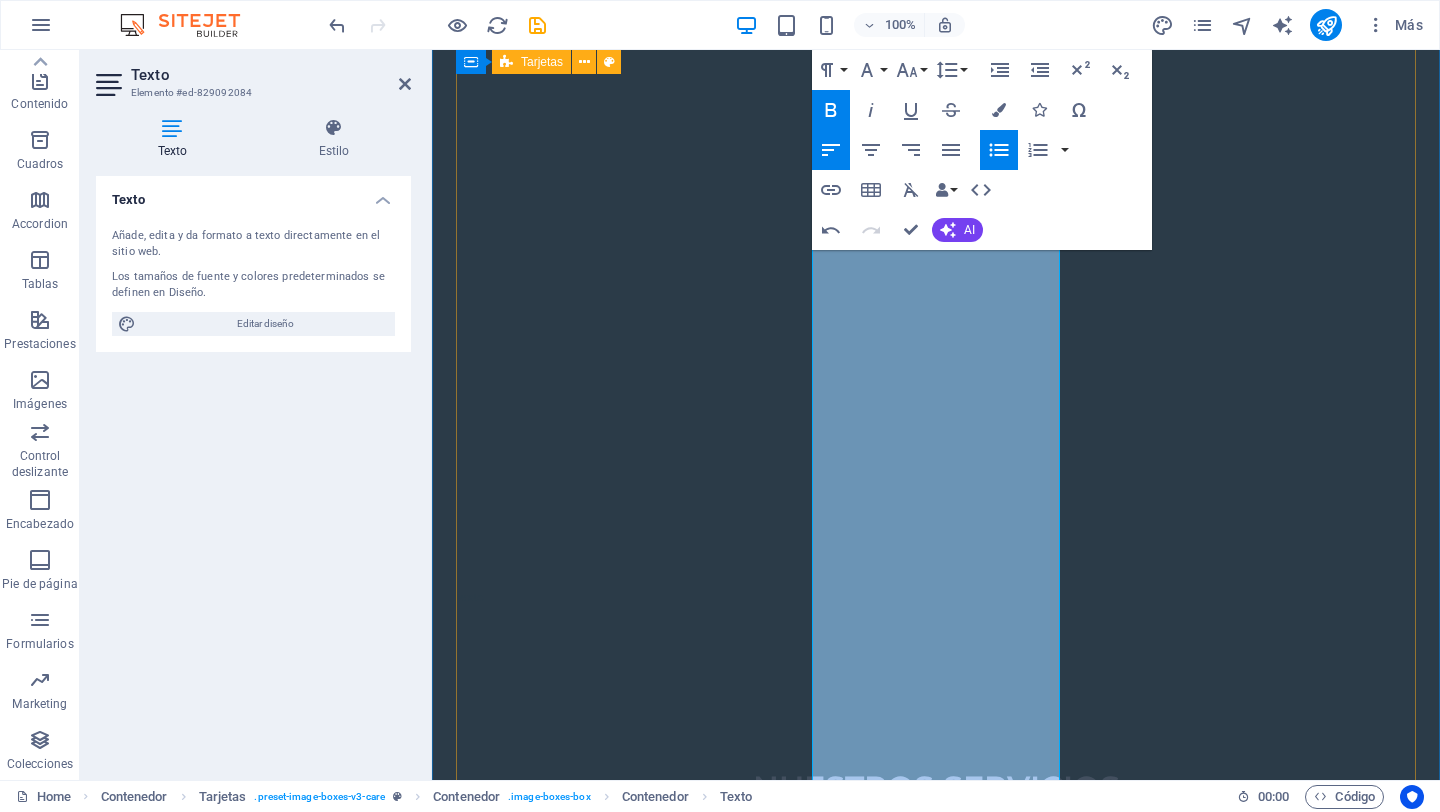 click on "SERVICIO PODOLÓGICO PREVENTIVO: -Corte correcto de uñas. -Limpieza de canales ungueales. -Retiro de callosidades. -Exfoliación con sales -Masaje Pédico -Diagnostico Podológico - TRATAMIENTOS: ONICOMICOSIS (hongo):   Tratamiento que consiste en una valoración previa, partiendo del estado de salud y condición de sus uñas optamos por el tratamiento idóneo a su condición. ONICOCRIPTOSIS   (uñas encarnadas):  Soluciones efectivas para aliviar el dolor y corregir el crecimiento anormal en las uñas. TINEA PEDIS   (pie de atleta):  Tratamiento que consta de 3 sesiones donde aplicamos luz infrarroja junto a soluciones antifúngicas. VERRUGAS PLANTARES : Hacemos una limpieza exhaustiva, opciones de tratamiento para erradicar la verruga y seguimiento a curaciones. ORTONIXIA : Dispositivos que nos ayudan a corregir la curvatura de la uña, para así prevenir que se encarnen. PIE DE RIESGO : La neuropatía diabética es una complicaci   REFLEXOLOGÍA PODAL PLANTILLAS :" at bounding box center [936, 2197] 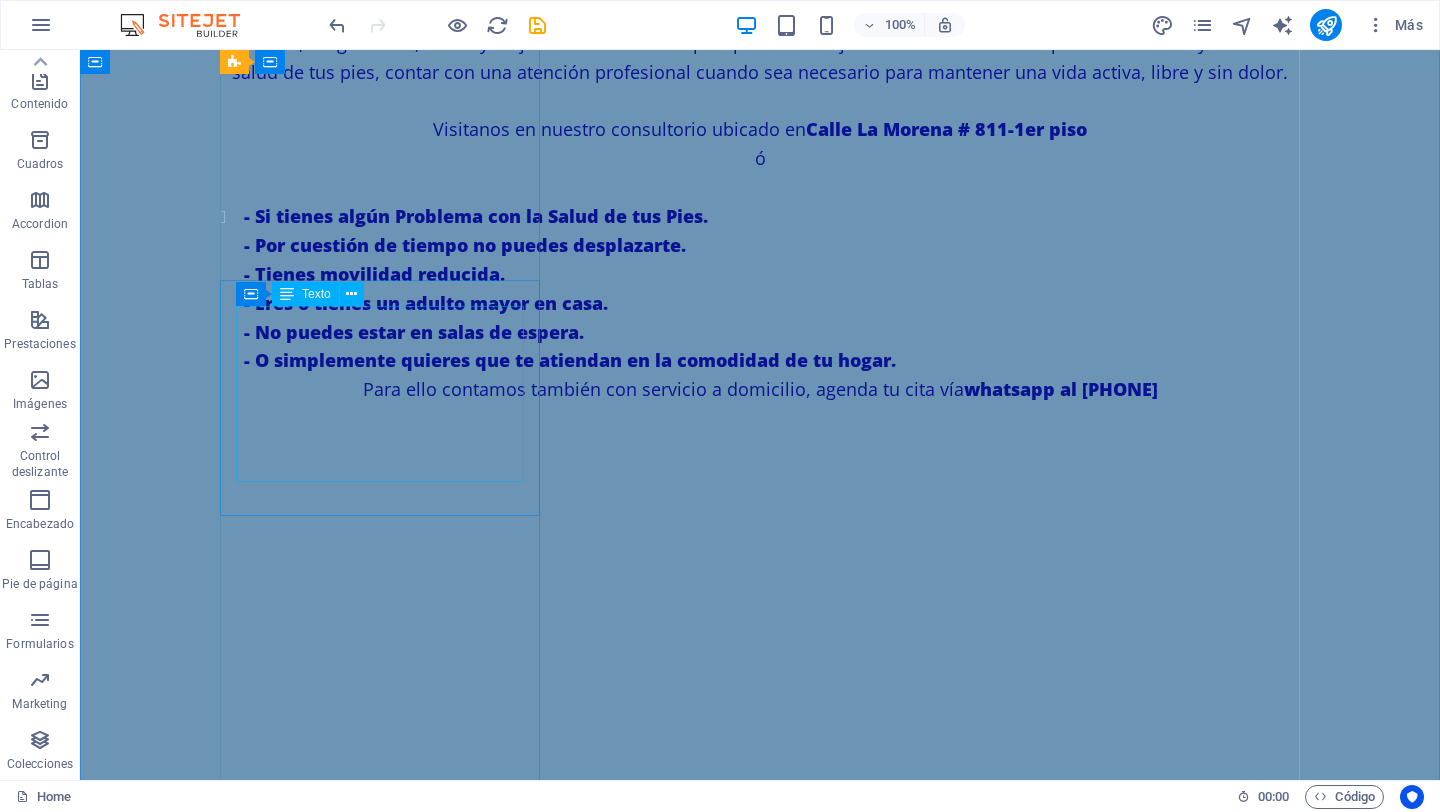 scroll, scrollTop: 1571, scrollLeft: 0, axis: vertical 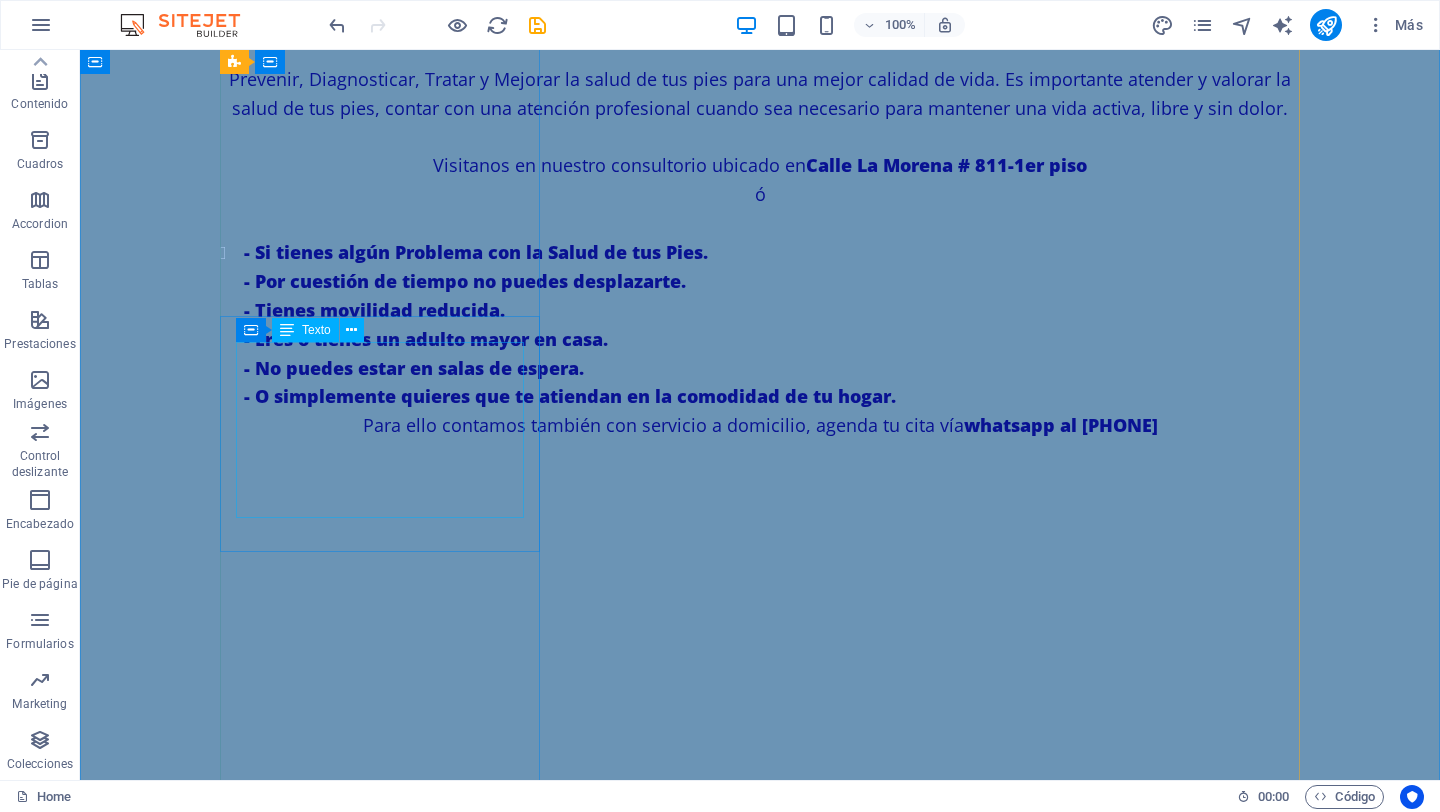 click on "SERVICIO PODOLÓGICO PREVENTIVO: -Corte correcto de uñas. -Limpieza de canales ungueales. -Retiro de callosidades. -Exfoliación con sales -Masaje Pédico -Diagnostico Podológico -" at bounding box center (380, 1722) 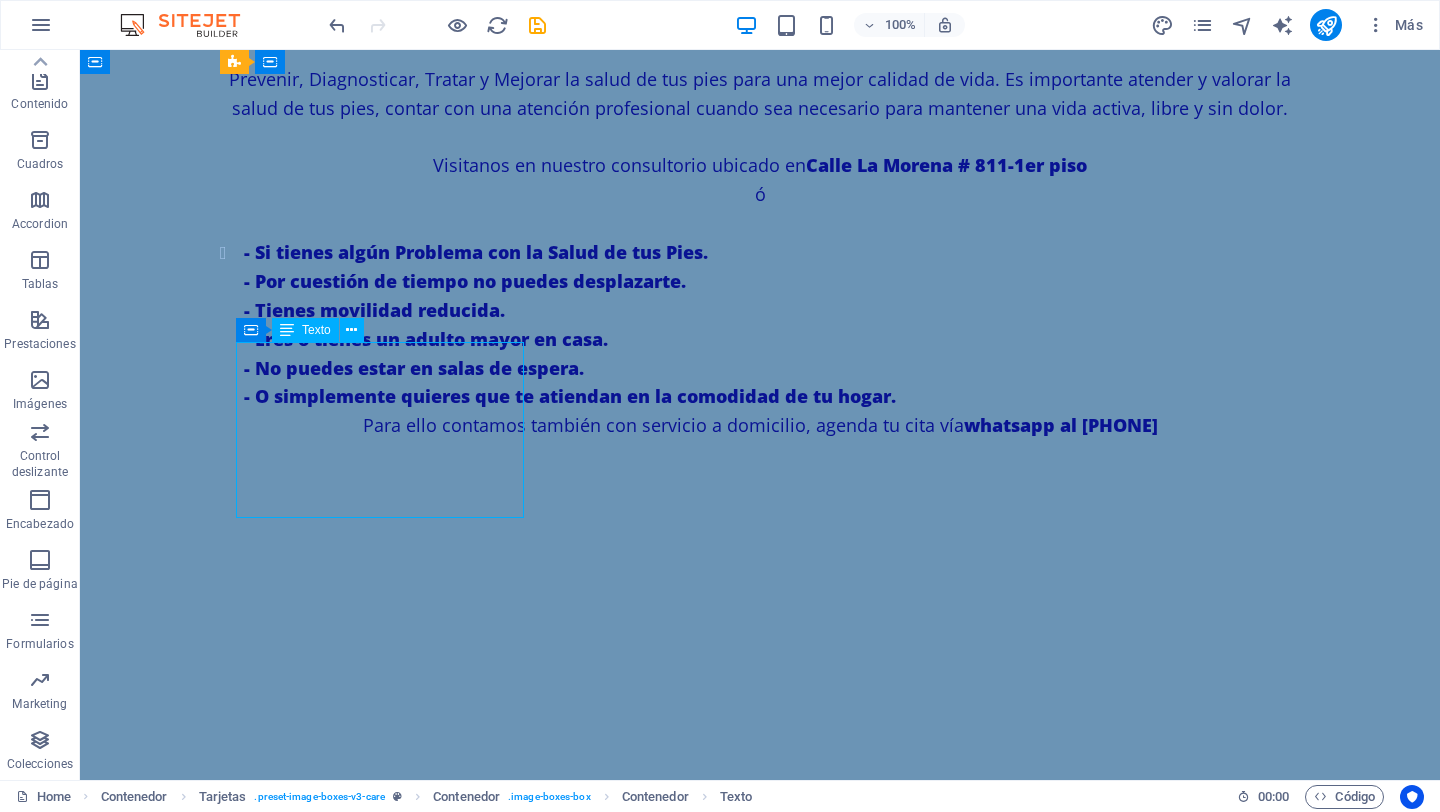click on "SERVICIO PODOLÓGICO PREVENTIVO: -Corte correcto de uñas. -Limpieza de canales ungueales. -Retiro de callosidades. -Exfoliación con sales -Masaje Pédico -Diagnostico Podológico -" at bounding box center (380, 1722) 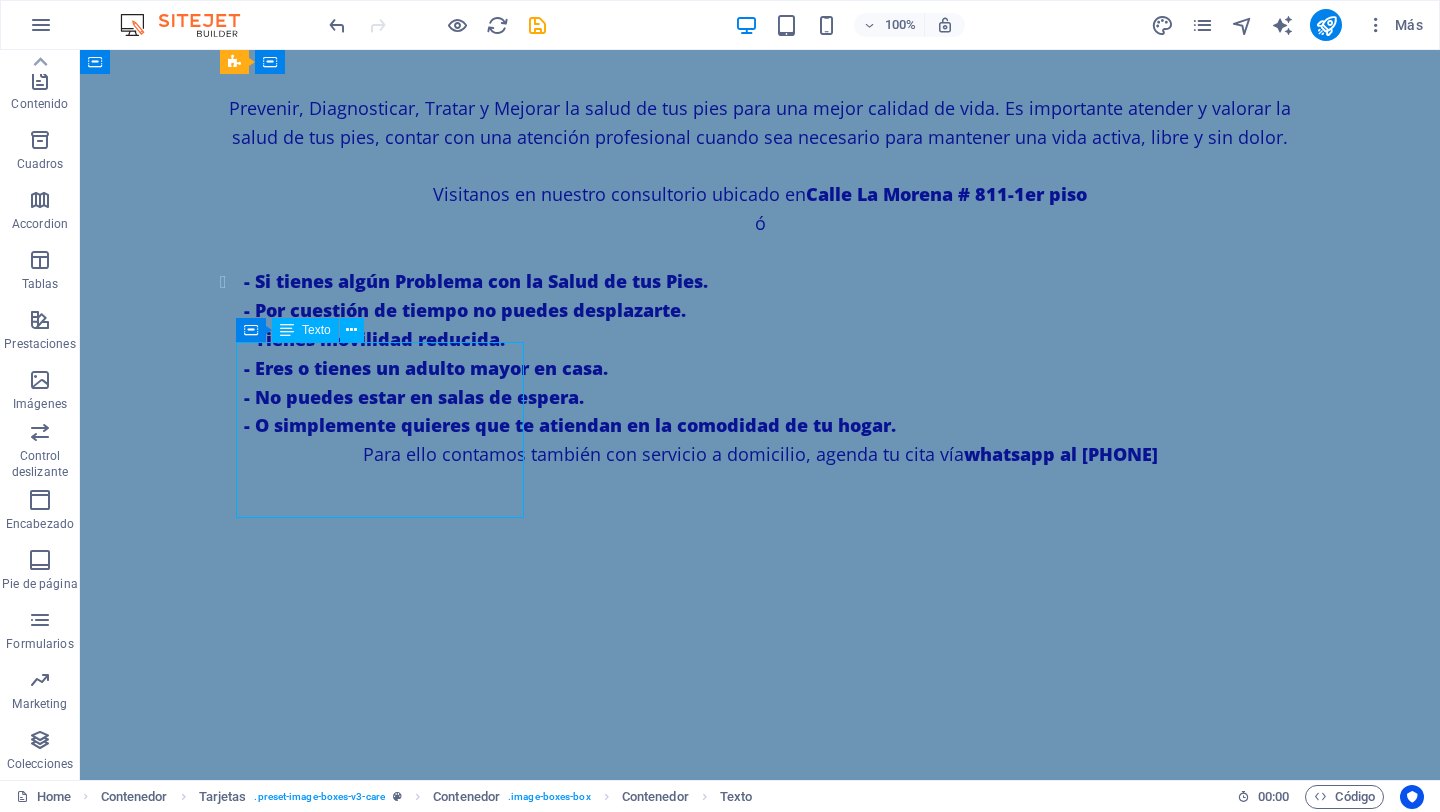 scroll, scrollTop: 1600, scrollLeft: 0, axis: vertical 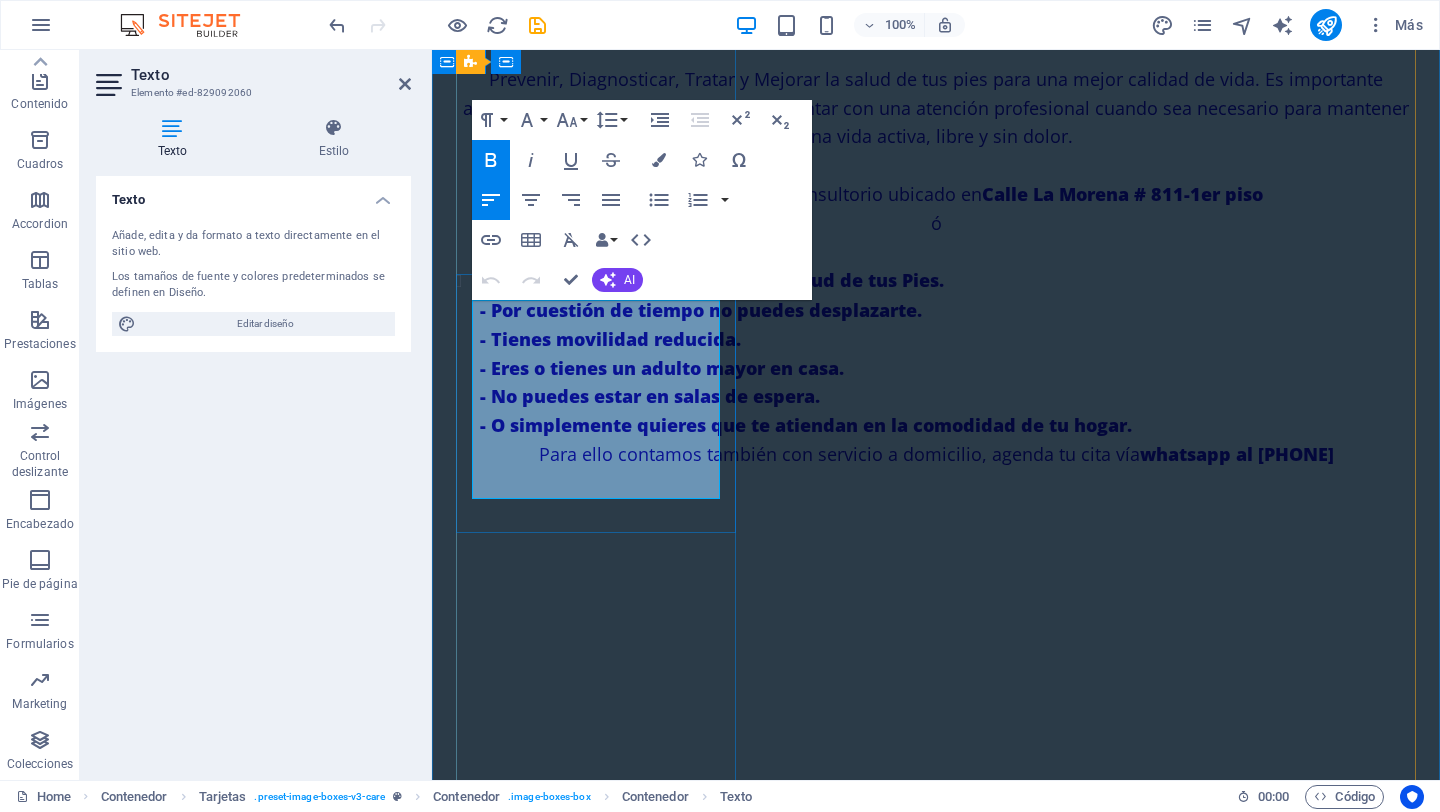 click on "-Diagnostico Podológico" at bounding box center [551, 1788] 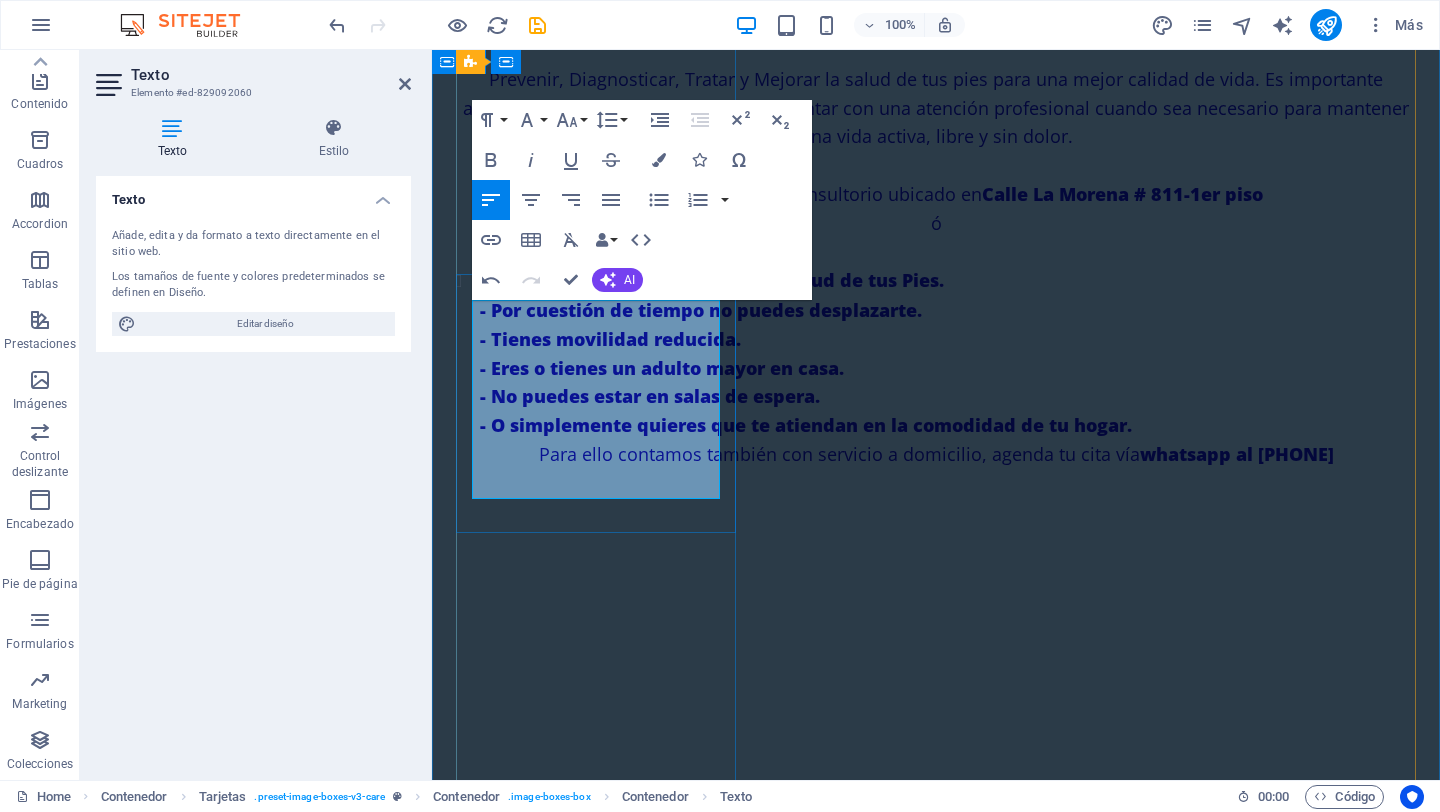 click on "-Masaje Pédico" at bounding box center (522, 1765) 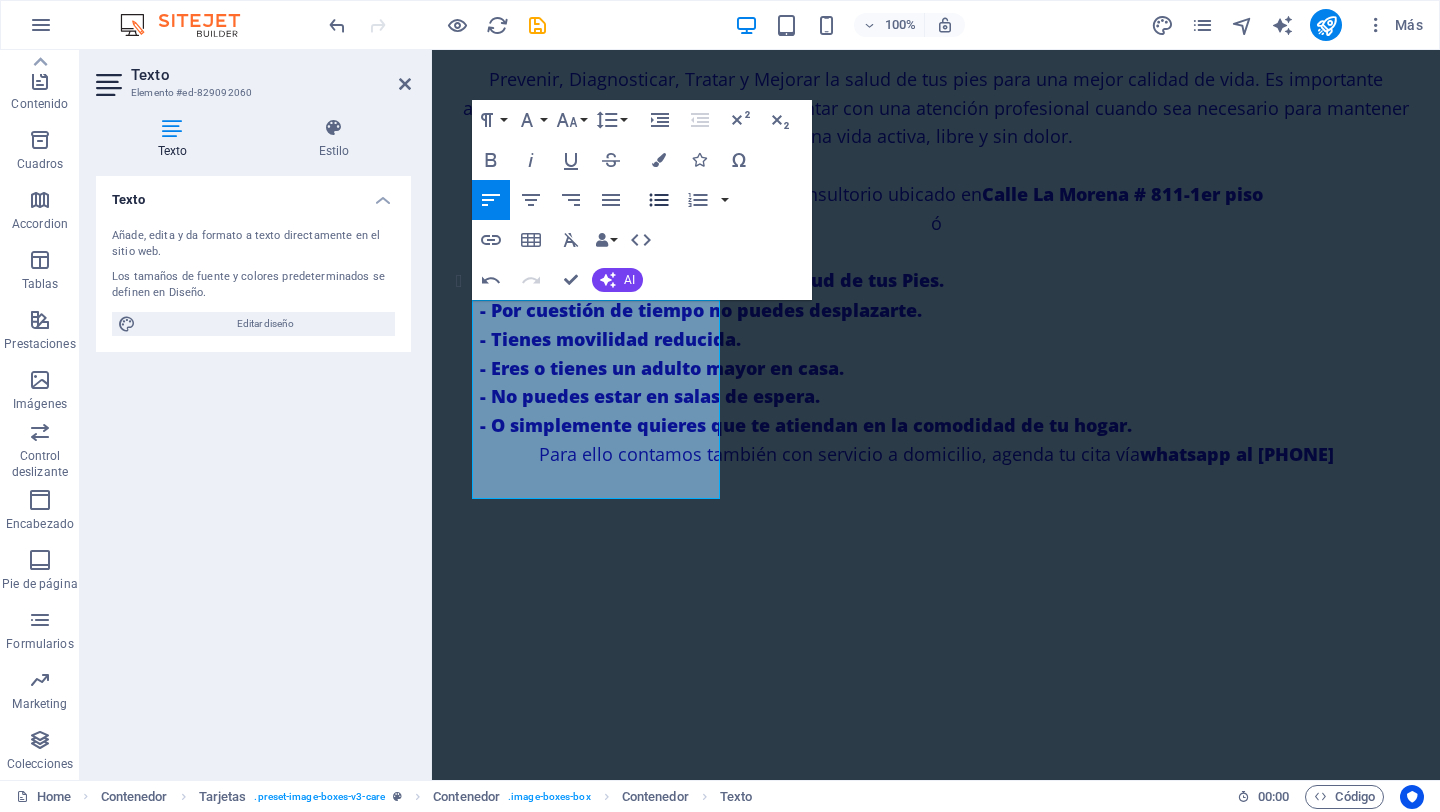click 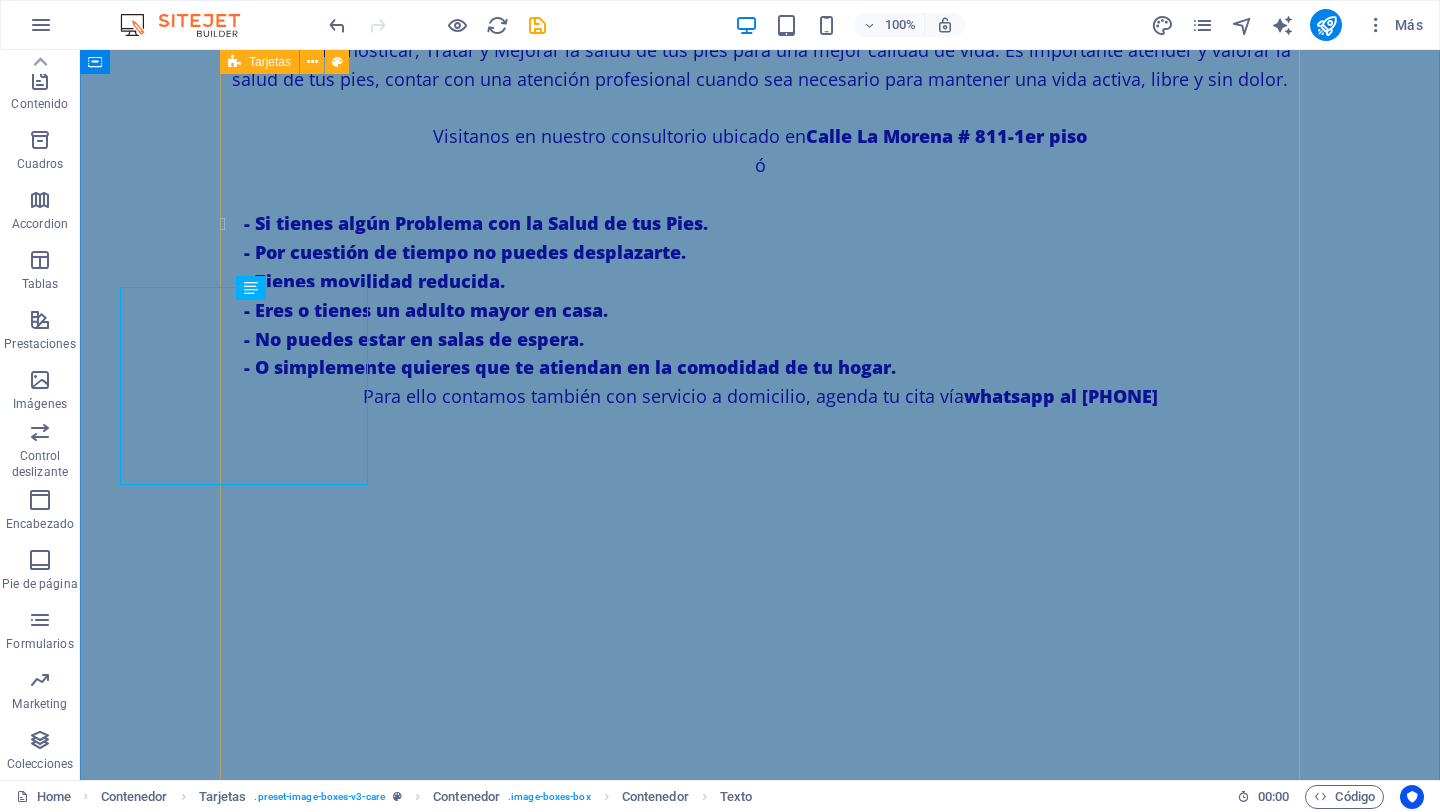 scroll, scrollTop: 1614, scrollLeft: 0, axis: vertical 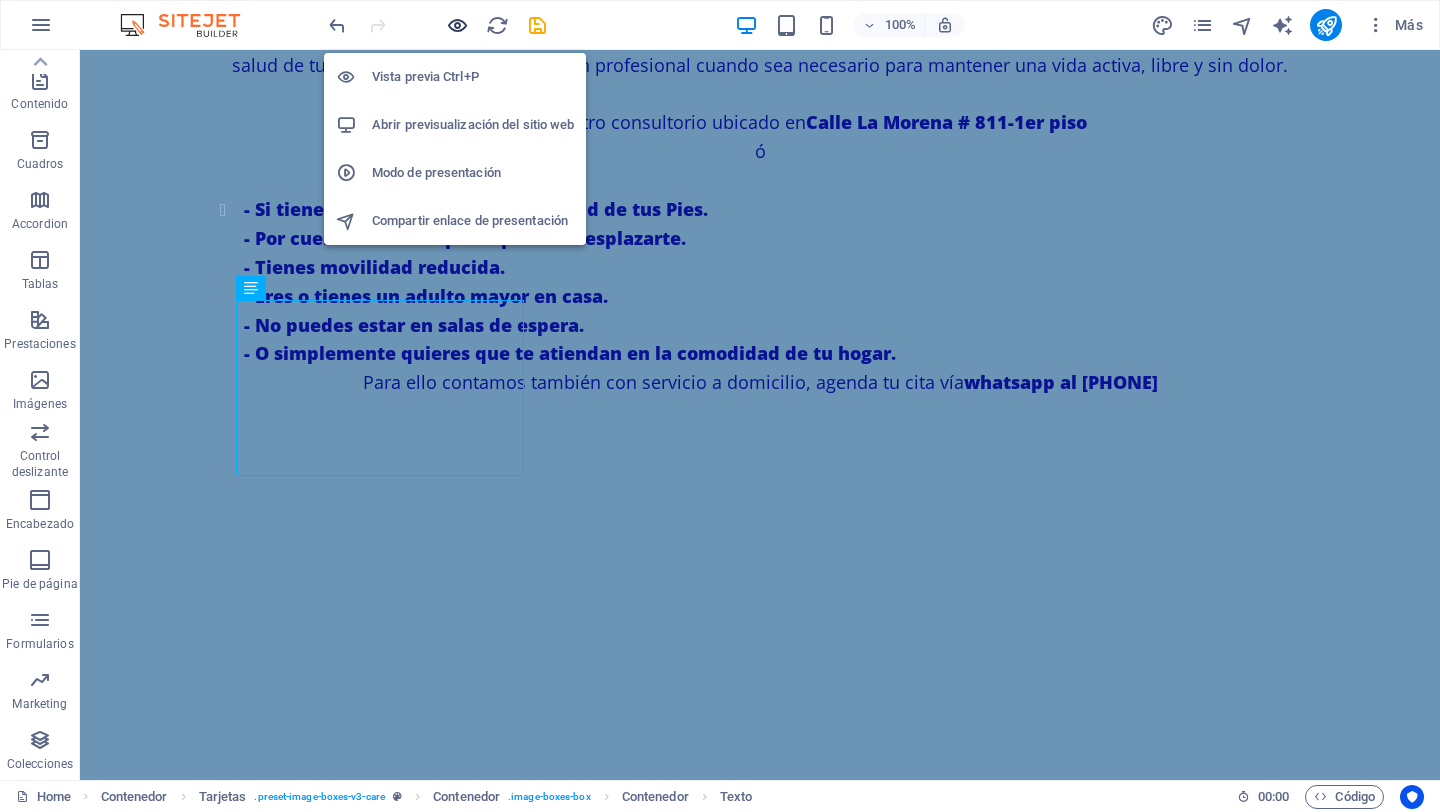 click at bounding box center [457, 25] 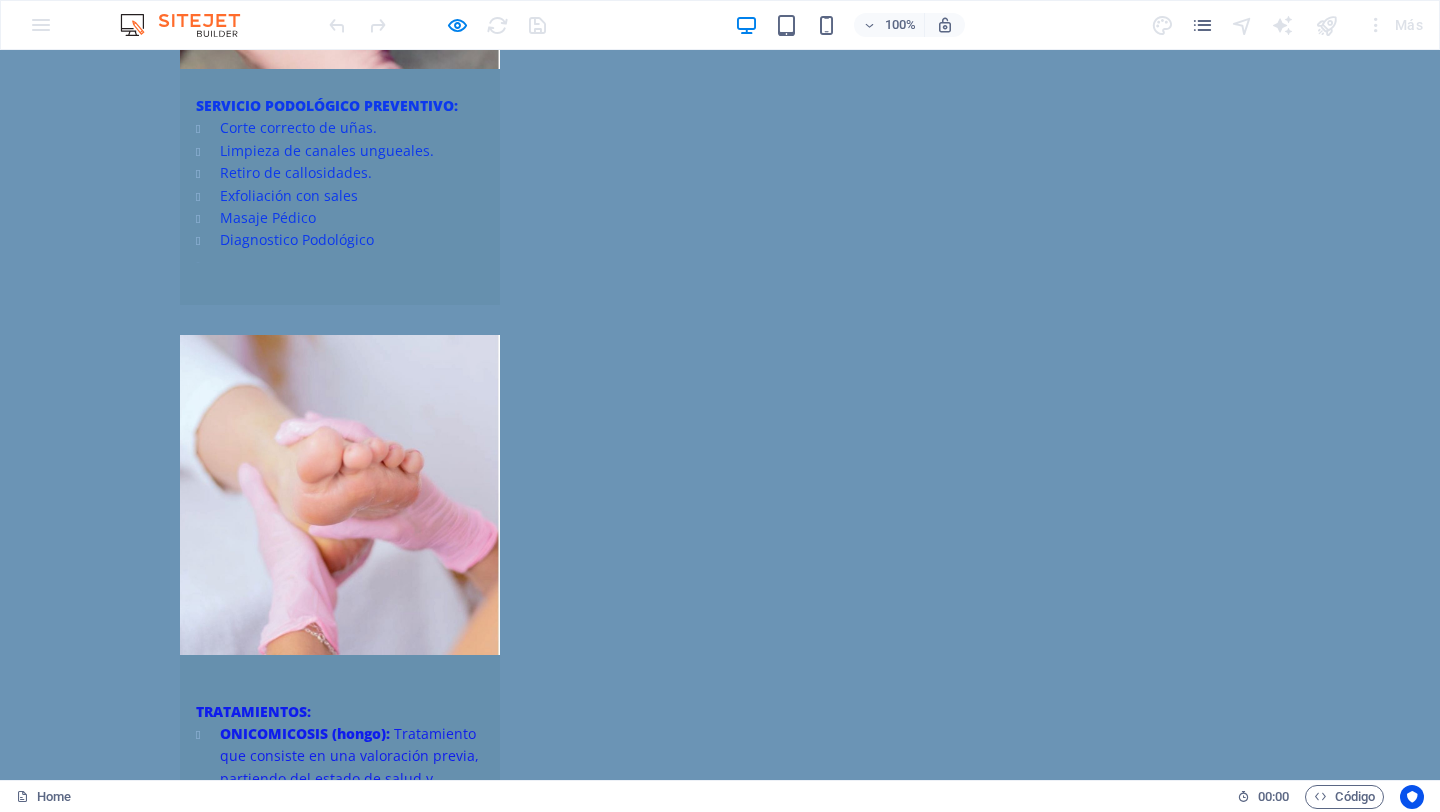 scroll, scrollTop: 3112, scrollLeft: 0, axis: vertical 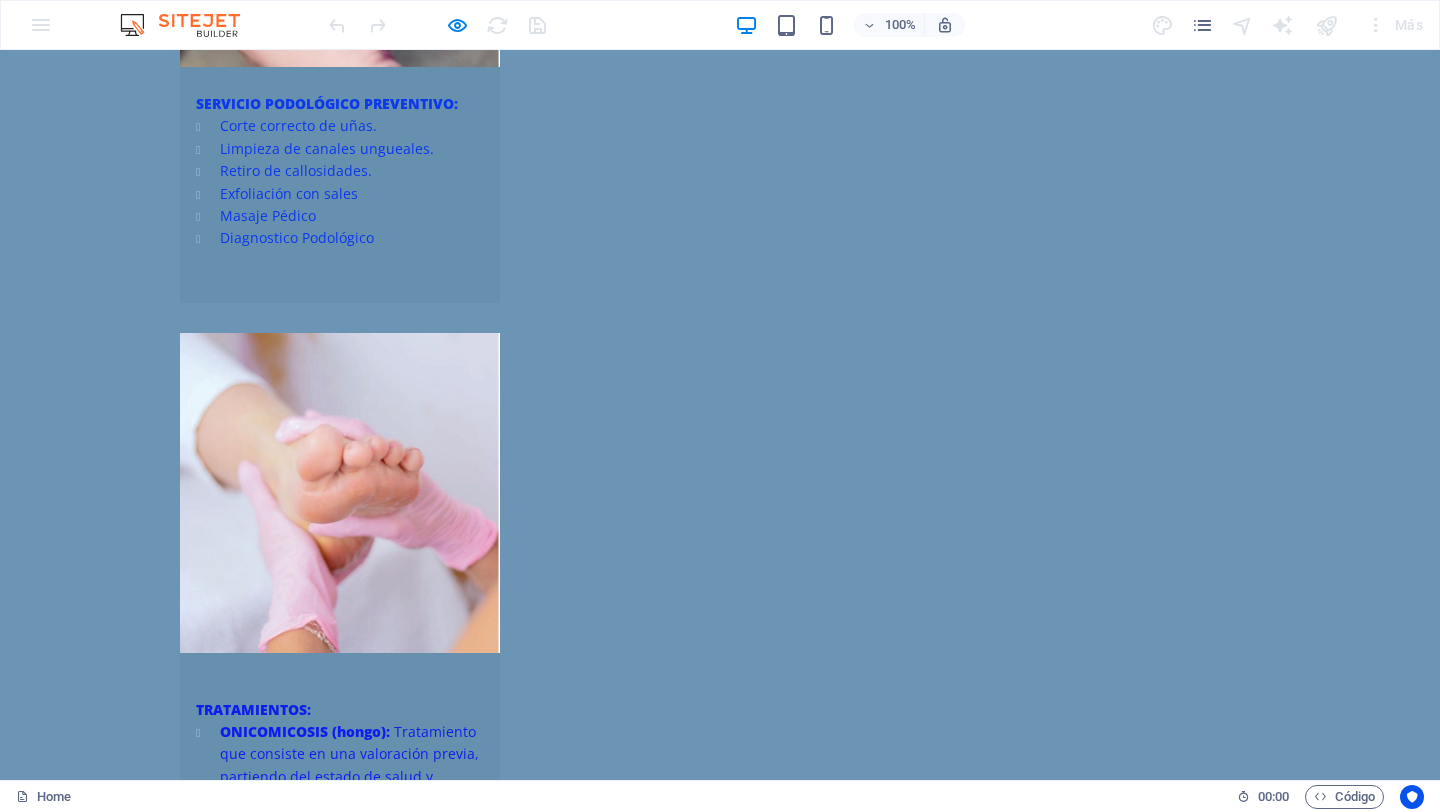 click on "ParqueDelta" at bounding box center (445, 4457) 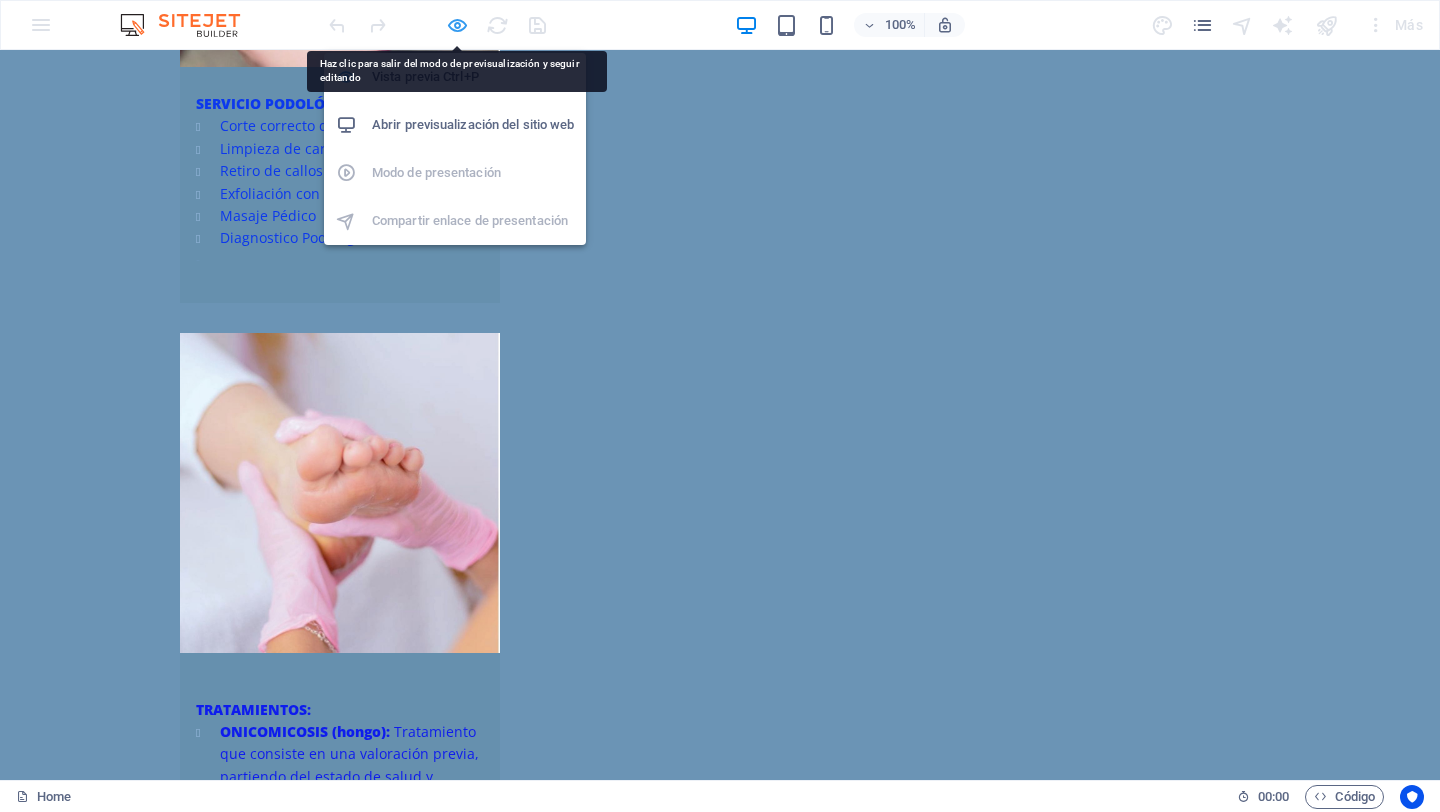 click at bounding box center (457, 25) 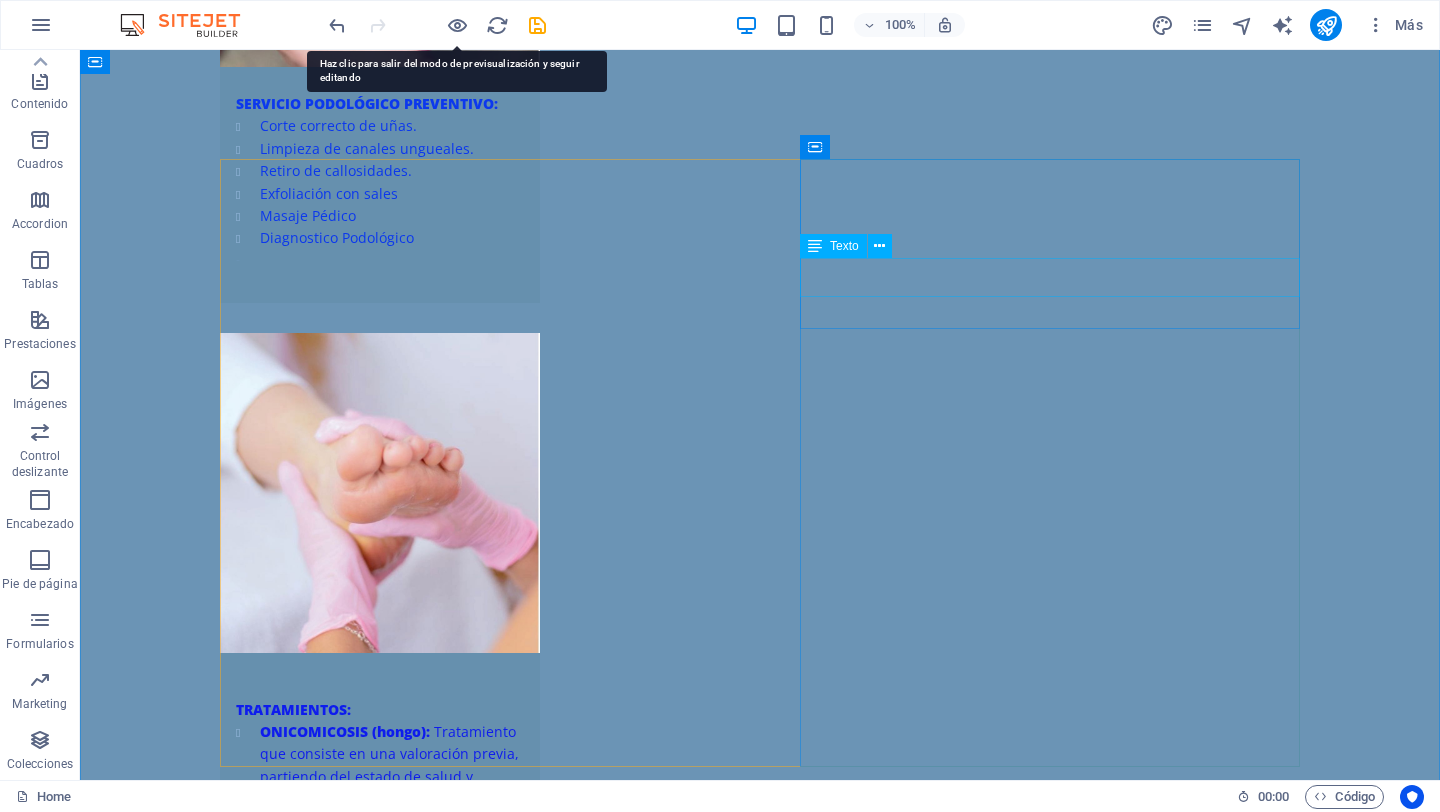 click on "Calle La Morena [NUMBER]- [NUMBER] piso, Col.Narvarte muy cerca de las estaciones del  Metrobus y Metro Eugenia  y a 2 cuadras de la plaza  ParqueDelta" at bounding box center (470, 4408) 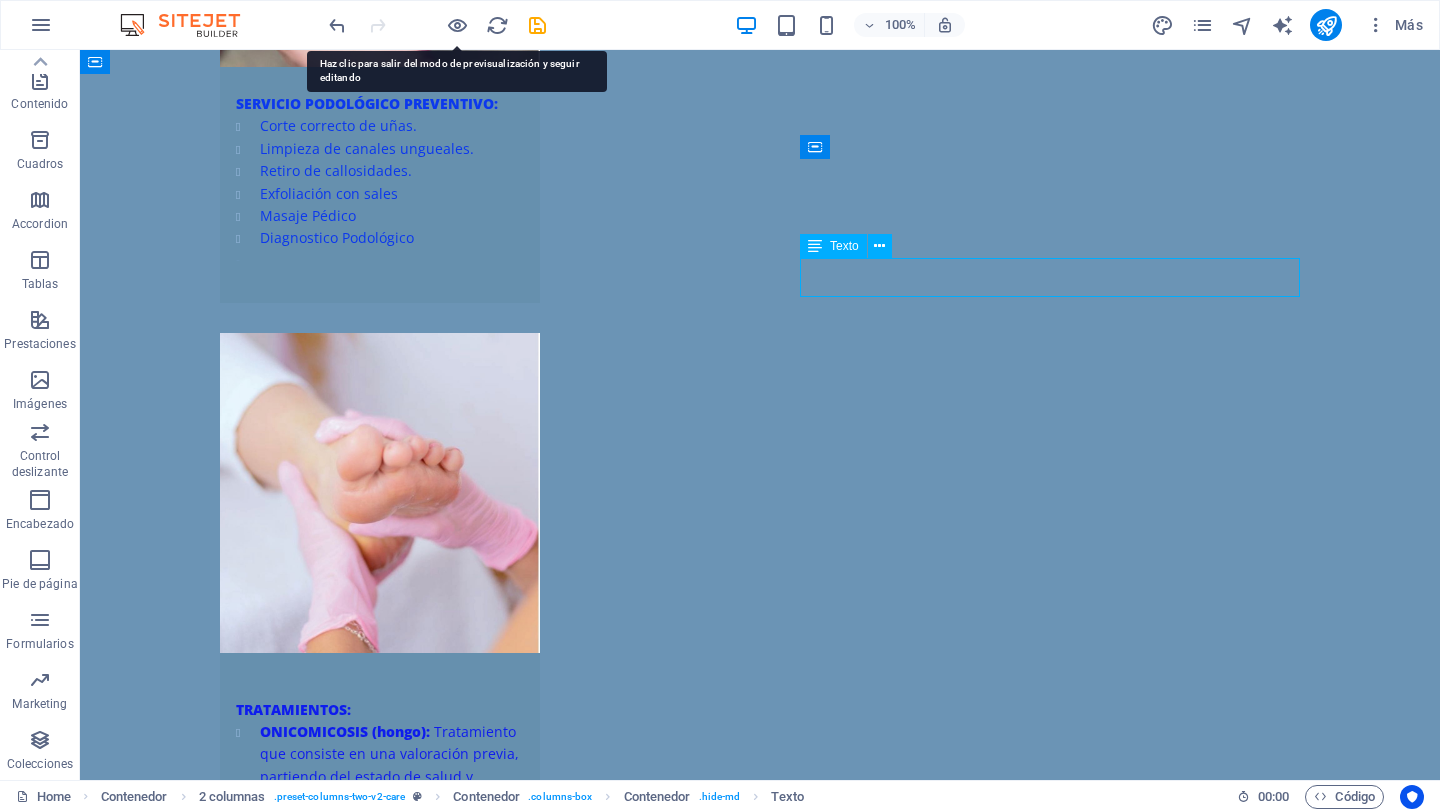 click on "Calle La Morena [NUMBER]- [NUMBER] piso, Col.Narvarte muy cerca de las estaciones del  Metrobus y Metro Eugenia  y a 2 cuadras de la plaza  ParqueDelta" at bounding box center (470, 4408) 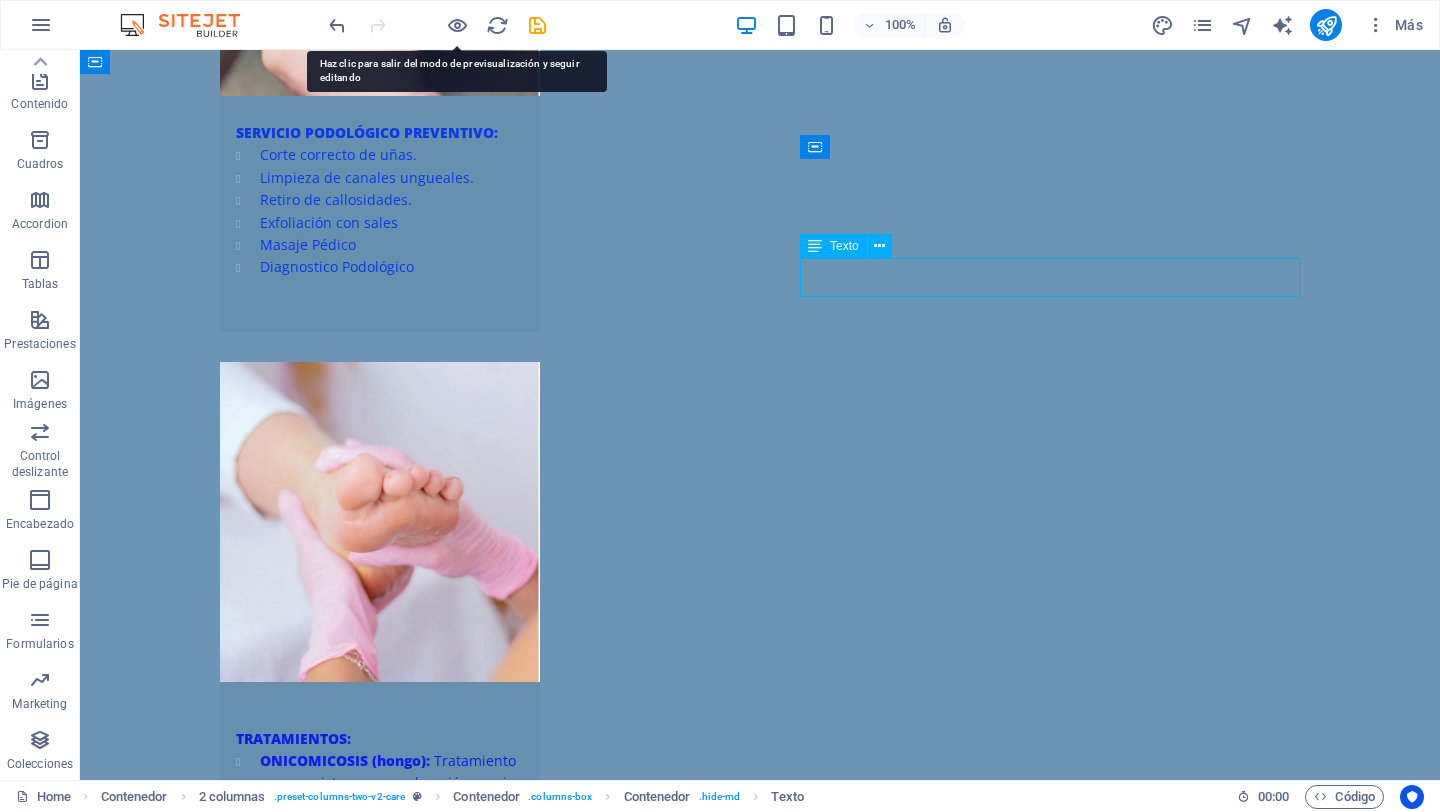scroll, scrollTop: 3325, scrollLeft: 0, axis: vertical 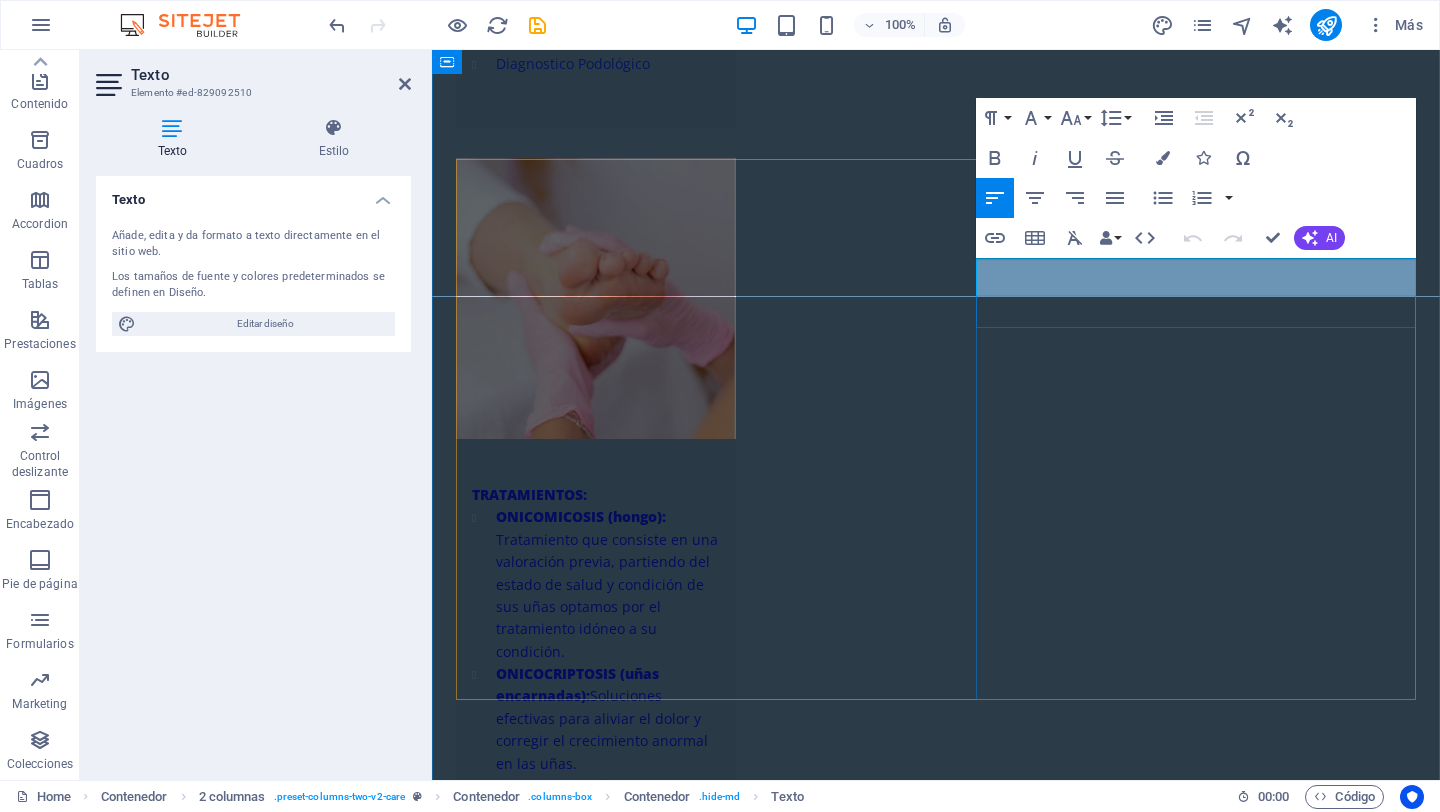 drag, startPoint x: 1379, startPoint y: 290, endPoint x: 981, endPoint y: 262, distance: 398.9837 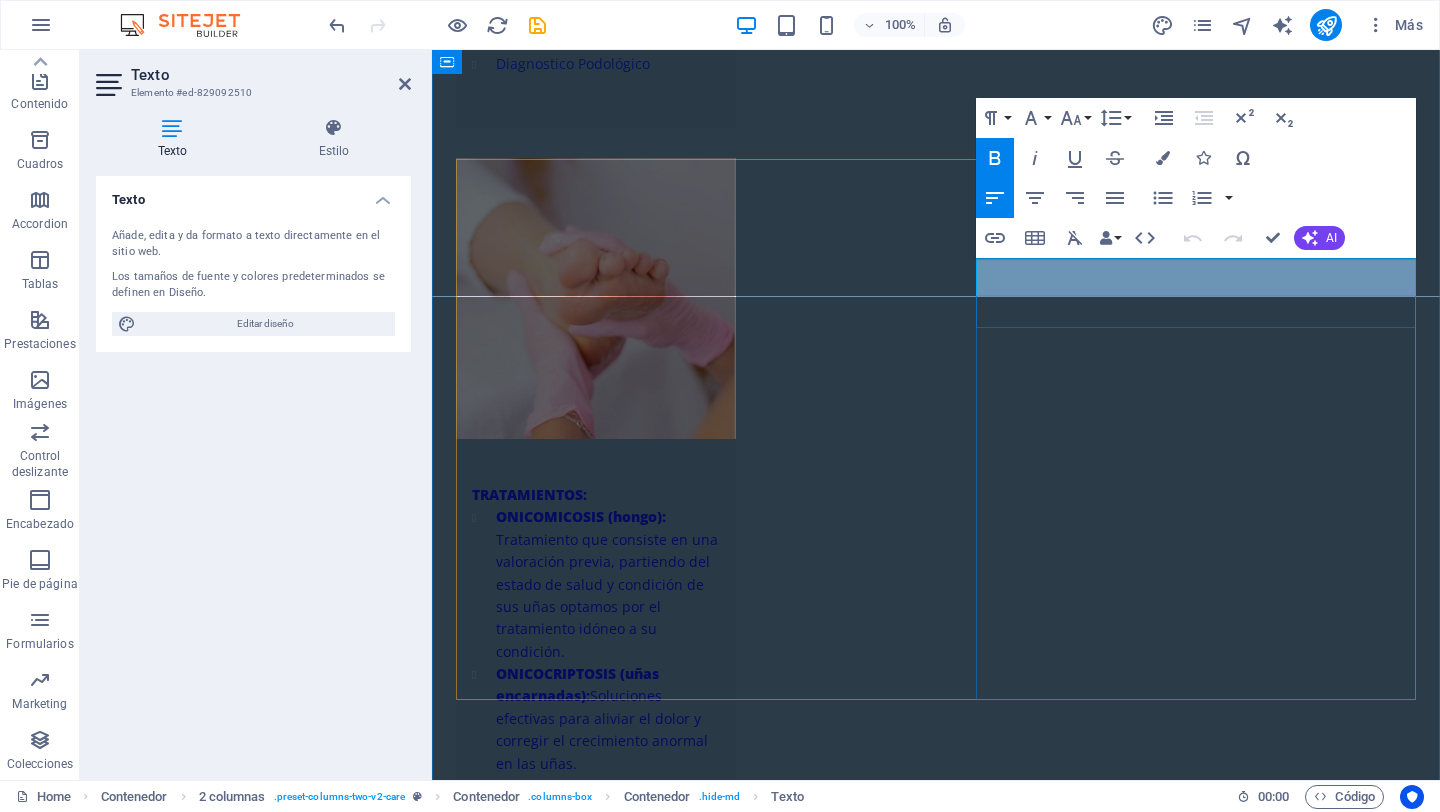 drag, startPoint x: 1373, startPoint y: 287, endPoint x: 975, endPoint y: 265, distance: 398.60757 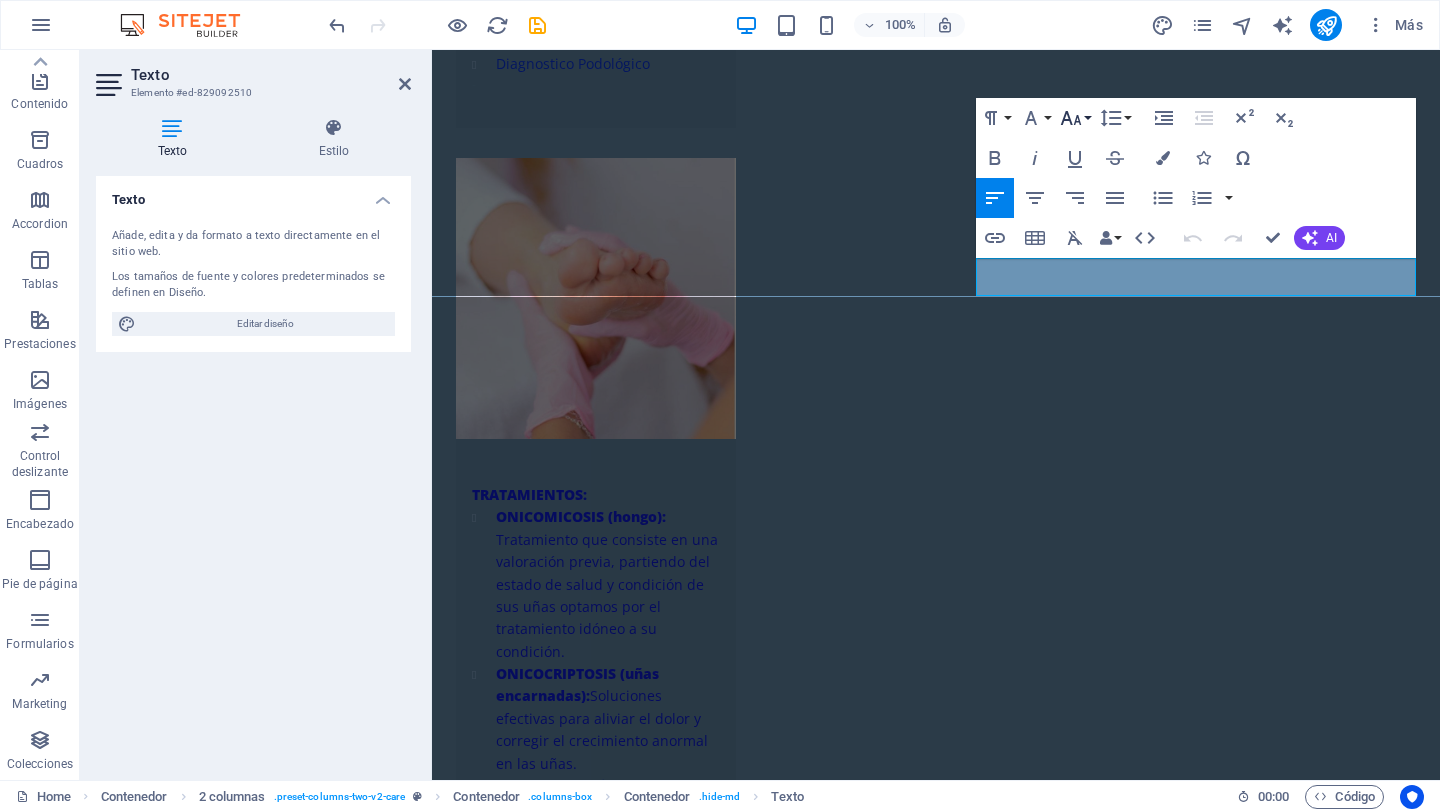 click on "Font Size" at bounding box center (1075, 118) 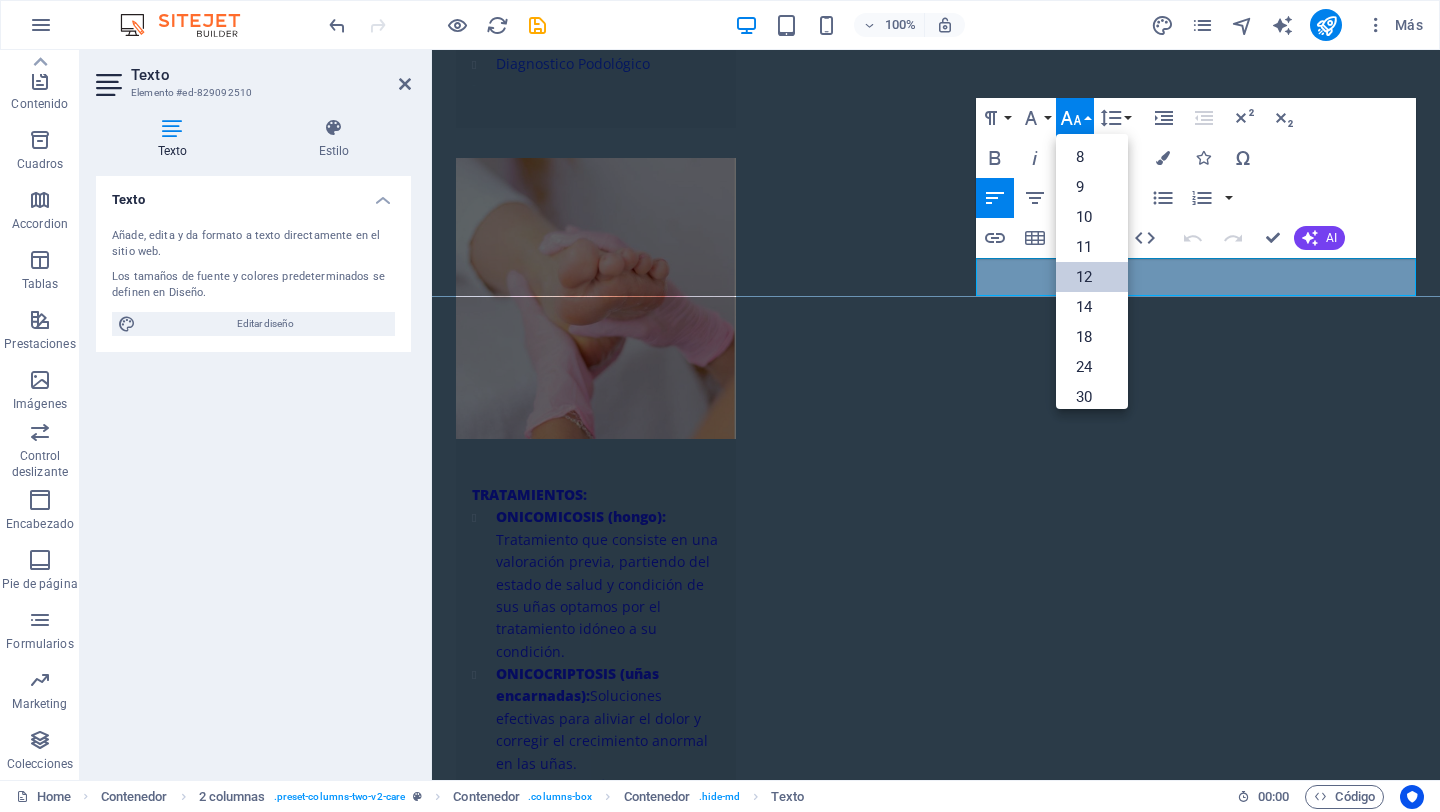 scroll, scrollTop: 143, scrollLeft: 0, axis: vertical 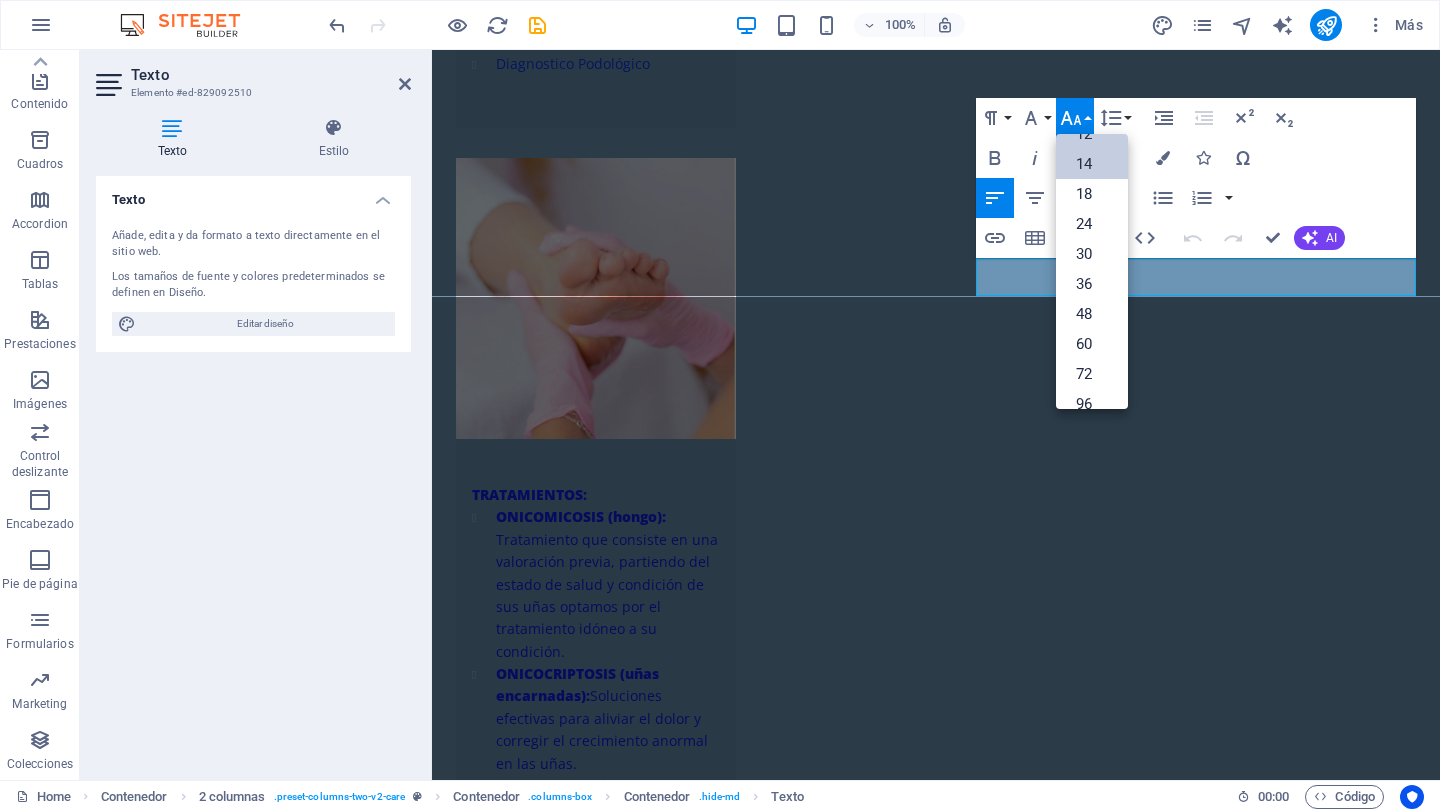 click on "14" at bounding box center (1092, 164) 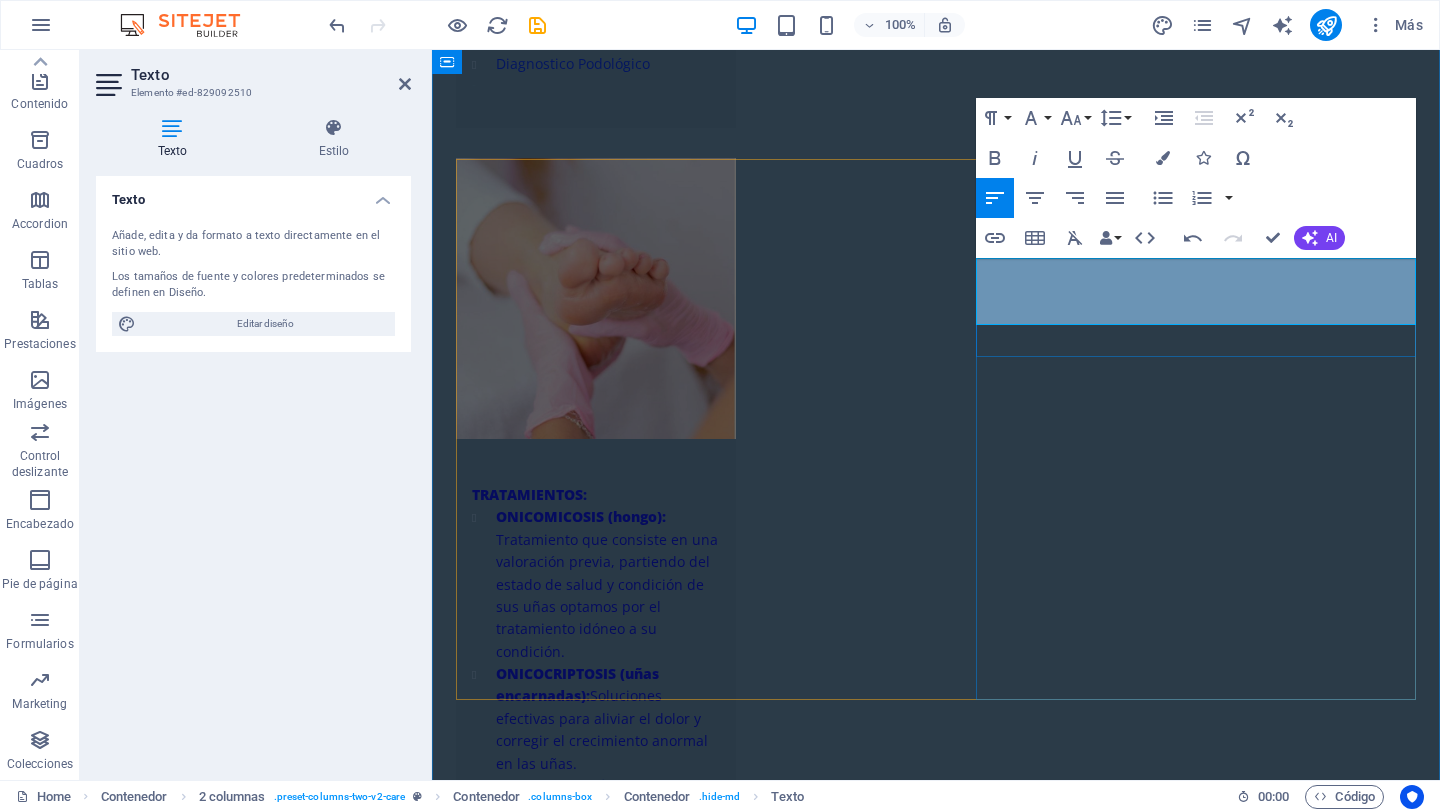 click on "[STREET] [NUMBER]- 1er piso, Col.Narvarte muy cerca de las estaciones del Metrobus y Metro Eugenia y a 2 cuadras de la plaza" at bounding box center (663, 3991) 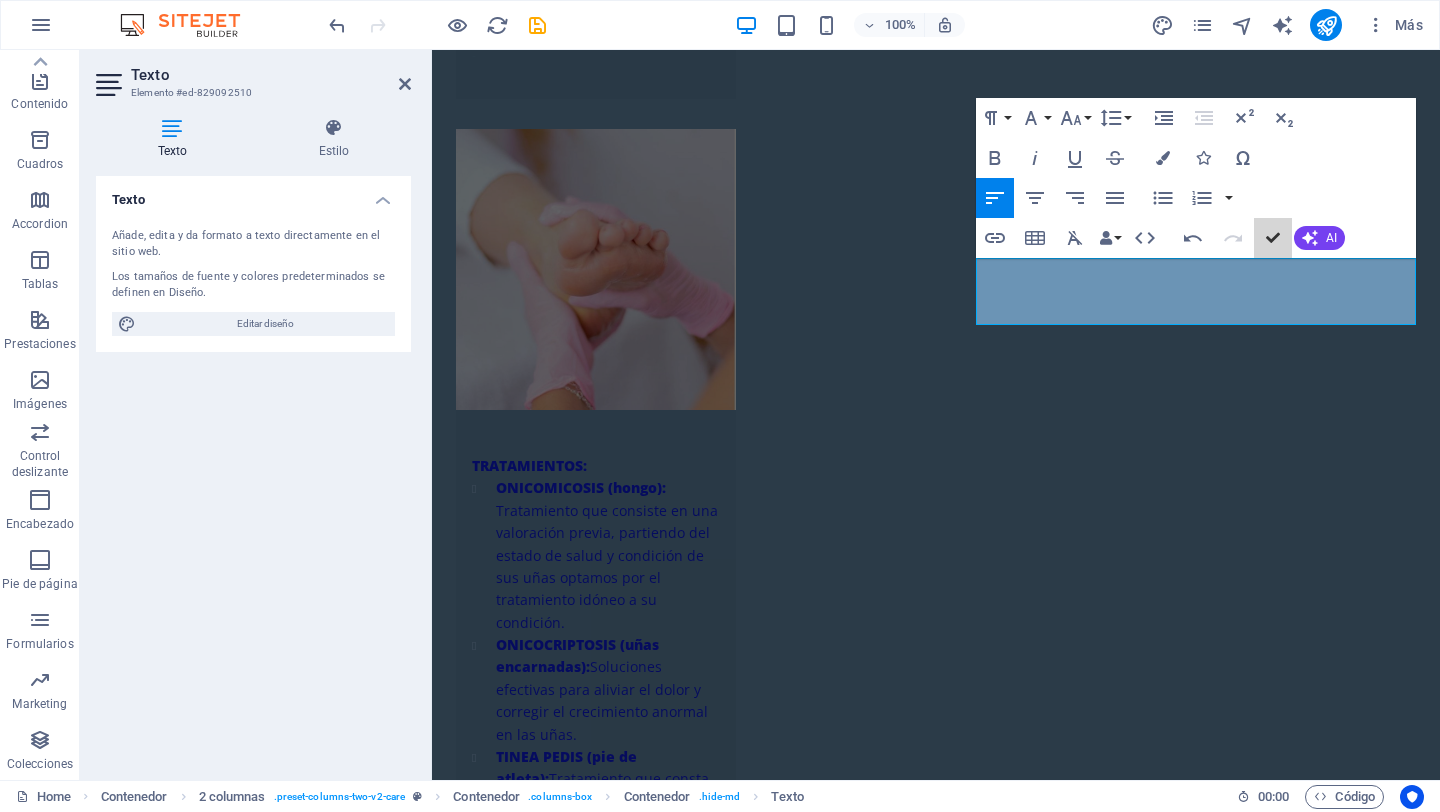 scroll, scrollTop: 3112, scrollLeft: 0, axis: vertical 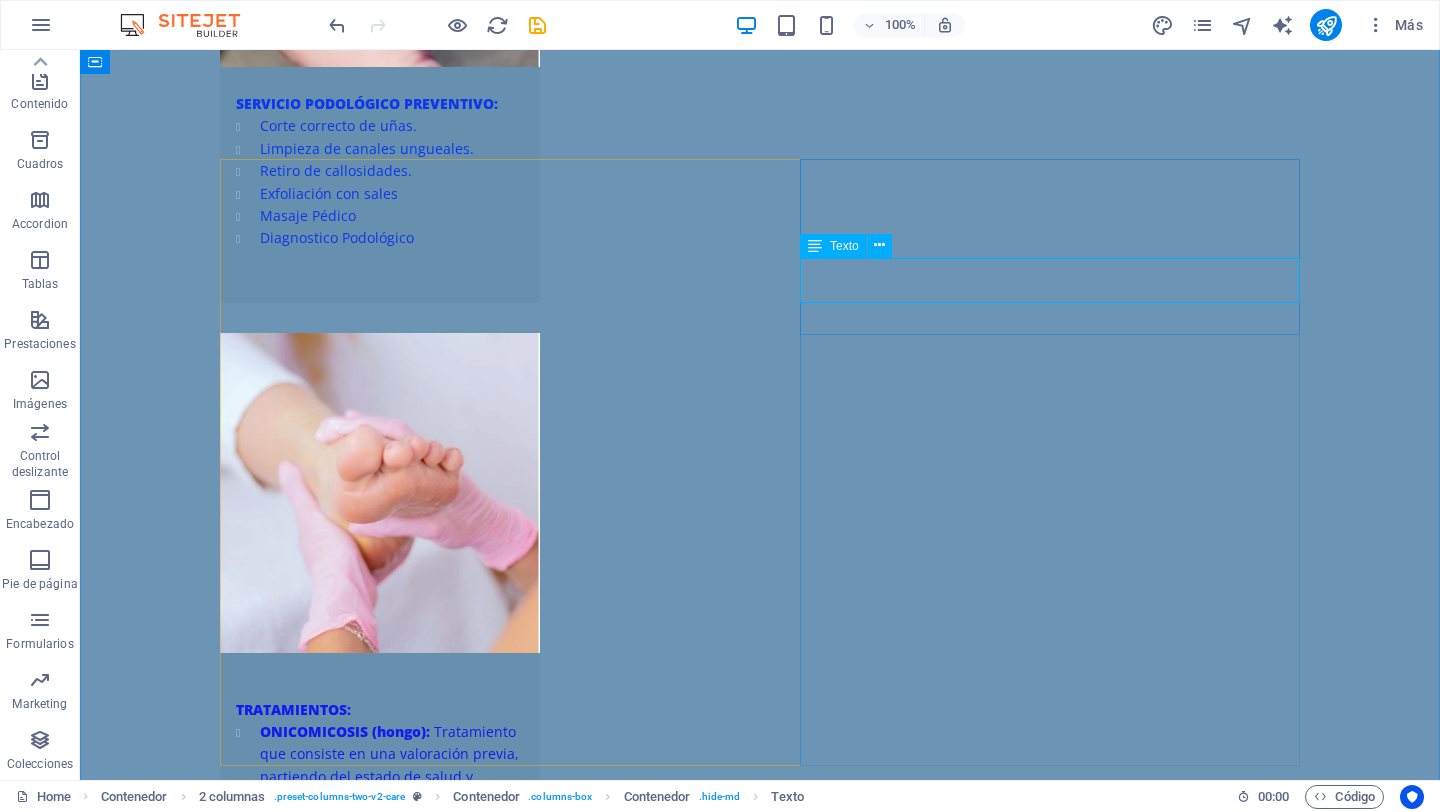click on "[STREET] [NUMBER]- 1er piso, Col.Narvarte muy cerca de las estaciones del Metrobus y Metro Eugenia y a 2 cuadras de plaza ParqueDelta" at bounding box center [470, 4411] 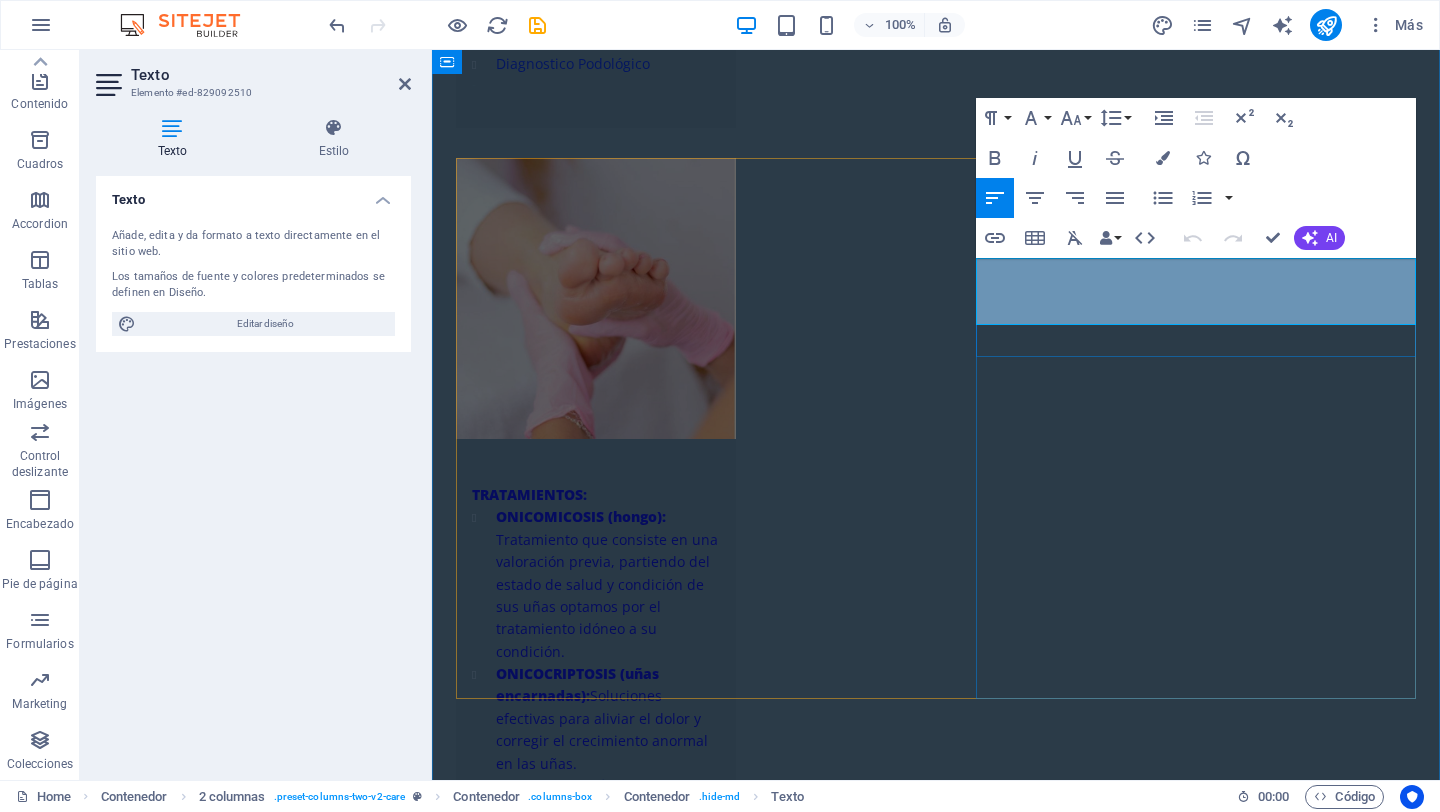 drag, startPoint x: 1145, startPoint y: 316, endPoint x: 978, endPoint y: 273, distance: 172.4471 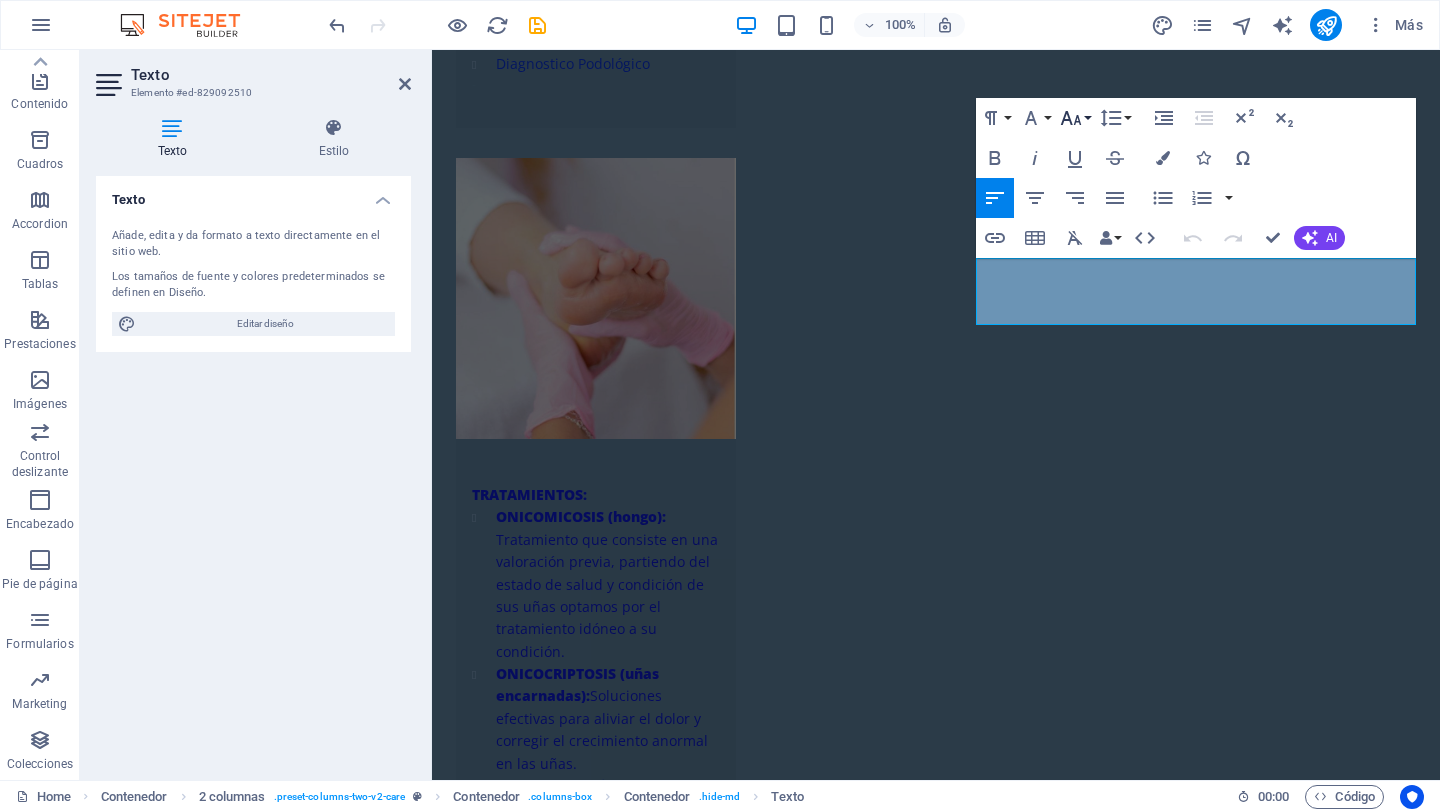 click on "Font Size" at bounding box center (1075, 118) 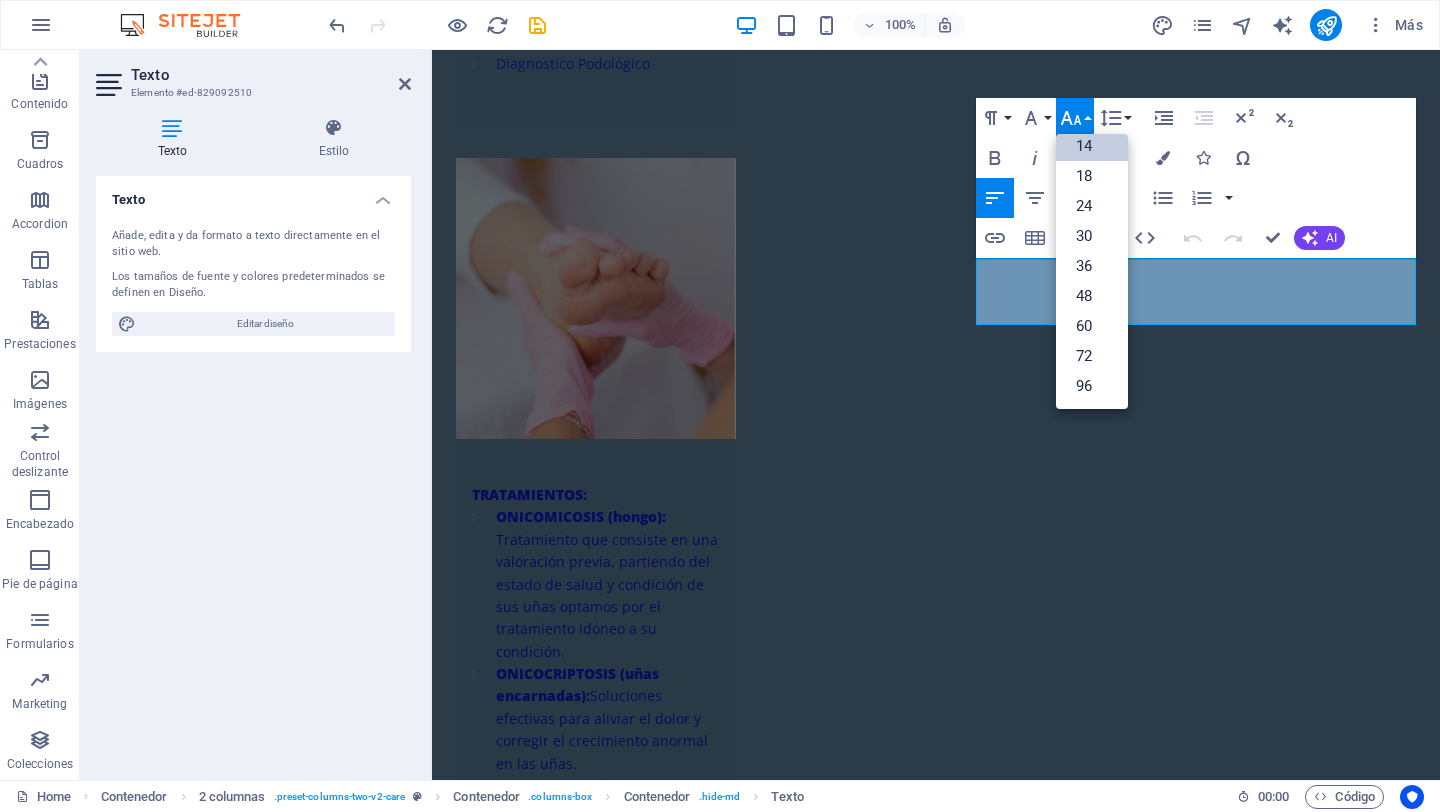 scroll, scrollTop: 161, scrollLeft: 0, axis: vertical 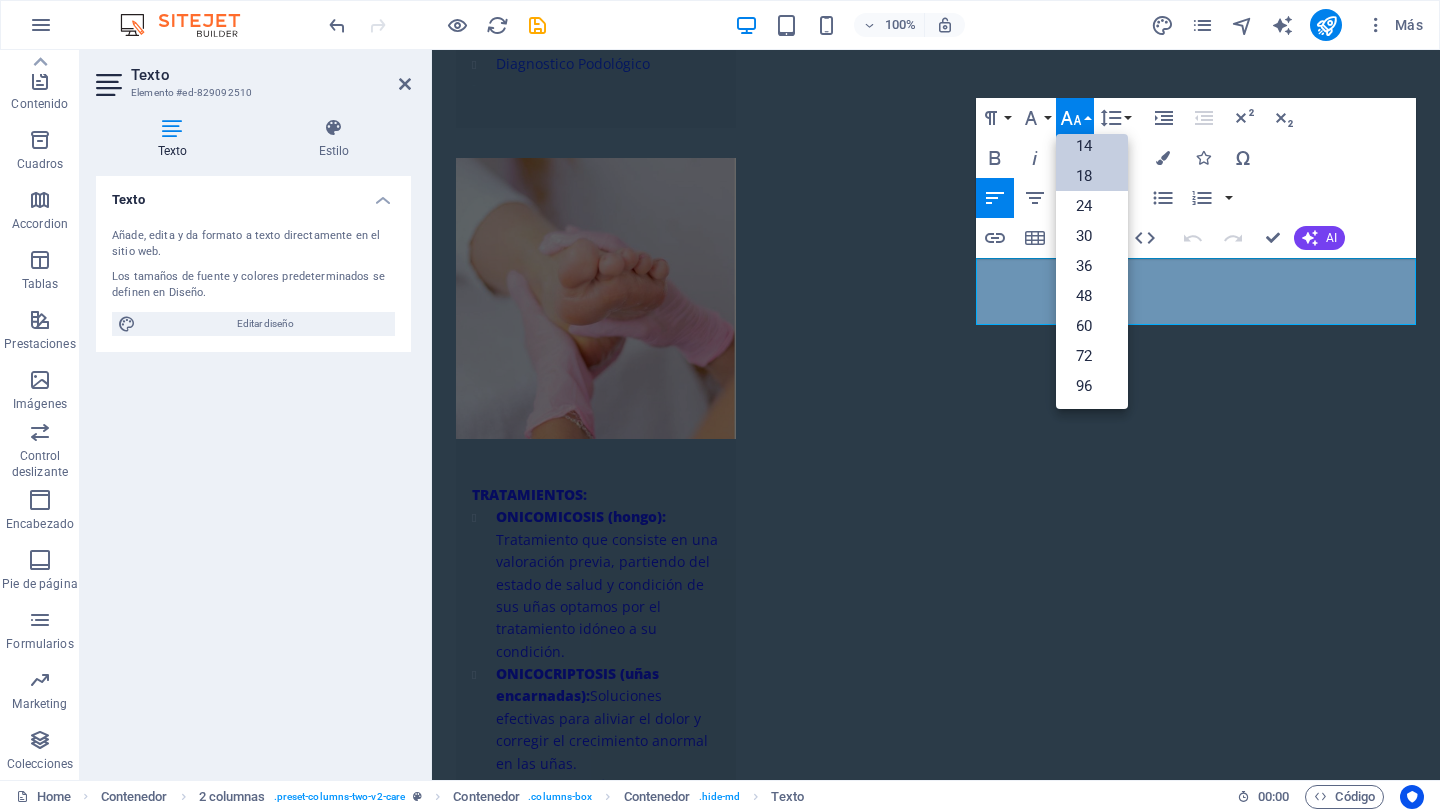 click on "18" at bounding box center [1092, 176] 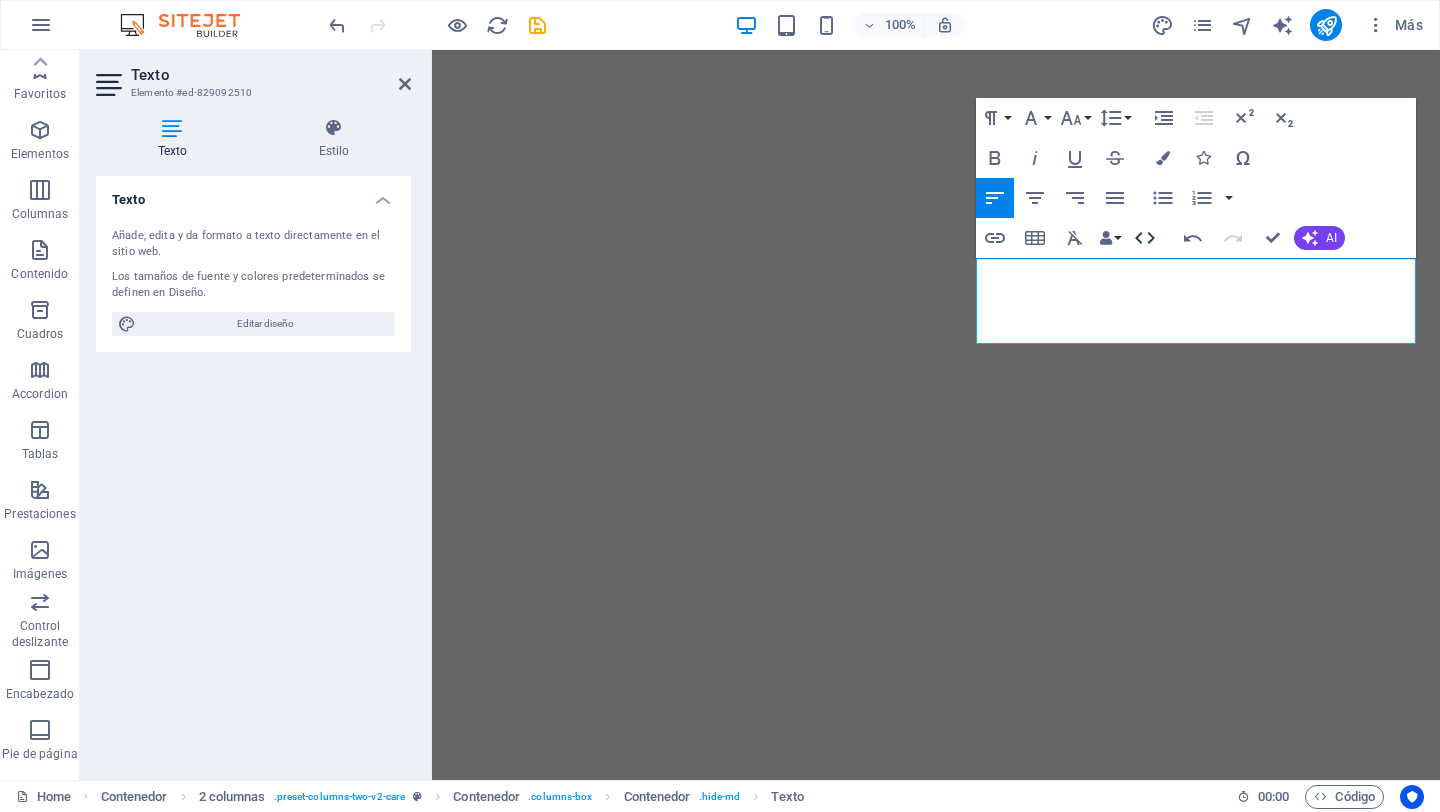 scroll, scrollTop: 0, scrollLeft: 0, axis: both 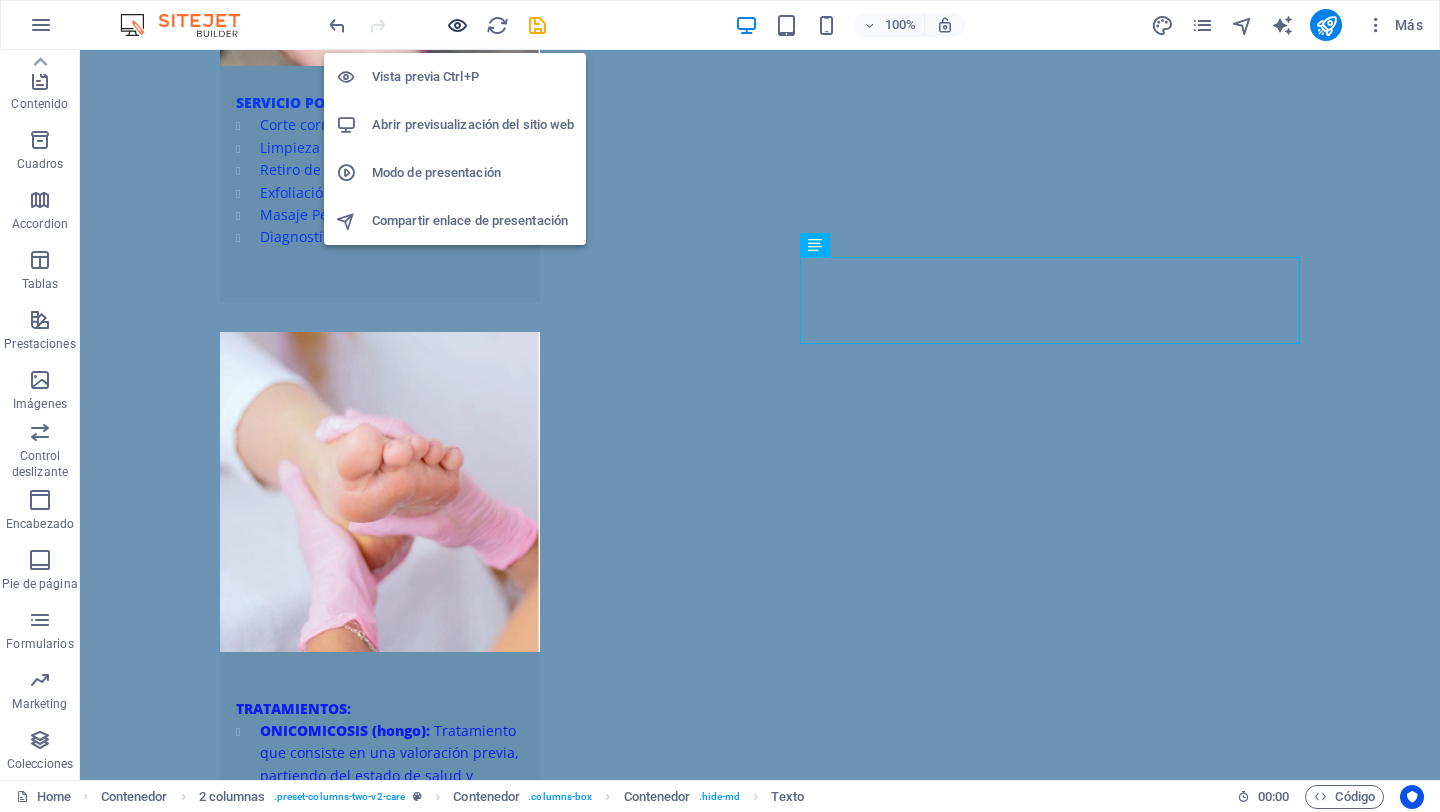 click at bounding box center (457, 25) 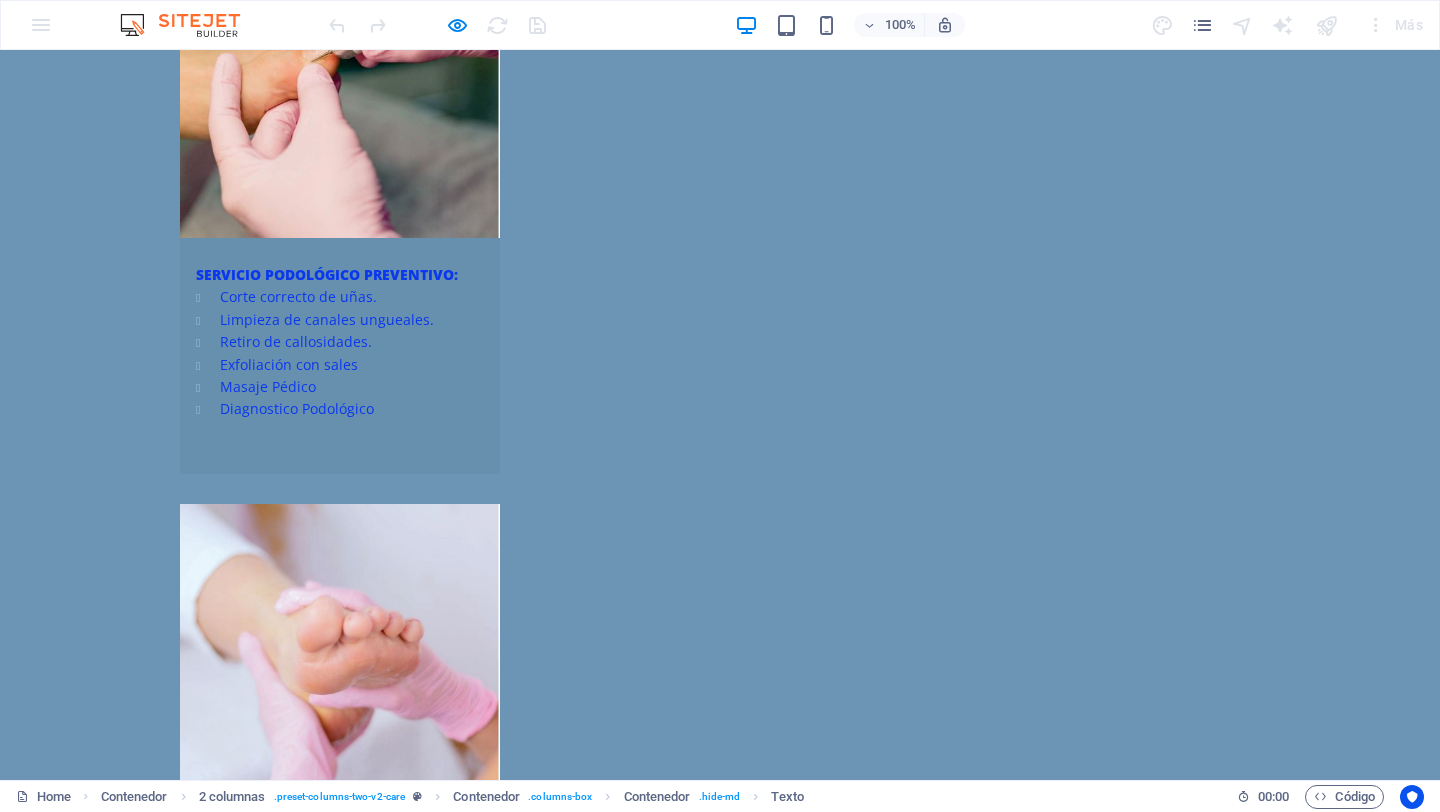 scroll, scrollTop: 2945, scrollLeft: 0, axis: vertical 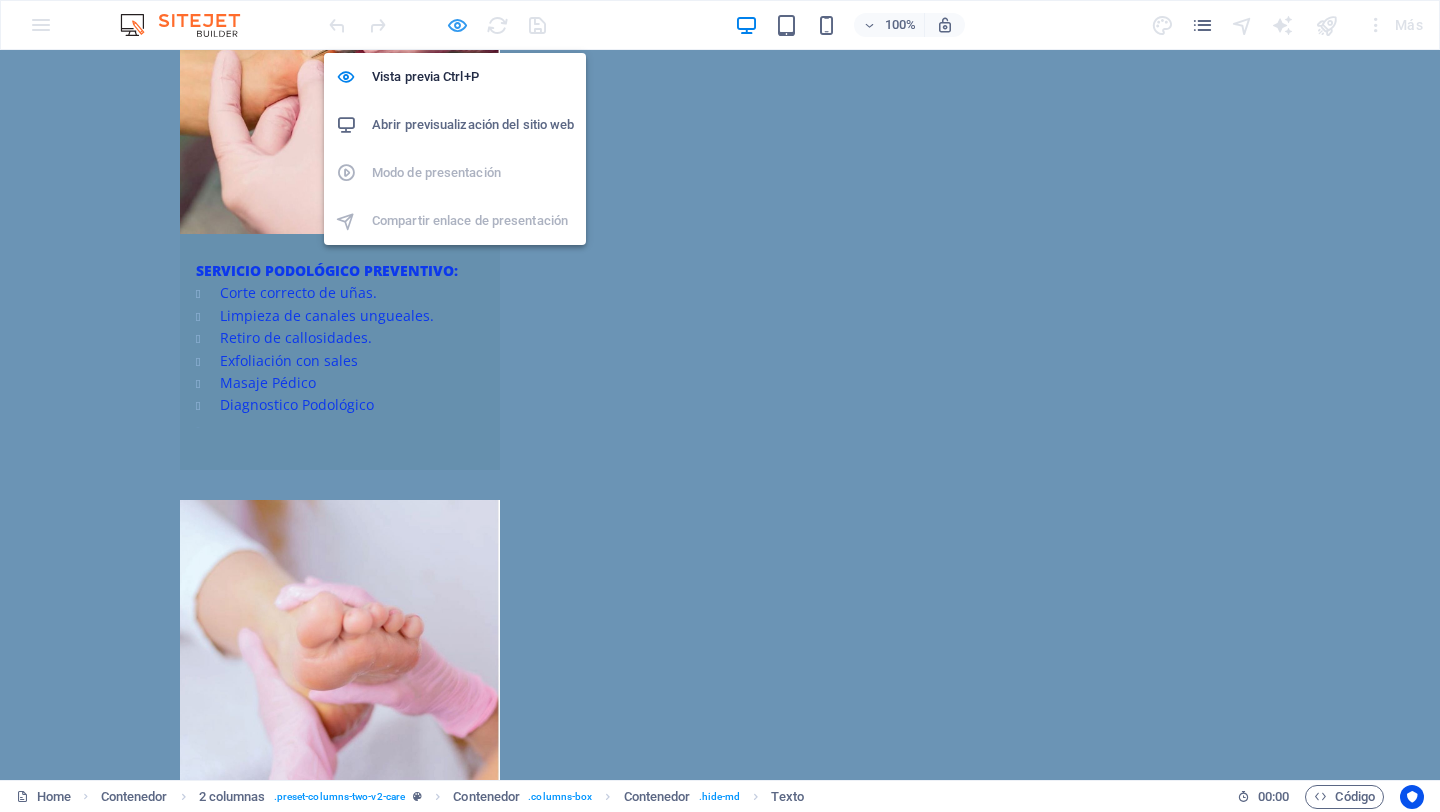 click at bounding box center (457, 25) 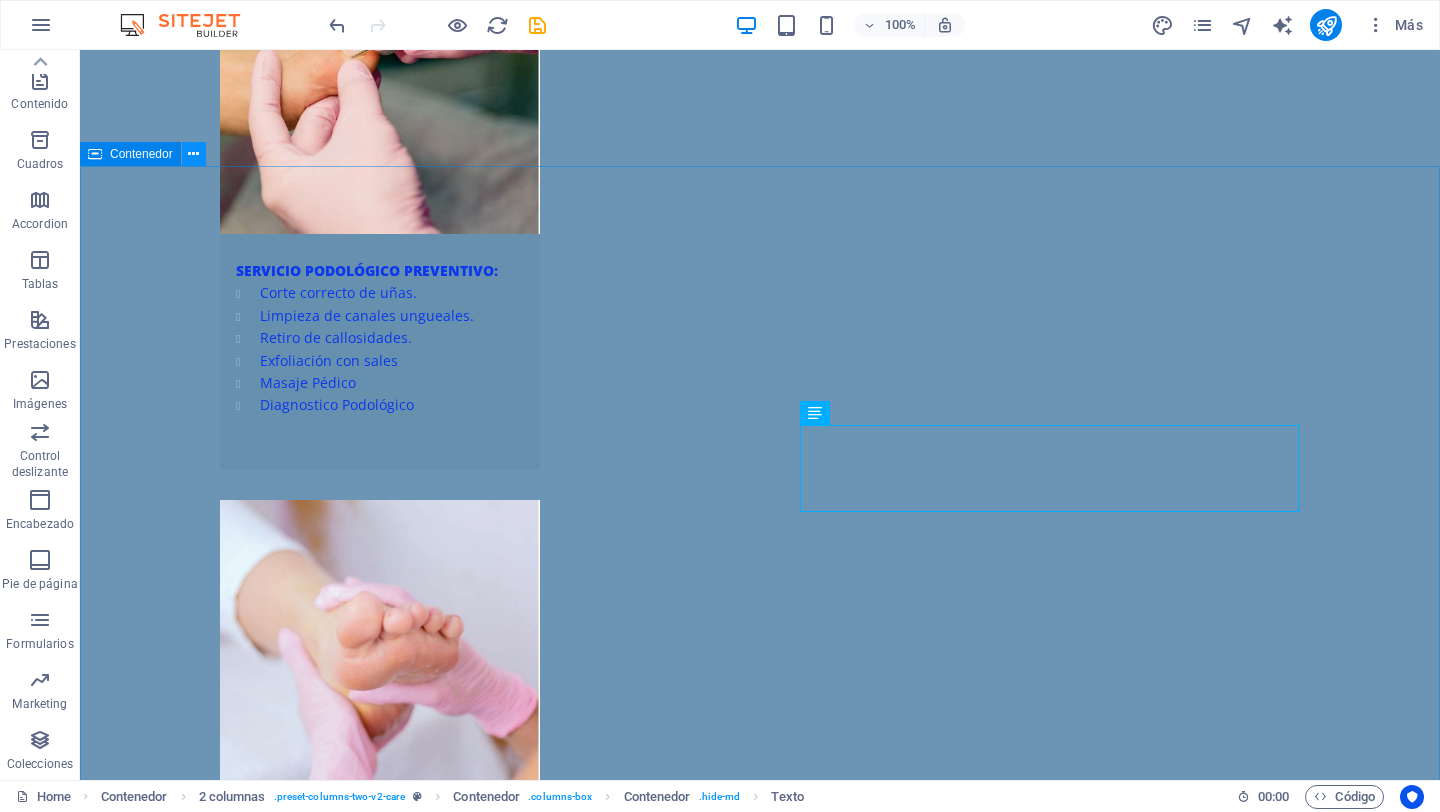 click at bounding box center [193, 154] 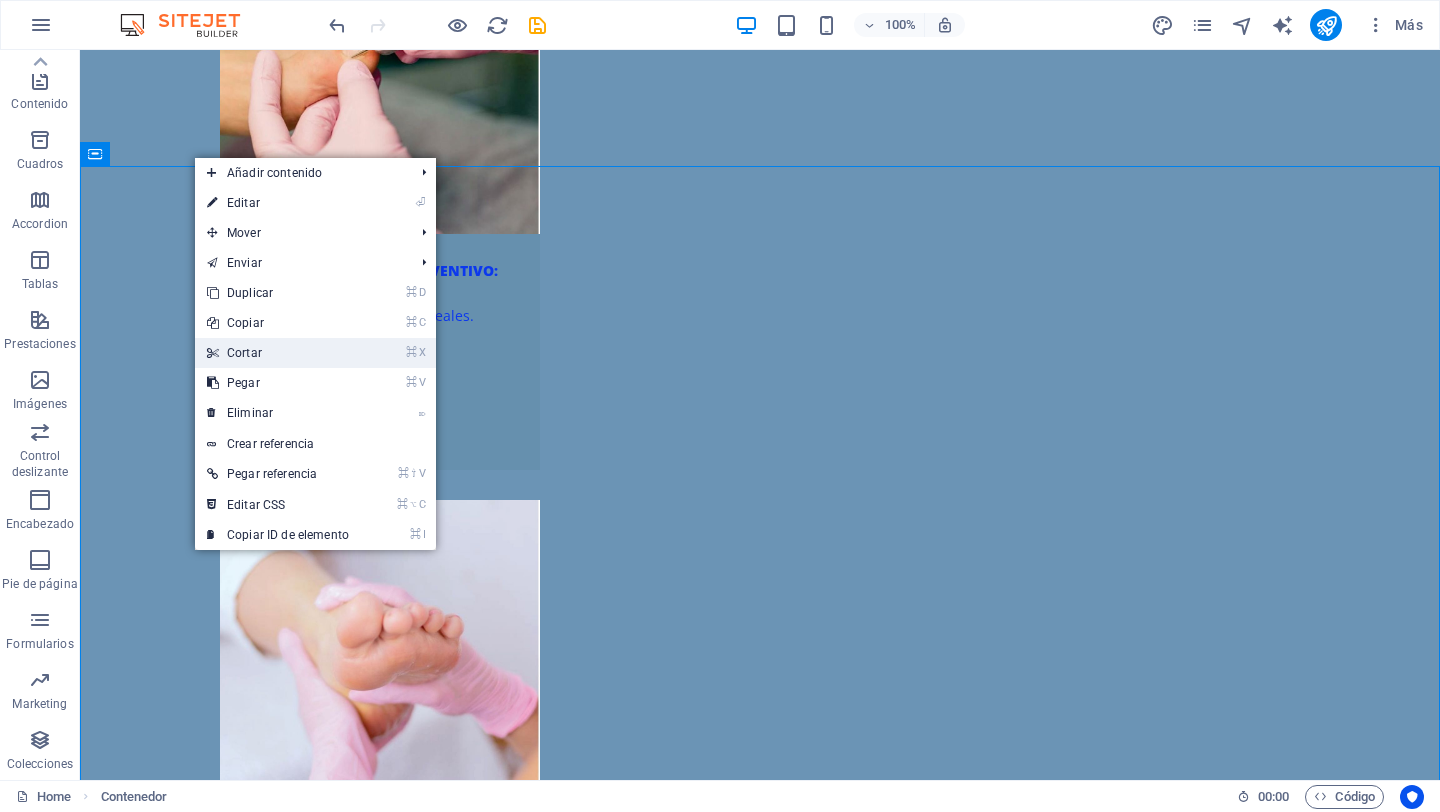 click on "⌘ X  Cortar" at bounding box center [278, 353] 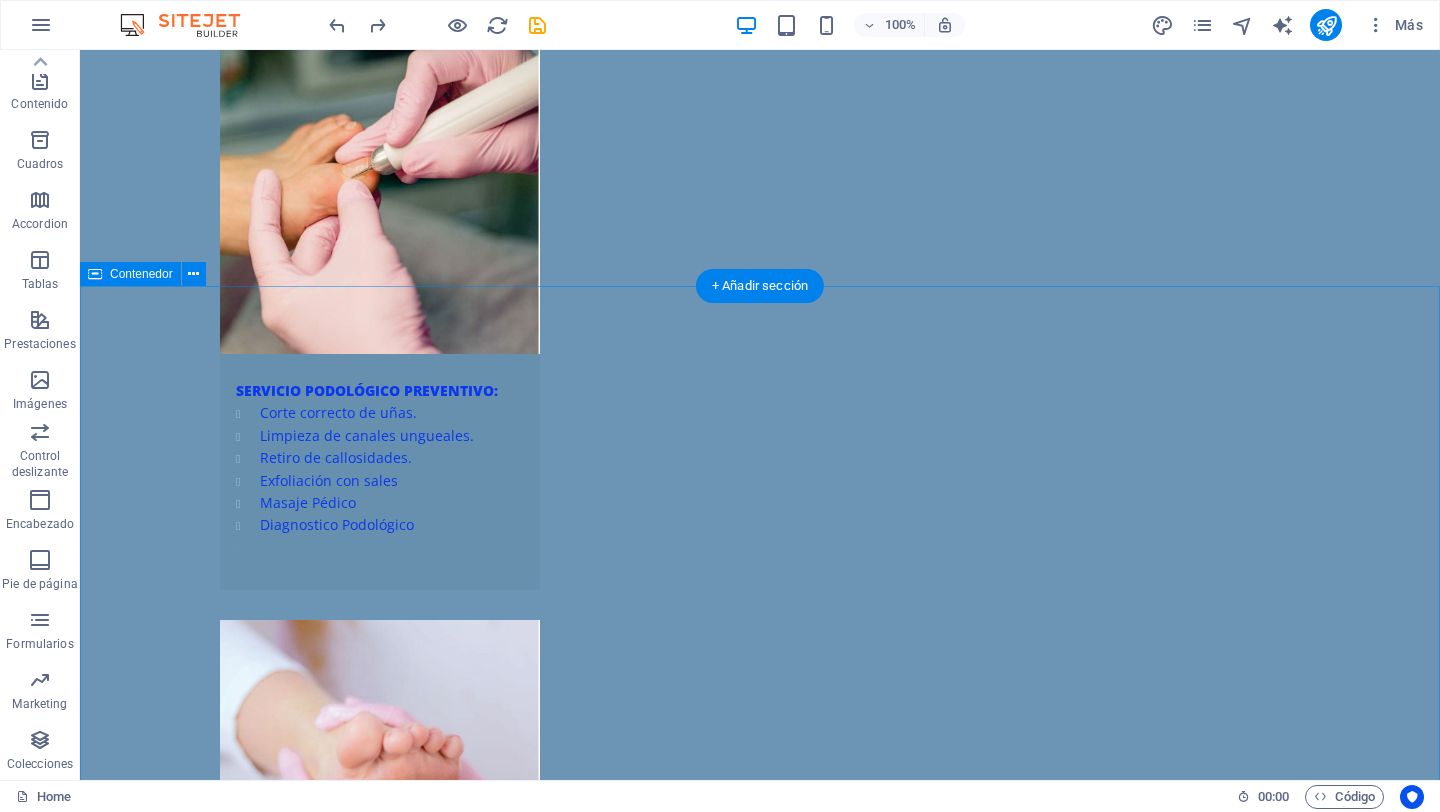 scroll, scrollTop: 2829, scrollLeft: 0, axis: vertical 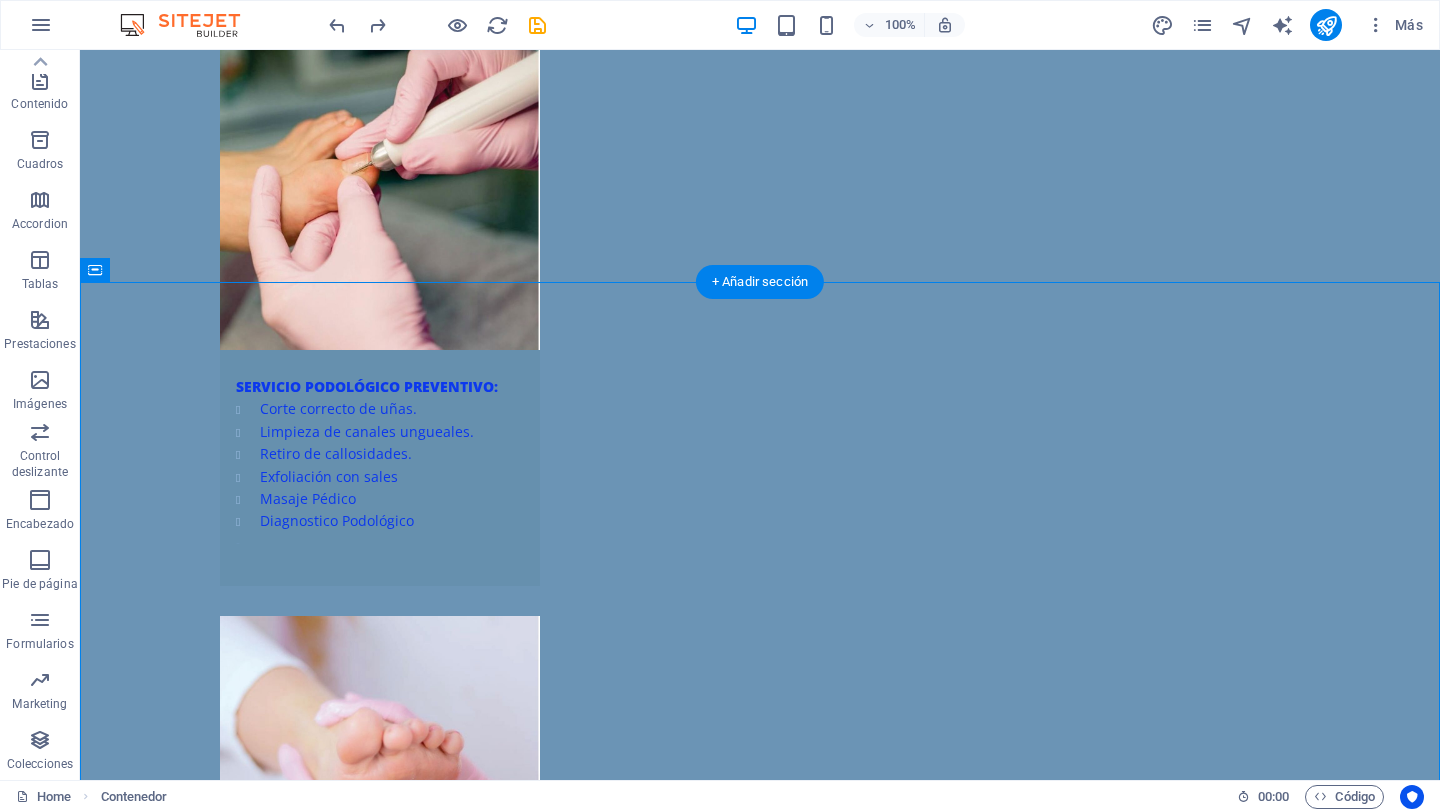 drag, startPoint x: 415, startPoint y: 483, endPoint x: 348, endPoint y: 342, distance: 156.10893 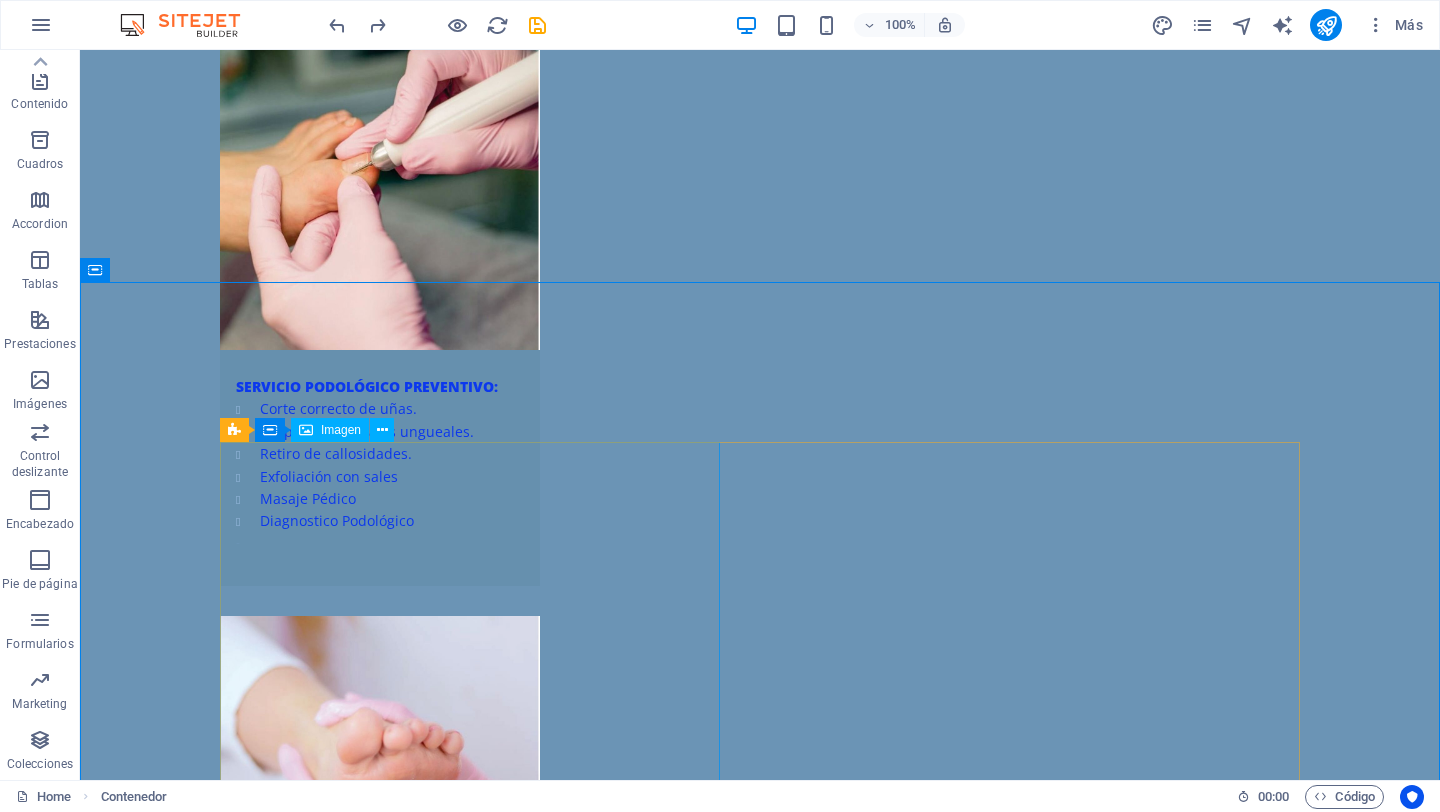 click on "Imagen" at bounding box center (341, 430) 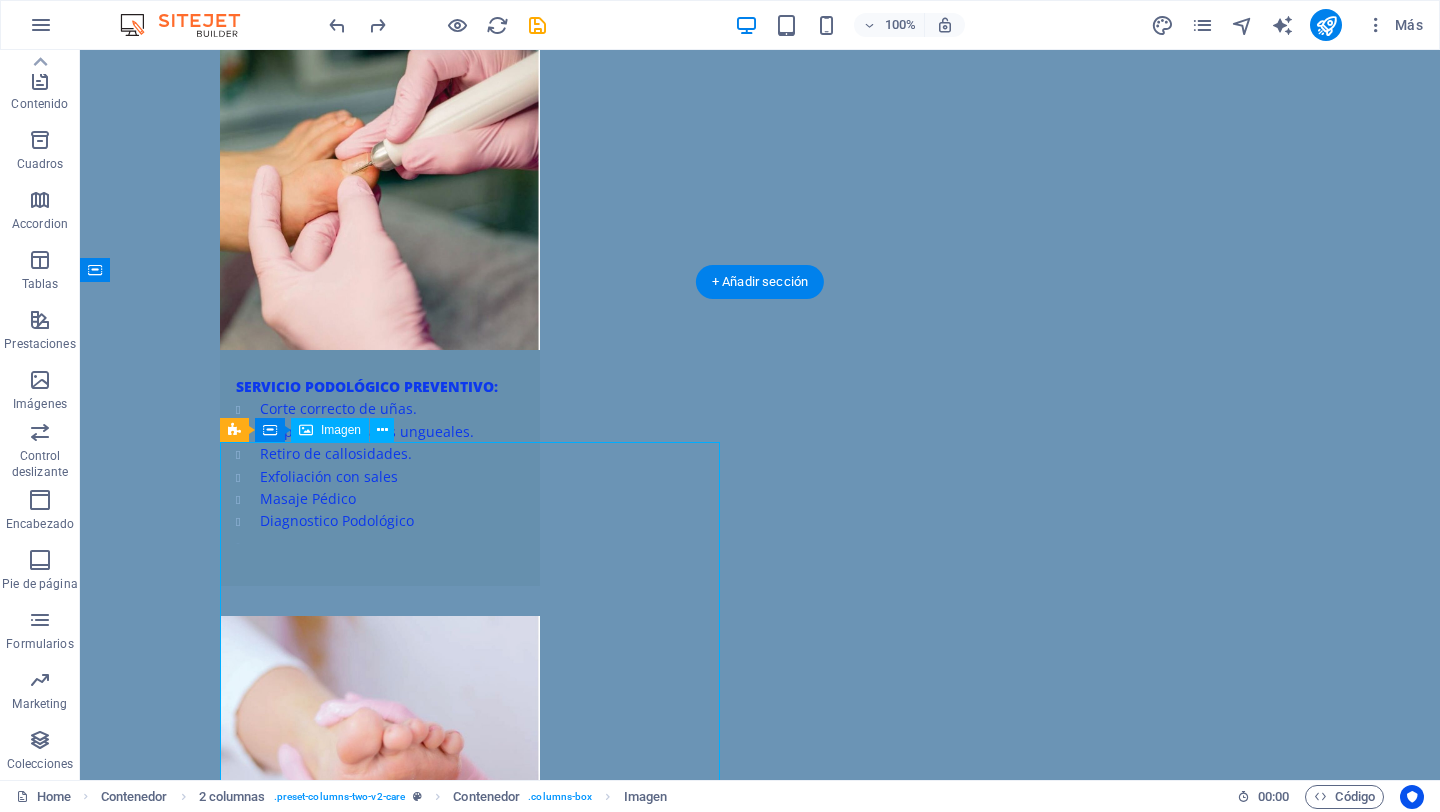 drag, startPoint x: 383, startPoint y: 540, endPoint x: 386, endPoint y: 508, distance: 32.140316 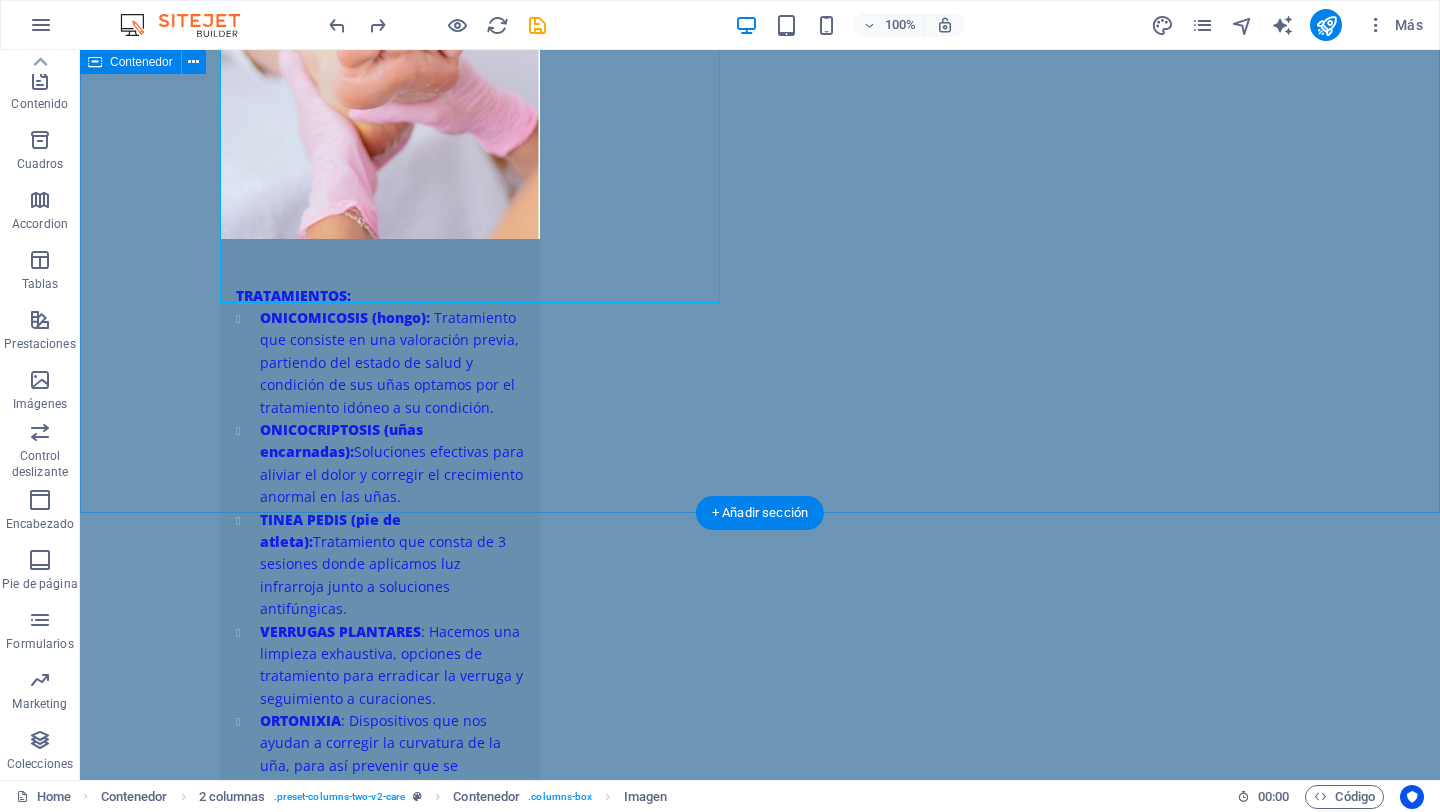 scroll, scrollTop: 3579, scrollLeft: 0, axis: vertical 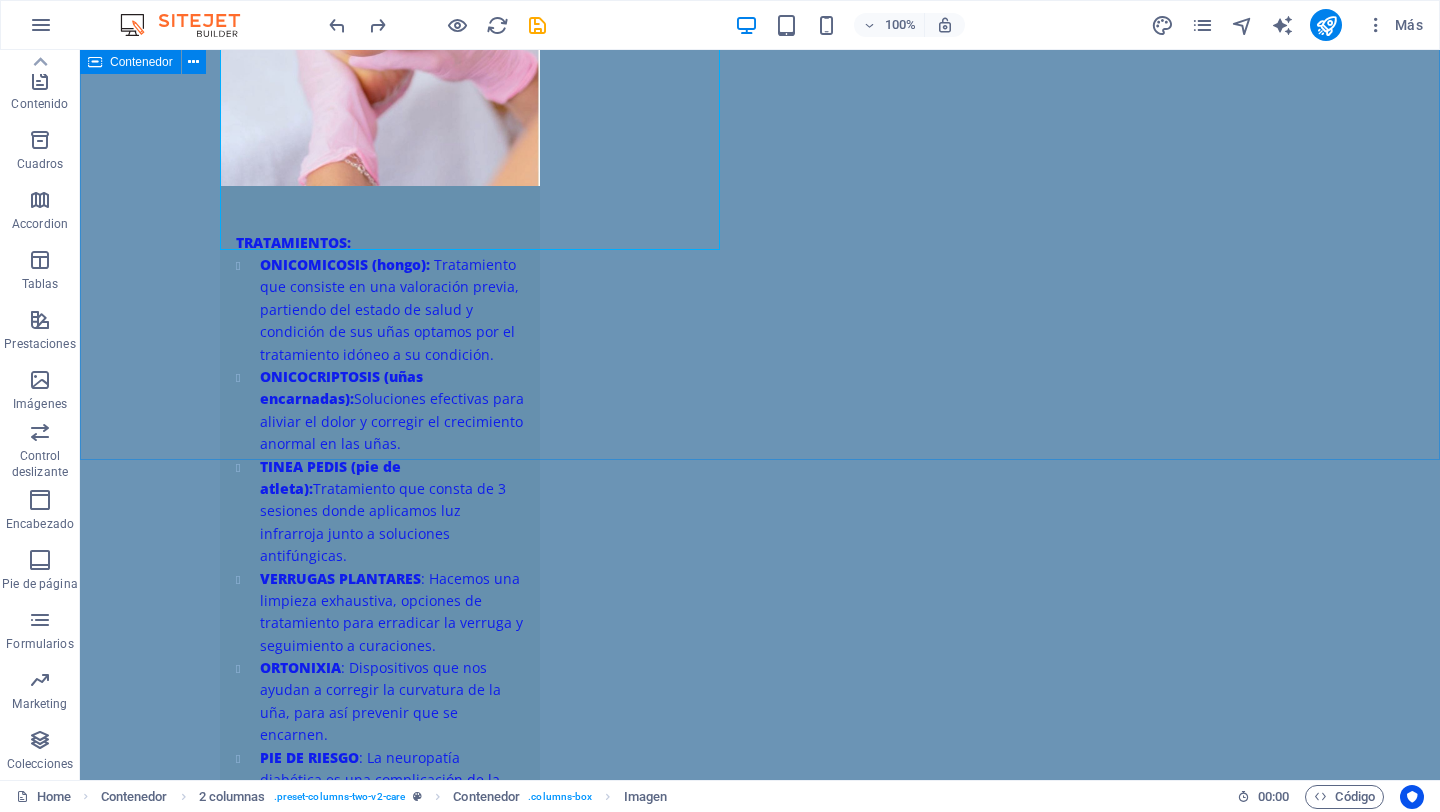 click on "Contenedor" at bounding box center [141, 62] 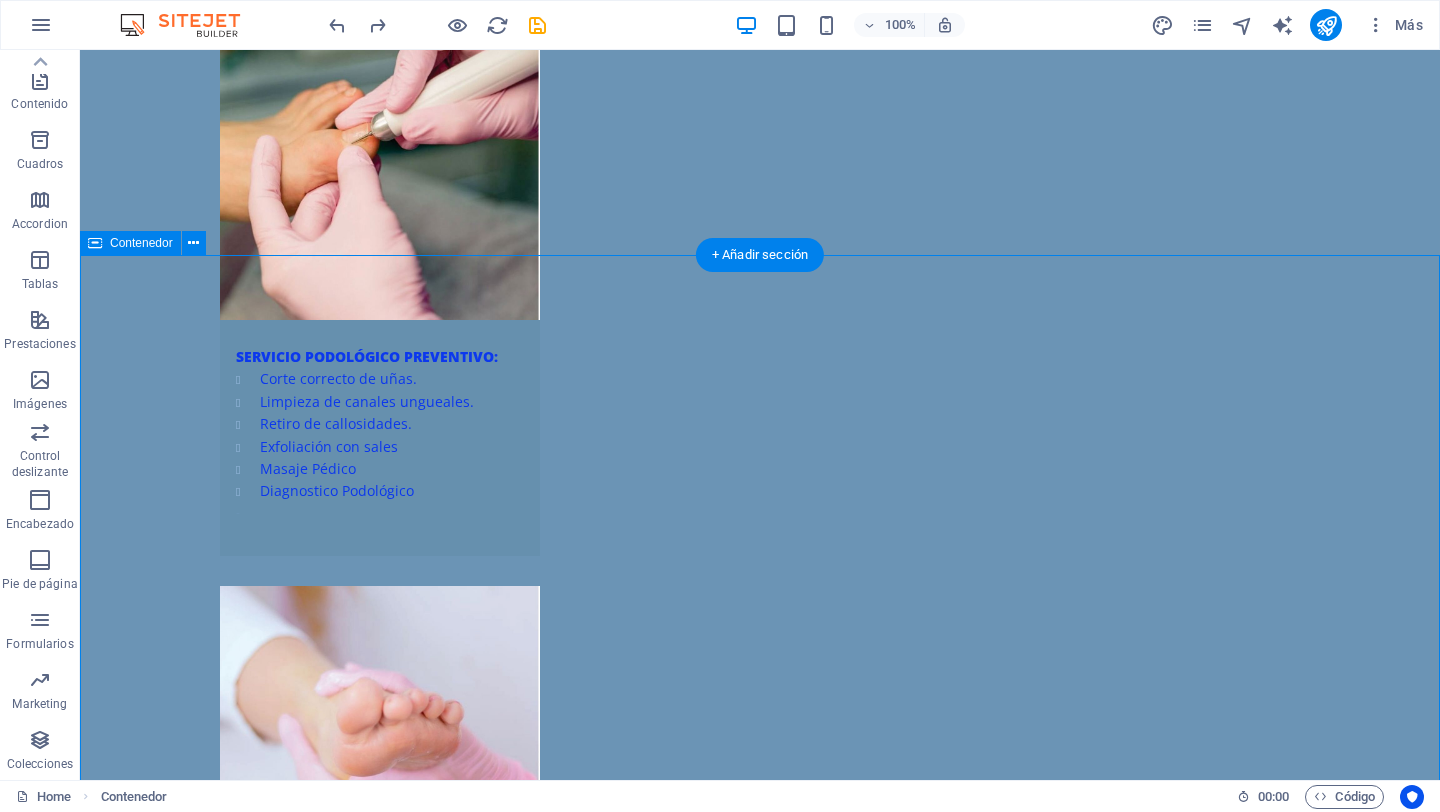 scroll, scrollTop: 2856, scrollLeft: 0, axis: vertical 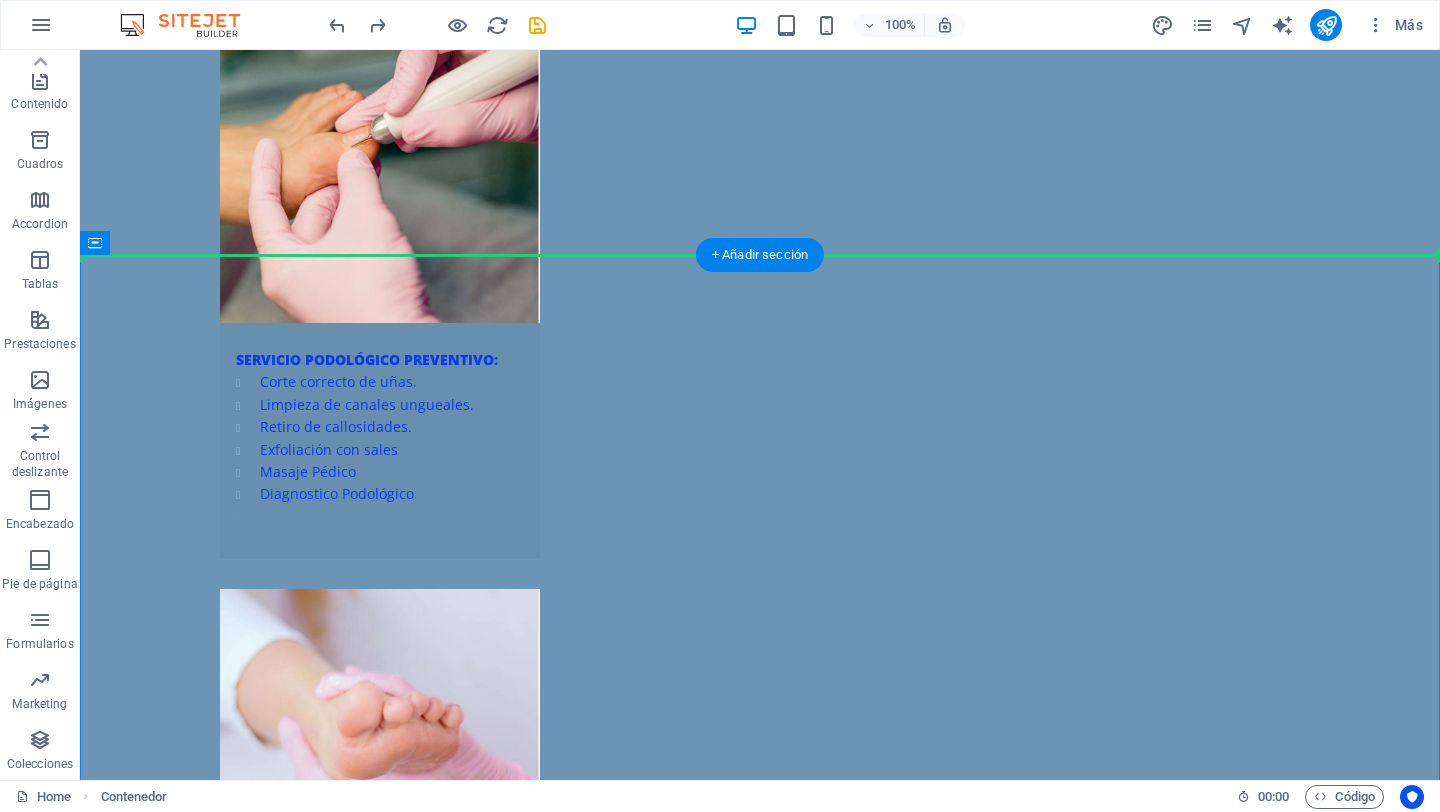 drag, startPoint x: 187, startPoint y: 294, endPoint x: 114, endPoint y: 214, distance: 108.30051 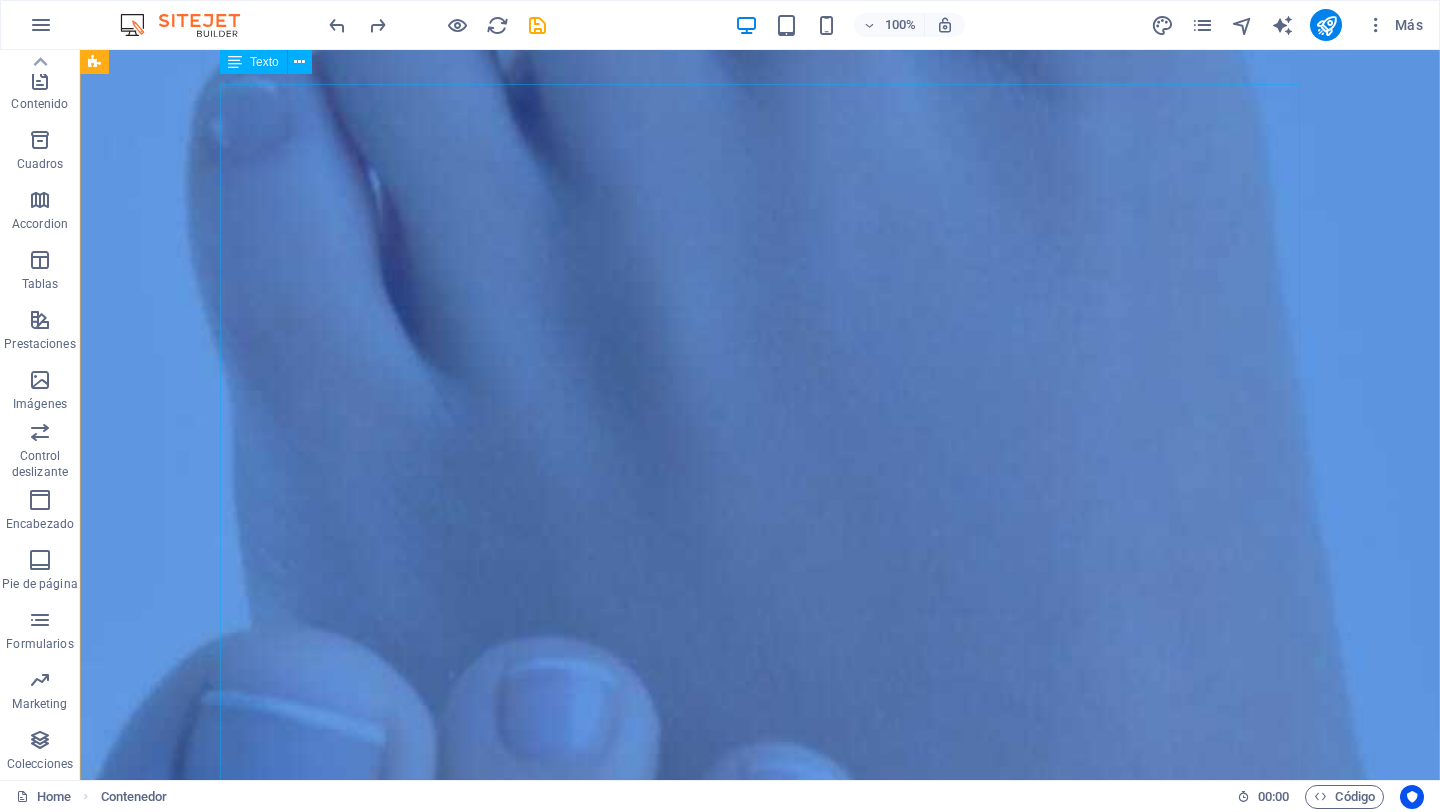 scroll, scrollTop: 0, scrollLeft: 0, axis: both 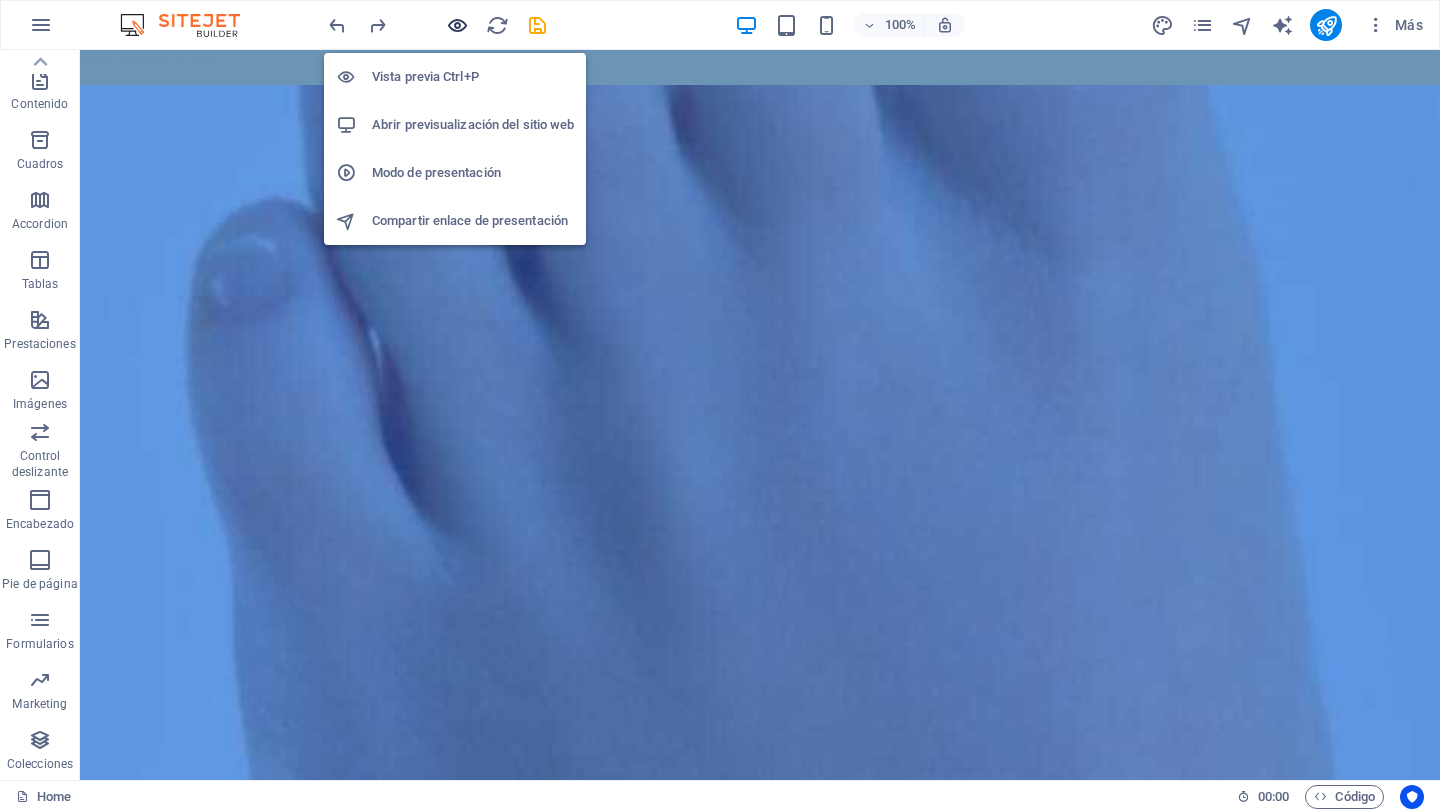 click at bounding box center [457, 25] 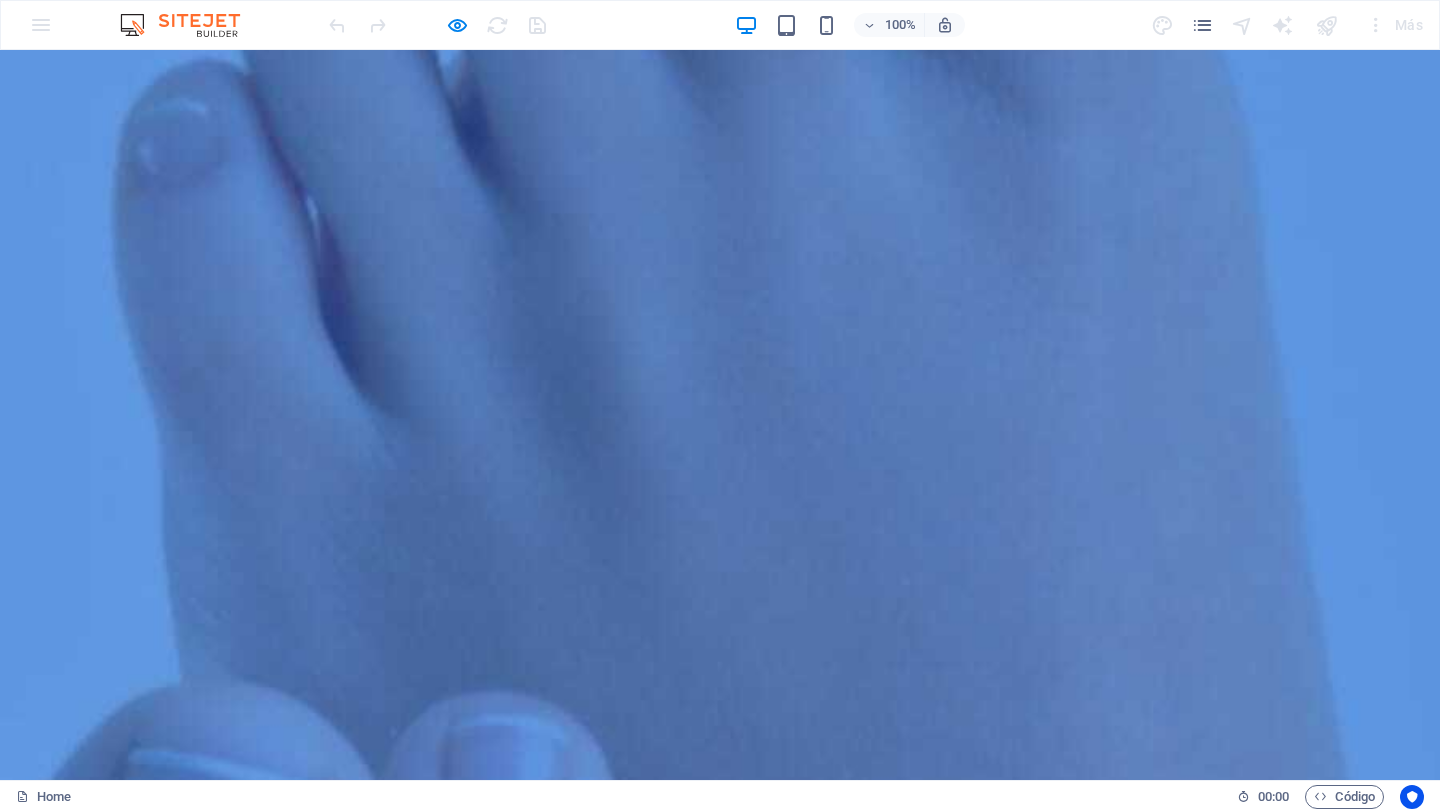 scroll, scrollTop: 105, scrollLeft: 0, axis: vertical 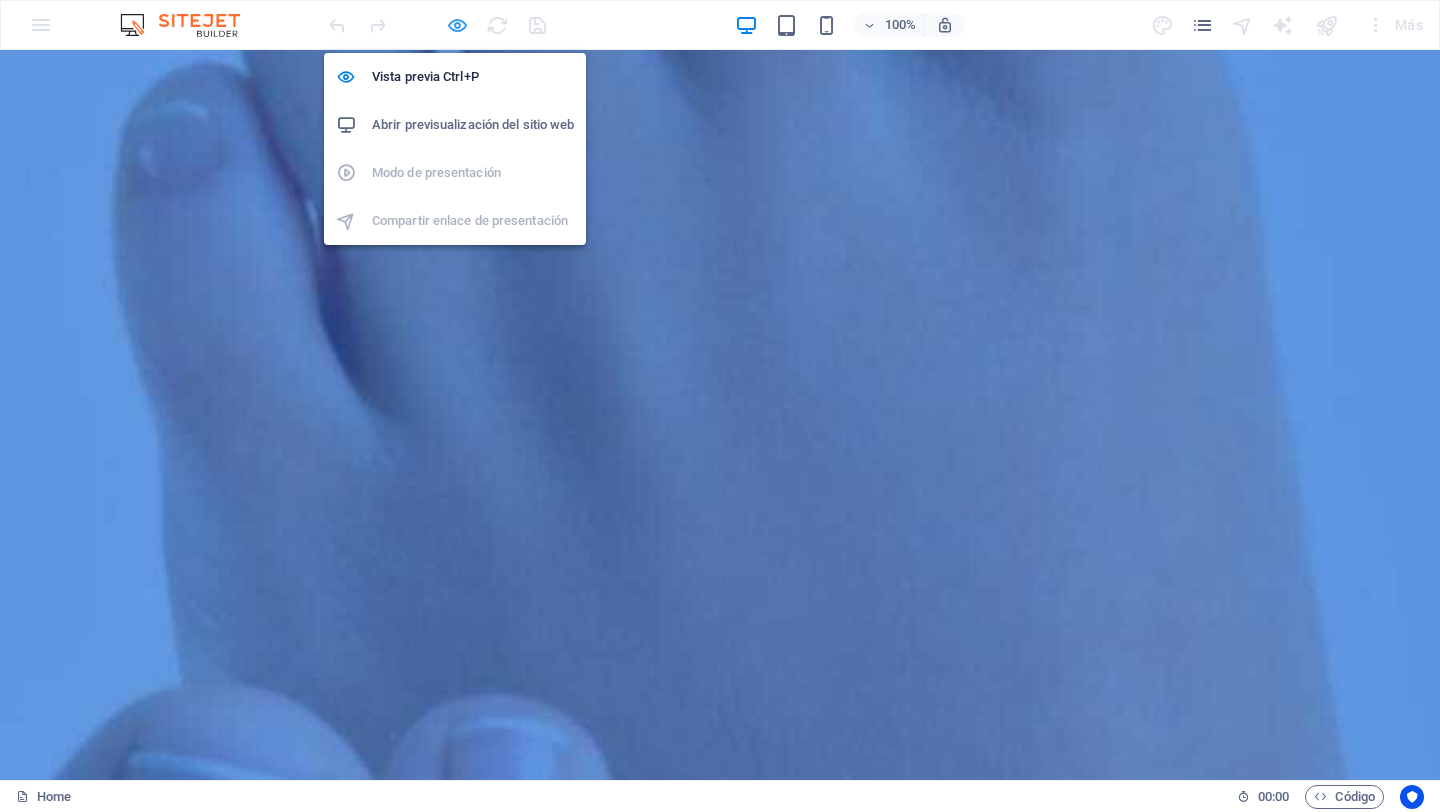 click at bounding box center (457, 25) 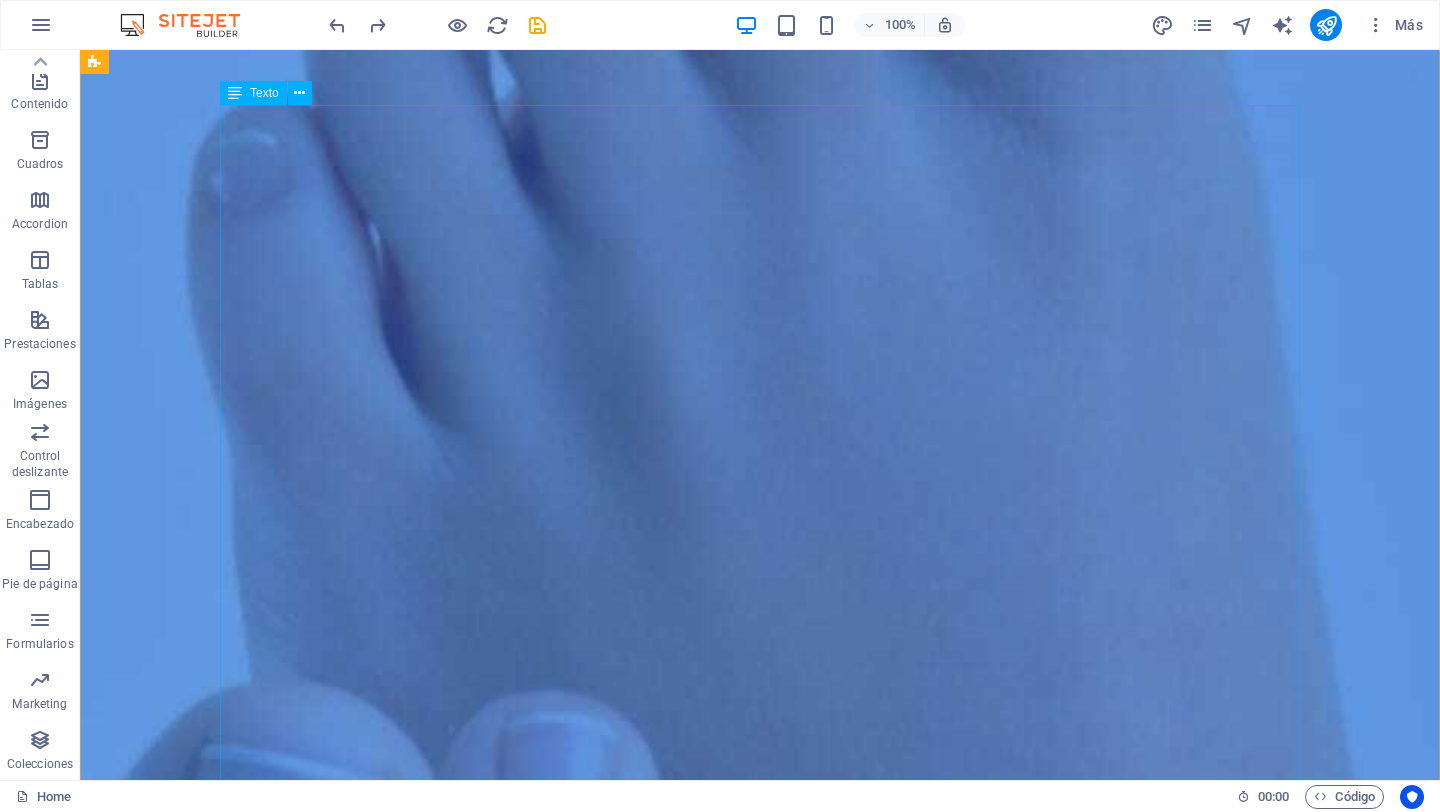 click on "Nuestra Misión Prevenir, Diagnosticar, Tratar y Mejorar la salud de tus pies para una mejor calidad de vida. Es importante atender y valorar la salud de tus pies, contar con una atención profesional cuando sea necesario para mantener una vida activa, libre y sin dolor. Visitanos en nuestro consultorio ubicado en [STREET] [NUMBER]-1er piso ó - Si tienes algún Problema con la Salud de tus Pies. - Por cuestión de tiempo no puedes desplazarte. - Tienes movilidad reducida. - Eres o tienes un adulto mayor en casa. - No puedes estar en salas de espera. - O simplemente quieres que te atiendan en la comodidad de tu hogar. Para ello contamos también con servicio a domicilio, agenda tu cita vía whatsapp al [PHONE] texto" at bounding box center [760, 1938] 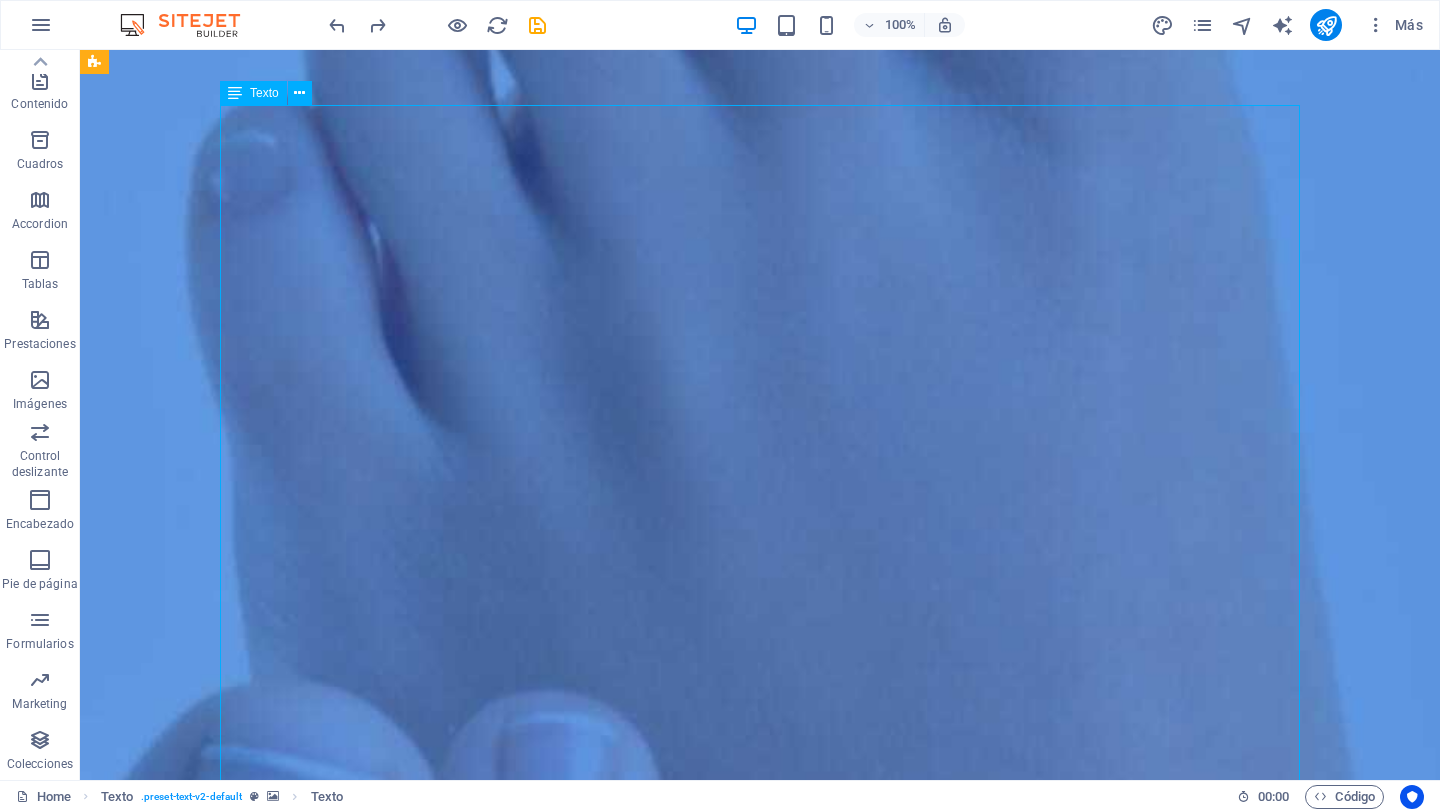 click on "Nuestra Misión Prevenir, Diagnosticar, Tratar y Mejorar la salud de tus pies para una mejor calidad de vida. Es importante atender y valorar la salud de tus pies, contar con una atención profesional cuando sea necesario para mantener una vida activa, libre y sin dolor. Visitanos en nuestro consultorio ubicado en [STREET] [NUMBER]-1er piso ó - Si tienes algún Problema con la Salud de tus Pies. - Por cuestión de tiempo no puedes desplazarte. - Tienes movilidad reducida. - Eres o tienes un adulto mayor en casa. - No puedes estar en salas de espera. - O simplemente quieres que te atiendan en la comodidad de tu hogar. Para ello contamos también con servicio a domicilio, agenda tu cita vía whatsapp al [PHONE] texto" at bounding box center [760, 1938] 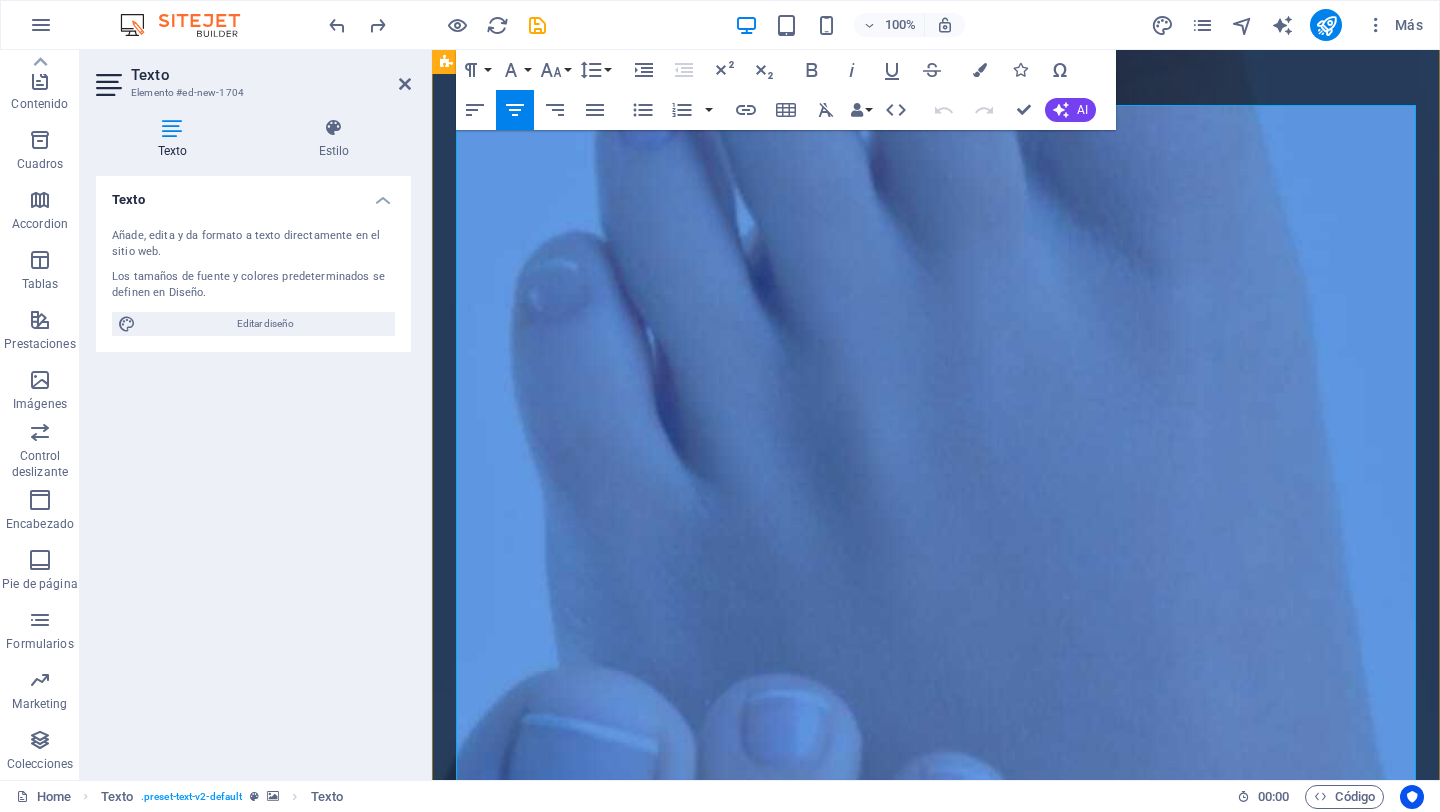 click on "Visitanos en nuestro consultorio ubicado en  [STREET] [NUMBER]-[FLOOR]  ó" at bounding box center [936, 1675] 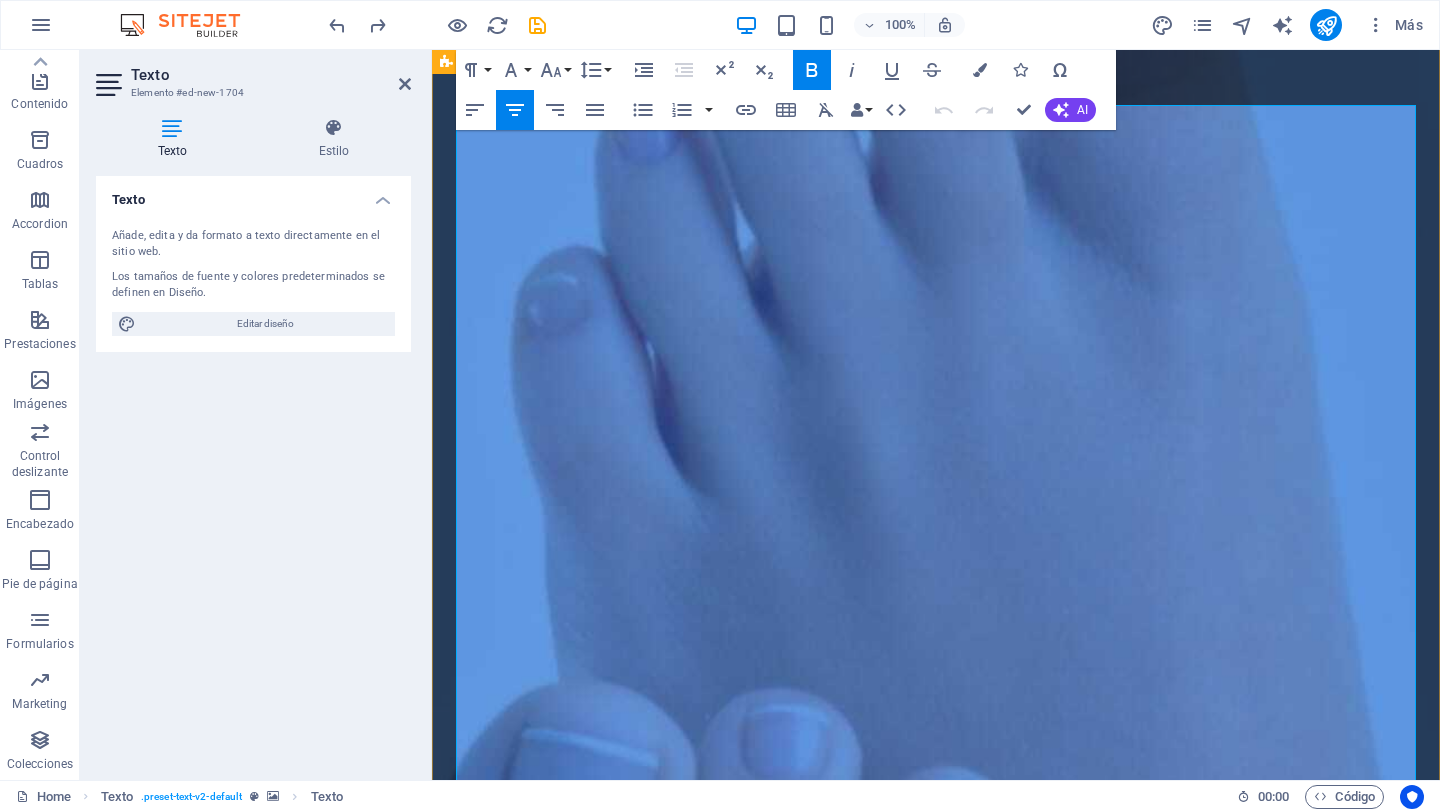 type 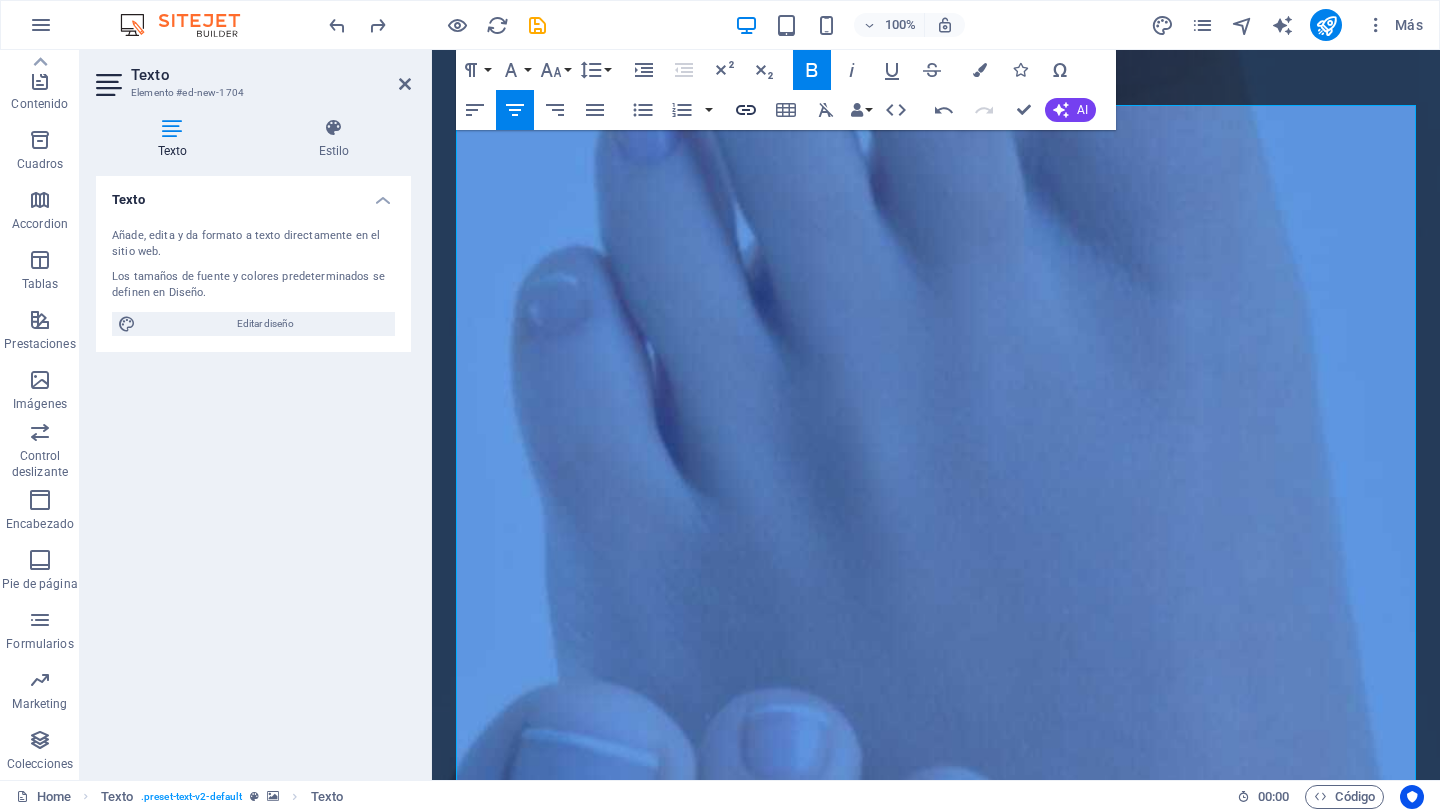 click 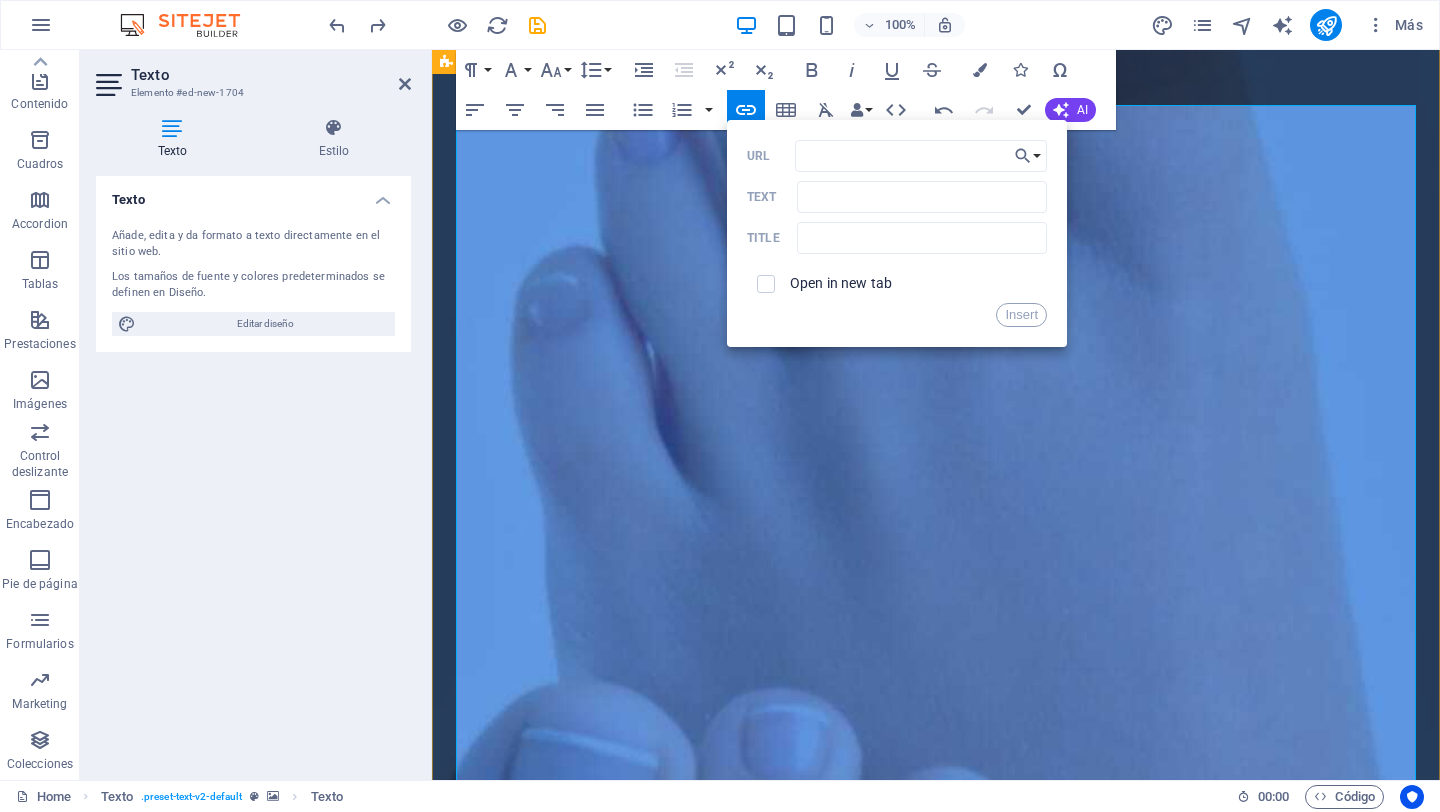 click on "- Si tienes algún Problema con la Salud de tus Pies. - Por cuestión de tiempo no puedes desplazarte. - Tienes movilidad reducida. - Eres o tienes un adulto mayor en casa. - No puedes estar en salas de espera. - O simplemente quieres que te atiendan en la comodidad de tu hogar." at bounding box center [948, 1848] 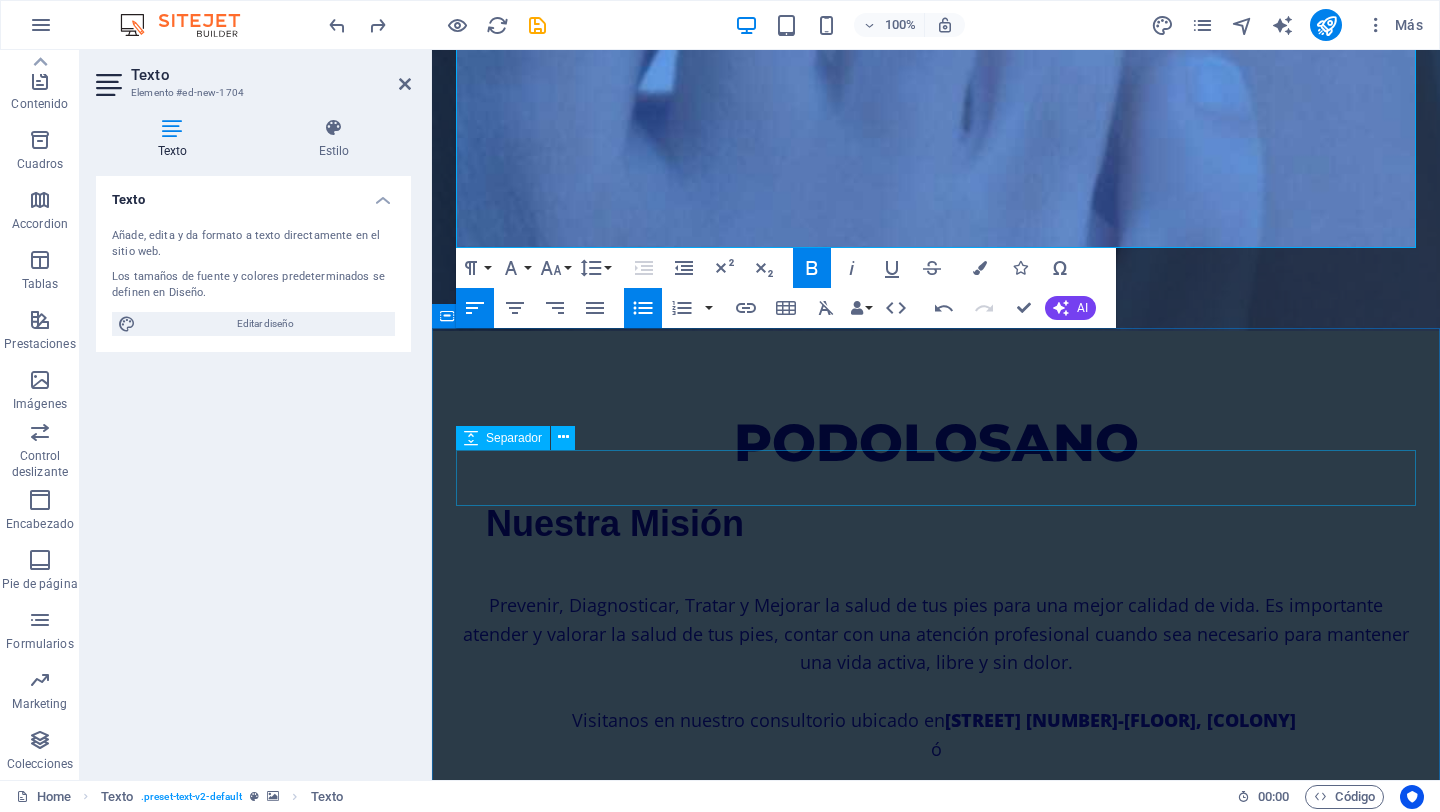 scroll, scrollTop: 1076, scrollLeft: 0, axis: vertical 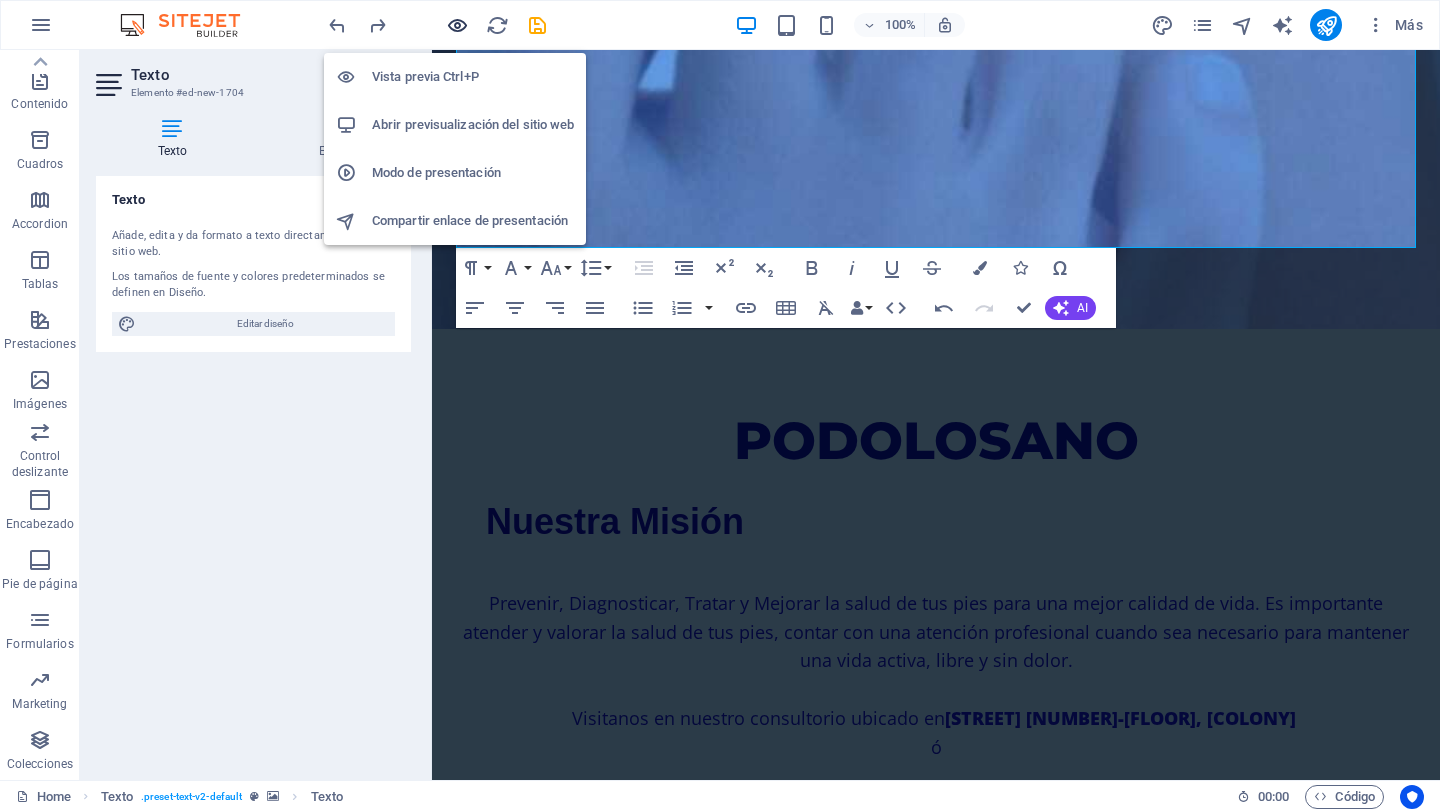 click at bounding box center [457, 25] 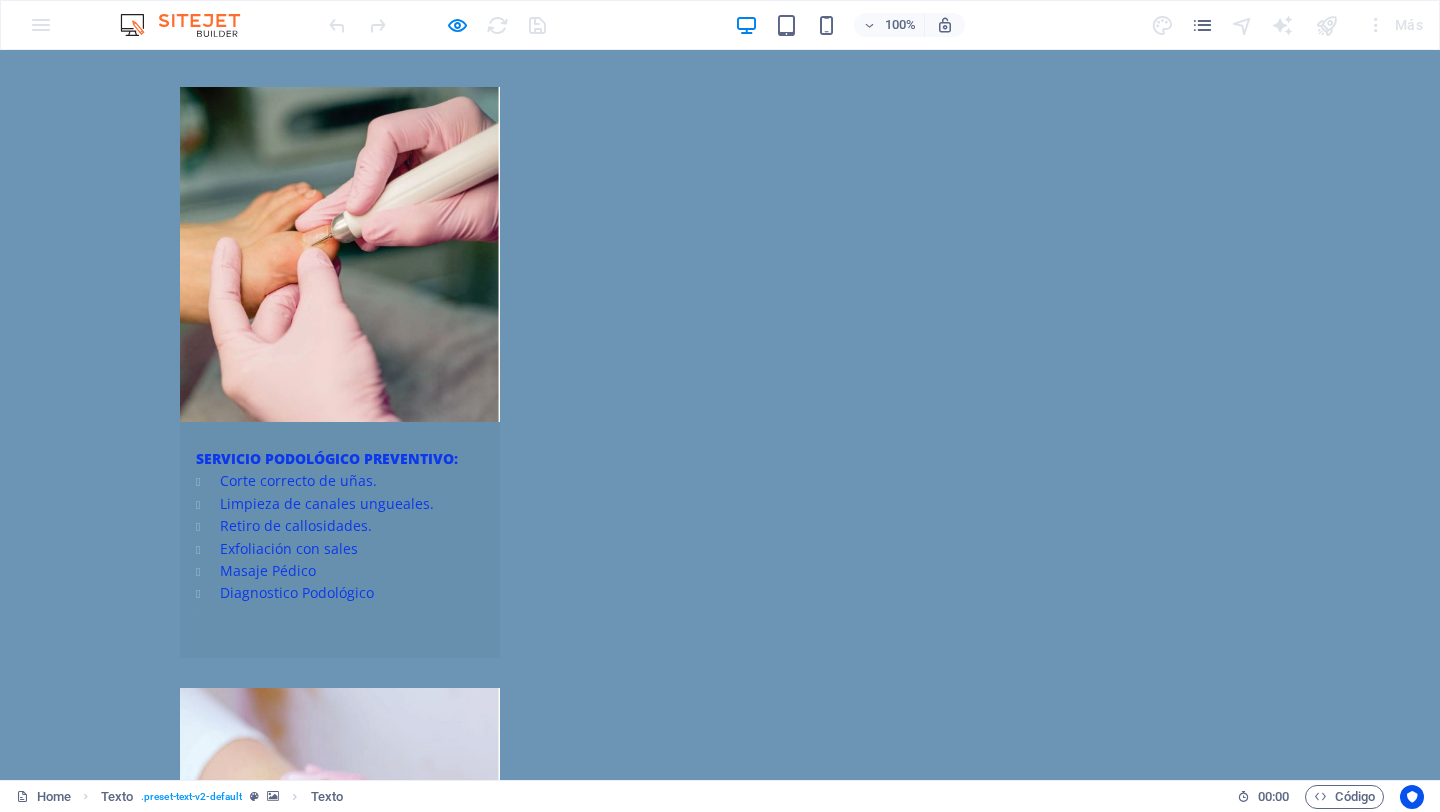 scroll, scrollTop: 2780, scrollLeft: 0, axis: vertical 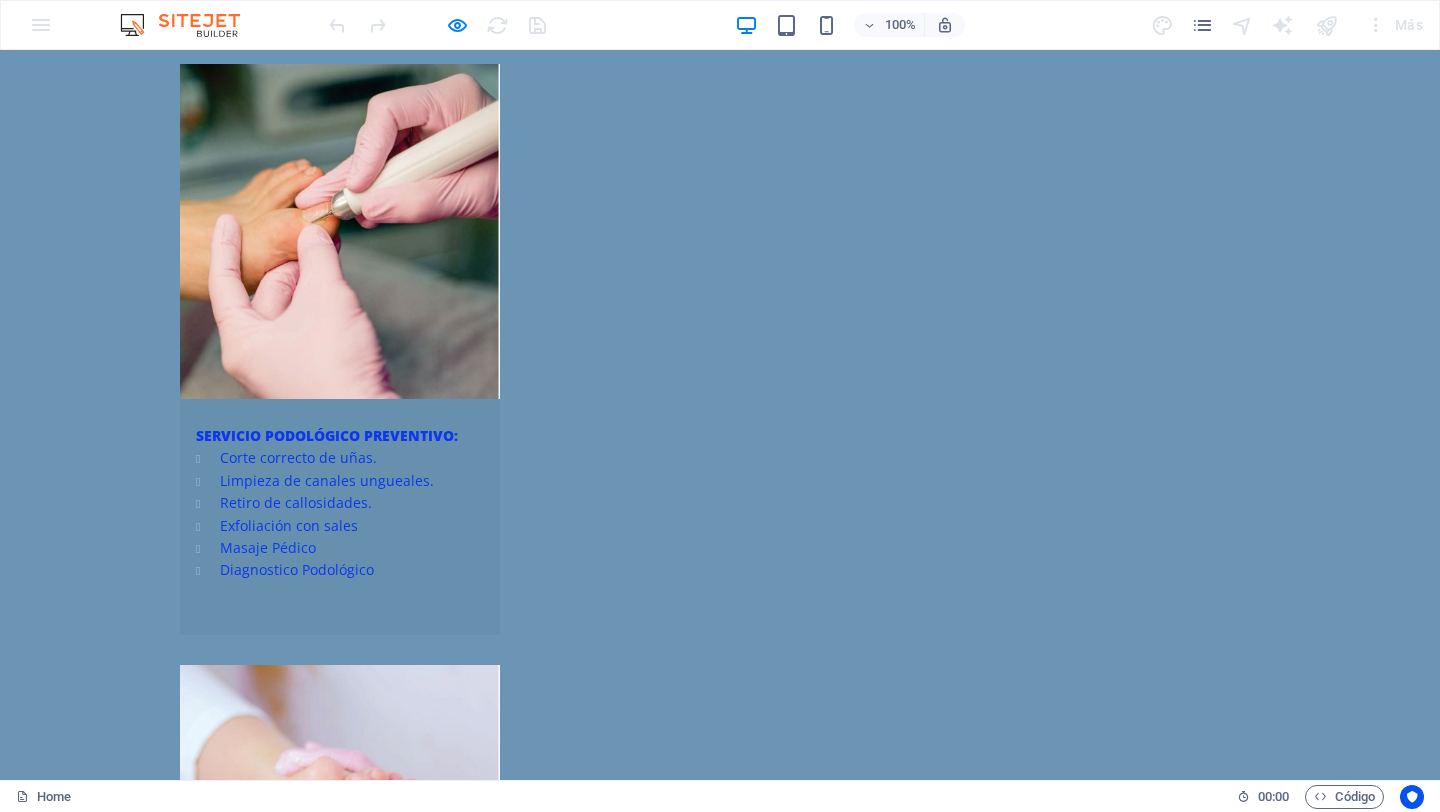 click on "Visitanos, nos dará mucho gusto atenderte en: Calle La Morena 811- 1er piso, Col.Narvarte muy cerca de las estaciones del  Metrobus y Metro Eugenia  y a 2 cuadras de plaza  ParqueDelta" at bounding box center [720, 3947] 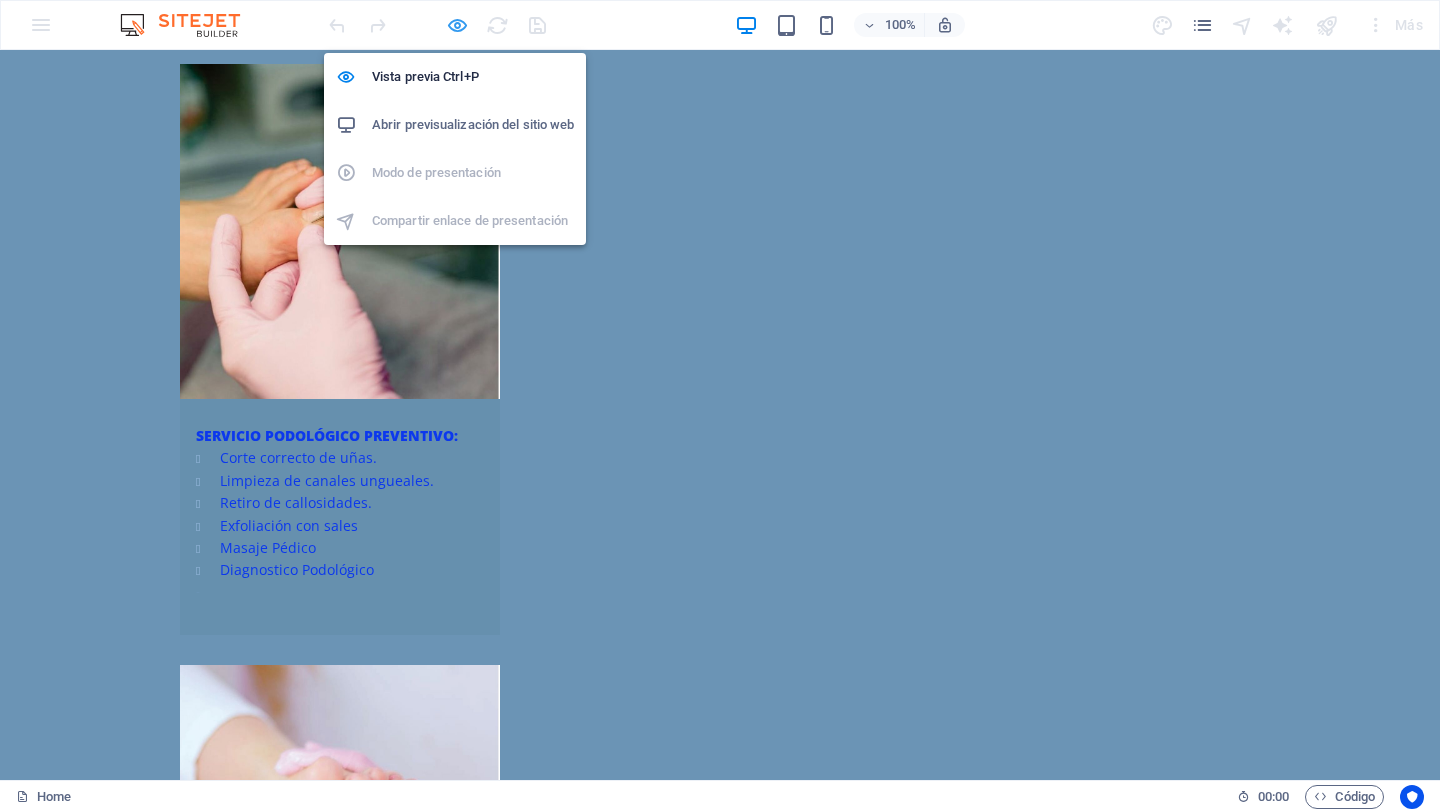 click at bounding box center (457, 25) 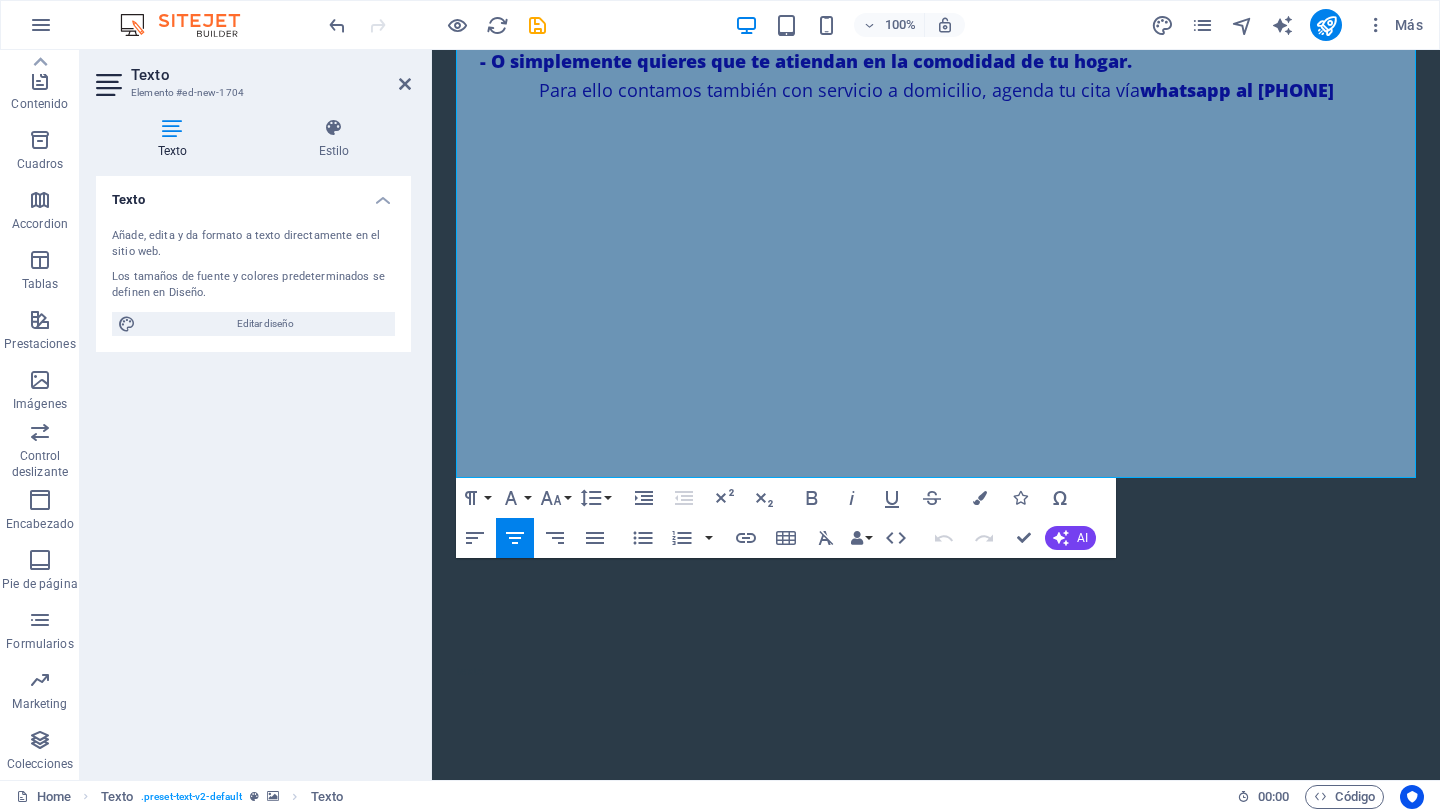 scroll, scrollTop: 852, scrollLeft: 0, axis: vertical 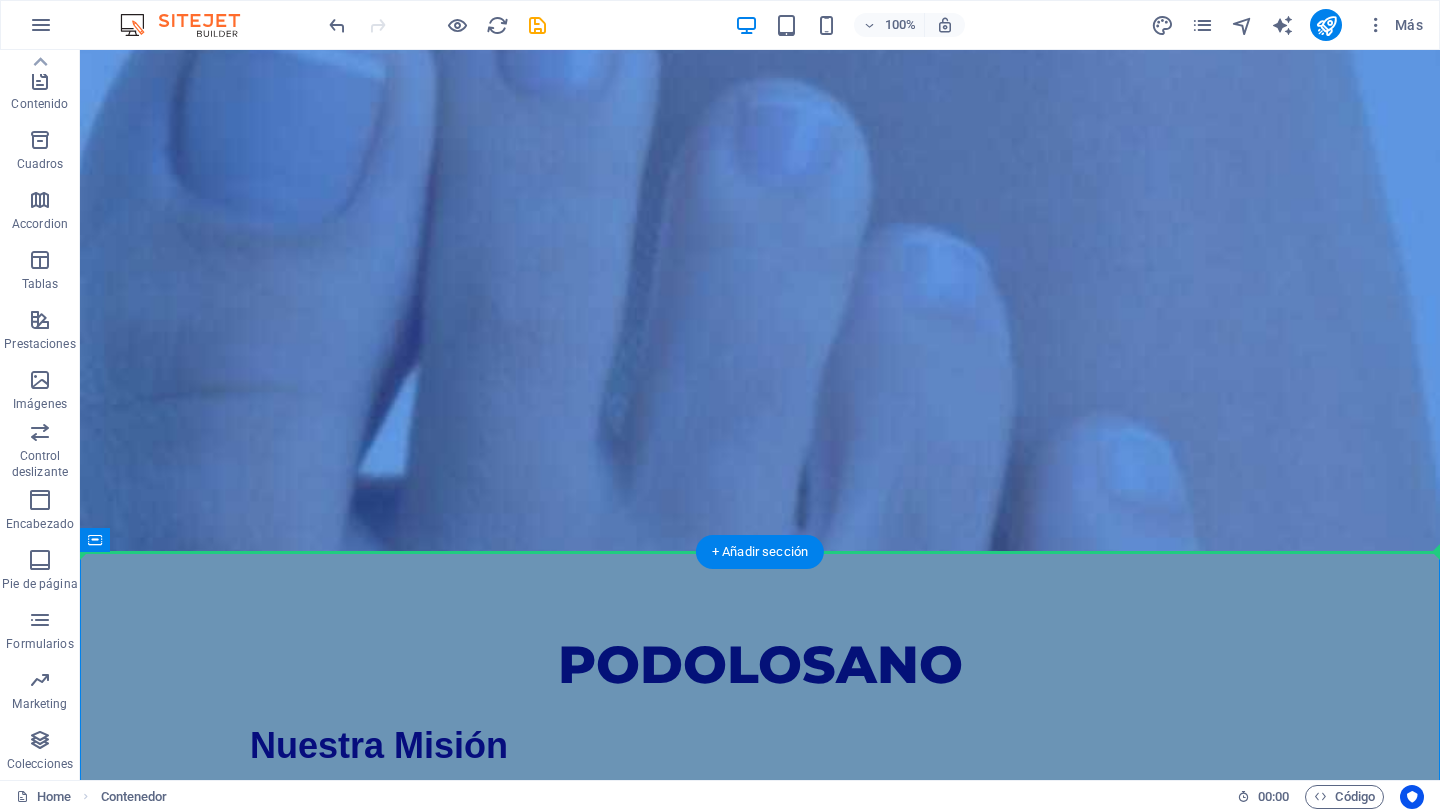 drag, startPoint x: 858, startPoint y: 556, endPoint x: 1210, endPoint y: 483, distance: 359.48993 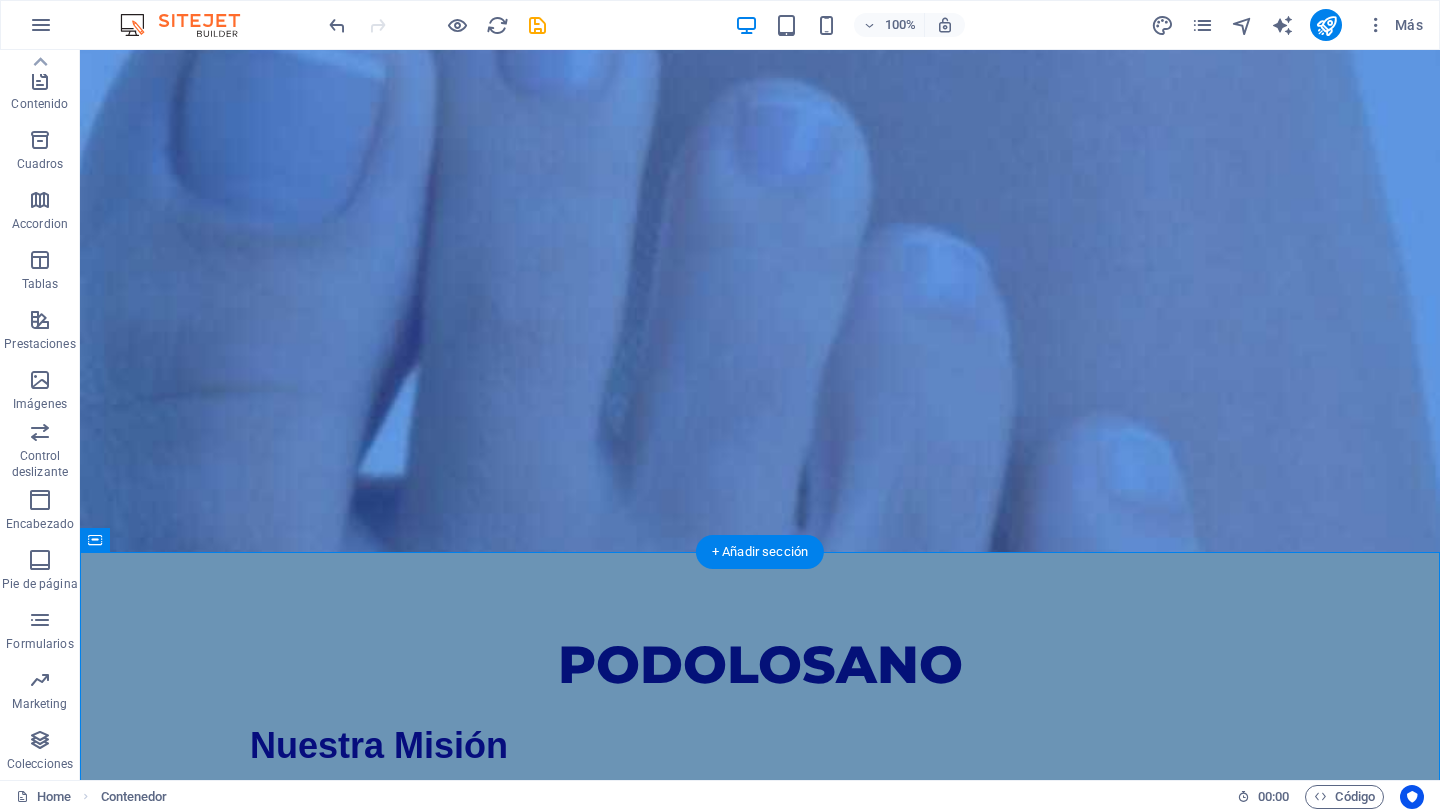 drag, startPoint x: 1211, startPoint y: 552, endPoint x: 1202, endPoint y: 519, distance: 34.20526 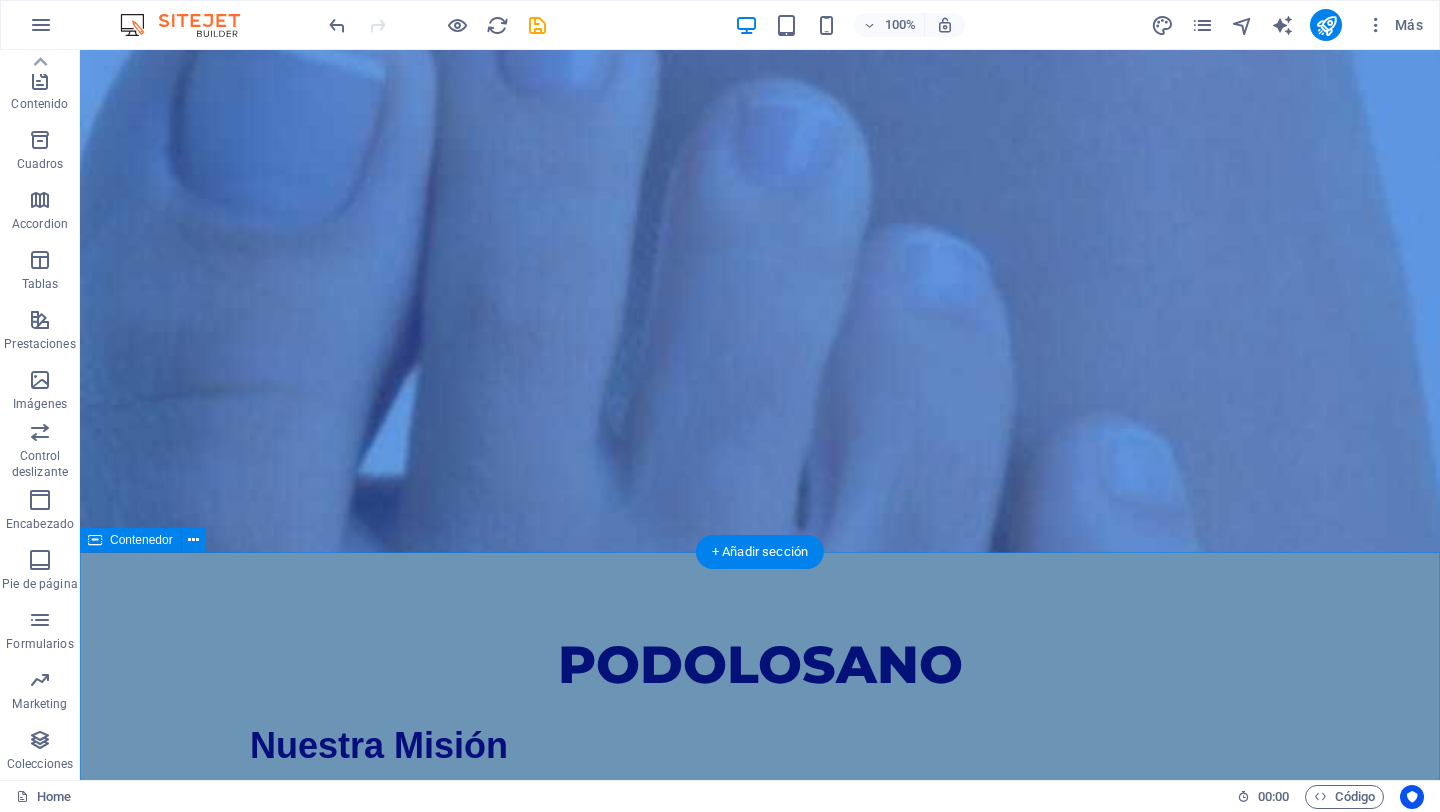 click on "NUESTROS SERVICIOS SERVICIO PODOLÓGICO PREVENTIVO: Corte correcto de uñas. Limpieza de canales ungueales. Retiro de callosidades. Exfoliación con sales Masaje Pédico Diagnostico Podológico - TRATAMIENTOS: ONICOMICOSIS (hongo):   Tratamiento que consiste en una valoración previa, partiendo del estado de salud y condición de sus uñas optamos por el tratamiento idóneo a su condición. ONICOCRIPTOSIS   (uñas encarnadas):  Soluciones efectivas para aliviar el dolor y corregir el crecimiento anormal en las uñas. TINEA PEDIS   (pie de atleta):  Tratamiento que consta de 3 sesiones donde aplicamos luz infrarroja junto a soluciones antifúngicas. VERRUGAS PLANTARES : Hacemos una limpieza exhaustiva, opciones de tratamiento para erradicar la verruga y seguimiento a curaciones. ORTONIXIA : Dispositivos que nos ayudan a corregir la curvatura de la uña, para así prevenir que se encarnen. PIE DE RIESGO : La neuropatía diabética es una complicaci   REFLEXOLOGÍA PODAL PLANTILLAS :" at bounding box center [760, 3328] 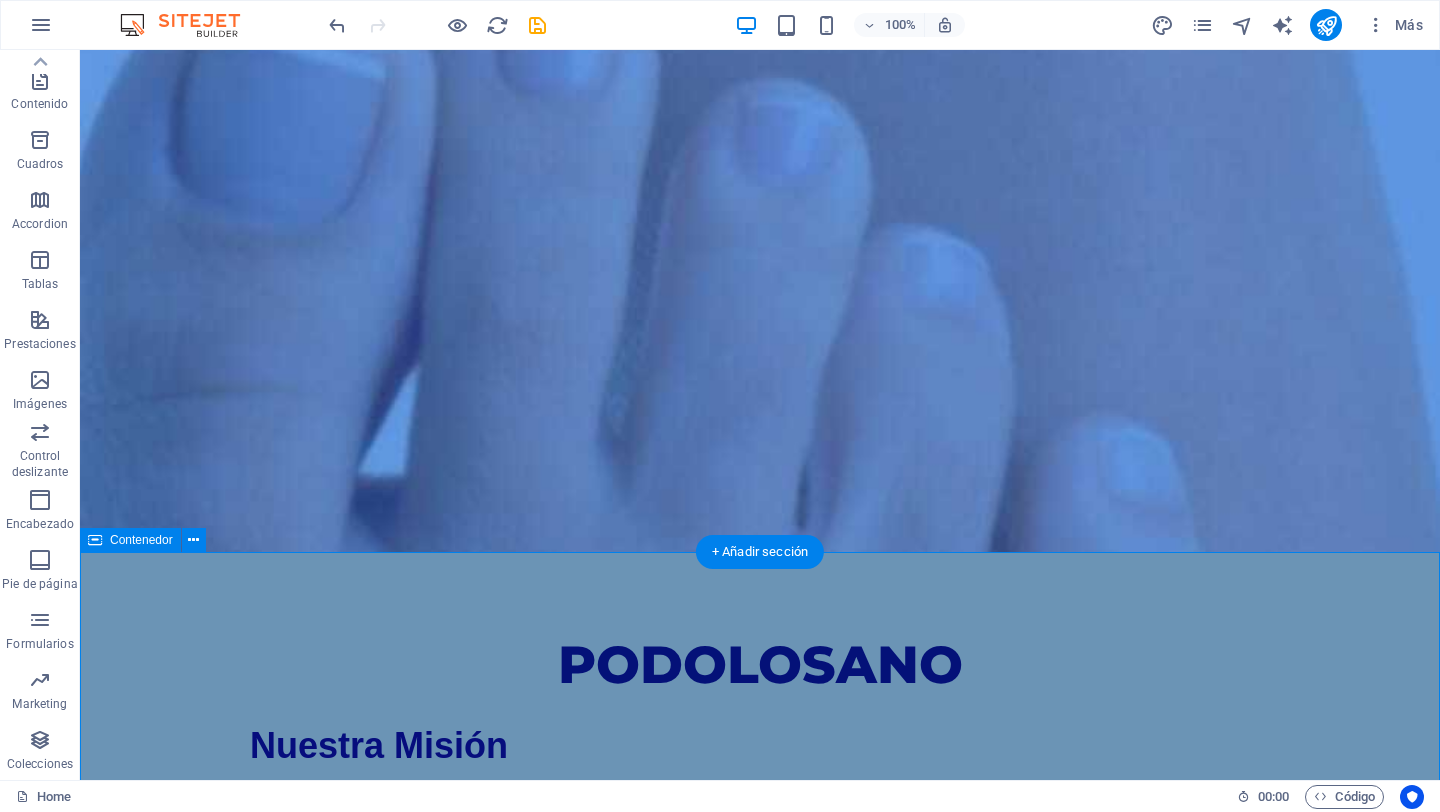 click on "NUESTROS SERVICIOS SERVICIO PODOLÓGICO PREVENTIVO: Corte correcto de uñas. Limpieza de canales ungueales. Retiro de callosidades. Exfoliación con sales Masaje Pédico Diagnostico Podológico - TRATAMIENTOS: ONICOMICOSIS (hongo):   Tratamiento que consiste en una valoración previa, partiendo del estado de salud y condición de sus uñas optamos por el tratamiento idóneo a su condición. ONICOCRIPTOSIS   (uñas encarnadas):  Soluciones efectivas para aliviar el dolor y corregir el crecimiento anormal en las uñas. TINEA PEDIS   (pie de atleta):  Tratamiento que consta de 3 sesiones donde aplicamos luz infrarroja junto a soluciones antifúngicas. VERRUGAS PLANTARES : Hacemos una limpieza exhaustiva, opciones de tratamiento para erradicar la verruga y seguimiento a curaciones. ORTONIXIA : Dispositivos que nos ayudan a corregir la curvatura de la uña, para así prevenir que se encarnen. PIE DE RIESGO : La neuropatía diabética es una complicaci   REFLEXOLOGÍA PODAL PLANTILLAS :" at bounding box center [760, 3328] 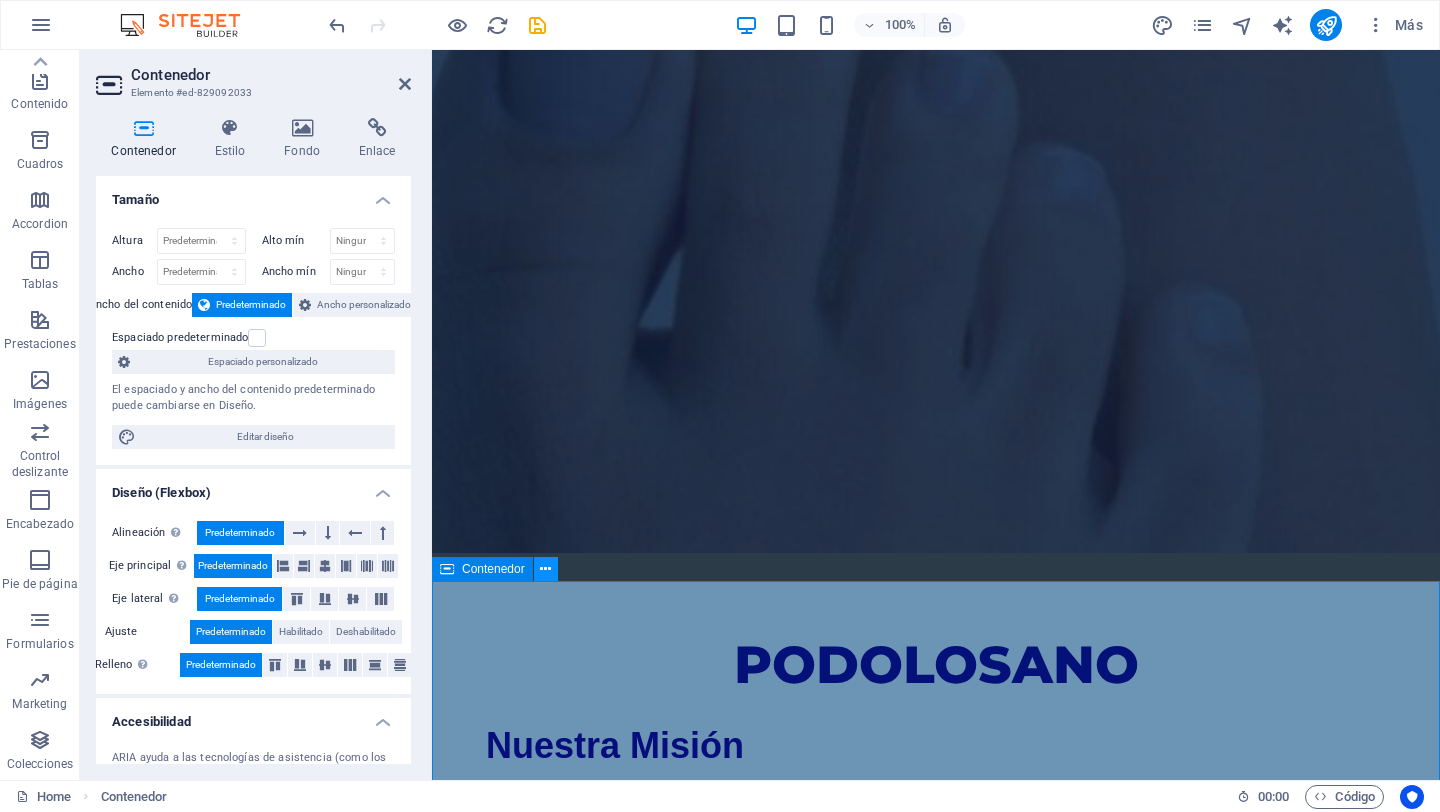 click at bounding box center [545, 569] 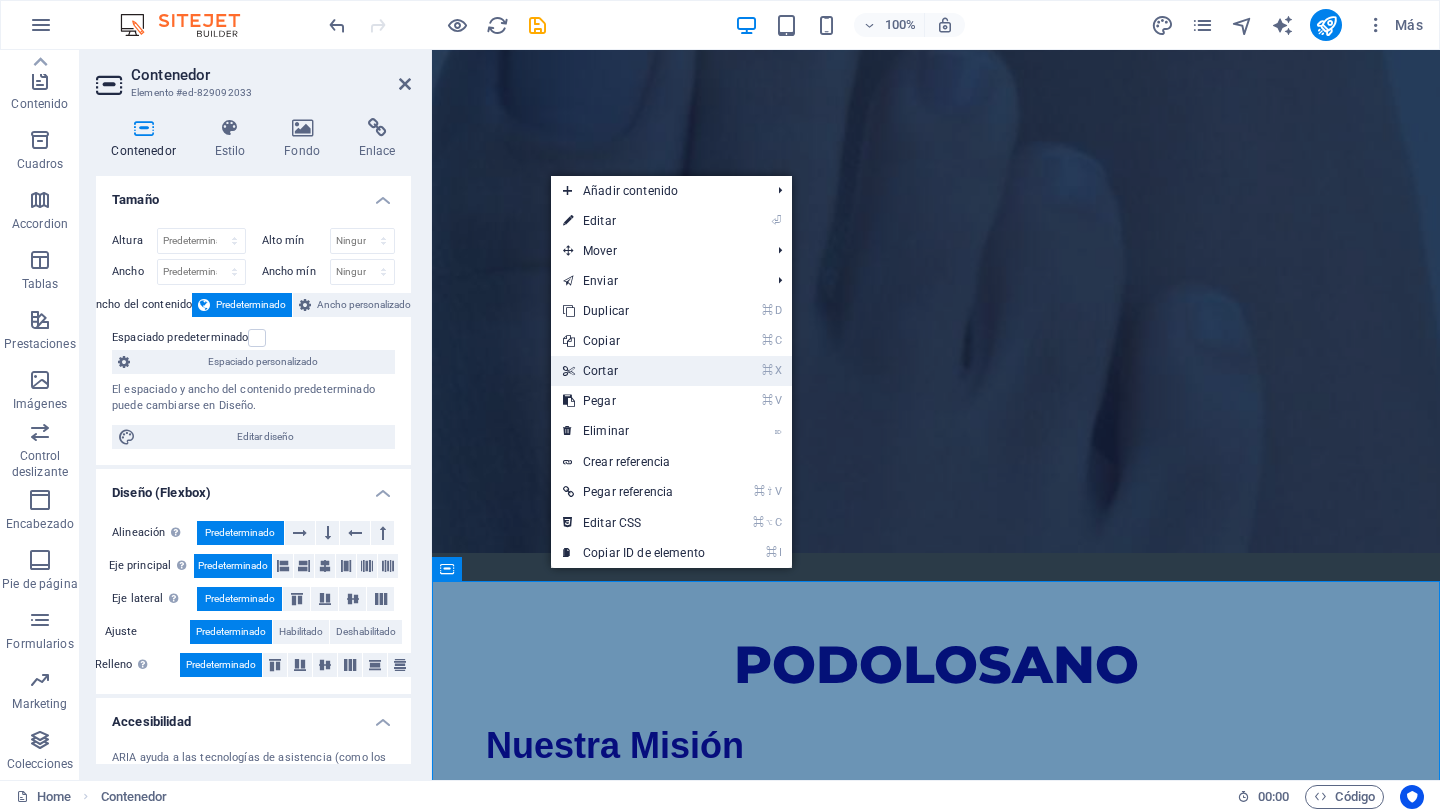 click on "⌘ X  Cortar" at bounding box center [634, 371] 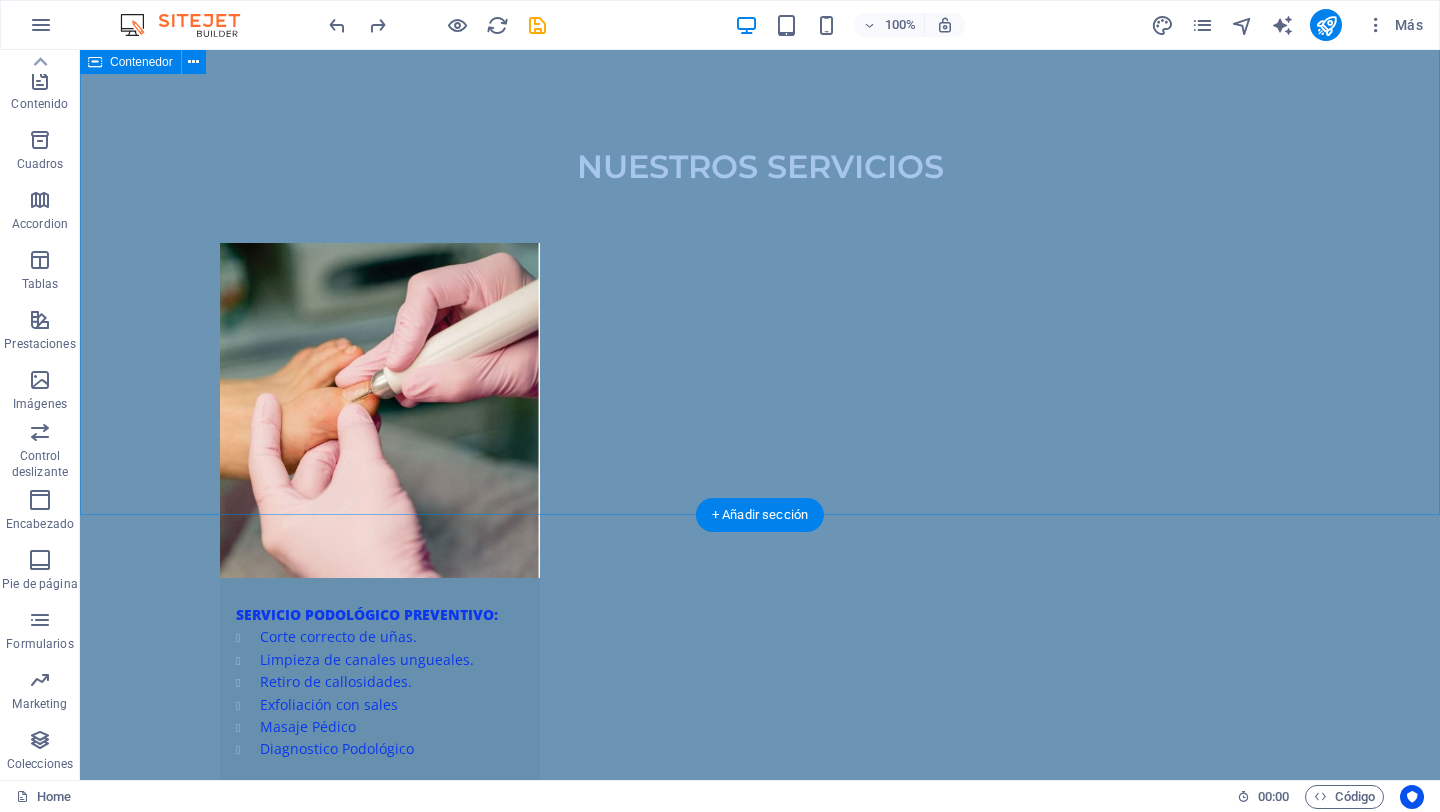 scroll, scrollTop: 2602, scrollLeft: 0, axis: vertical 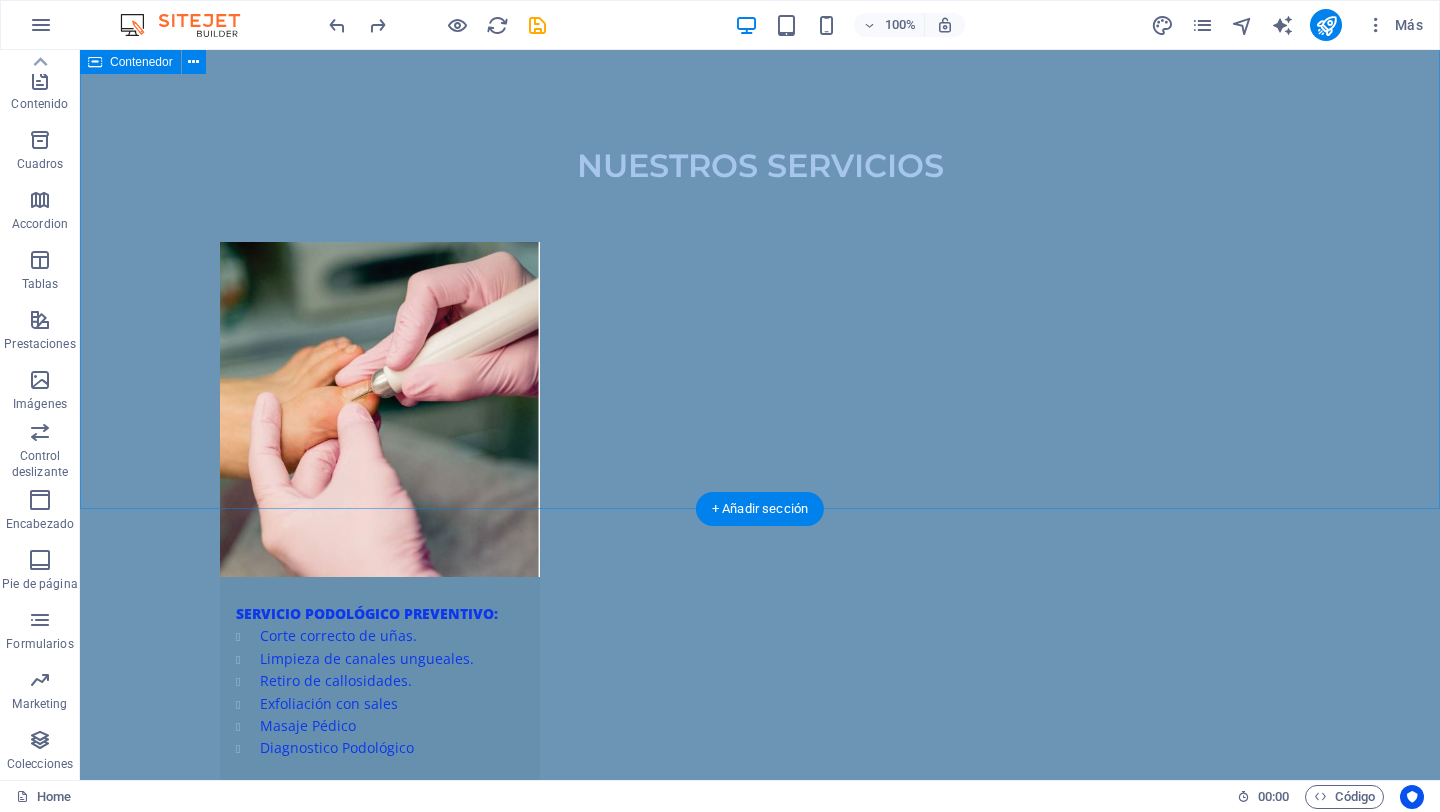 click on "NUESTROS SERVICIOS SERVICIO PODOLÓGICO PREVENTIVO: Corte correcto de uñas. Limpieza de canales ungueales. Retiro de callosidades. Exfoliación con sales Masaje Pédico Diagnostico Podológico - TRATAMIENTOS: ONICOMICOSIS (hongo):   Tratamiento que consiste en una valoración previa, partiendo del estado de salud y condición de sus uñas optamos por el tratamiento idóneo a su condición. ONICOCRIPTOSIS   (uñas encarnadas):  Soluciones efectivas para aliviar el dolor y corregir el crecimiento anormal en las uñas. TINEA PEDIS   (pie de atleta):  Tratamiento que consta de 3 sesiones donde aplicamos luz infrarroja junto a soluciones antifúngicas. VERRUGAS PLANTARES : Hacemos una limpieza exhaustiva, opciones de tratamiento para erradicar la verruga y seguimiento a curaciones. ORTONIXIA : Dispositivos que nos ayudan a corregir la curvatura de la uña, para así prevenir que se encarnen. PIE DE RIESGO : La neuropatía diabética es una complicaci   REFLEXOLOGÍA PODAL PLANTILLAS :" at bounding box center (760, 1549) 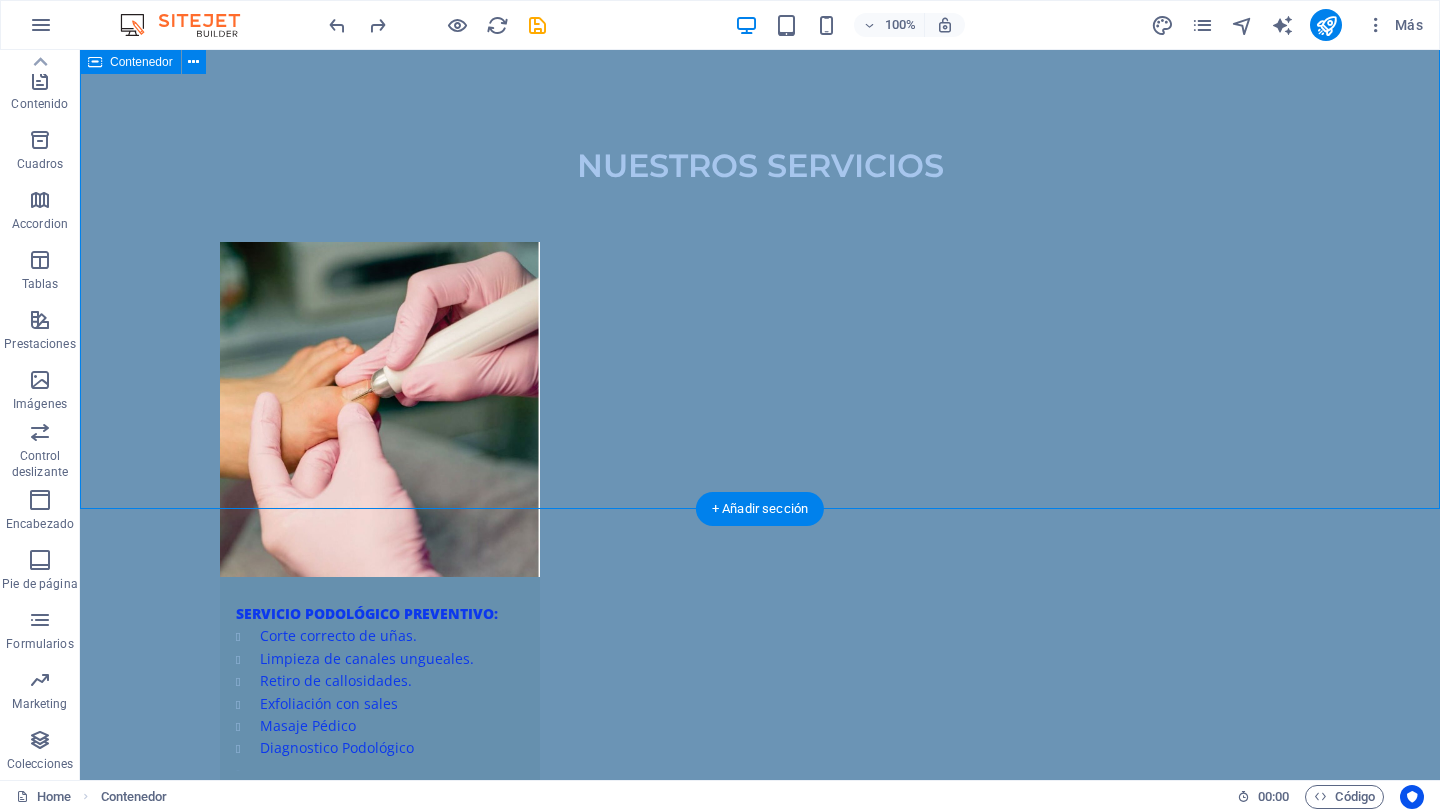 click on "NUESTROS SERVICIOS SERVICIO PODOLÓGICO PREVENTIVO: Corte correcto de uñas. Limpieza de canales ungueales. Retiro de callosidades. Exfoliación con sales Masaje Pédico Diagnostico Podológico - TRATAMIENTOS: ONICOMICOSIS (hongo):   Tratamiento que consiste en una valoración previa, partiendo del estado de salud y condición de sus uñas optamos por el tratamiento idóneo a su condición. ONICOCRIPTOSIS   (uñas encarnadas):  Soluciones efectivas para aliviar el dolor y corregir el crecimiento anormal en las uñas. TINEA PEDIS   (pie de atleta):  Tratamiento que consta de 3 sesiones donde aplicamos luz infrarroja junto a soluciones antifúngicas. VERRUGAS PLANTARES : Hacemos una limpieza exhaustiva, opciones de tratamiento para erradicar la verruga y seguimiento a curaciones. ORTONIXIA : Dispositivos que nos ayudan a corregir la curvatura de la uña, para así prevenir que se encarnen. PIE DE RIESGO : La neuropatía diabética es una complicaci   REFLEXOLOGÍA PODAL PLANTILLAS :" at bounding box center [760, 1549] 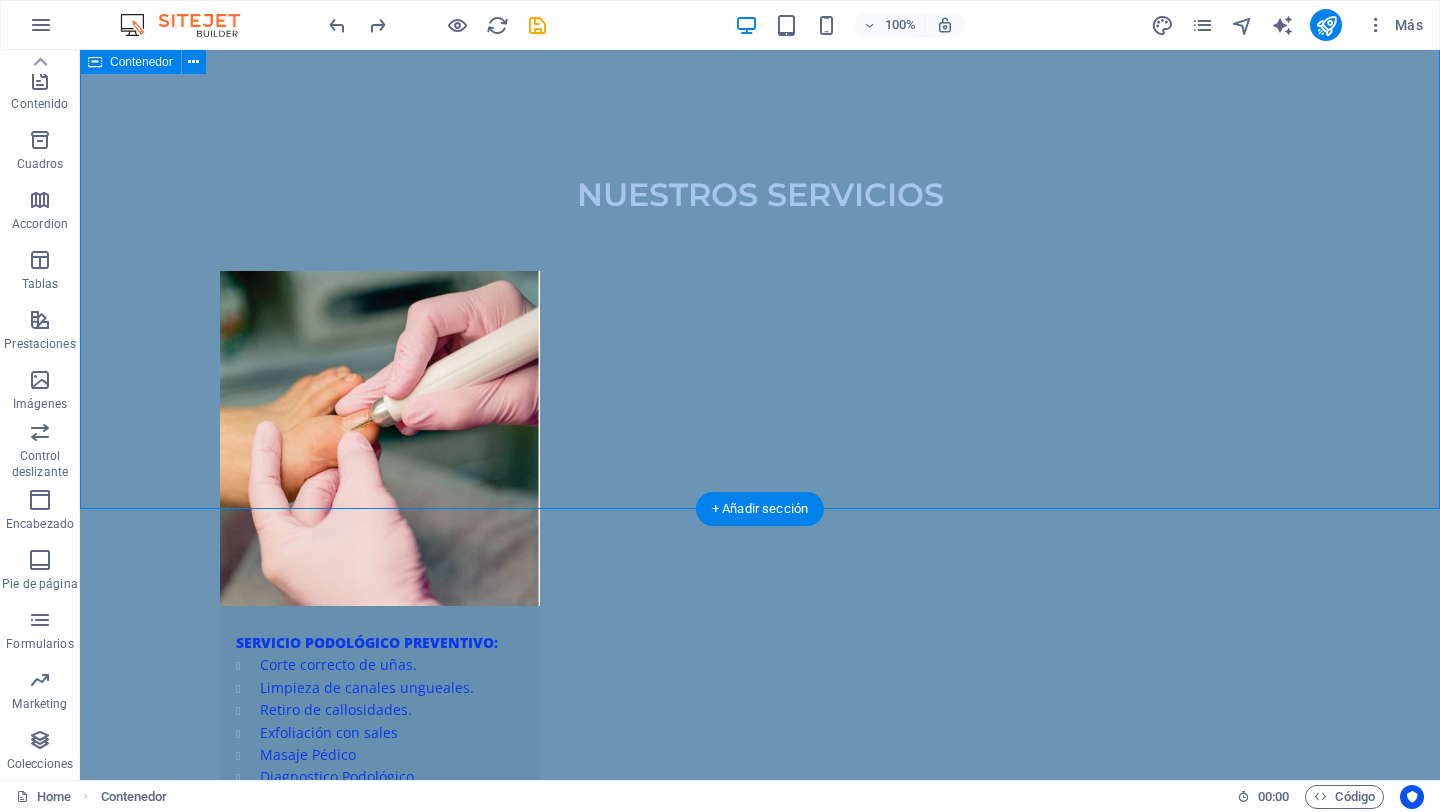 scroll, scrollTop: 2631, scrollLeft: 0, axis: vertical 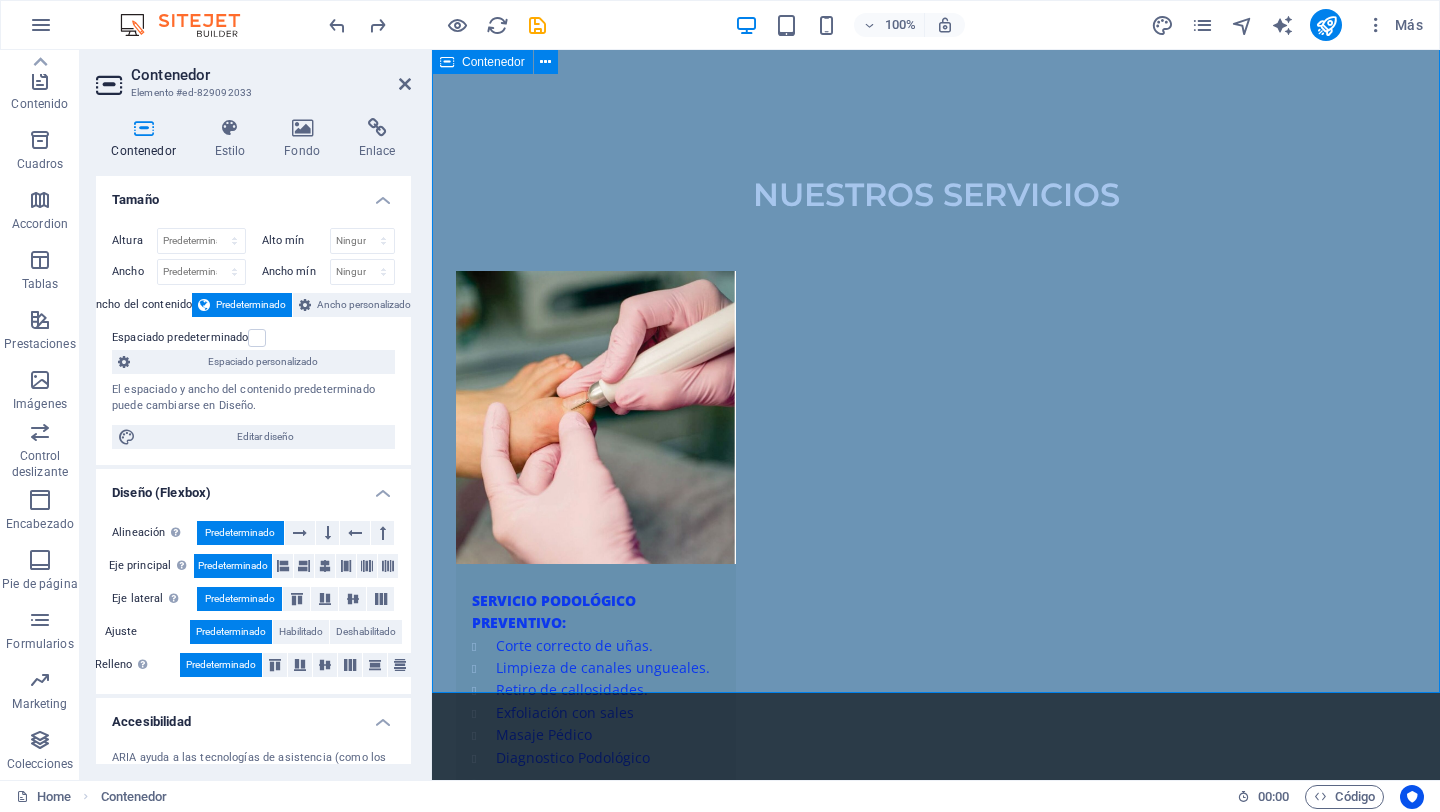 click on "NUESTROS SERVICIOS SERVICIO PODOLÓGICO PREVENTIVO: Corte correcto de uñas. Limpieza de canales ungueales. Retiro de callosidades. Exfoliación con sales Masaje Pédico Diagnostico Podológico - TRATAMIENTOS: ONICOMICOSIS (hongo):   Tratamiento que consiste en una valoración previa, partiendo del estado de salud y condición de sus uñas optamos por el tratamiento idóneo a su condición. ONICOCRIPTOSIS   (uñas encarnadas):  Soluciones efectivas para aliviar el dolor y corregir el crecimiento anormal en las uñas. TINEA PEDIS   (pie de atleta):  Tratamiento que consta de 3 sesiones donde aplicamos luz infrarroja junto a soluciones antifúngicas. VERRUGAS PLANTARES : Hacemos una limpieza exhaustiva, opciones de tratamiento para erradicar la verruga y seguimiento a curaciones. ORTONIXIA : Dispositivos que nos ayudan a corregir la curvatura de la uña, para así prevenir que se encarnen. PIE DE RIESGO : La neuropatía diabética es una complicaci   REFLEXOLOGÍA PODAL PLANTILLAS :" at bounding box center [936, 1636] 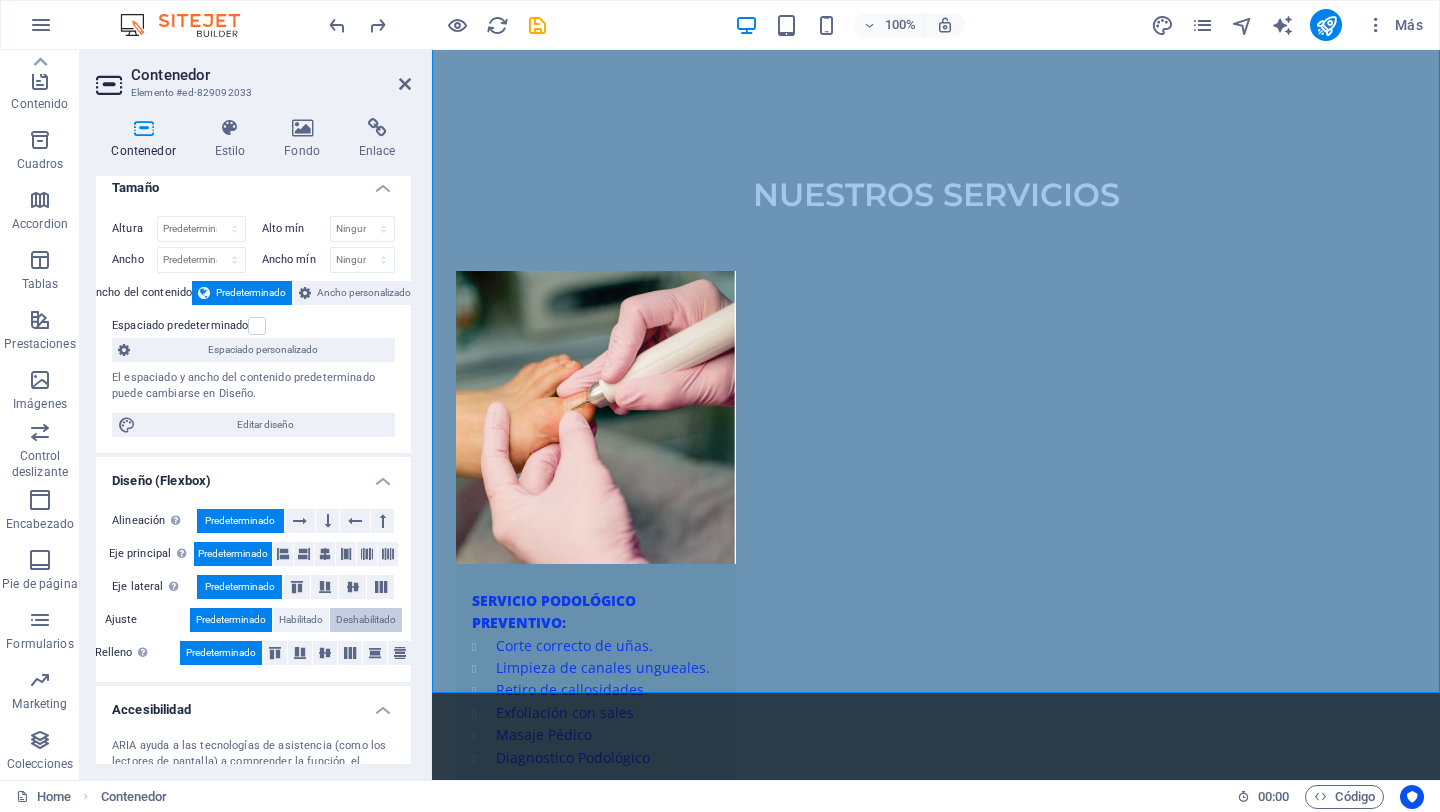 scroll, scrollTop: 0, scrollLeft: 0, axis: both 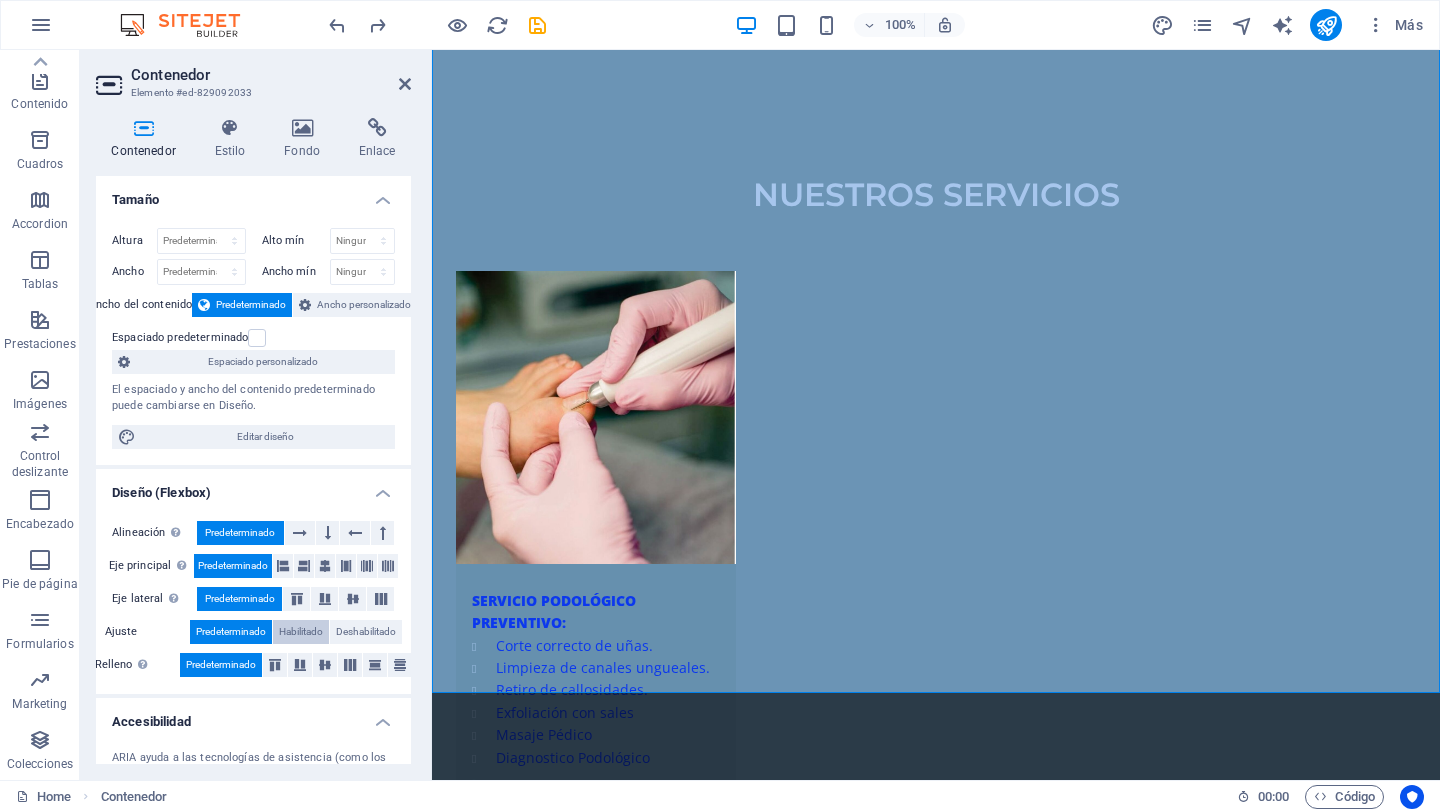 click on "Habilitado" at bounding box center (301, 632) 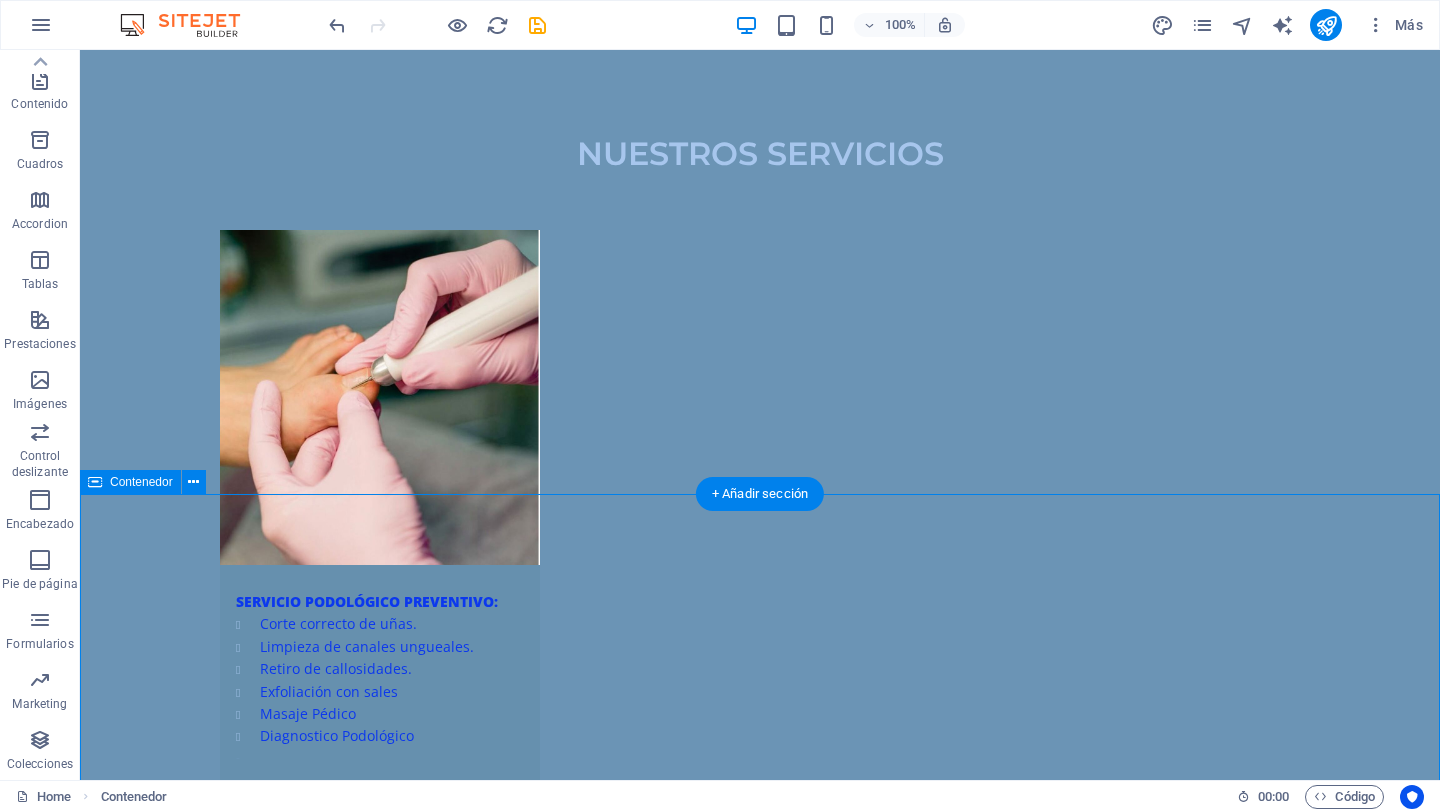 scroll, scrollTop: 2617, scrollLeft: 0, axis: vertical 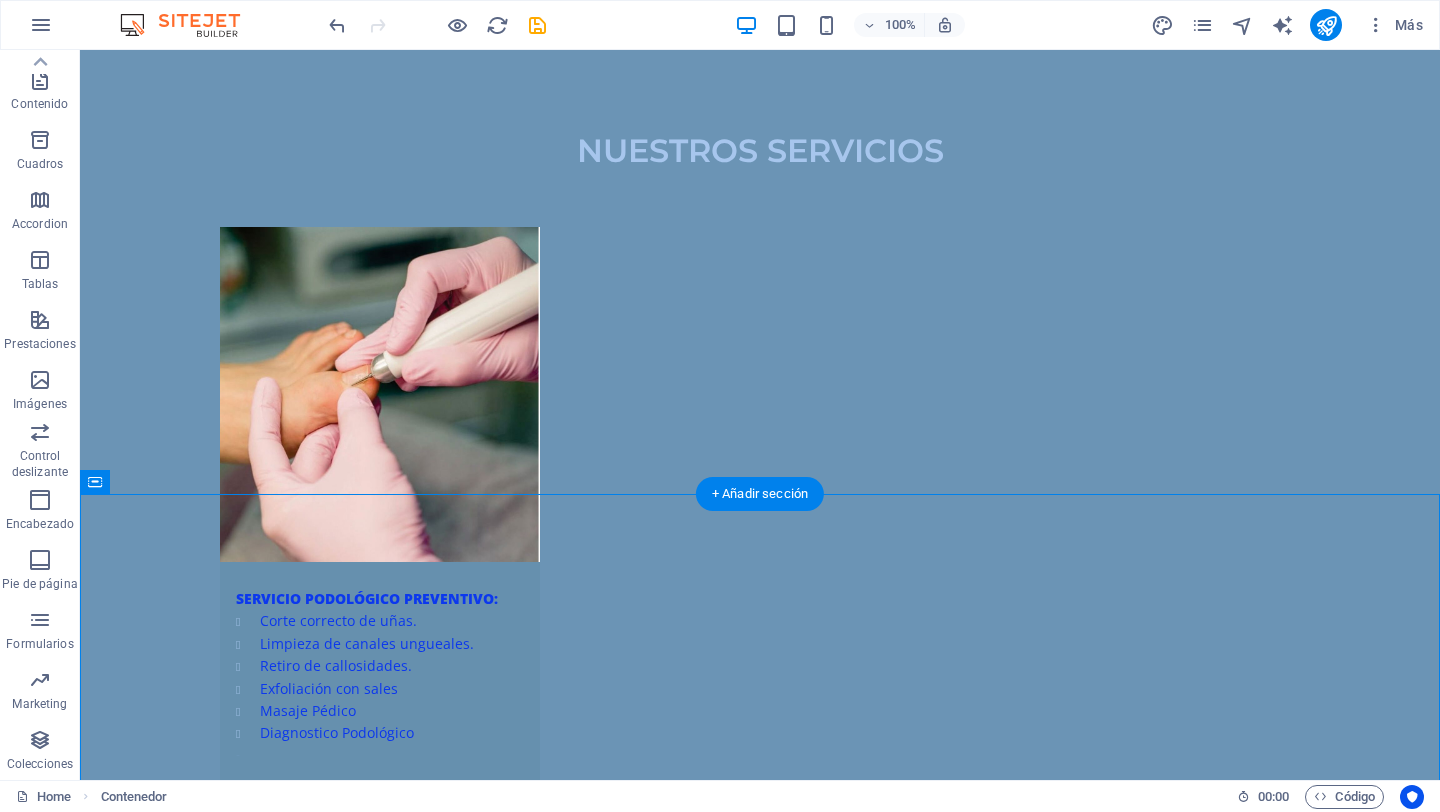 drag, startPoint x: 511, startPoint y: 697, endPoint x: 866, endPoint y: 507, distance: 402.6475 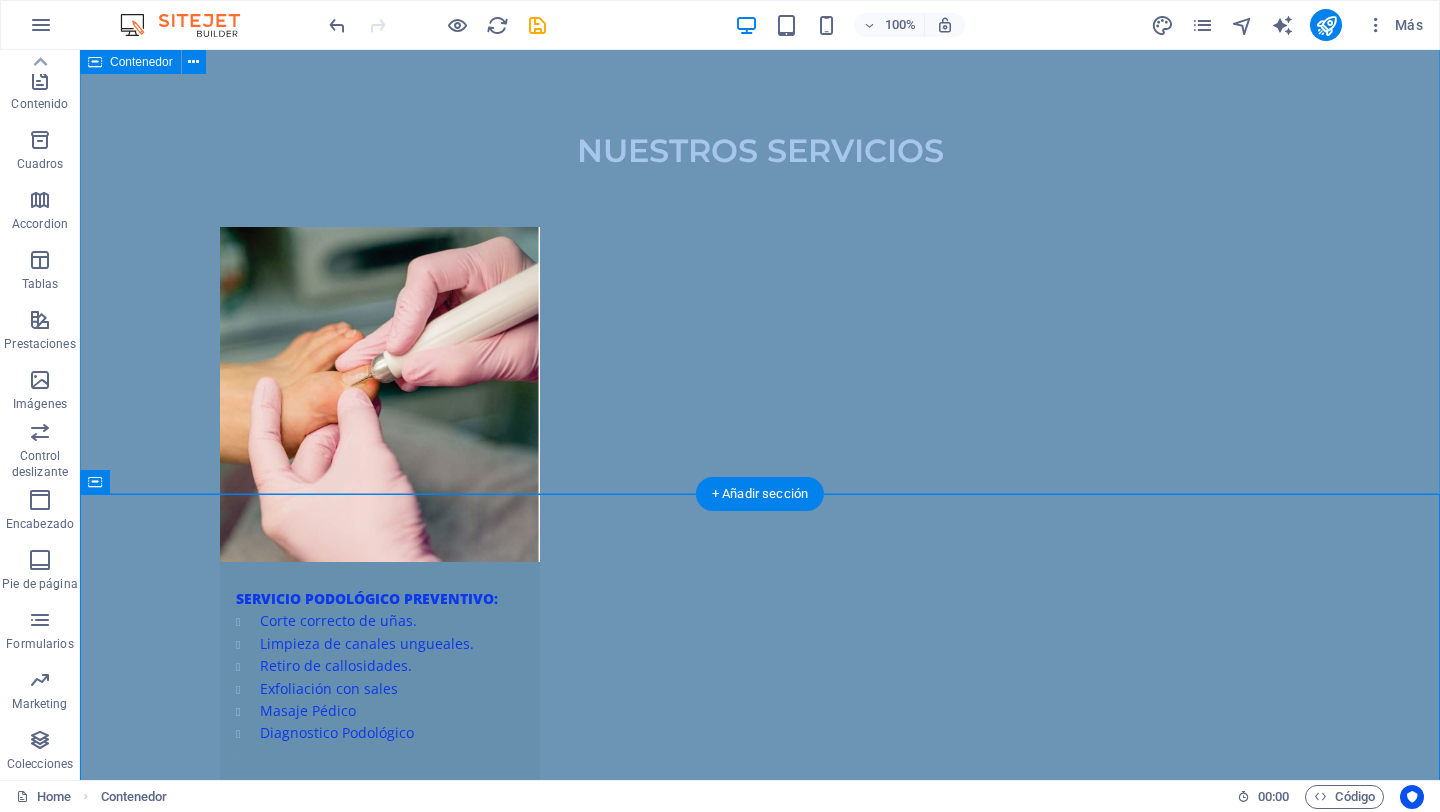 click on "NUESTROS SERVICIOS SERVICIO PODOLÓGICO PREVENTIVO: Corte correcto de uñas. Limpieza de canales ungueales. Retiro de callosidades. Exfoliación con sales Masaje Pédico Diagnostico Podológico - TRATAMIENTOS: ONICOMICOSIS (hongo):   Tratamiento que consiste en una valoración previa, partiendo del estado de salud y condición de sus uñas optamos por el tratamiento idóneo a su condición. ONICOCRIPTOSIS   (uñas encarnadas):  Soluciones efectivas para aliviar el dolor y corregir el crecimiento anormal en las uñas. TINEA PEDIS   (pie de atleta):  Tratamiento que consta de 3 sesiones donde aplicamos luz infrarroja junto a soluciones antifúngicas. VERRUGAS PLANTARES : Hacemos una limpieza exhaustiva, opciones de tratamiento para erradicar la verruga y seguimiento a curaciones. ORTONIXIA : Dispositivos que nos ayudan a corregir la curvatura de la uña, para así prevenir que se encarnen. PIE DE RIESGO : La neuropatía diabética es una complicaci   REFLEXOLOGÍA PODAL PLANTILLAS :" at bounding box center (760, 1534) 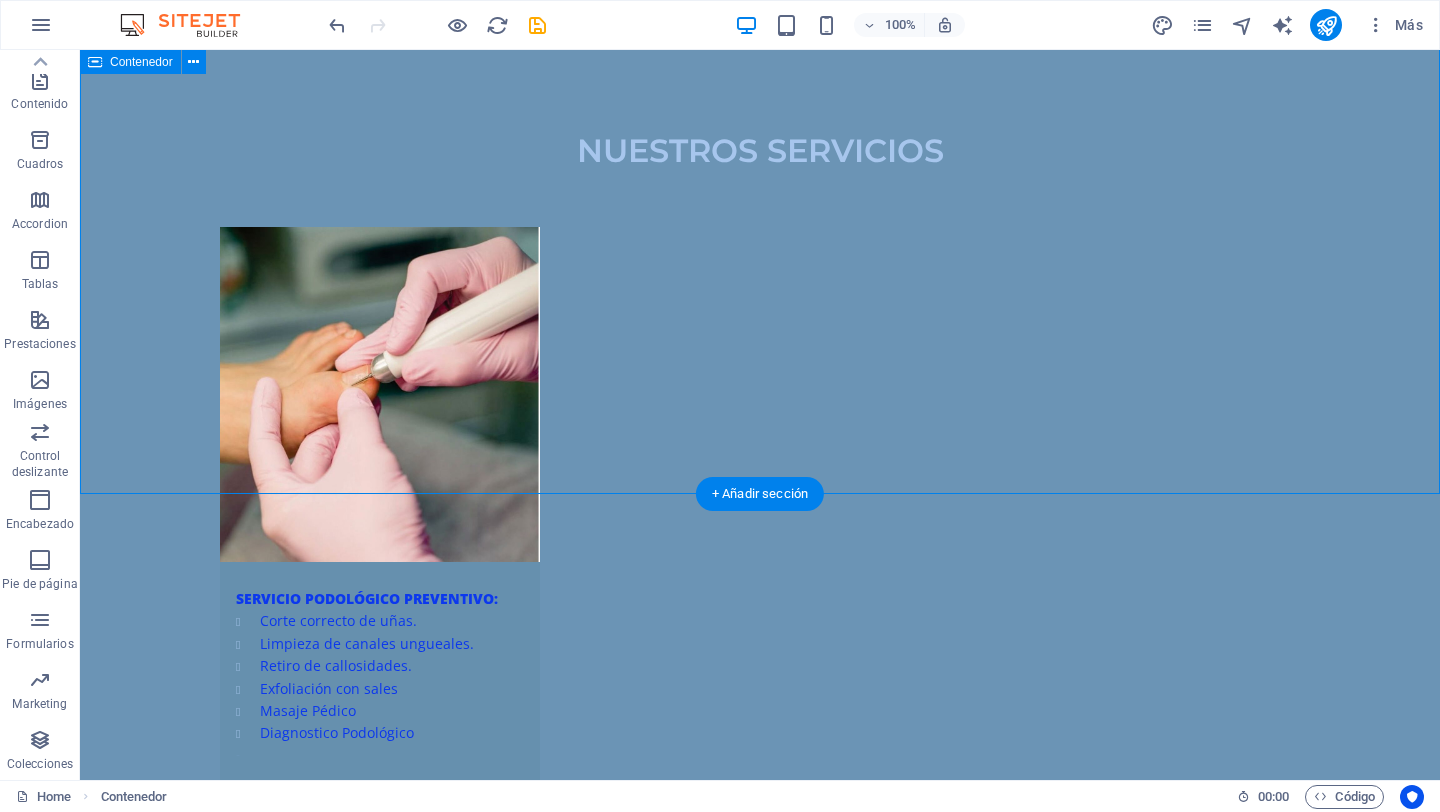 click on "NUESTROS SERVICIOS SERVICIO PODOLÓGICO PREVENTIVO: Corte correcto de uñas. Limpieza de canales ungueales. Retiro de callosidades. Exfoliación con sales Masaje Pédico Diagnostico Podológico - TRATAMIENTOS: ONICOMICOSIS (hongo):   Tratamiento que consiste en una valoración previa, partiendo del estado de salud y condición de sus uñas optamos por el tratamiento idóneo a su condición. ONICOCRIPTOSIS   (uñas encarnadas):  Soluciones efectivas para aliviar el dolor y corregir el crecimiento anormal en las uñas. TINEA PEDIS   (pie de atleta):  Tratamiento que consta de 3 sesiones donde aplicamos luz infrarroja junto a soluciones antifúngicas. VERRUGAS PLANTARES : Hacemos una limpieza exhaustiva, opciones de tratamiento para erradicar la verruga y seguimiento a curaciones. ORTONIXIA : Dispositivos que nos ayudan a corregir la curvatura de la uña, para así prevenir que se encarnen. PIE DE RIESGO : La neuropatía diabética es una complicaci   REFLEXOLOGÍA PODAL PLANTILLAS :" at bounding box center [760, 1534] 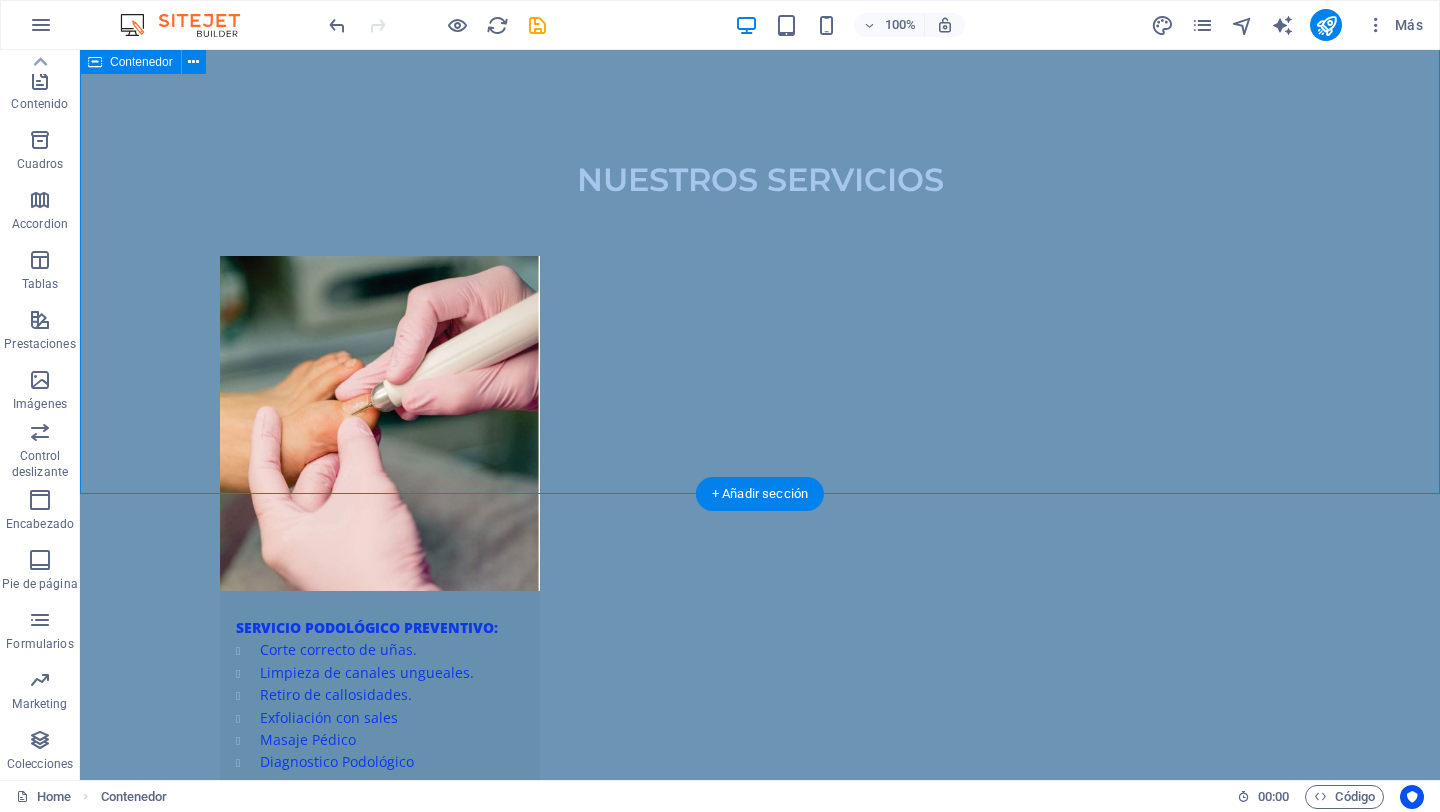 scroll, scrollTop: 2646, scrollLeft: 0, axis: vertical 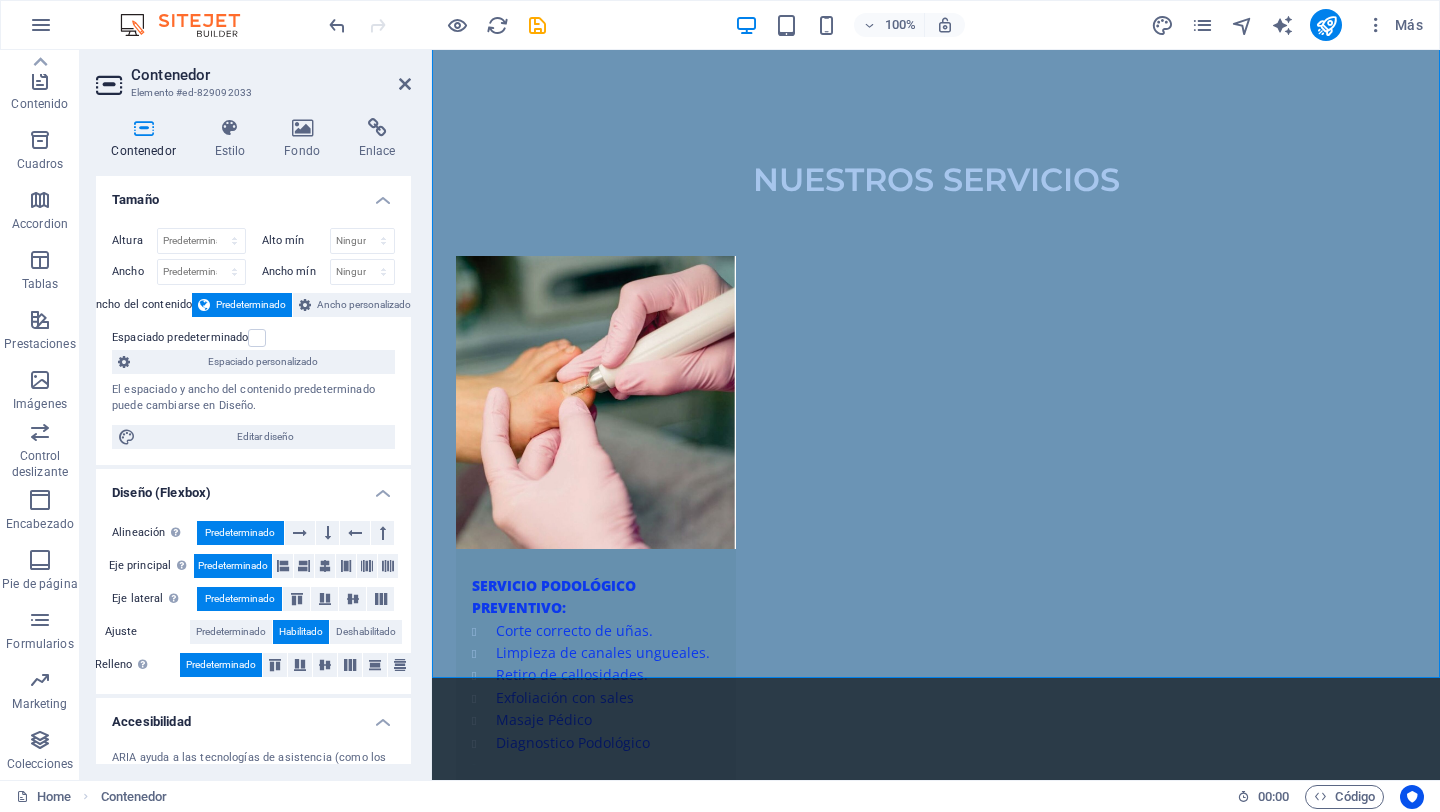 click on "Habilitado" at bounding box center [301, 632] 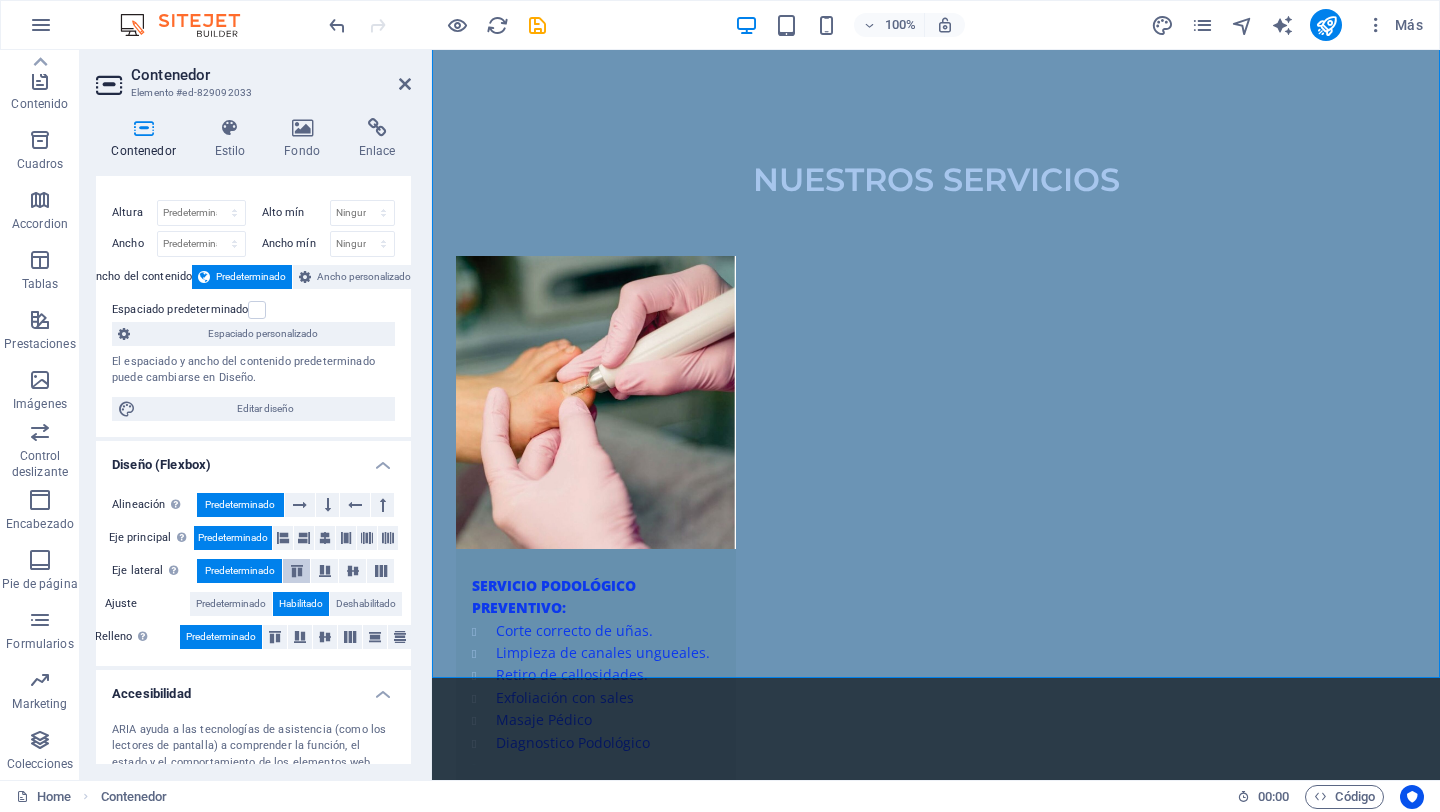 scroll, scrollTop: 0, scrollLeft: 0, axis: both 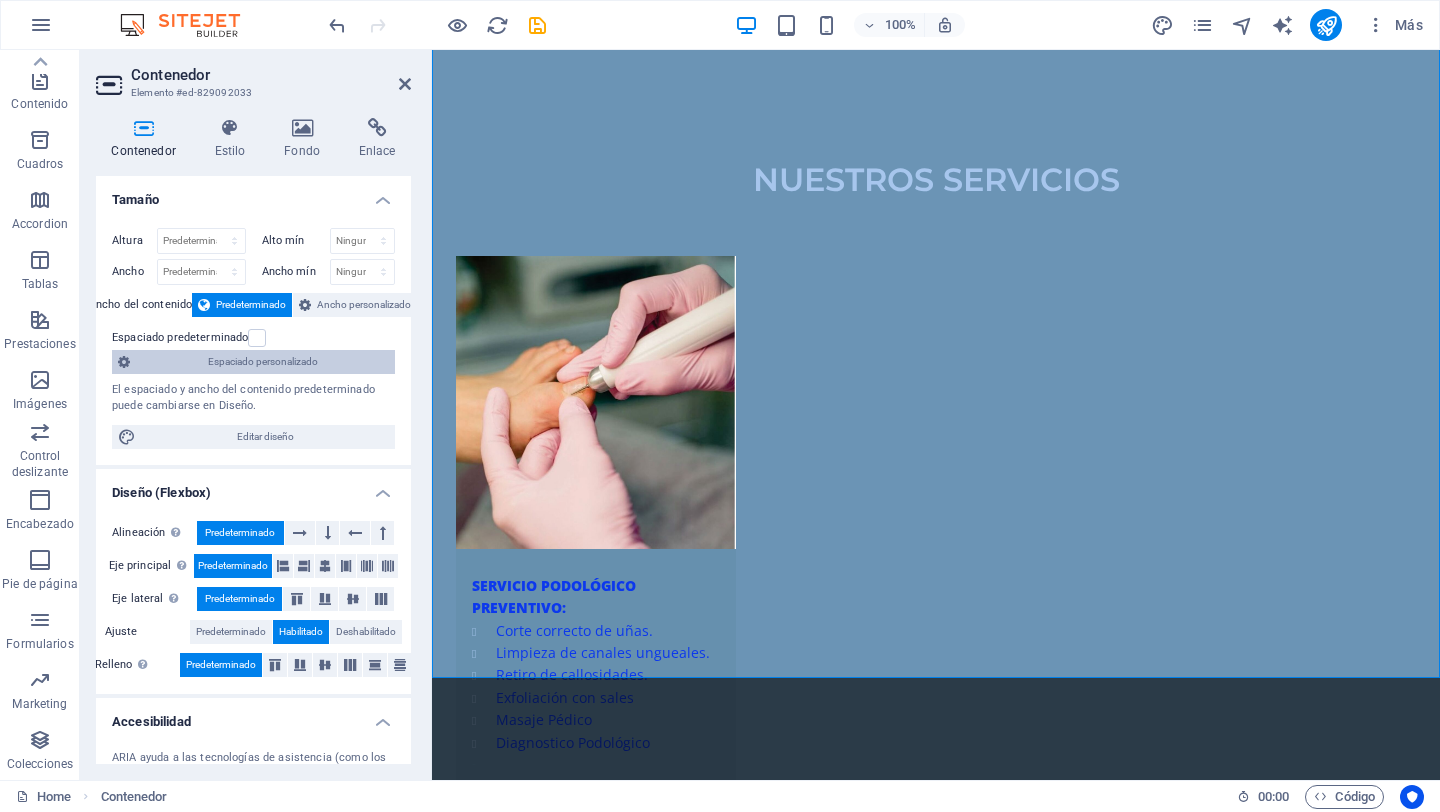 click on "Espaciado personalizado" at bounding box center (262, 362) 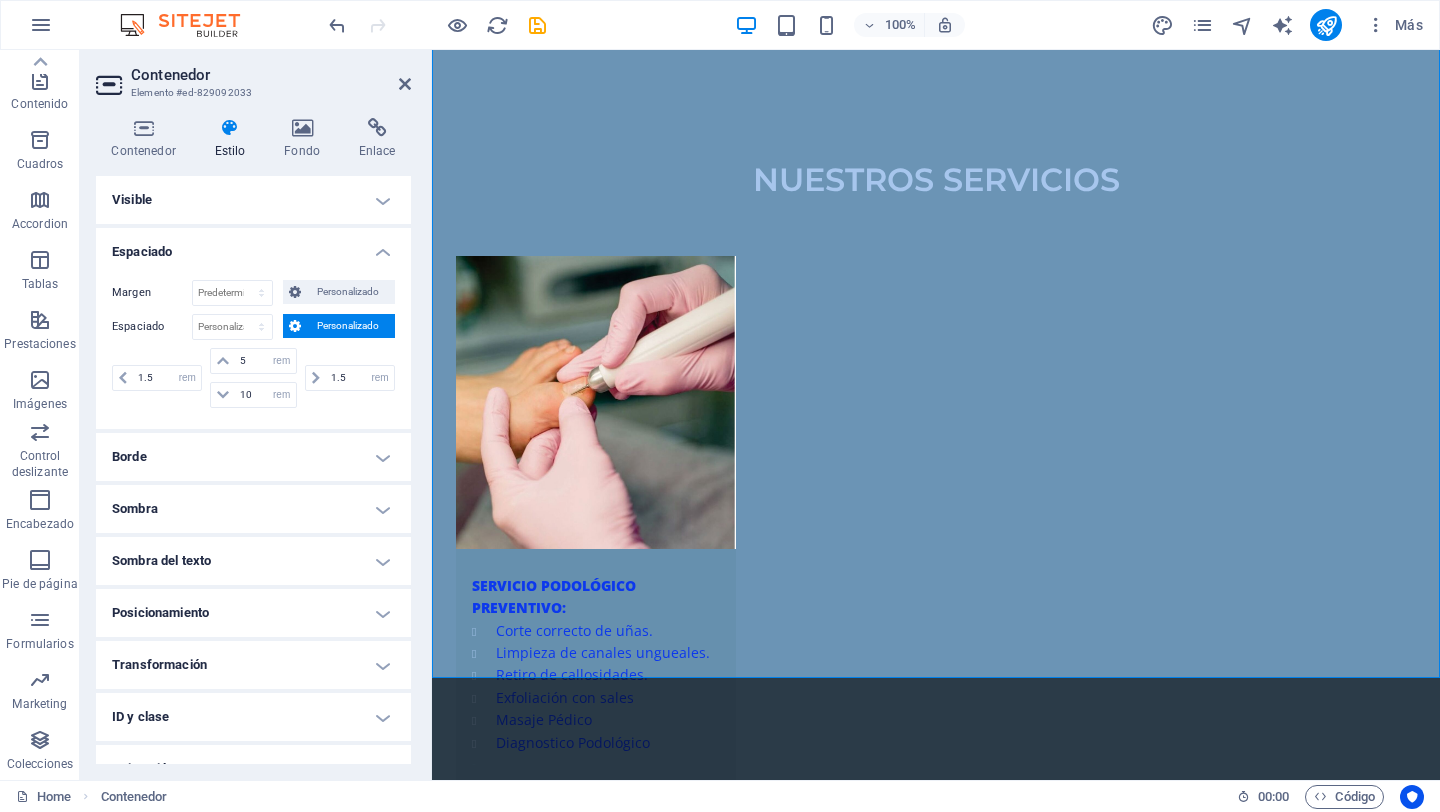 click on "Borde" at bounding box center (253, 457) 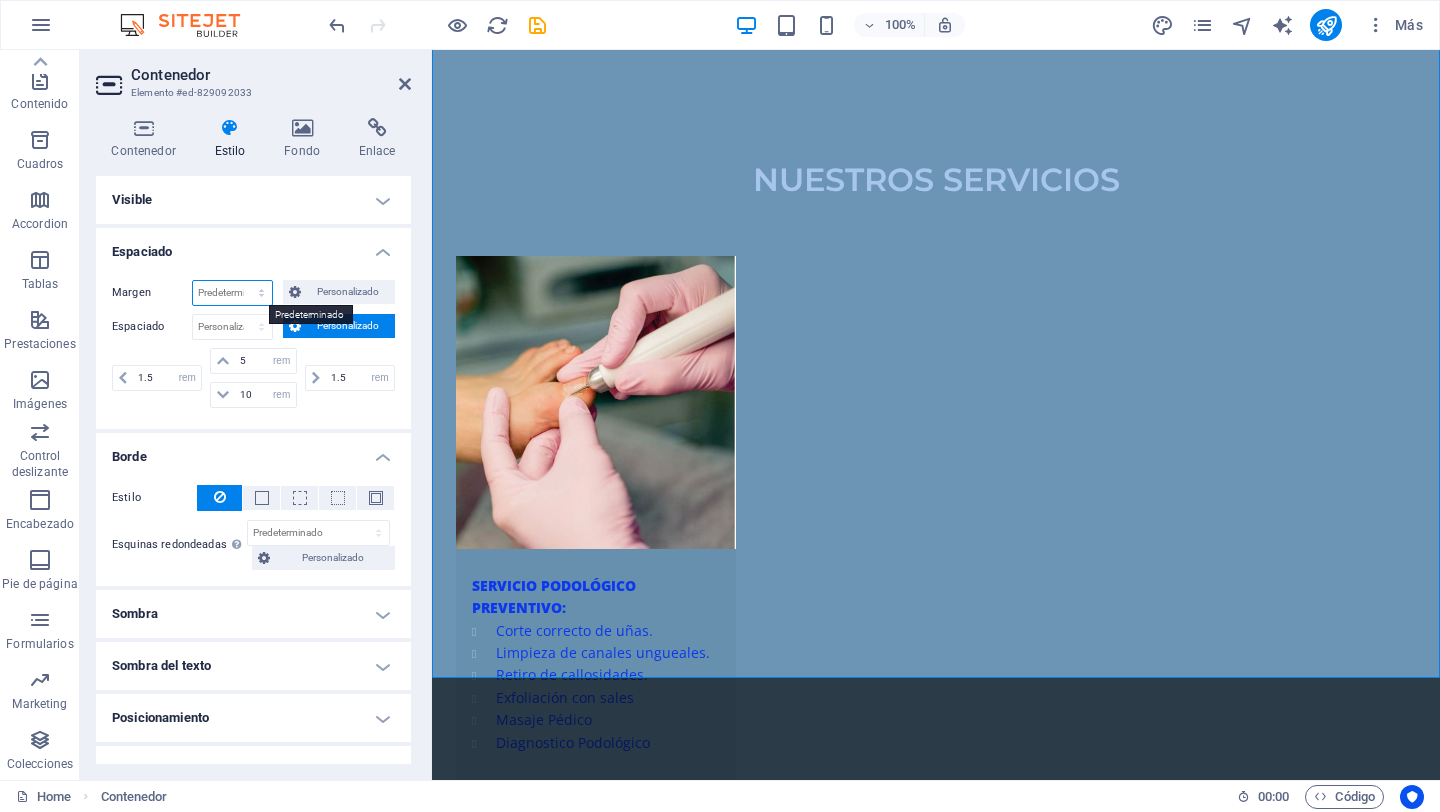 click on "Predeterminado automático px % rem vw vh Personalizado" at bounding box center [232, 293] 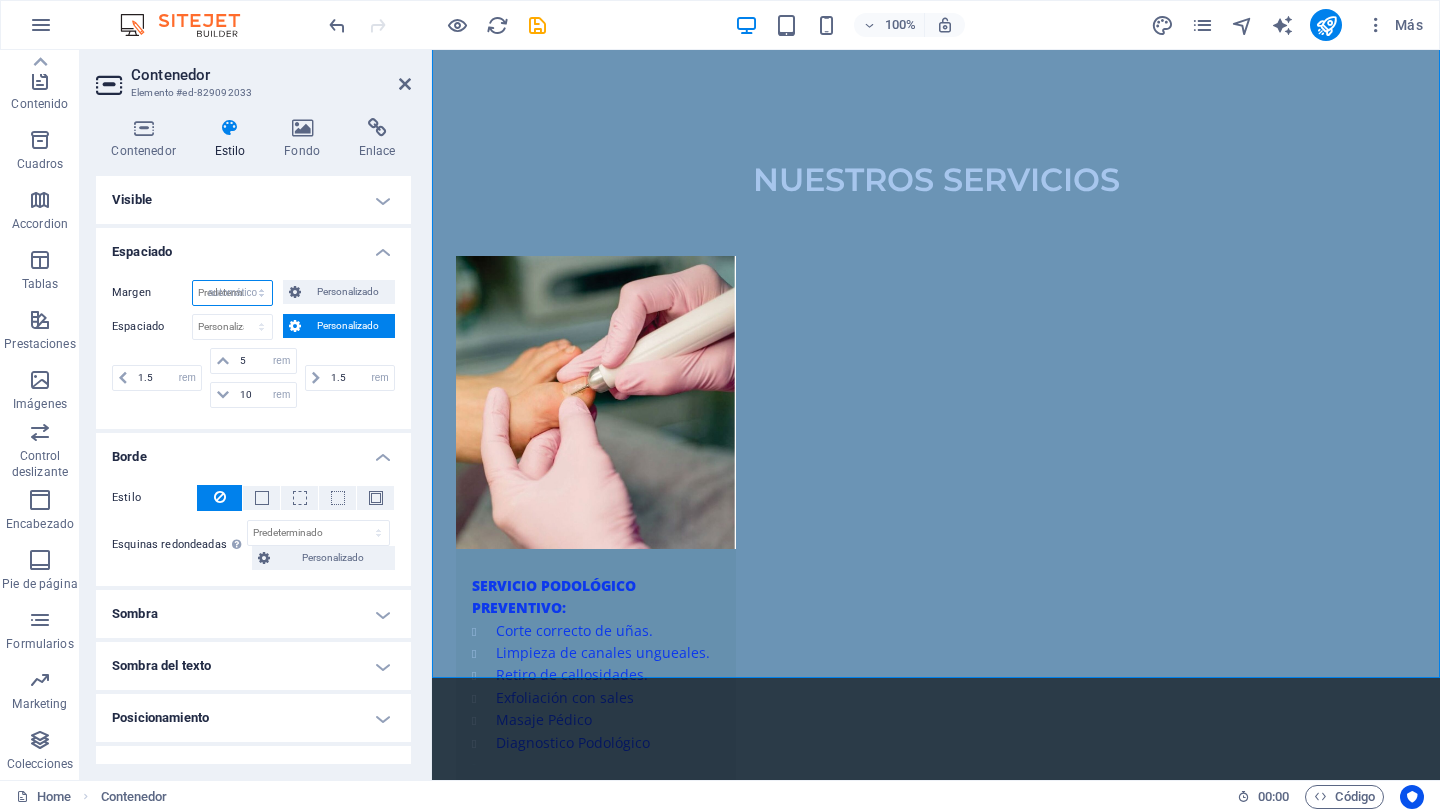 select on "DISABLED_OPTION_VALUE" 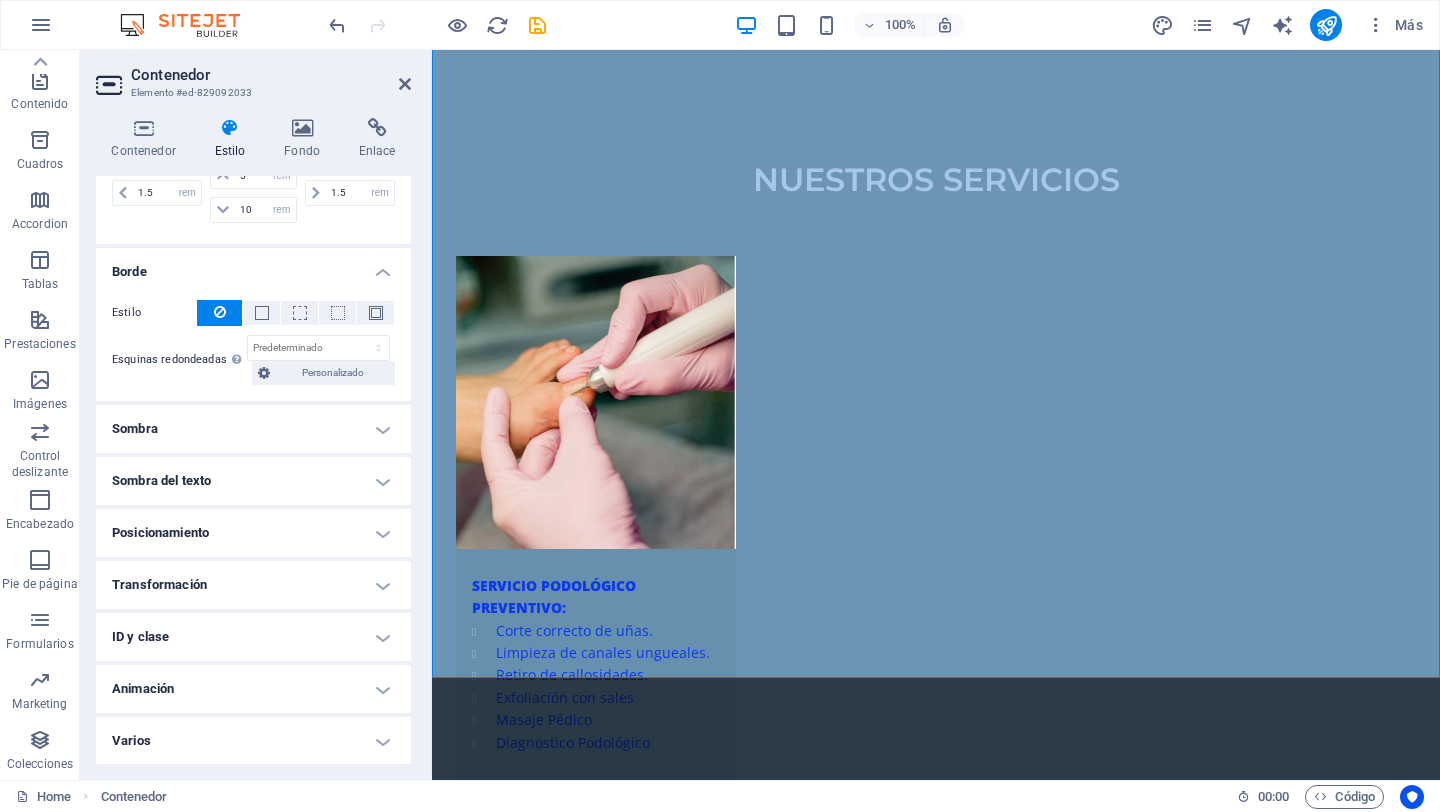 scroll, scrollTop: 0, scrollLeft: 0, axis: both 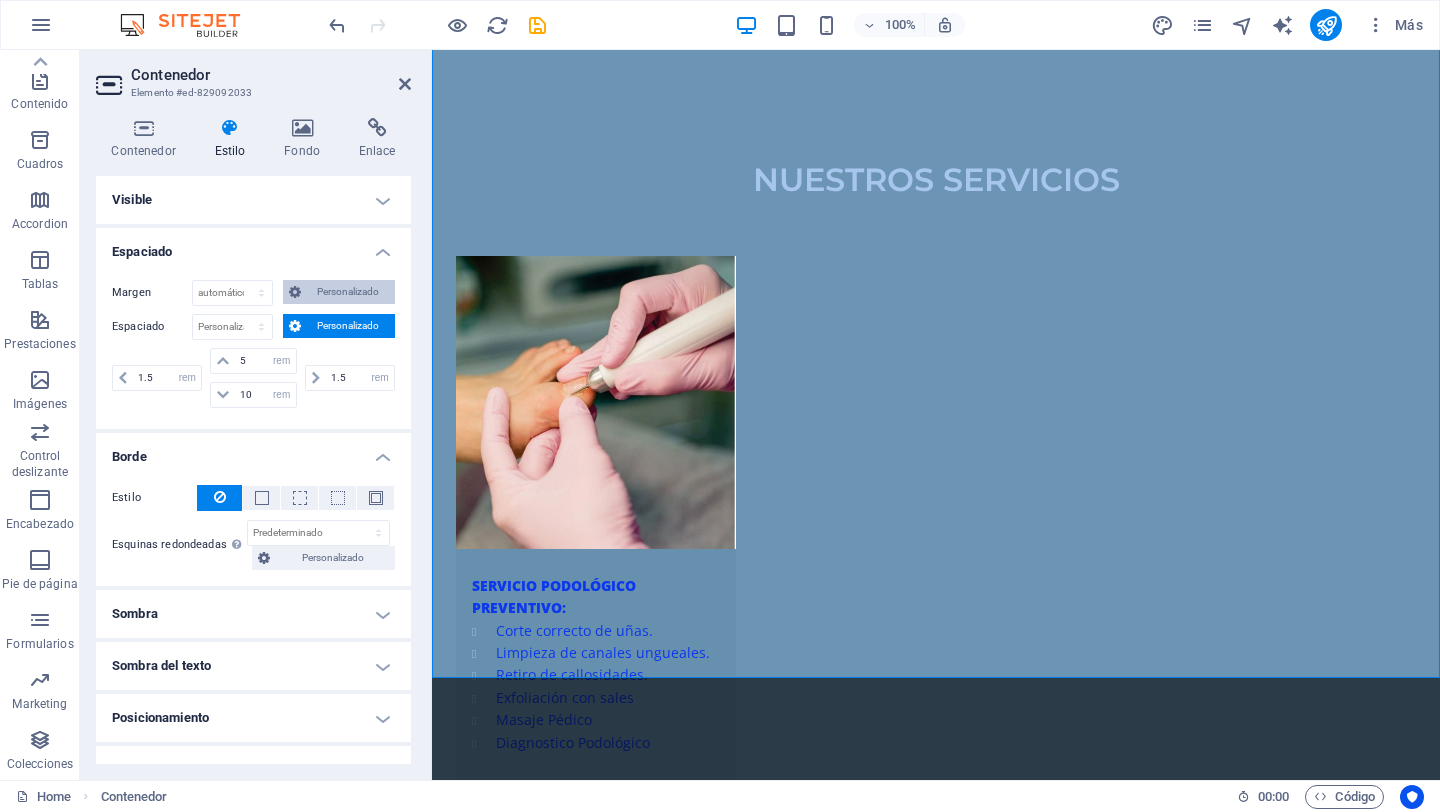 click on "Personalizado" at bounding box center (348, 292) 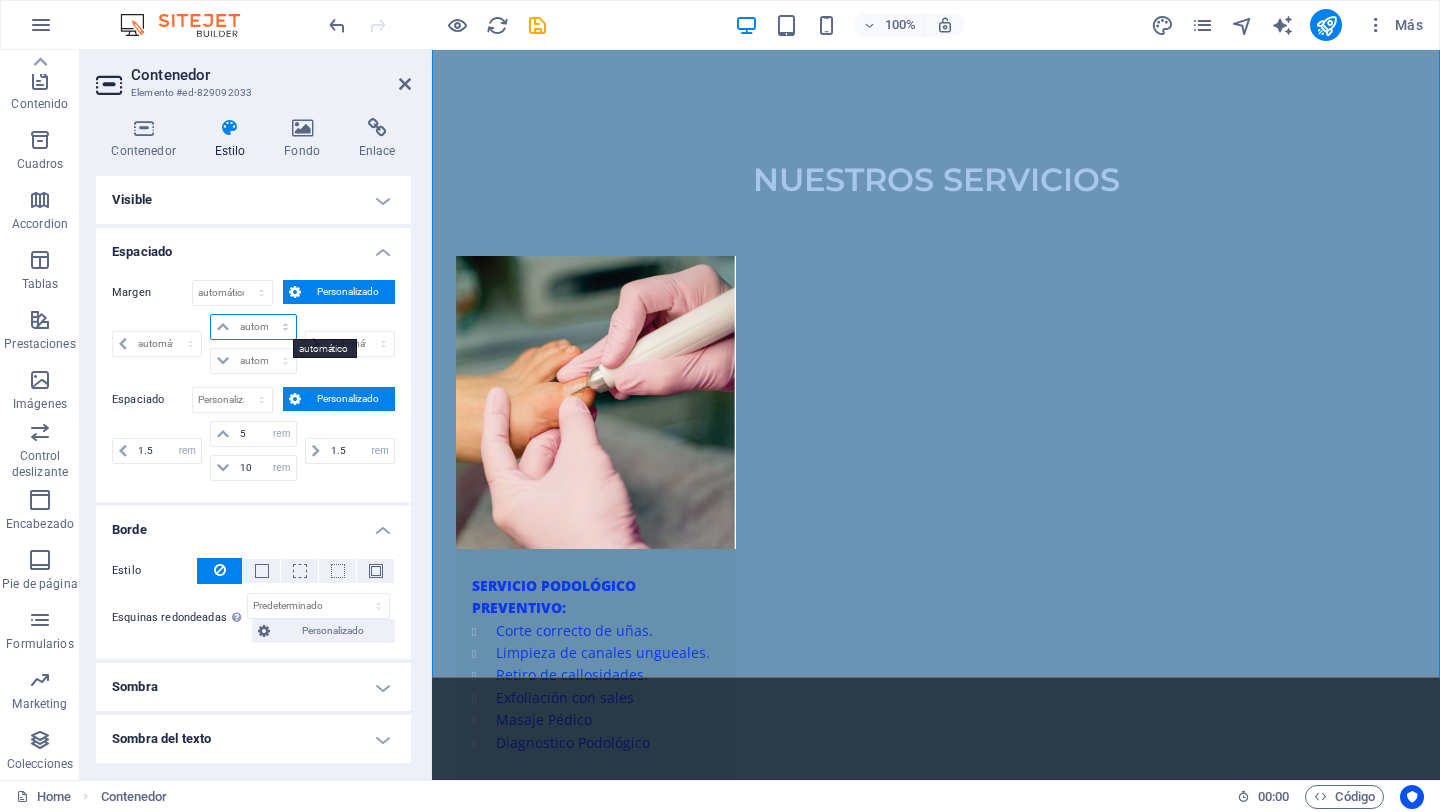 click on "automático px % rem vw vh" at bounding box center (253, 327) 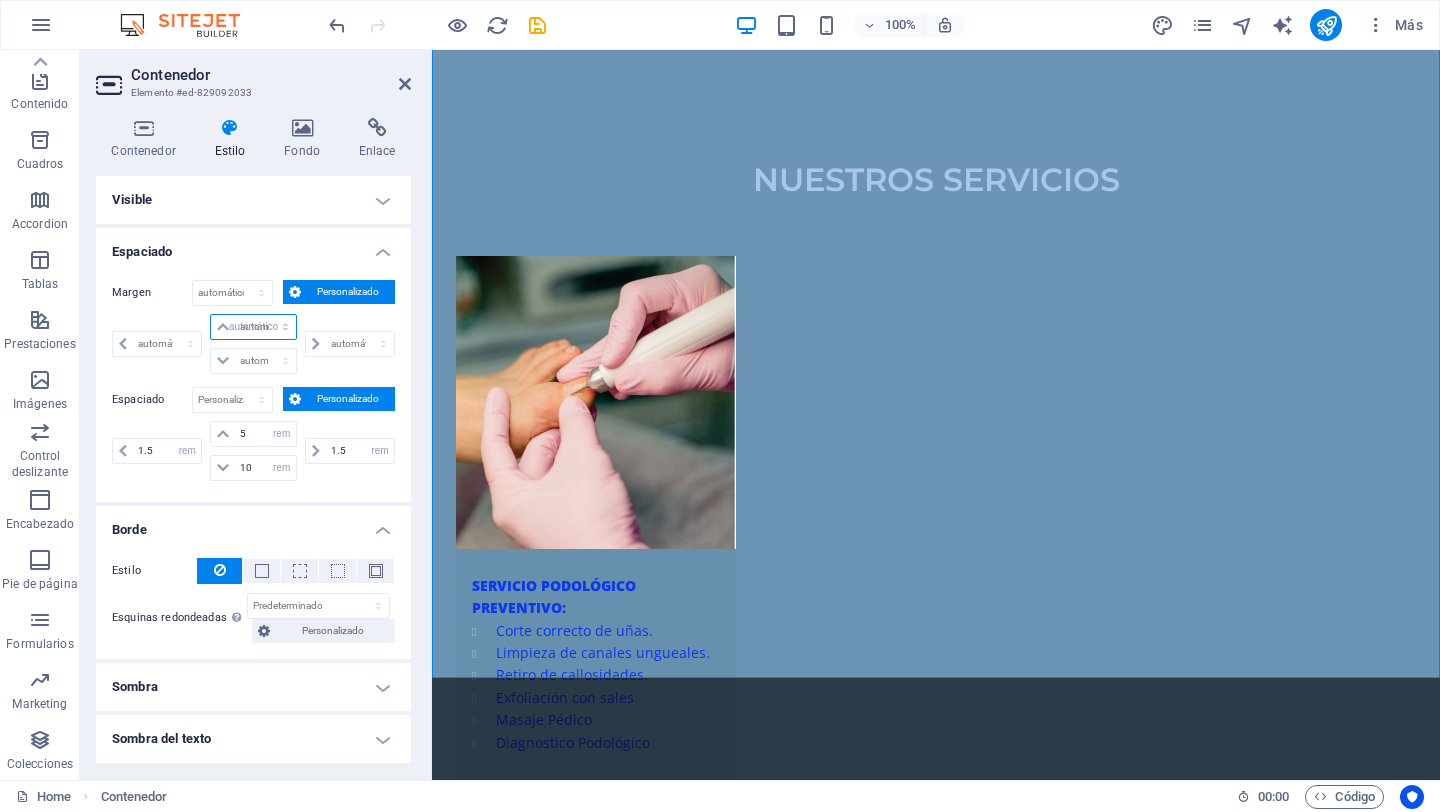select on "DISABLED_OPTION_VALUE" 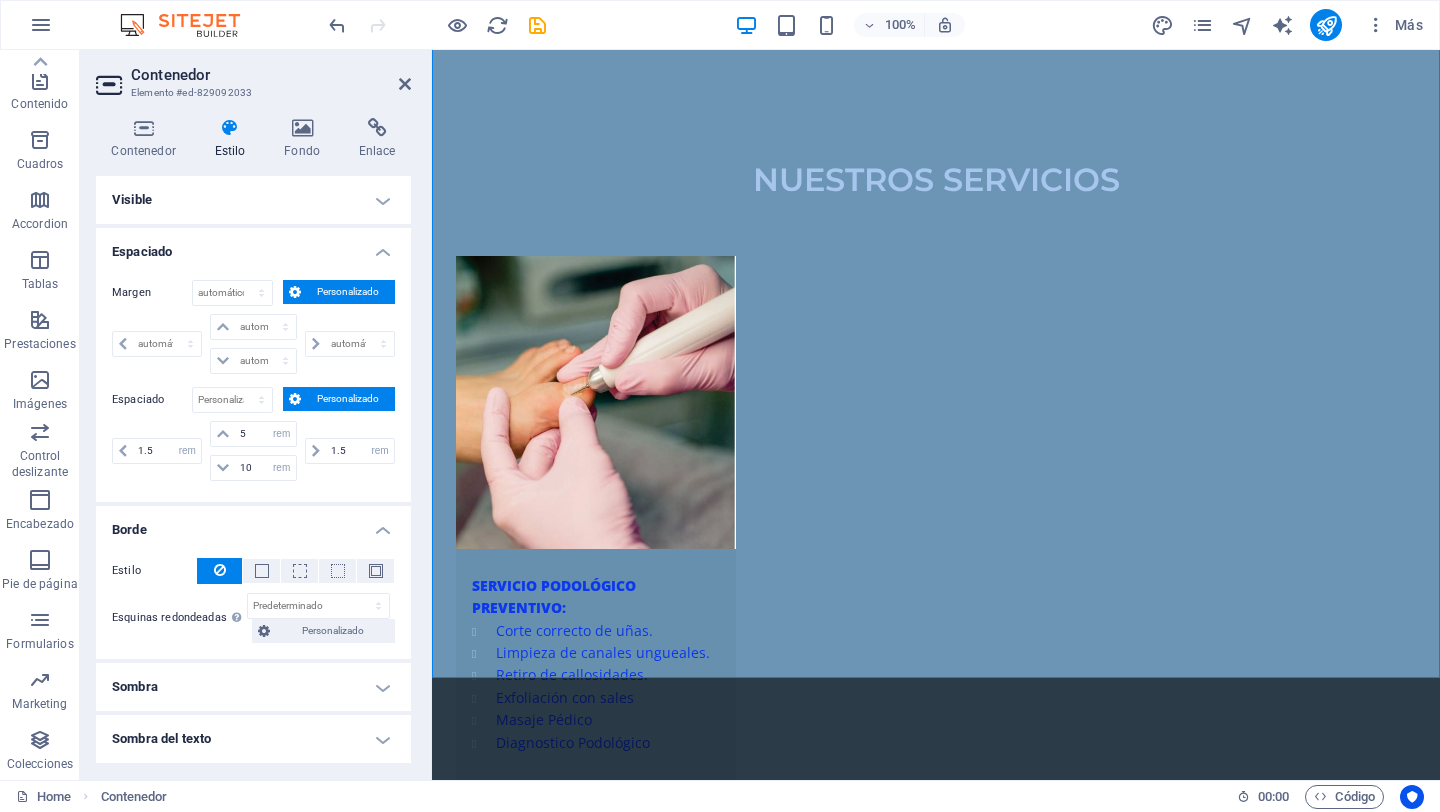 click on "Contenedor" at bounding box center (271, 75) 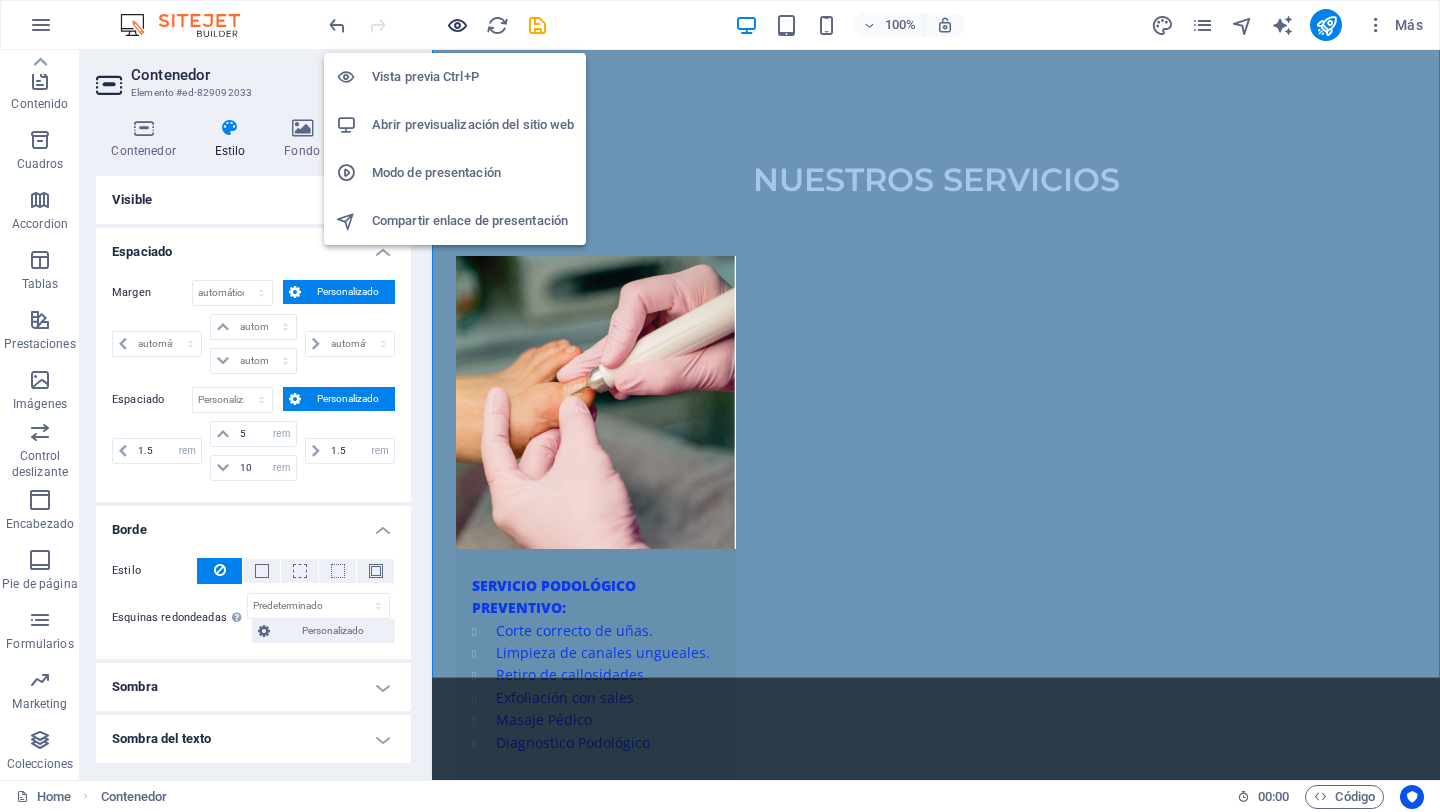 click at bounding box center [457, 25] 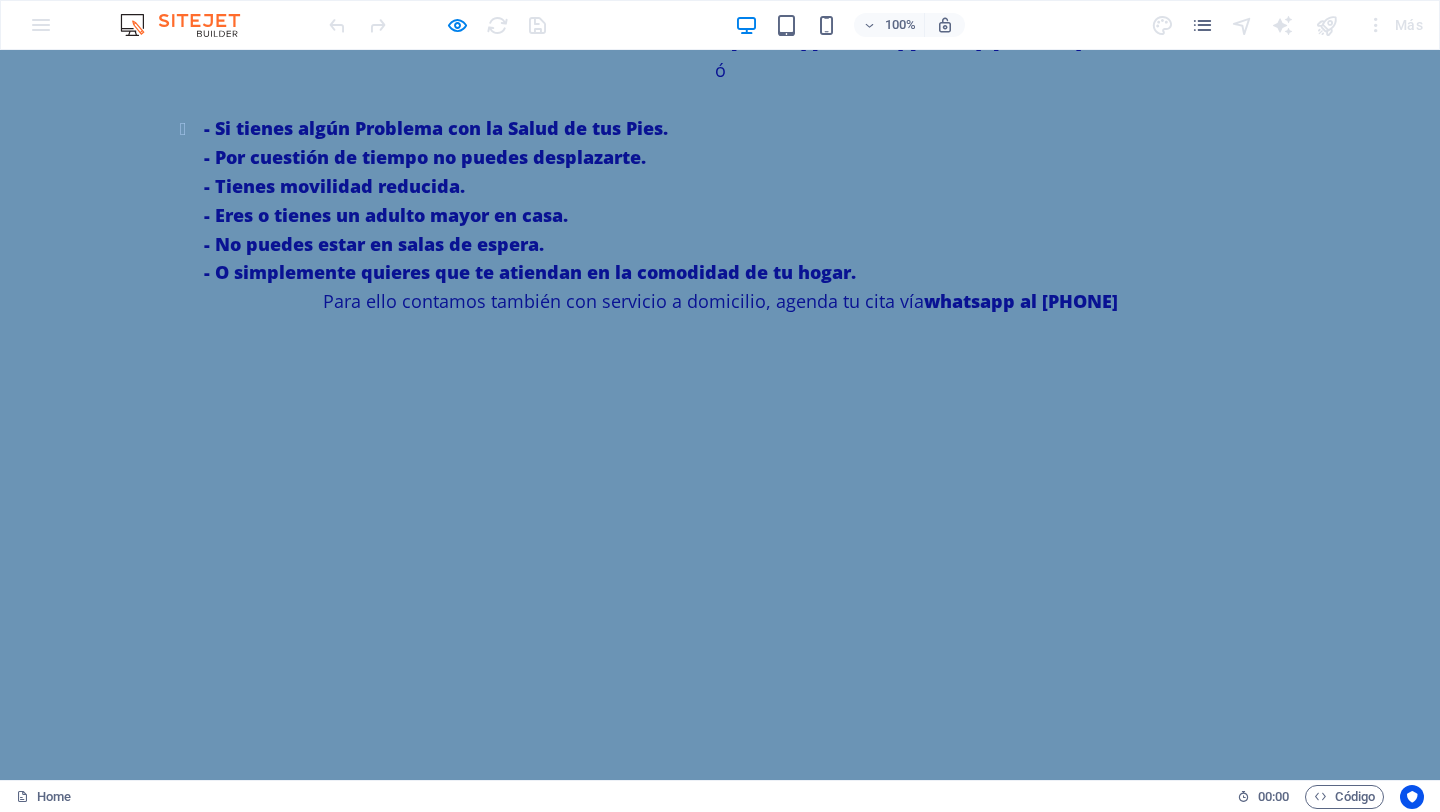 scroll, scrollTop: 1700, scrollLeft: 0, axis: vertical 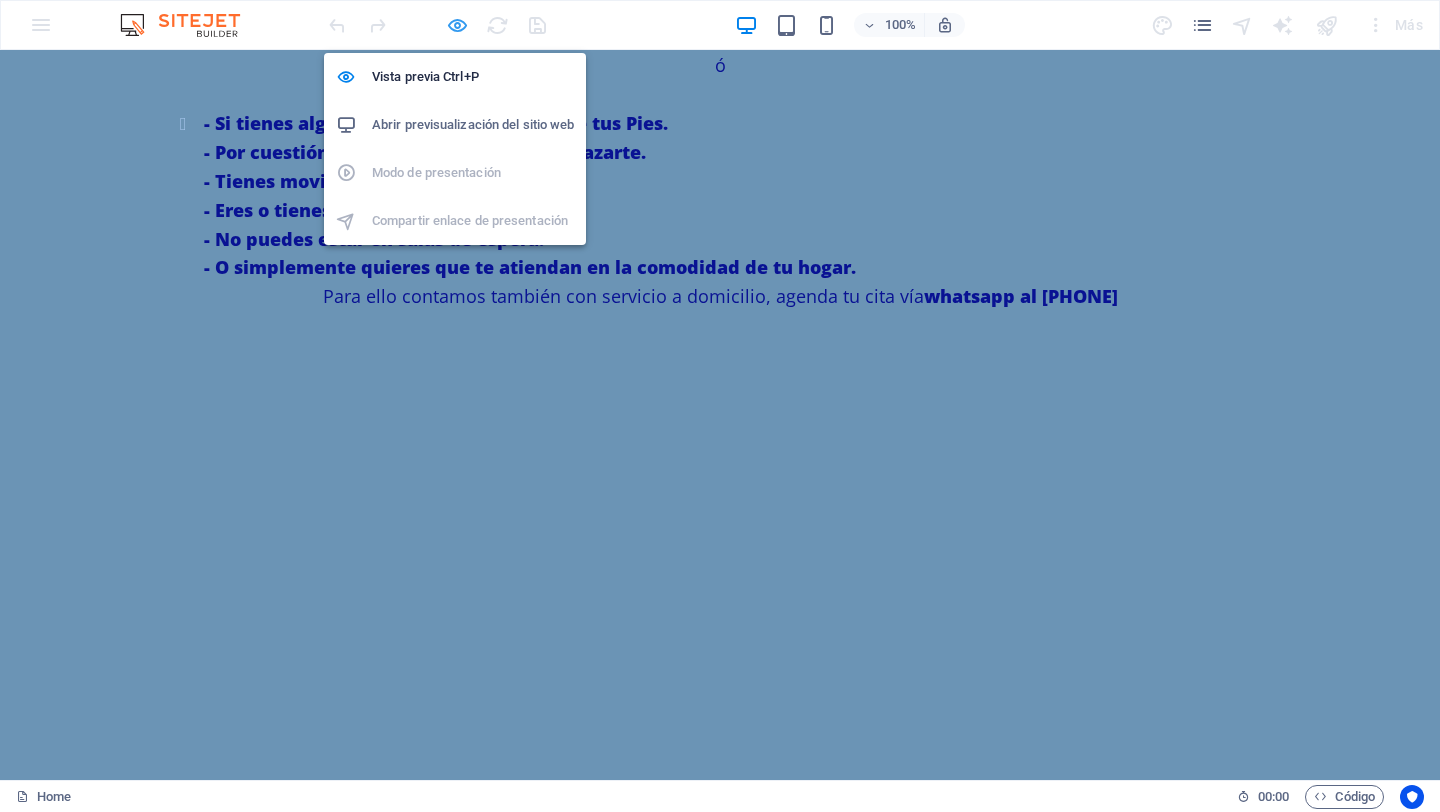 click at bounding box center [457, 25] 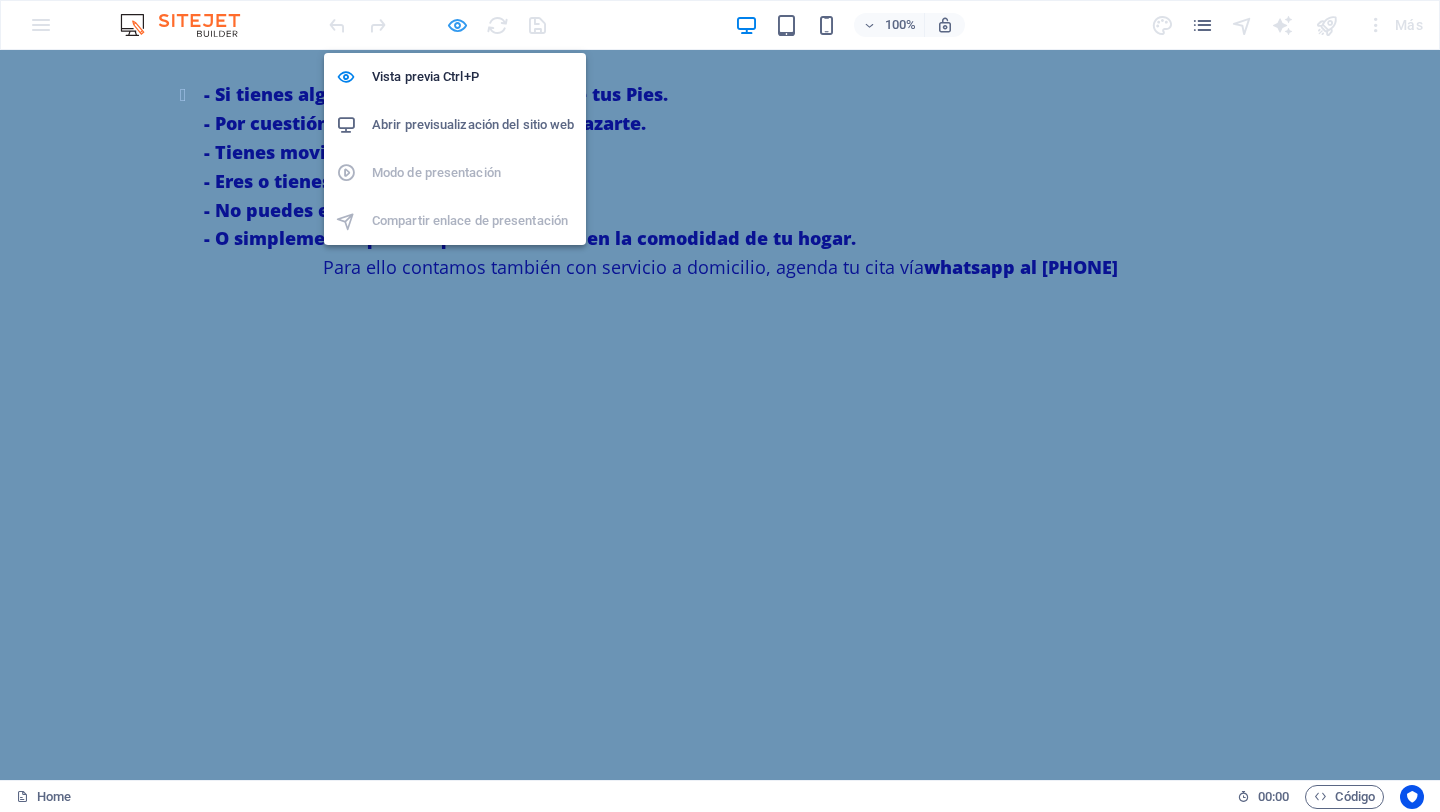 select on "rem" 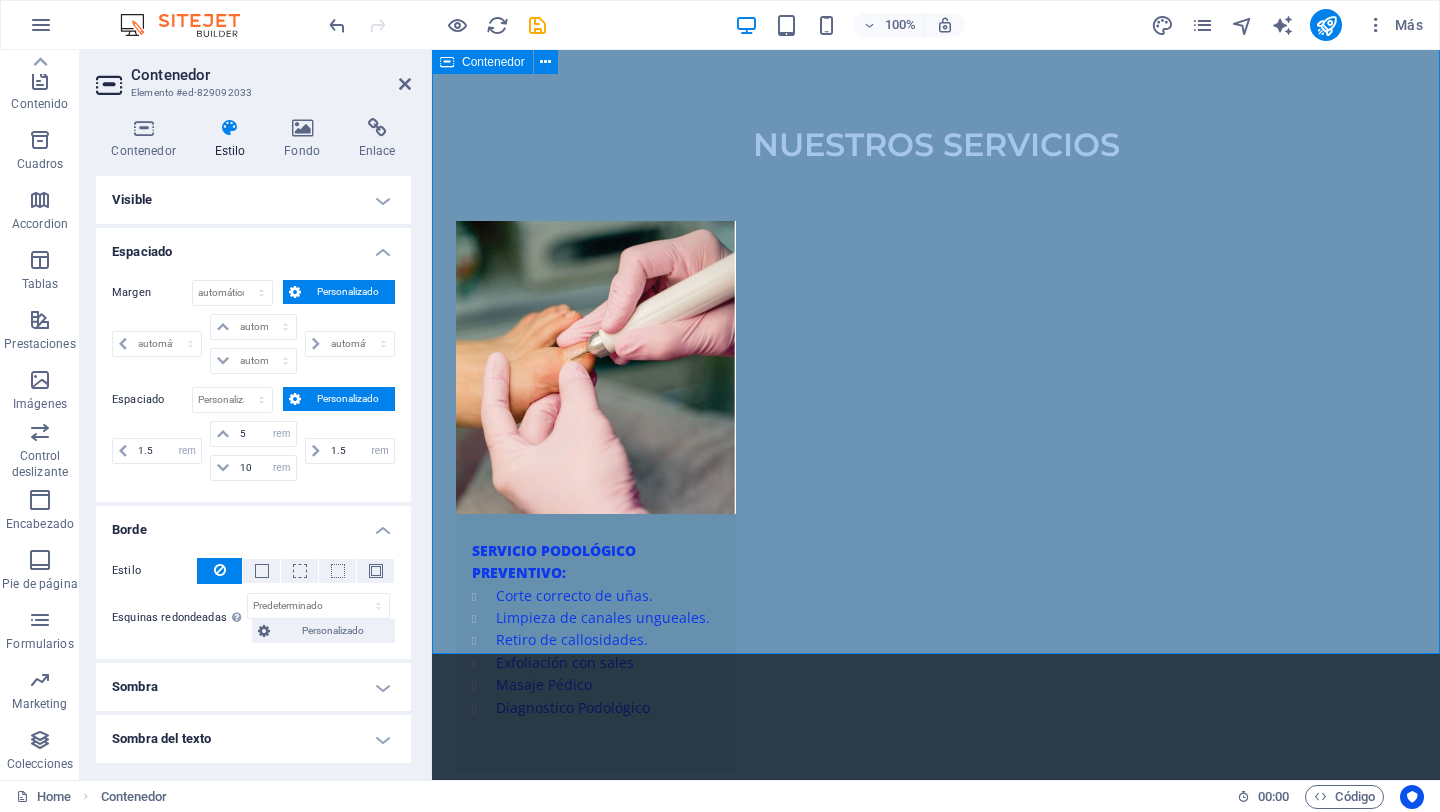 scroll, scrollTop: 2689, scrollLeft: 0, axis: vertical 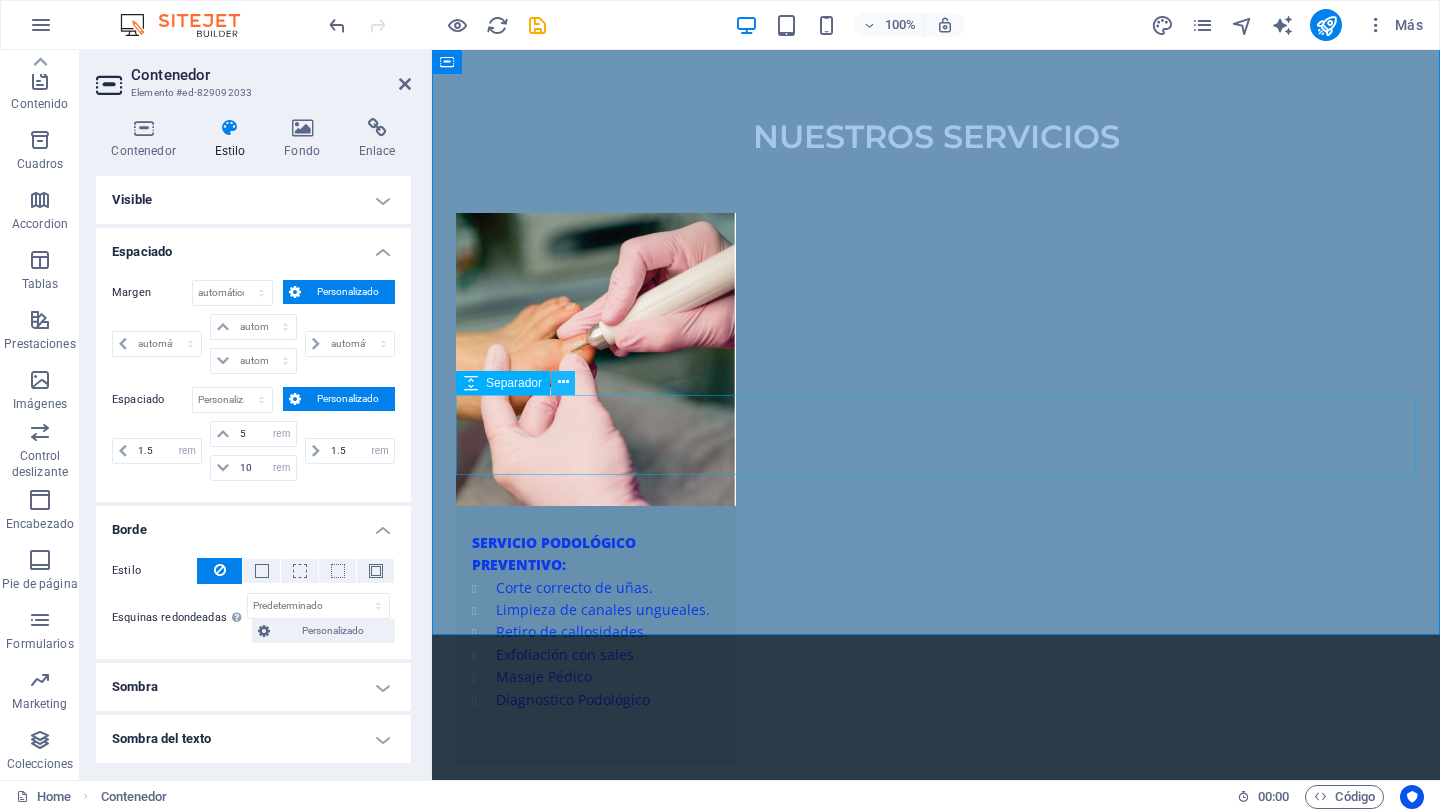 click at bounding box center (563, 382) 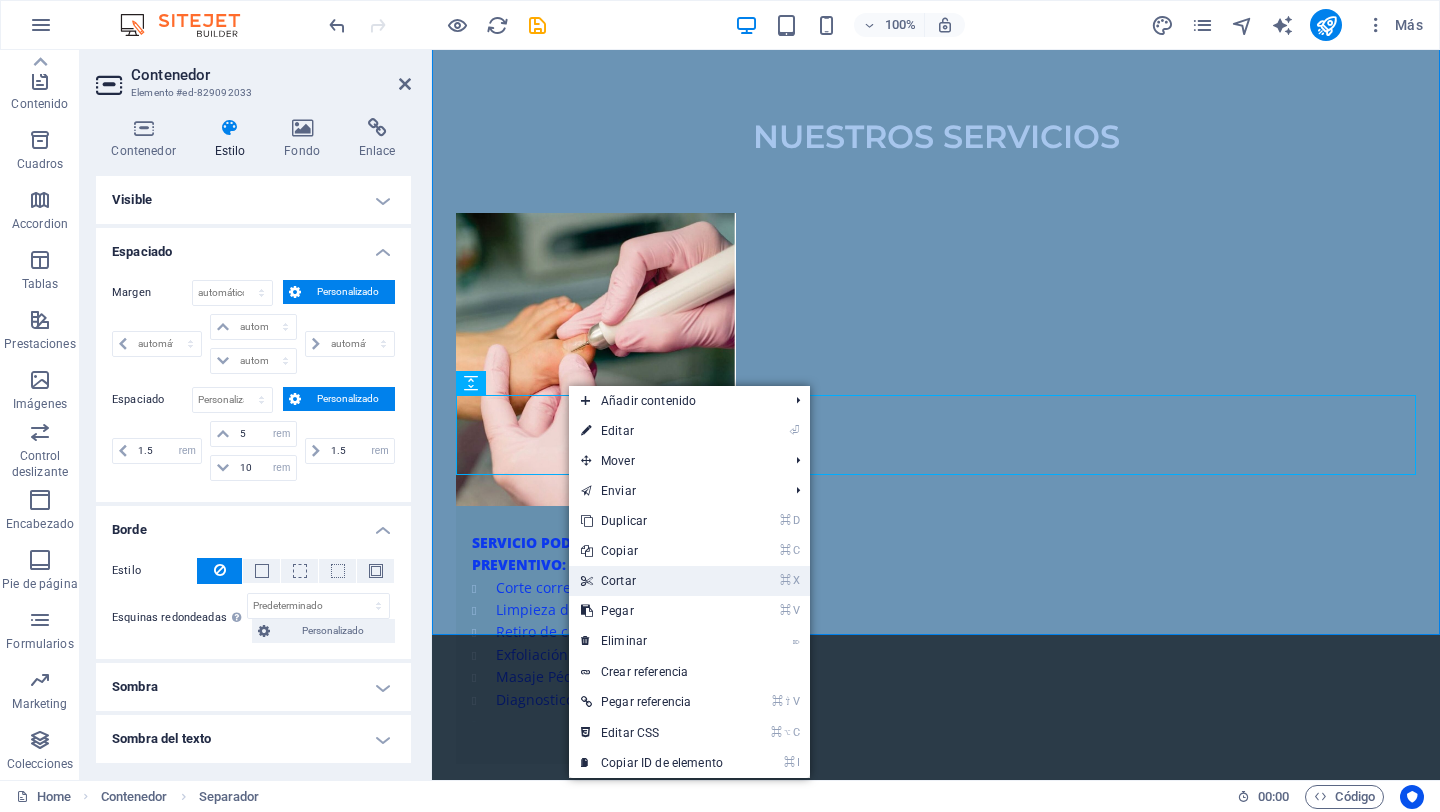 click on "⌘ X  Cortar" at bounding box center (652, 581) 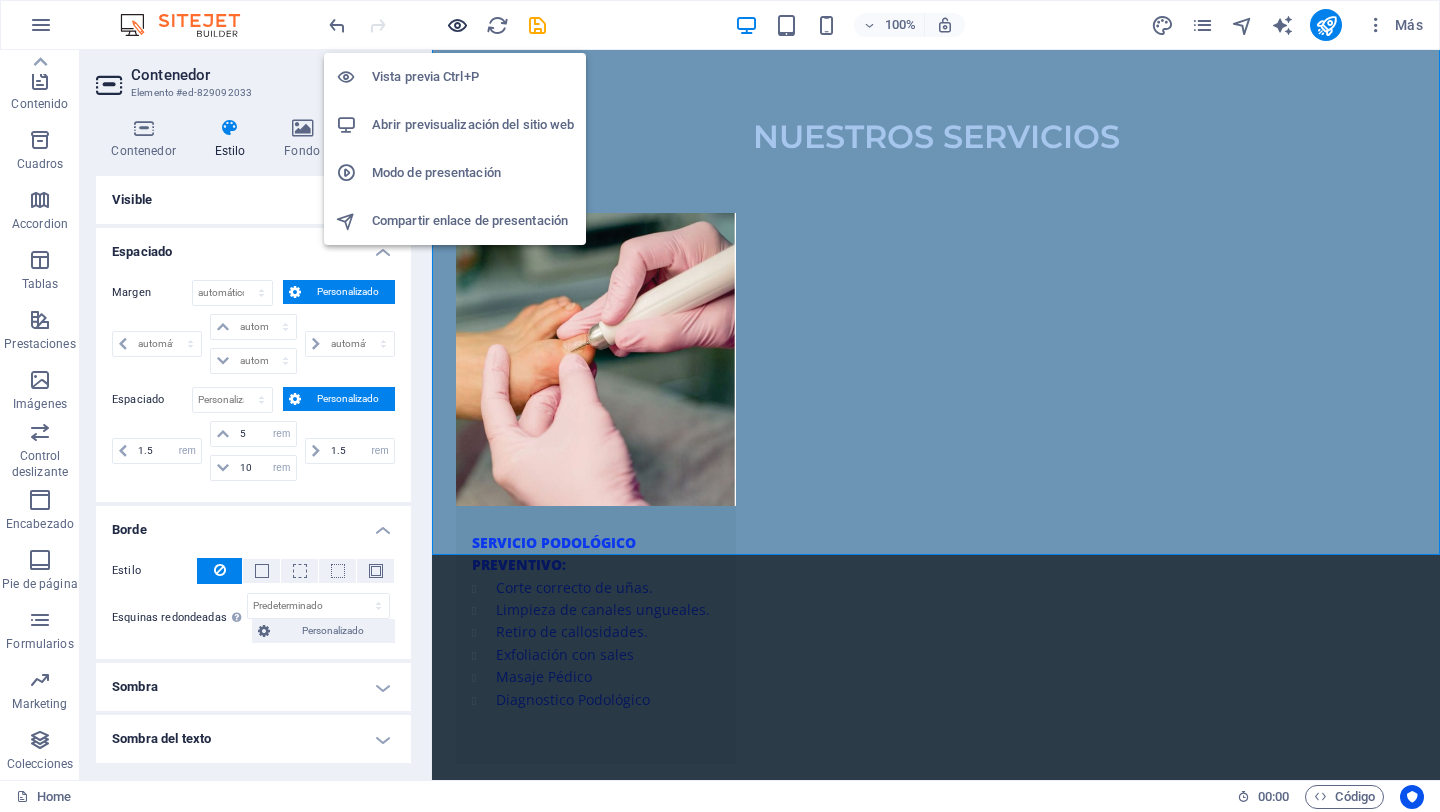 click at bounding box center [457, 25] 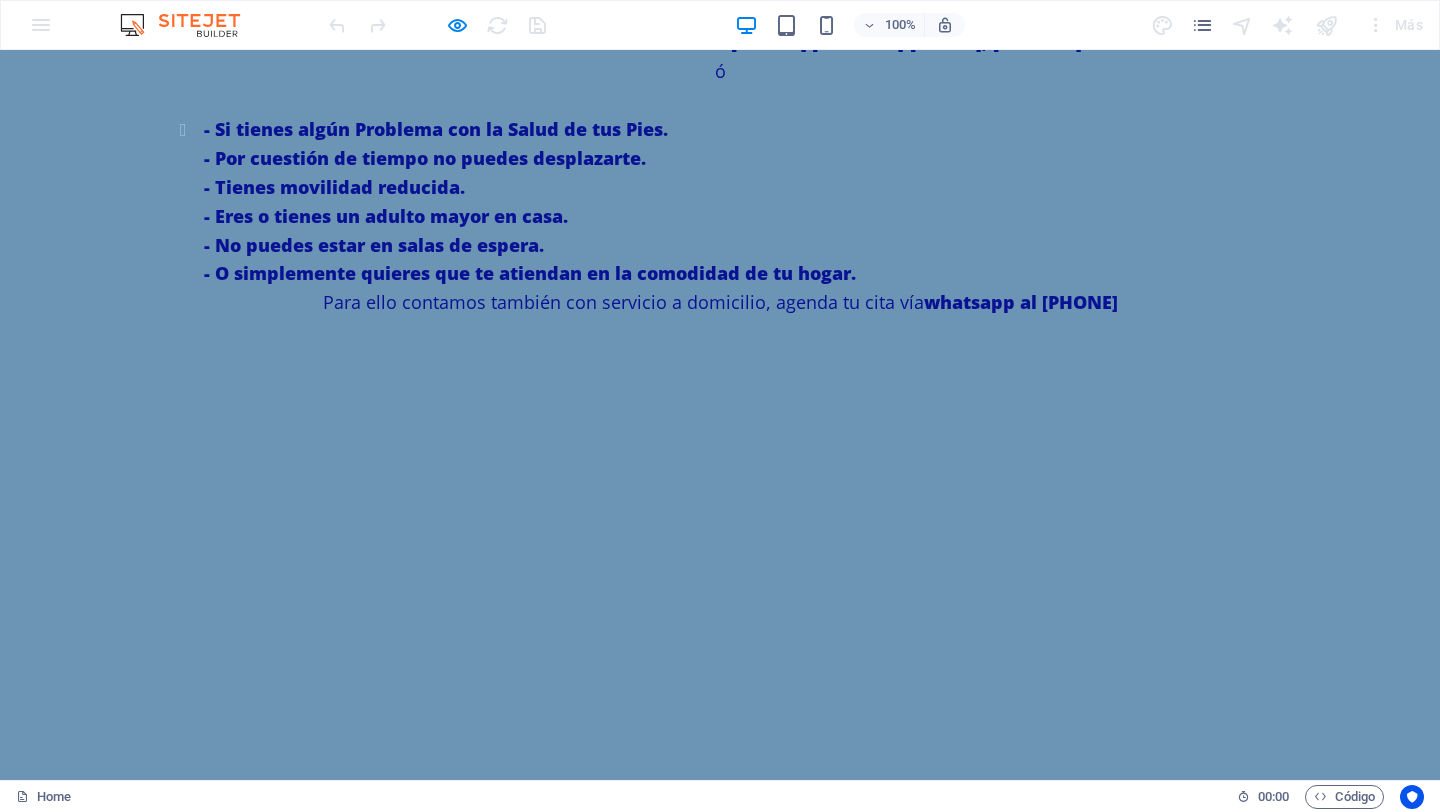 scroll, scrollTop: 1692, scrollLeft: 0, axis: vertical 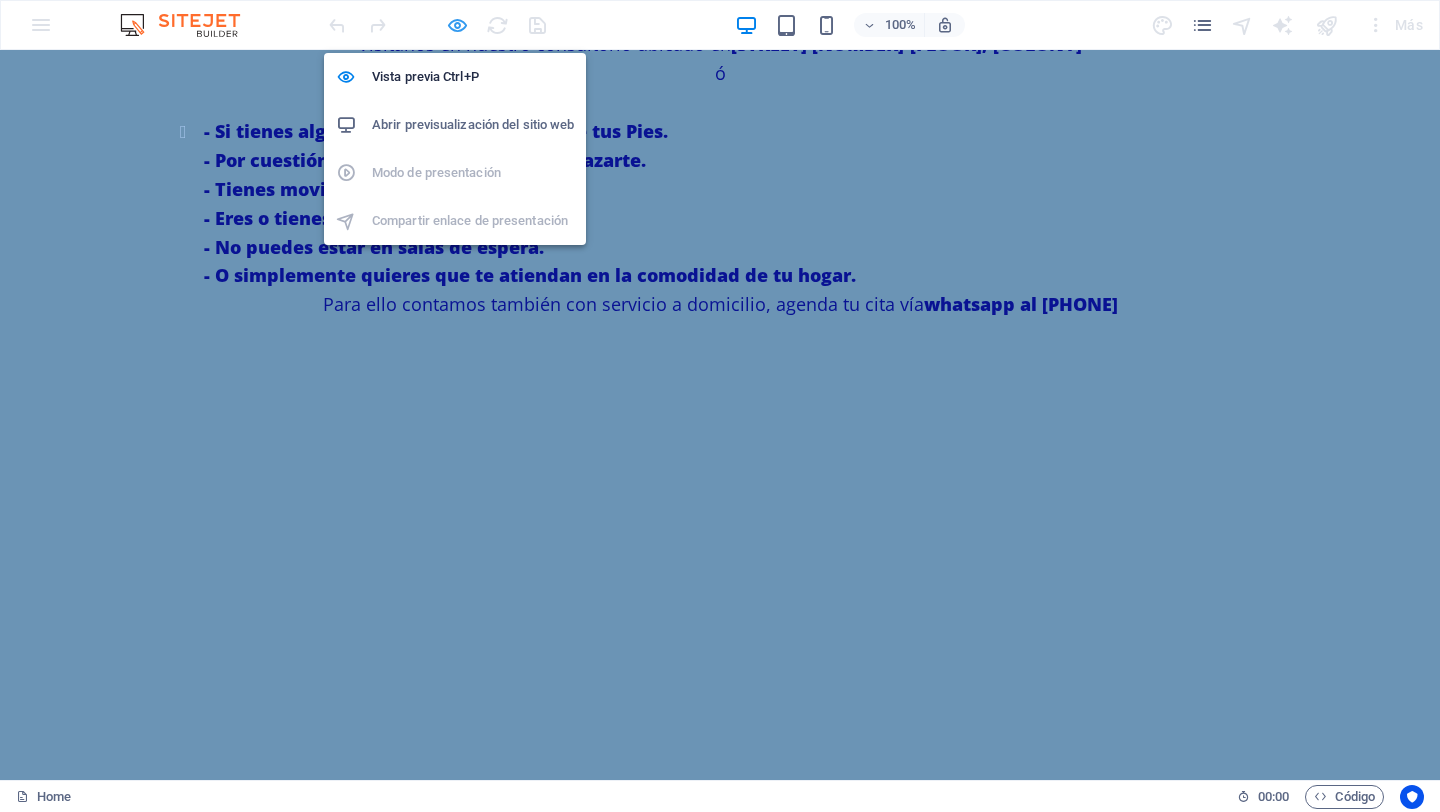 click at bounding box center (457, 25) 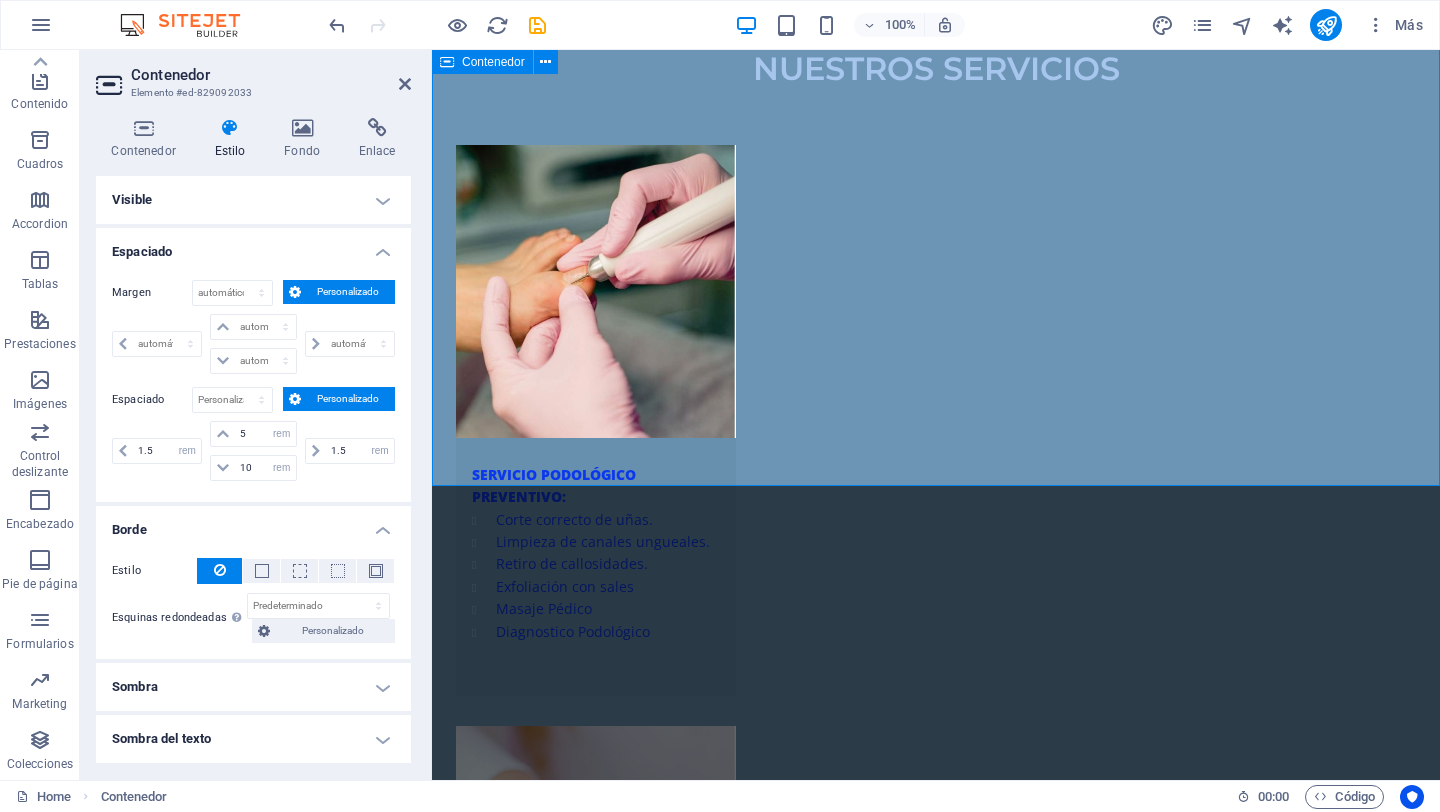 scroll, scrollTop: 2764, scrollLeft: 0, axis: vertical 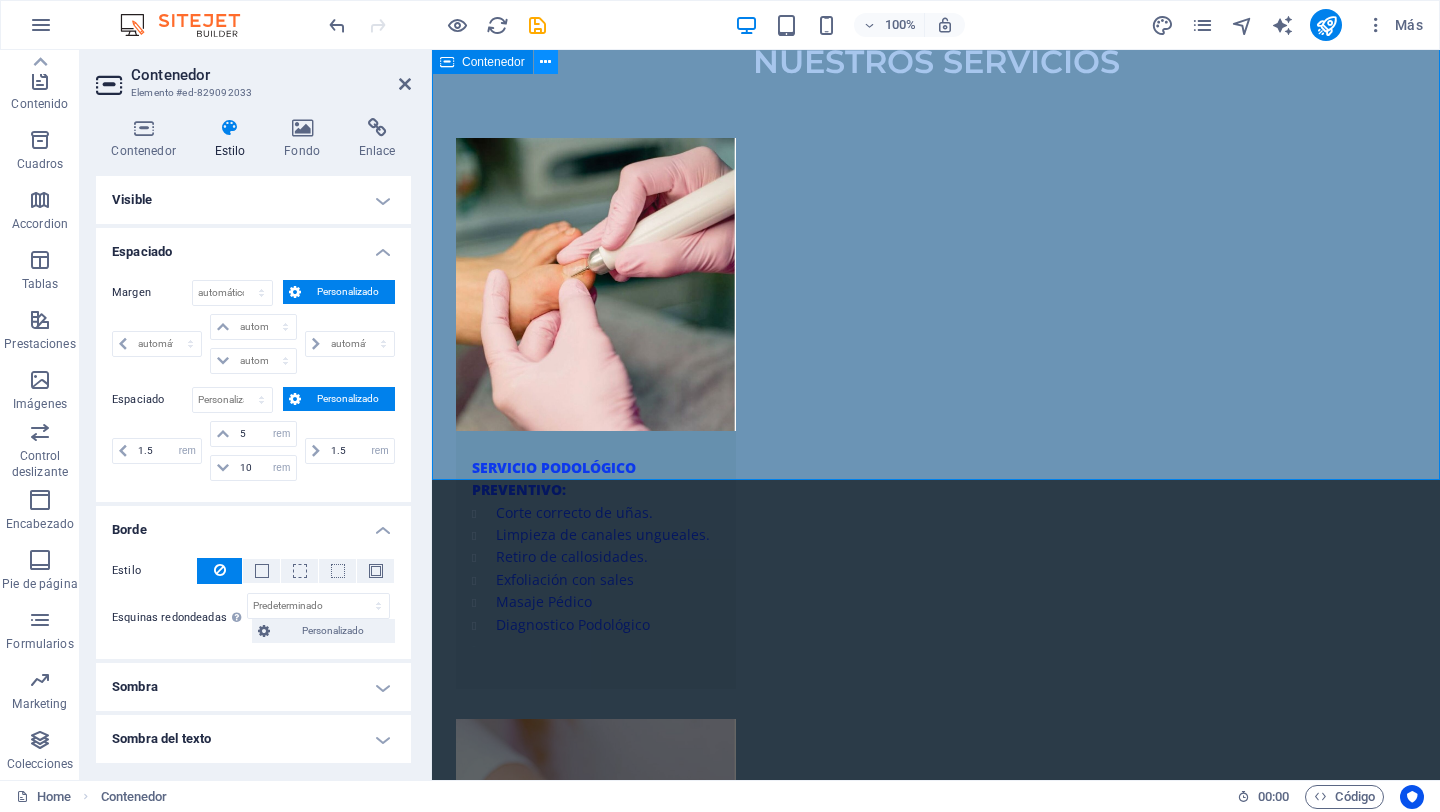click at bounding box center [545, 62] 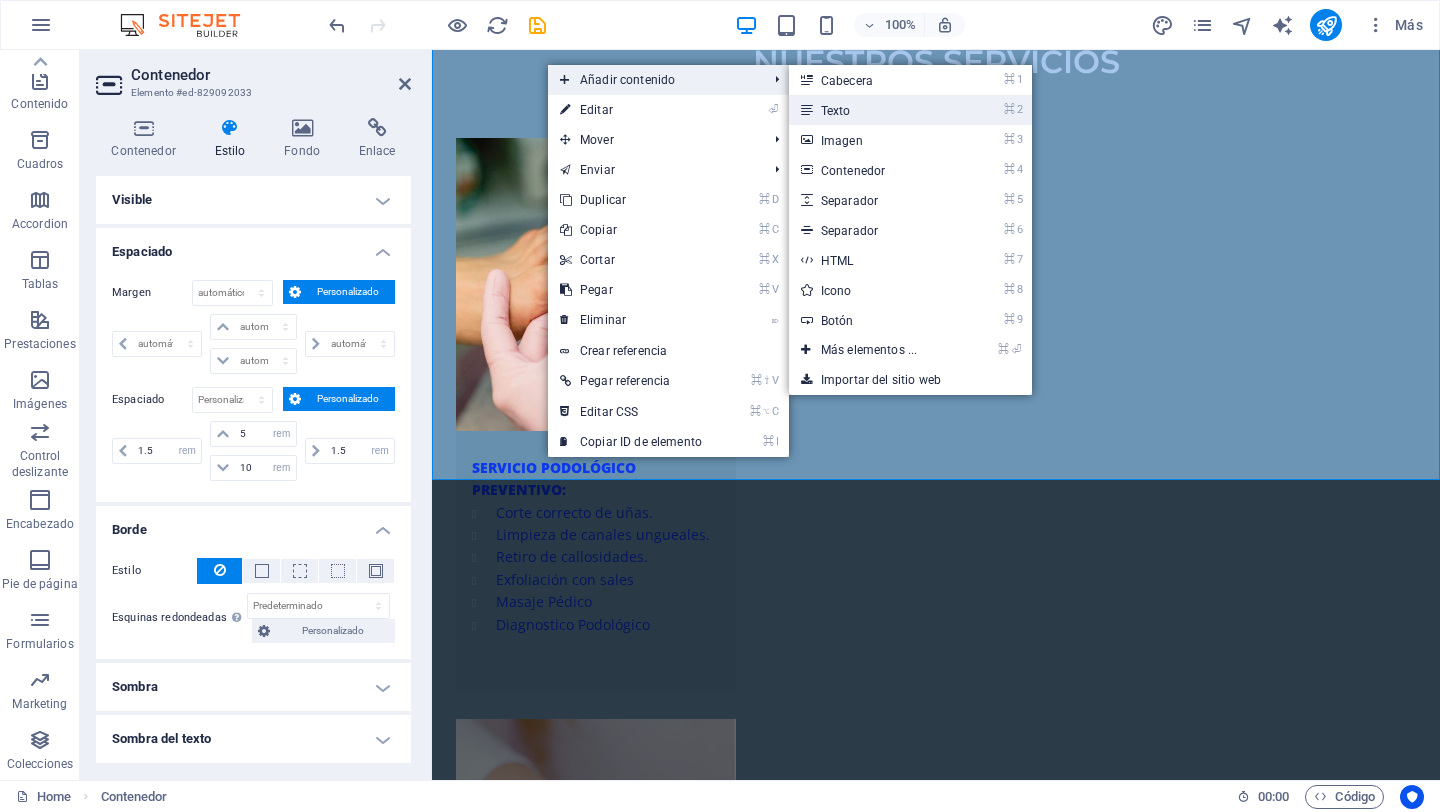 click on "⌘ 2  Texto" at bounding box center [873, 110] 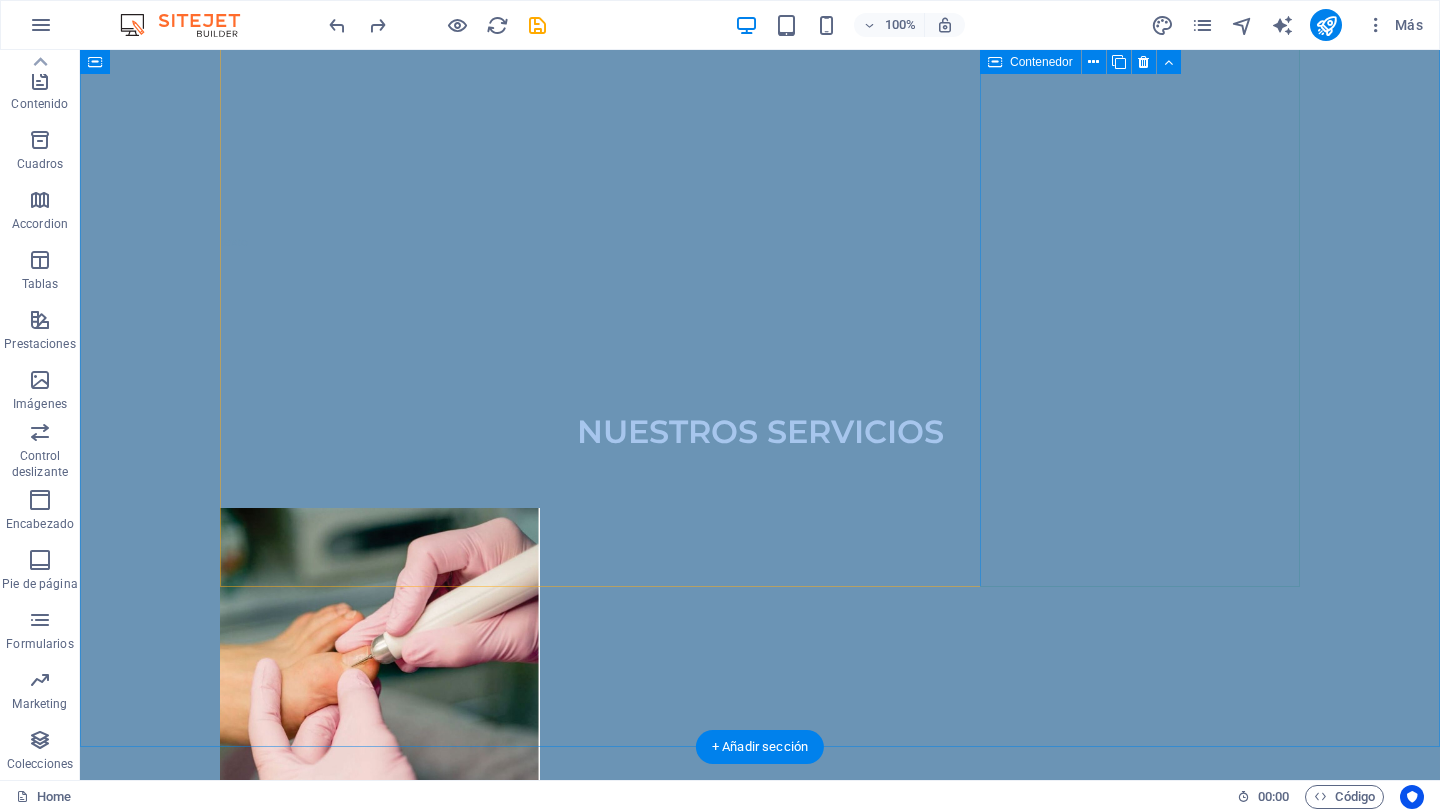scroll, scrollTop: 2402, scrollLeft: 0, axis: vertical 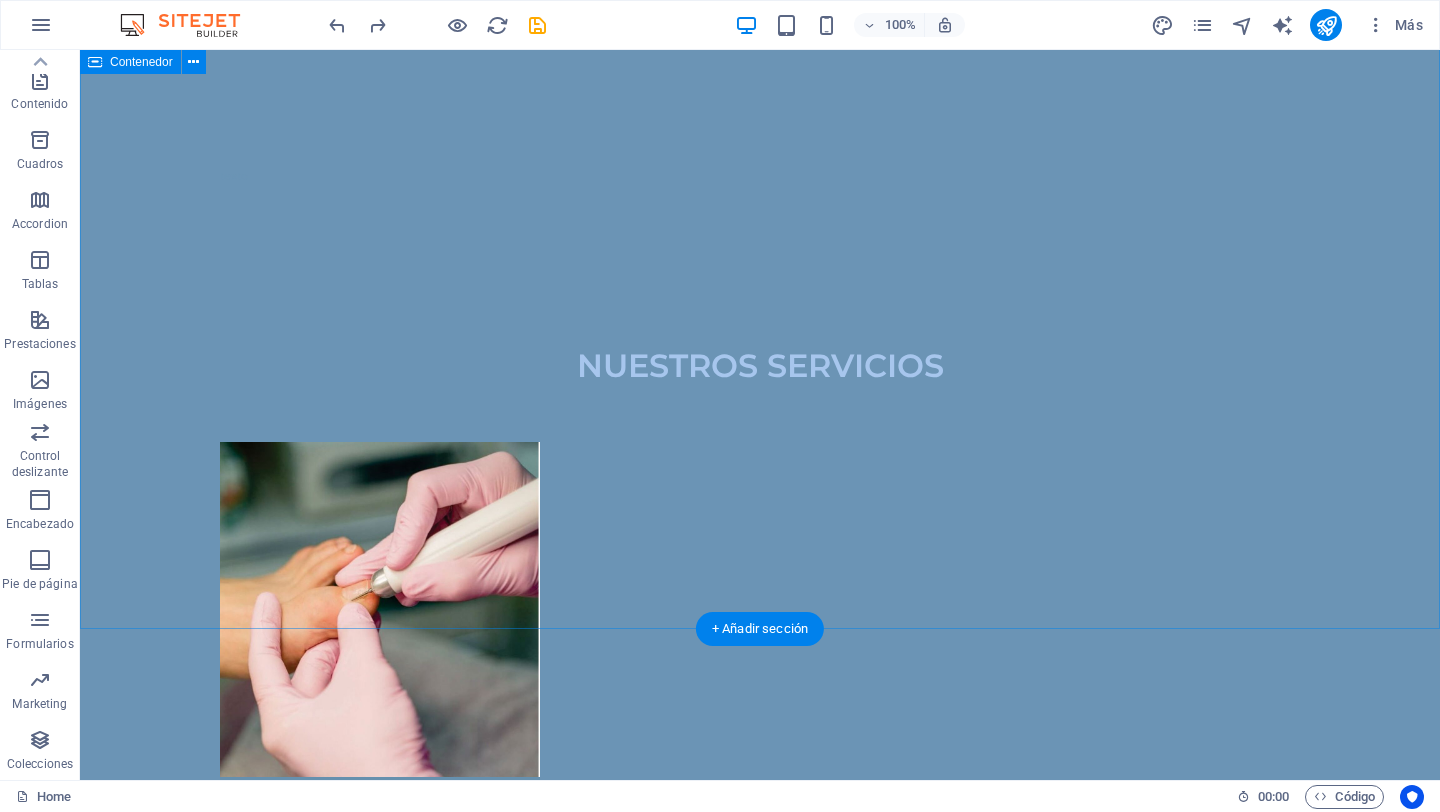 click on "NUESTROS SERVICIOS SERVICIO PODOLÓGICO PREVENTIVO: Corte correcto de uñas. Limpieza de canales ungueales. Retiro de callosidades. Exfoliación con sales Masaje Pédico Diagnostico Podológico - TRATAMIENTOS: ONICOMICOSIS (hongo):   Tratamiento que consiste en una valoración previa, partiendo del estado de salud y condición de sus uñas optamos por el tratamiento idóneo a su condición. ONICOCRIPTOSIS   (uñas encarnadas):  Soluciones efectivas para aliviar el dolor y corregir el crecimiento anormal en las uñas. TINEA PEDIS   (pie de atleta):  Tratamiento que consta de 3 sesiones donde aplicamos luz infrarroja junto a soluciones antifúngicas. VERRUGAS PLANTARES : Hacemos una limpieza exhaustiva, opciones de tratamiento para erradicar la verruga y seguimiento a curaciones. ORTONIXIA : Dispositivos que nos ayudan a corregir la curvatura de la uña, para así prevenir que se encarnen. PIE DE RIESGO : La neuropatía diabética es una complicaci   REFLEXOLOGÍA PODAL PLANTILLAS :" at bounding box center (760, 1709) 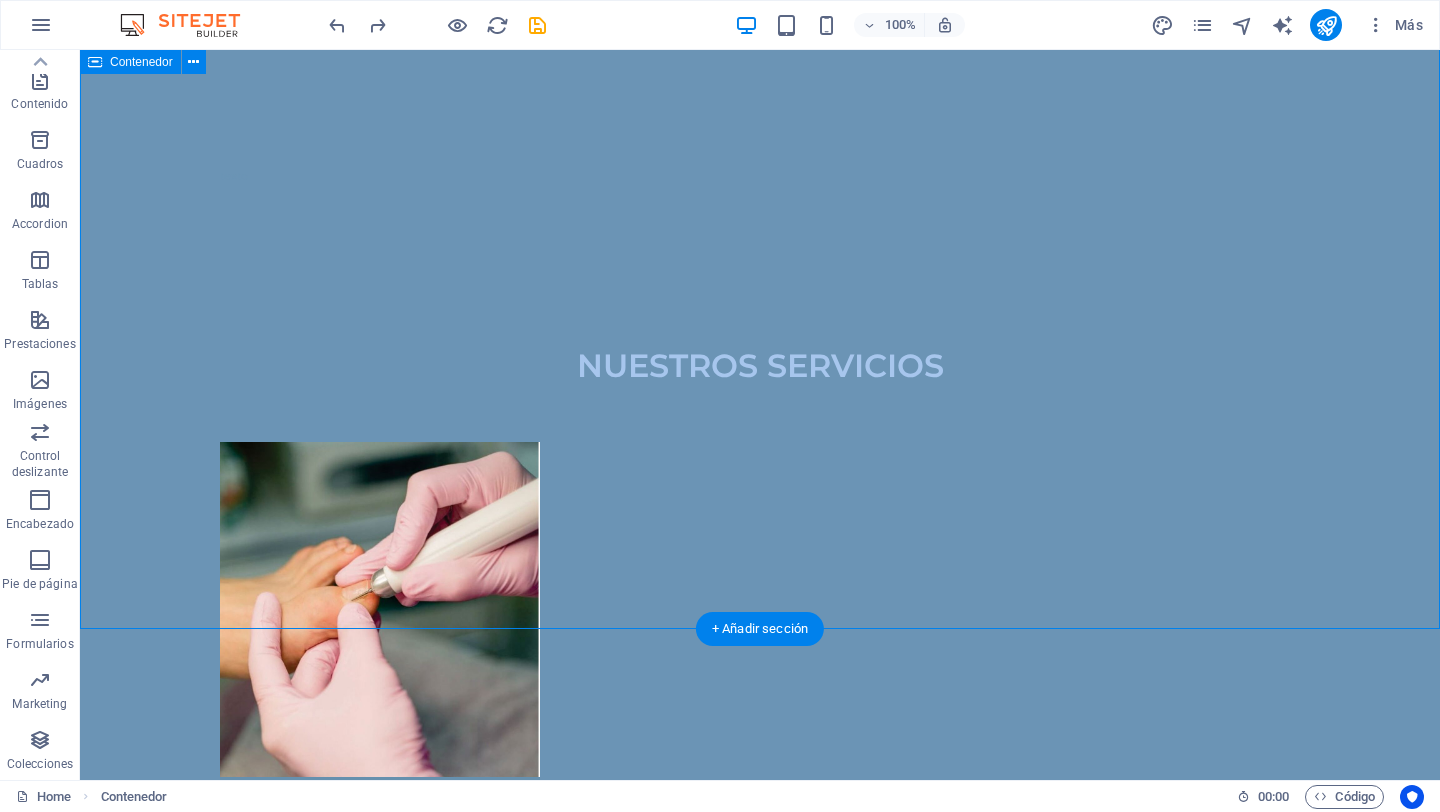 scroll, scrollTop: 2398, scrollLeft: 0, axis: vertical 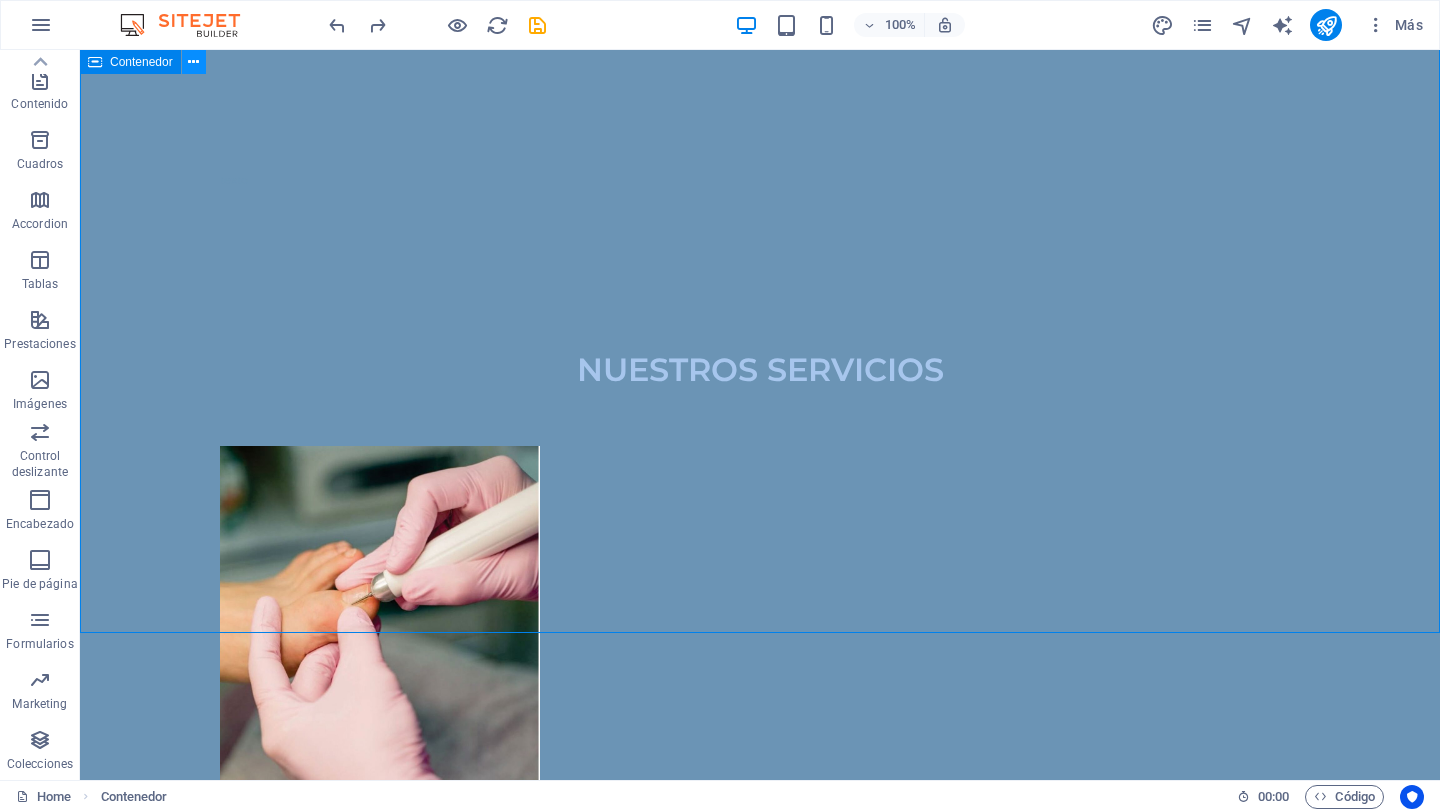 click at bounding box center (193, 62) 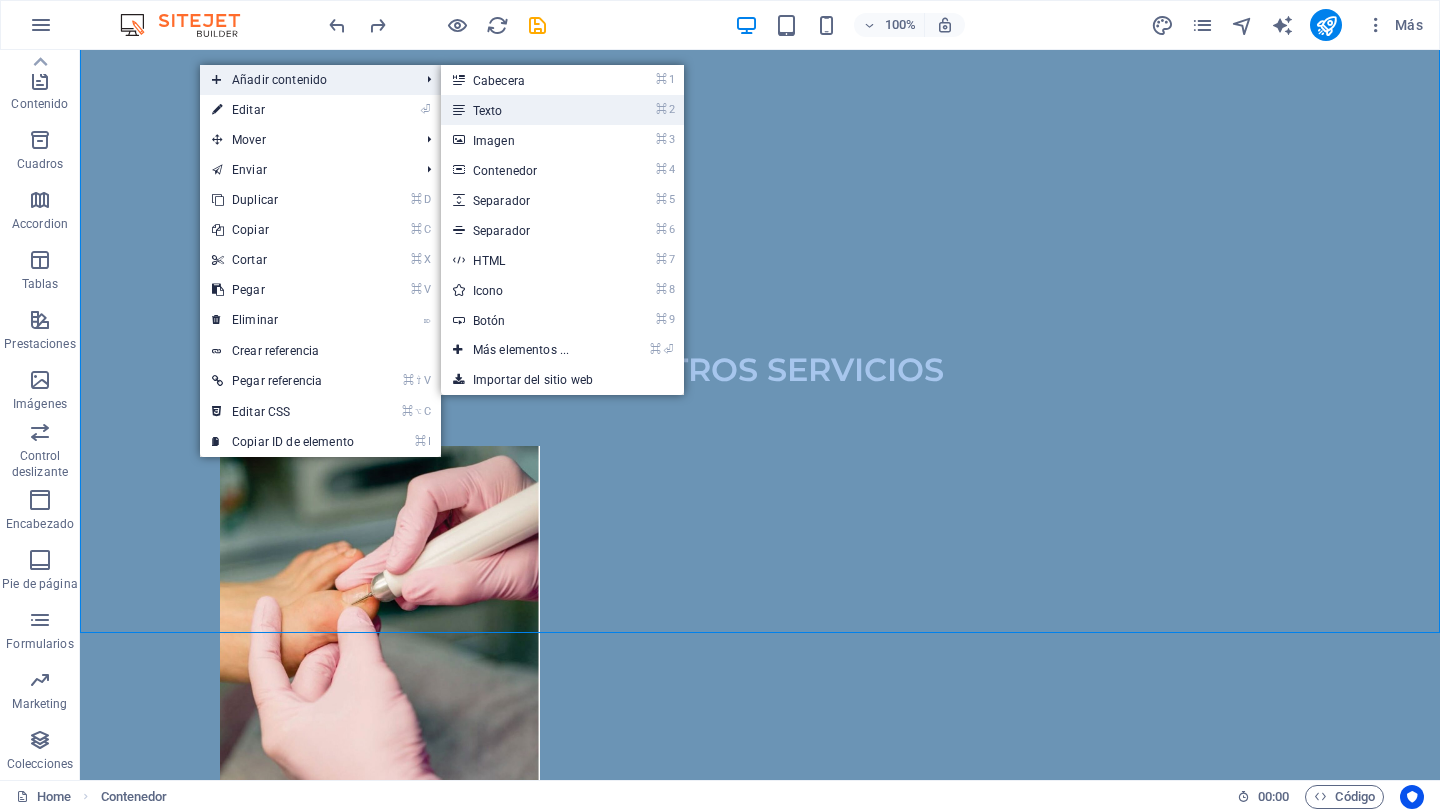 click on "⌘ 2  Texto" at bounding box center (525, 110) 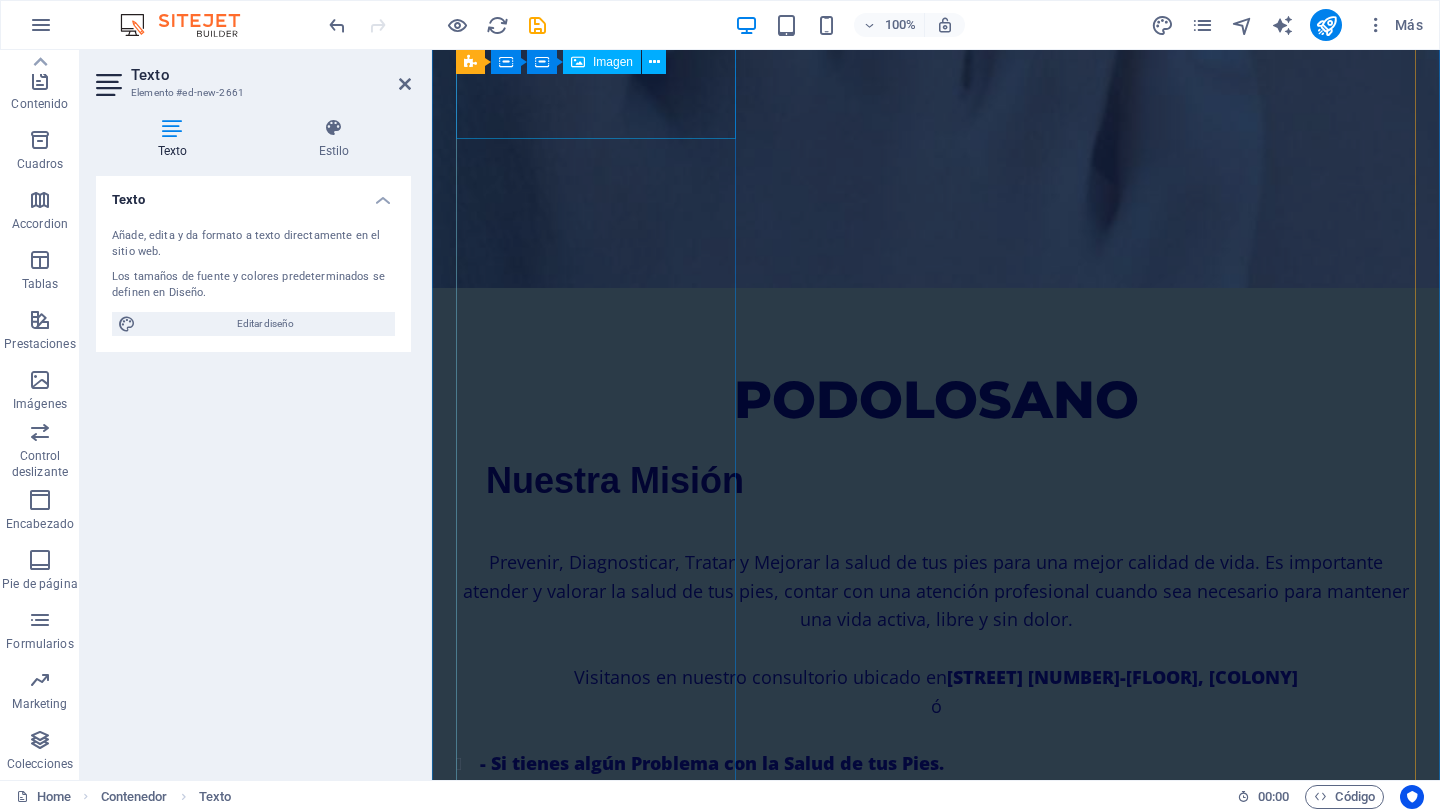 scroll, scrollTop: 1079, scrollLeft: 0, axis: vertical 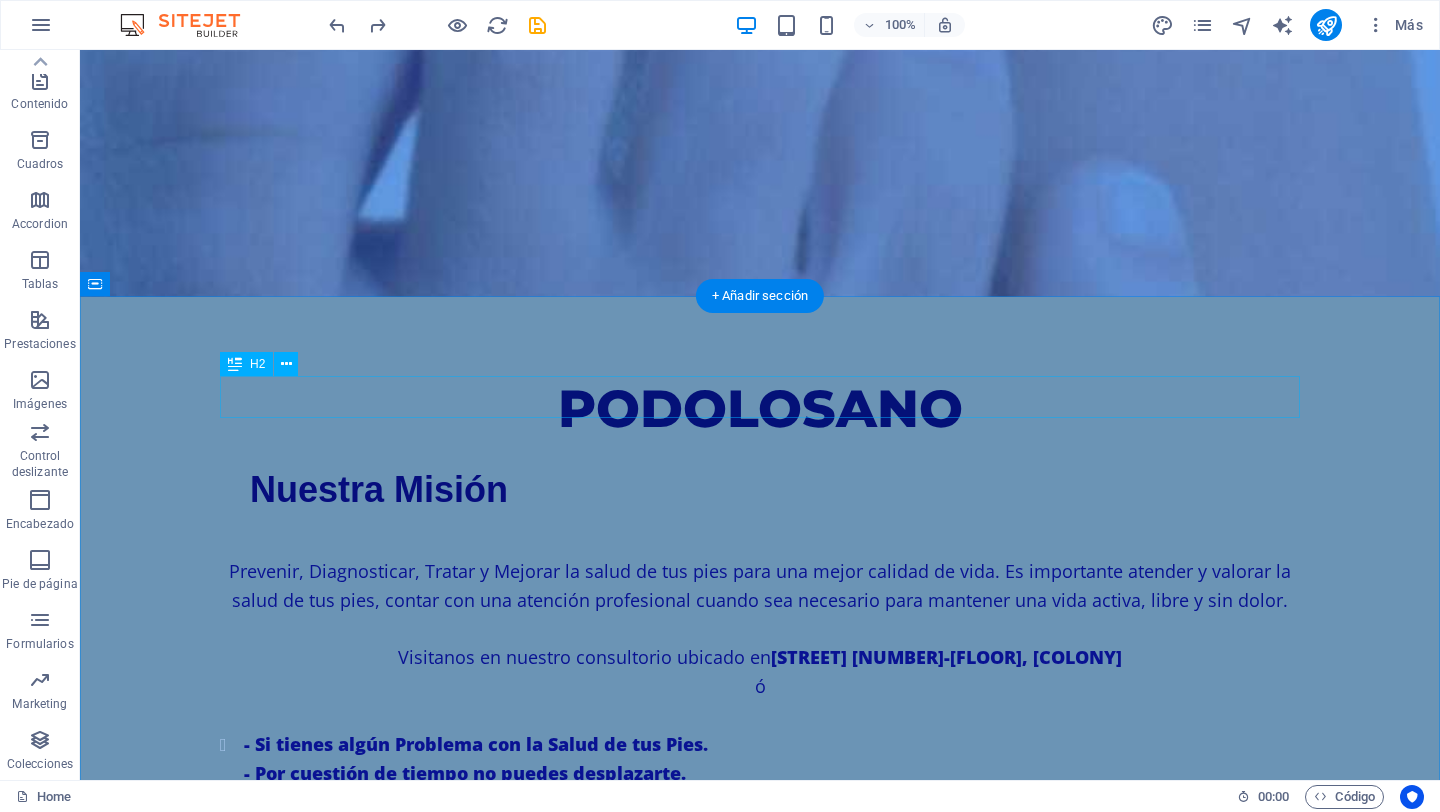 click on "NUESTROS SERVICIOS" at bounding box center (760, 1689) 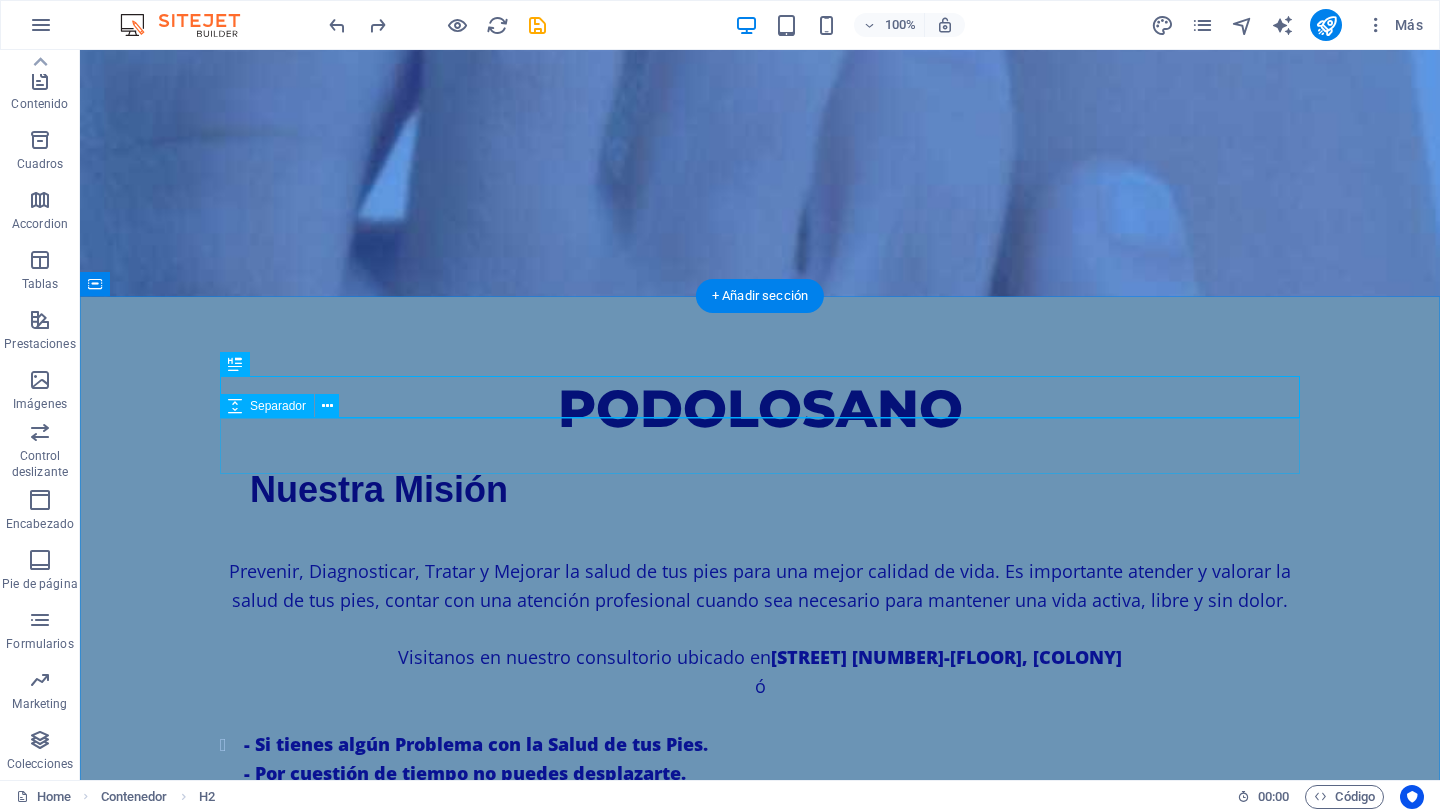 click at bounding box center (760, 1737) 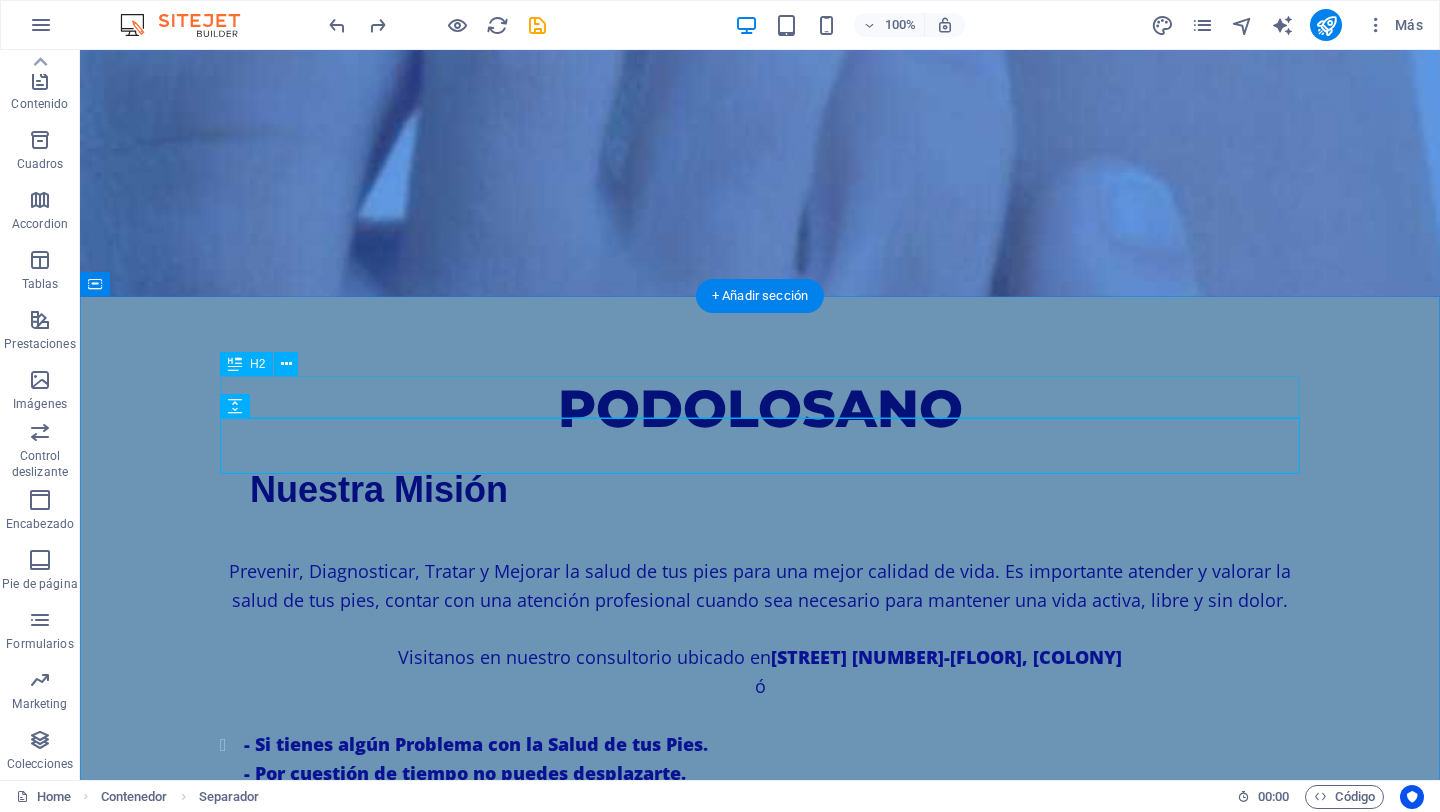 click on "NUESTROS SERVICIOS" at bounding box center [760, 1689] 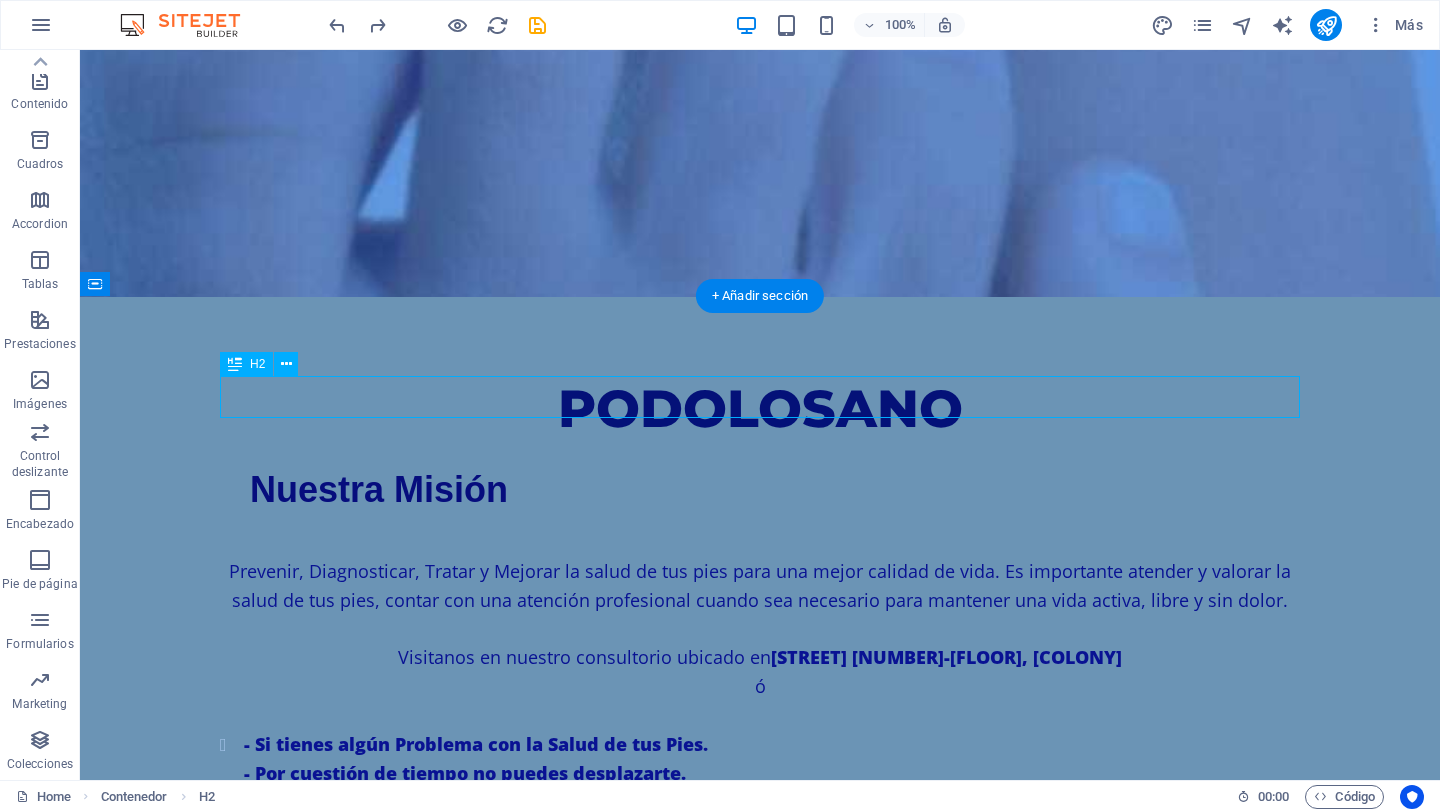 click on "NUESTROS SERVICIOS" at bounding box center [760, 1689] 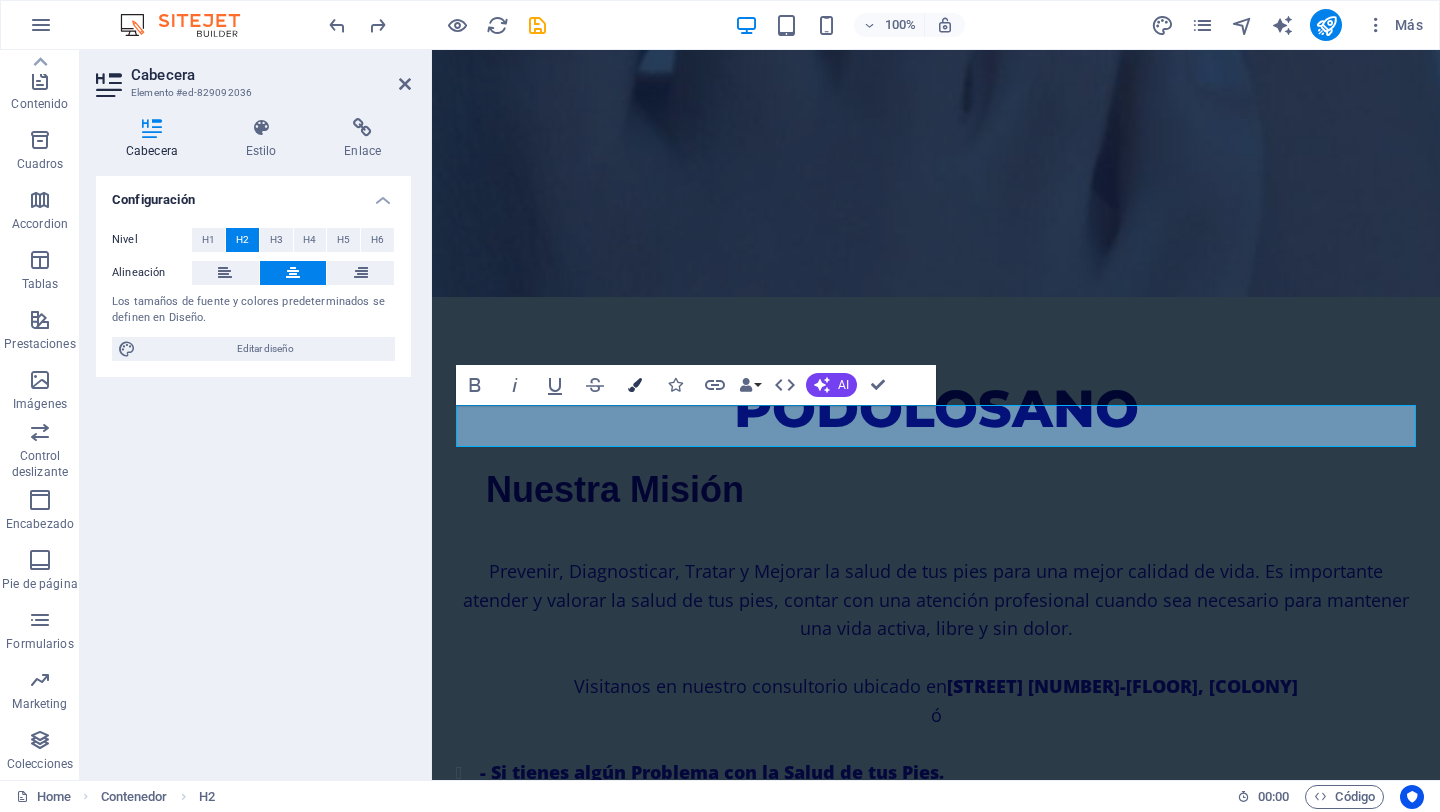 click at bounding box center [635, 385] 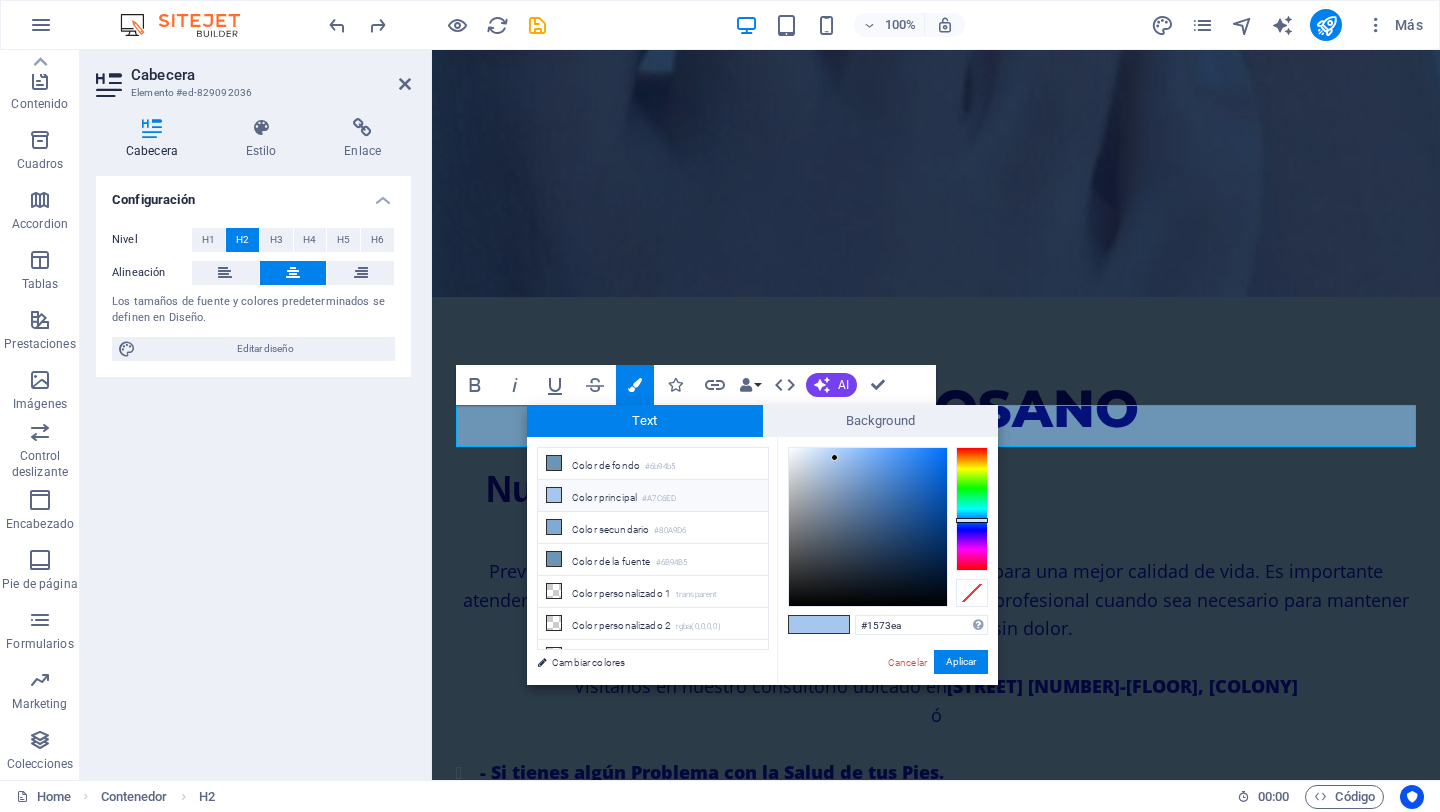 click at bounding box center (868, 527) 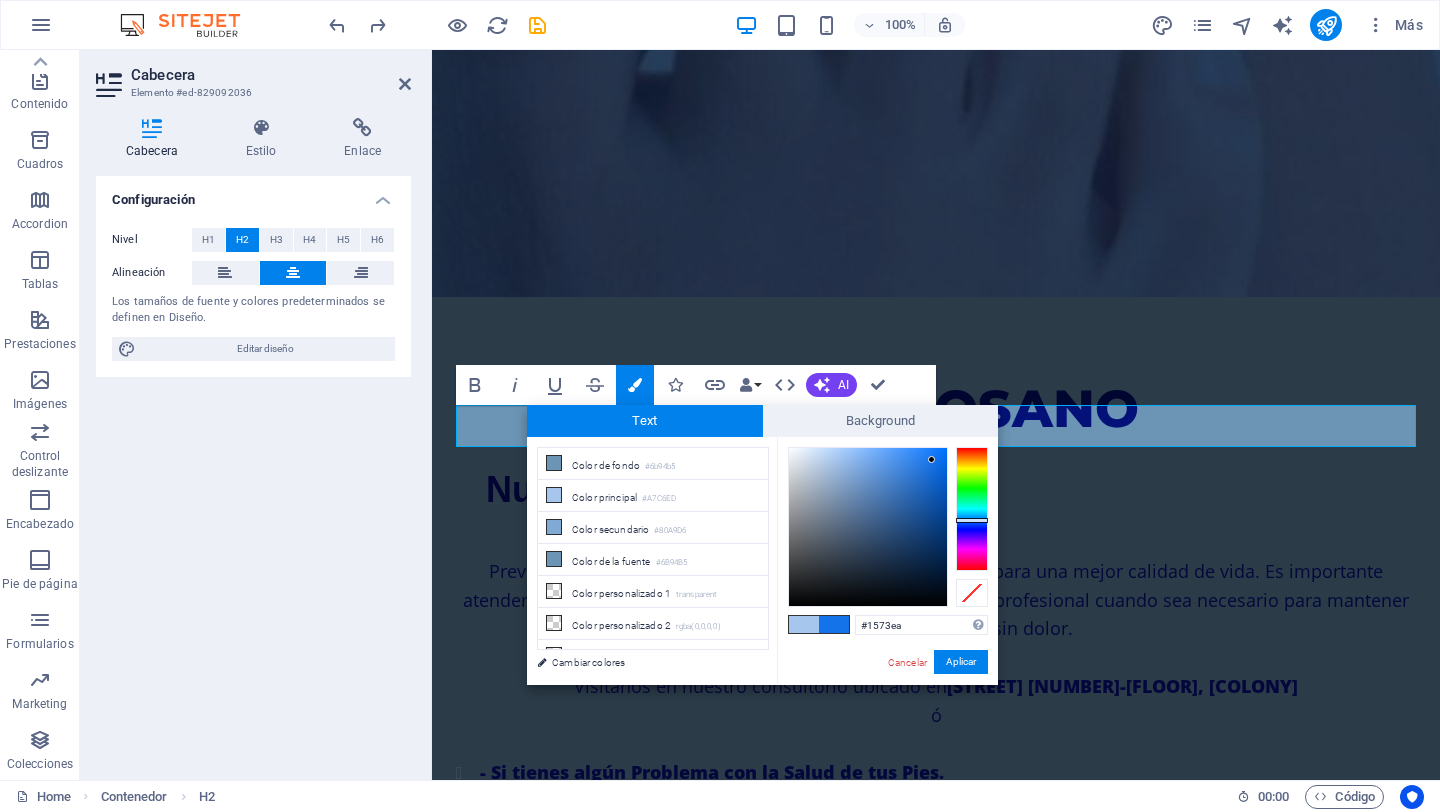type on "#0c70ee" 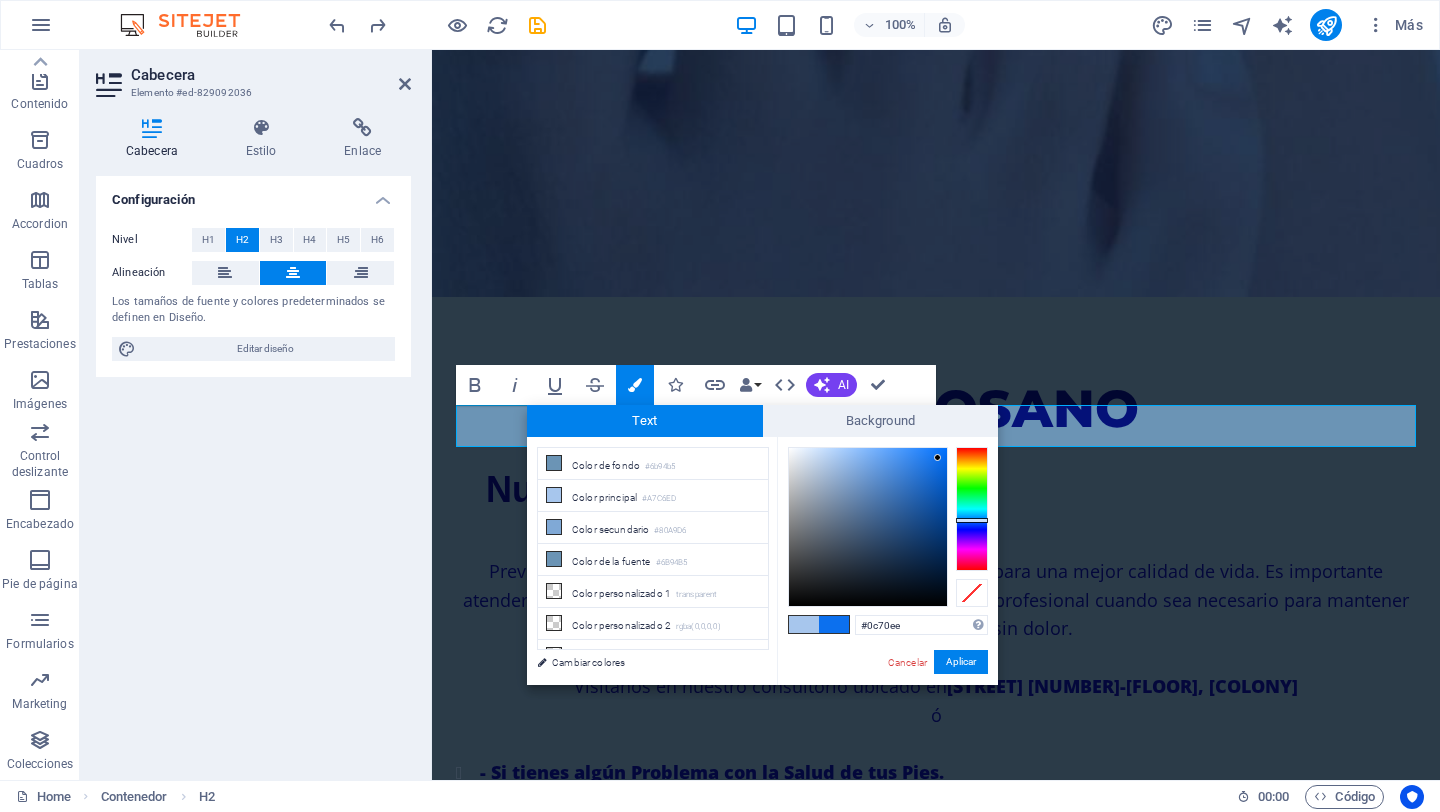 click at bounding box center (868, 527) 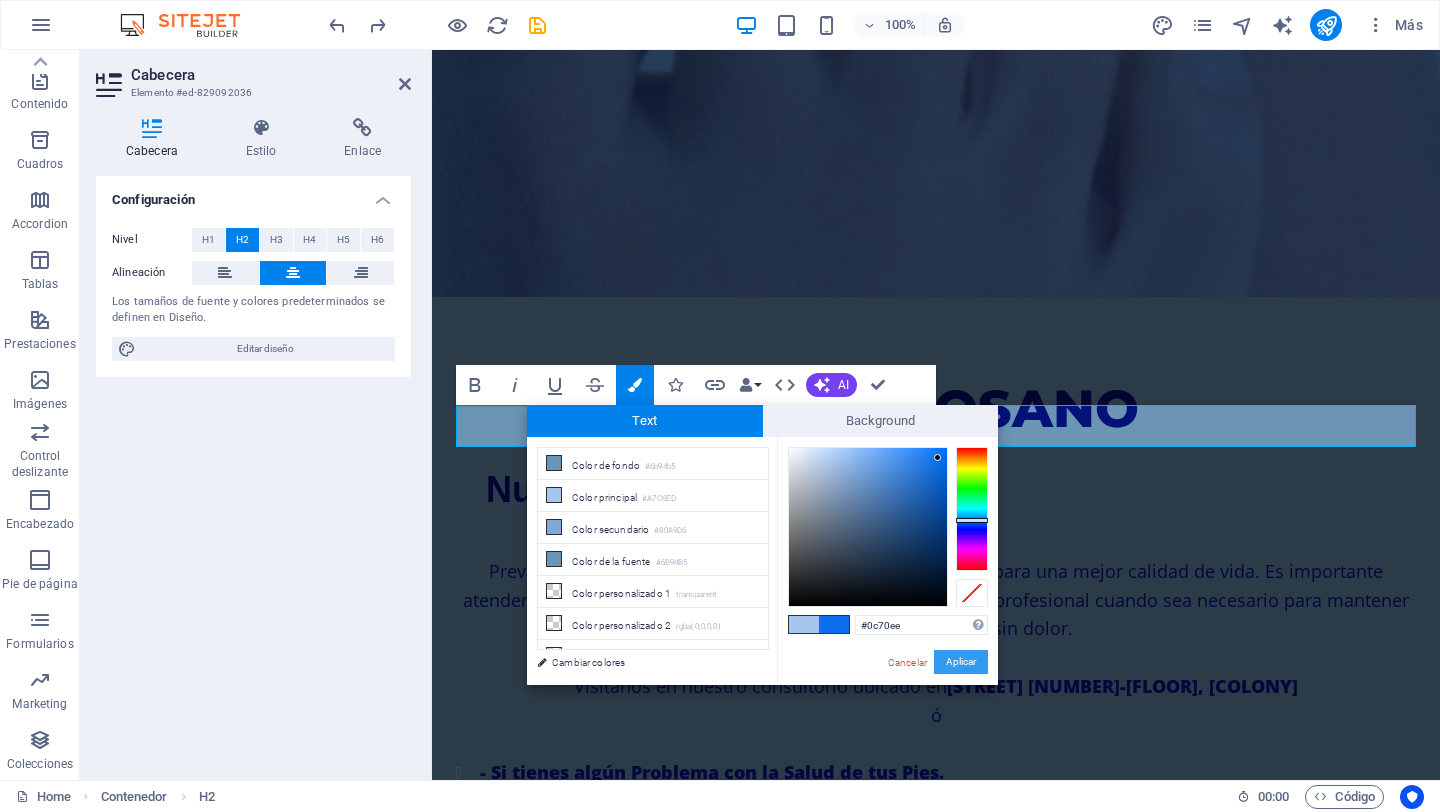 click on "Aplicar" at bounding box center (961, 662) 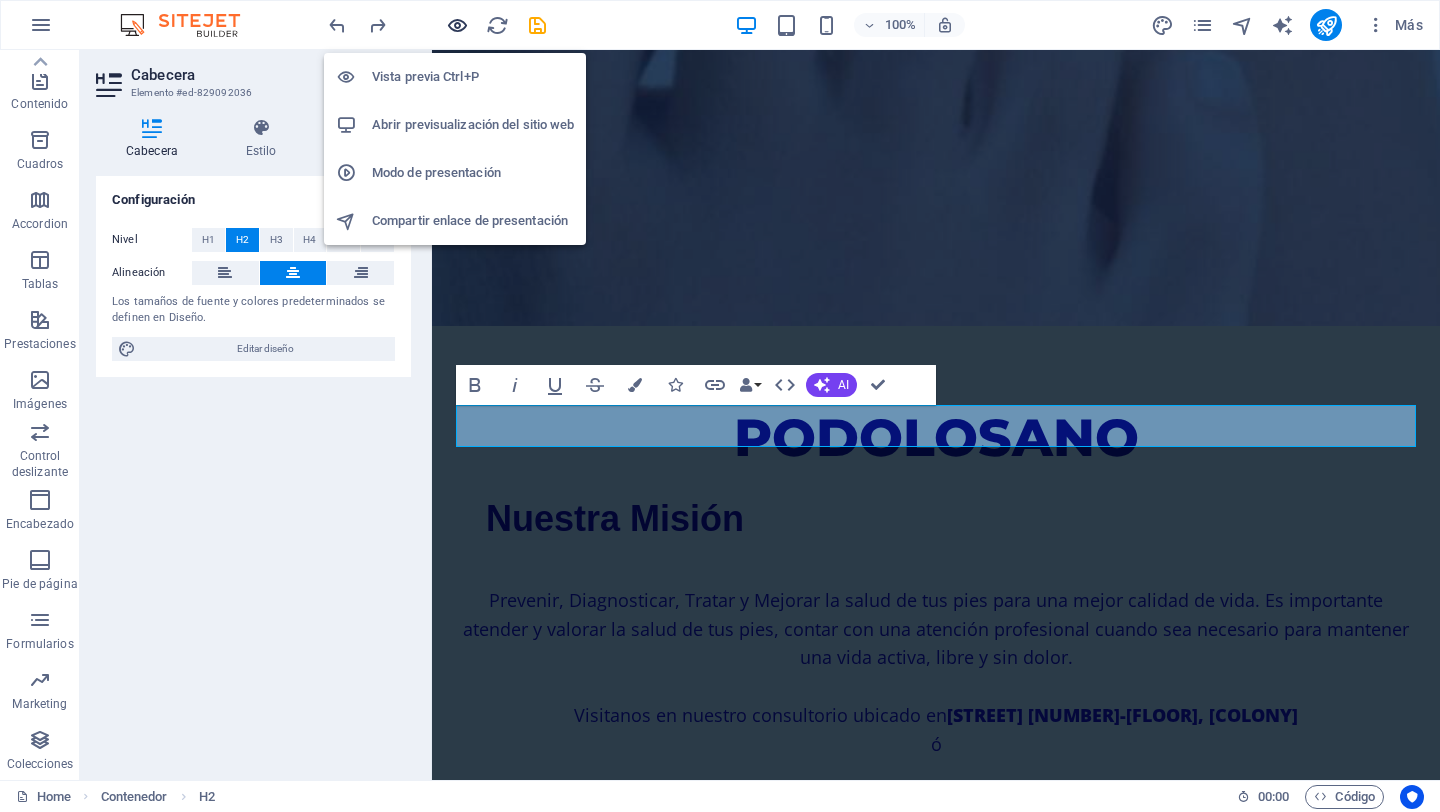 click at bounding box center (457, 25) 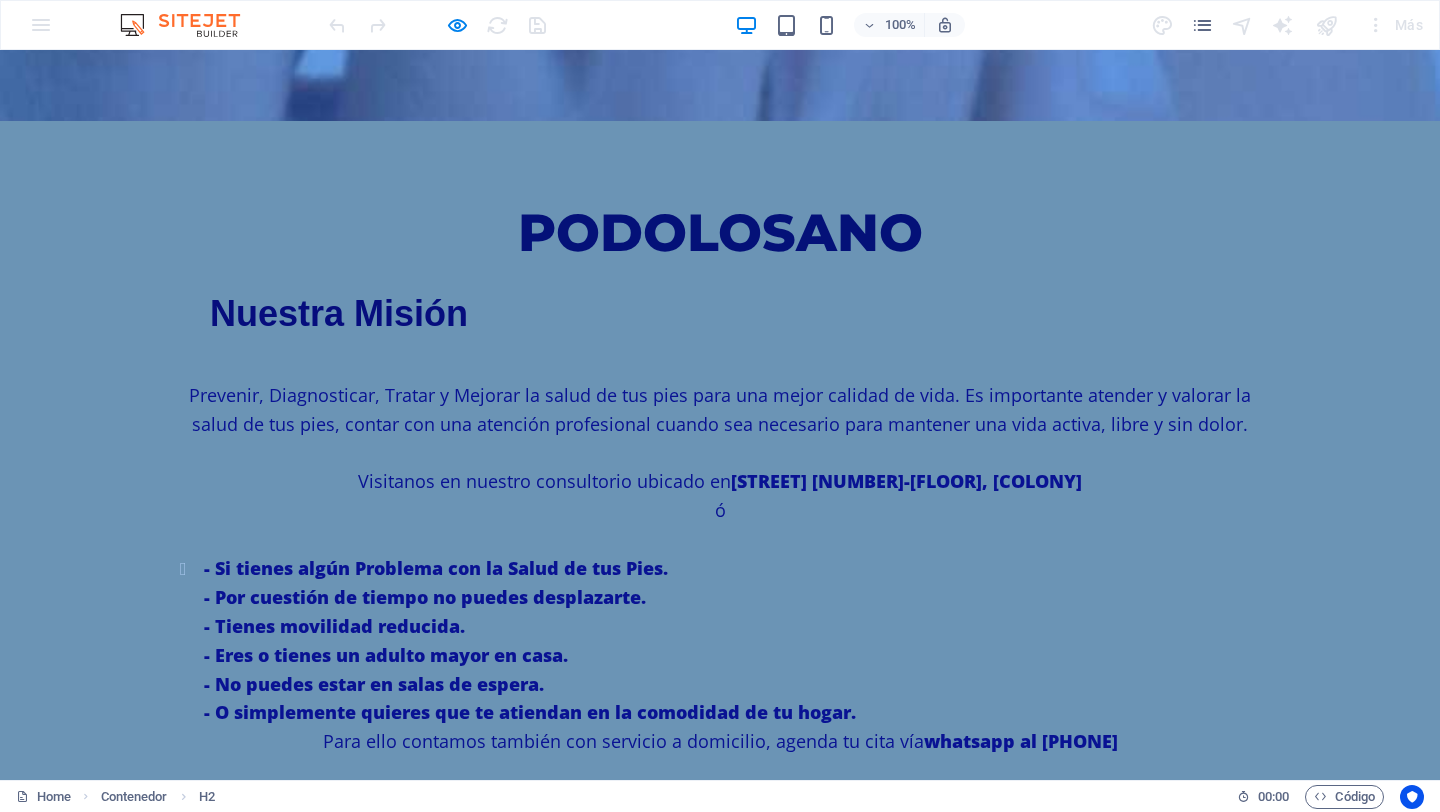 scroll, scrollTop: 1260, scrollLeft: 0, axis: vertical 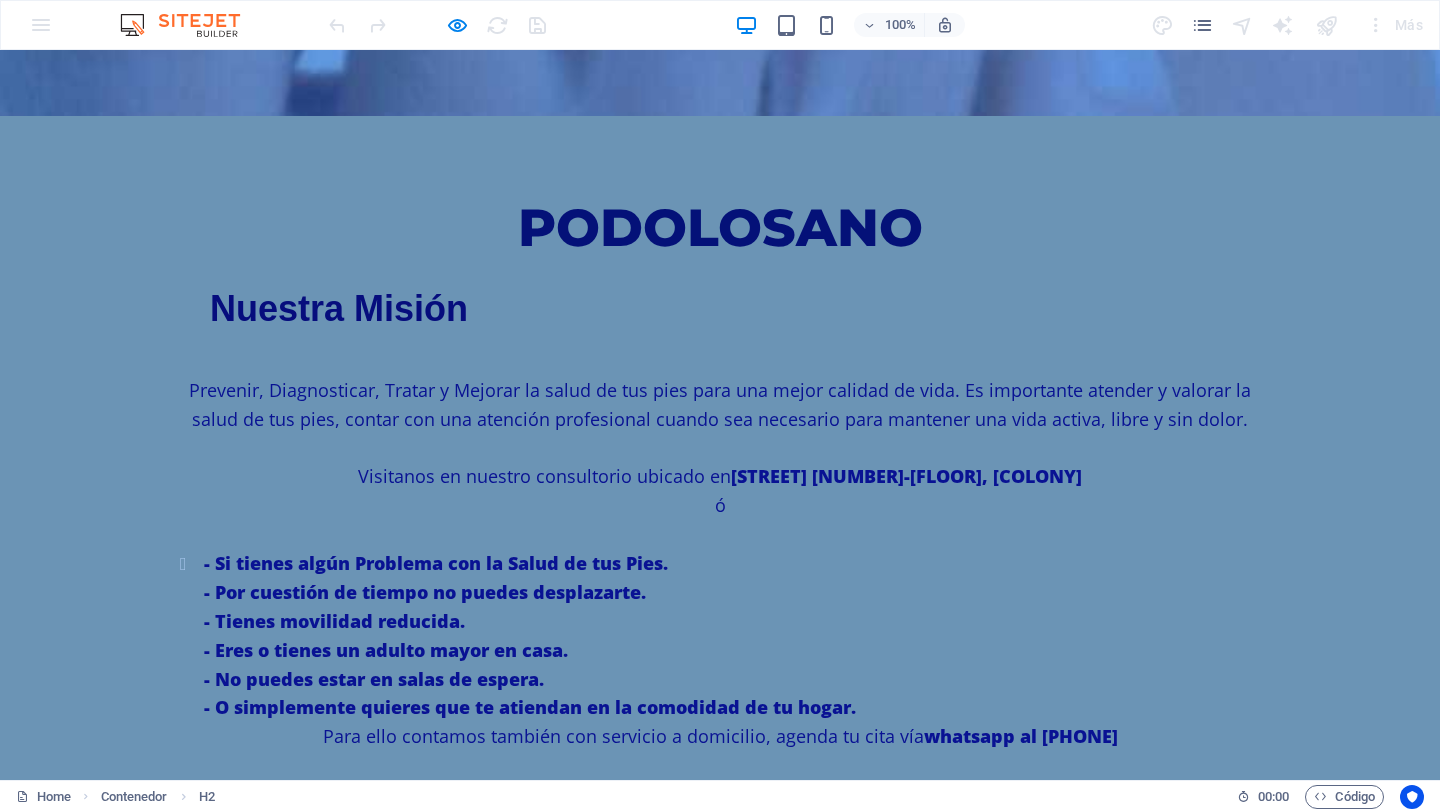 click on "NUESTROS SERVICIOS" at bounding box center (720, 1507) 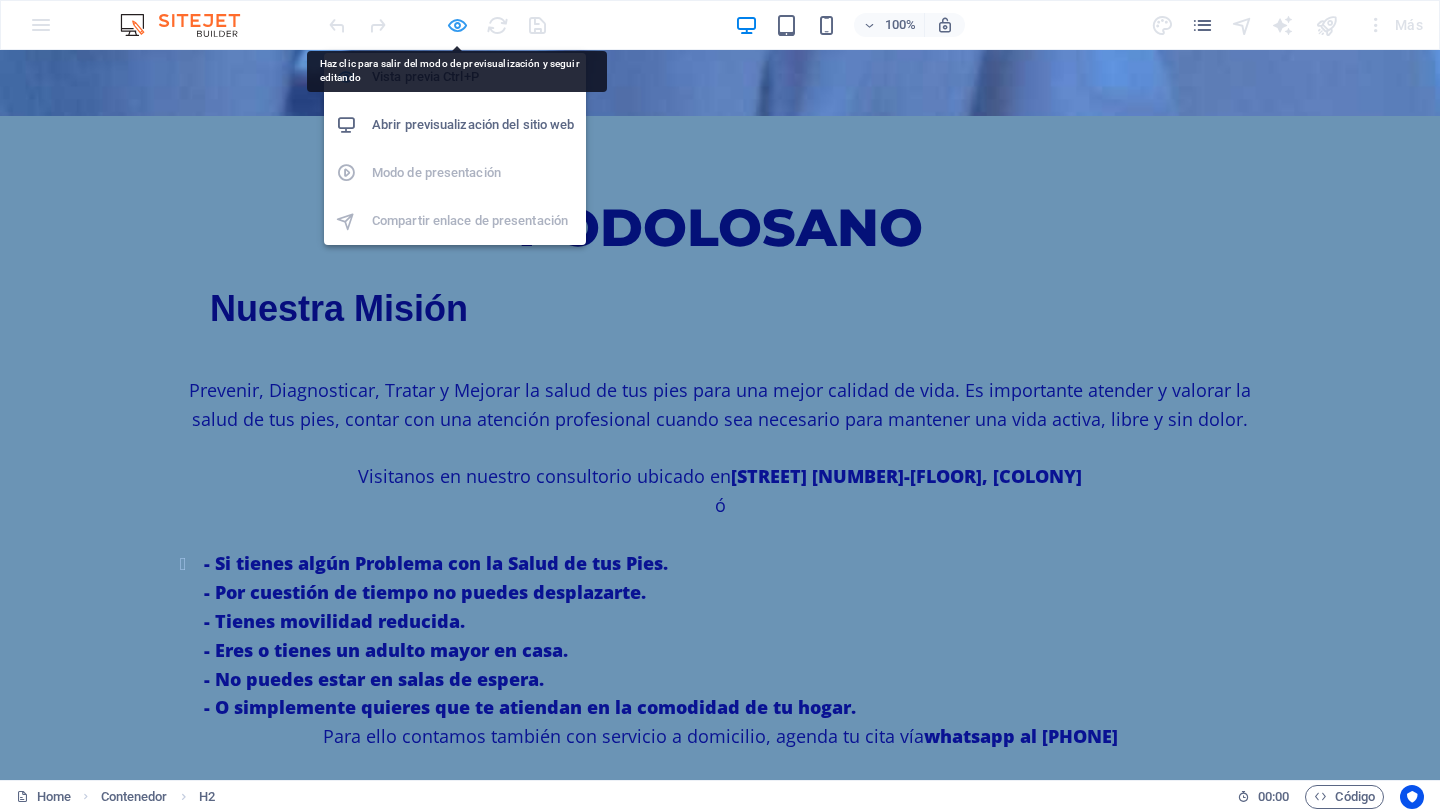 click at bounding box center (457, 25) 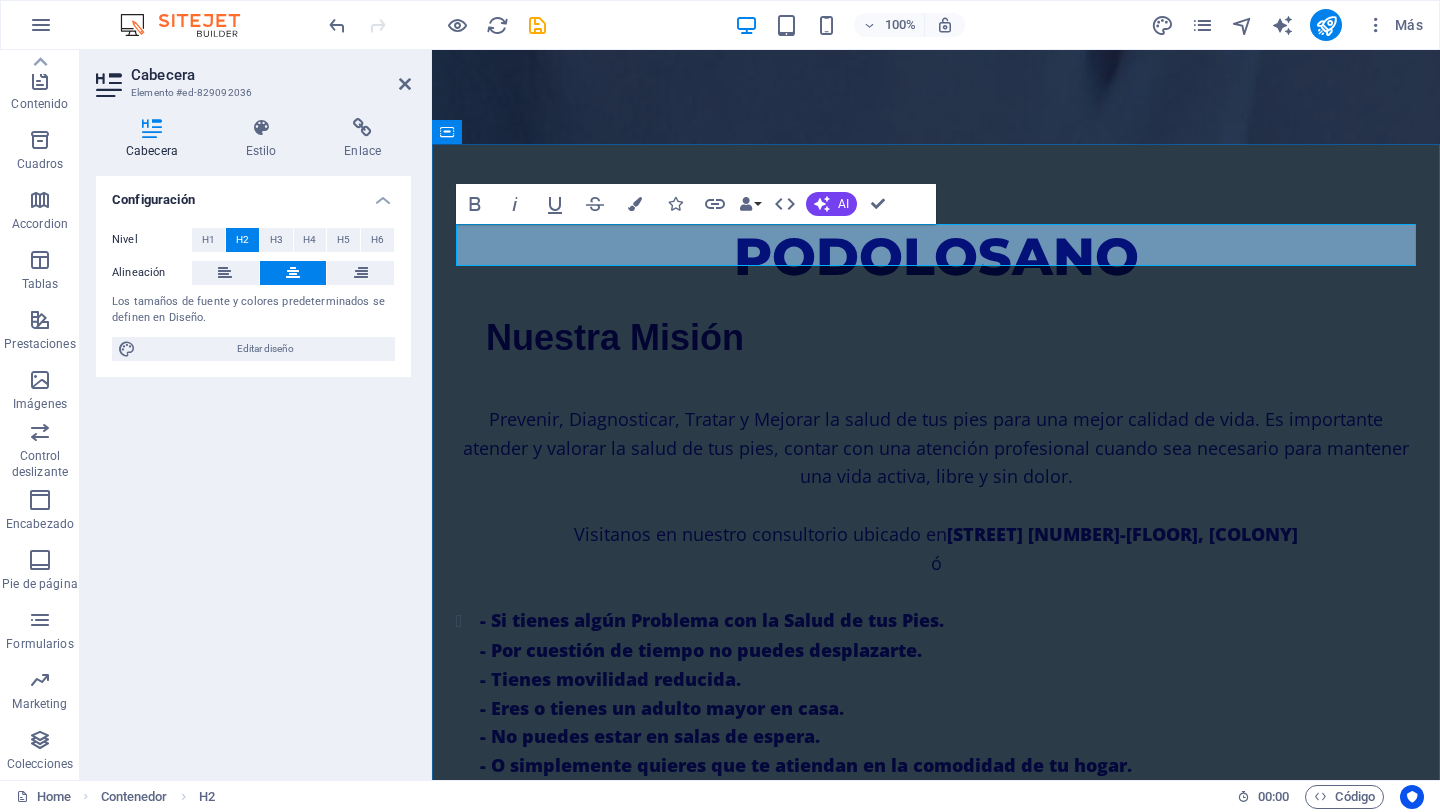 drag, startPoint x: 1141, startPoint y: 246, endPoint x: 753, endPoint y: 240, distance: 388.0464 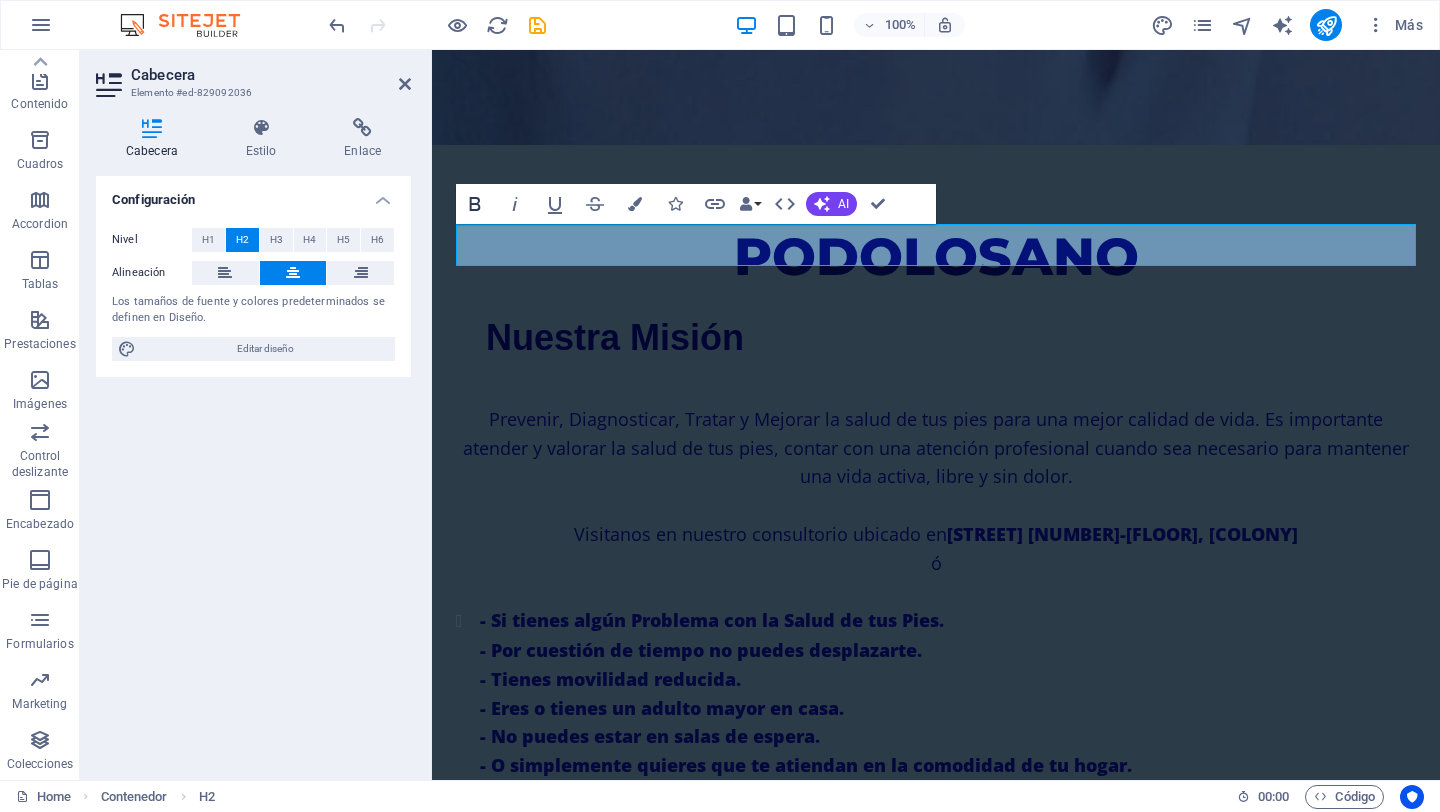 click 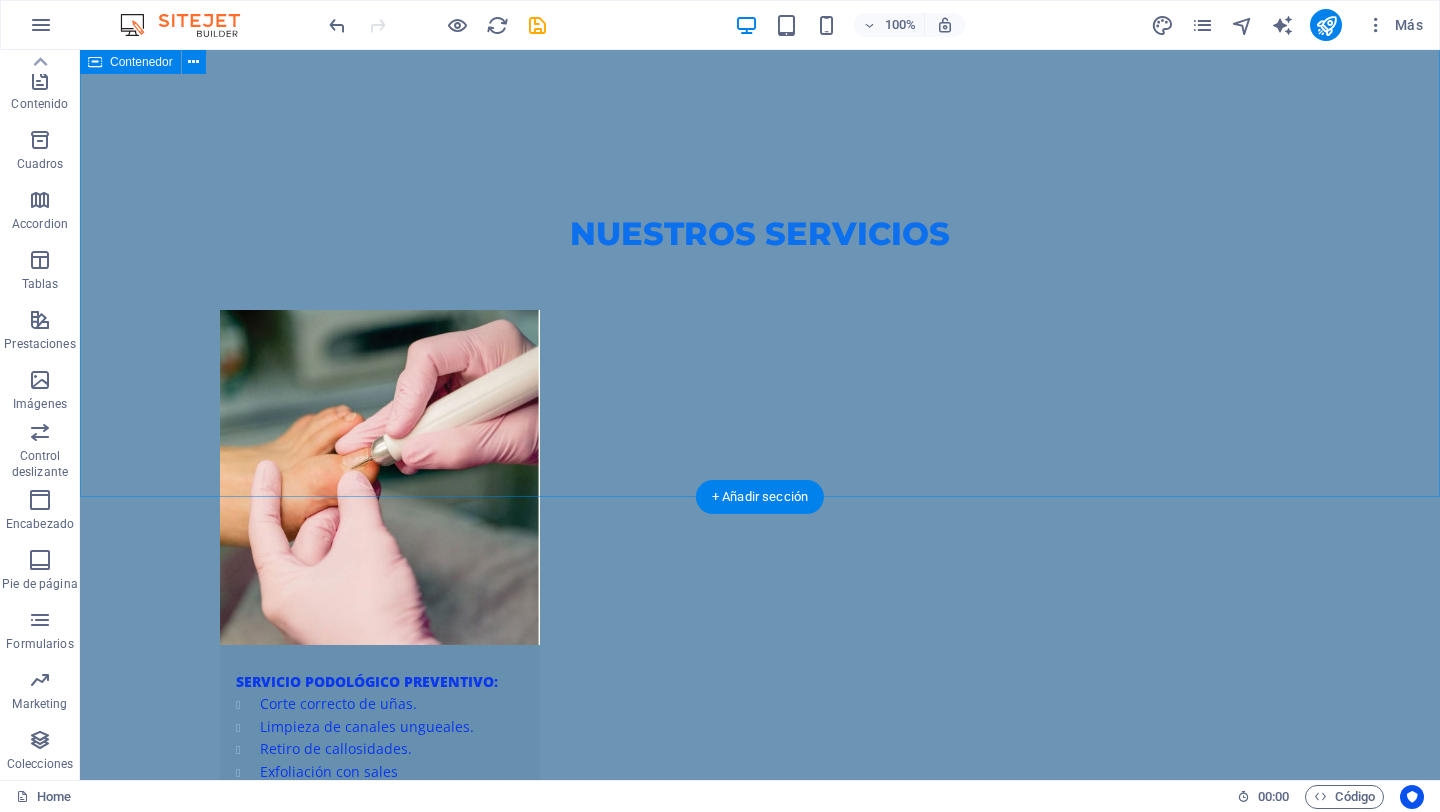 scroll, scrollTop: 2540, scrollLeft: 0, axis: vertical 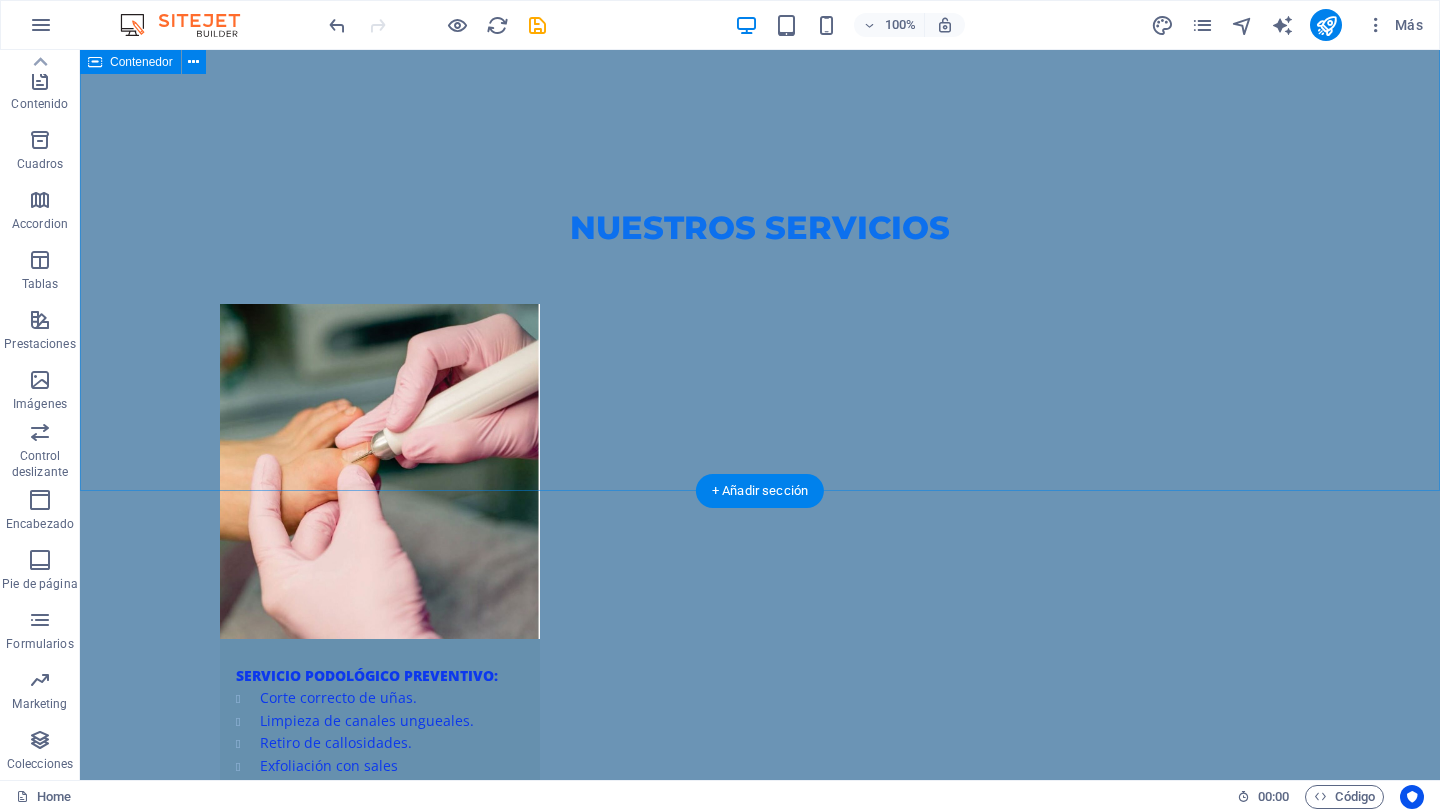 click on "NUESTROS SERVICIOS SERVICIO PODOLÓGICO PREVENTIVO: Corte correcto de uñas. Limpieza de canales ungueales. Retiro de callosidades. Exfoliación con sales Masaje Pédico Diagnostico Podológico - TRATAMIENTOS: ONICOMICOSIS (hongo):   Tratamiento que consiste en una valoración previa, partiendo del estado de salud y condición de sus uñas optamos por el tratamiento idóneo a su condición. ONICOCRIPTOSIS   (uñas encarnadas):  Soluciones efectivas para aliviar el dolor y corregir el crecimiento anormal en las uñas. TINEA PEDIS   (pie de atleta):  Tratamiento que consta de 3 sesiones donde aplicamos luz infrarroja junto a soluciones antifúngicas. VERRUGAS PLANTARES : Hacemos una limpieza exhaustiva, opciones de tratamiento para erradicar la verruga y seguimiento a curaciones. ORTONIXIA : Dispositivos que nos ayudan a corregir la curvatura de la uña, para así prevenir que se encarnen. PIE DE RIESGO : La neuropatía diabética es una complicaci   REFLEXOLOGÍA PODAL PLANTILLAS :" at bounding box center (760, 1571) 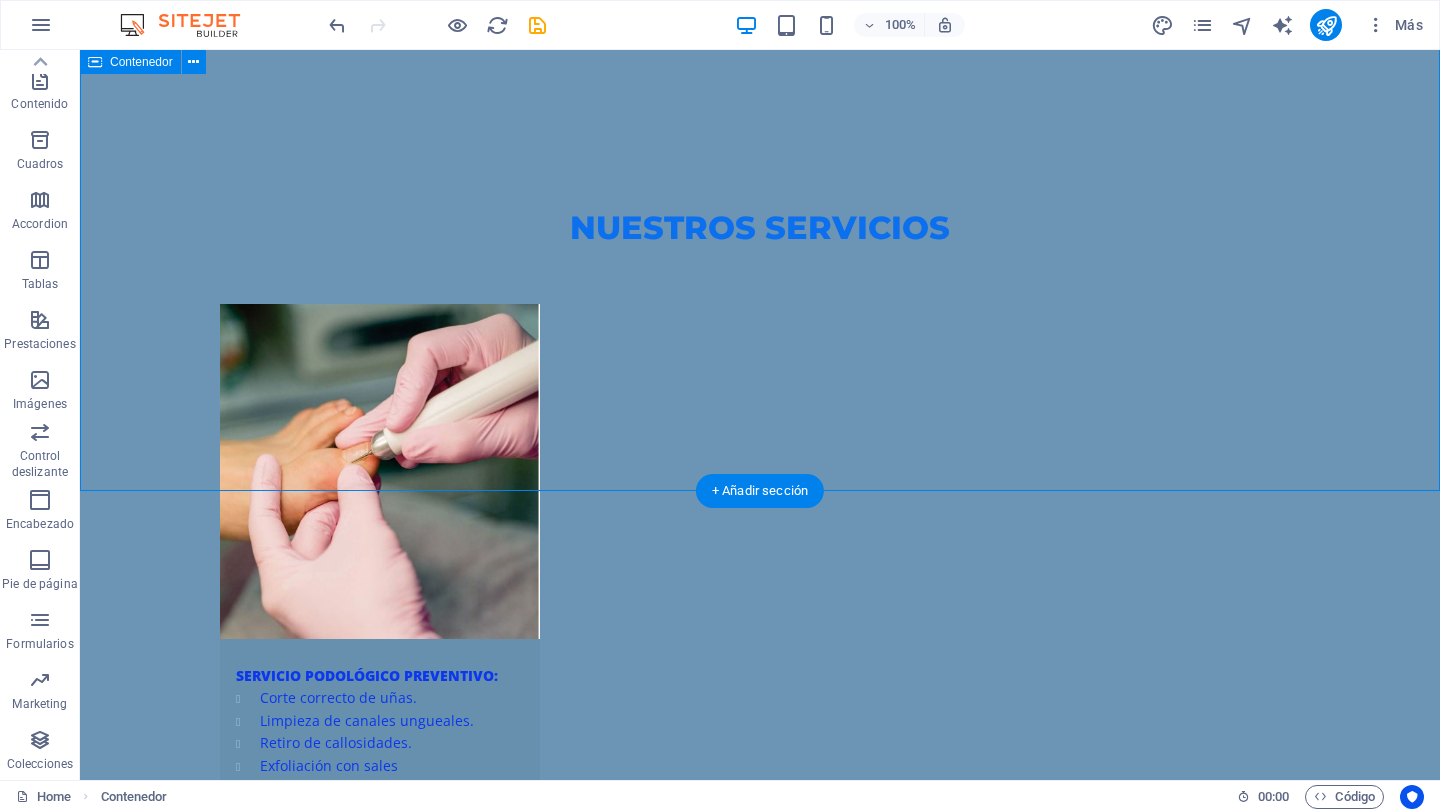 drag, startPoint x: 673, startPoint y: 398, endPoint x: 321, endPoint y: 398, distance: 352 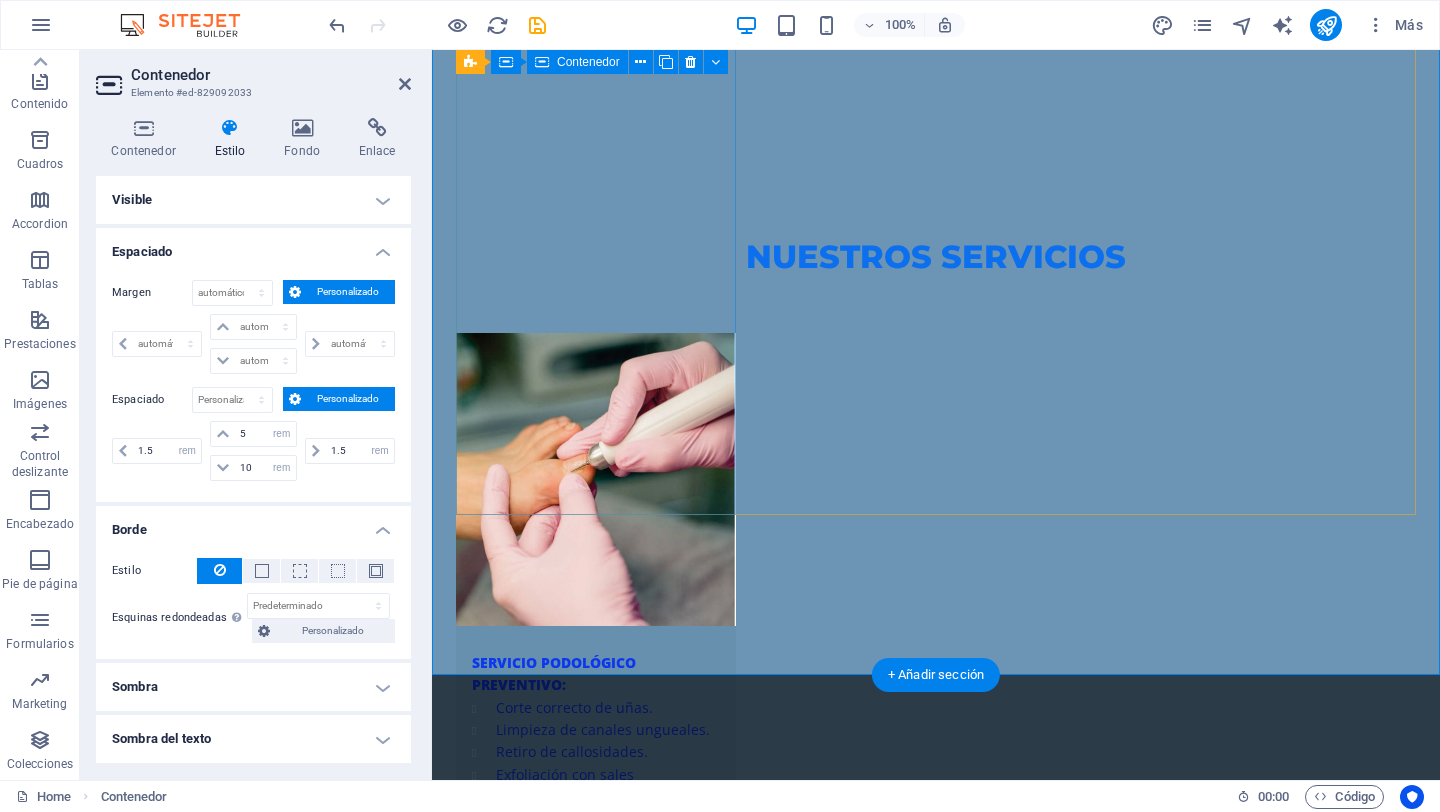 scroll, scrollTop: 2569, scrollLeft: 0, axis: vertical 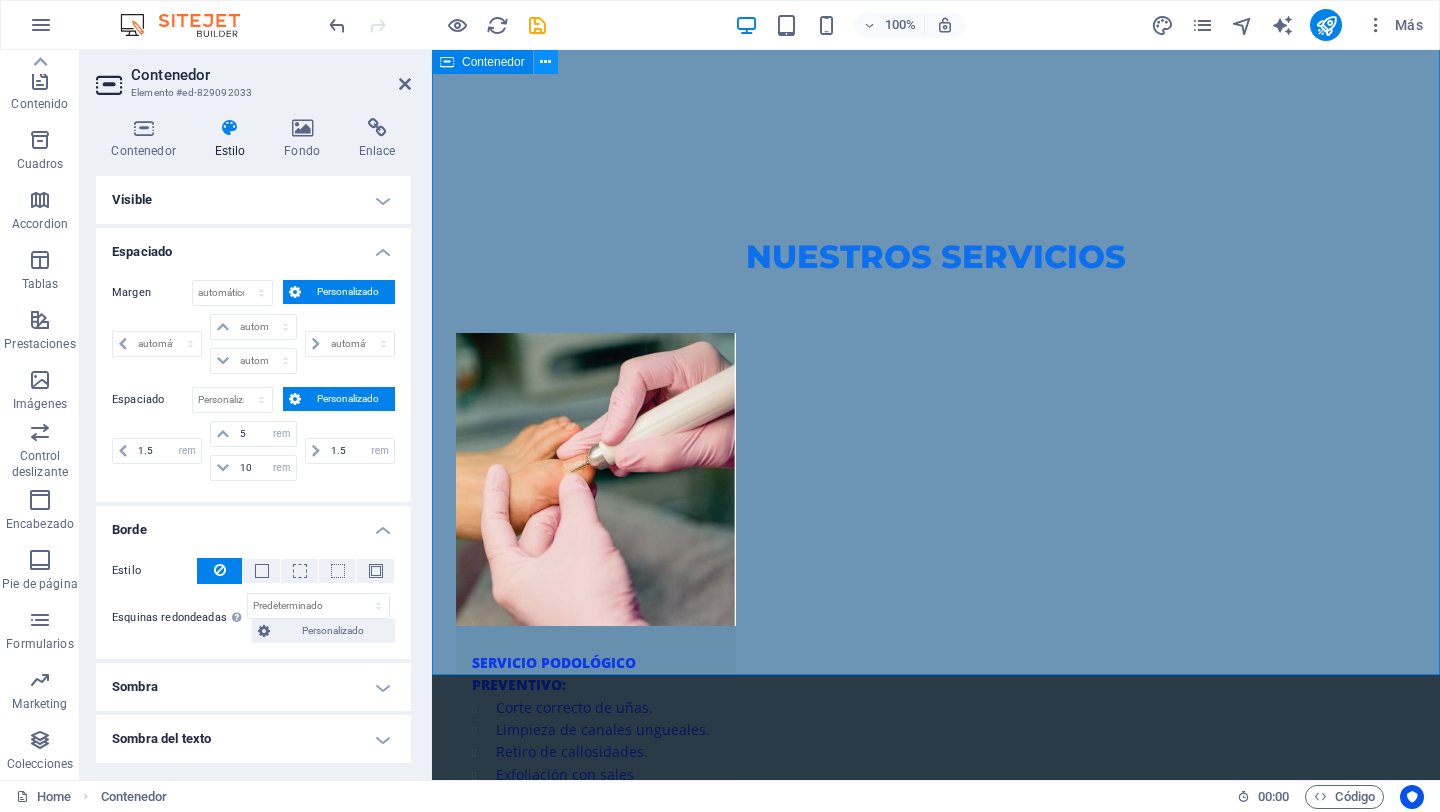 click at bounding box center (545, 62) 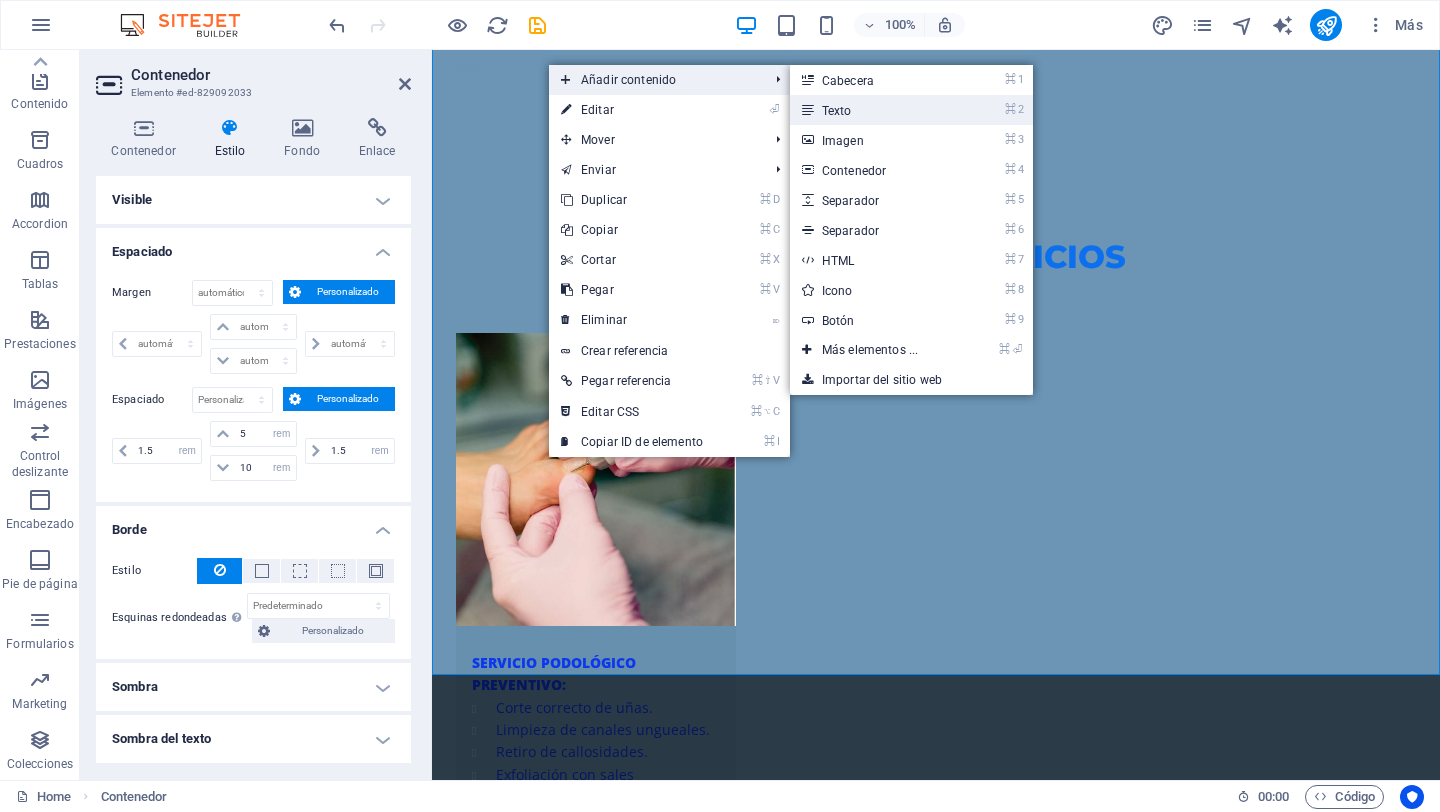 click on "⌘ 2  Texto" at bounding box center (874, 110) 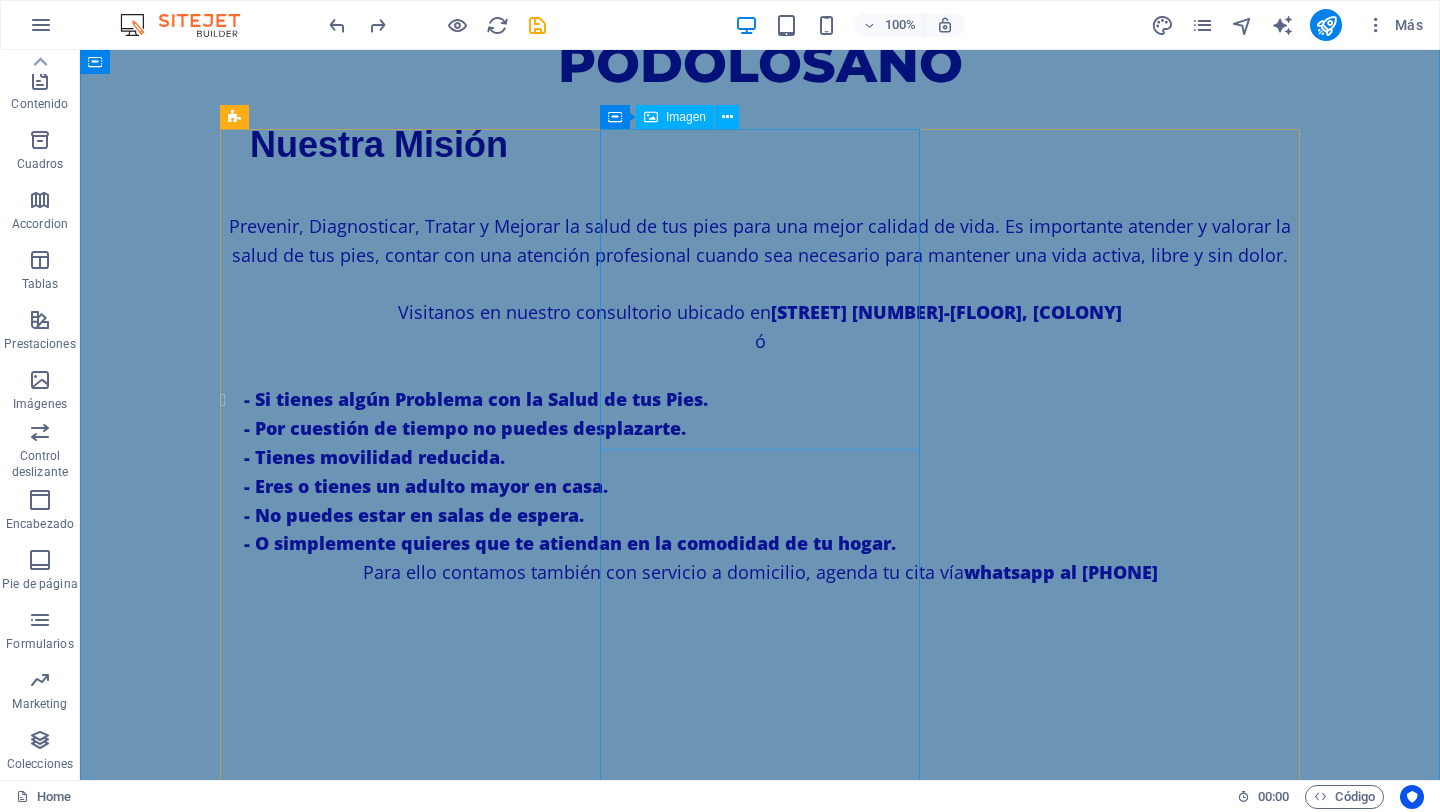 scroll, scrollTop: 1426, scrollLeft: 0, axis: vertical 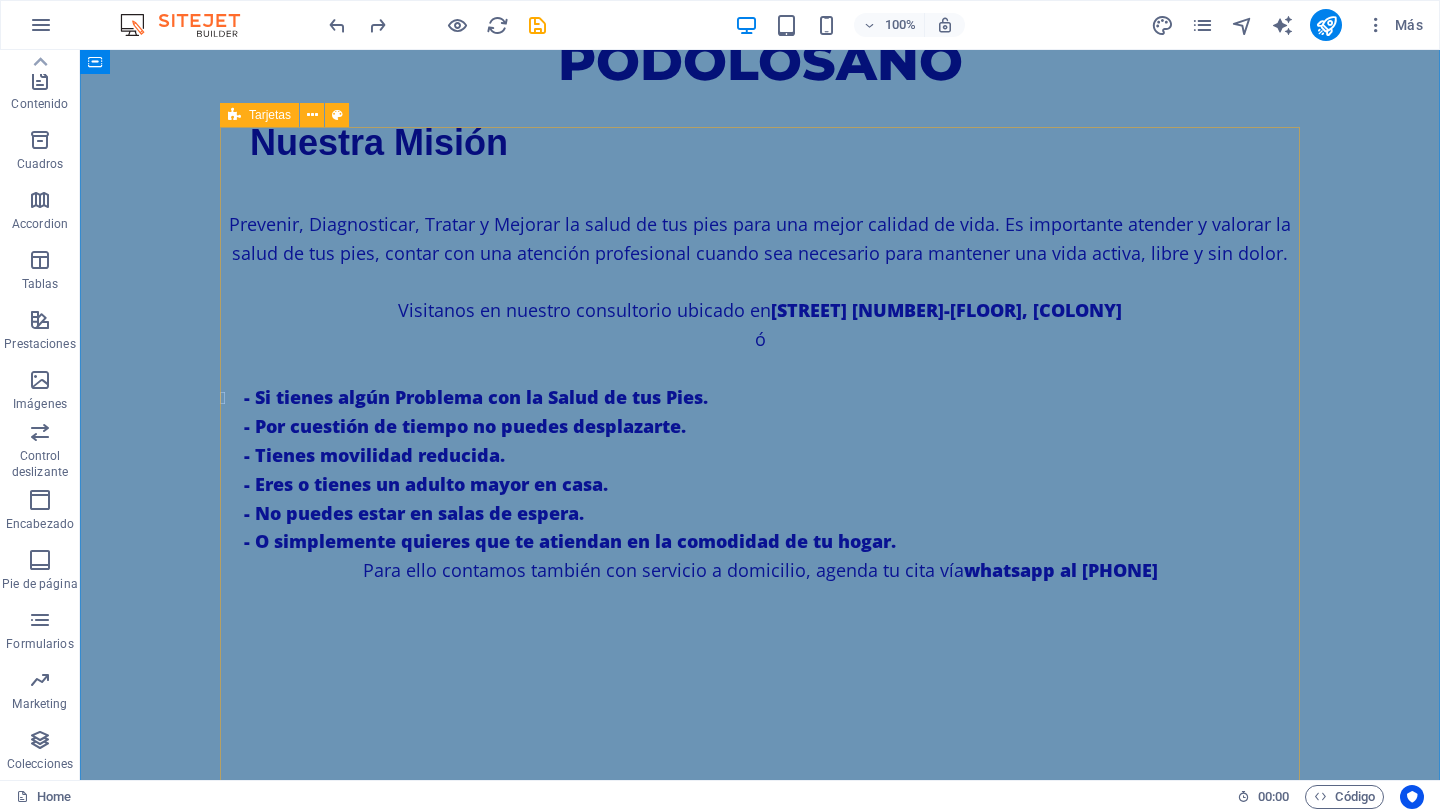 click on "SERVICIO PODOLÓGICO PREVENTIVO: Corte correcto de uñas. Limpieza de canales ungueales. Retiro de callosidades. Exfoliación con sales Masaje Pédico Diagnostico Podológico - TRATAMIENTOS: ONICOMICOSIS (hongo):   Tratamiento que consiste en una valoración previa, partiendo del estado de salud y condición de sus uñas optamos por el tratamiento idóneo a su condición. ONICOCRIPTOSIS   (uñas encarnadas):  Soluciones efectivas para aliviar el dolor y corregir el crecimiento anormal en las uñas. TINEA PEDIS   (pie de atleta):  Tratamiento que consta de 3 sesiones donde aplicamos luz infrarroja junto a soluciones antifúngicas. VERRUGAS PLANTARES : Hacemos una limpieza exhaustiva, opciones de tratamiento para erradicar la verruga y seguimiento a curaciones. ORTONIXIA : Dispositivos que nos ayudan a corregir la curvatura de la uña, para así prevenir que se encarnen. PIE DE RIESGO : La neuropatía diabética es una complicaci   REFLEXOLOGÍA PODAL PLANTILLAS :" at bounding box center [760, 2693] 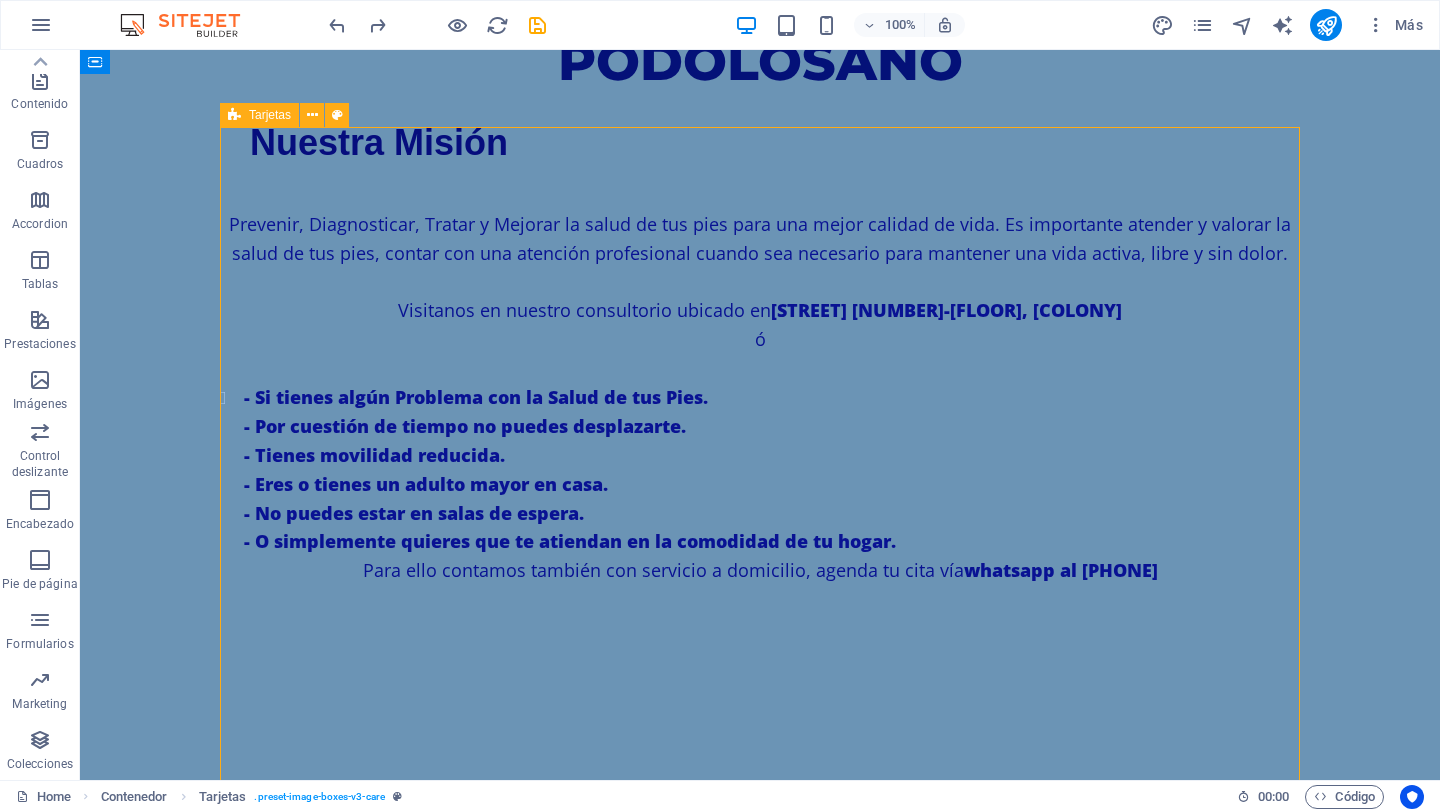 click on "SERVICIO PODOLÓGICO PREVENTIVO: Corte correcto de uñas. Limpieza de canales ungueales. Retiro de callosidades. Exfoliación con sales Masaje Pédico Diagnostico Podológico - TRATAMIENTOS: ONICOMICOSIS (hongo):   Tratamiento que consiste en una valoración previa, partiendo del estado de salud y condición de sus uñas optamos por el tratamiento idóneo a su condición. ONICOCRIPTOSIS   (uñas encarnadas):  Soluciones efectivas para aliviar el dolor y corregir el crecimiento anormal en las uñas. TINEA PEDIS   (pie de atleta):  Tratamiento que consta de 3 sesiones donde aplicamos luz infrarroja junto a soluciones antifúngicas. VERRUGAS PLANTARES : Hacemos una limpieza exhaustiva, opciones de tratamiento para erradicar la verruga y seguimiento a curaciones. ORTONIXIA : Dispositivos que nos ayudan a corregir la curvatura de la uña, para así prevenir que se encarnen. PIE DE RIESGO : La neuropatía diabética es una complicaci   REFLEXOLOGÍA PODAL PLANTILLAS :" at bounding box center [760, 2693] 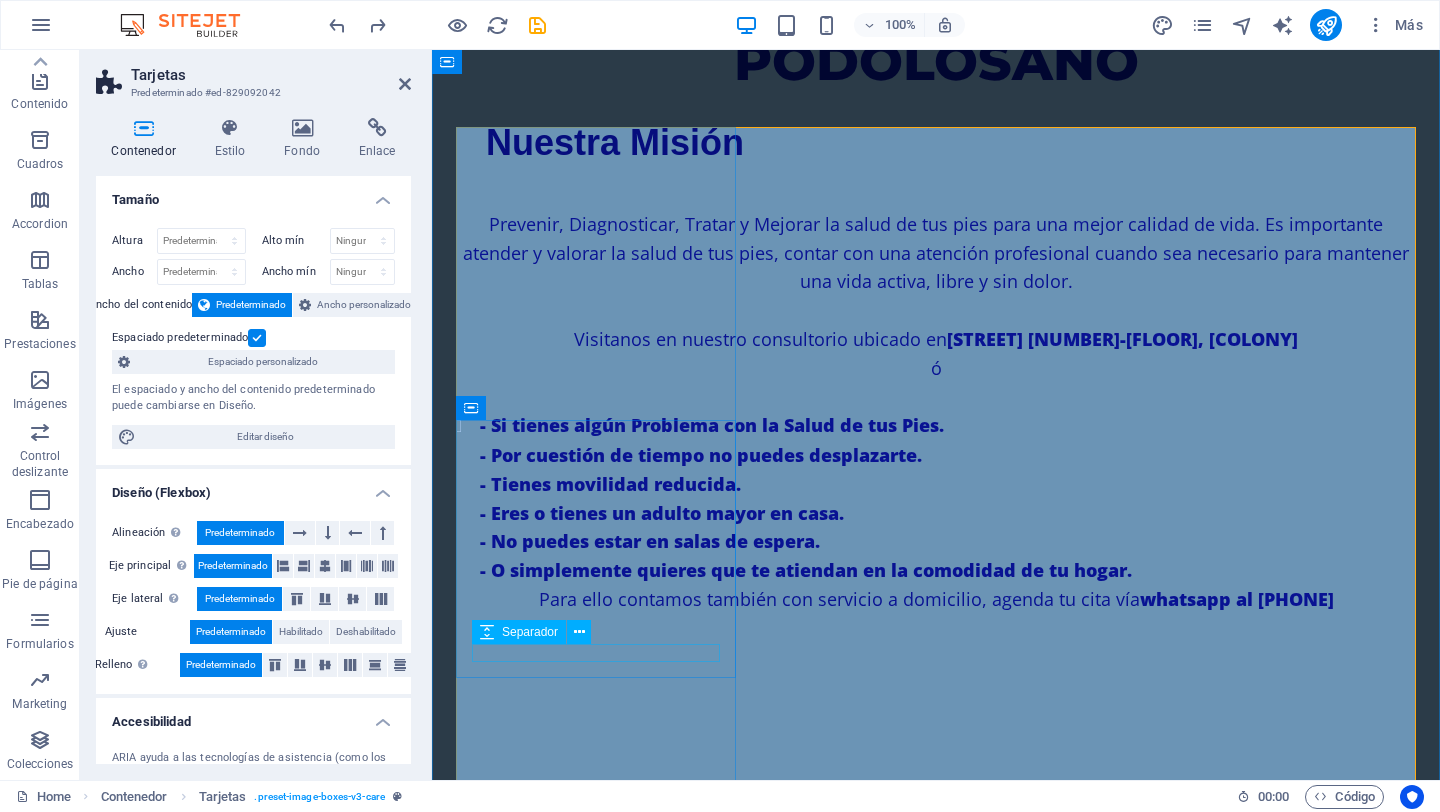scroll, scrollTop: 1455, scrollLeft: 0, axis: vertical 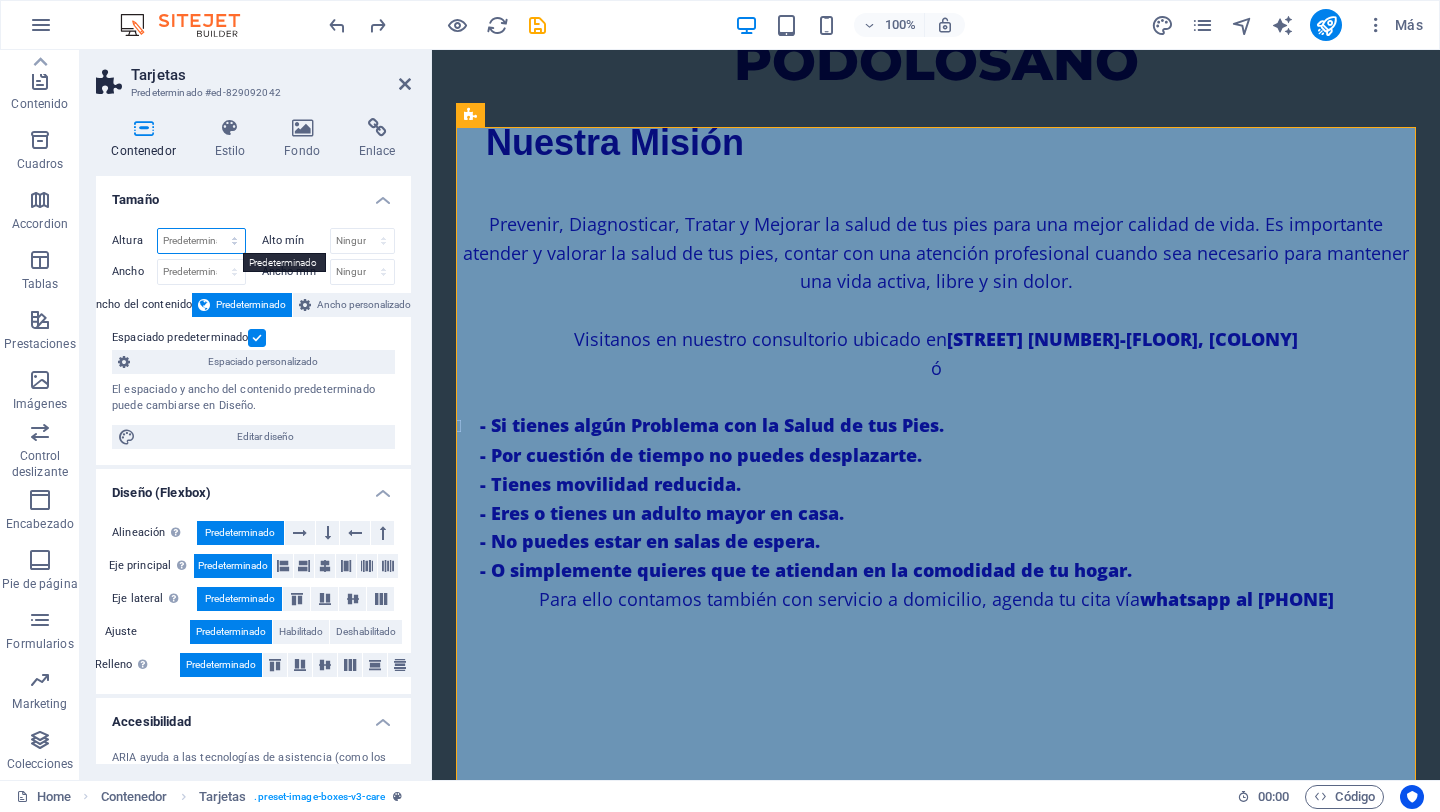 click on "Predeterminado px rem % vh vw" at bounding box center [201, 241] 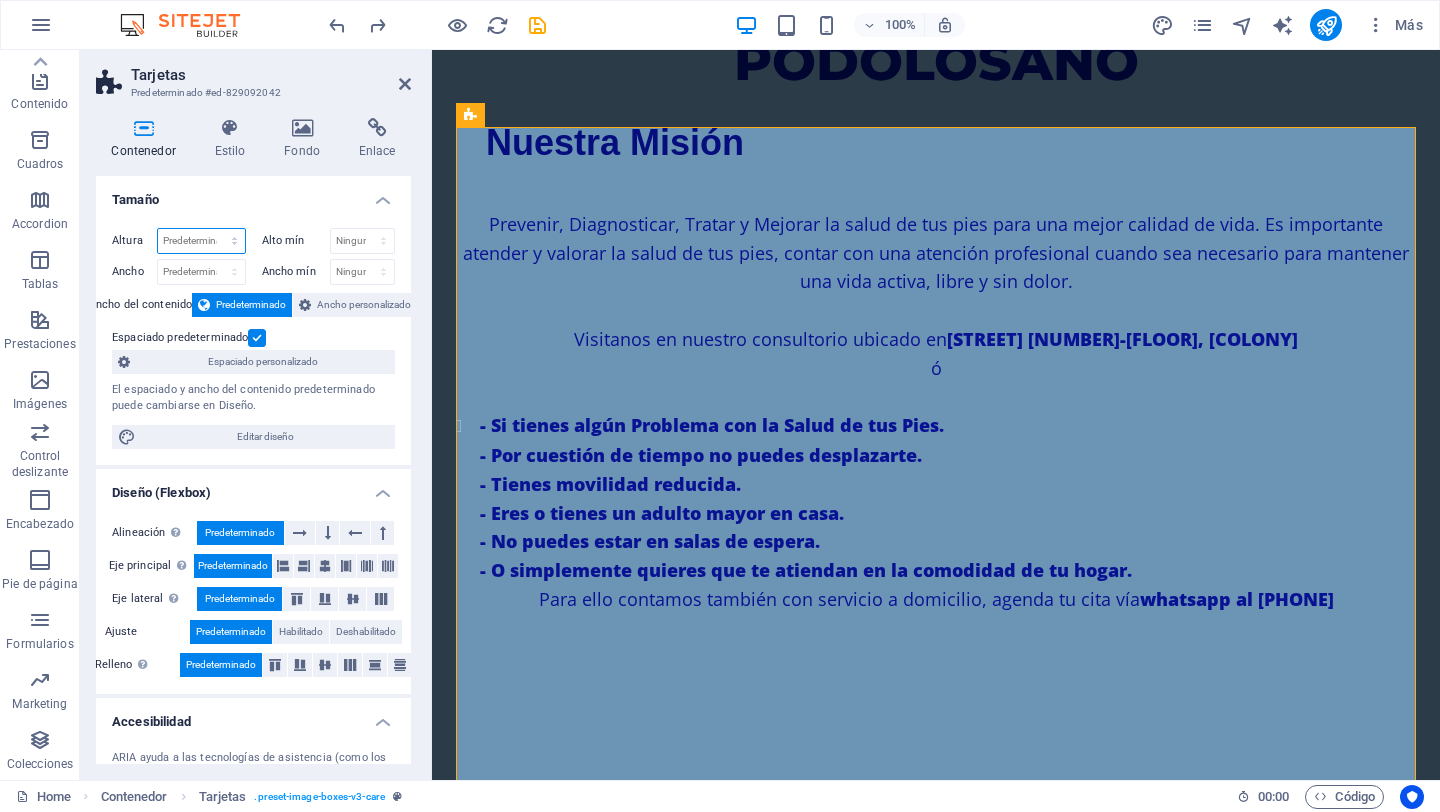 select on "px" 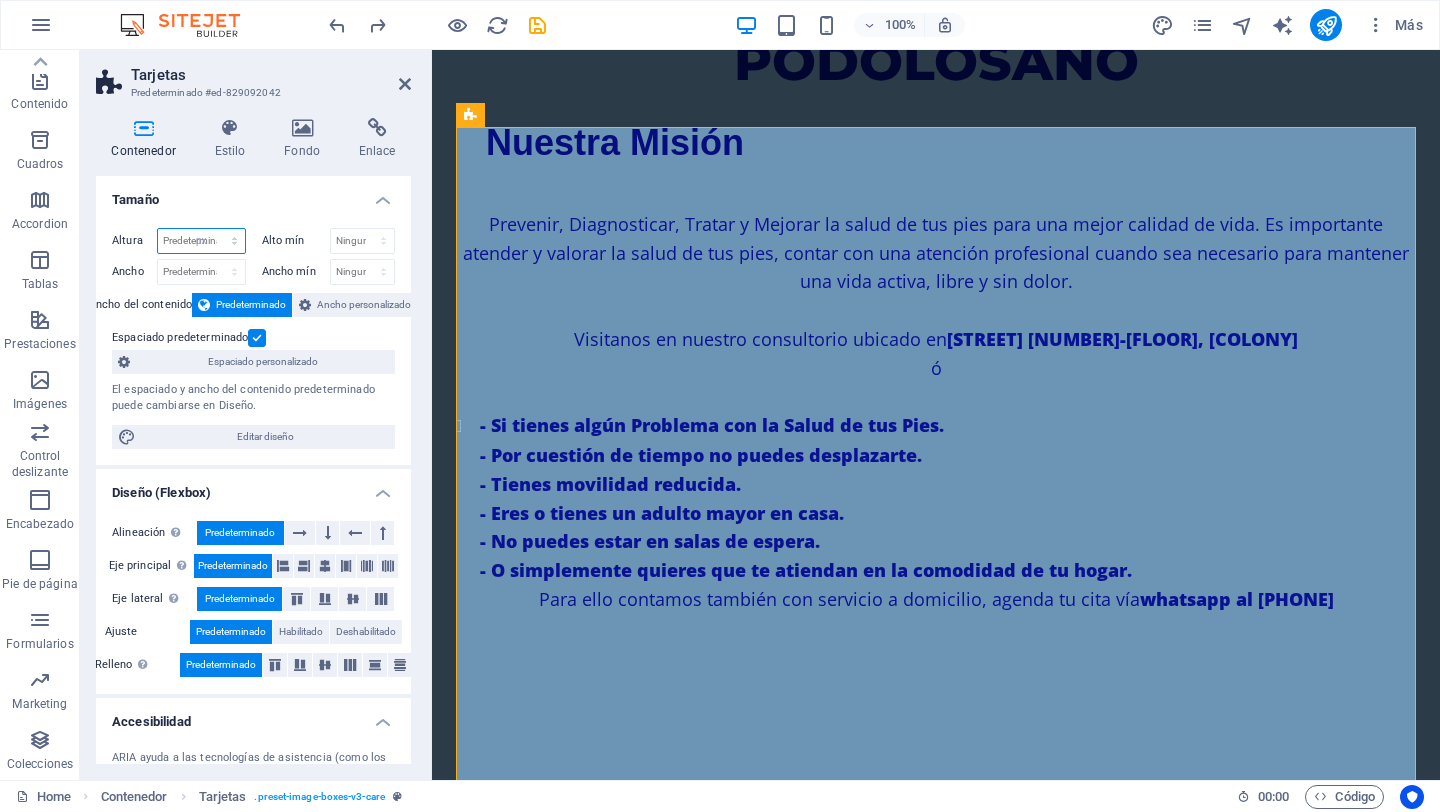 type on "1562" 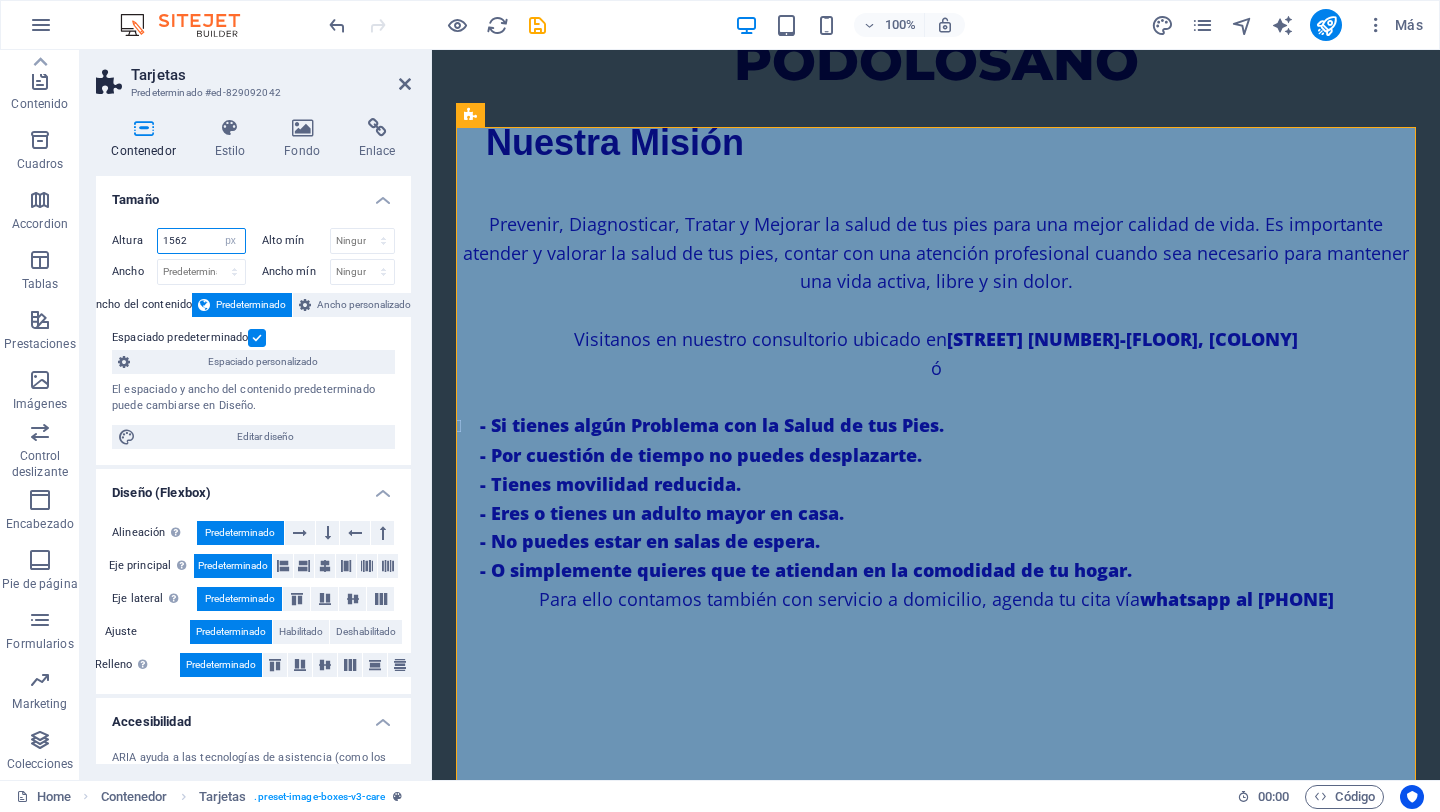 click on "1562" at bounding box center (201, 241) 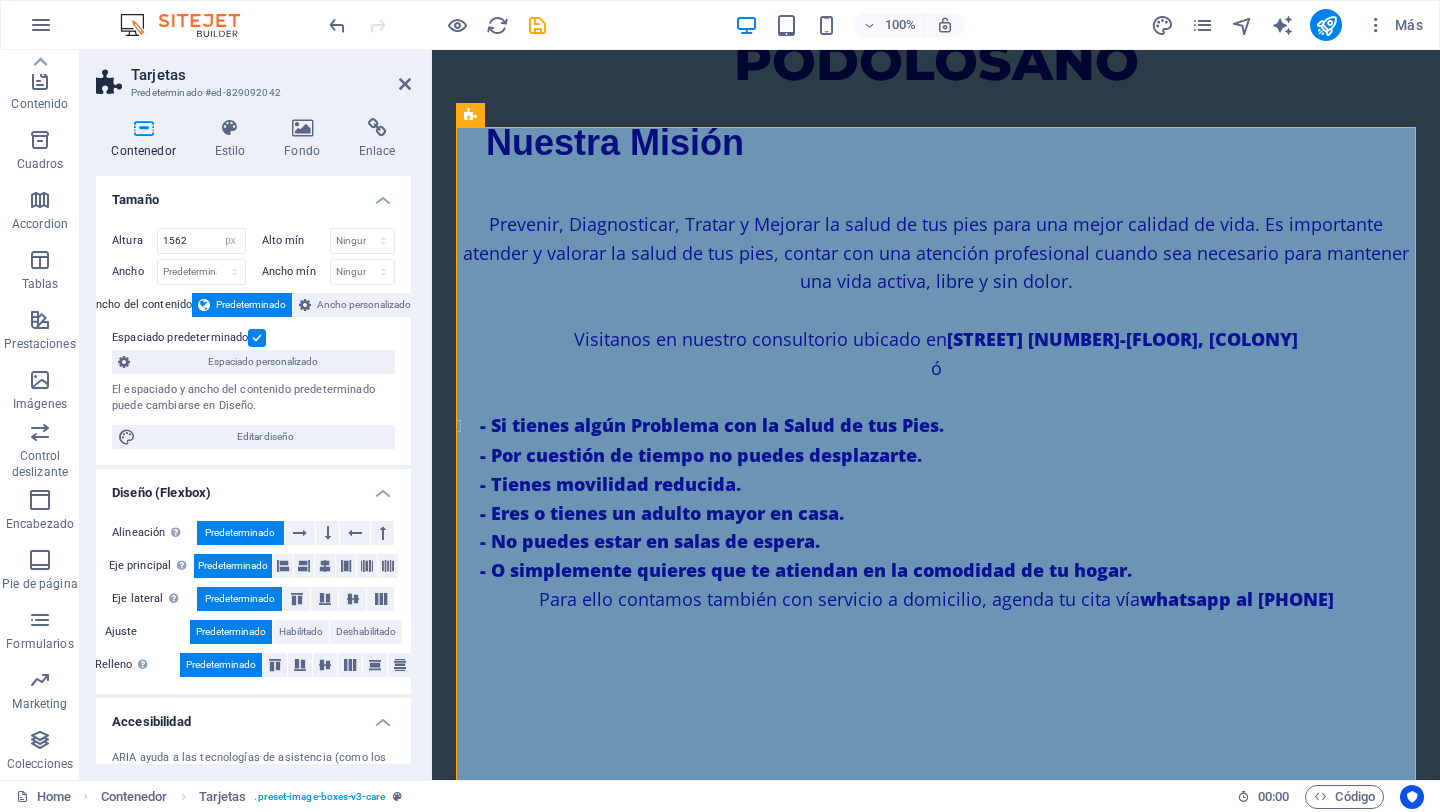 click on "Ancho mín Ninguno px rem % vh vw" at bounding box center [325, 272] 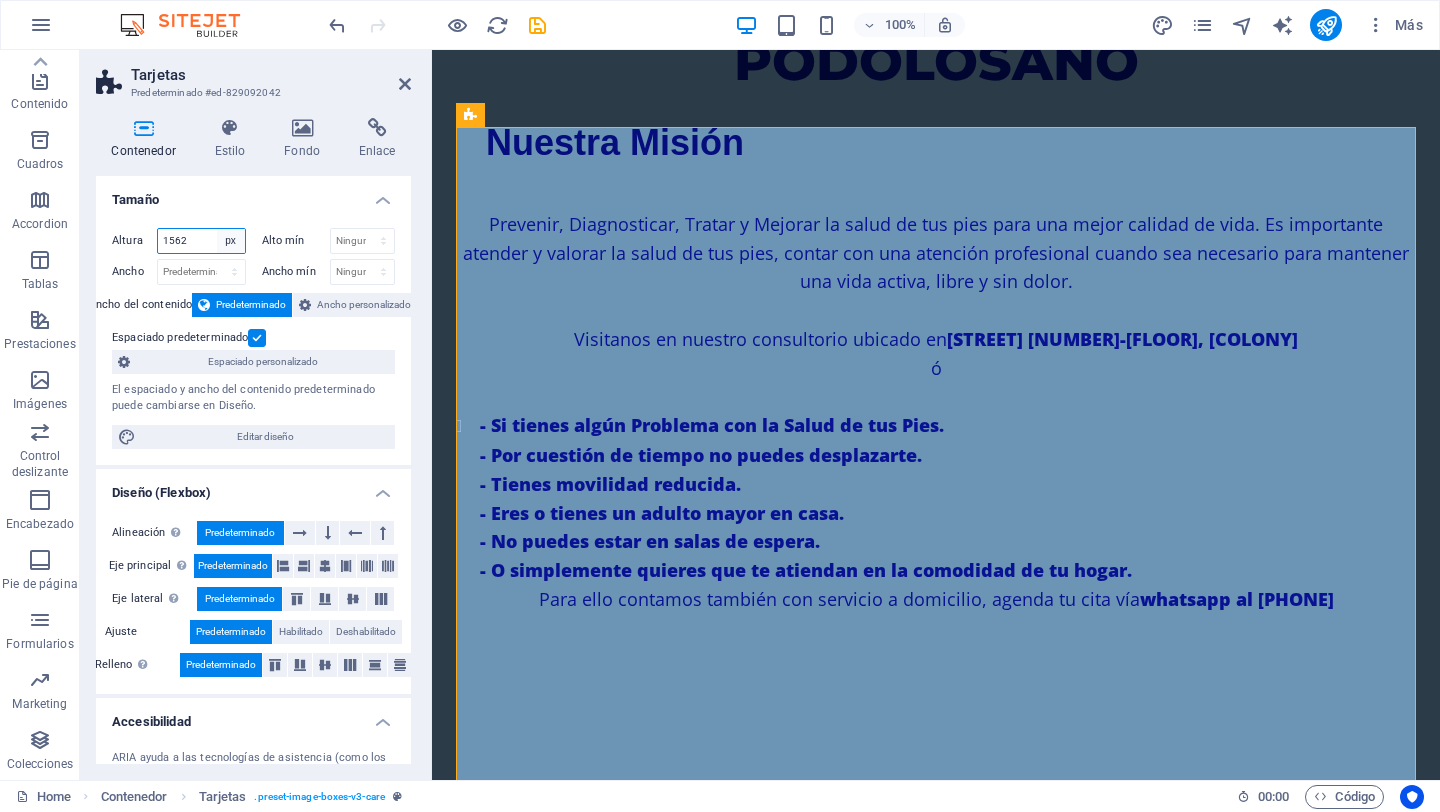 click on "Predeterminado px rem % vh vw" at bounding box center (231, 241) 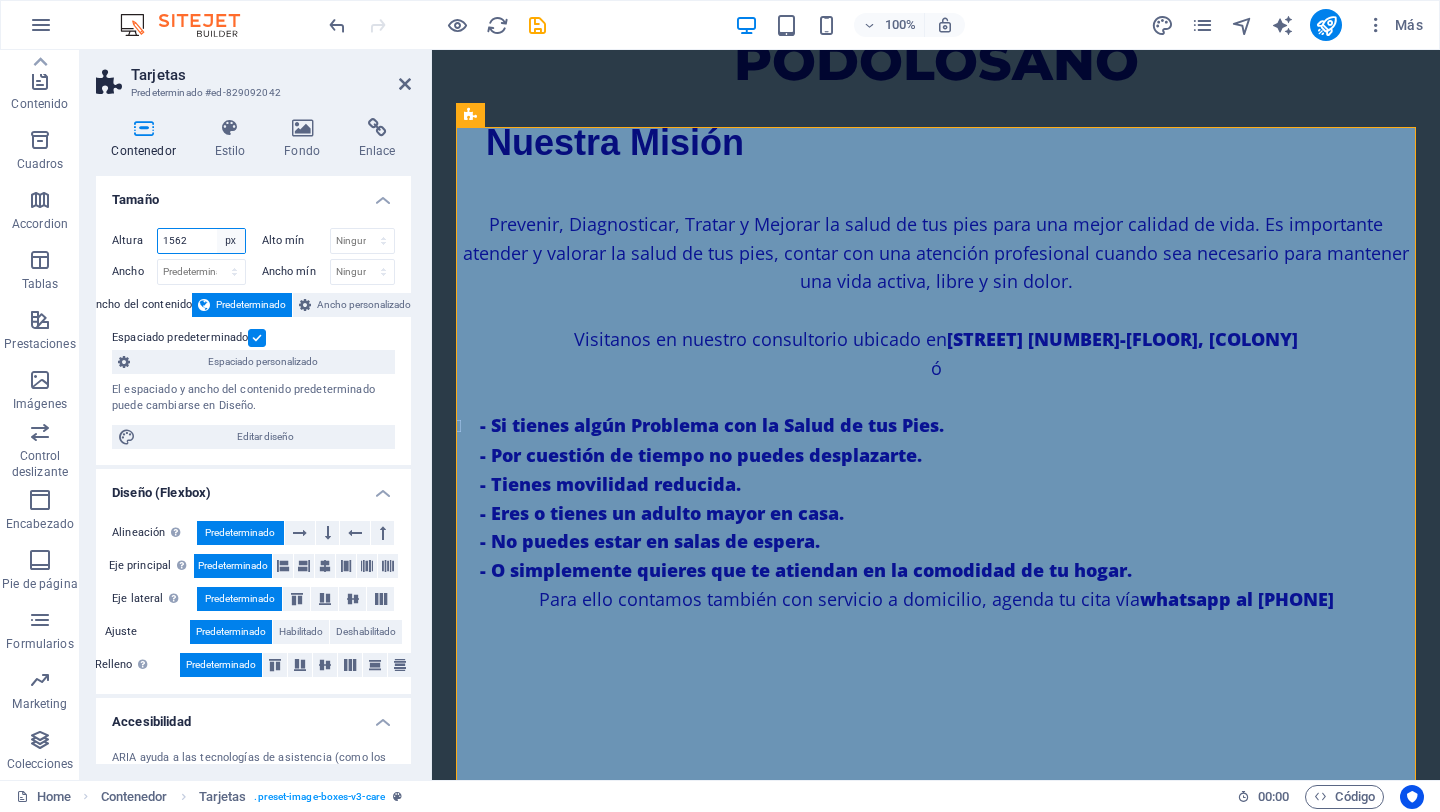 select on "vh" 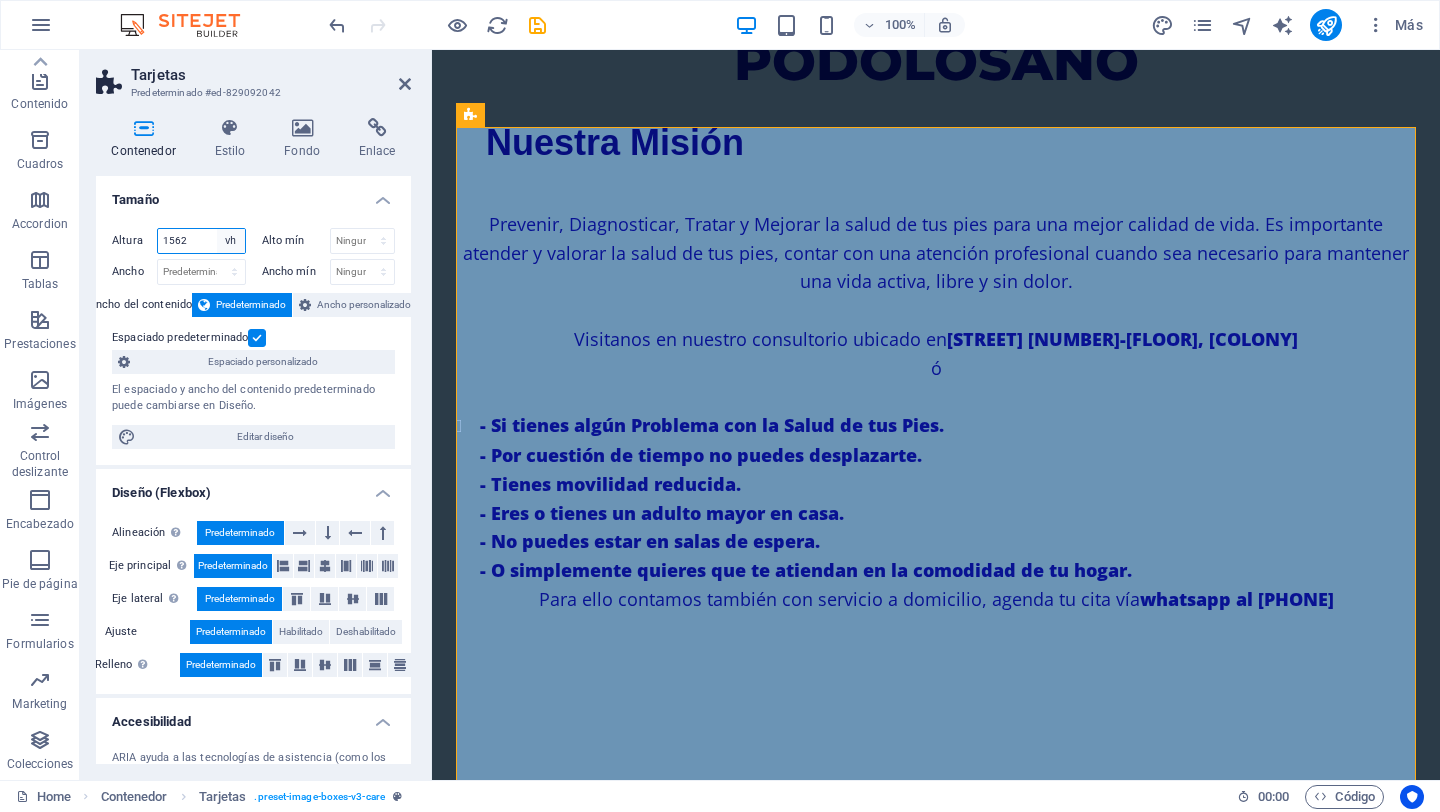 type on "222.2" 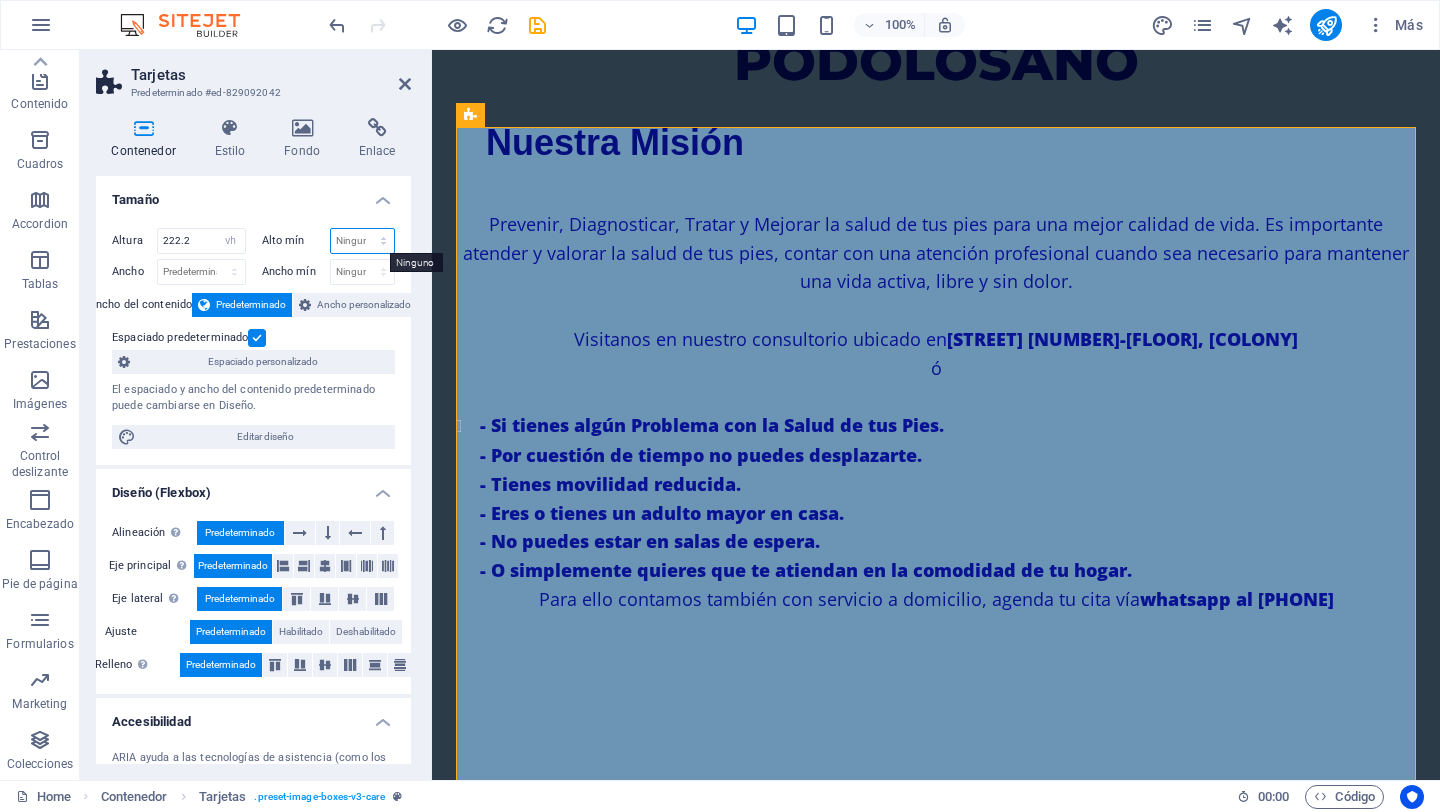 click on "Ninguno px rem % vh vw" at bounding box center [363, 241] 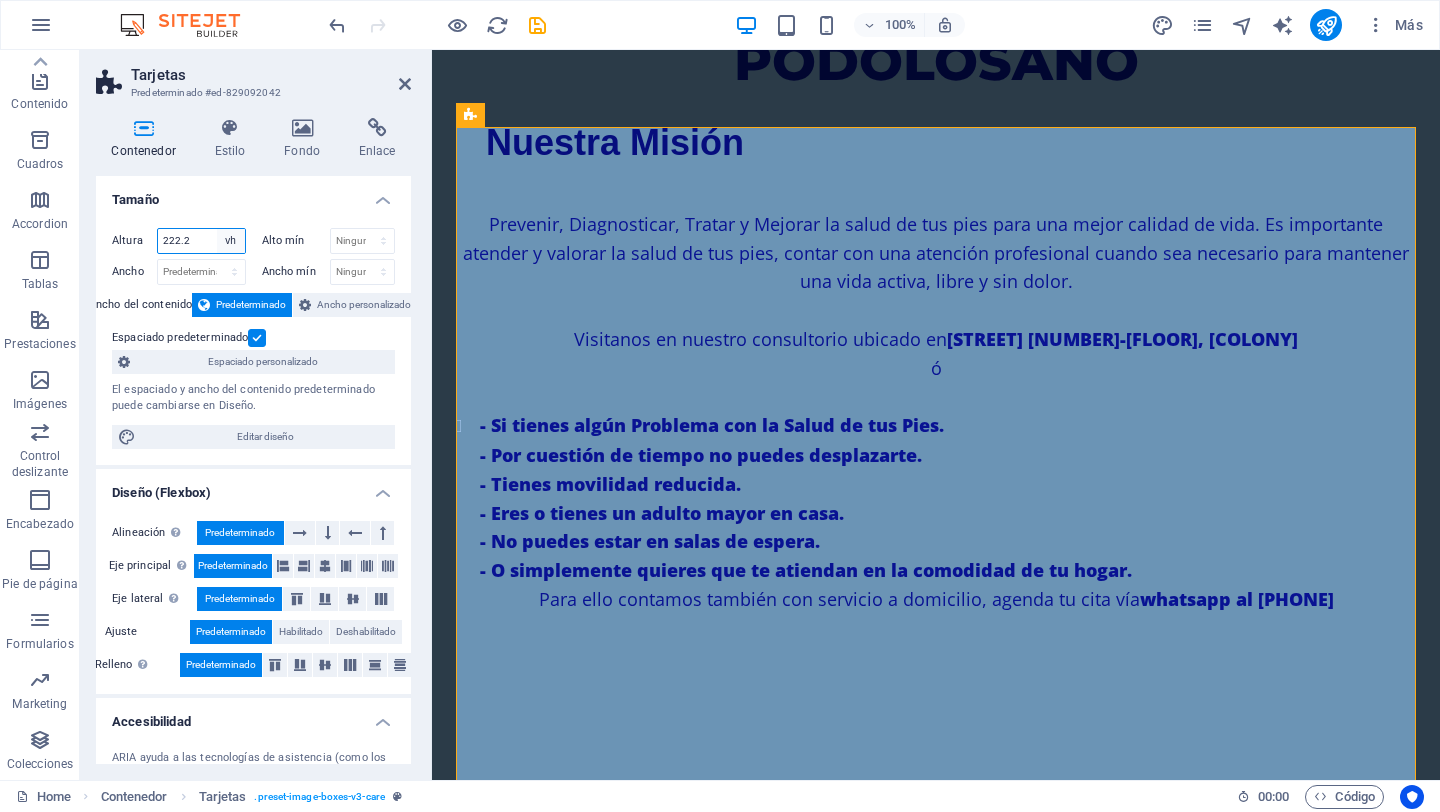 click on "Predeterminado px rem % vh vw" at bounding box center [231, 241] 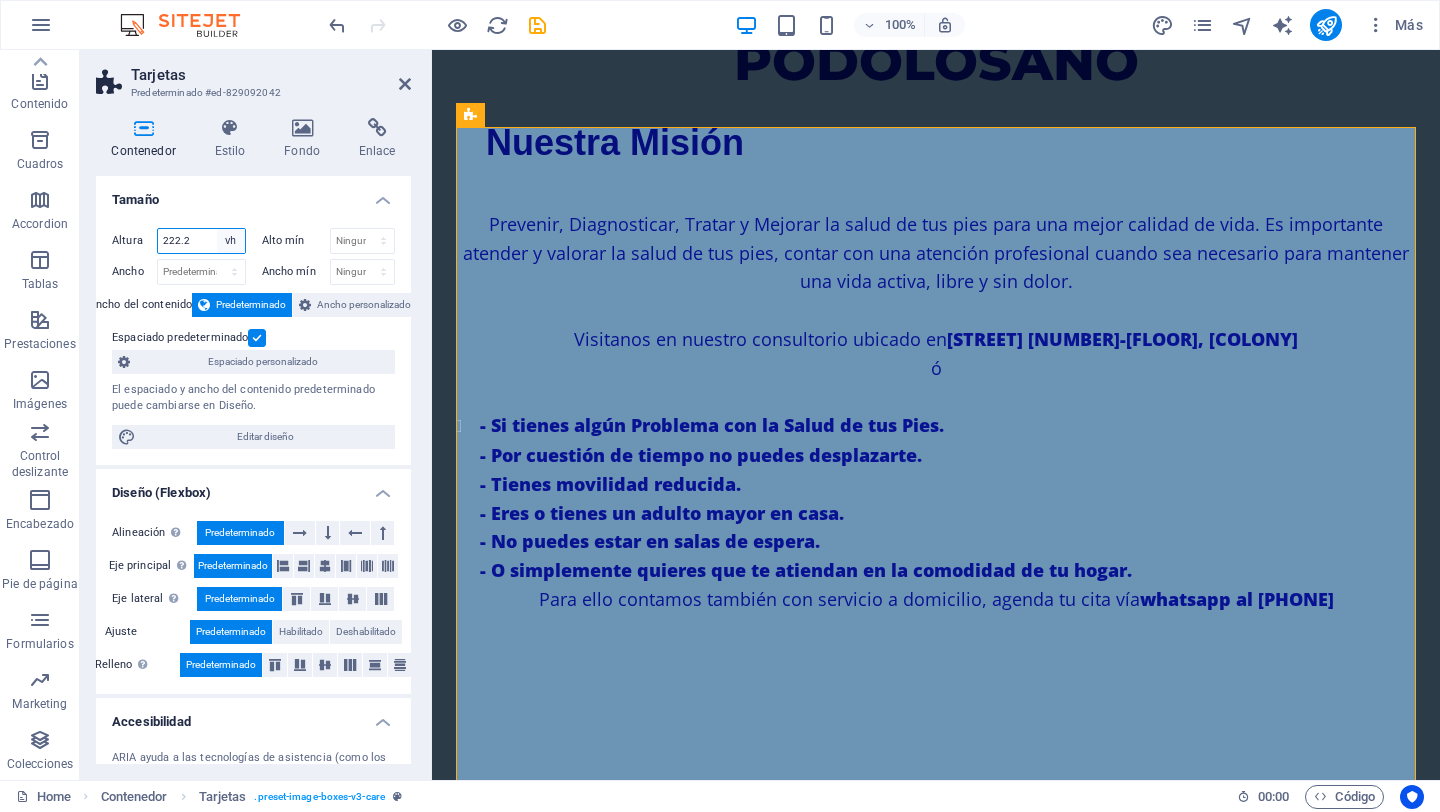 select on "default" 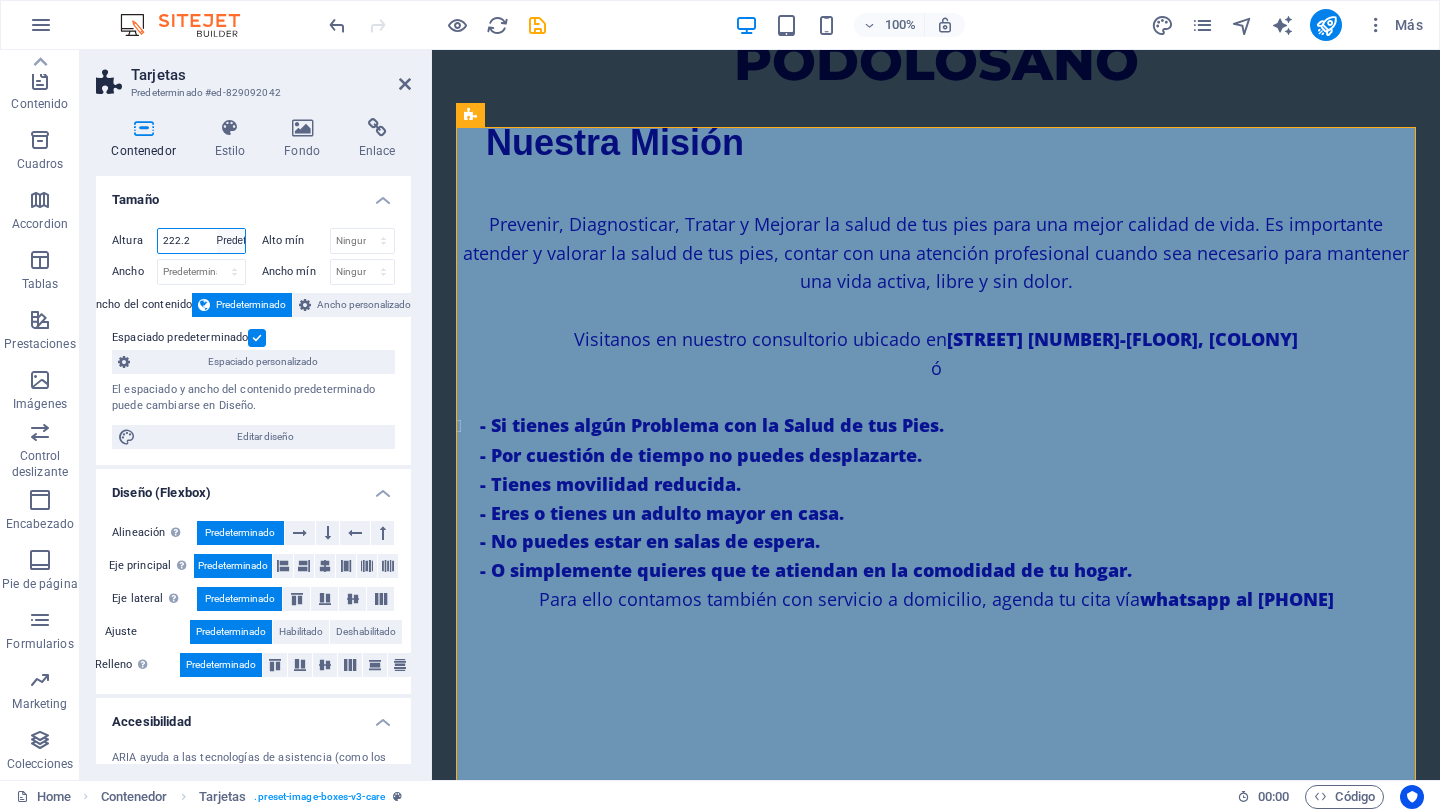 type 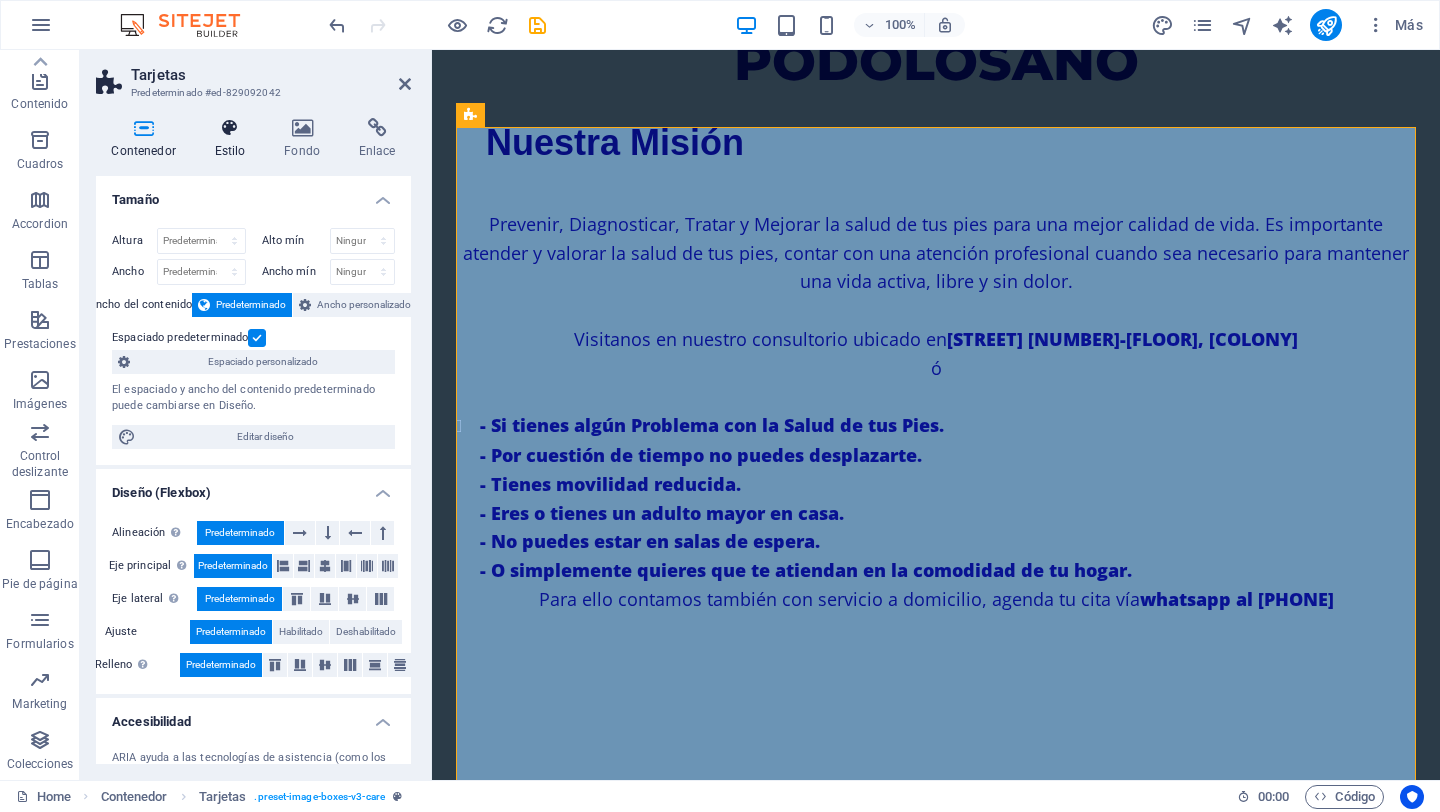 click at bounding box center (230, 128) 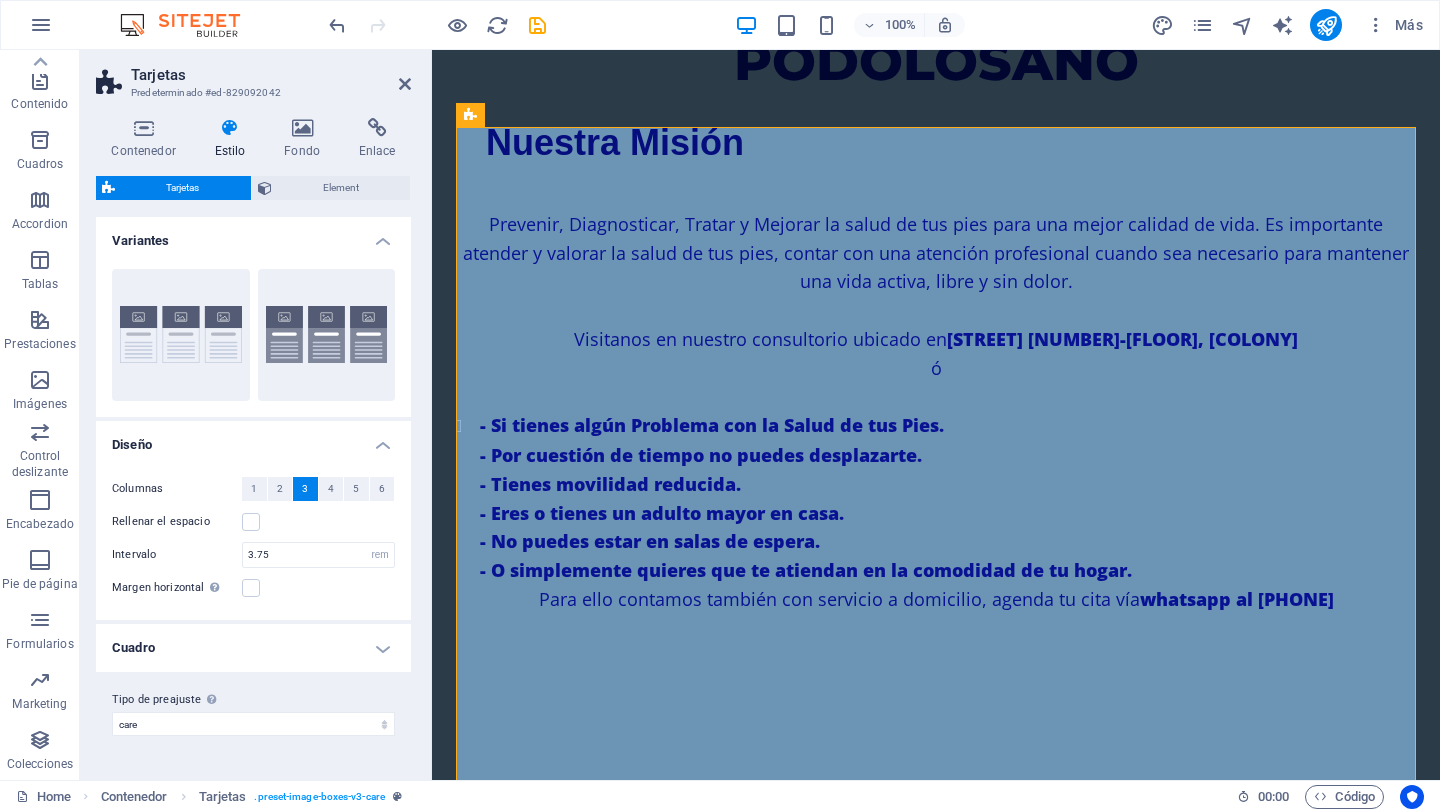 click on "Cuadro" at bounding box center [253, 648] 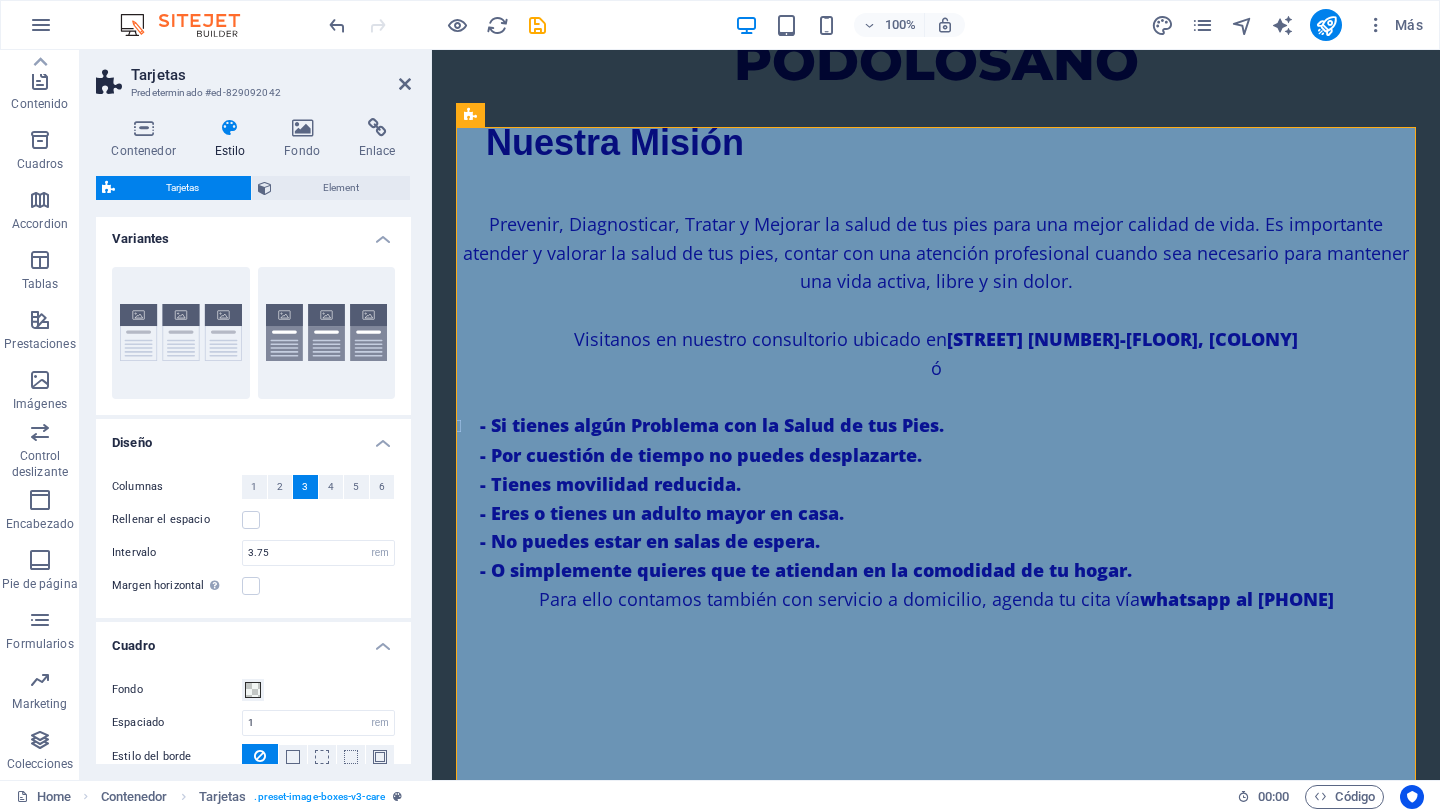 scroll, scrollTop: 0, scrollLeft: 0, axis: both 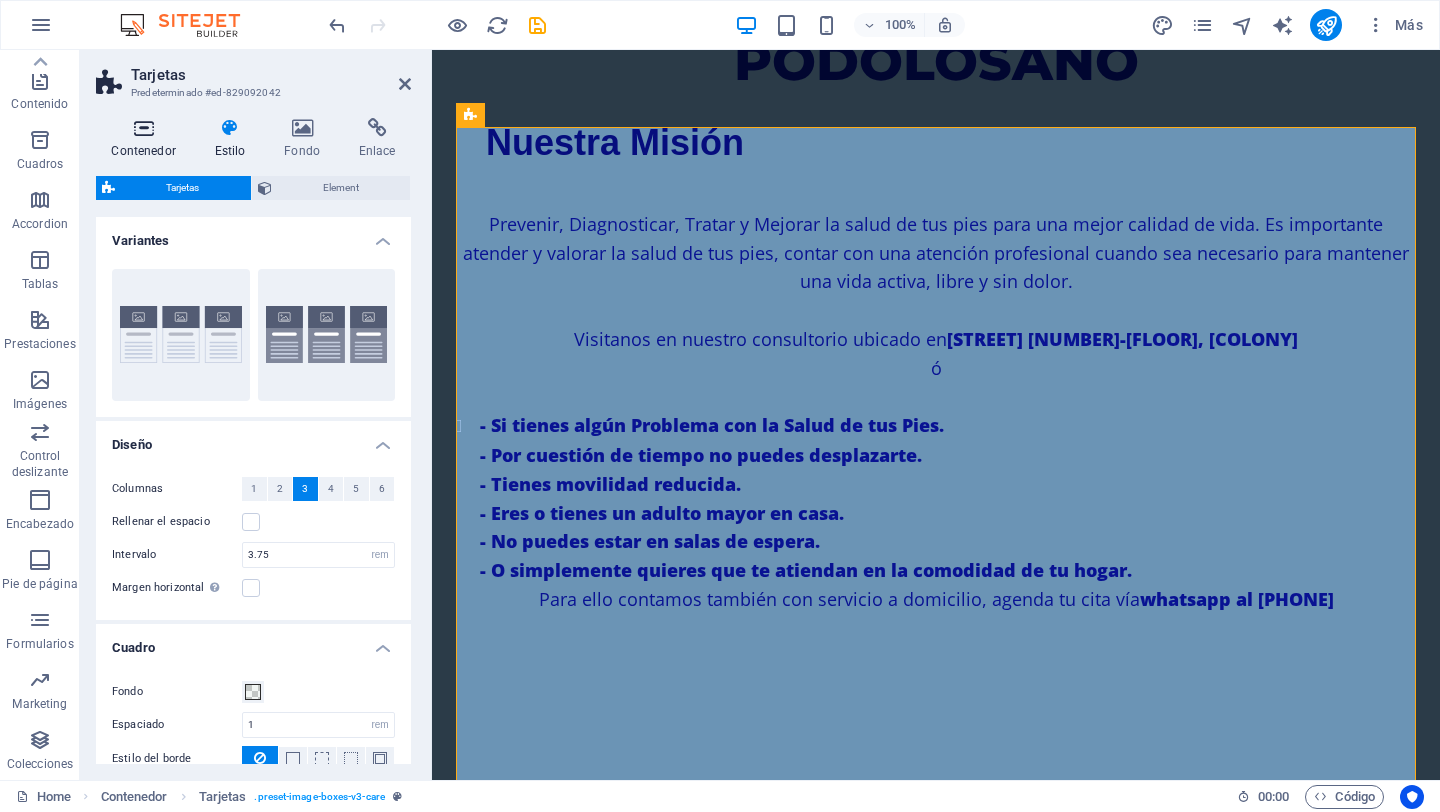 click at bounding box center (143, 128) 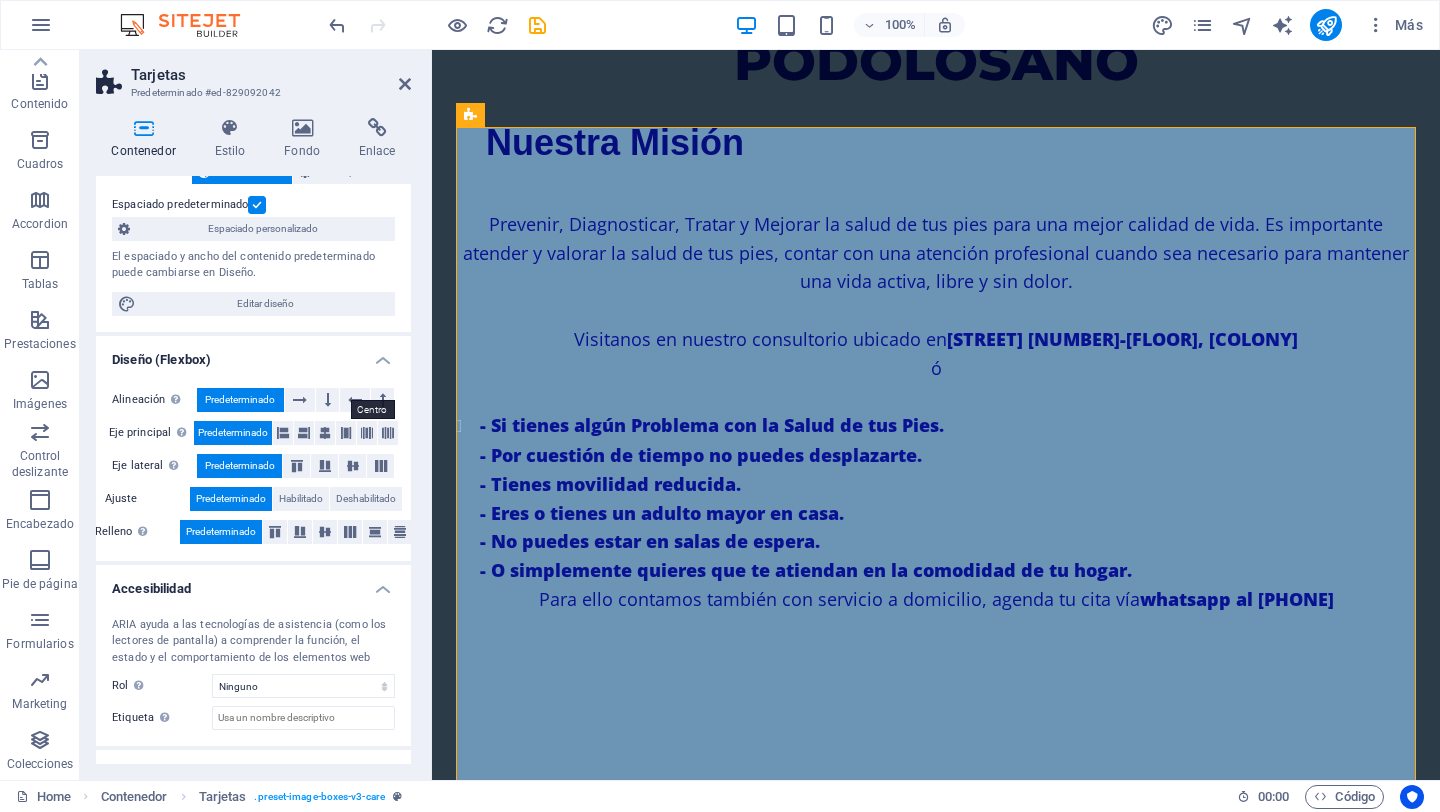 scroll, scrollTop: 0, scrollLeft: 0, axis: both 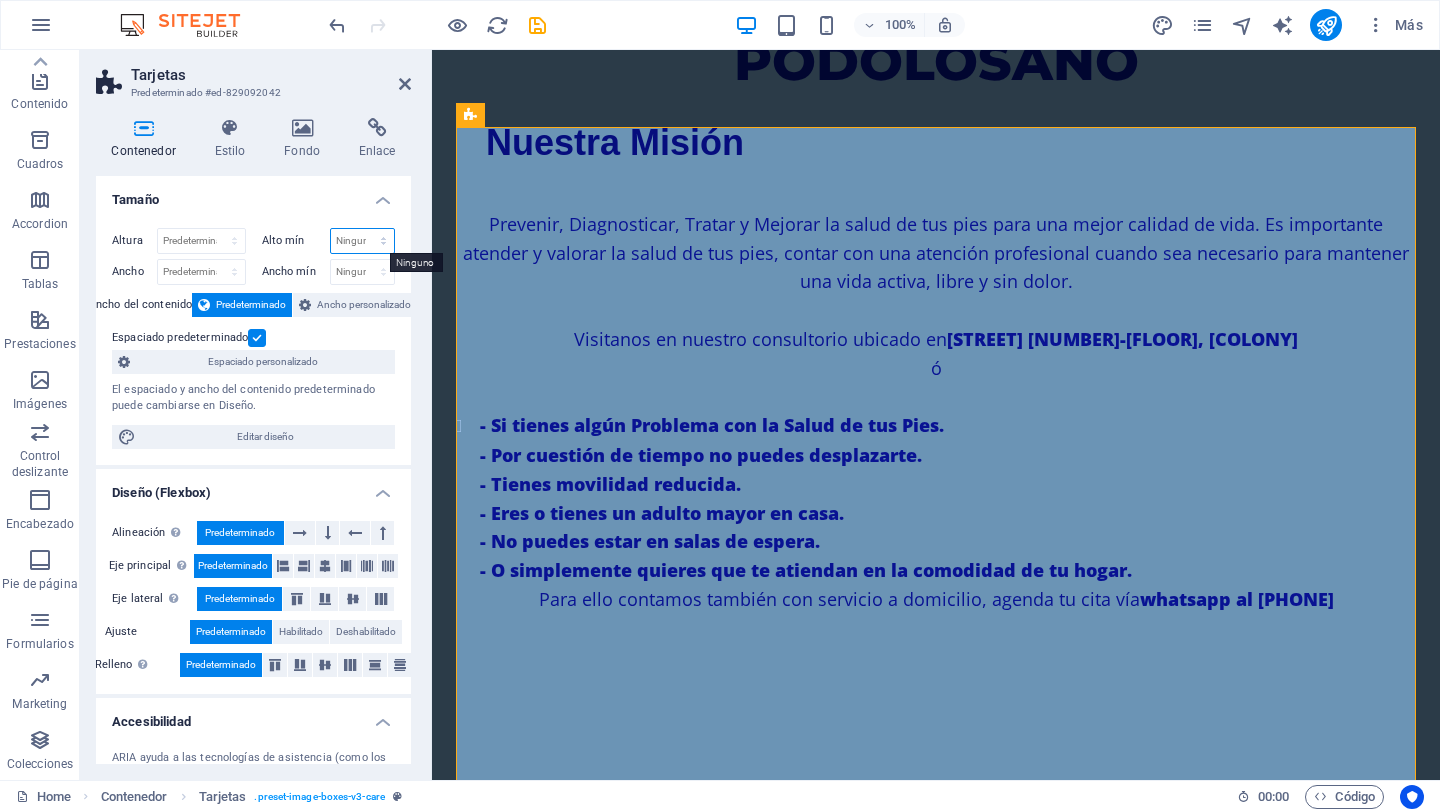 click on "Ninguno px rem % vh vw" at bounding box center [363, 241] 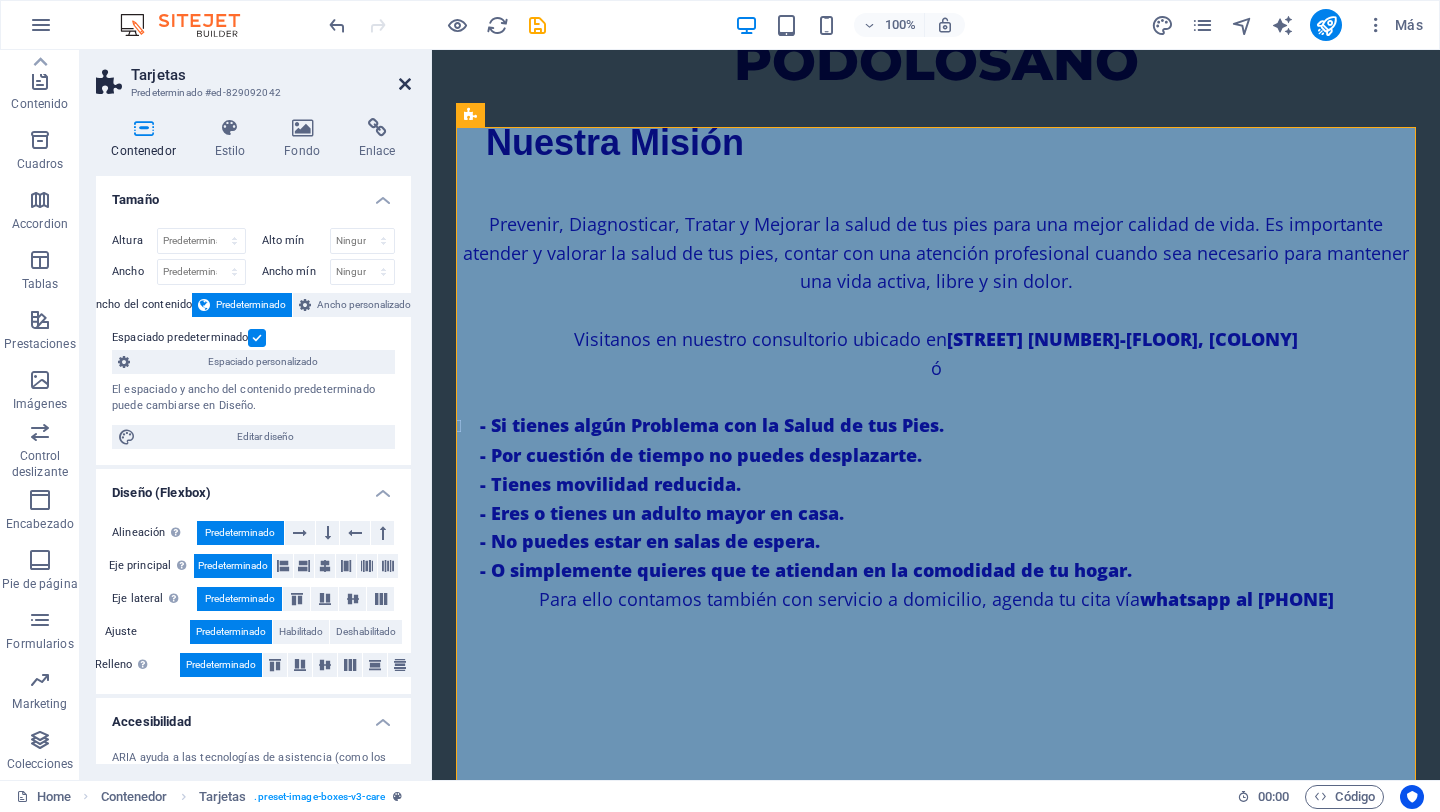 click at bounding box center [405, 84] 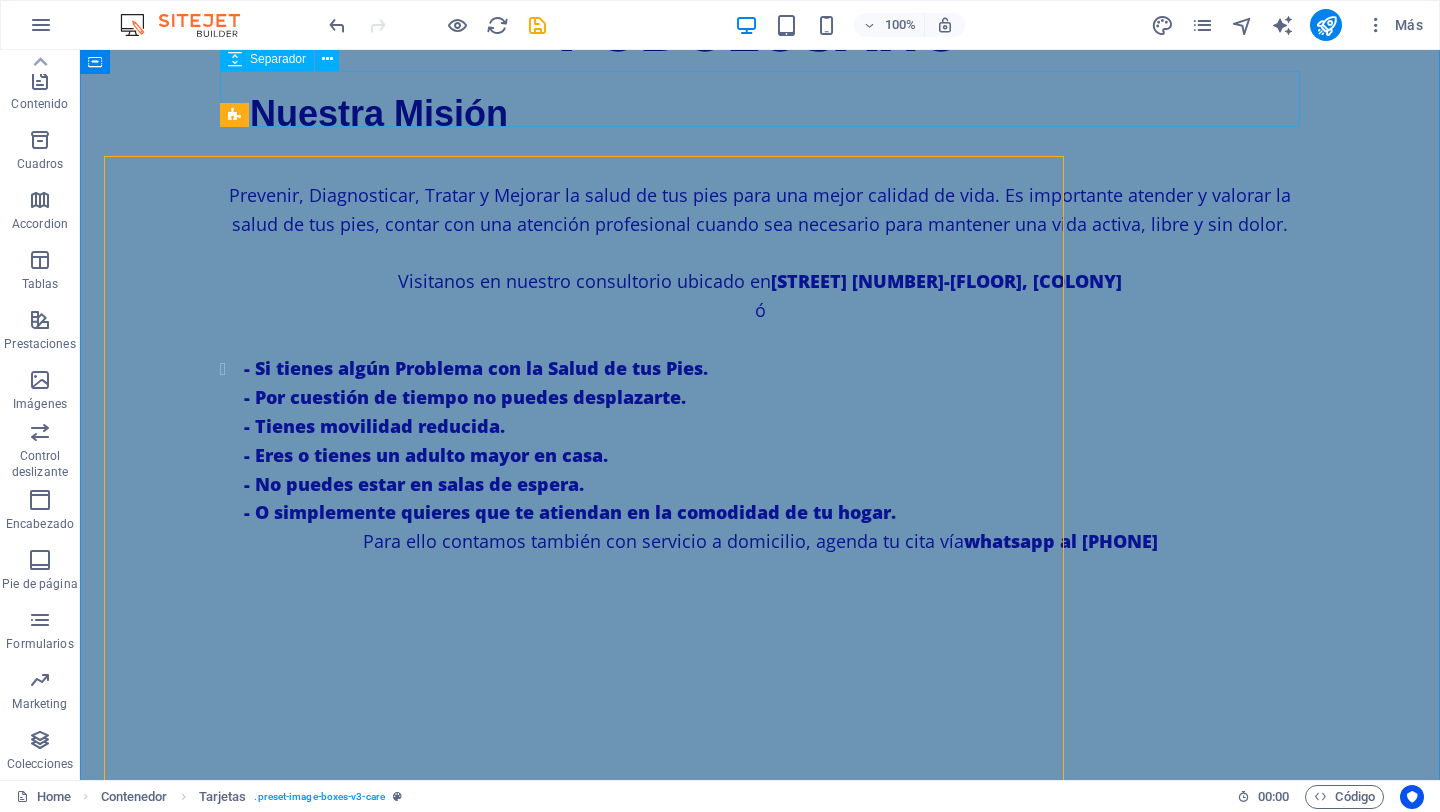 scroll, scrollTop: 1426, scrollLeft: 0, axis: vertical 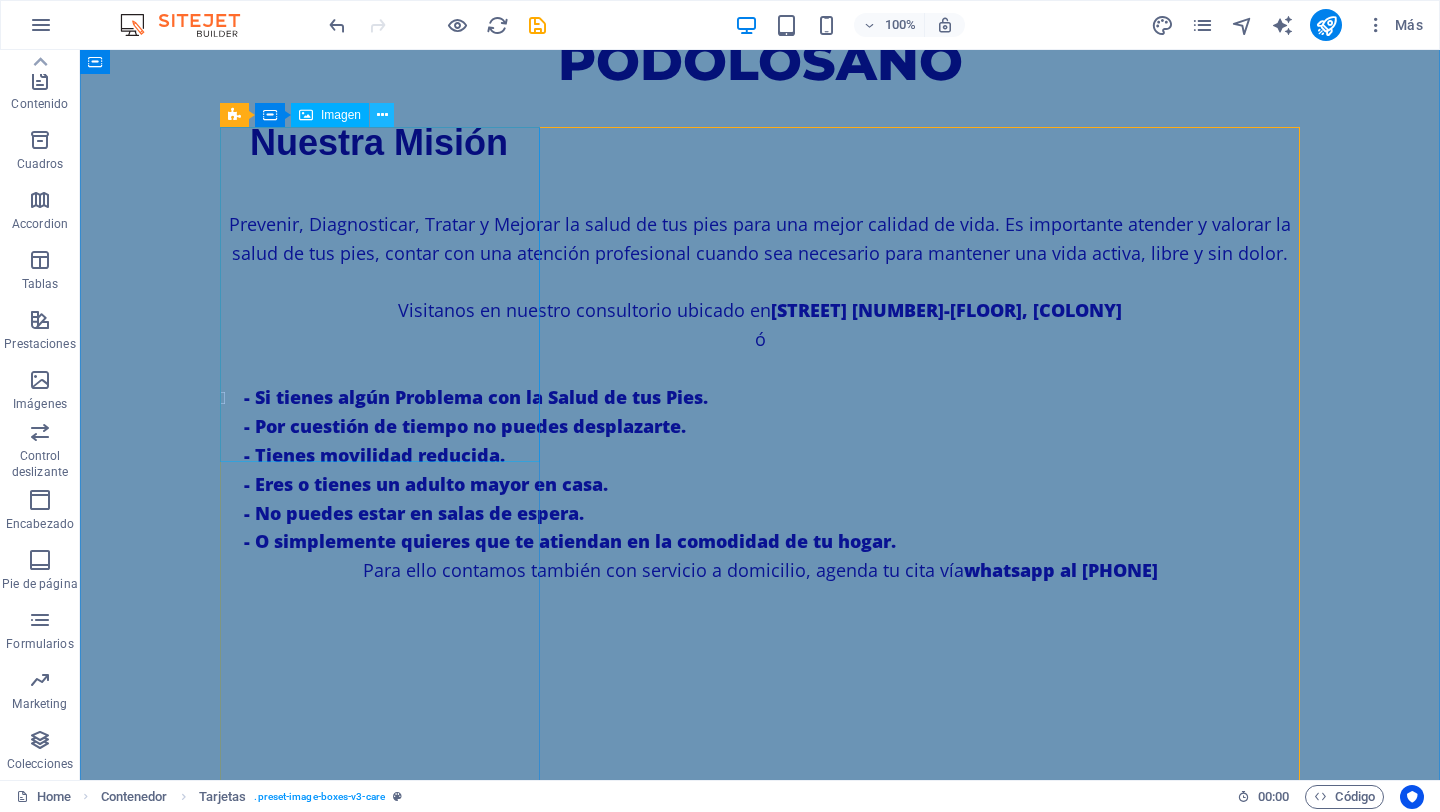 click at bounding box center (382, 115) 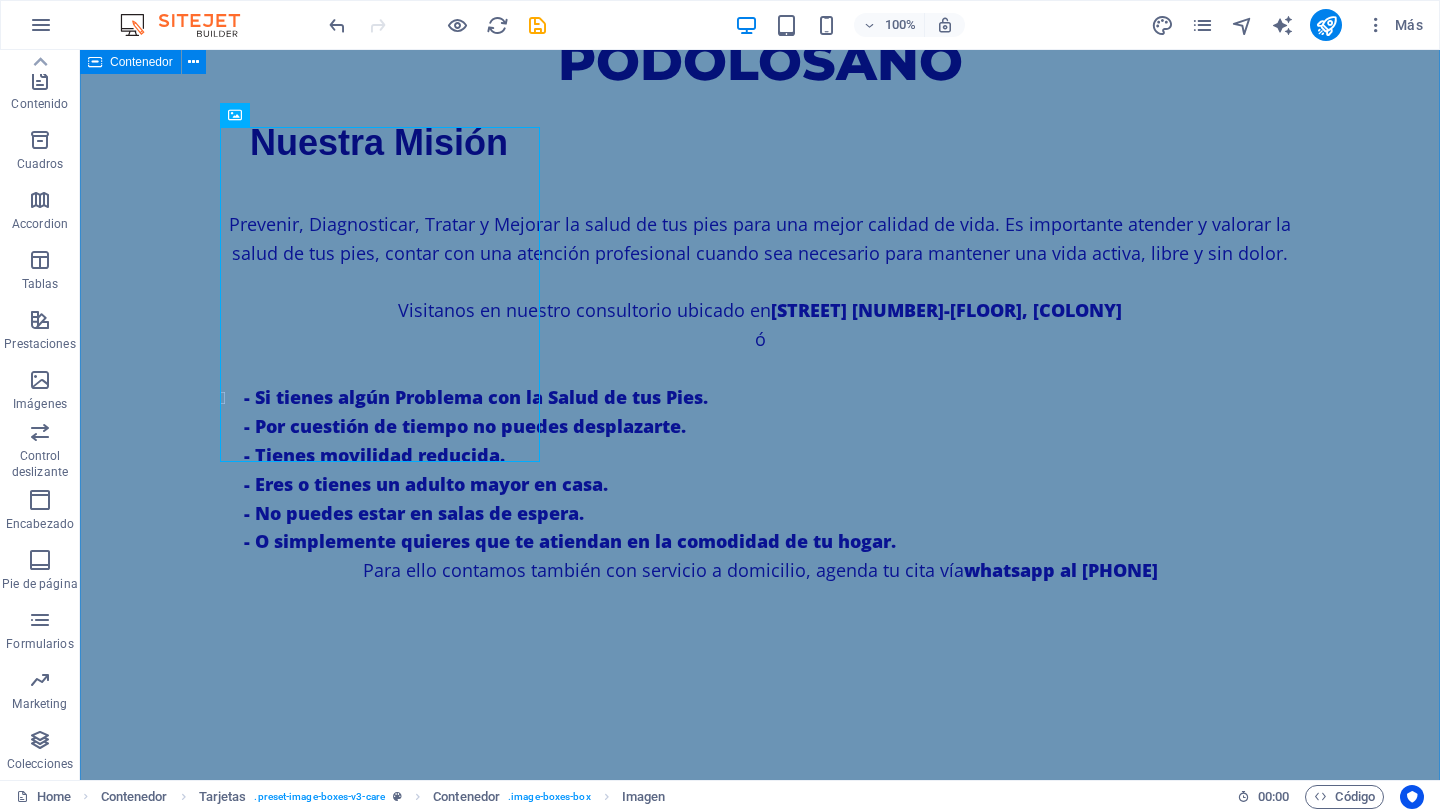 click on "NUESTROS SERVICIOS SERVICIO PODOLÓGICO PREVENTIVO: Corte correcto de uñas. Limpieza de canales ungueales. Retiro de callosidades. Exfoliación con sales Masaje Pédico Diagnostico Podológico - TRATAMIENTOS: ONICOMICOSIS (hongo):   Tratamiento que consiste en una valoración previa, partiendo del estado de salud y condición de sus uñas optamos por el tratamiento idóneo a su condición. ONICOCRIPTOSIS   (uñas encarnadas):  Soluciones efectivas para aliviar el dolor y corregir el crecimiento anormal en las uñas. TINEA PEDIS   (pie de atleta):  Tratamiento que consta de 3 sesiones donde aplicamos luz infrarroja junto a soluciones antifúngicas. VERRUGAS PLANTARES : Hacemos una limpieza exhaustiva, opciones de tratamiento para erradicar la verruga y seguimiento a curaciones. ORTONIXIA : Dispositivos que nos ayudan a corregir la curvatura de la uña, para así prevenir que se encarnen. PIE DE RIESGO : La neuropatía diabética es una complicaci   REFLEXOLOGÍA PODAL PLANTILLAS :" at bounding box center (760, 2685) 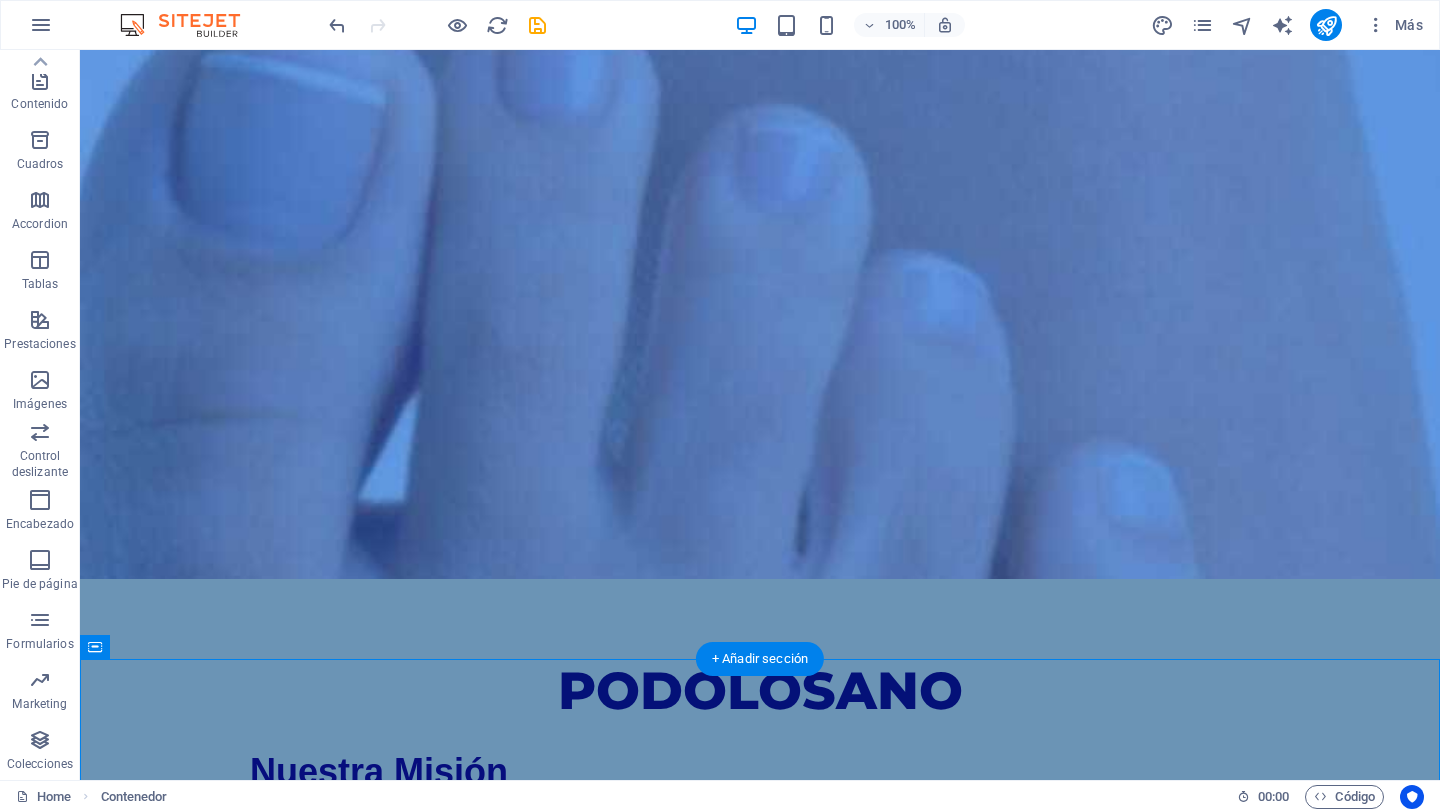 scroll, scrollTop: 855, scrollLeft: 0, axis: vertical 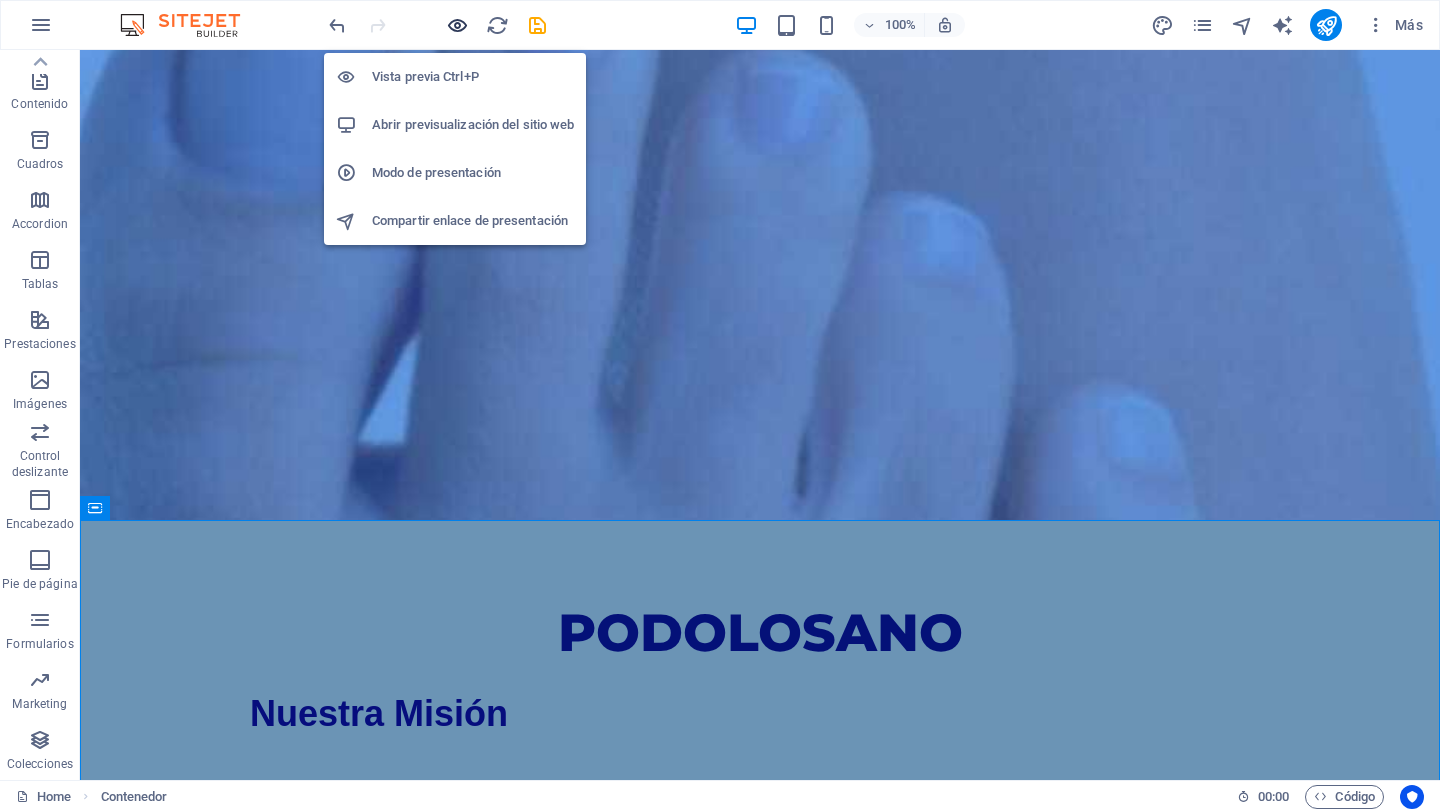 click at bounding box center (457, 25) 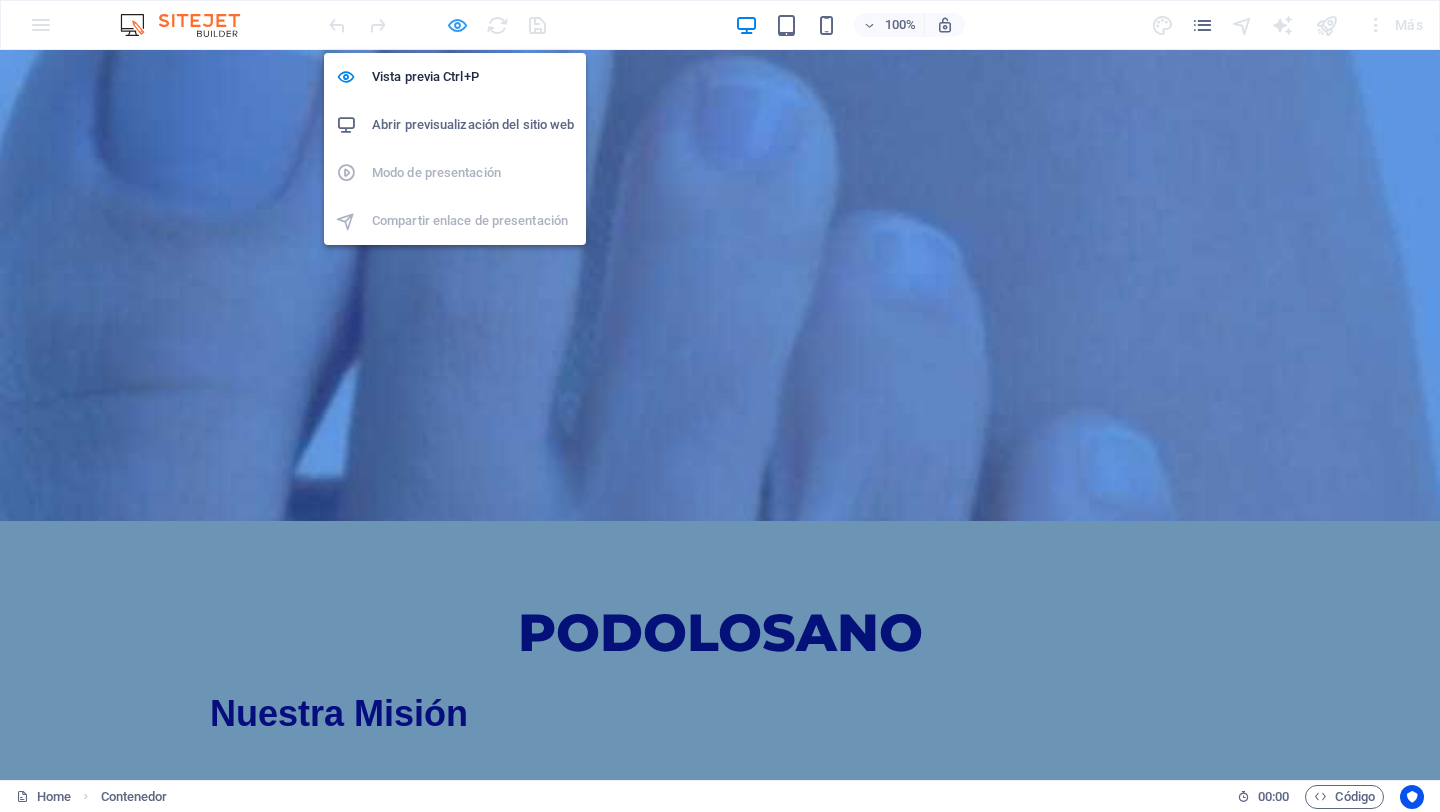 click at bounding box center [457, 25] 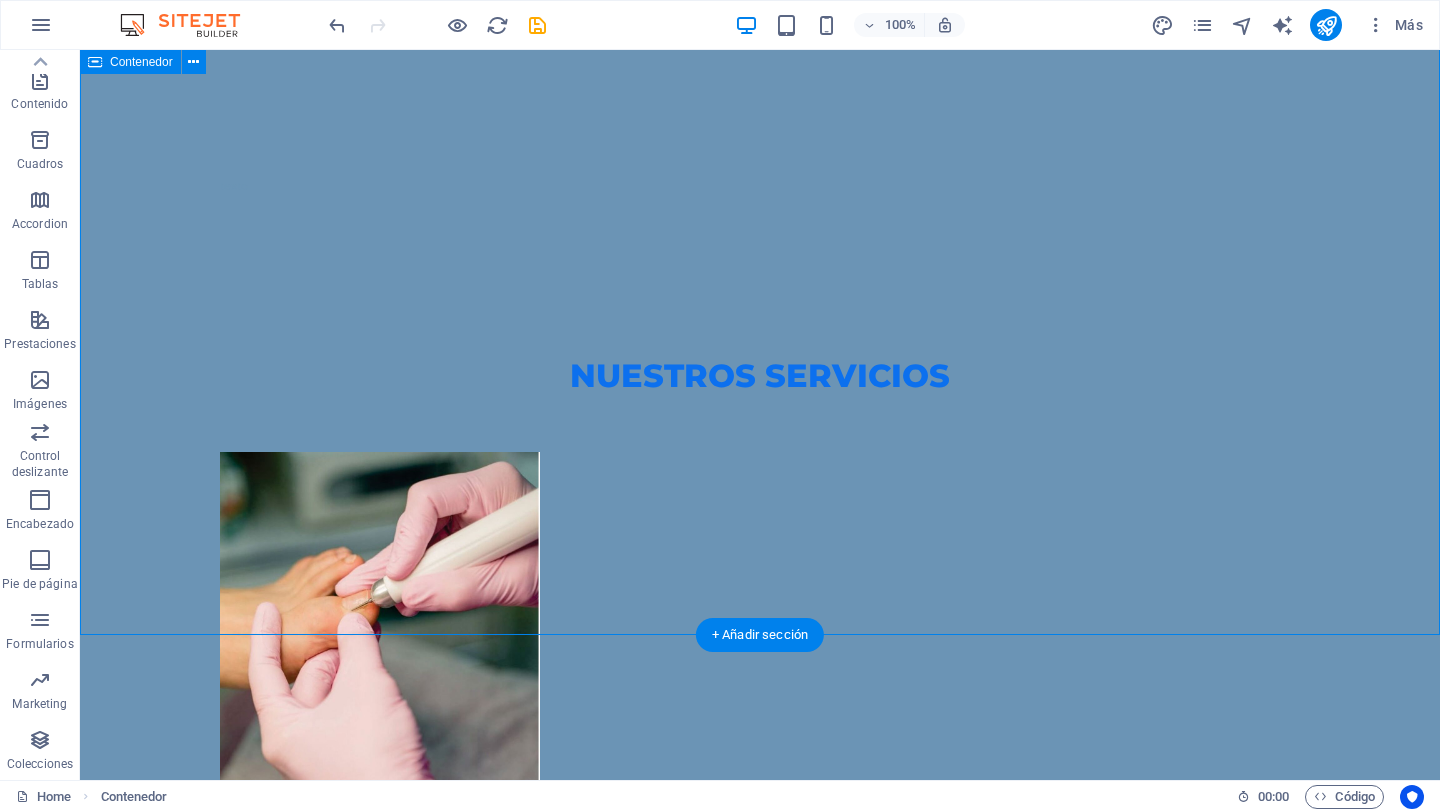 scroll, scrollTop: 2396, scrollLeft: 0, axis: vertical 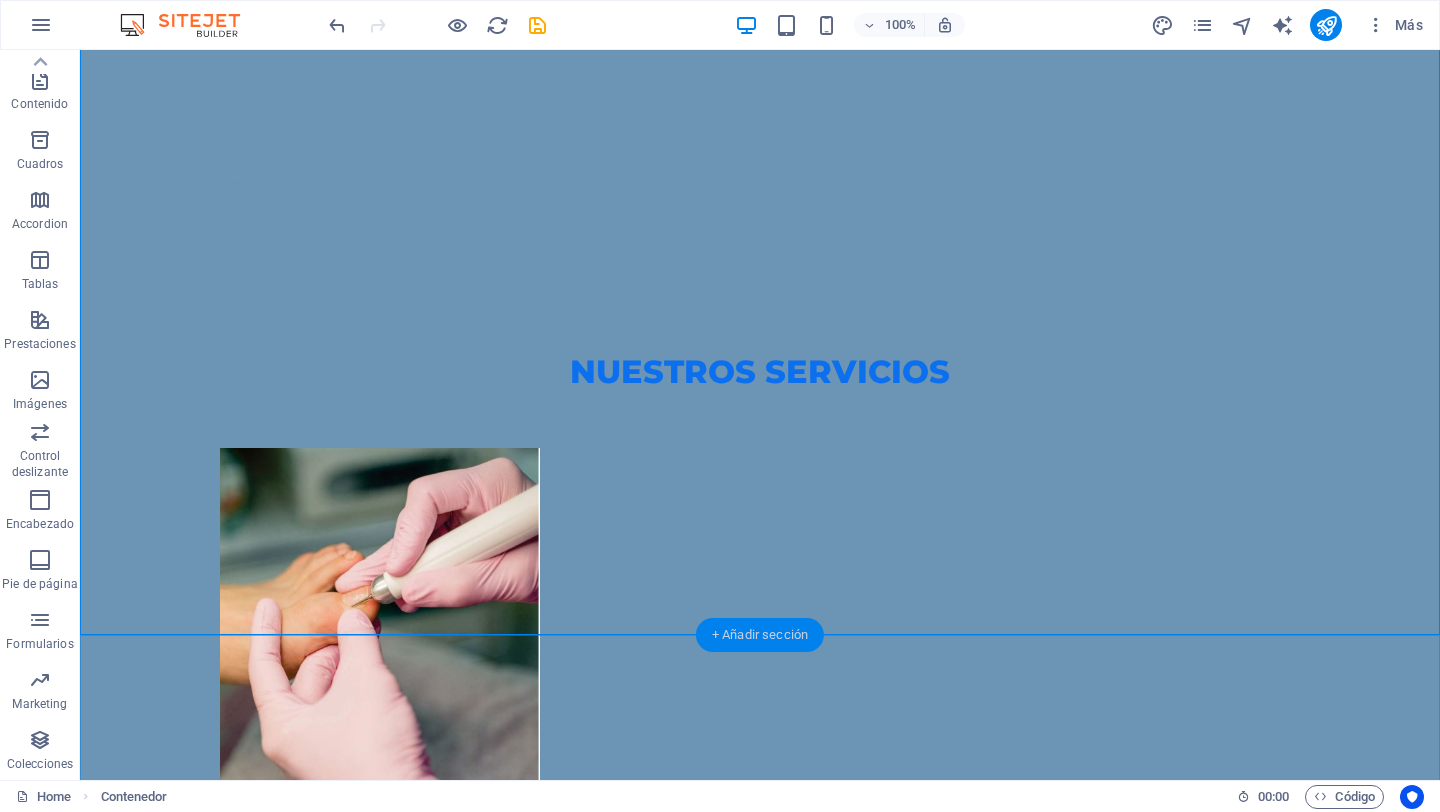 click on "+ Añadir sección" at bounding box center [760, 635] 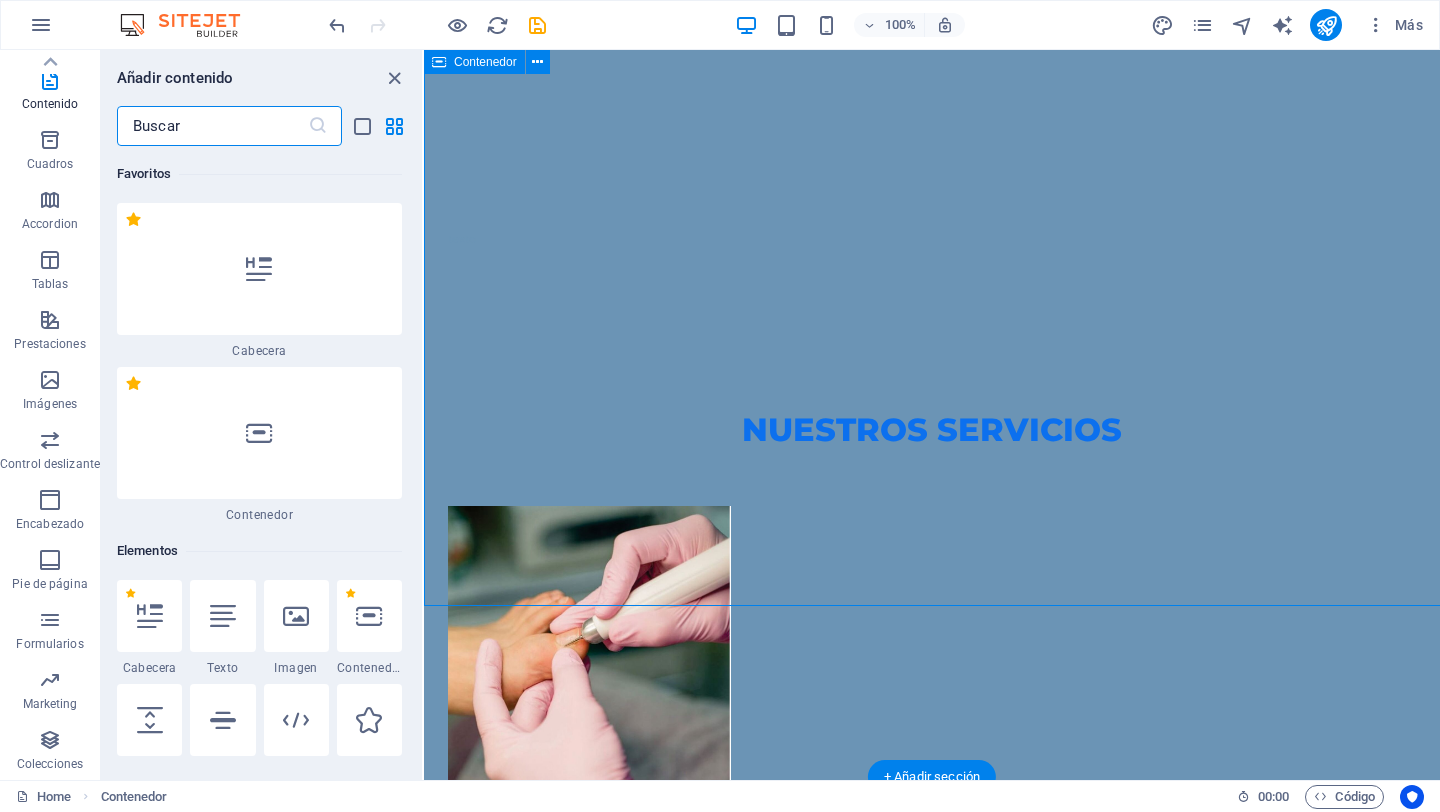 scroll, scrollTop: 2425, scrollLeft: 0, axis: vertical 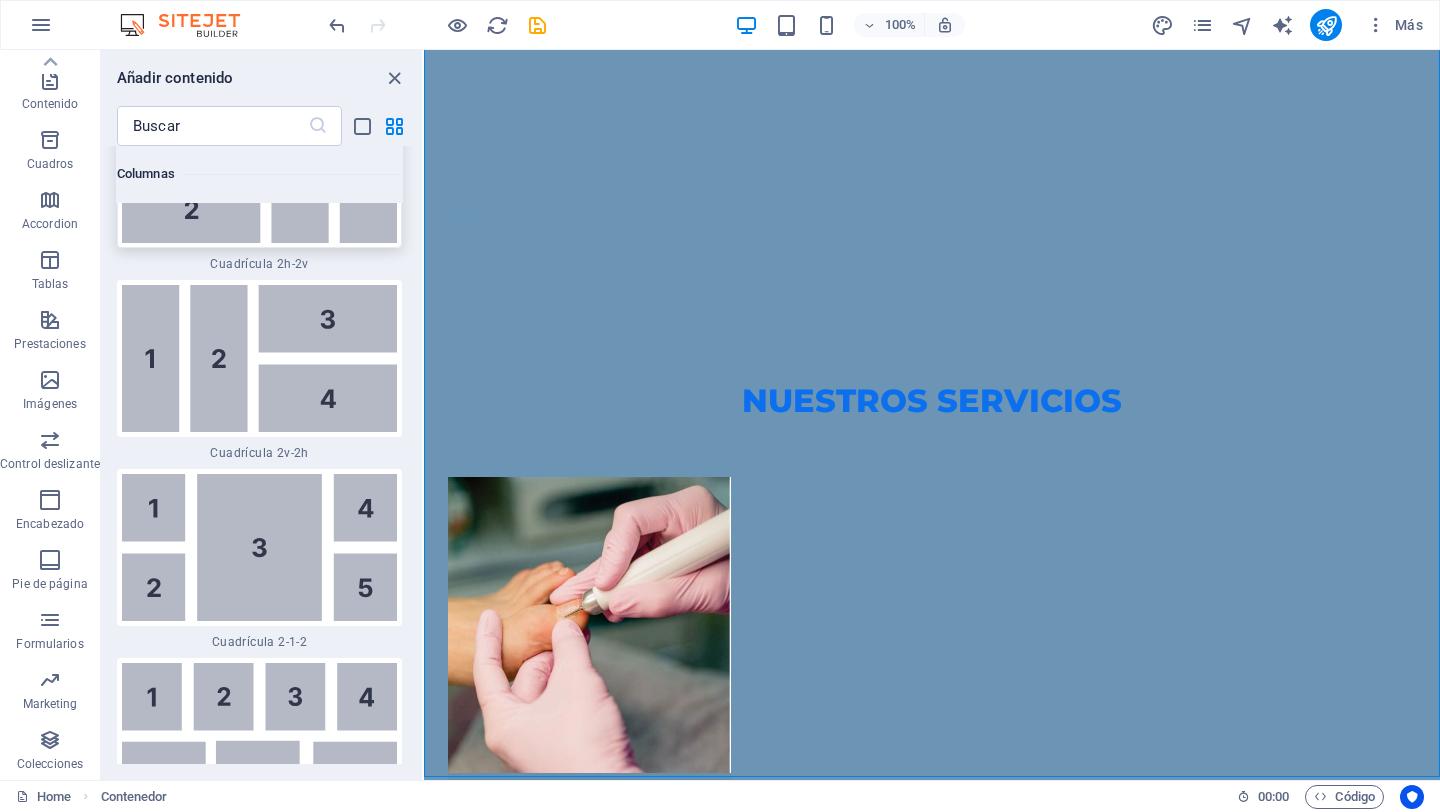 click at bounding box center (259, 169) 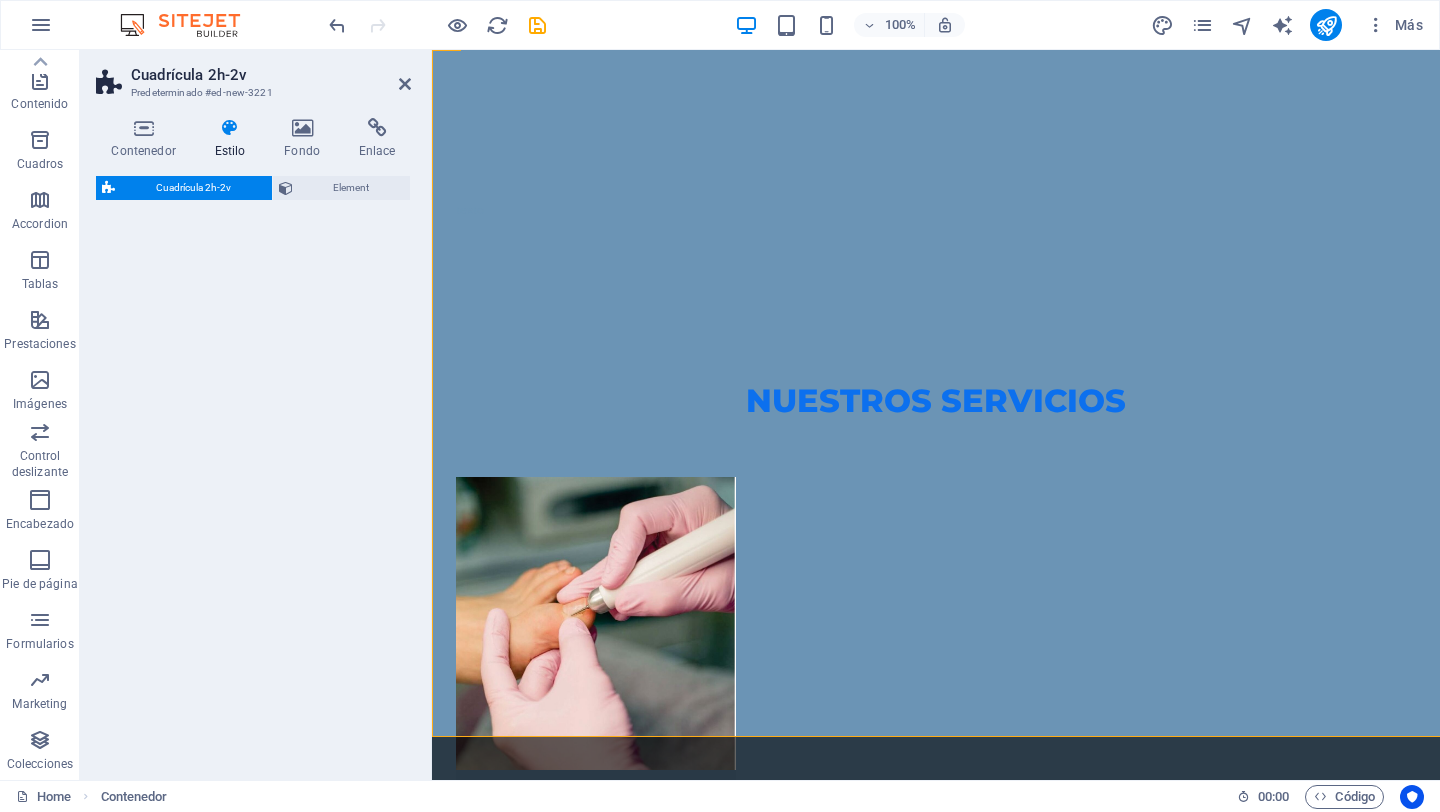 select on "rem" 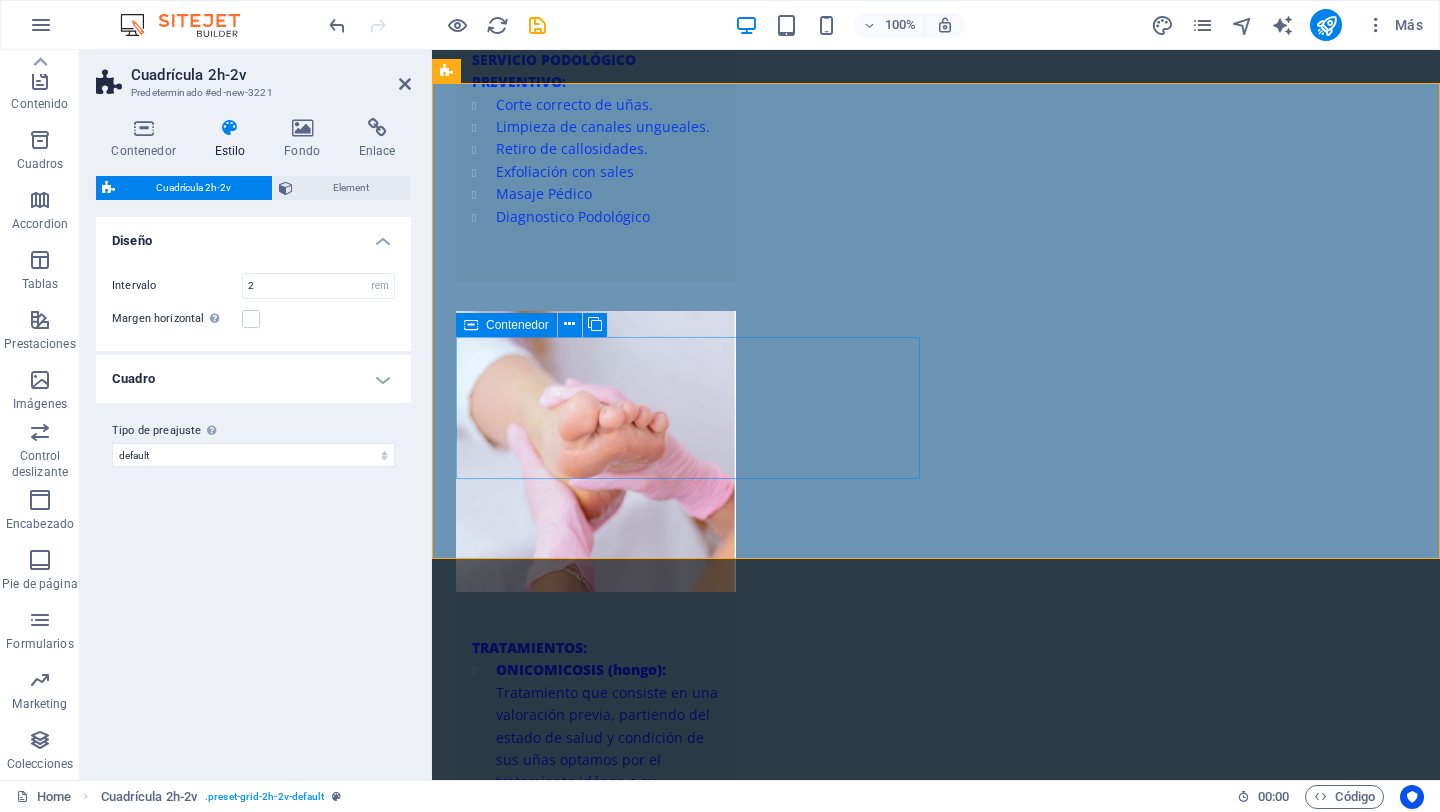 scroll, scrollTop: 3176, scrollLeft: 0, axis: vertical 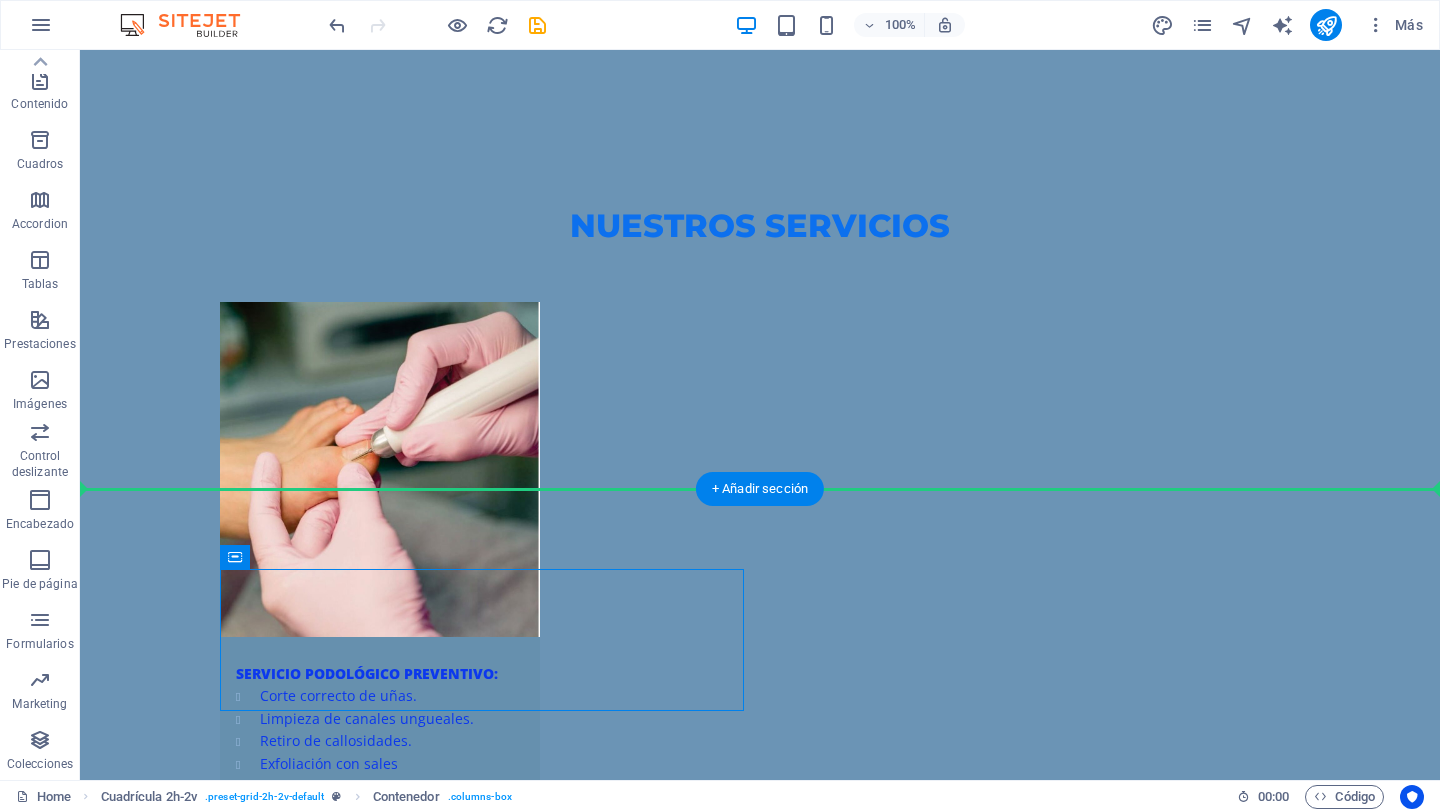 drag, startPoint x: 287, startPoint y: 149, endPoint x: 612, endPoint y: 559, distance: 523.1873 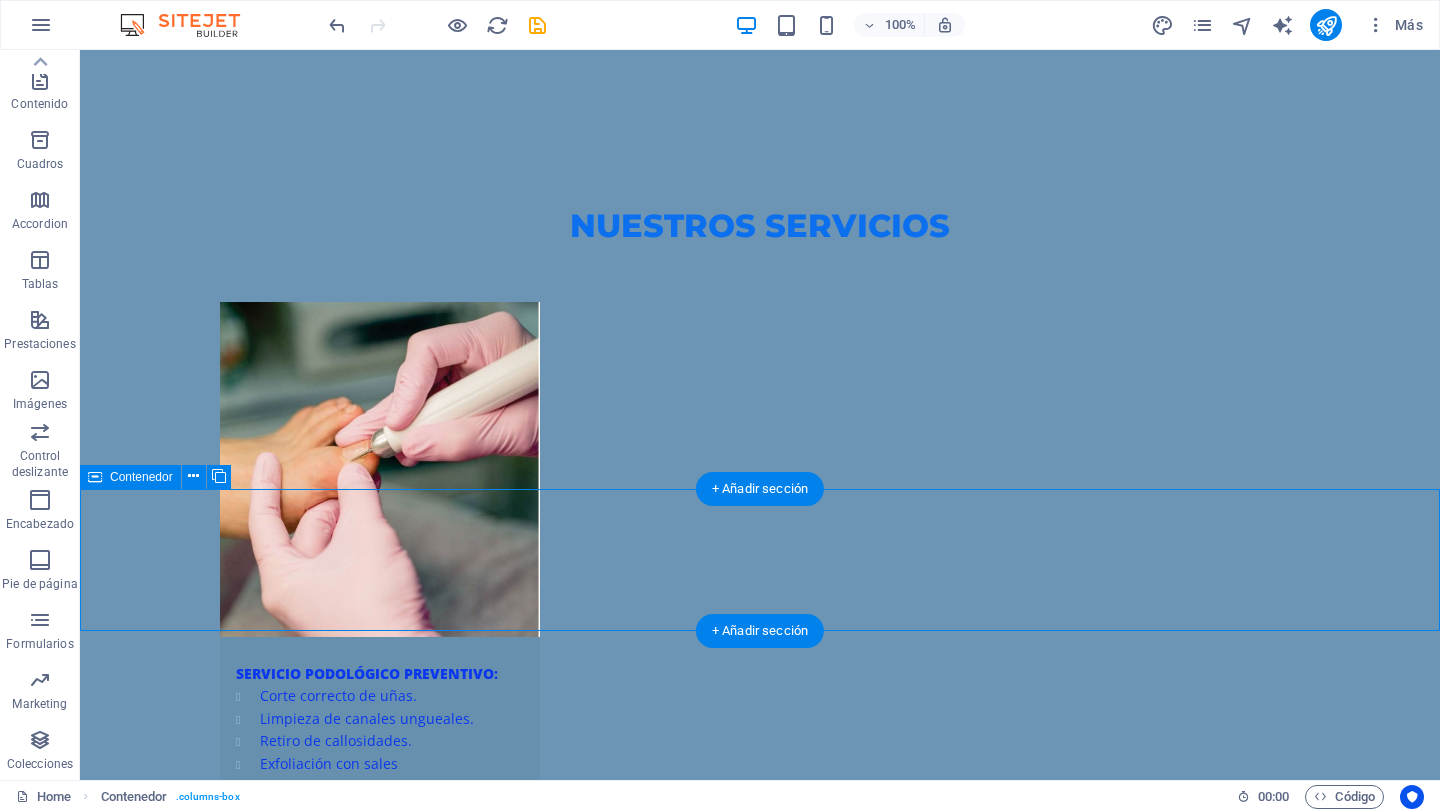 click on "Añadir elementos" at bounding box center (689, 3114) 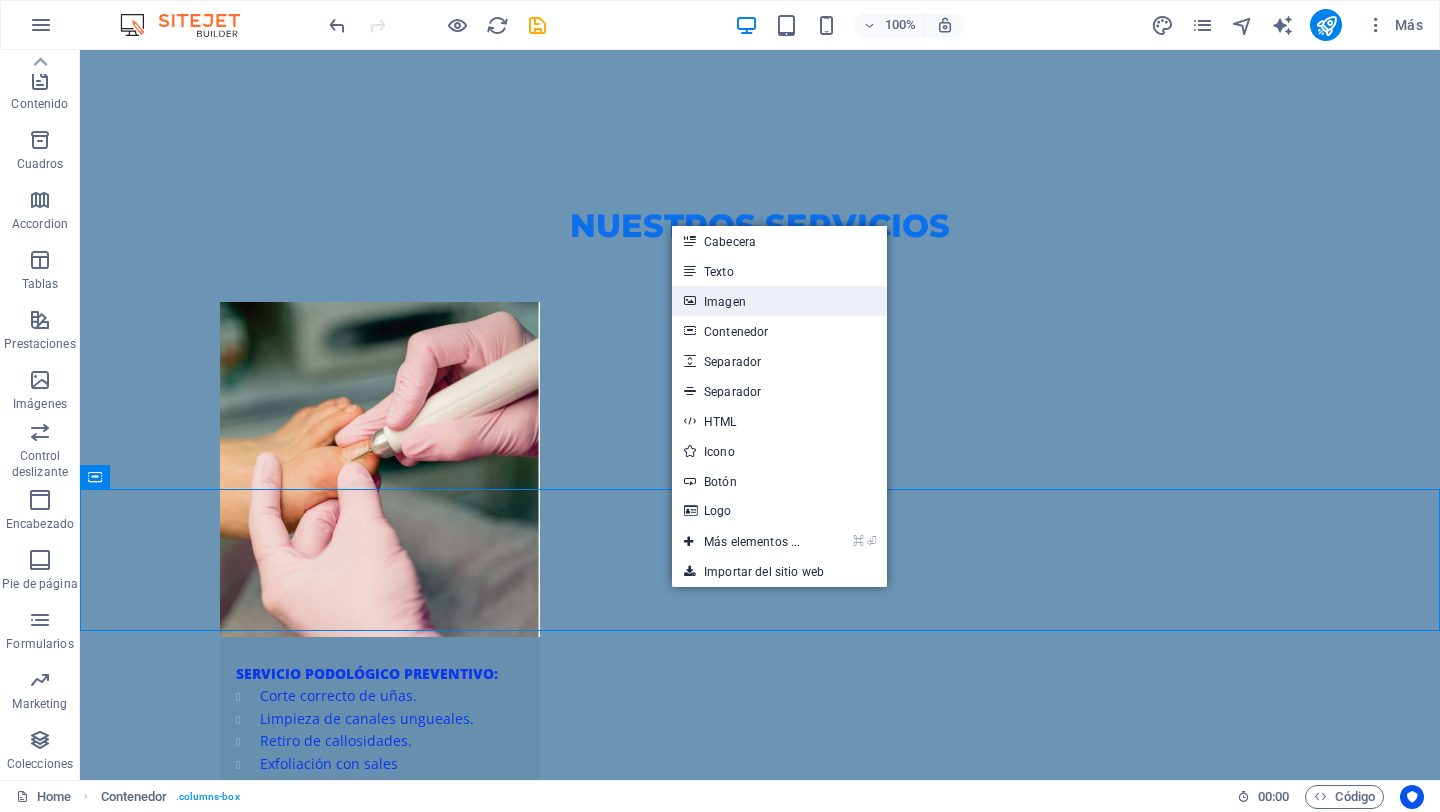 click on "Imagen" at bounding box center (779, 301) 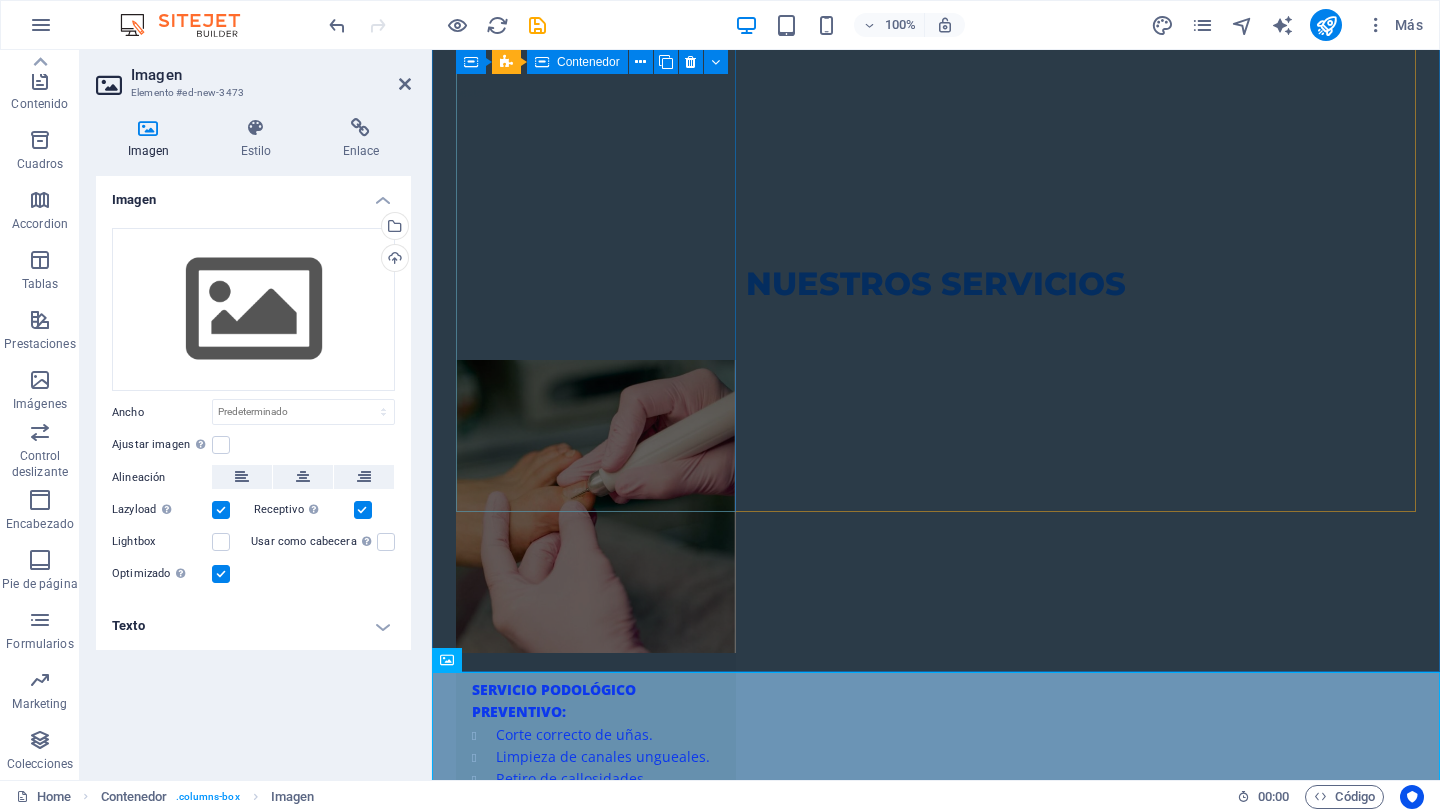 scroll, scrollTop: 2571, scrollLeft: 0, axis: vertical 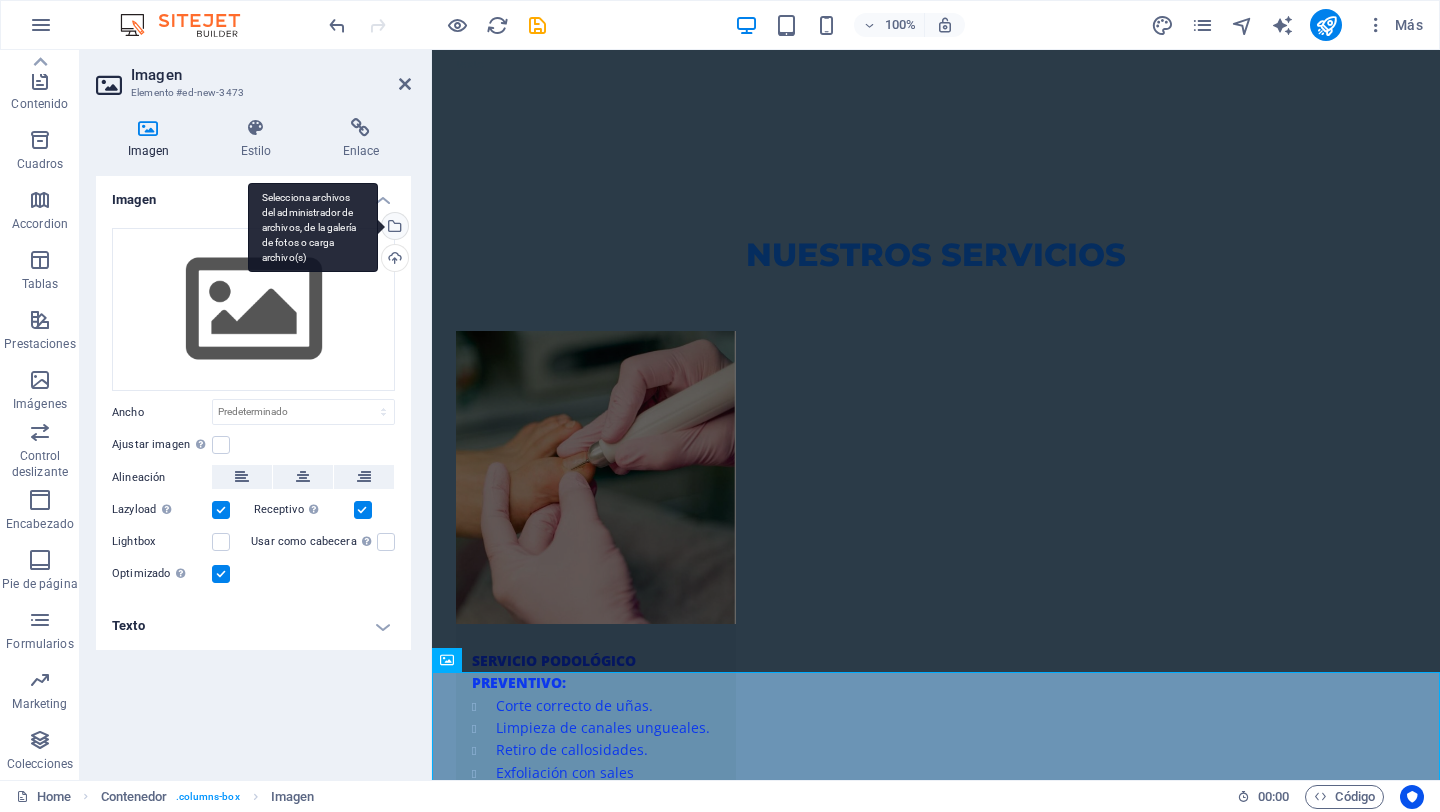 click on "Selecciona archivos del administrador de archivos, de la galería de fotos o carga archivo(s)" at bounding box center [393, 228] 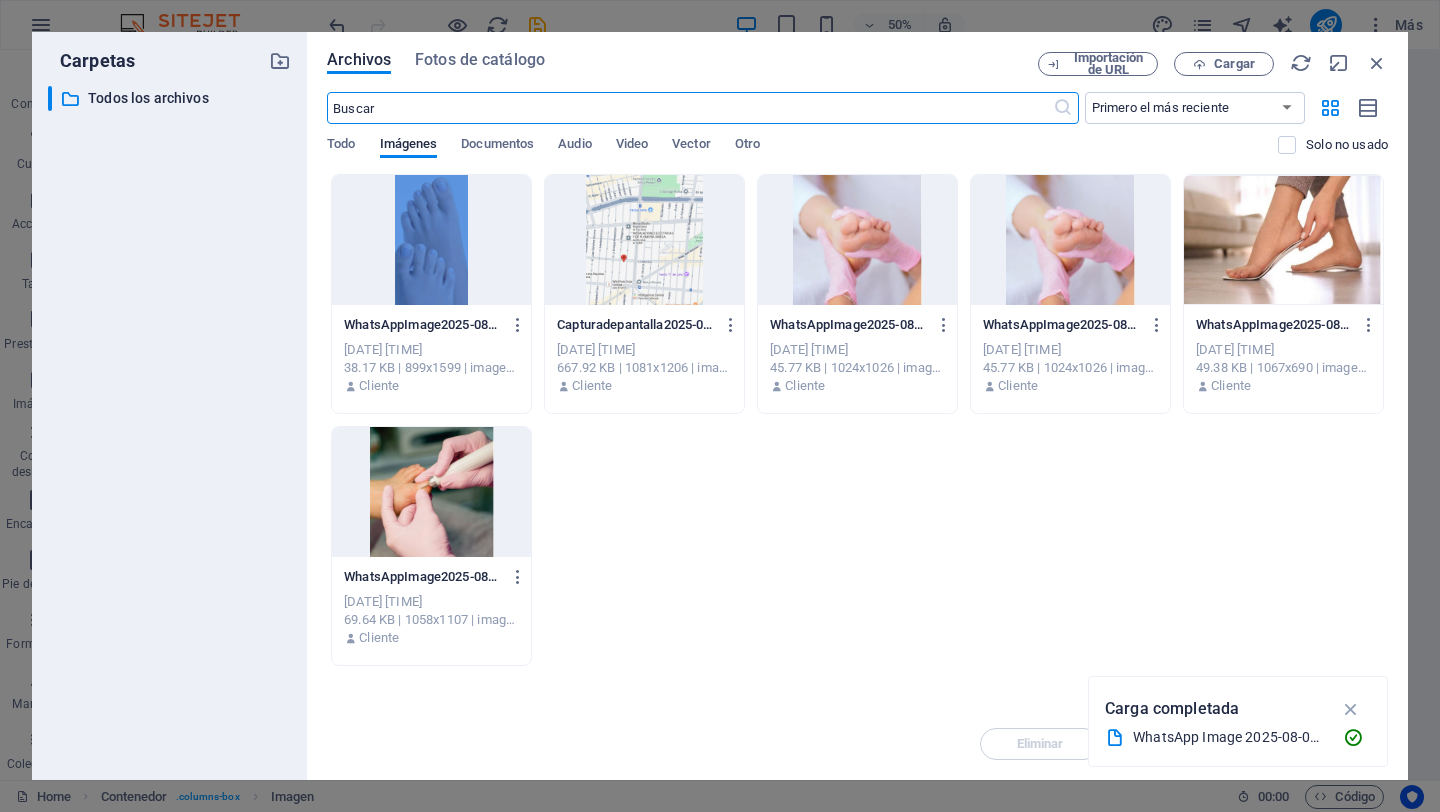 click at bounding box center (644, 240) 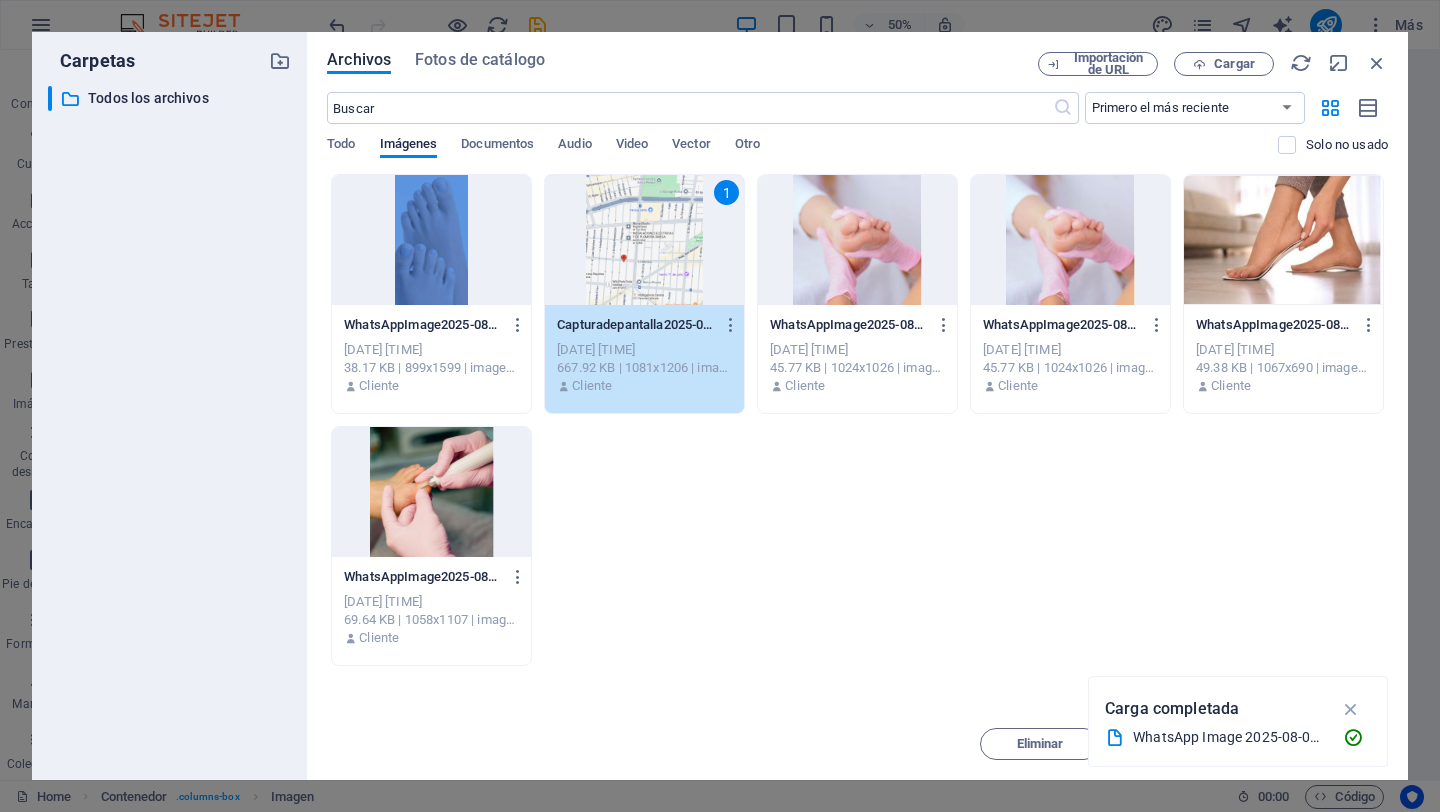 click on "1" at bounding box center (644, 240) 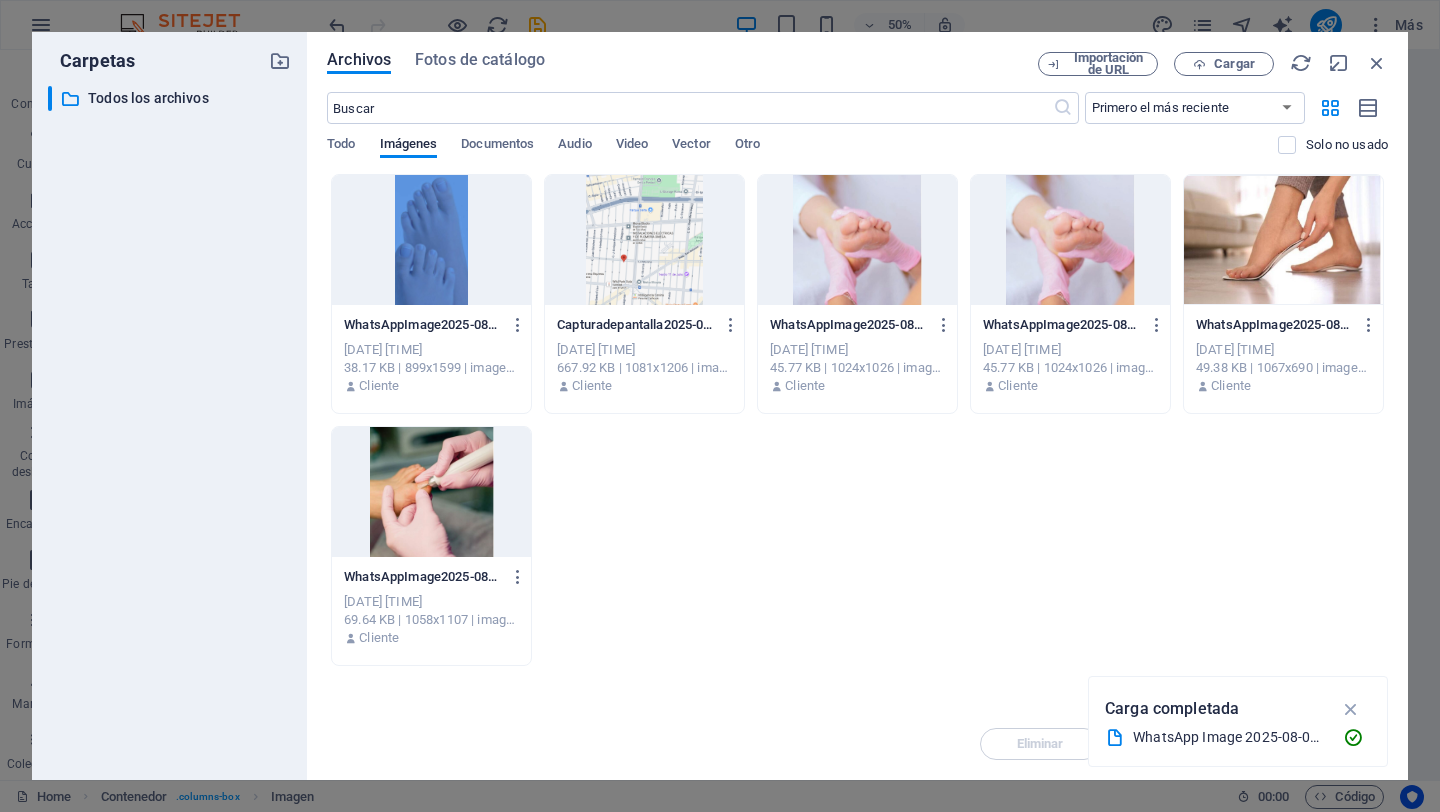click at bounding box center [644, 240] 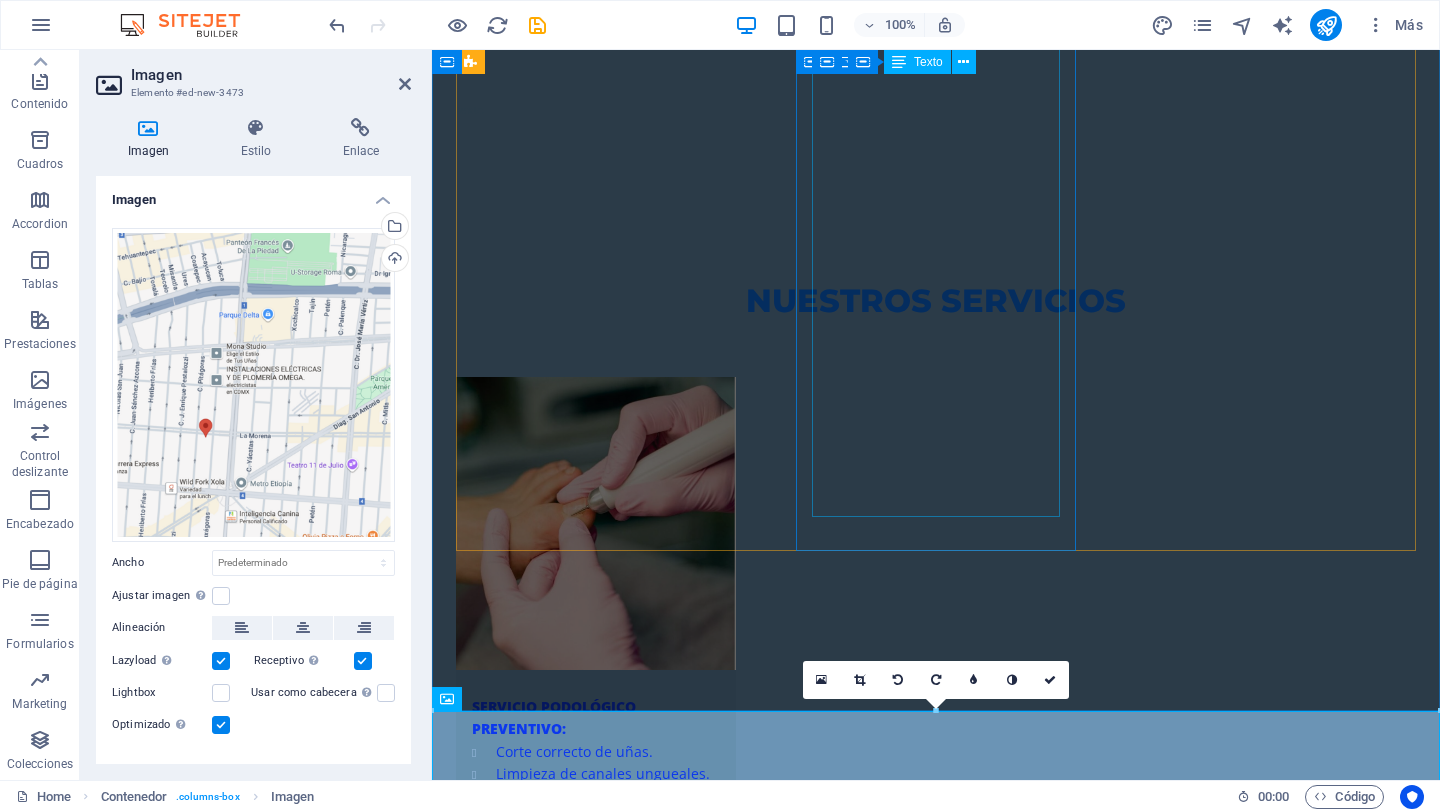 scroll, scrollTop: 2522, scrollLeft: 0, axis: vertical 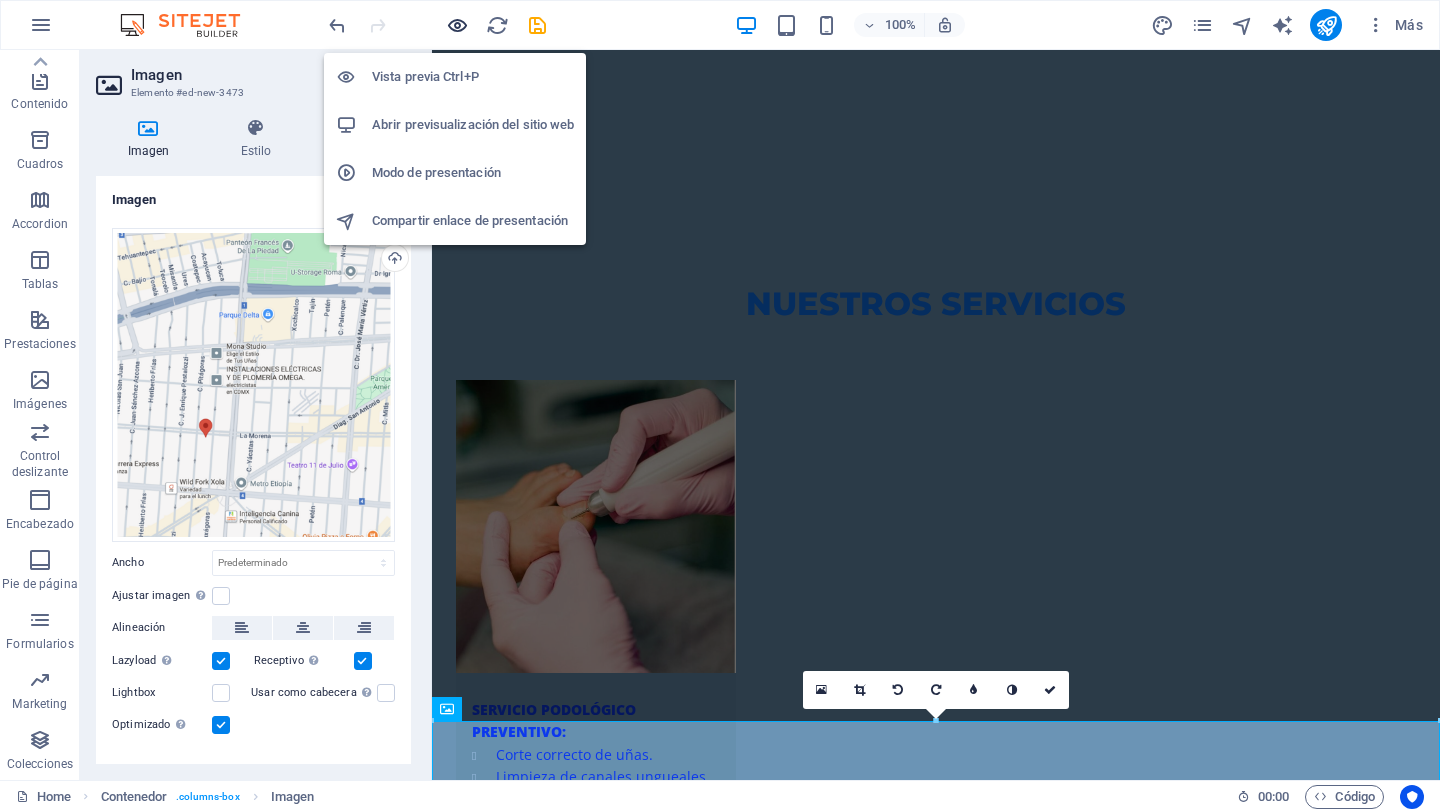click at bounding box center (457, 25) 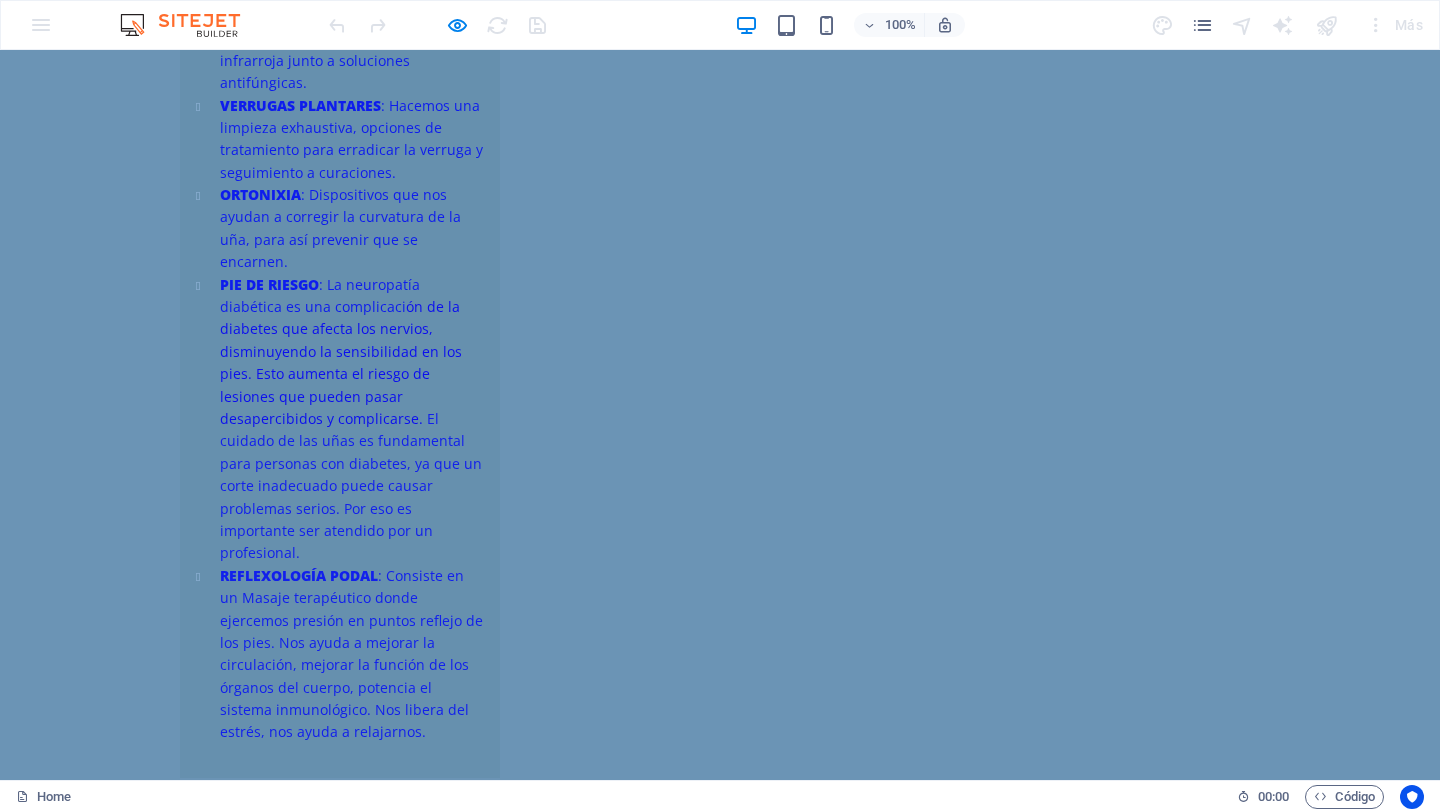 scroll, scrollTop: 4058, scrollLeft: 0, axis: vertical 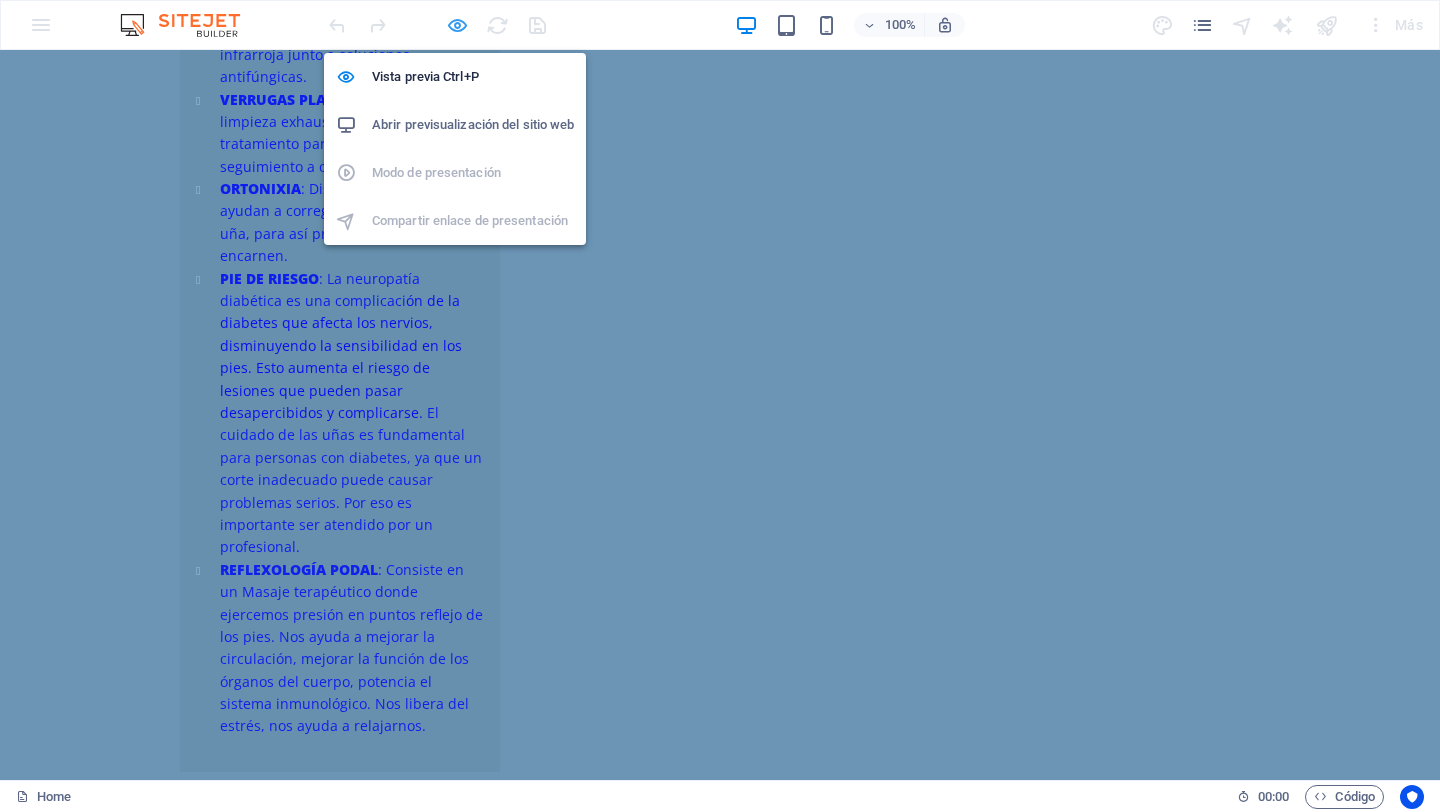click at bounding box center (457, 25) 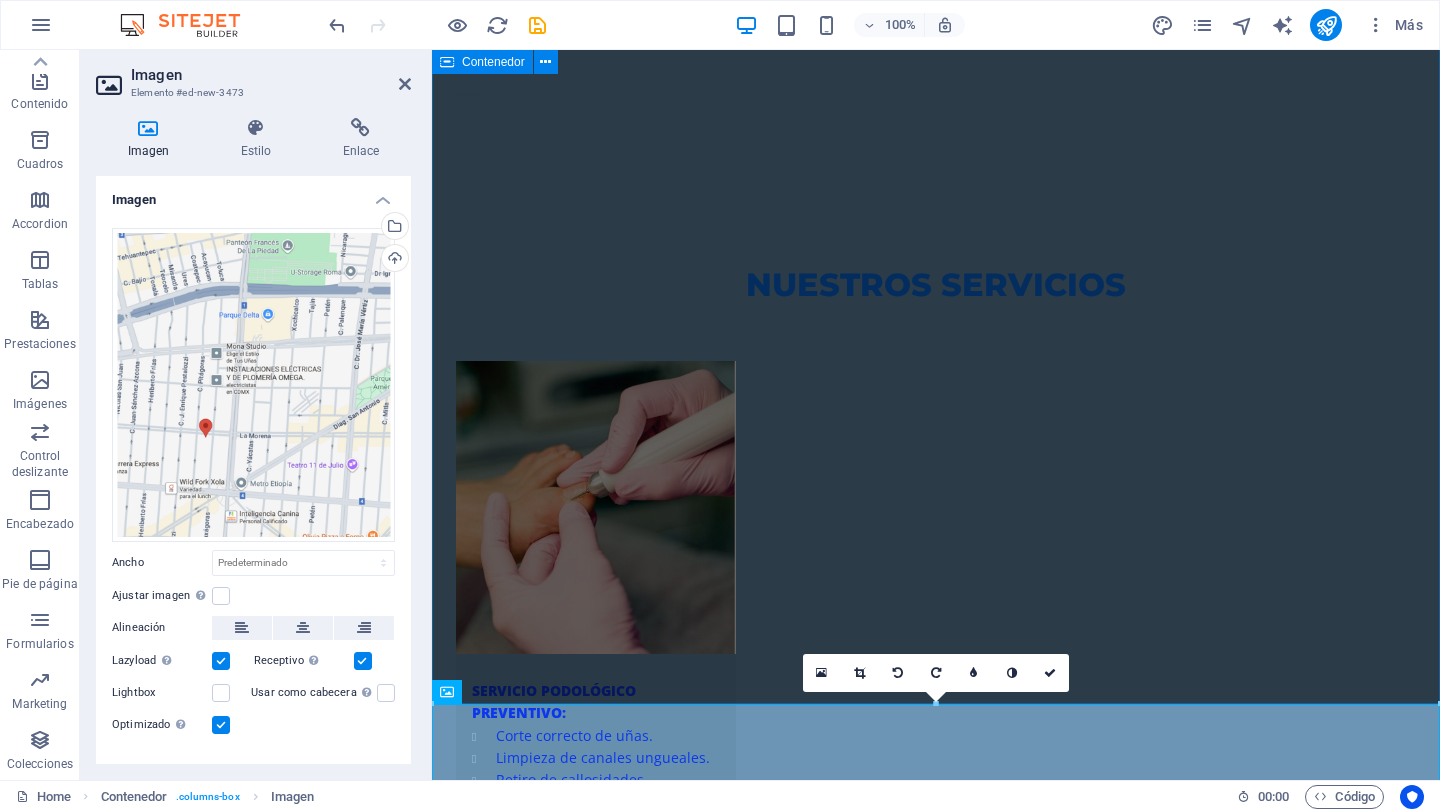 scroll, scrollTop: 2538, scrollLeft: 0, axis: vertical 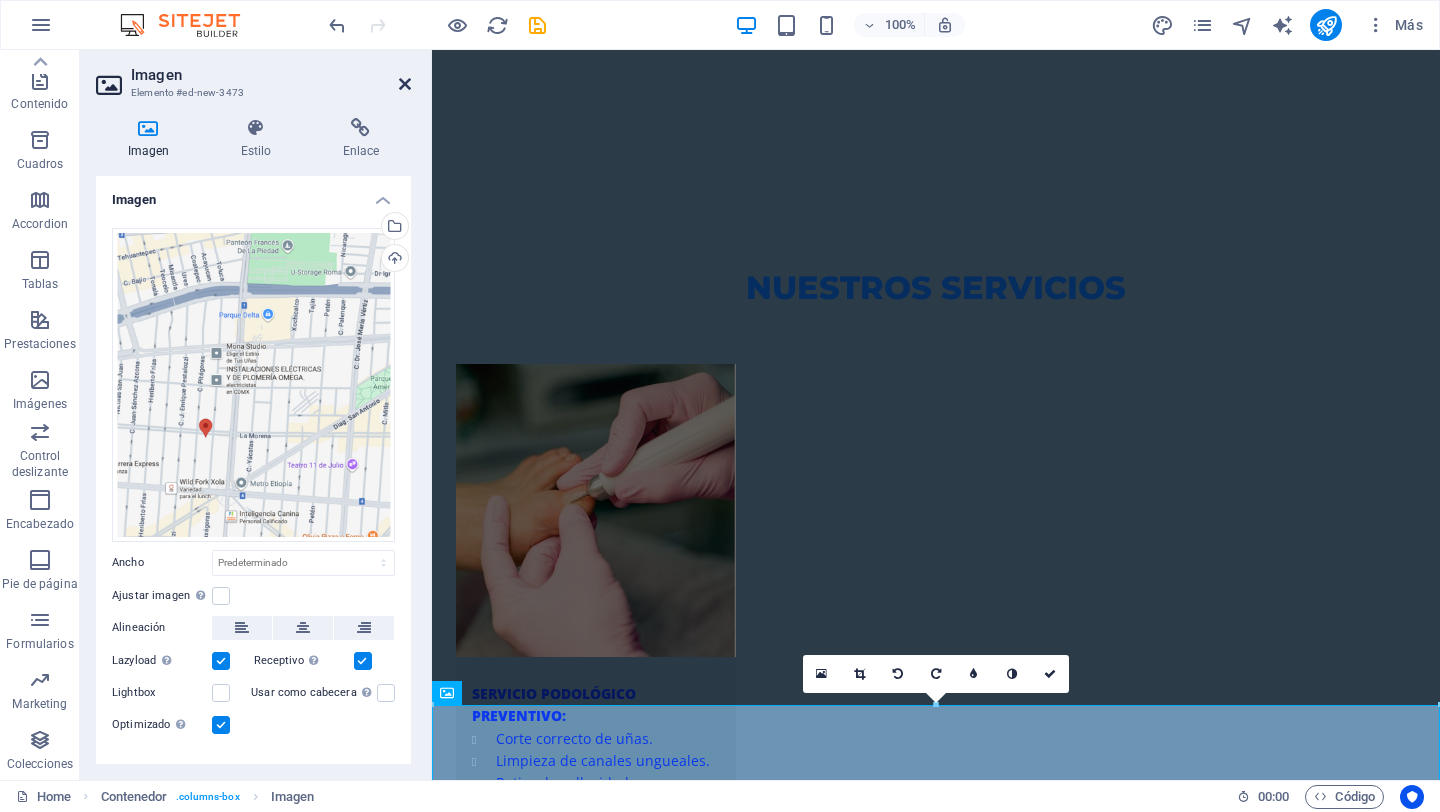 click at bounding box center [405, 84] 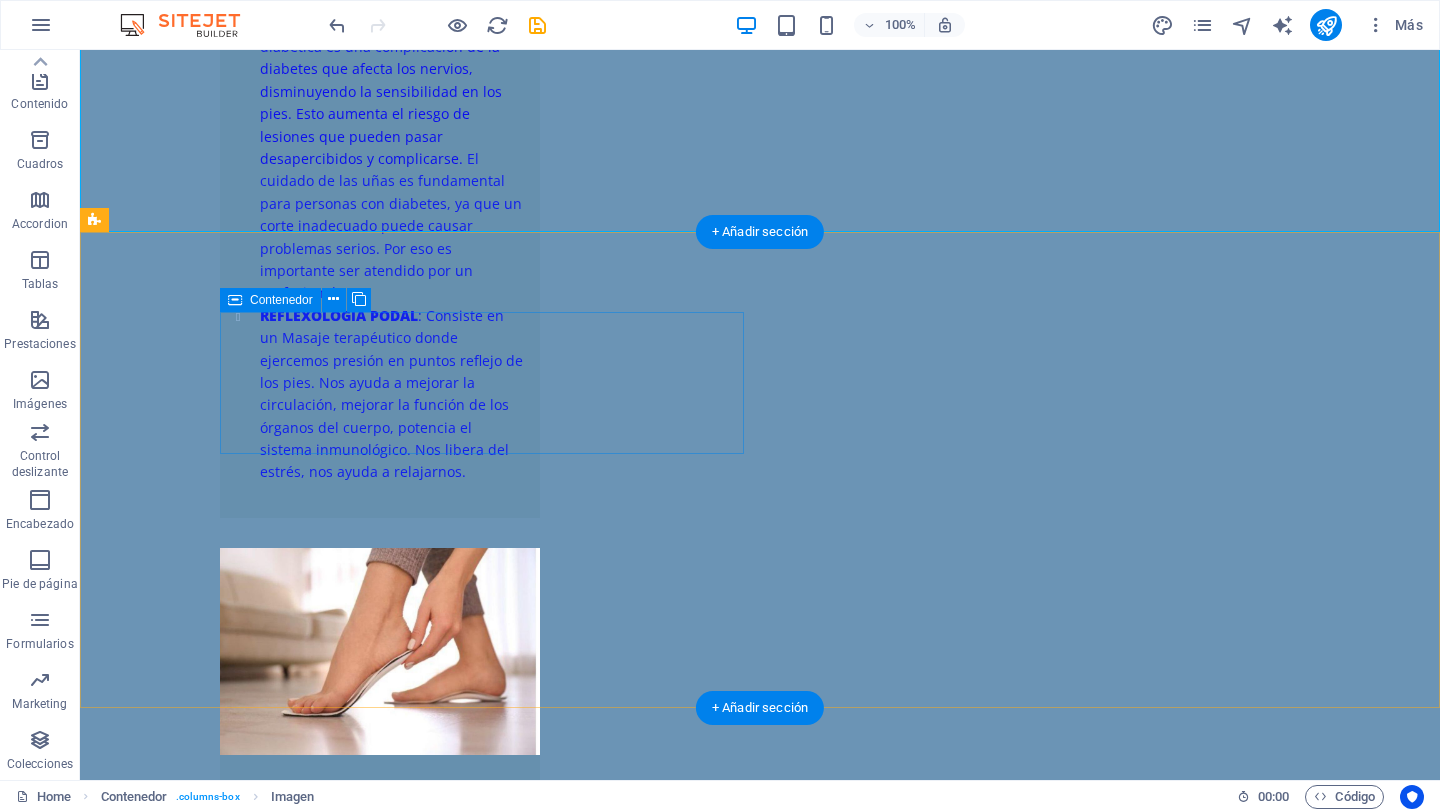 scroll, scrollTop: 4308, scrollLeft: 0, axis: vertical 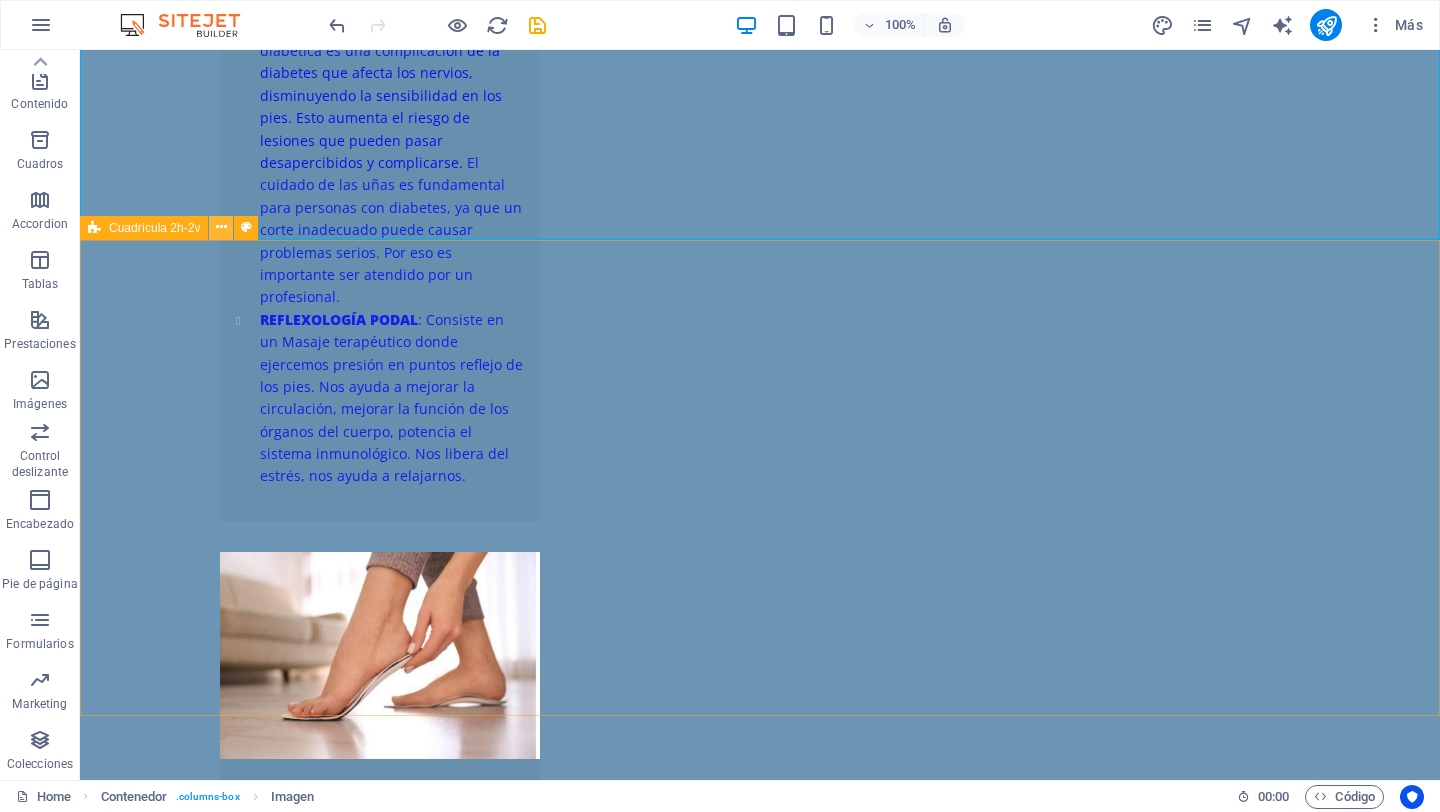 click at bounding box center [221, 227] 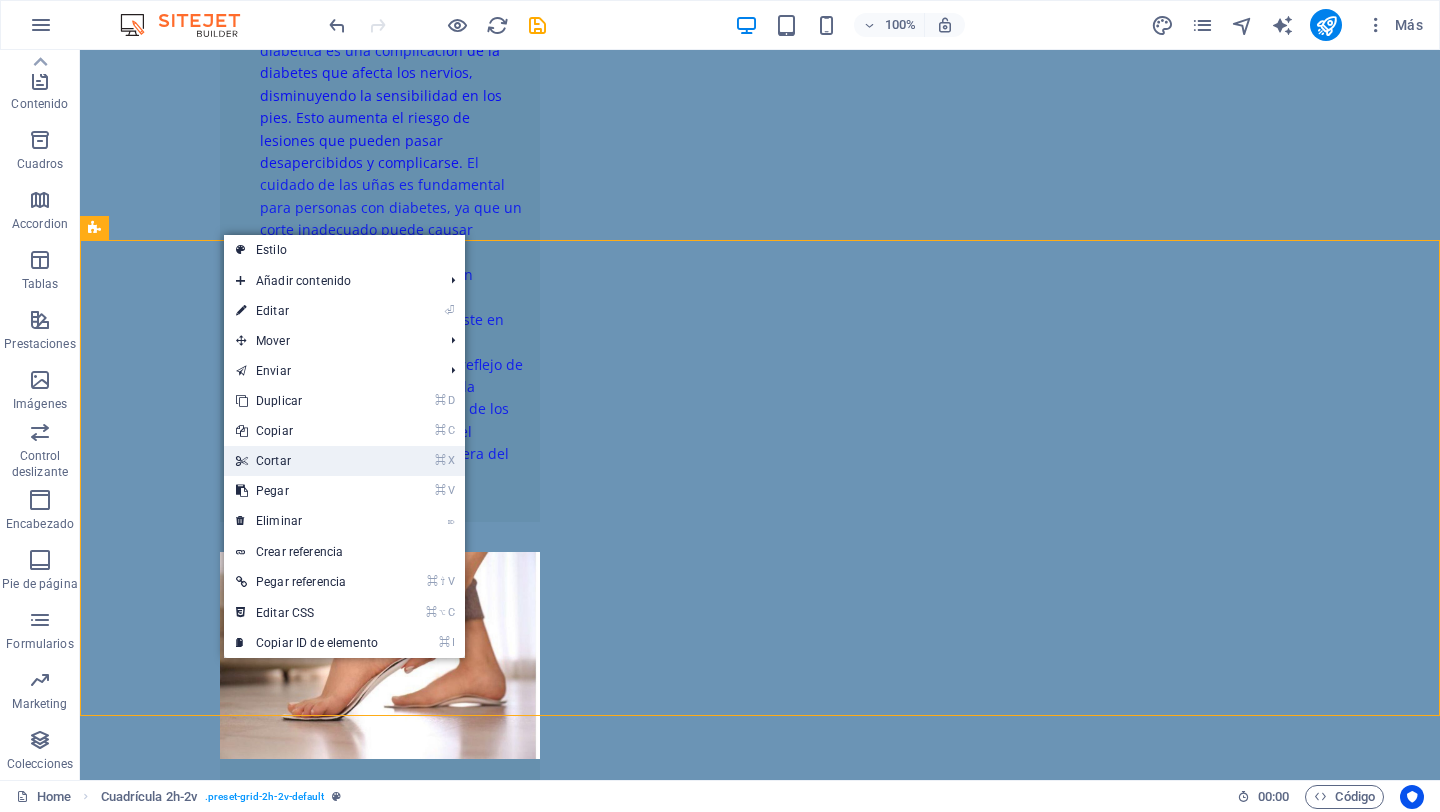 click on "⌘ X  Cortar" at bounding box center [307, 461] 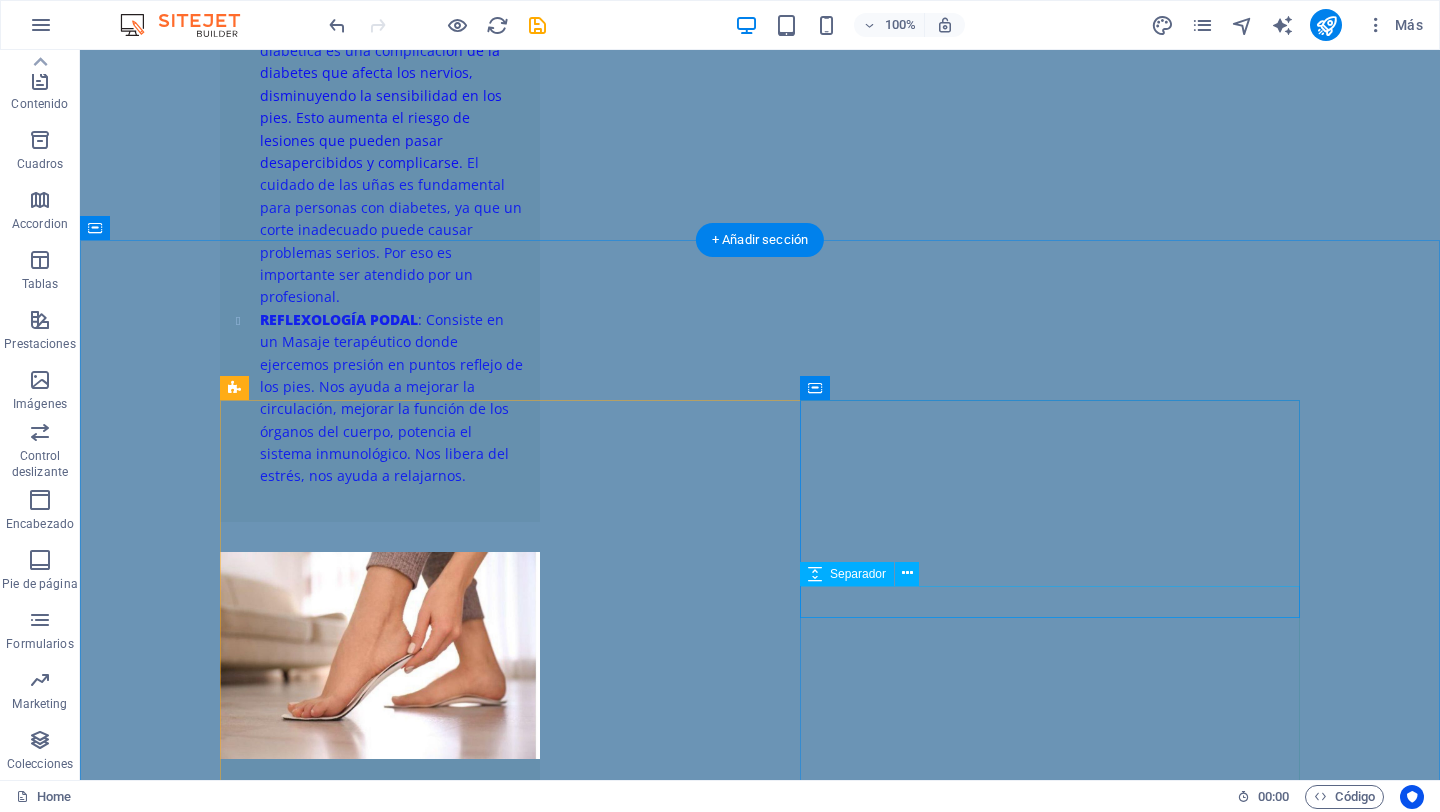 click at bounding box center (470, 4733) 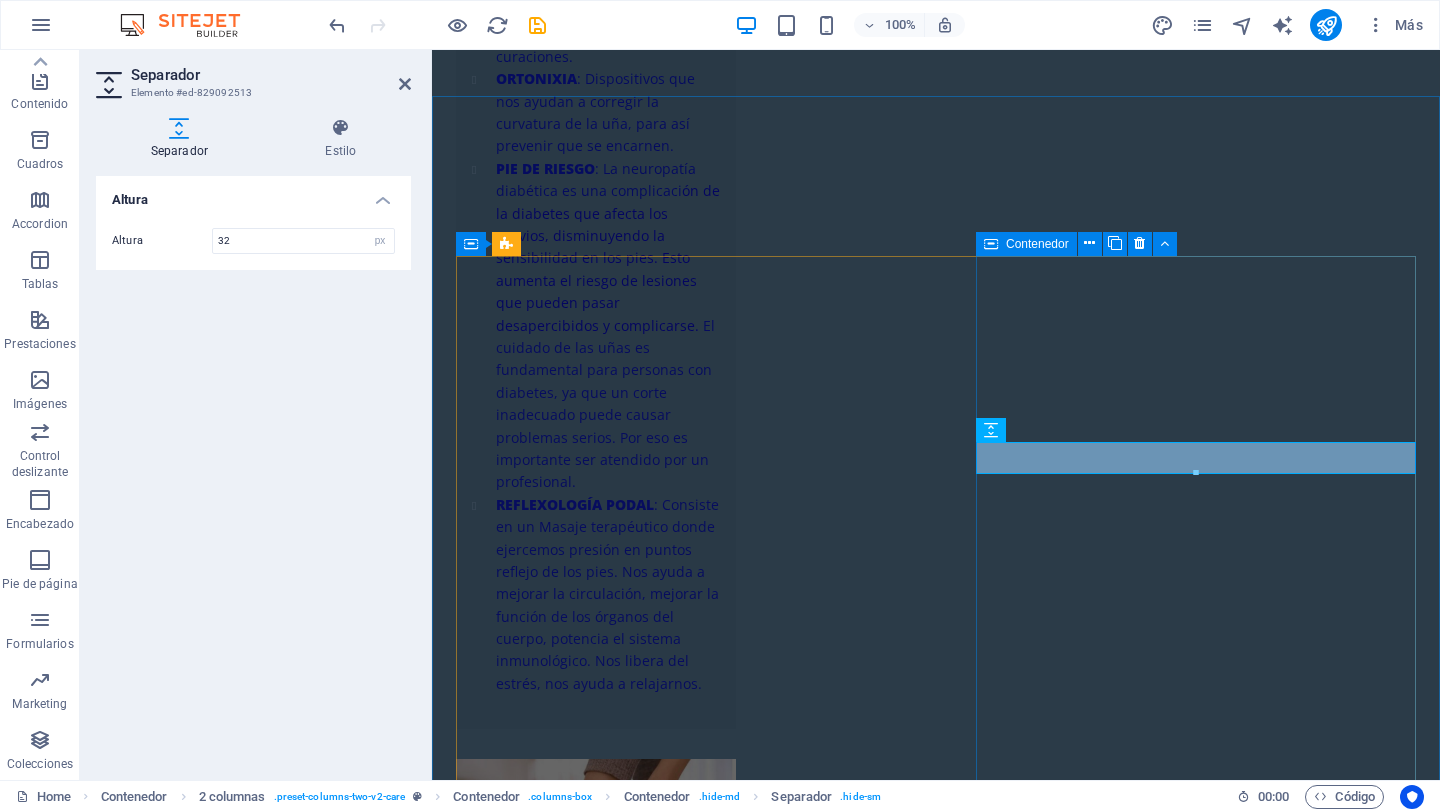 scroll, scrollTop: 4268, scrollLeft: 0, axis: vertical 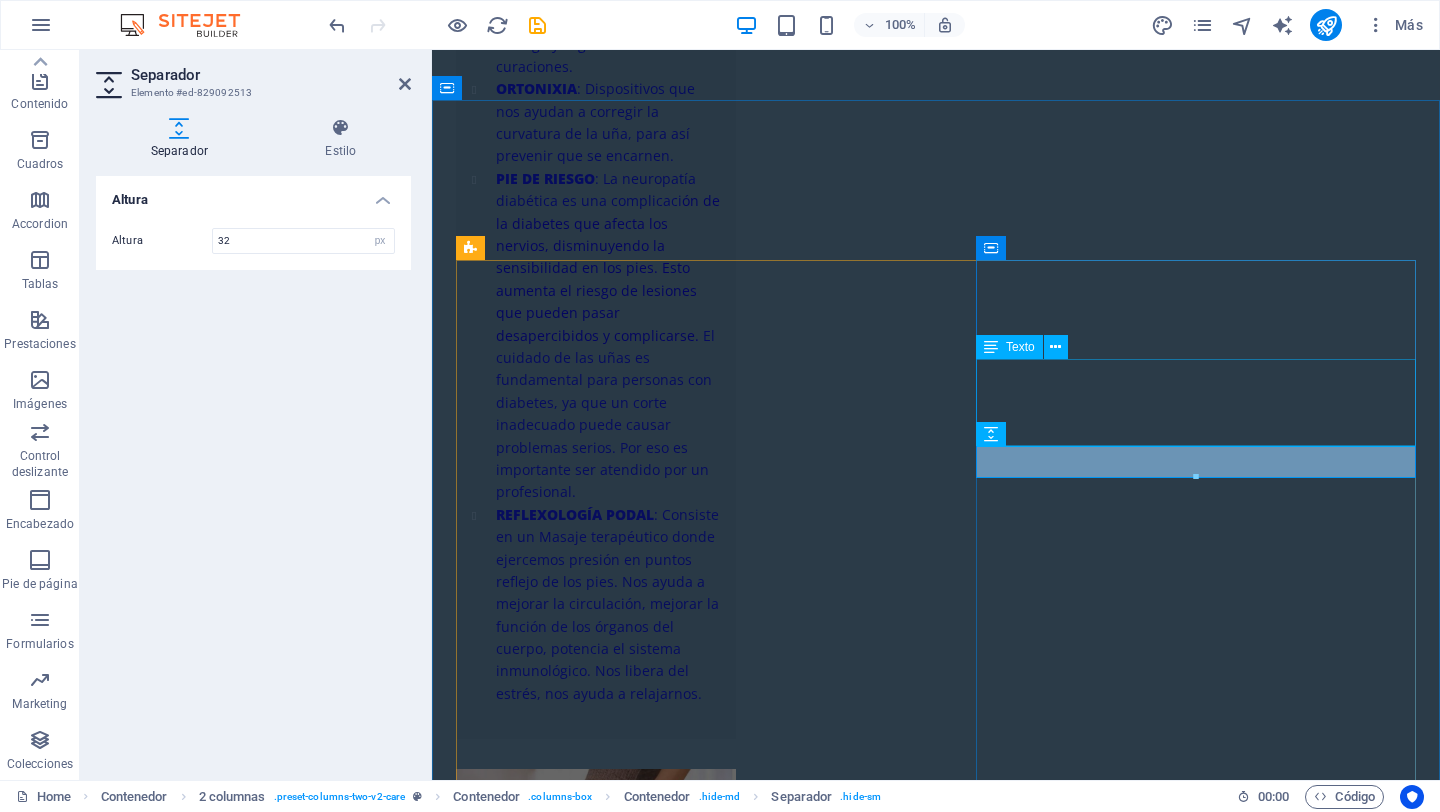 click on "[STREET] [NUMBER]- 1er piso, Col.Narvarte muy cerca de las estaciones del Metrobus y Metro Eugenia y a 2 cuadras de plaza ParqueDelta" at bounding box center (676, 4102) 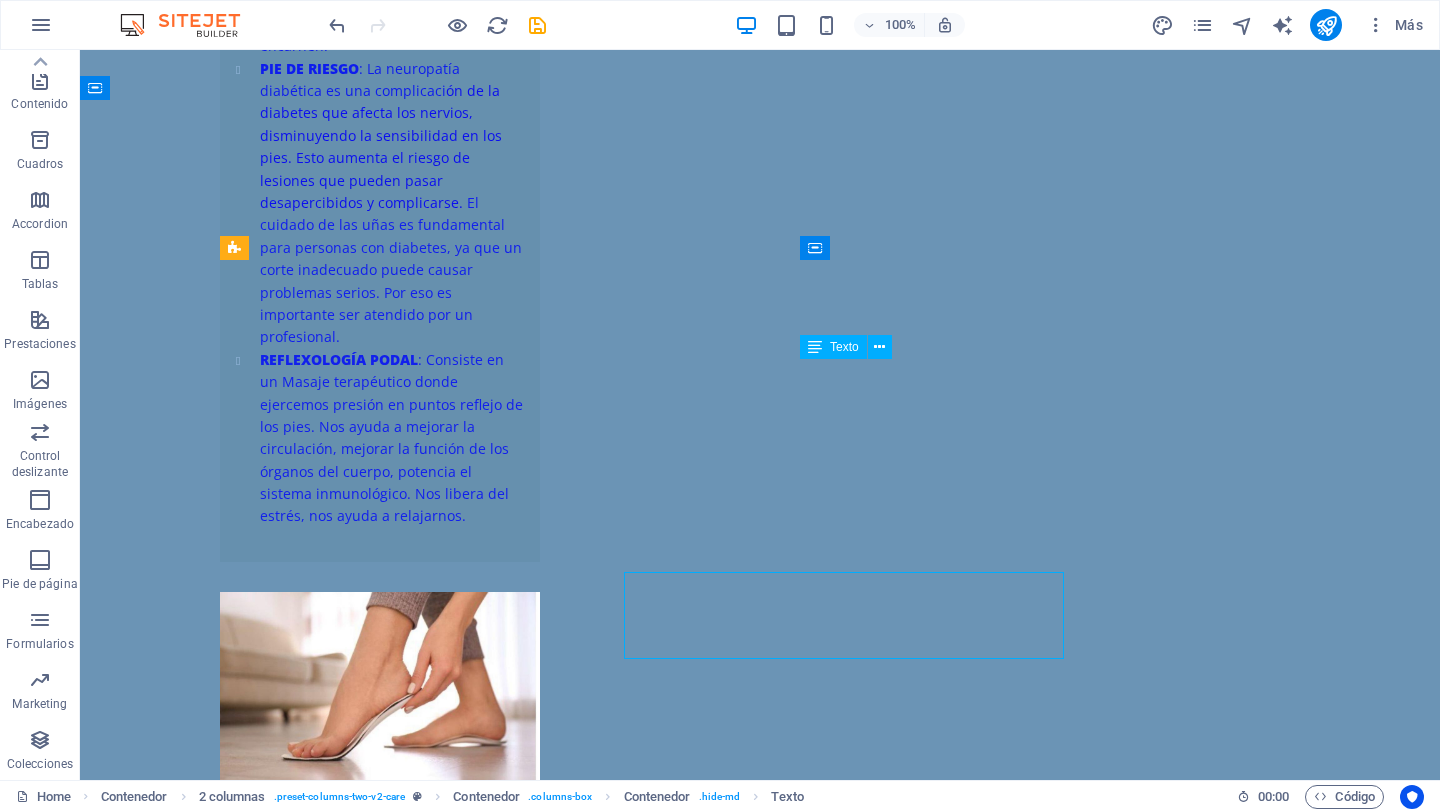 scroll, scrollTop: 4055, scrollLeft: 0, axis: vertical 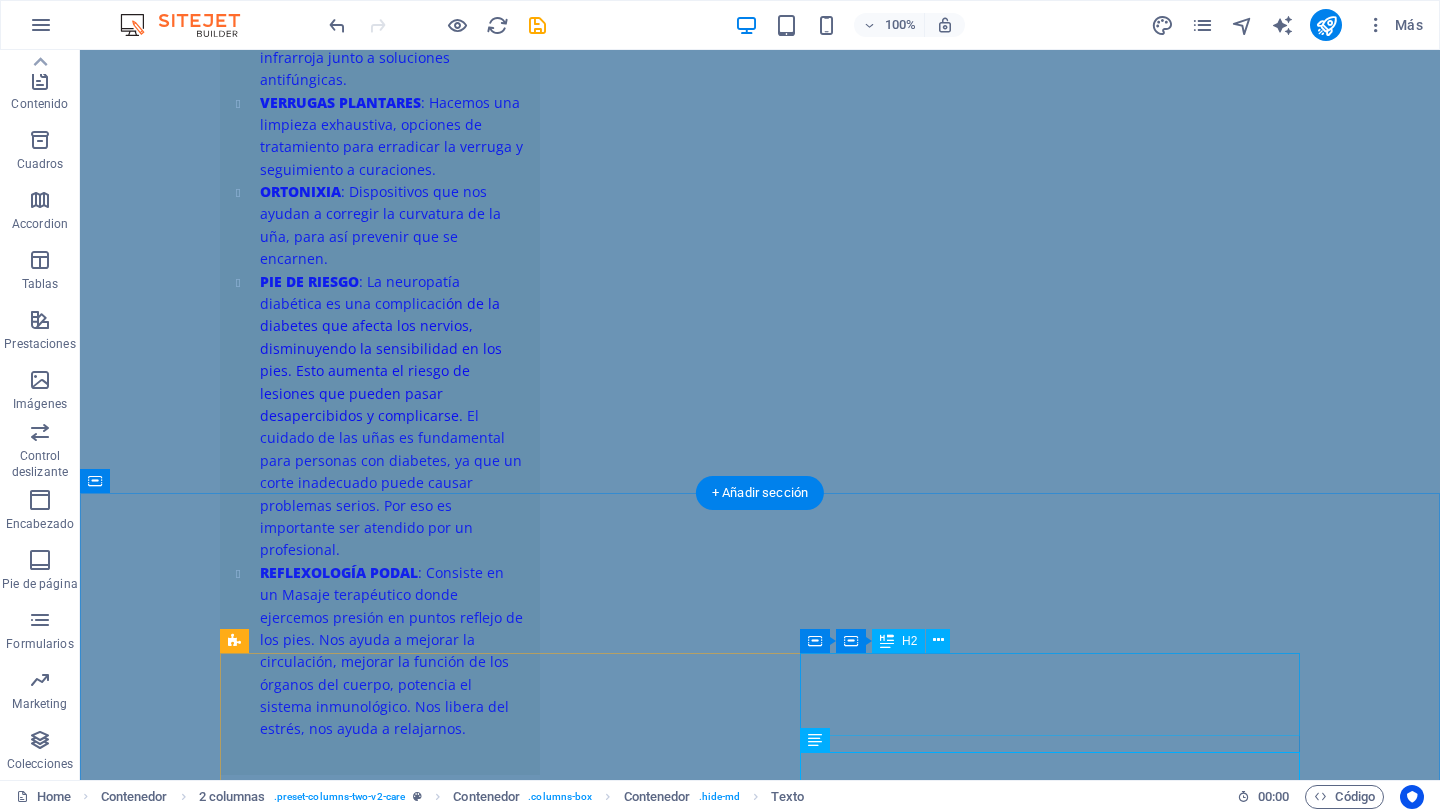 click on "Visitanos, nos dará mucho gusto atenderte en:" at bounding box center [470, 4825] 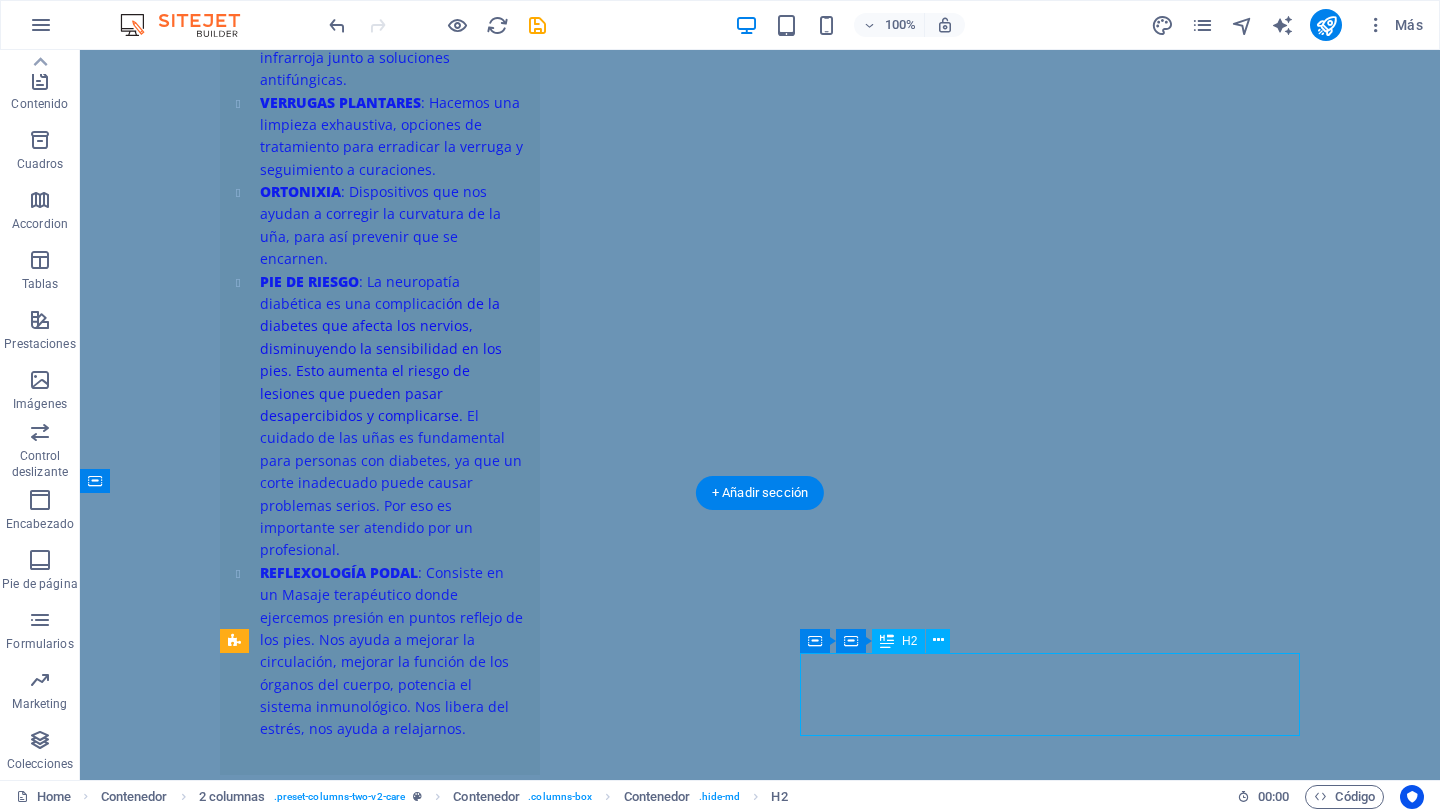 drag, startPoint x: 814, startPoint y: 672, endPoint x: 462, endPoint y: 672, distance: 352 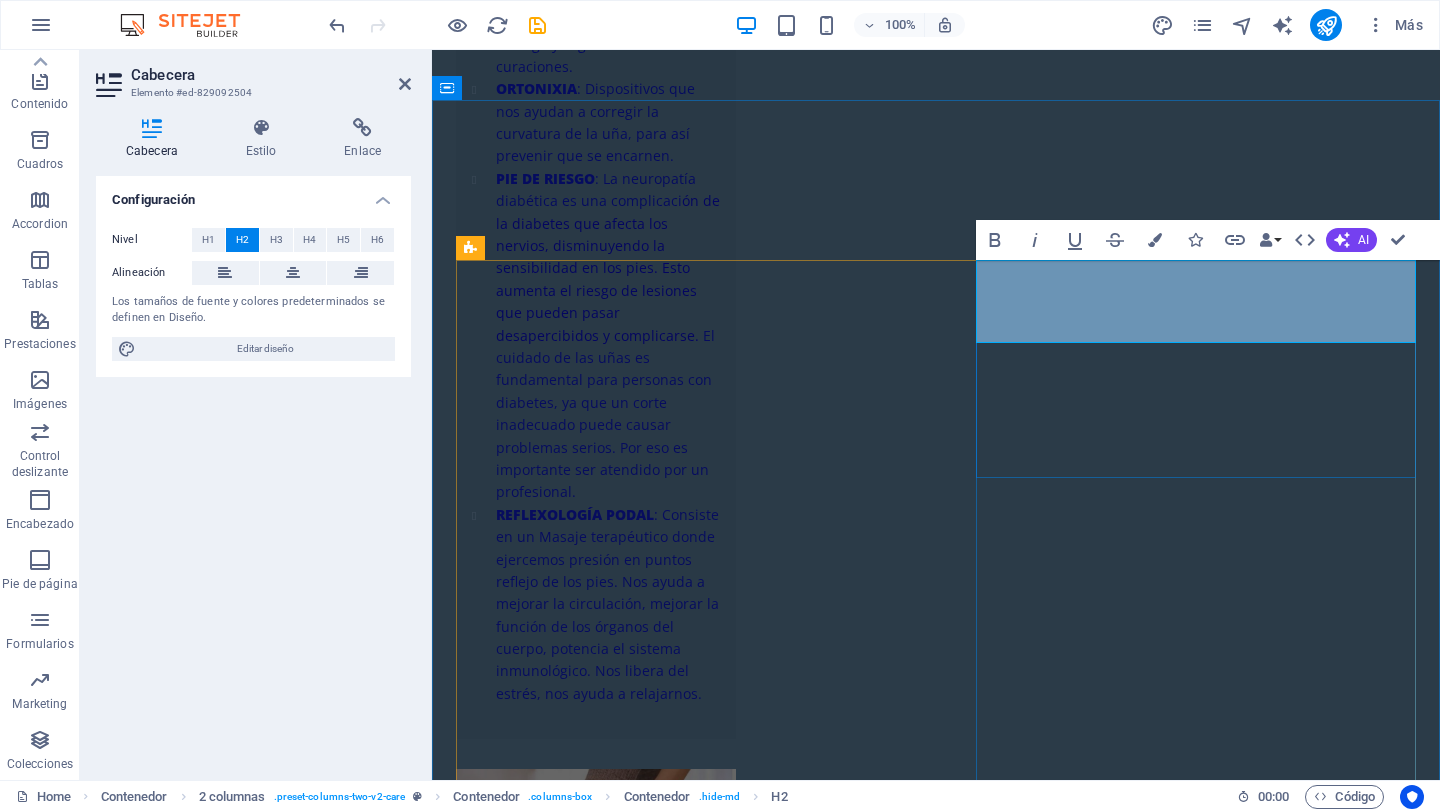 drag, startPoint x: 983, startPoint y: 278, endPoint x: 1336, endPoint y: 337, distance: 357.89664 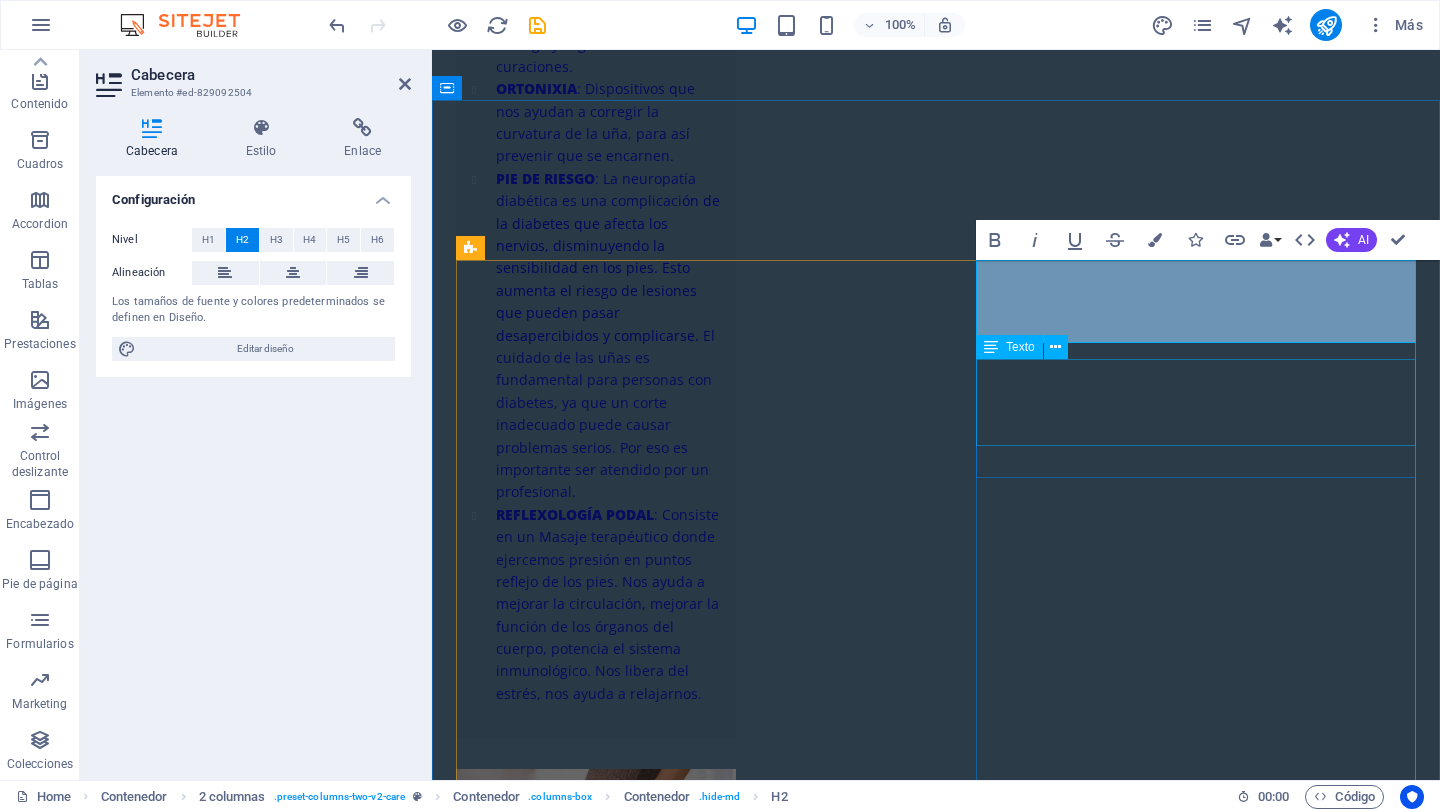 click on "[STREET] [NUMBER]- 1er piso, Col.Narvarte muy cerca de las estaciones del Metrobus y Metro Eugenia y a 2 cuadras de plaza ParqueDelta" at bounding box center (676, 4102) 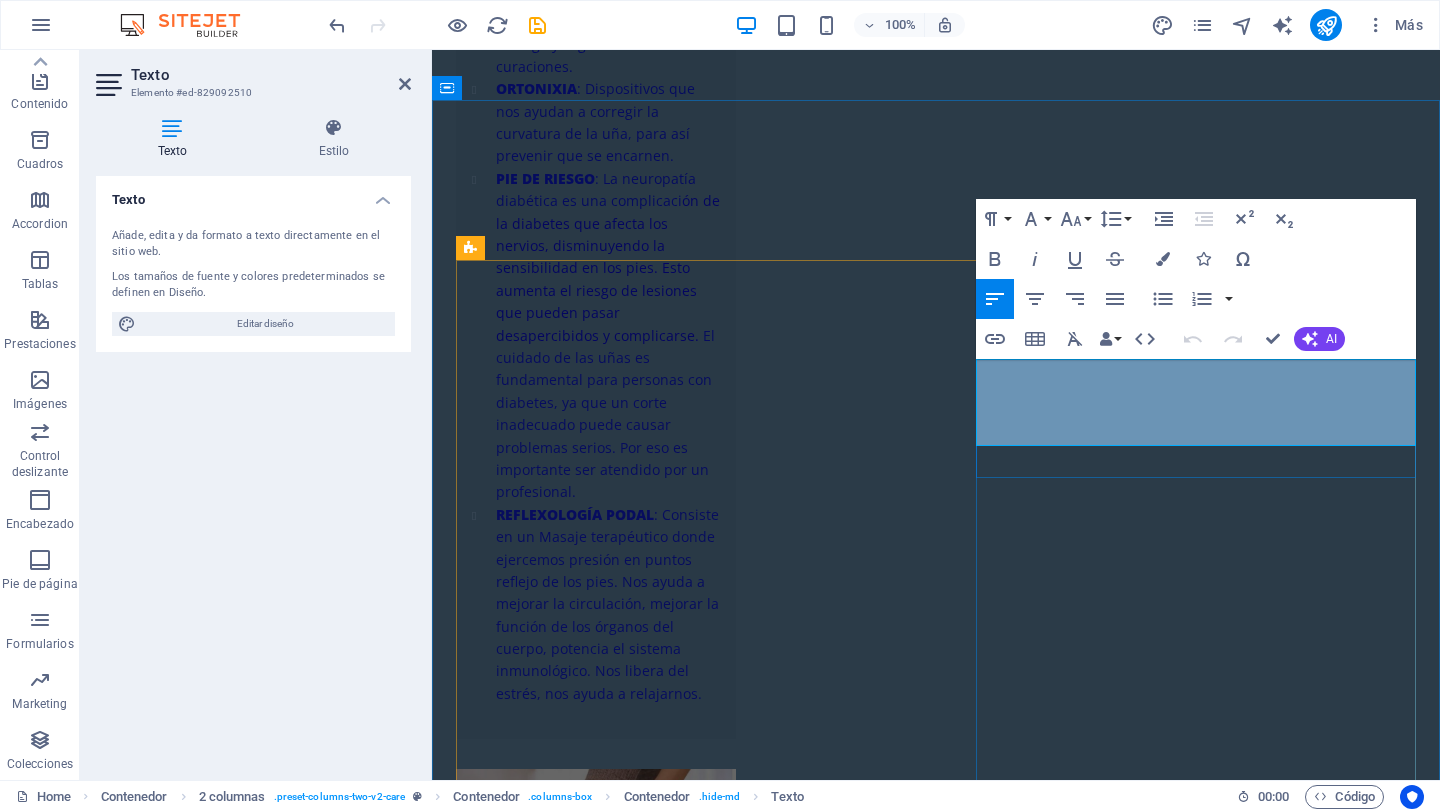 scroll, scrollTop: 4273, scrollLeft: 0, axis: vertical 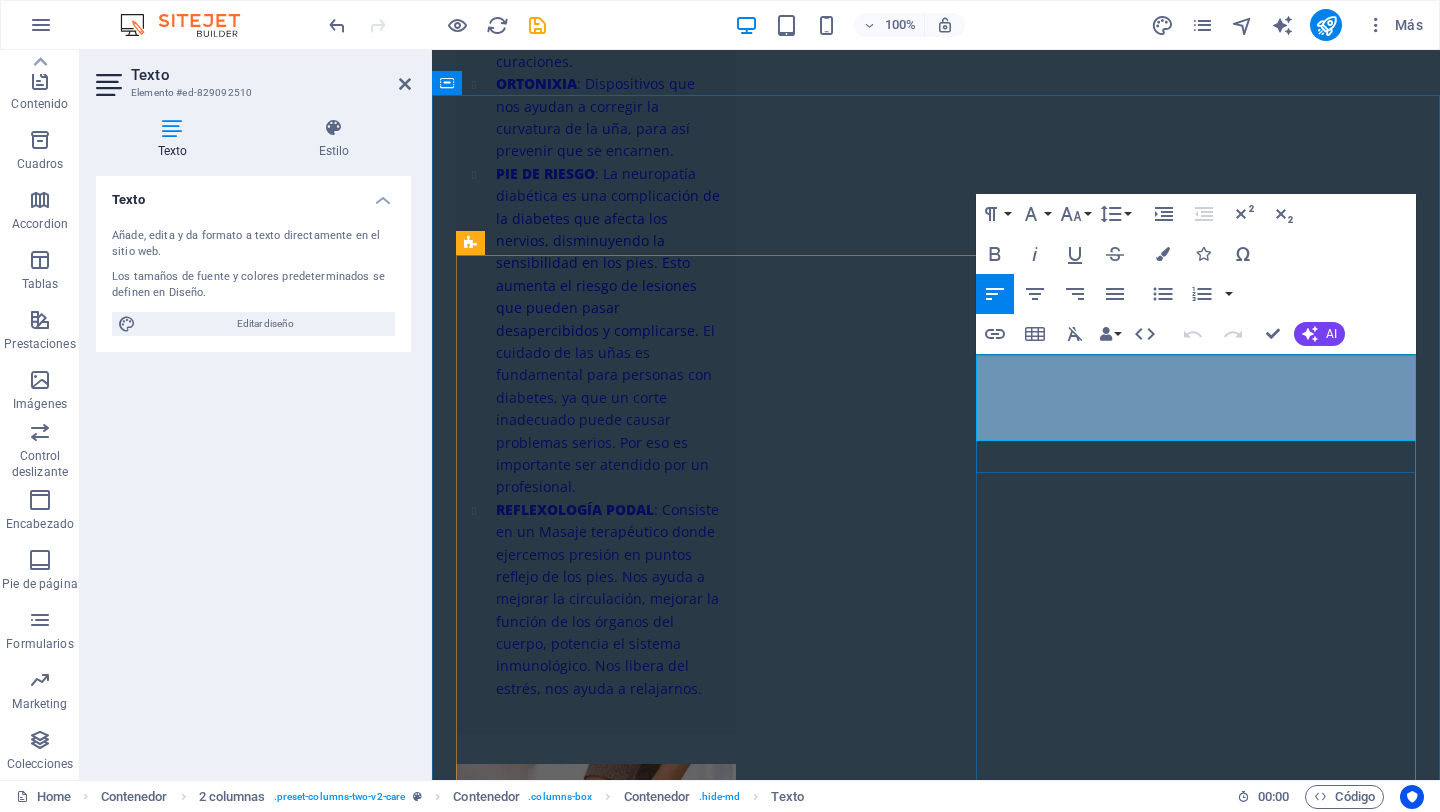 drag, startPoint x: 1365, startPoint y: 430, endPoint x: 980, endPoint y: 368, distance: 389.96027 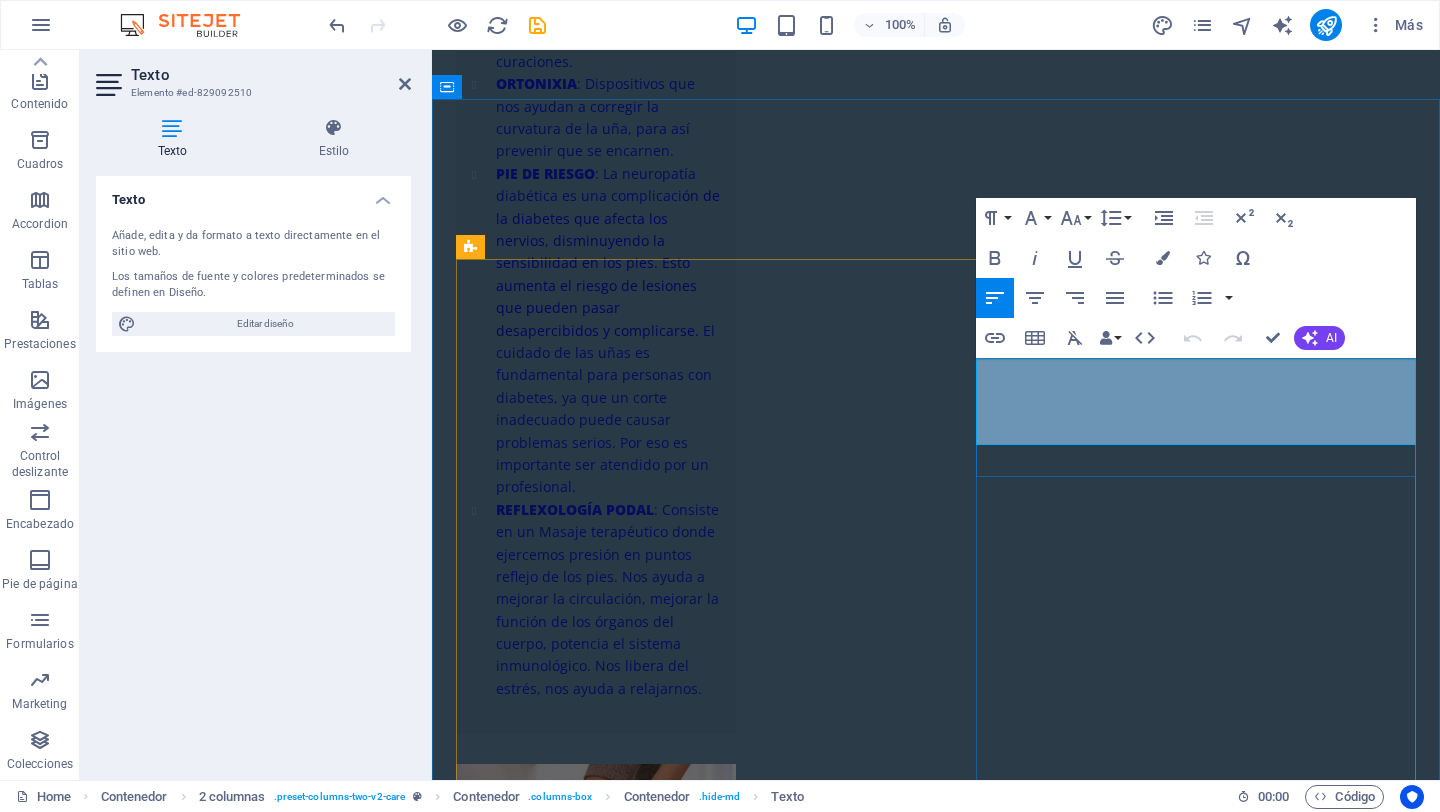 scroll, scrollTop: 4269, scrollLeft: 0, axis: vertical 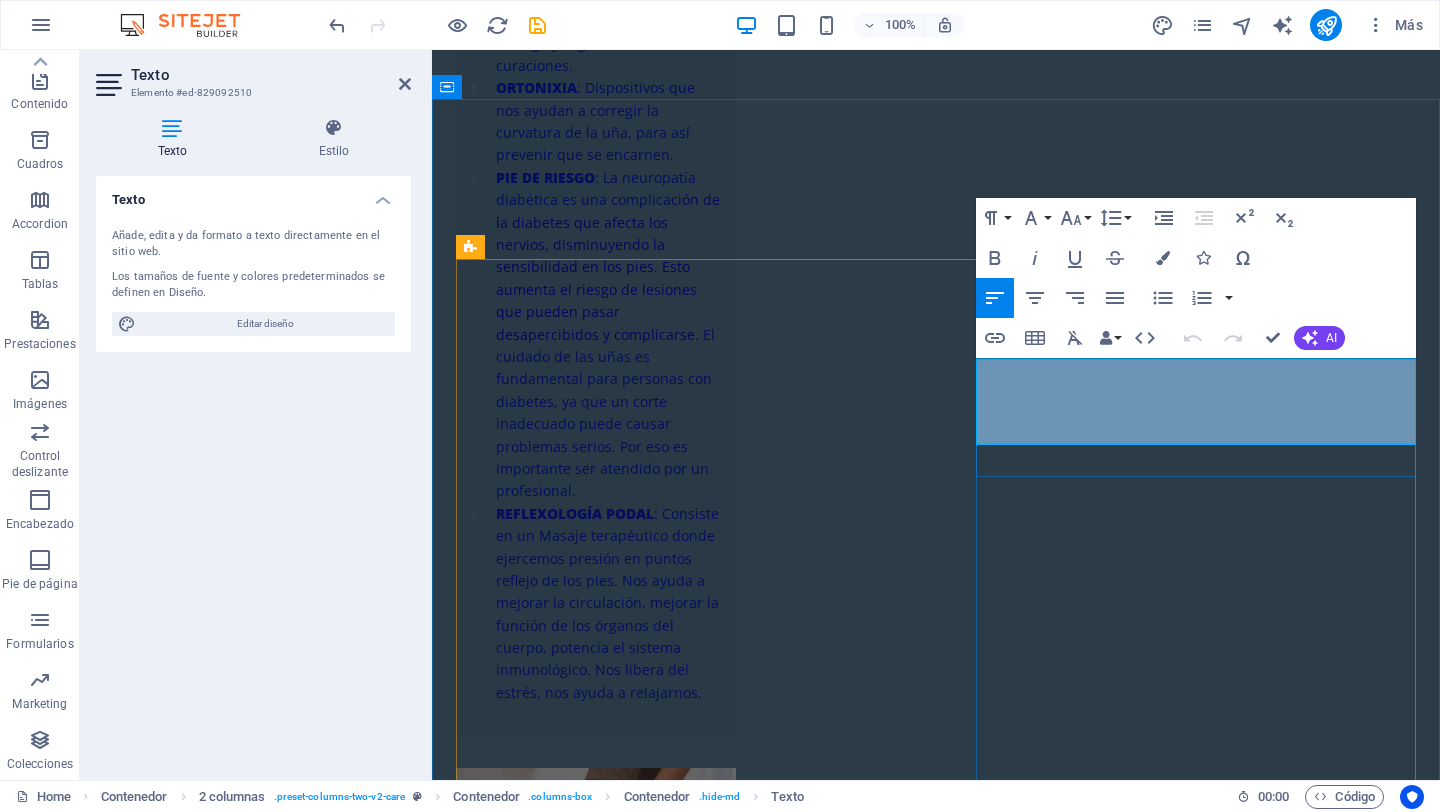 copy on "[STREET] [NUMBER]- 1er piso, Col.Narvarte muy cerca de las estaciones del Metrobus y Metro Eugenia y a 2 cuadras de plaza ParqueDelta" 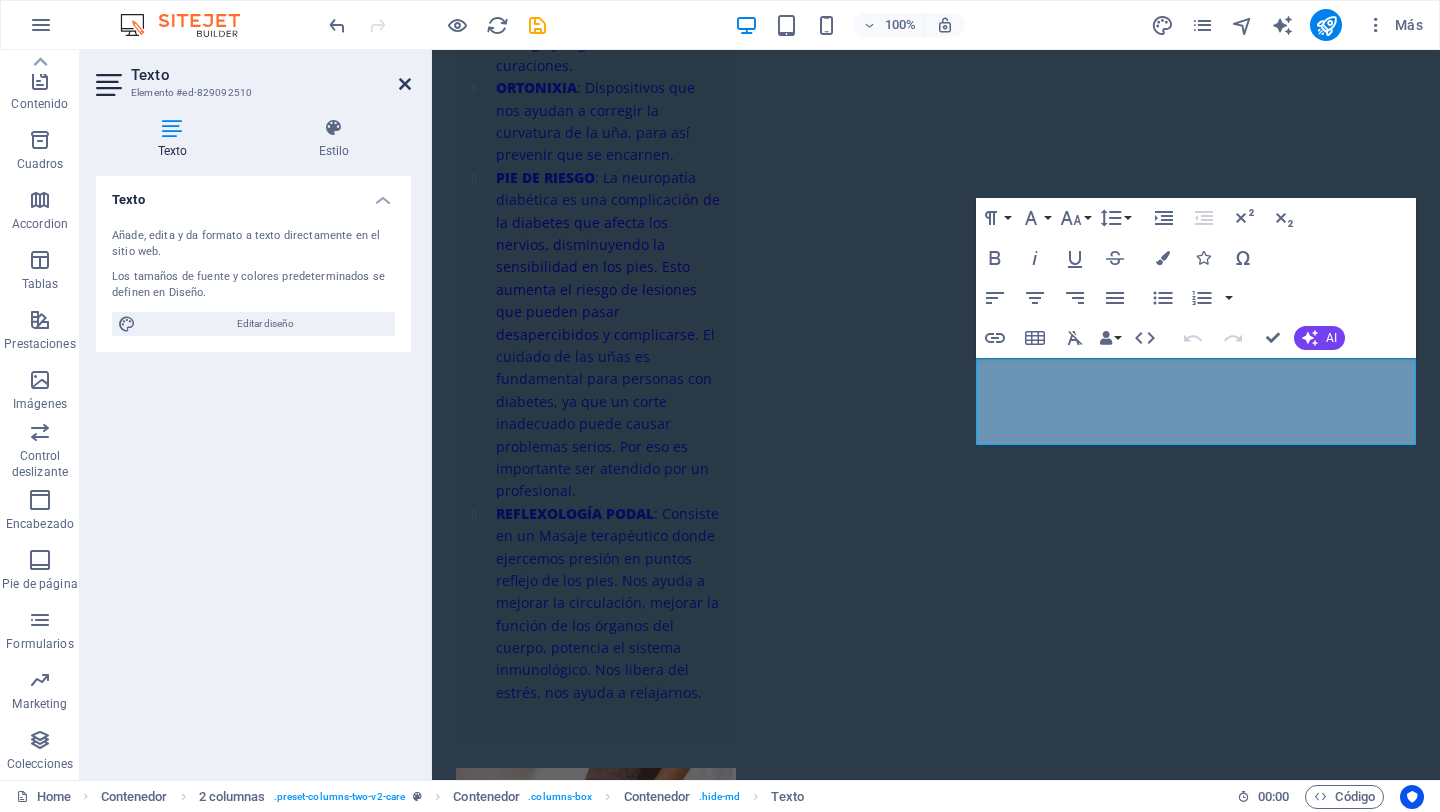 click at bounding box center [405, 84] 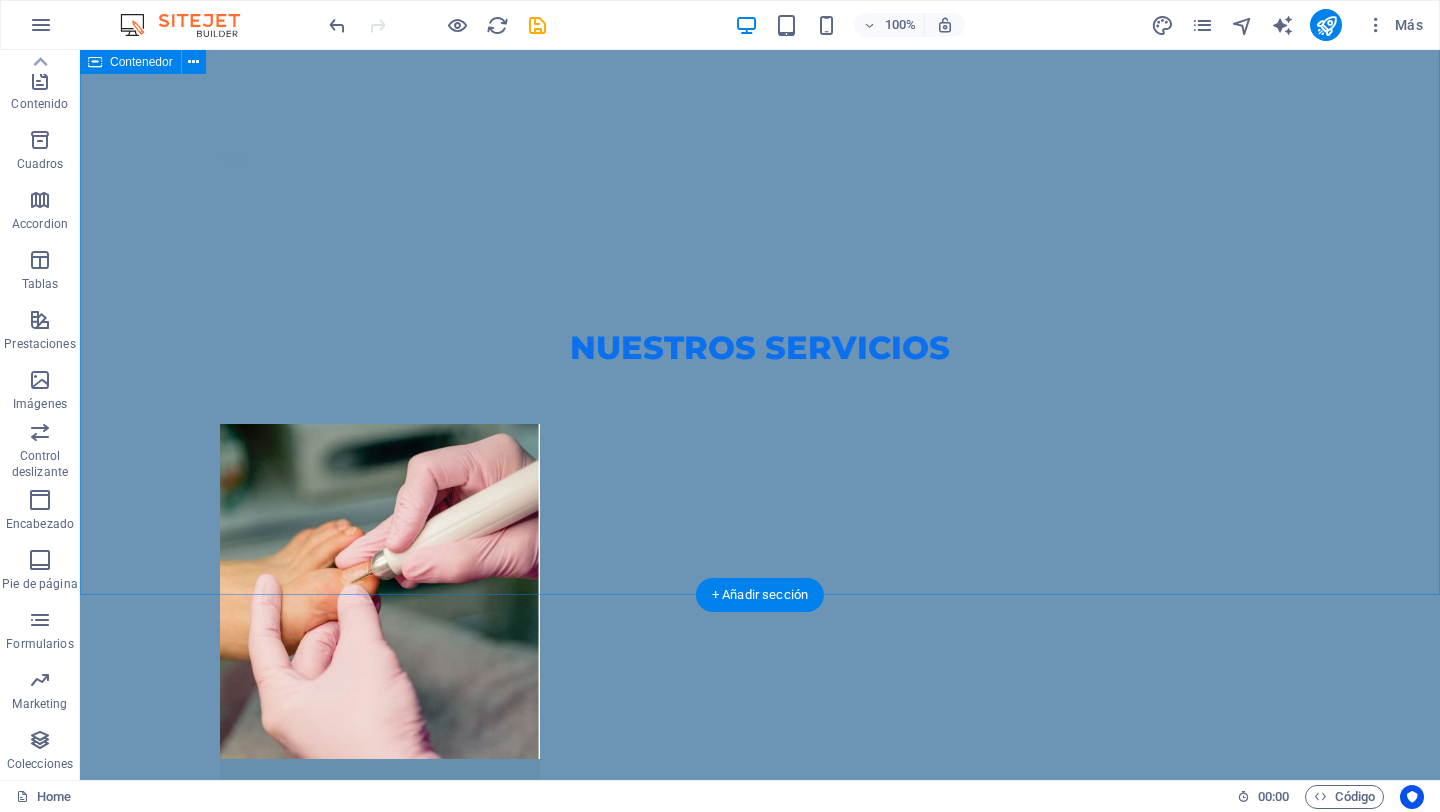 scroll, scrollTop: 2407, scrollLeft: 0, axis: vertical 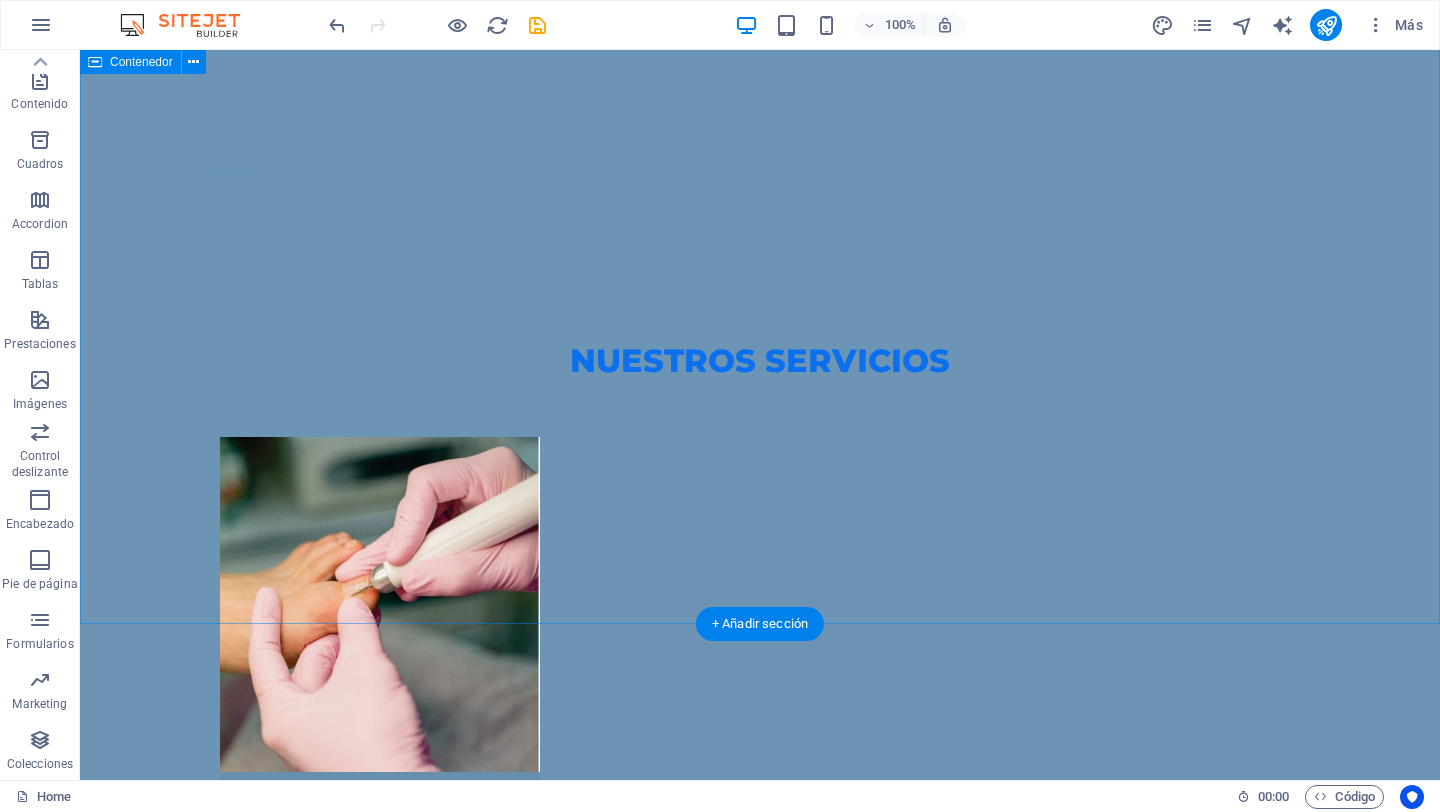 click on "NUESTROS SERVICIOS SERVICIO PODOLÓGICO PREVENTIVO: Corte correcto de uñas. Limpieza de canales ungueales. Retiro de callosidades. Exfoliación con sales Masaje Pédico Diagnostico Podológico - TRATAMIENTOS: ONICOMICOSIS (hongo):   Tratamiento que consiste en una valoración previa, partiendo del estado de salud y condición de sus uñas optamos por el tratamiento idóneo a su condición. ONICOCRIPTOSIS   (uñas encarnadas):  Soluciones efectivas para aliviar el dolor y corregir el crecimiento anormal en las uñas. TINEA PEDIS   (pie de atleta):  Tratamiento que consta de 3 sesiones donde aplicamos luz infrarroja junto a soluciones antifúngicas. VERRUGAS PLANTARES : Hacemos una limpieza exhaustiva, opciones de tratamiento para erradicar la verruga y seguimiento a curaciones. ORTONIXIA : Dispositivos que nos ayudan a corregir la curvatura de la uña, para así prevenir que se encarnen. PIE DE RIESGO : La neuropatía diabética es una complicaci   REFLEXOLOGÍA PODAL PLANTILLAS :" at bounding box center [760, 1704] 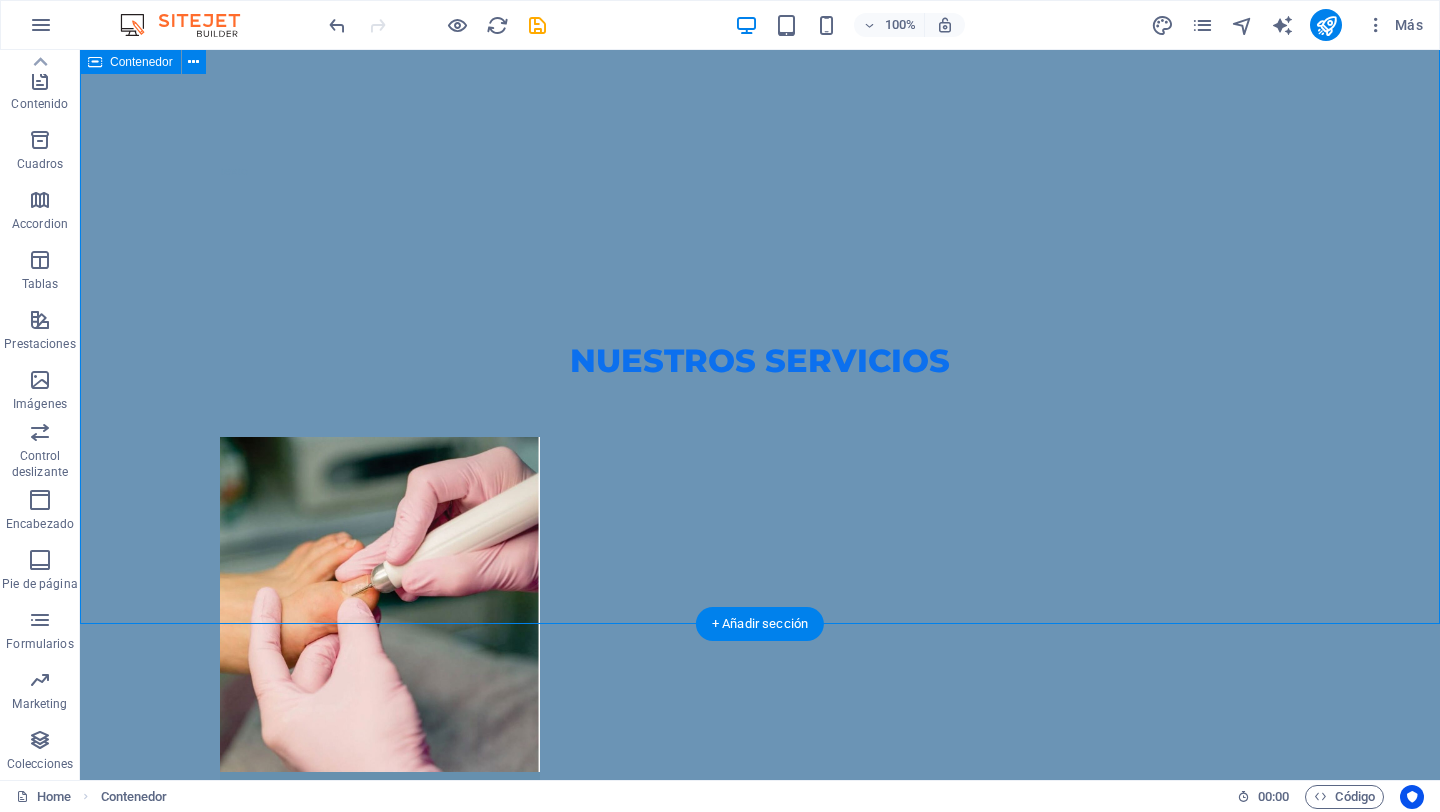 drag, startPoint x: 573, startPoint y: 523, endPoint x: 221, endPoint y: 523, distance: 352 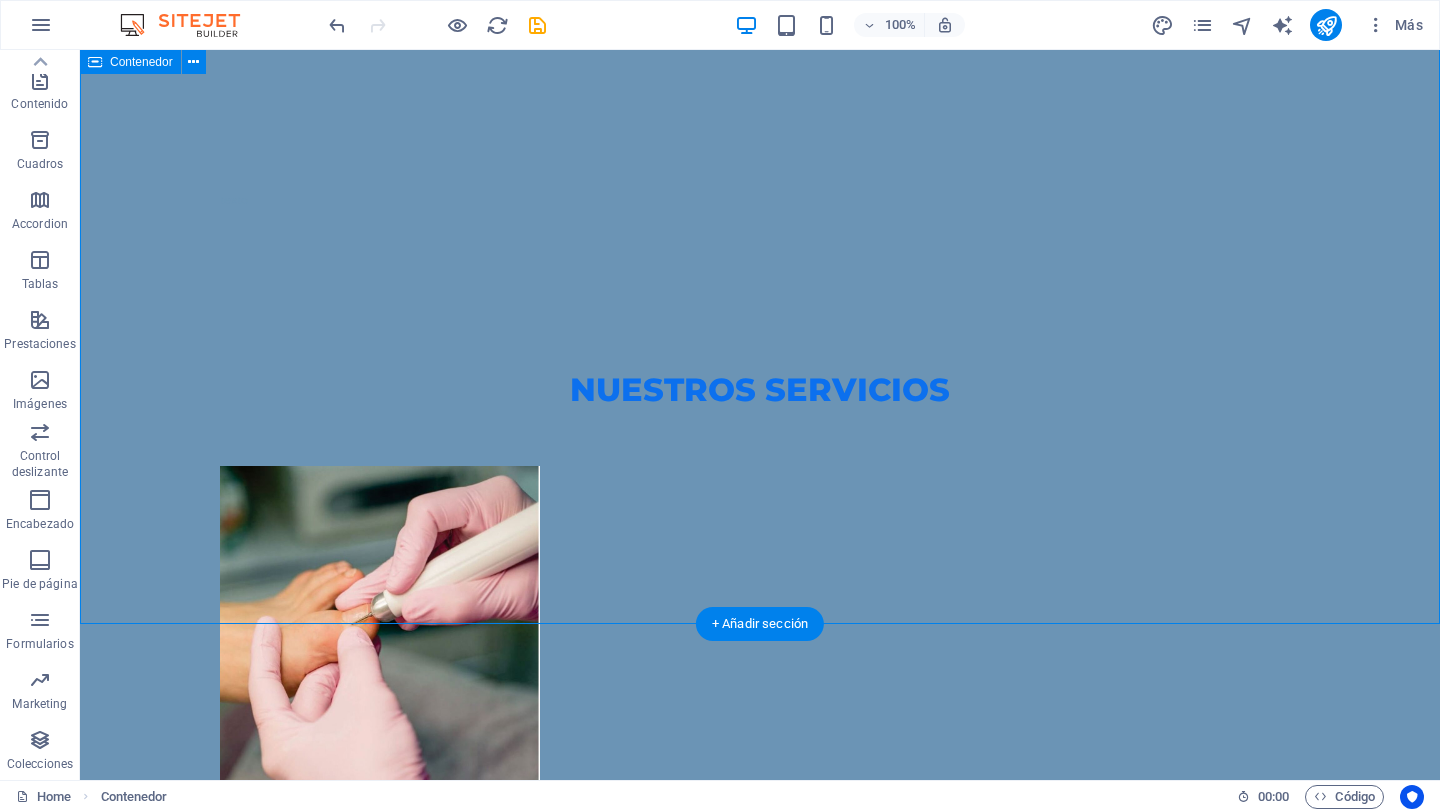 scroll, scrollTop: 2436, scrollLeft: 0, axis: vertical 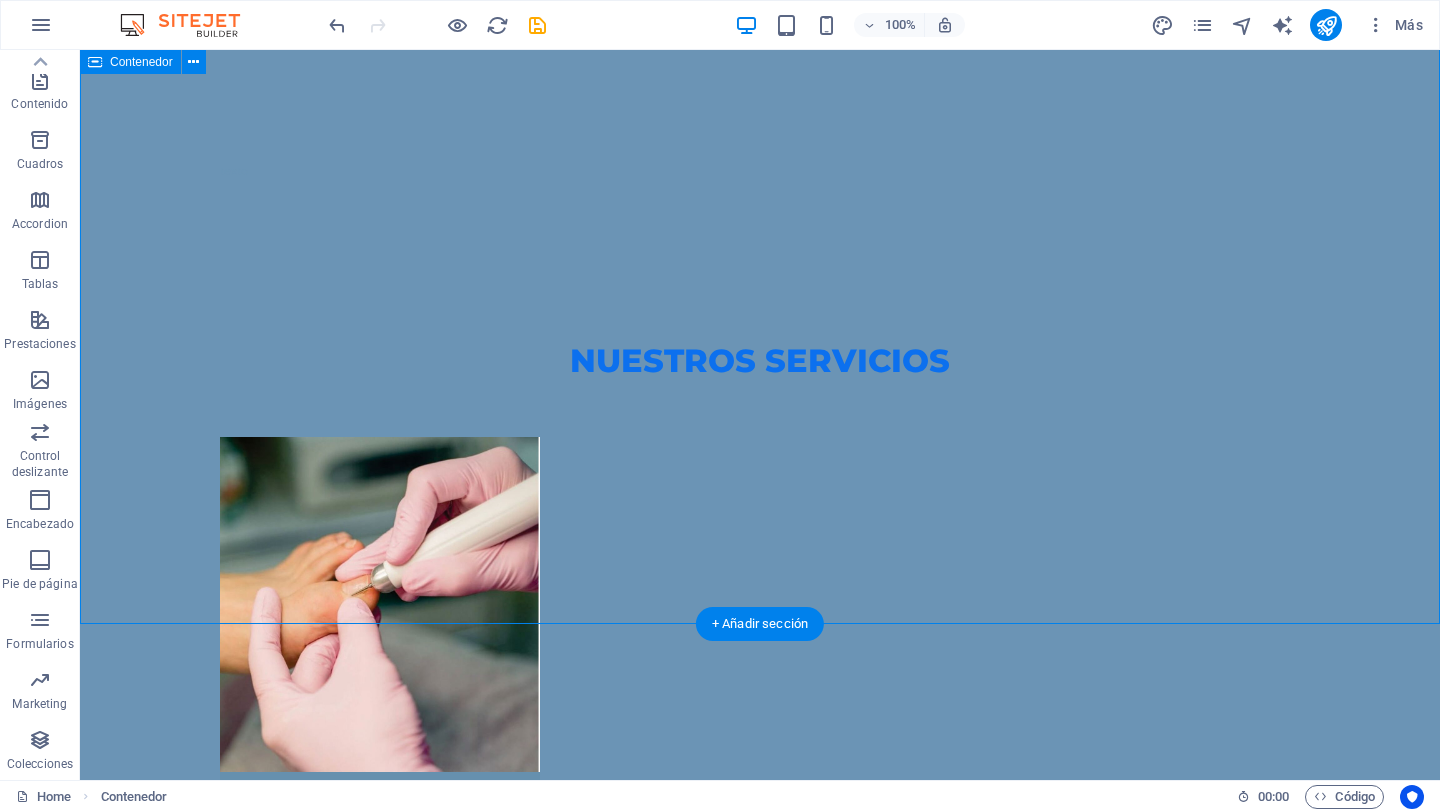 select on "rem" 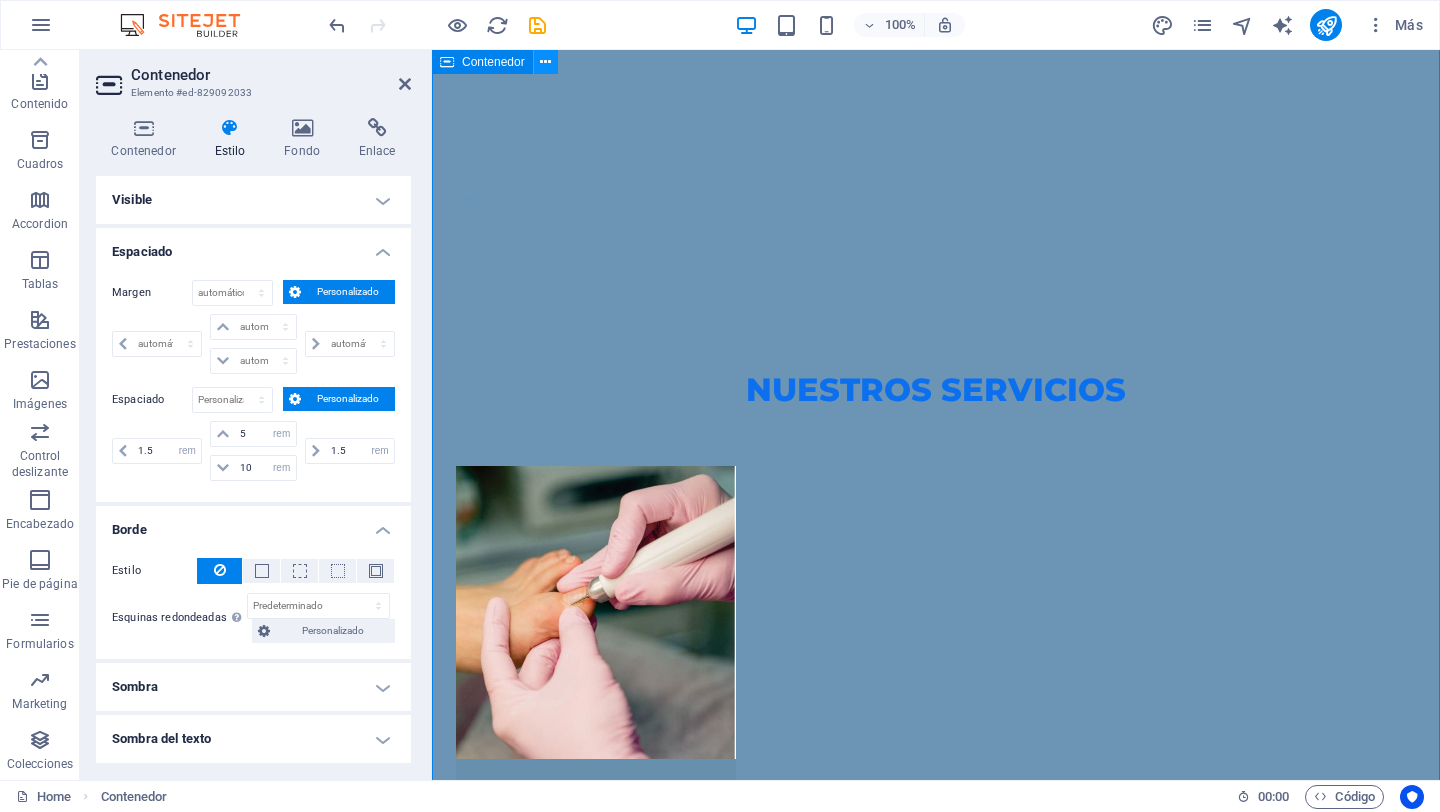 click at bounding box center [545, 62] 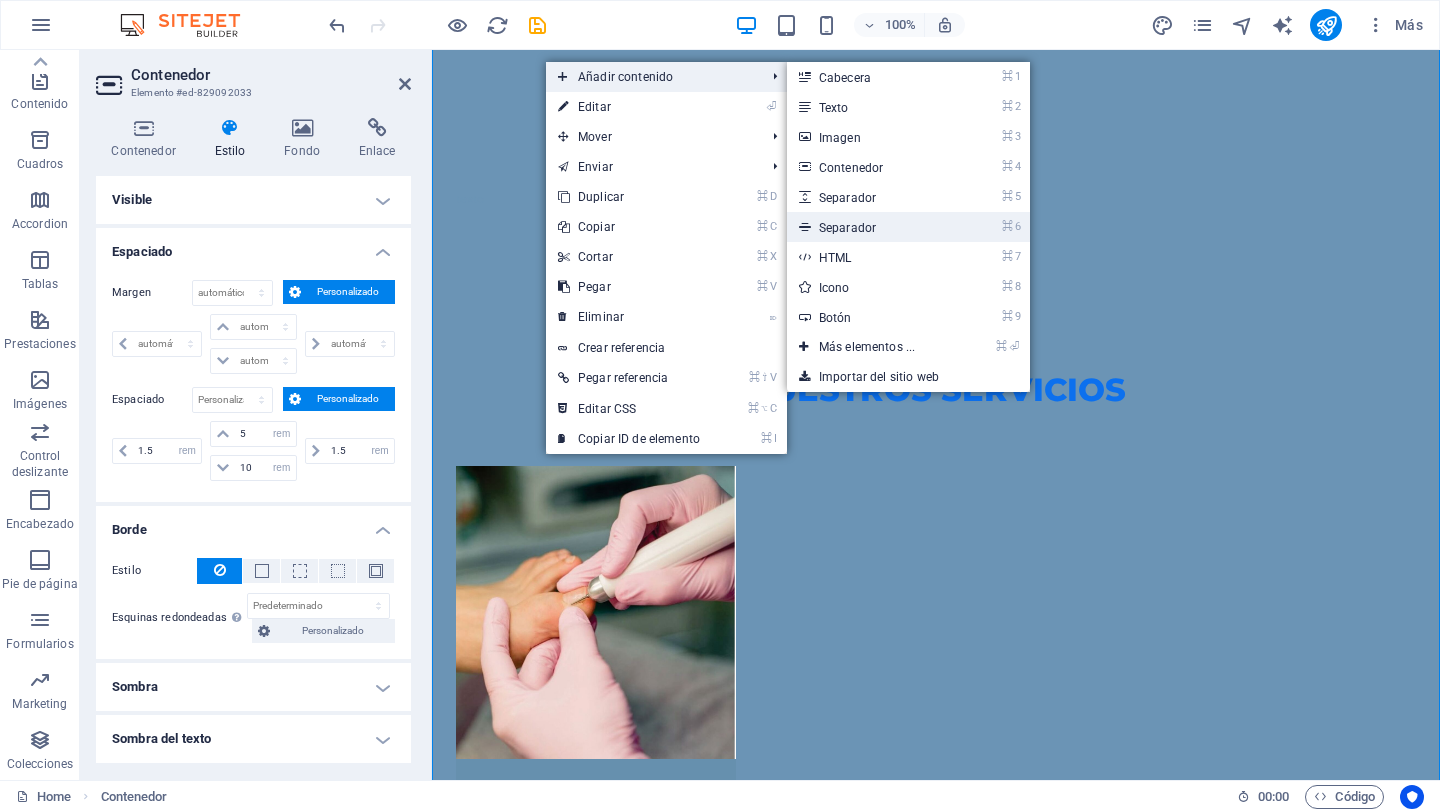 click on "⌘ 6  Separador" at bounding box center [871, 227] 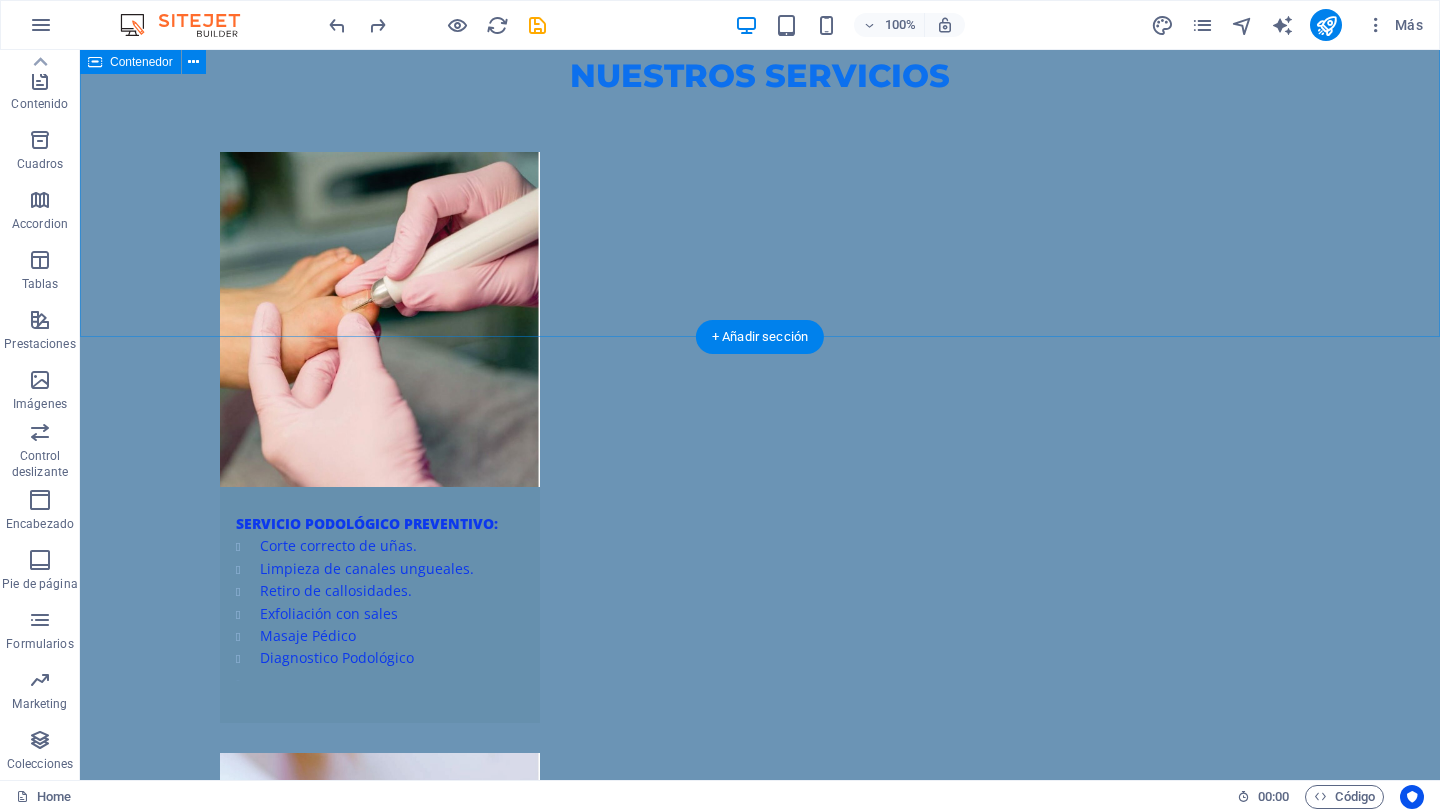 scroll, scrollTop: 2694, scrollLeft: 0, axis: vertical 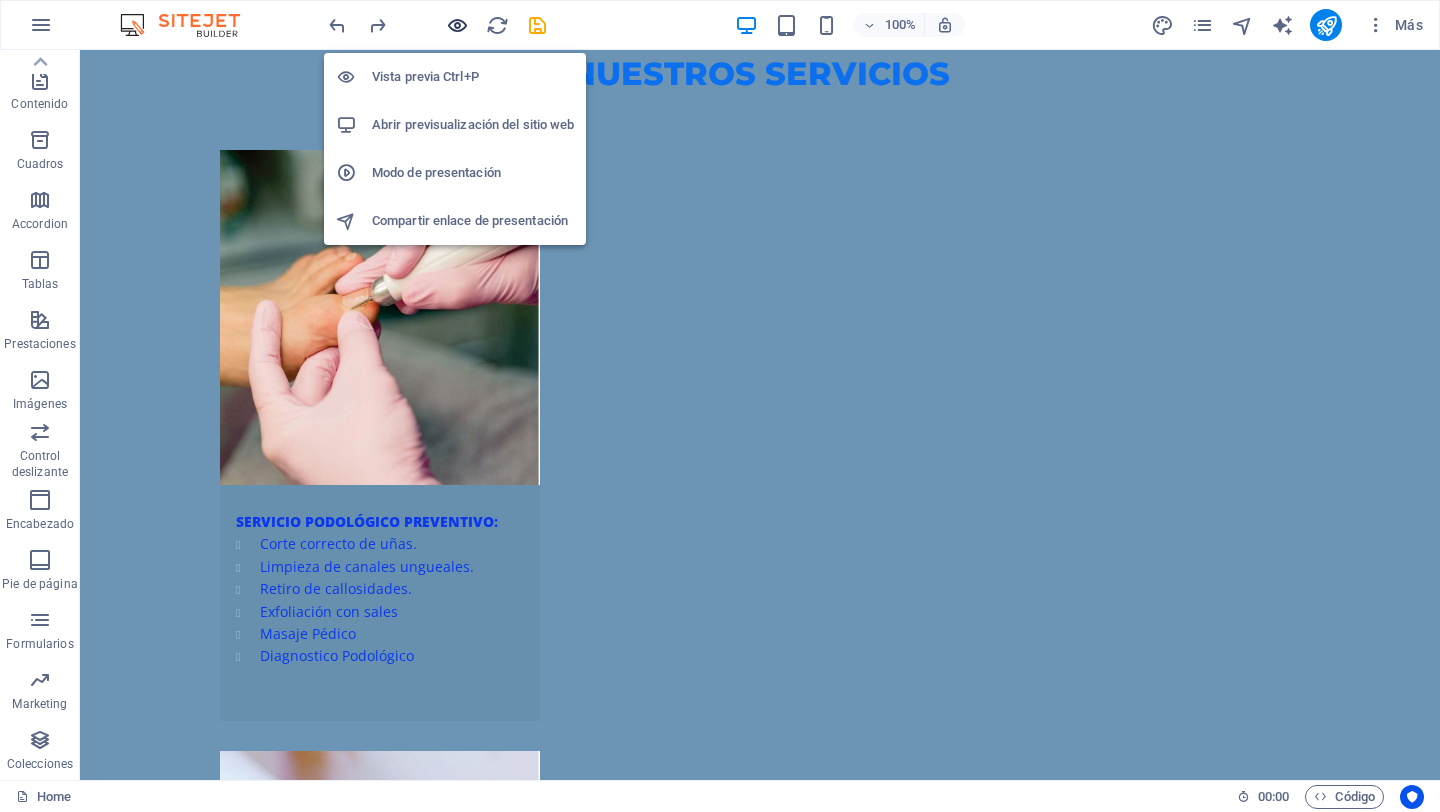 click at bounding box center (457, 25) 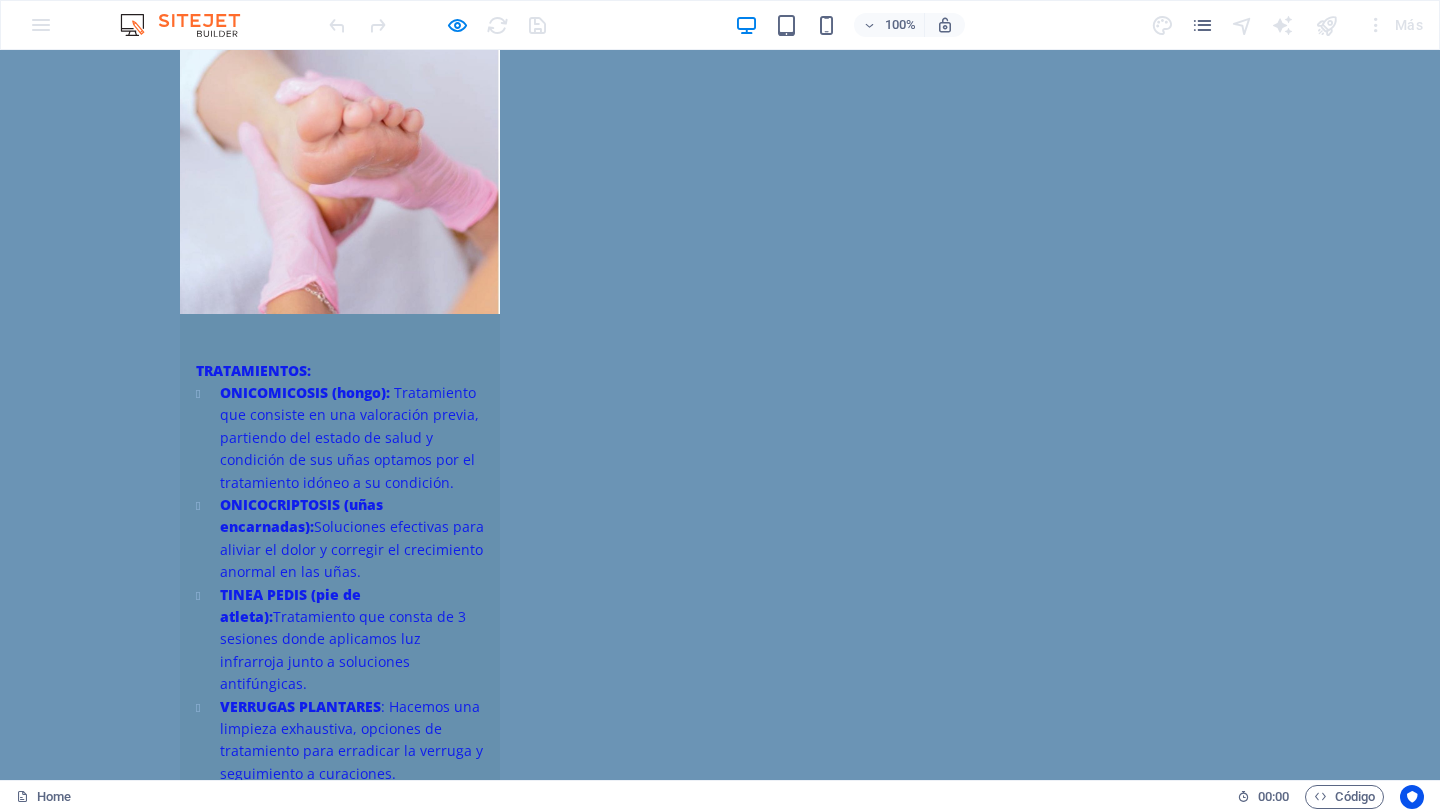 scroll, scrollTop: 3442, scrollLeft: 0, axis: vertical 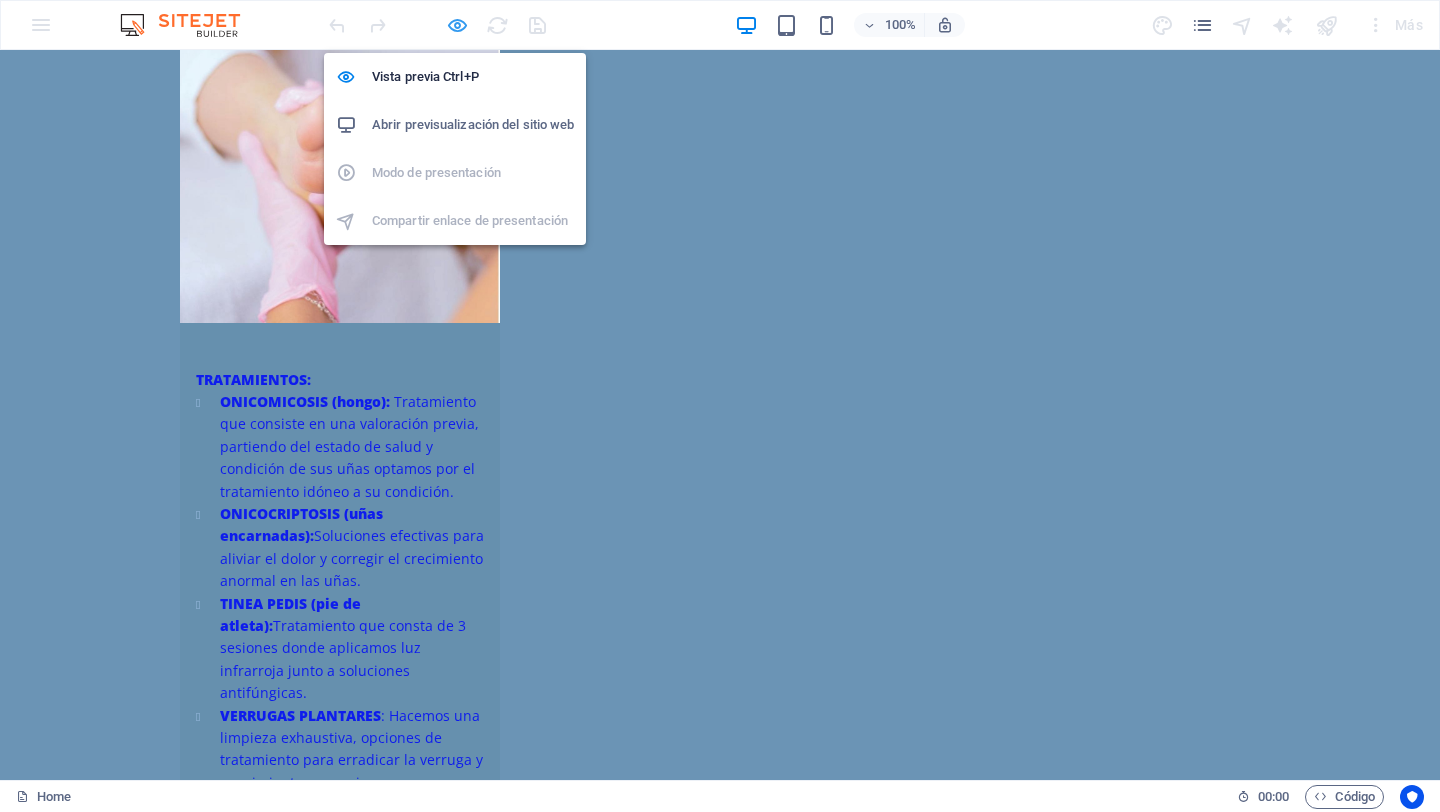 click at bounding box center (457, 25) 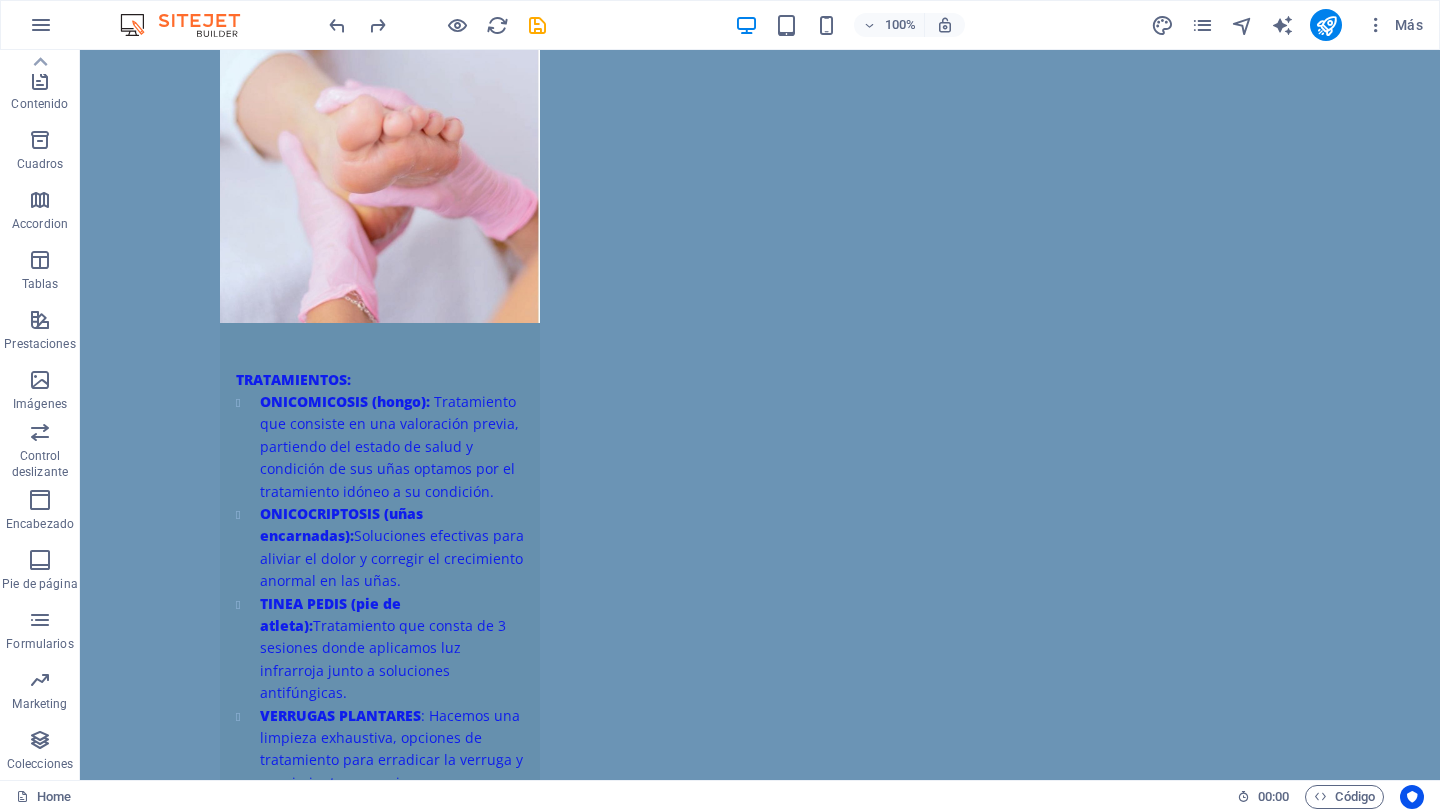 drag, startPoint x: 211, startPoint y: 64, endPoint x: 131, endPoint y: 14, distance: 94.33981 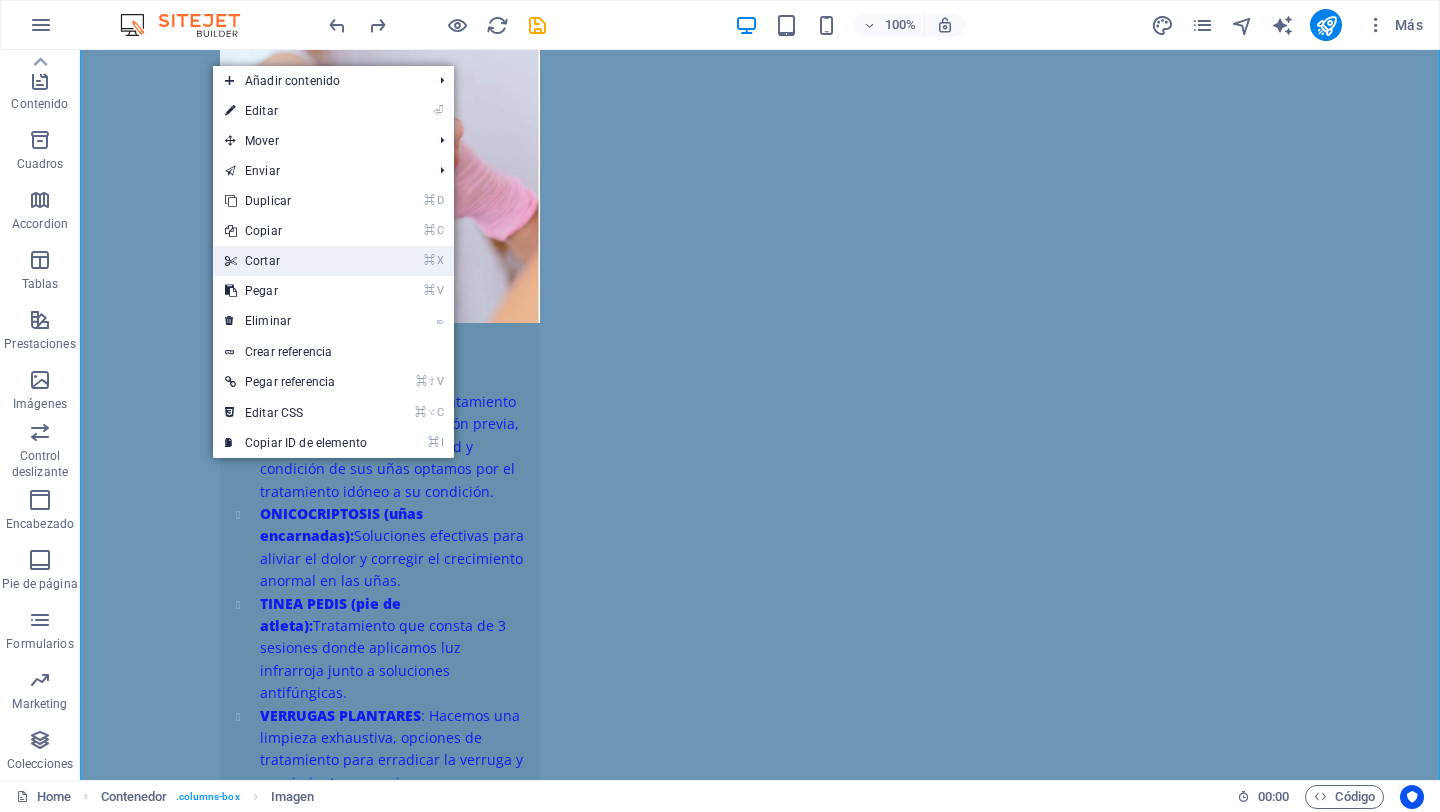 click on "⌘ X  Cortar" at bounding box center (296, 261) 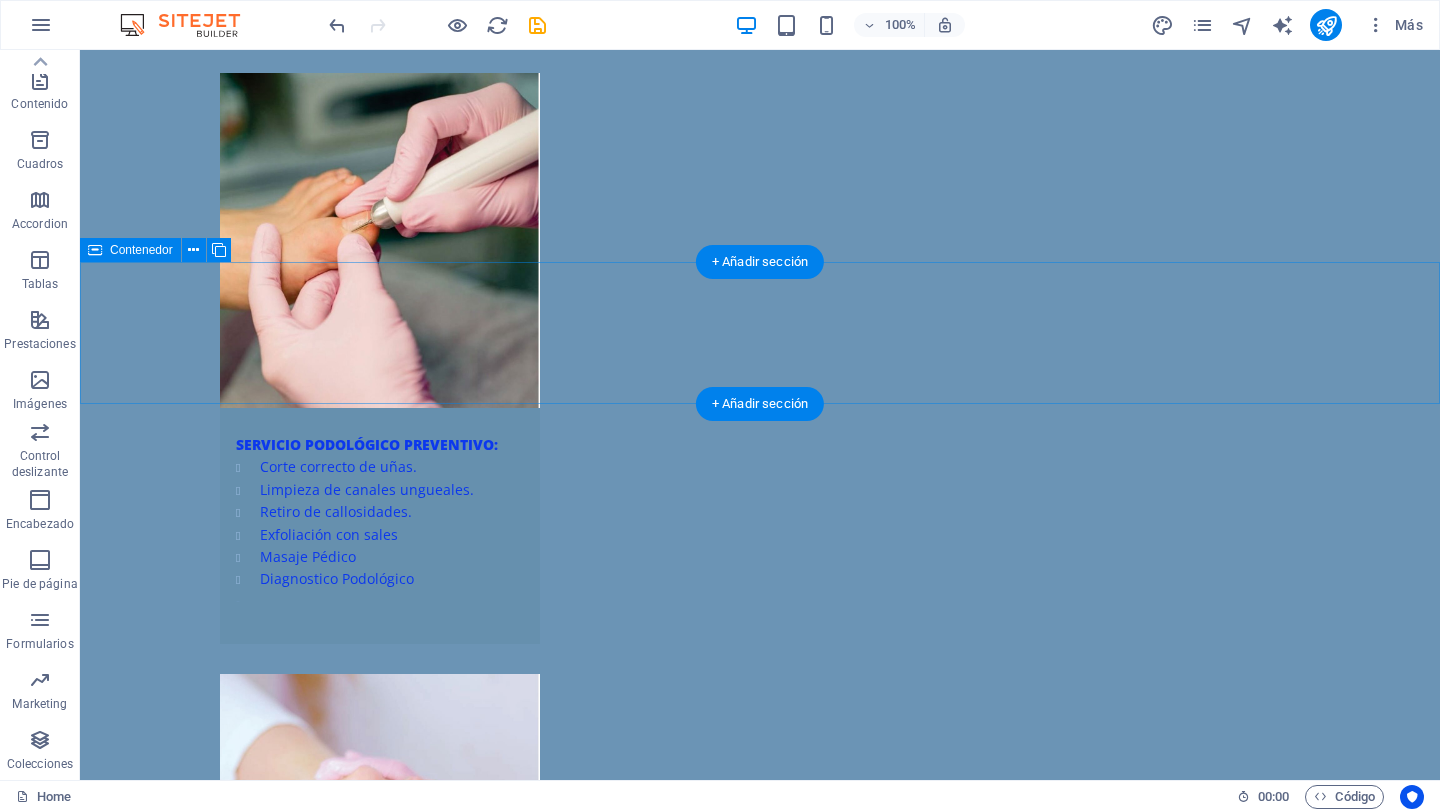scroll, scrollTop: 2768, scrollLeft: 0, axis: vertical 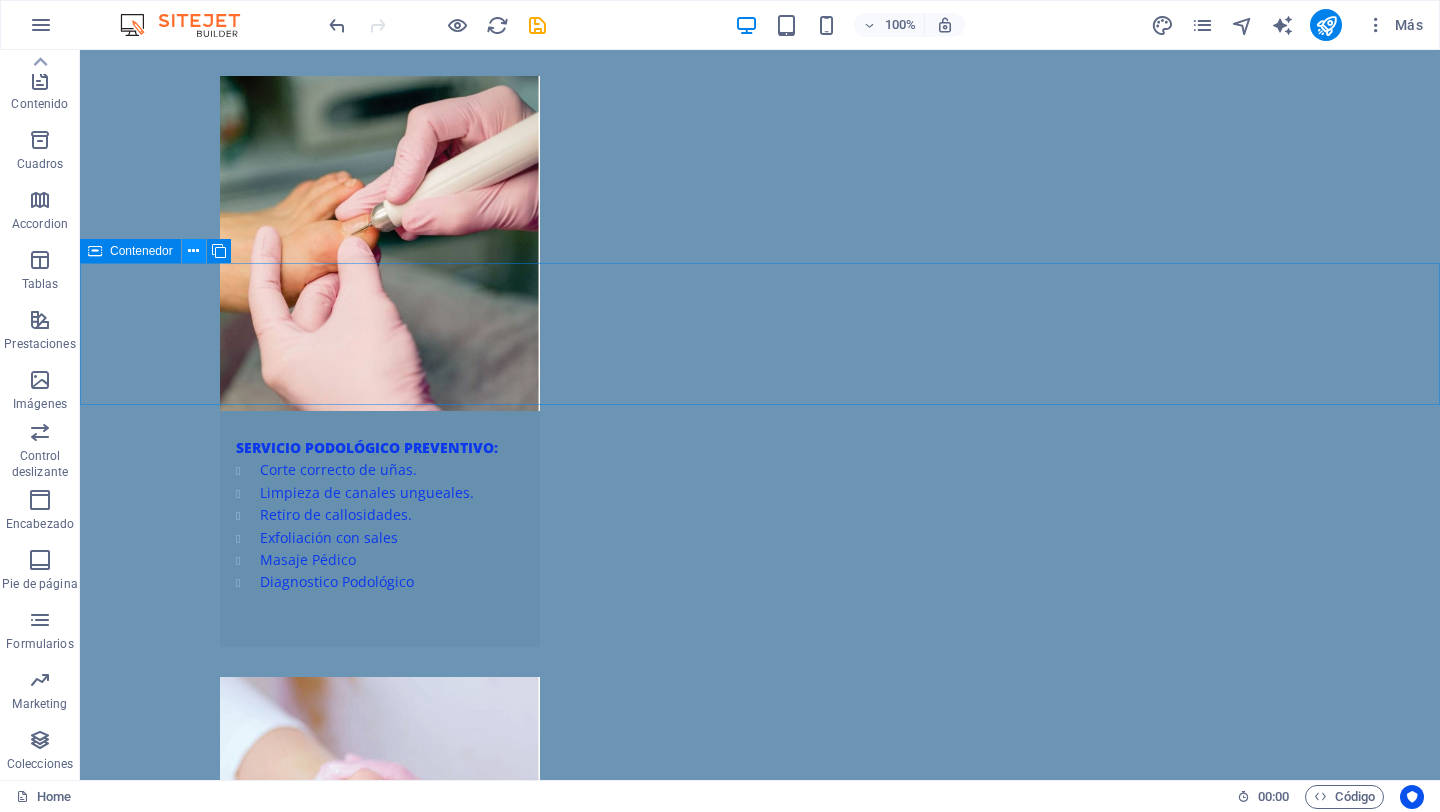 click at bounding box center [193, 251] 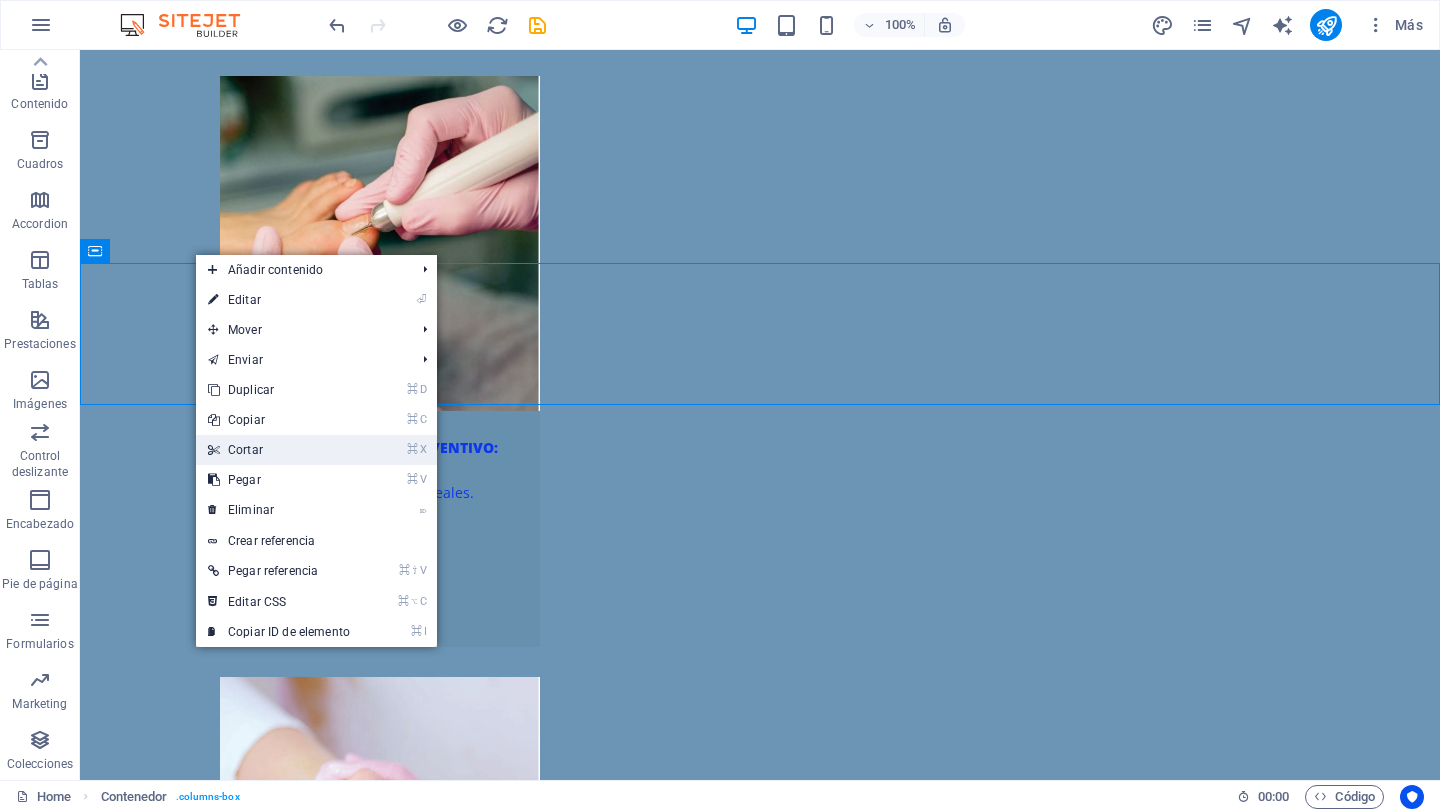 click on "⌘ X  Cortar" at bounding box center [279, 450] 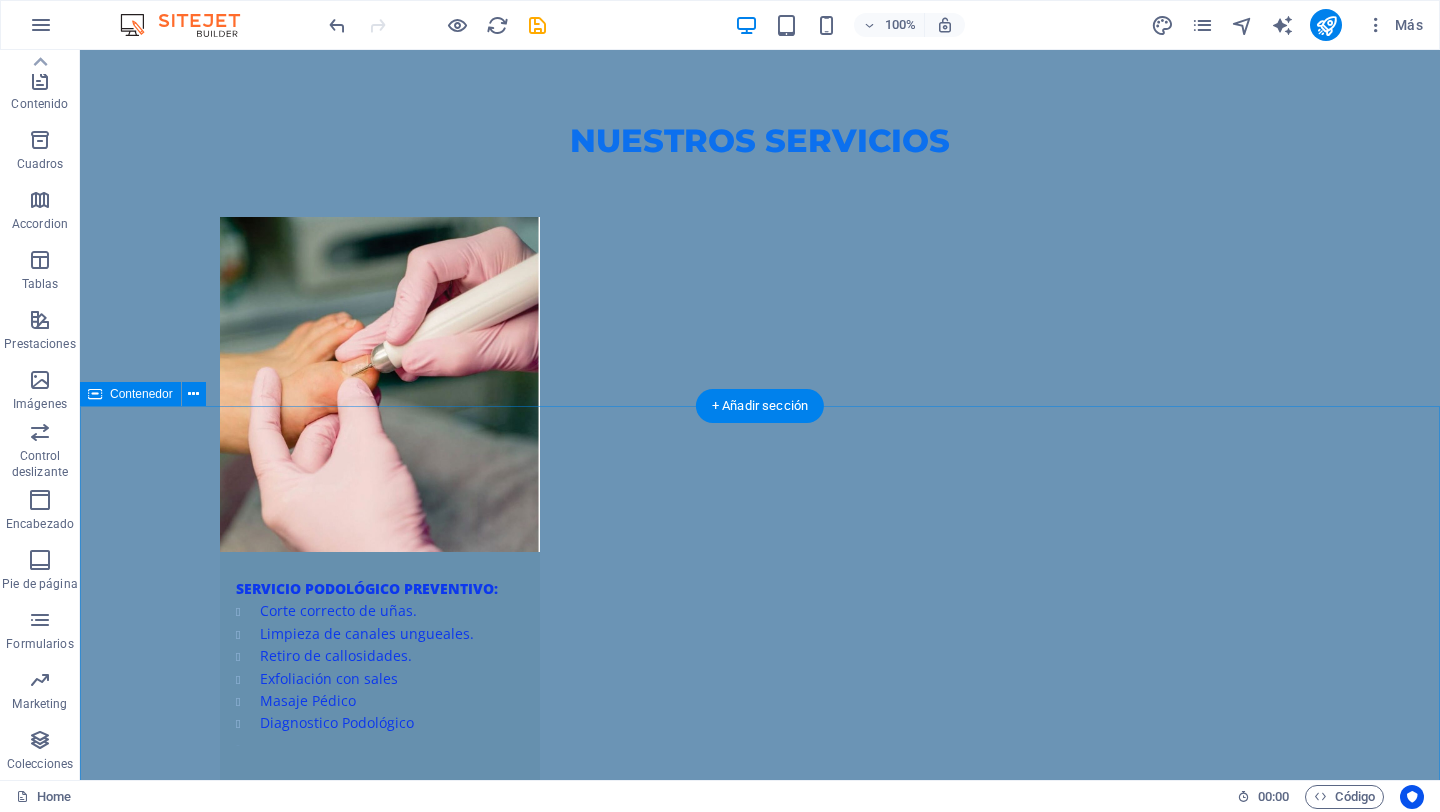 scroll, scrollTop: 2625, scrollLeft: 0, axis: vertical 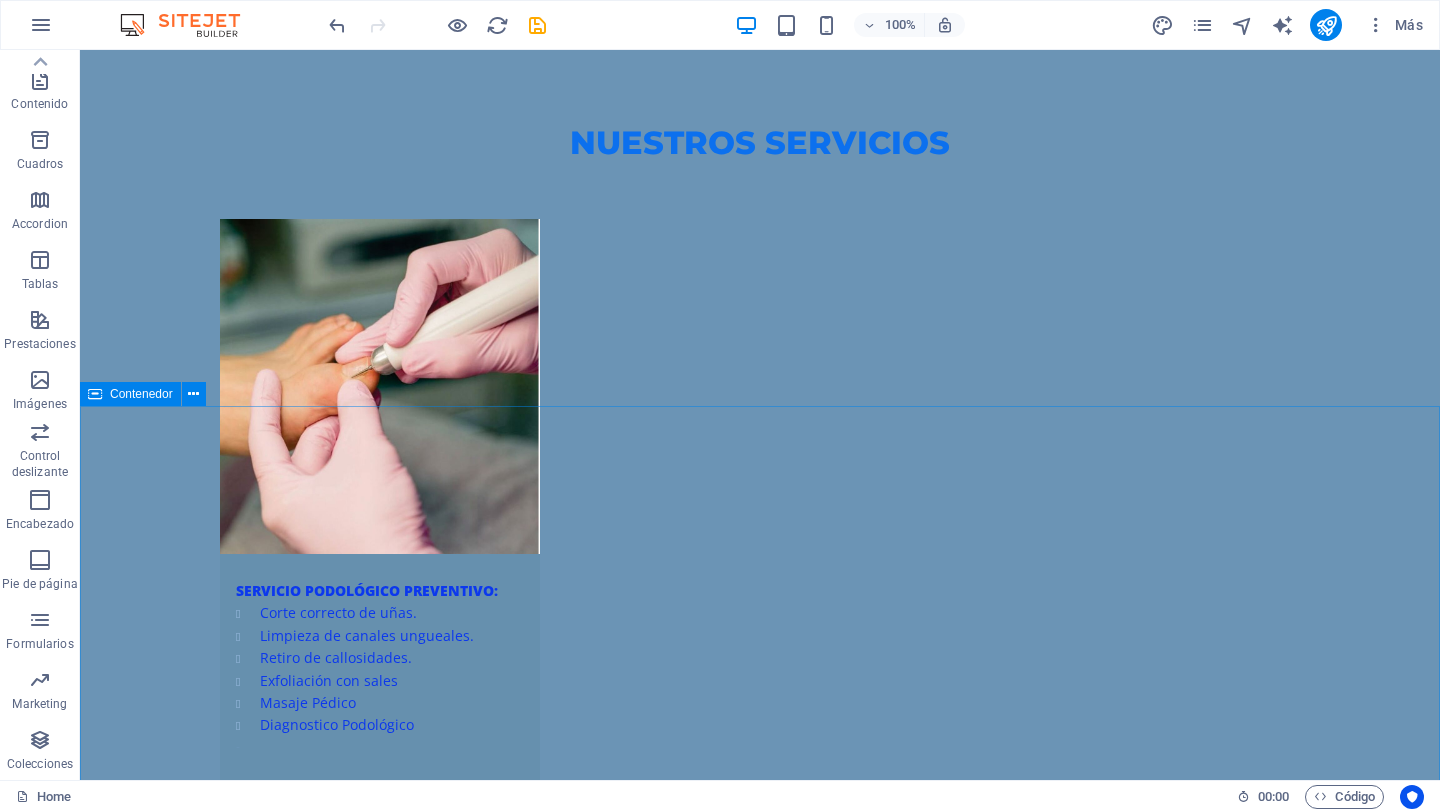 click at bounding box center (95, 394) 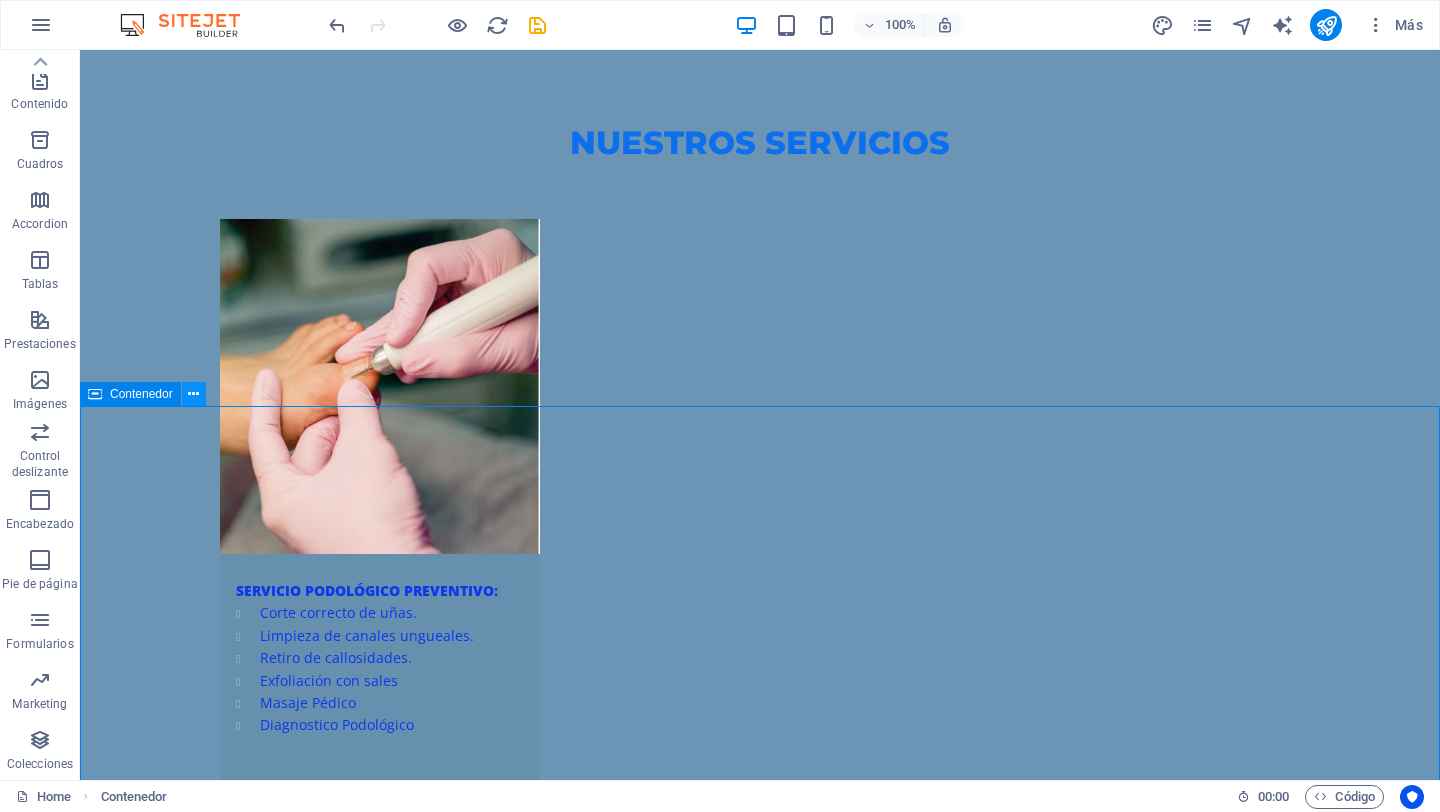 click at bounding box center [194, 394] 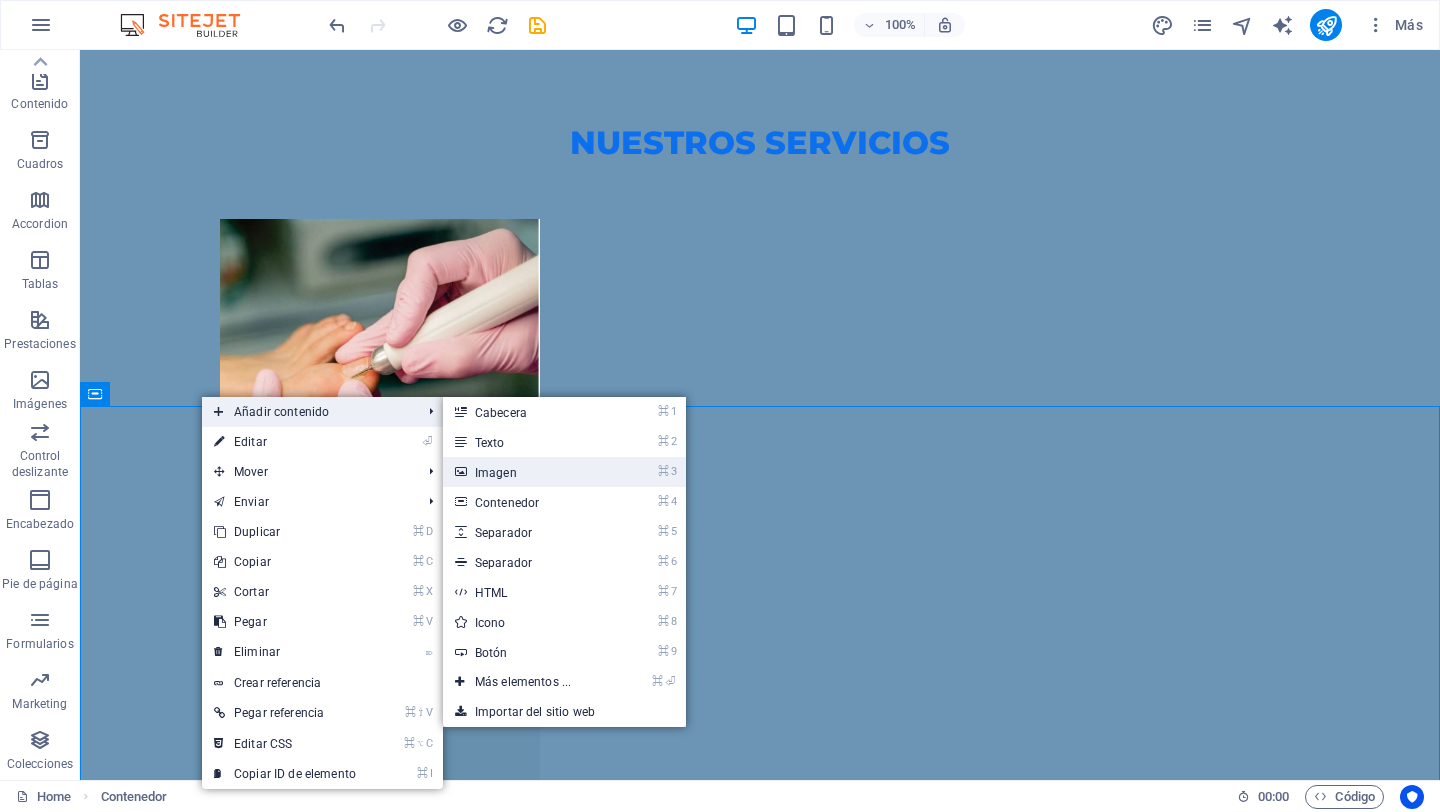 click on "⌘ 3  Imagen" at bounding box center [527, 472] 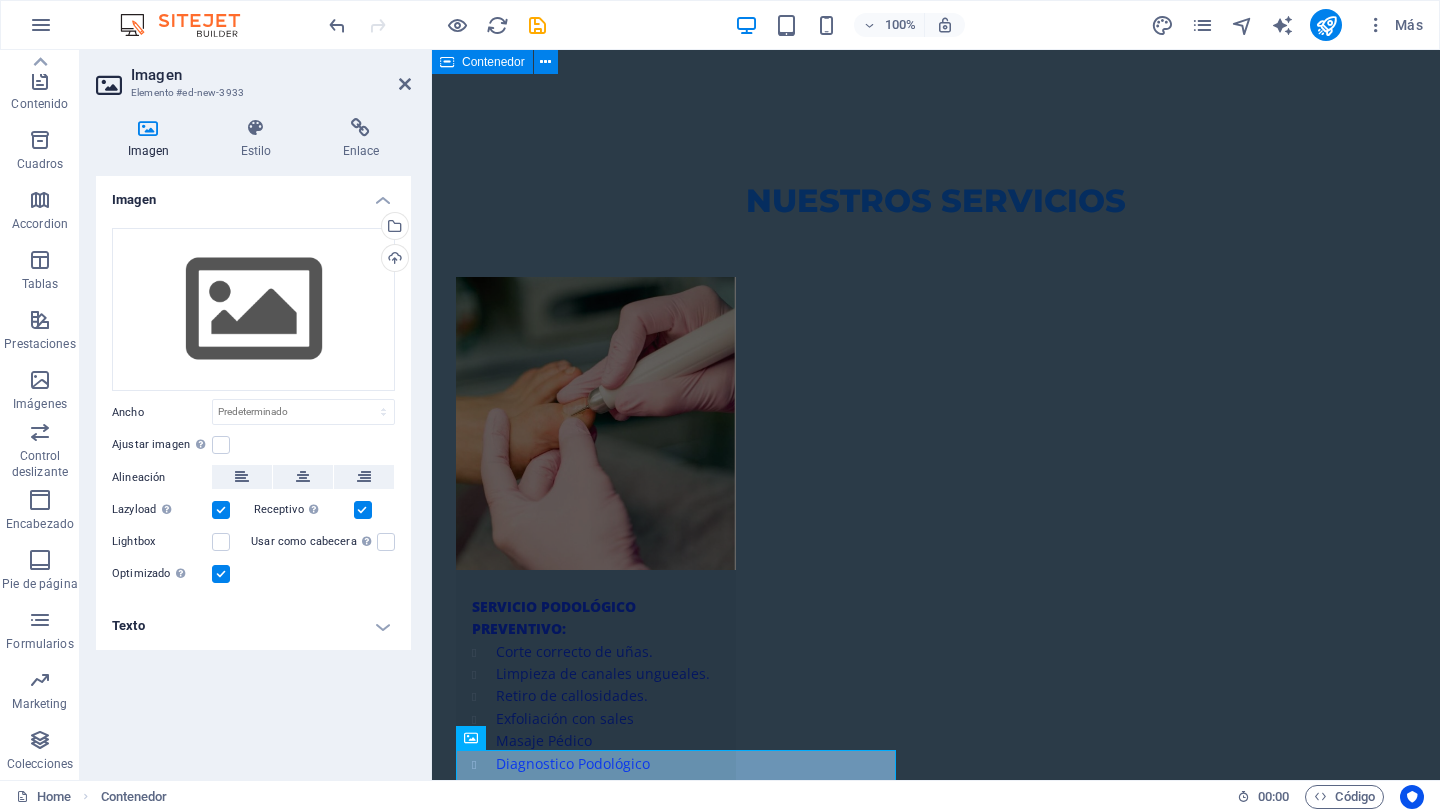 scroll, scrollTop: 2654, scrollLeft: 0, axis: vertical 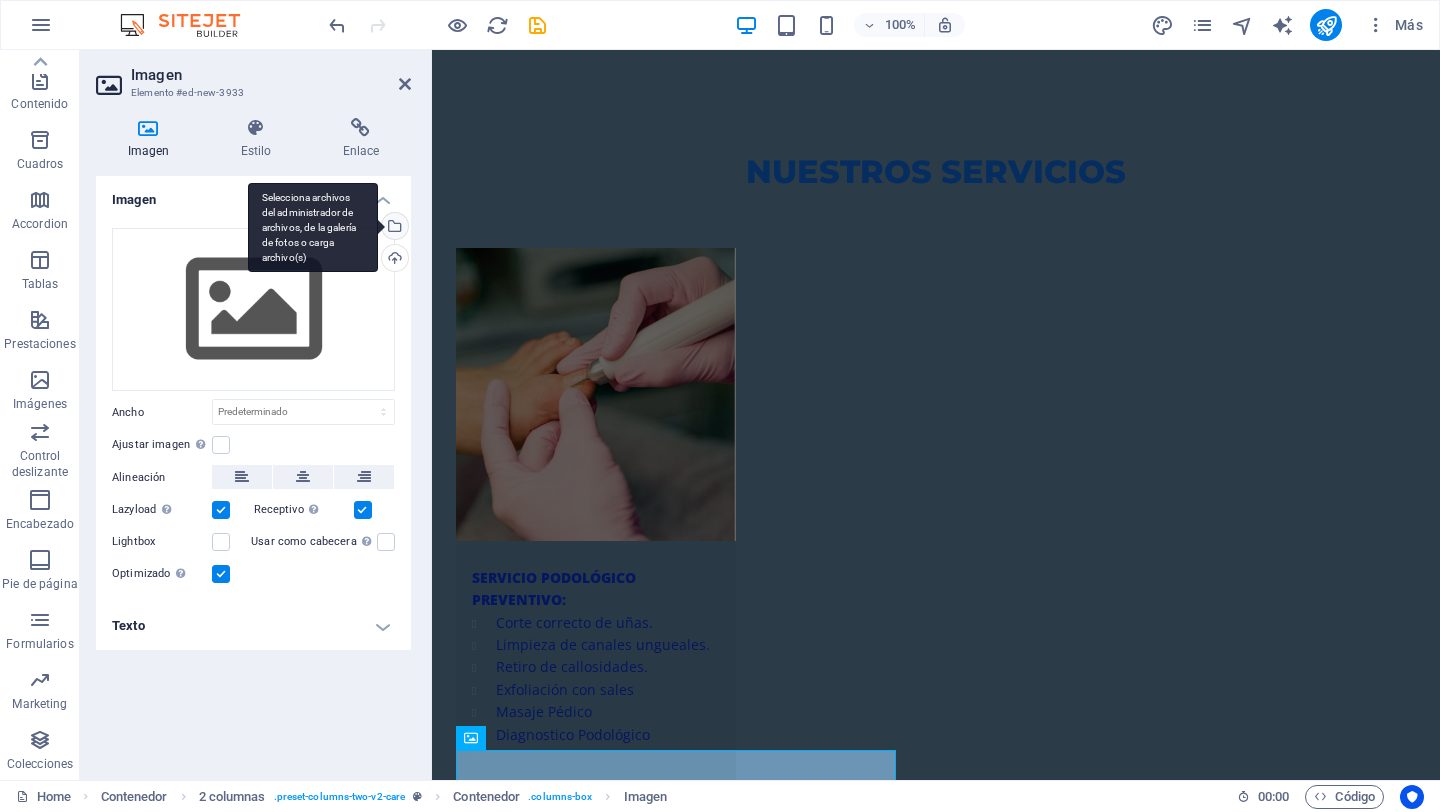click on "Selecciona archivos del administrador de archivos, de la galería de fotos o carga archivo(s)" at bounding box center (393, 228) 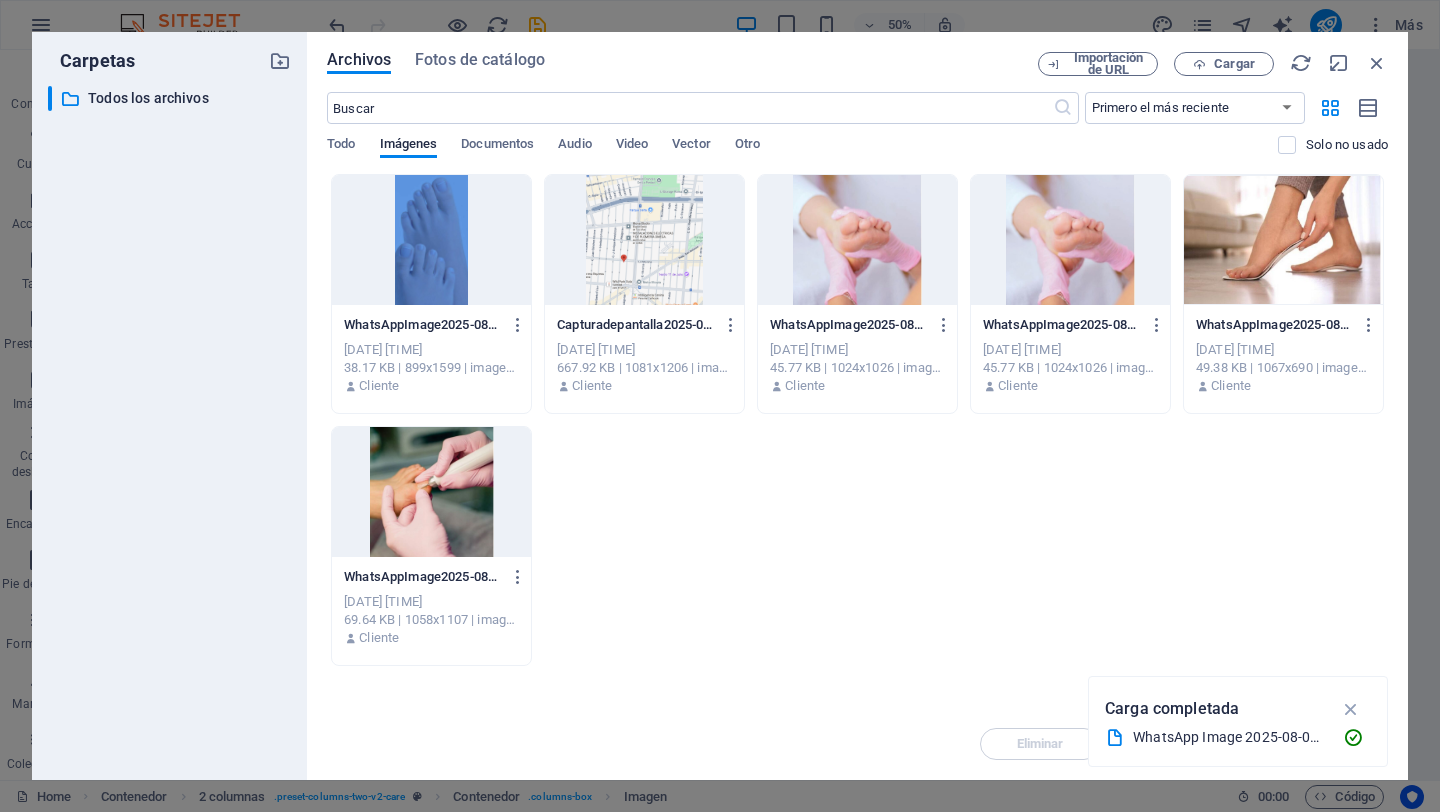click at bounding box center [644, 240] 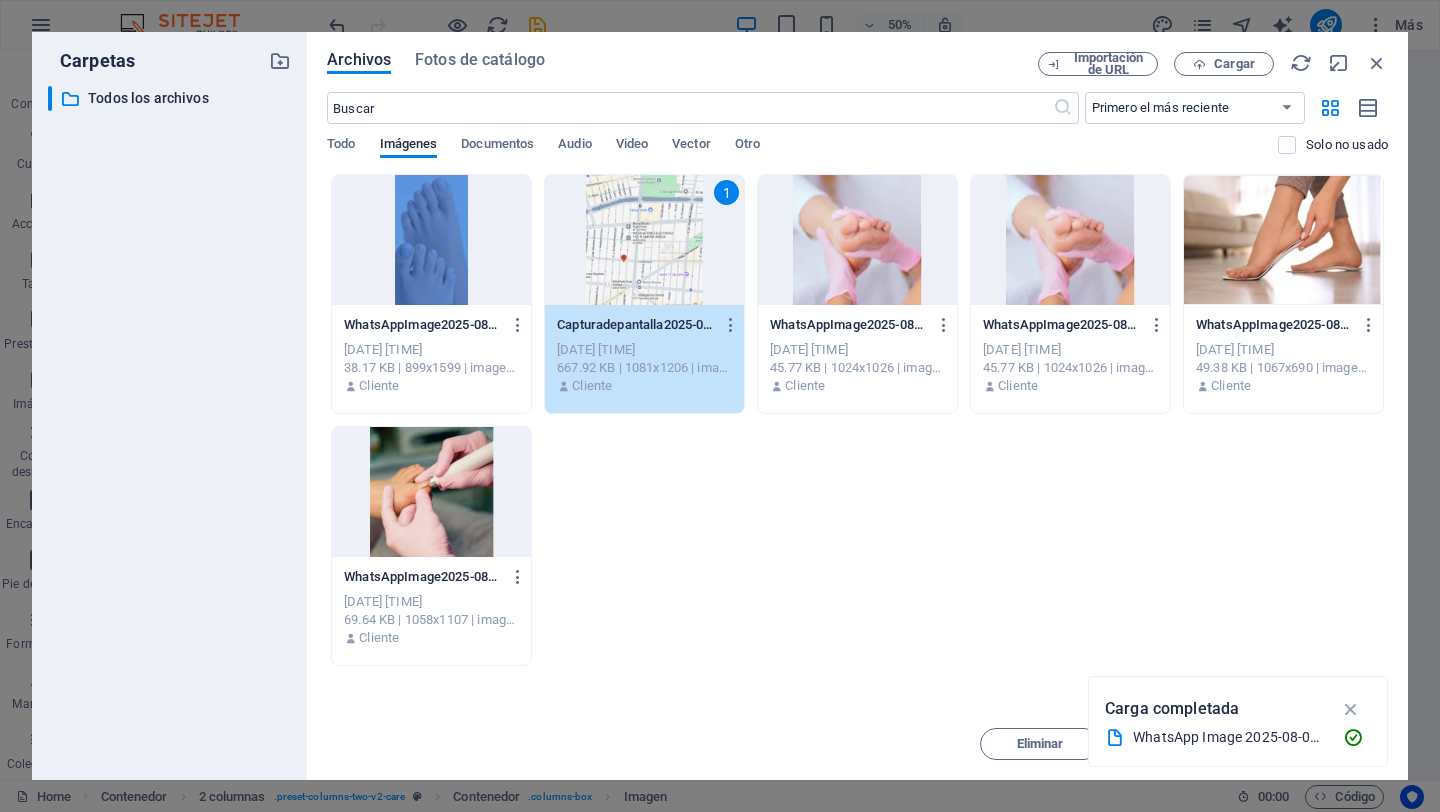 click on "1" at bounding box center (644, 240) 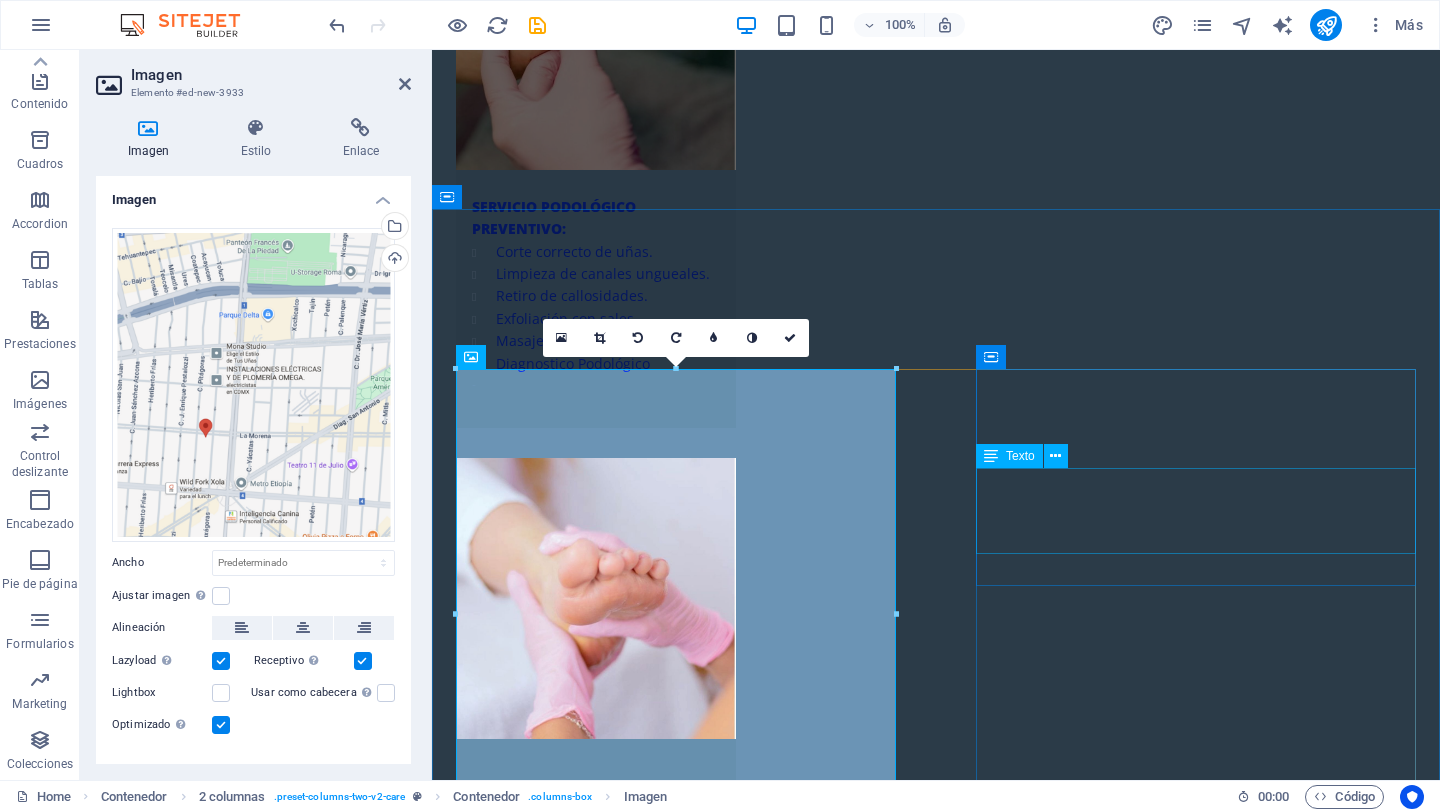 scroll, scrollTop: 3011, scrollLeft: 0, axis: vertical 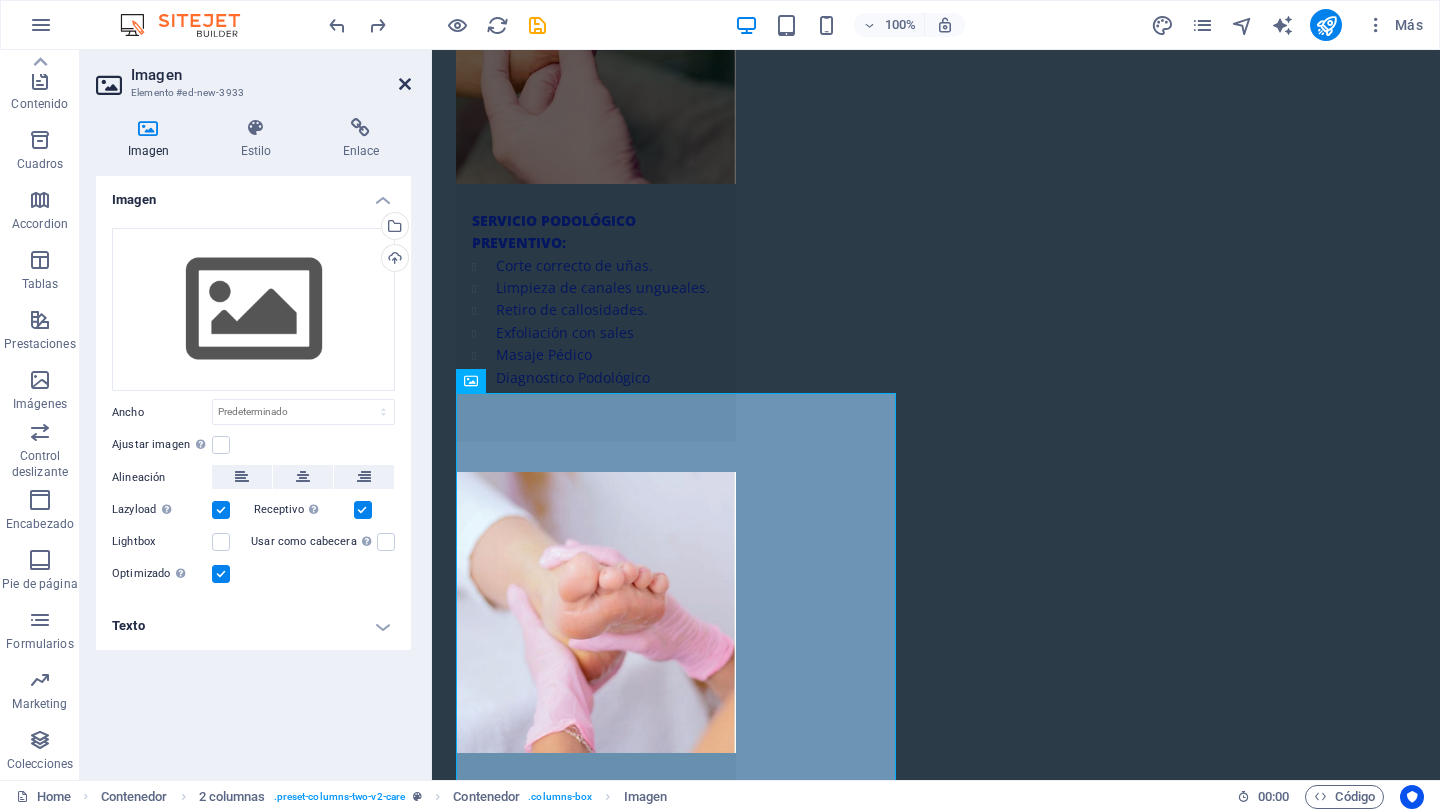 click at bounding box center [405, 84] 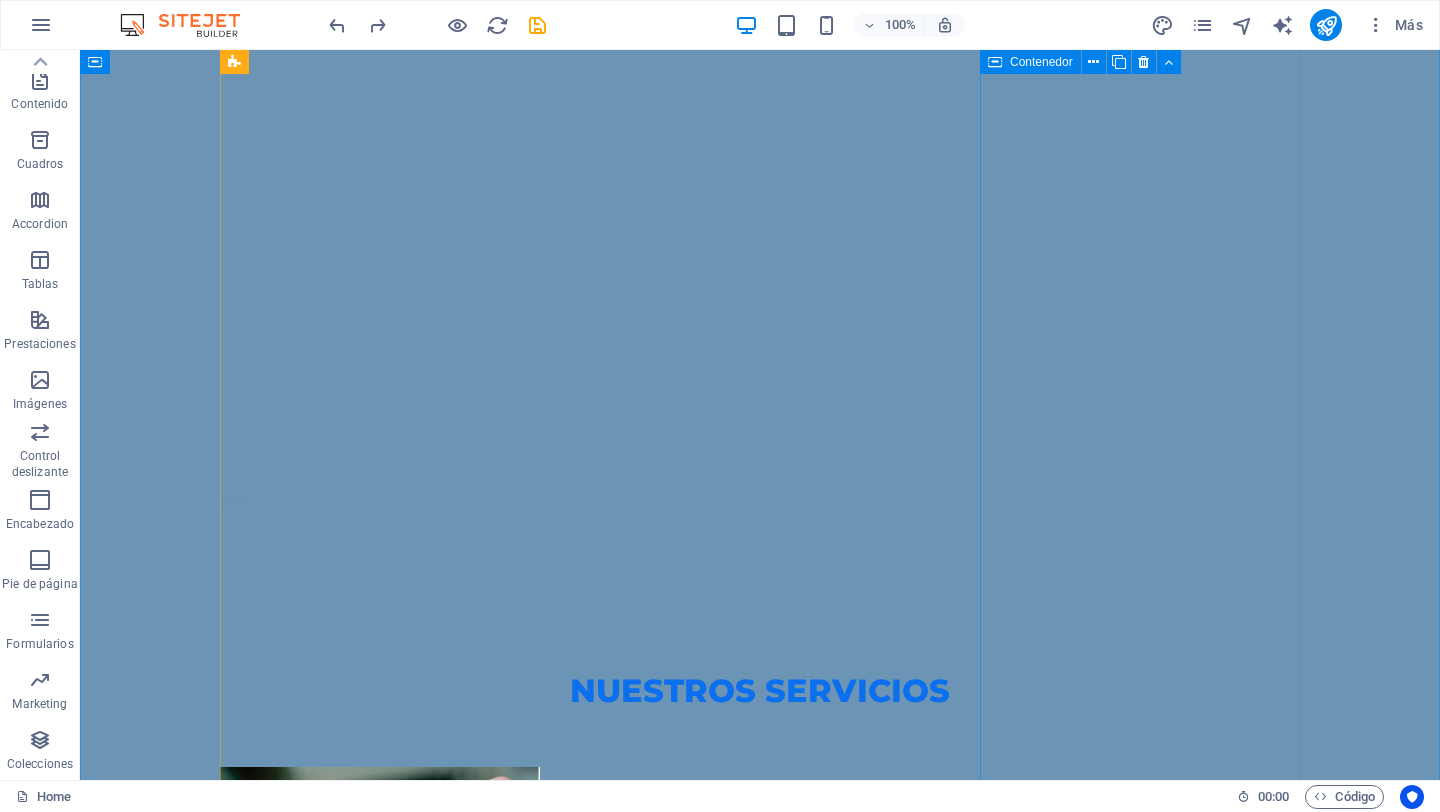 scroll, scrollTop: 2081, scrollLeft: 0, axis: vertical 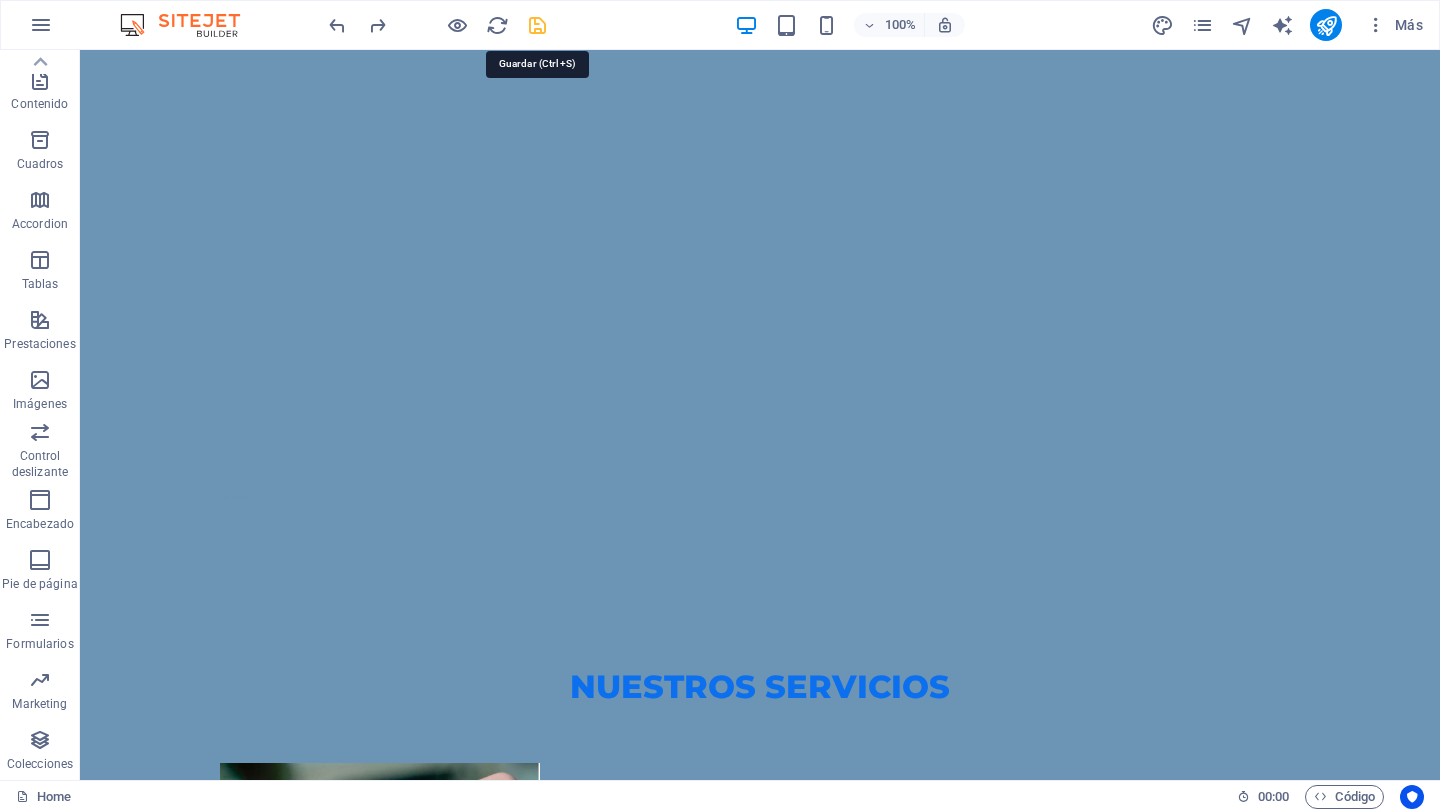click at bounding box center (537, 25) 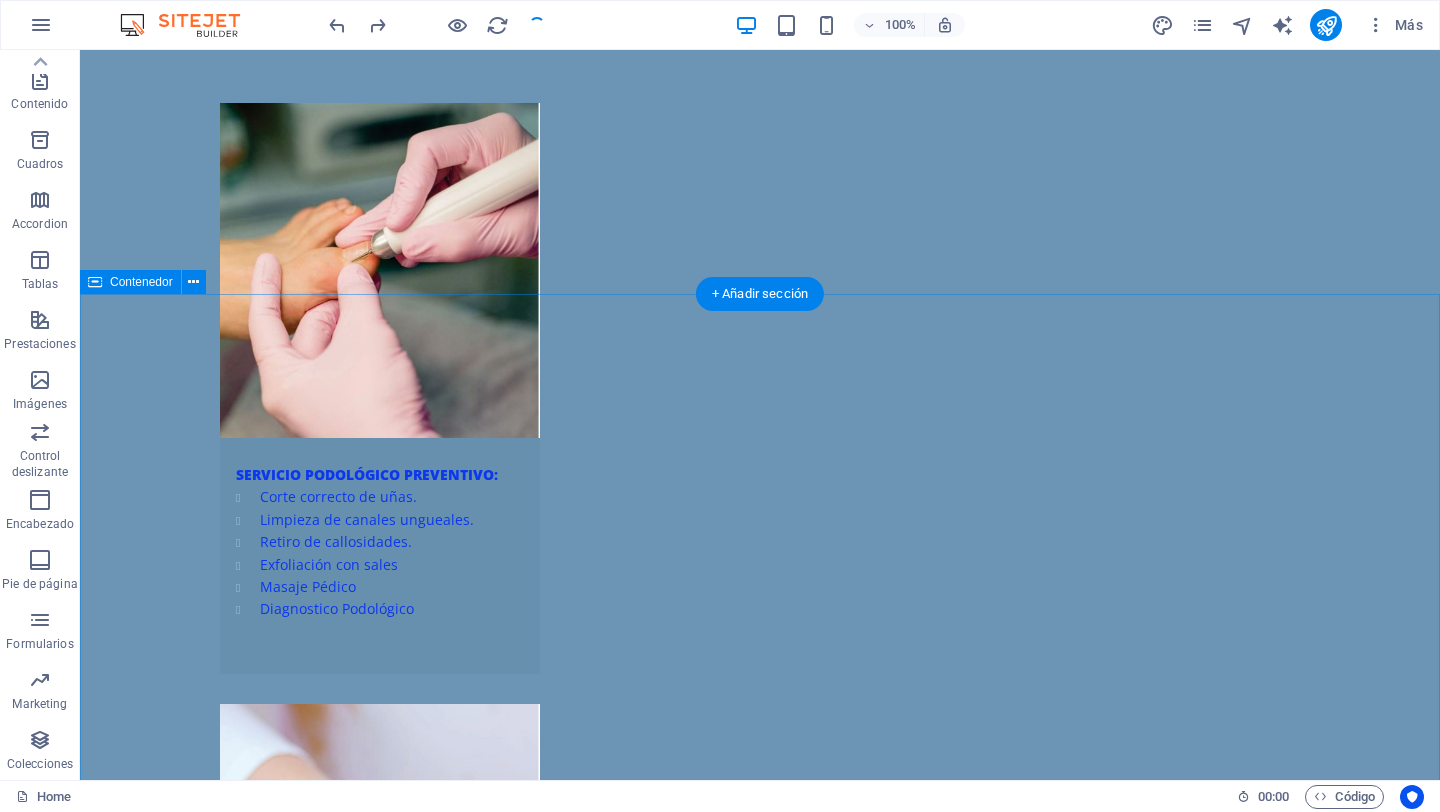 scroll, scrollTop: 2744, scrollLeft: 0, axis: vertical 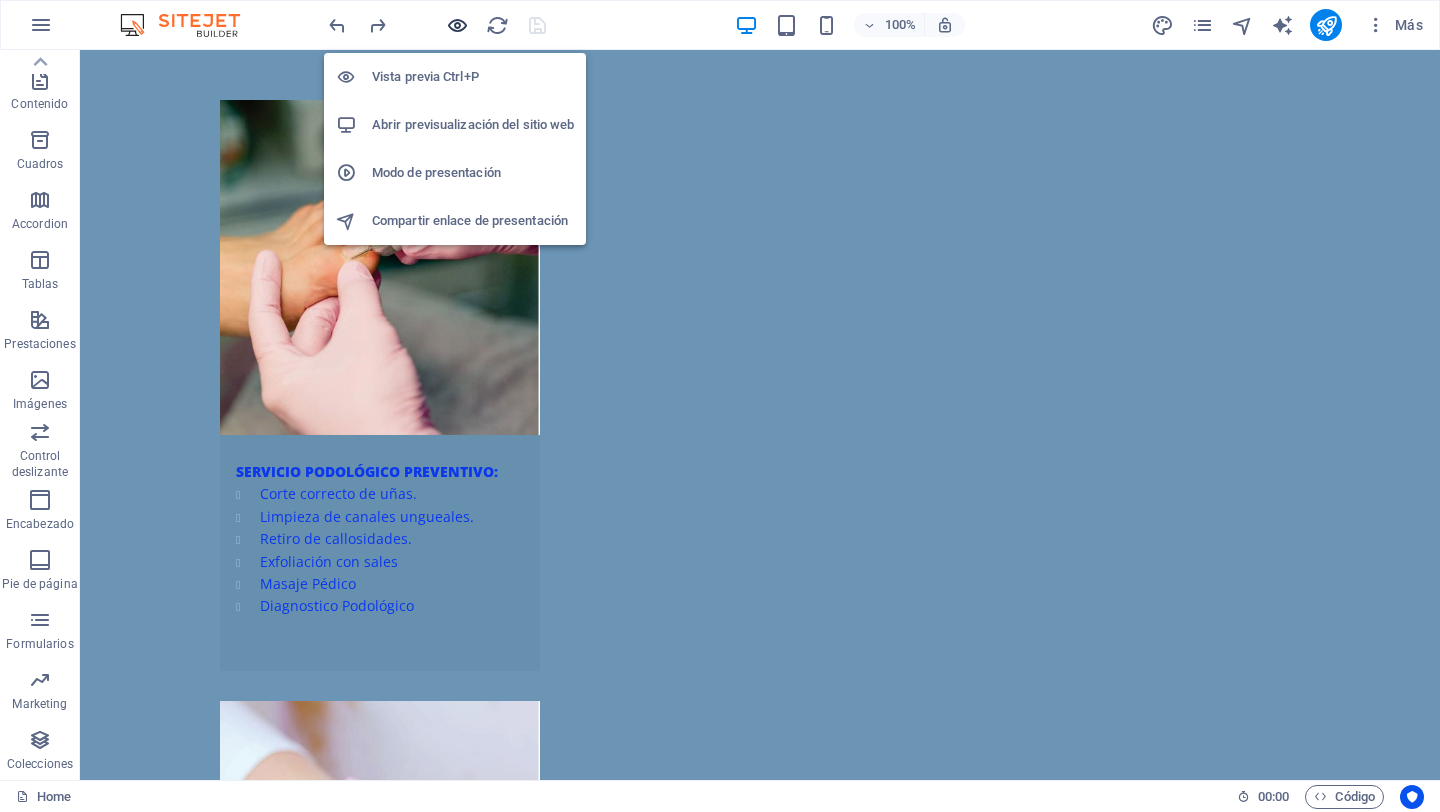click at bounding box center [457, 25] 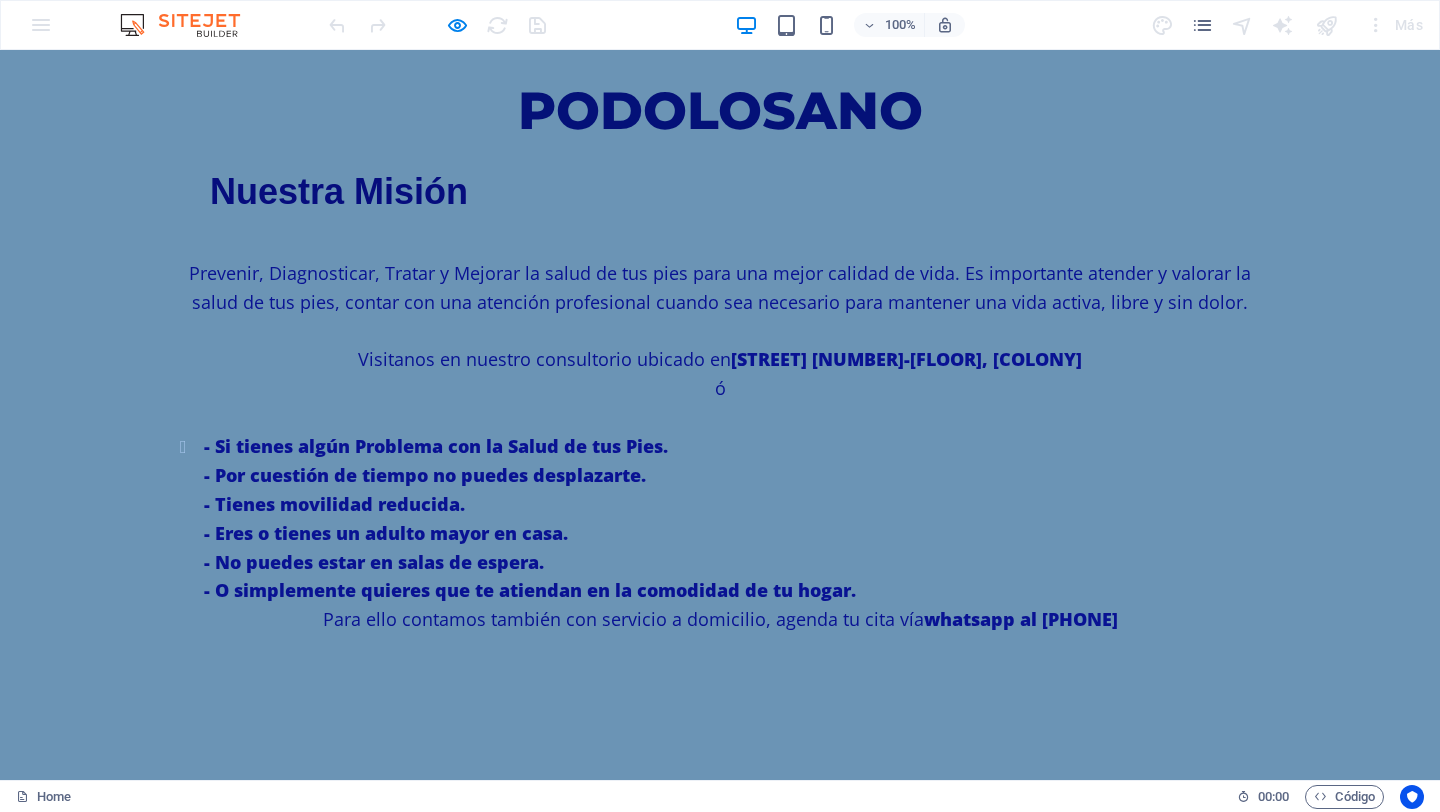 scroll, scrollTop: 1379, scrollLeft: 0, axis: vertical 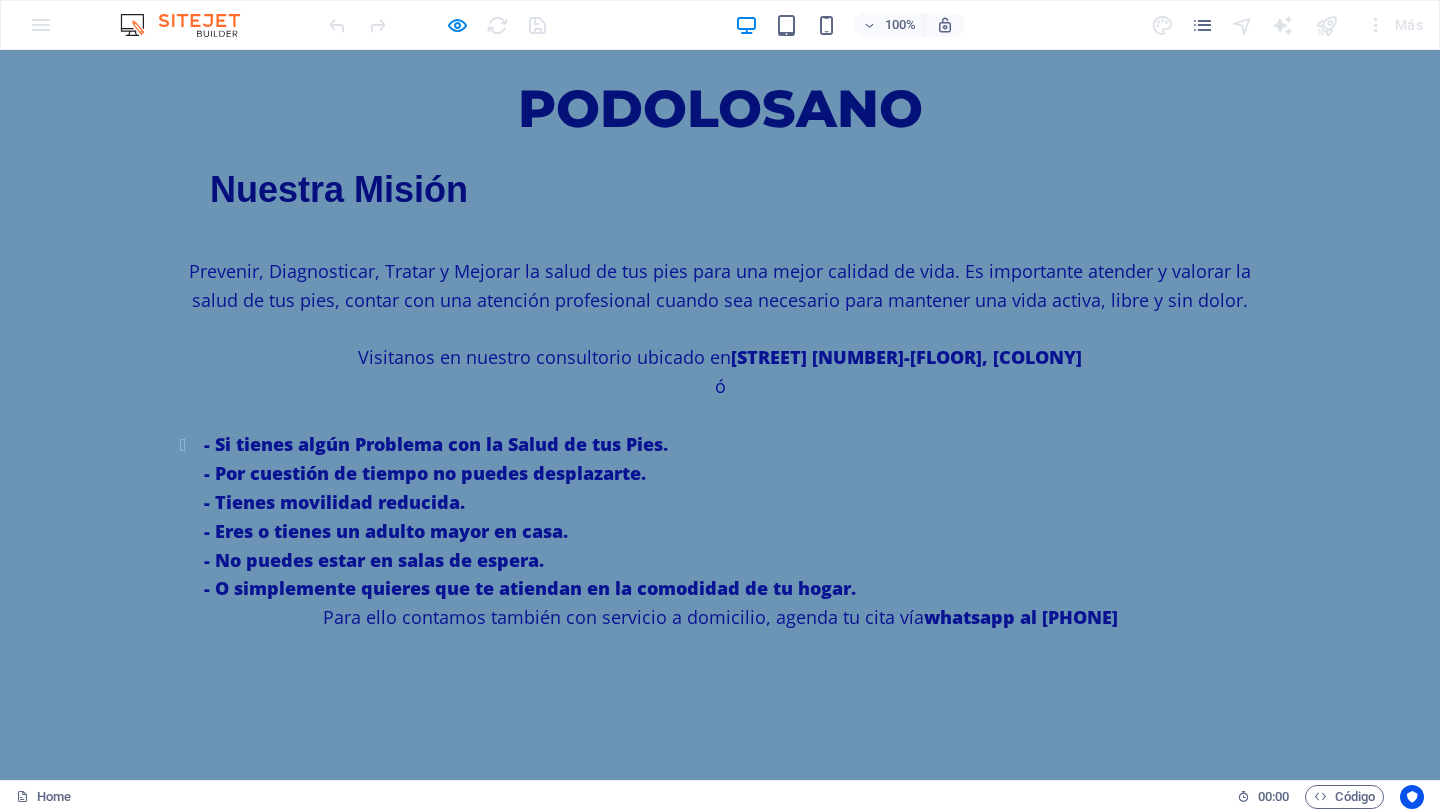 click at bounding box center (720, 1437) 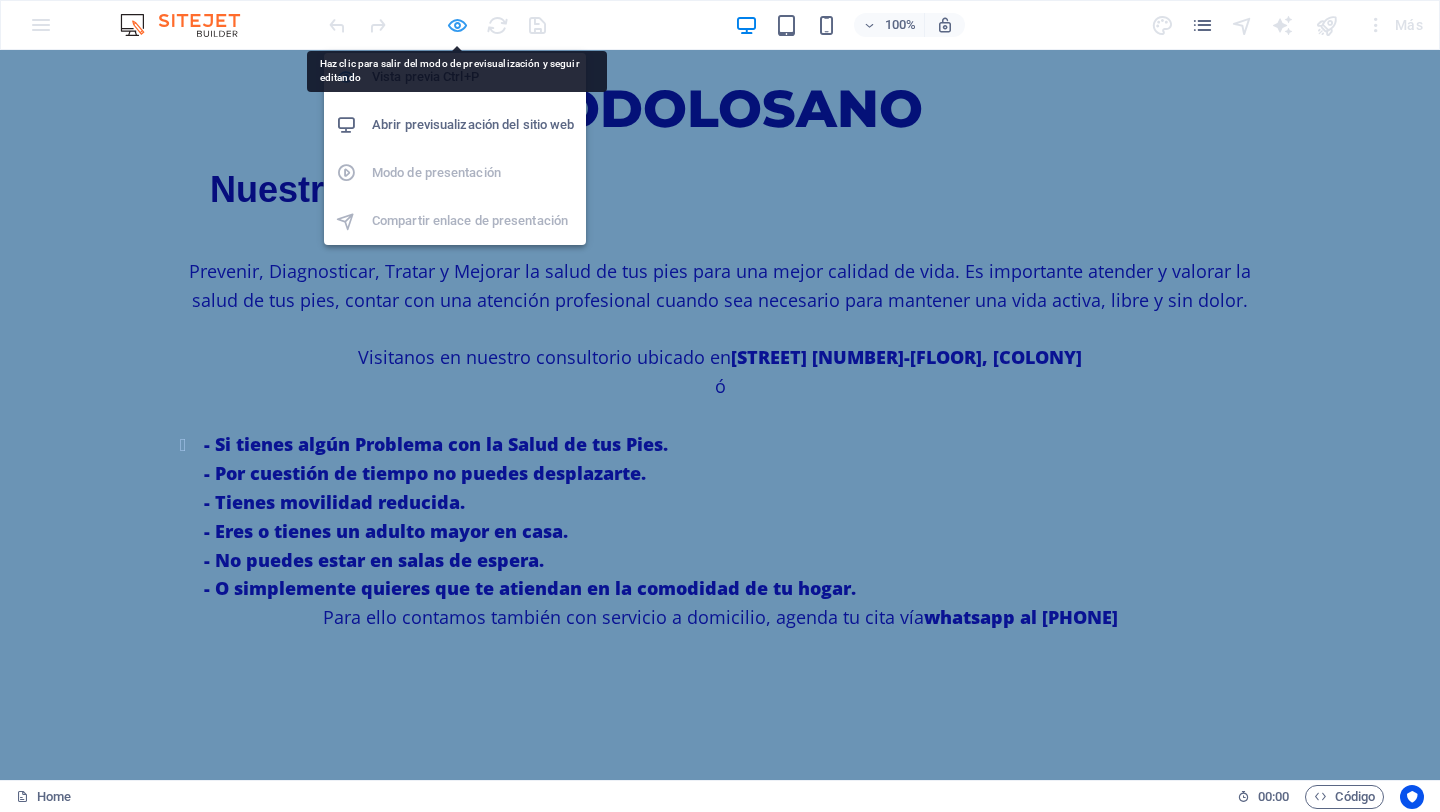click at bounding box center (457, 25) 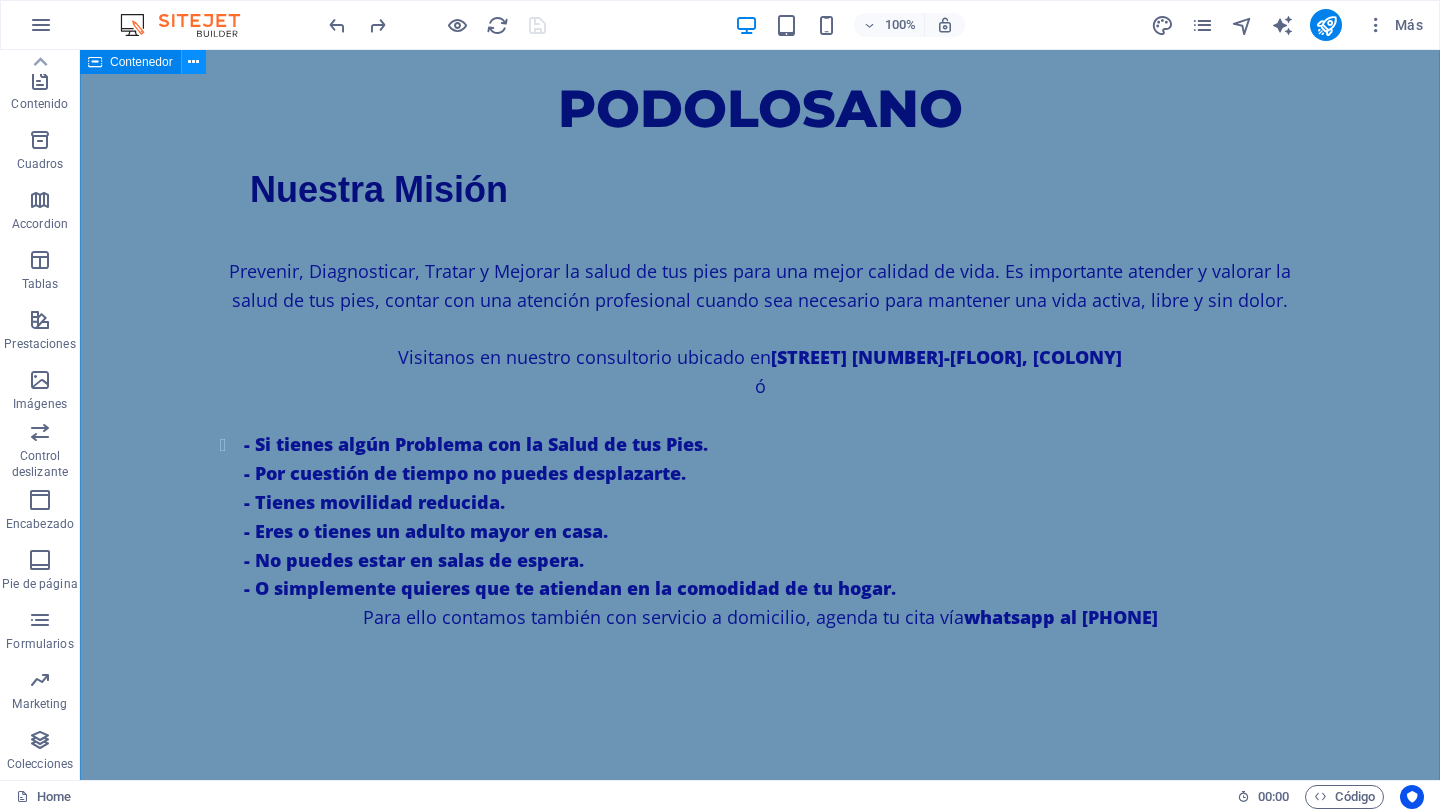 click at bounding box center (193, 62) 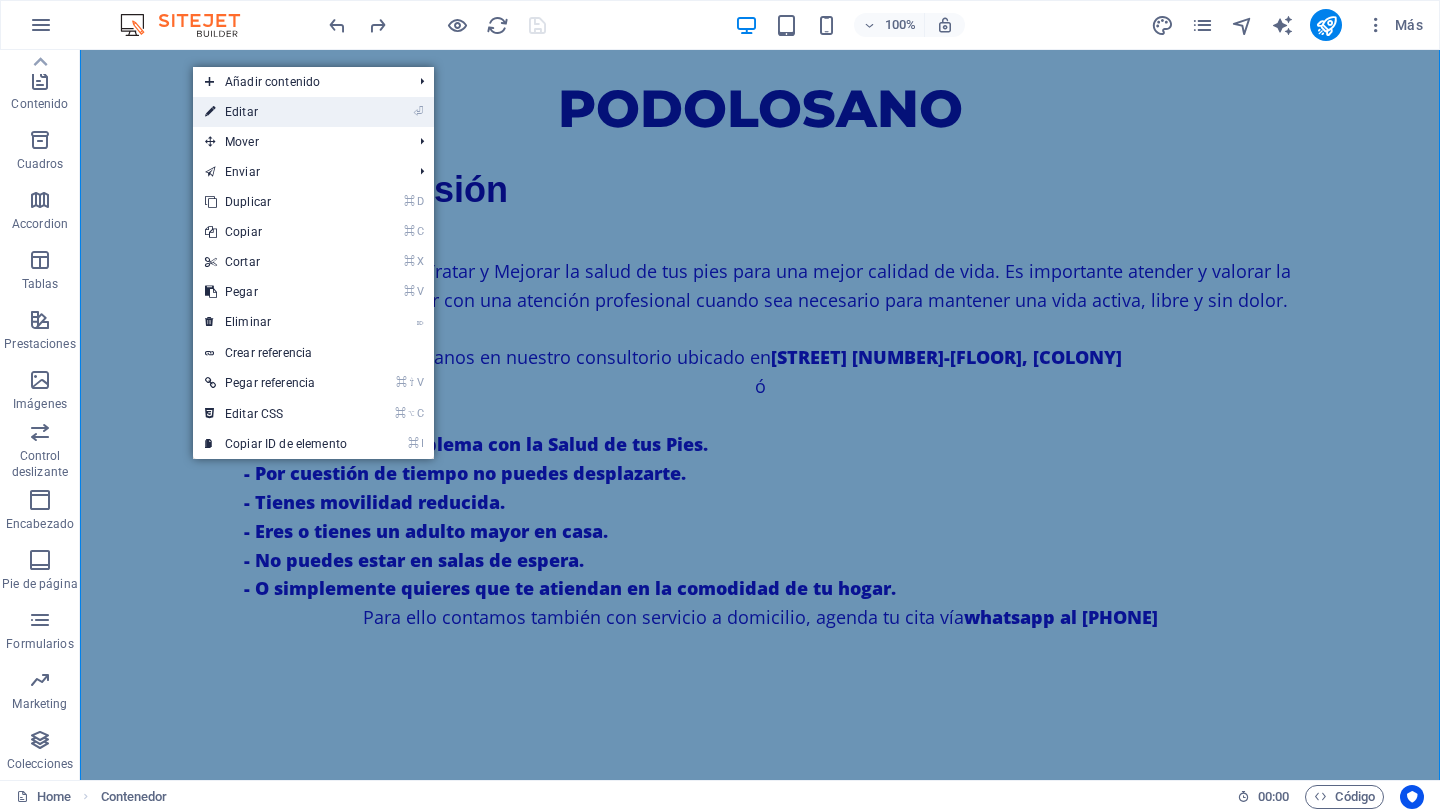 click on "⏎  Editar" at bounding box center [276, 112] 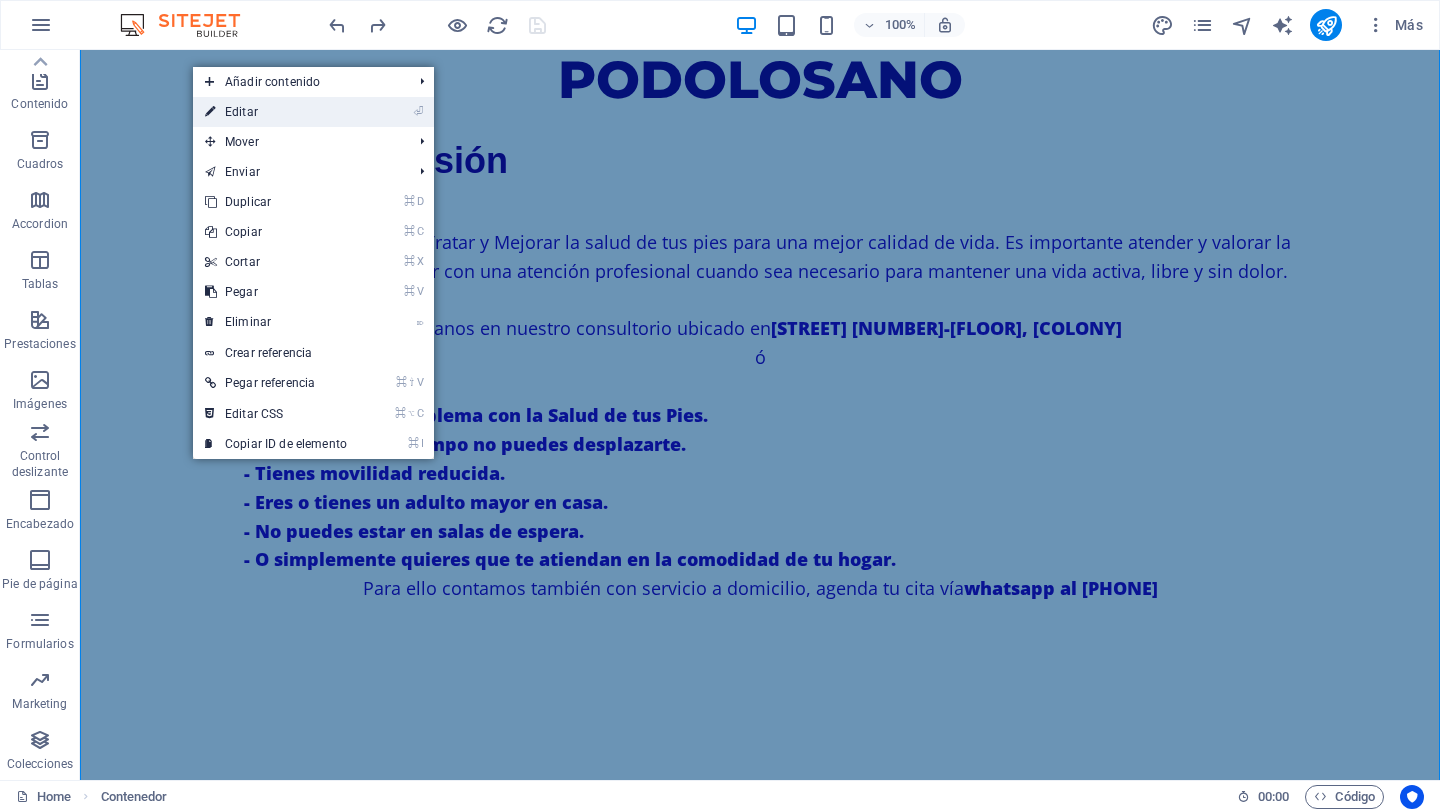 select on "rem" 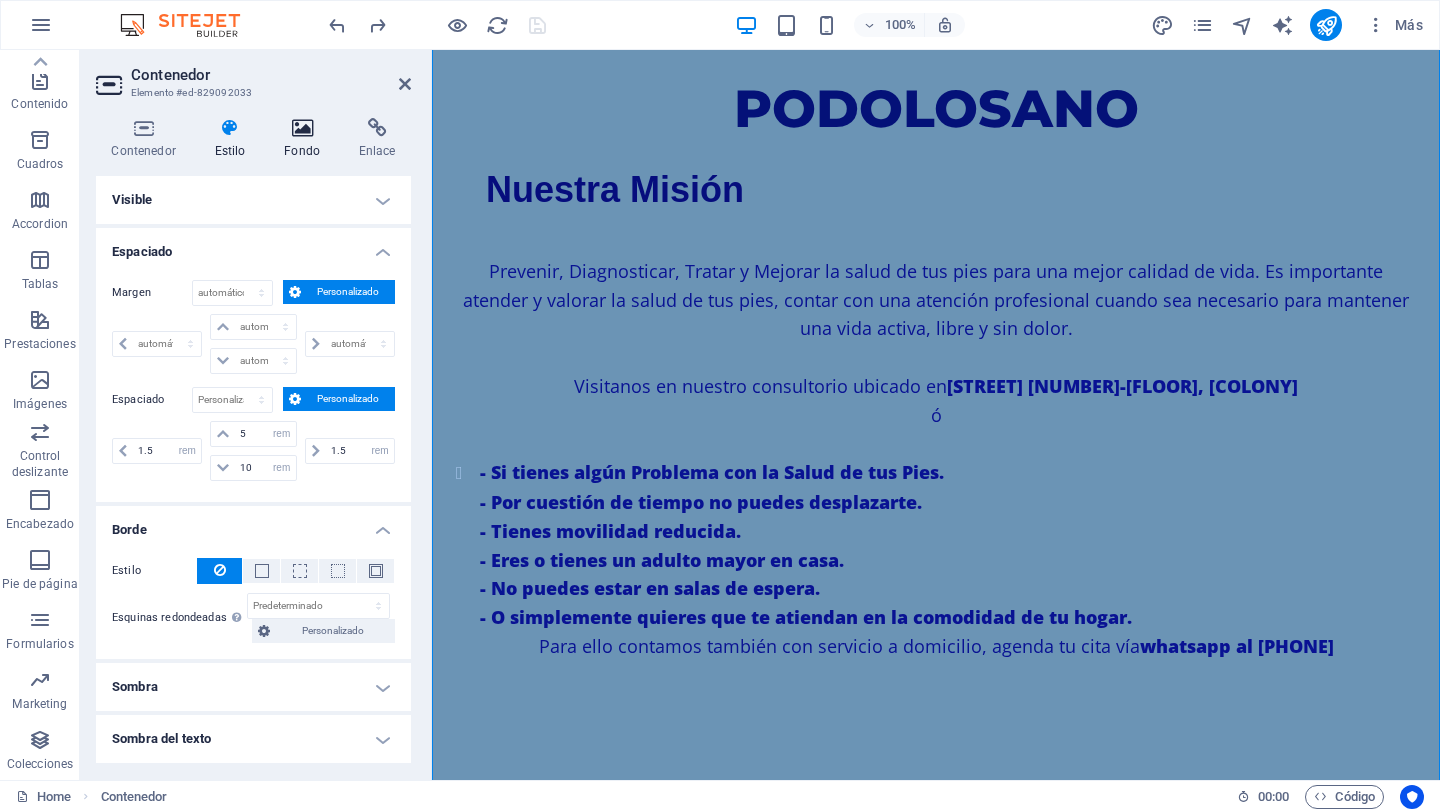 click at bounding box center [302, 128] 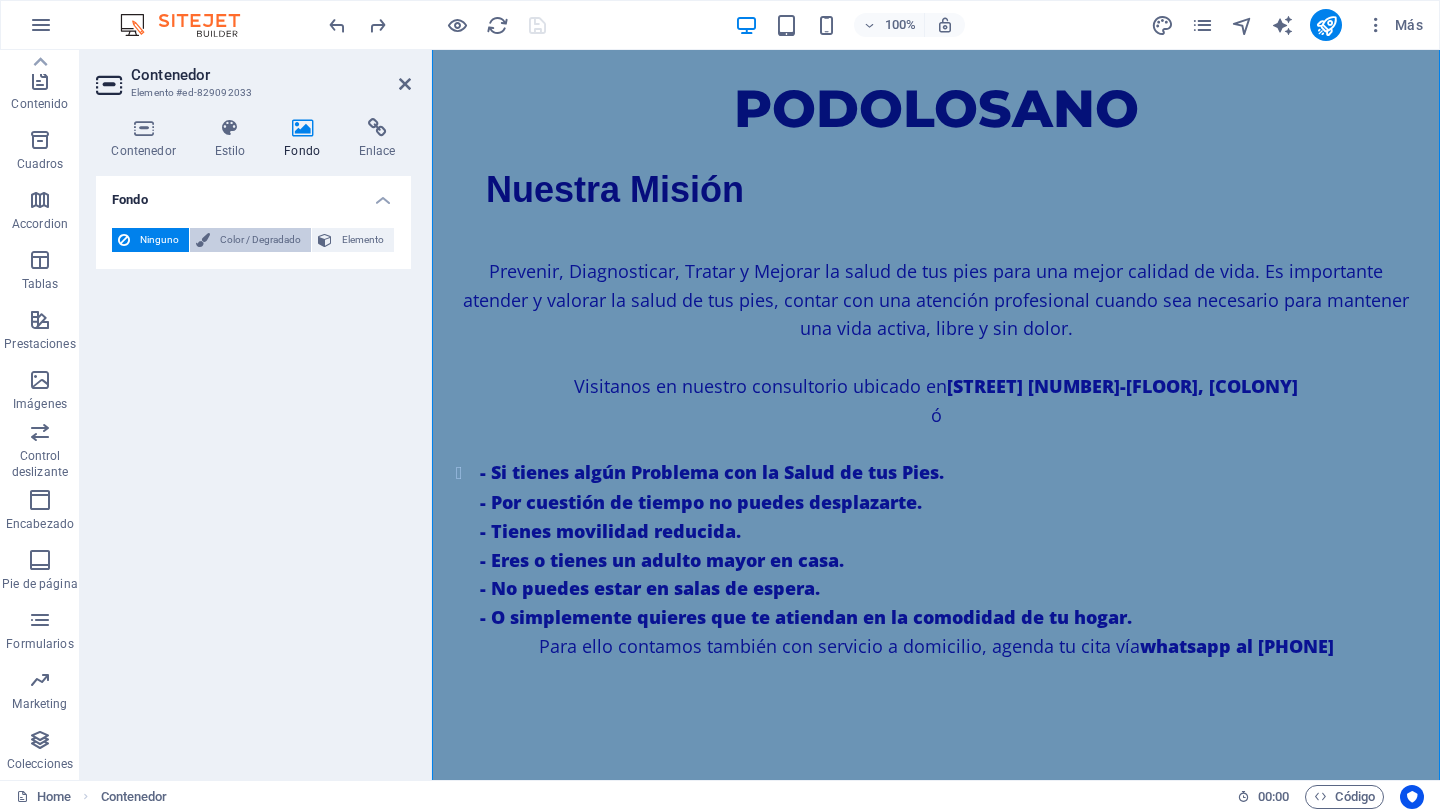 click on "Color / Degradado" at bounding box center (260, 240) 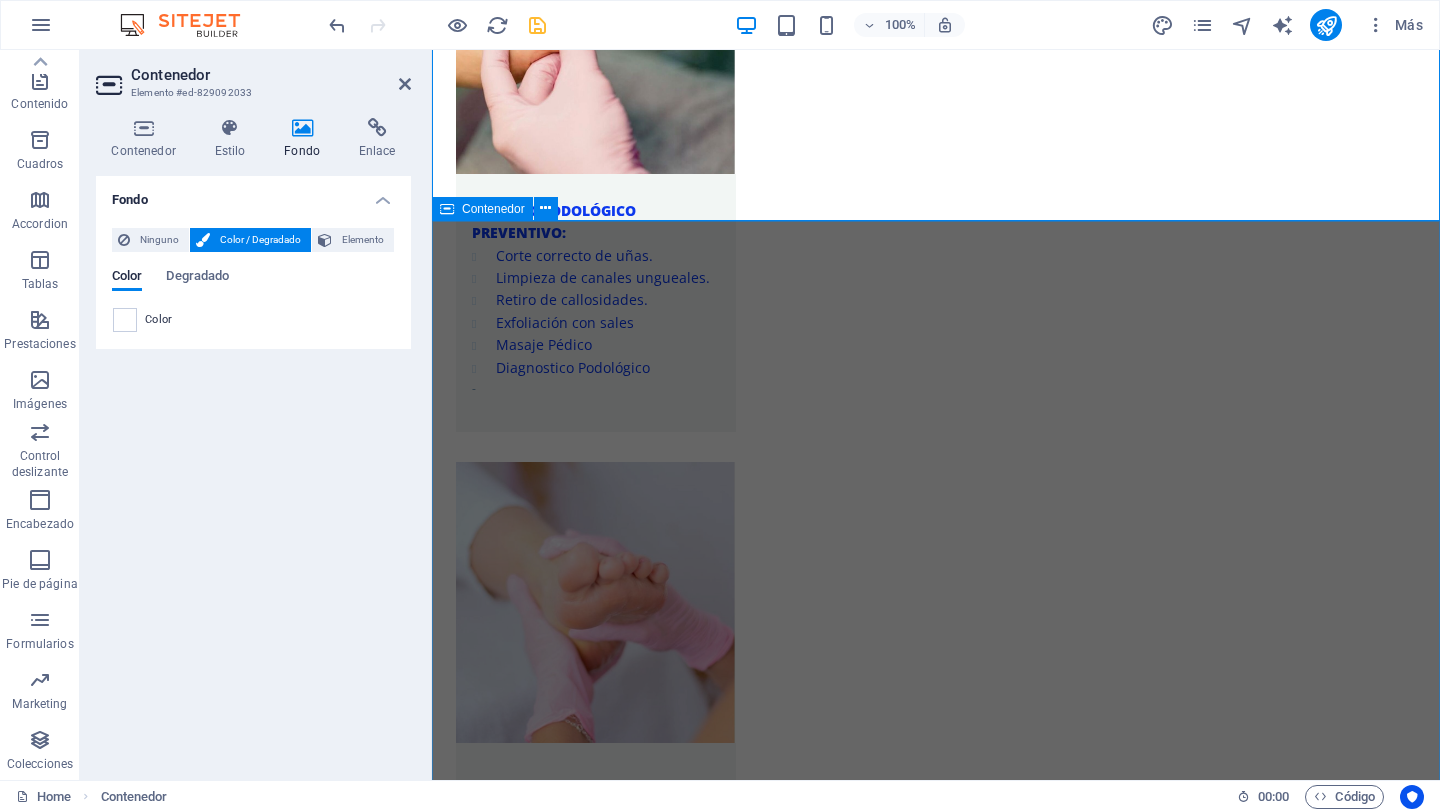 scroll, scrollTop: 3023, scrollLeft: 0, axis: vertical 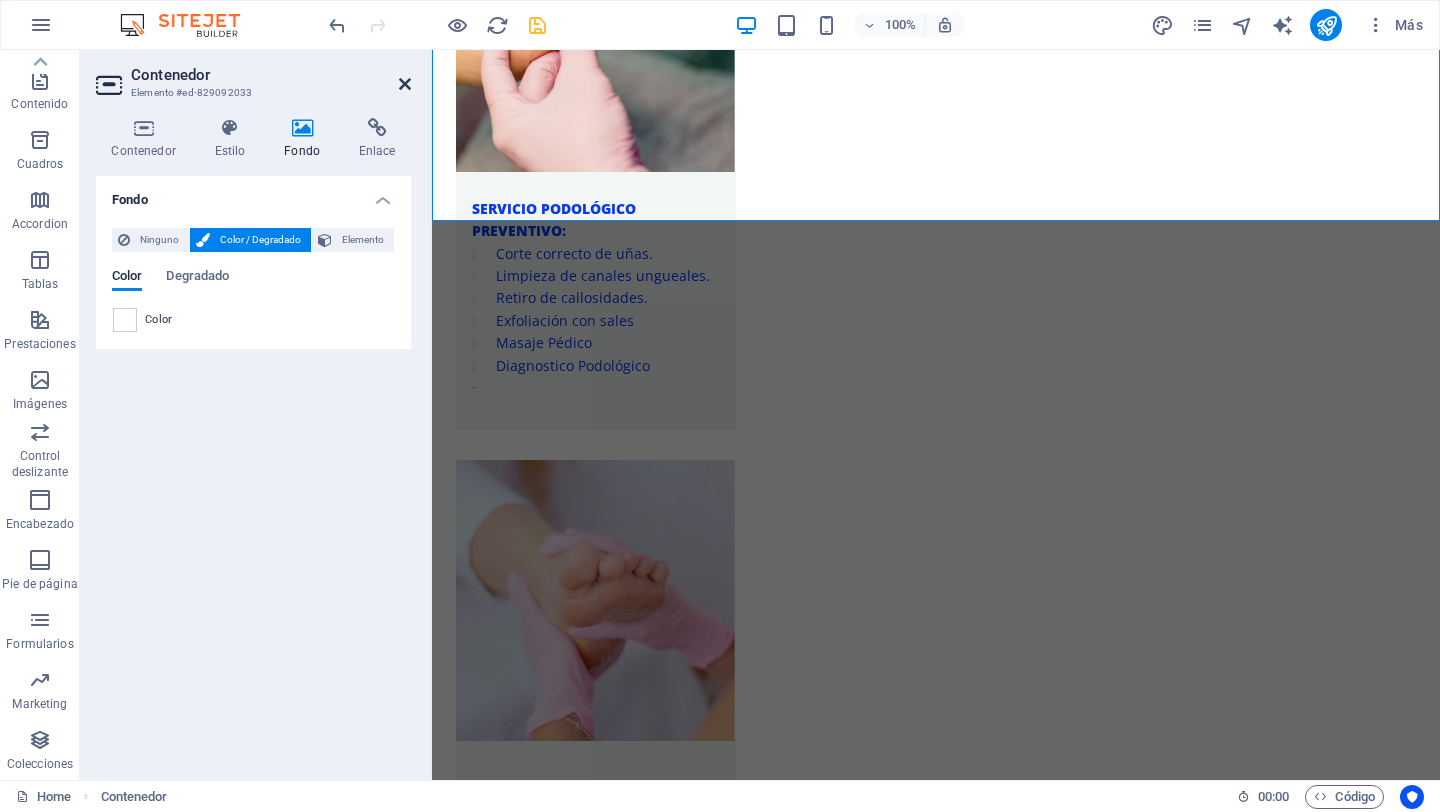 click at bounding box center [405, 84] 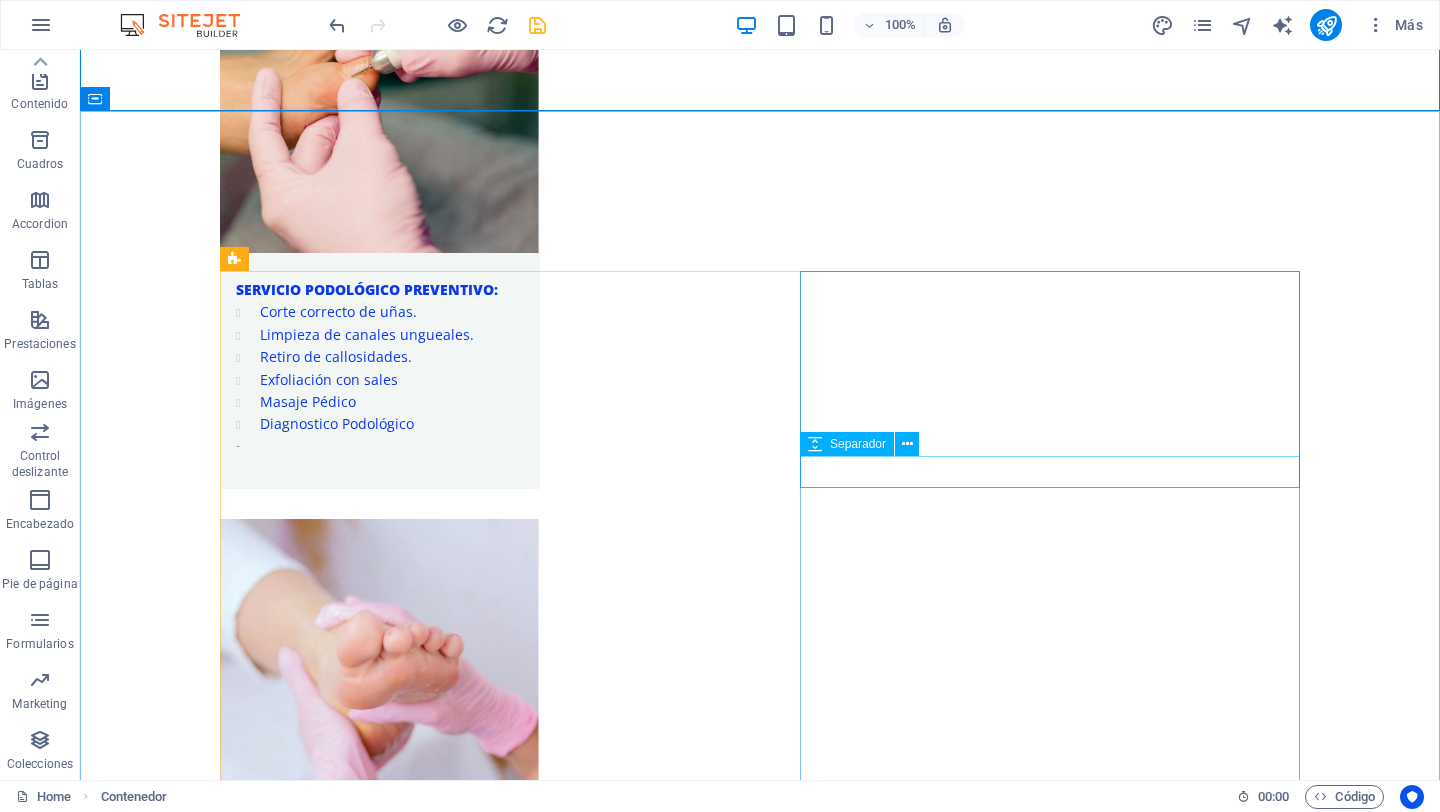 scroll, scrollTop: 2927, scrollLeft: 0, axis: vertical 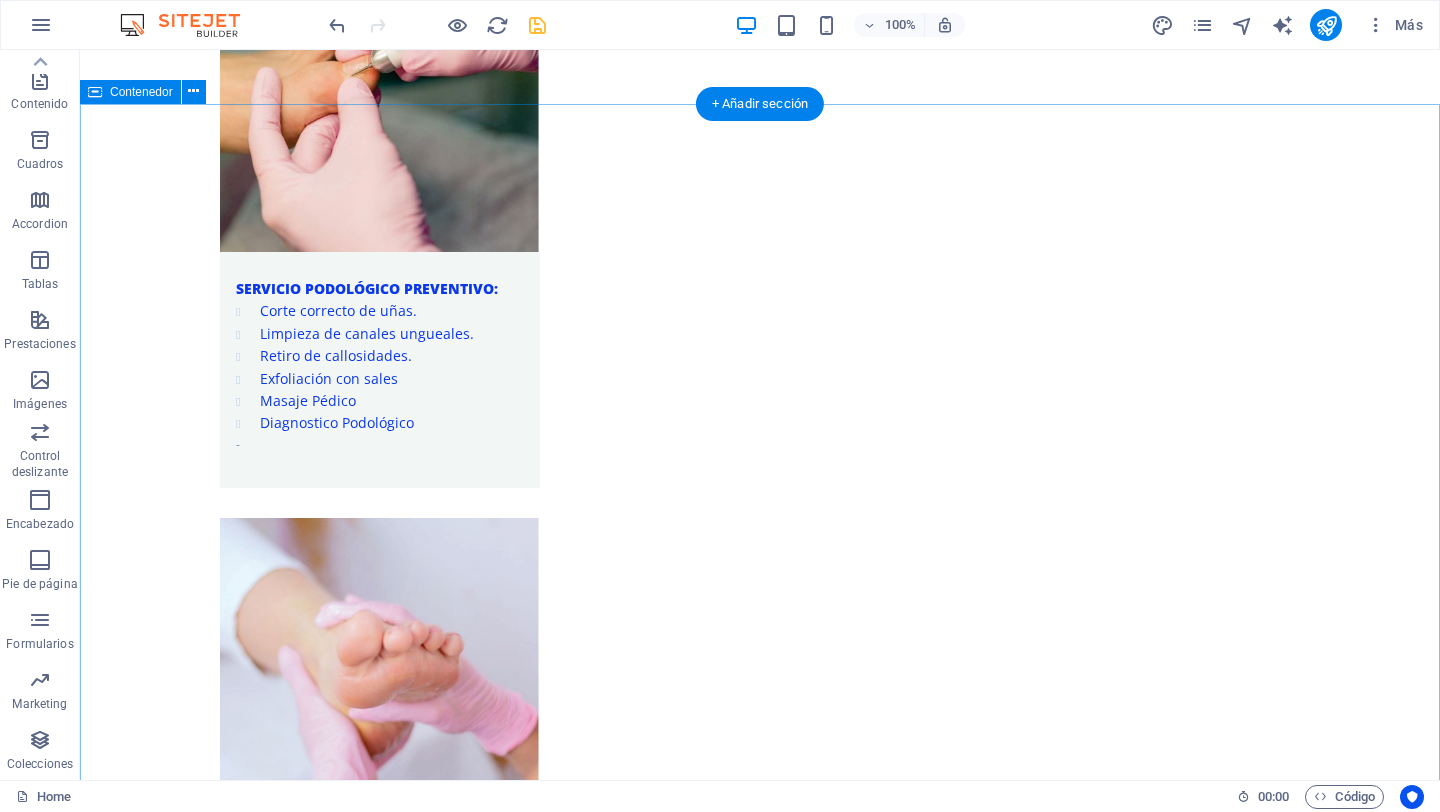 click on "Visitanos, nos dará mucho gusto atenderte en: Calle La Morena 811- 1er piso, Col.Narvarte muy cerca de las estaciones del  Metrobus y Metro Eugenia  y a 2 cuadras de plaza  ParqueDelta" at bounding box center [760, 3700] 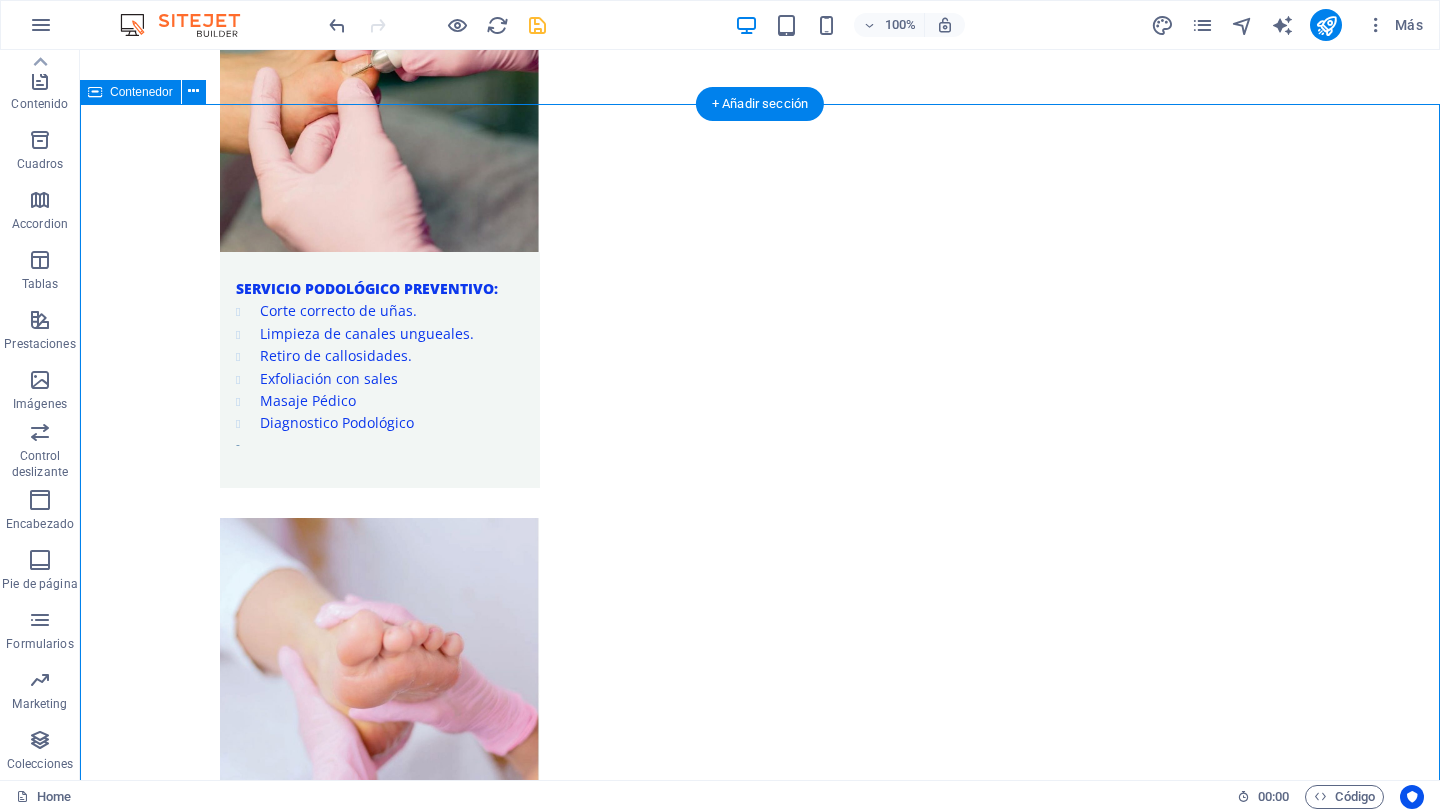 drag, startPoint x: 639, startPoint y: 208, endPoint x: 286, endPoint y: 208, distance: 353 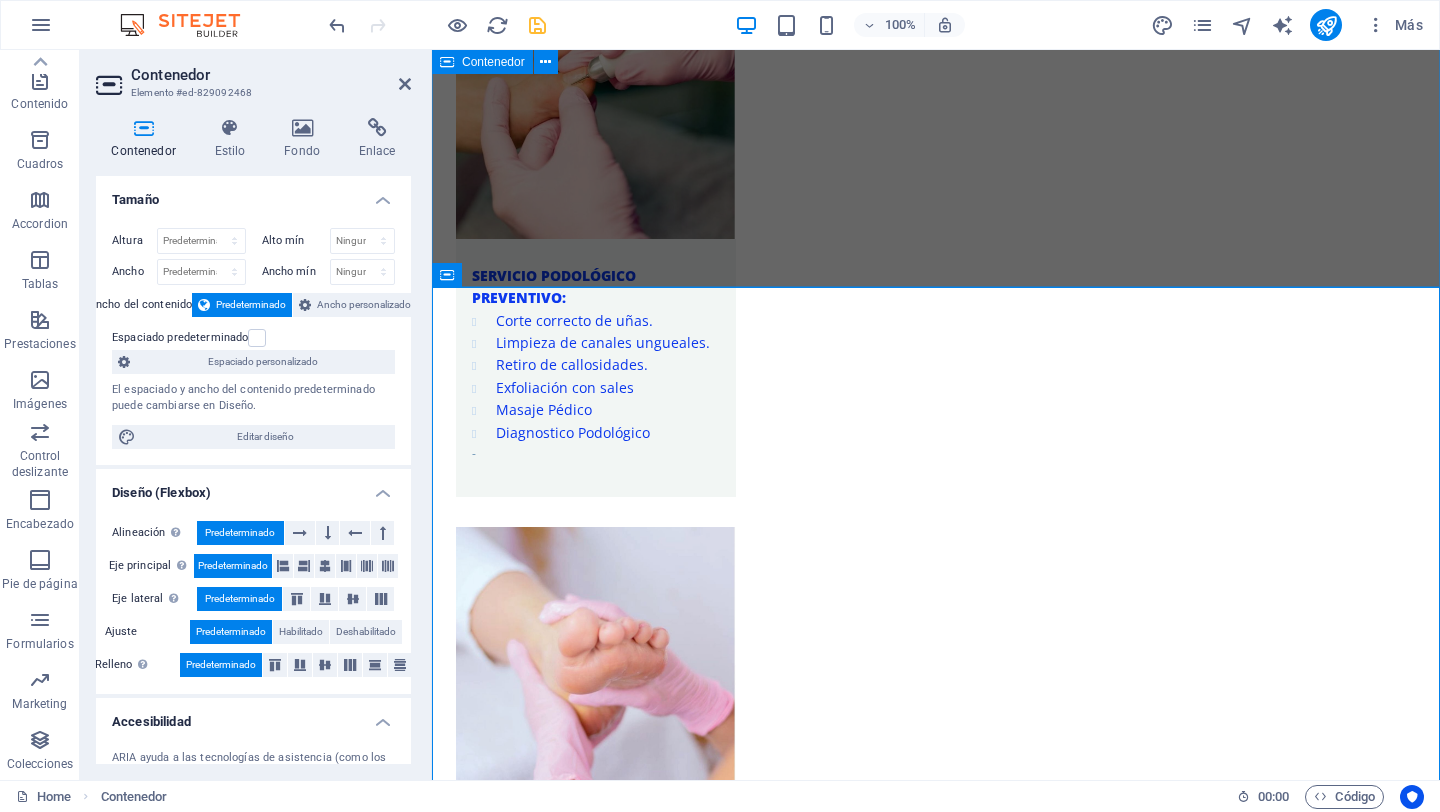 scroll, scrollTop: 2956, scrollLeft: 0, axis: vertical 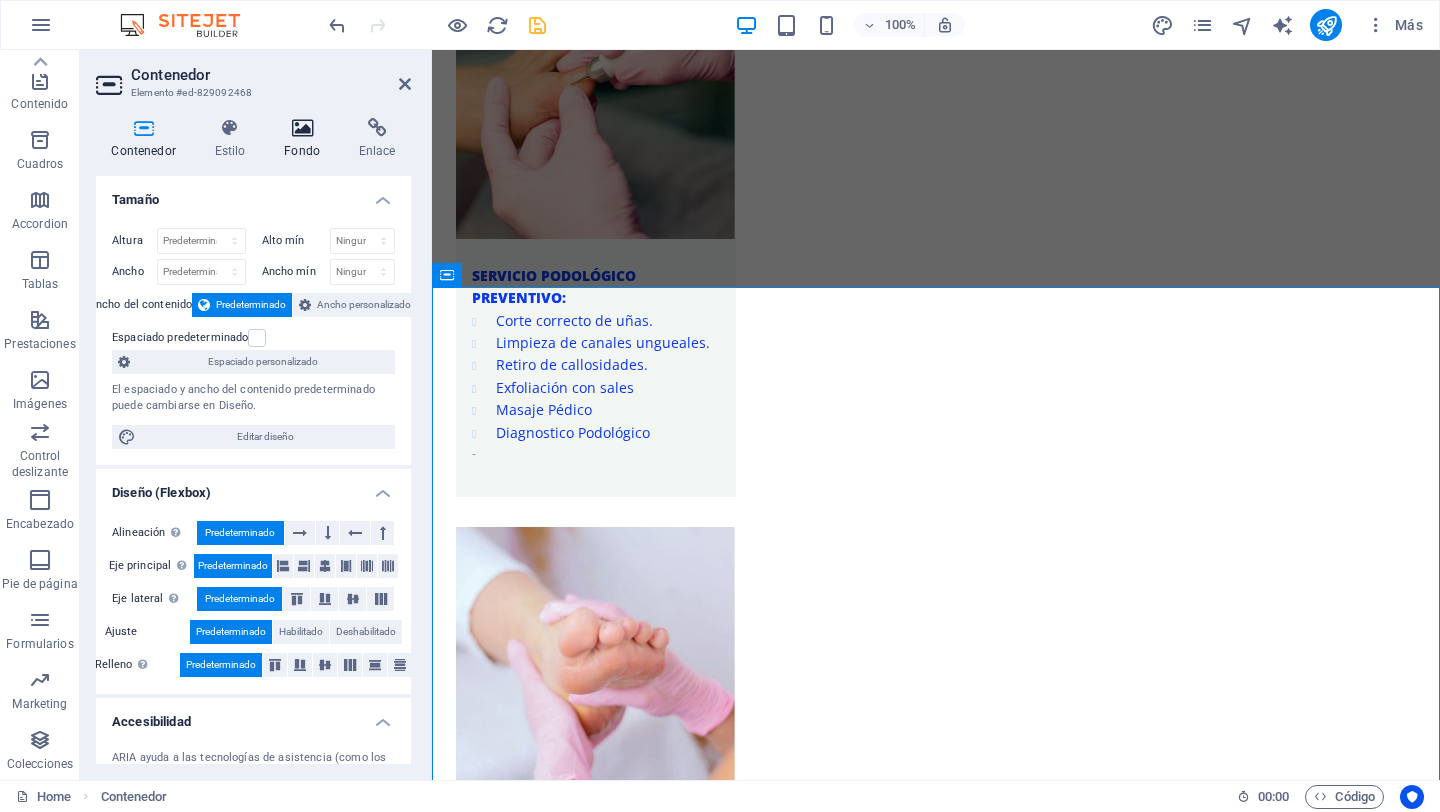 click at bounding box center [302, 128] 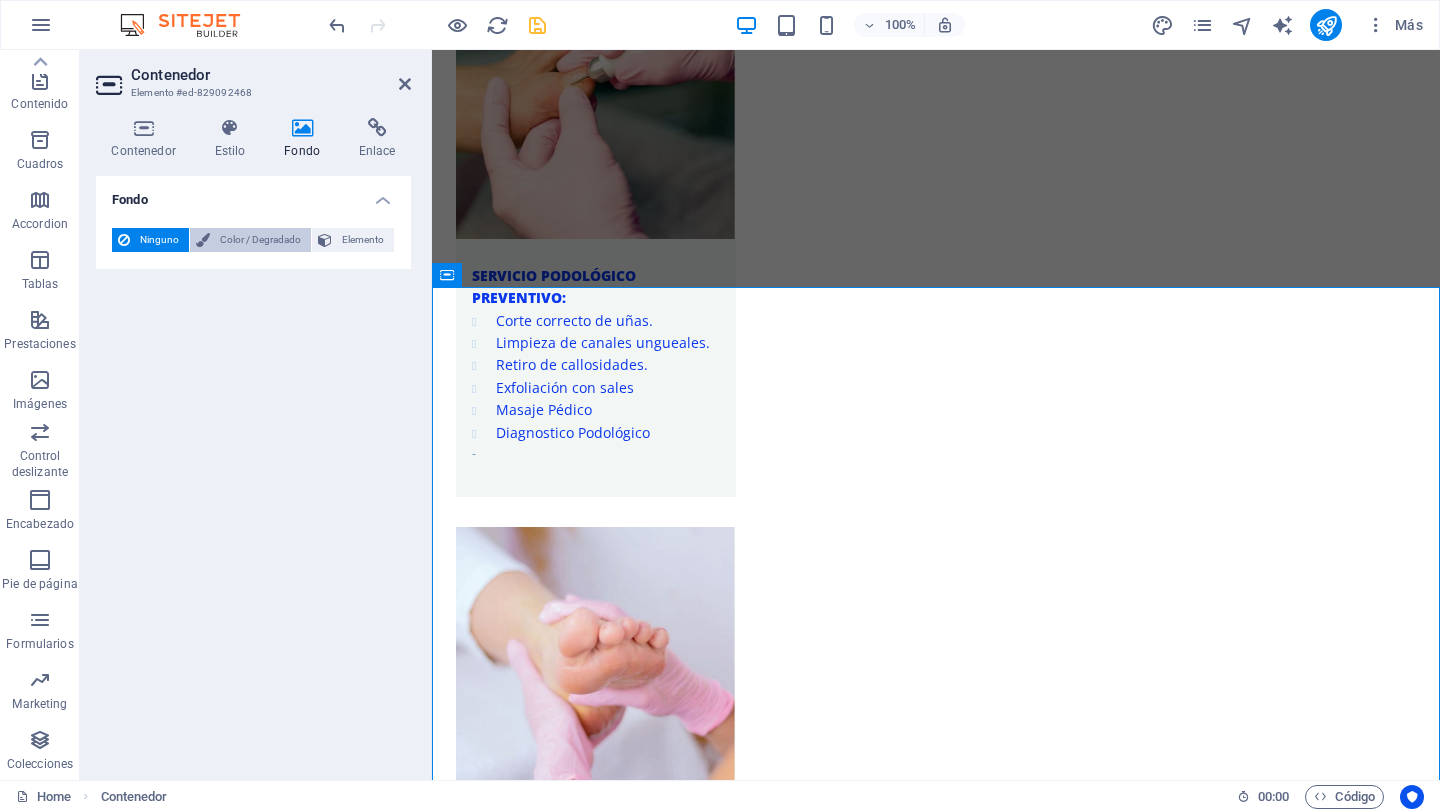click on "Color / Degradado" at bounding box center (260, 240) 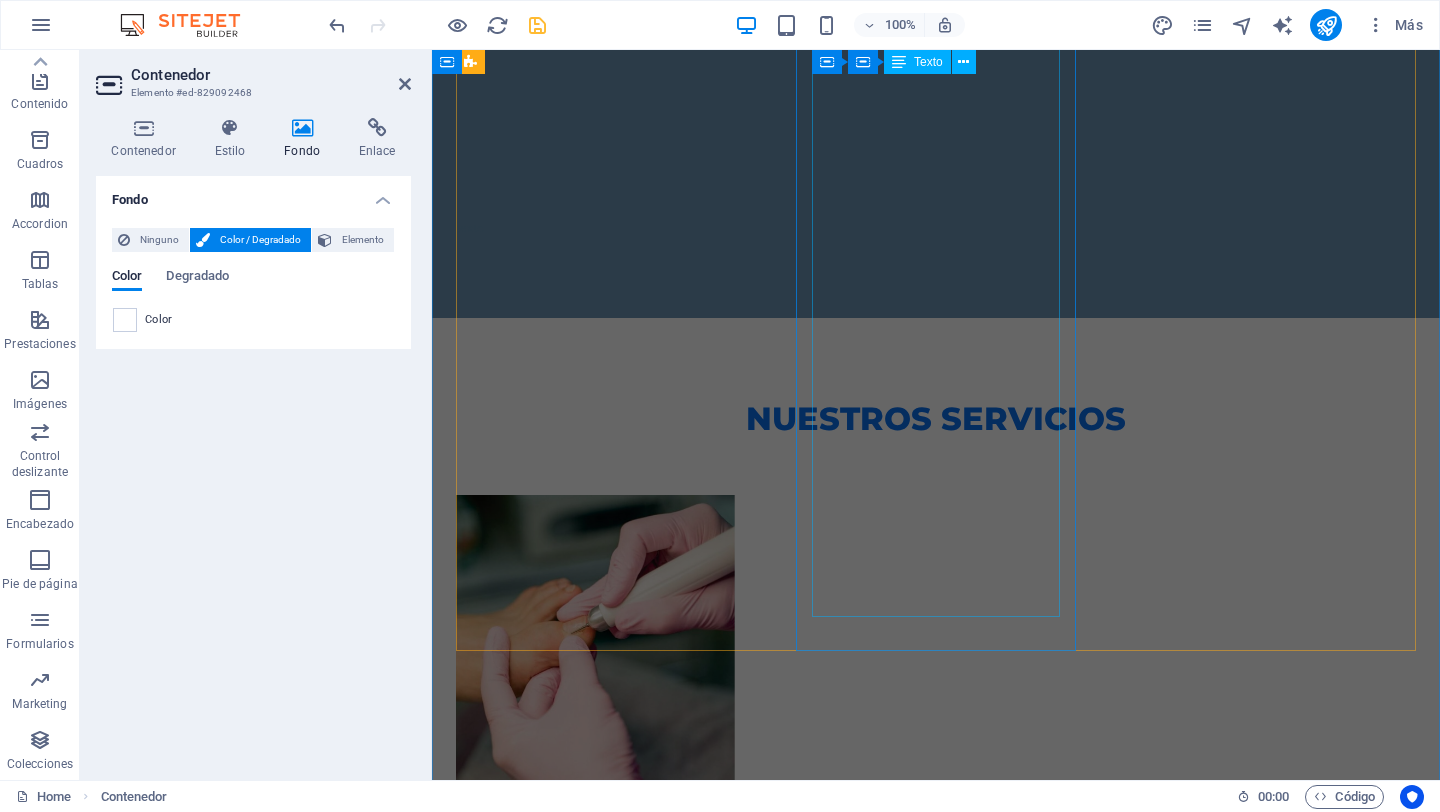 scroll, scrollTop: 2397, scrollLeft: 0, axis: vertical 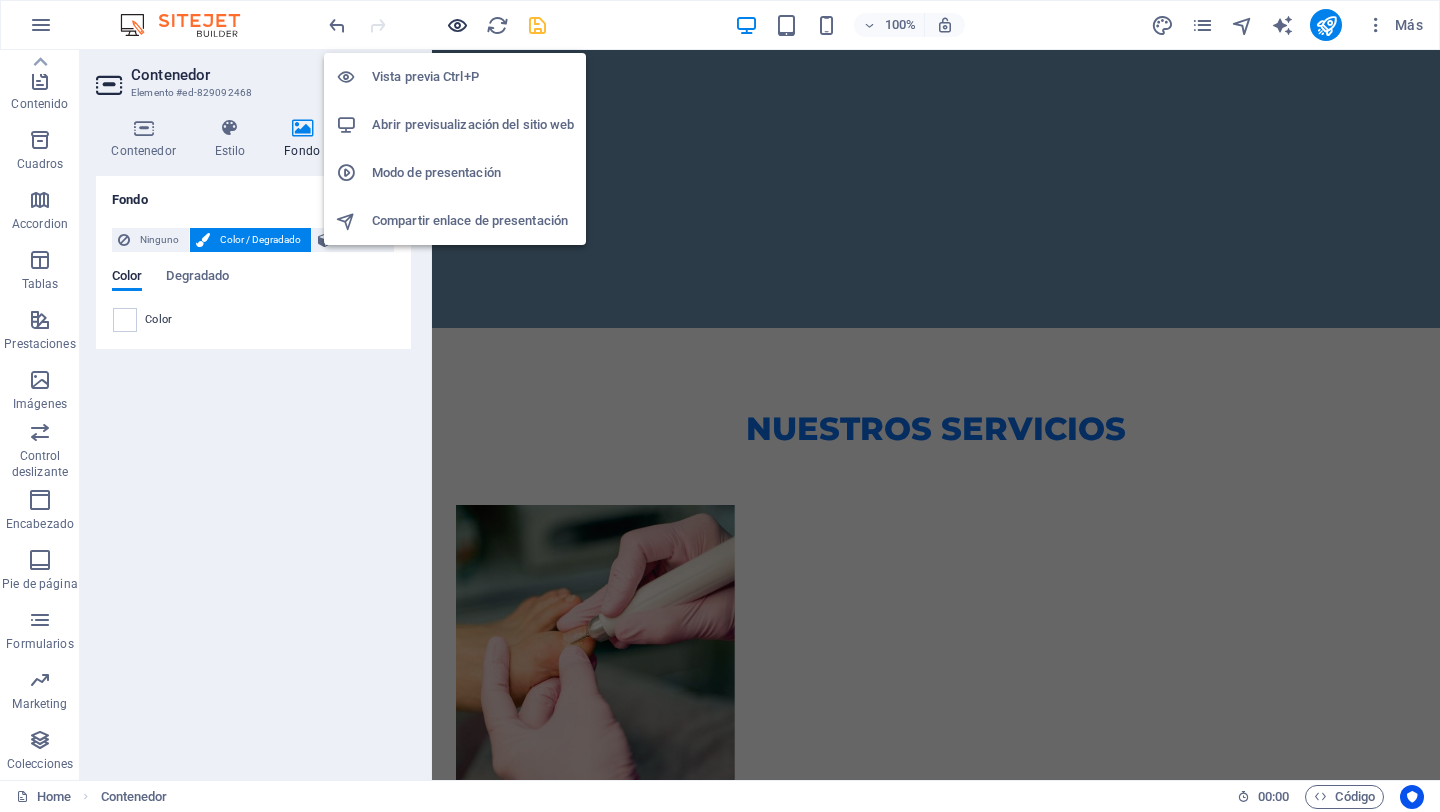 click at bounding box center (457, 25) 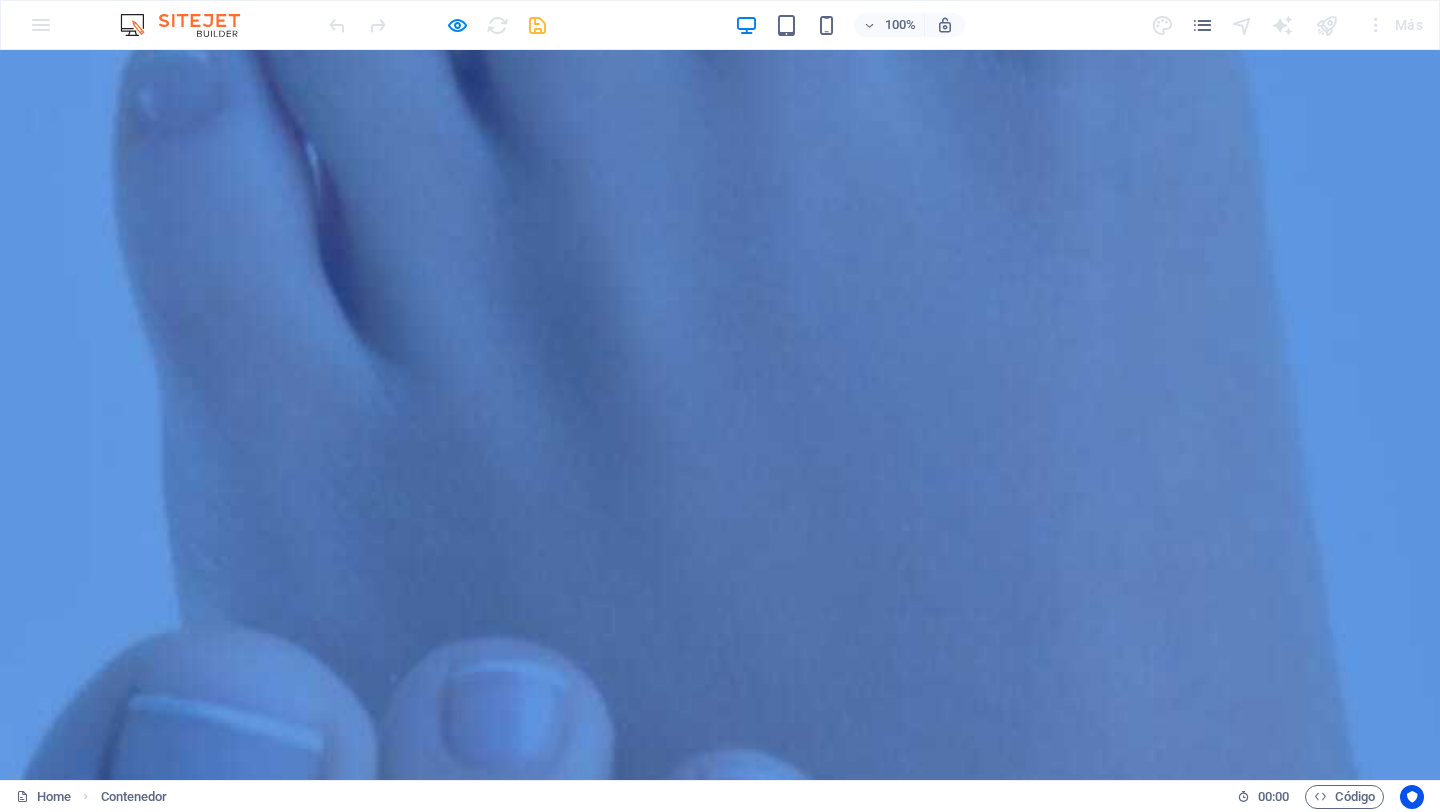 scroll, scrollTop: 0, scrollLeft: 0, axis: both 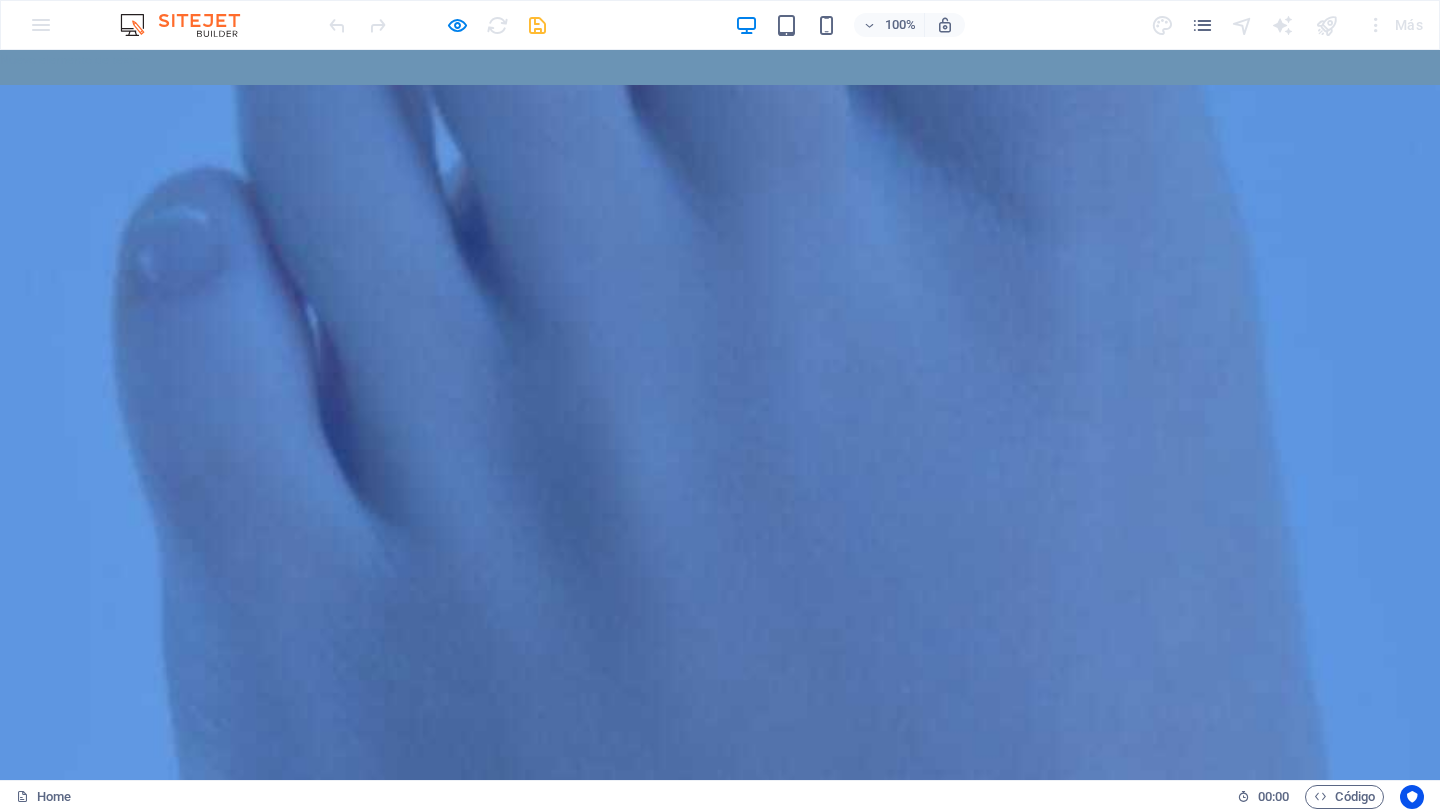 click at bounding box center [720, 1606] 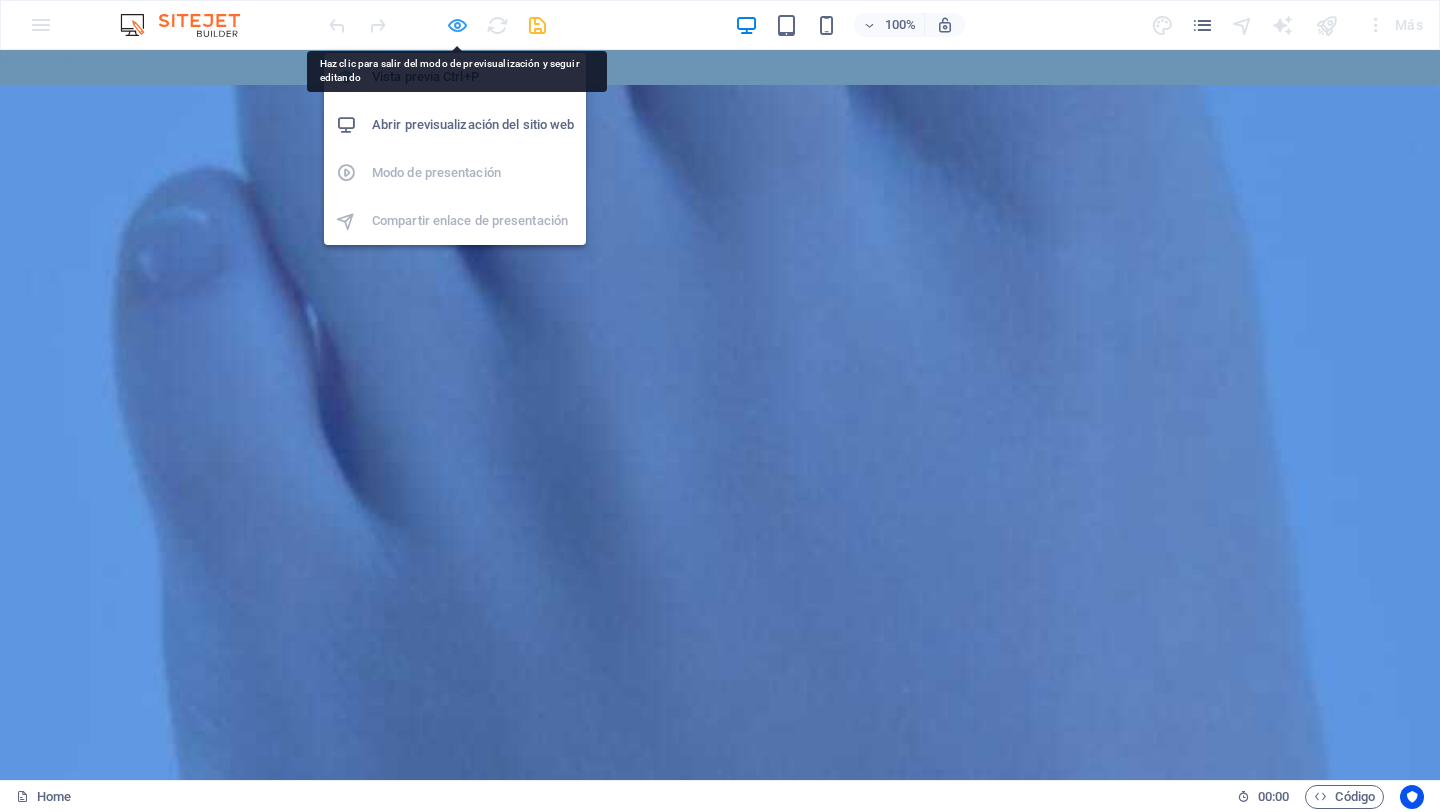 click at bounding box center [457, 25] 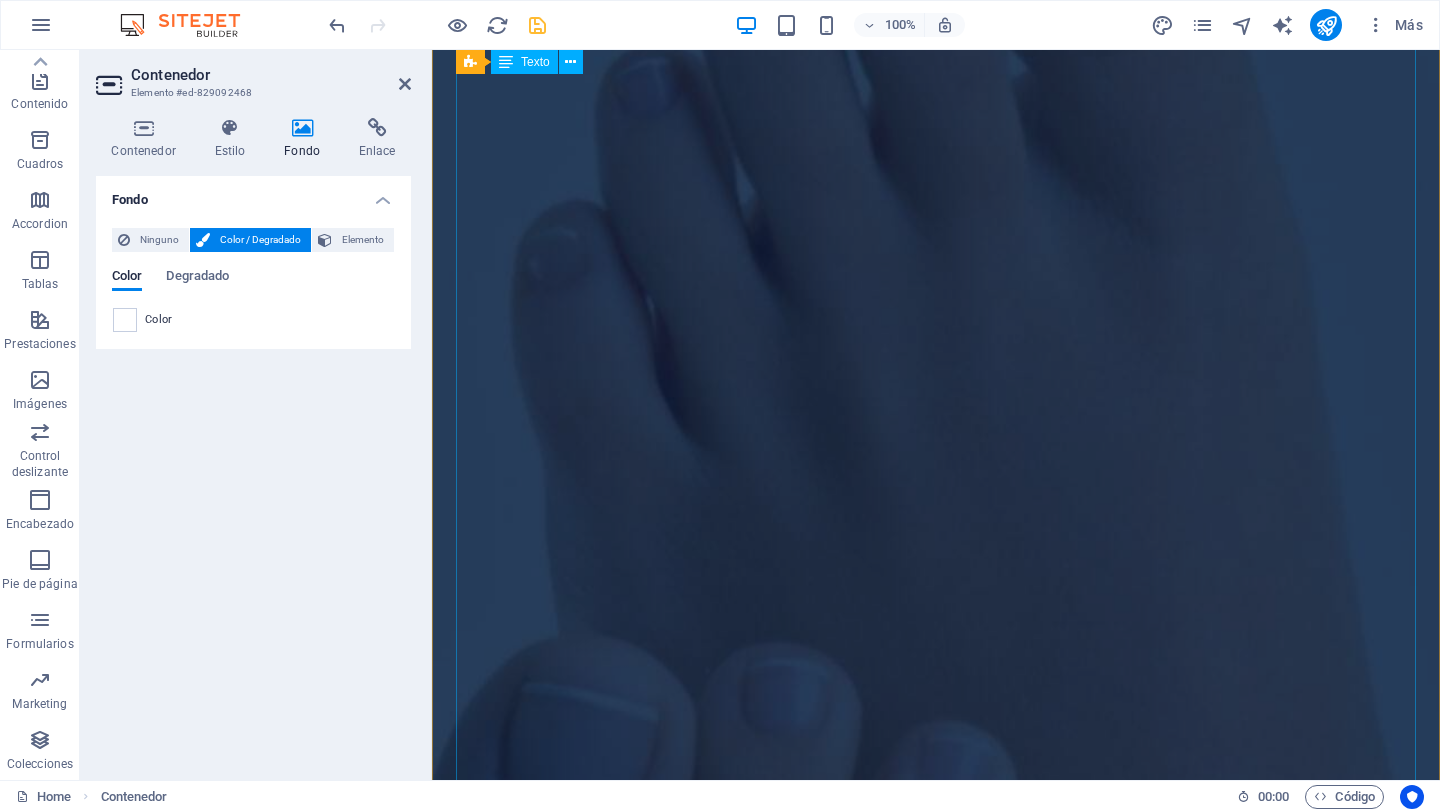 scroll, scrollTop: 149, scrollLeft: 0, axis: vertical 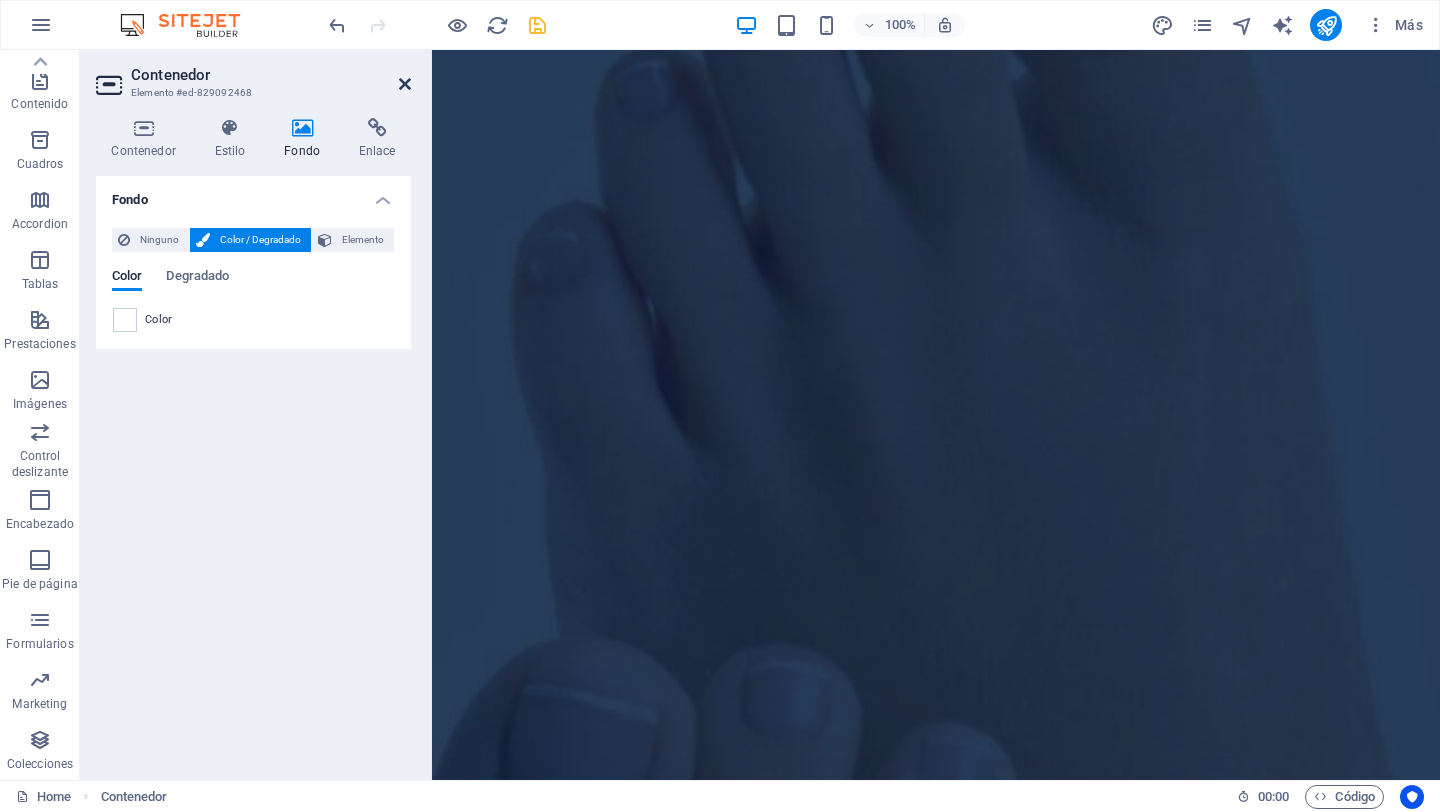 click at bounding box center (405, 84) 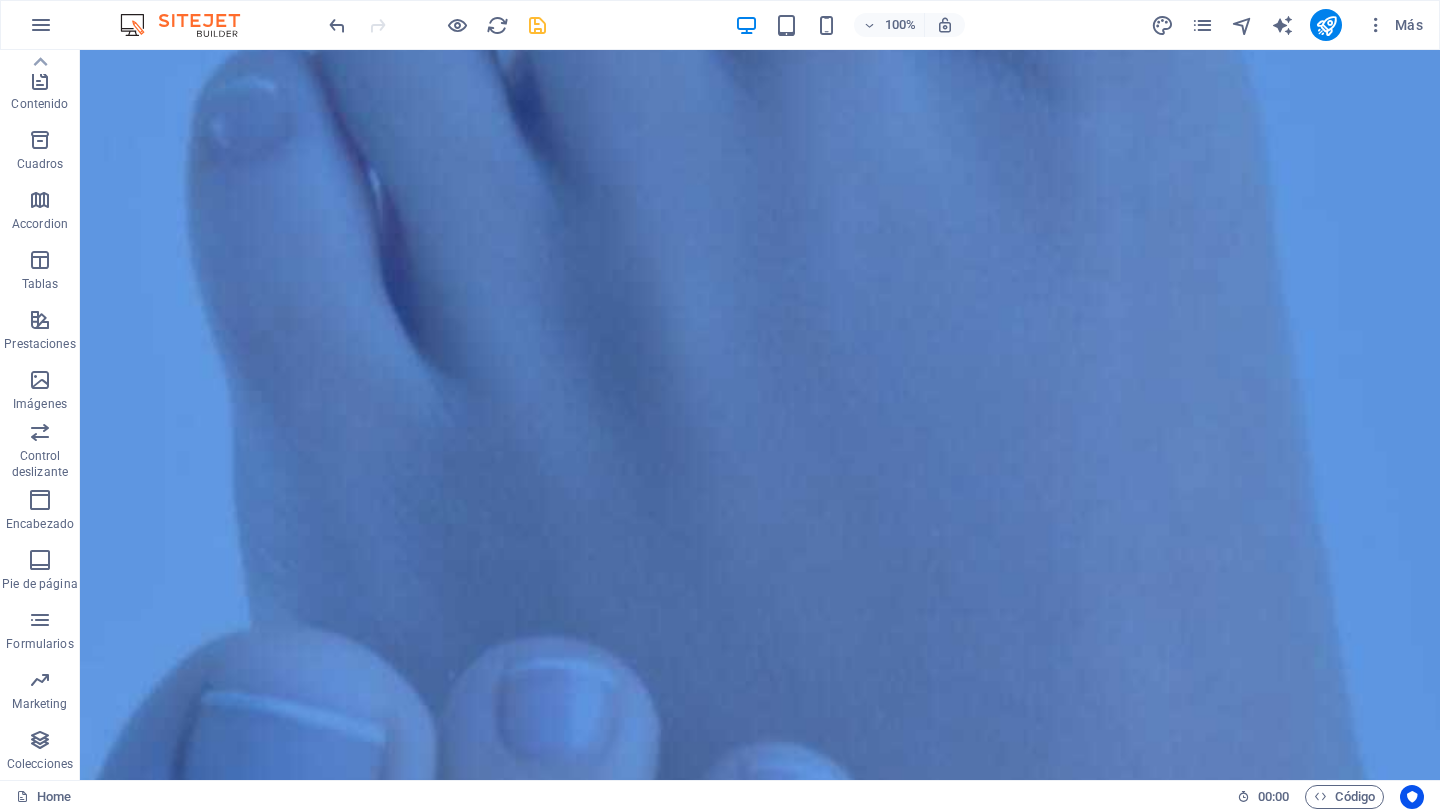 scroll, scrollTop: 164, scrollLeft: 0, axis: vertical 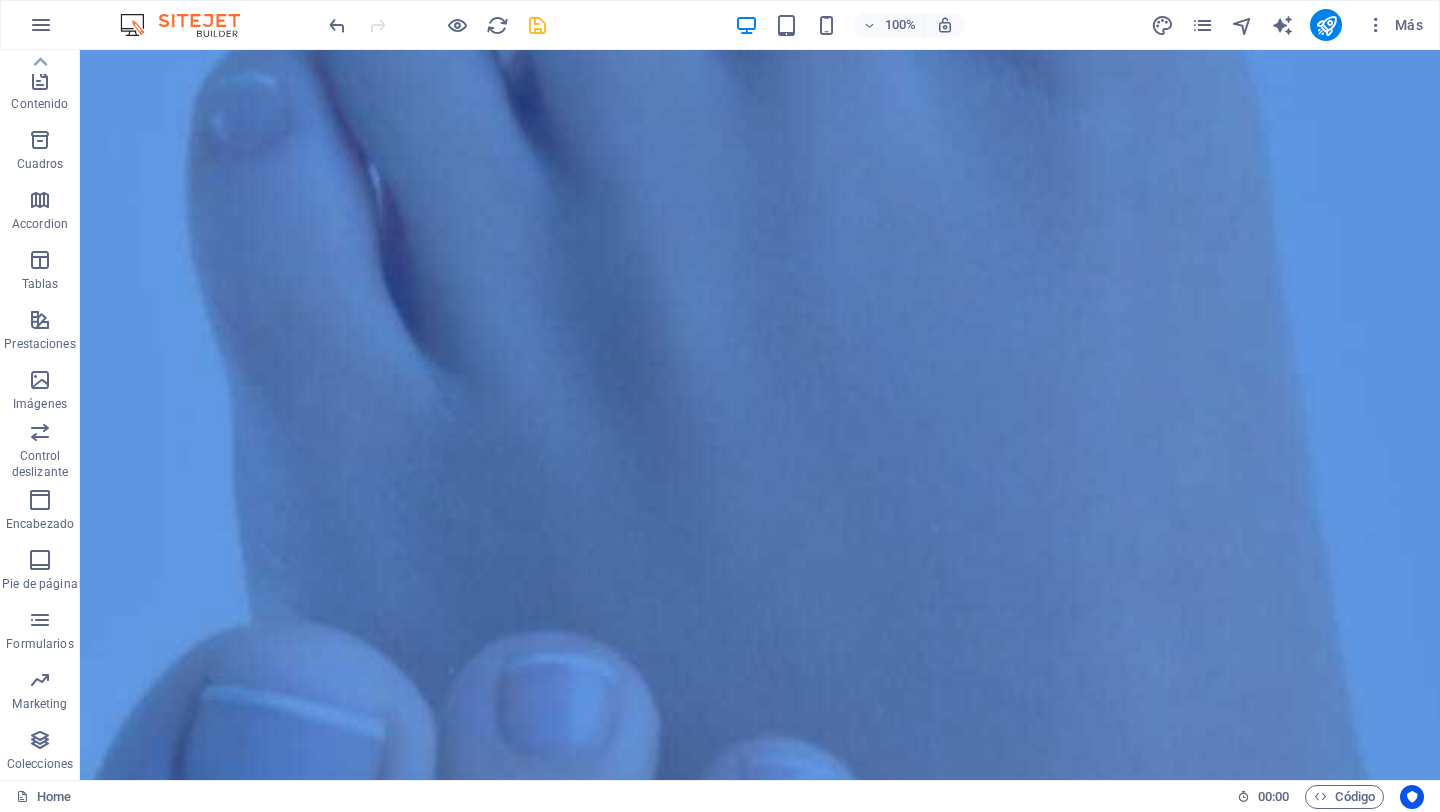 click at bounding box center (760, 566) 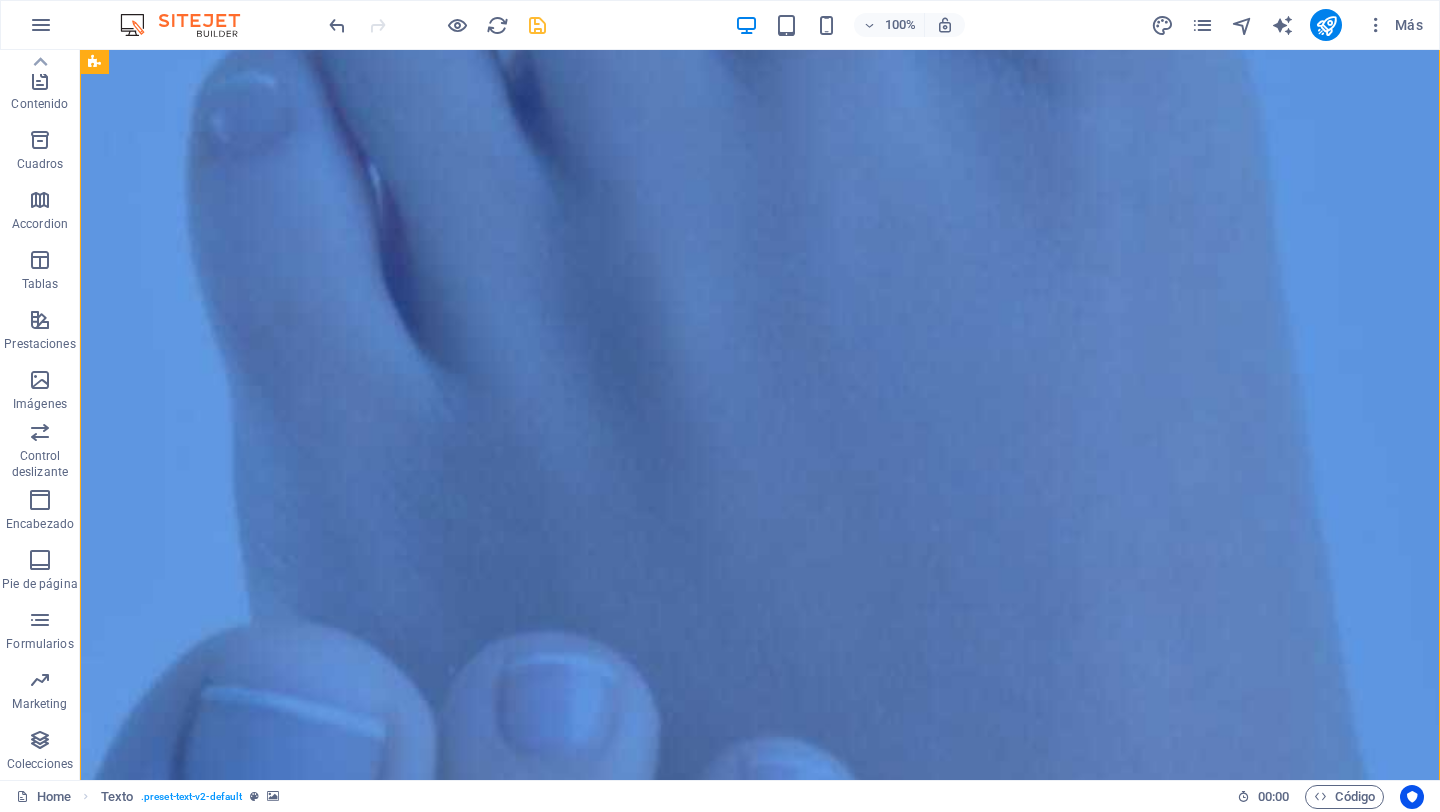 click at bounding box center [760, 566] 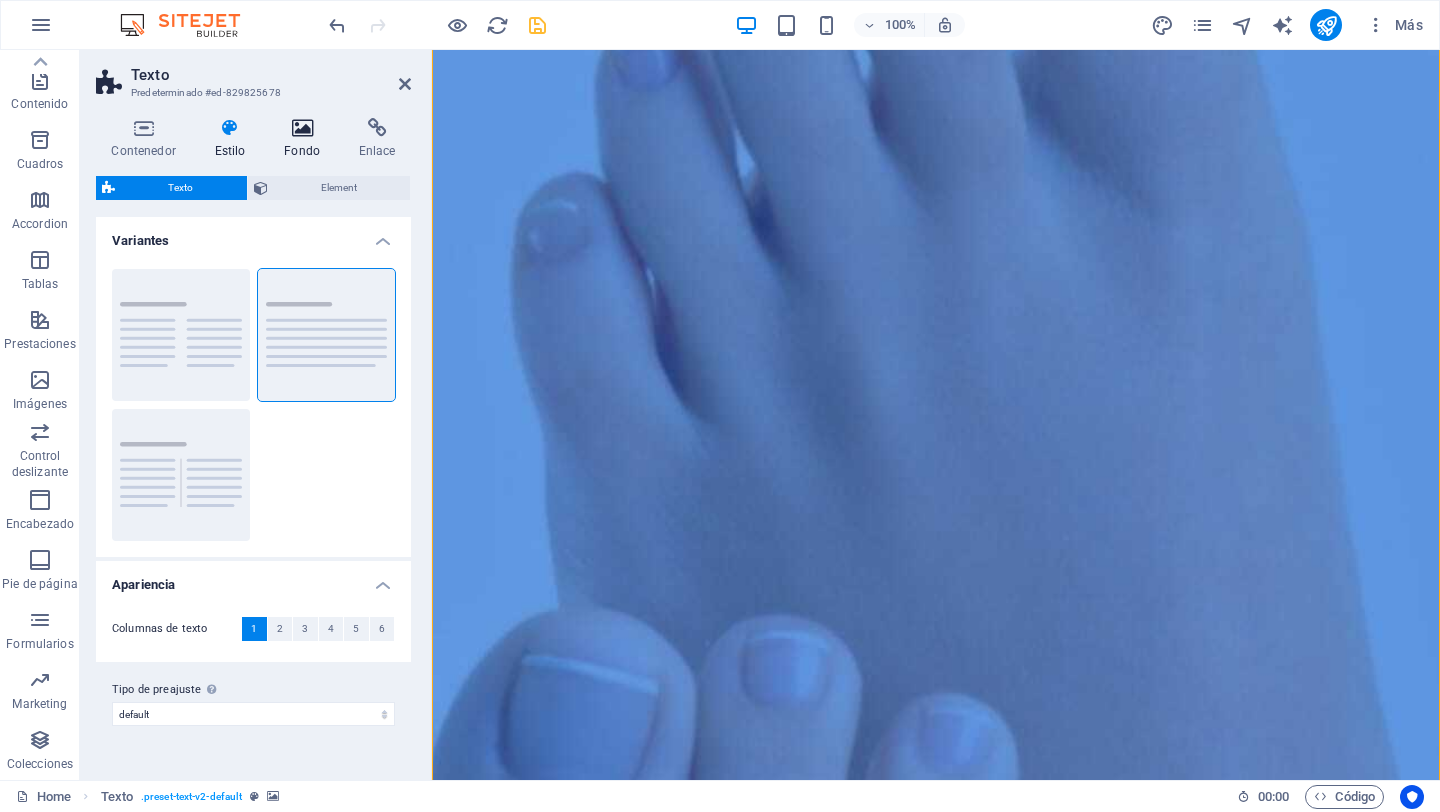 click at bounding box center [302, 128] 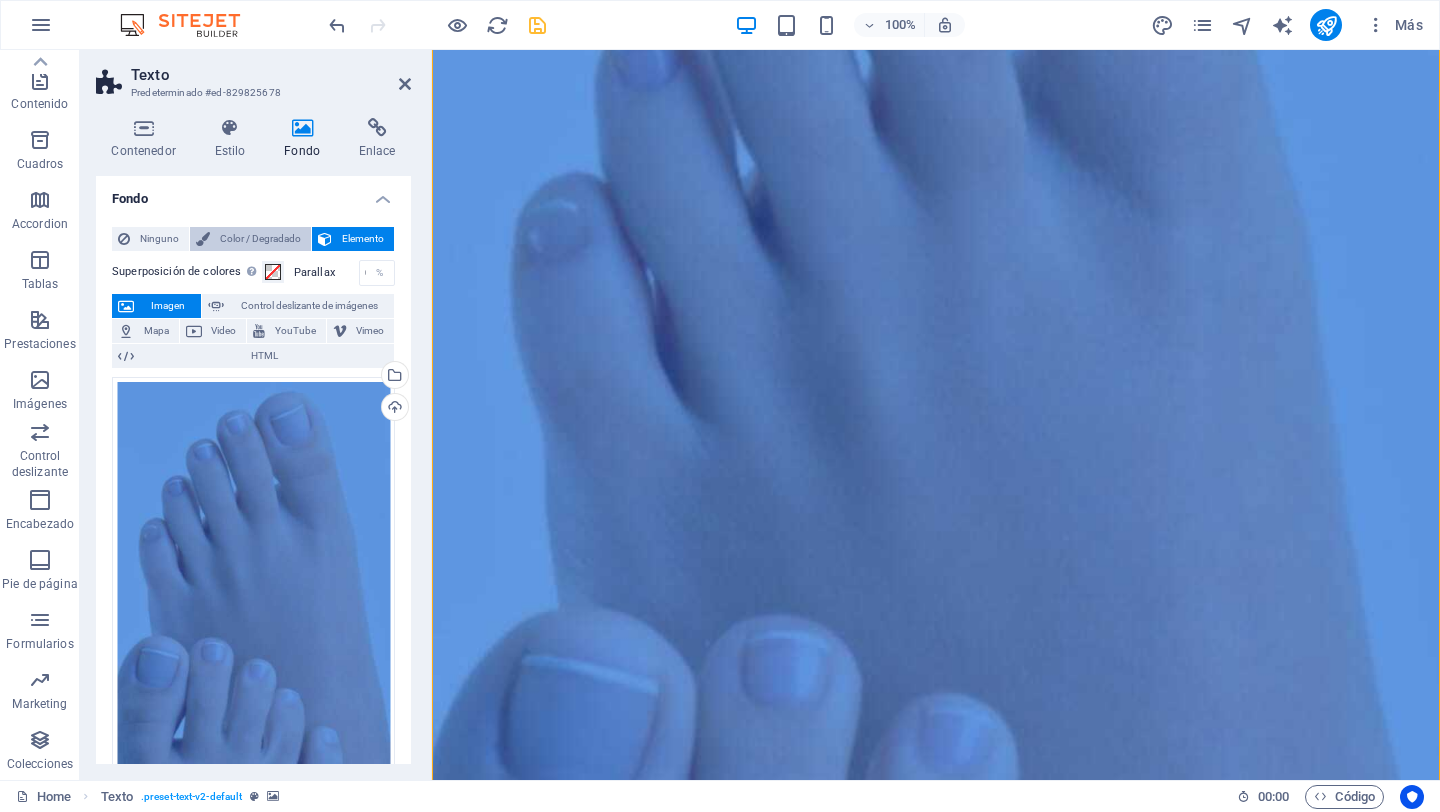 scroll, scrollTop: 0, scrollLeft: 0, axis: both 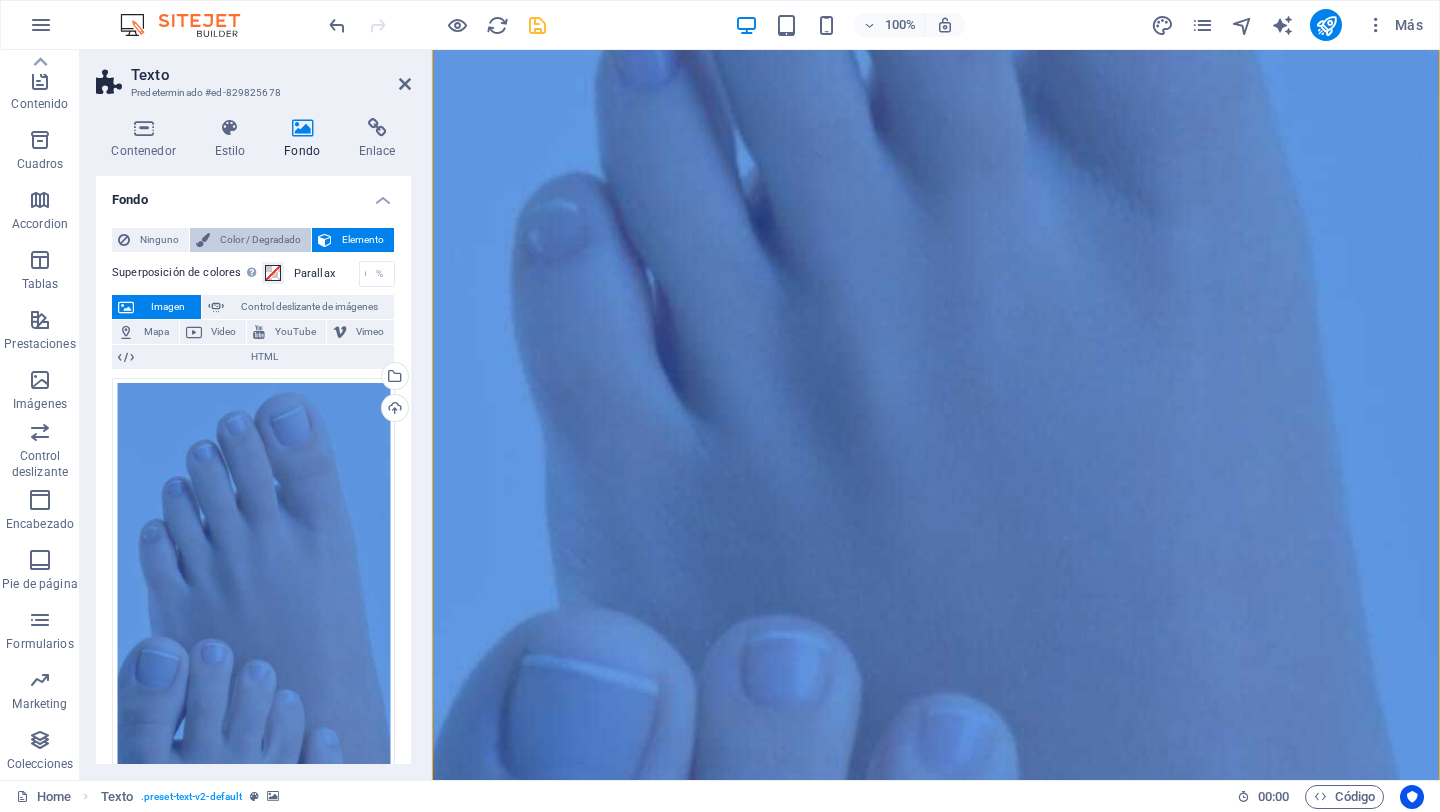 click on "Color / Degradado" at bounding box center (260, 240) 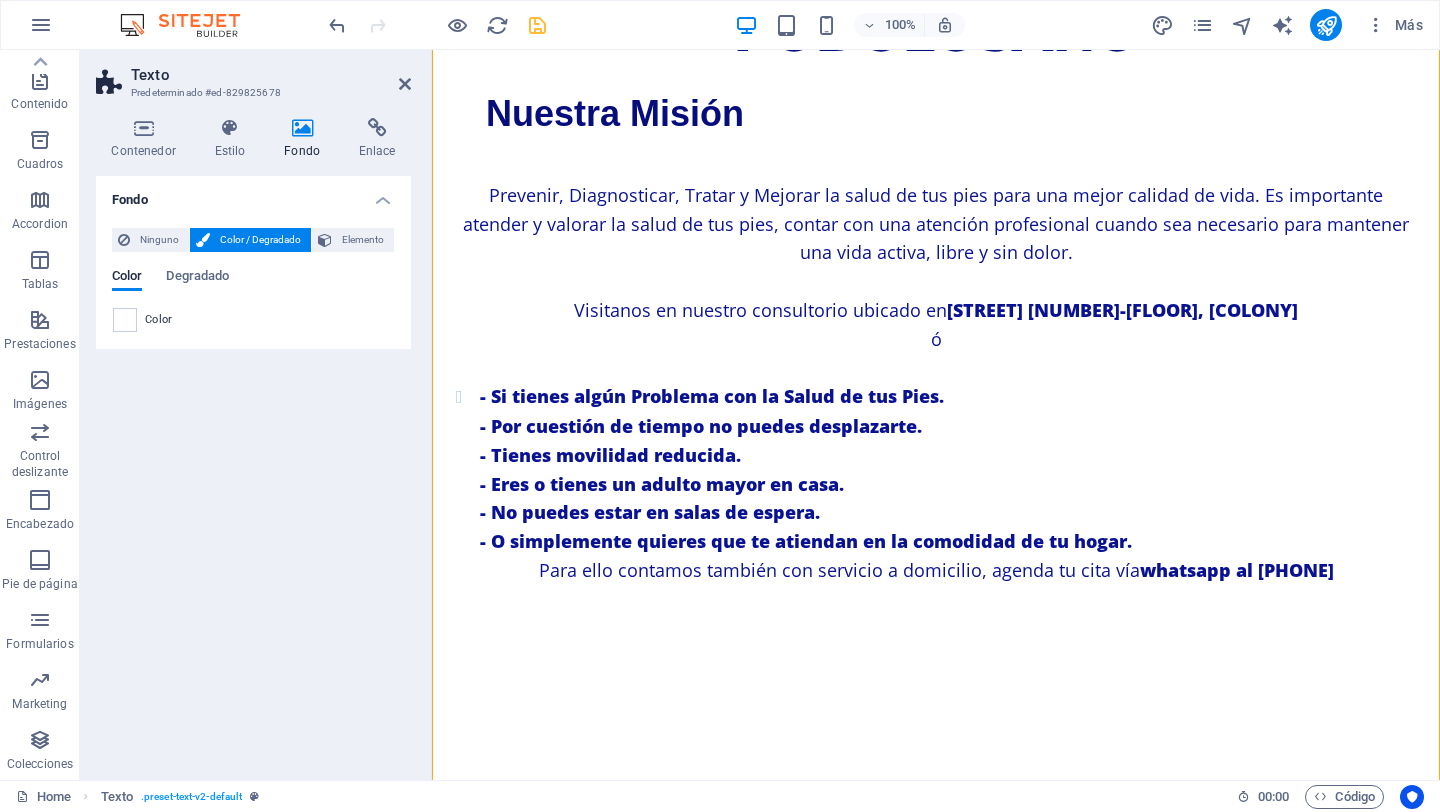 type 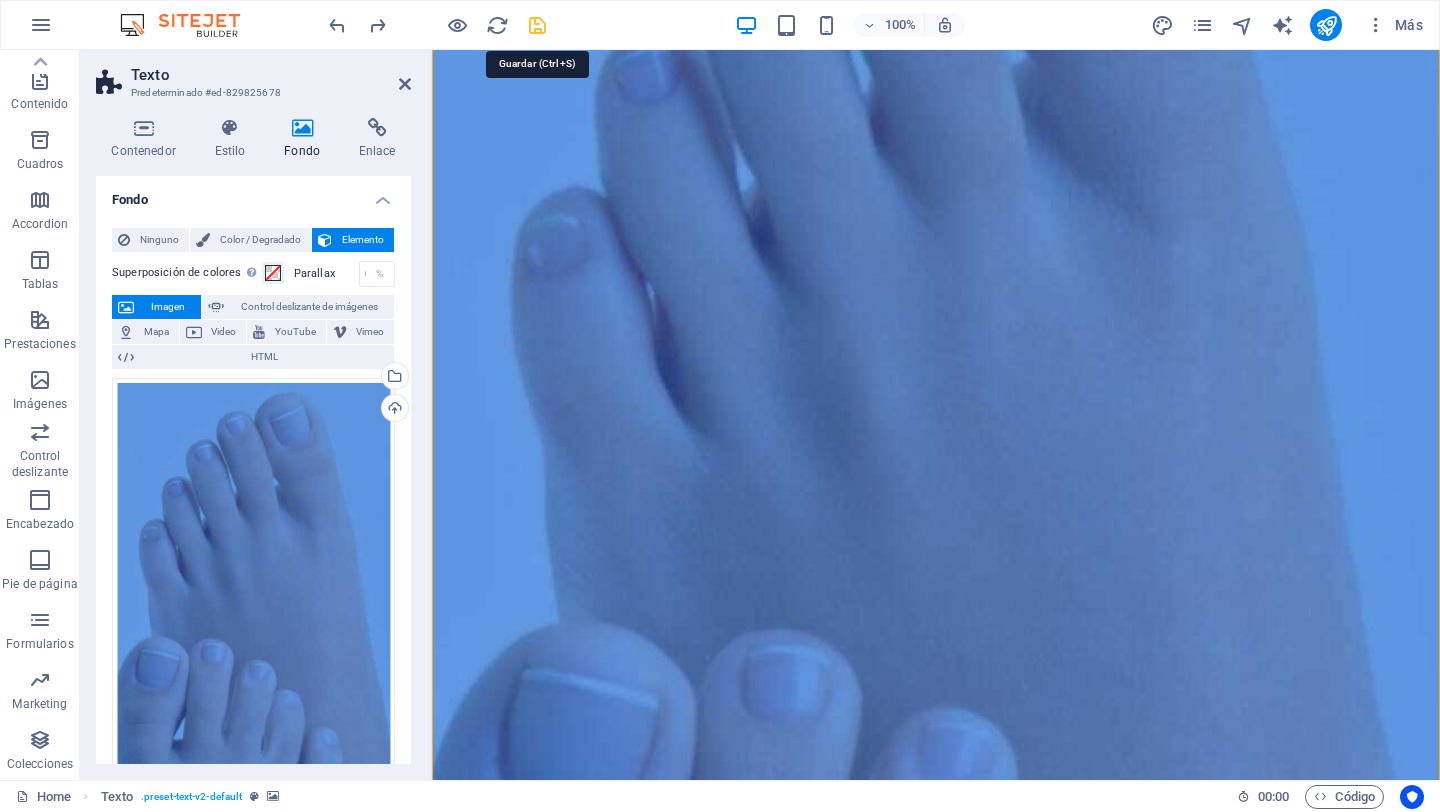 click at bounding box center [537, 25] 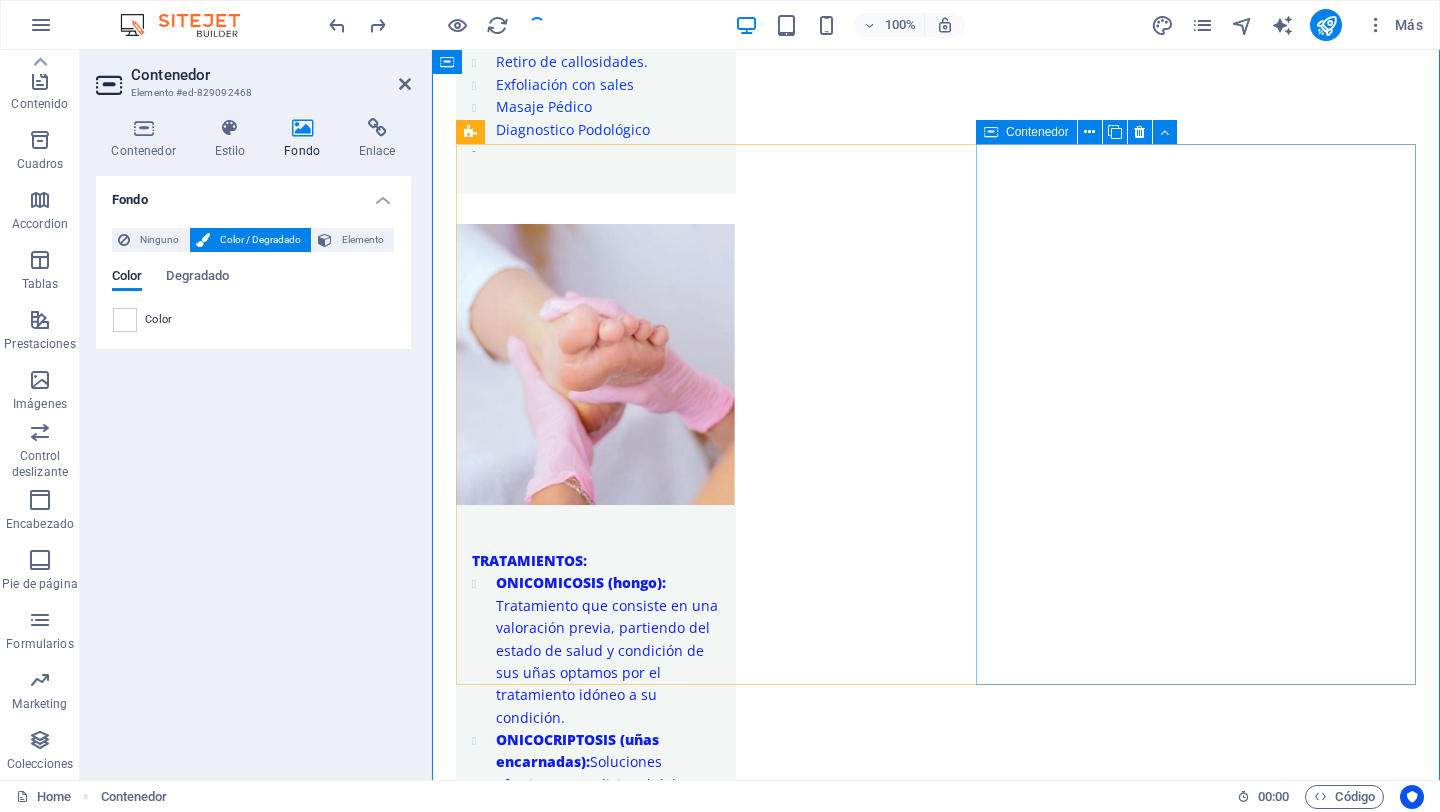 scroll, scrollTop: 3260, scrollLeft: 0, axis: vertical 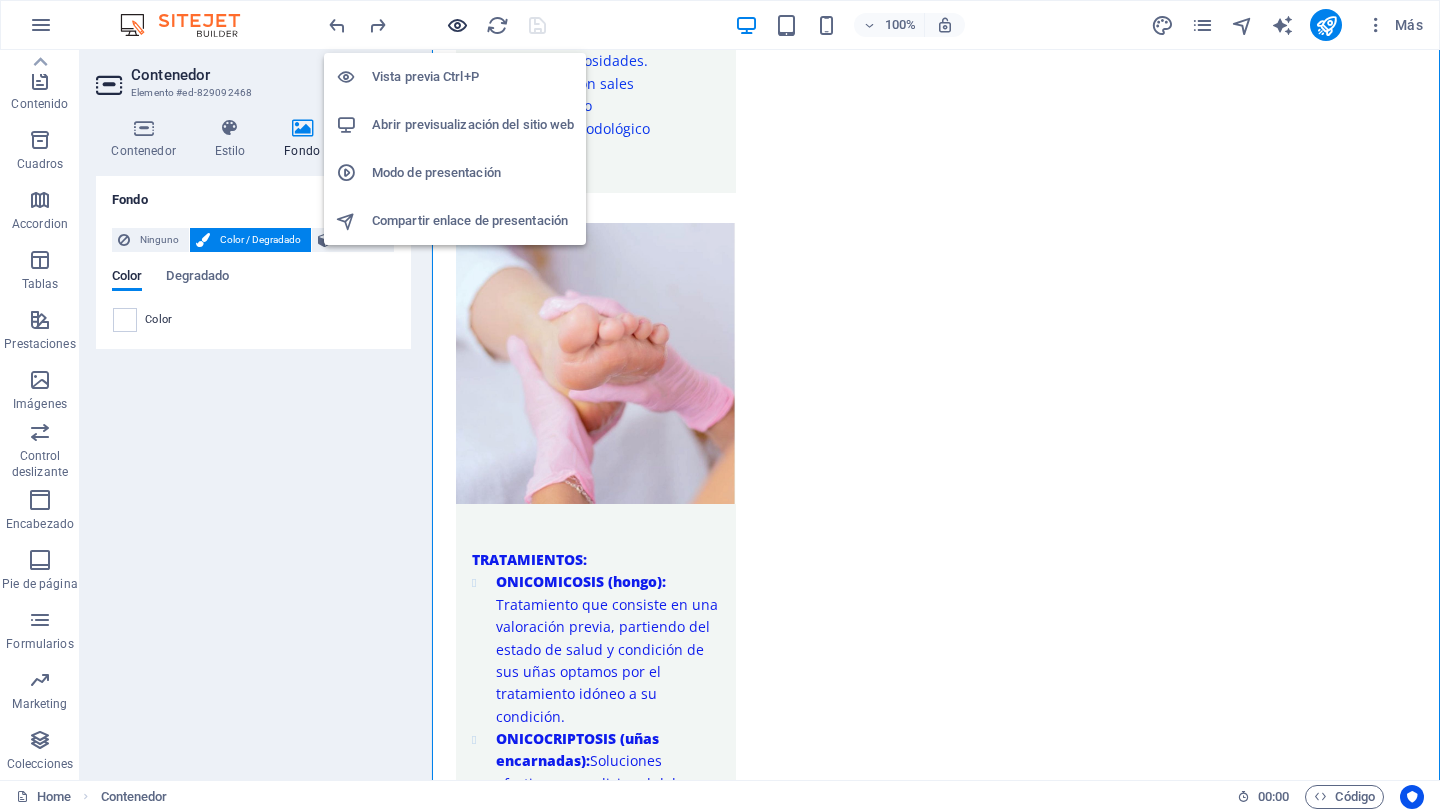click at bounding box center (457, 25) 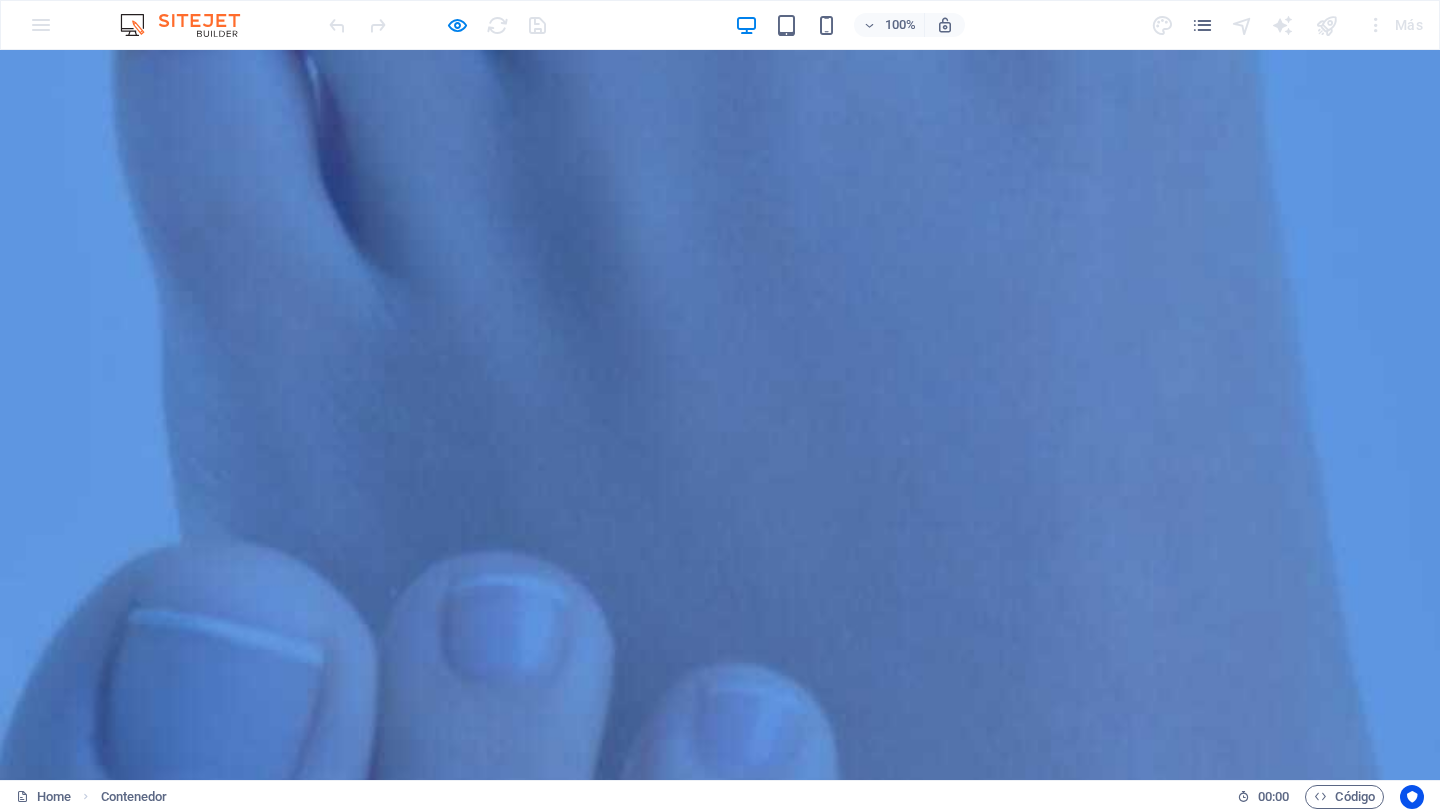 scroll, scrollTop: 0, scrollLeft: 0, axis: both 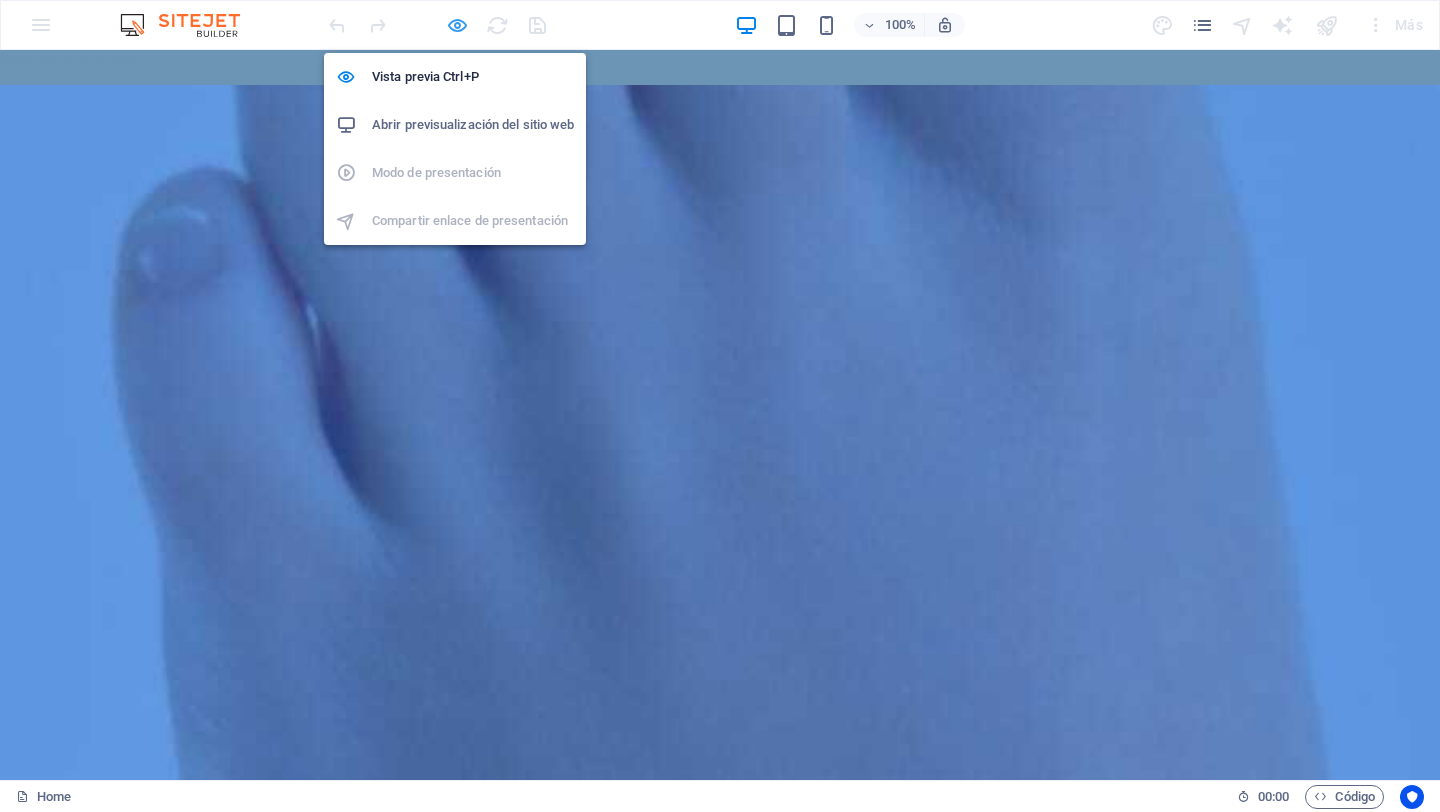 click at bounding box center [457, 25] 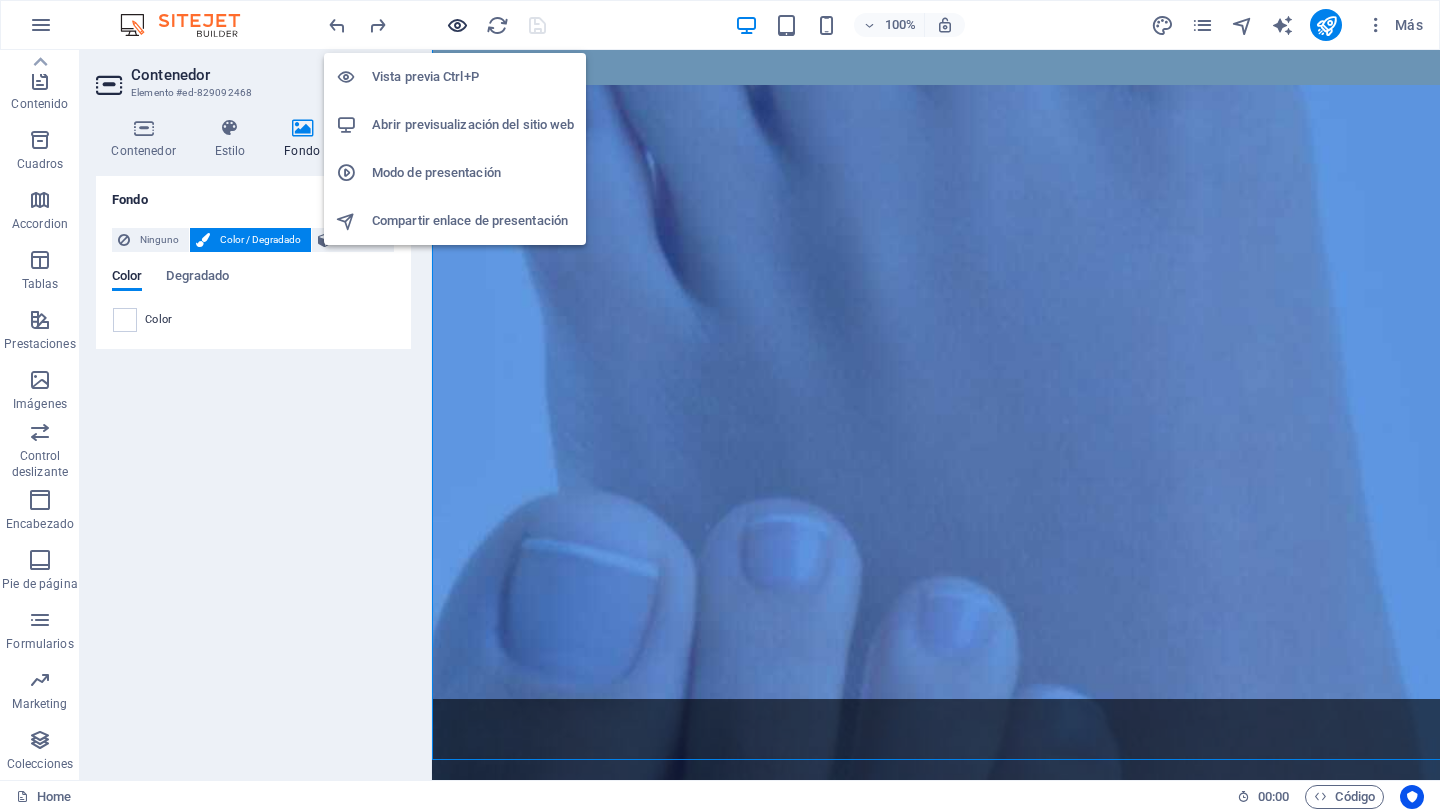 scroll, scrollTop: 3259, scrollLeft: 0, axis: vertical 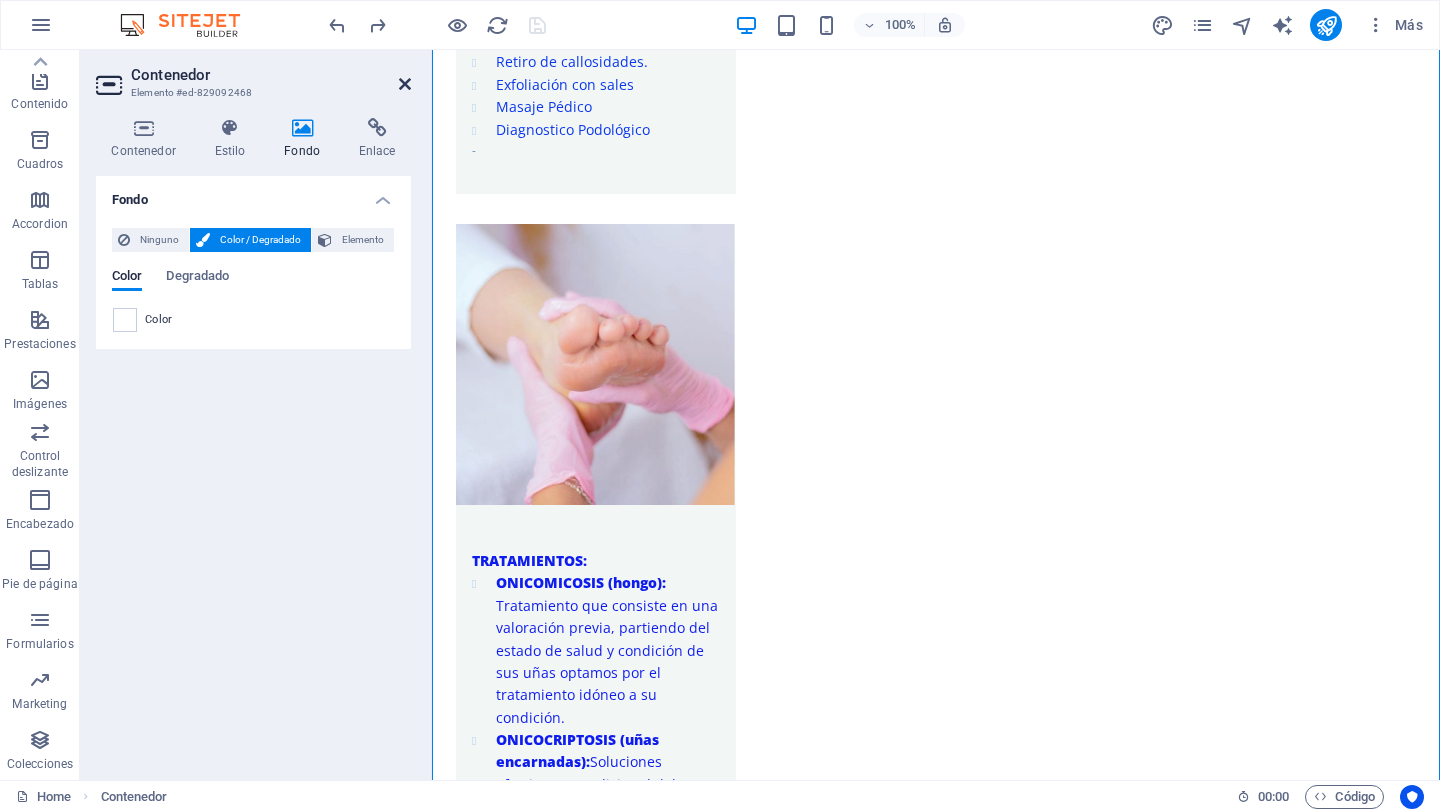 click at bounding box center (405, 84) 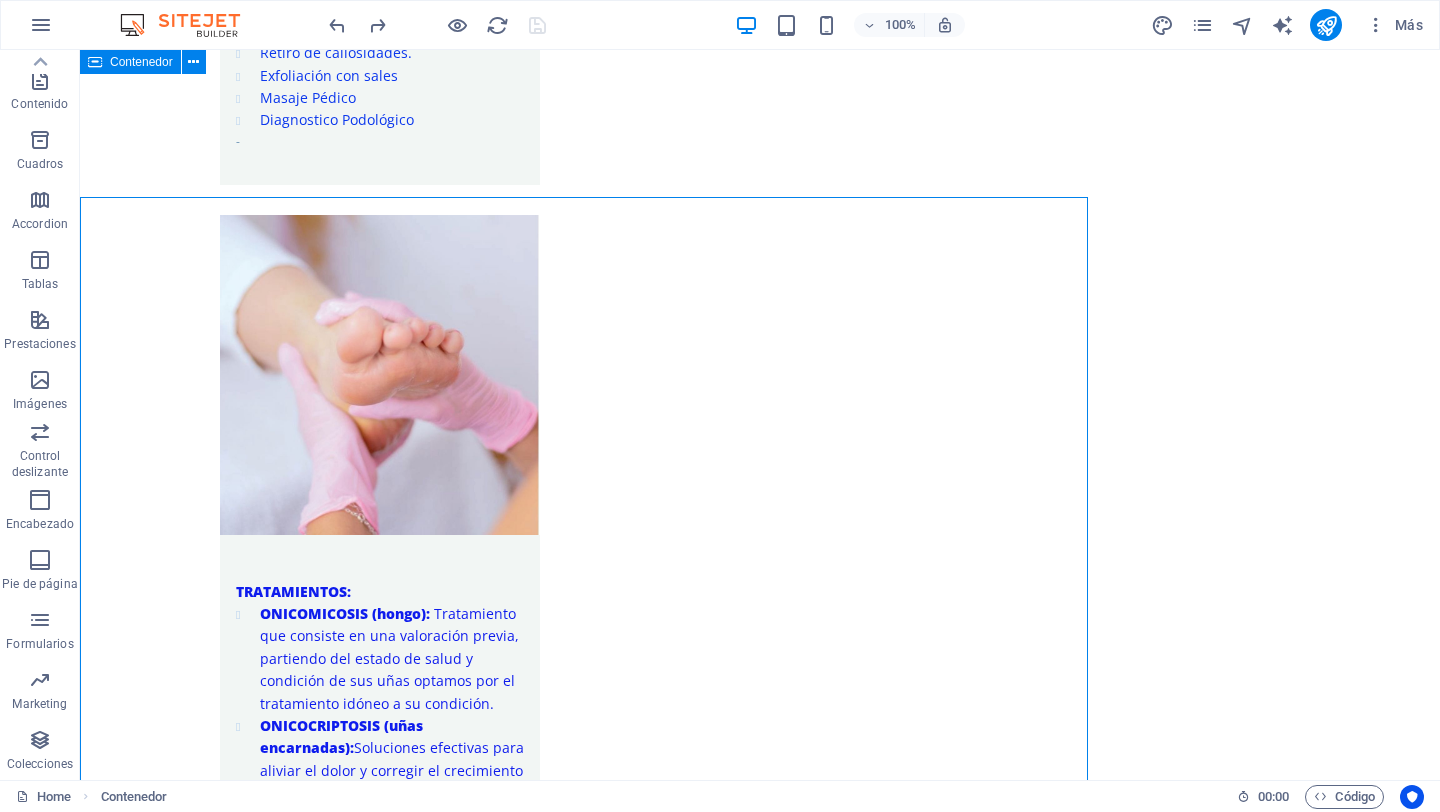 scroll, scrollTop: 3046, scrollLeft: 0, axis: vertical 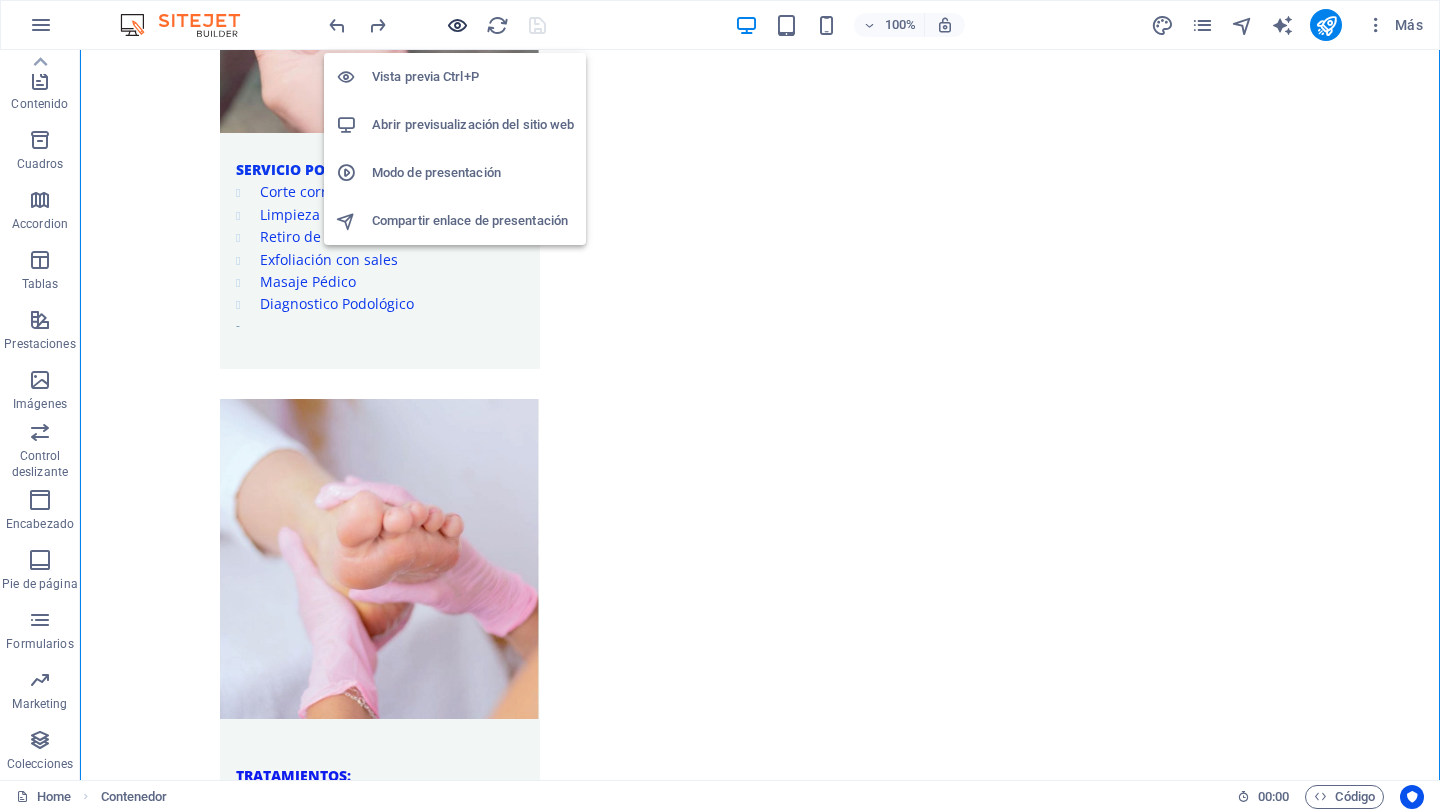 click at bounding box center [457, 25] 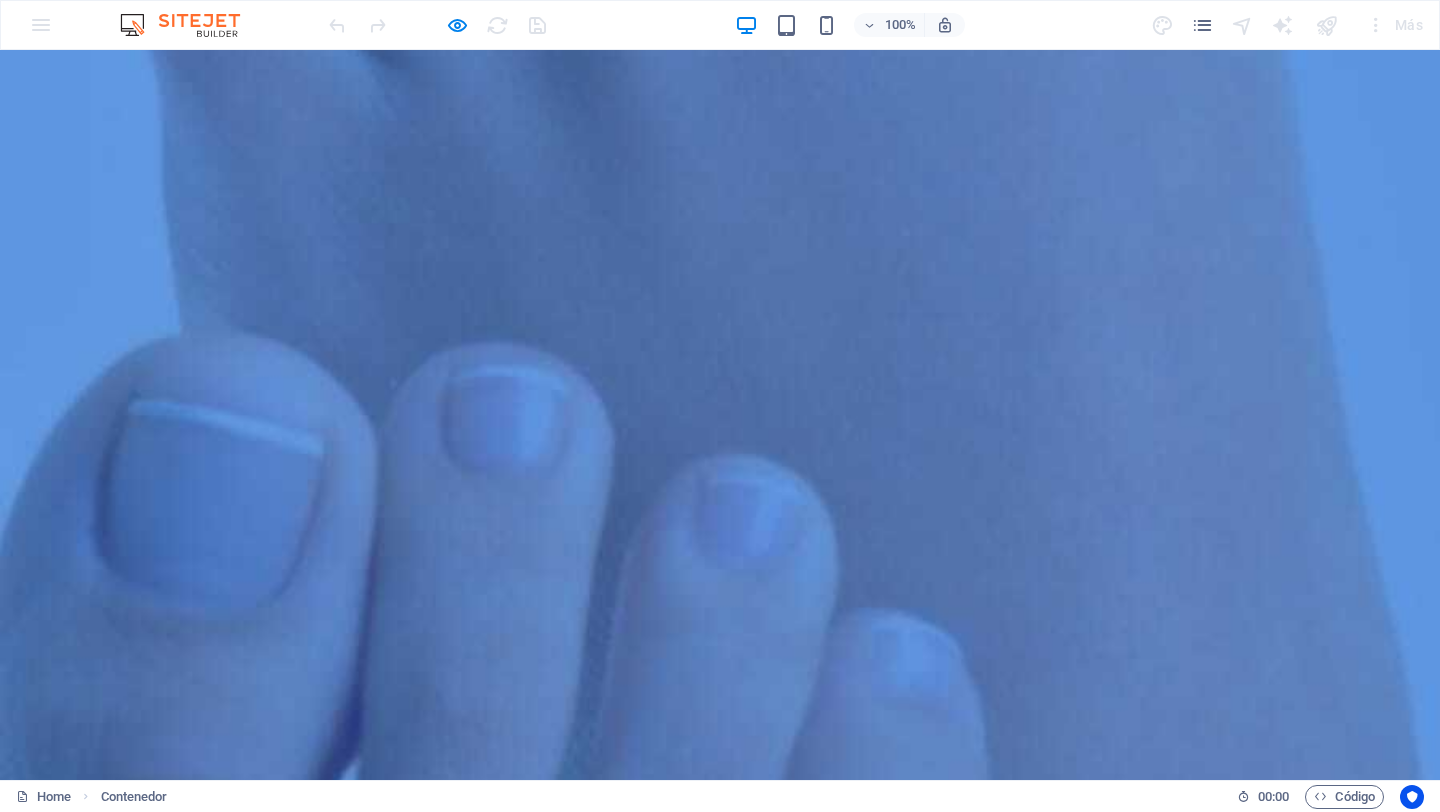 scroll, scrollTop: 0, scrollLeft: 0, axis: both 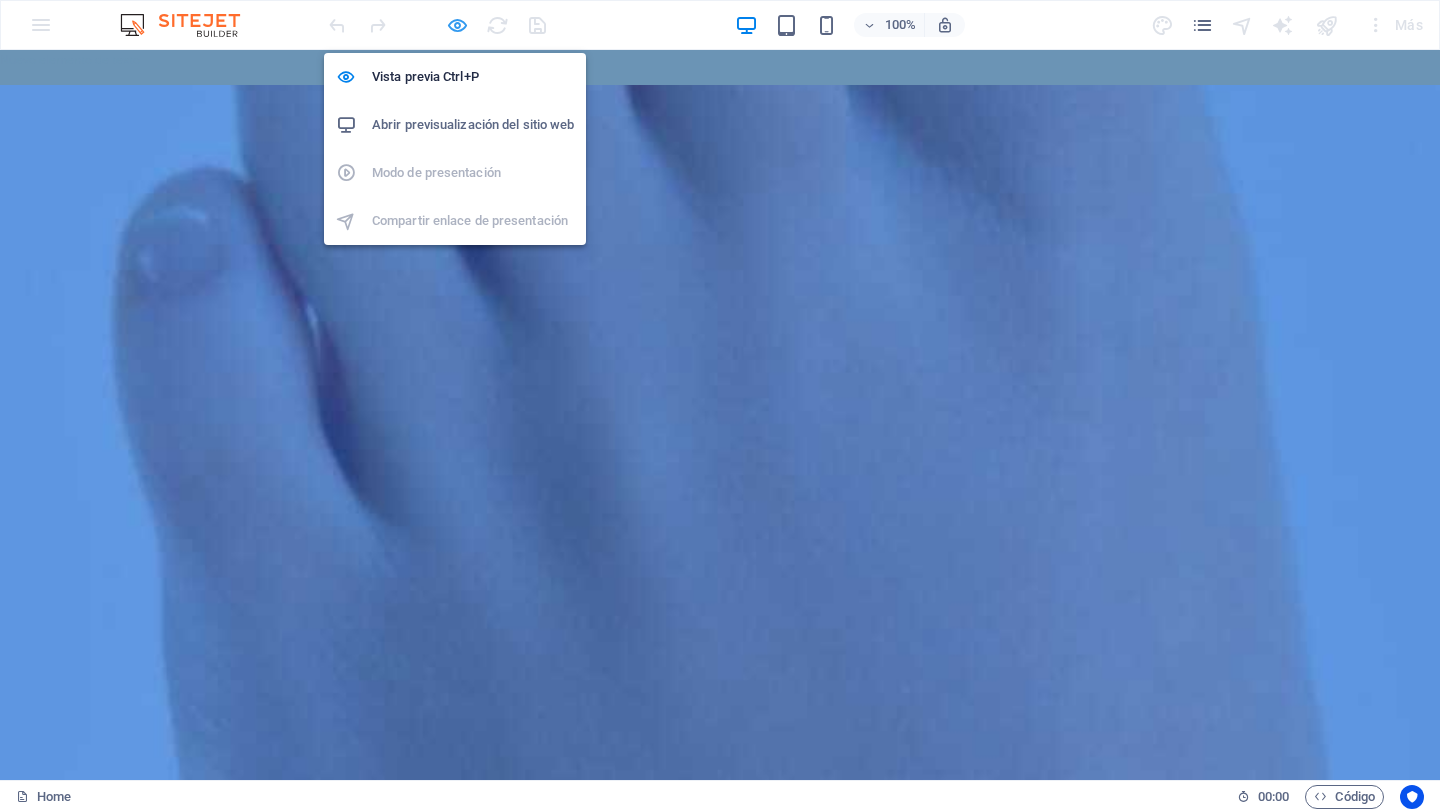 click at bounding box center (457, 25) 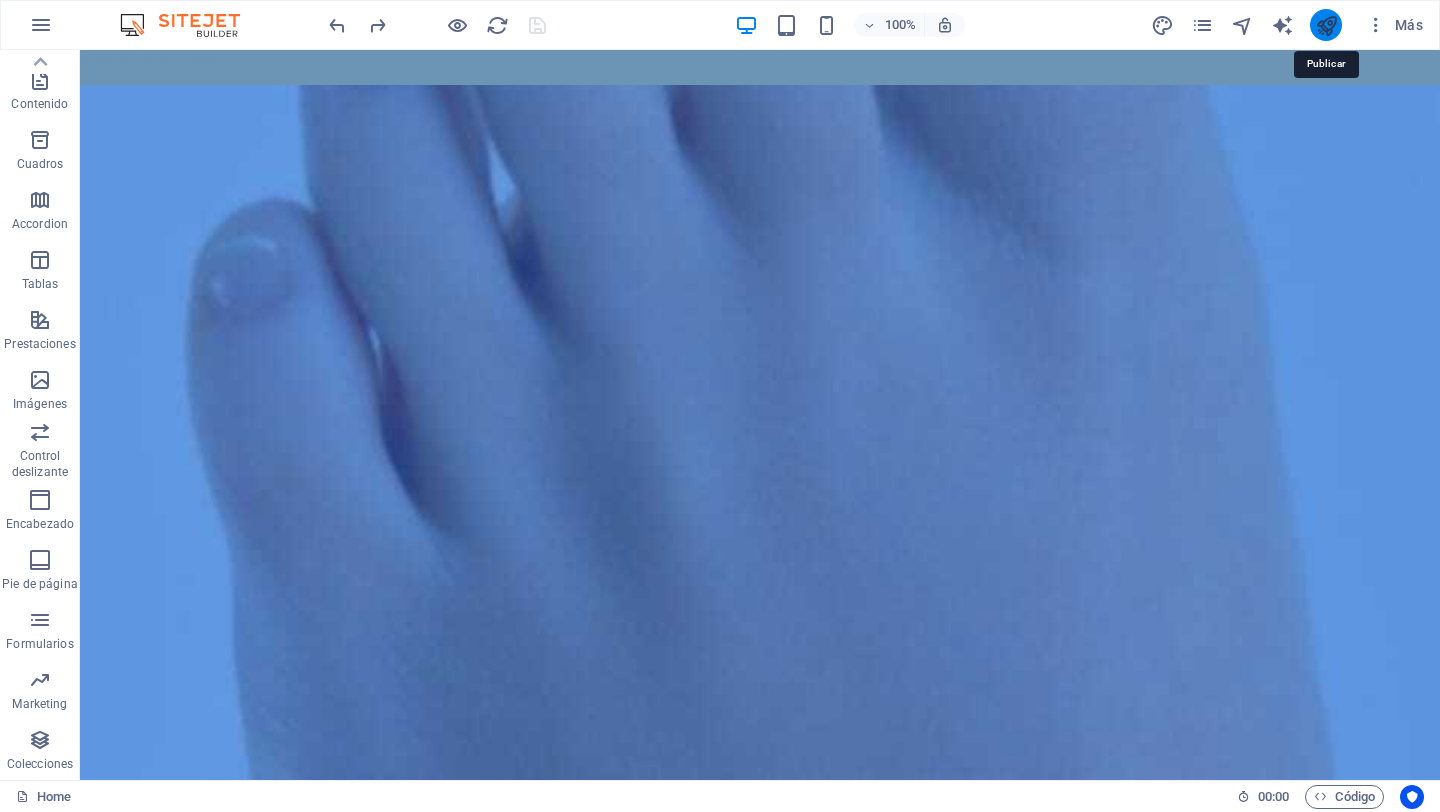 click at bounding box center [1326, 25] 